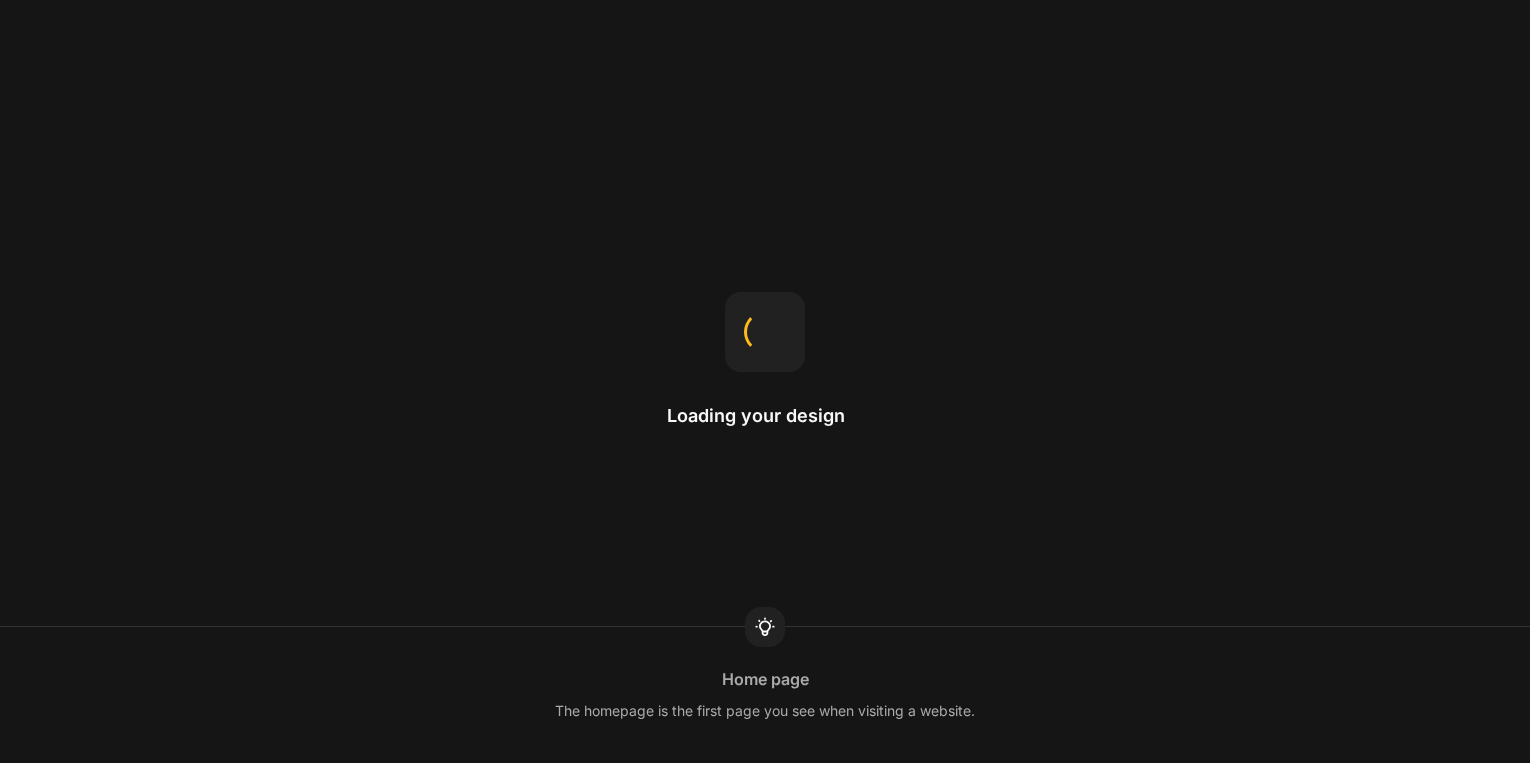 scroll, scrollTop: 0, scrollLeft: 0, axis: both 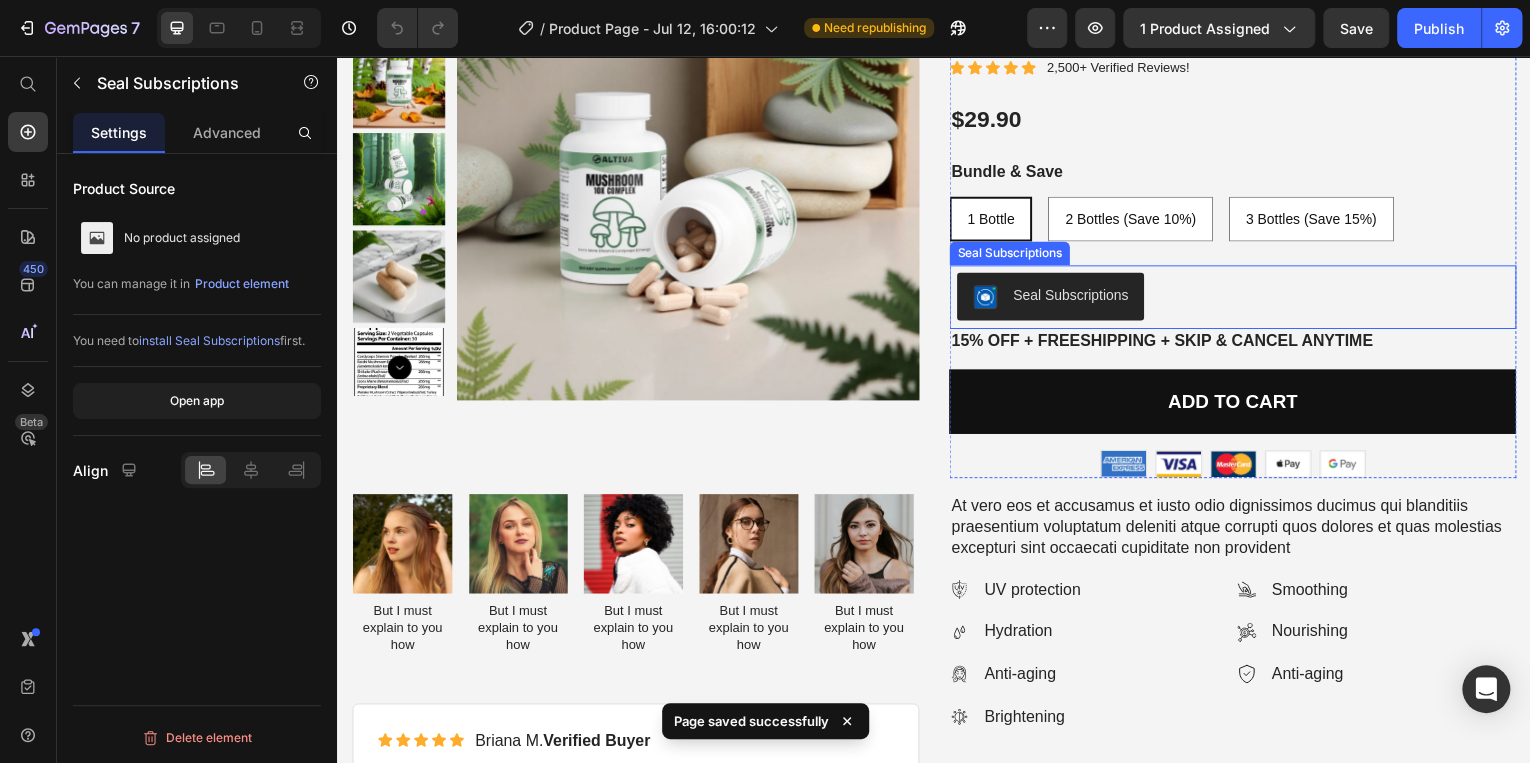 click on "Seal Subscriptions" at bounding box center [1074, 296] 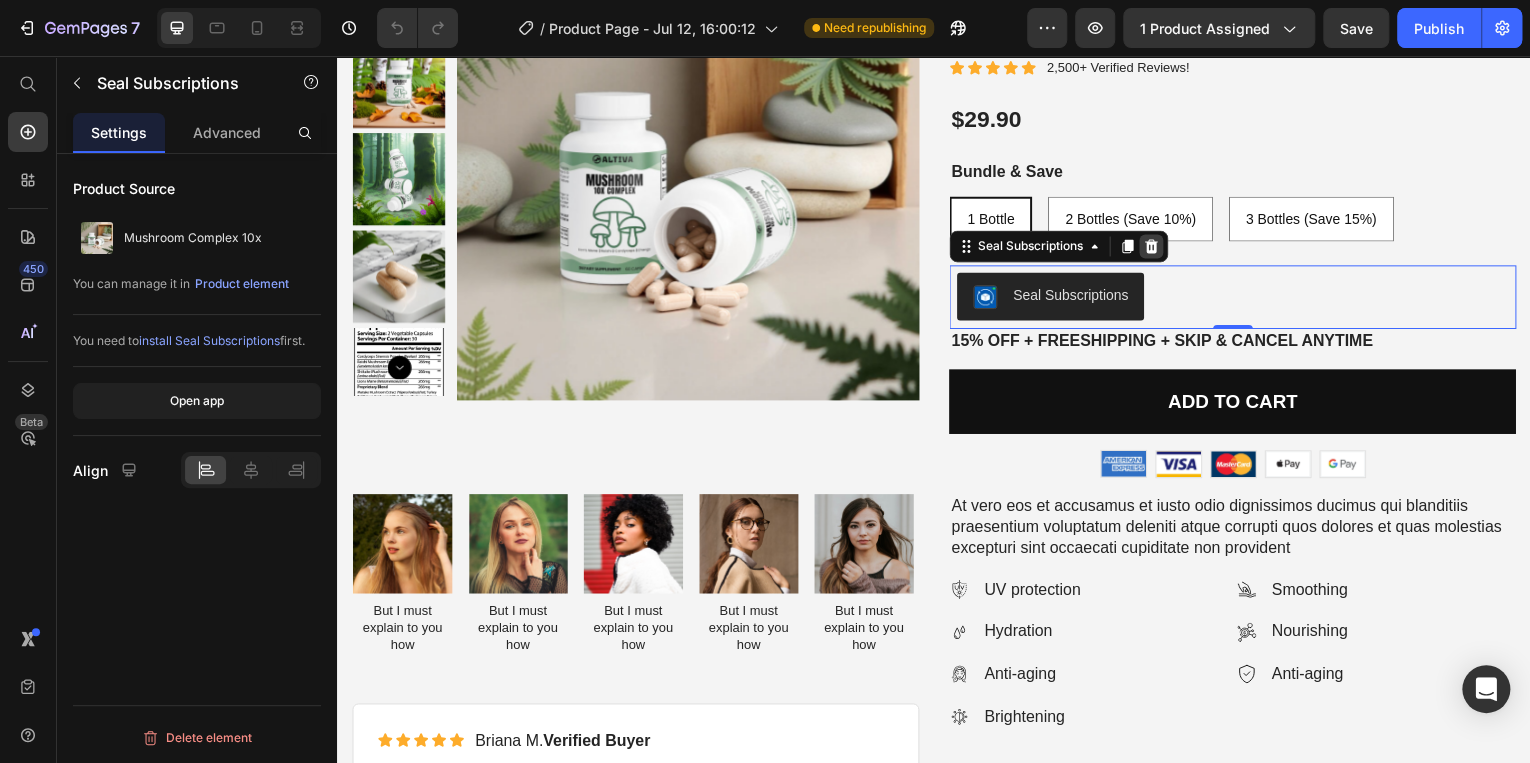 click 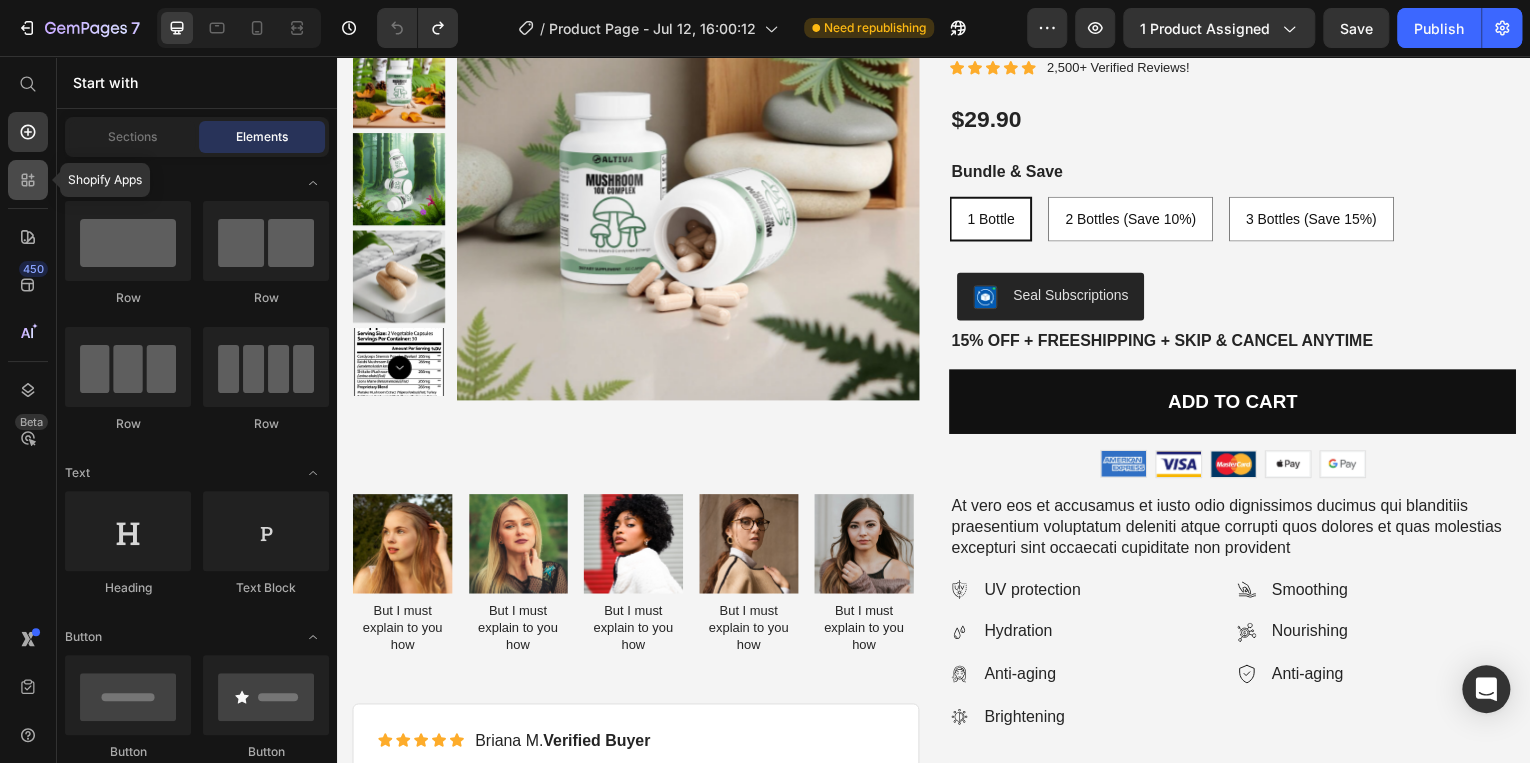 click 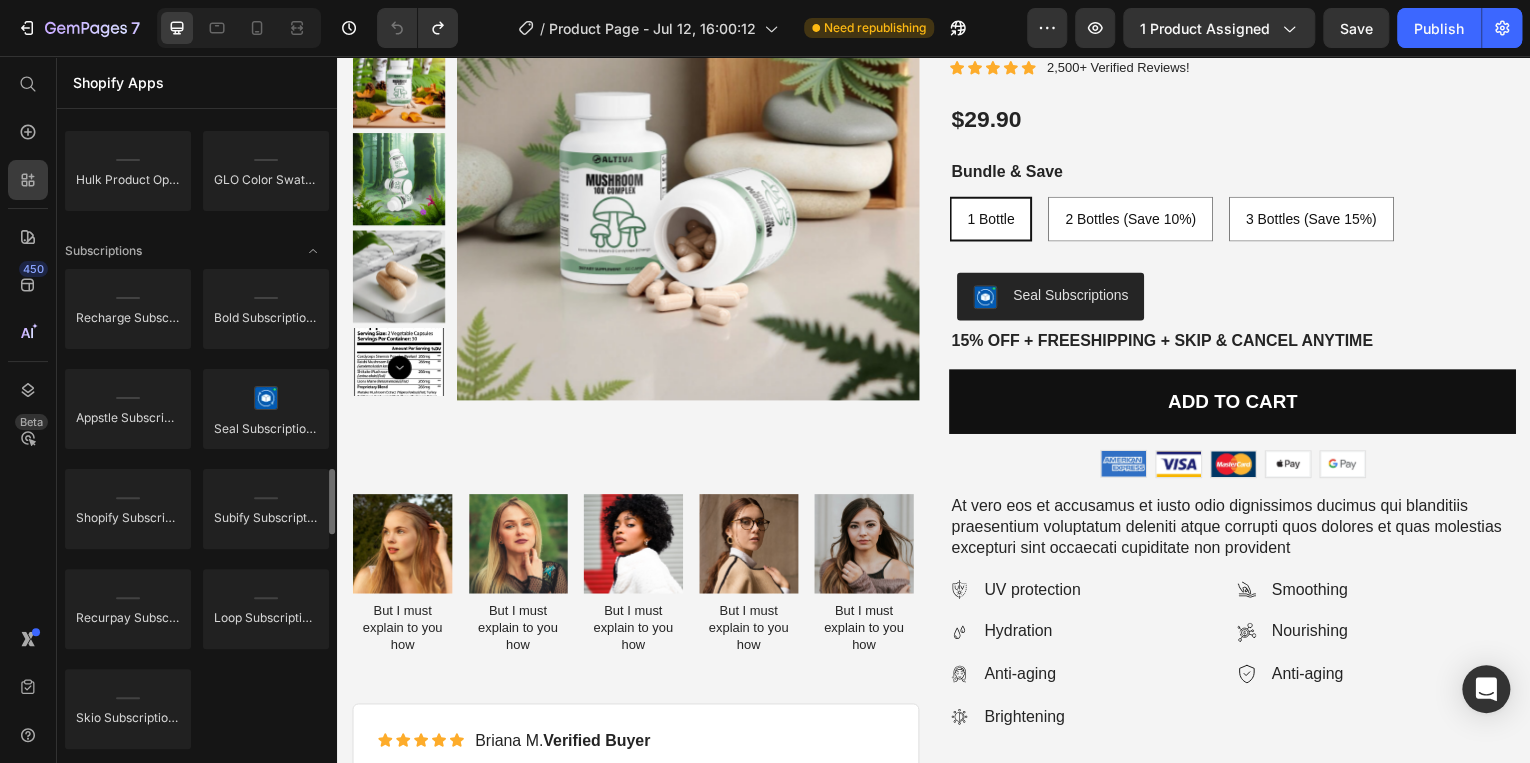 scroll, scrollTop: 2720, scrollLeft: 0, axis: vertical 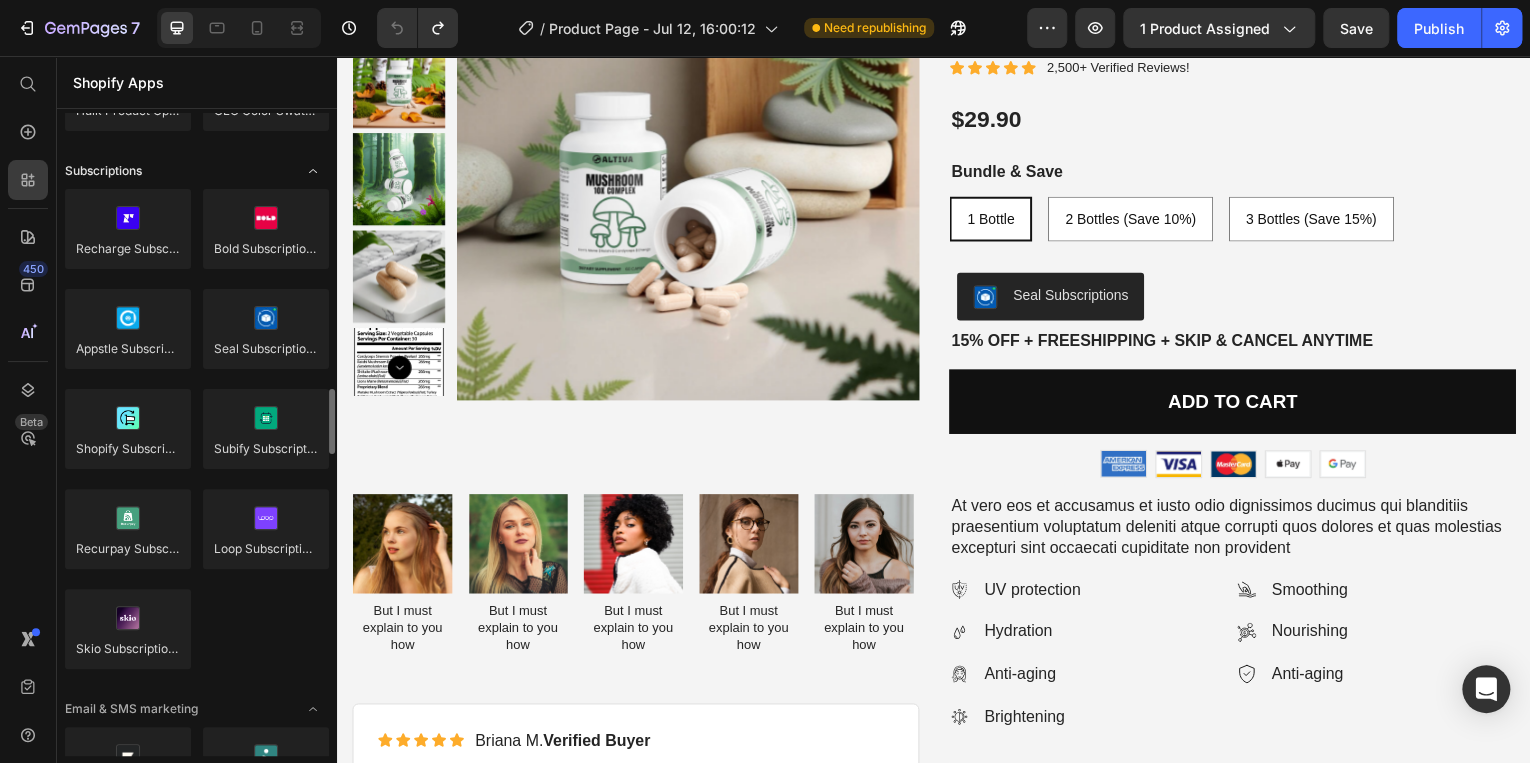 click 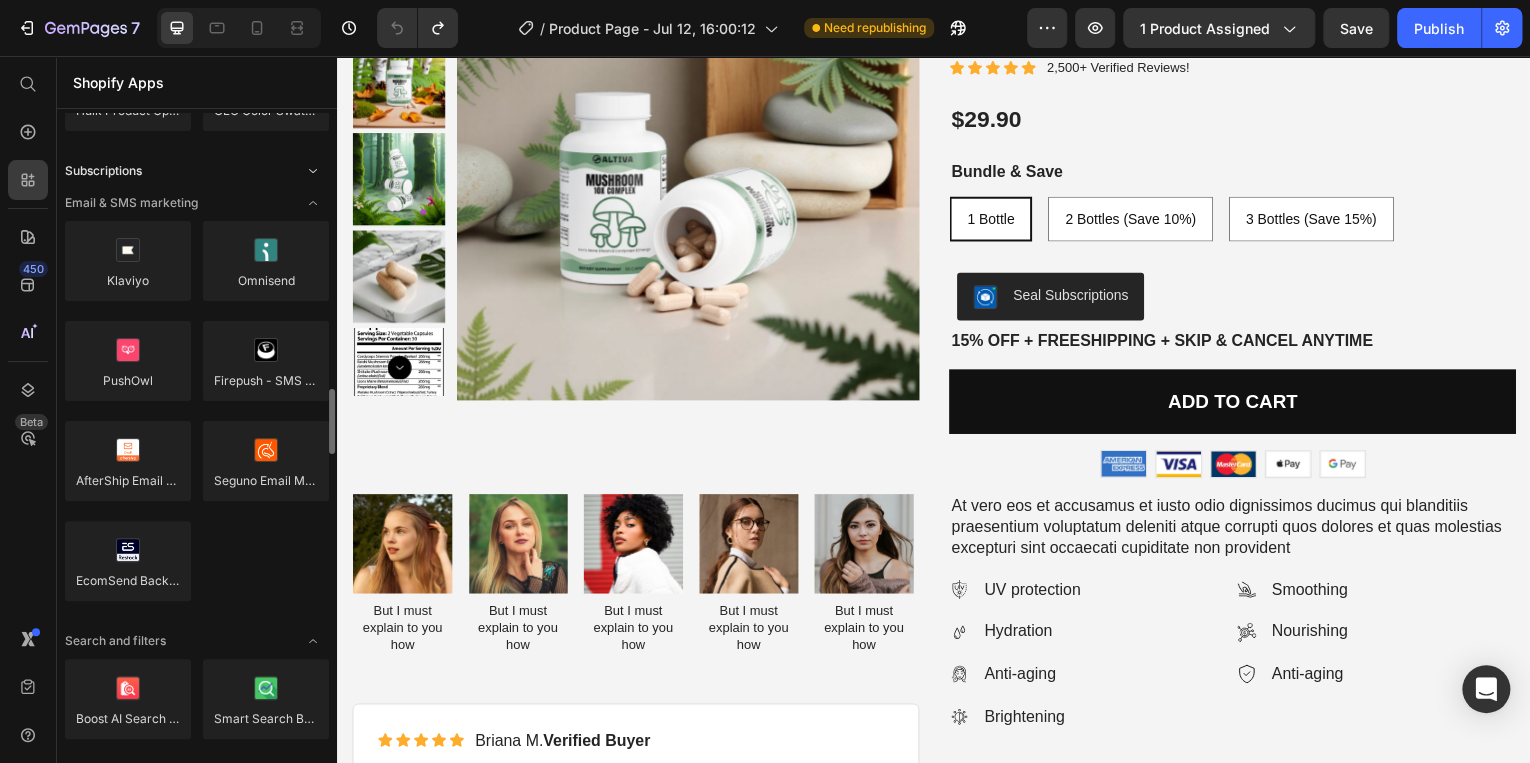 click 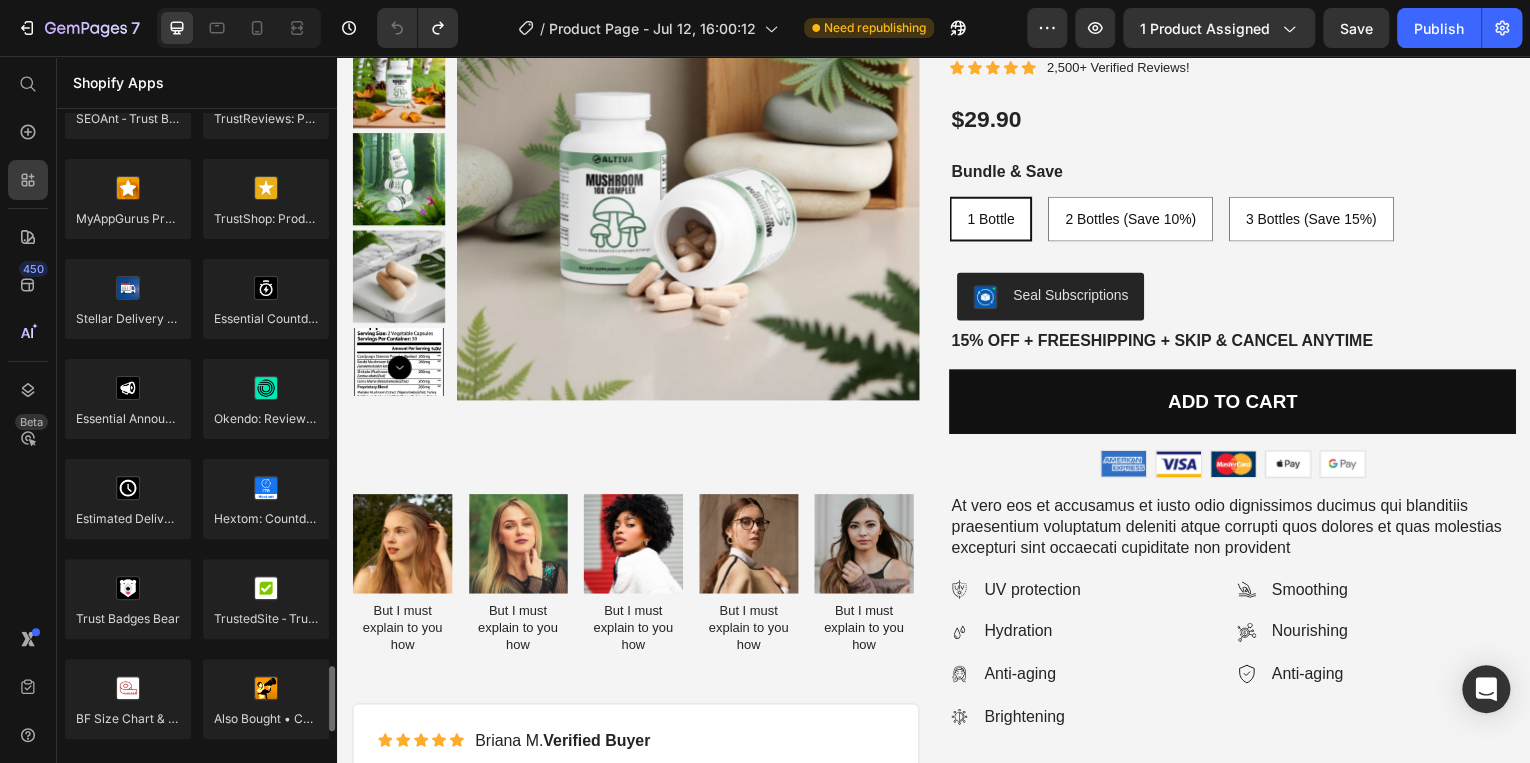 scroll, scrollTop: 5679, scrollLeft: 0, axis: vertical 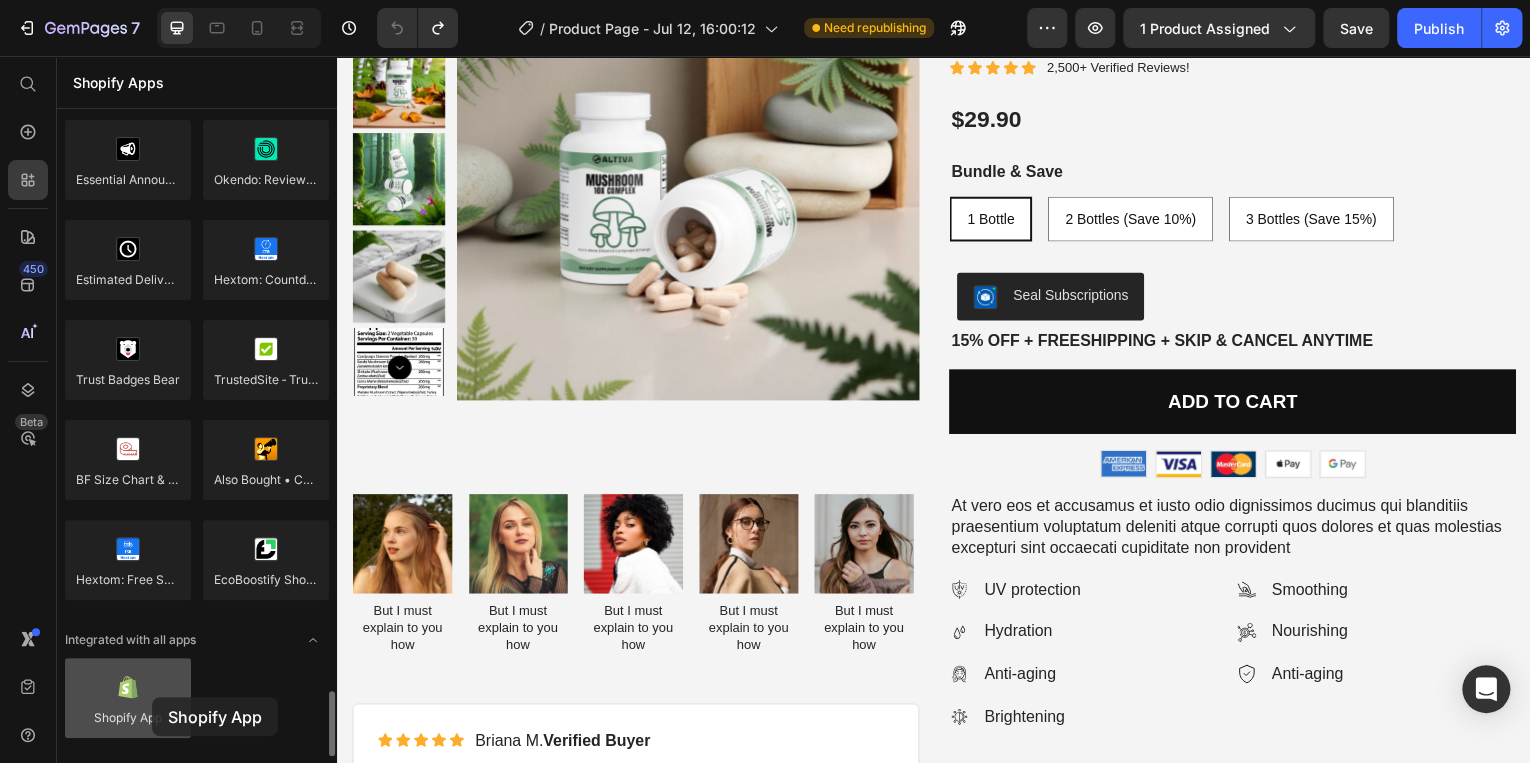 click at bounding box center [128, 698] 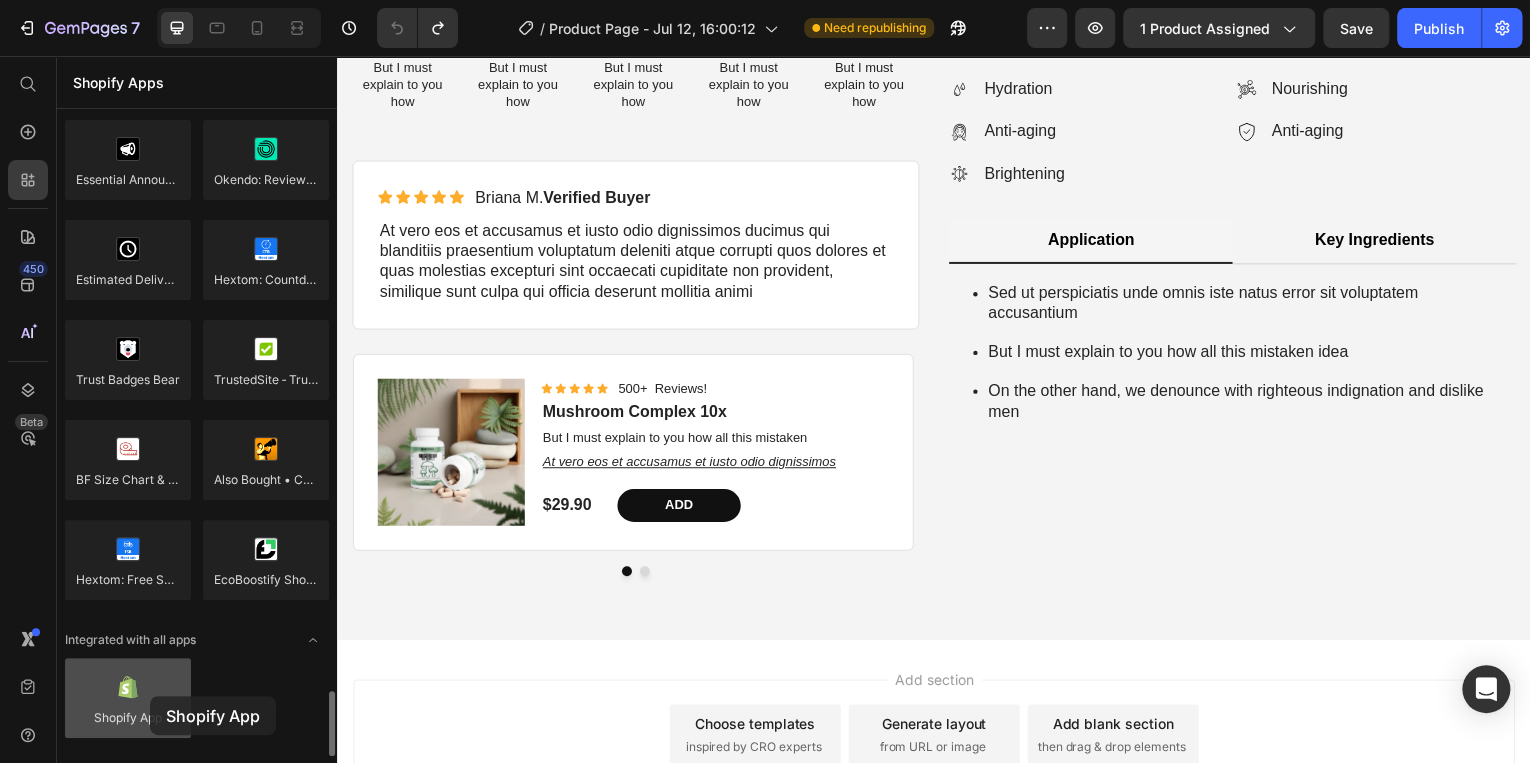 scroll, scrollTop: 2218, scrollLeft: 0, axis: vertical 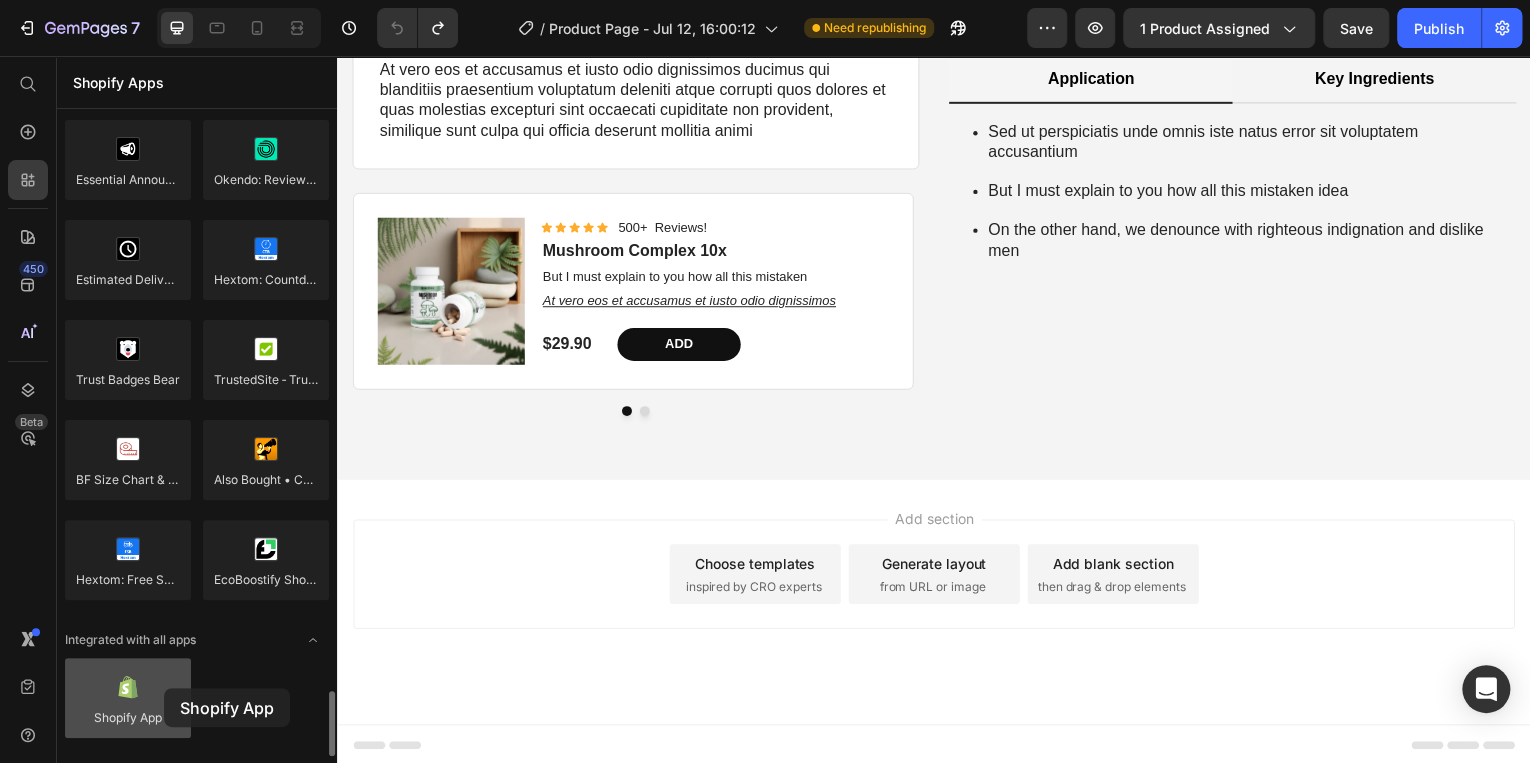 drag, startPoint x: 149, startPoint y: 697, endPoint x: 160, endPoint y: 690, distance: 13.038404 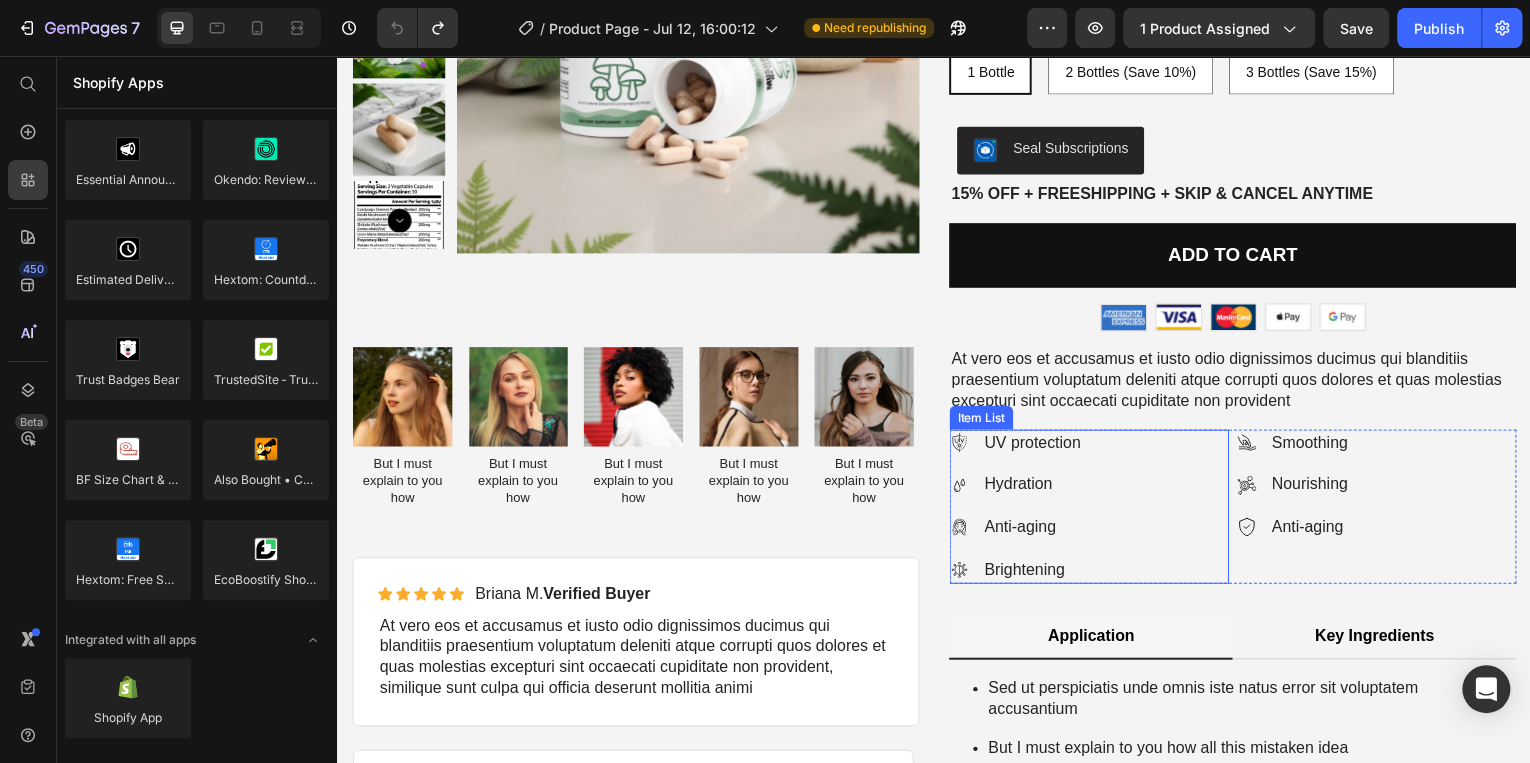 scroll, scrollTop: 1418, scrollLeft: 0, axis: vertical 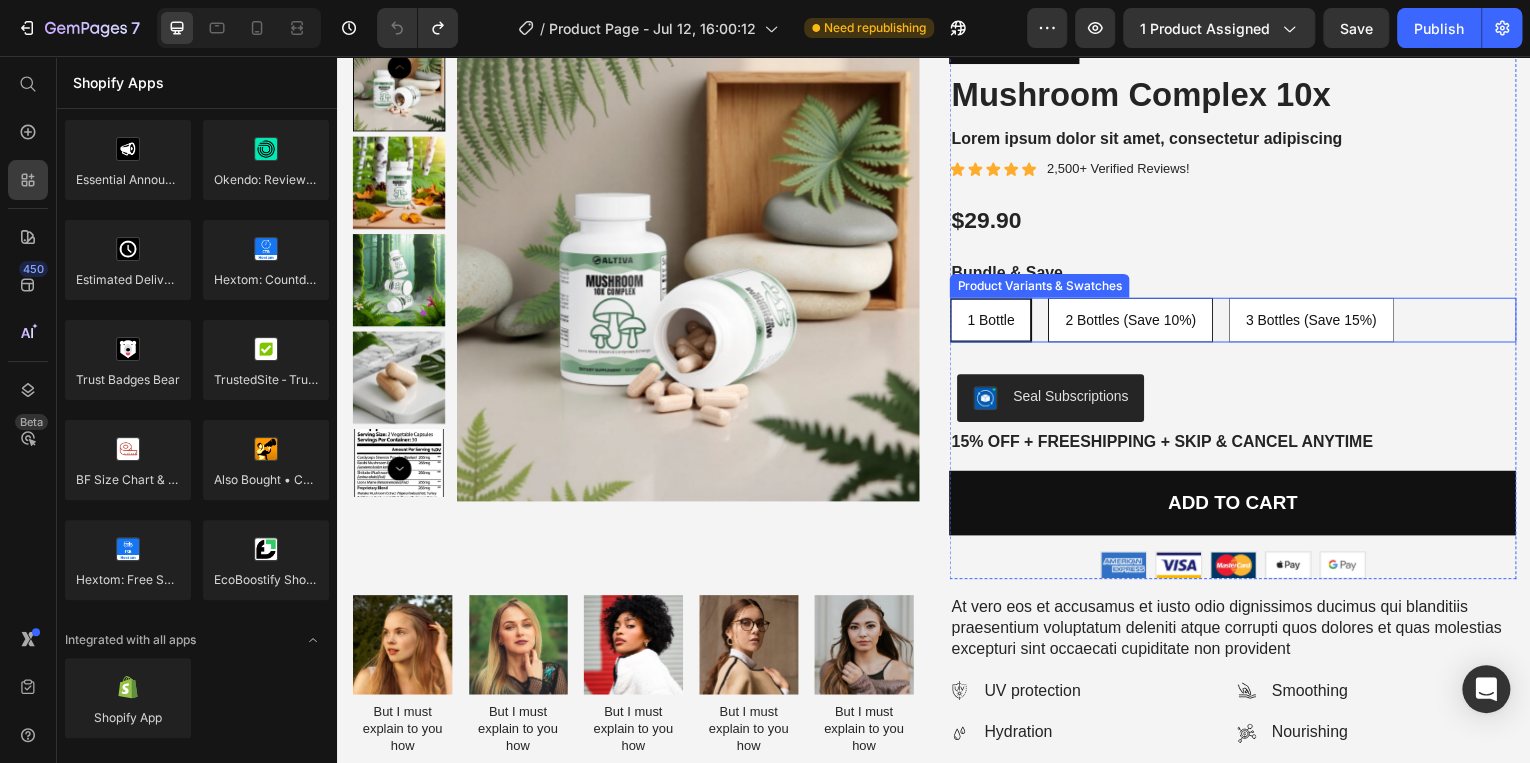 click on "2 Bottles (Save 10%)" at bounding box center [1134, 321] 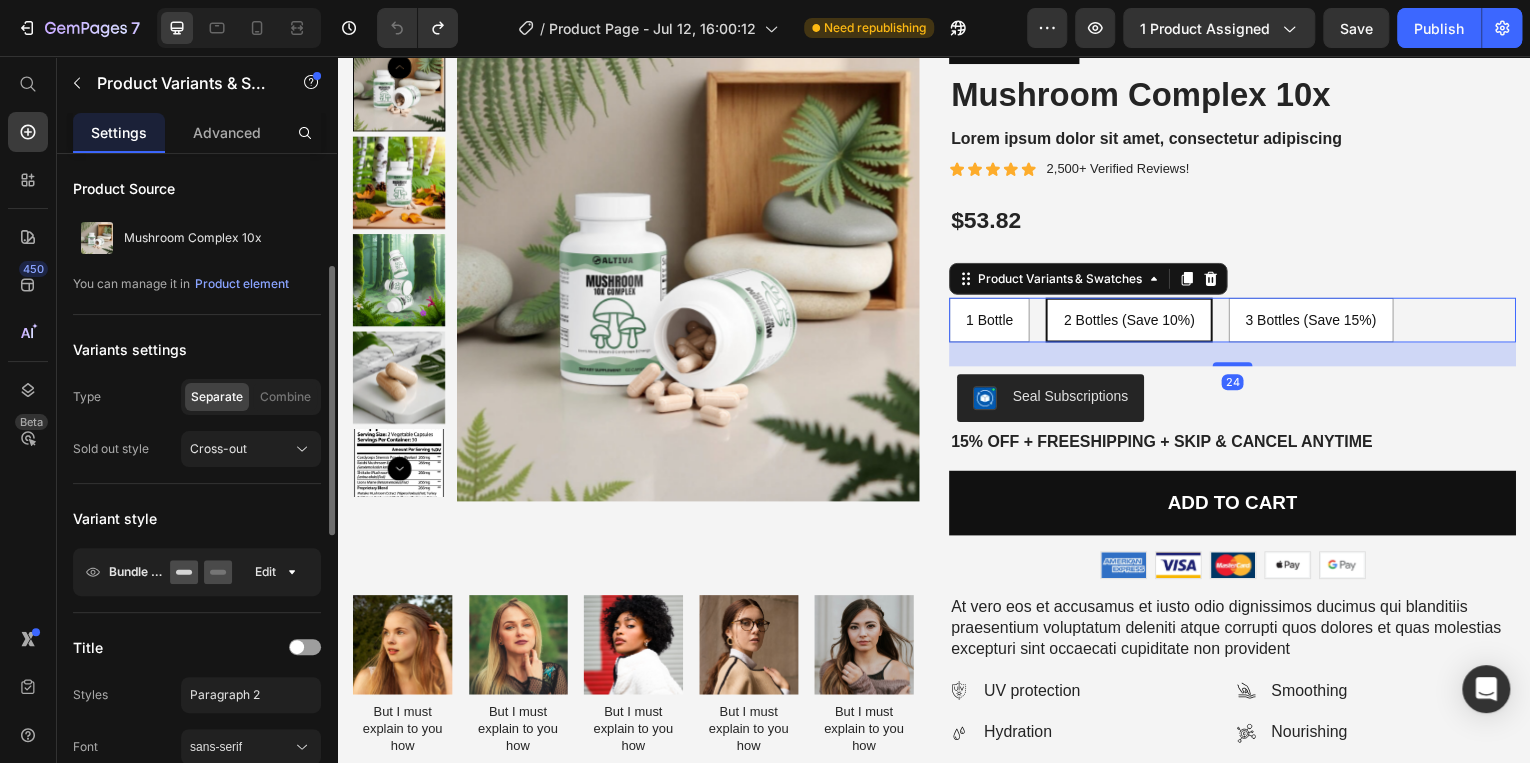 scroll, scrollTop: 160, scrollLeft: 0, axis: vertical 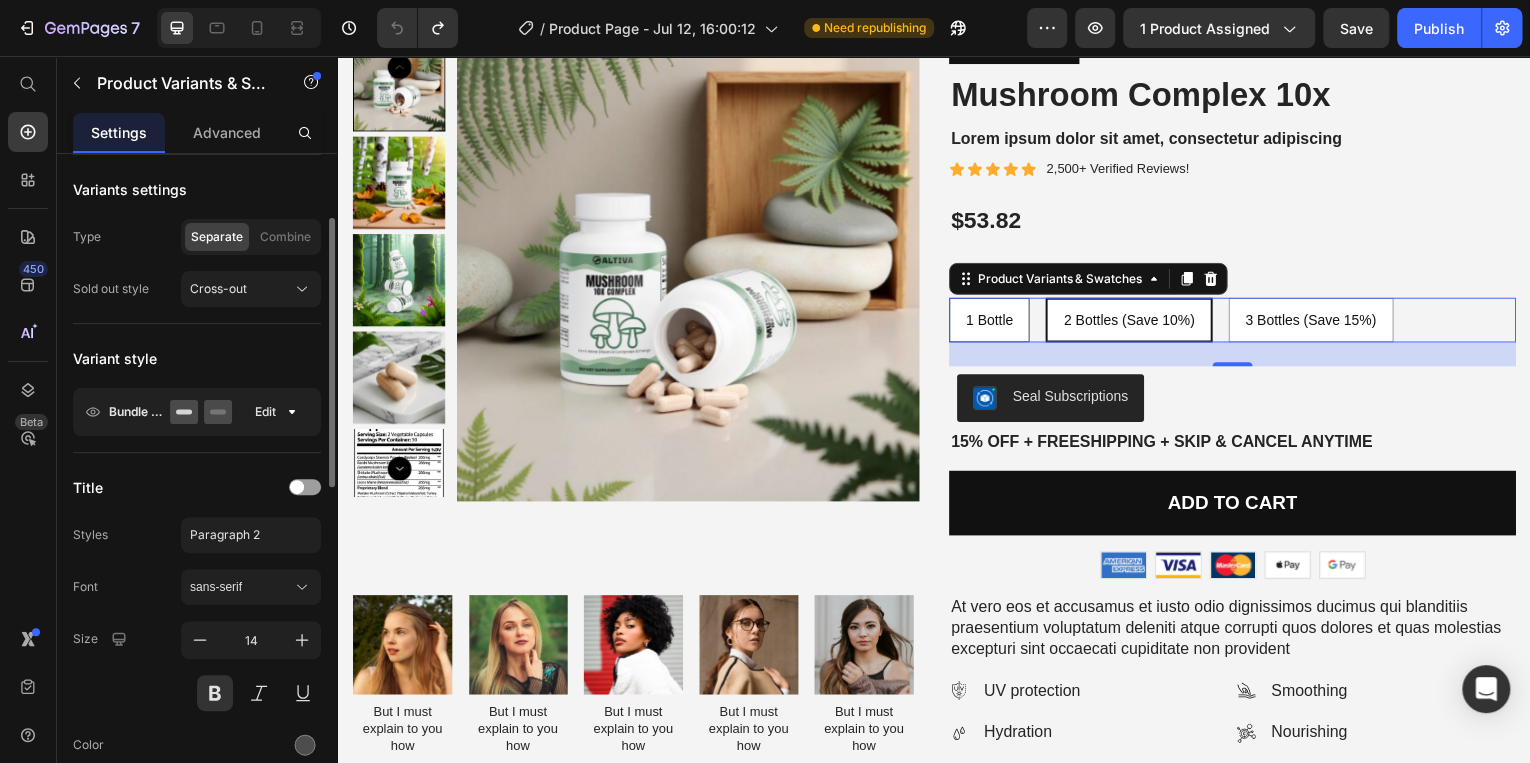 click on "1 Bottle" at bounding box center (992, 321) 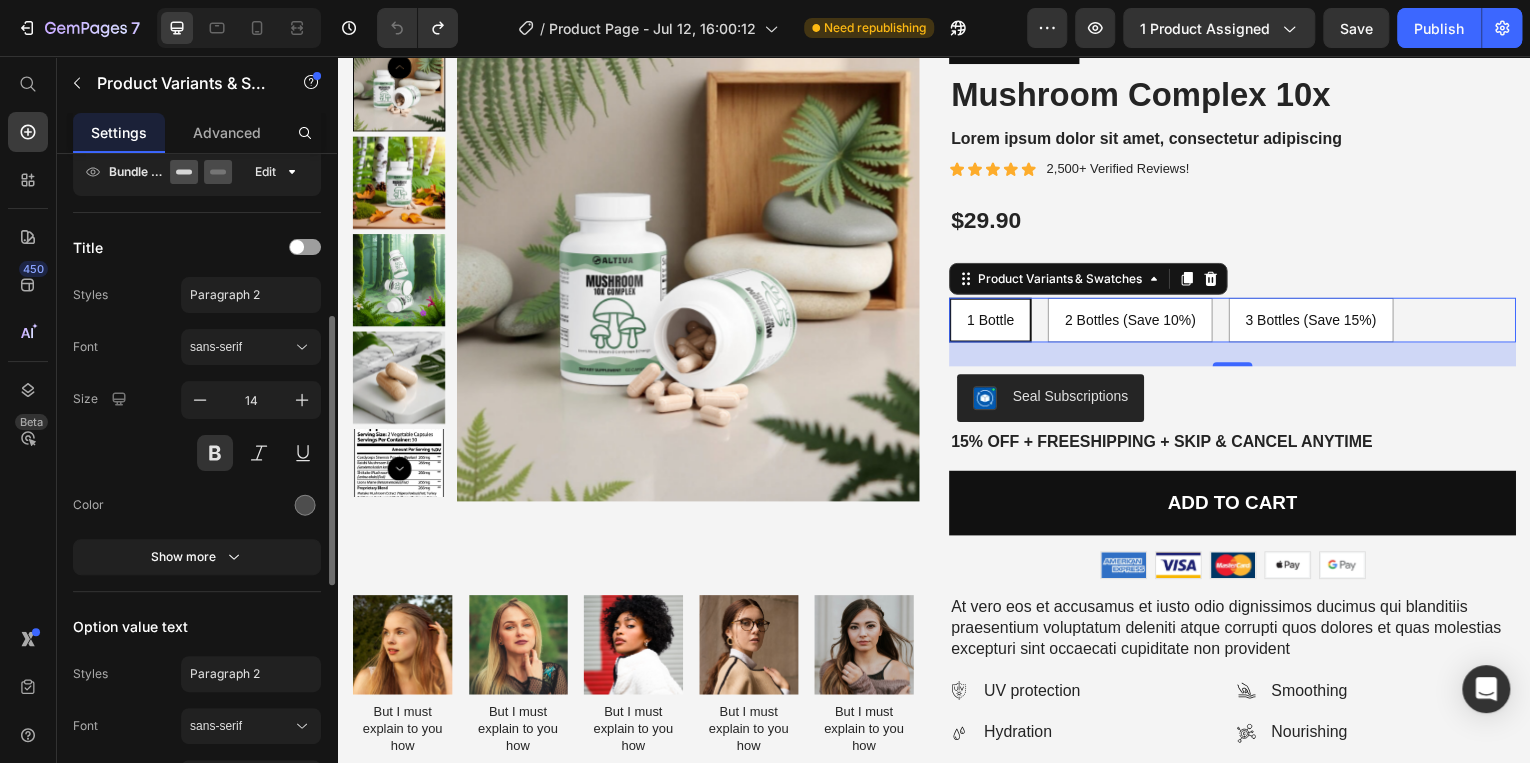 scroll, scrollTop: 320, scrollLeft: 0, axis: vertical 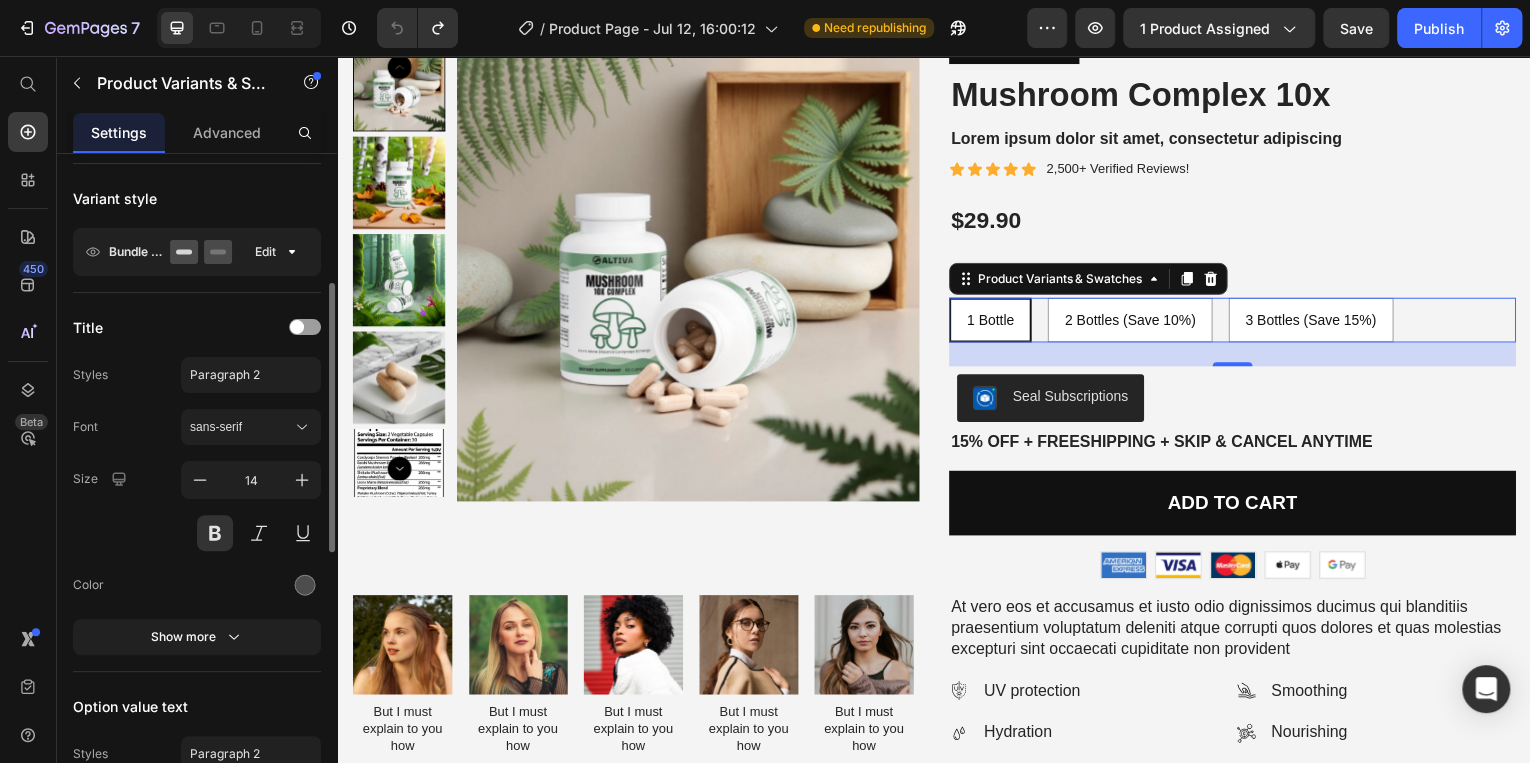 click on "Bundle & Save" at bounding box center (135, 252) 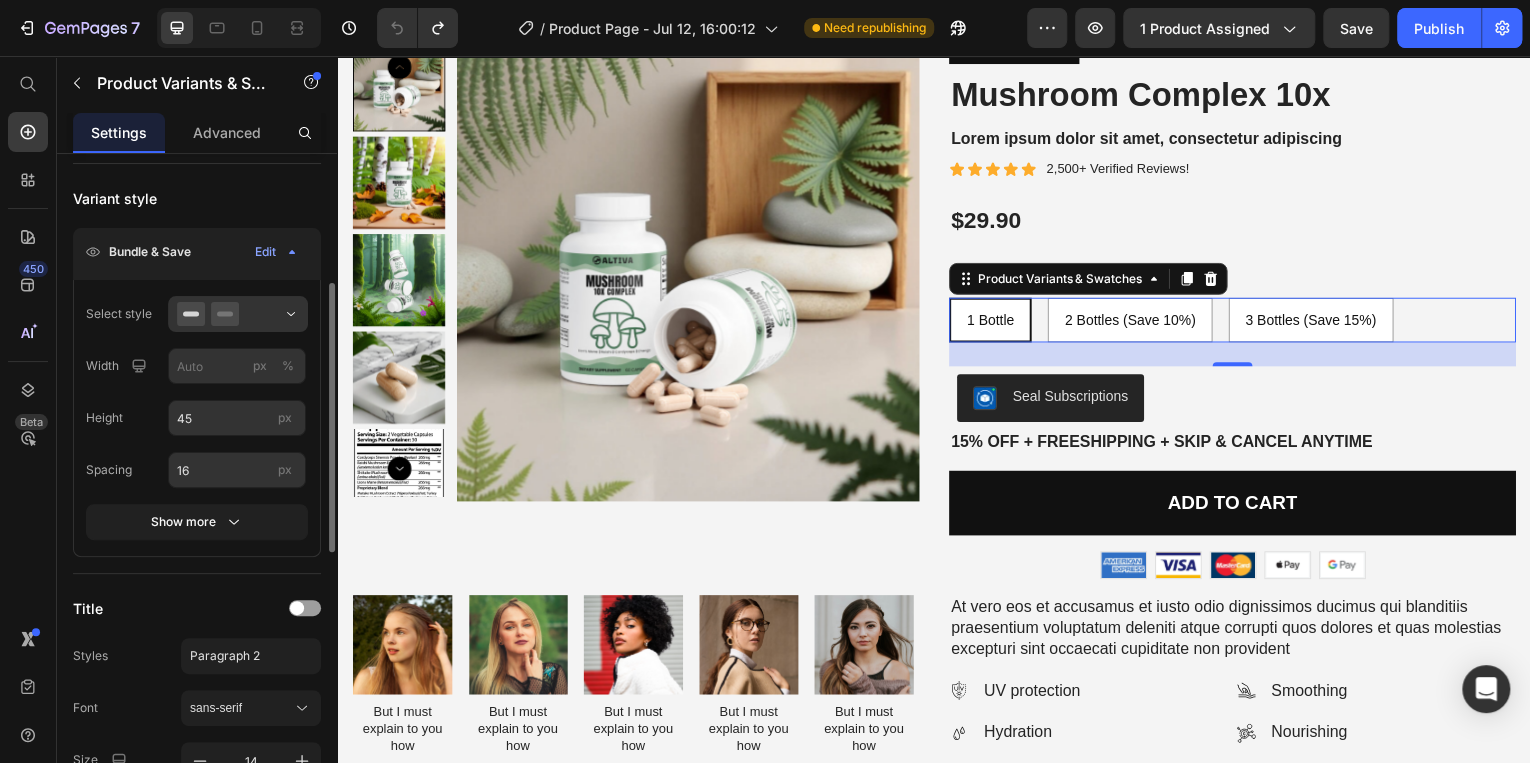 click on "Bundle & Save" at bounding box center (150, 252) 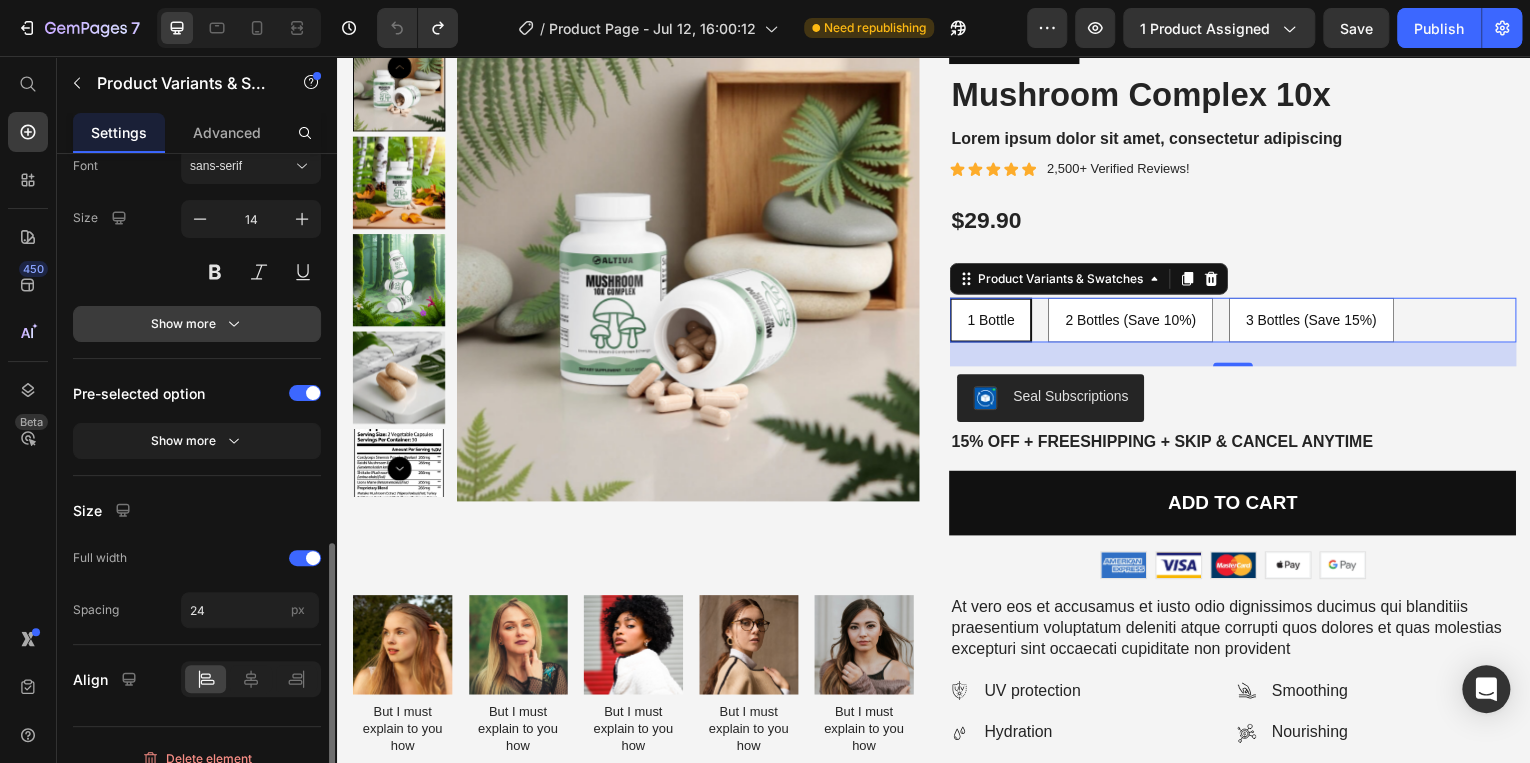 scroll, scrollTop: 978, scrollLeft: 0, axis: vertical 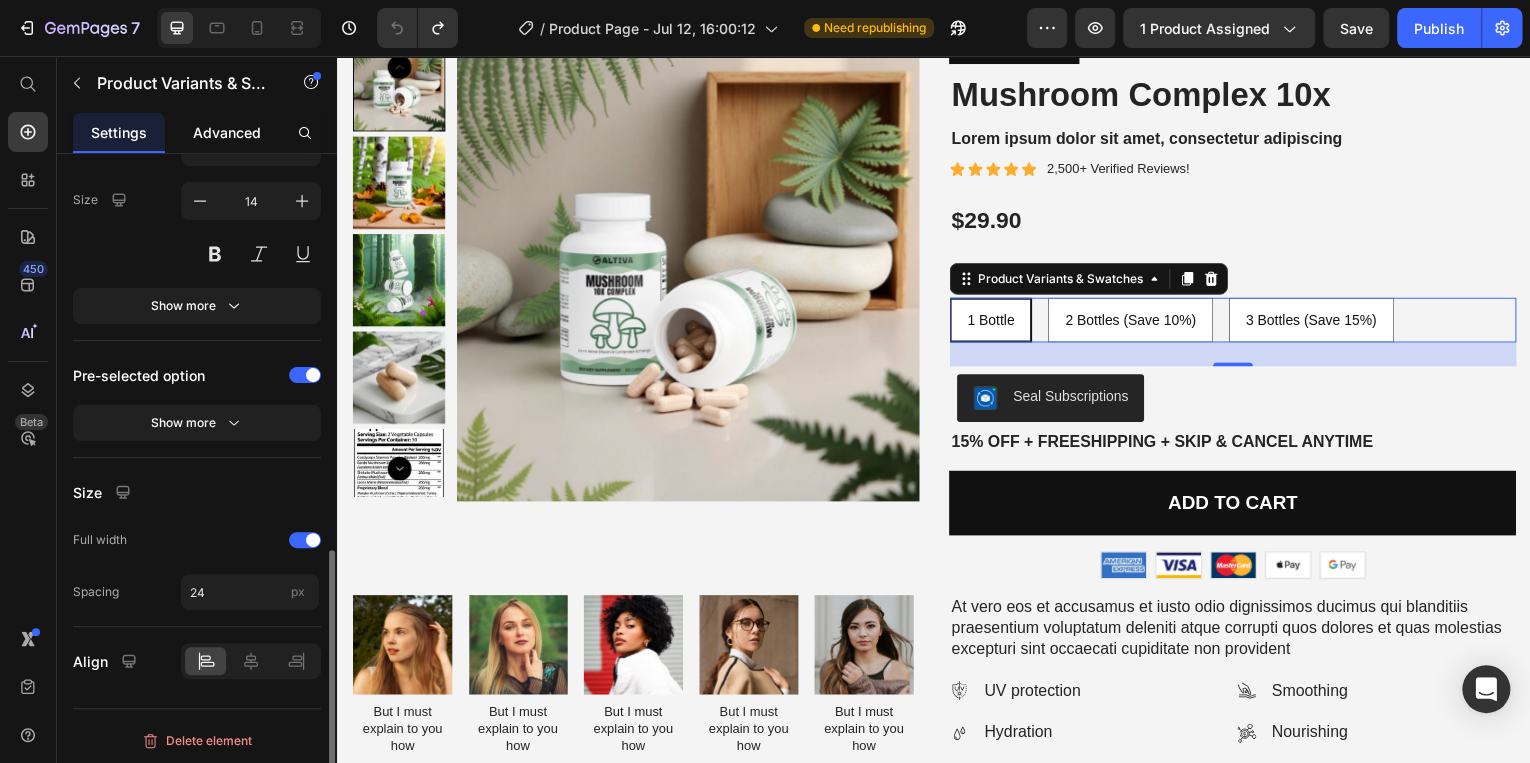 click on "Advanced" at bounding box center [227, 132] 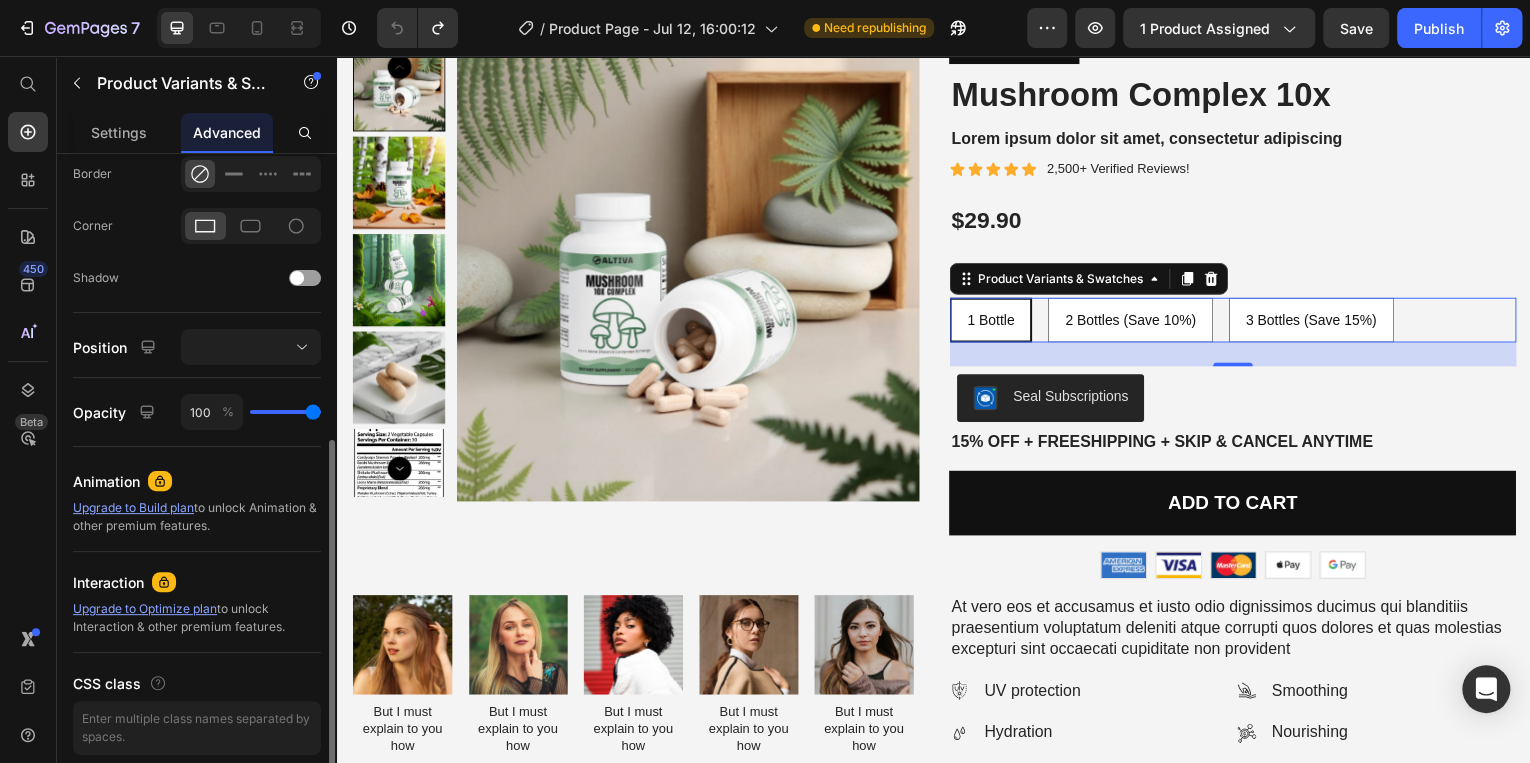 scroll, scrollTop: 636, scrollLeft: 0, axis: vertical 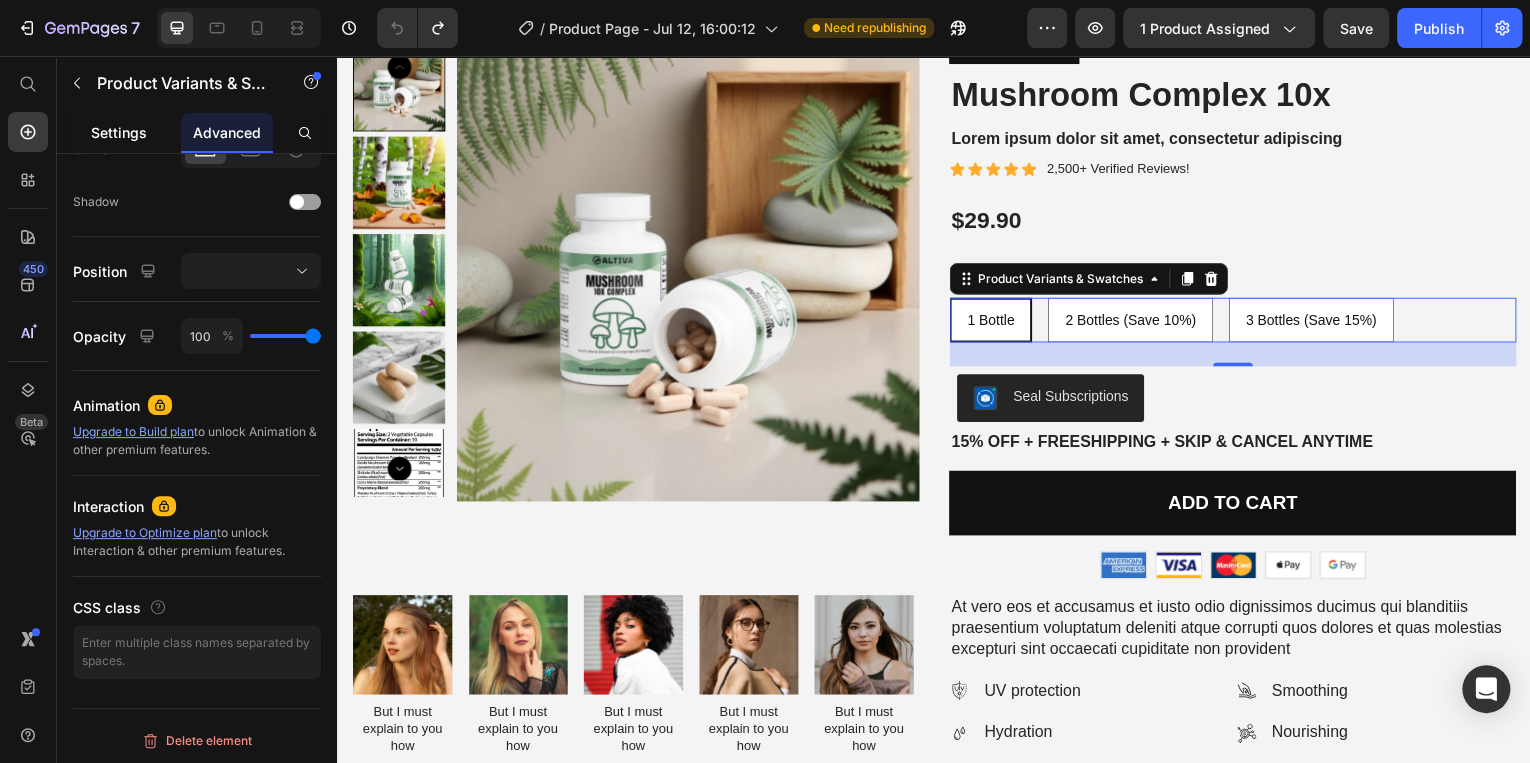 click on "Settings" 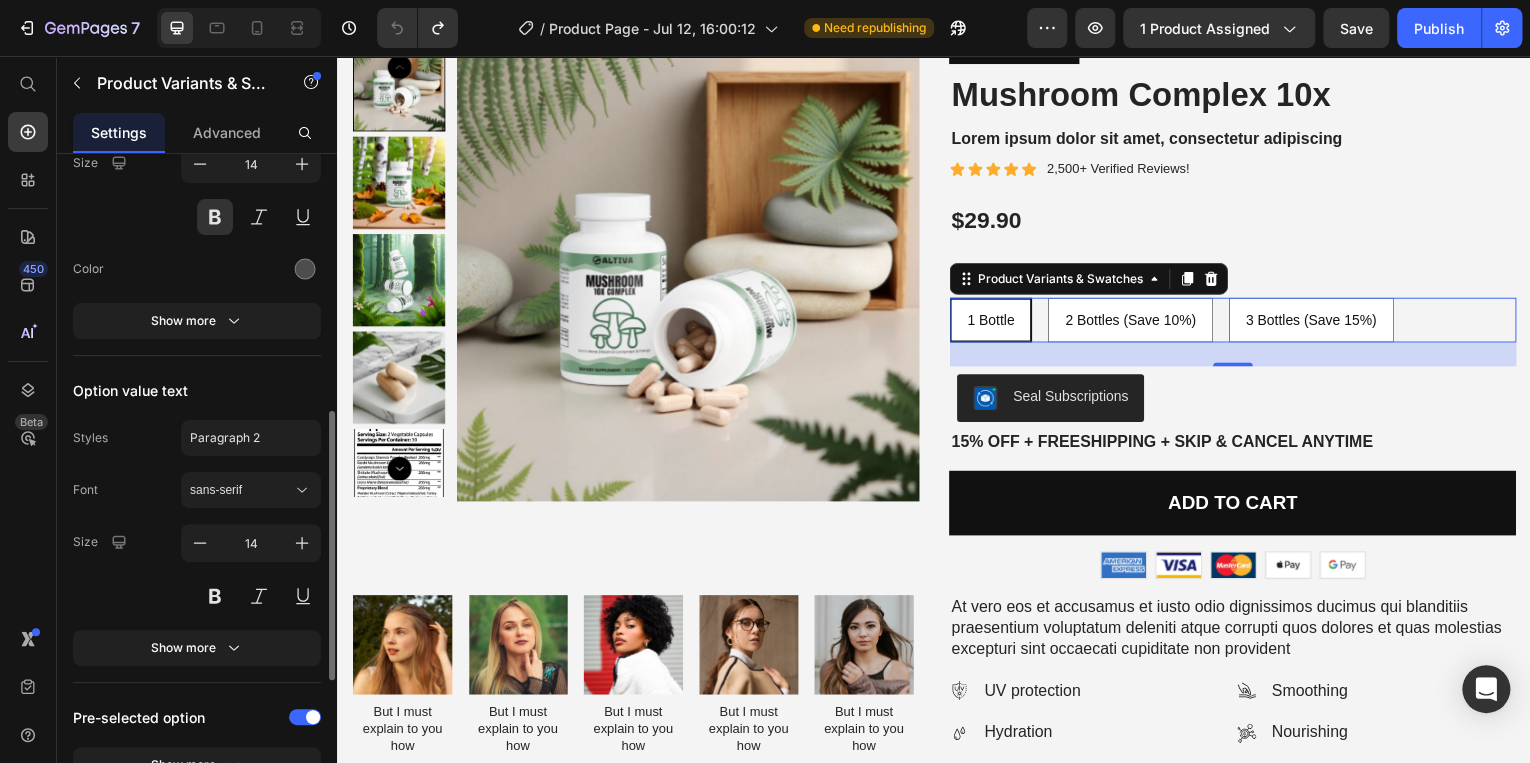 scroll, scrollTop: 0, scrollLeft: 0, axis: both 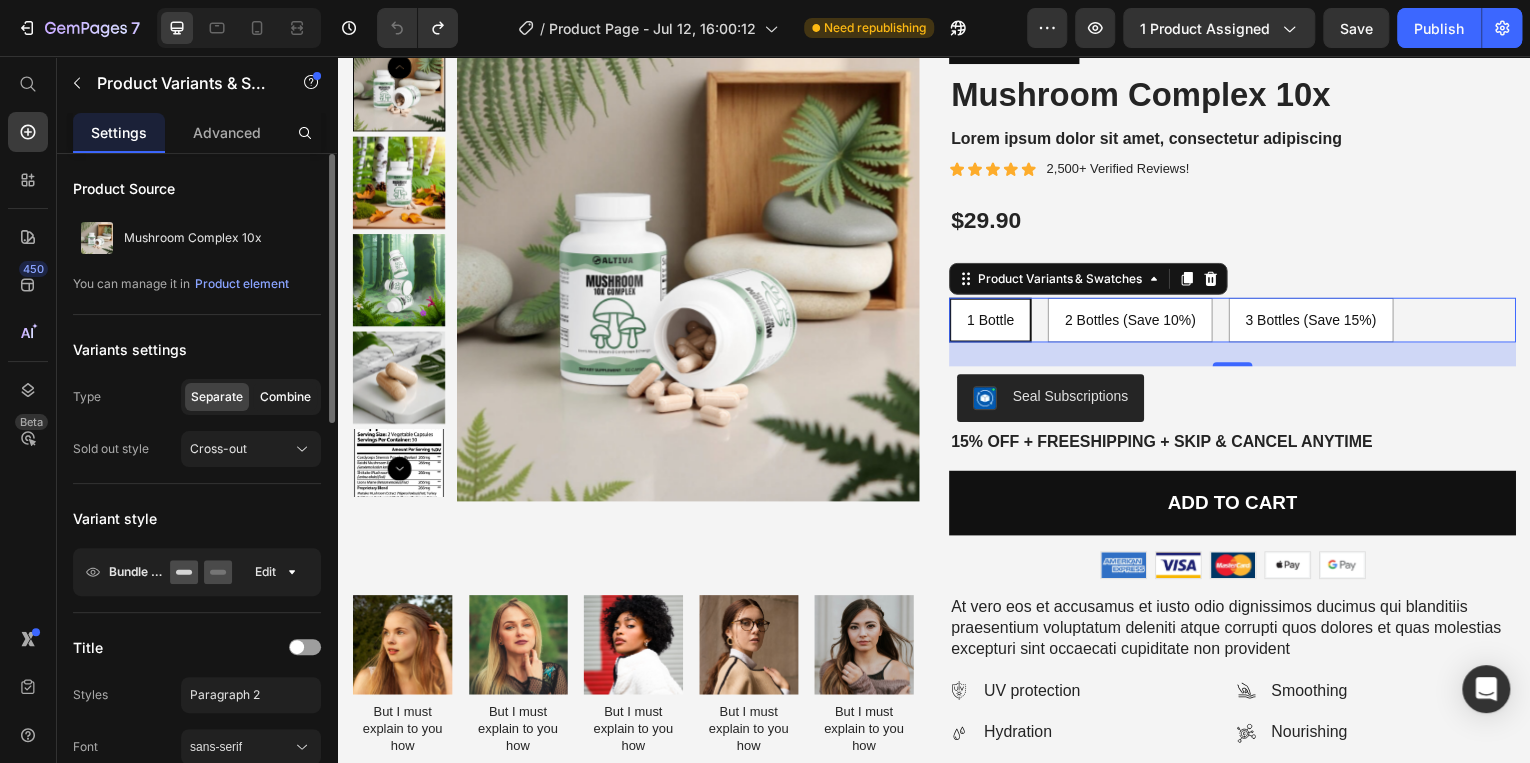 click on "Combine" 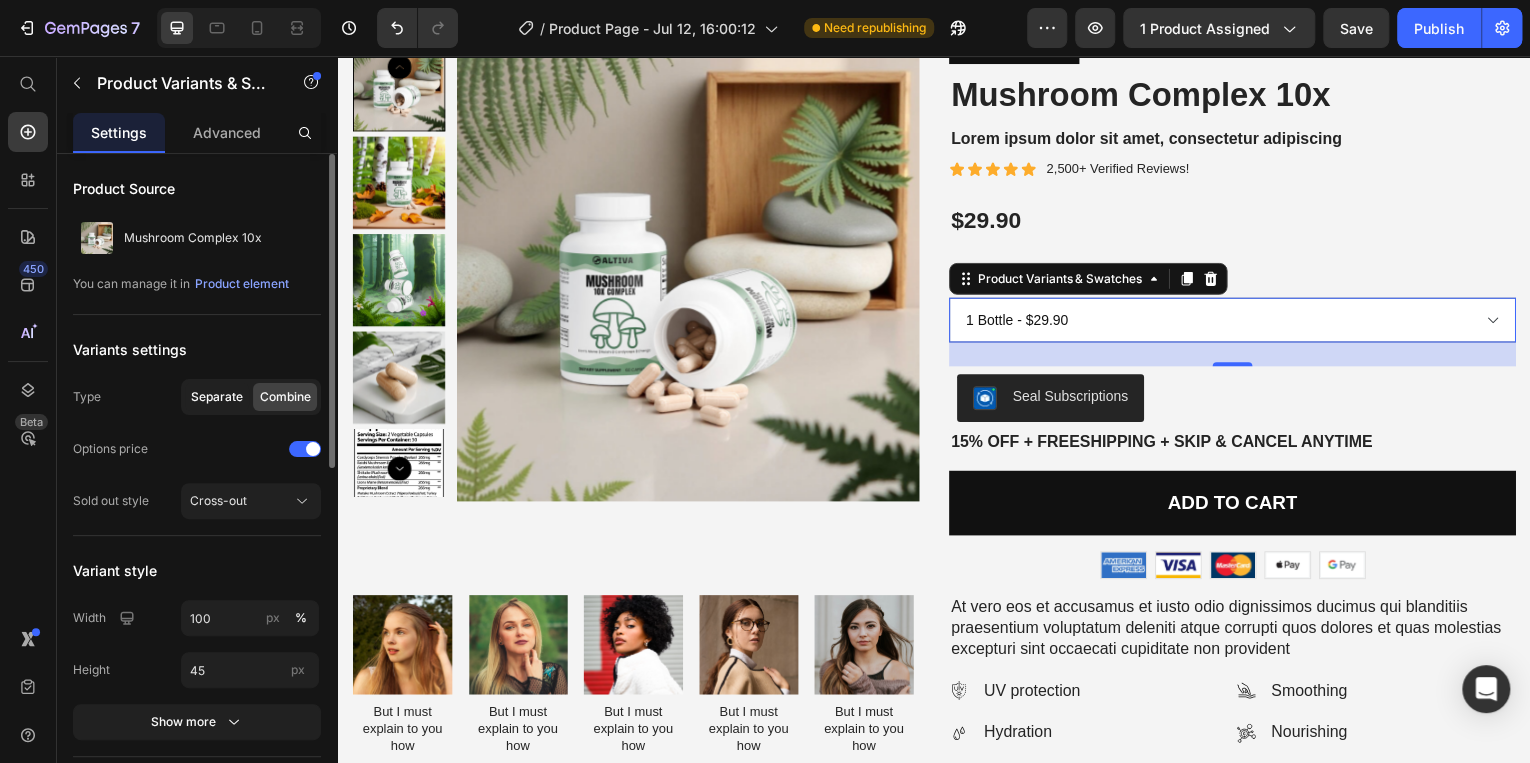 click on "Separate" 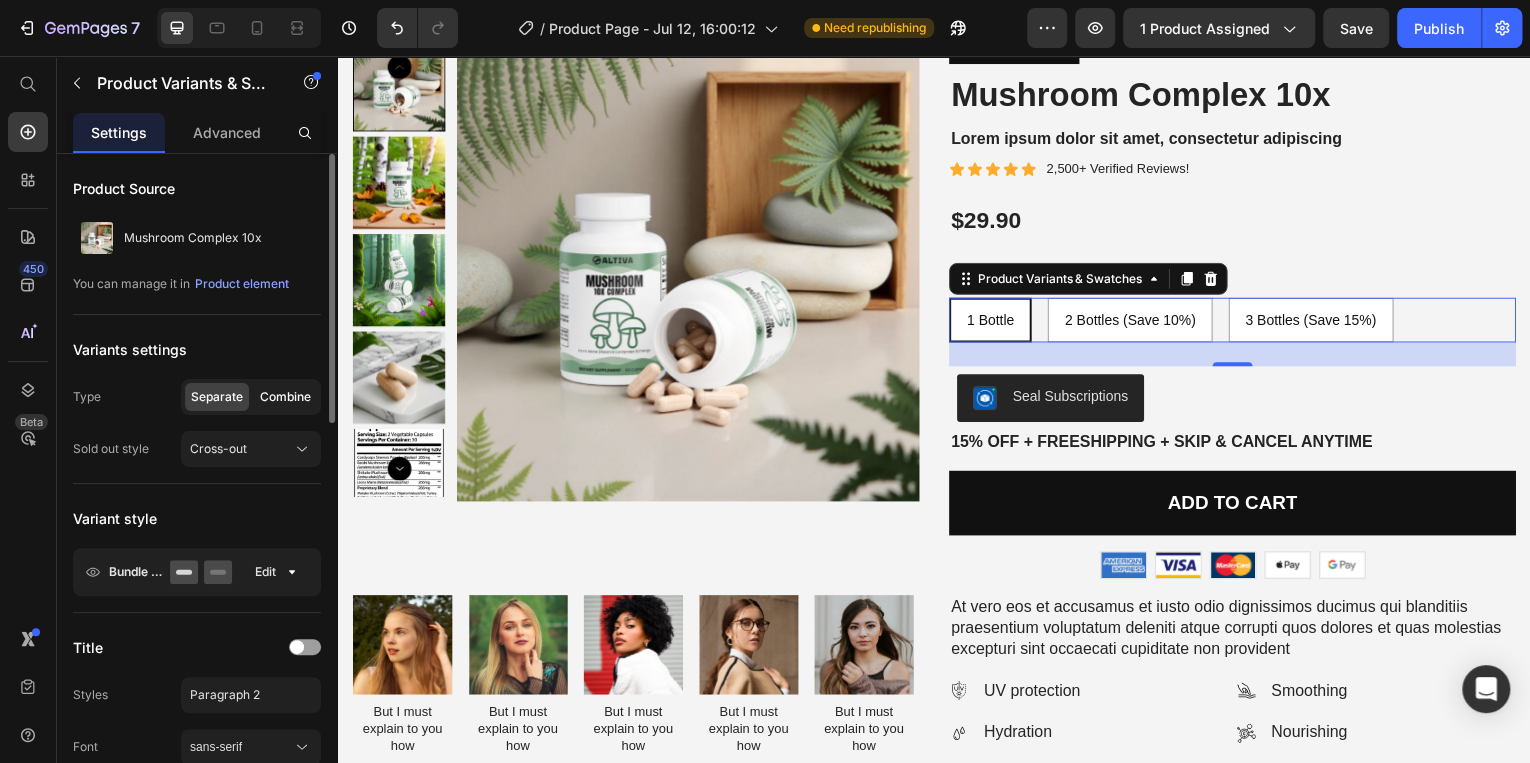 click on "Combine" 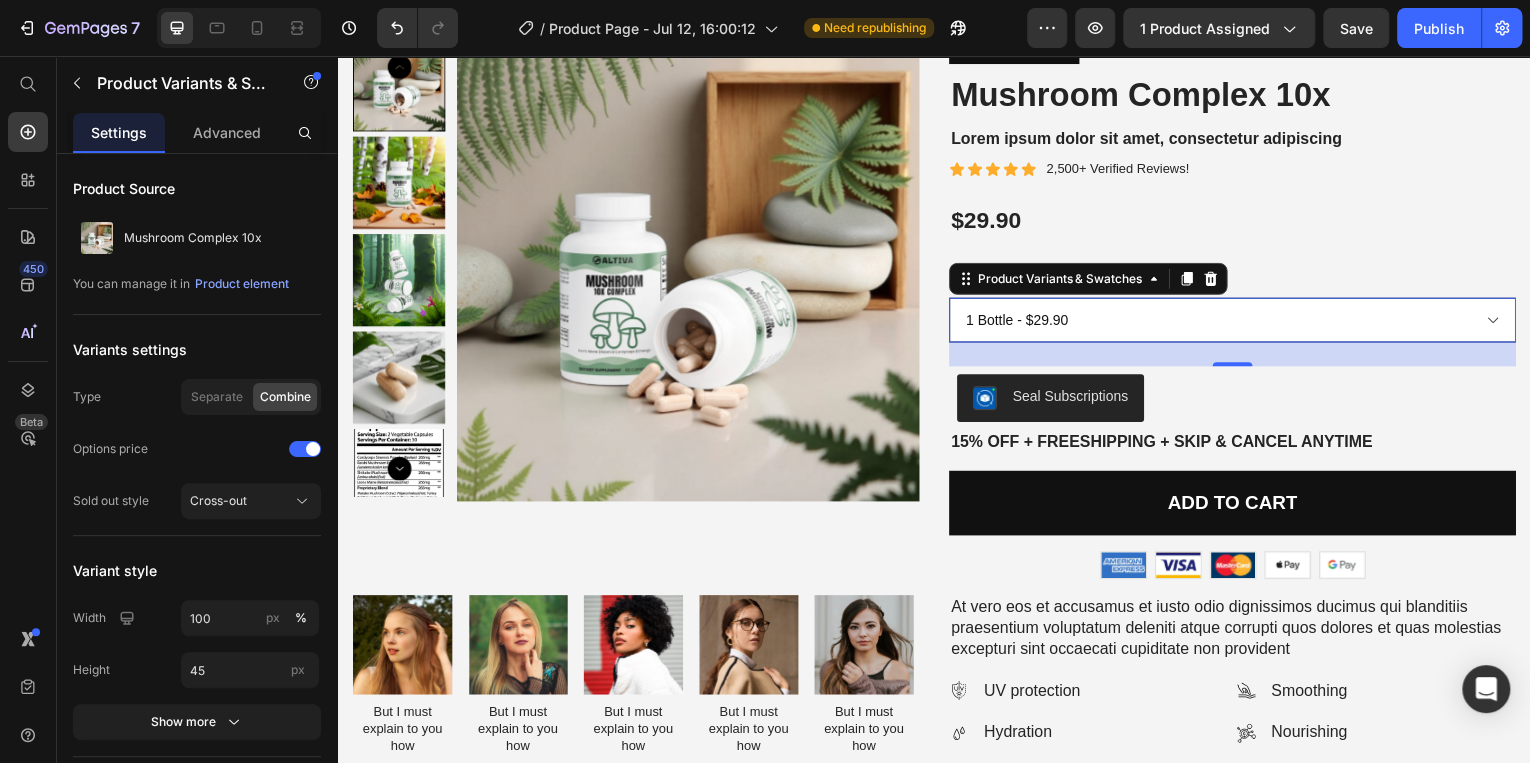 click on "1 Bottle - $29.90  2 Bottles (Save 10%) - $53.82  3 Bottles (Save 15%) - $76.24" at bounding box center (1237, 321) 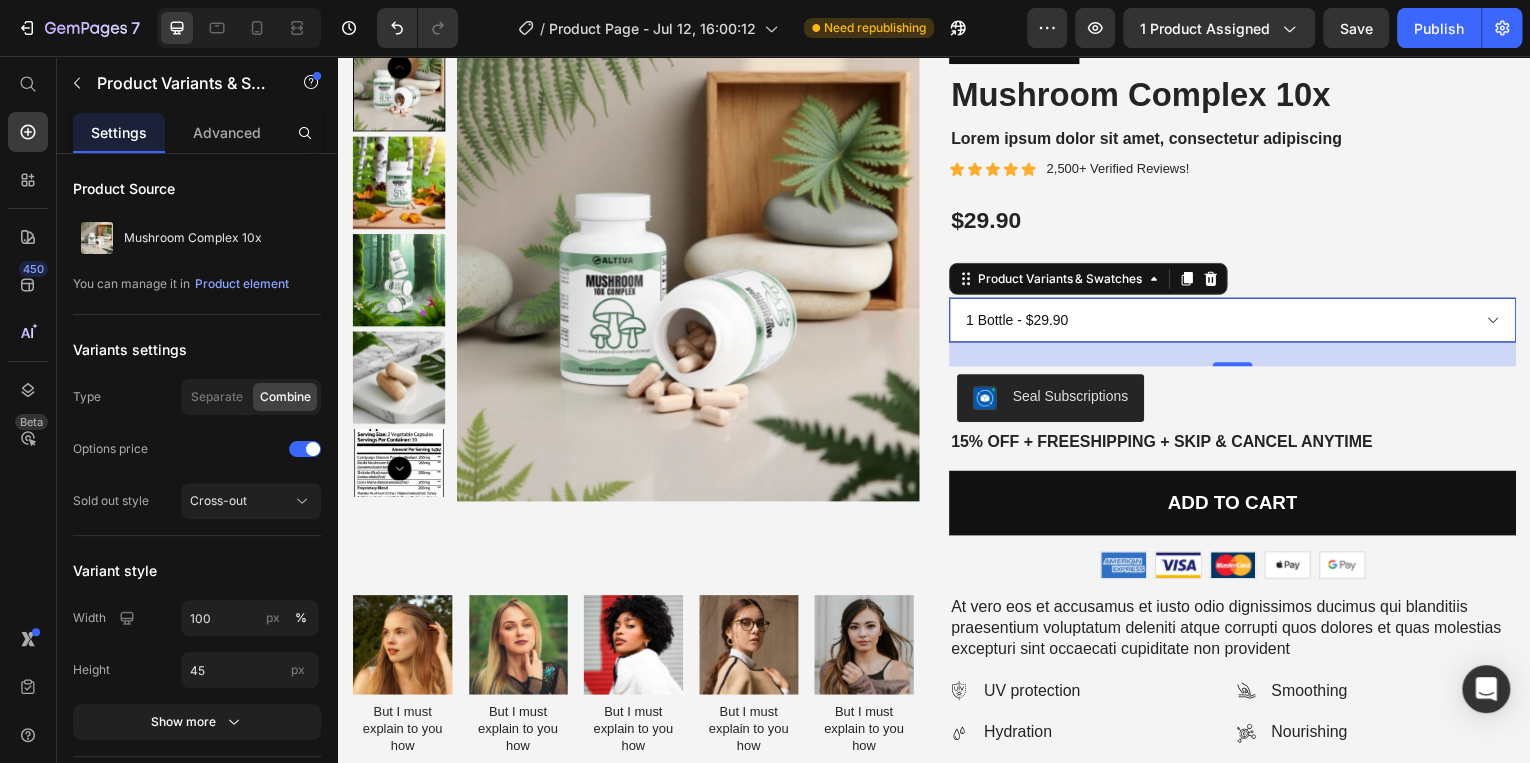 click on "1 Bottle - $29.90  2 Bottles (Save 10%) - $53.82  3 Bottles (Save 15%) - $76.24" at bounding box center [1237, 321] 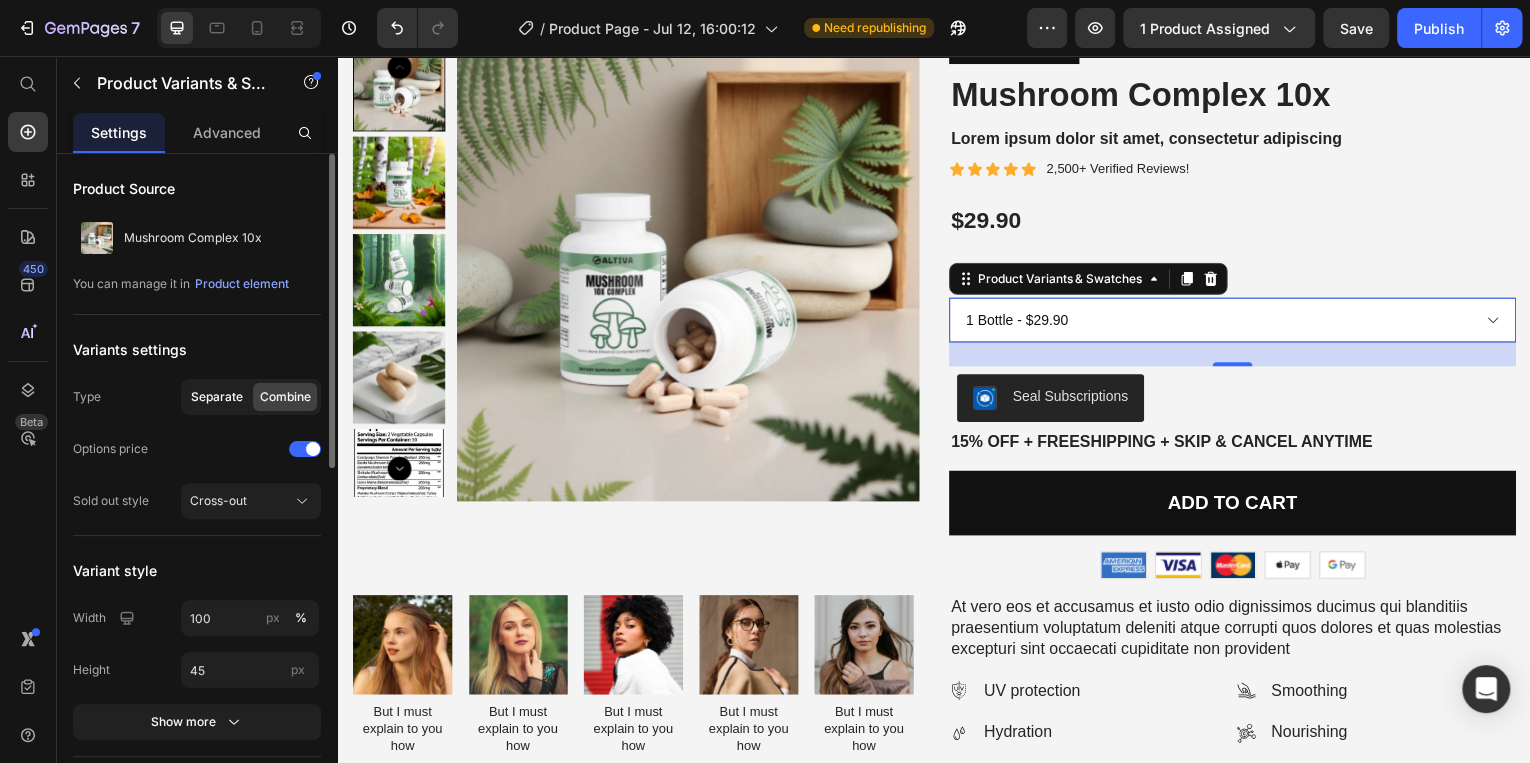 click on "Separate" 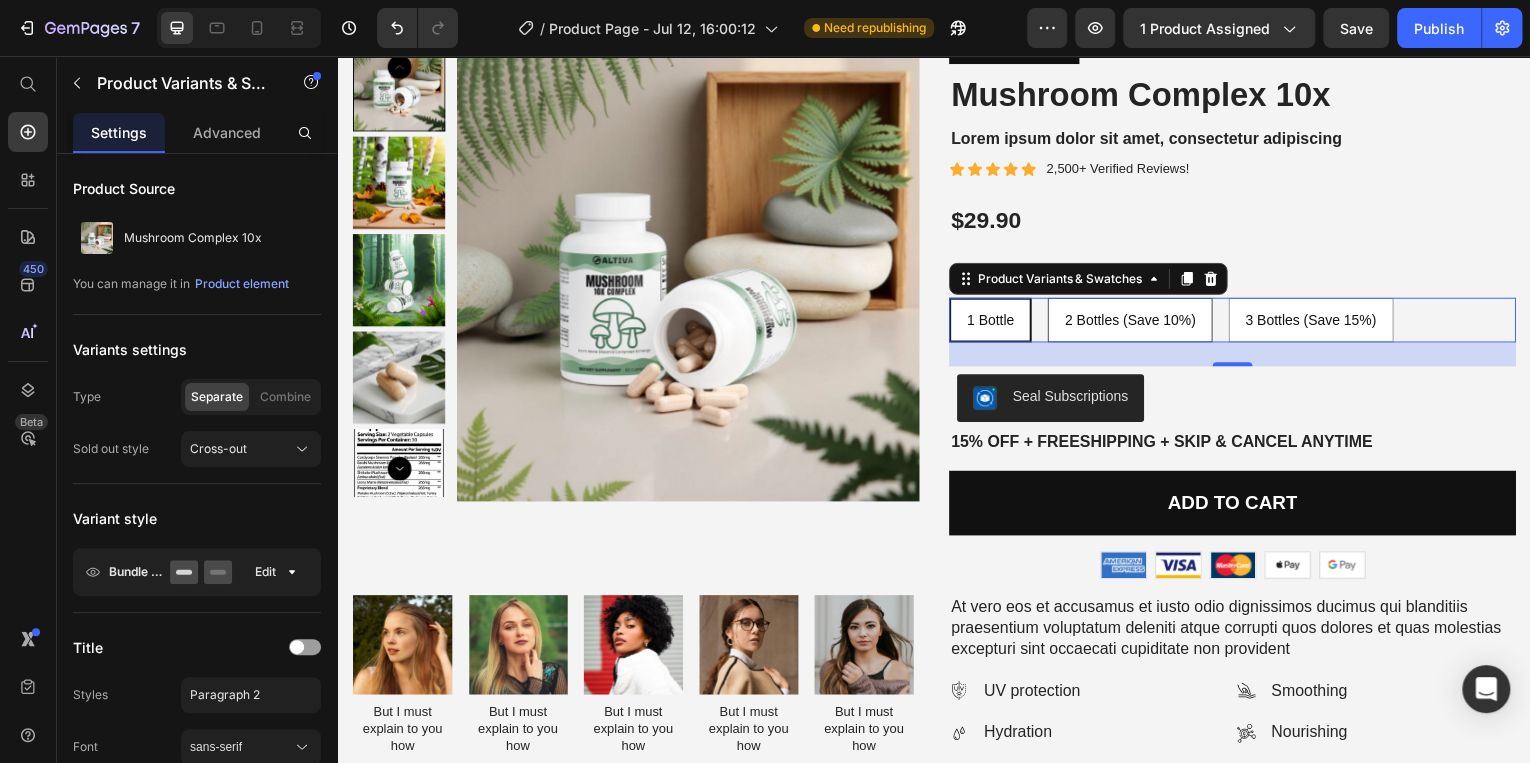 click on "2 Bottles (Save 10%)" at bounding box center [1134, 321] 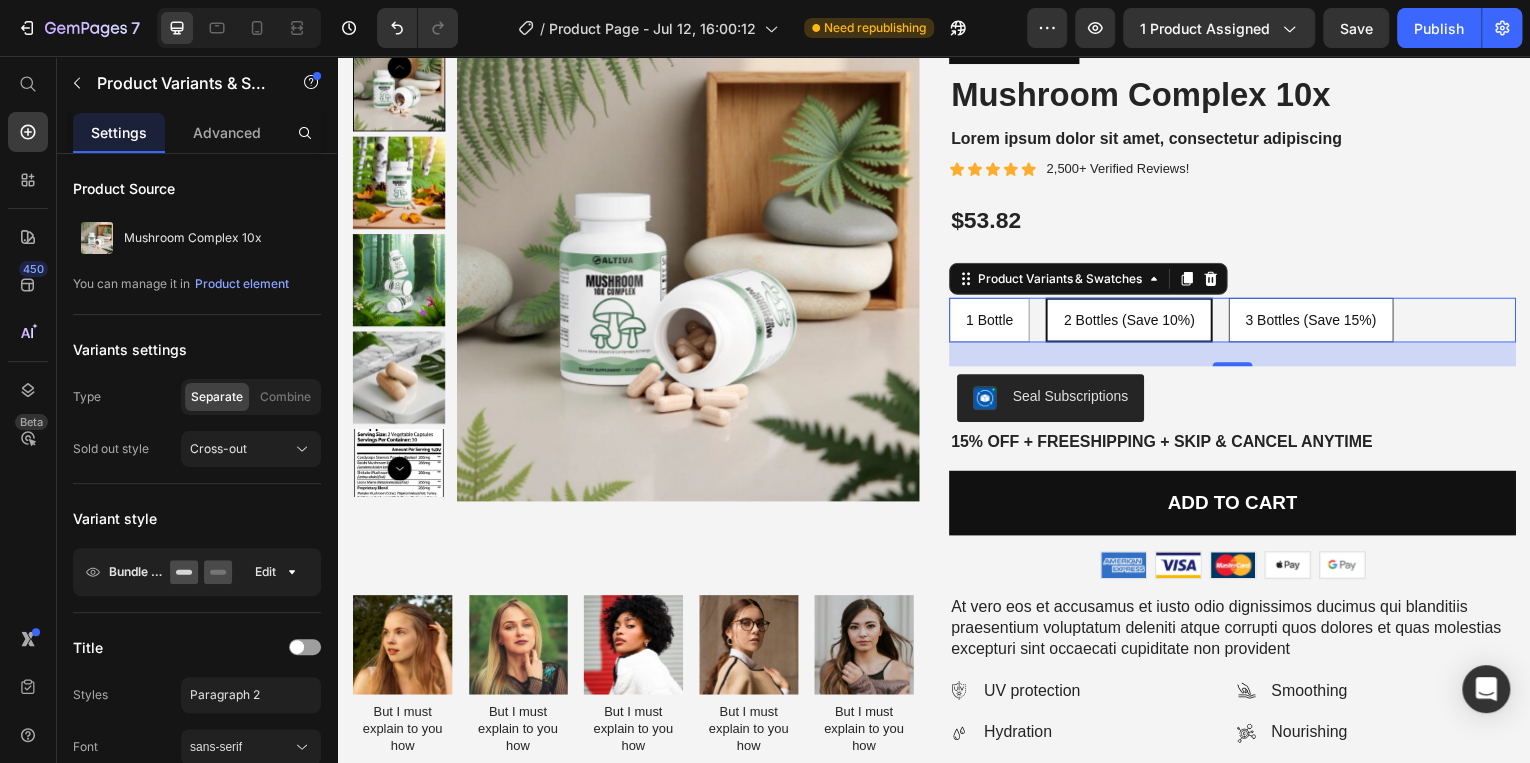 click on "3 Bottles (Save 15%)" at bounding box center (1316, 321) 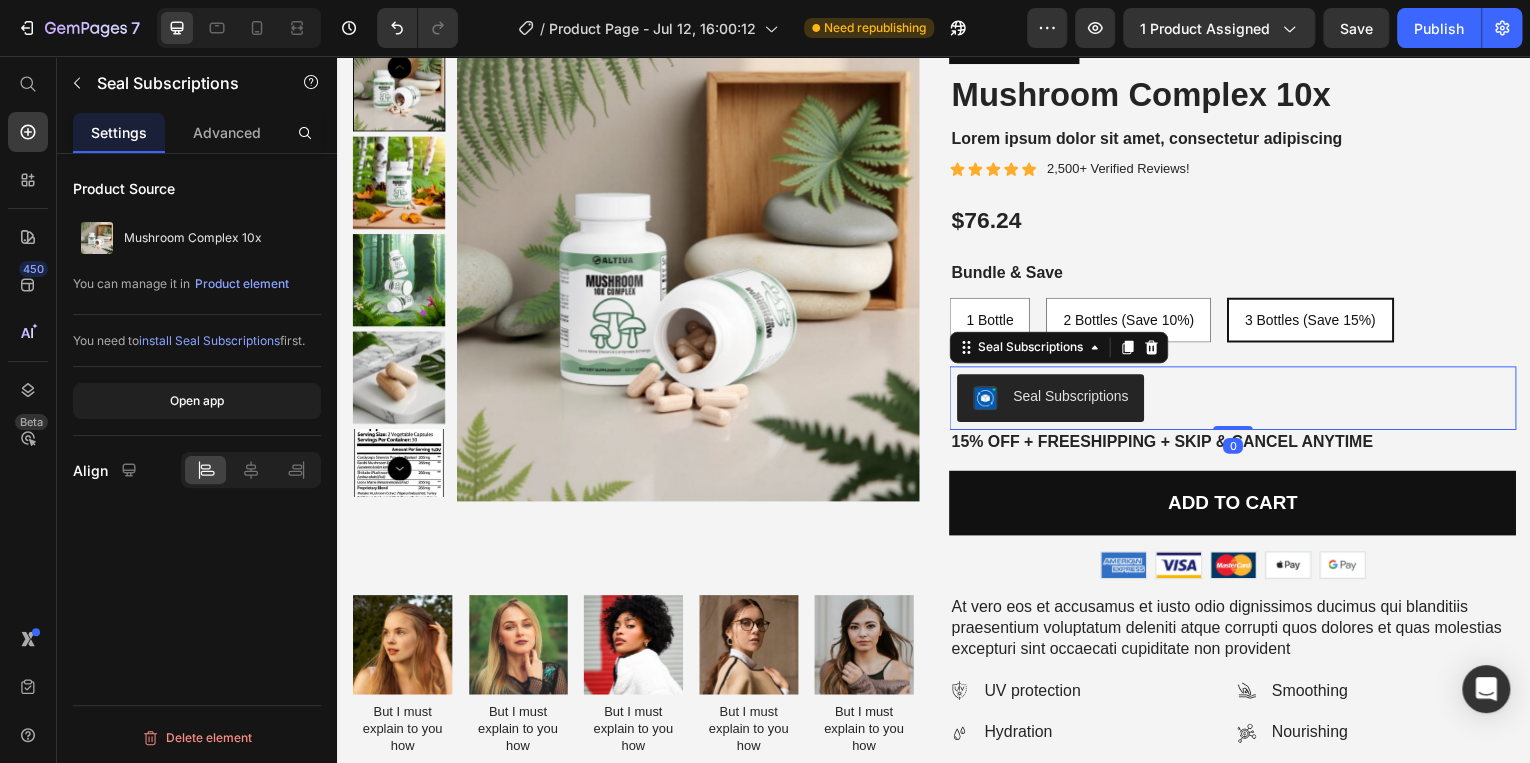 click on "Seal Subscriptions" at bounding box center (1237, 400) 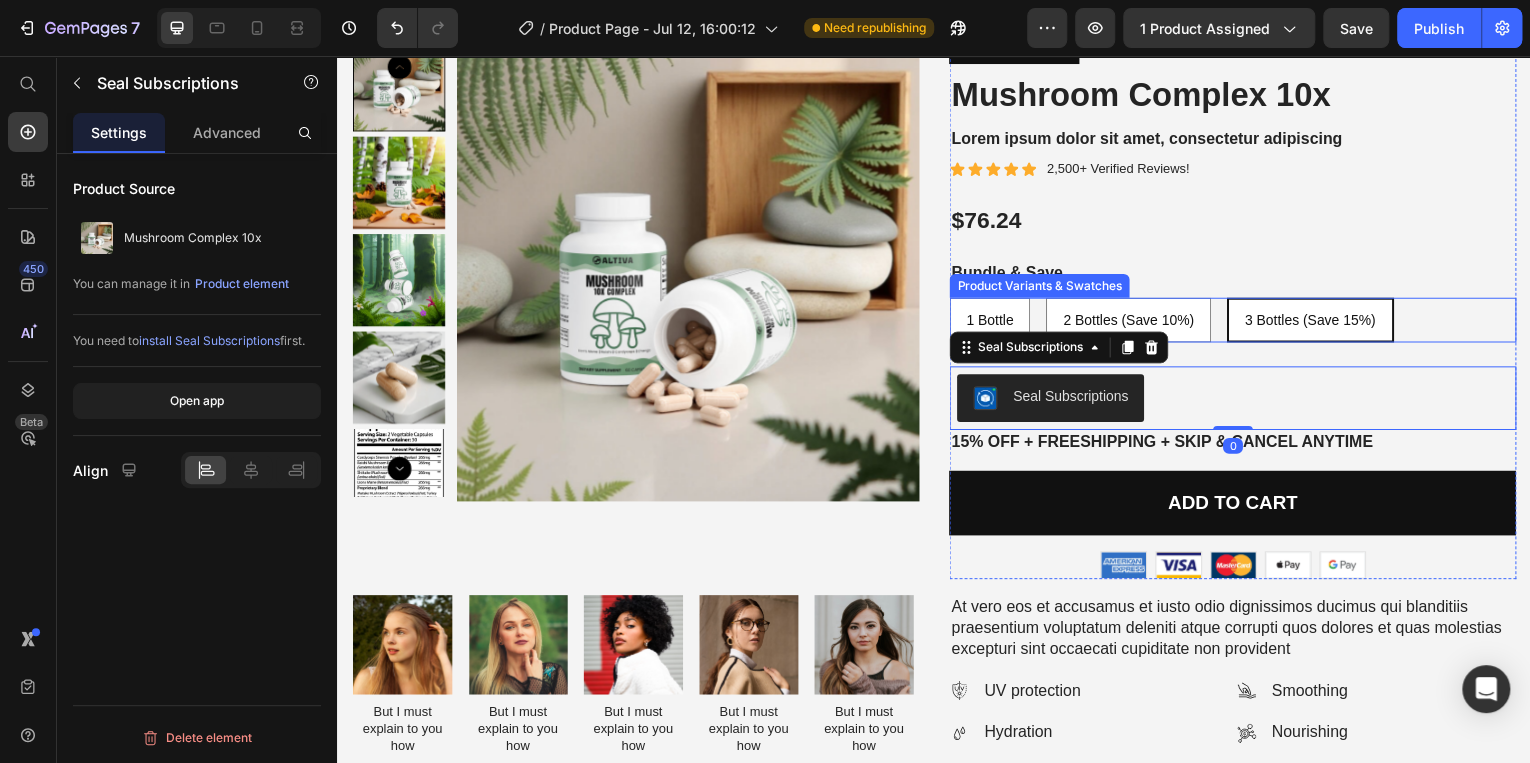 click on "3 Bottles (Save 15%)" at bounding box center [1315, 321] 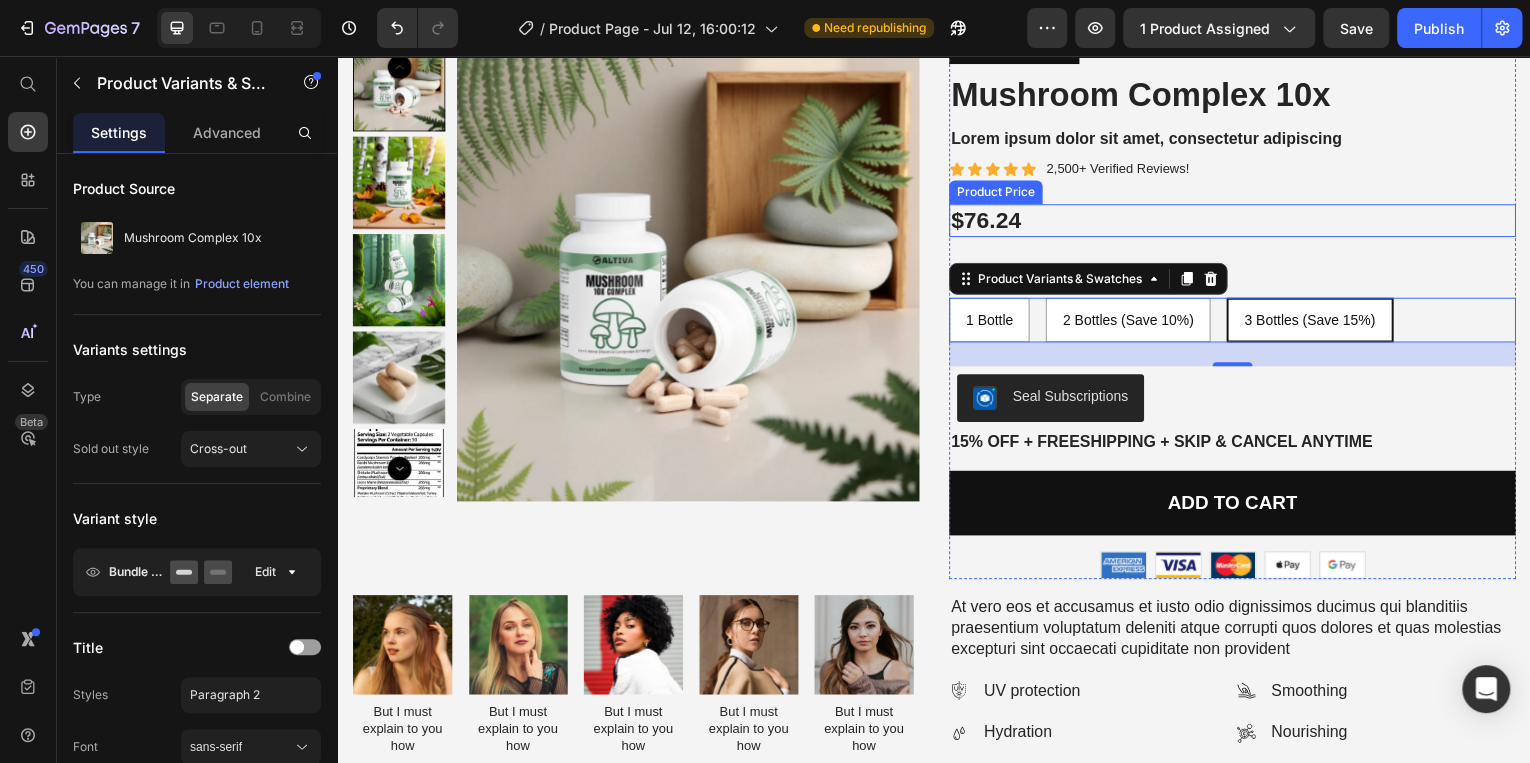 click on "$76.24" at bounding box center (1237, 222) 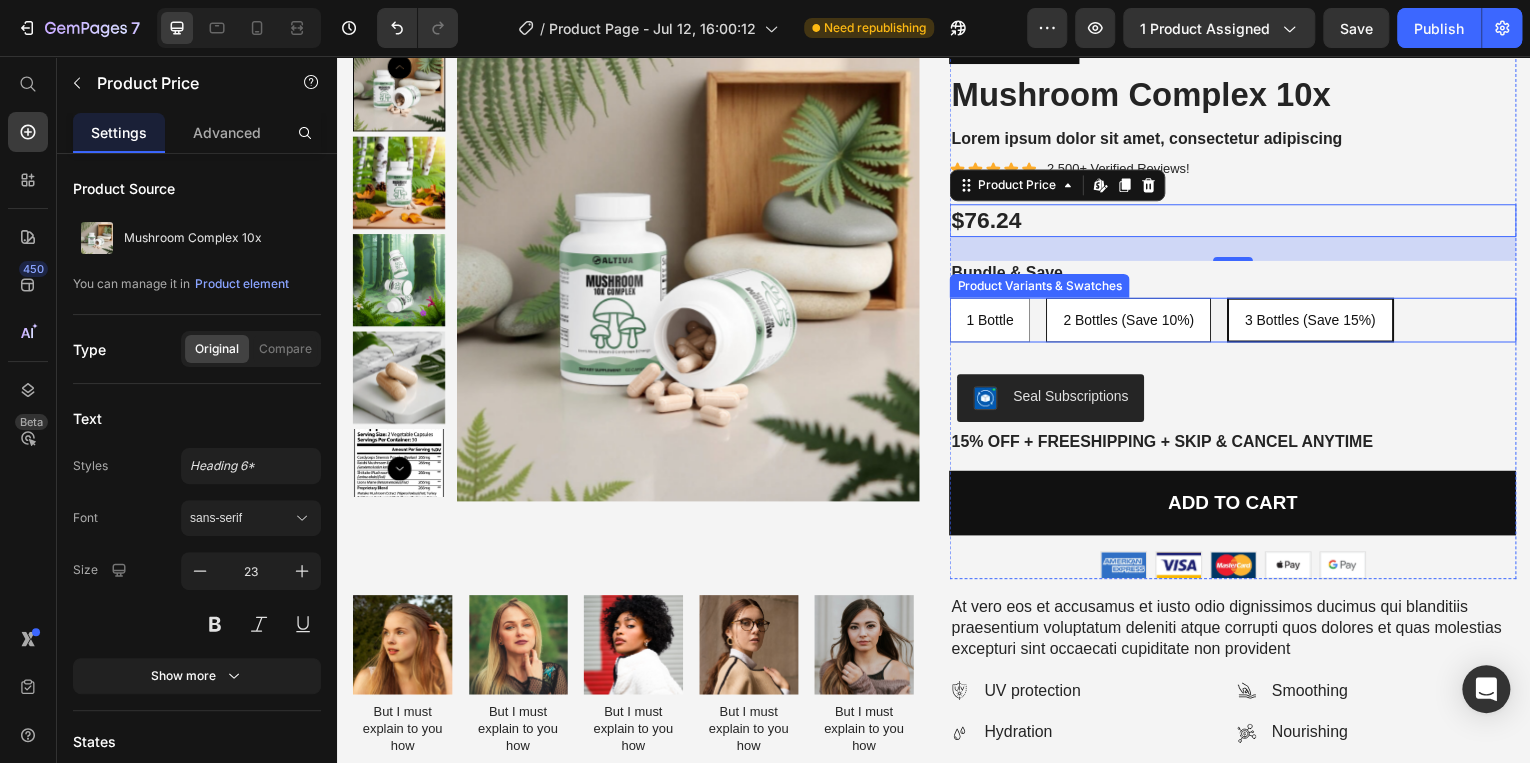 click on "2 Bottles (Save 10%)" at bounding box center [1132, 321] 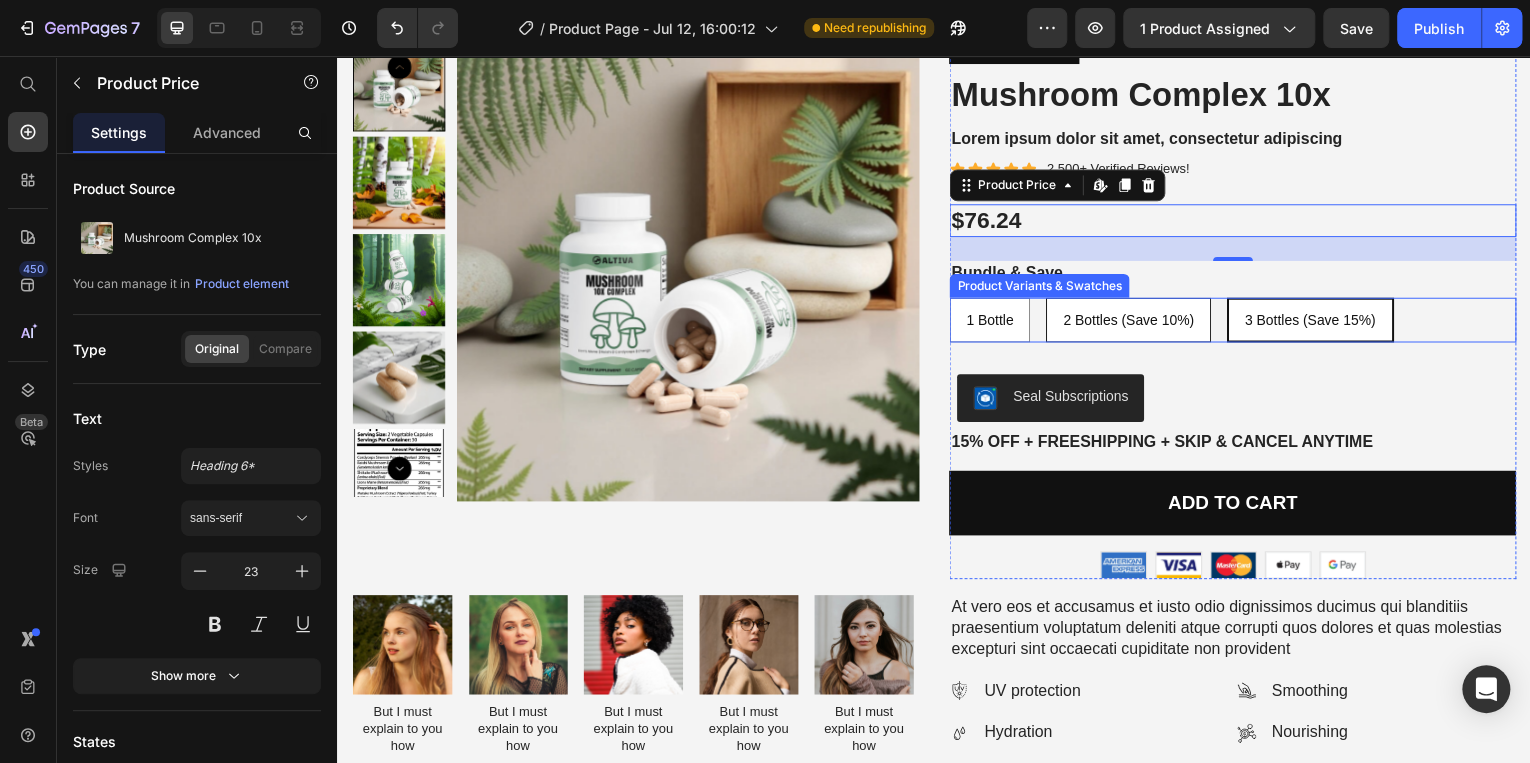 click on "2 Bottles (Save 10%) 2 Bottles (Save 10%) 2 Bottles (Save 10%)" at bounding box center (1048, 298) 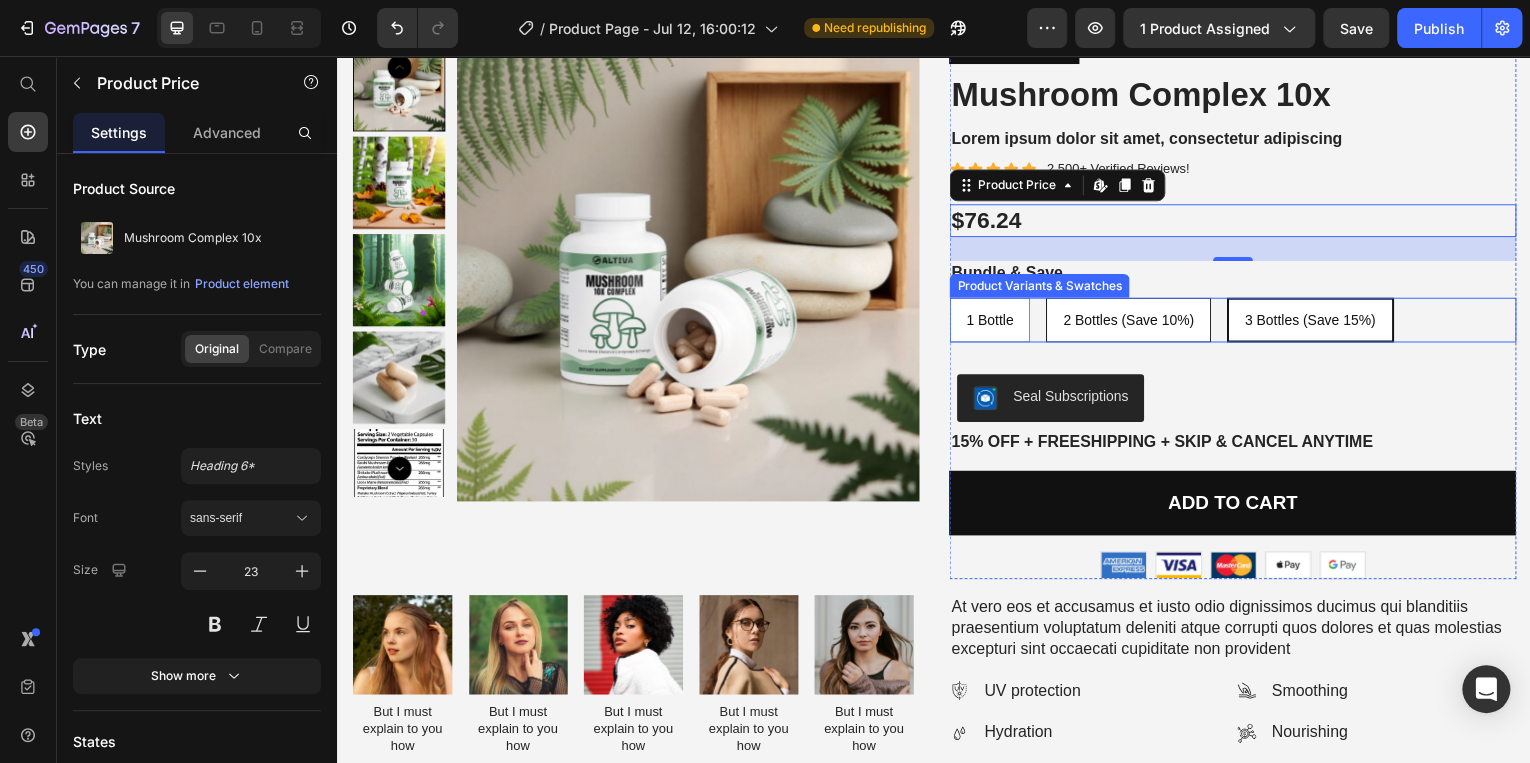 radio on "true" 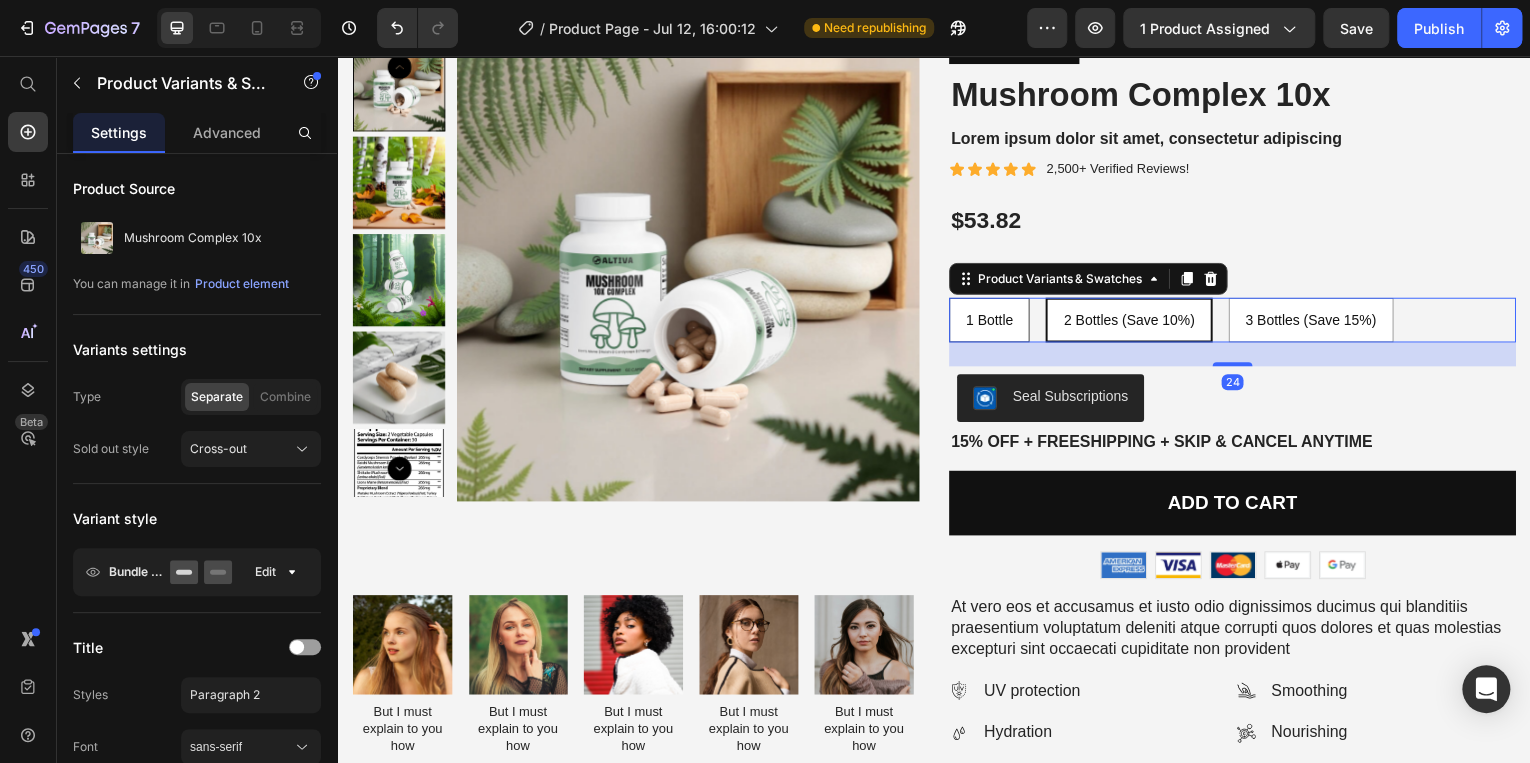 click on "1 Bottle" at bounding box center (992, 321) 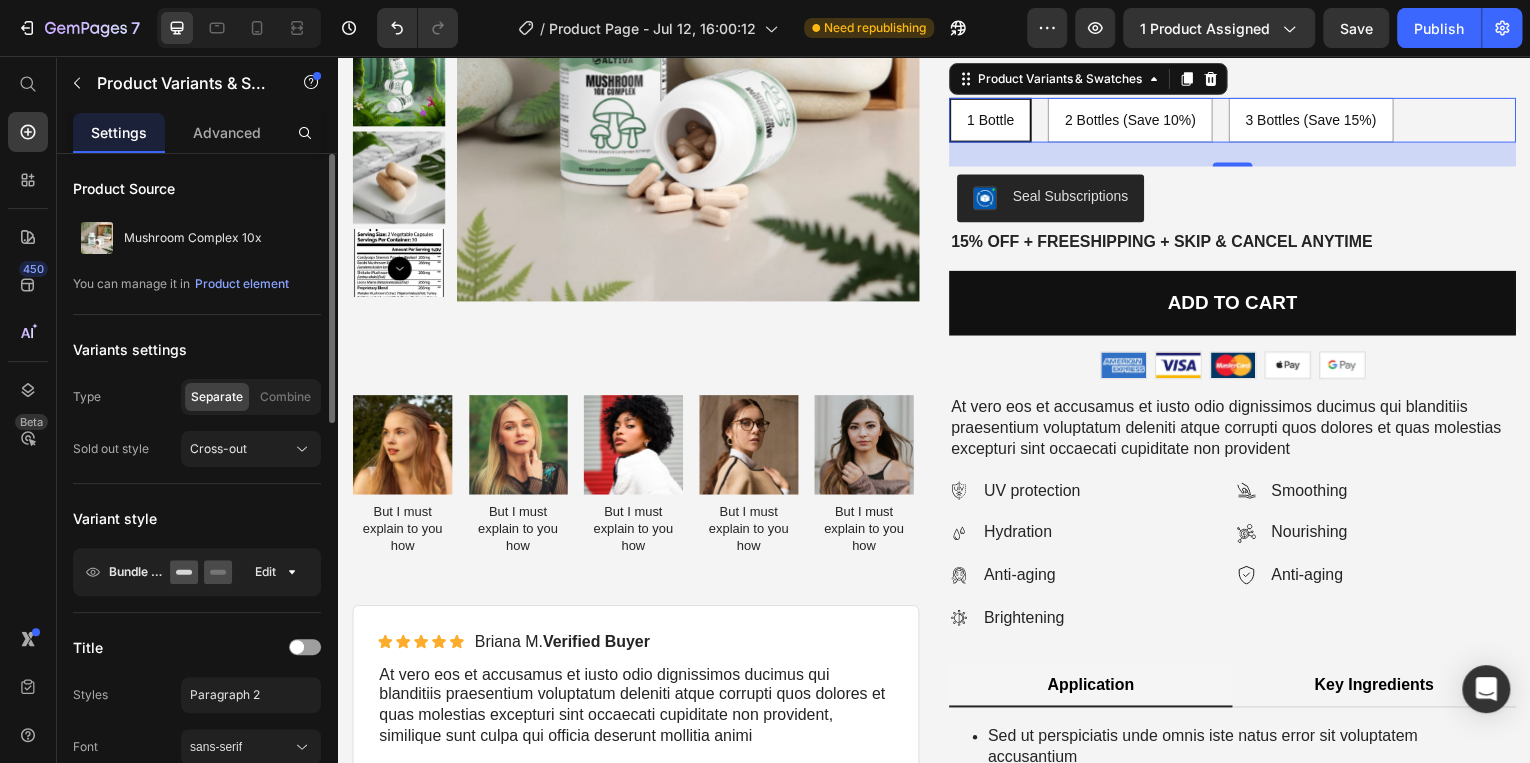 scroll, scrollTop: 1738, scrollLeft: 0, axis: vertical 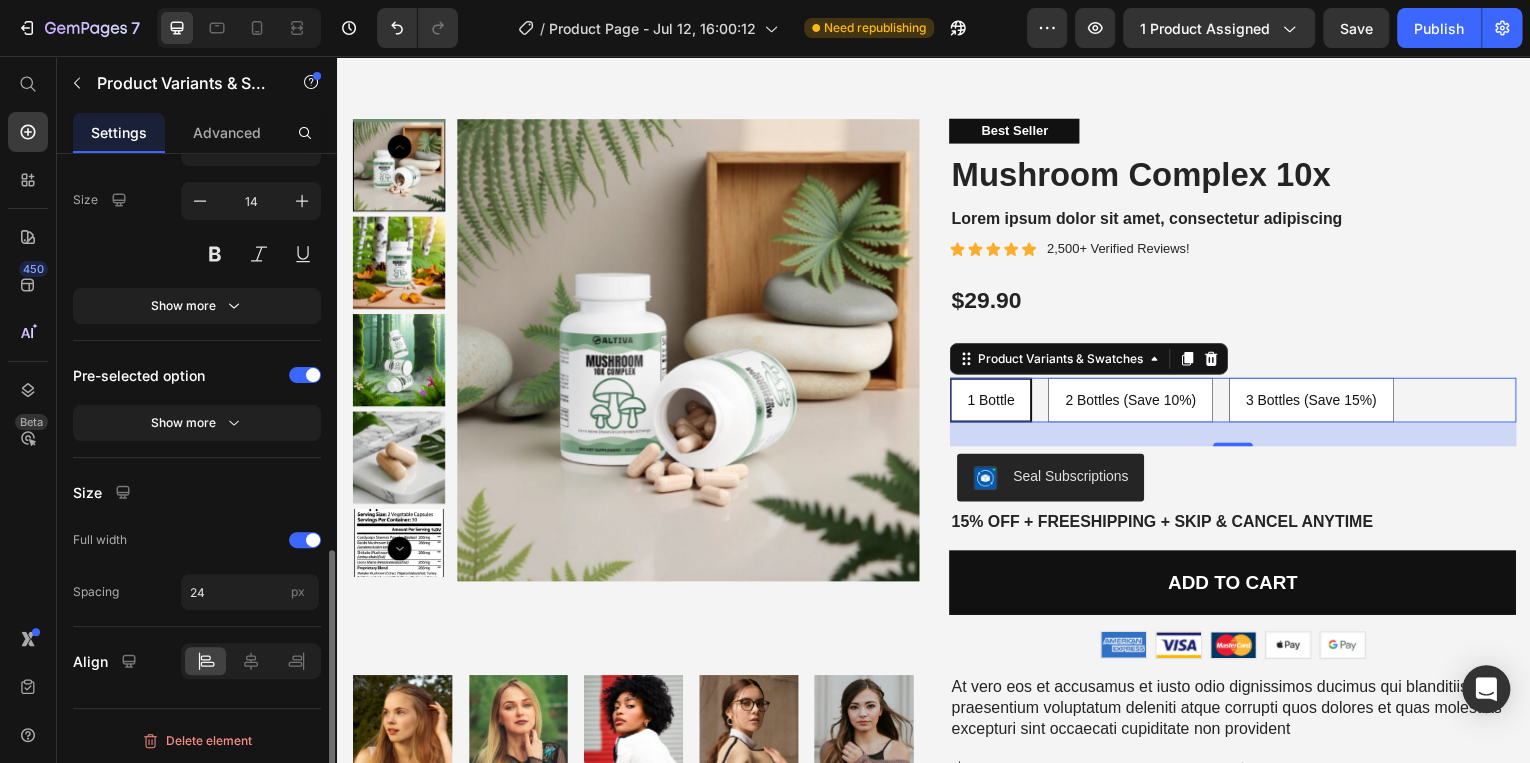 click on "Font sans-serif Size 14 Show more" at bounding box center (197, 227) 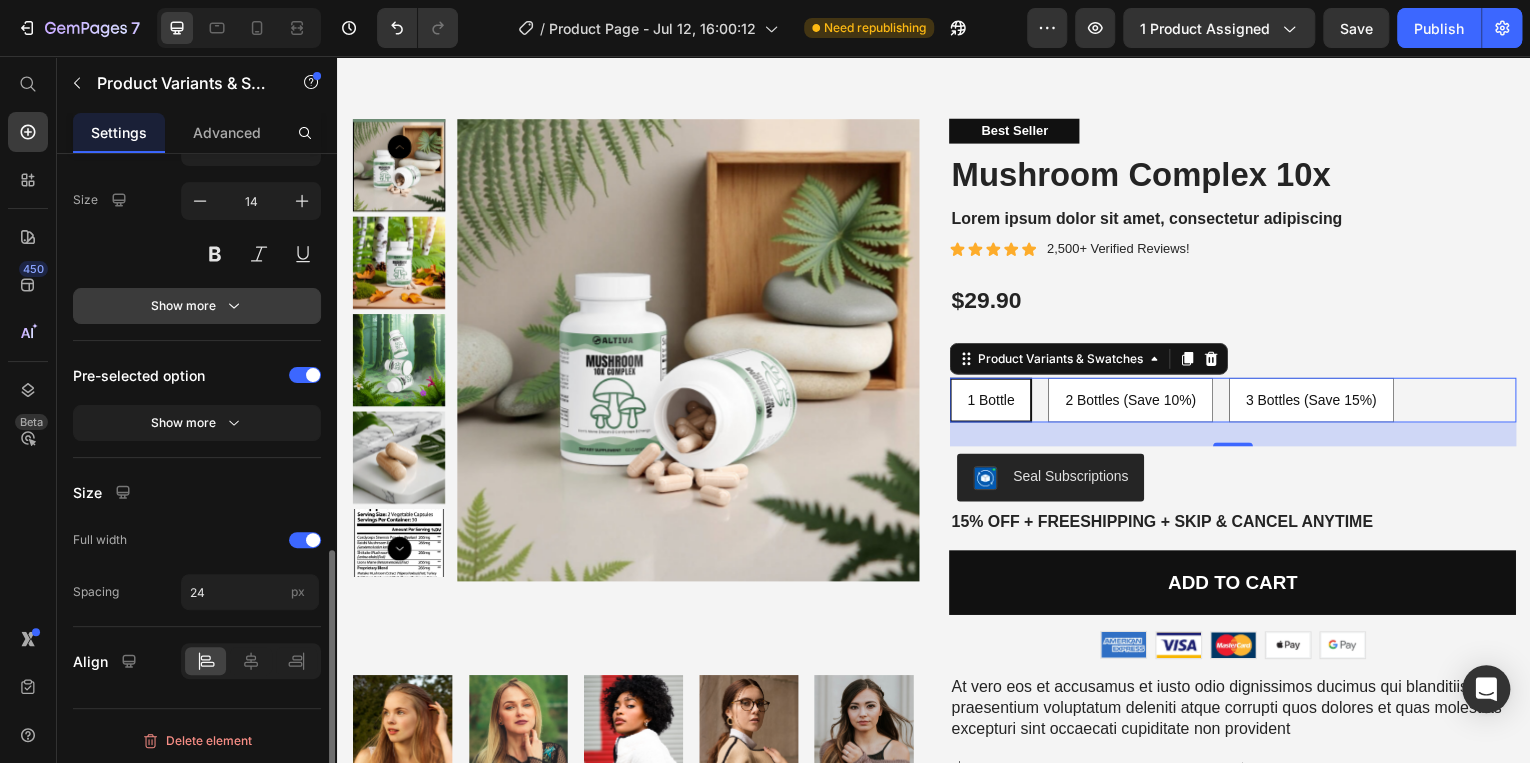 click on "Show more" at bounding box center (197, 306) 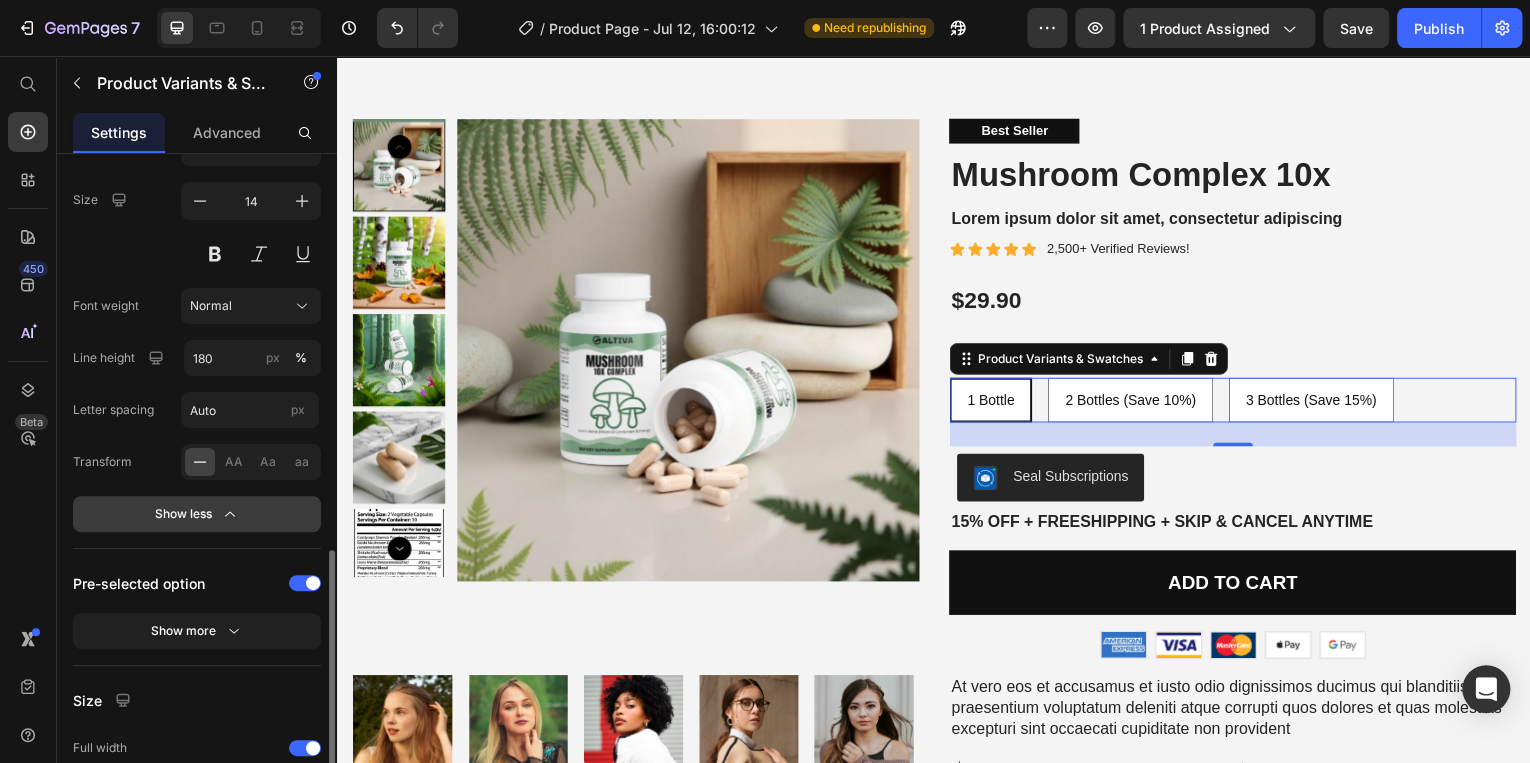 click 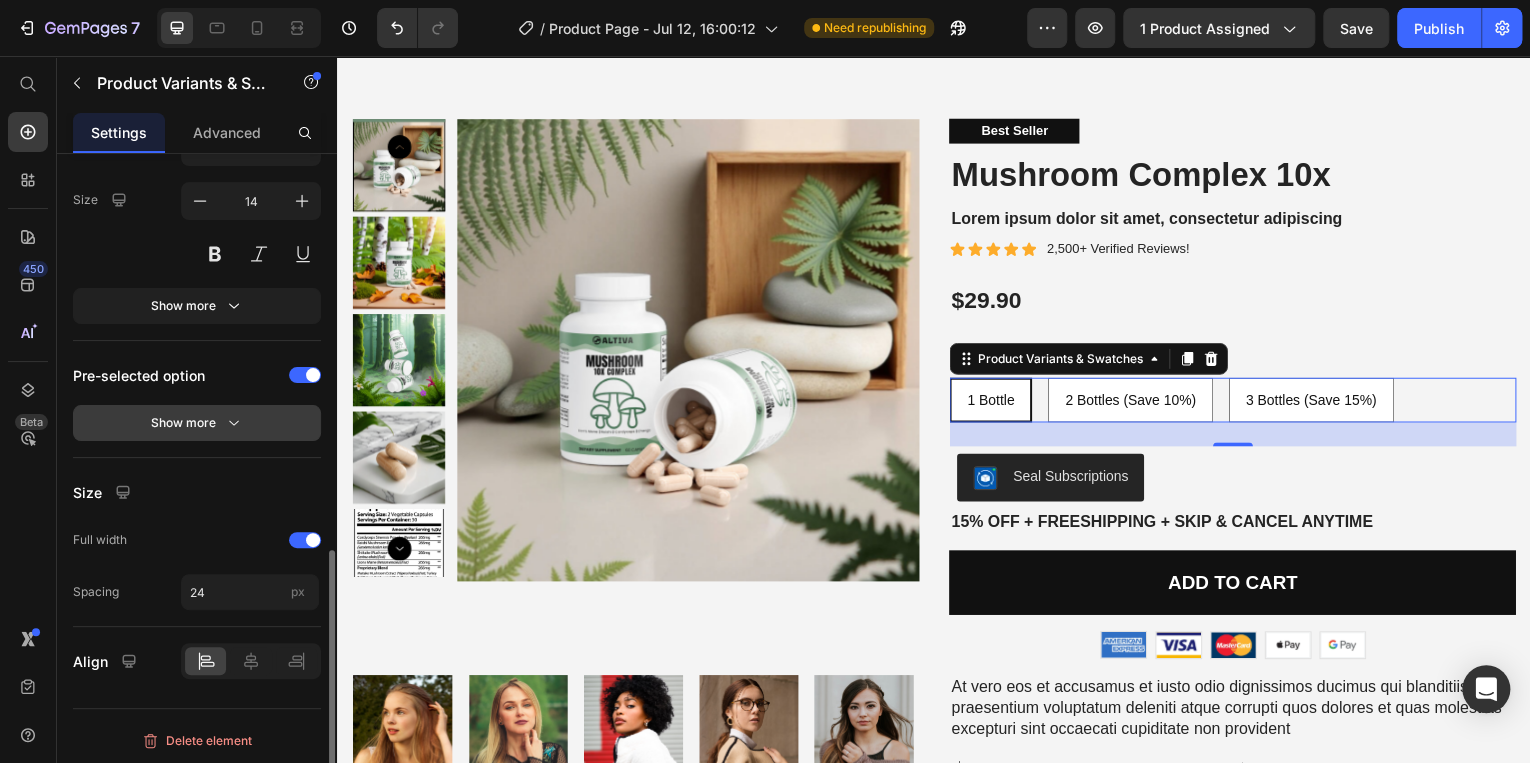 click on "Show more" at bounding box center (197, 423) 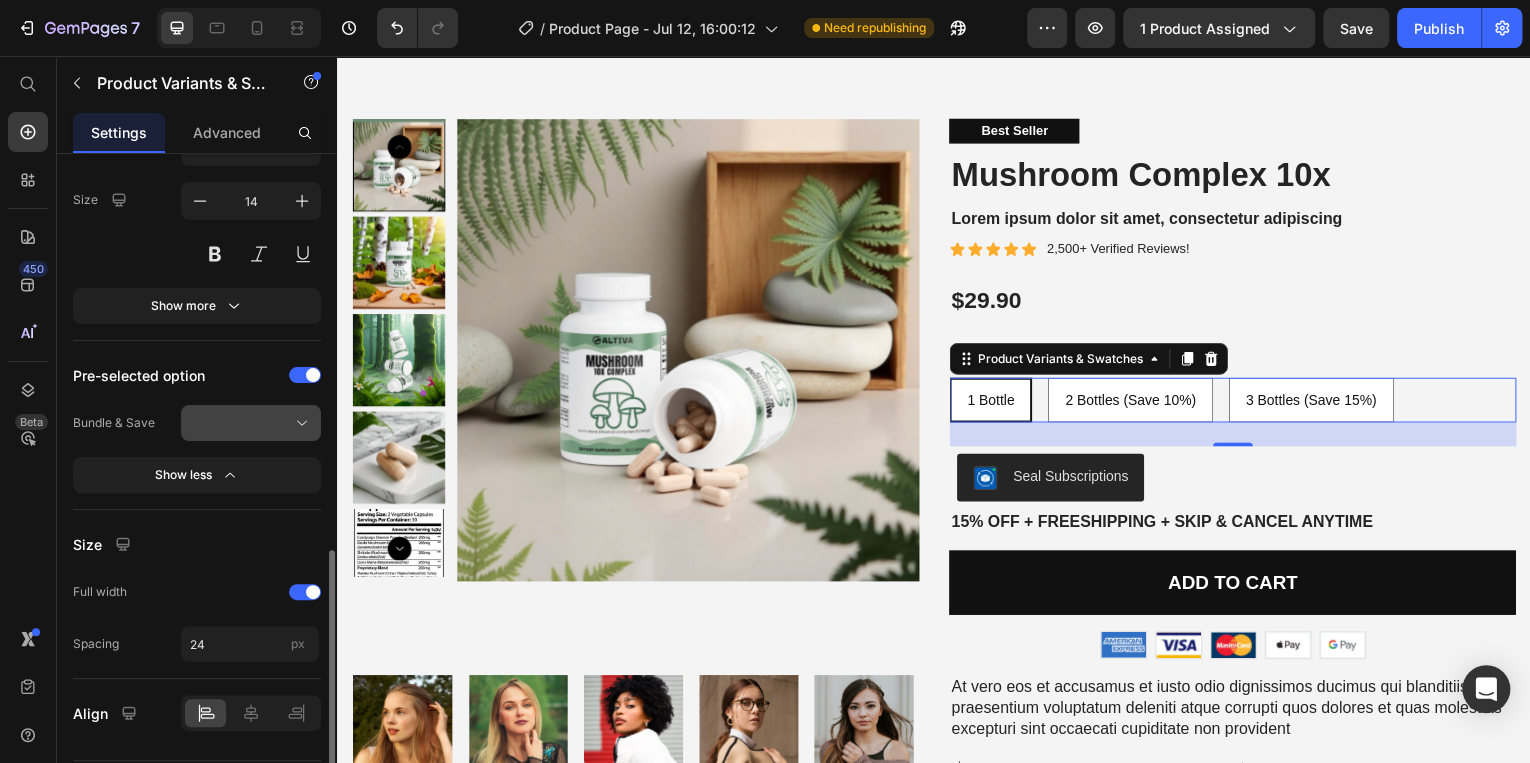 click at bounding box center (251, 423) 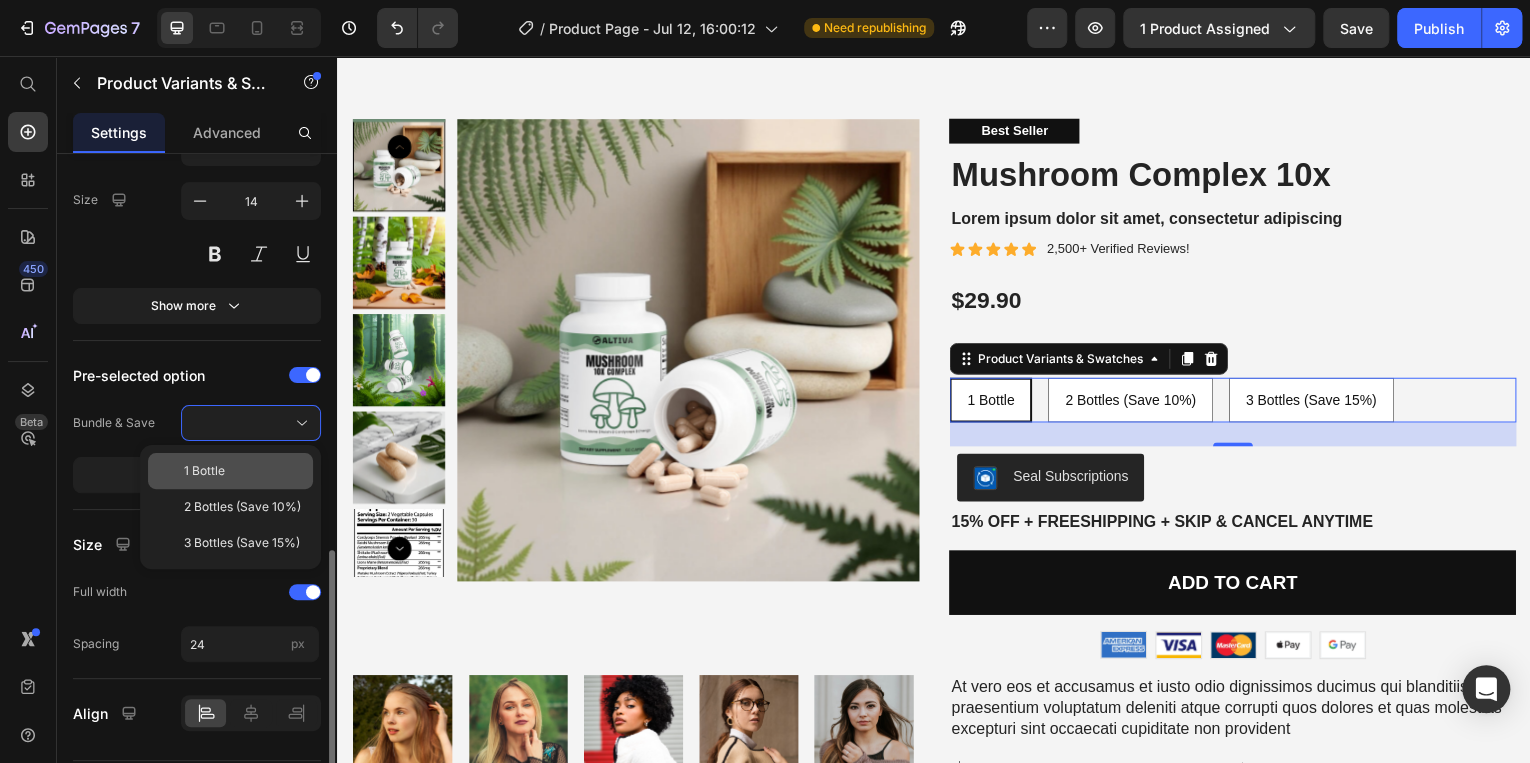 click on "1 Bottle" at bounding box center (204, 471) 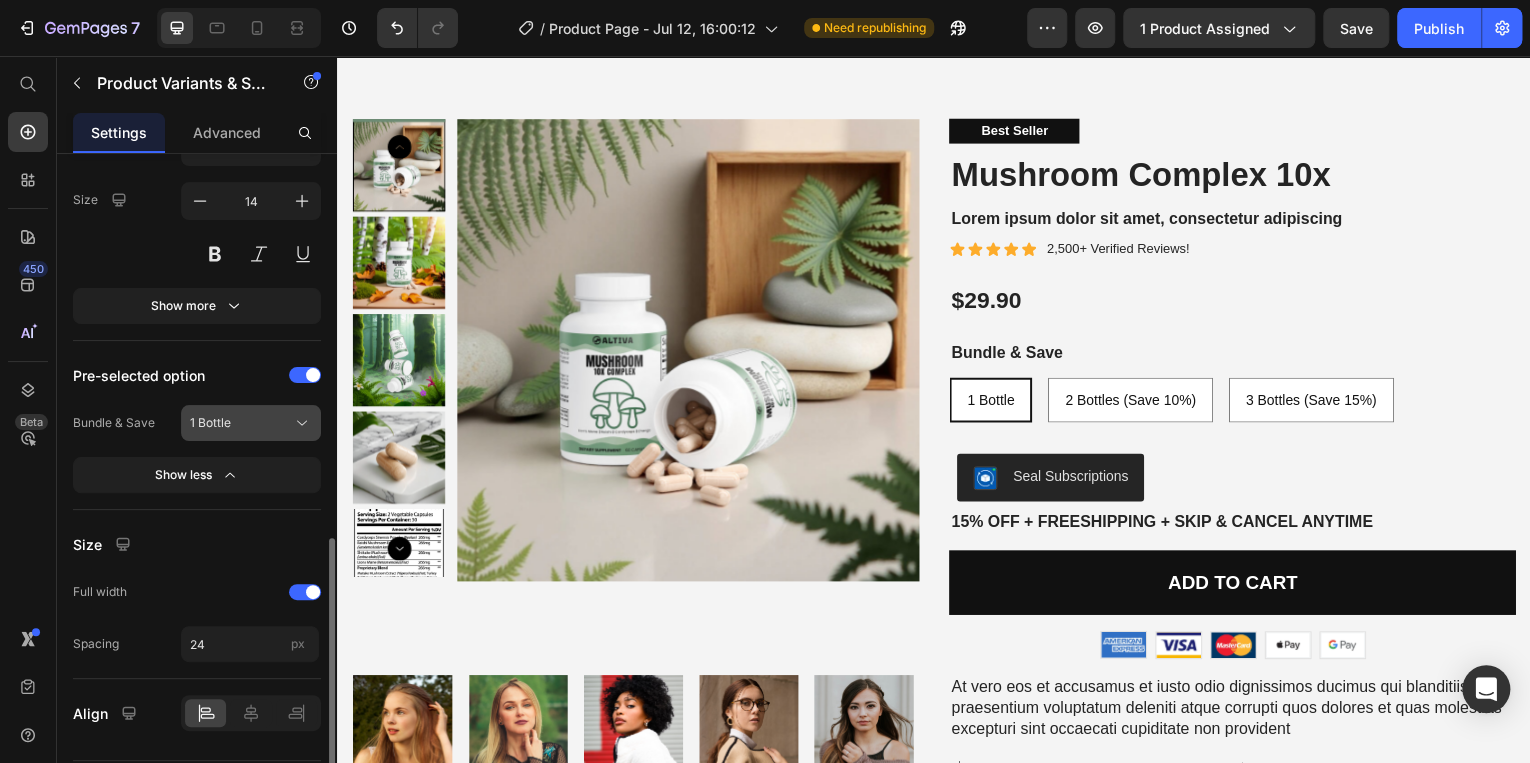 click on "1 Bottle" at bounding box center [251, 423] 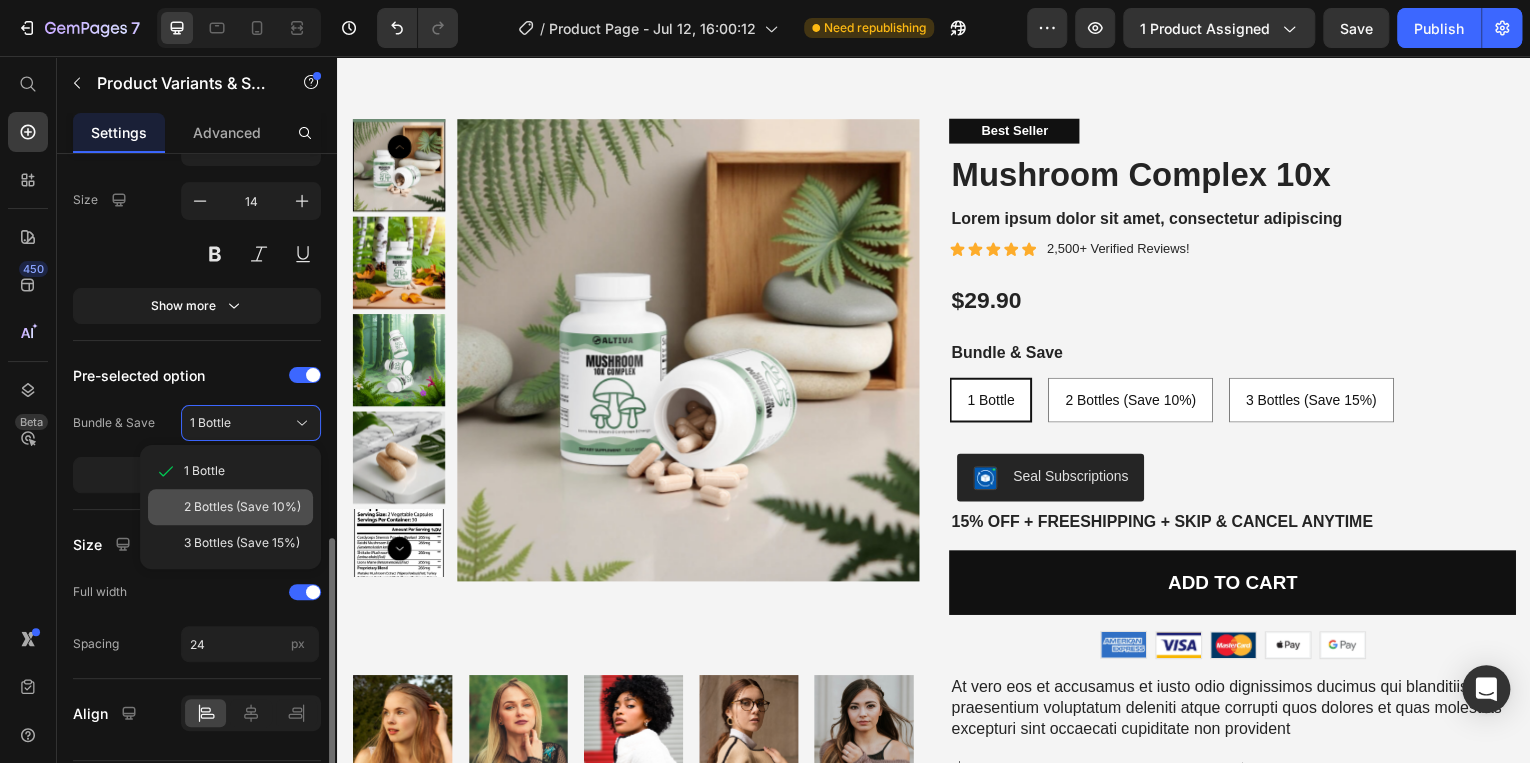 click on "2 Bottles (Save 10%)" at bounding box center (242, 507) 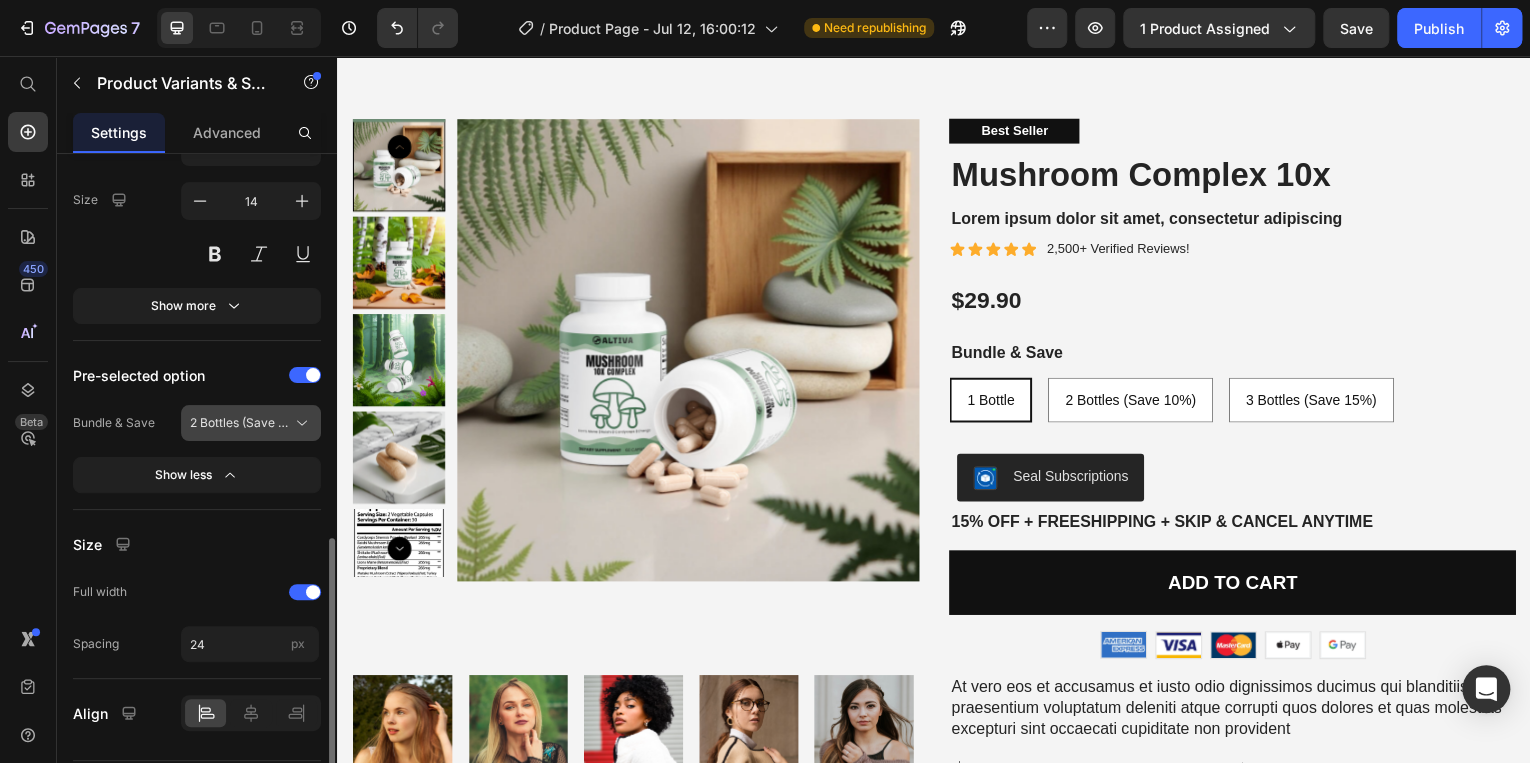 click on "2 Bottles (Save 10%)" at bounding box center [239, 423] 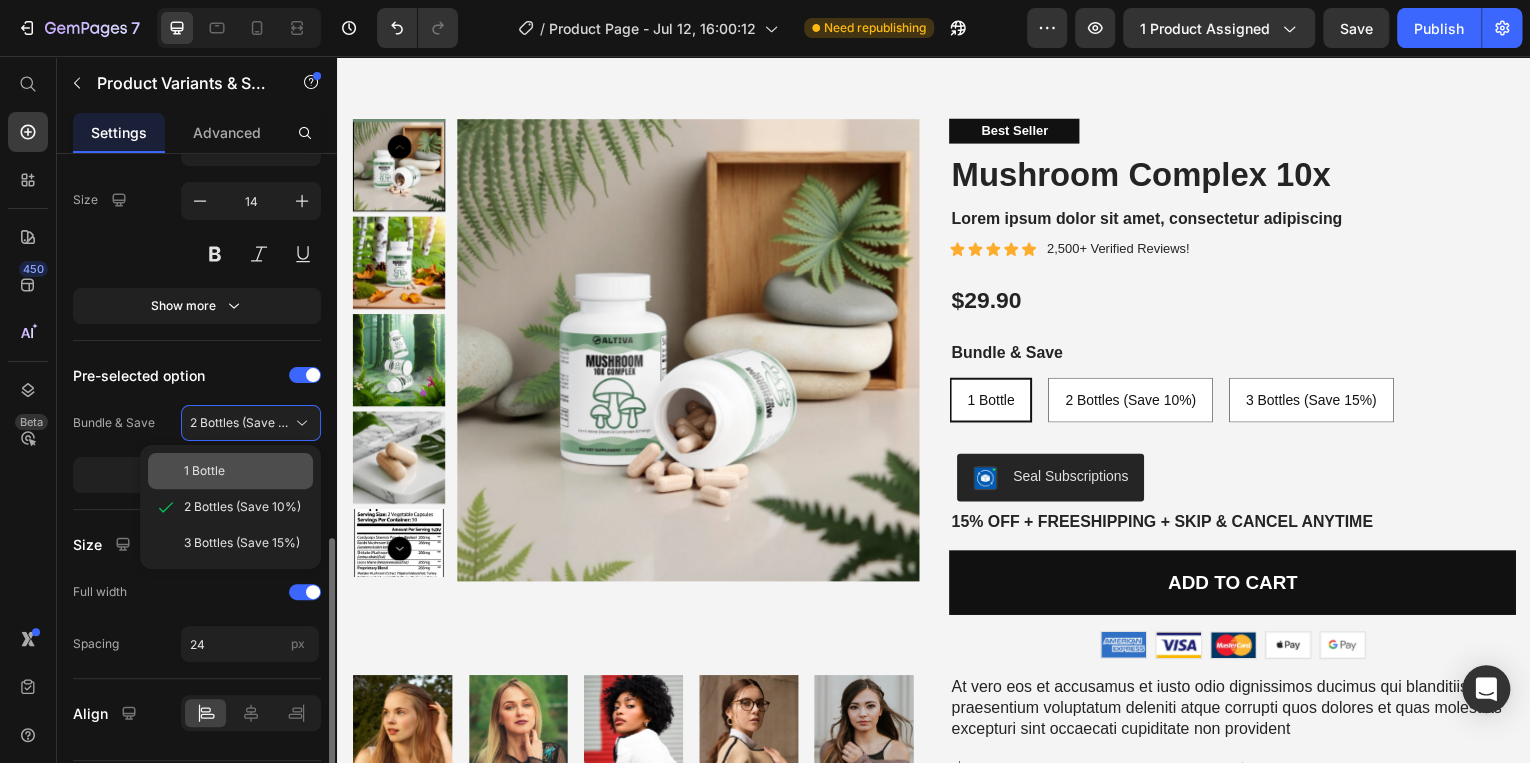 click on "1 Bottle" 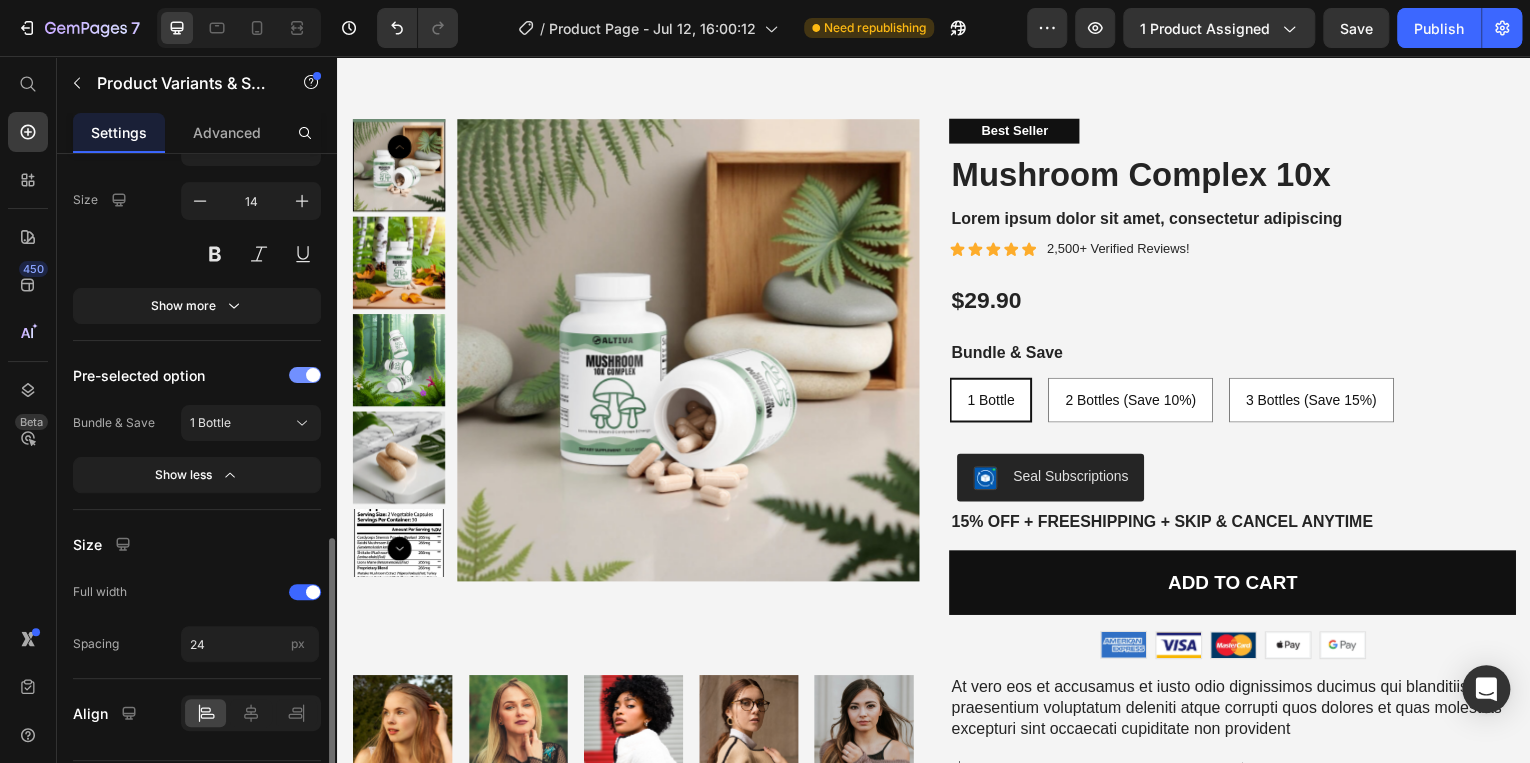 click on "Pre-selected option" 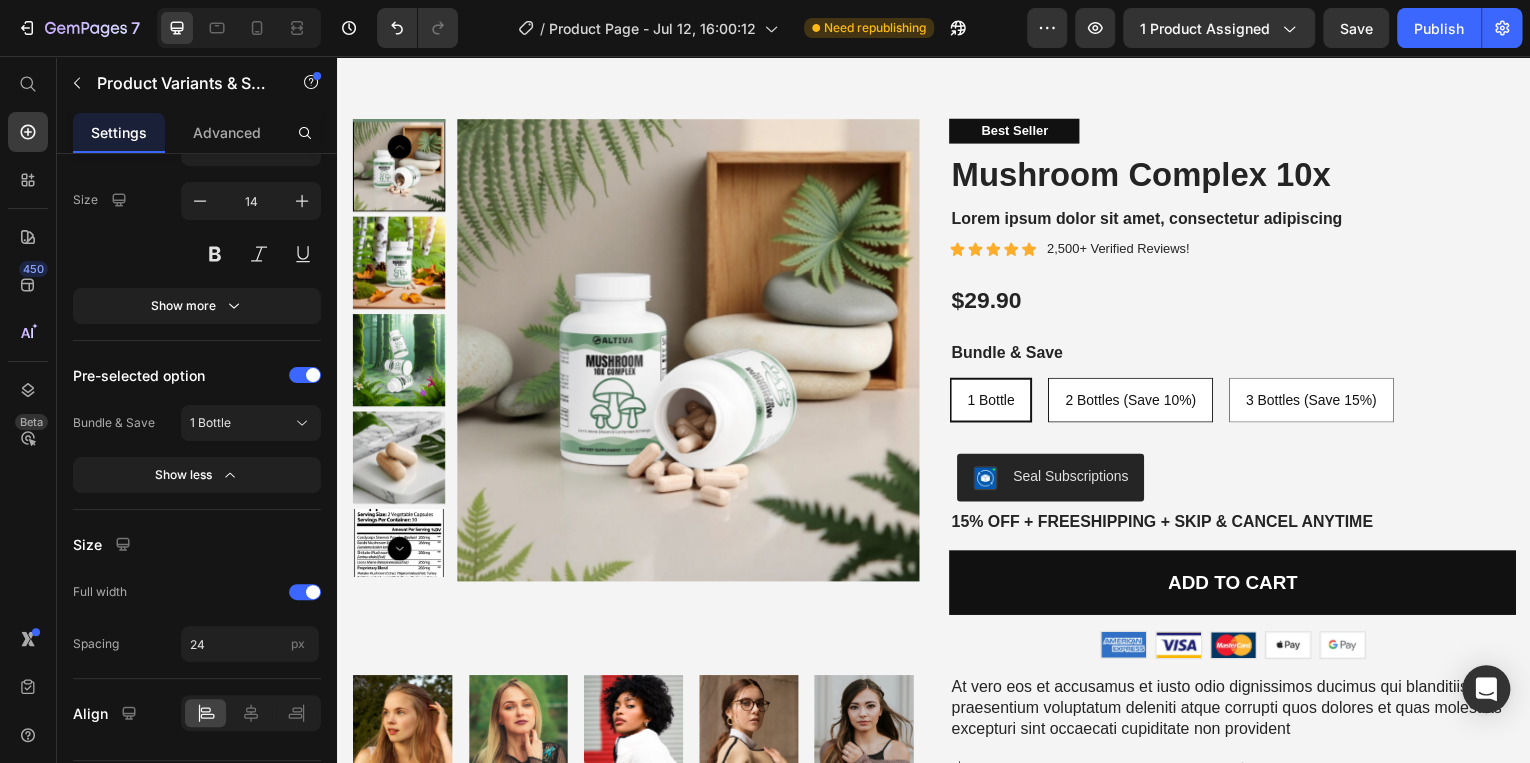 click on "2 Bottles (Save 10%)" at bounding box center [1134, 401] 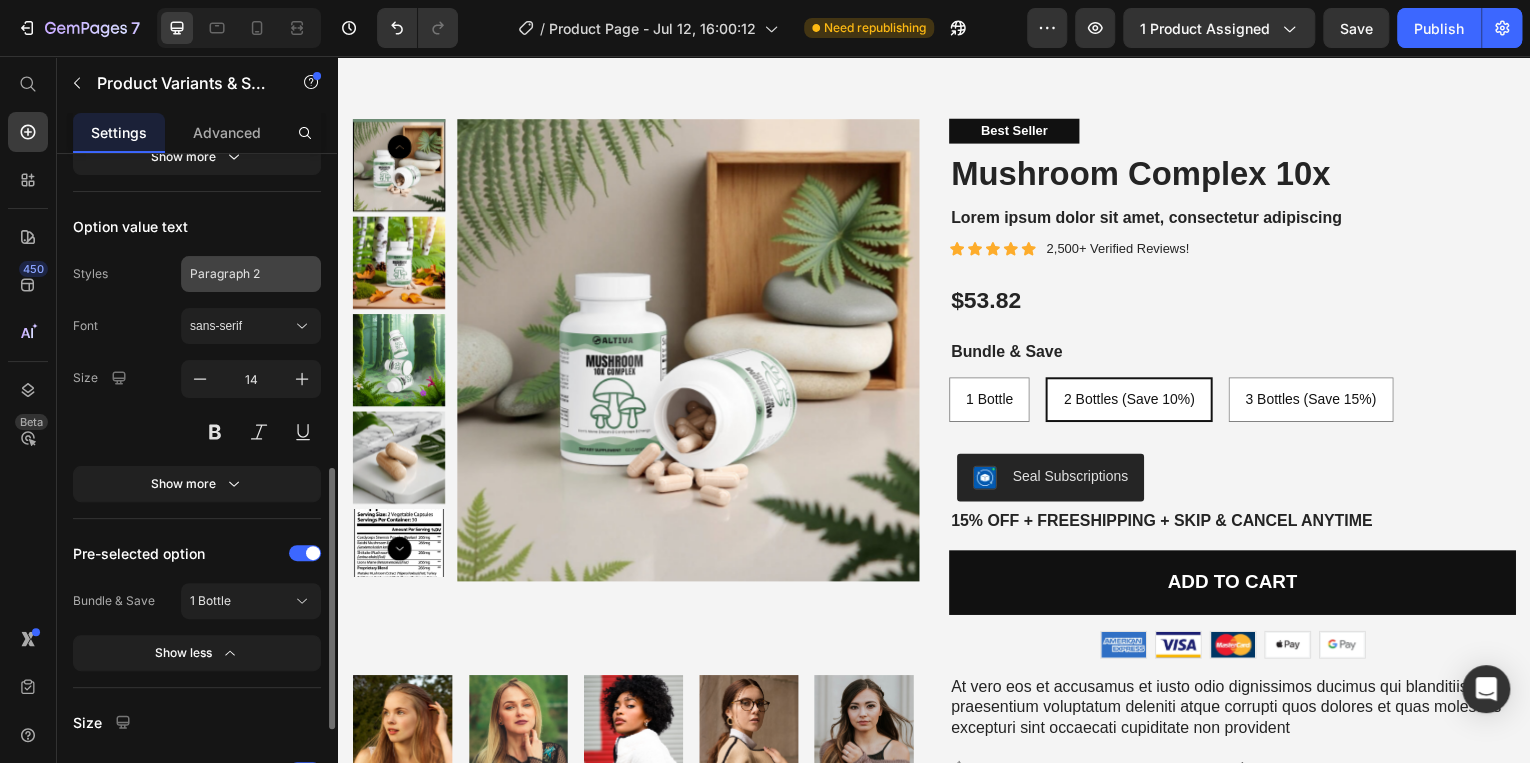scroll, scrollTop: 880, scrollLeft: 0, axis: vertical 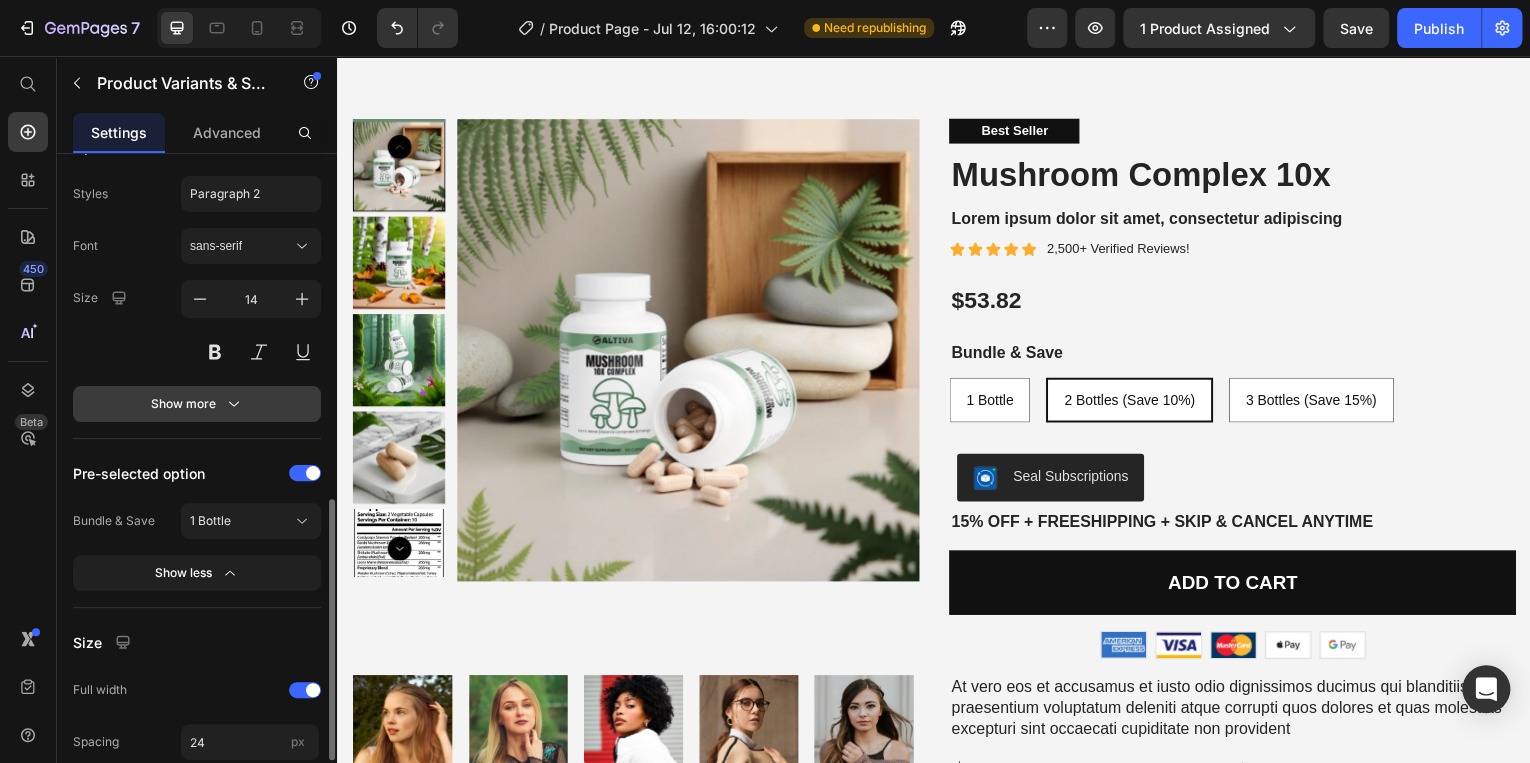 click on "Show more" at bounding box center (197, 404) 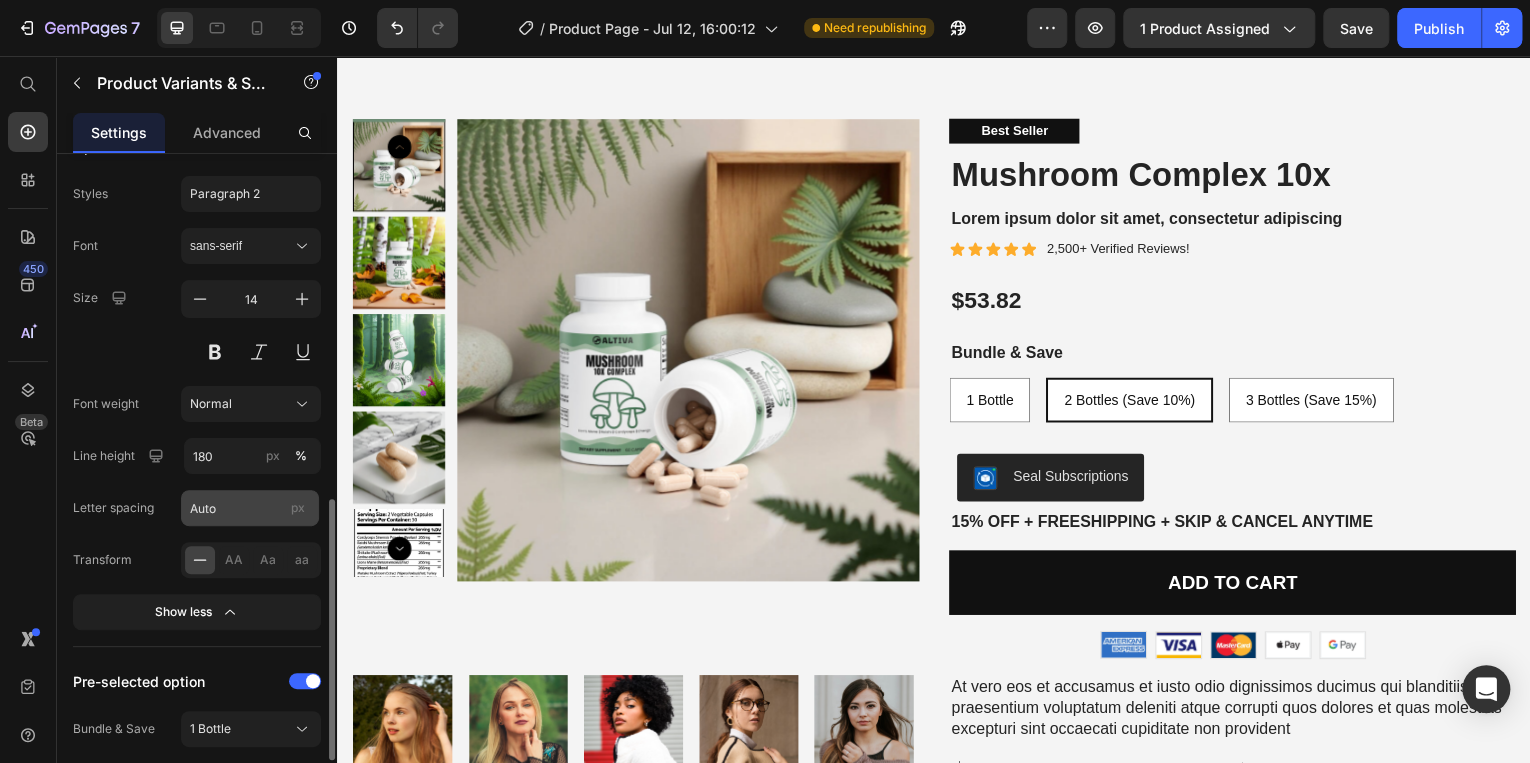 scroll, scrollTop: 1040, scrollLeft: 0, axis: vertical 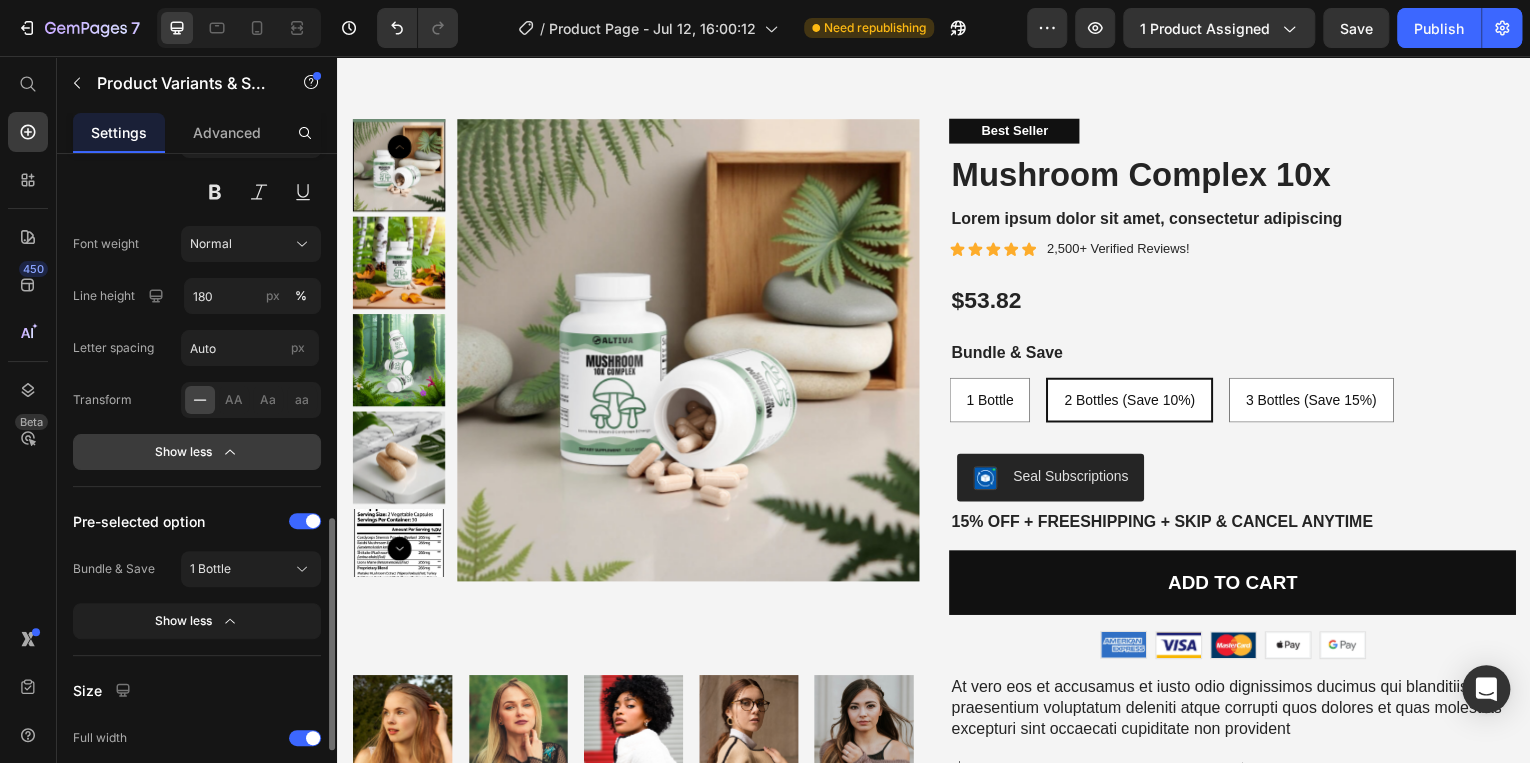 click on "Show less" at bounding box center (197, 452) 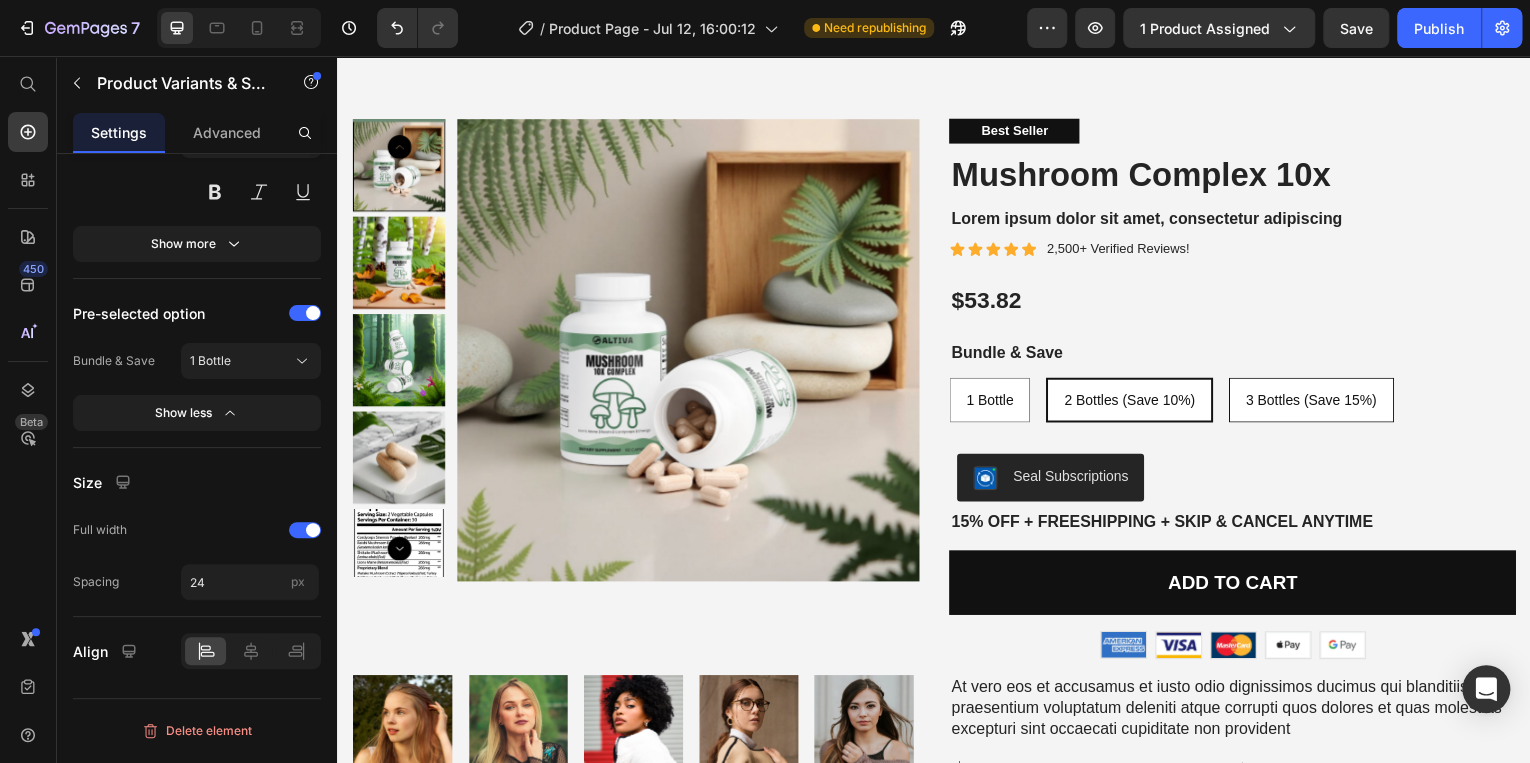 scroll, scrollTop: 1030, scrollLeft: 0, axis: vertical 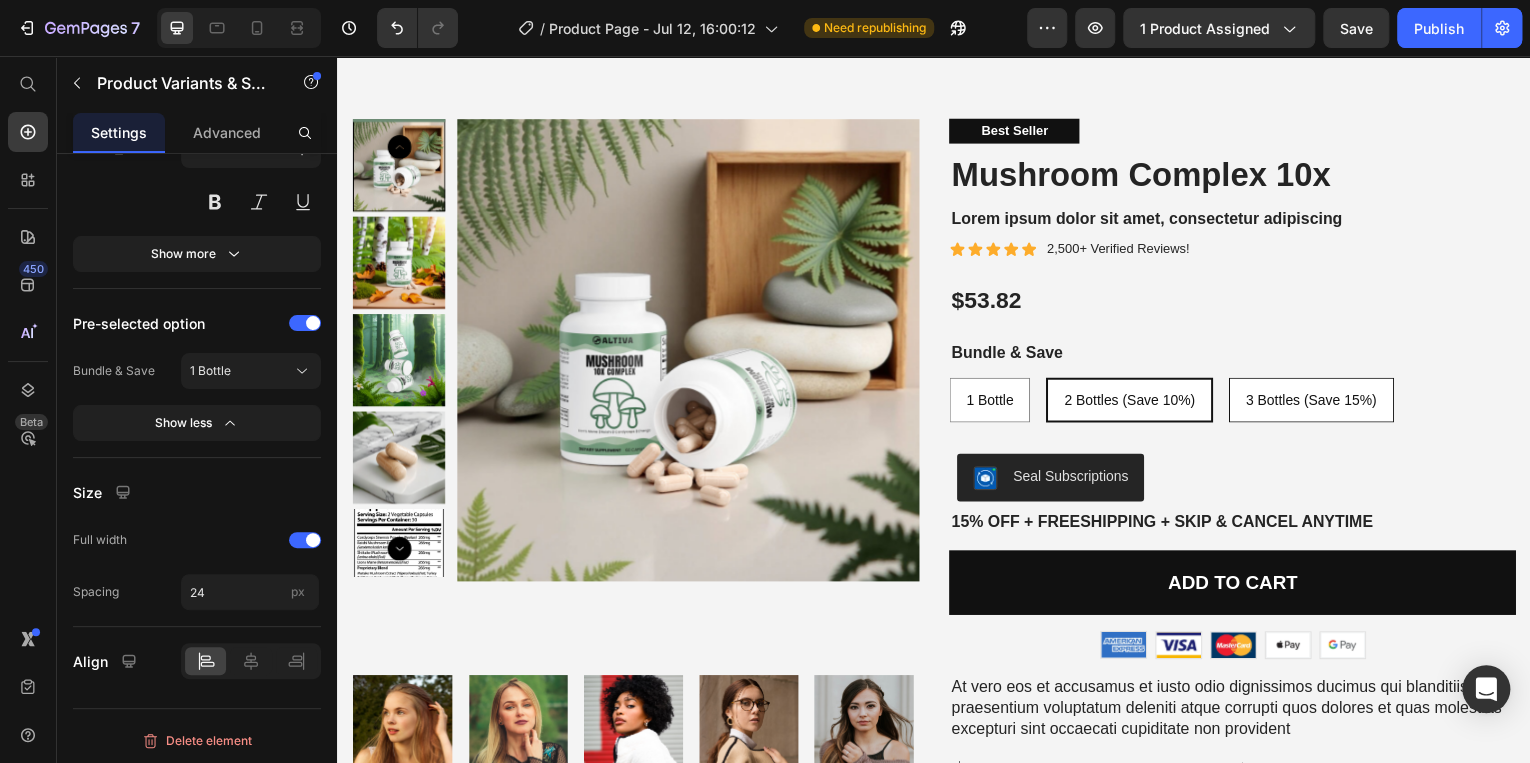 click on "3 Bottles (Save 15%)" at bounding box center [1316, 401] 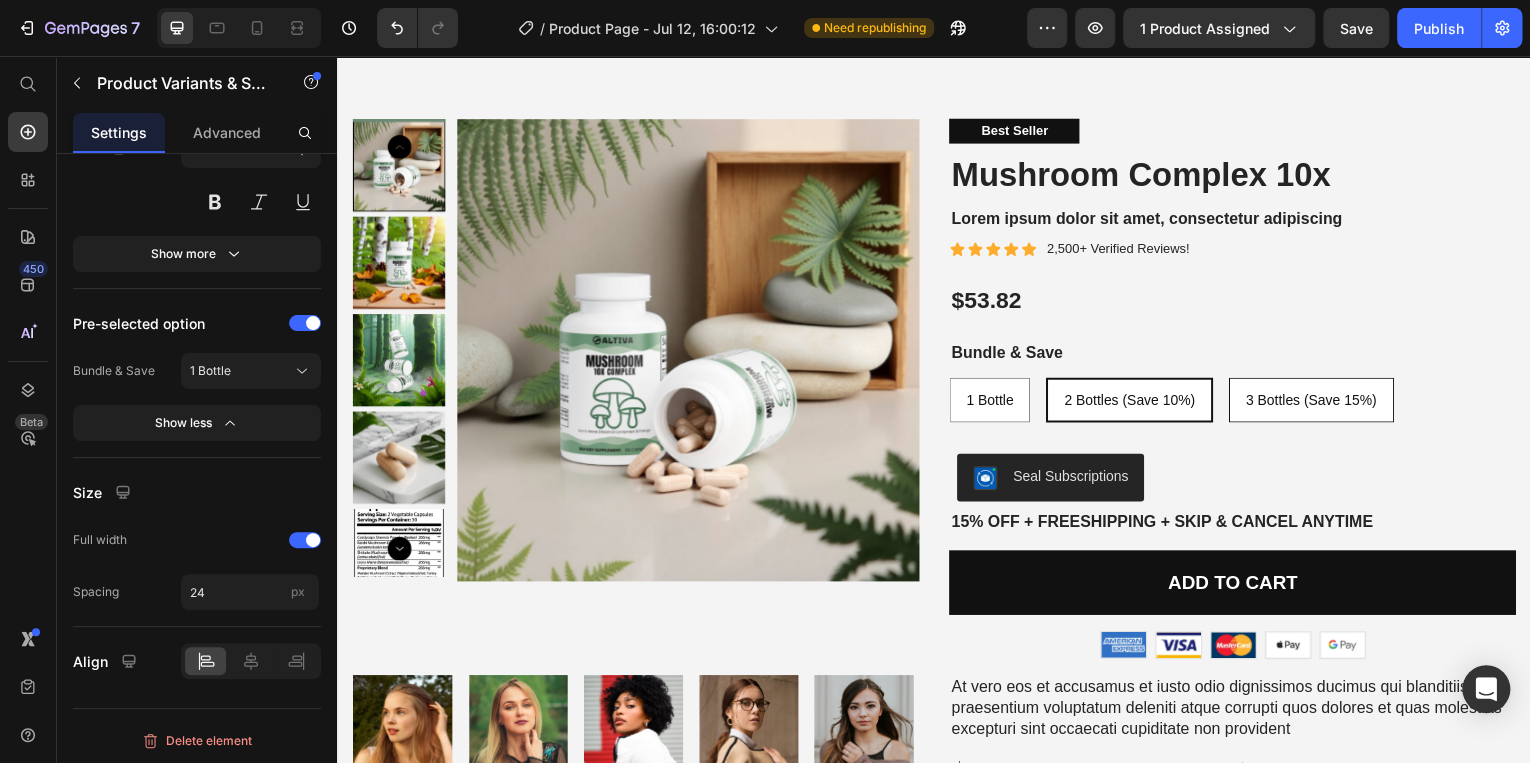 click on "3 Bottles (Save 15%) 3 Bottles (Save 15%) 3 Bottles (Save 15%)" at bounding box center (1232, 378) 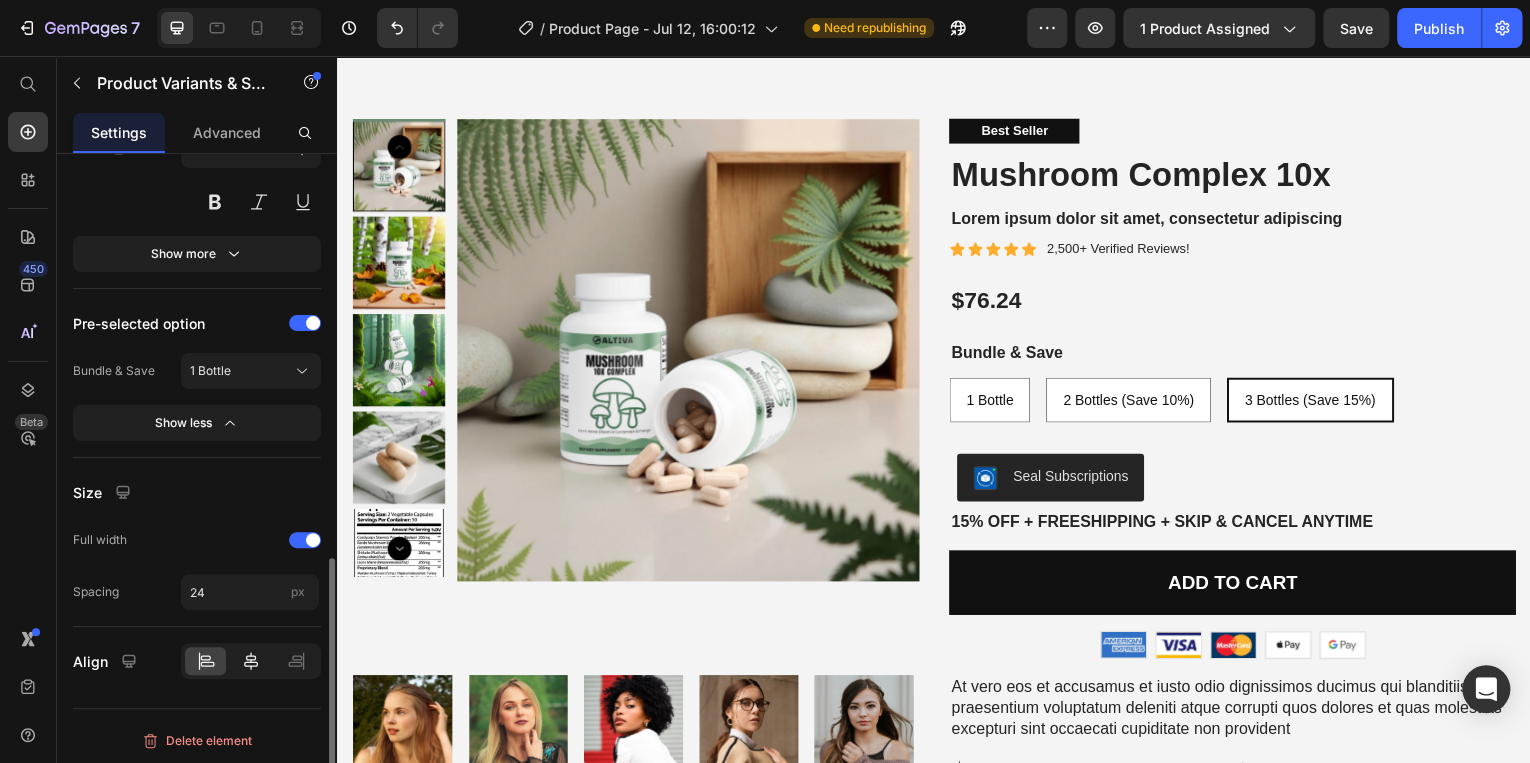 click 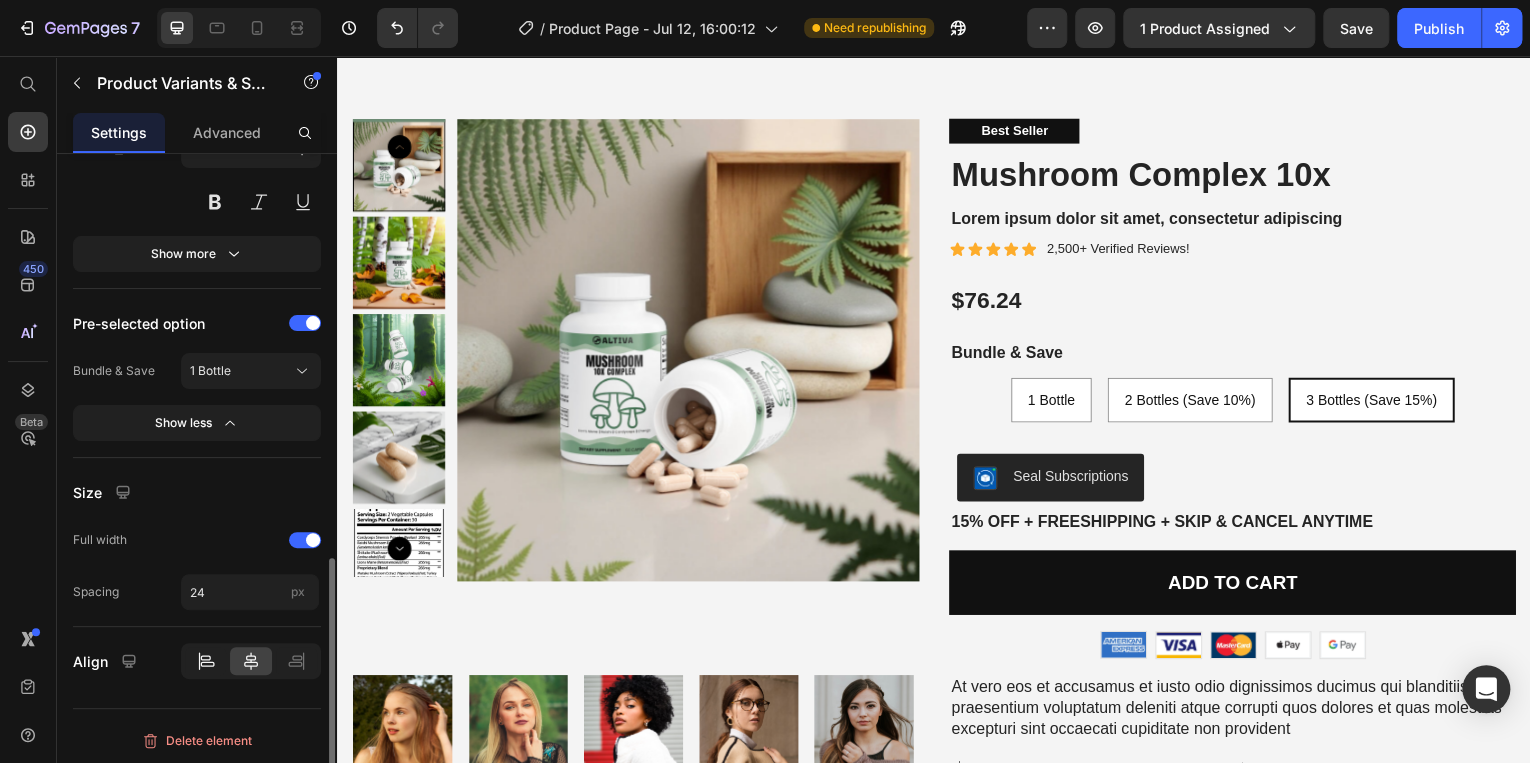 click 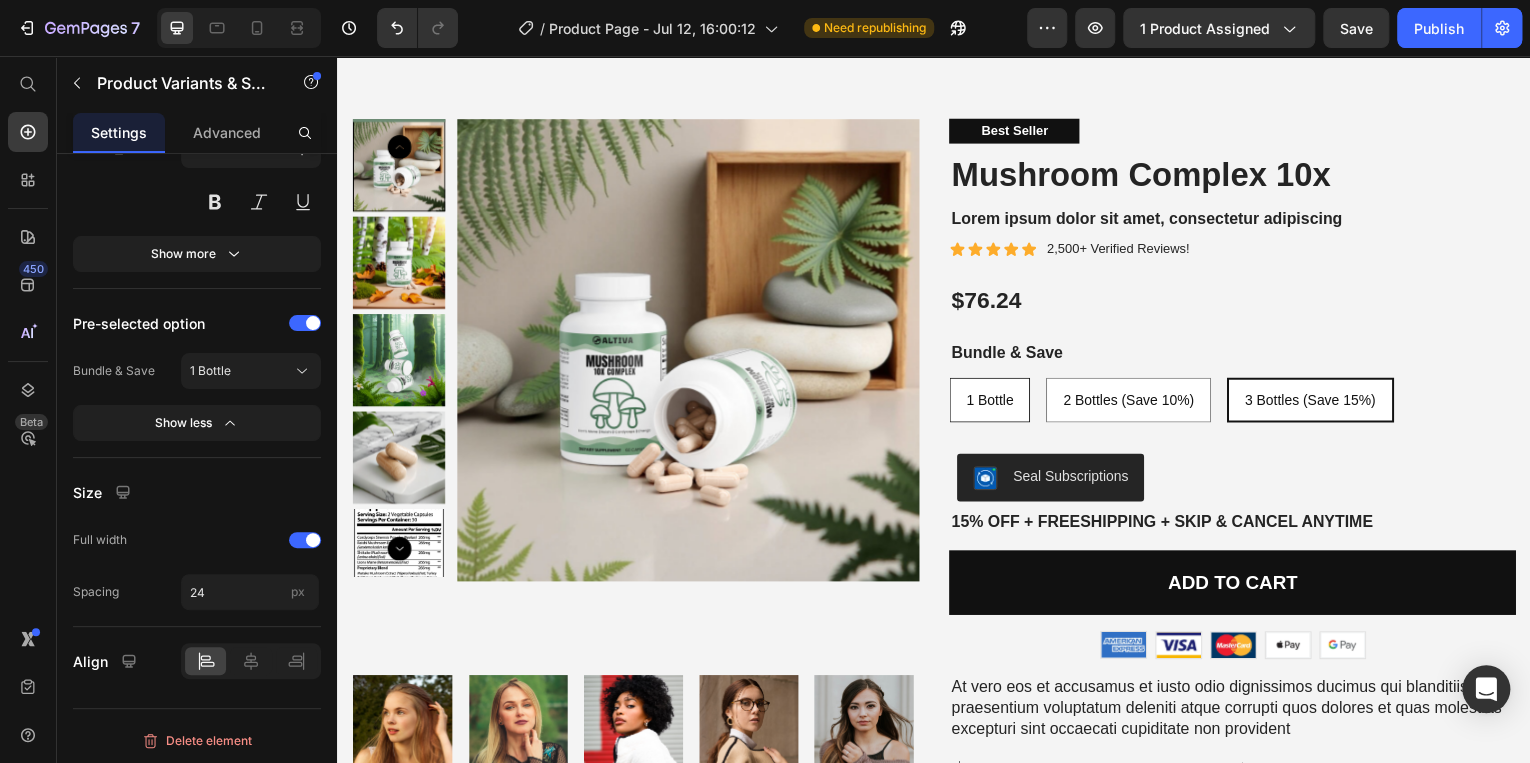 click on "1 Bottle" at bounding box center [992, 401] 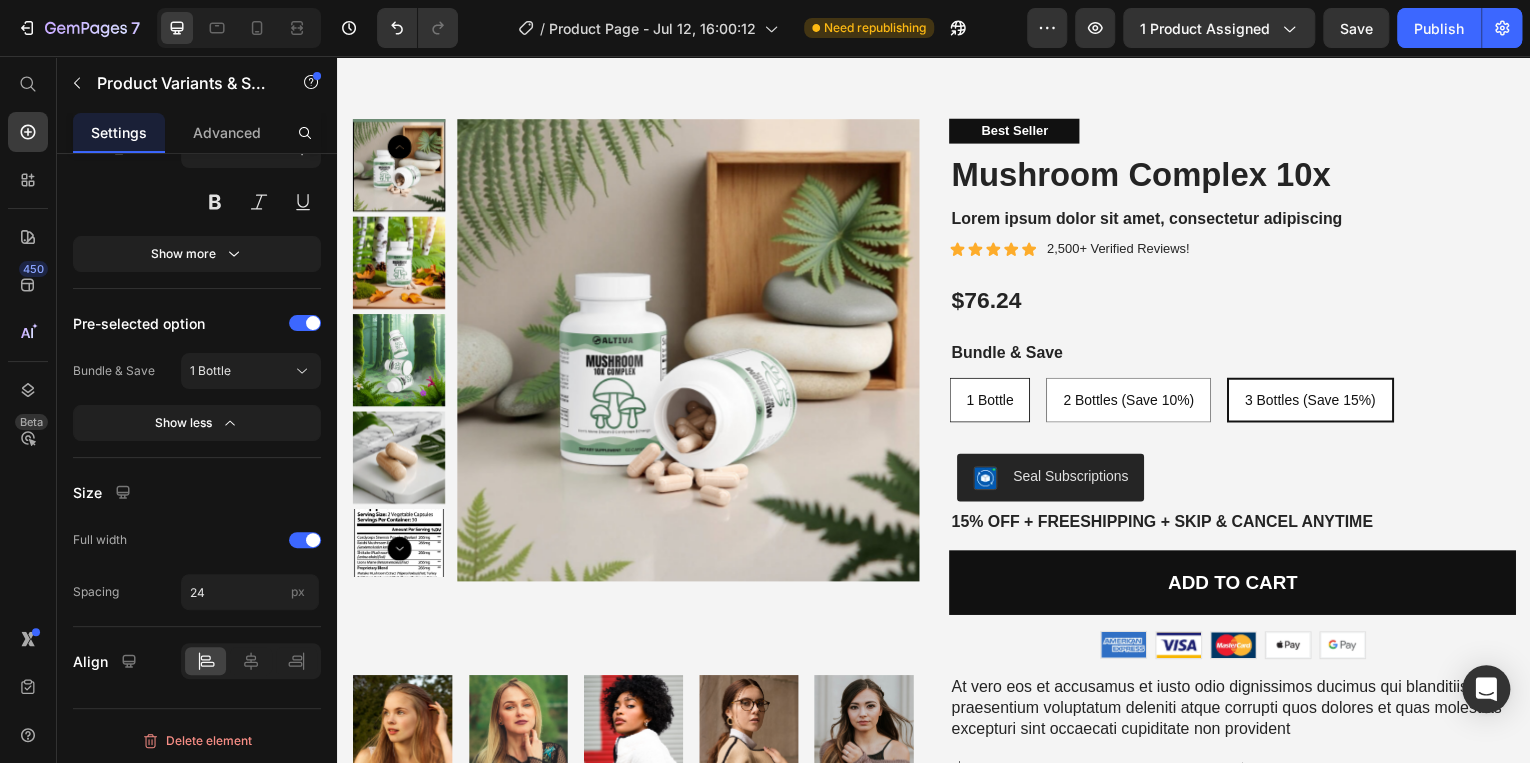 click on "1 Bottle 1 Bottle 1 Bottle" at bounding box center [951, 378] 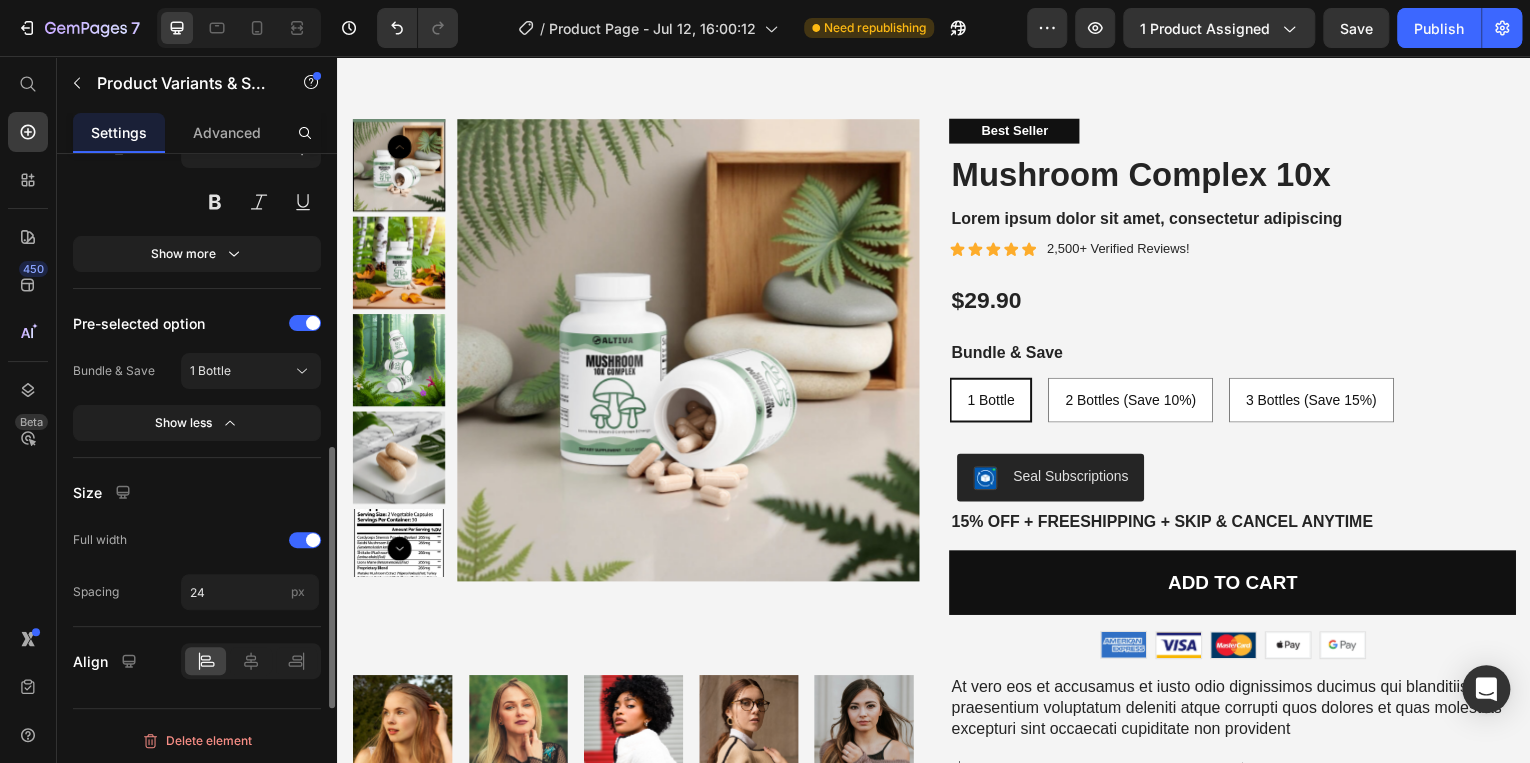 scroll, scrollTop: 710, scrollLeft: 0, axis: vertical 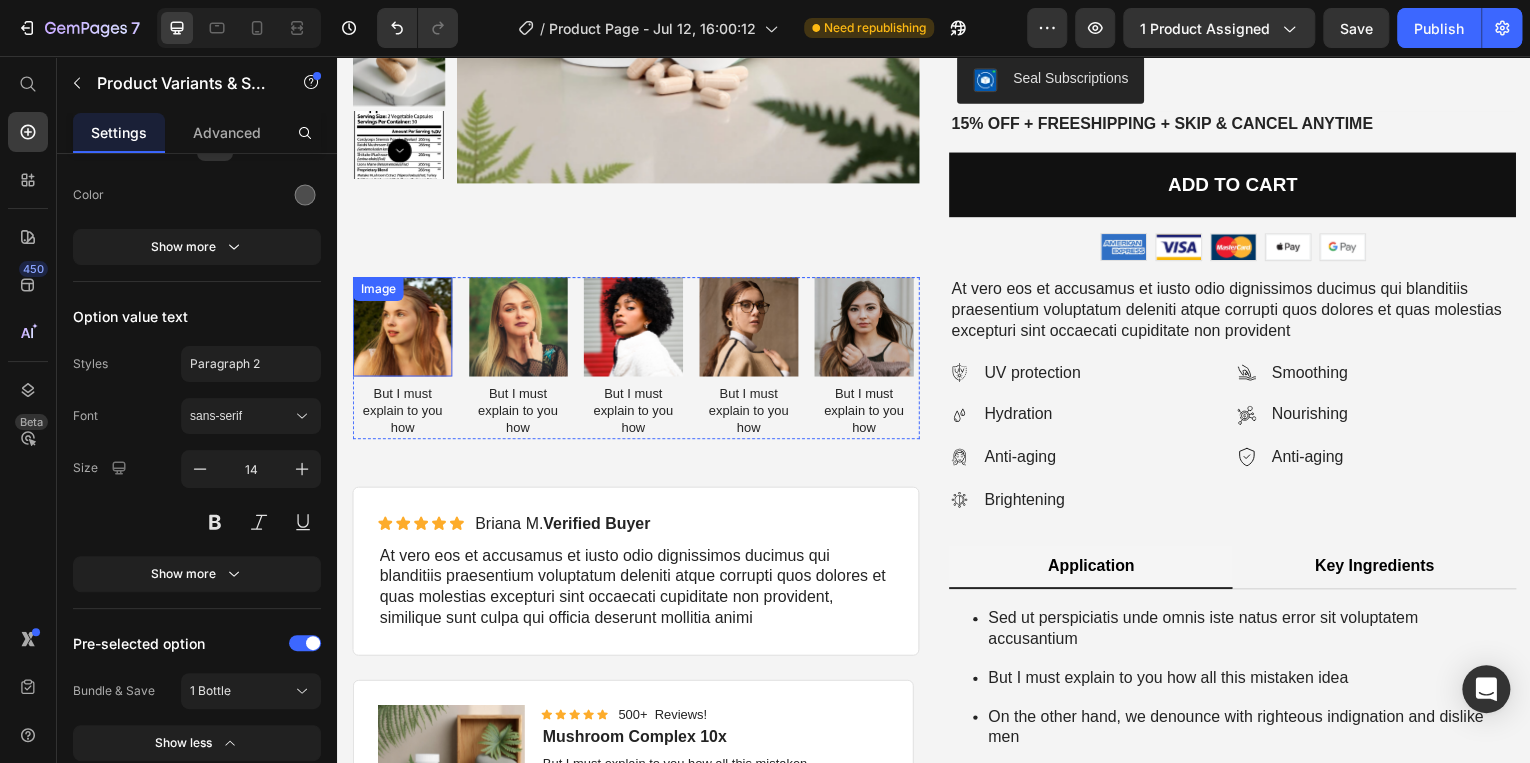 click at bounding box center (402, 328) 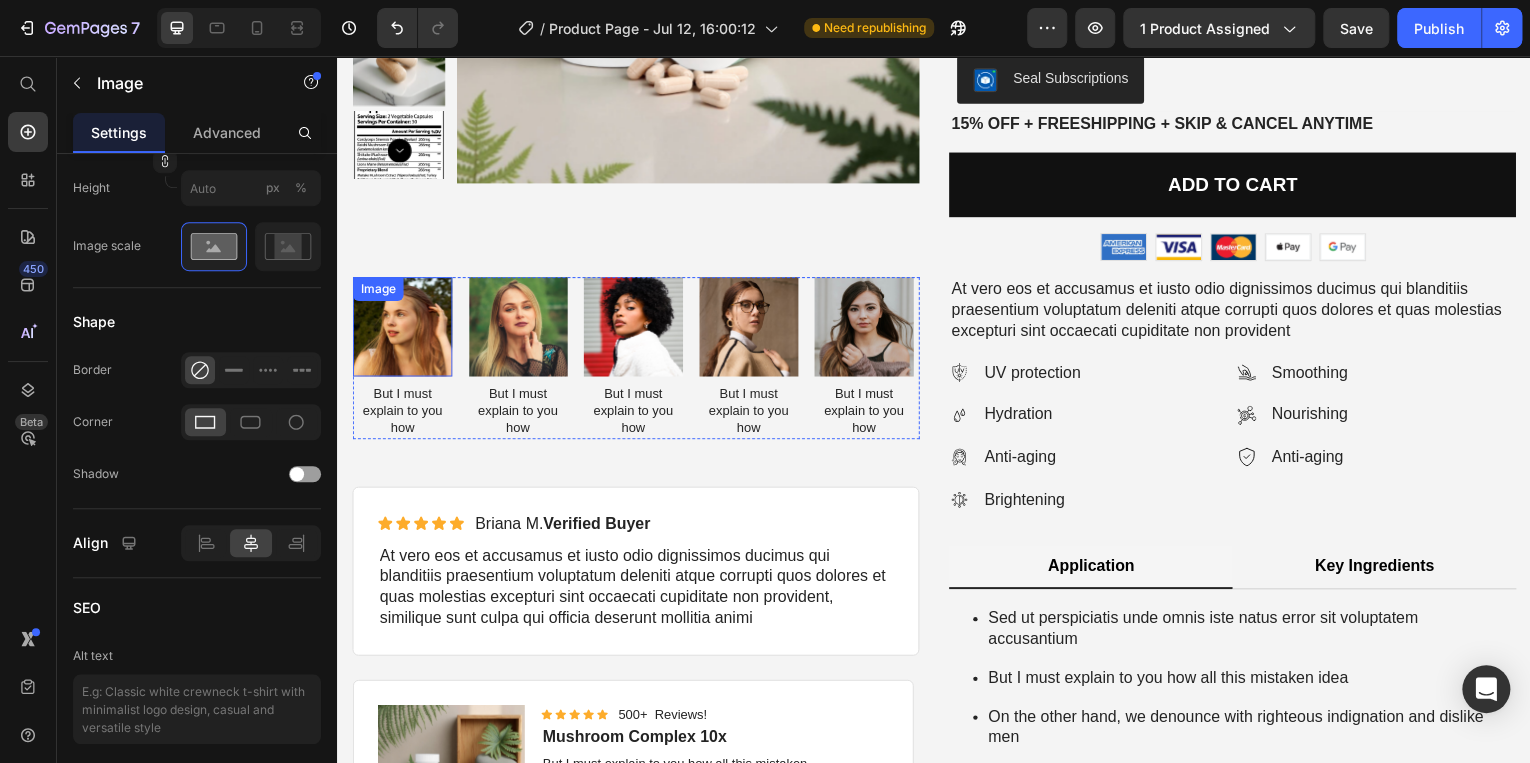 scroll, scrollTop: 0, scrollLeft: 0, axis: both 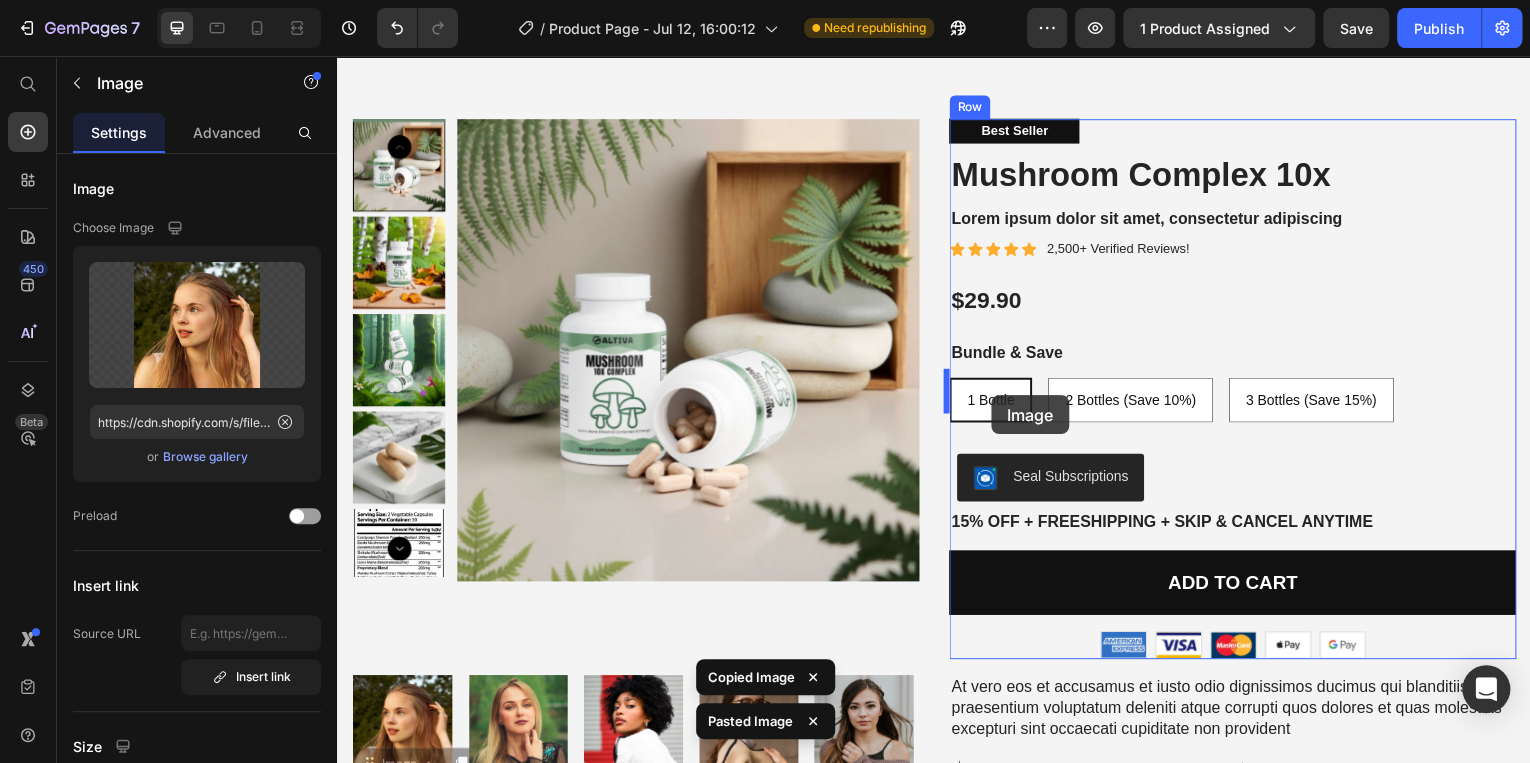 drag, startPoint x: 554, startPoint y: 372, endPoint x: 995, endPoint y: 397, distance: 441.70804 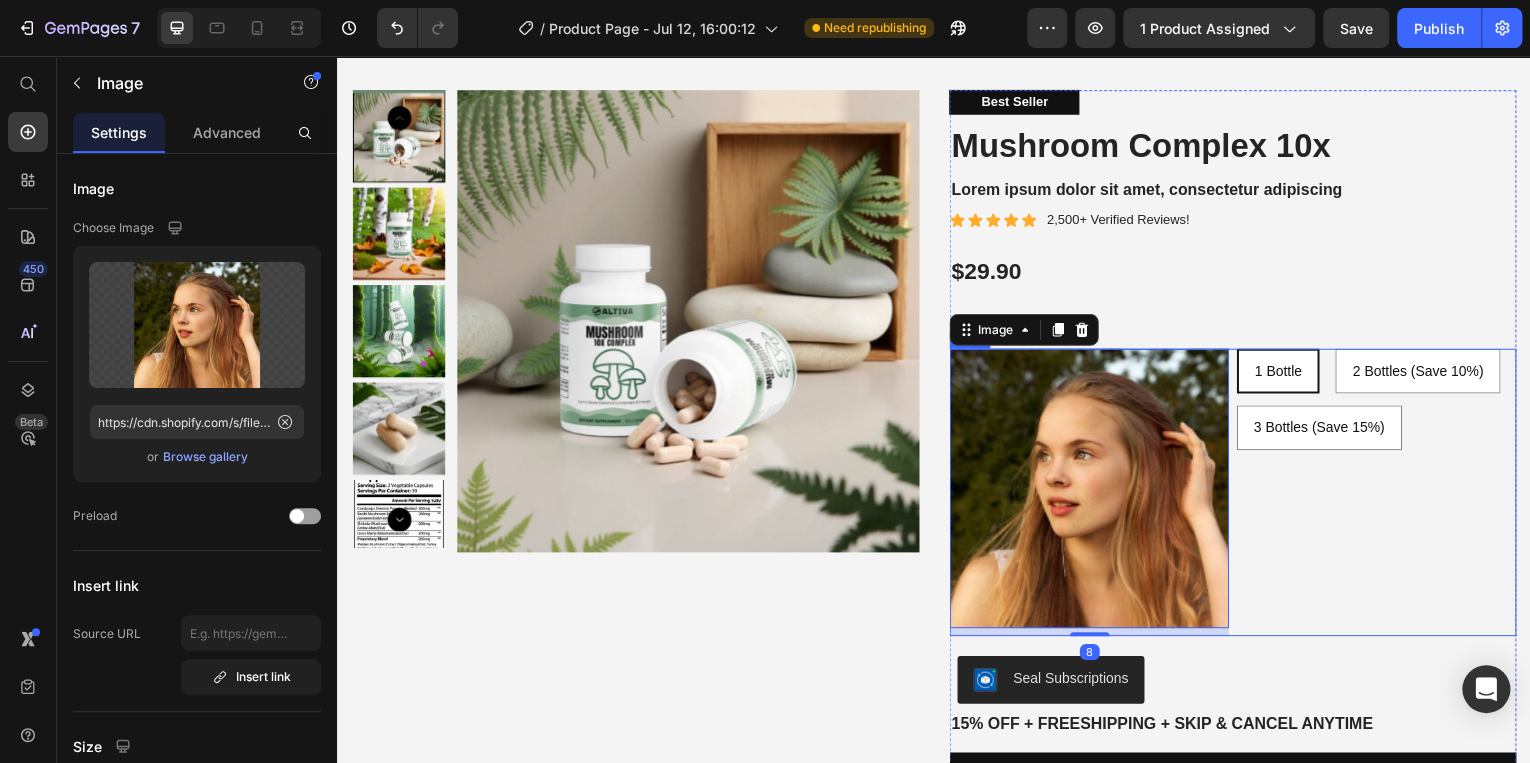 scroll, scrollTop: 1418, scrollLeft: 0, axis: vertical 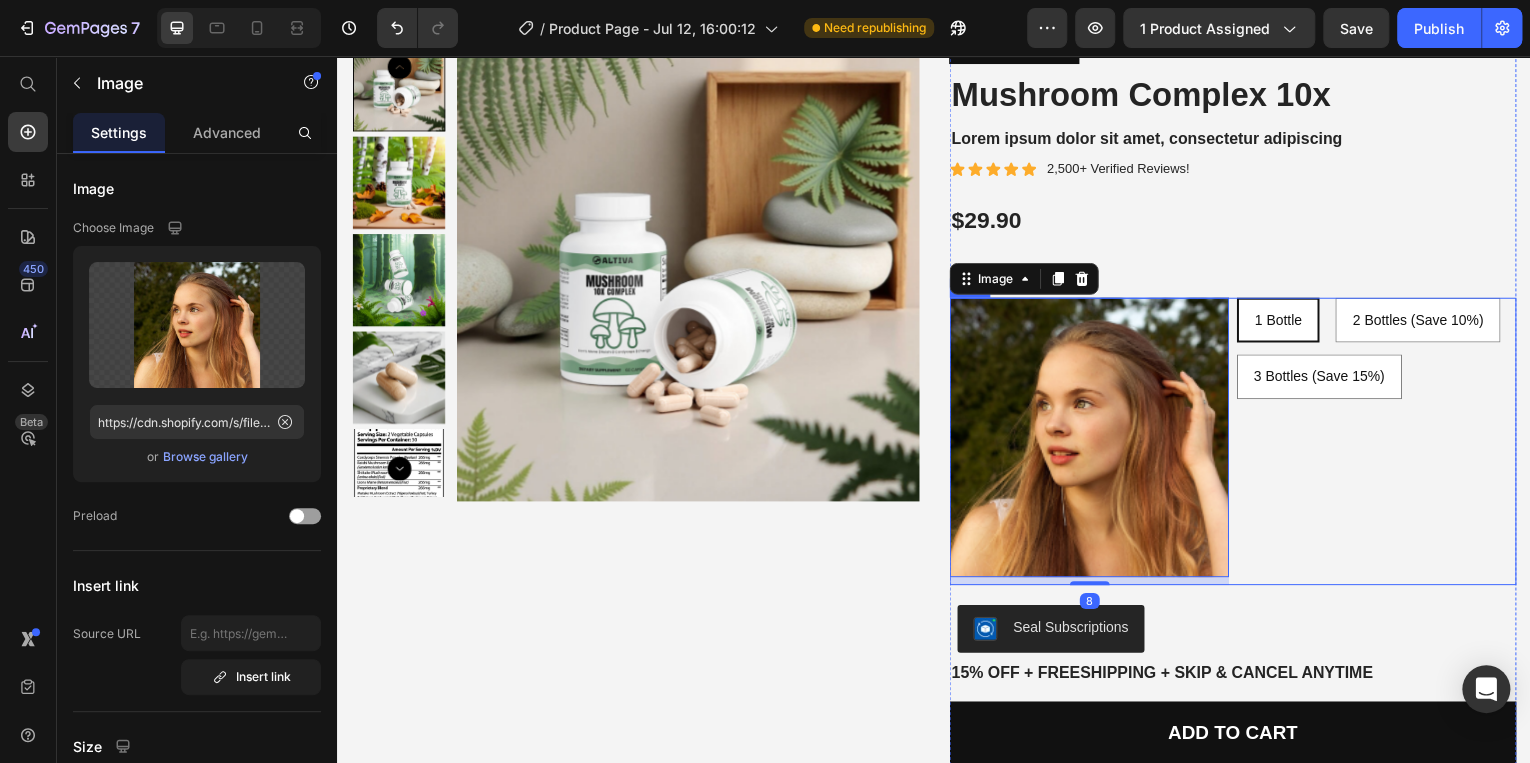 click on "1 Bottle 1 Bottle 1 Bottle 2 Bottles (Save 10%) 2 Bottles (Save 10%) 2 Bottles (Save 10%) 3 Bottles (Save 15%) 3 Bottles (Save 15%) 3 Bottles (Save 15%) Product Variants & Swatches" at bounding box center [1381, 443] 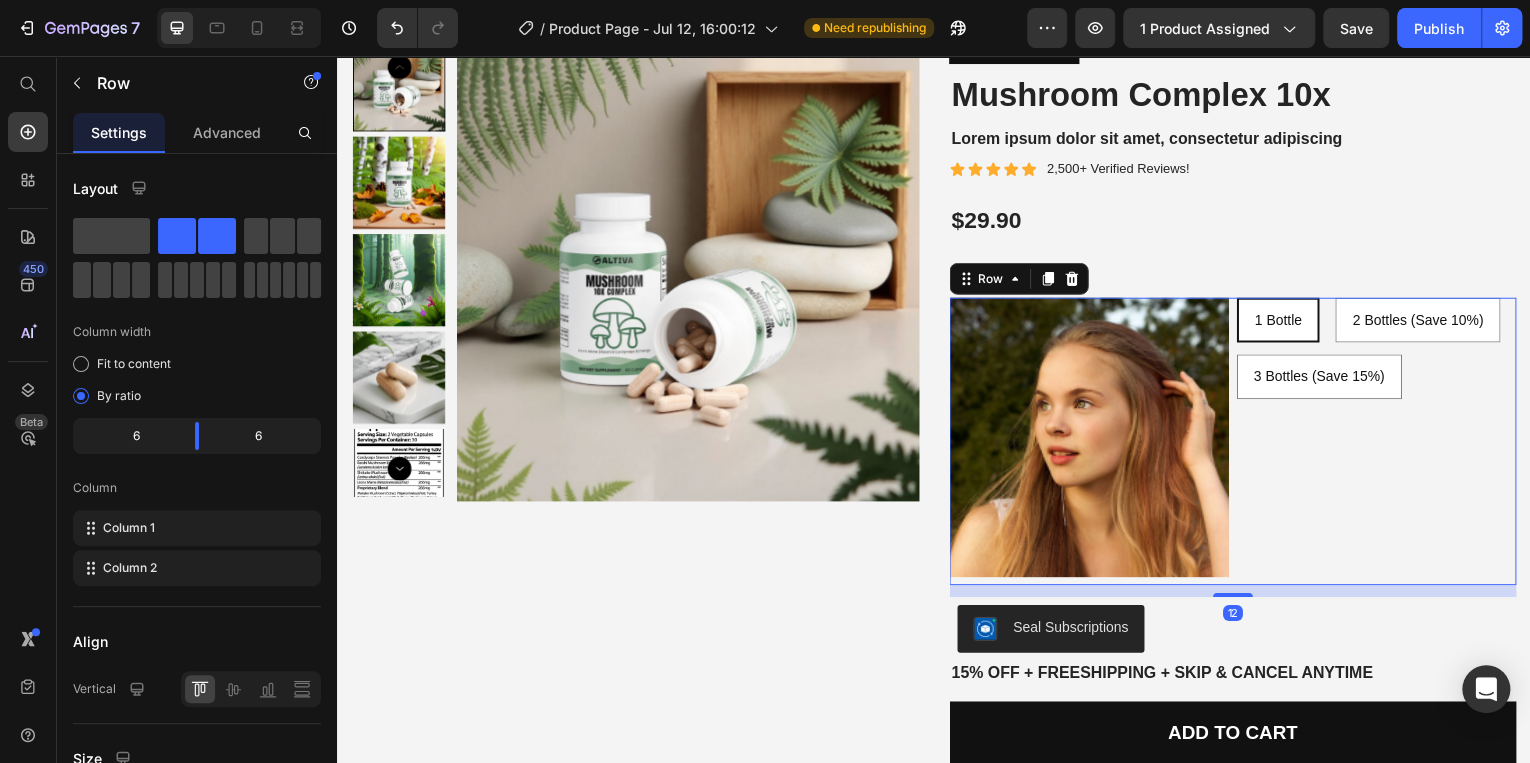 click on "Product Images" at bounding box center [637, 426] 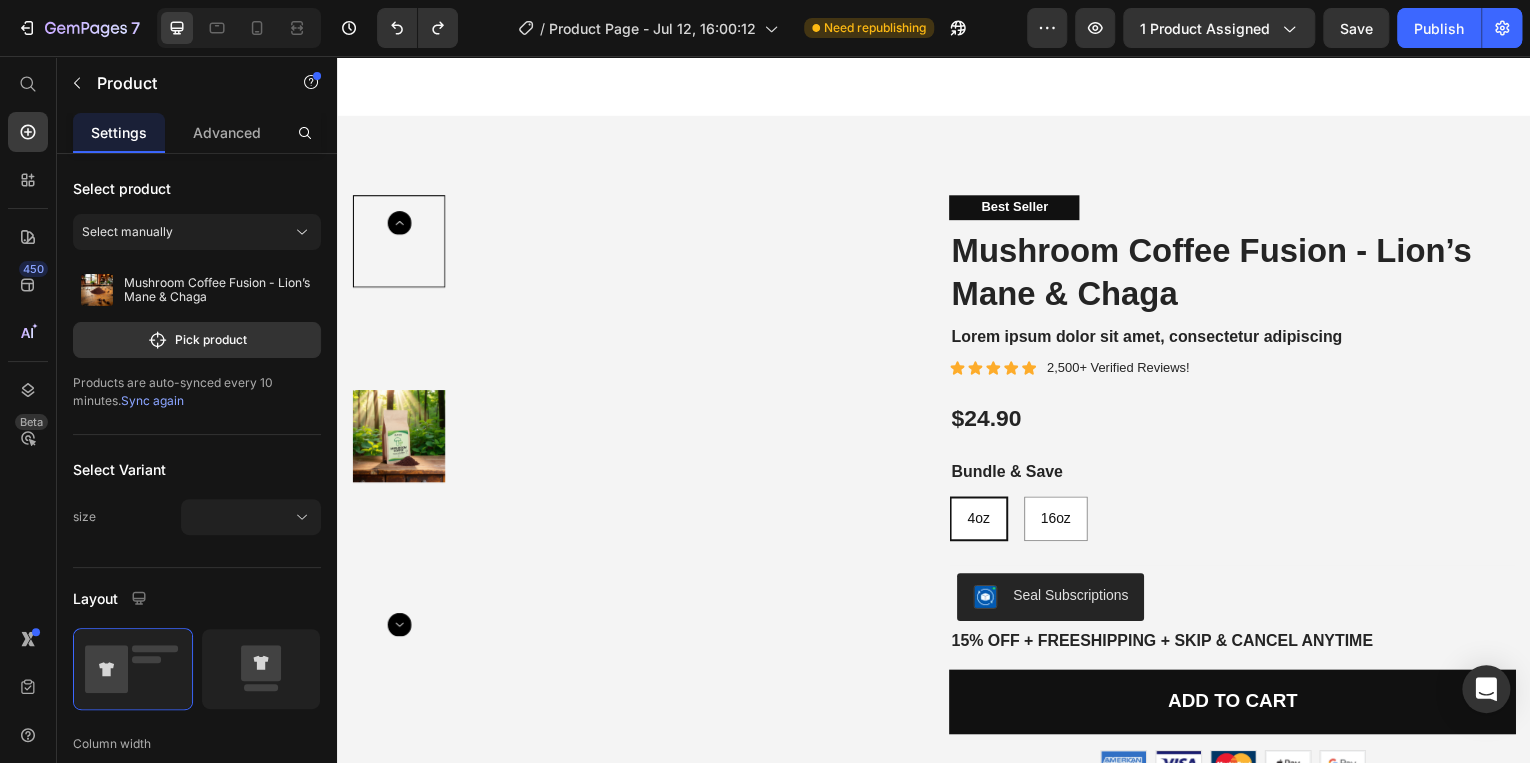 scroll, scrollTop: 1258, scrollLeft: 0, axis: vertical 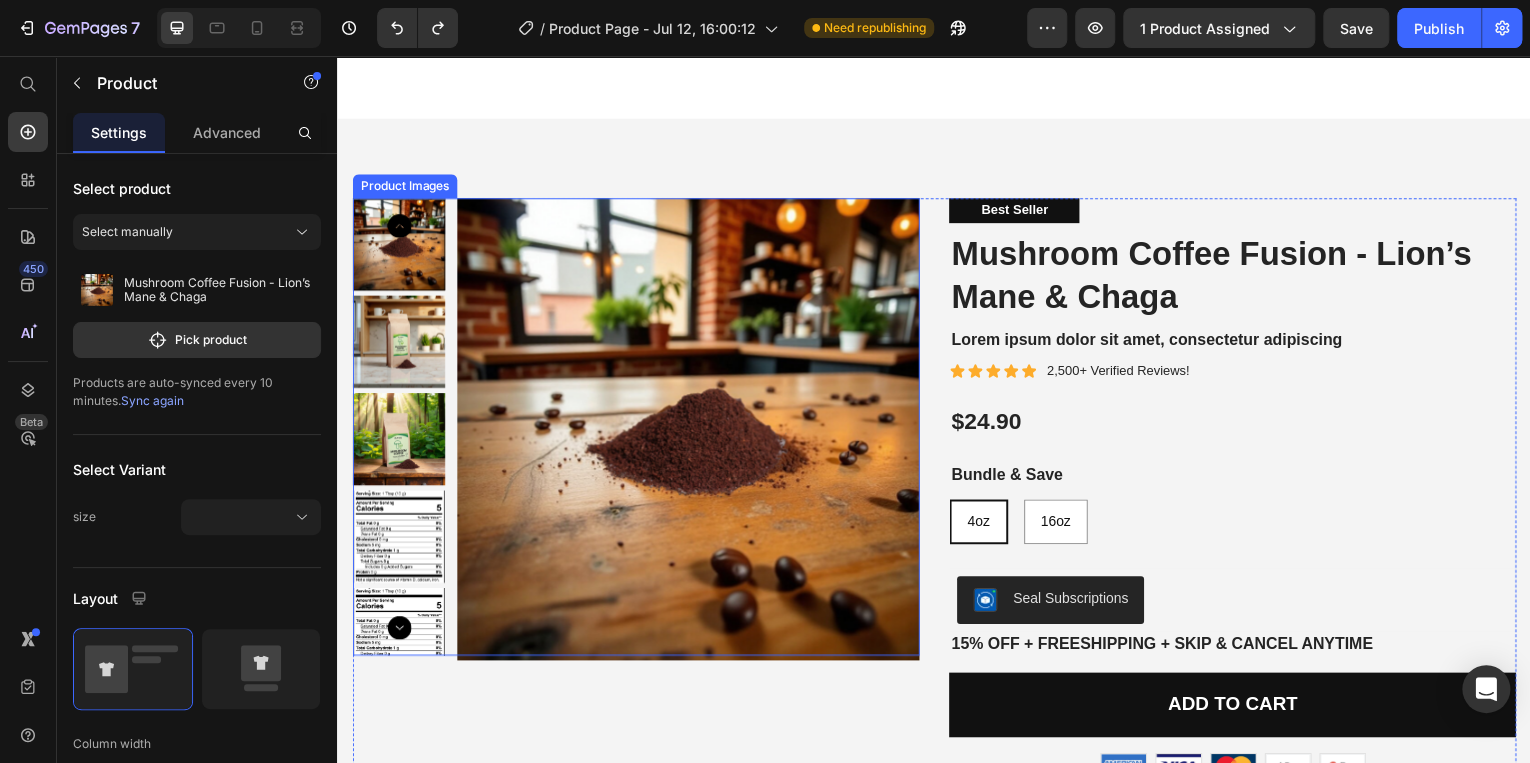 click at bounding box center (689, 431) 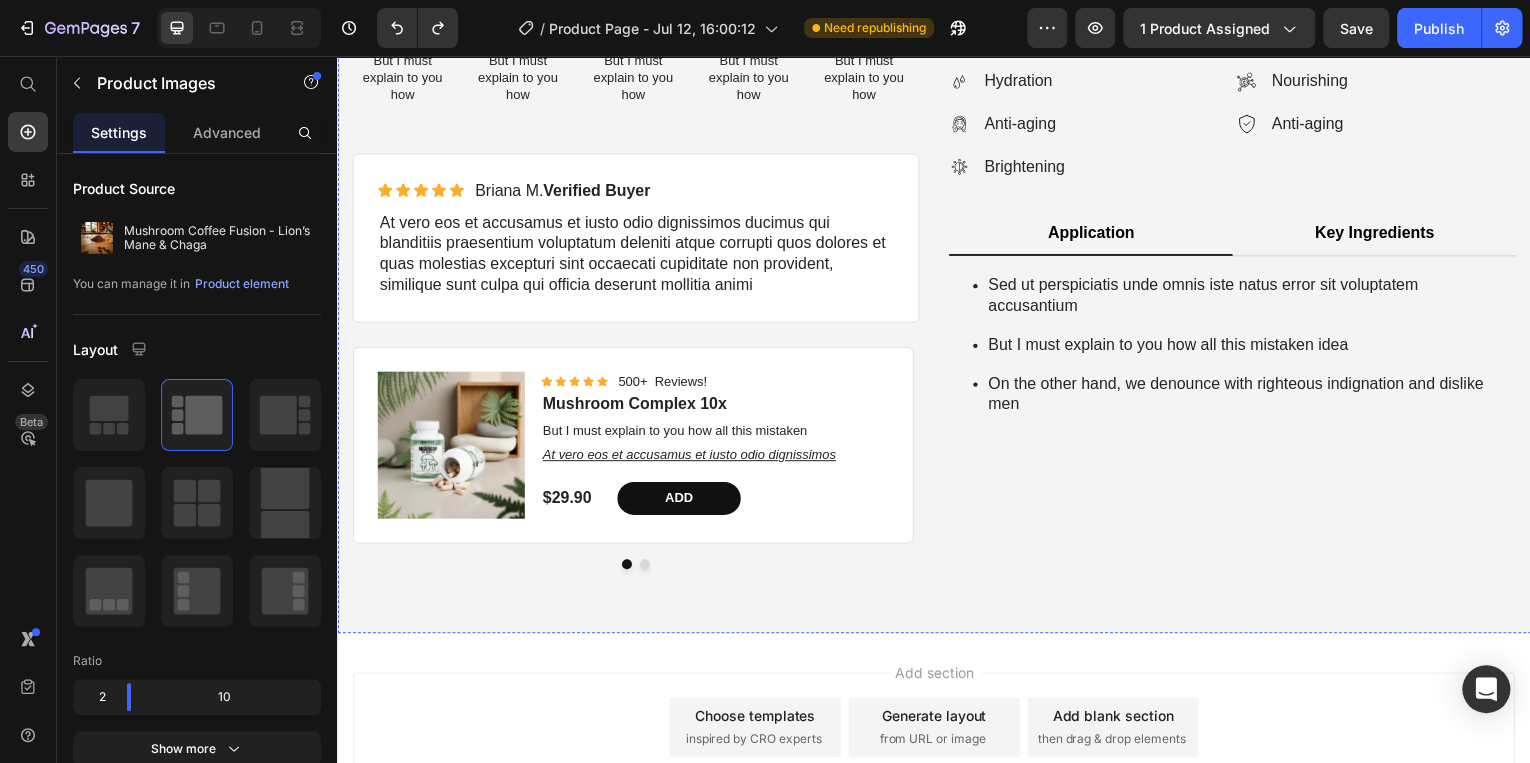 scroll, scrollTop: 2138, scrollLeft: 0, axis: vertical 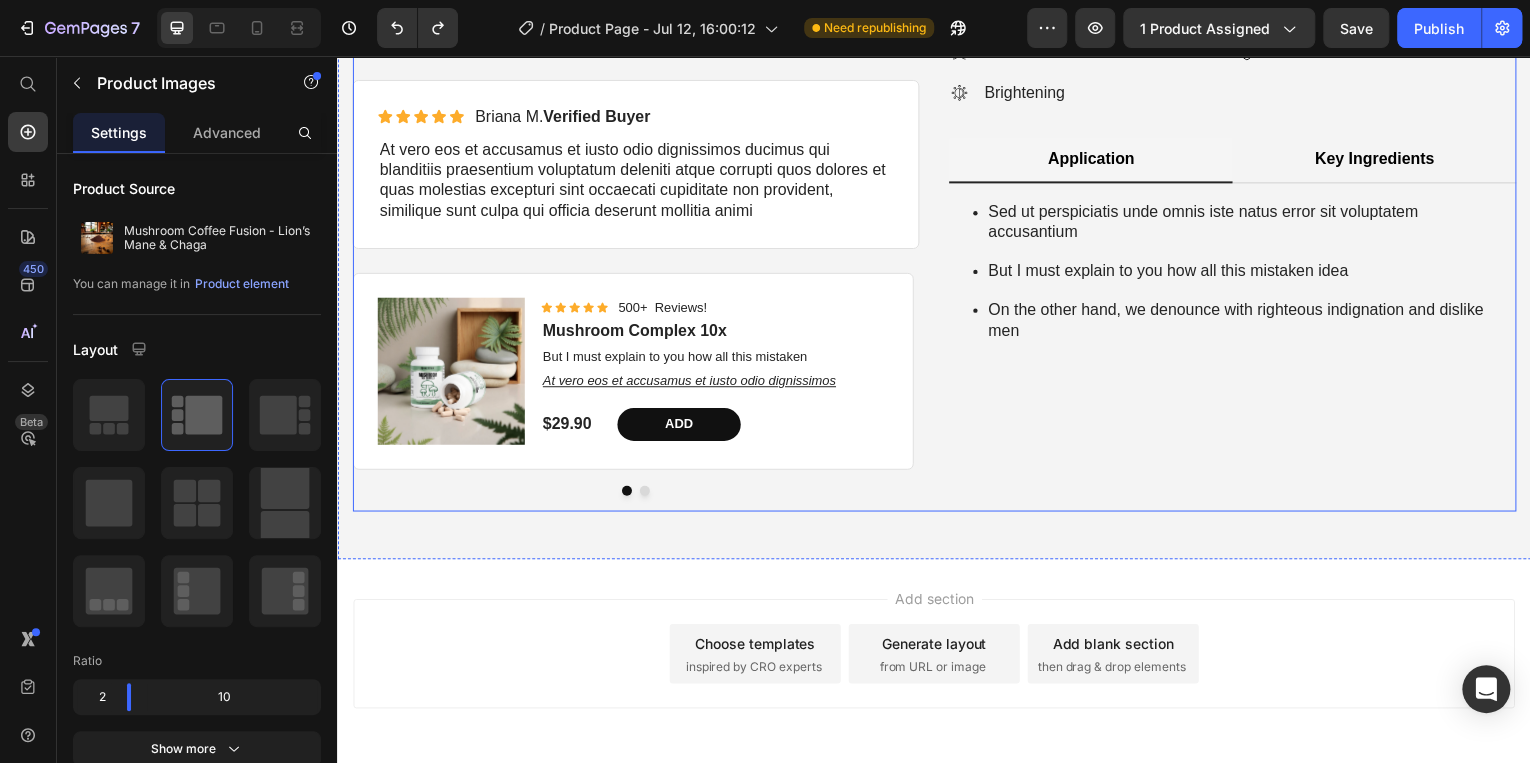 click on "Product Images Icon Icon Icon Icon Icon Icon List 500+  Reviews! Text Block Row Mushroom Complex 10x Product Title But I must explain to you how all this mistaken Text Block At vero eos et accusamus et iusto odio dignissimos Text Block $29.90 Product Price Add Add to Cart Row Product Product Images Icon Icon Icon Icon Icon Icon List 500+  Reviews! Text Block Row Mushroom Complex 10x Product Title But I must explain to you how all this mistaken Text Block At vero eos et accusamus et iusto odio dignissimos Text Block $29.90 Product Price Add Add to Cart Row Product Carousel" at bounding box center [637, 394] 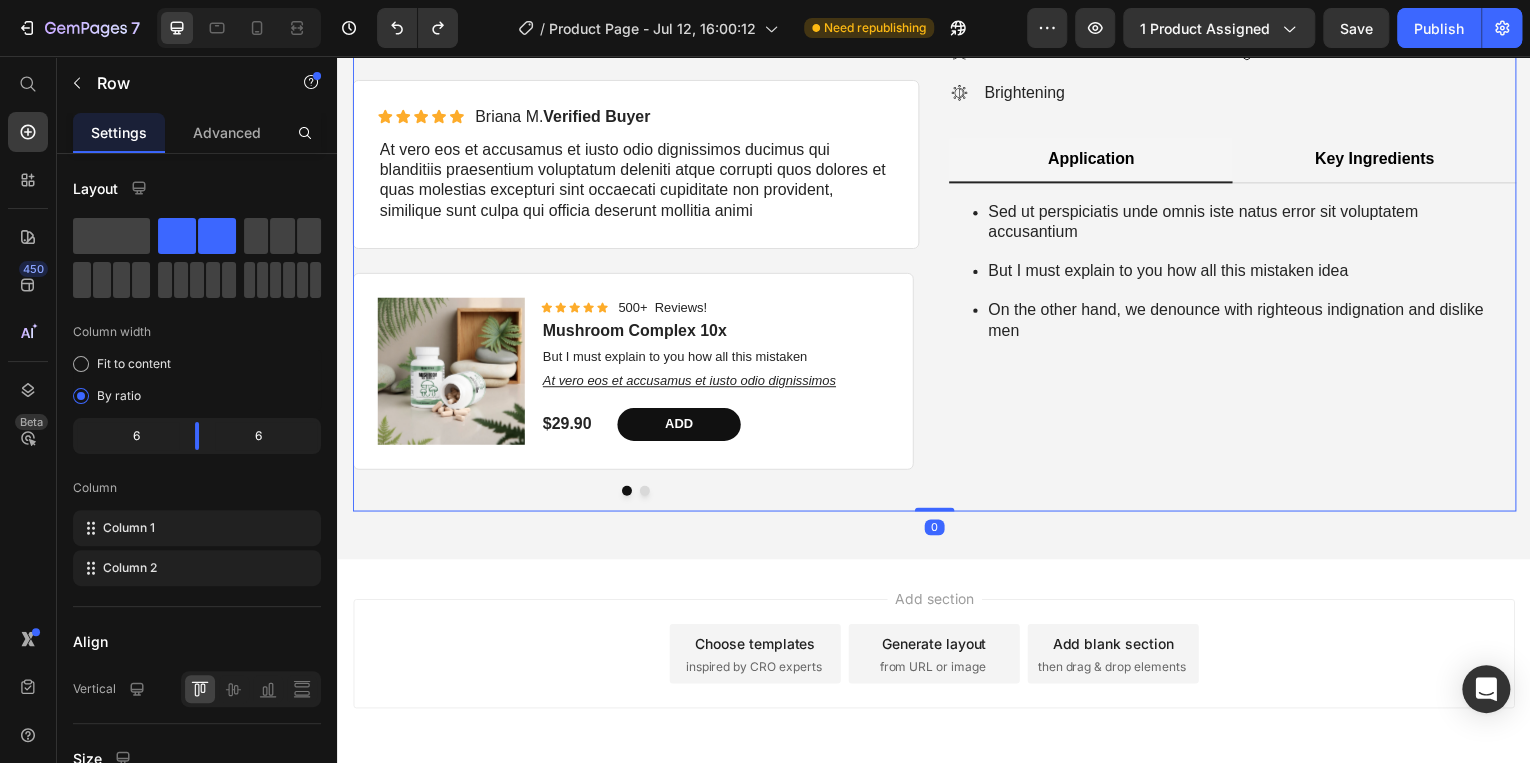 click at bounding box center (646, 493) 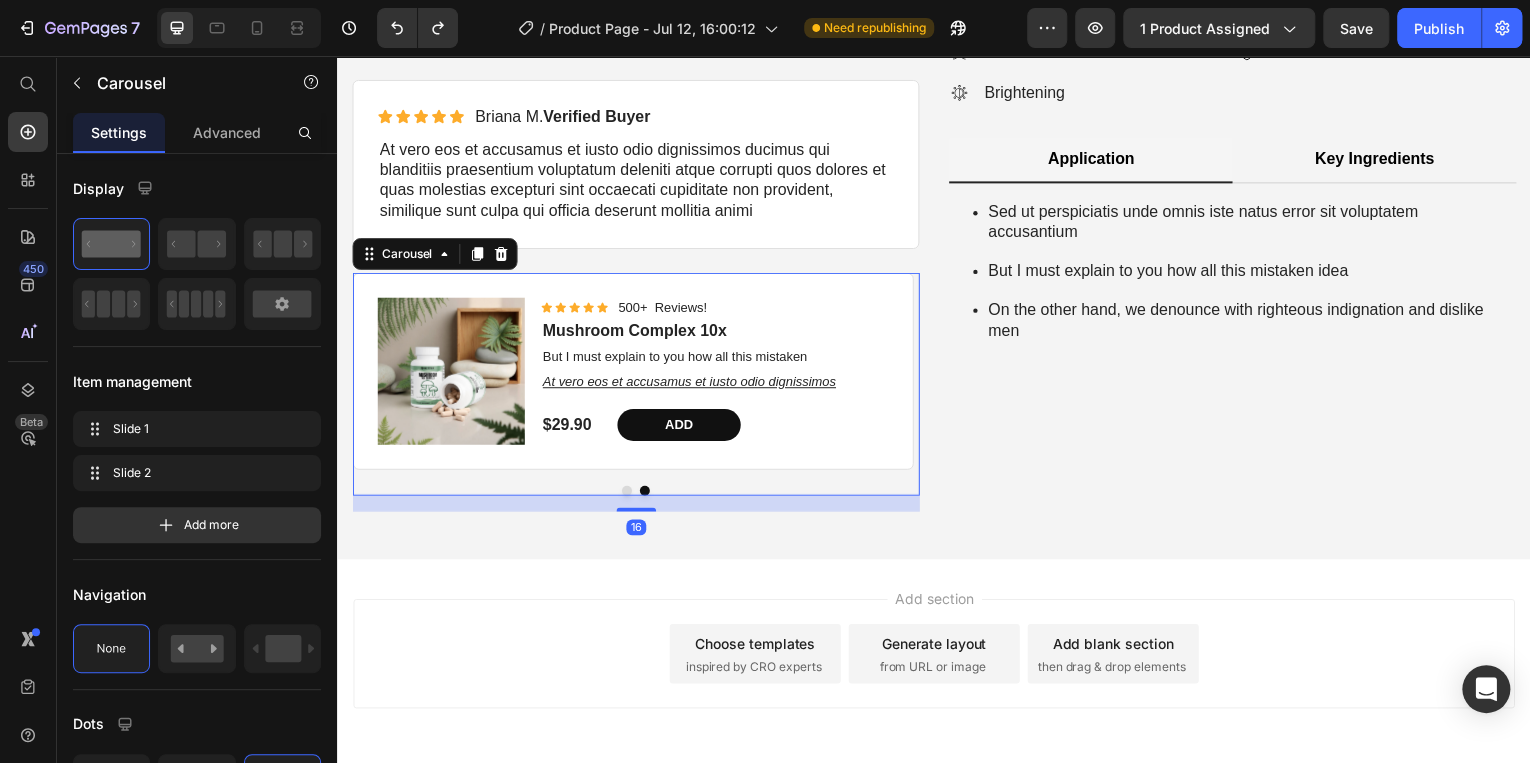 click at bounding box center [628, 493] 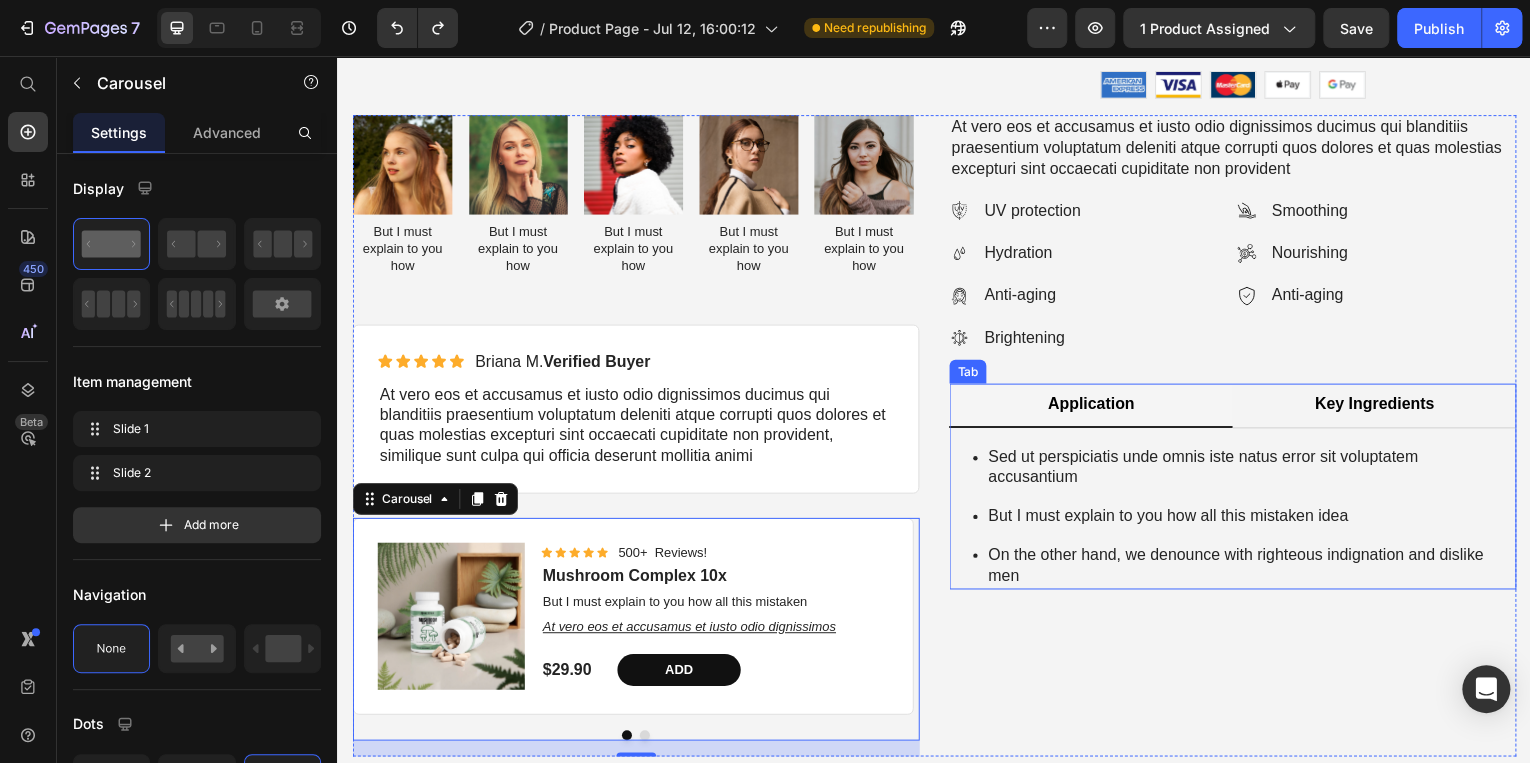 scroll, scrollTop: 1898, scrollLeft: 0, axis: vertical 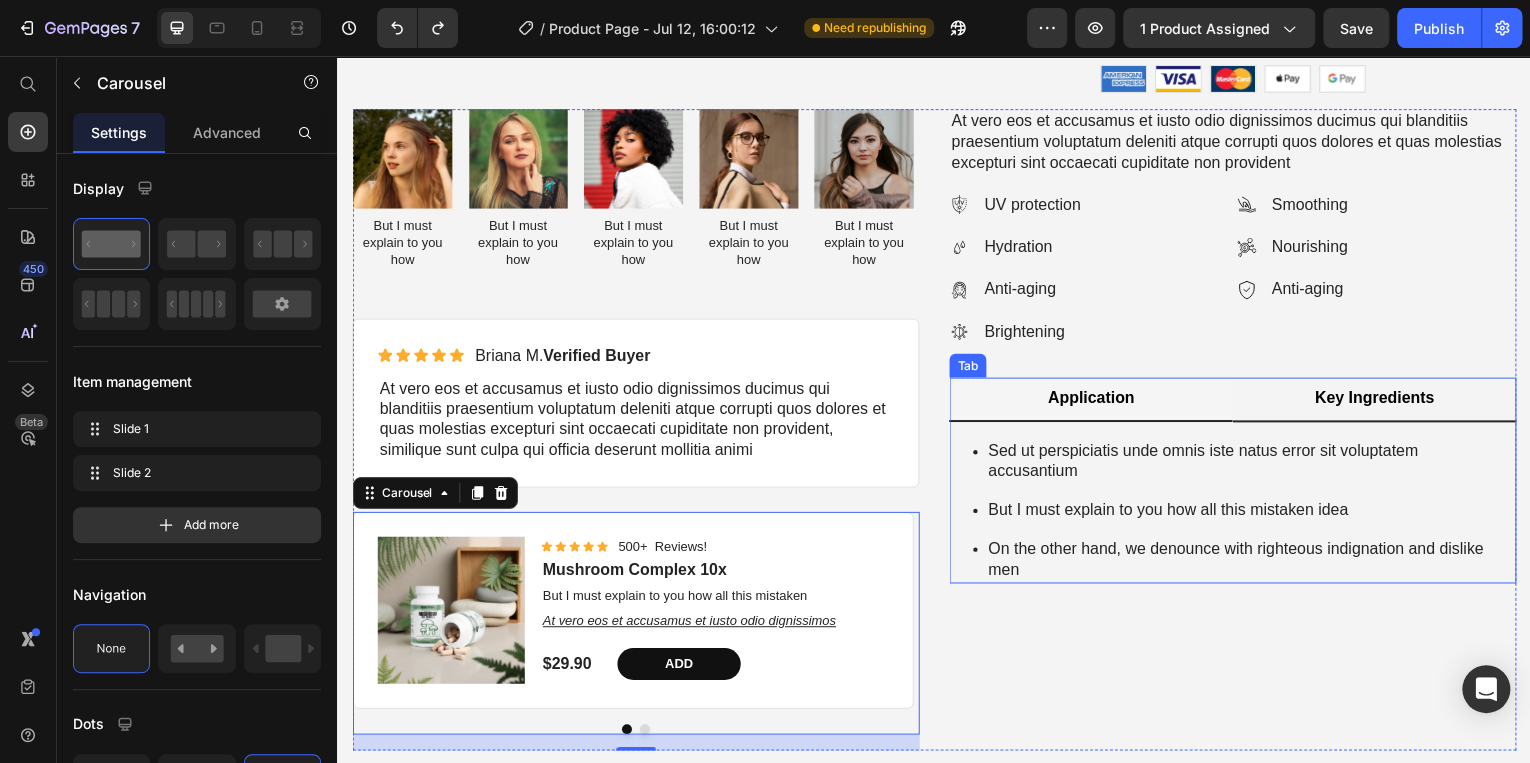 click on "Key Ingredients" at bounding box center (1379, 401) 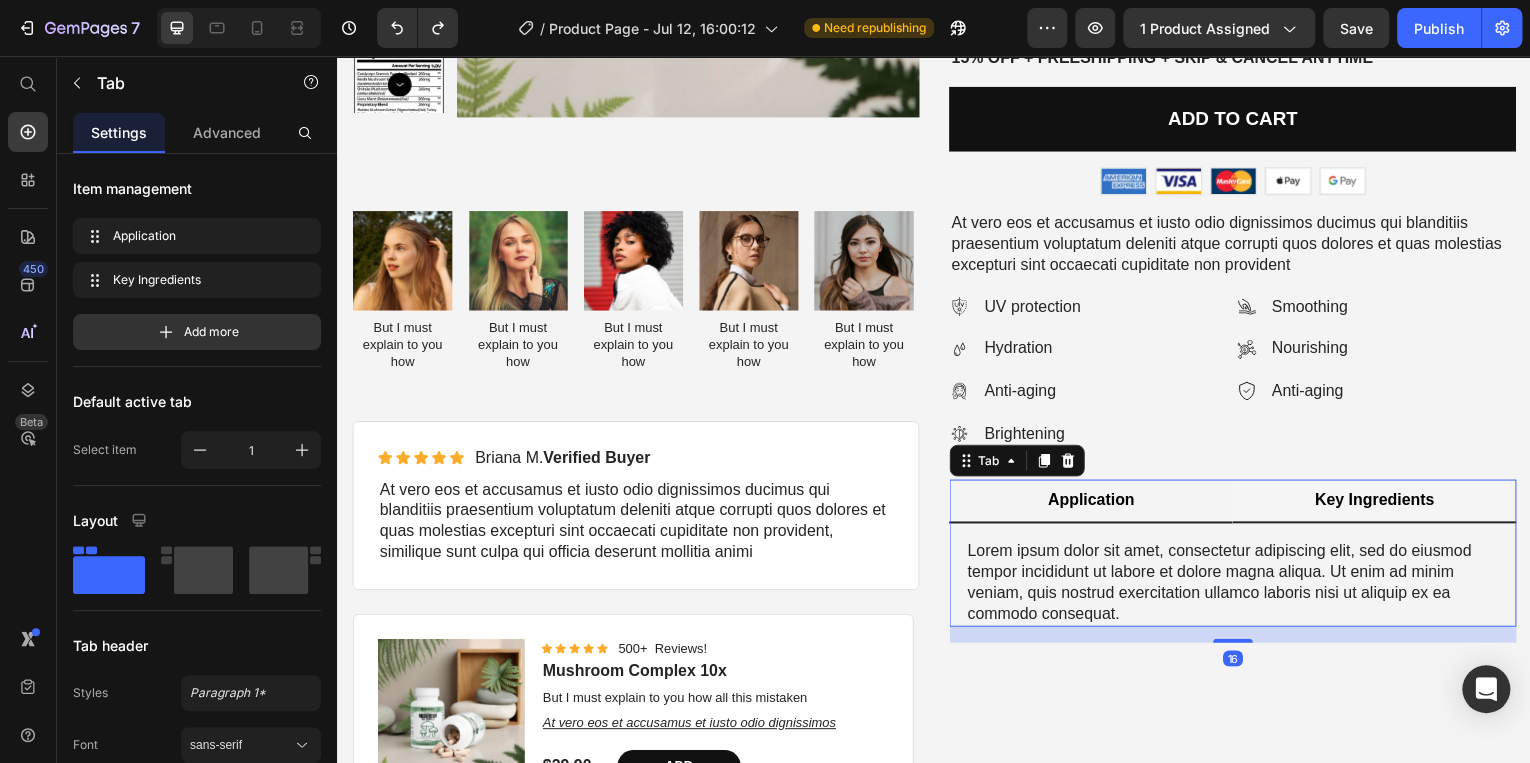 scroll, scrollTop: 1738, scrollLeft: 0, axis: vertical 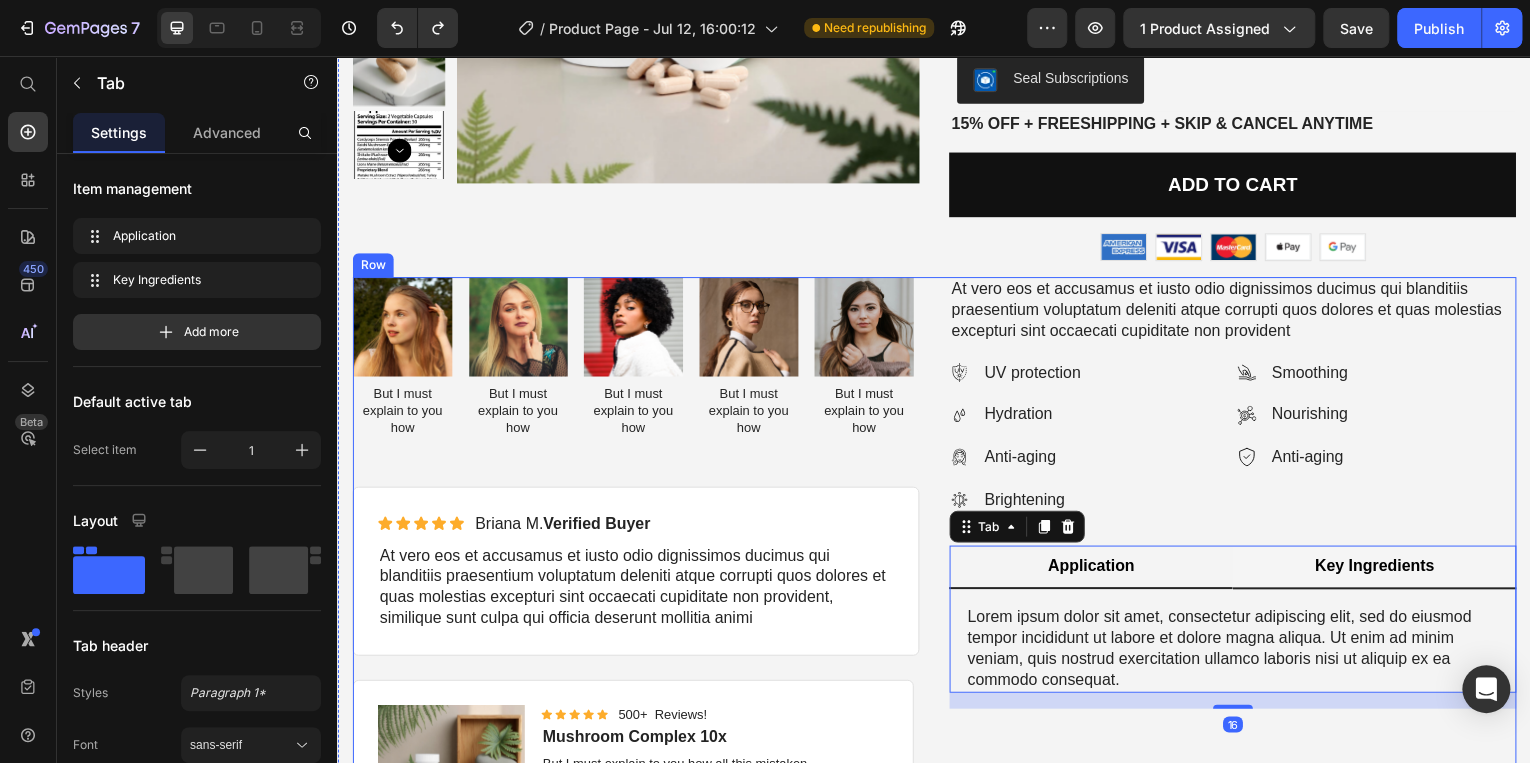 click on "Application" at bounding box center [1094, 569] 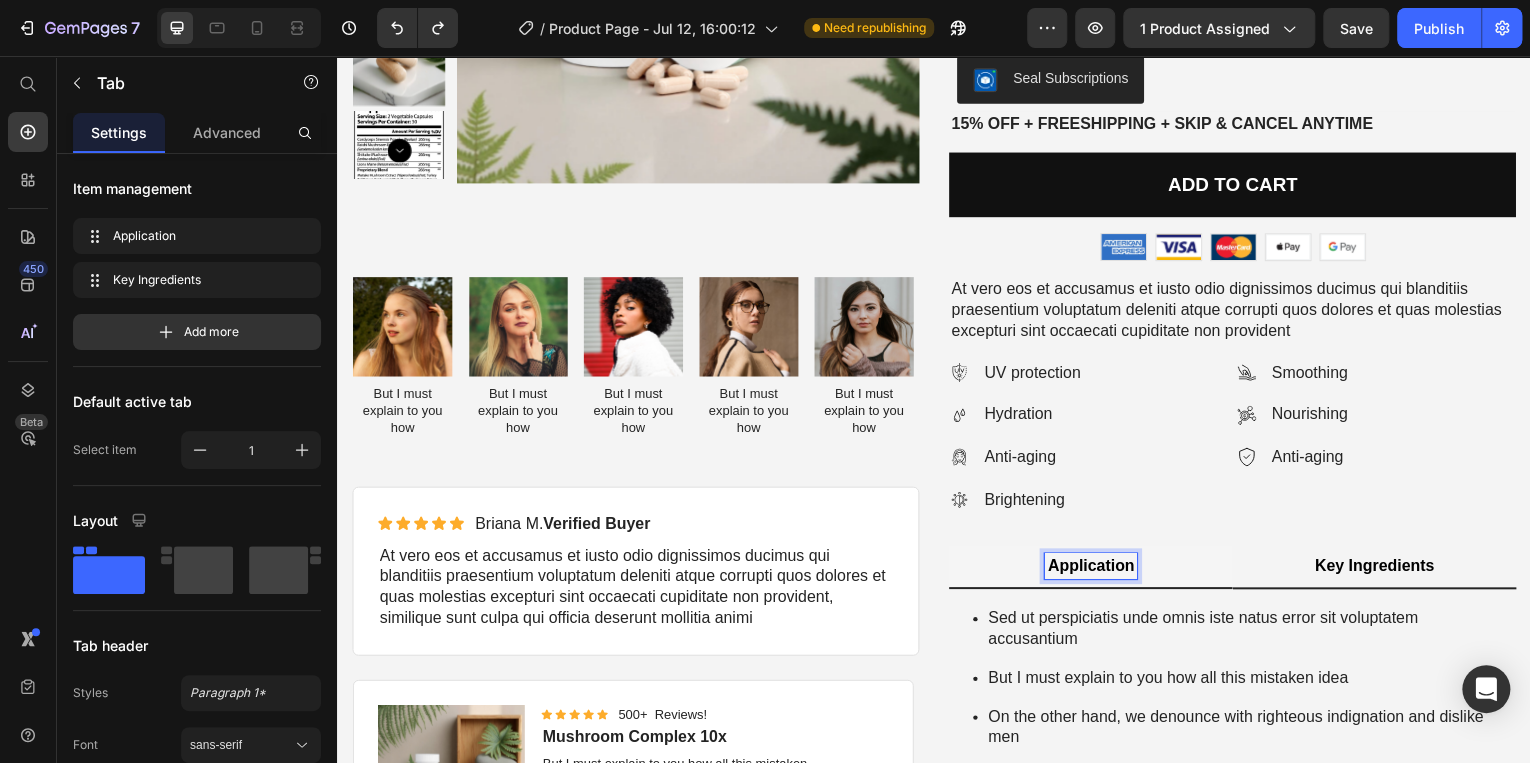 click on "Key Ingredients" at bounding box center (1379, 570) 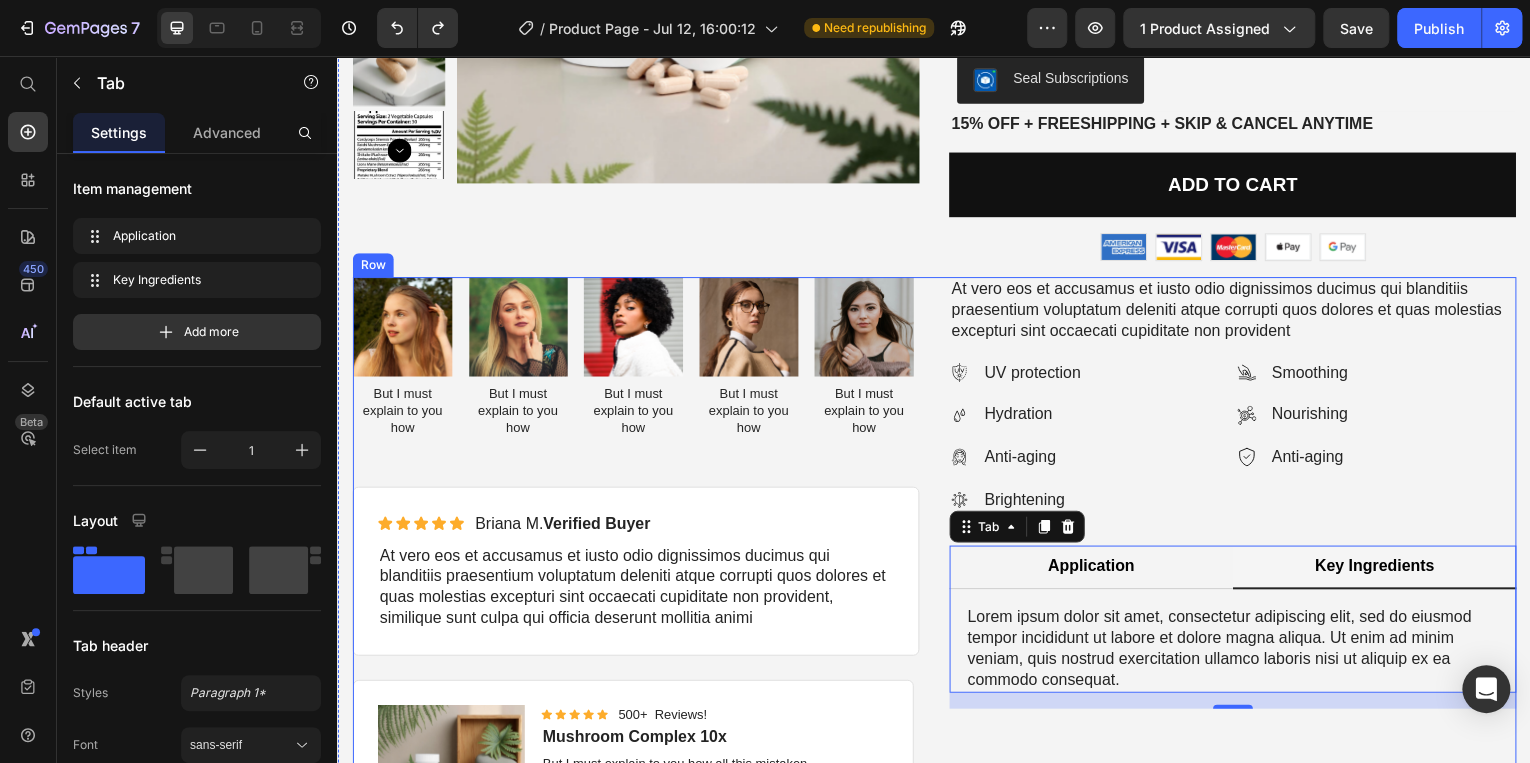 click on "Image But I must explain to you how  Text Block Image But I must explain to you how  Text Block Image But I must explain to you how  Text Block Image But I must explain to you how  Text Block Image But I must explain to you how  Text Block Carousel Icon Icon Icon Icon Icon Icon List Briana M.  Verified Buyer Text Block Row At vero eos et accusamus et iusto odio dignissimos ducimus qui blanditiis praesentium voluptatum deleniti atque corrupti quos dolores et quas molestias excepturi sint occaecati cupiditate non provident, similique sunt culpa qui officia deserunt mollitia animi Text Block Row Product Images Icon Icon Icon Icon Icon Icon List 500+  Reviews! Text Block Row Mushroom Complex 10x Product Title But I must explain to you how all this mistaken Text Block At vero eos et accusamus et iusto odio dignissimos Text Block $29.90 Product Price Add Add to Cart Row Product Product Images Icon Icon Icon Icon Icon Icon List 500+  Reviews! Text Block Row Mushroom Complex 10x Product Title Text Block $29.90" at bounding box center [937, 600] 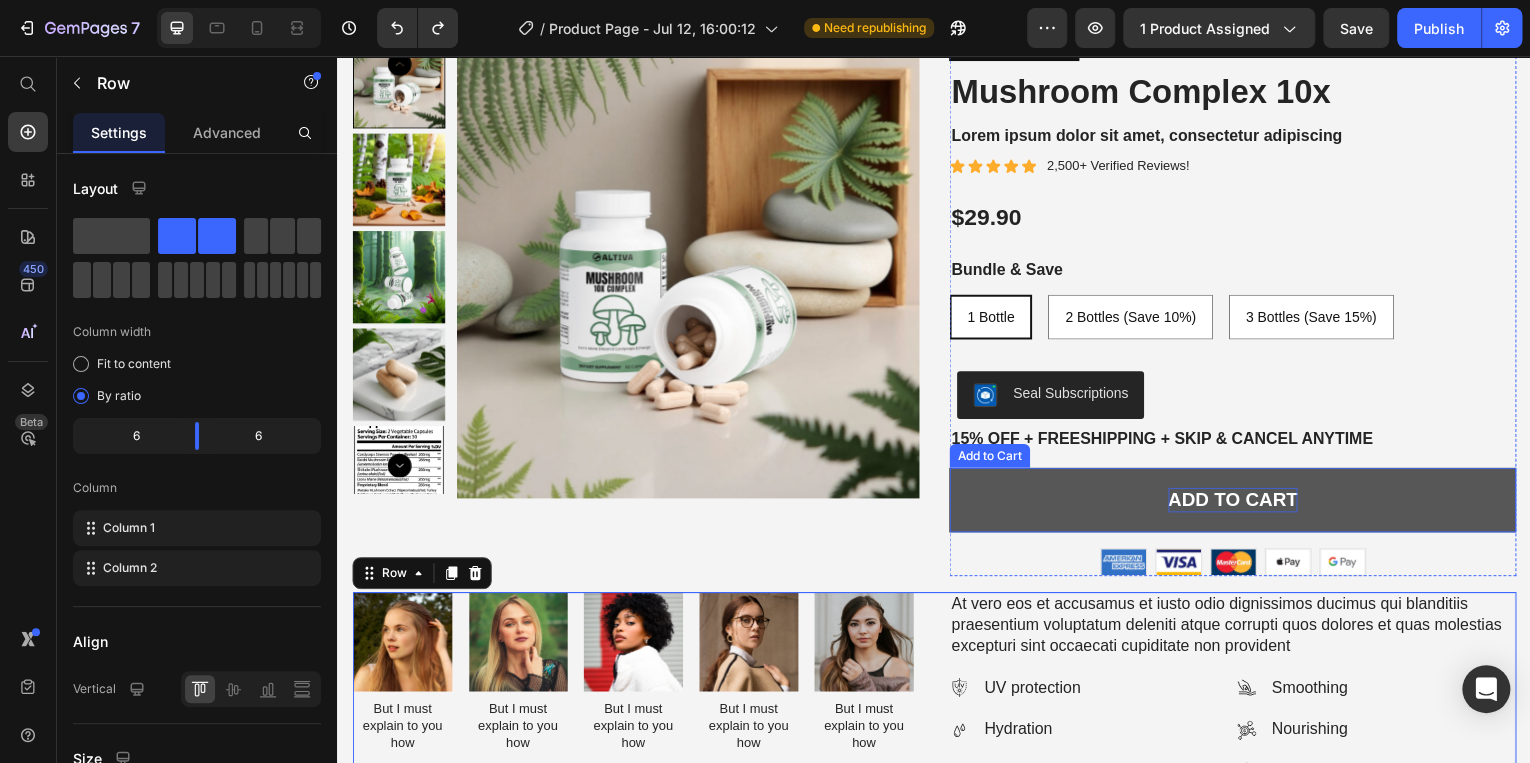 scroll, scrollTop: 1418, scrollLeft: 0, axis: vertical 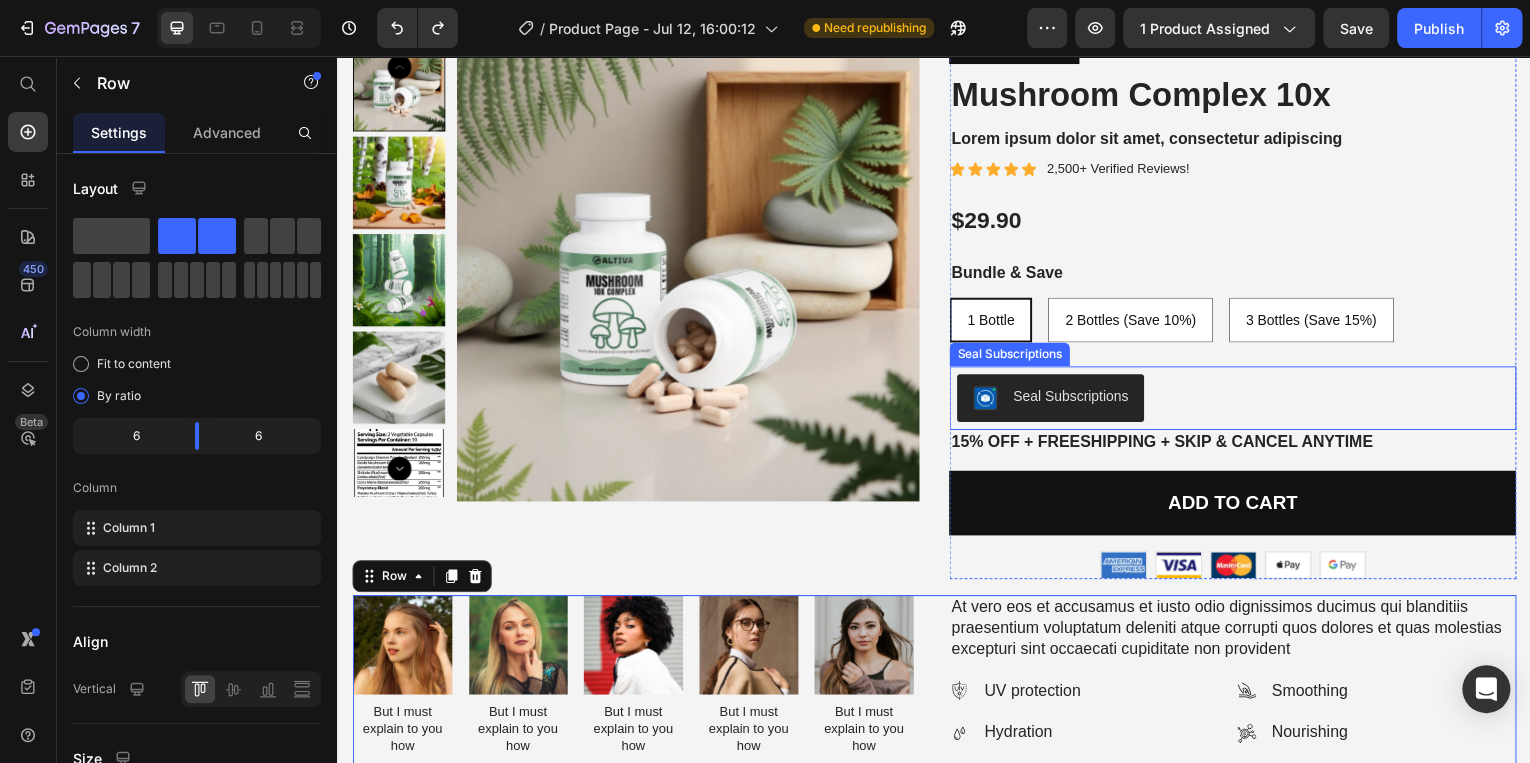 click on "Seal Subscriptions" at bounding box center (1074, 398) 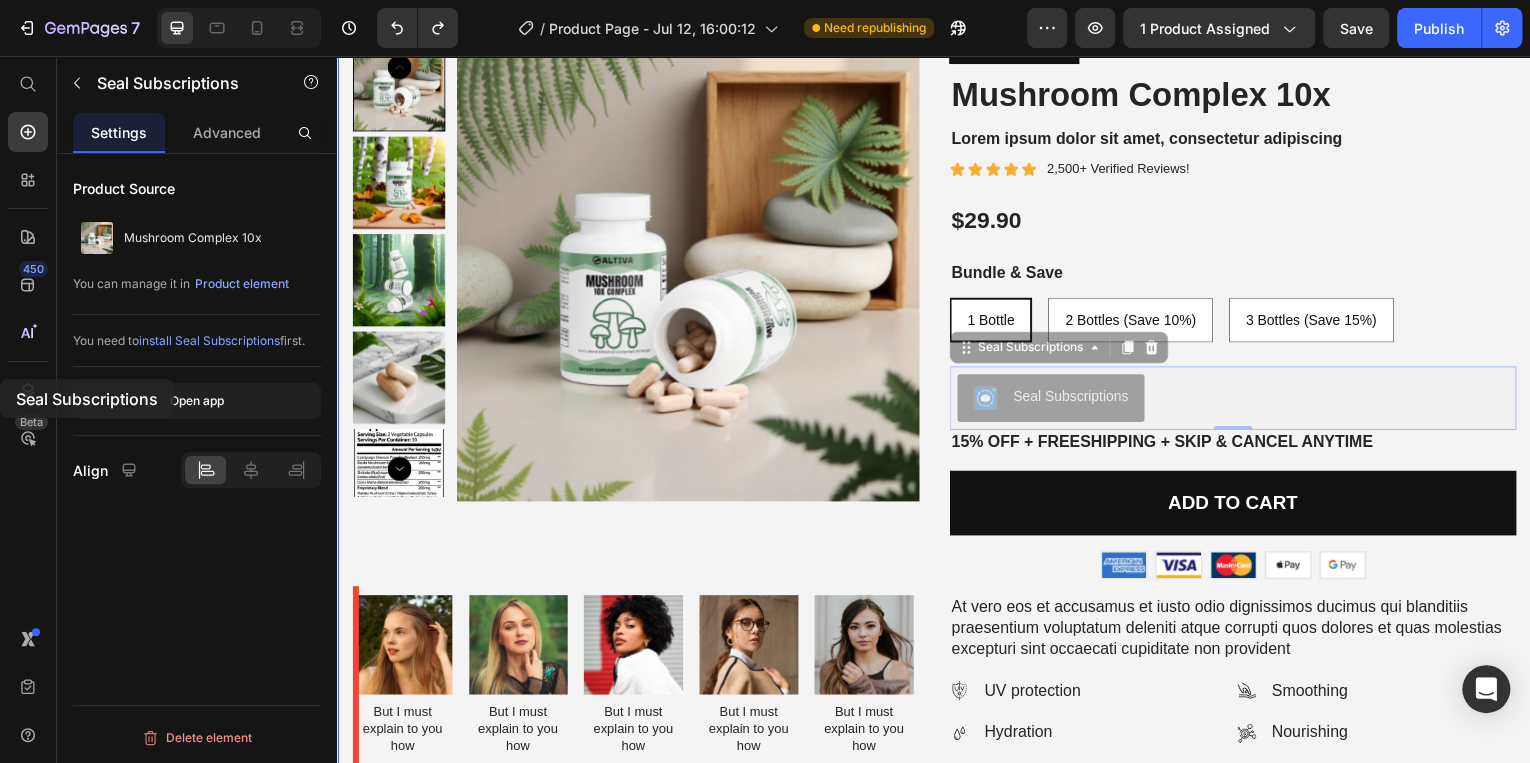 drag, startPoint x: 1079, startPoint y: 397, endPoint x: -5, endPoint y: 381, distance: 1084.118 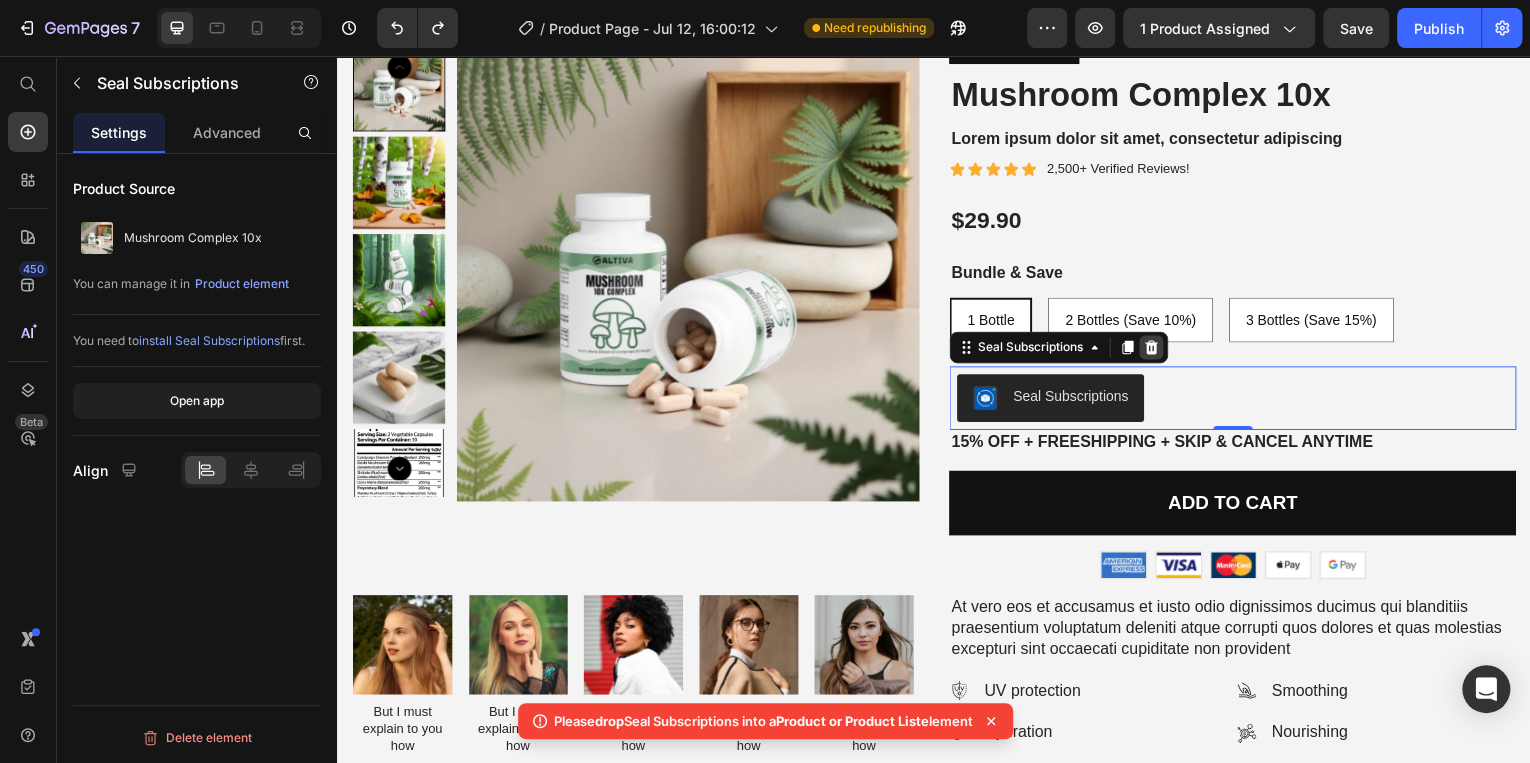 click 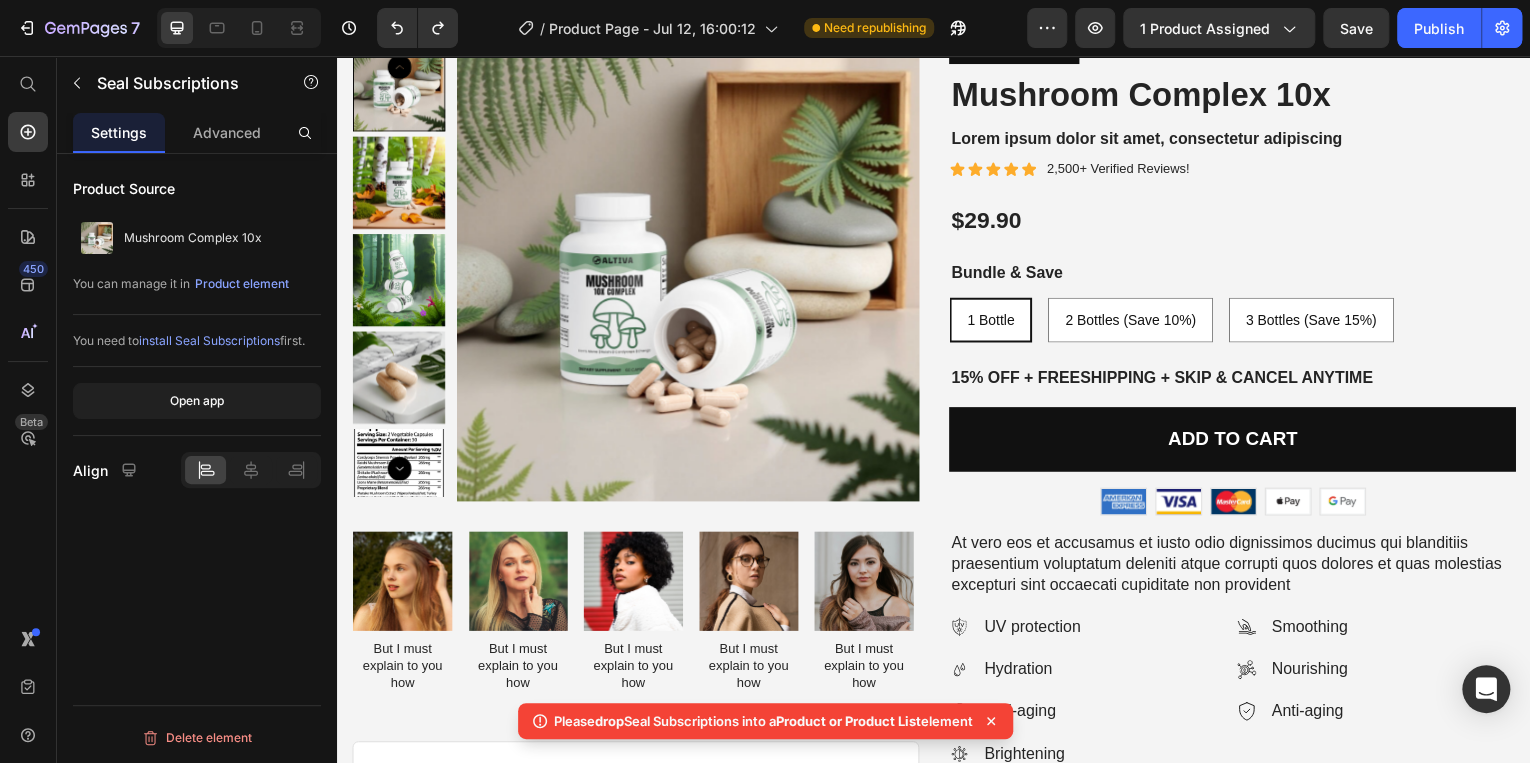 scroll, scrollTop: 5587, scrollLeft: 0, axis: vertical 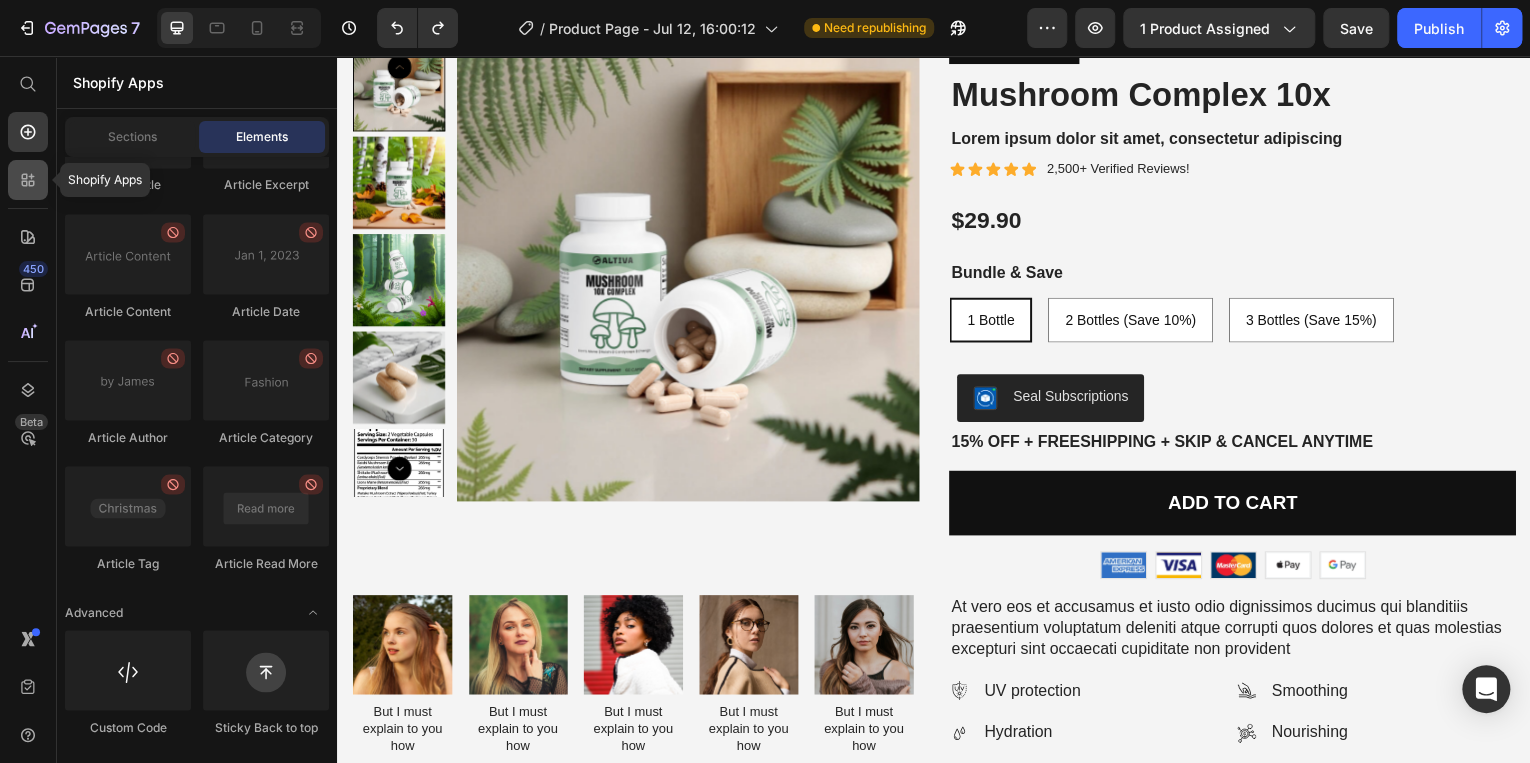 click 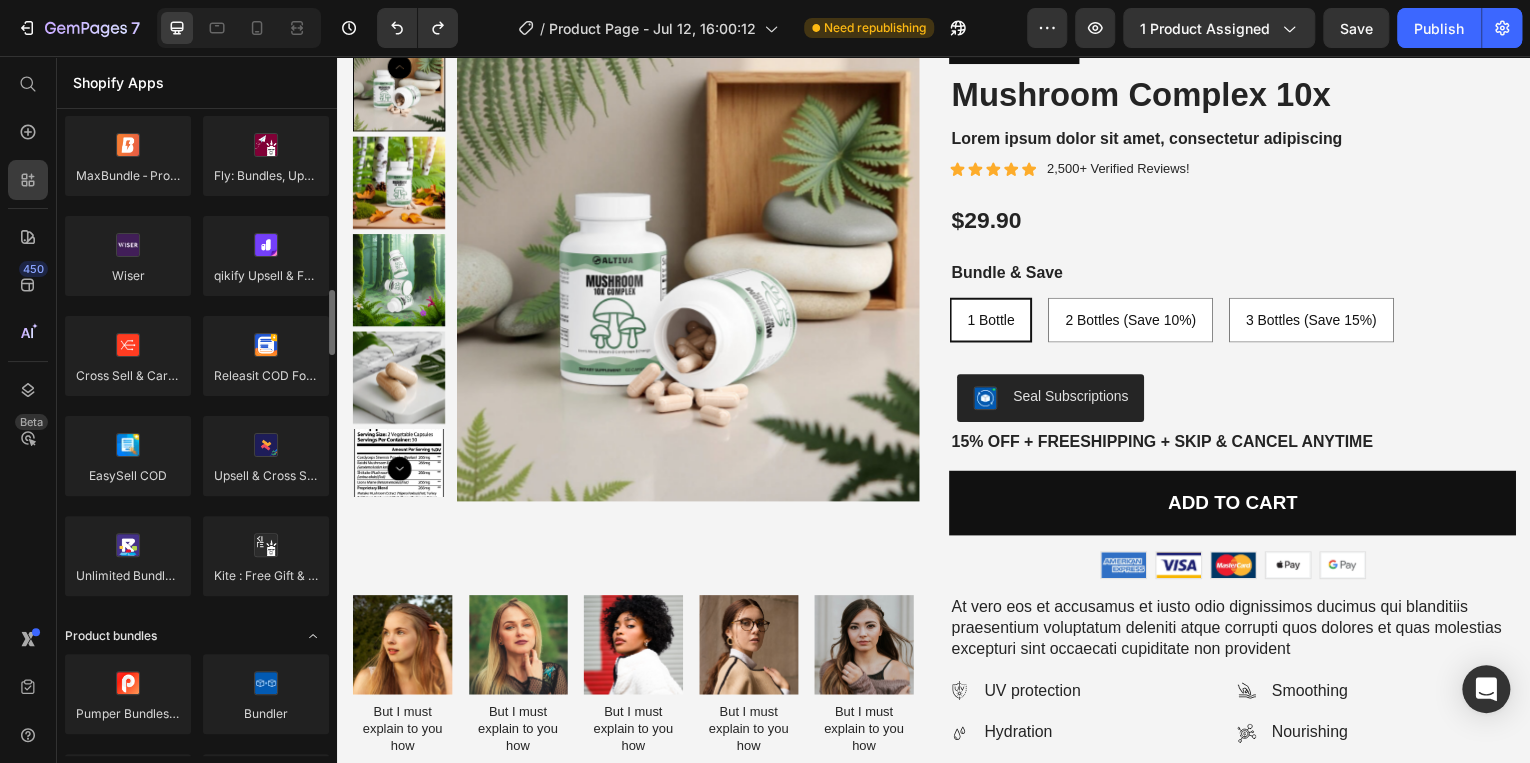 scroll, scrollTop: 959, scrollLeft: 0, axis: vertical 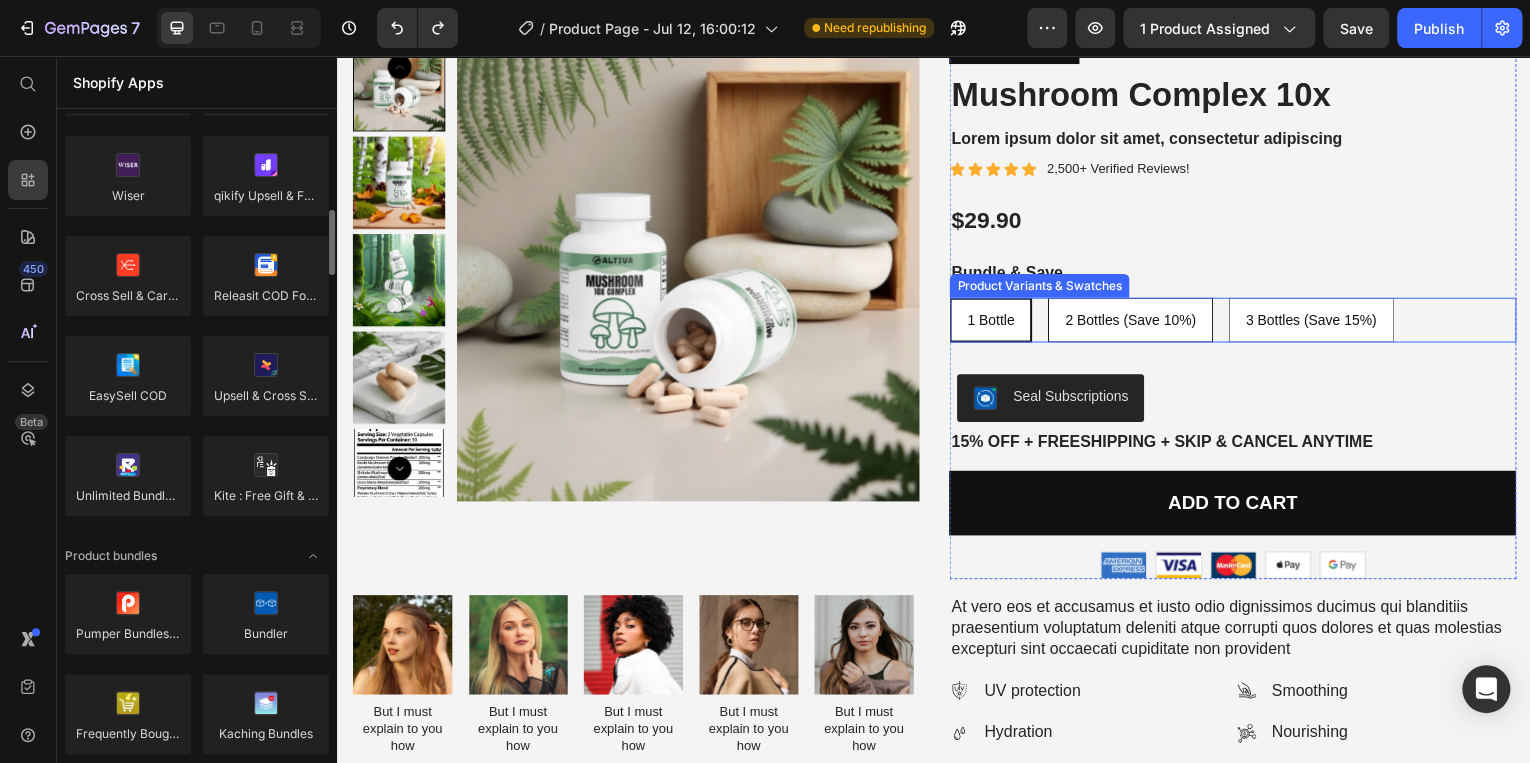 click on "2 Bottles (Save 10%)" at bounding box center (1134, 321) 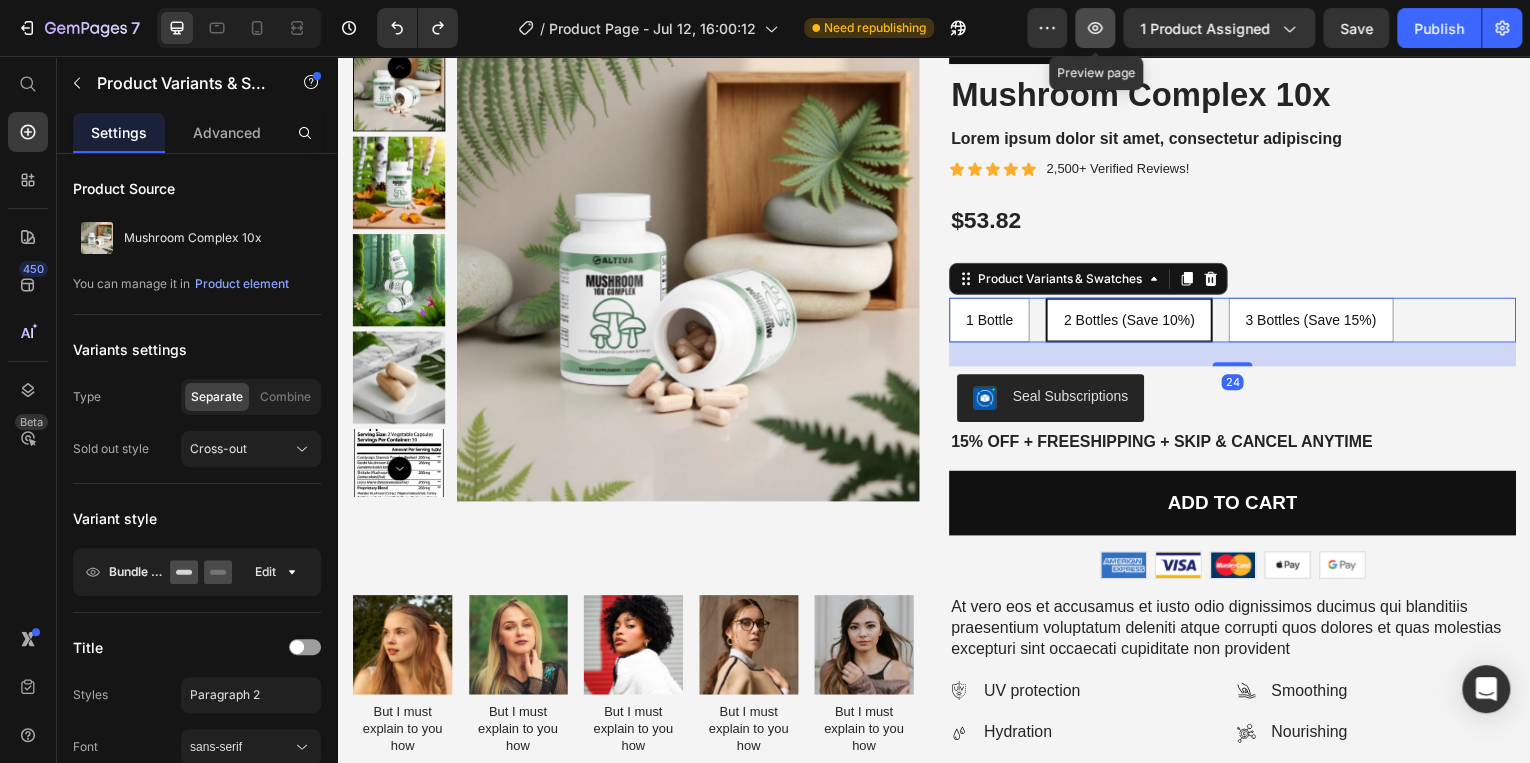 click 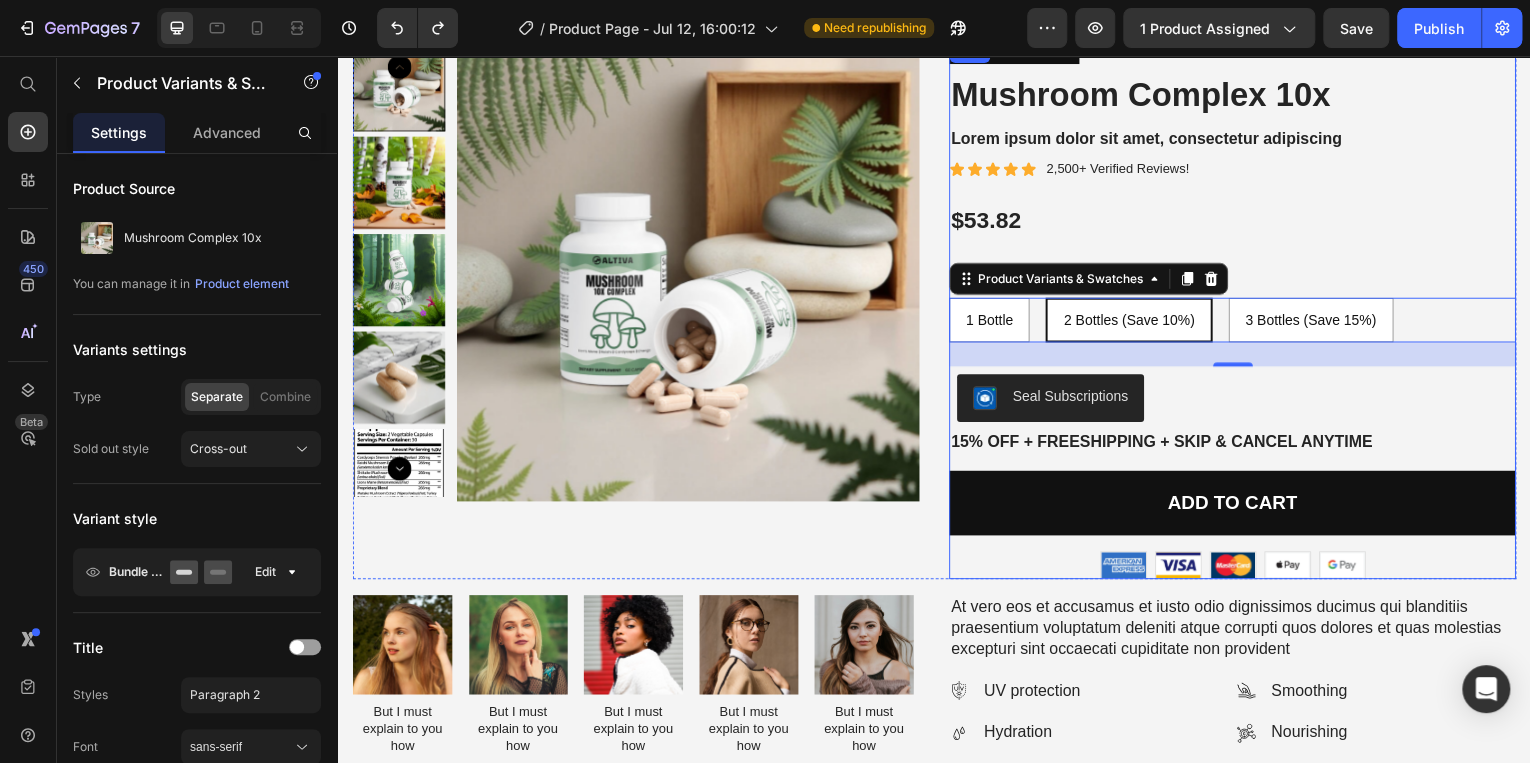 click on "Best Seller Text Block Mushroom Complex 10x Product Title Lorem ipsum dolor sit amet, consectetur adipiscing Text Block Icon Icon Icon Icon Icon Icon List 2,500+ Verified Reviews! Text Block Row $53.82 Product Price Bundle & Save Text Block 1 Bottle 1 Bottle 1 Bottle 2 Bottles (Save 10%) 2 Bottles (Save 10%) 2 Bottles (Save 10%) 3 Bottles (Save 15%) 3 Bottles (Save 15%) 3 Bottles (Save 15%) Product Variants & Swatches   24 Seal Subscriptions Seal Subscriptions 15% off + Freeshipping + Skip & Cancel Anytime Text Block Add to cart Add to Cart Image Image Image Image Image Row" at bounding box center [1237, 310] 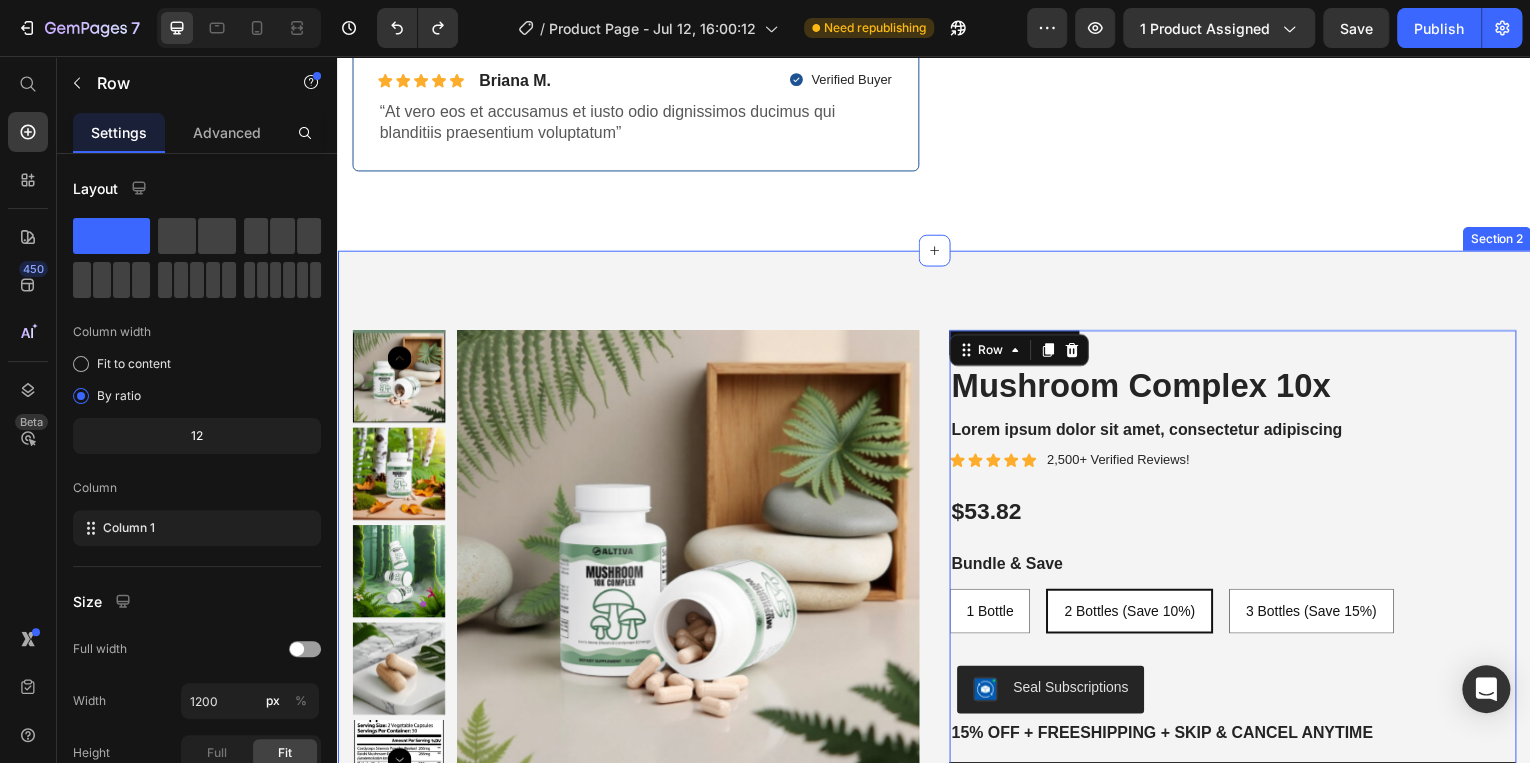 scroll, scrollTop: 1098, scrollLeft: 0, axis: vertical 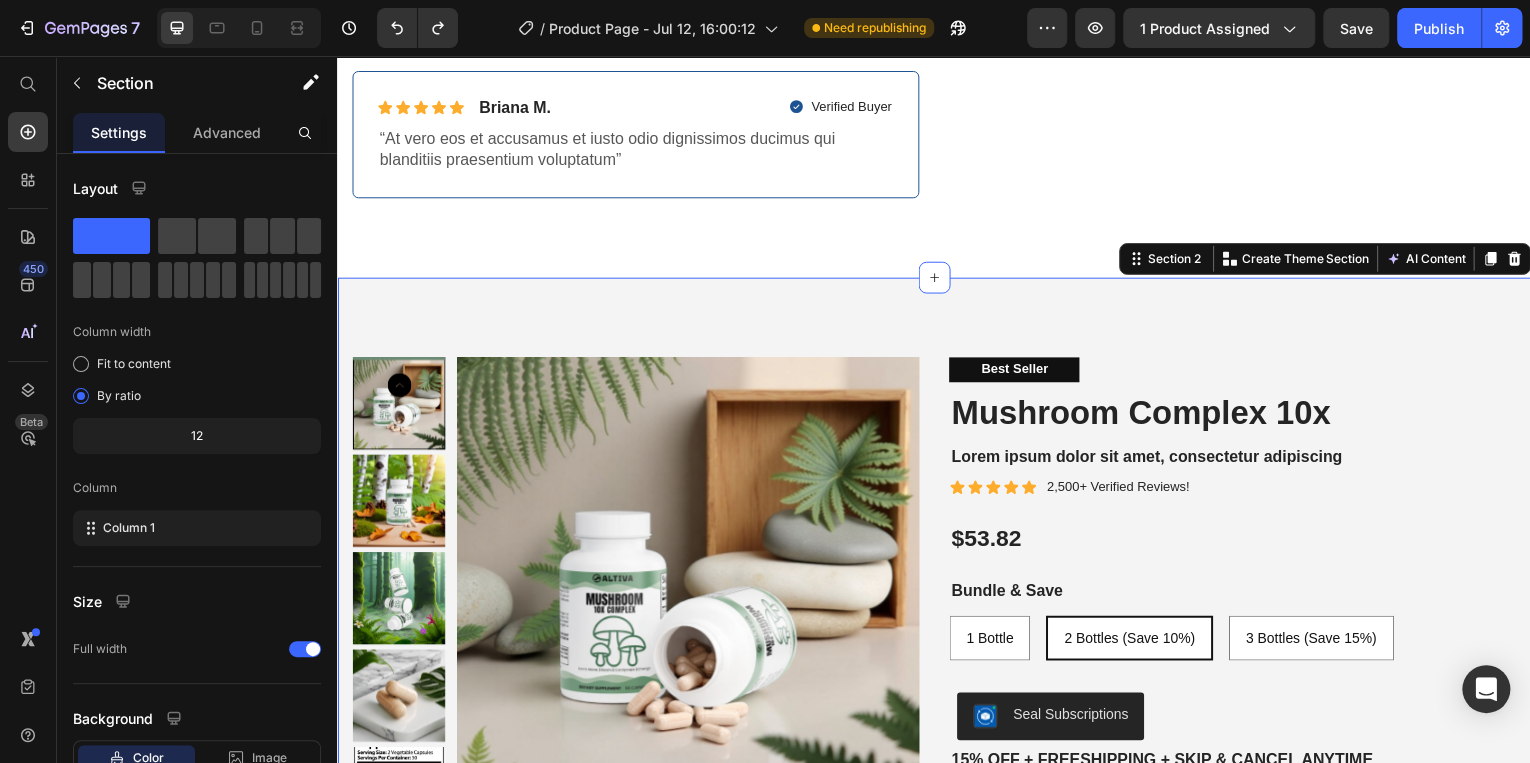 click on "Product Images Best Seller Text Block Mushroom Complex 10x Product Title Lorem ipsum dolor sit amet, consectetur adipiscing Text Block Icon Icon Icon Icon Icon Icon List 2,500+ Verified Reviews! Text Block Row $53.82 Product Price Bundle & Save Text Block 1 Bottle 1 Bottle 1 Bottle 2 Bottles (Save 10%) 2 Bottles (Save 10%) 2 Bottles (Save 10%) 3 Bottles (Save 15%) 3 Bottles (Save 15%) 3 Bottles (Save 15%) Product Variants & Swatches Seal Subscriptions Seal Subscriptions 15% off + Freeshipping + Skip & Cancel Anytime Text Block Add to cart Add to Cart Image Image Image Image Image Row Row Product Image But I must explain to you how  Text Block Image But I must explain to you how  Text Block Image But I must explain to you how  Text Block Image But I must explain to you how  Text Block Image But I must explain to you how  Text Block Carousel Icon Icon Icon Icon Icon Icon List Briana M.  Verified Buyer Text Block Row Text Block Row Product Images Icon Icon Icon Icon Icon Icon List" at bounding box center (937, 945) 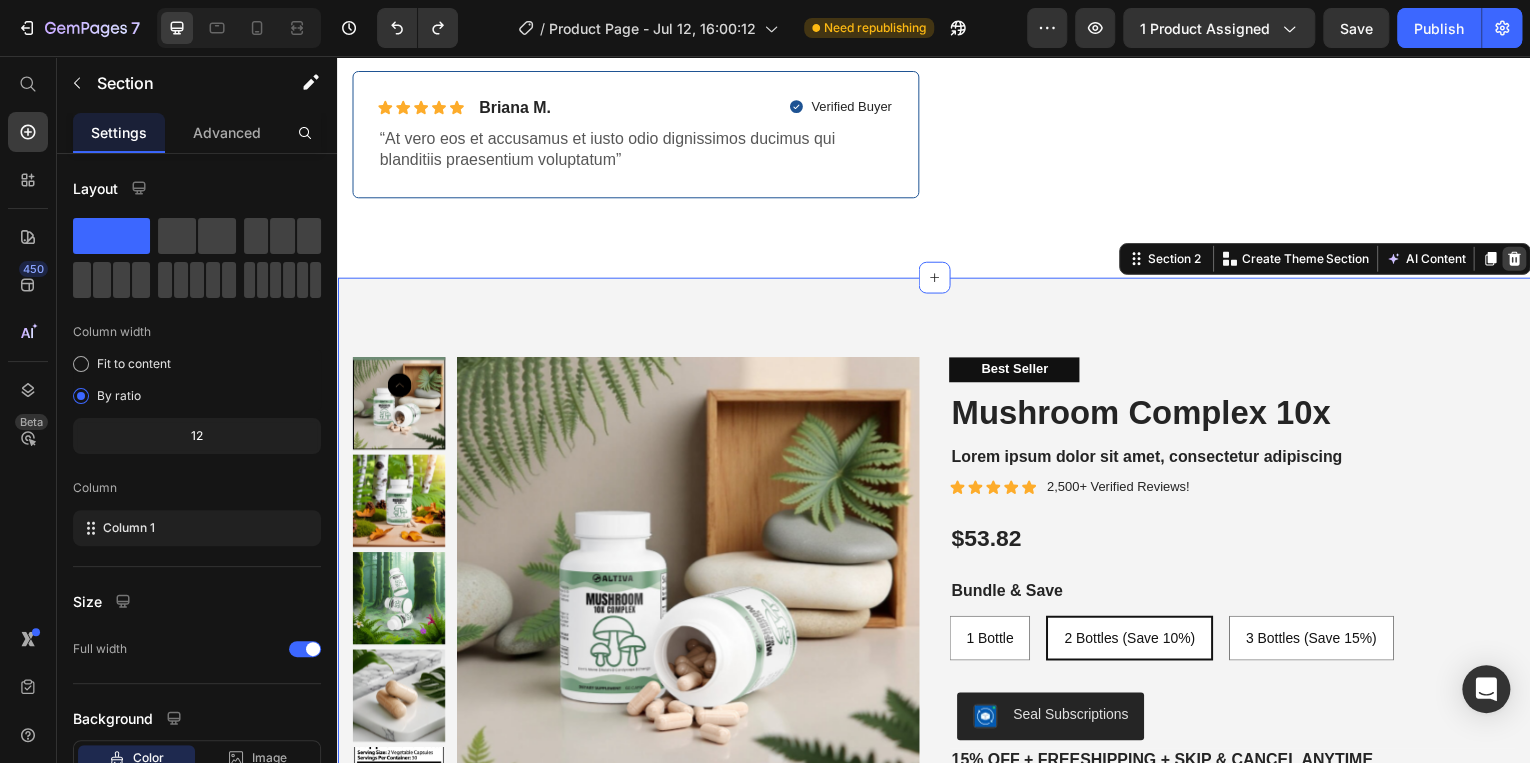 click 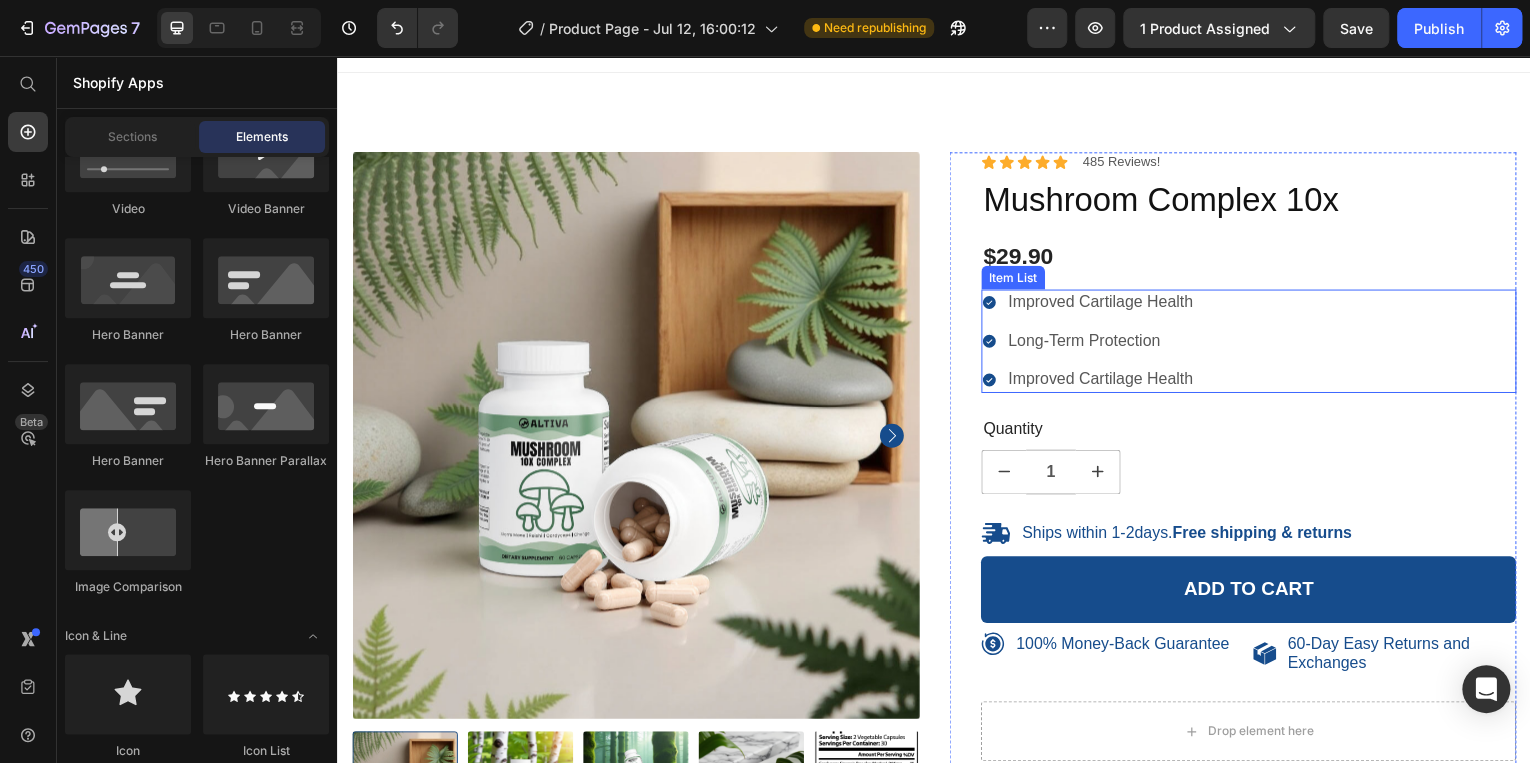 scroll, scrollTop: 0, scrollLeft: 0, axis: both 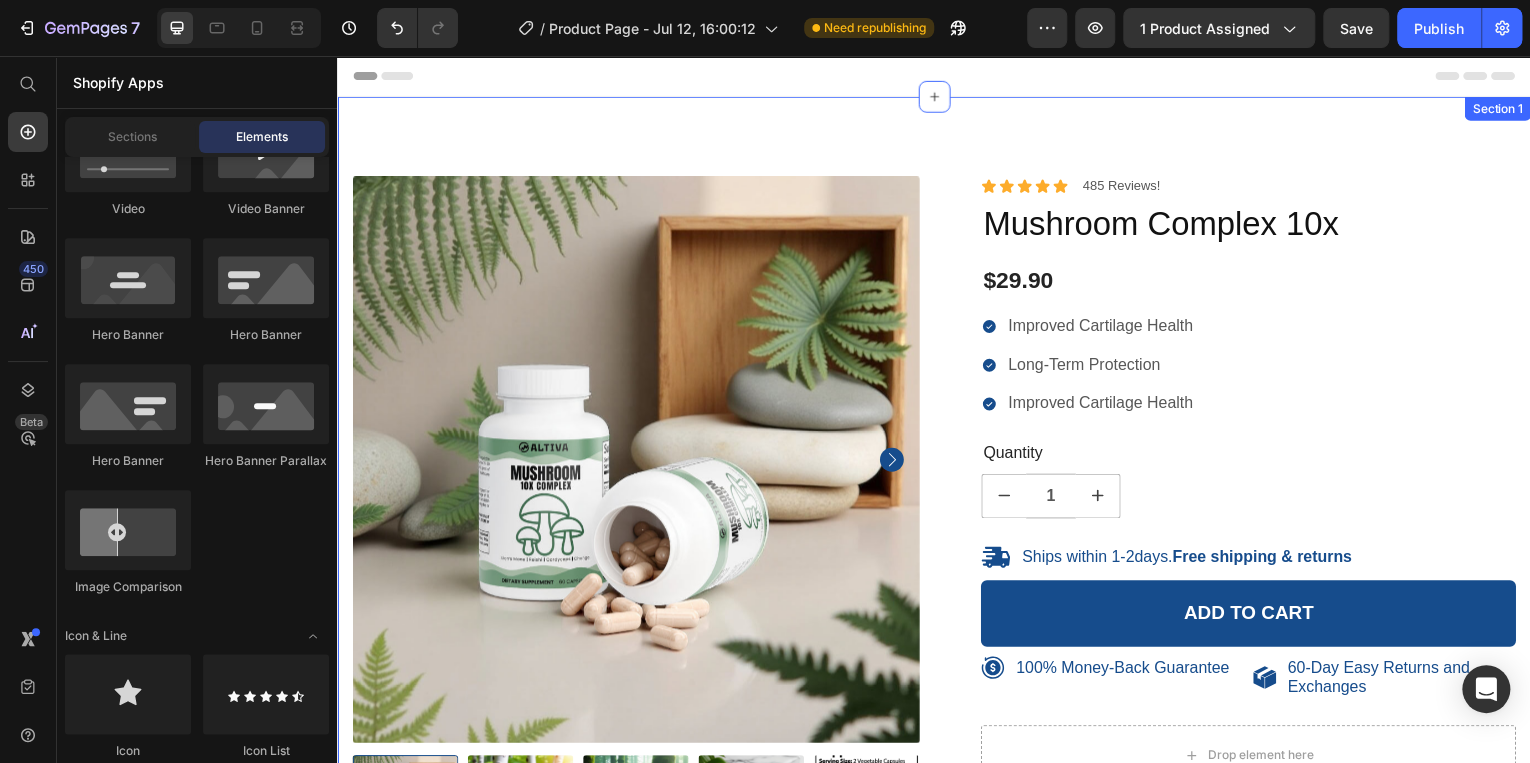 click on "Product Images
Icon Boosts immunity and defense Text Block
Icon Boosts immunity and defense Text Block
Icon Boosts immunity and defense Text Block Row Icon Icon Icon Icon Icon Icon List Briana M. Text Block Row Verified Buyer Item List Row “At vero eos et accusamus et iusto odio dignissimos ducimus qui blanditiis praesentium voluptatum” Text Block Row Icon Icon Icon Icon Icon Icon List 485 Reviews! Text Block Row Mushroom Complex 10x Product Title $29.90 Product Price Improved Cartilage Health Long-Term Protection Improved Cartilage Health Item List Quantity Text Block 1 Product Quantity
Ships within 1-2days.  Free shipping & returns Item List 1 Product Quantity Add to cart Add to Cart Row
100% Money-Back Guarantee Item List
60-Day Easy Returns and Exchanges Item List Row
Drop element here Row
Description
Ingredients Row" at bounding box center [937, 737] 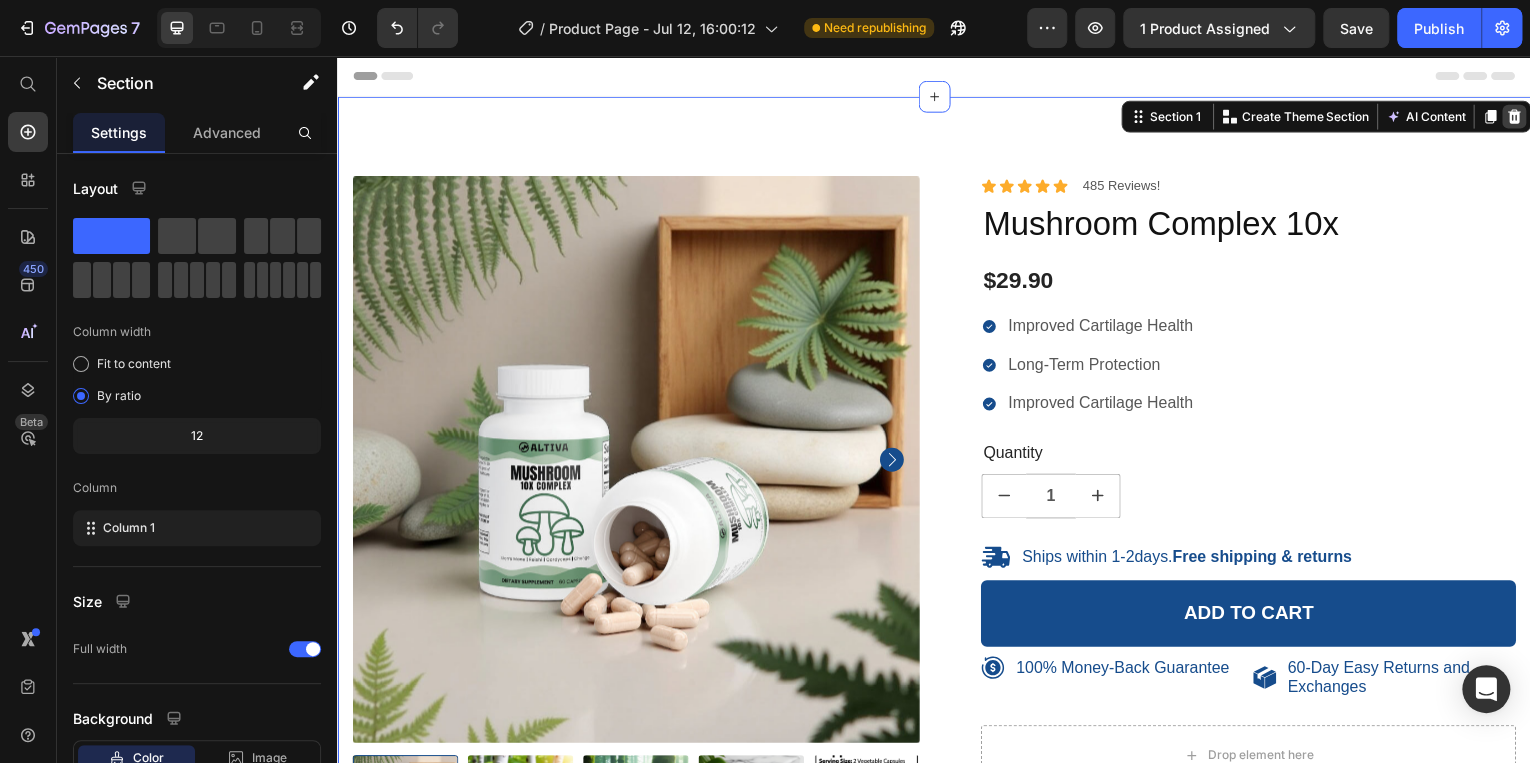 click at bounding box center (1520, 117) 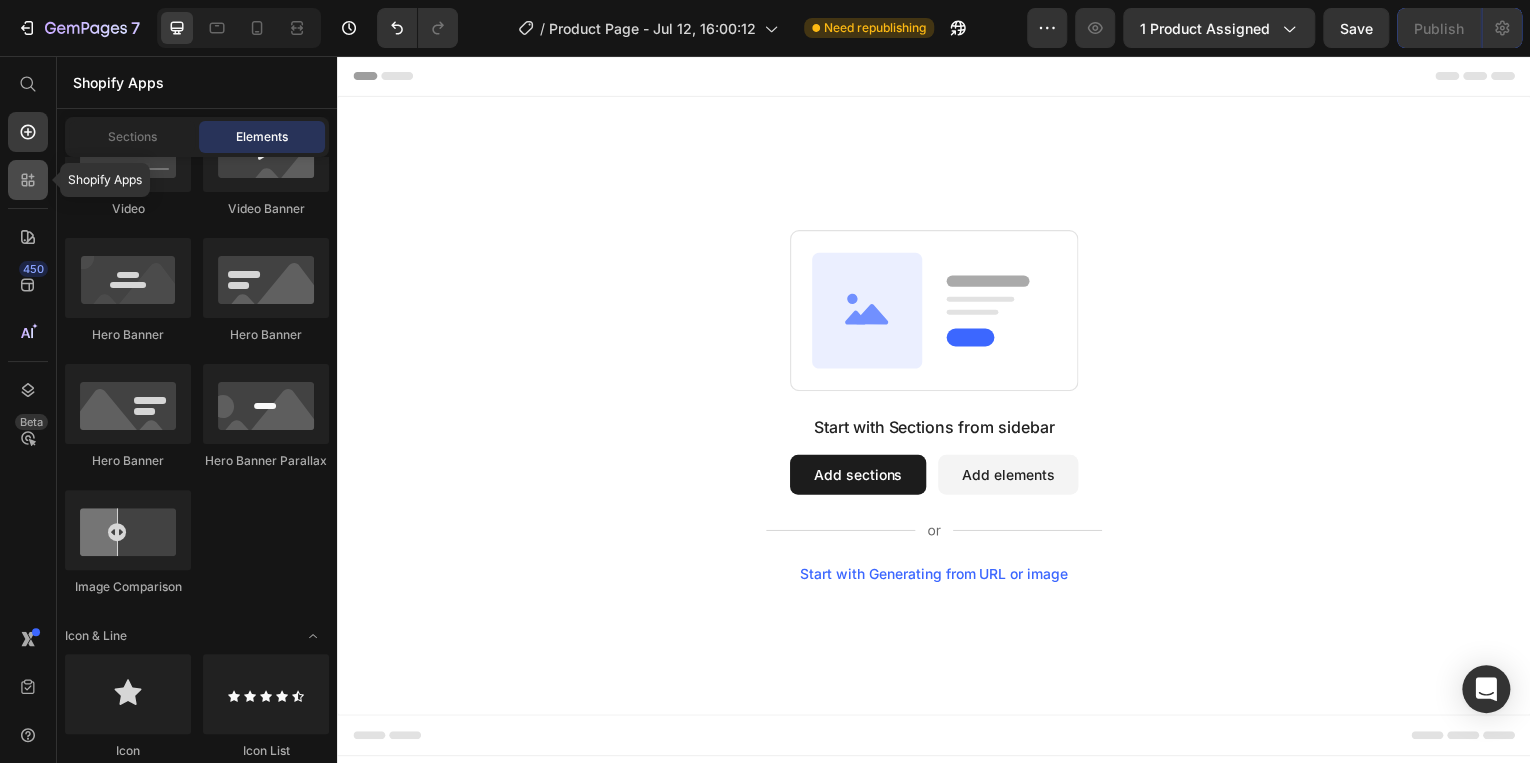 click 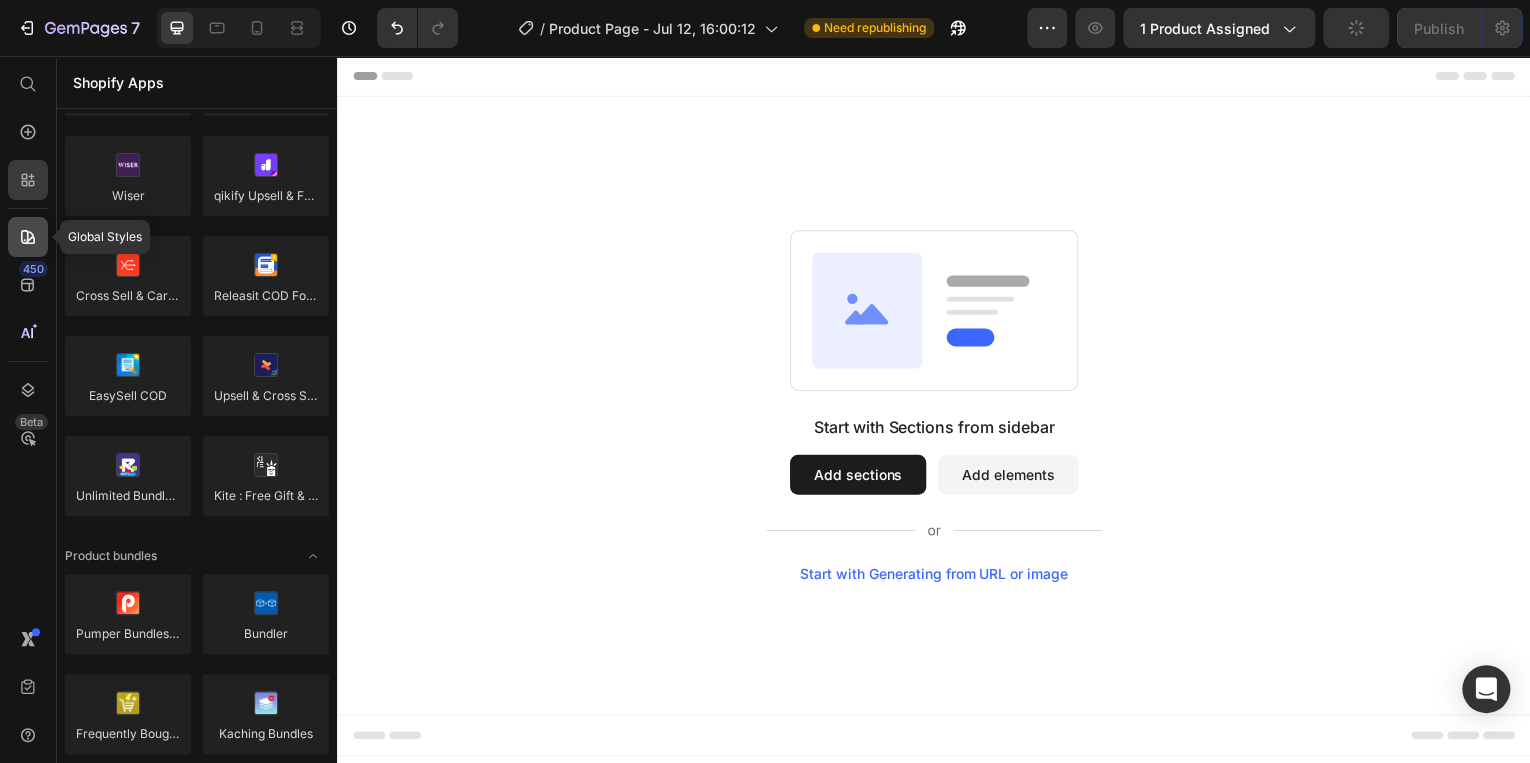 click 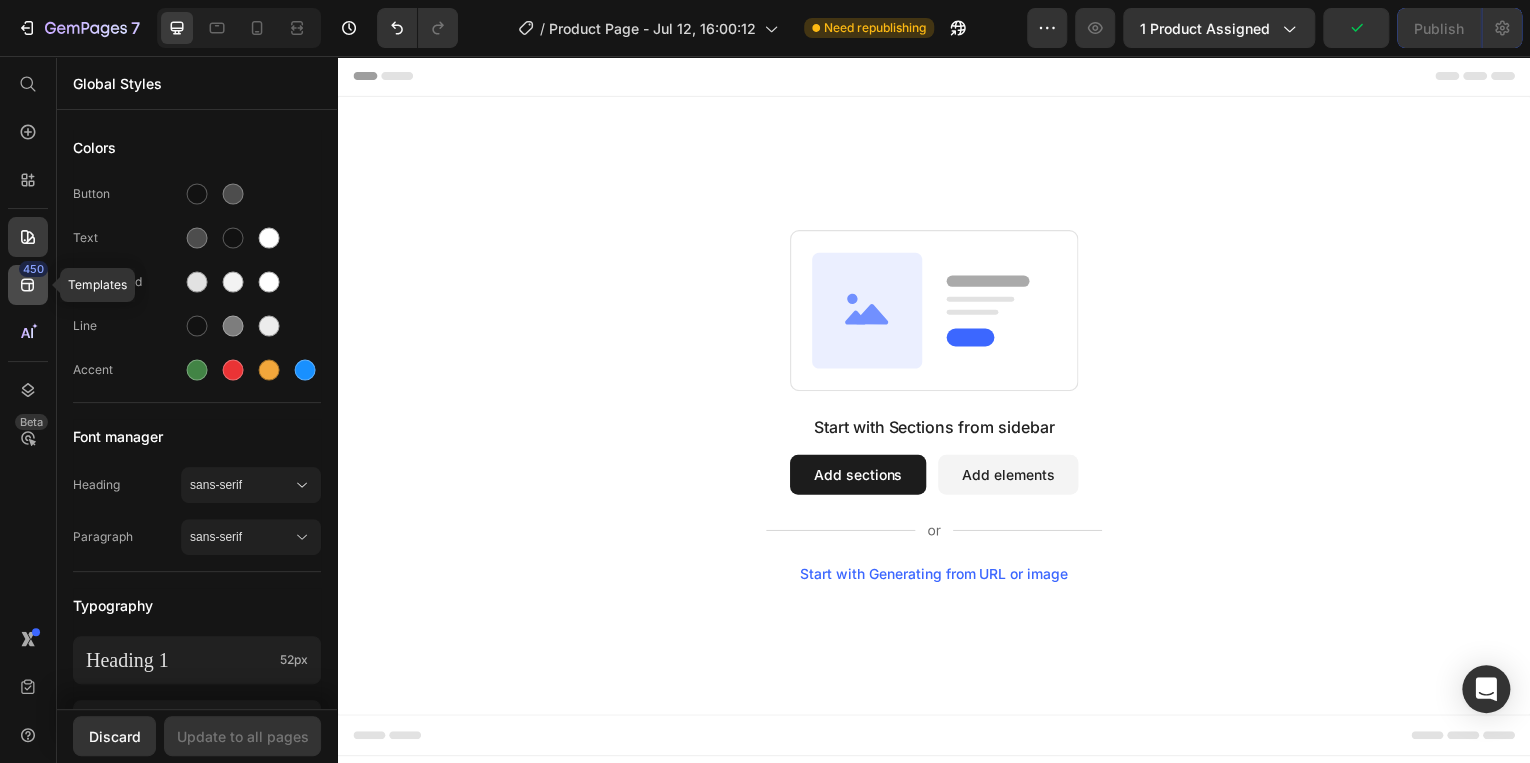 click on "450" at bounding box center (33, 269) 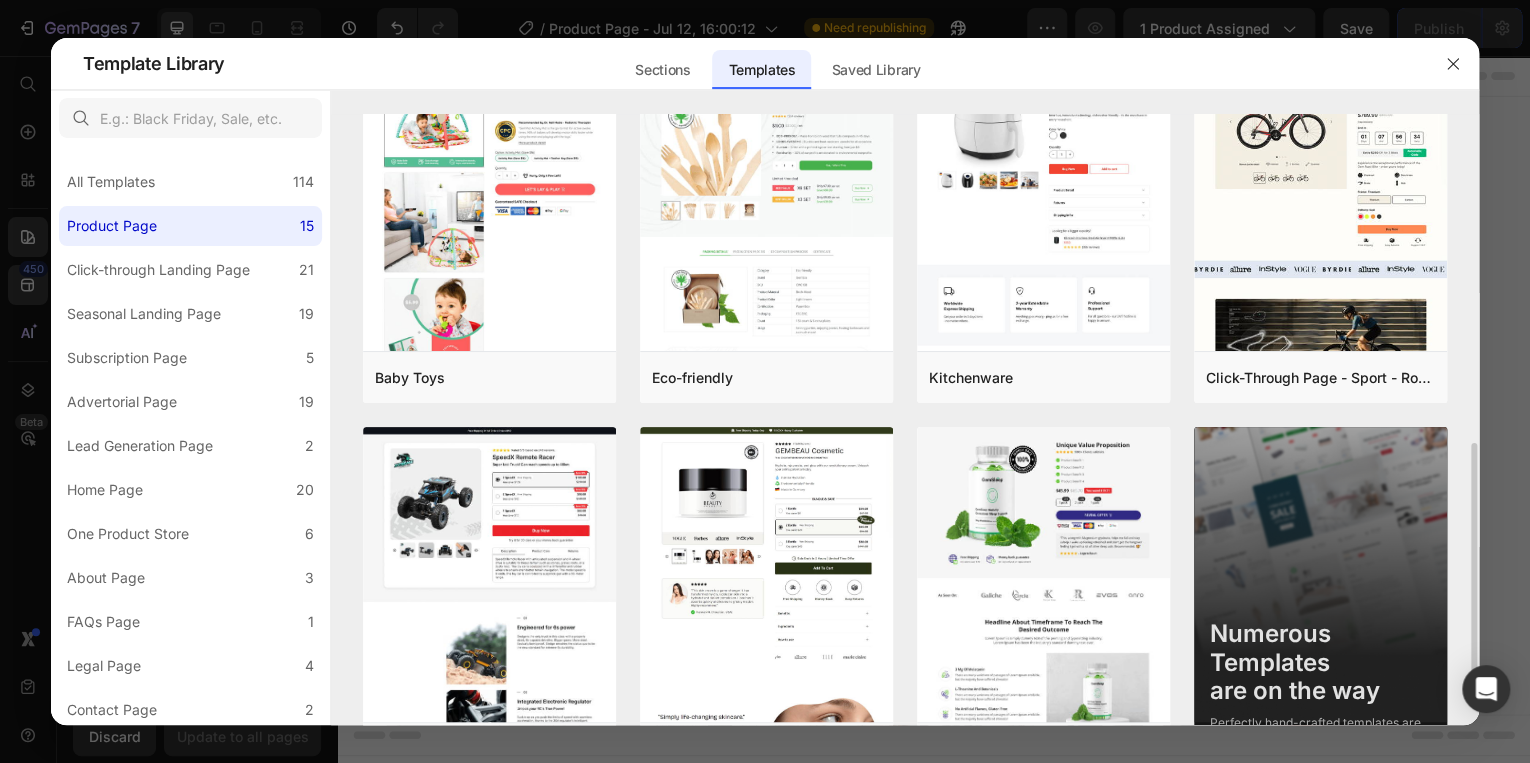 scroll, scrollTop: 872, scrollLeft: 0, axis: vertical 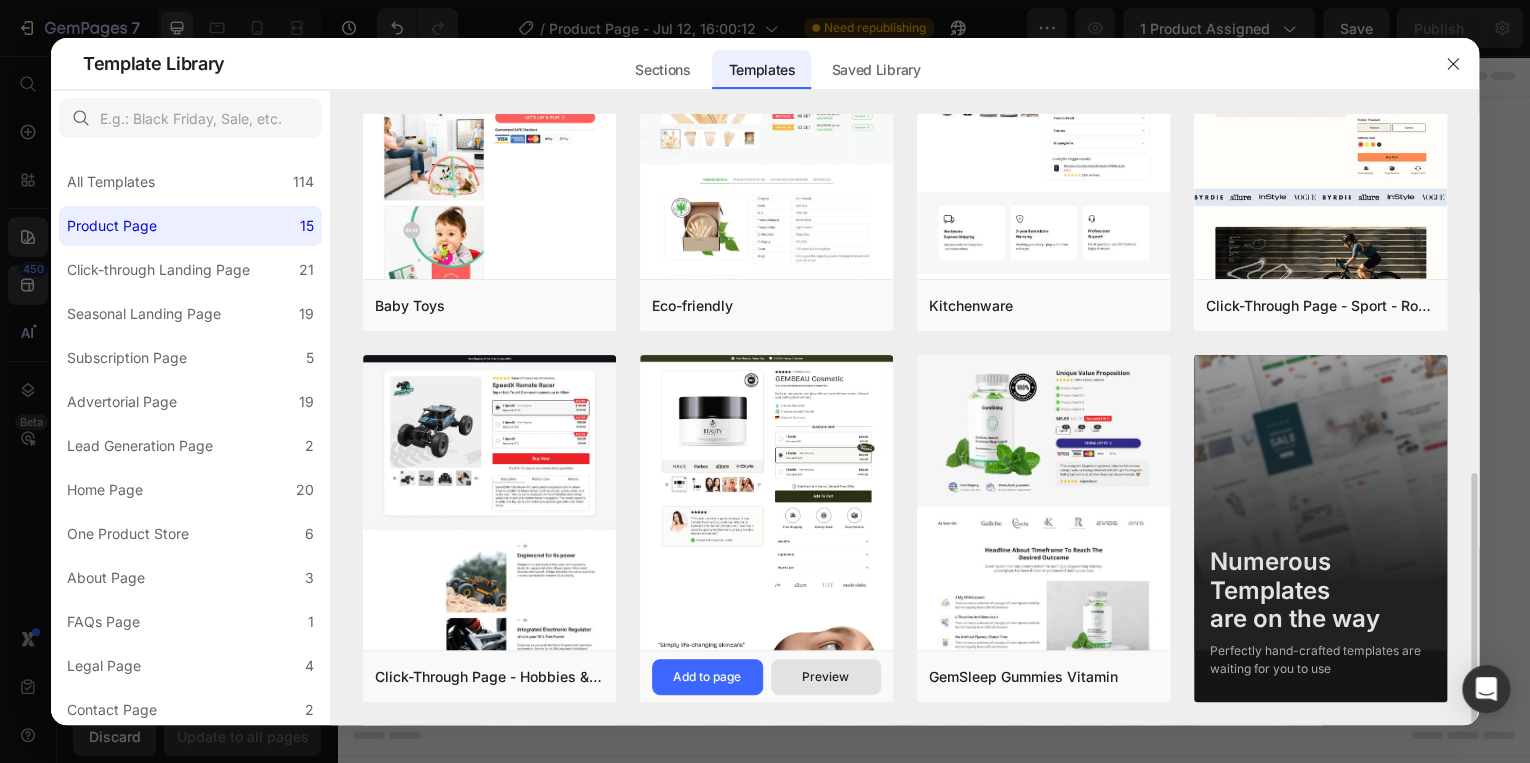 click on "Preview" at bounding box center (826, 677) 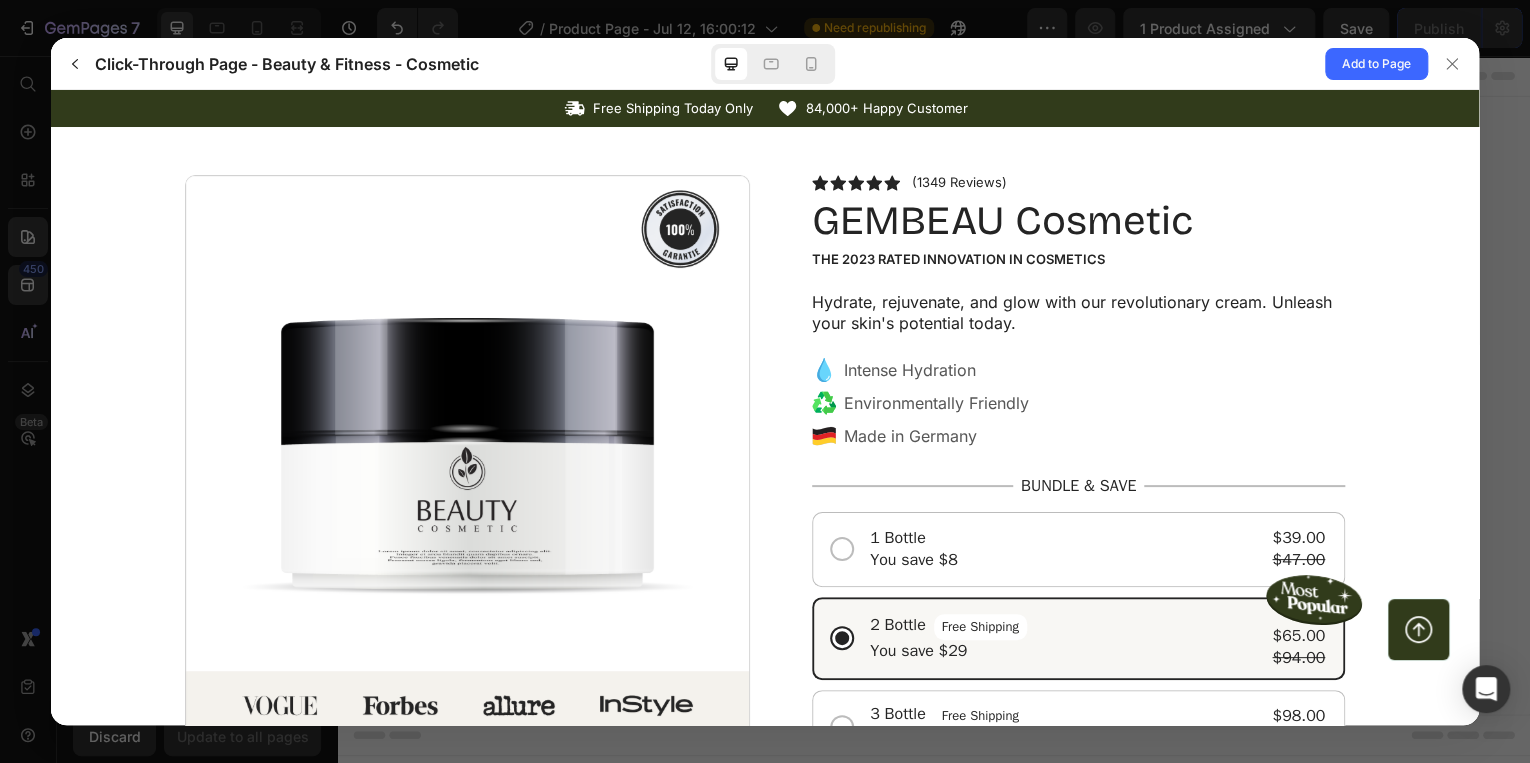 scroll, scrollTop: 0, scrollLeft: 0, axis: both 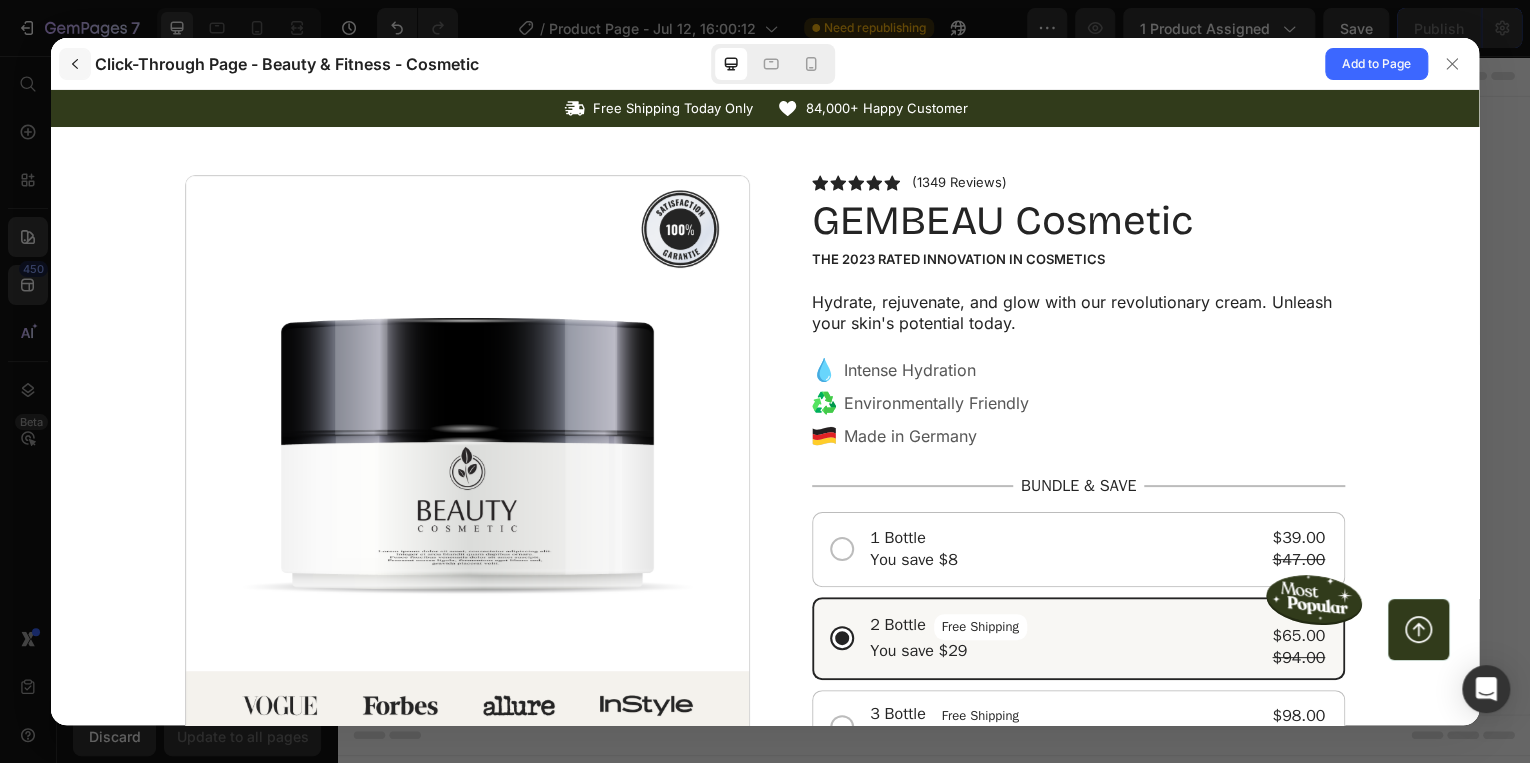 click at bounding box center (75, 64) 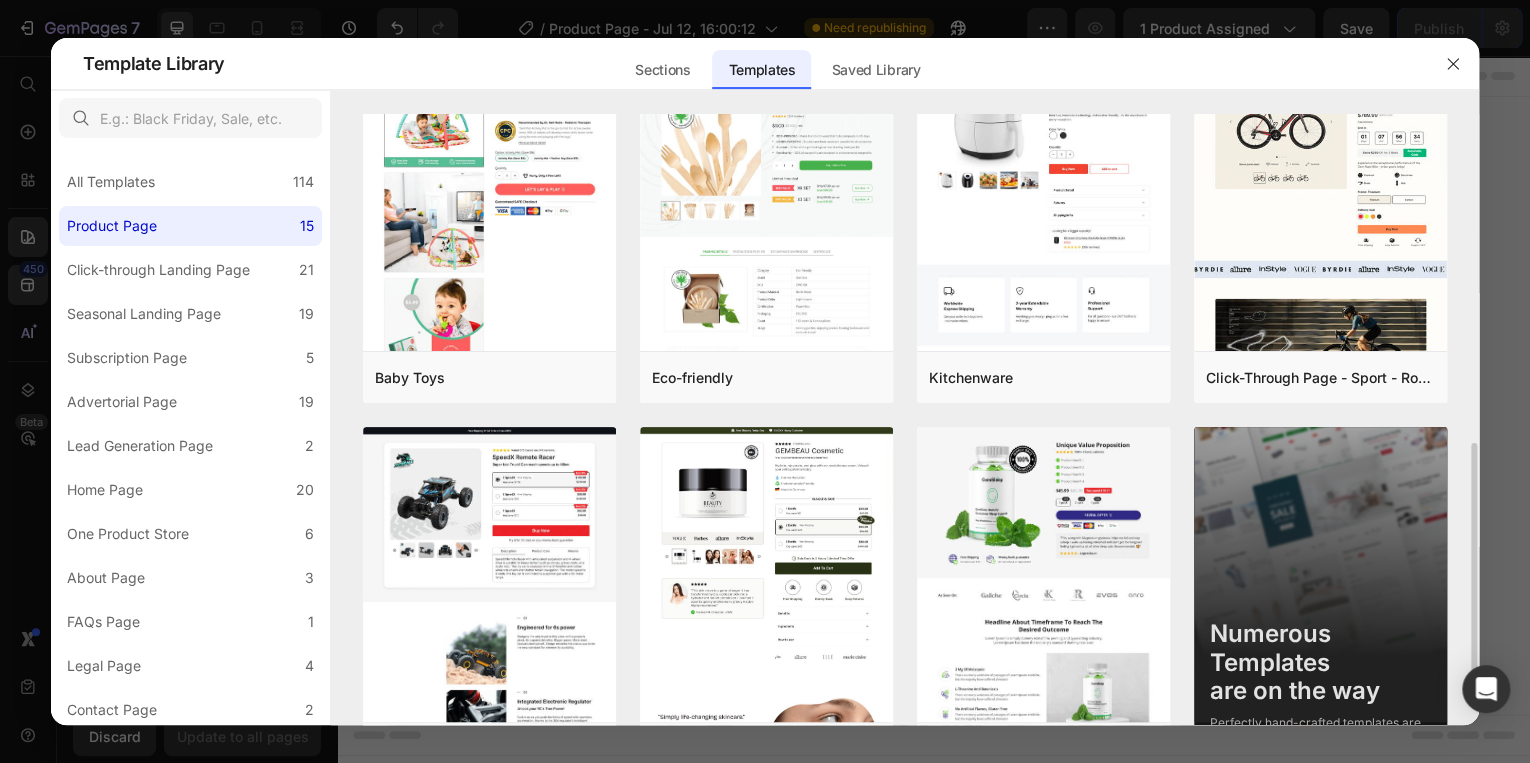 scroll, scrollTop: 872, scrollLeft: 0, axis: vertical 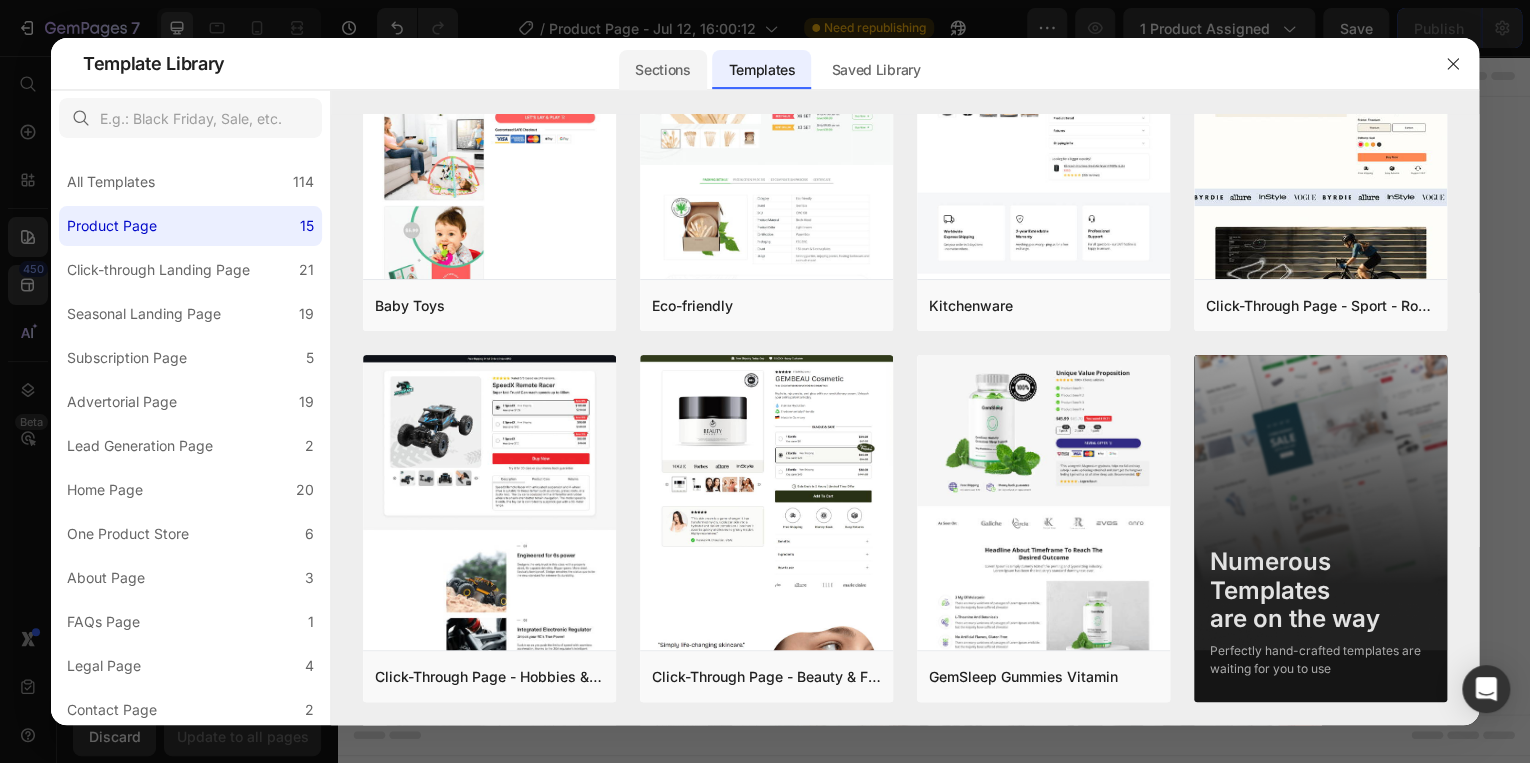 click on "Sections" 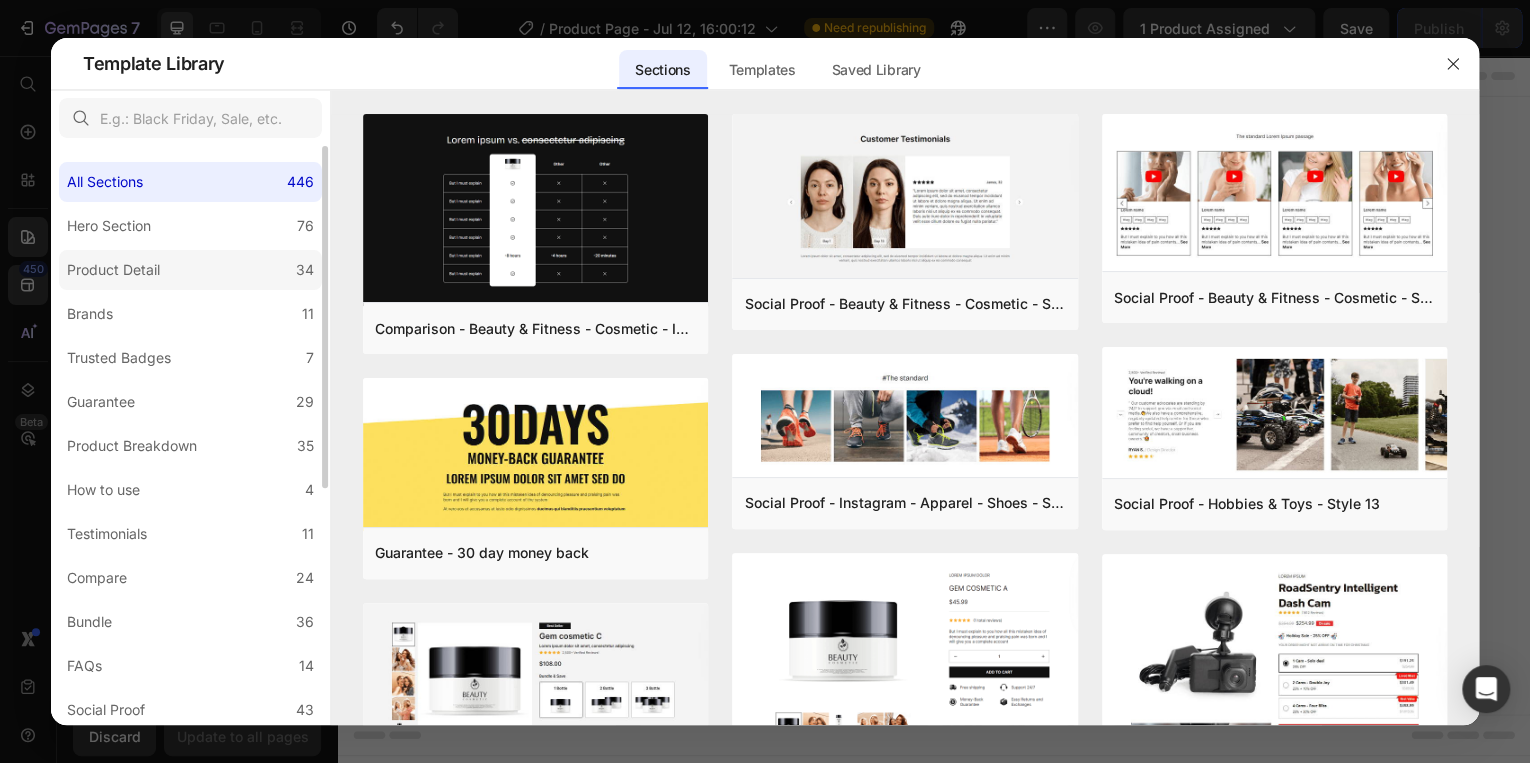 click on "Product Detail 34" 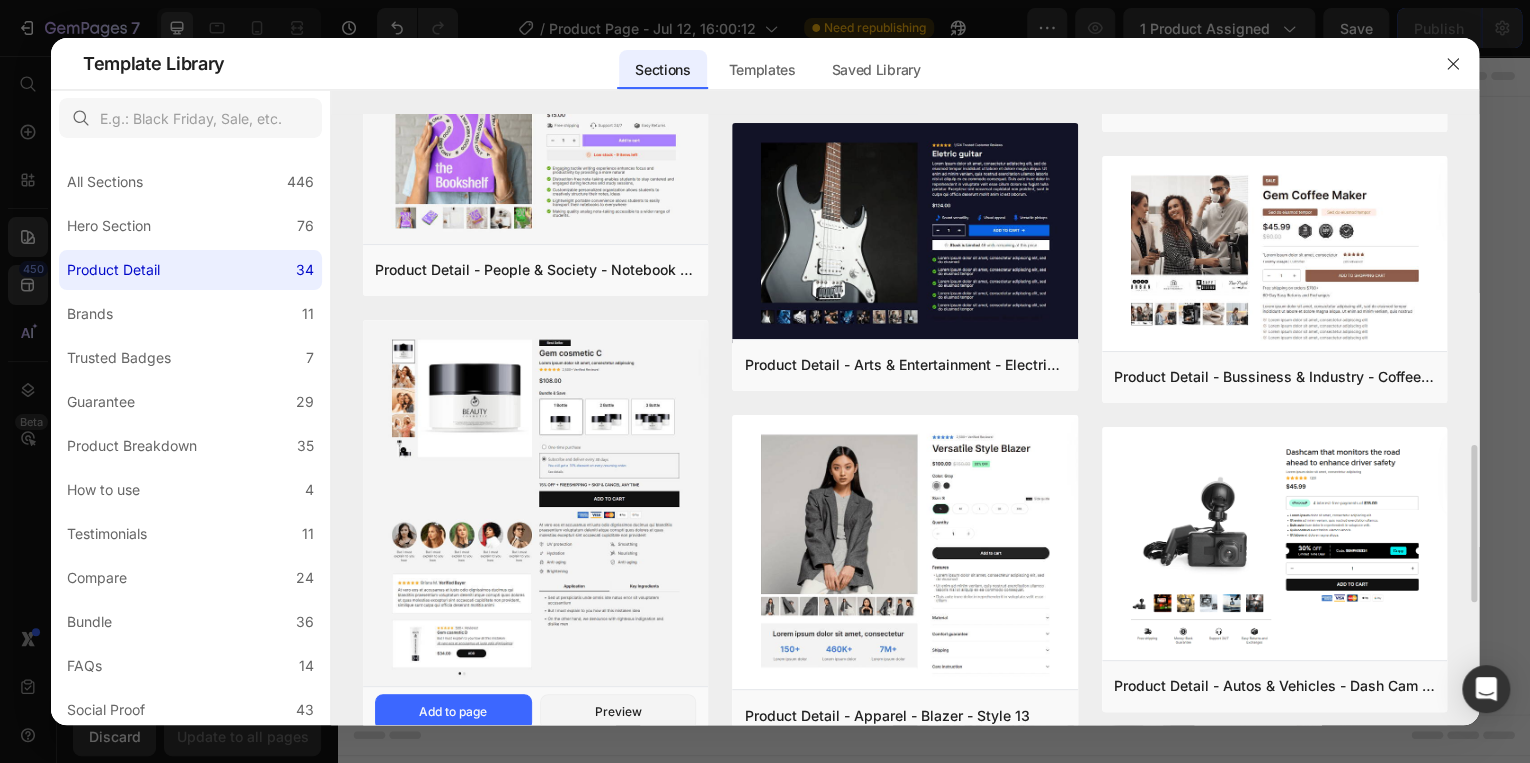 scroll, scrollTop: 1360, scrollLeft: 0, axis: vertical 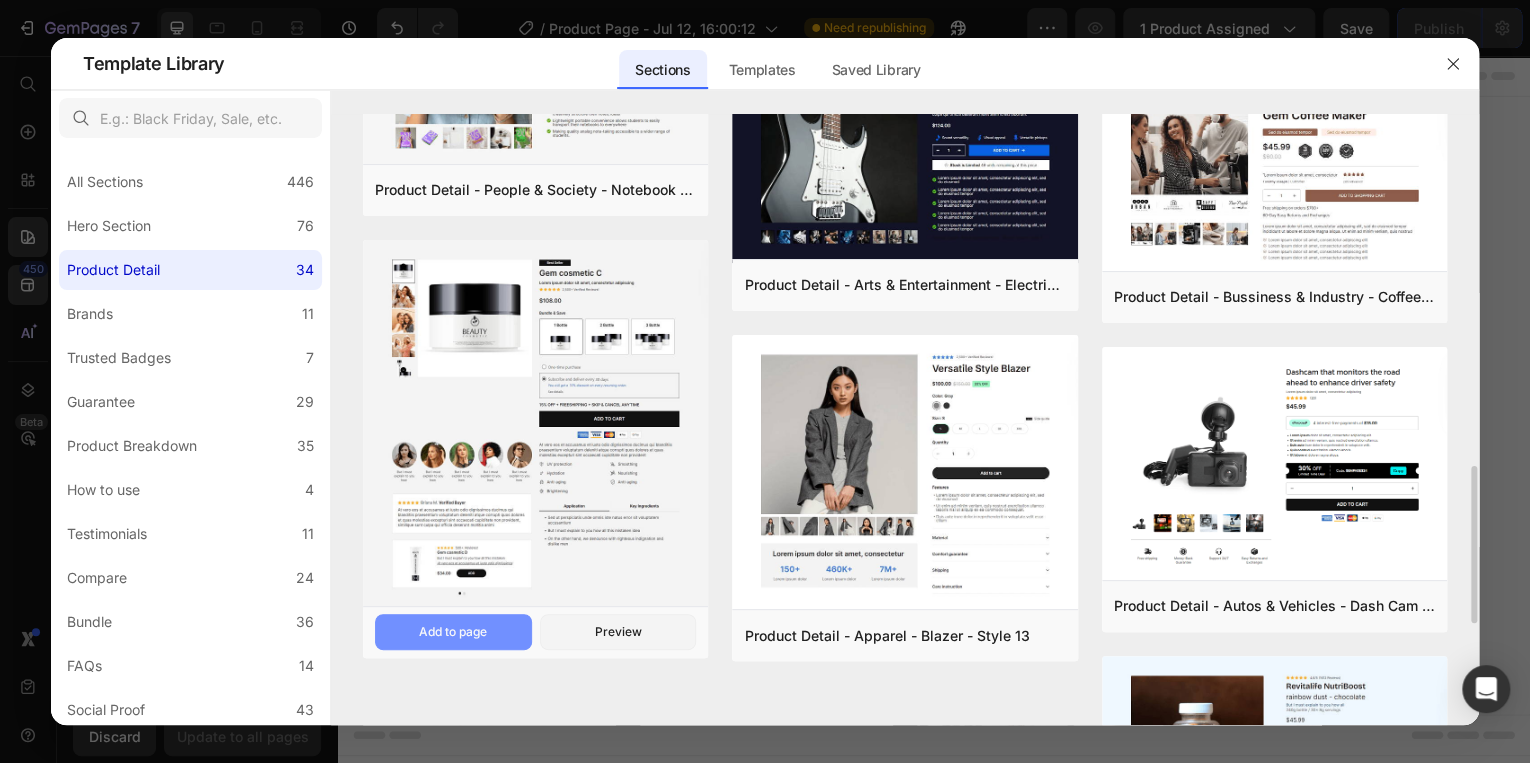 click on "Add to page" at bounding box center [453, 632] 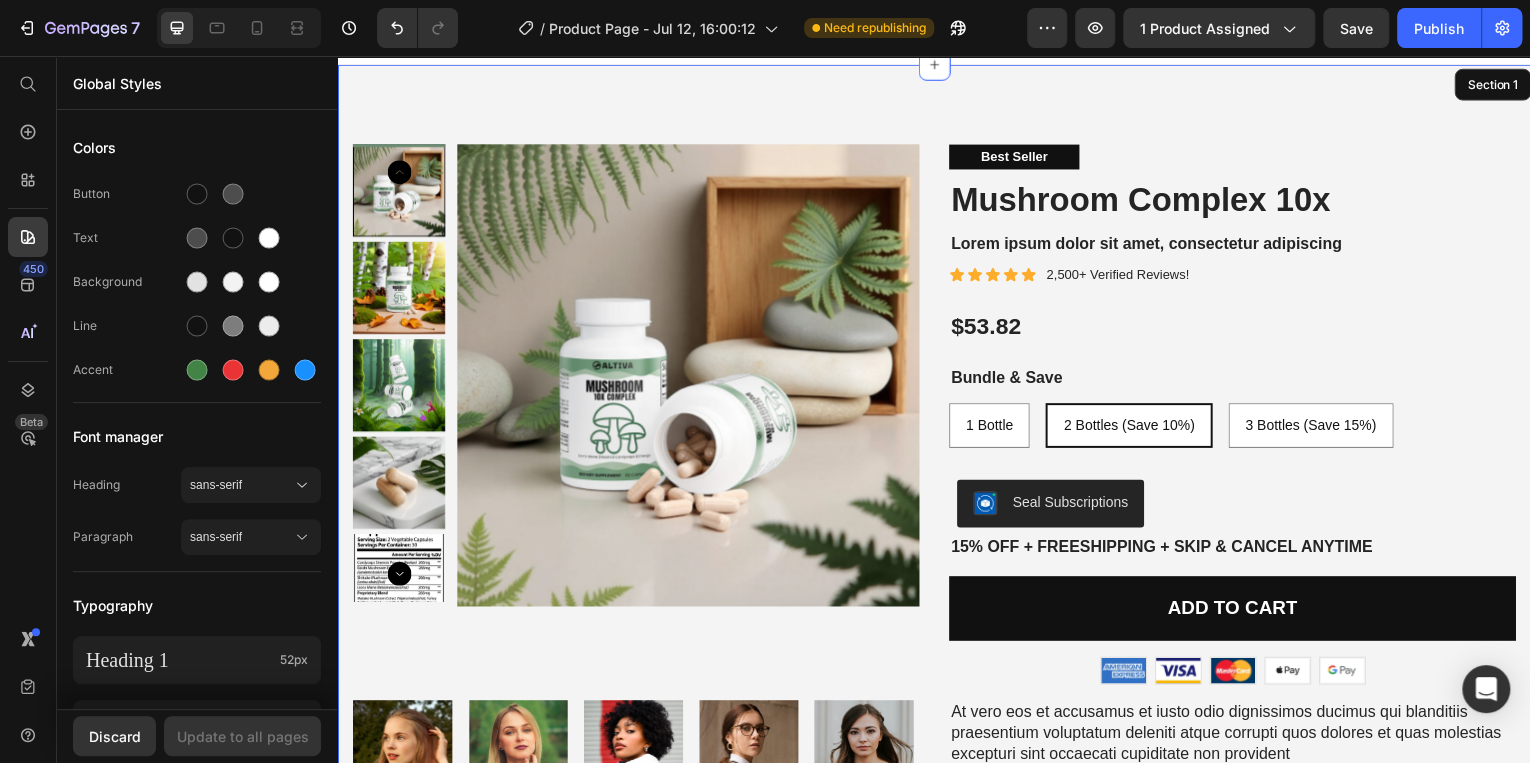 scroll, scrollTop: 40, scrollLeft: 0, axis: vertical 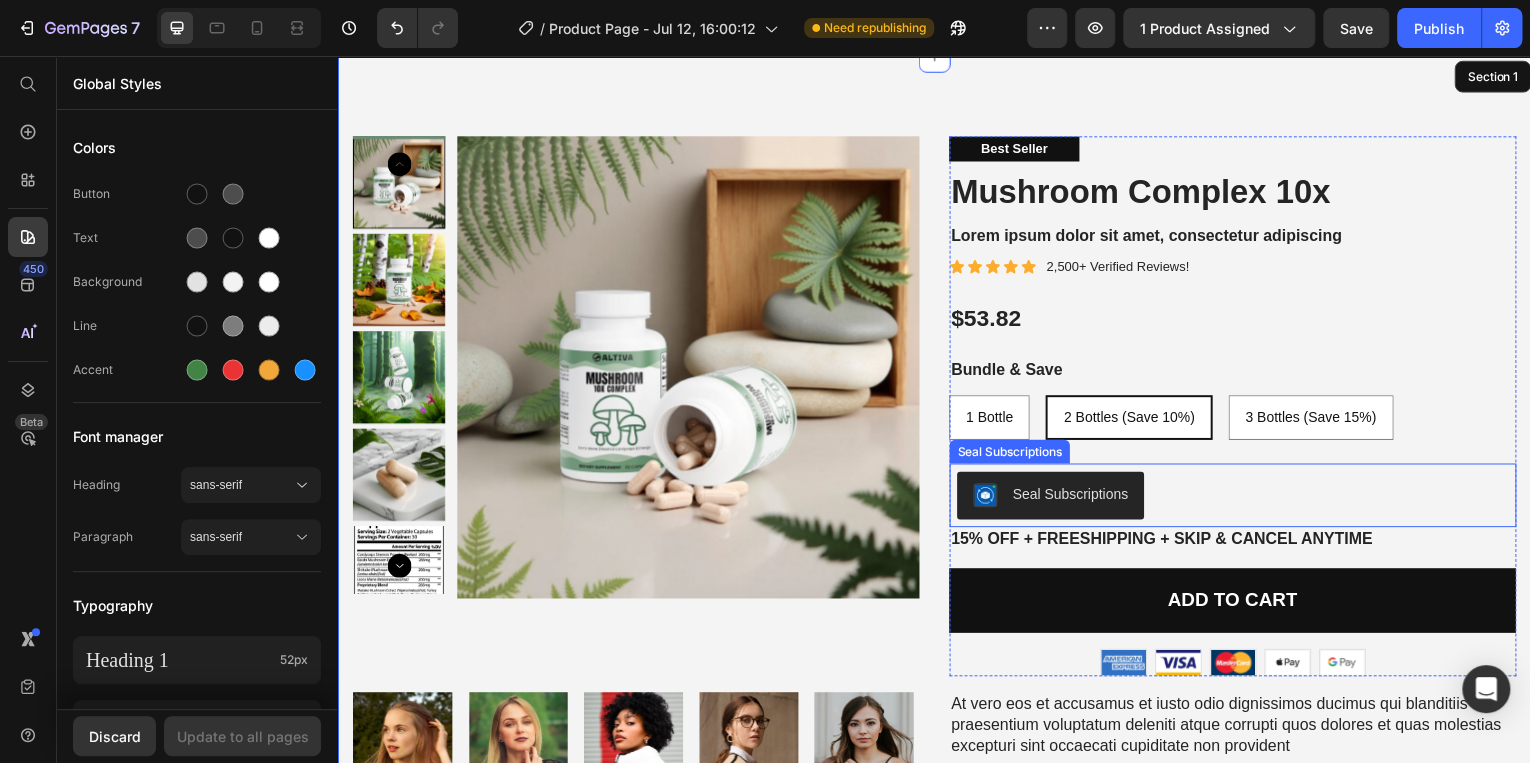 click on "Seal Subscriptions" at bounding box center [1074, 496] 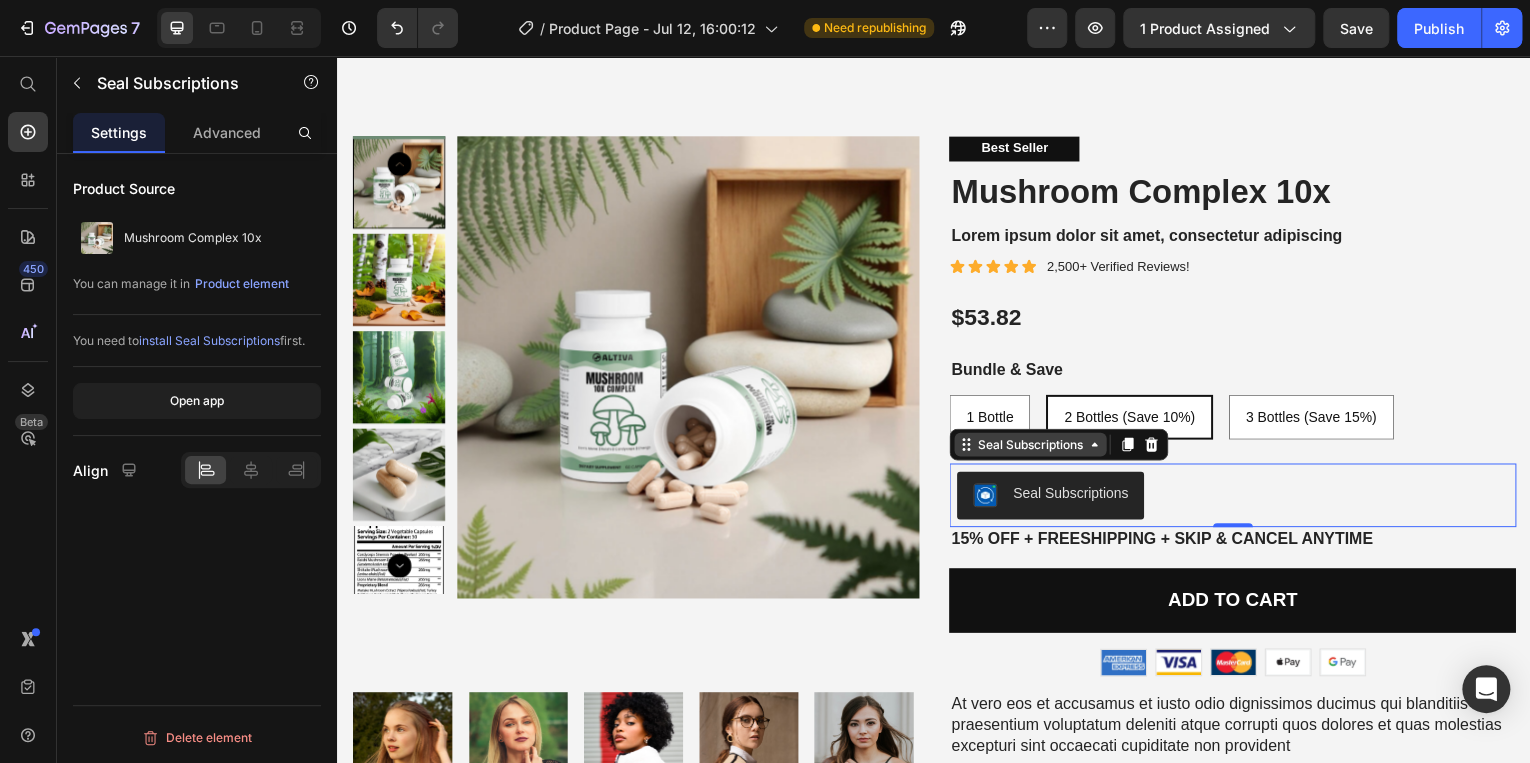 click on "Seal Subscriptions" at bounding box center [1033, 447] 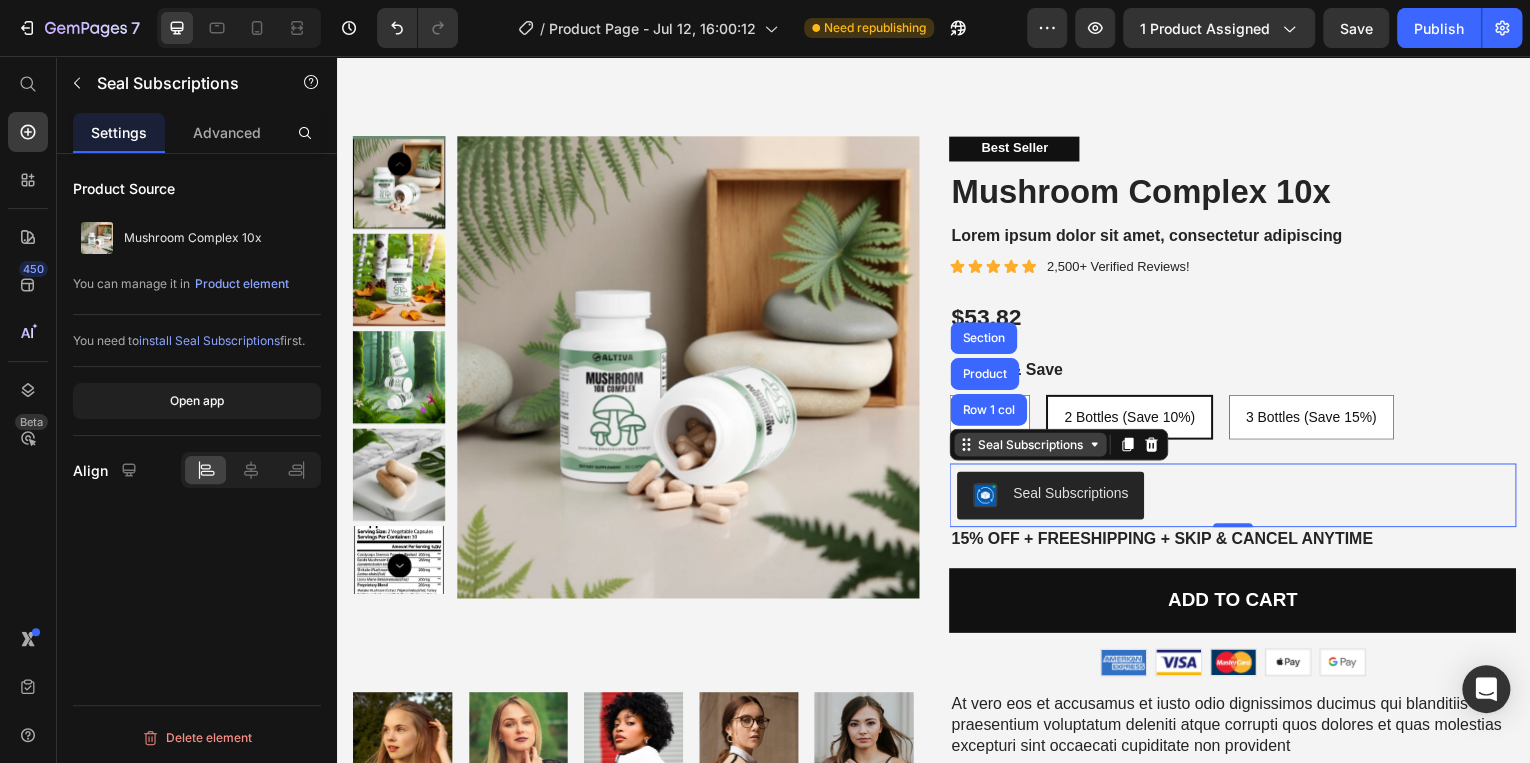 click on "Seal Subscriptions" at bounding box center (1033, 447) 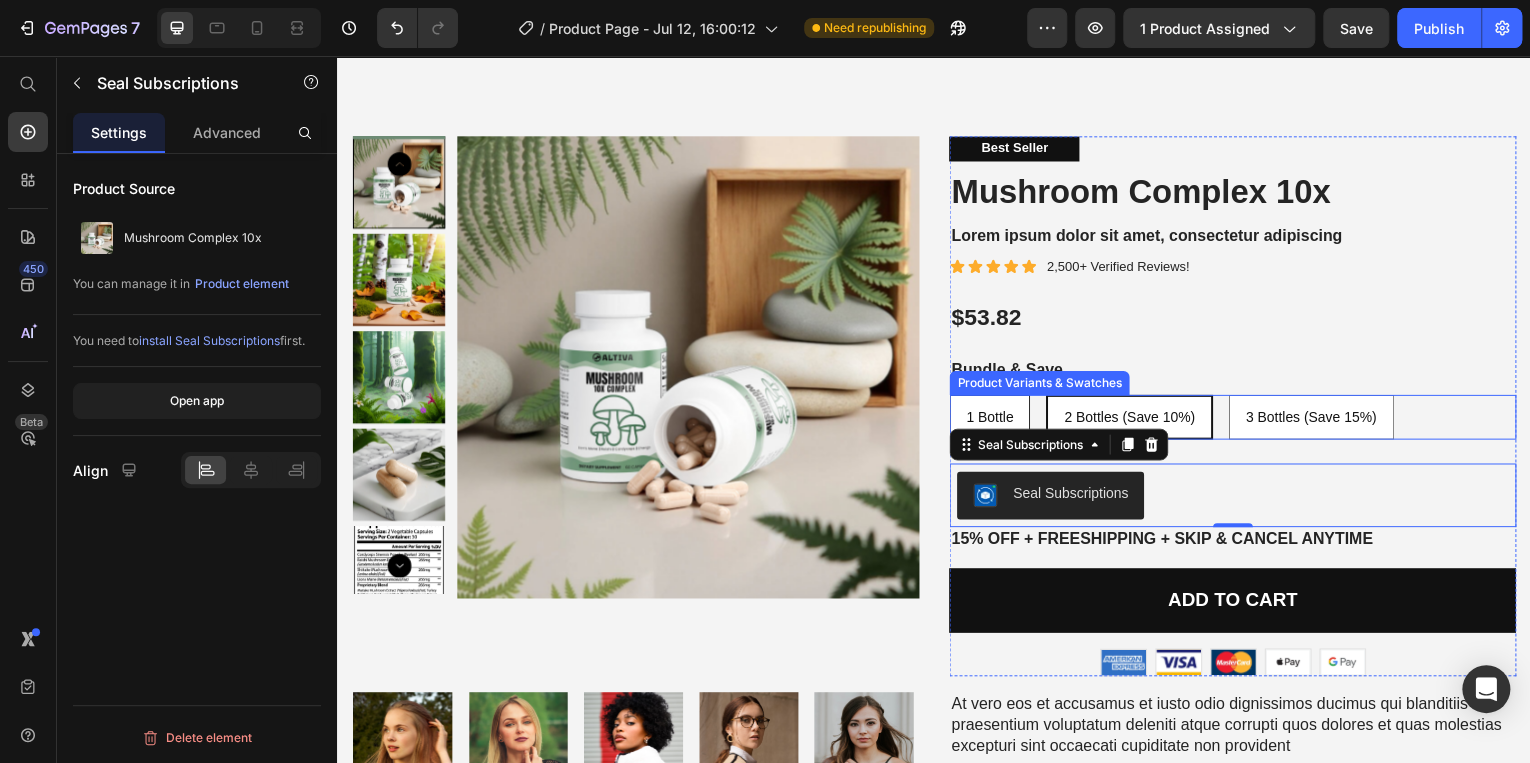 click on "1 Bottle" at bounding box center (992, 419) 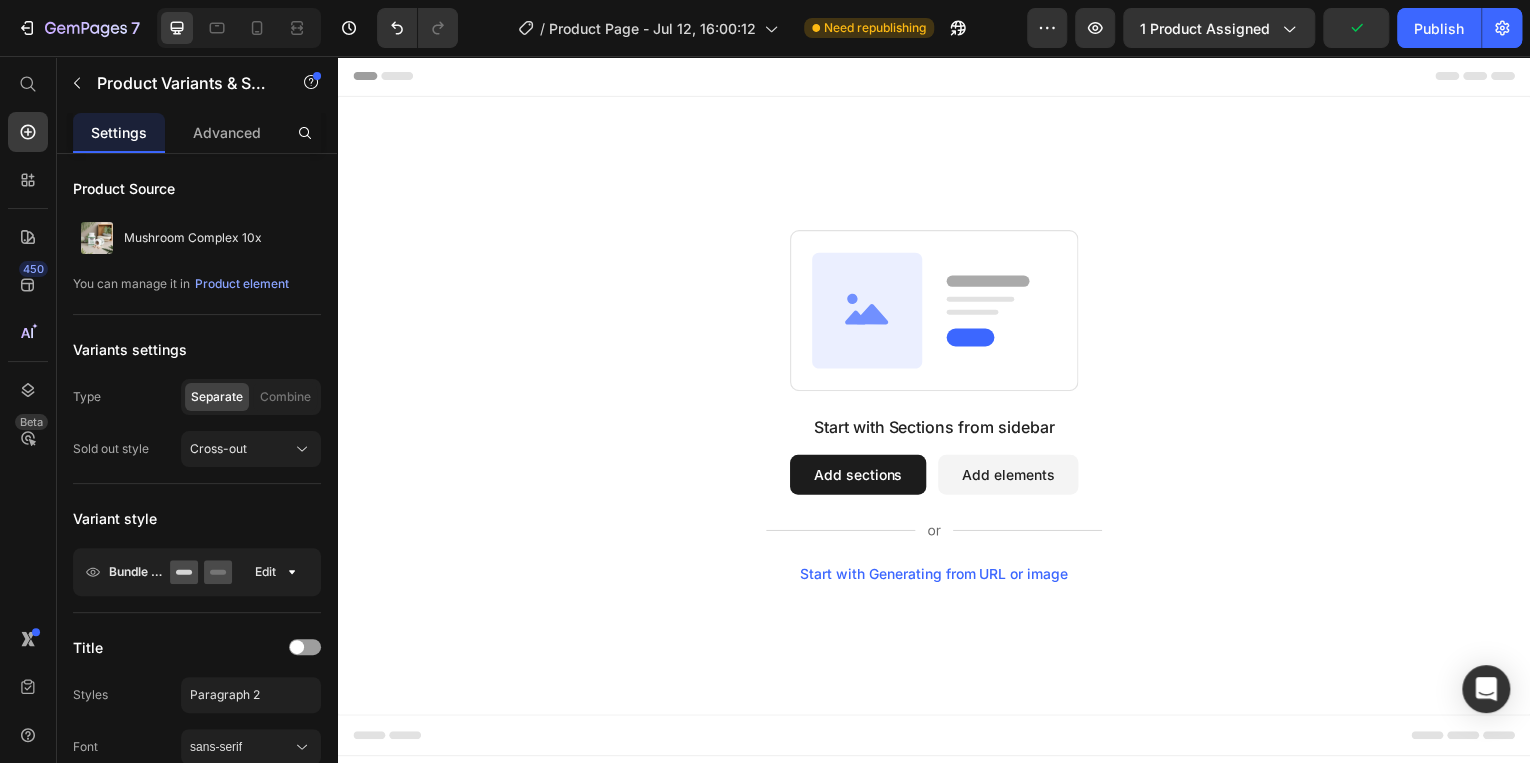 scroll, scrollTop: 0, scrollLeft: 0, axis: both 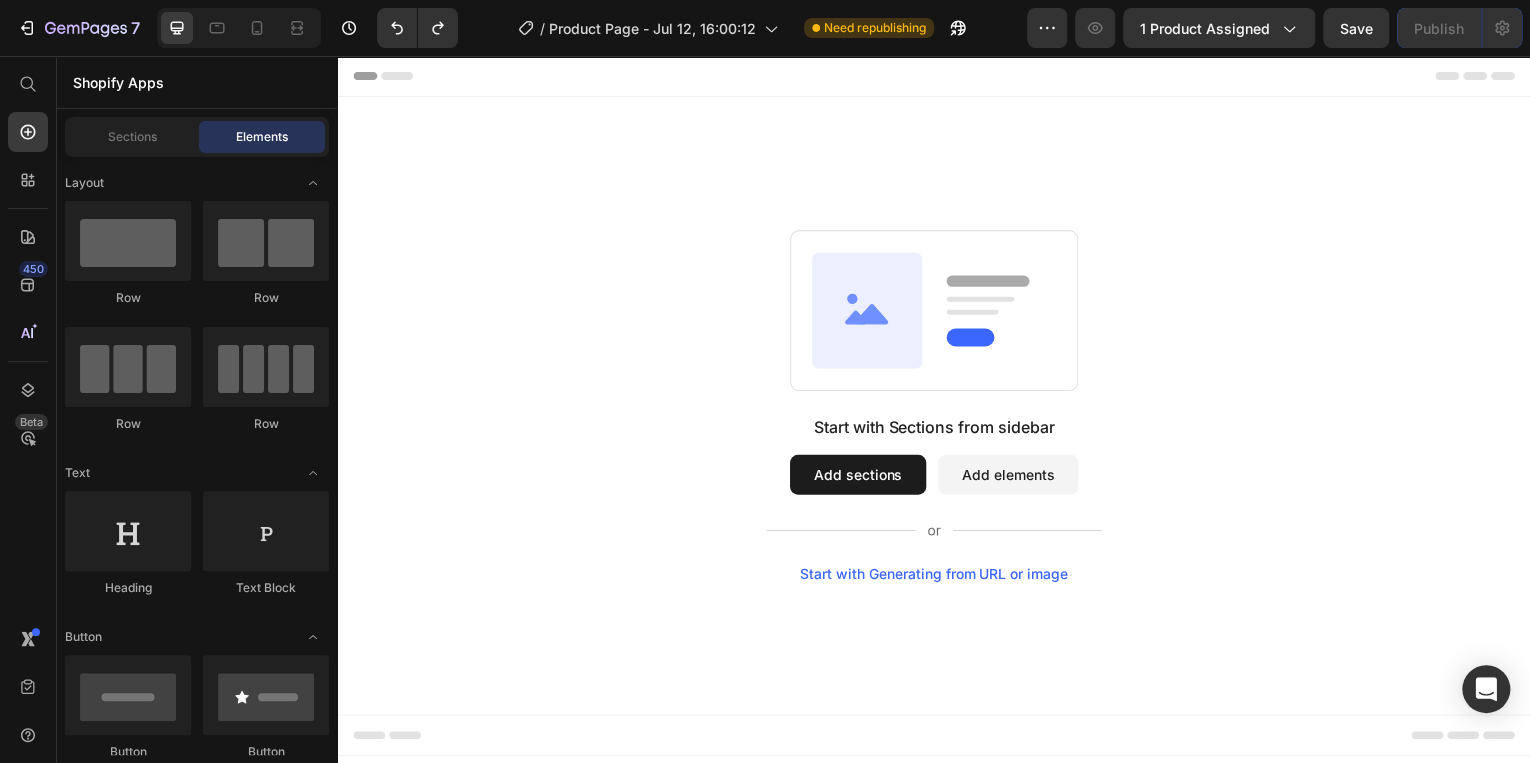 click on "Add sections" at bounding box center [860, 477] 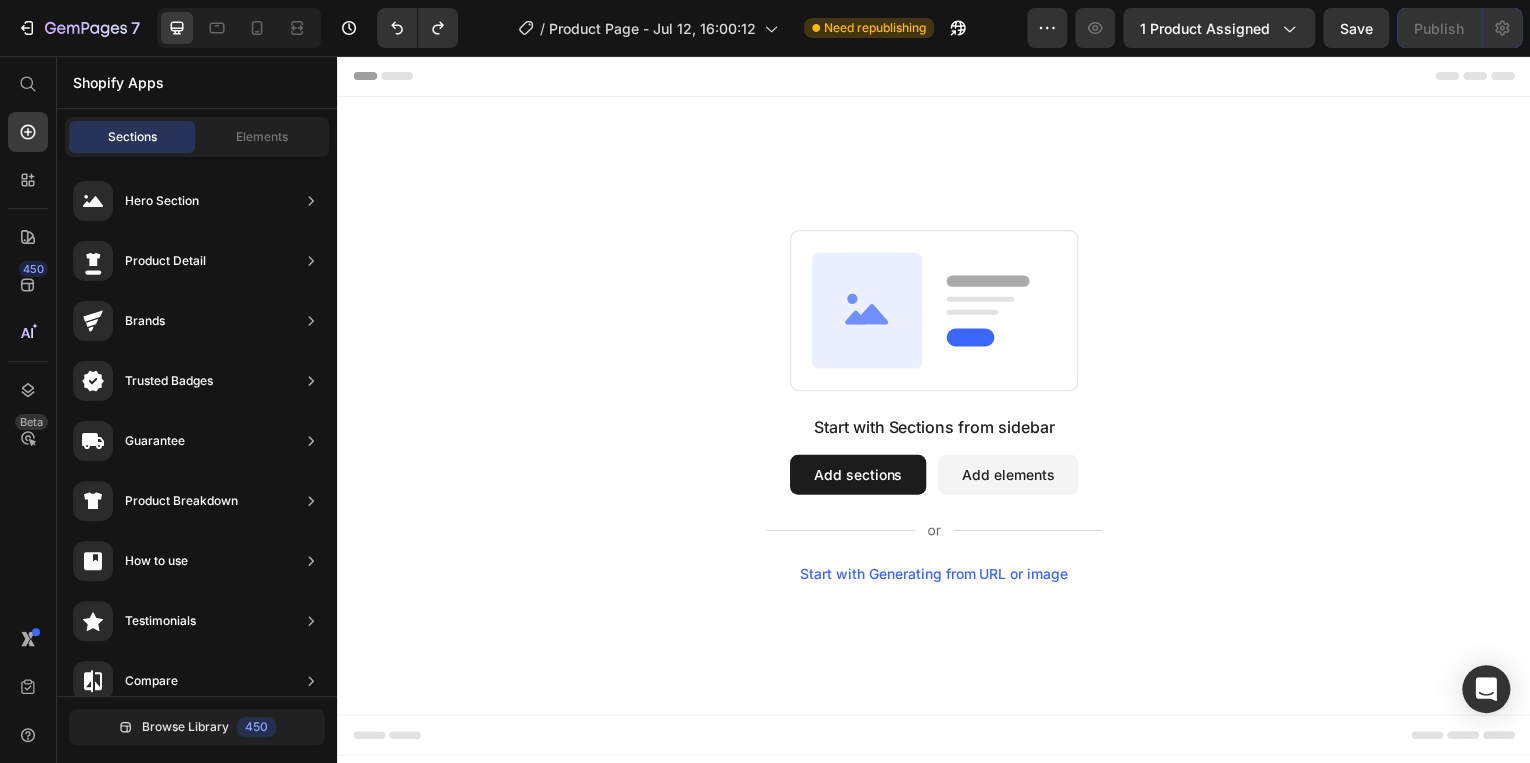 scroll, scrollTop: 139, scrollLeft: 0, axis: vertical 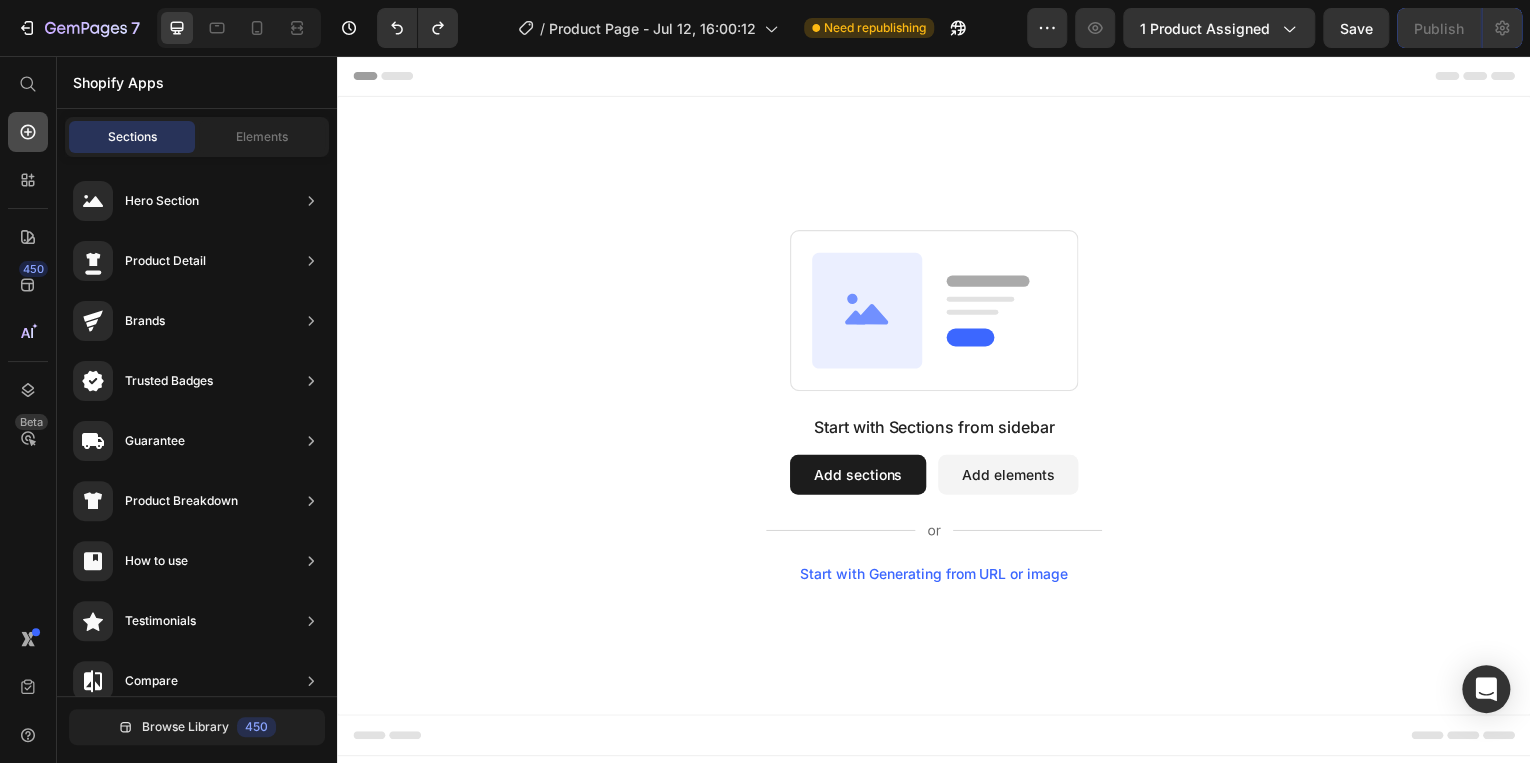 click 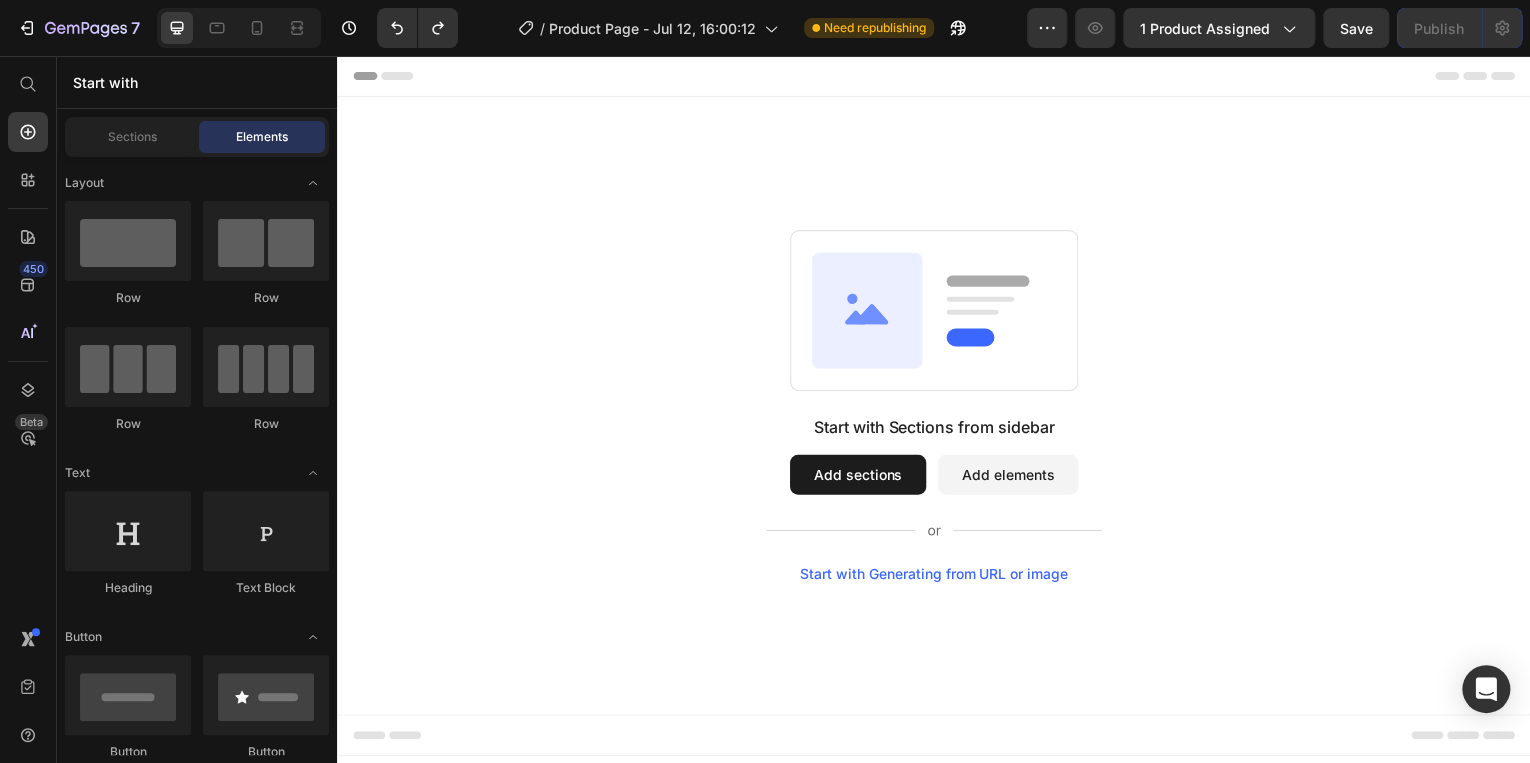 click on "Add sections" at bounding box center [860, 477] 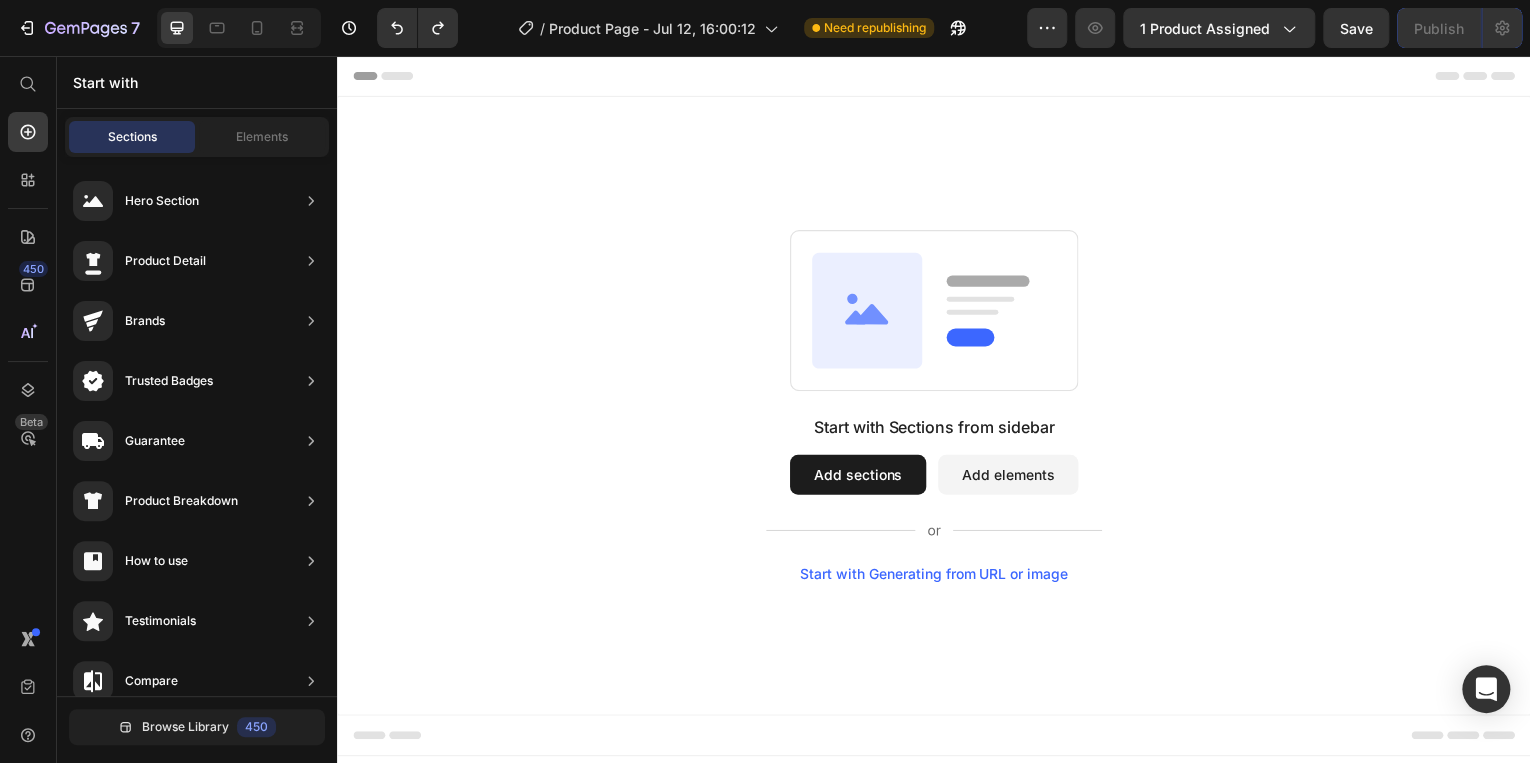click on "Add elements" at bounding box center [1011, 477] 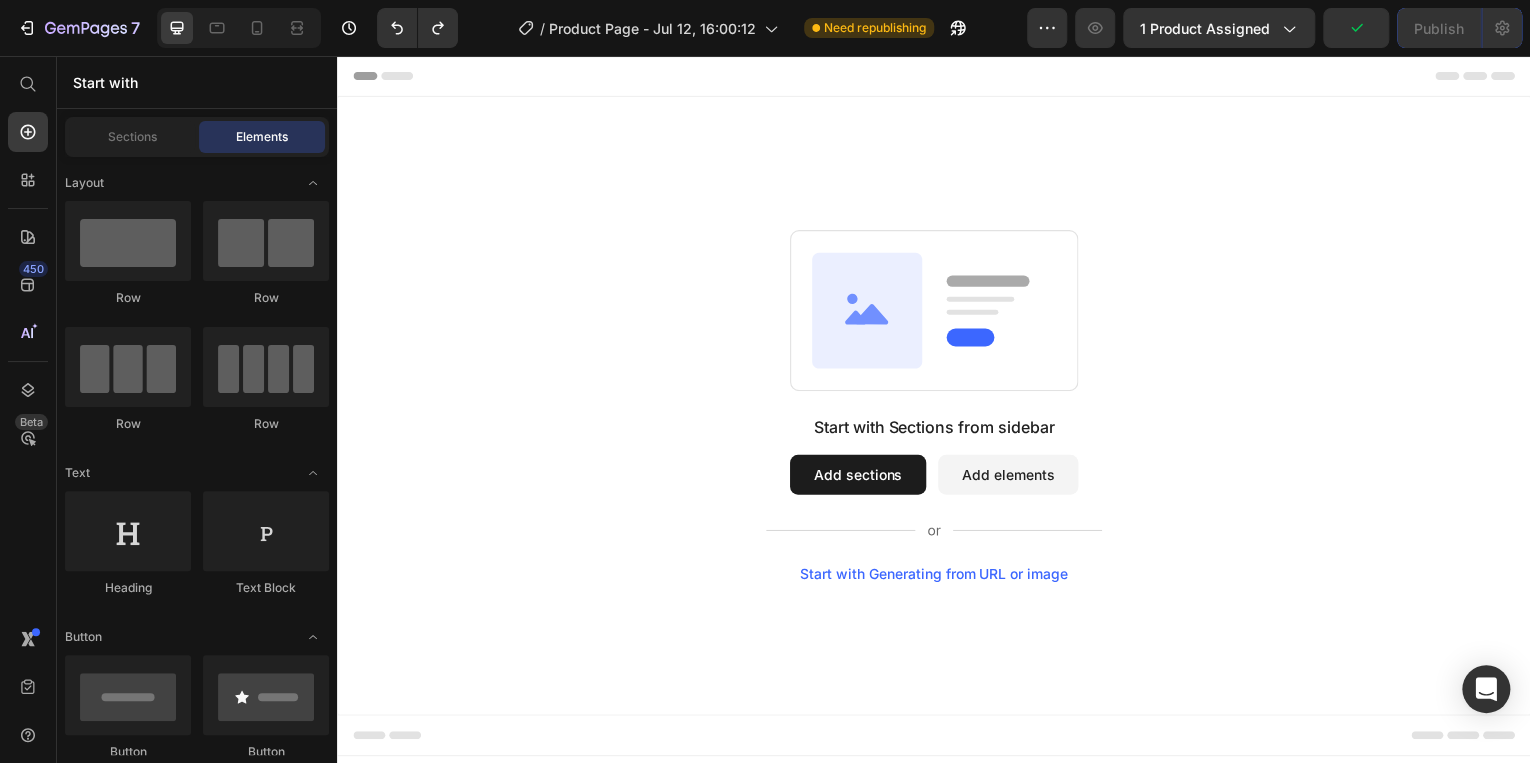 click on "Start with Generating from URL or image" at bounding box center (937, 577) 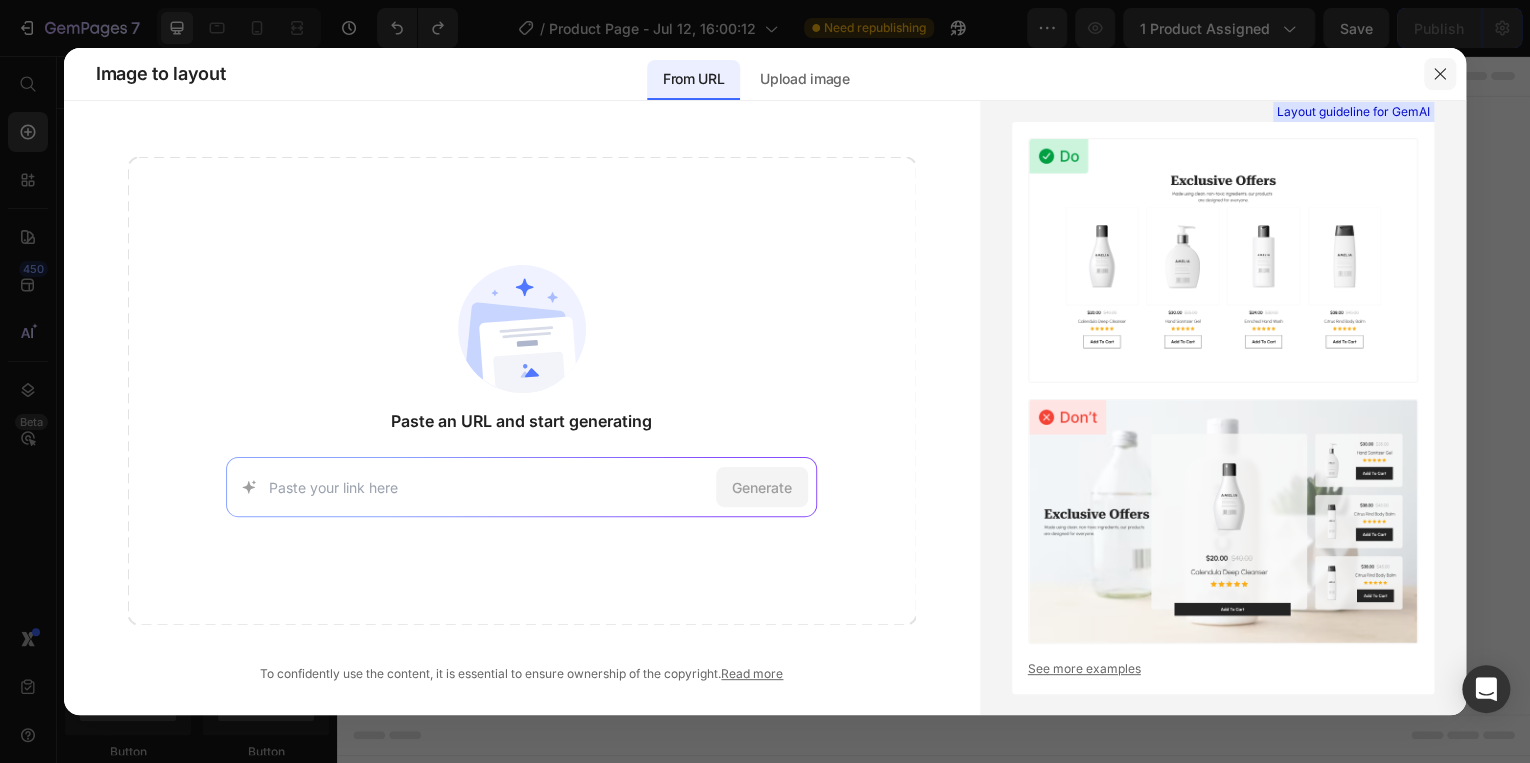 click 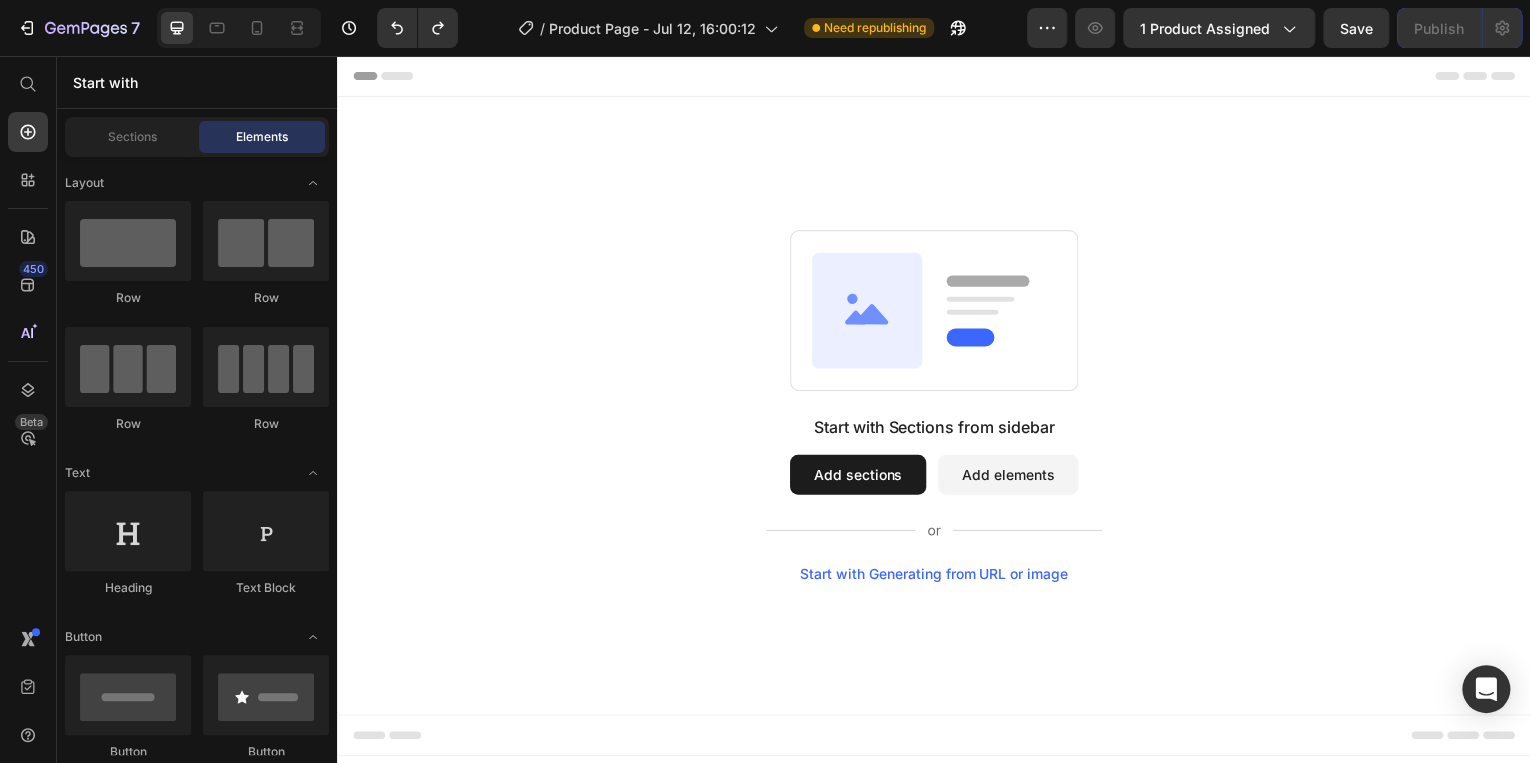 click on "Start with Sections from sidebar Add sections Add elements Start with Generating from URL or image" at bounding box center (937, 408) 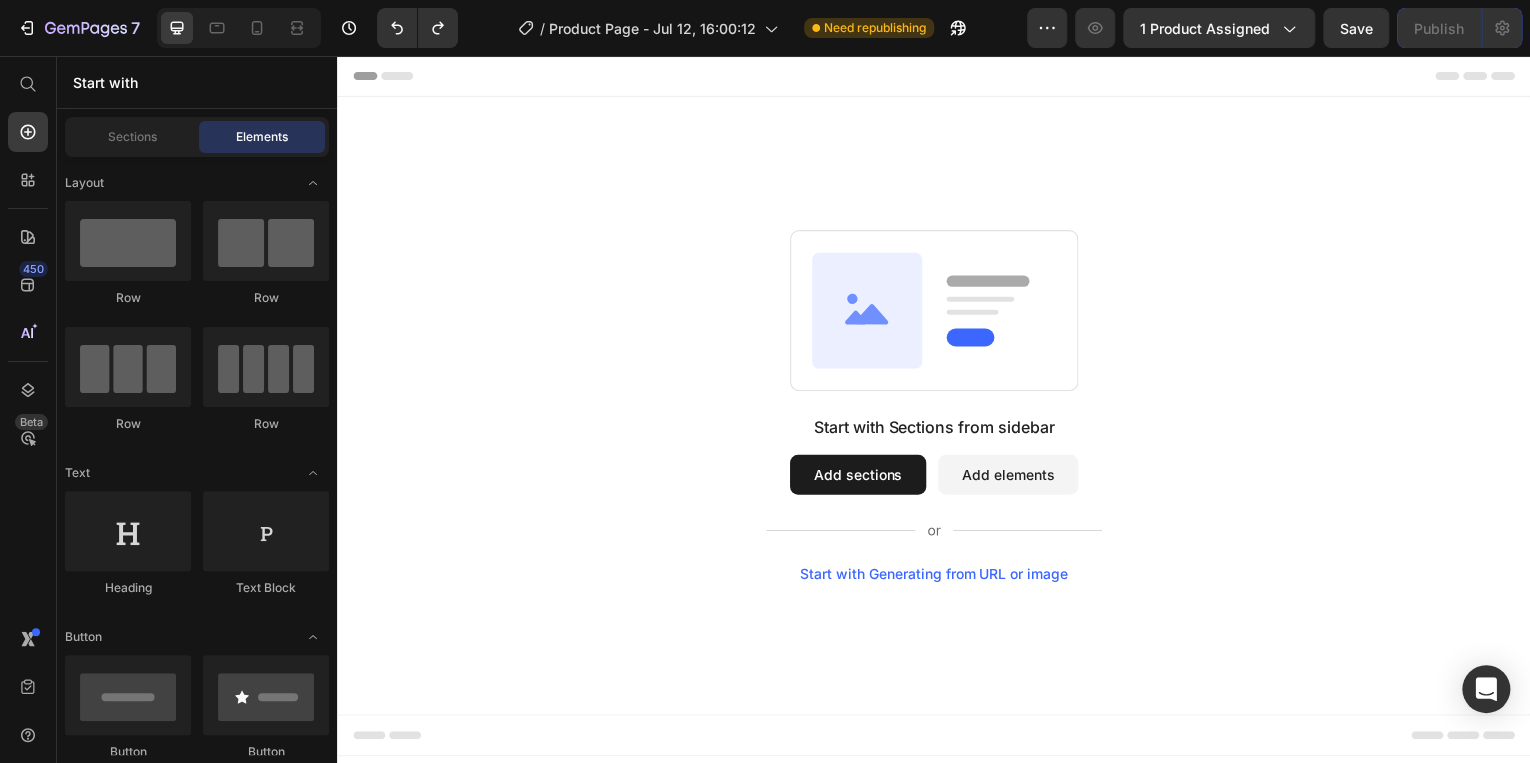 drag, startPoint x: 548, startPoint y: 224, endPoint x: 535, endPoint y: 216, distance: 15.264338 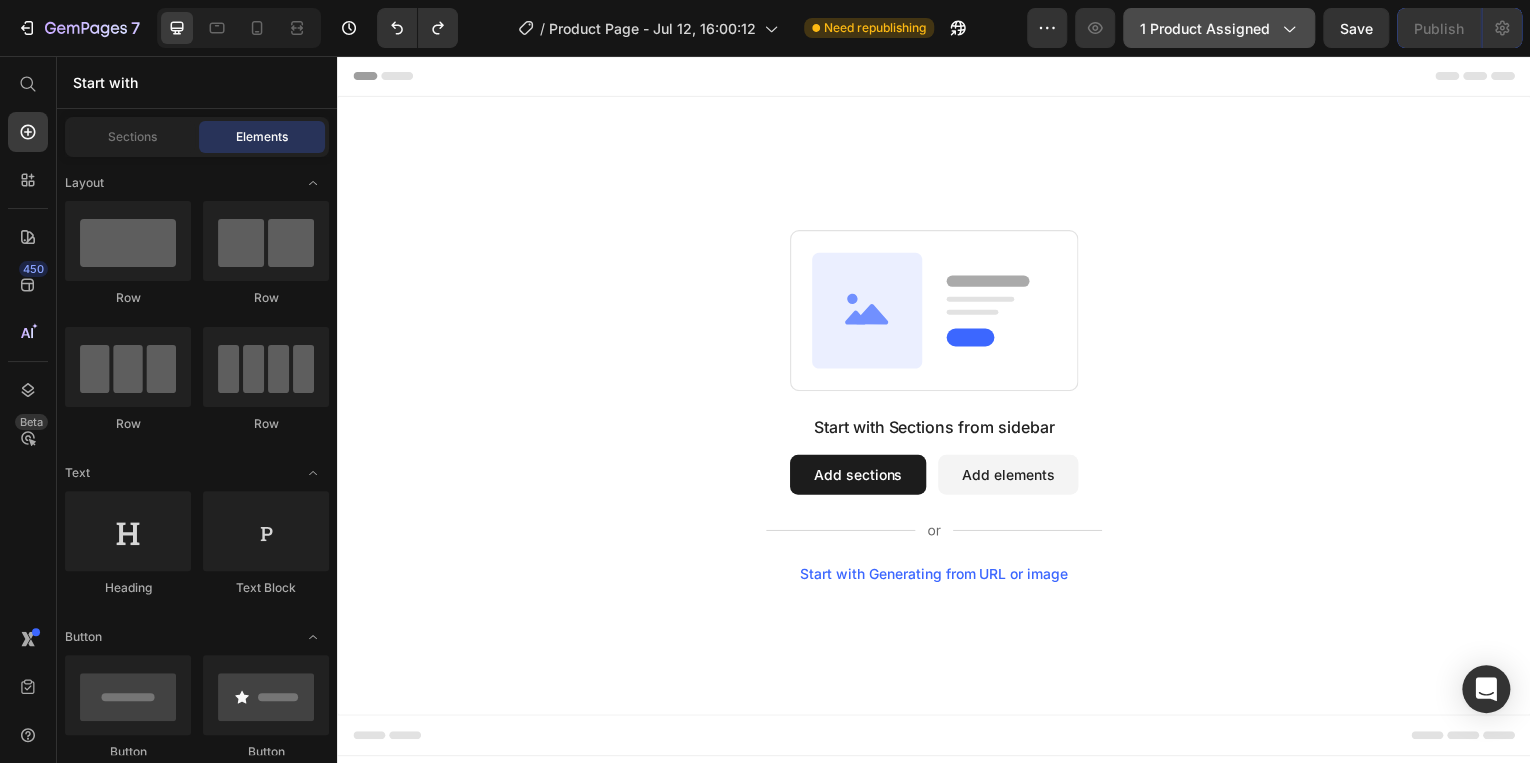 click on "1 product assigned" at bounding box center [1219, 28] 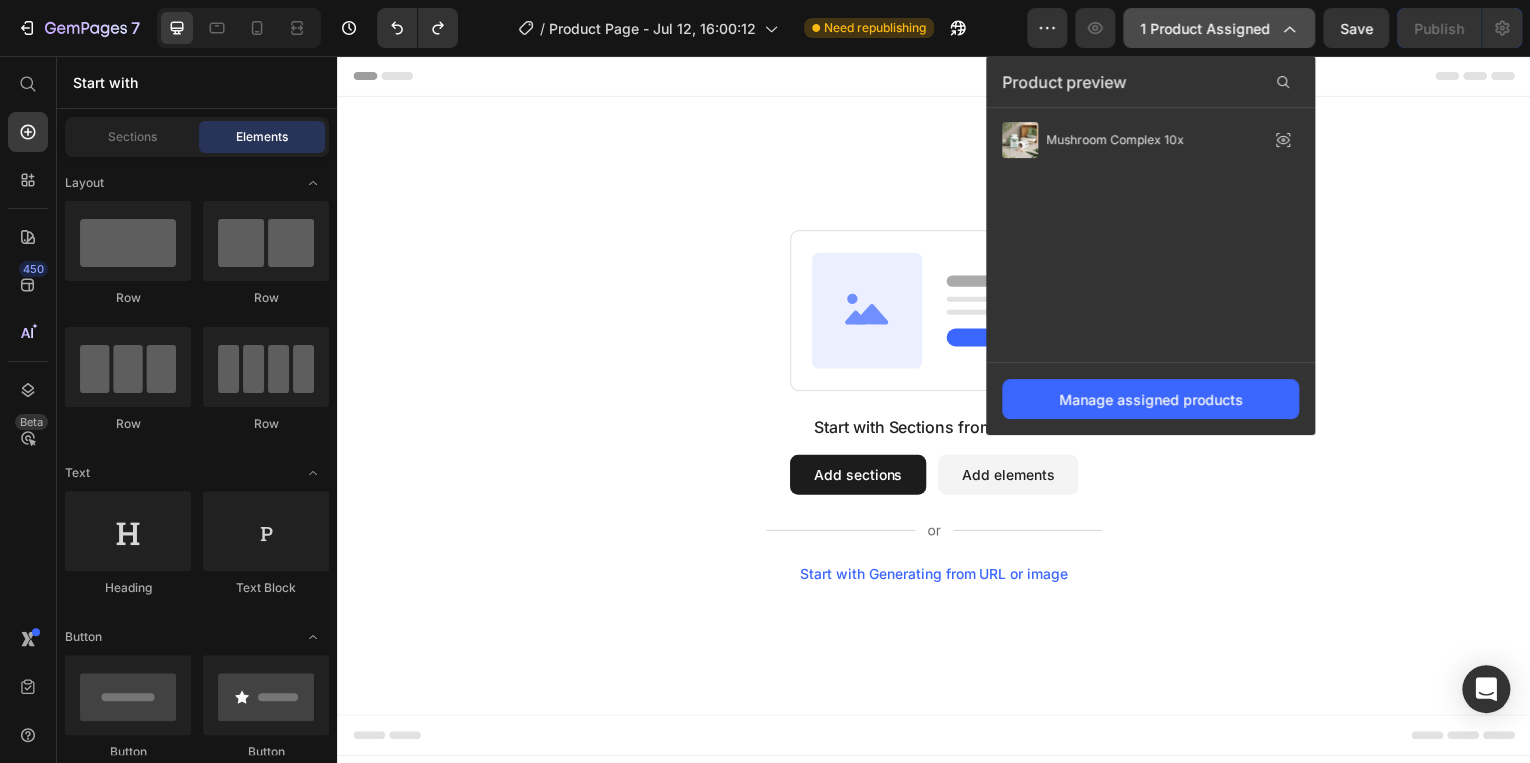click on "1 product assigned" at bounding box center (1219, 28) 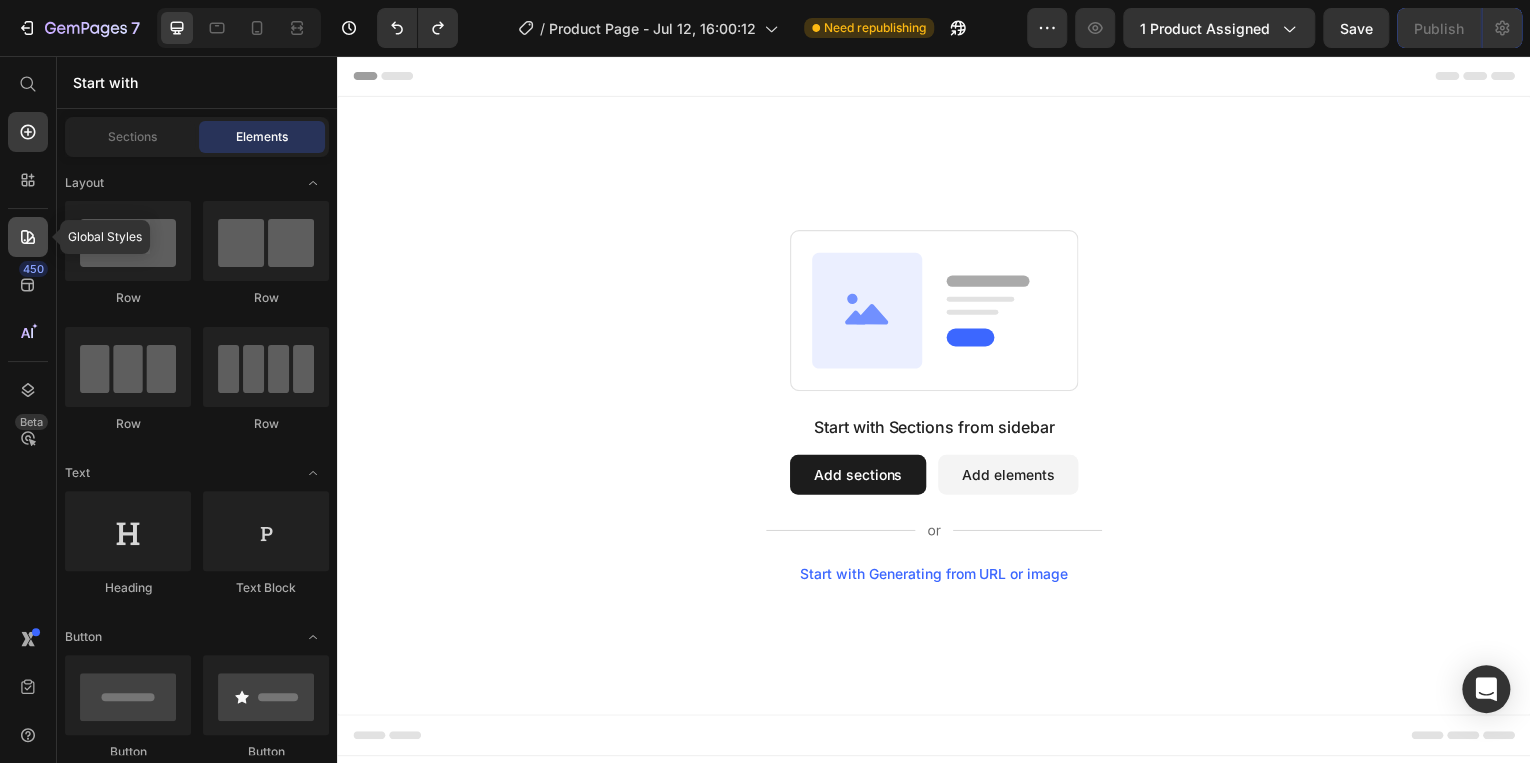 click 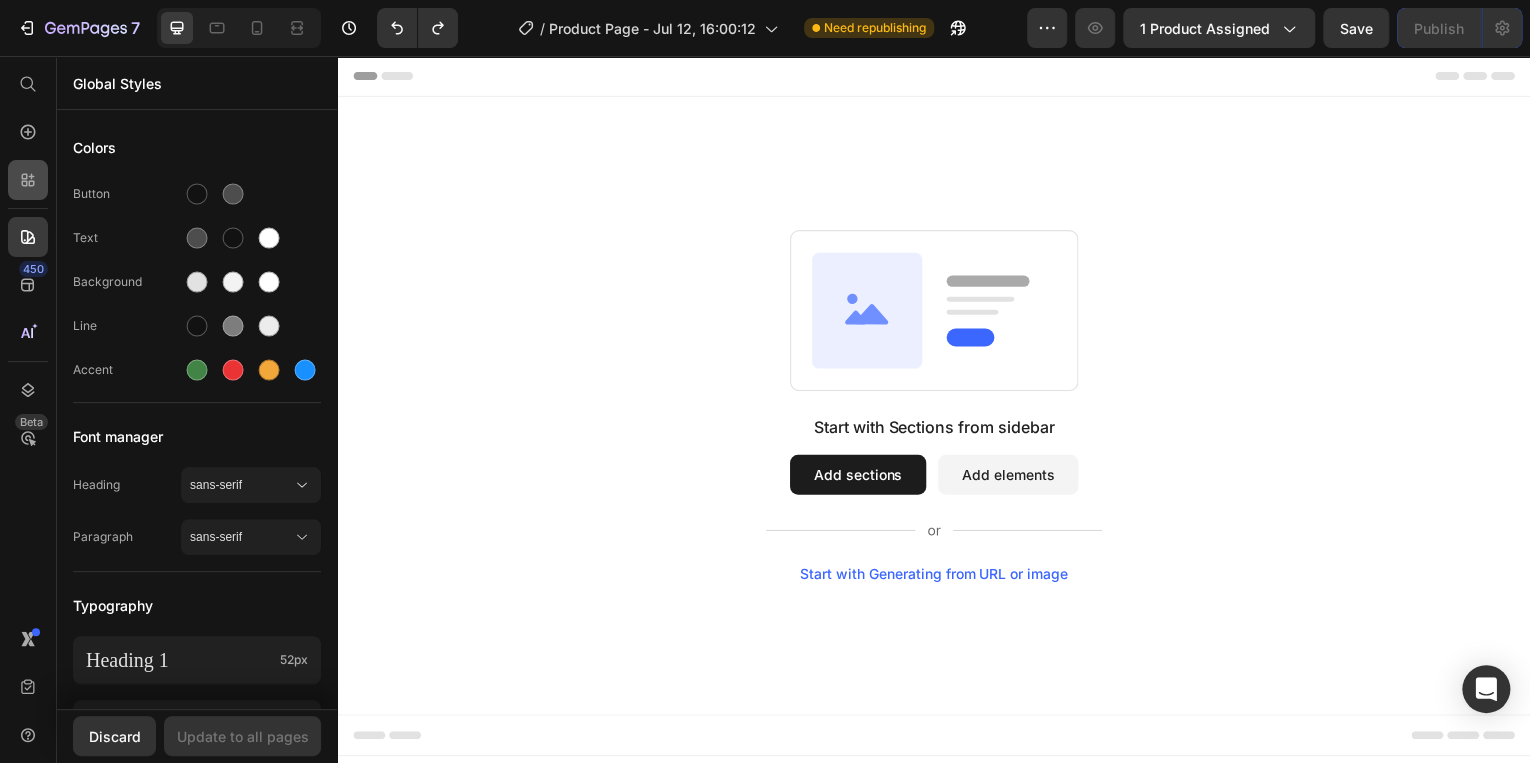 click on "450 Beta" at bounding box center [28, 341] 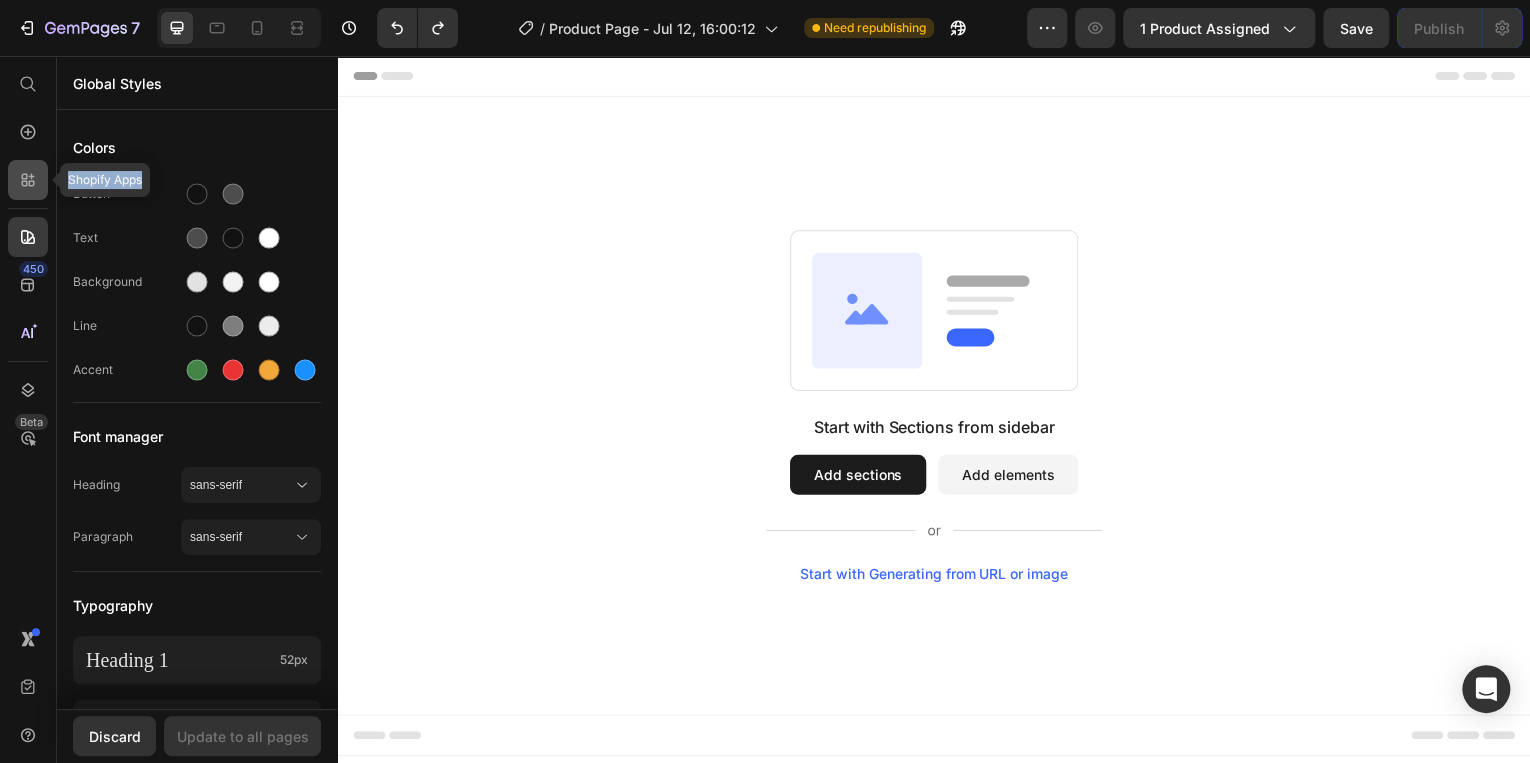 click 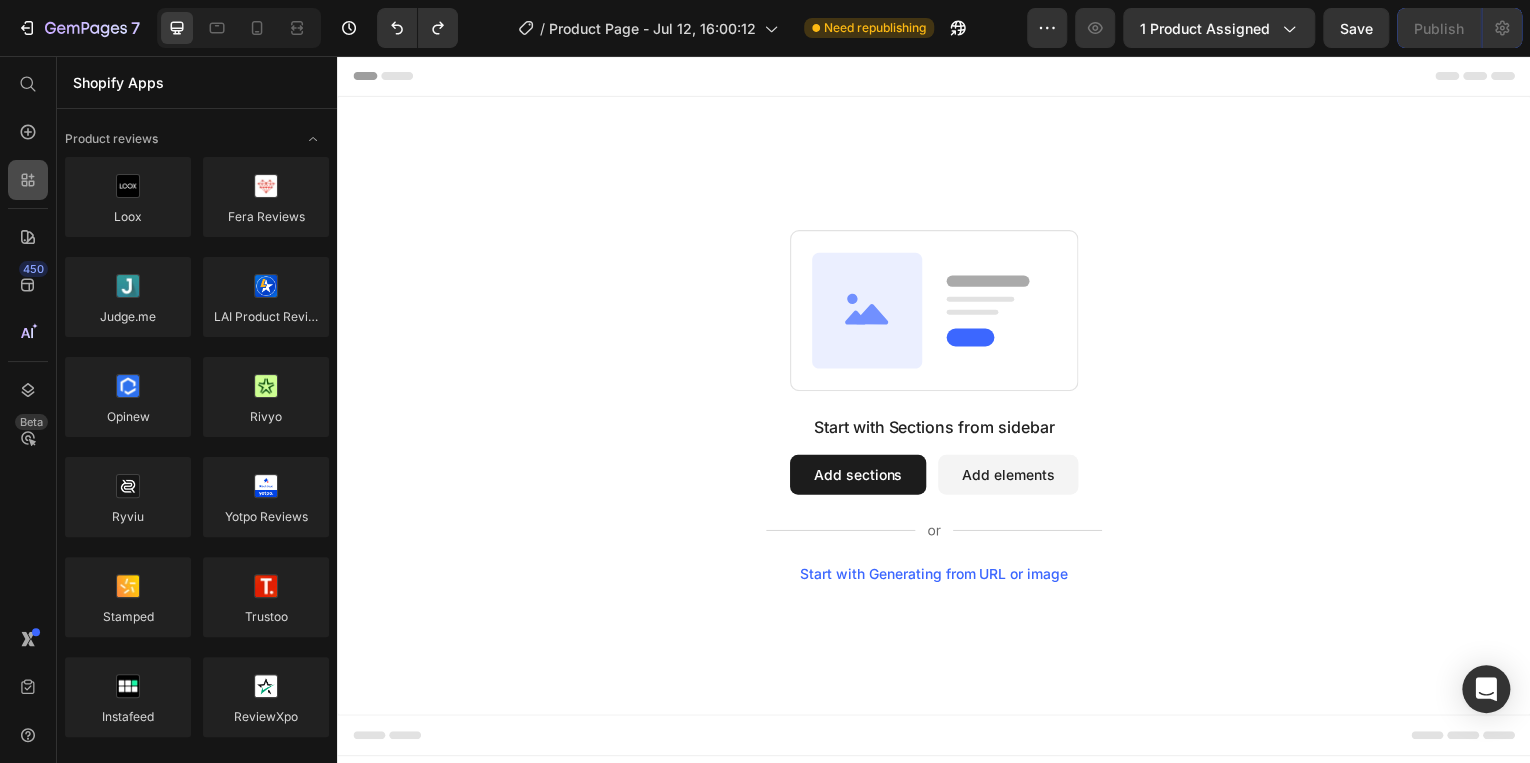 scroll, scrollTop: 959, scrollLeft: 0, axis: vertical 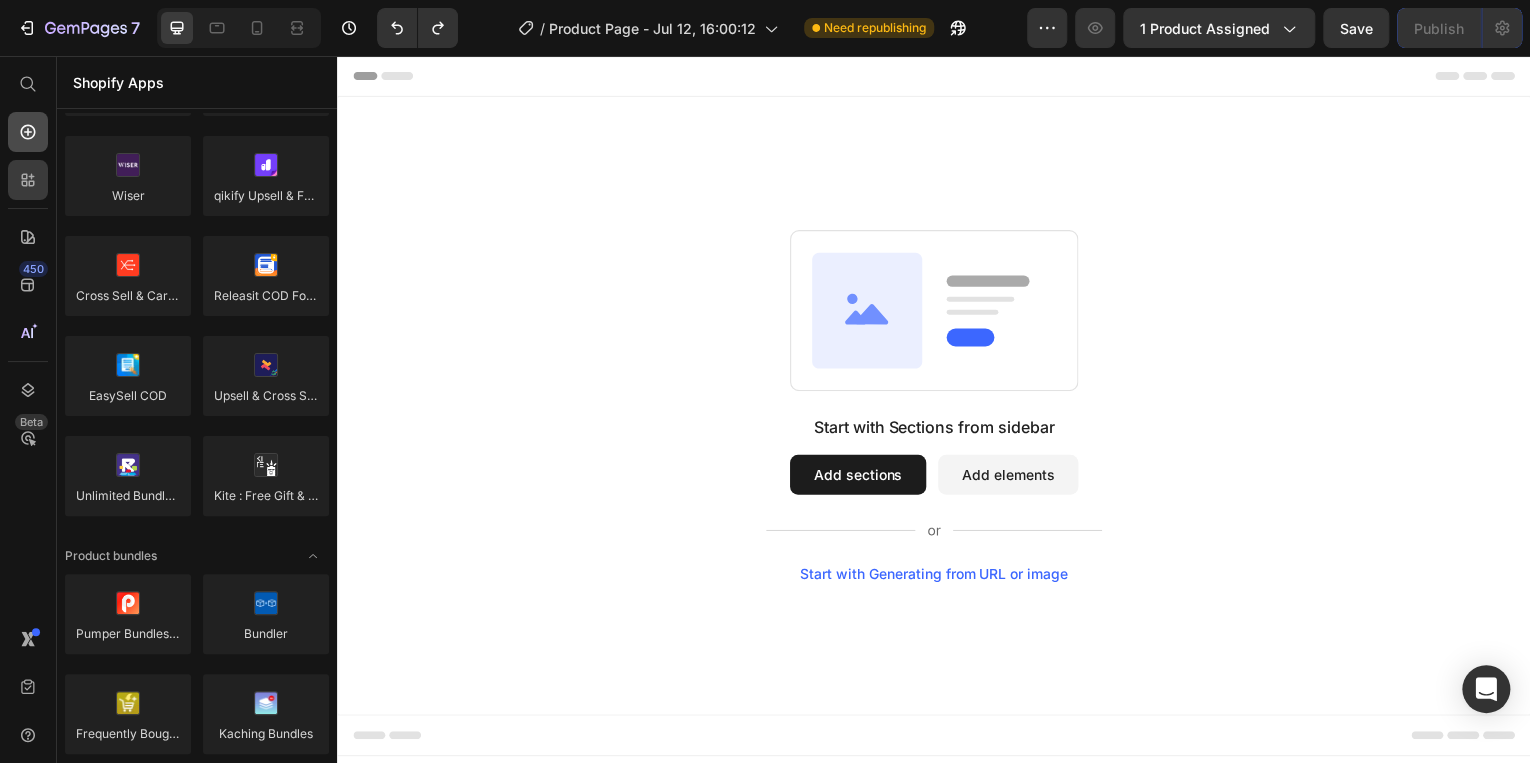 drag, startPoint x: 20, startPoint y: 189, endPoint x: 16, endPoint y: 130, distance: 59.135437 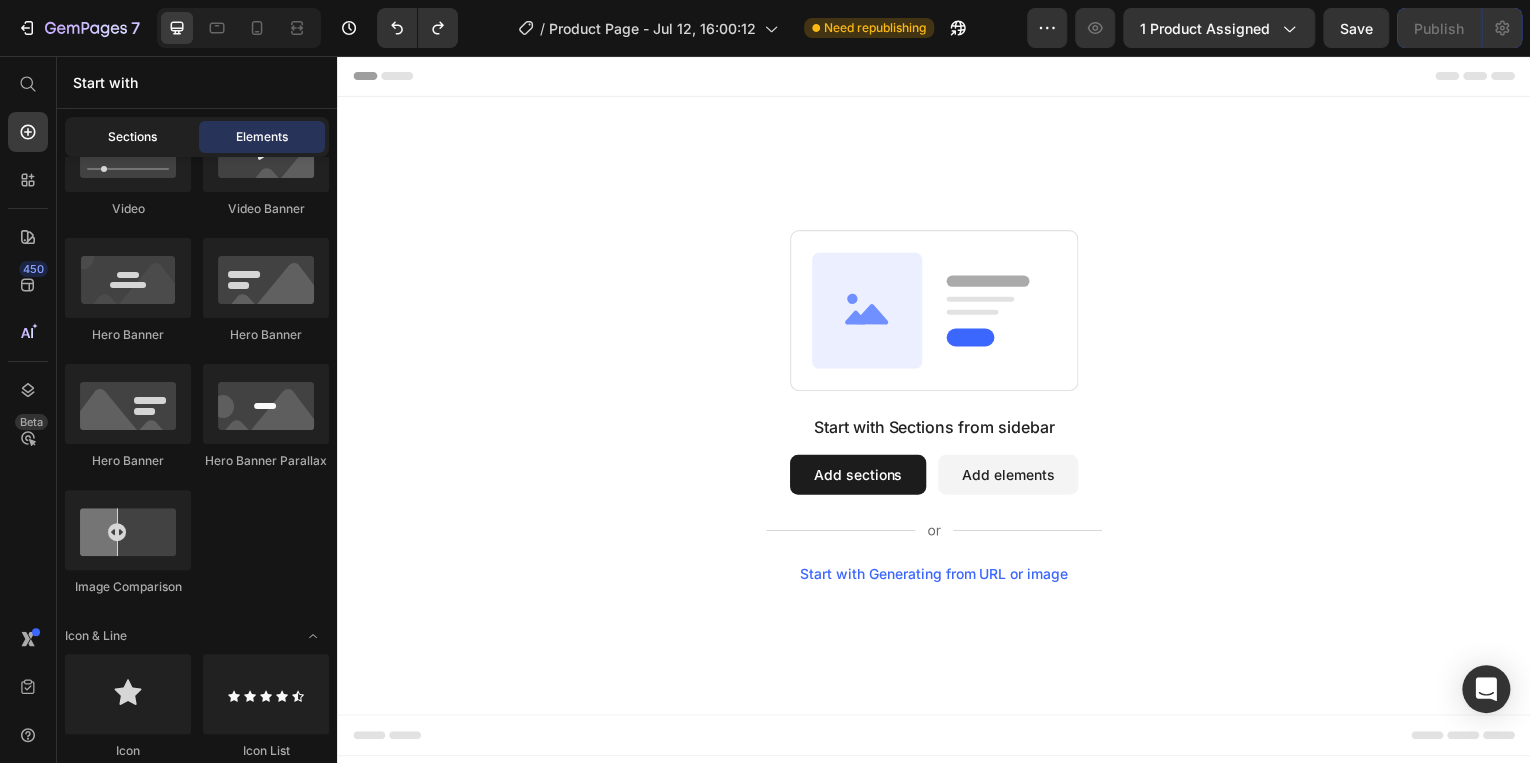 drag, startPoint x: 16, startPoint y: 130, endPoint x: 116, endPoint y: 131, distance: 100.005 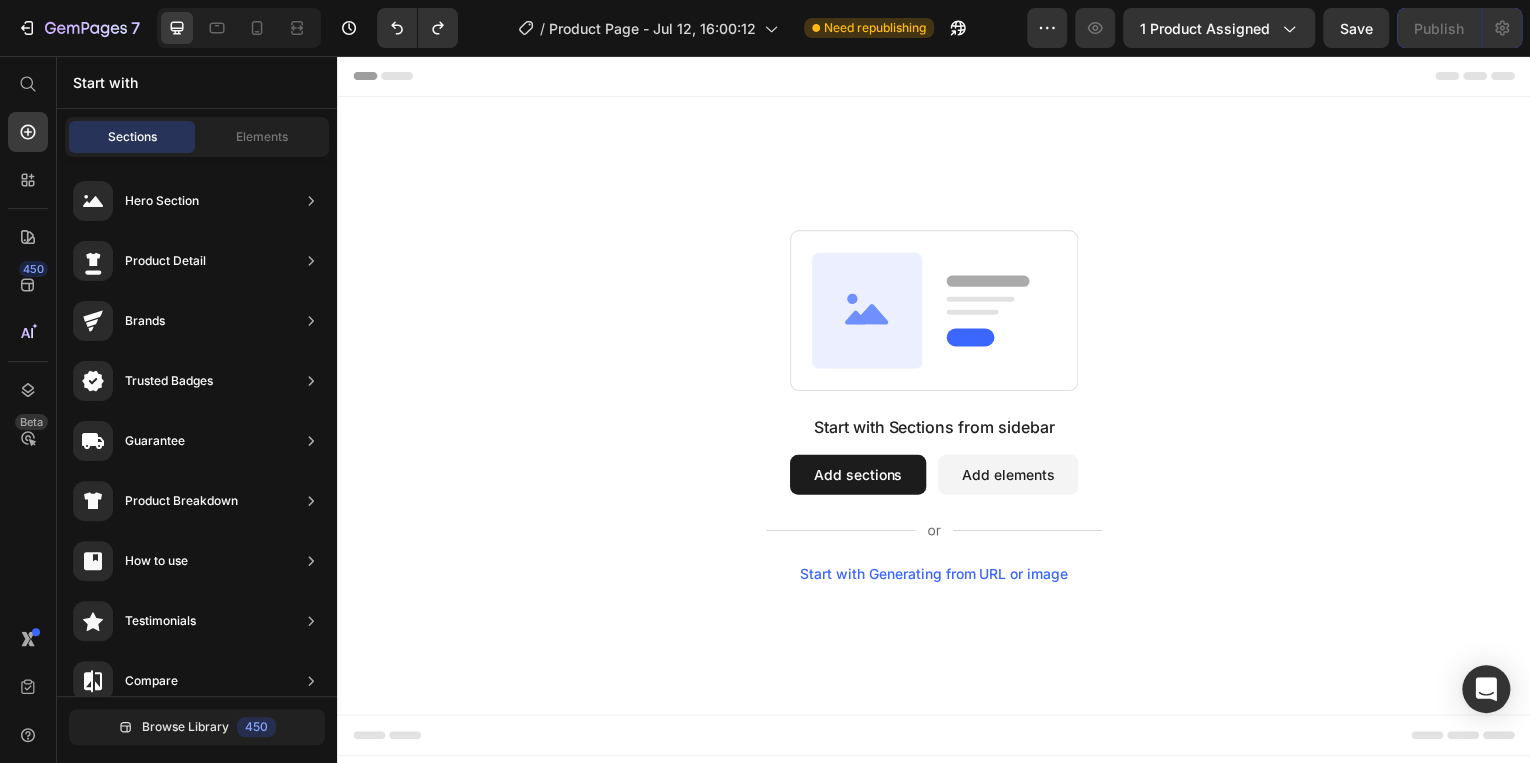 click on "Add sections" at bounding box center [860, 477] 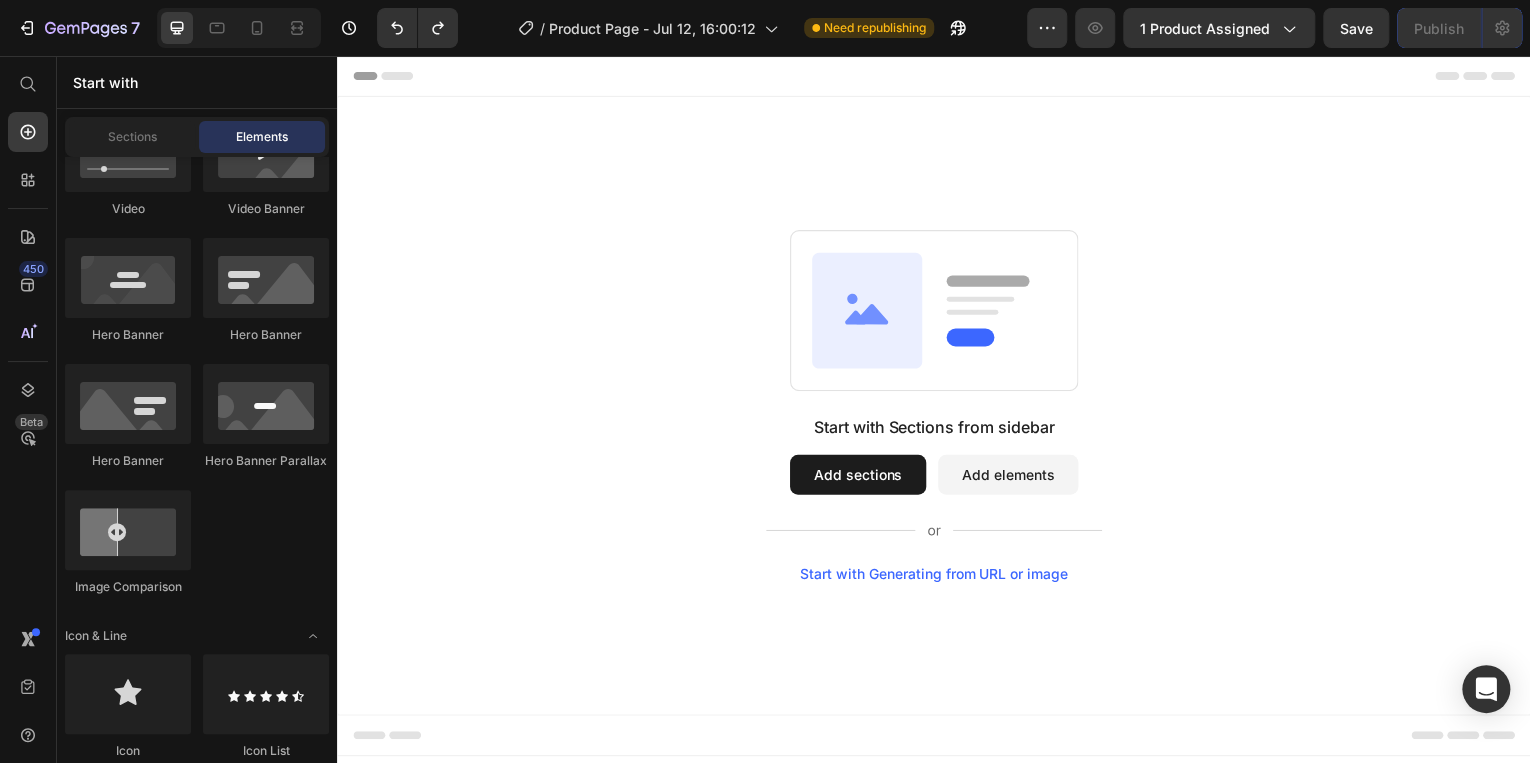 click on "Add sections" at bounding box center (860, 477) 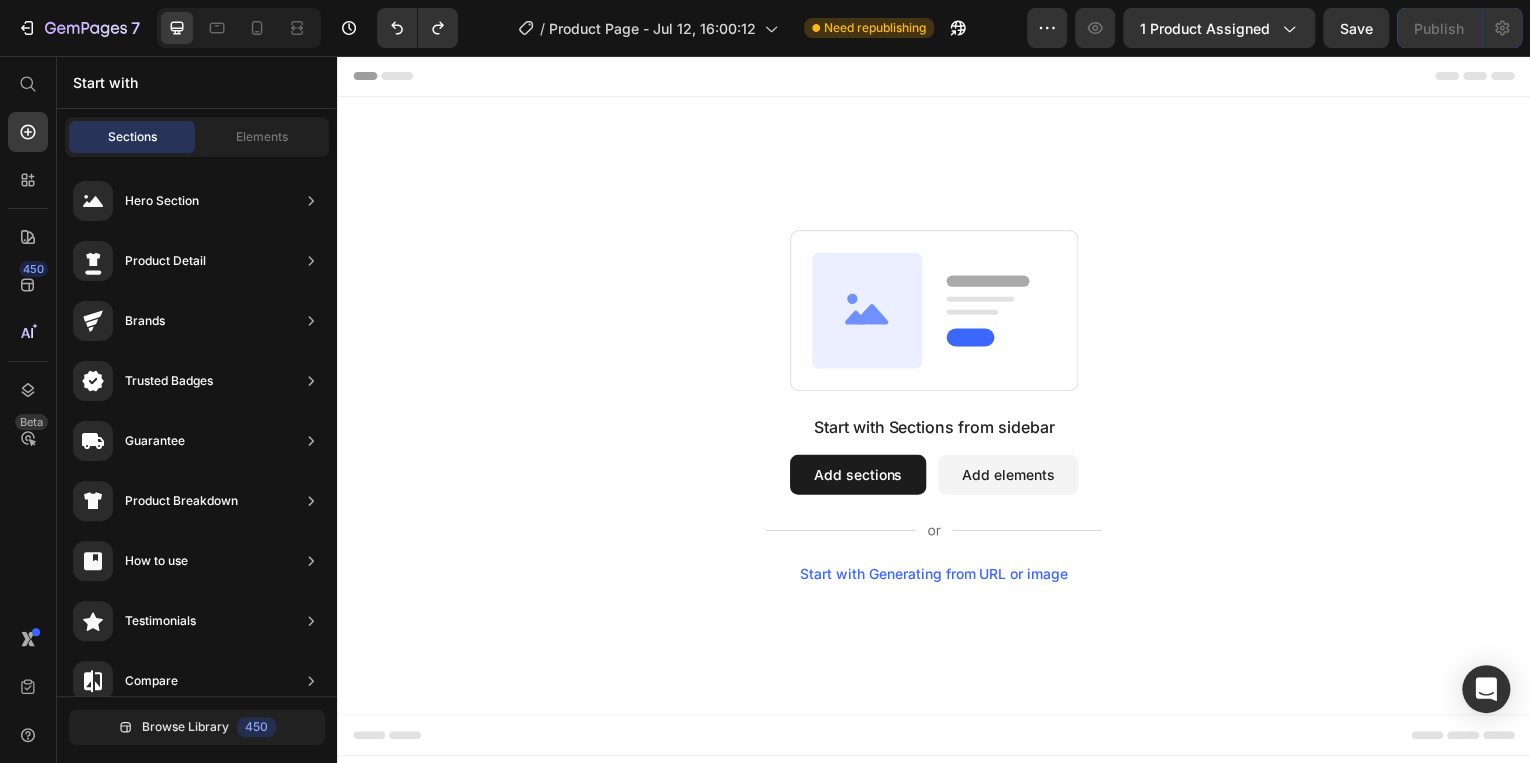 click 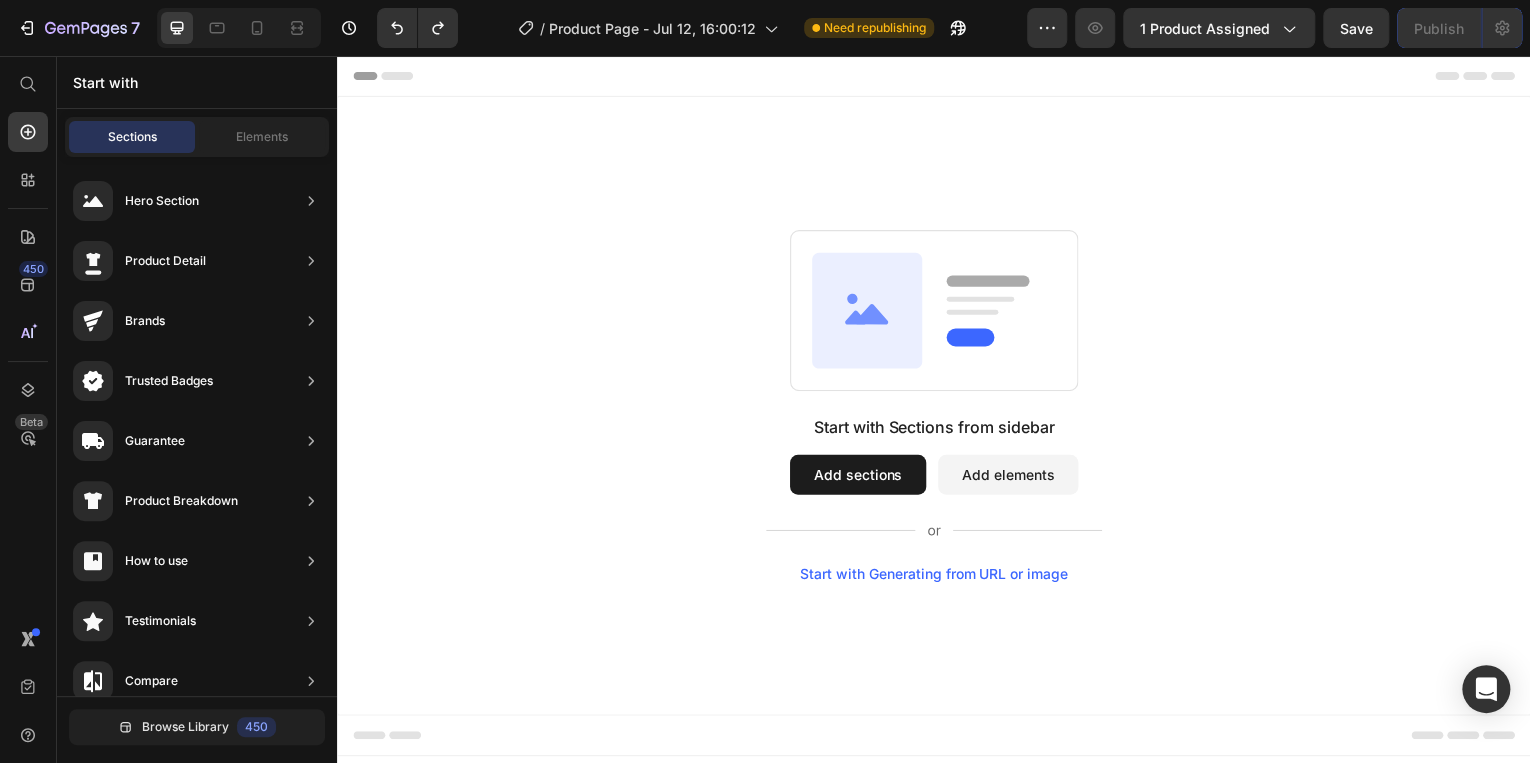 click on "Start with Generating from URL or image" at bounding box center [937, 577] 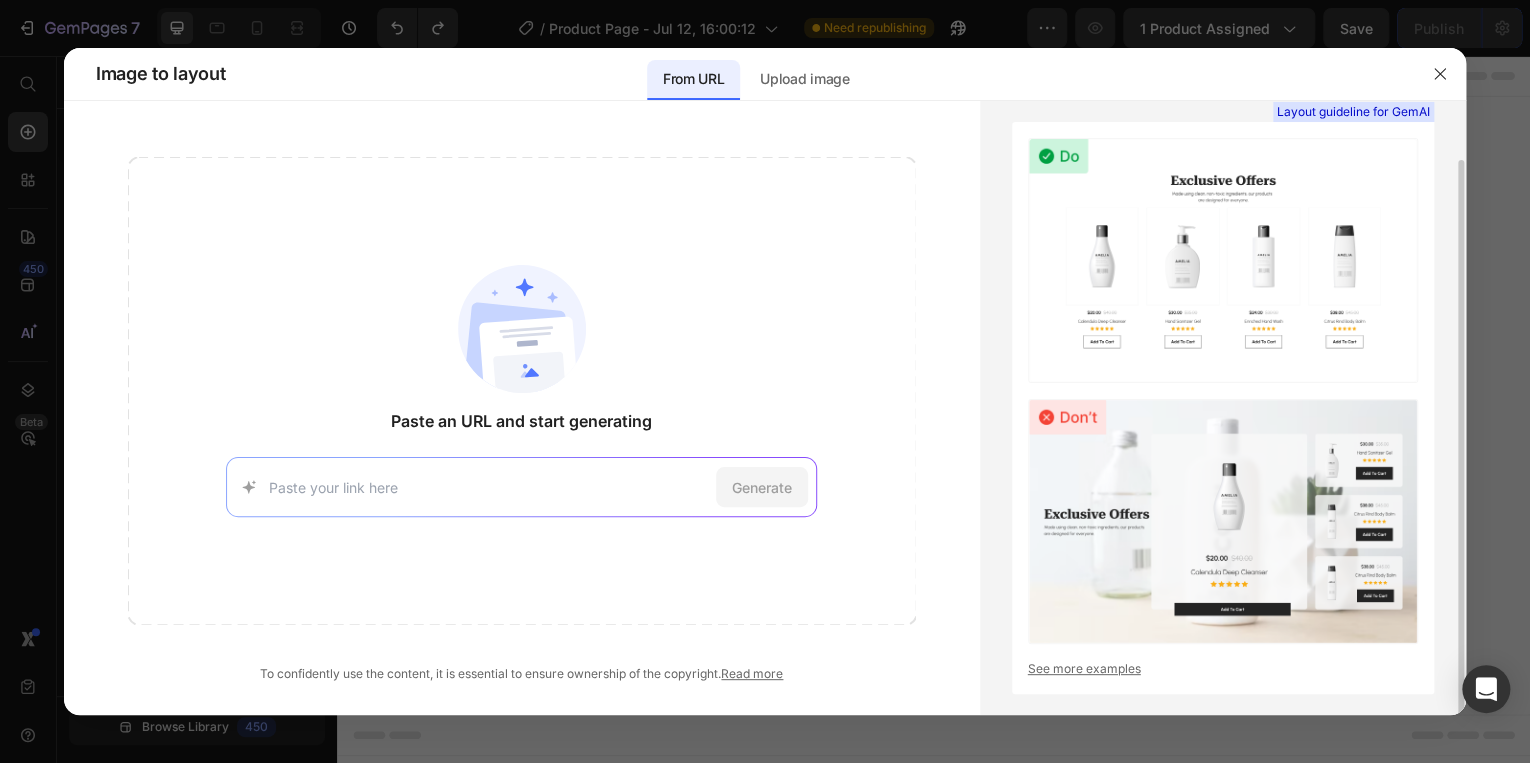 scroll, scrollTop: 30, scrollLeft: 0, axis: vertical 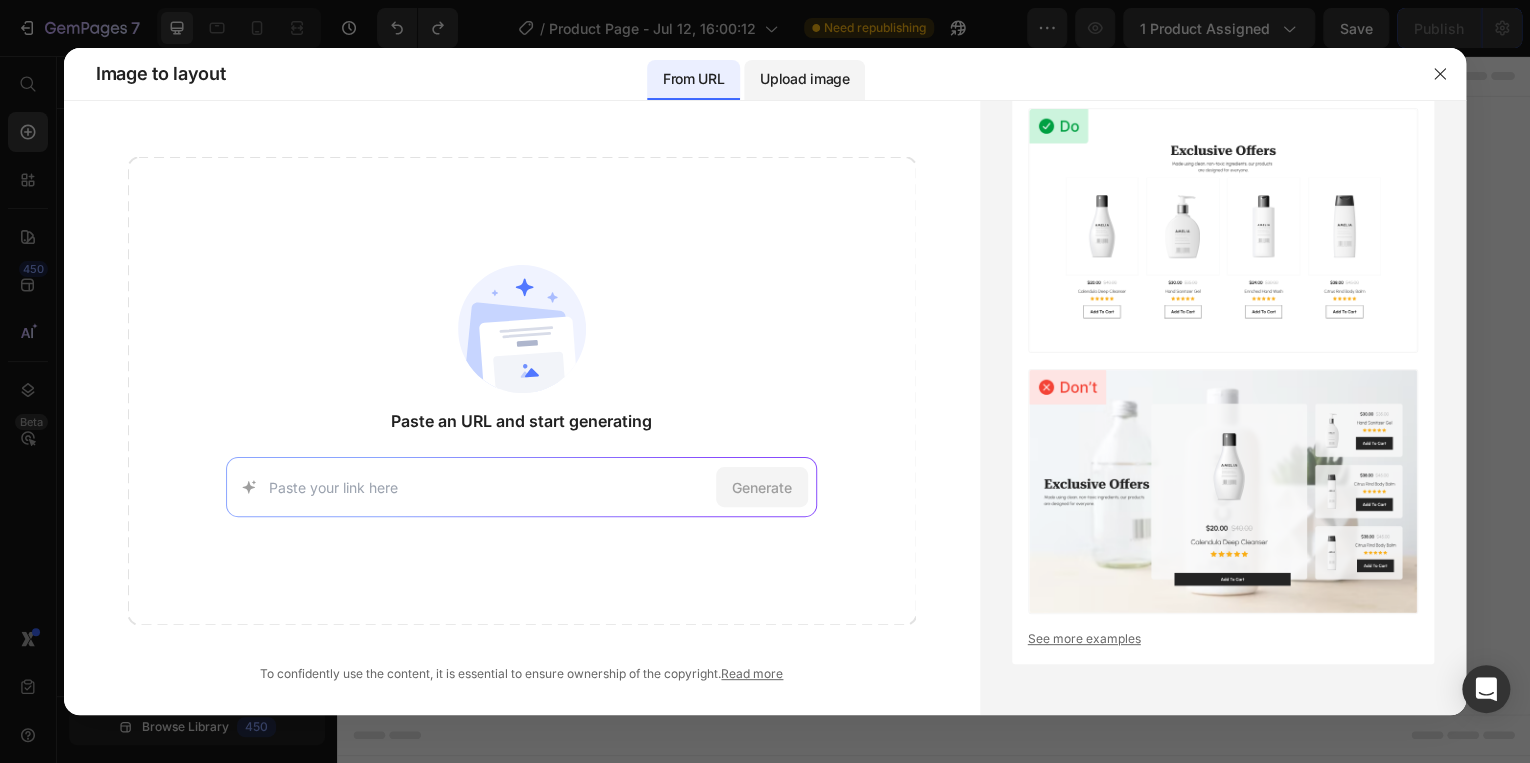 click on "Upload image" at bounding box center [804, 79] 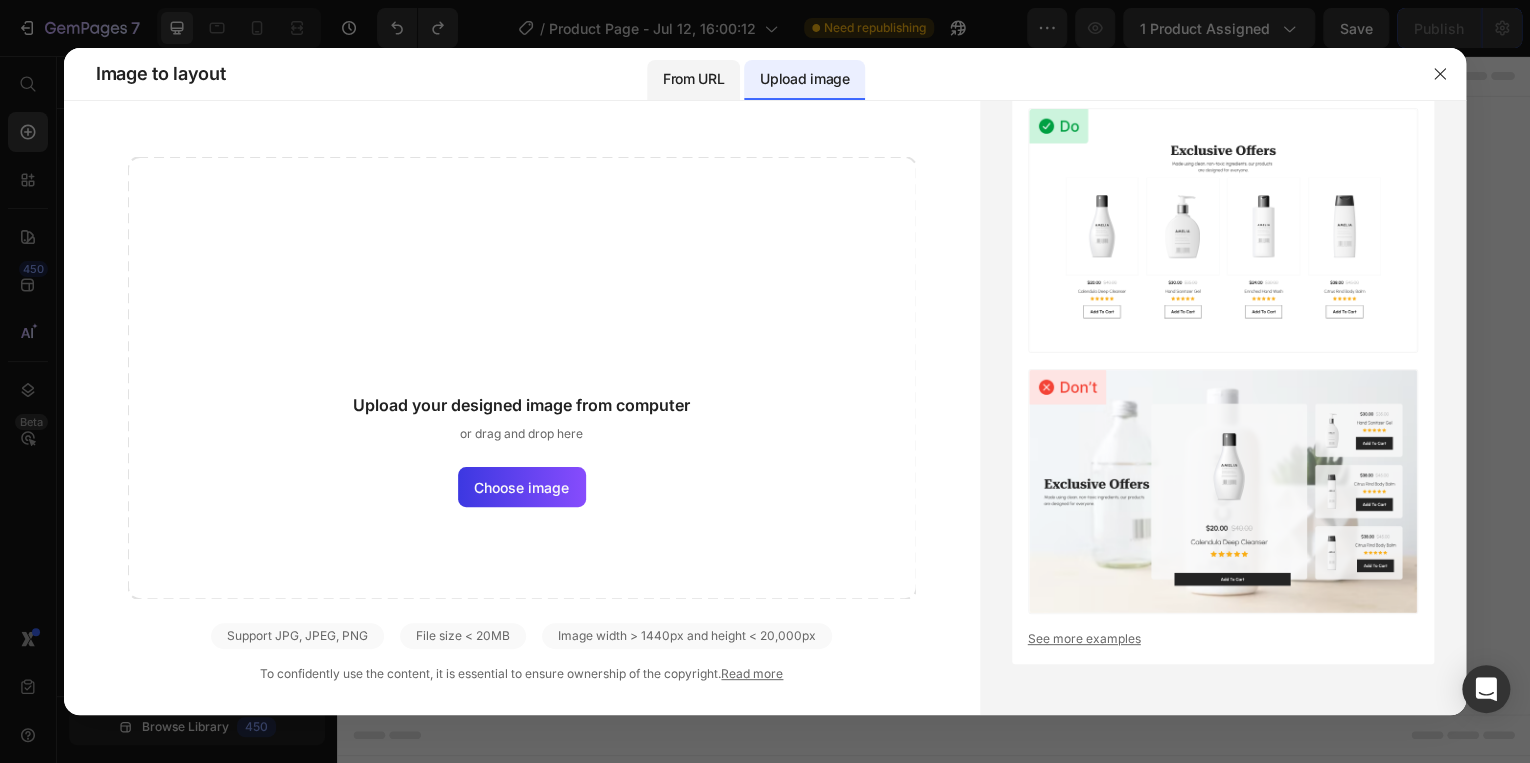 click on "From URL" at bounding box center (693, 79) 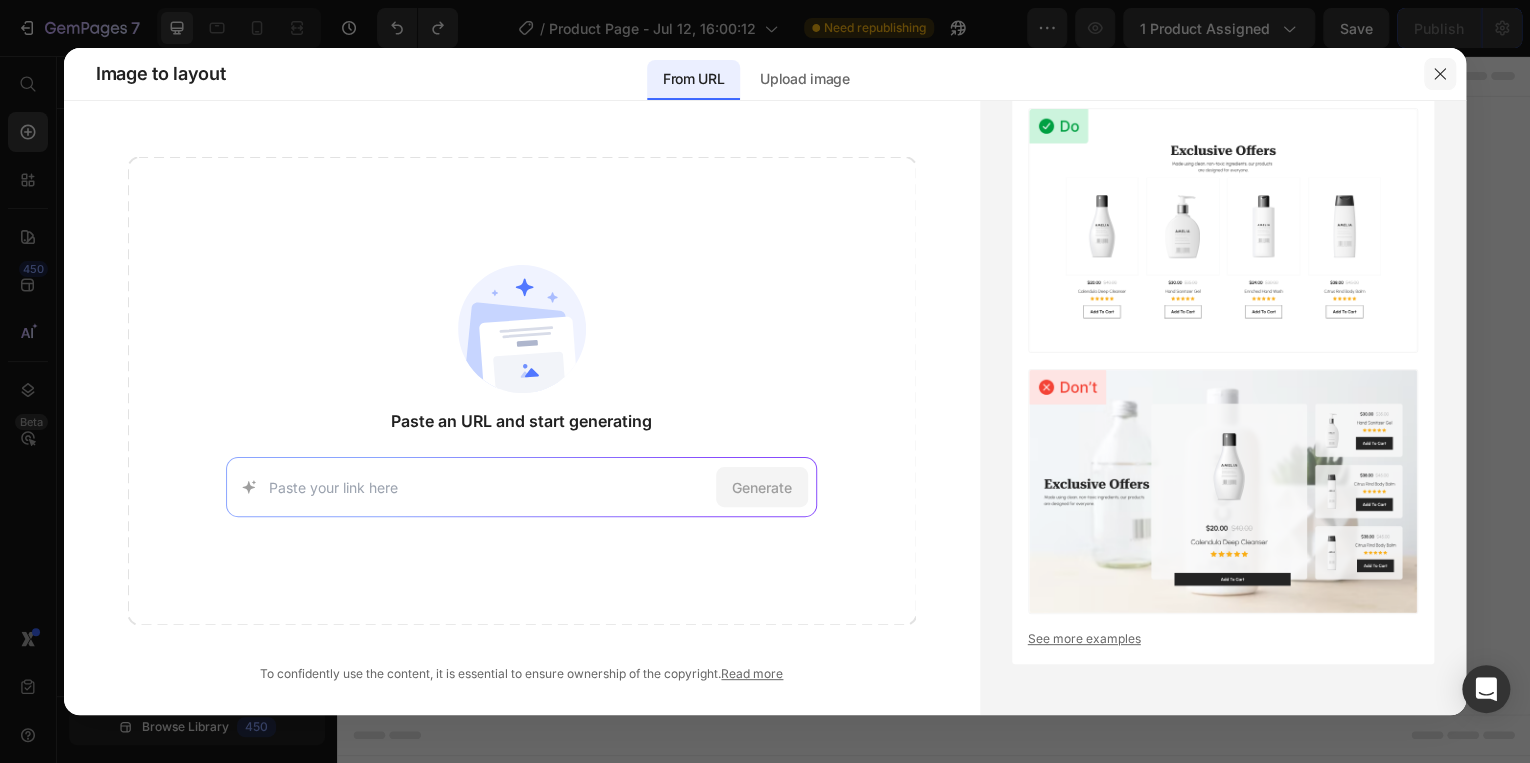 click 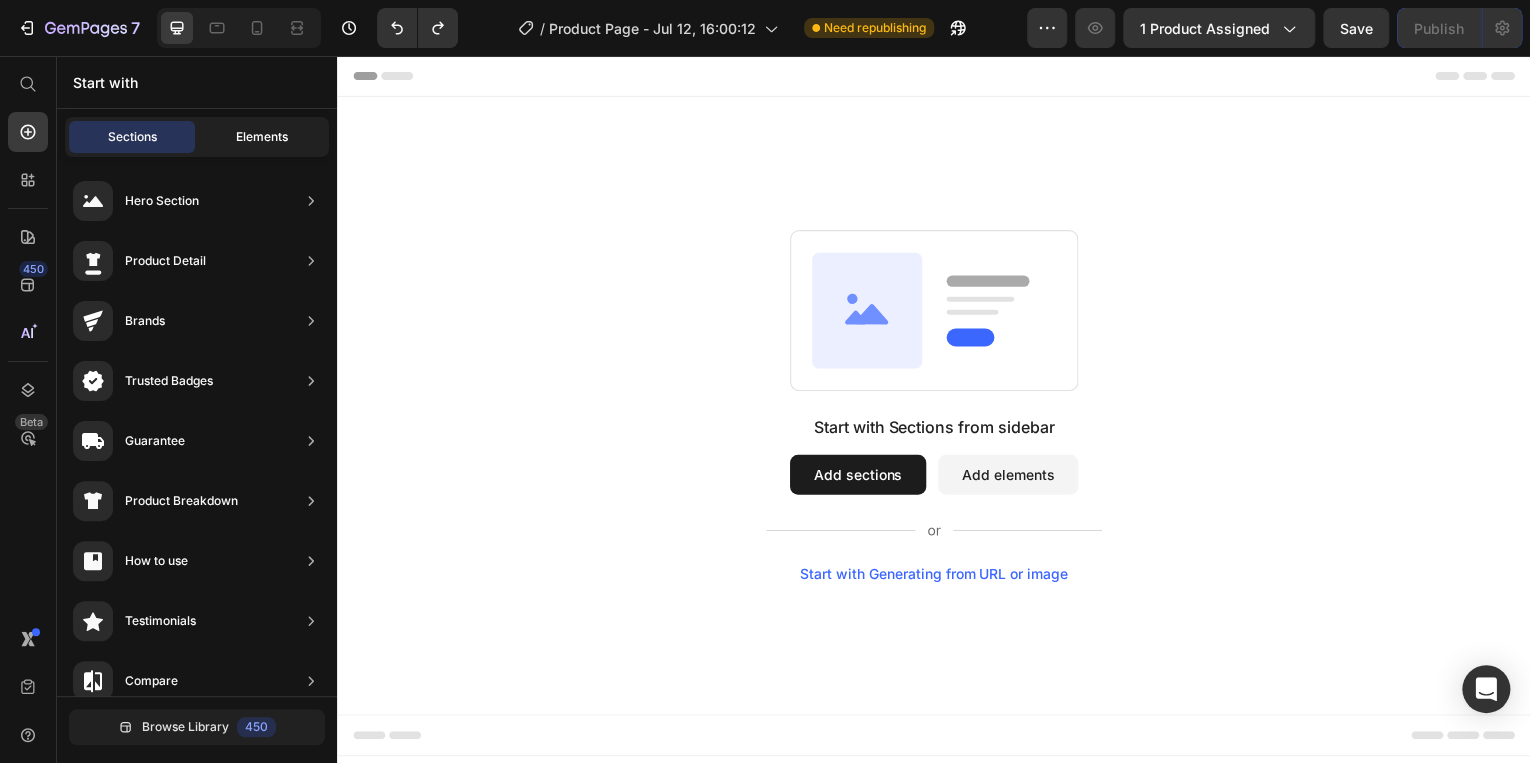 click on "Elements" at bounding box center (262, 137) 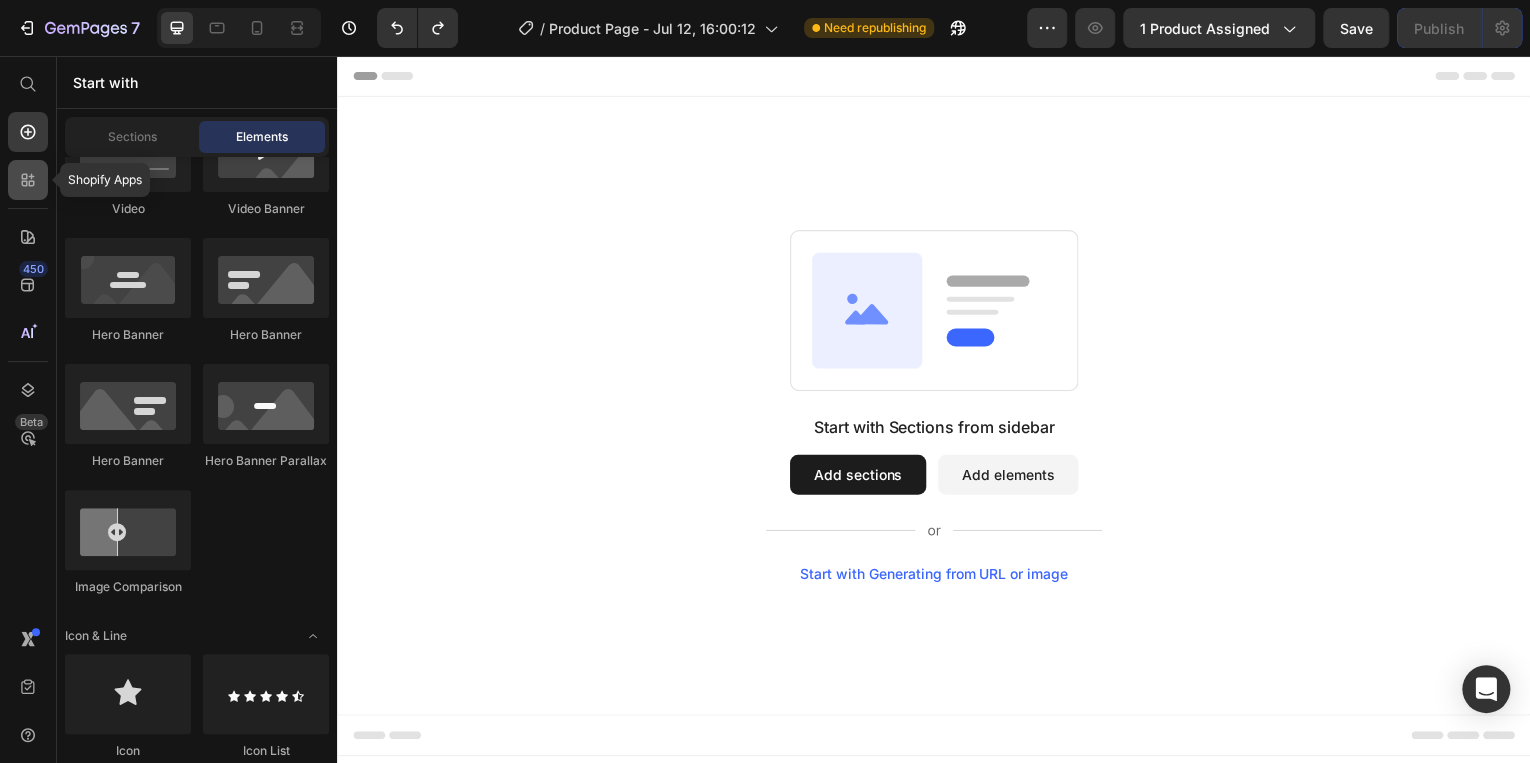 click 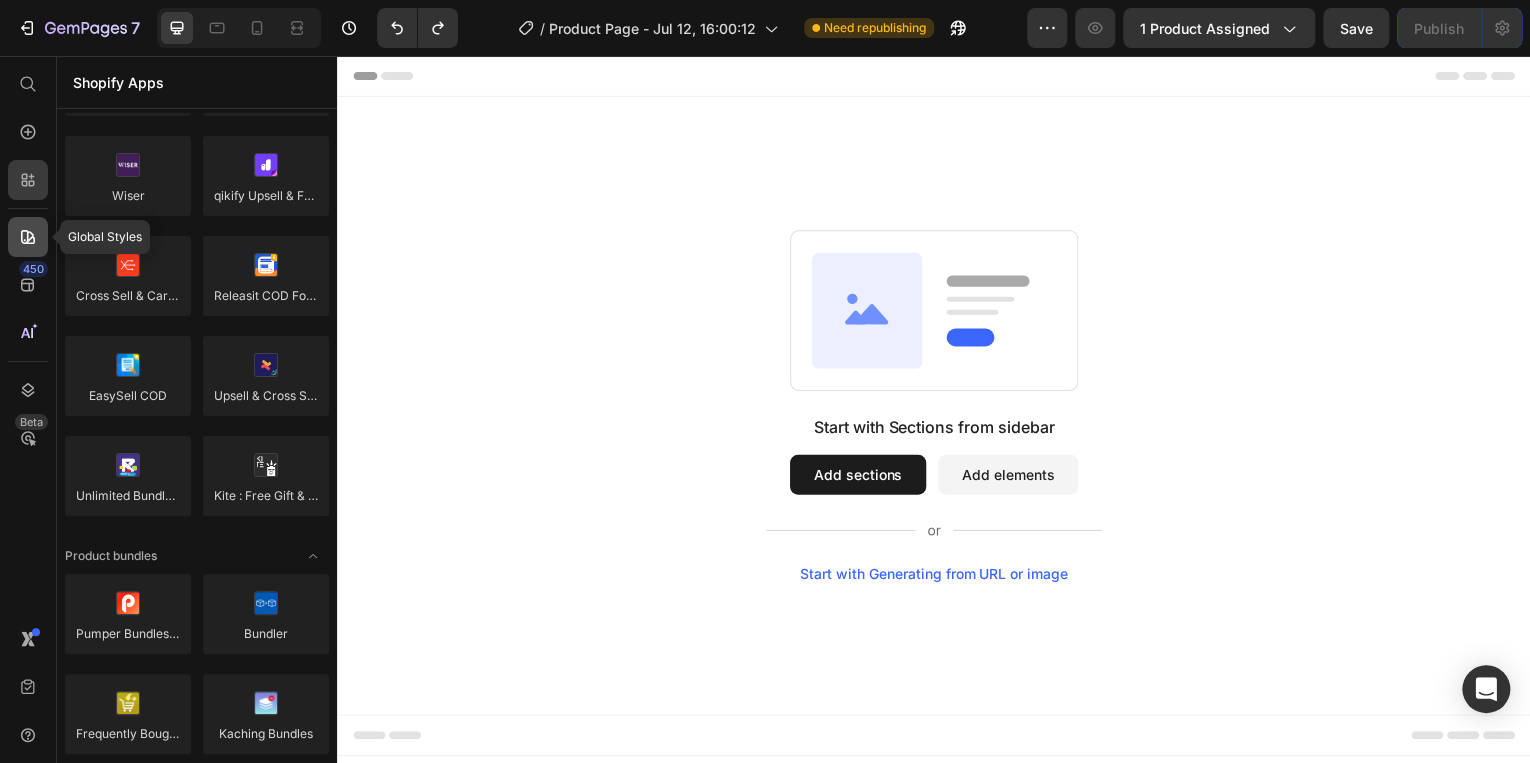 click 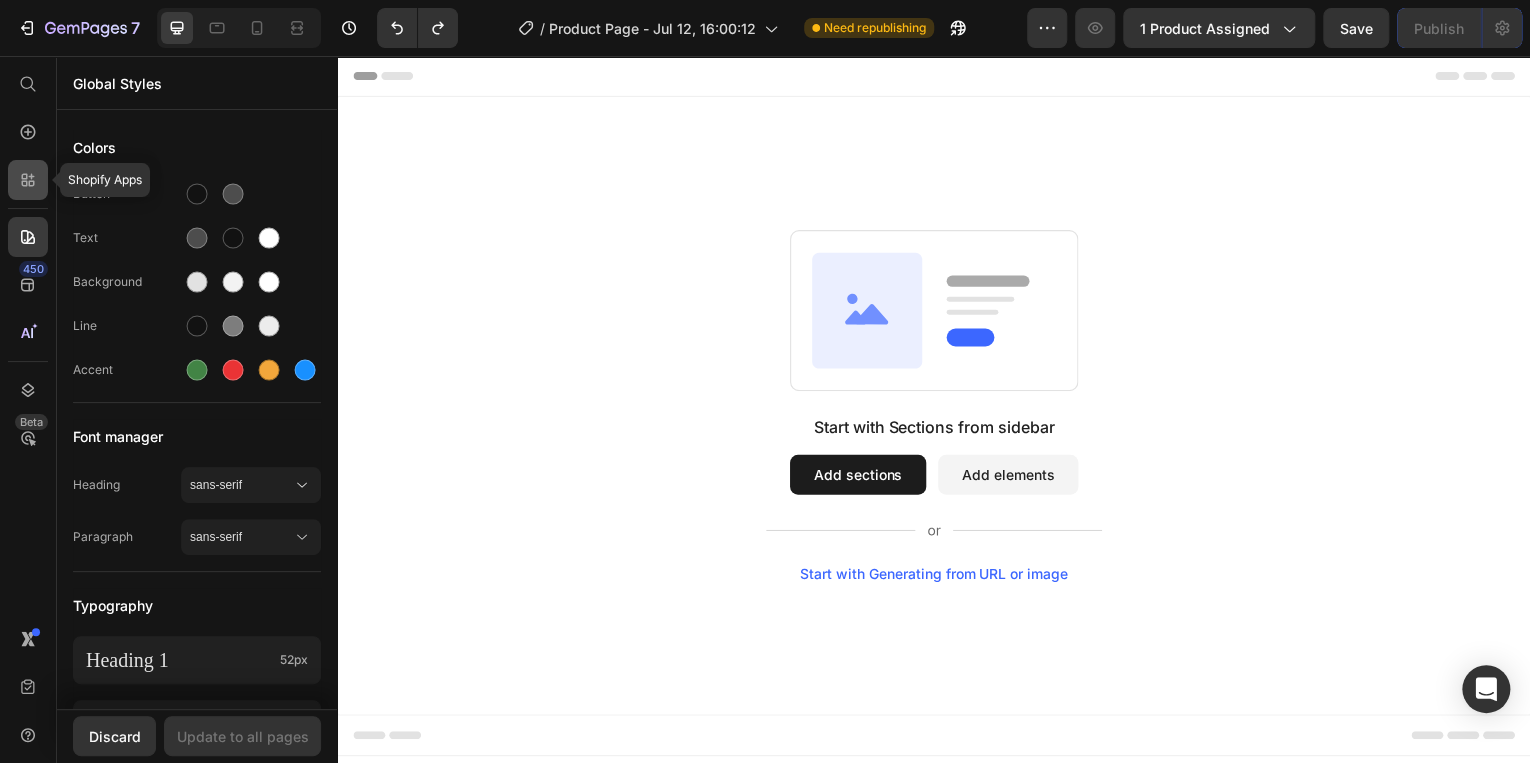 click 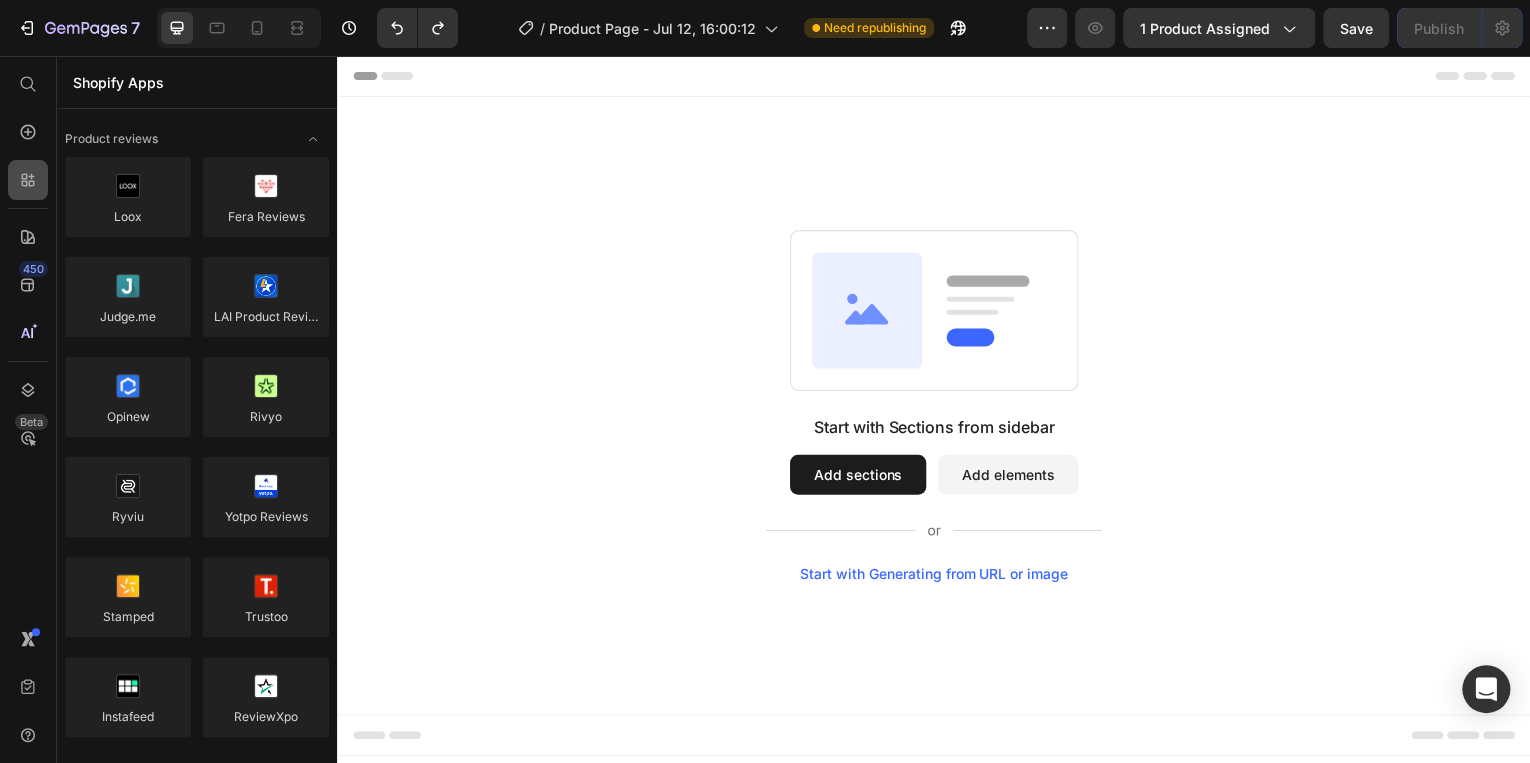 scroll, scrollTop: 959, scrollLeft: 0, axis: vertical 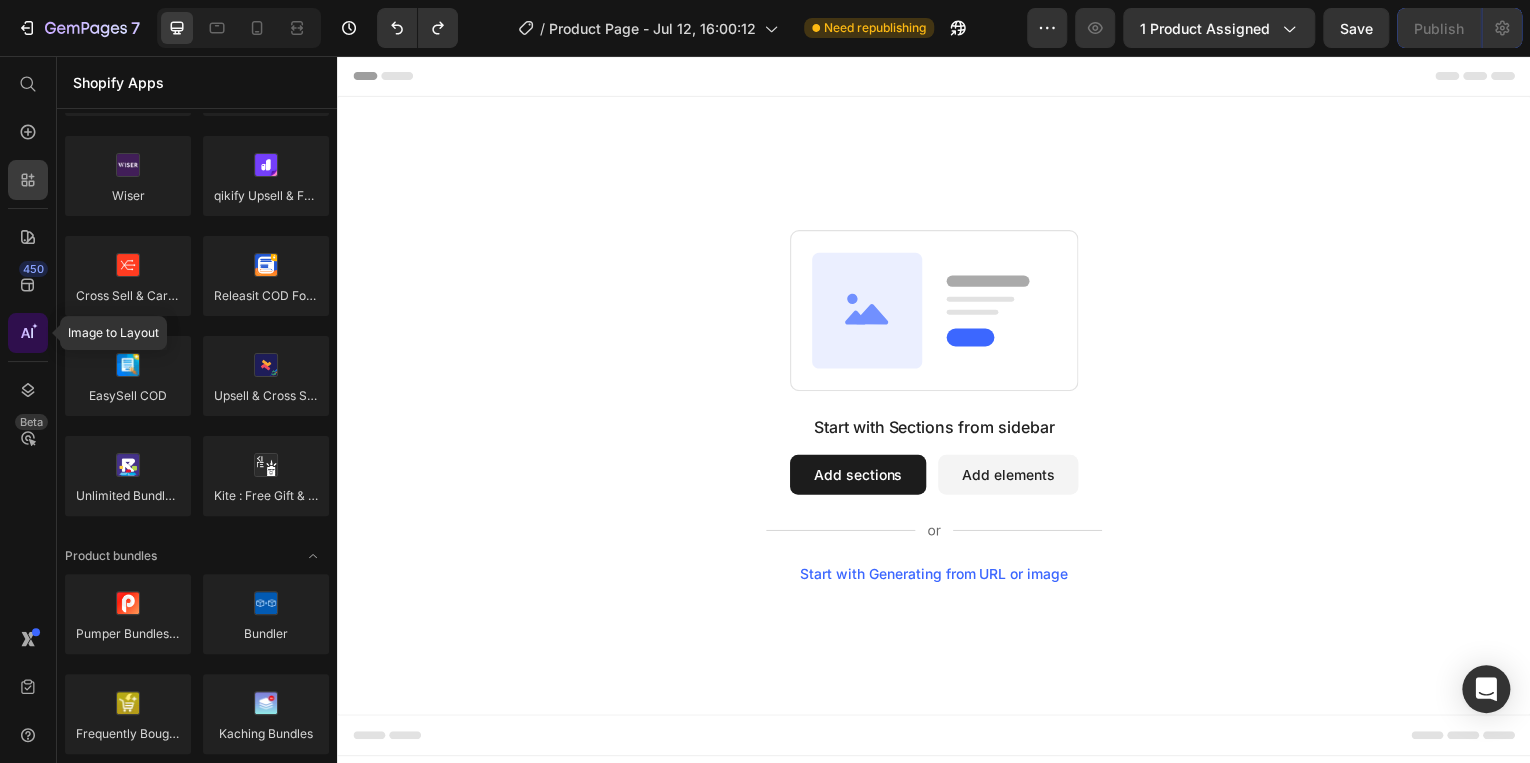 click 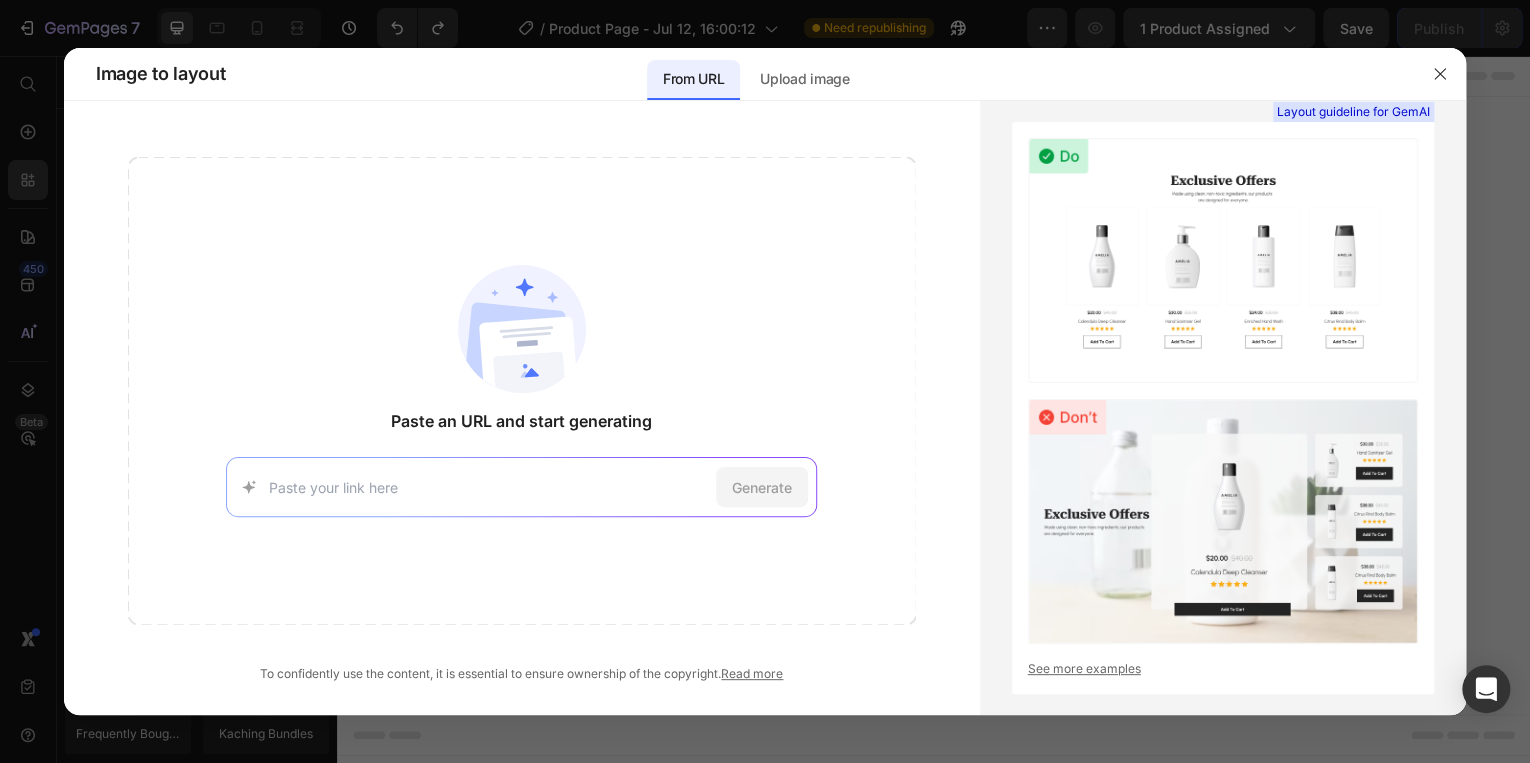 click at bounding box center [765, 381] 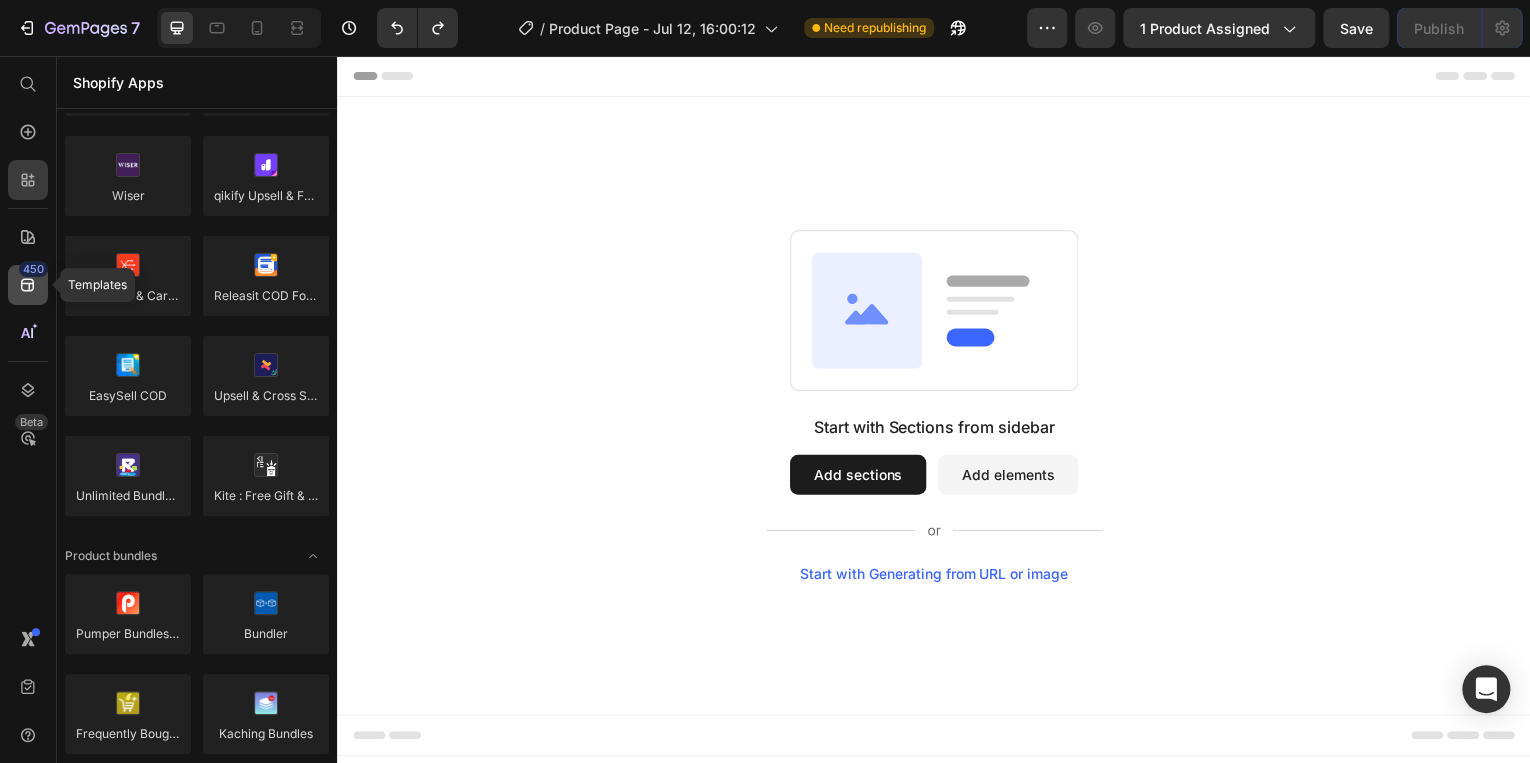 click 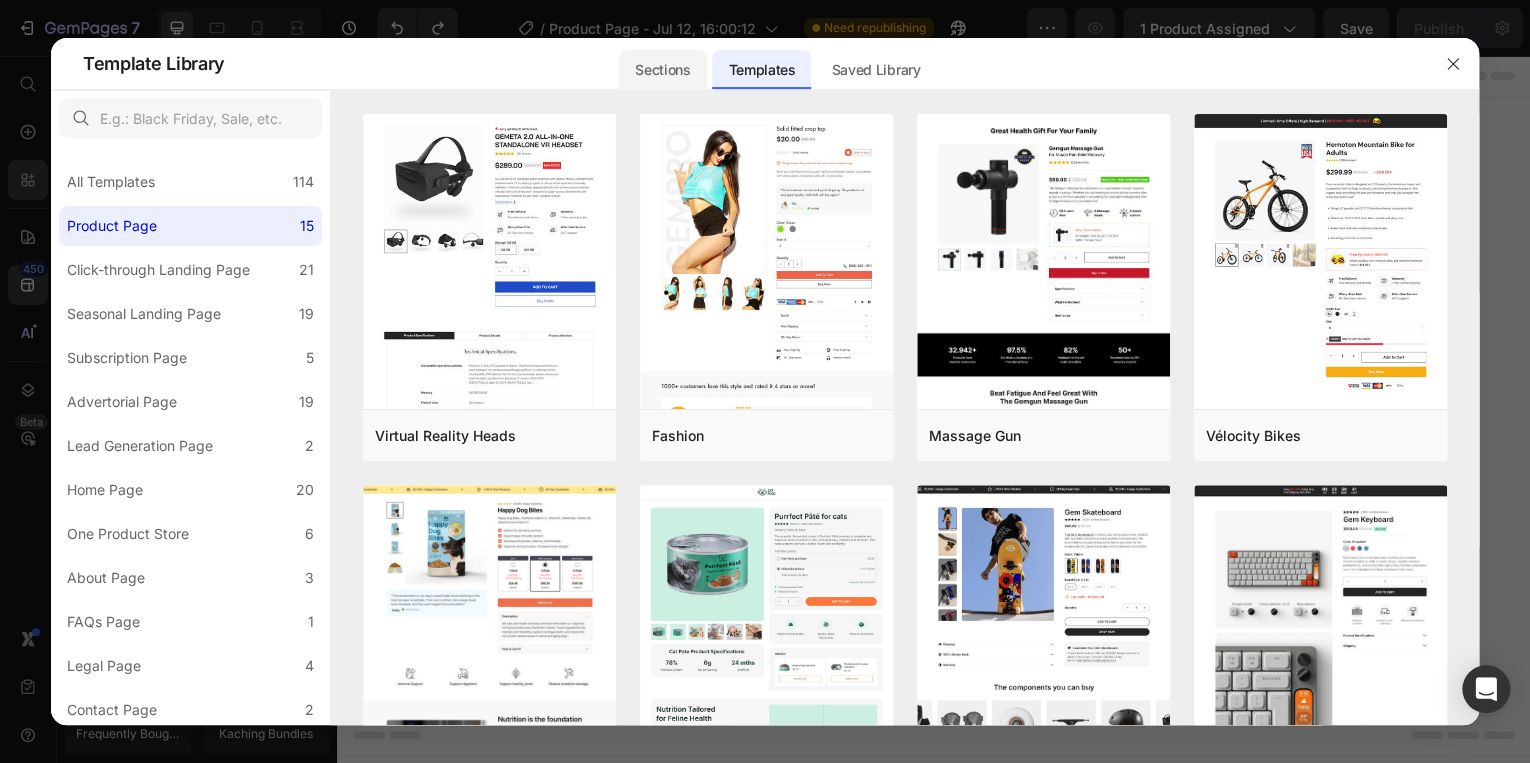 click on "Sections" 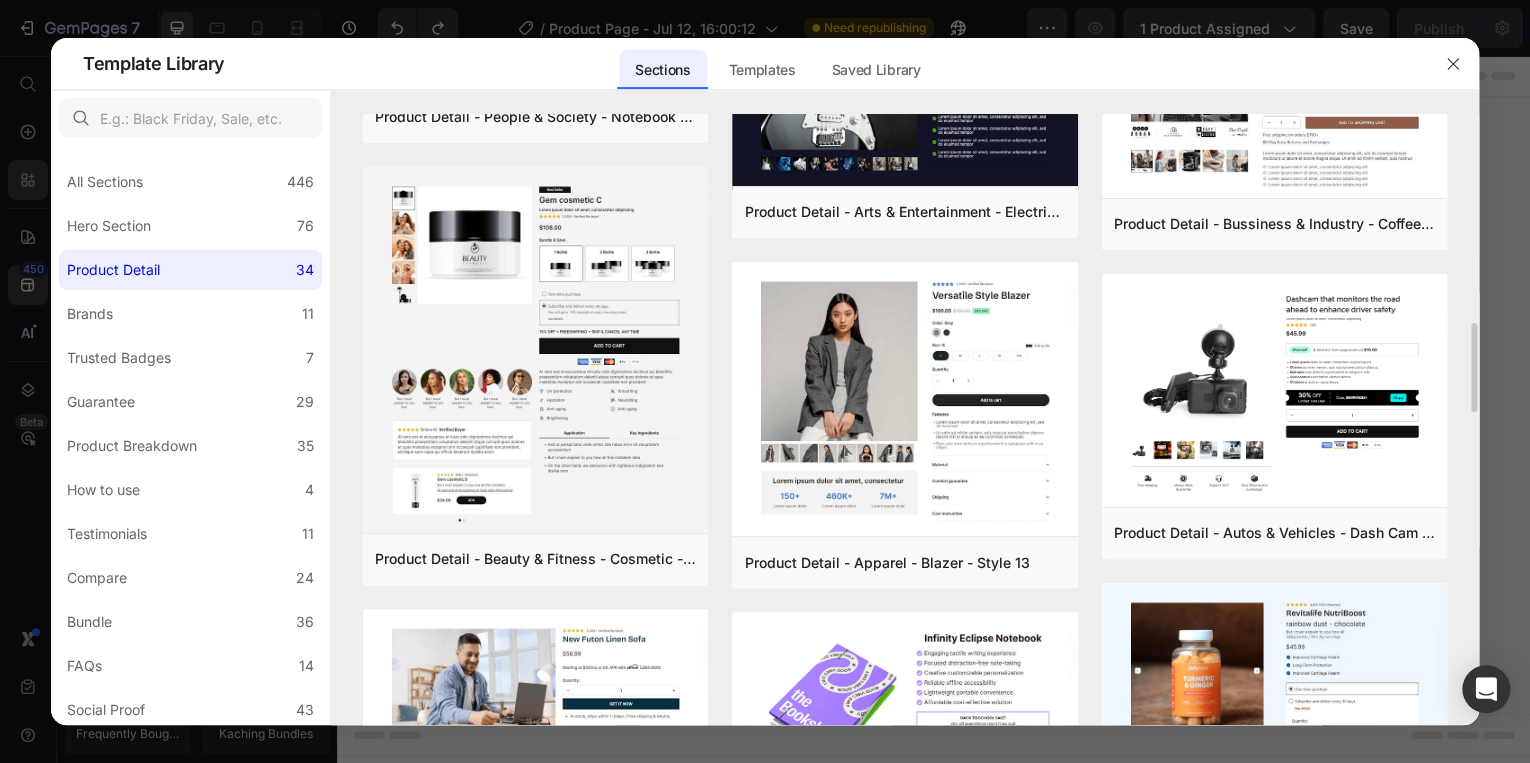 scroll, scrollTop: 1353, scrollLeft: 0, axis: vertical 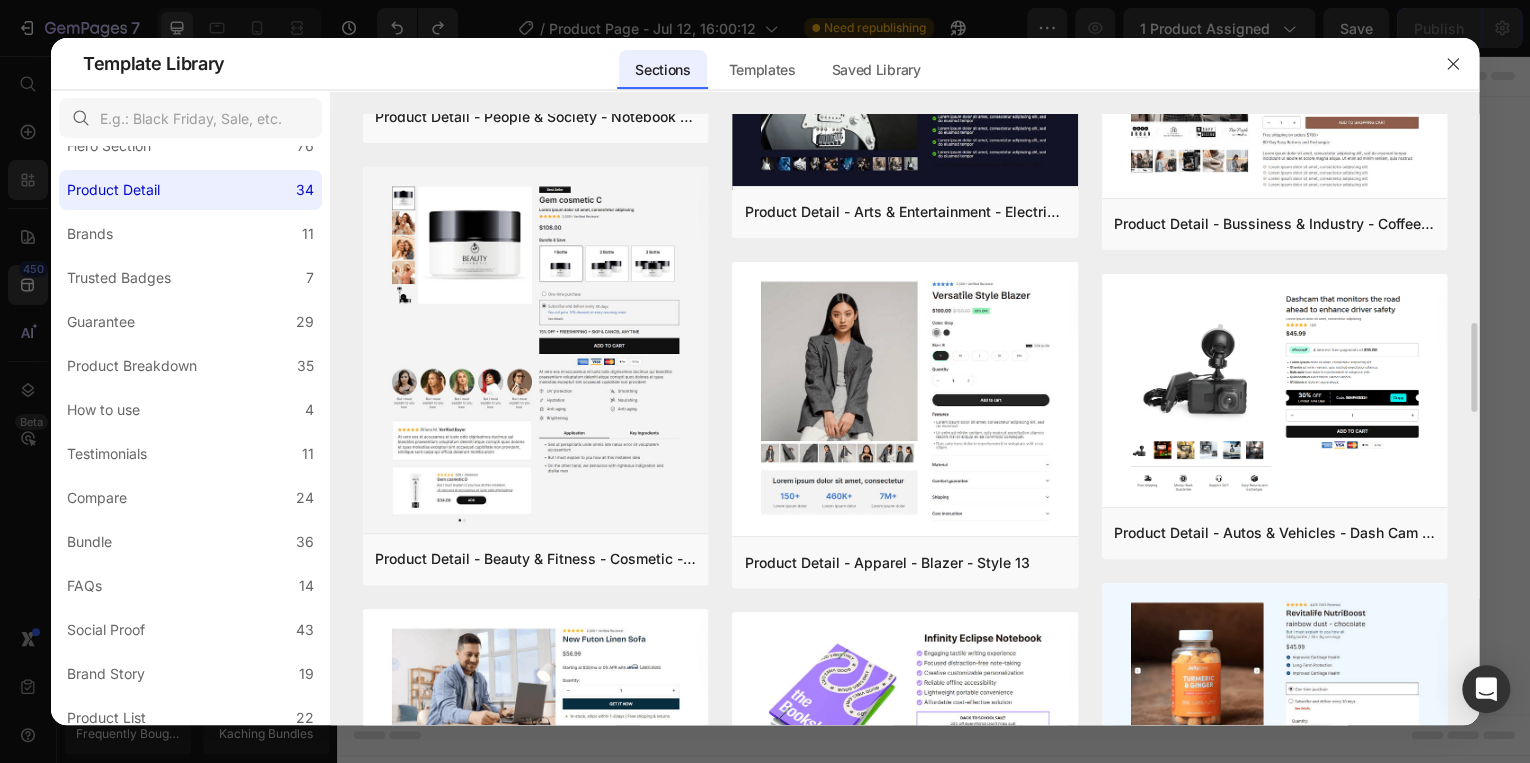 drag, startPoint x: 721, startPoint y: 272, endPoint x: 721, endPoint y: 246, distance: 26 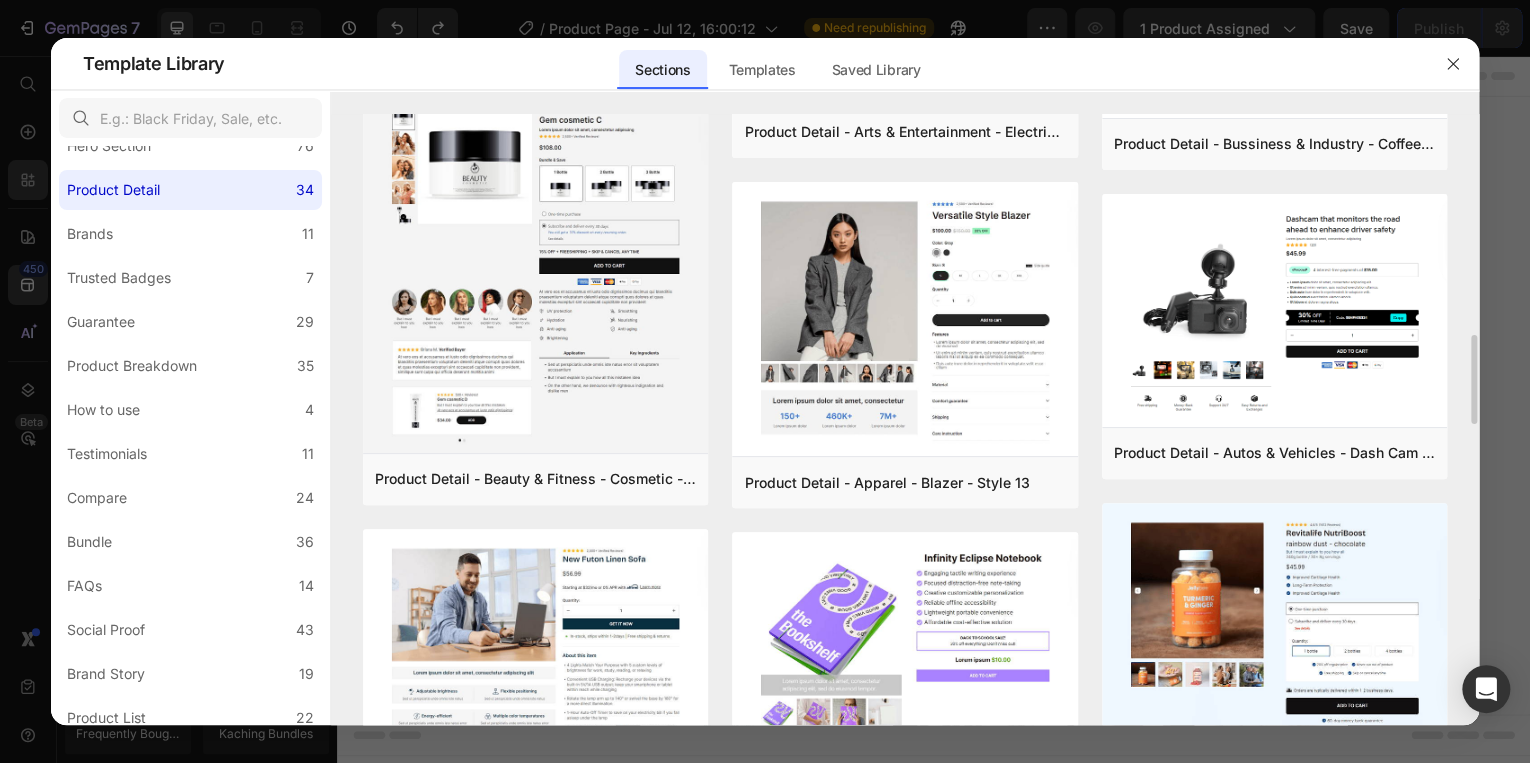 scroll, scrollTop: 1353, scrollLeft: 0, axis: vertical 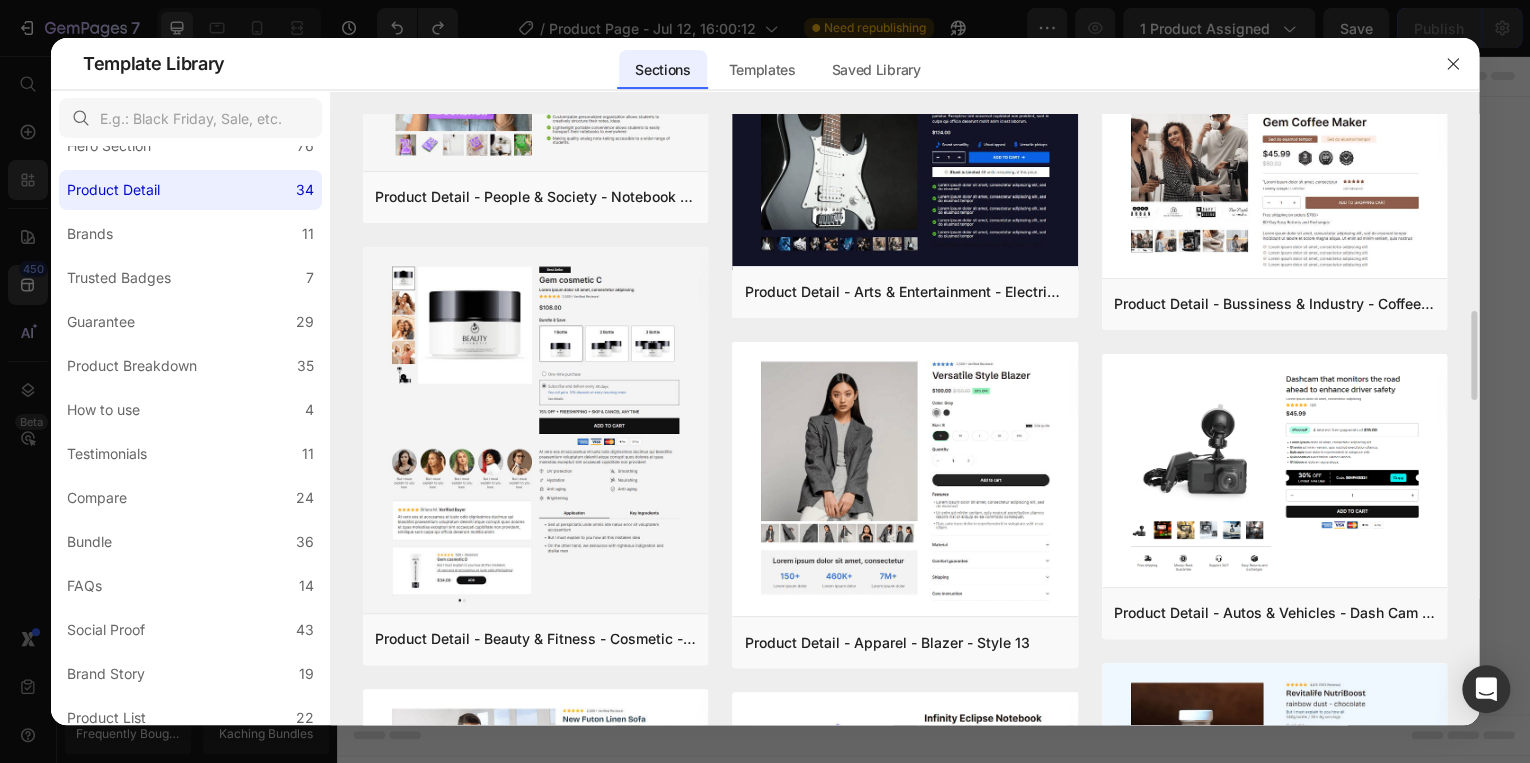 drag, startPoint x: 355, startPoint y: 242, endPoint x: 338, endPoint y: 221, distance: 27.018513 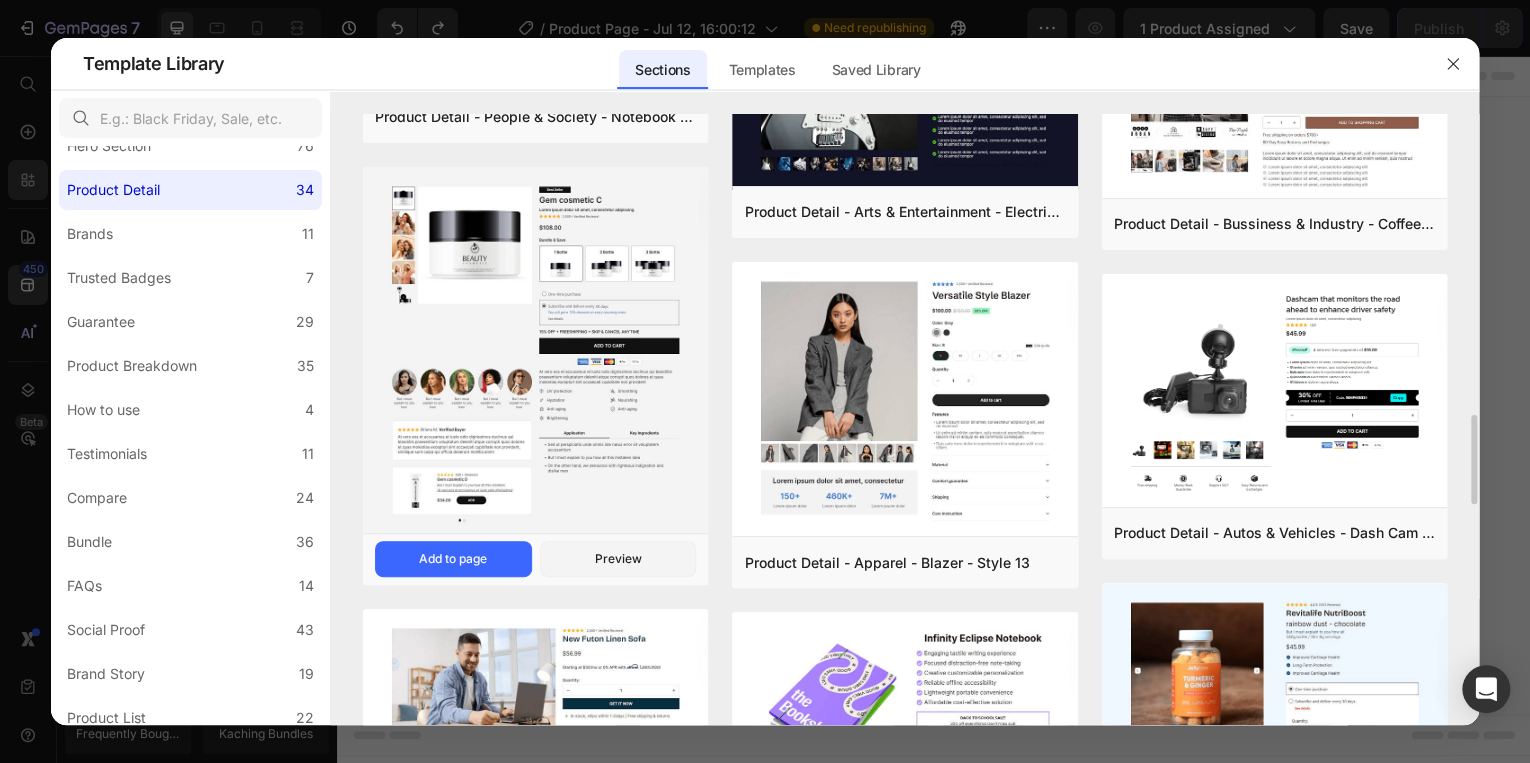 scroll, scrollTop: 1513, scrollLeft: 0, axis: vertical 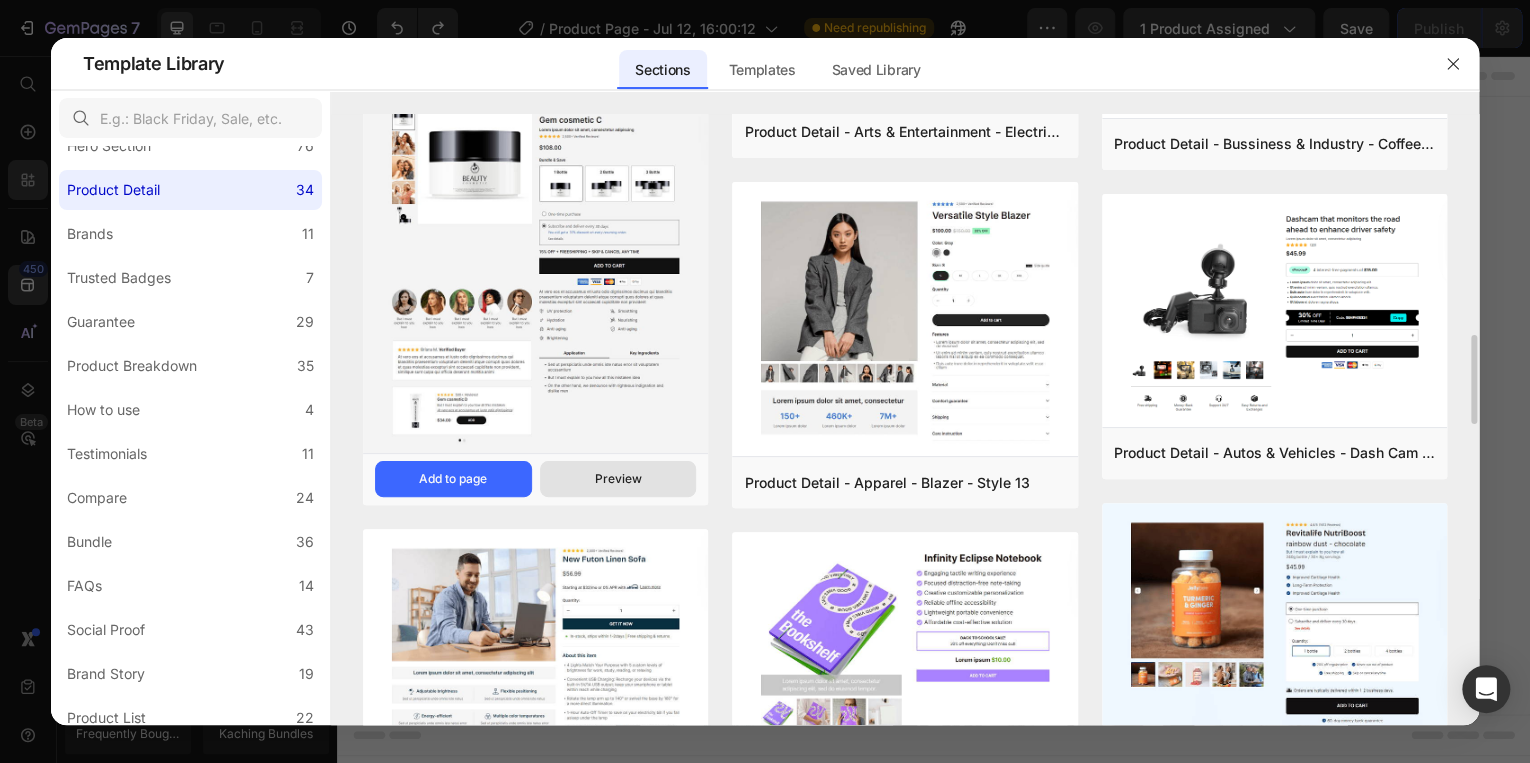 click on "Preview" at bounding box center [618, 479] 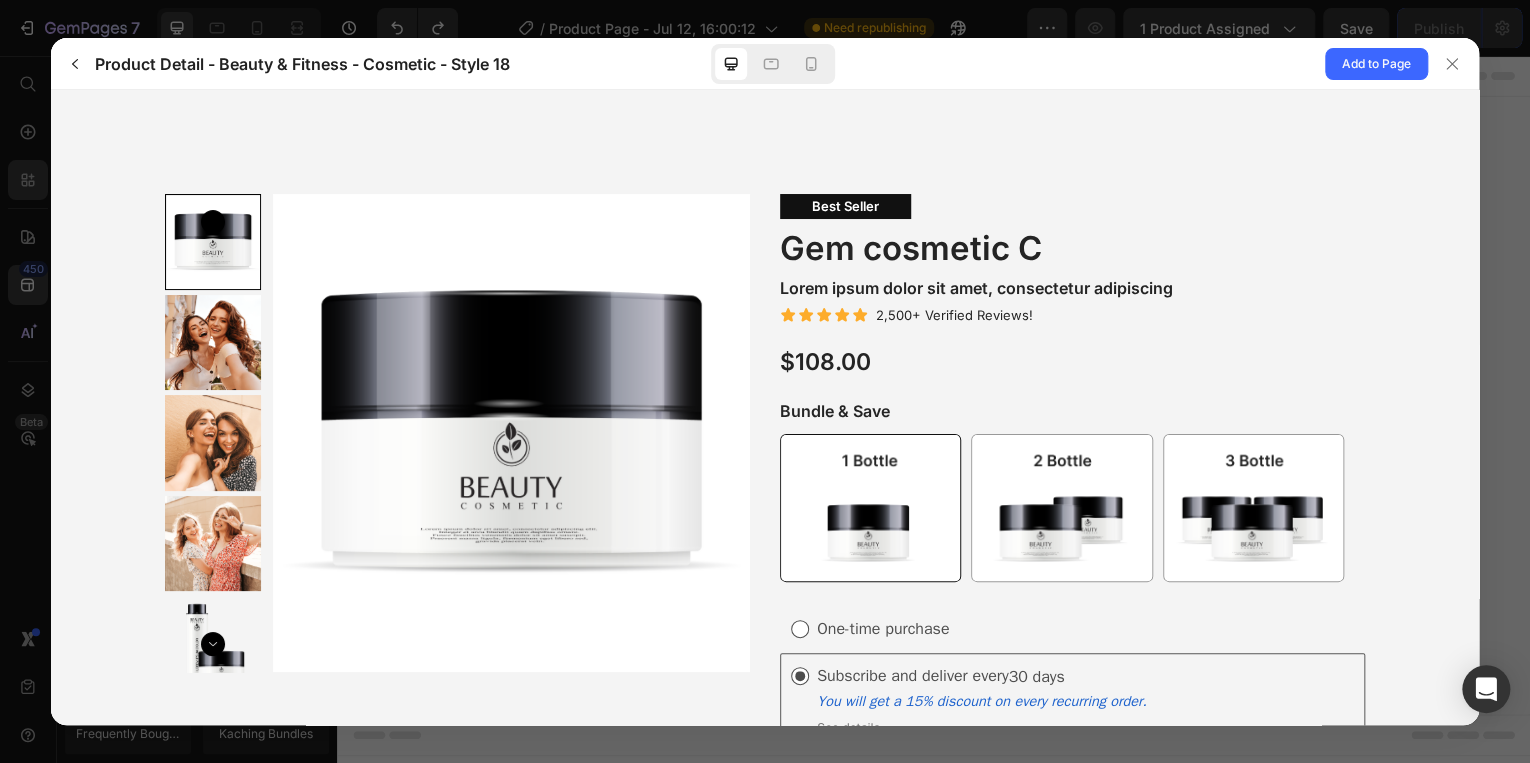 scroll, scrollTop: 0, scrollLeft: 0, axis: both 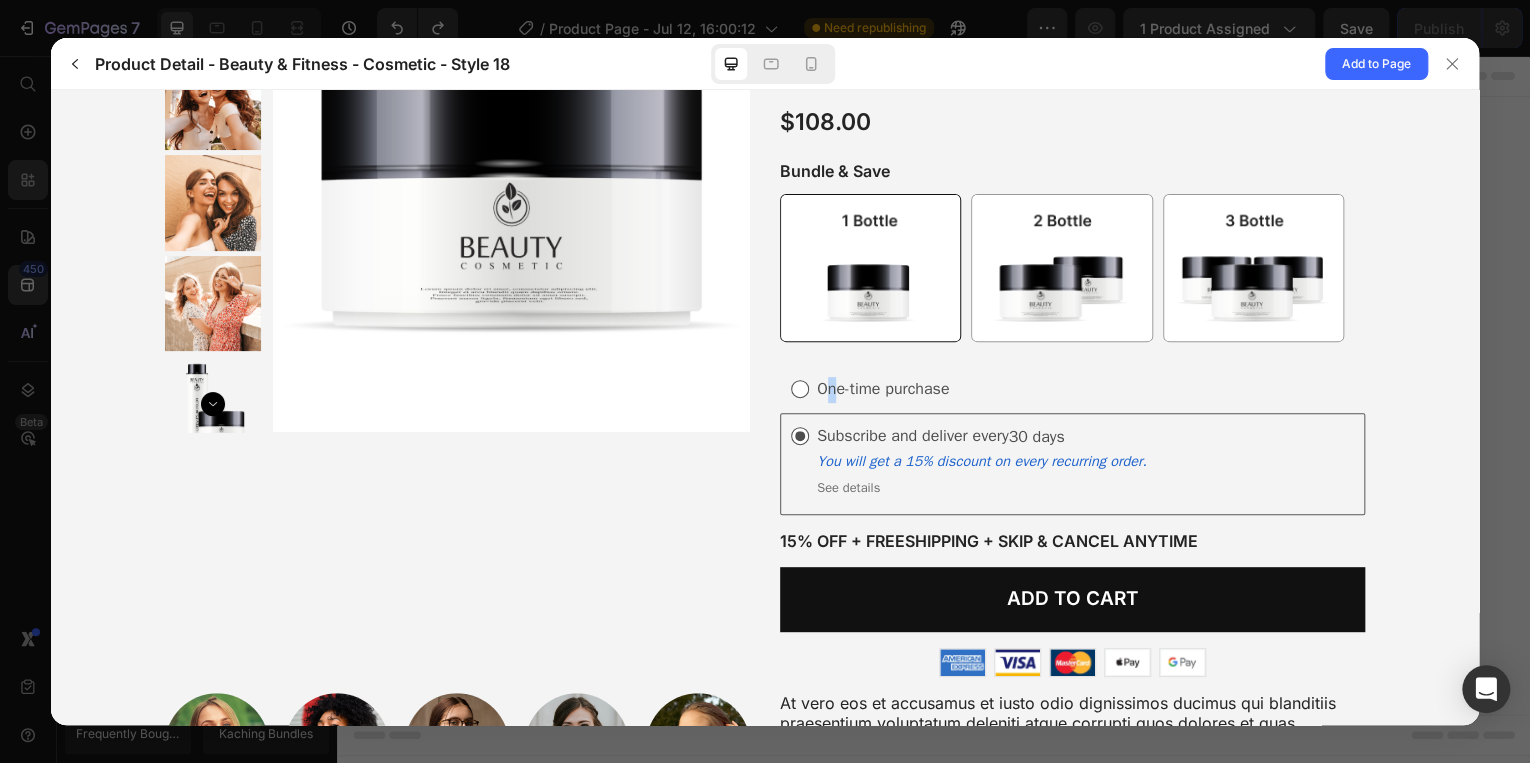 click on "One-time purchase" at bounding box center (883, 389) 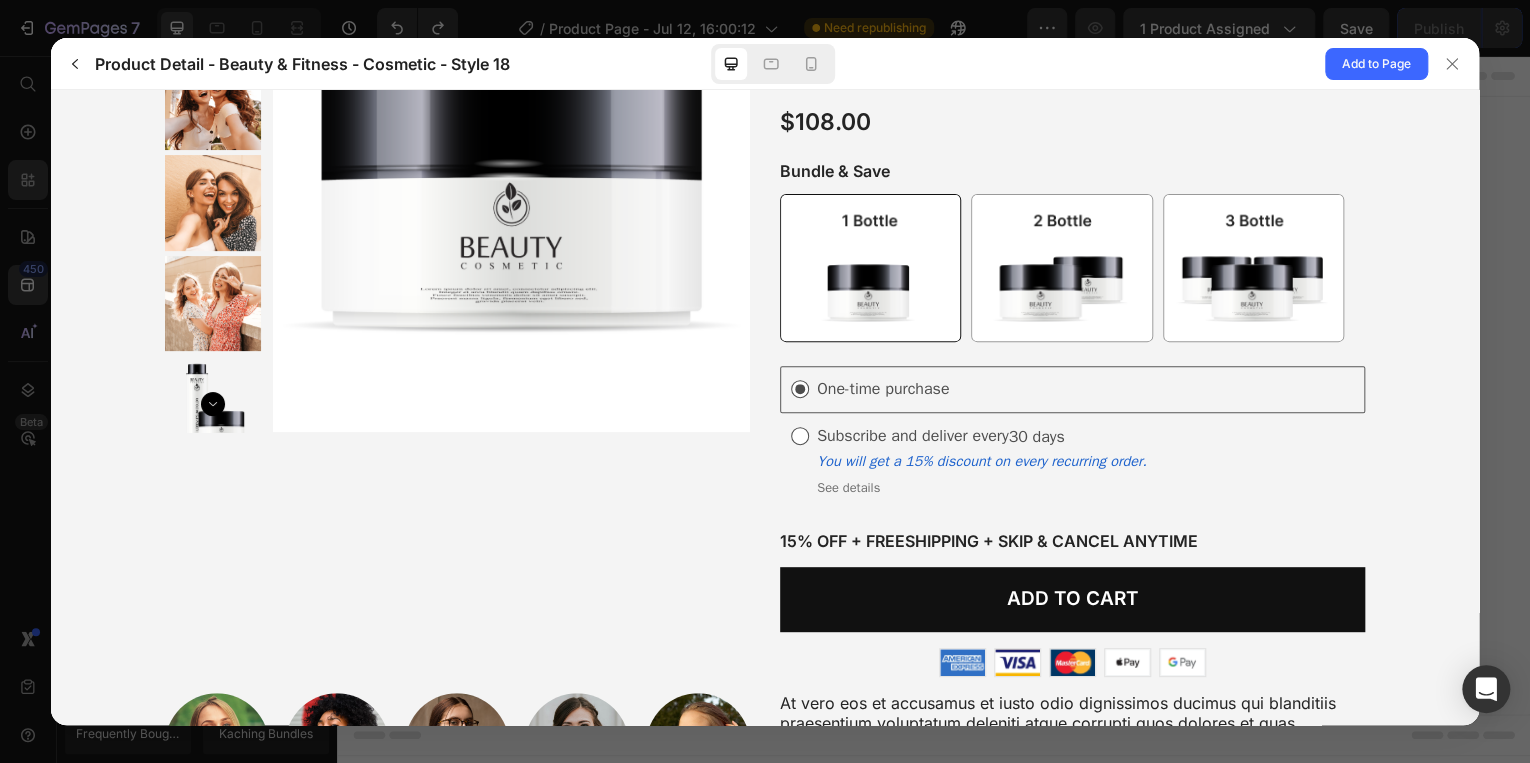 drag, startPoint x: 827, startPoint y: 397, endPoint x: 806, endPoint y: 447, distance: 54.230988 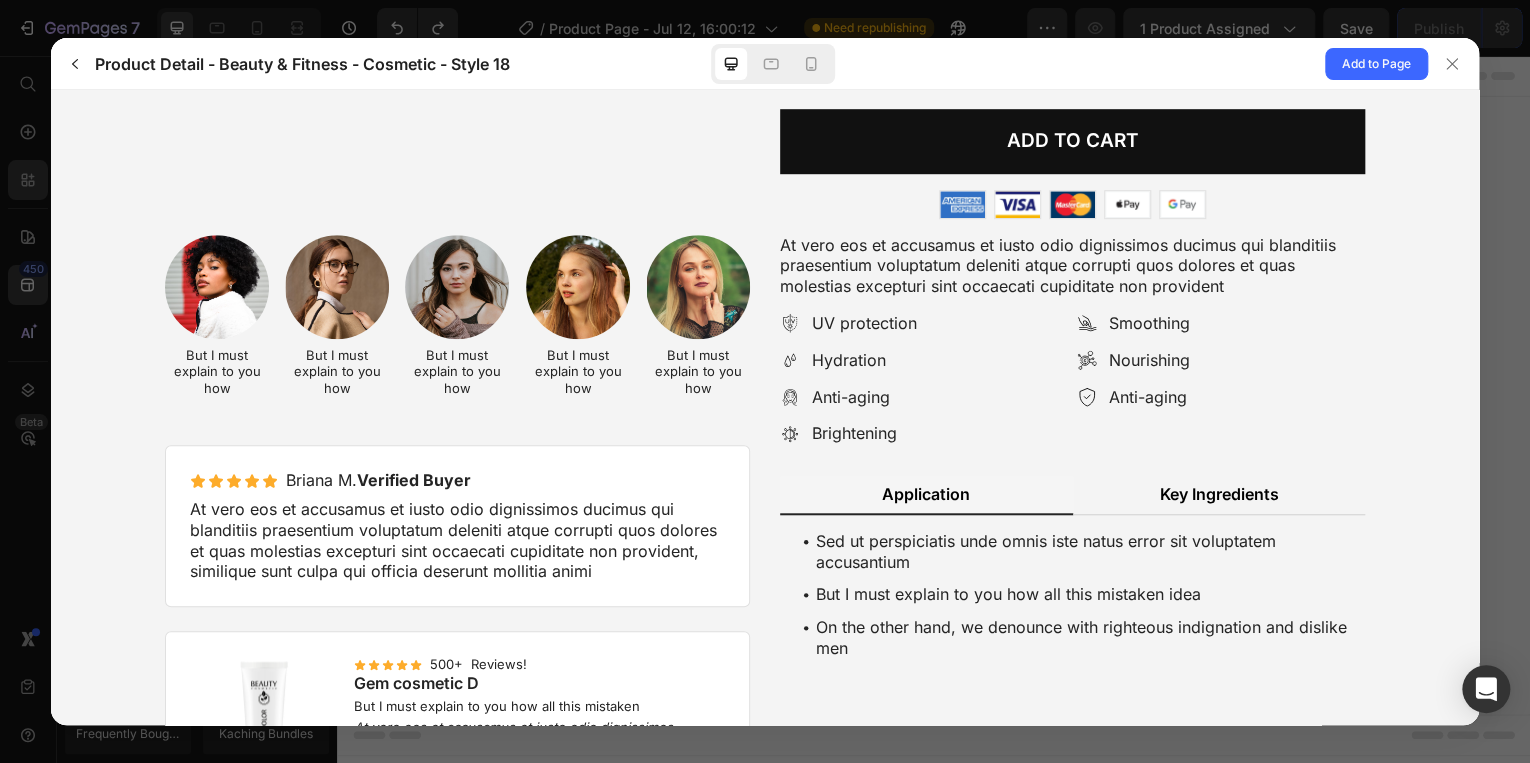 scroll, scrollTop: 800, scrollLeft: 0, axis: vertical 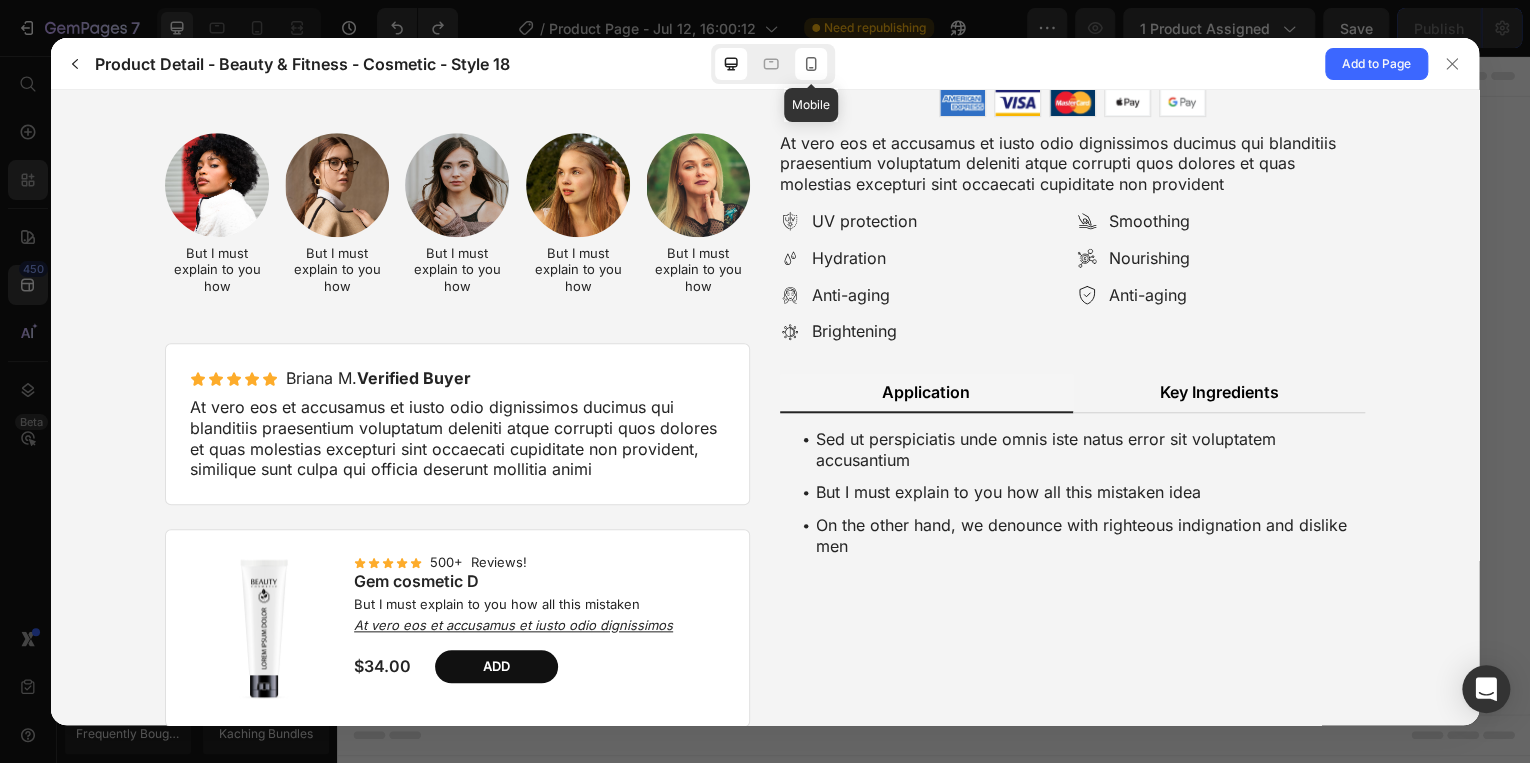 click 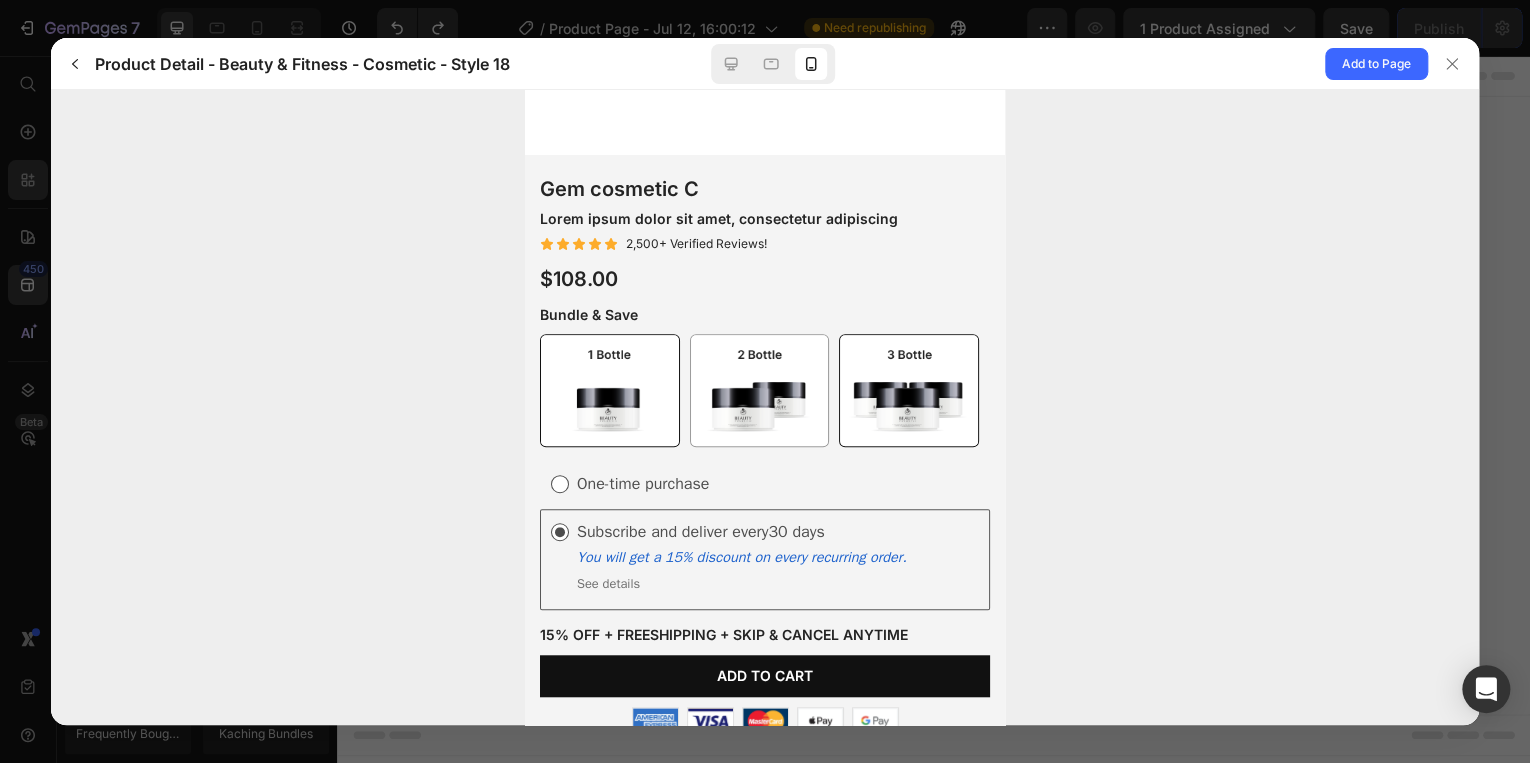 scroll, scrollTop: 480, scrollLeft: 0, axis: vertical 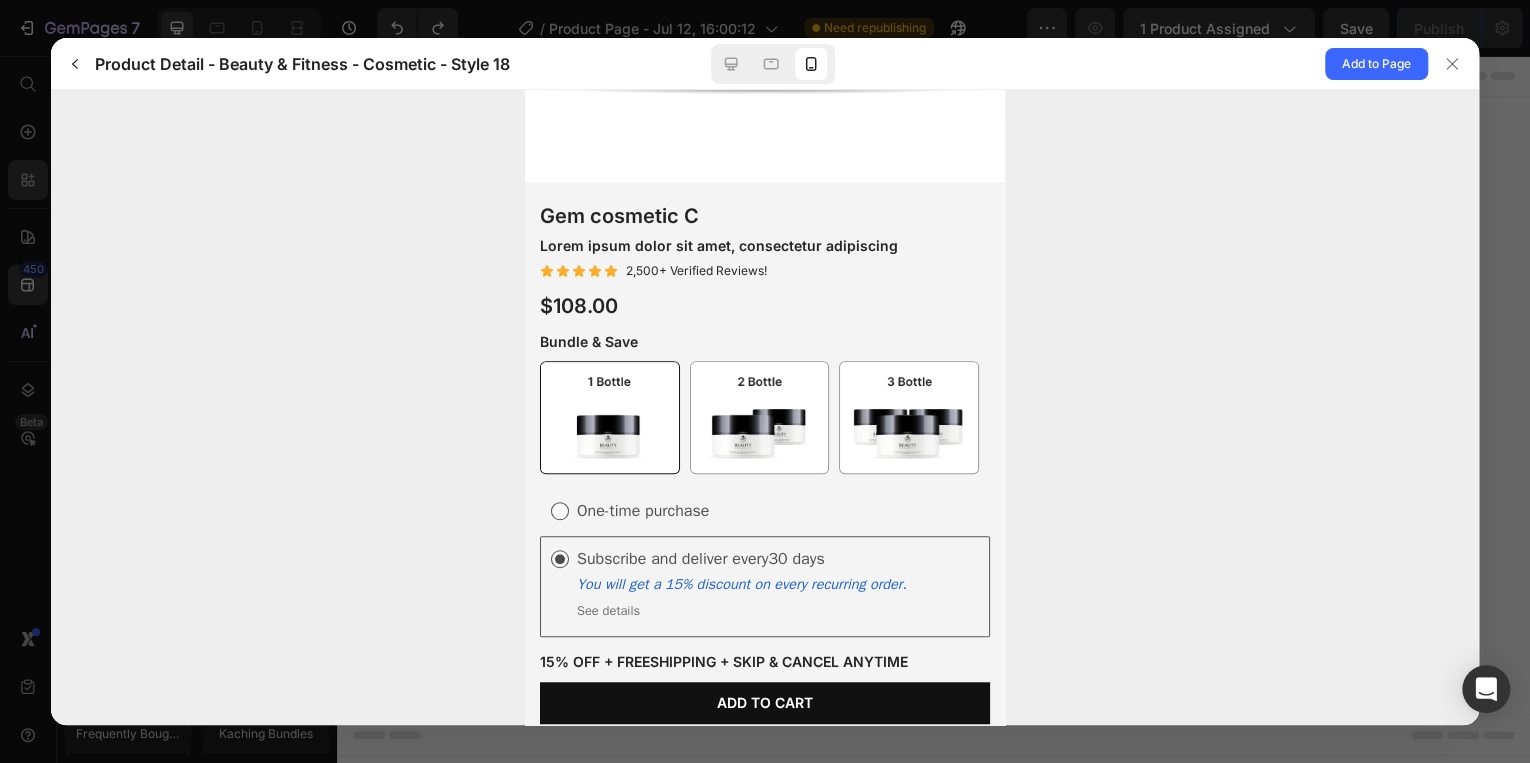 click at bounding box center (610, 417) 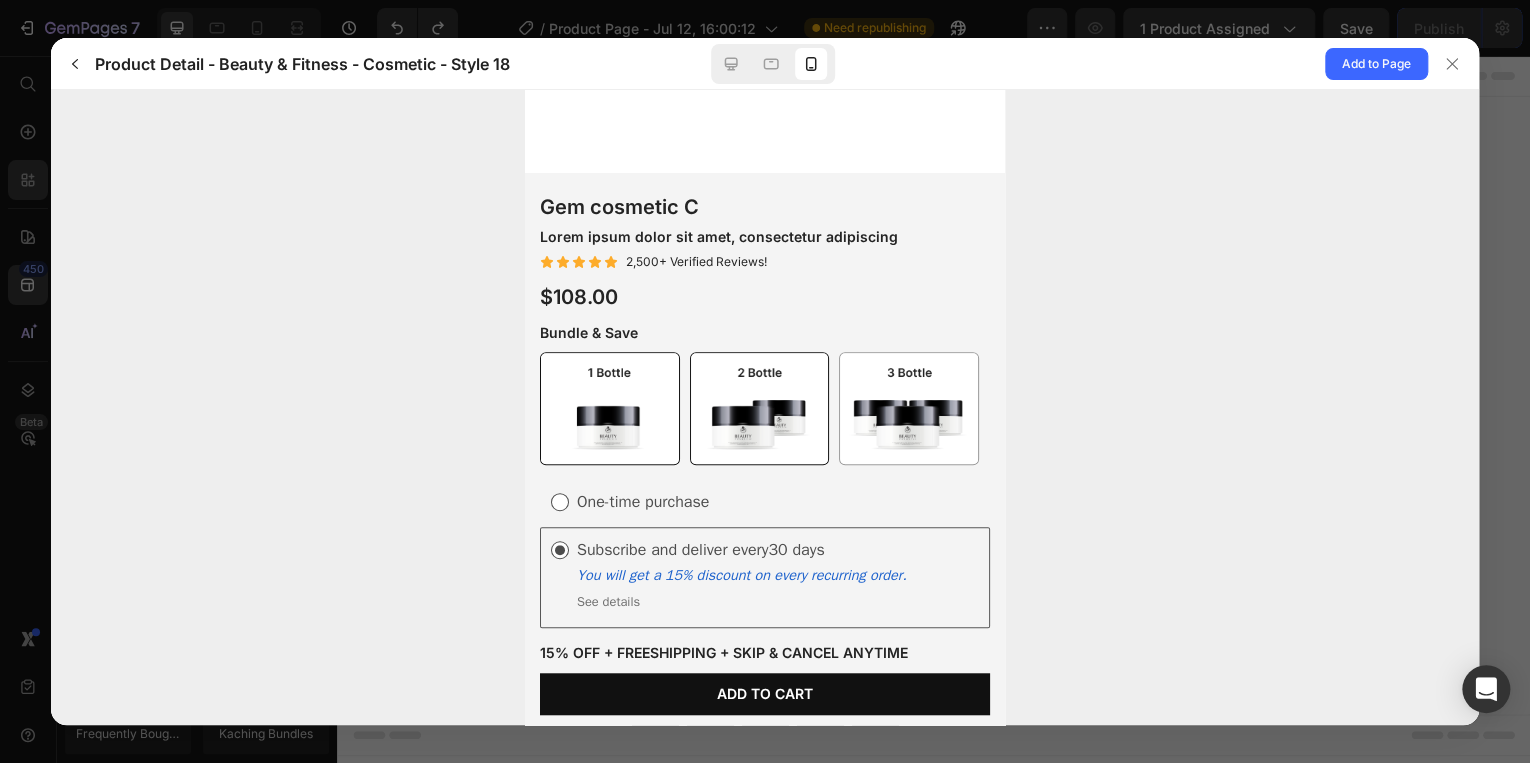 scroll, scrollTop: 480, scrollLeft: 0, axis: vertical 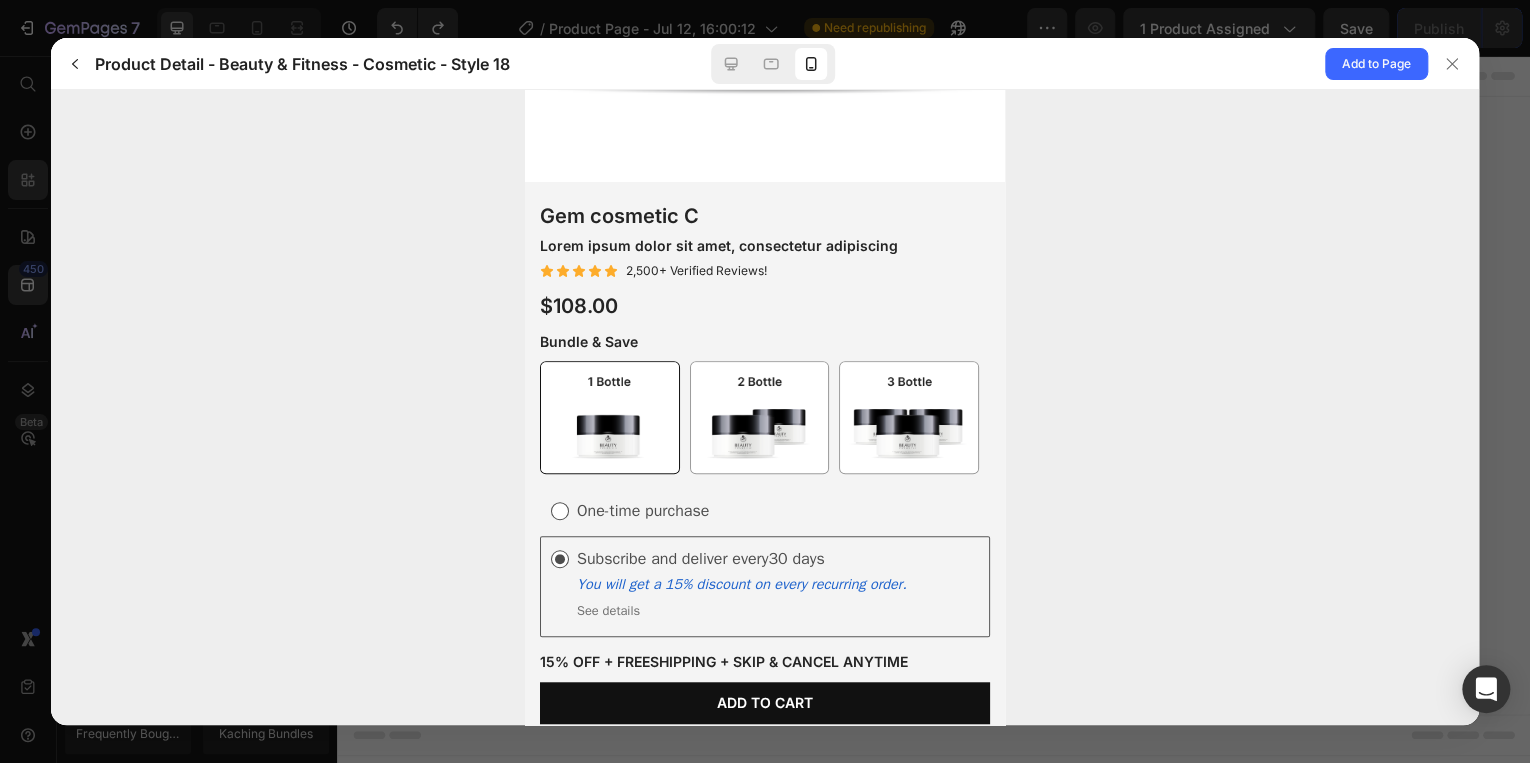click at bounding box center [610, 417] 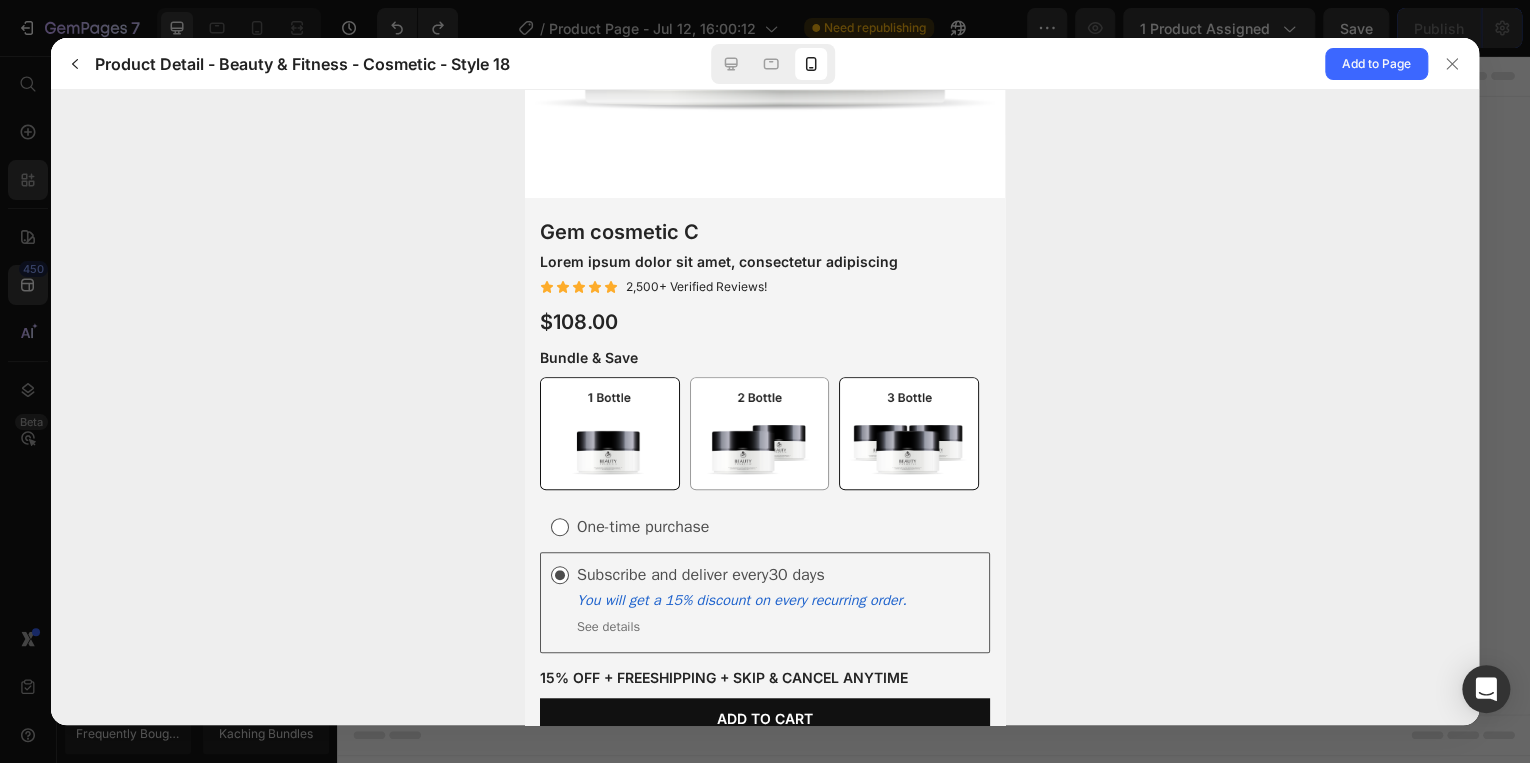 scroll, scrollTop: 480, scrollLeft: 0, axis: vertical 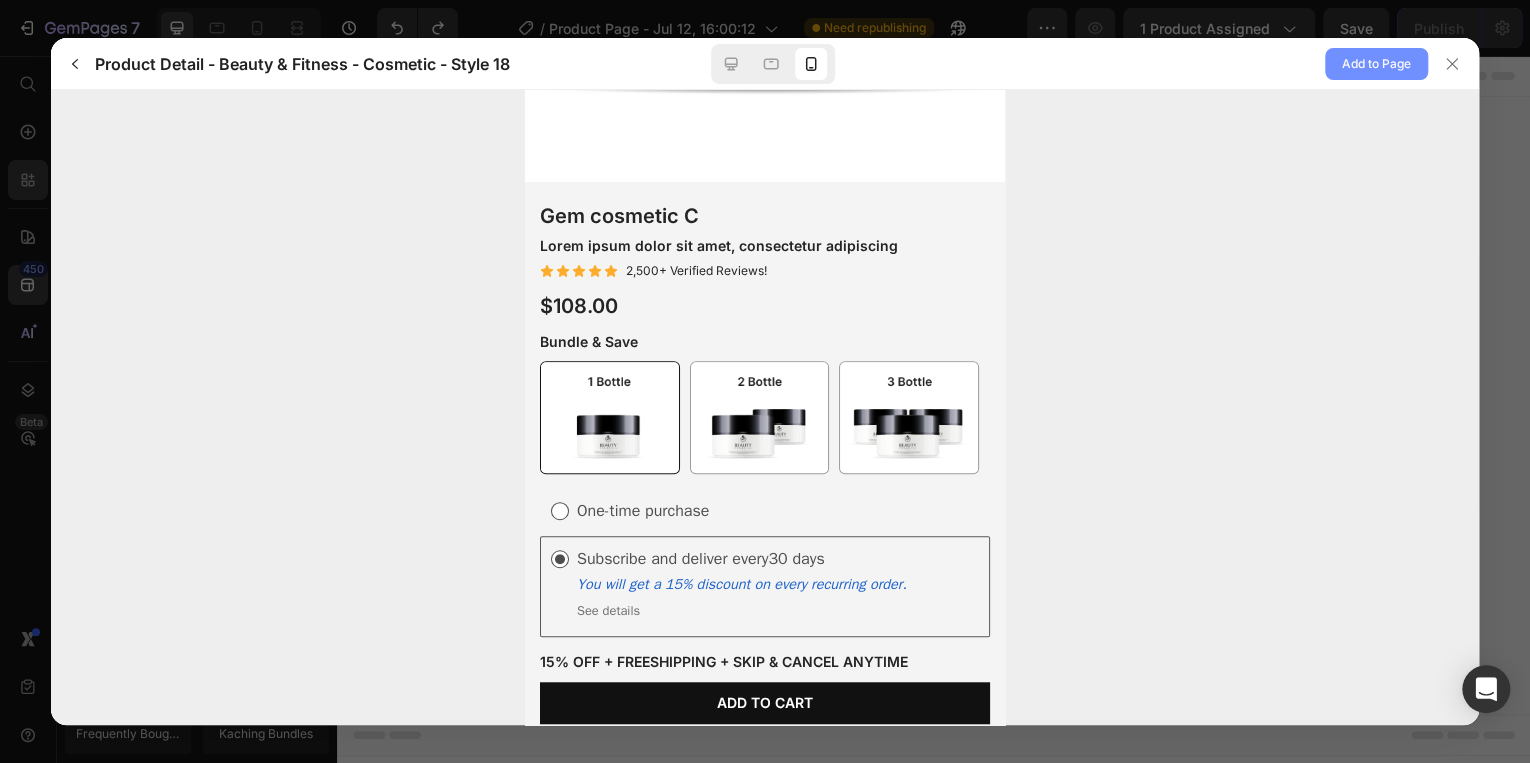 click on "Add to Page" at bounding box center [1376, 64] 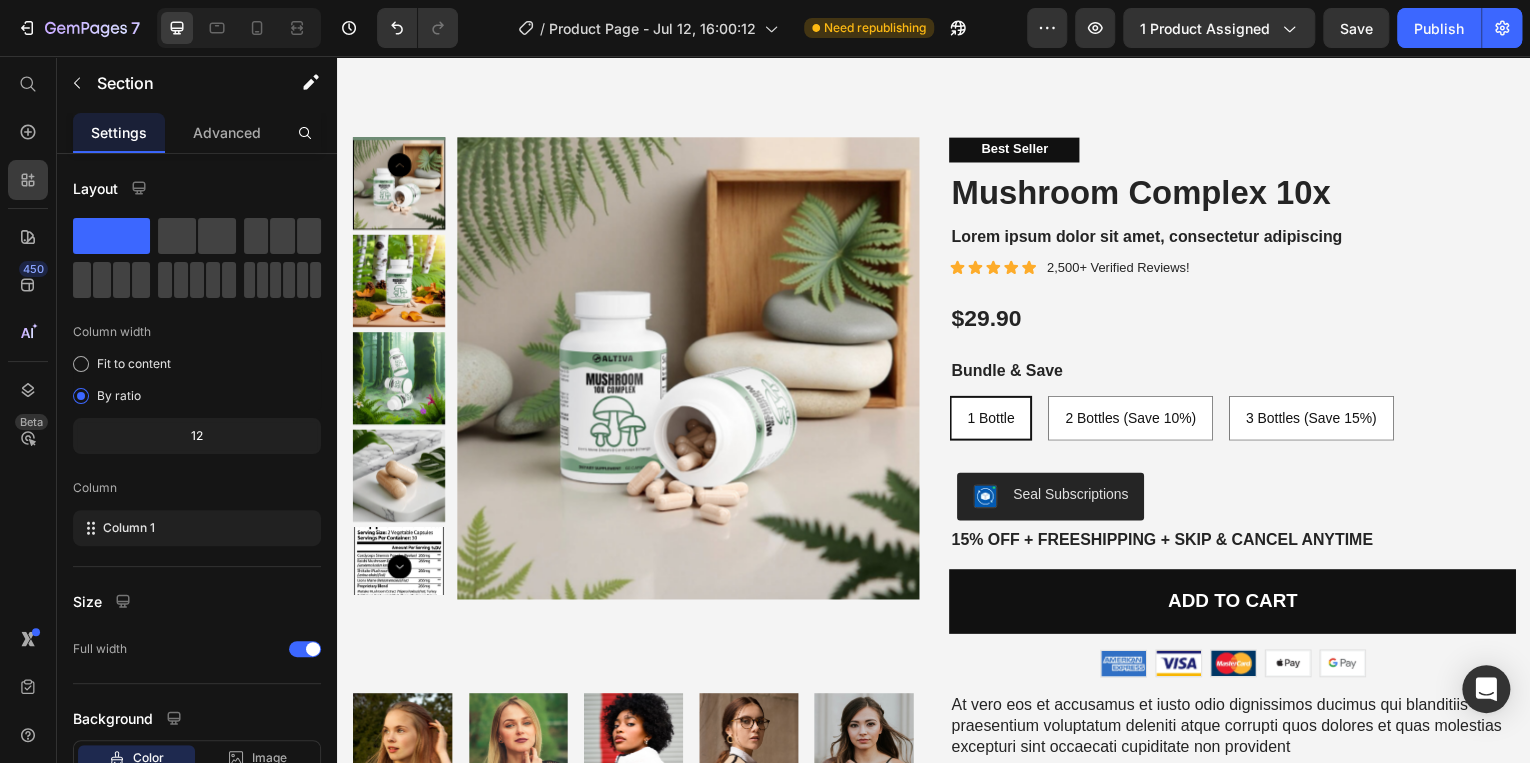 scroll, scrollTop: 40, scrollLeft: 0, axis: vertical 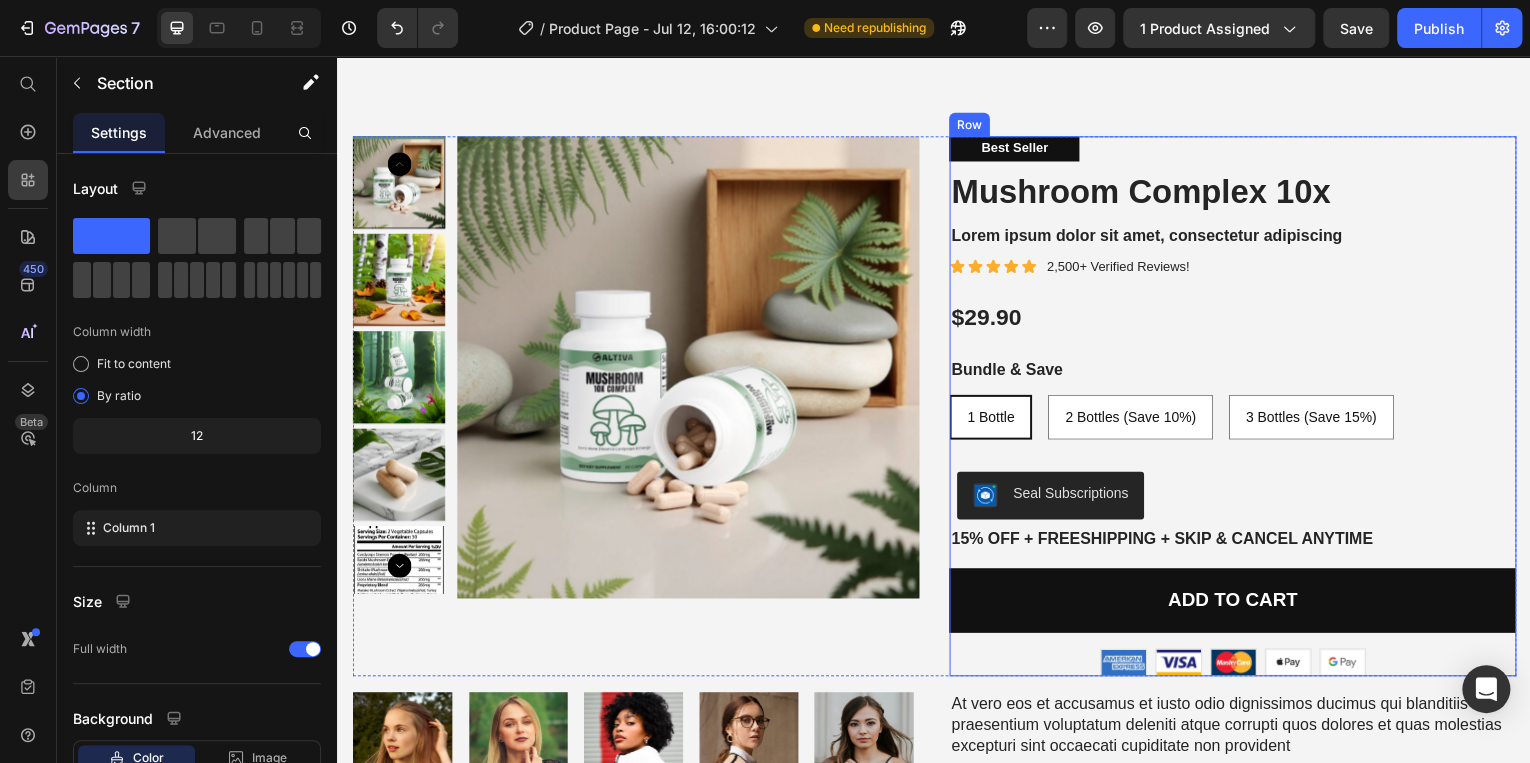 click on "Seal Subscriptions" at bounding box center (1074, 496) 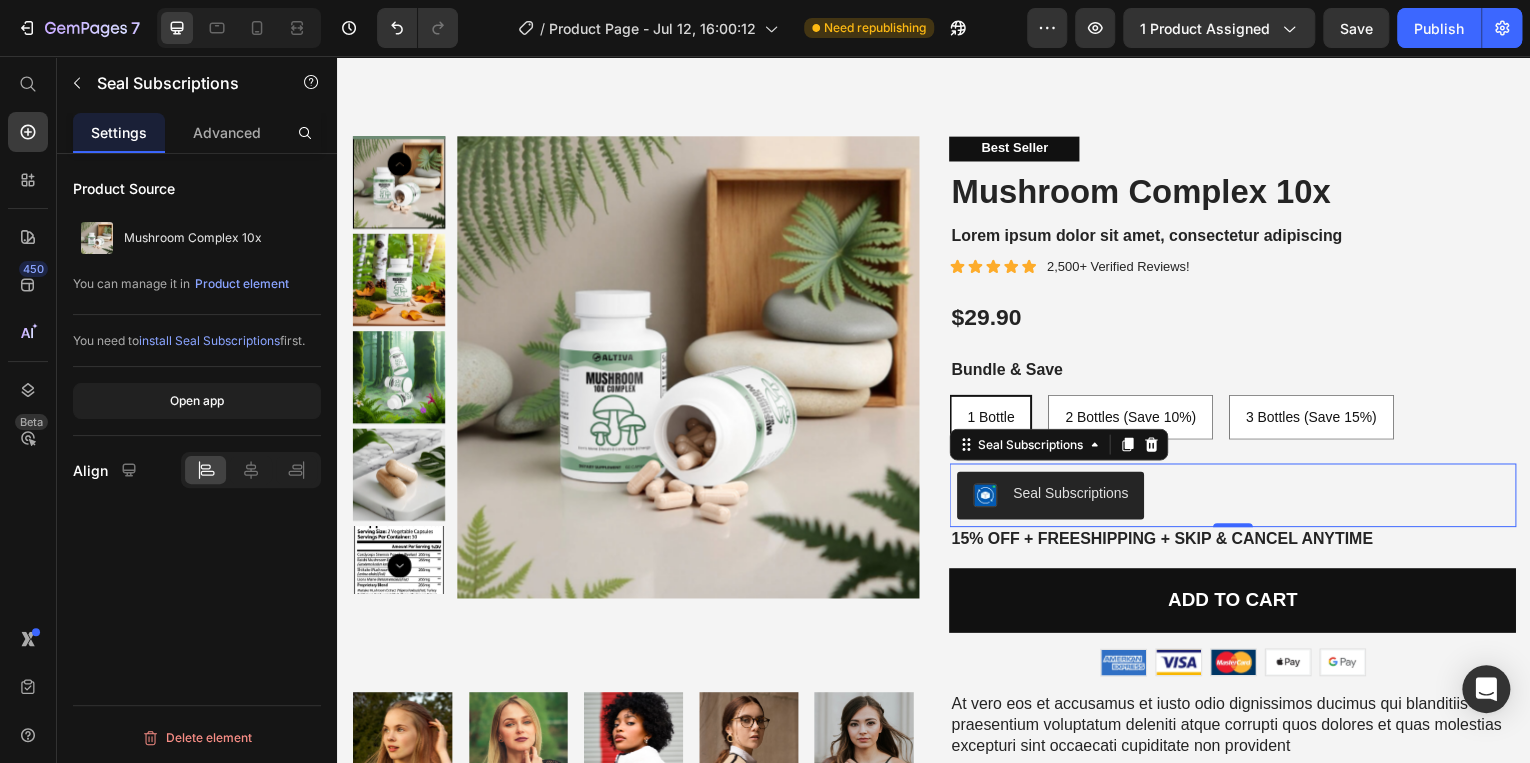 click on "Seal Subscriptions" at bounding box center [1237, 498] 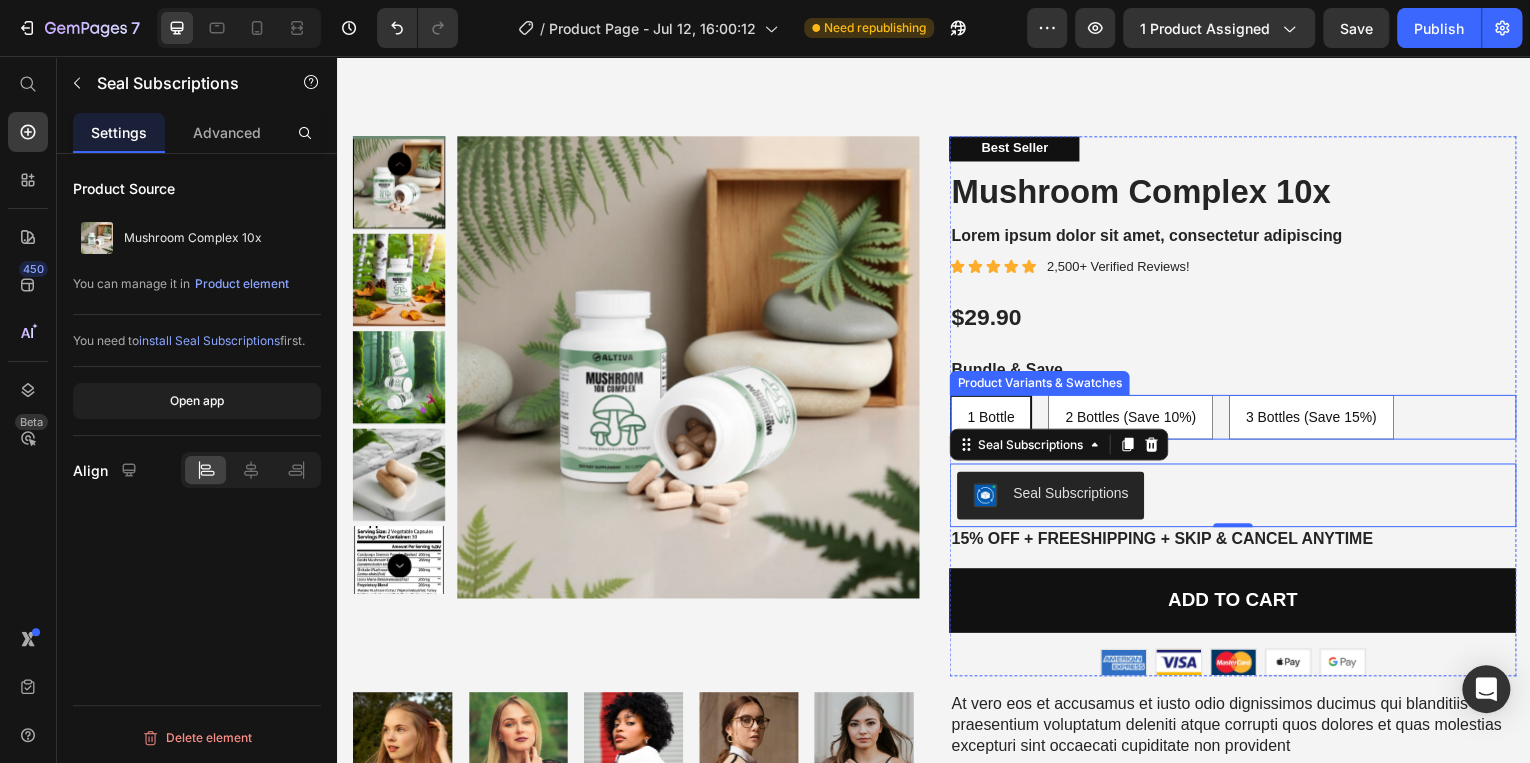 click on "1 Bottle" at bounding box center [993, 419] 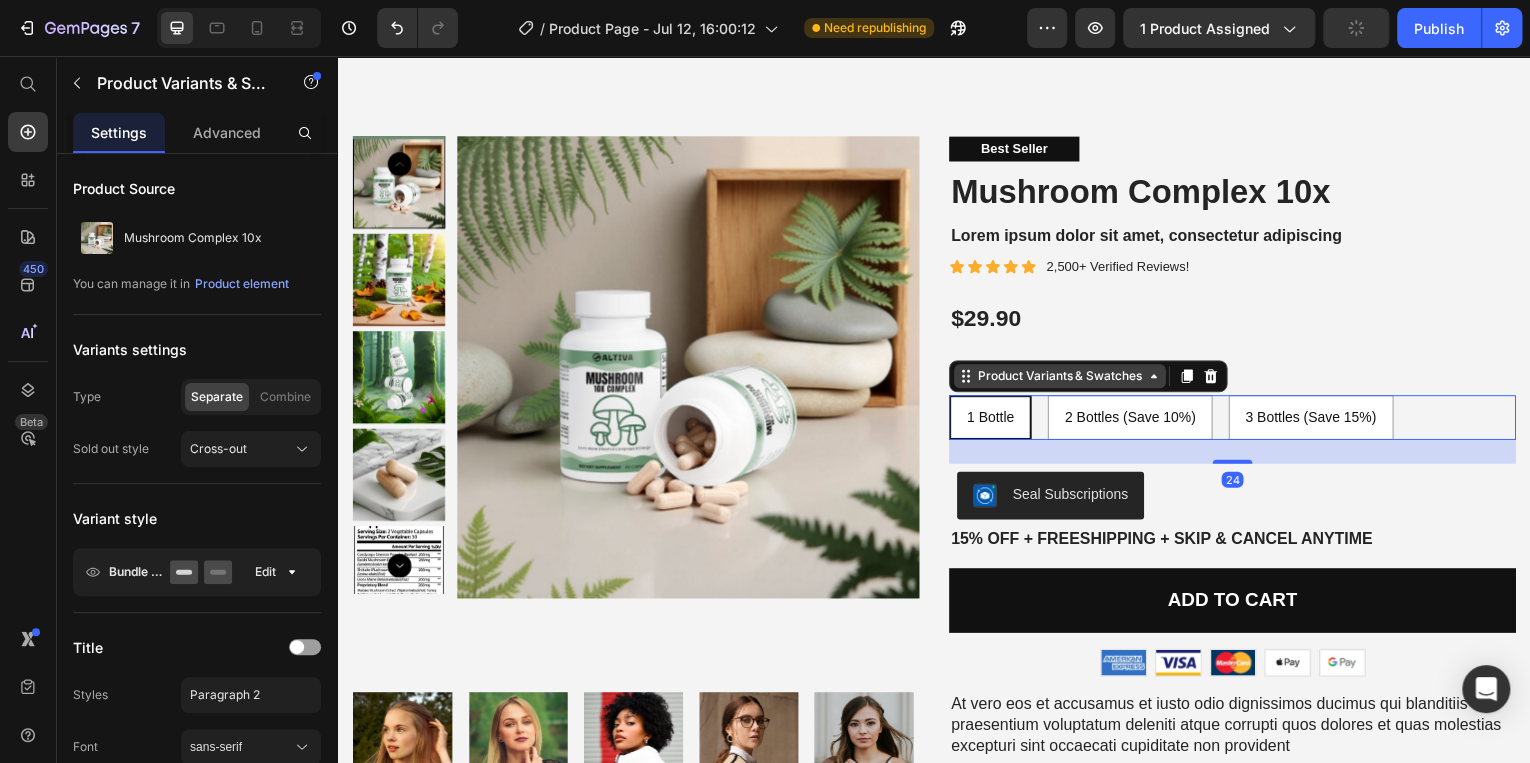 click on "Product Variants & Swatches" at bounding box center [1063, 378] 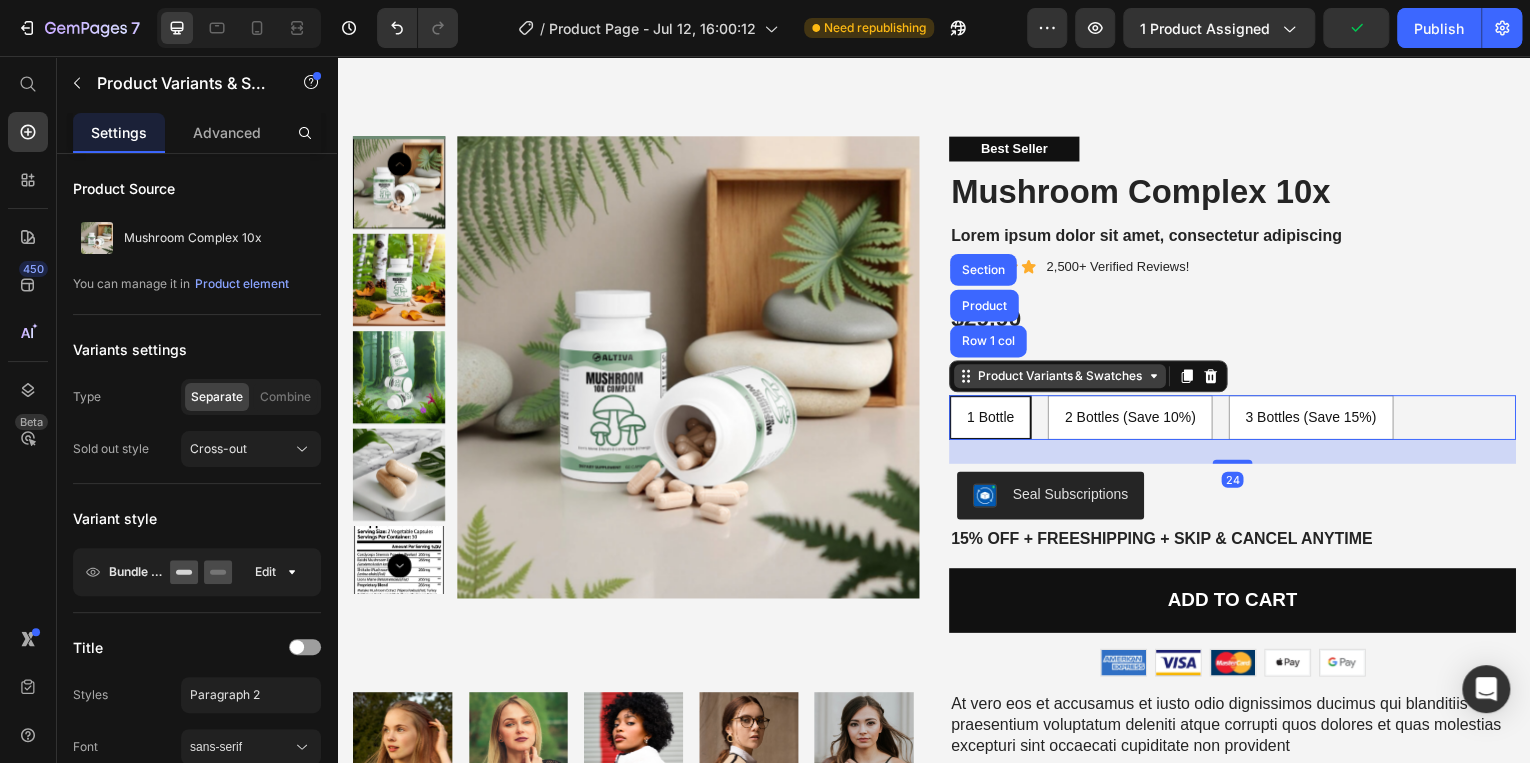 click on "Product Variants & Swatches" at bounding box center (1063, 378) 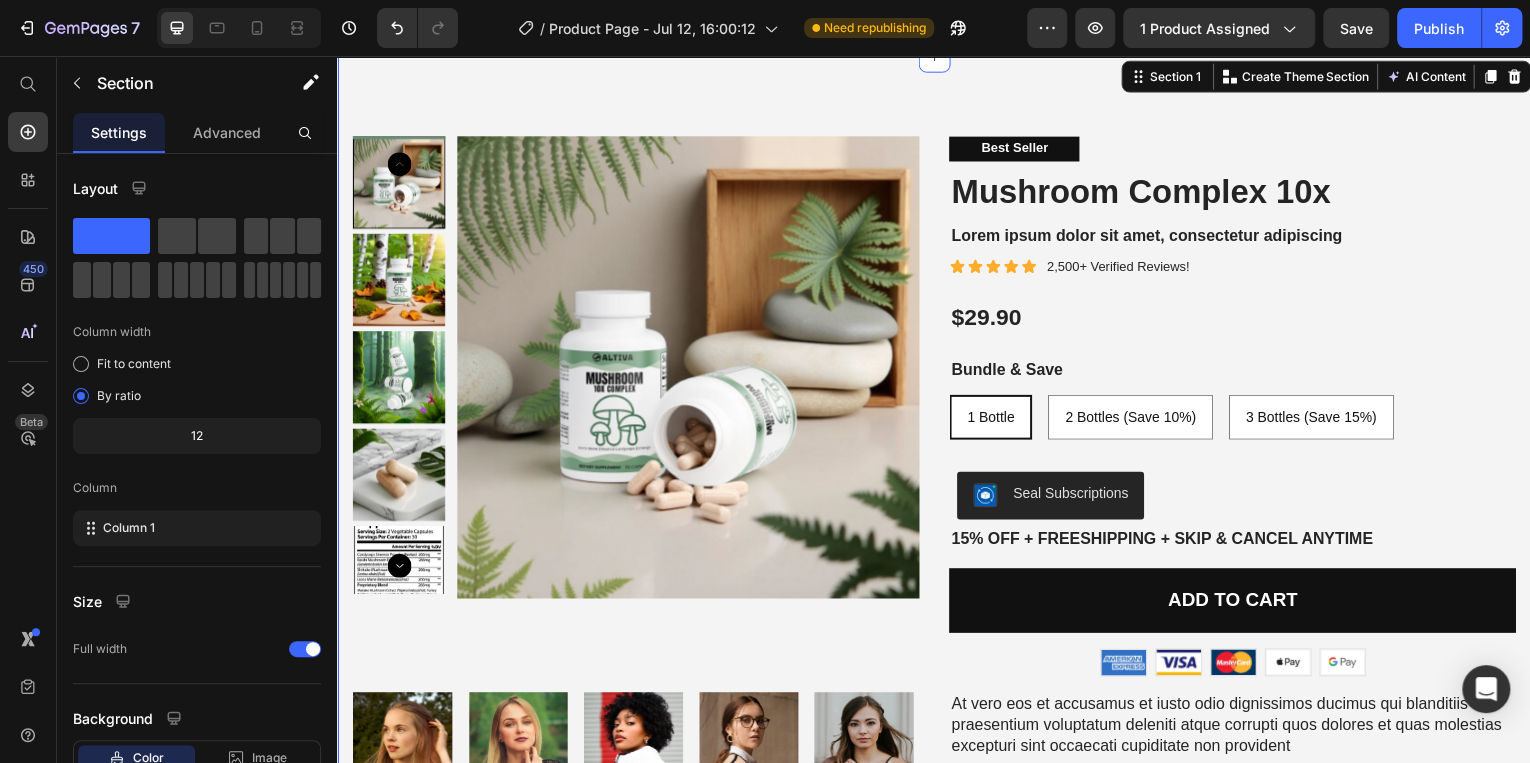 click on "Product Images Best Seller Text Block Mushroom Complex 10x Product Title Lorem ipsum dolor sit amet, consectetur adipiscing Text Block Icon Icon Icon Icon Icon Icon List 2,500+ Verified Reviews! Text Block Row $29.90 Product Price Bundle & Save Text Block 1 Bottle 1 Bottle 1 Bottle 2 Bottles (Save 10%) 2 Bottles (Save 10%) 2 Bottles (Save 10%) 3 Bottles (Save 15%) 3 Bottles (Save 15%) 3 Bottles (Save 15%) Product Variants & Swatches Seal Subscriptions Seal Subscriptions 15% off + Freeshipping + Skip & Cancel Anytime Text Block Add to cart Add to Cart Image Image Image Image Image Row Row Product Image But I must explain to you how  Text Block Image But I must explain to you how  Text Block Image But I must explain to you how  Text Block Image But I must explain to you how  Text Block Image But I must explain to you how  Text Block Carousel Icon Icon Icon Icon Icon Icon List Briana M.  Verified Buyer Text Block Row Text Block Row Product Images Icon Icon Icon Icon Icon Icon List" at bounding box center (937, 723) 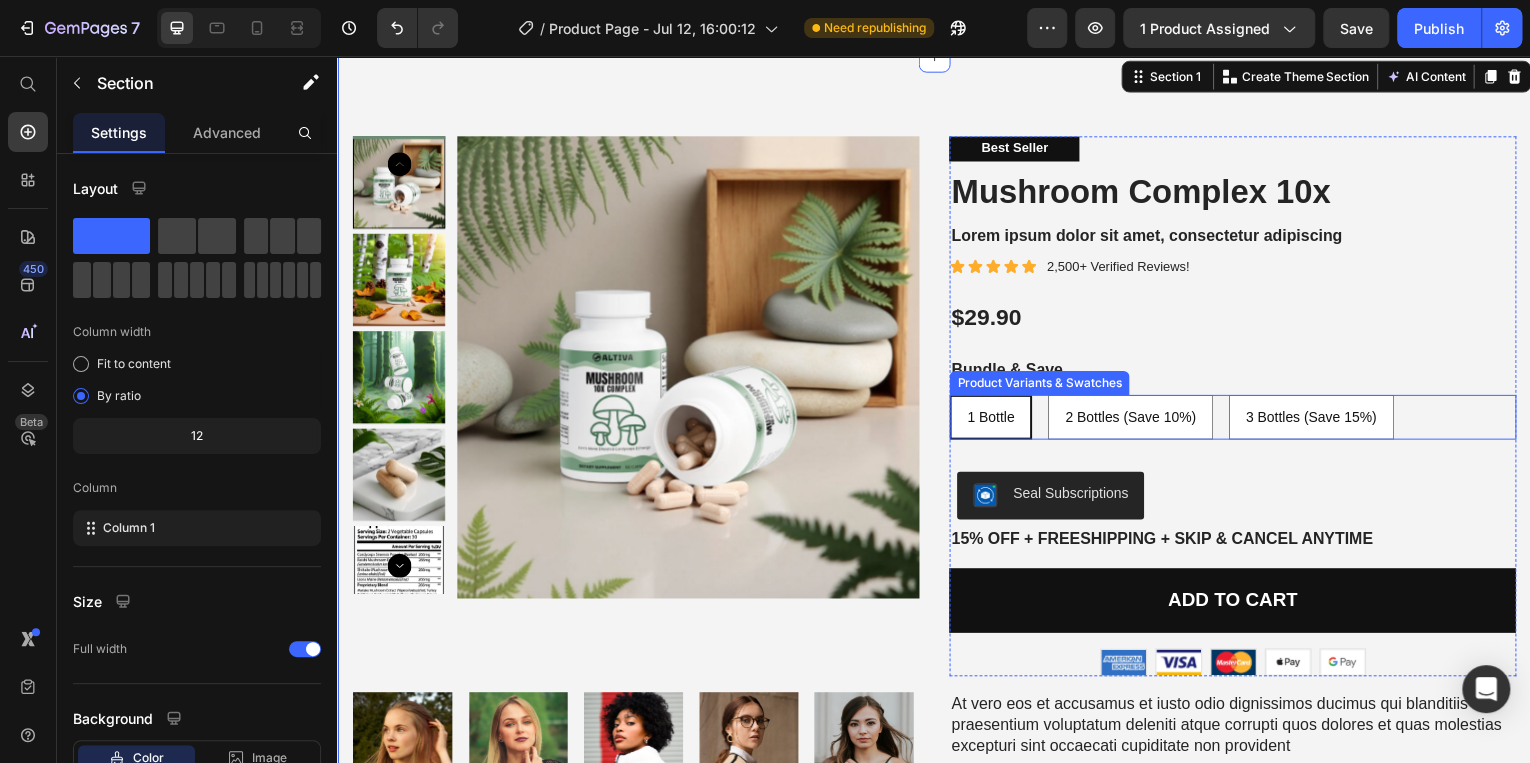 click on "1 Bottle" at bounding box center (993, 419) 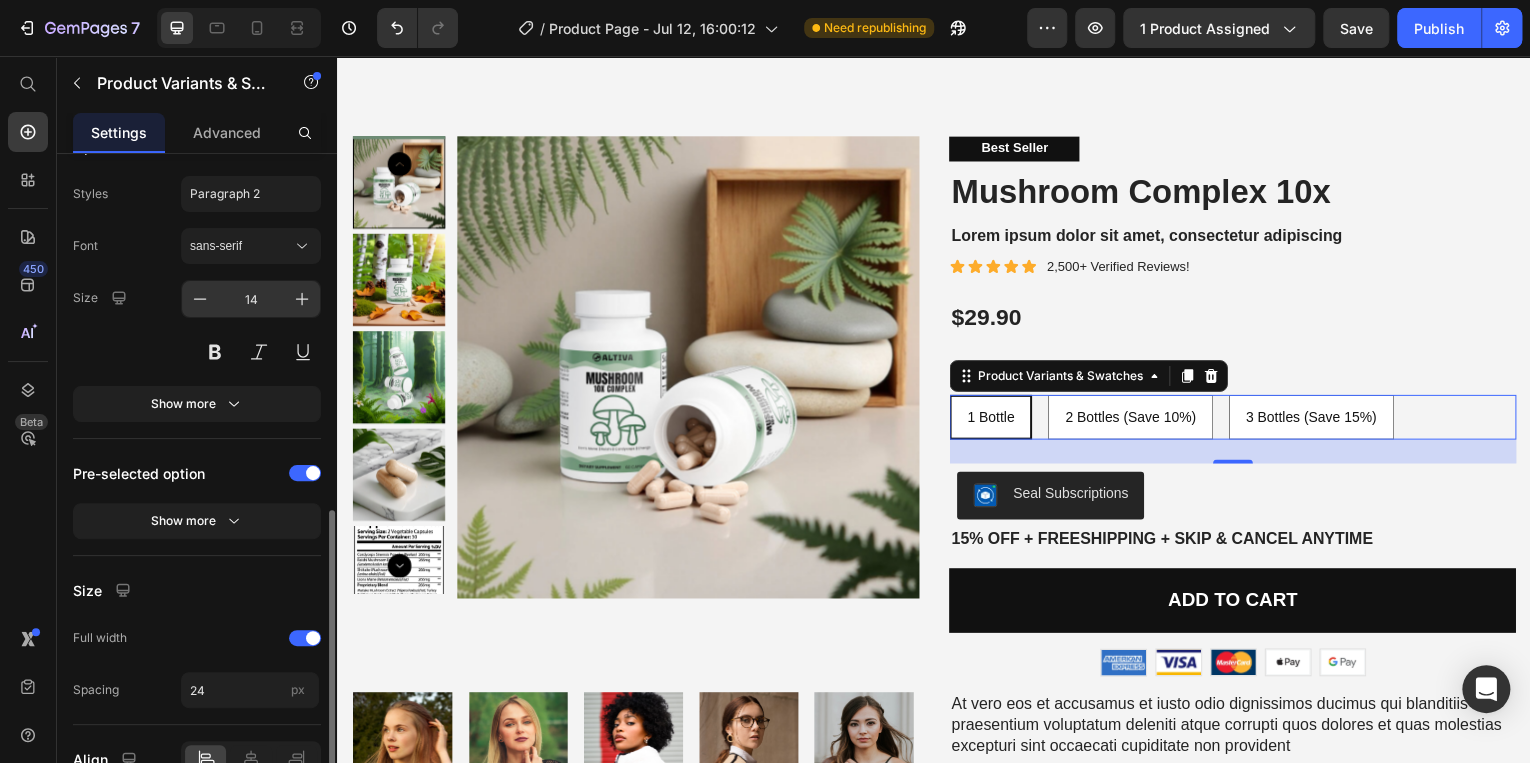 scroll, scrollTop: 978, scrollLeft: 0, axis: vertical 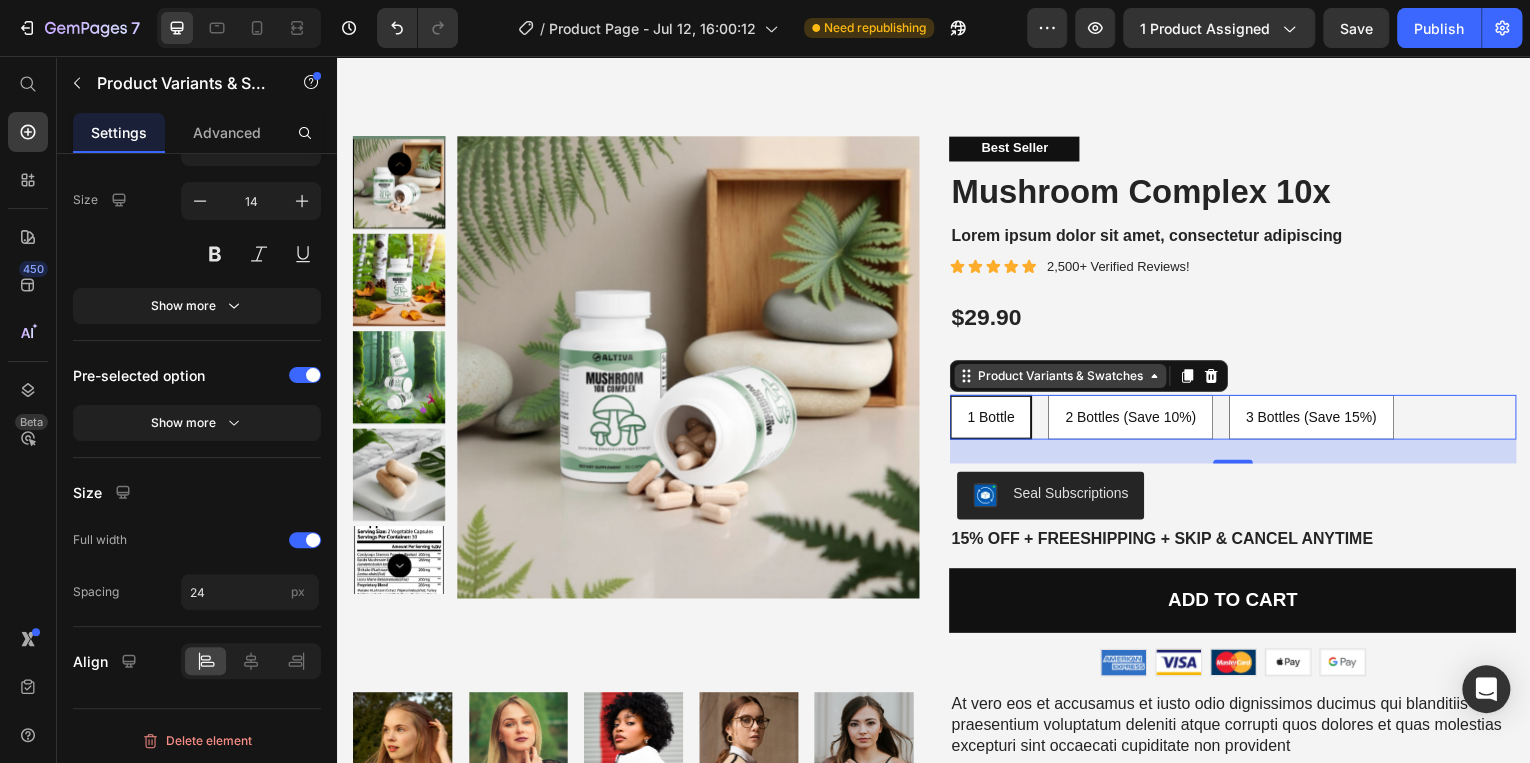 click on "Product Variants & Swatches" at bounding box center (1063, 378) 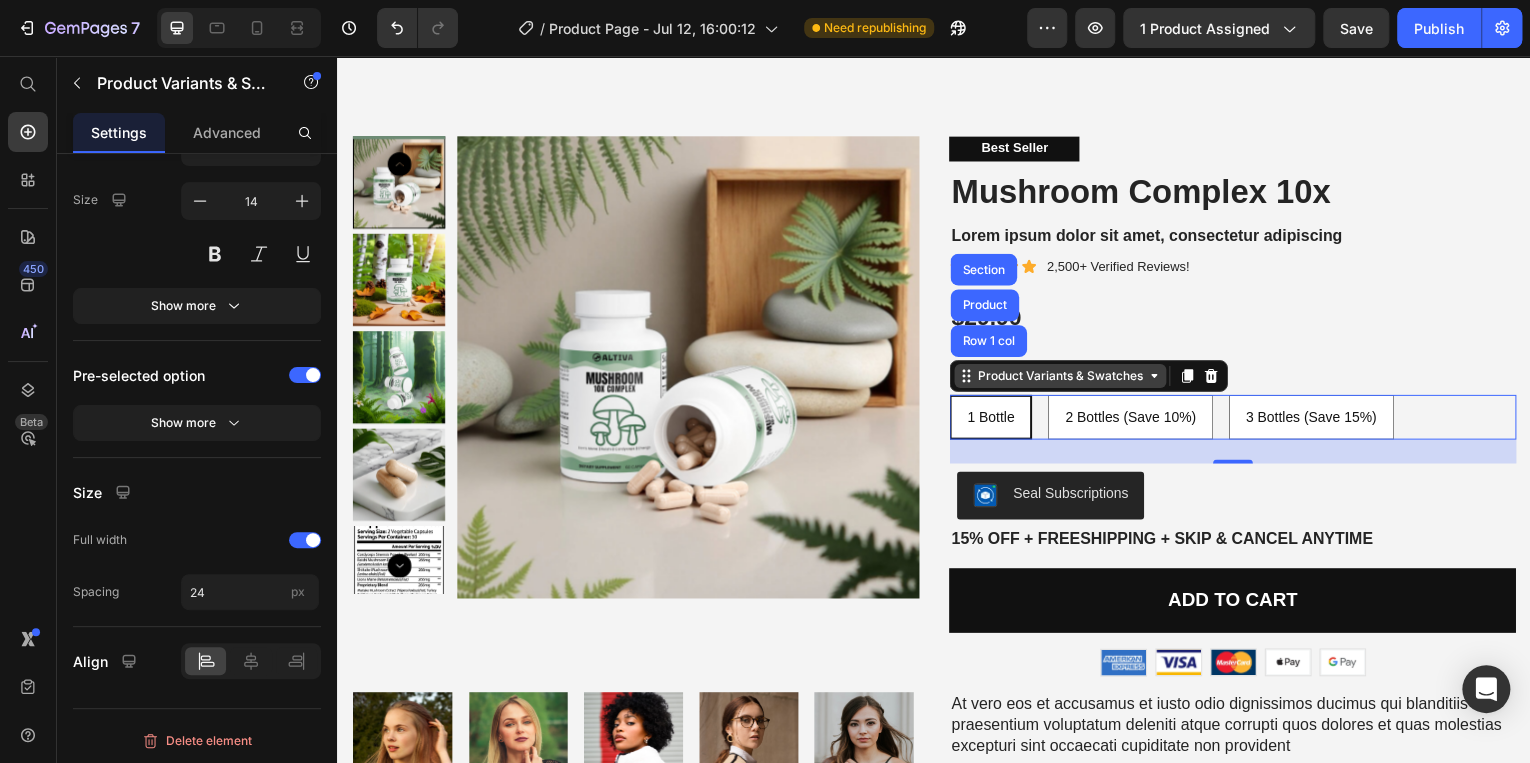 click on "Product Variants & Swatches" at bounding box center [1063, 378] 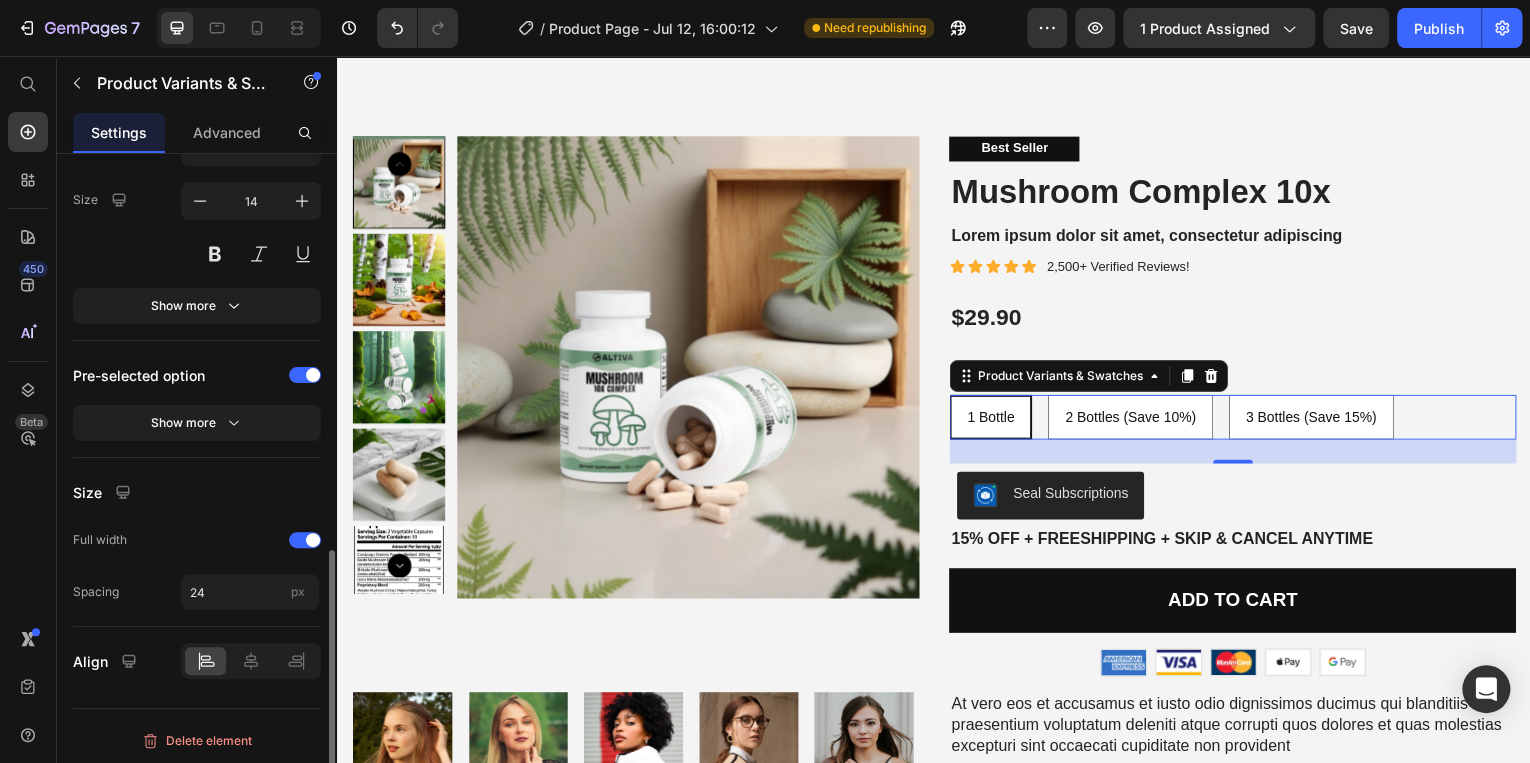 click on "Product Source Mushroom Complex 10x  You can manage it in   Product element  Variants settings Type Separate Combine Sold out style Cross-out Variant style Bundle & Save Edit Title Styles Paragraph 2 Font sans-serif Size 14 Color Show more Option value text Styles Paragraph 2 Font sans-serif Size 14 Show more Pre-selected option Show more Size Full width Spacing 24 px Align" at bounding box center (197, -50) 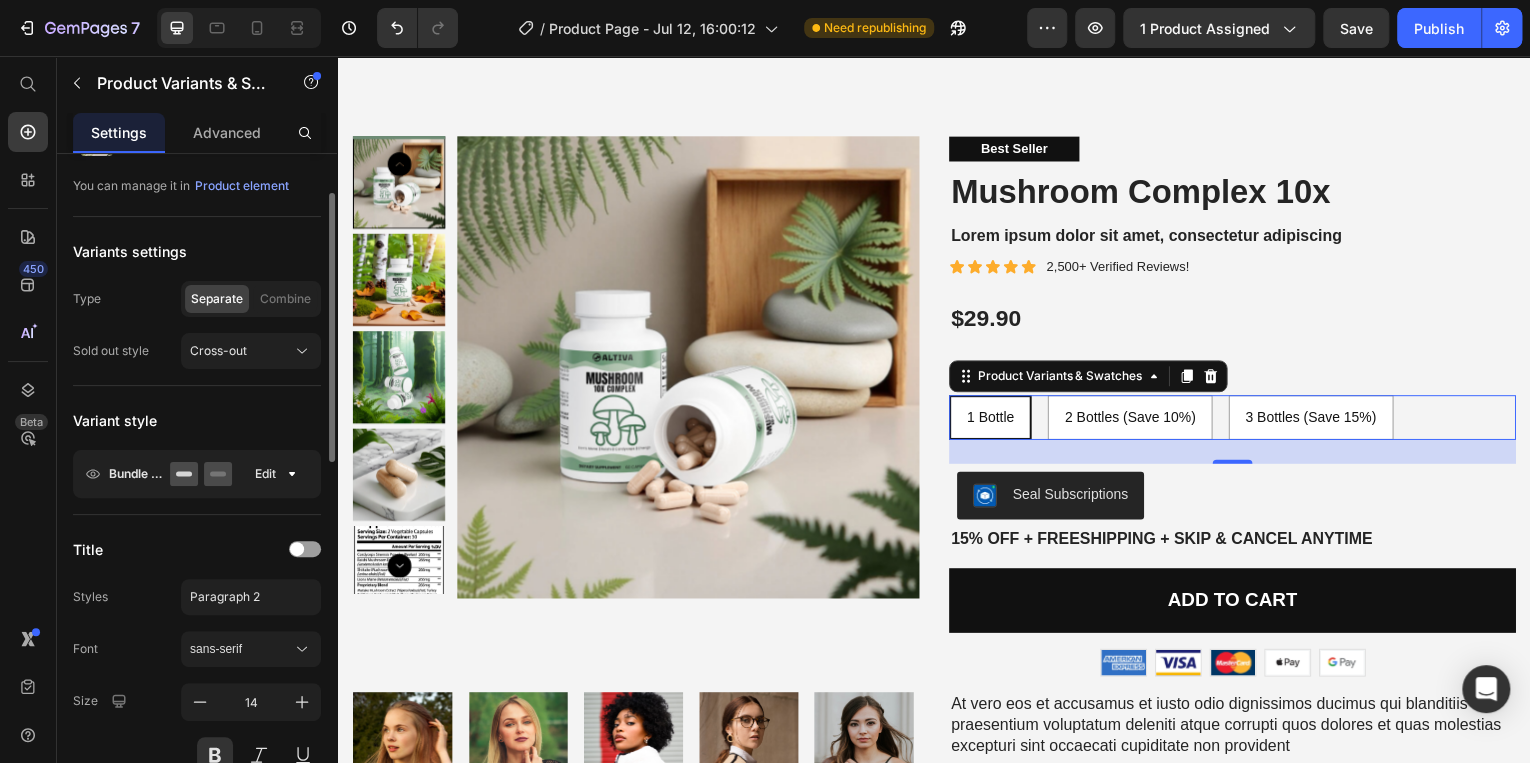scroll, scrollTop: 18, scrollLeft: 0, axis: vertical 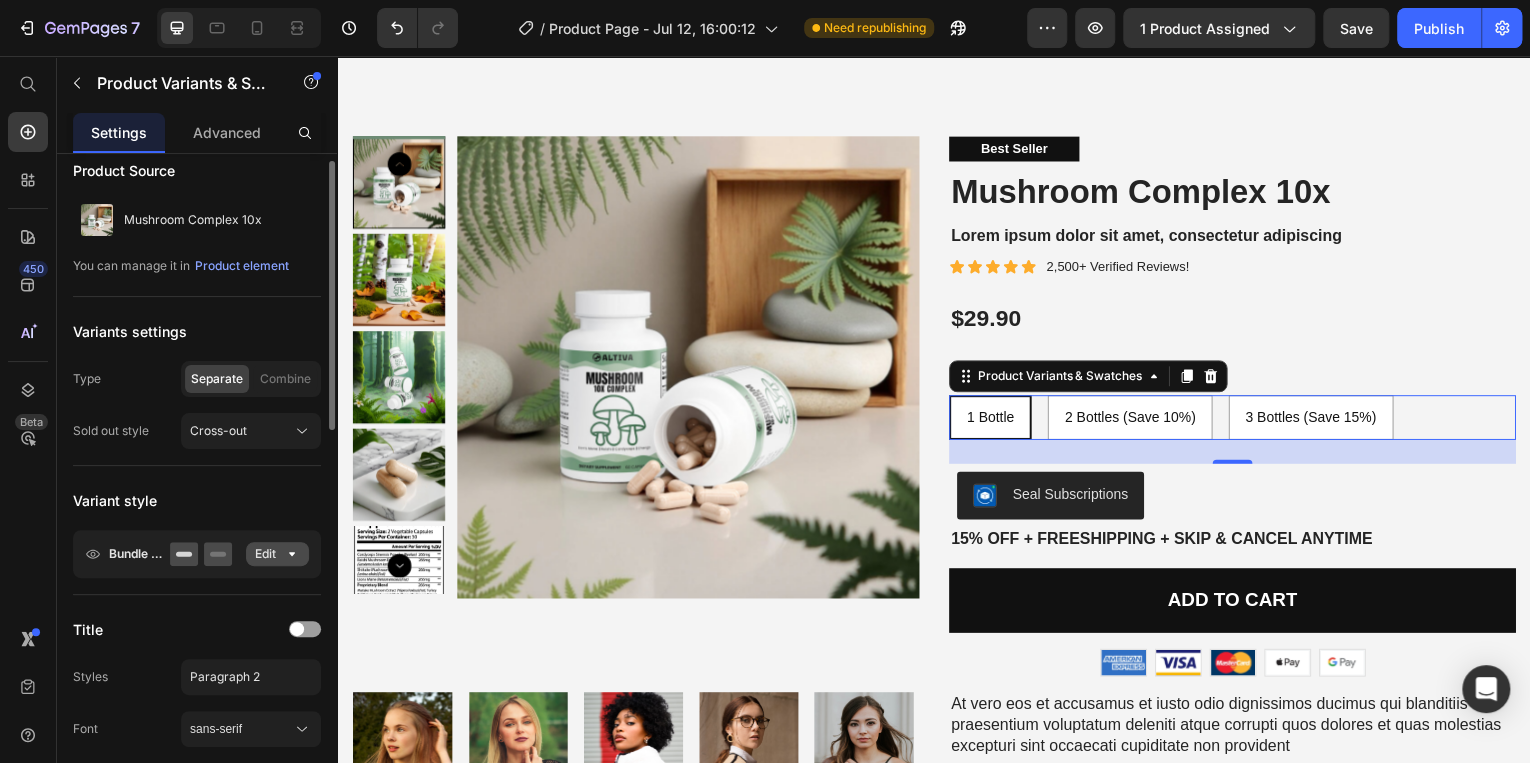 click on "Edit" 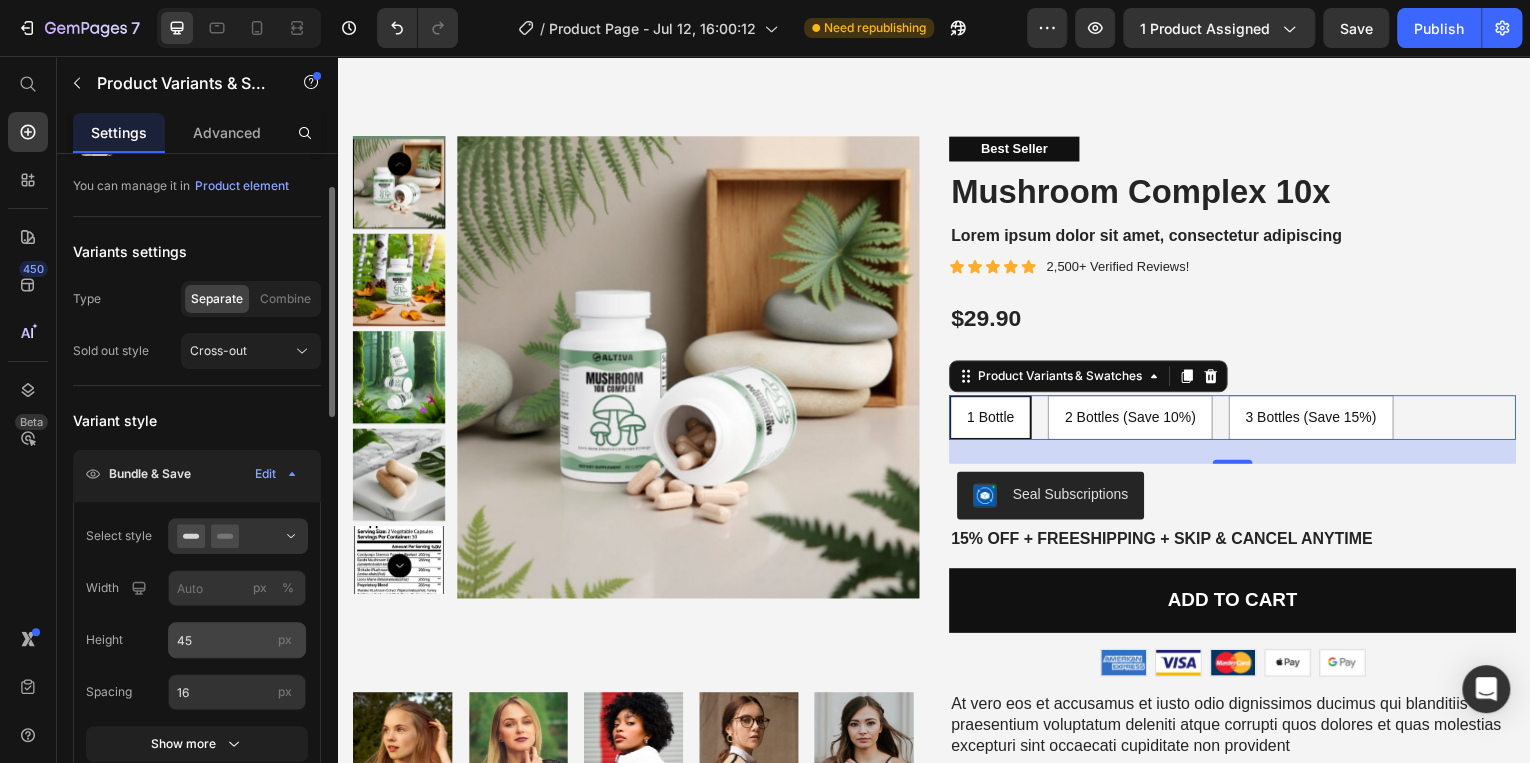scroll, scrollTop: 18, scrollLeft: 0, axis: vertical 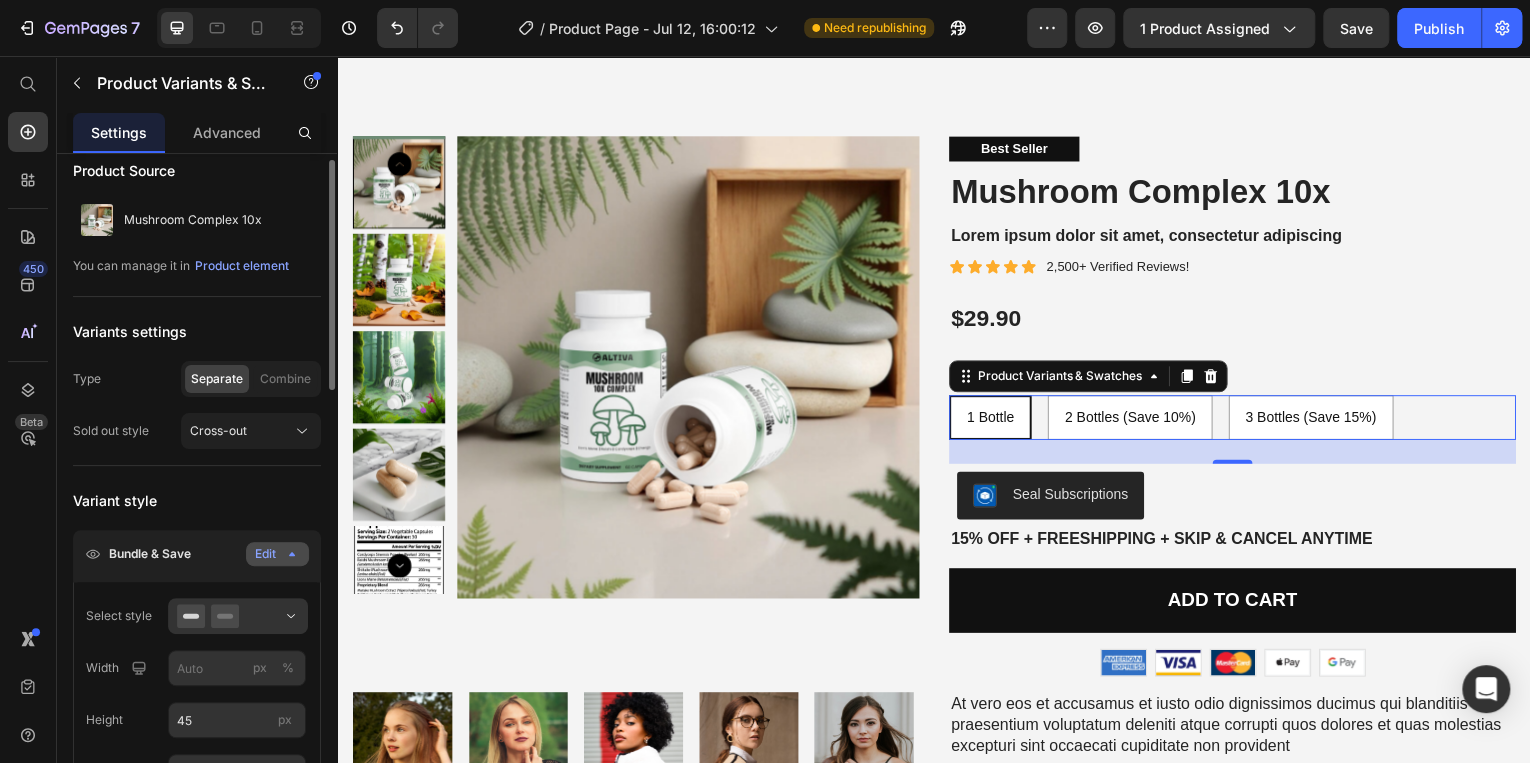 click on "Edit" 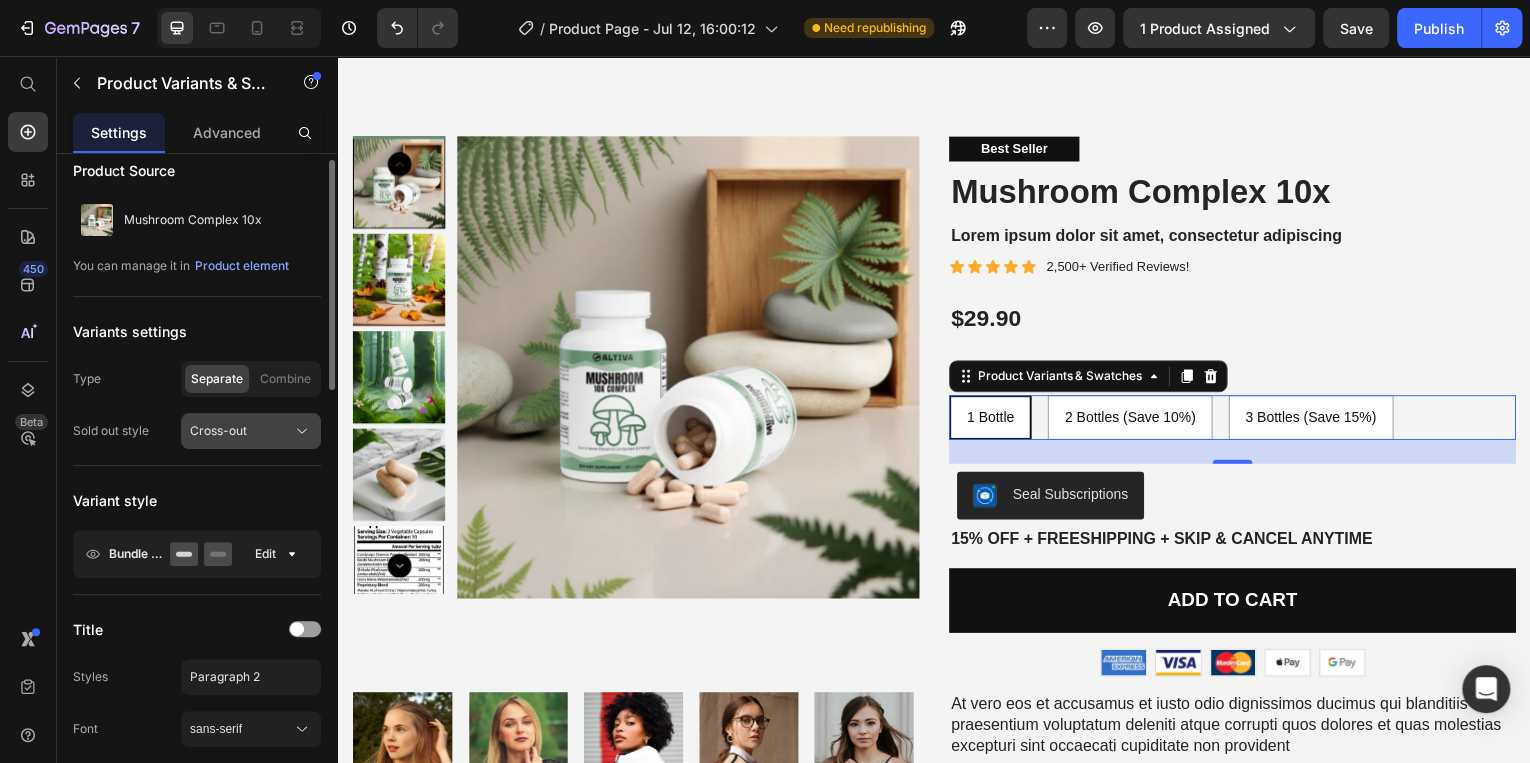 click on "Cross-out" at bounding box center [218, 431] 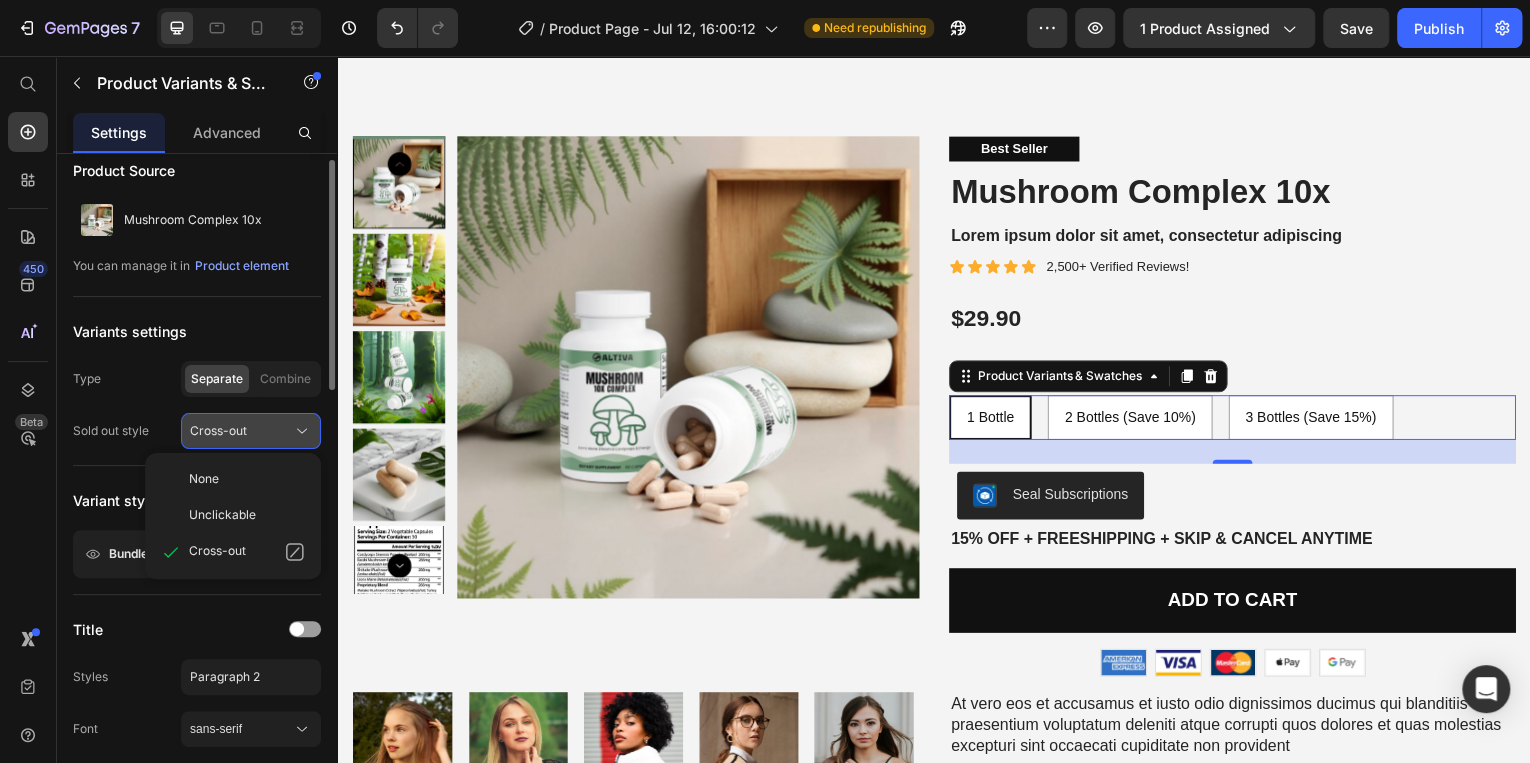 click on "Cross-out" 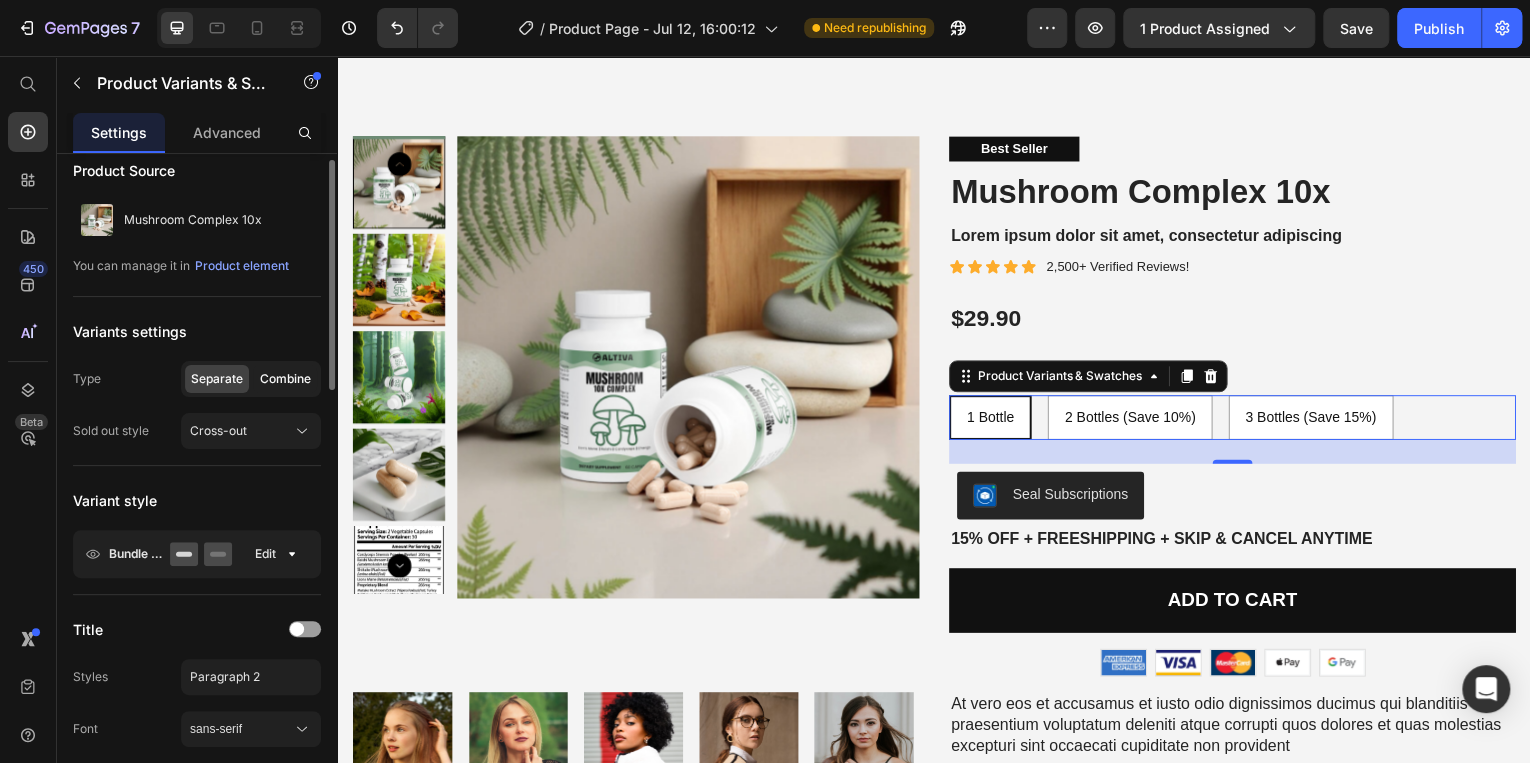 click on "Combine" 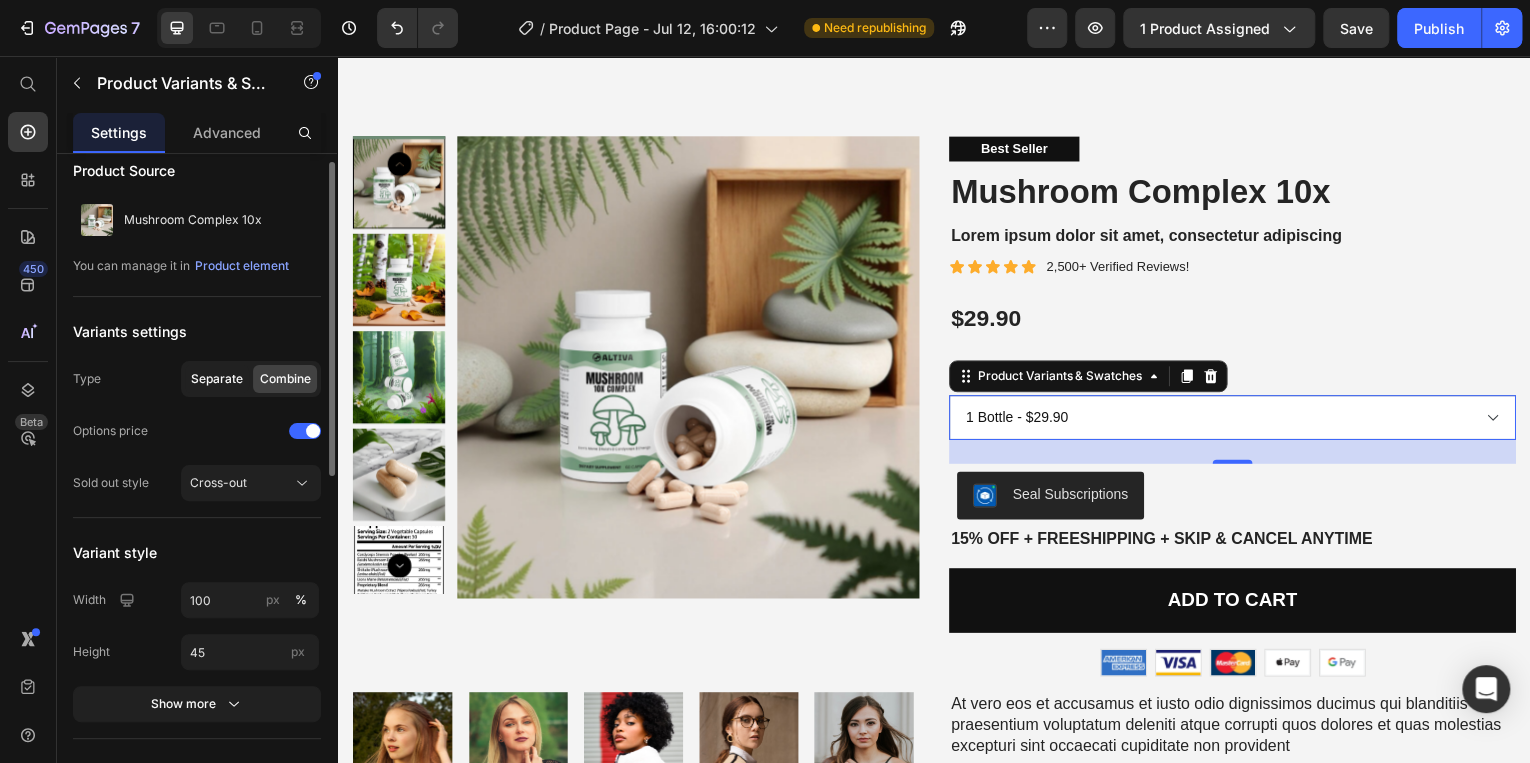 click on "Separate" 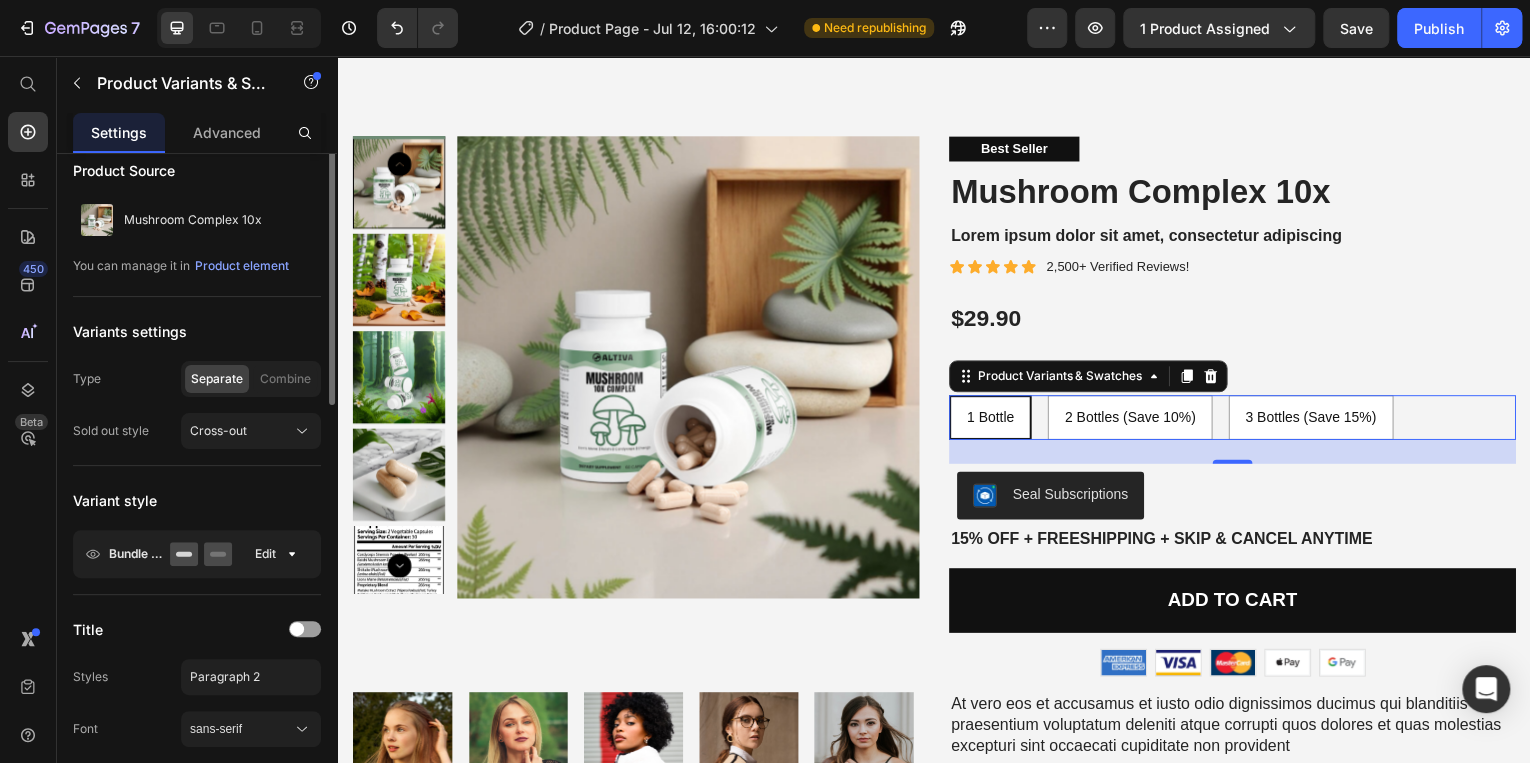 scroll, scrollTop: 0, scrollLeft: 0, axis: both 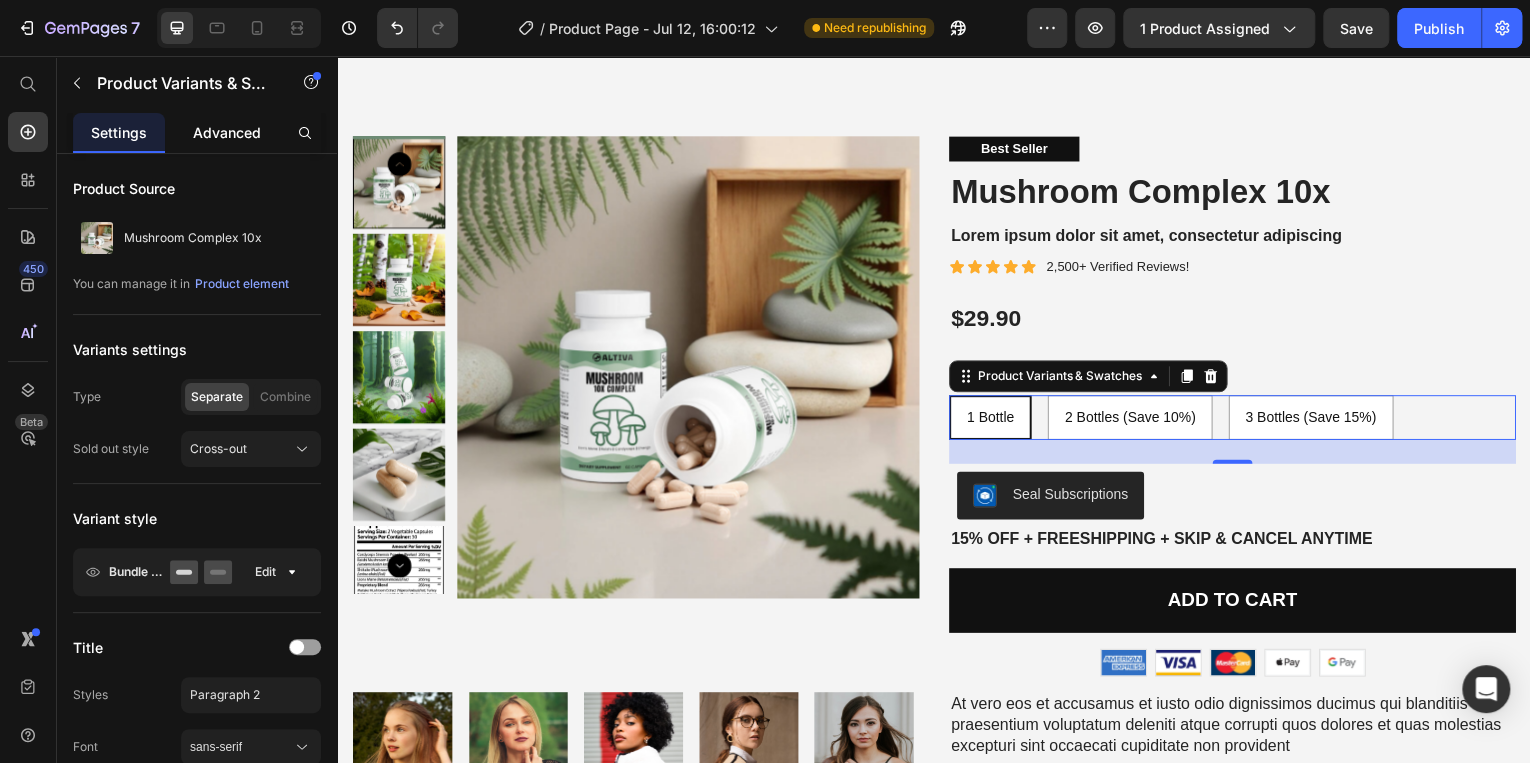 click on "Advanced" 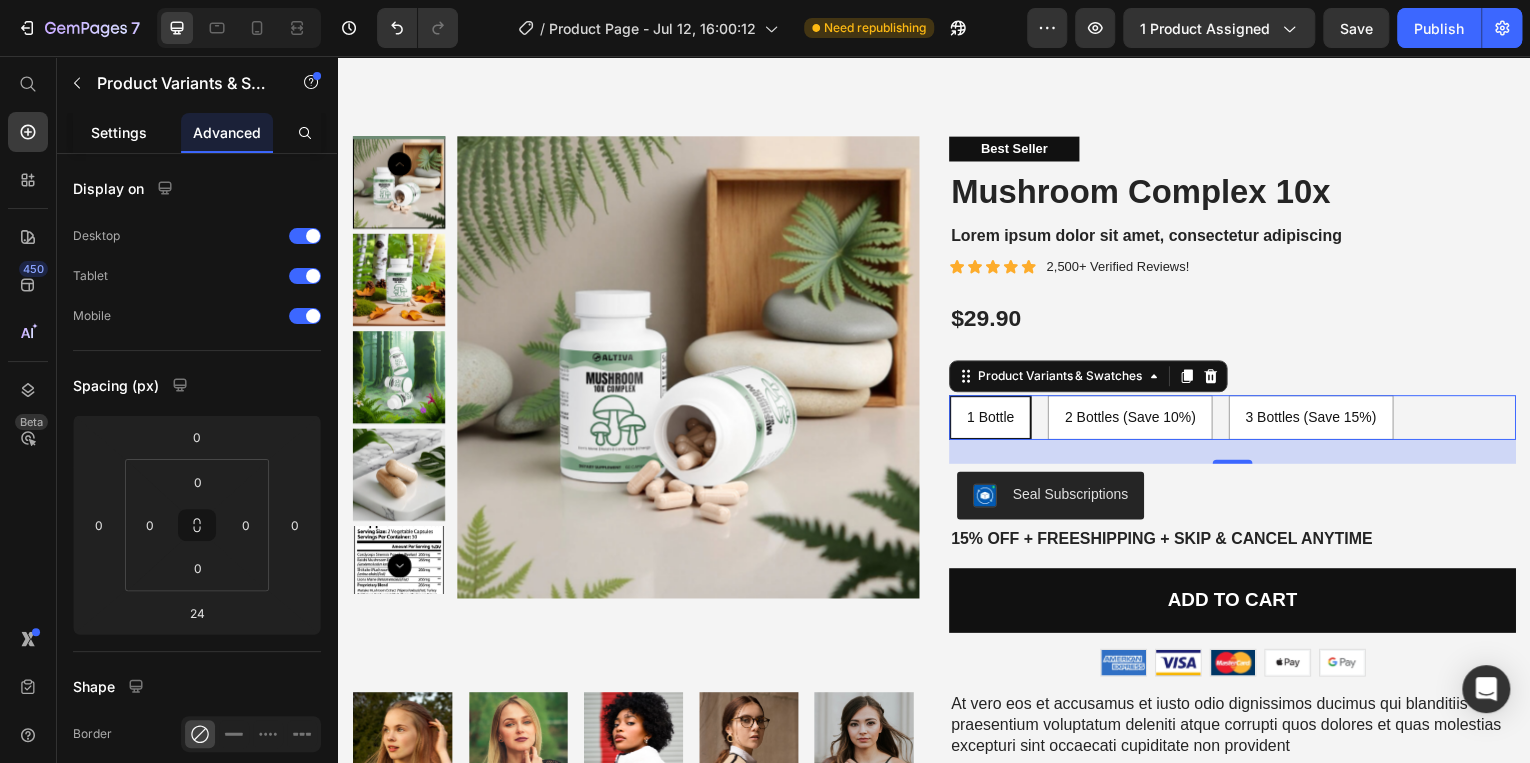 click on "Settings" at bounding box center [119, 132] 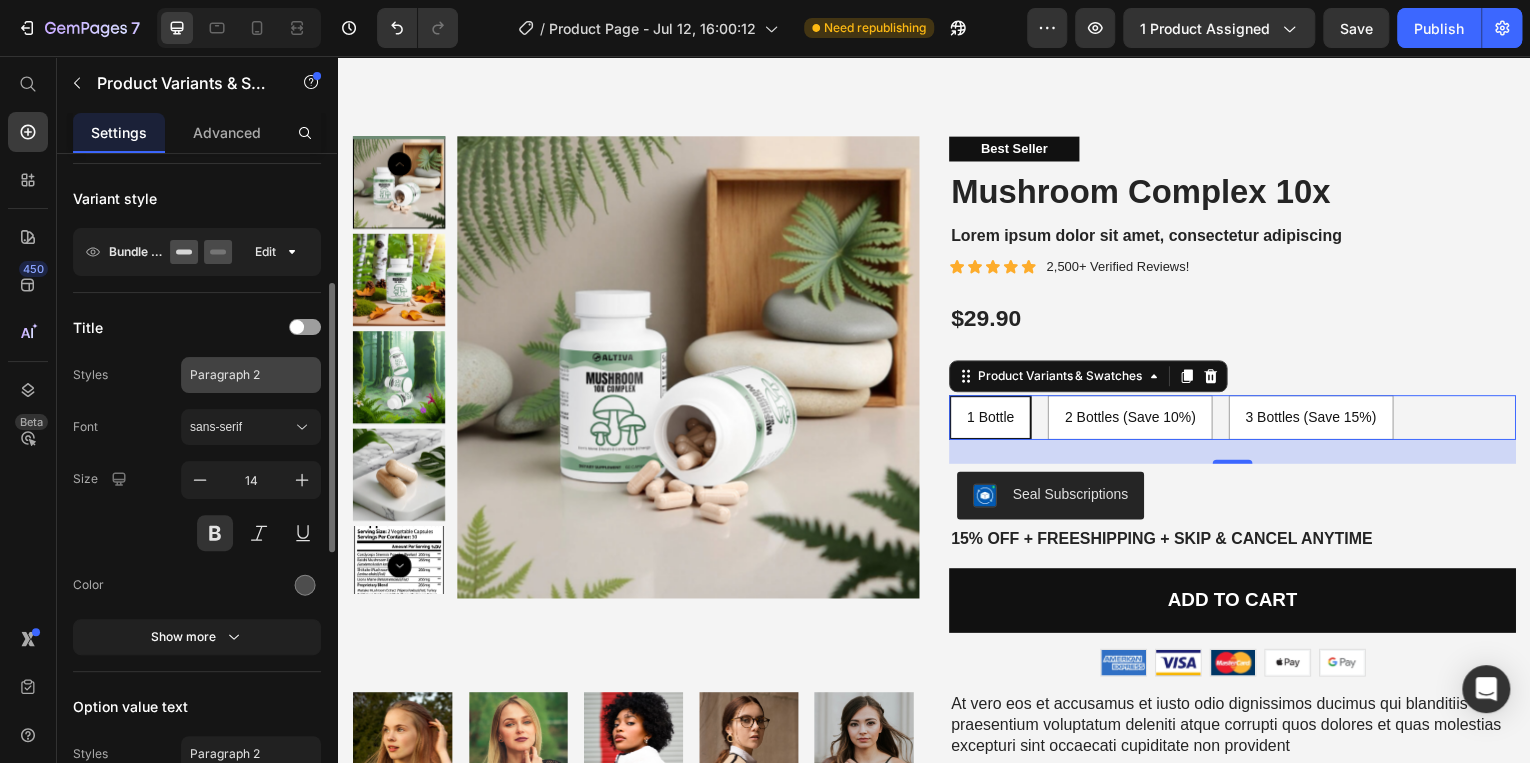 scroll, scrollTop: 240, scrollLeft: 0, axis: vertical 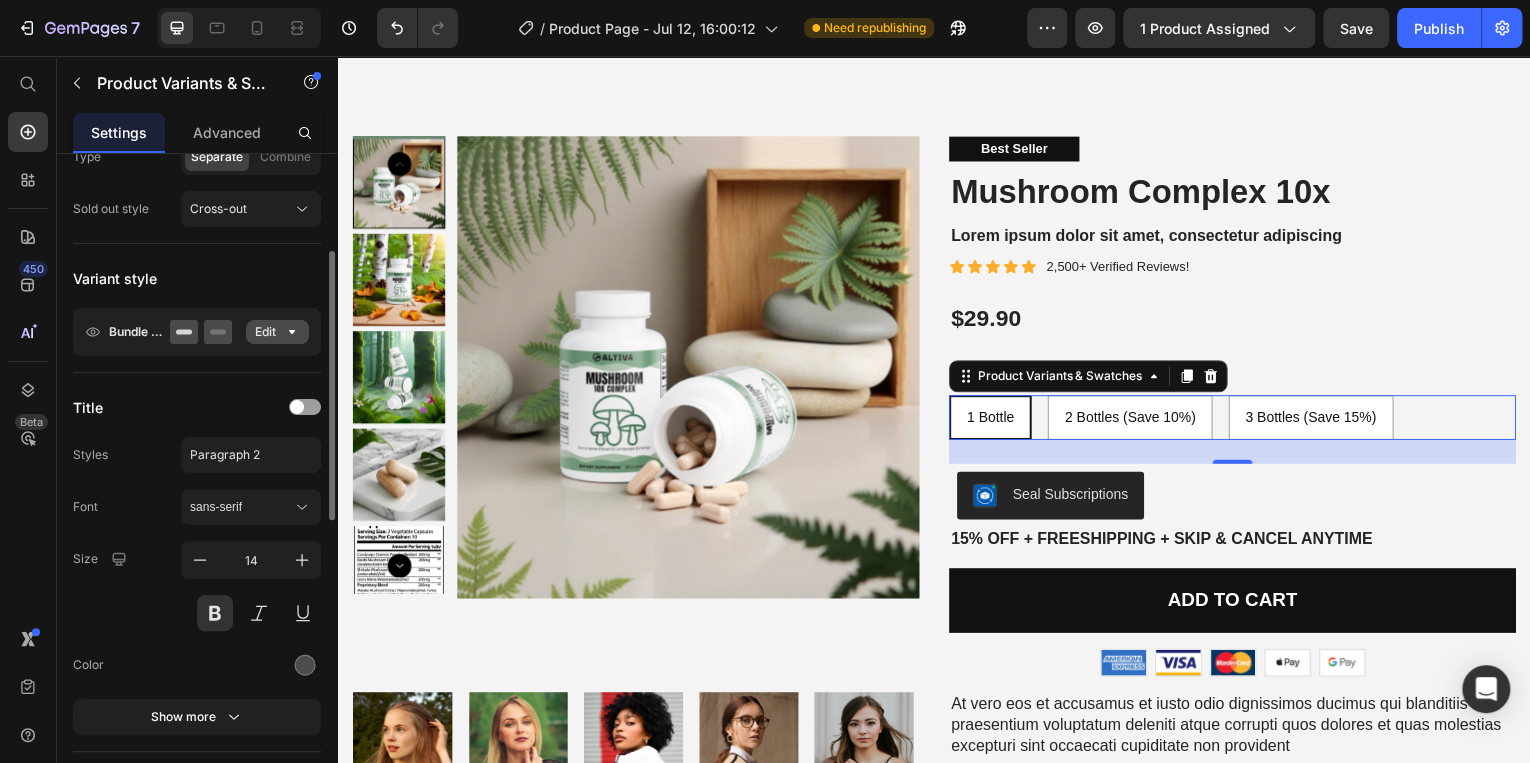 click on "Edit" 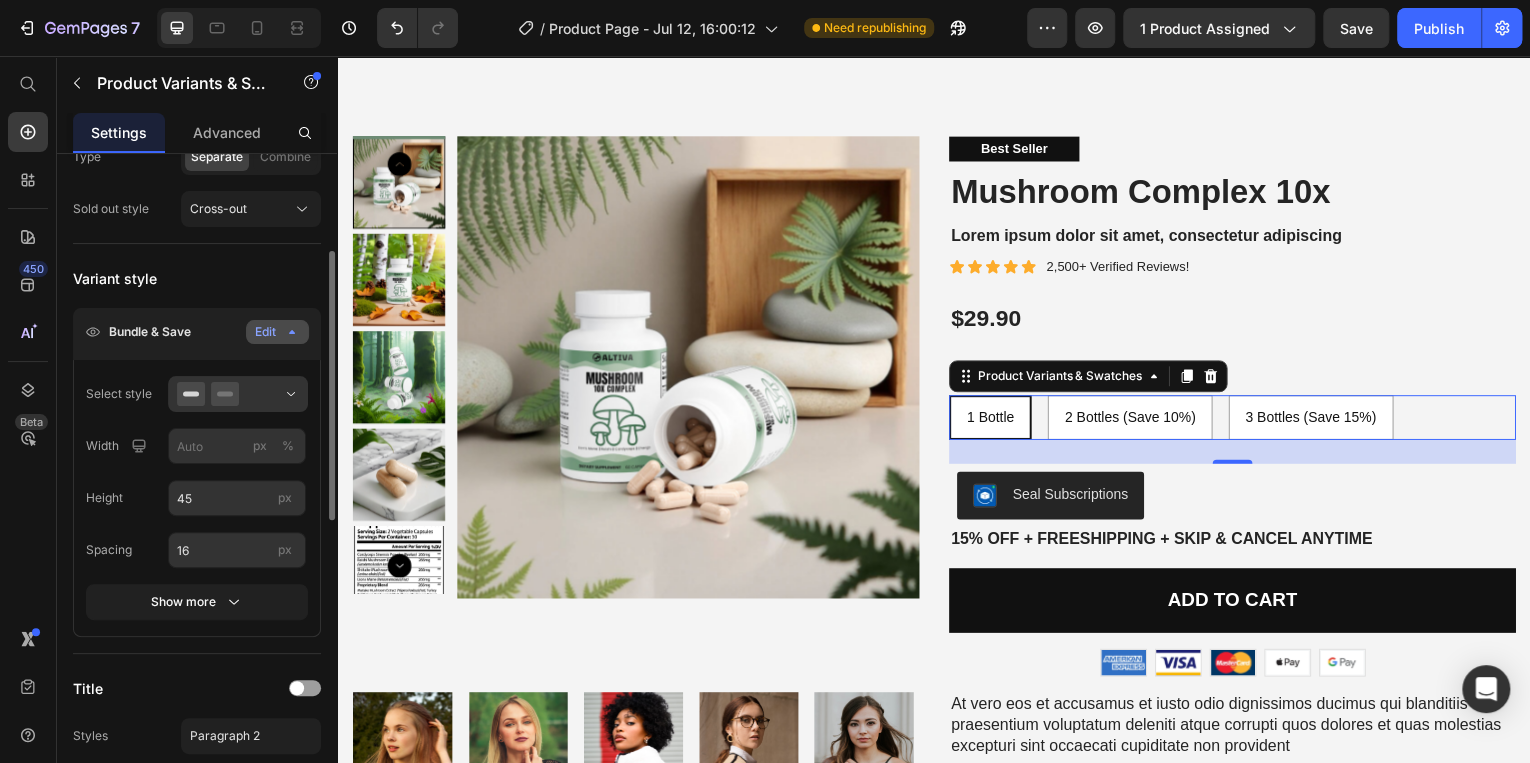 click on "Edit" 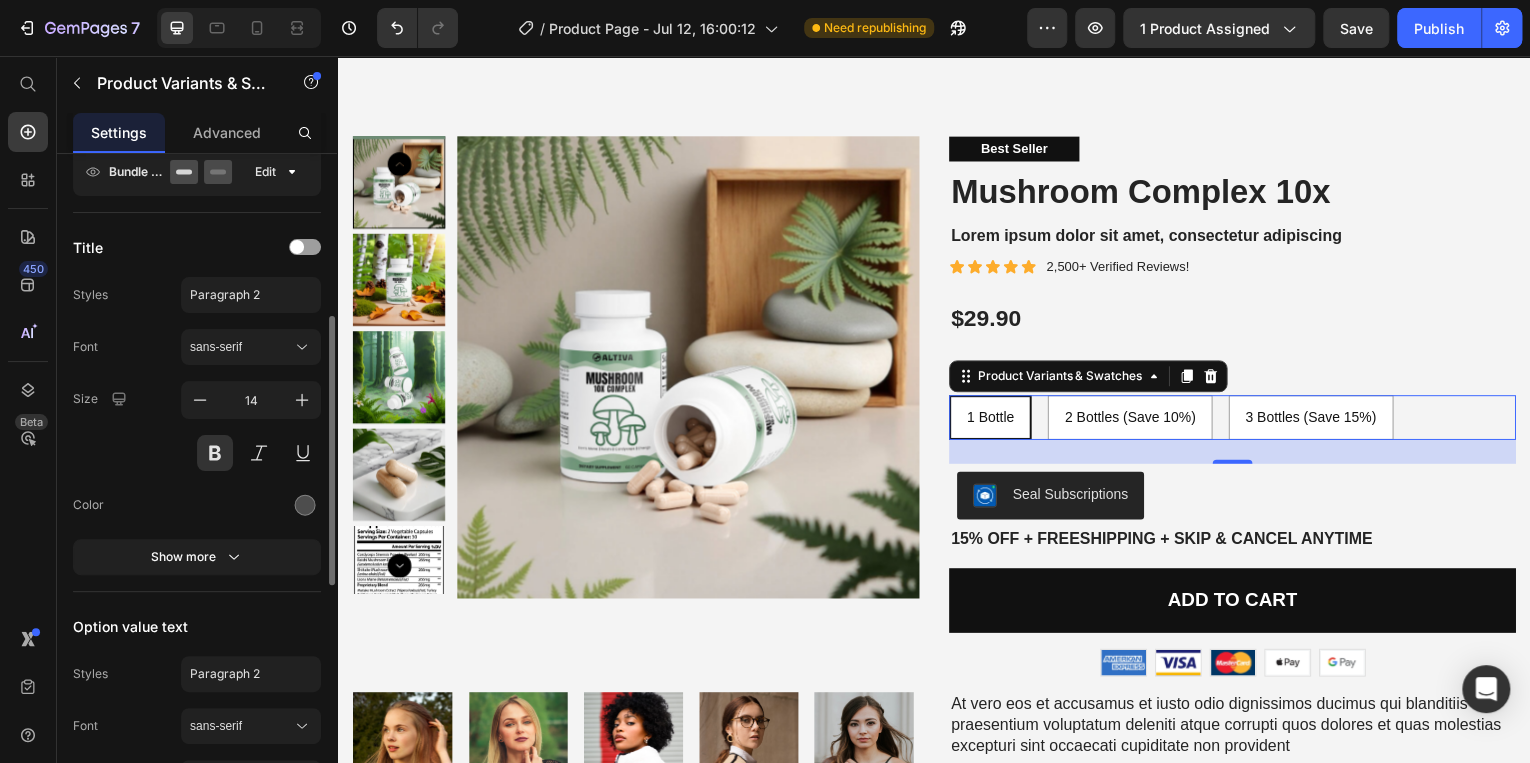 scroll, scrollTop: 480, scrollLeft: 0, axis: vertical 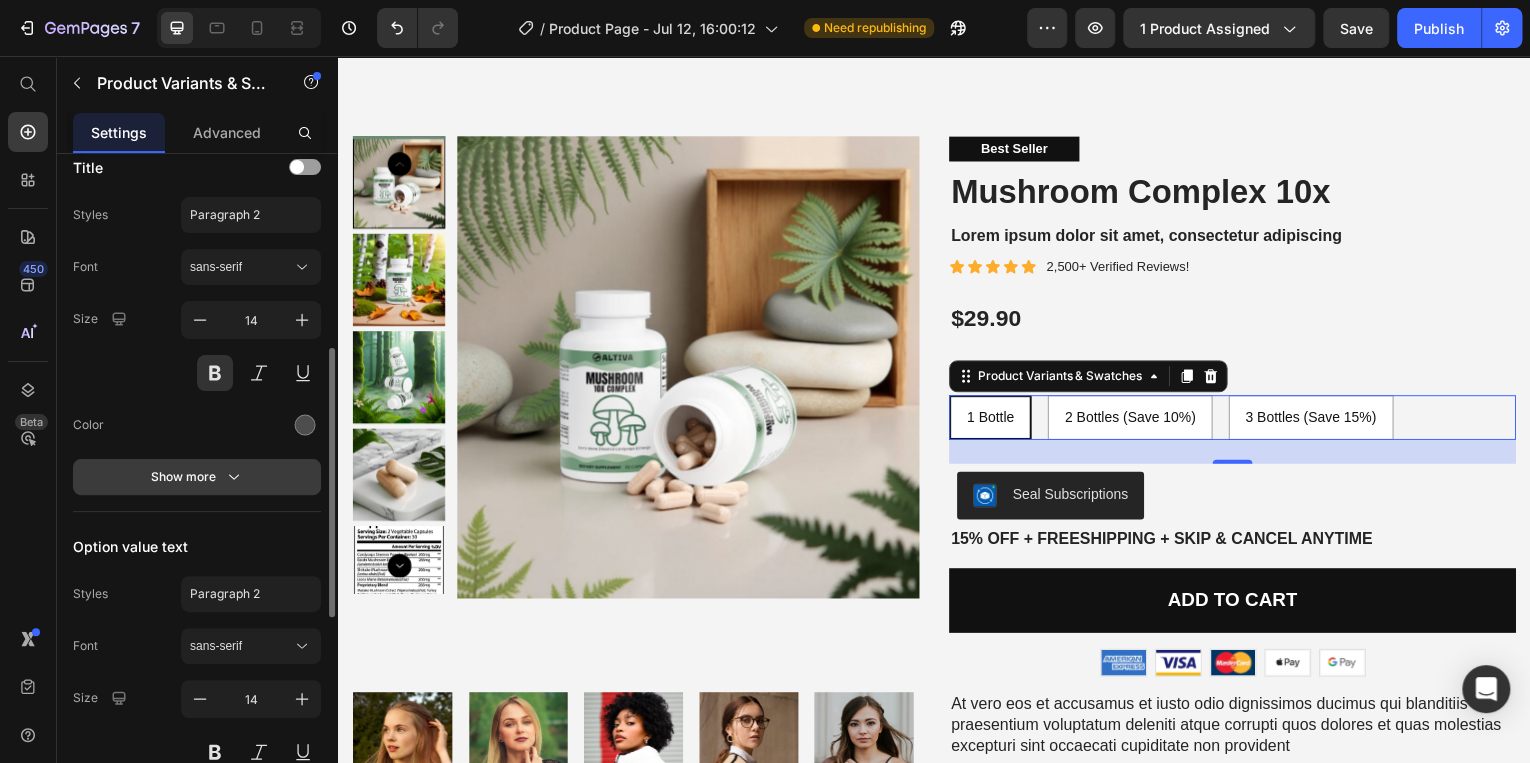 click 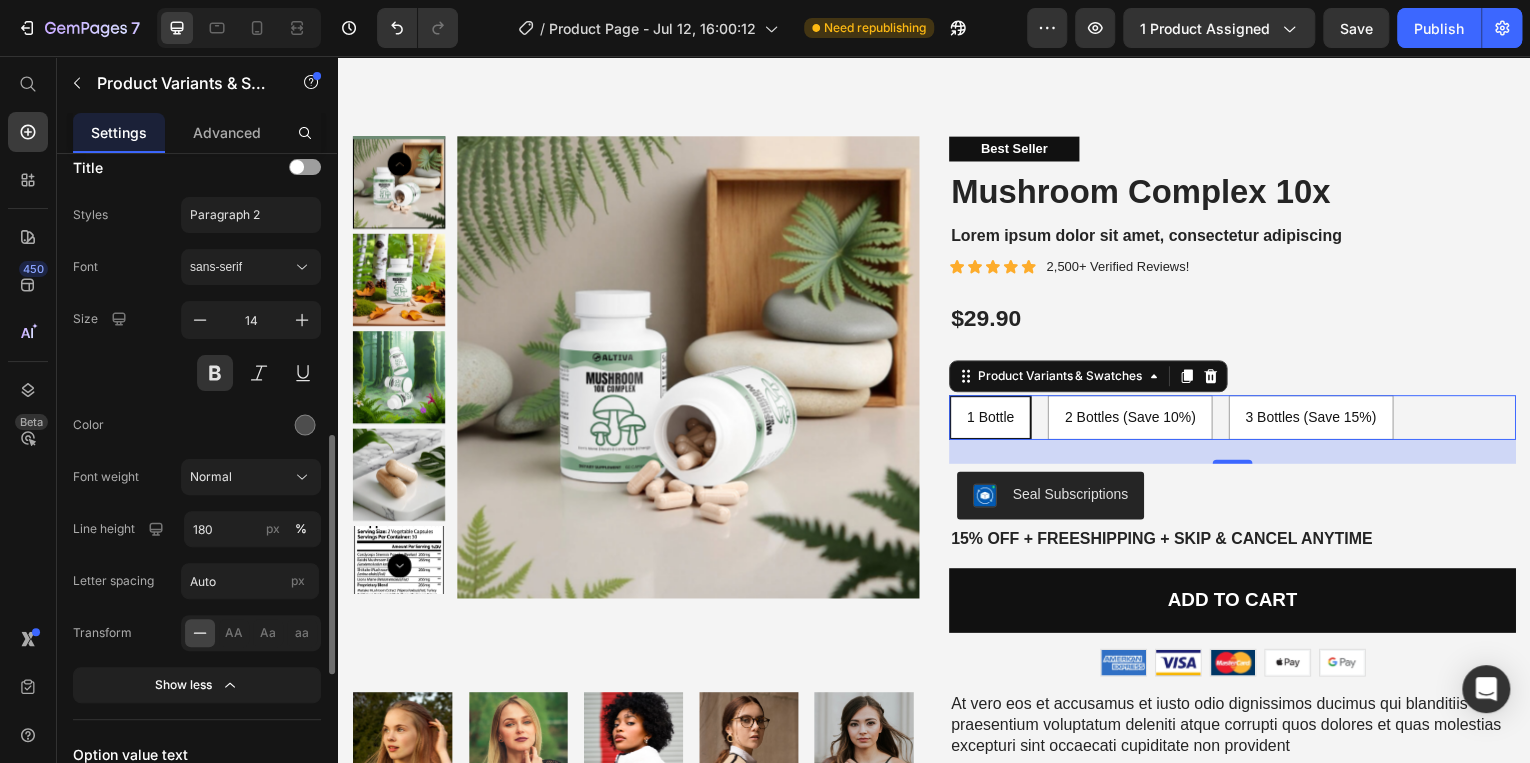 scroll, scrollTop: 640, scrollLeft: 0, axis: vertical 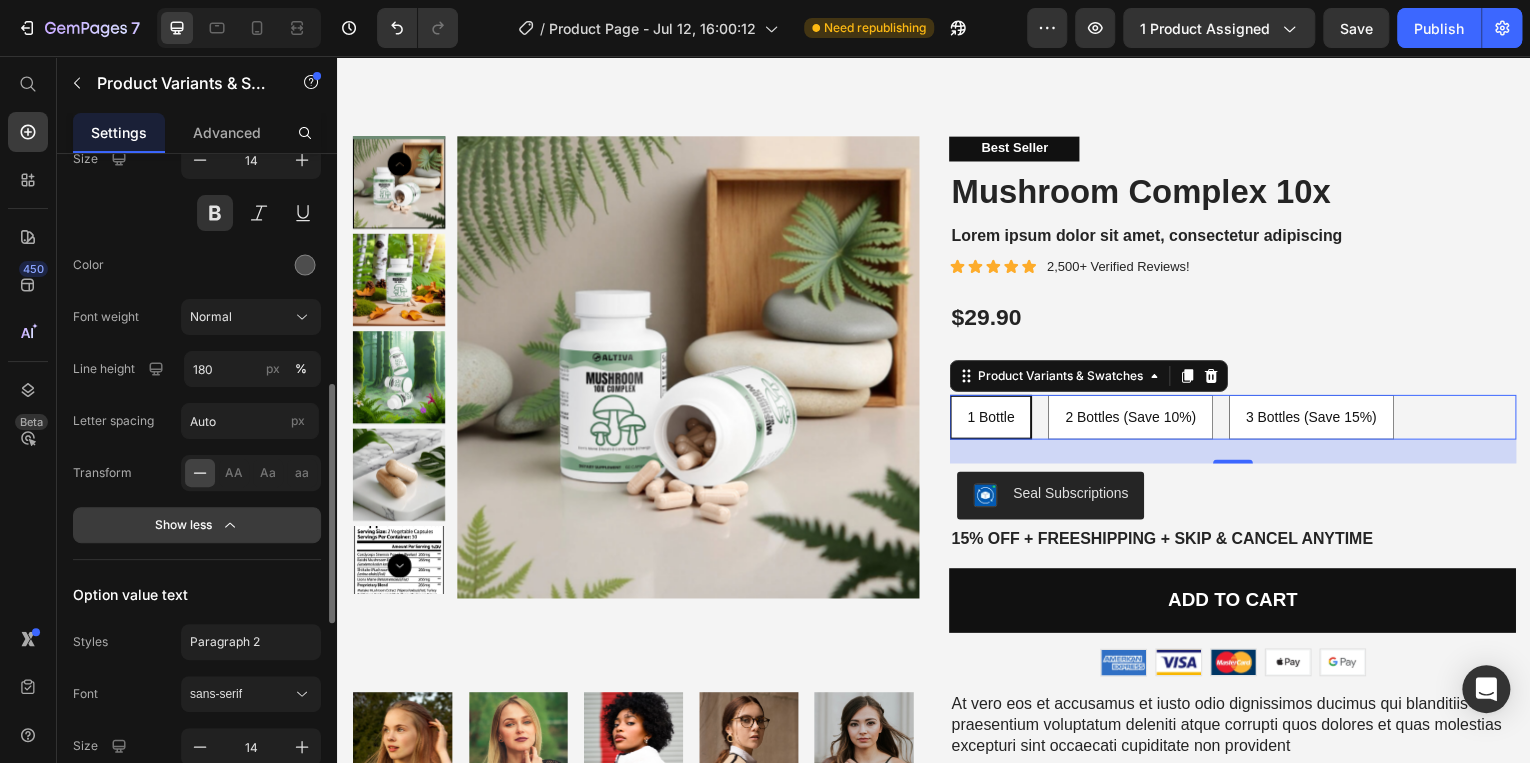 click 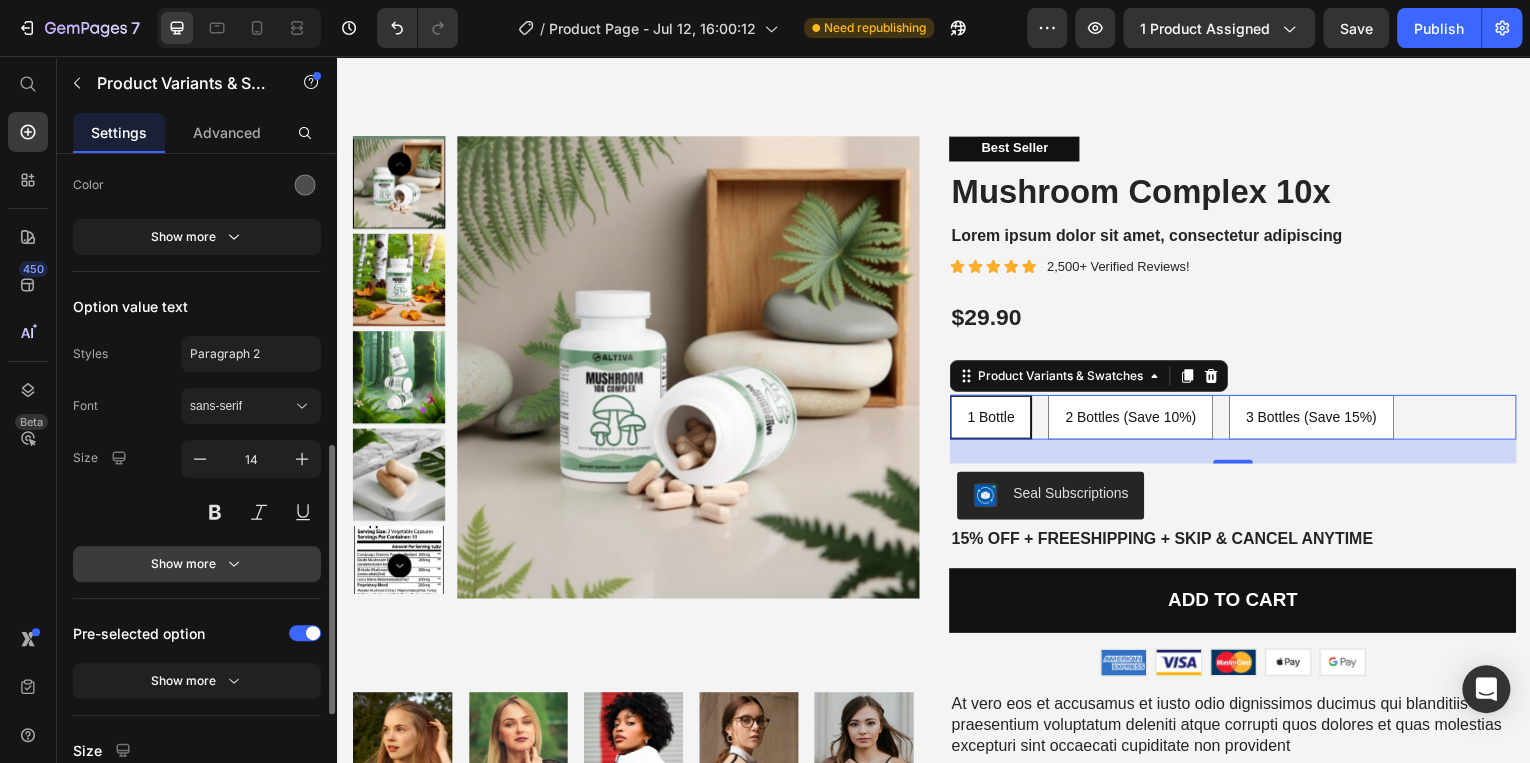 click on "Show more" at bounding box center (197, 564) 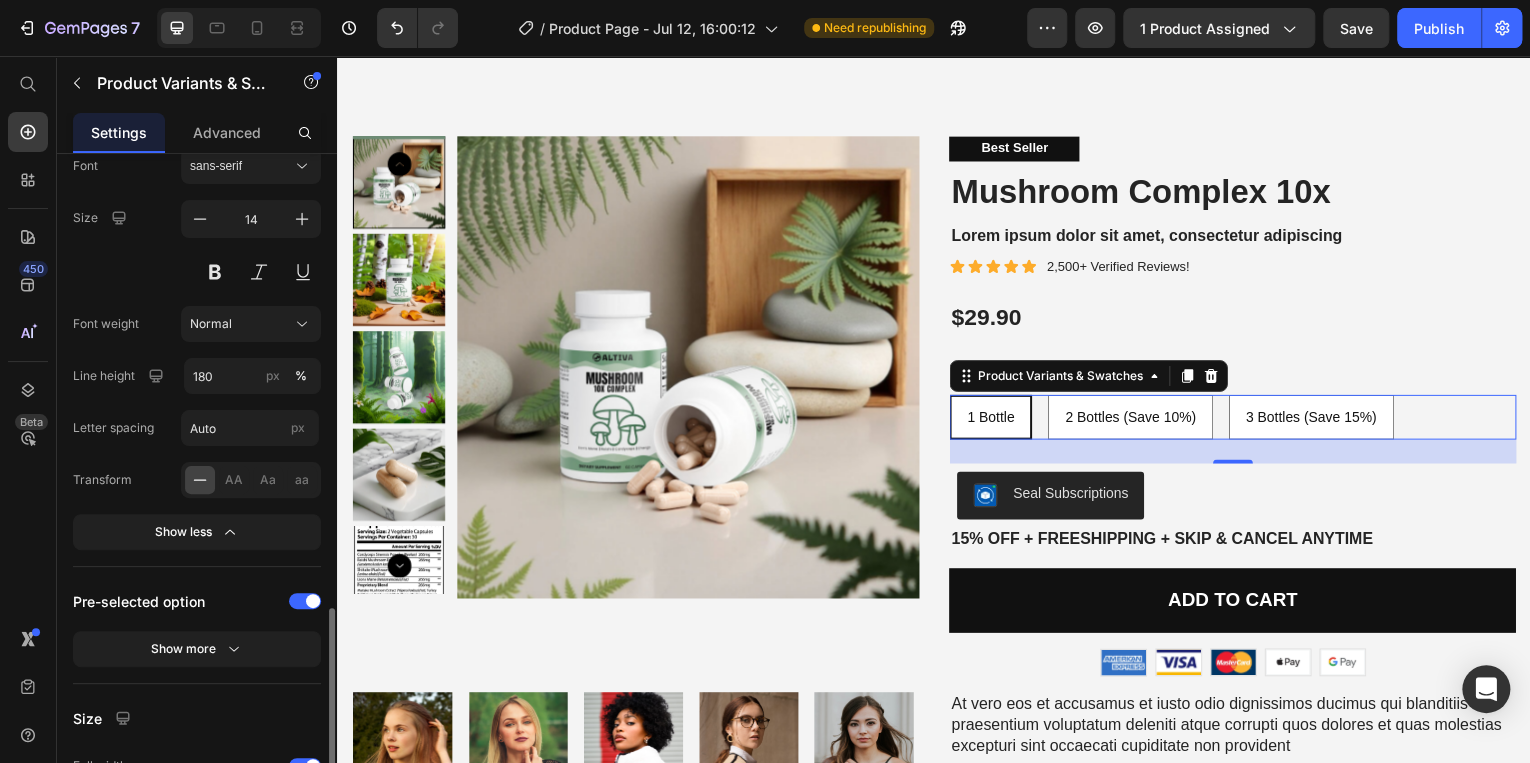 scroll, scrollTop: 1040, scrollLeft: 0, axis: vertical 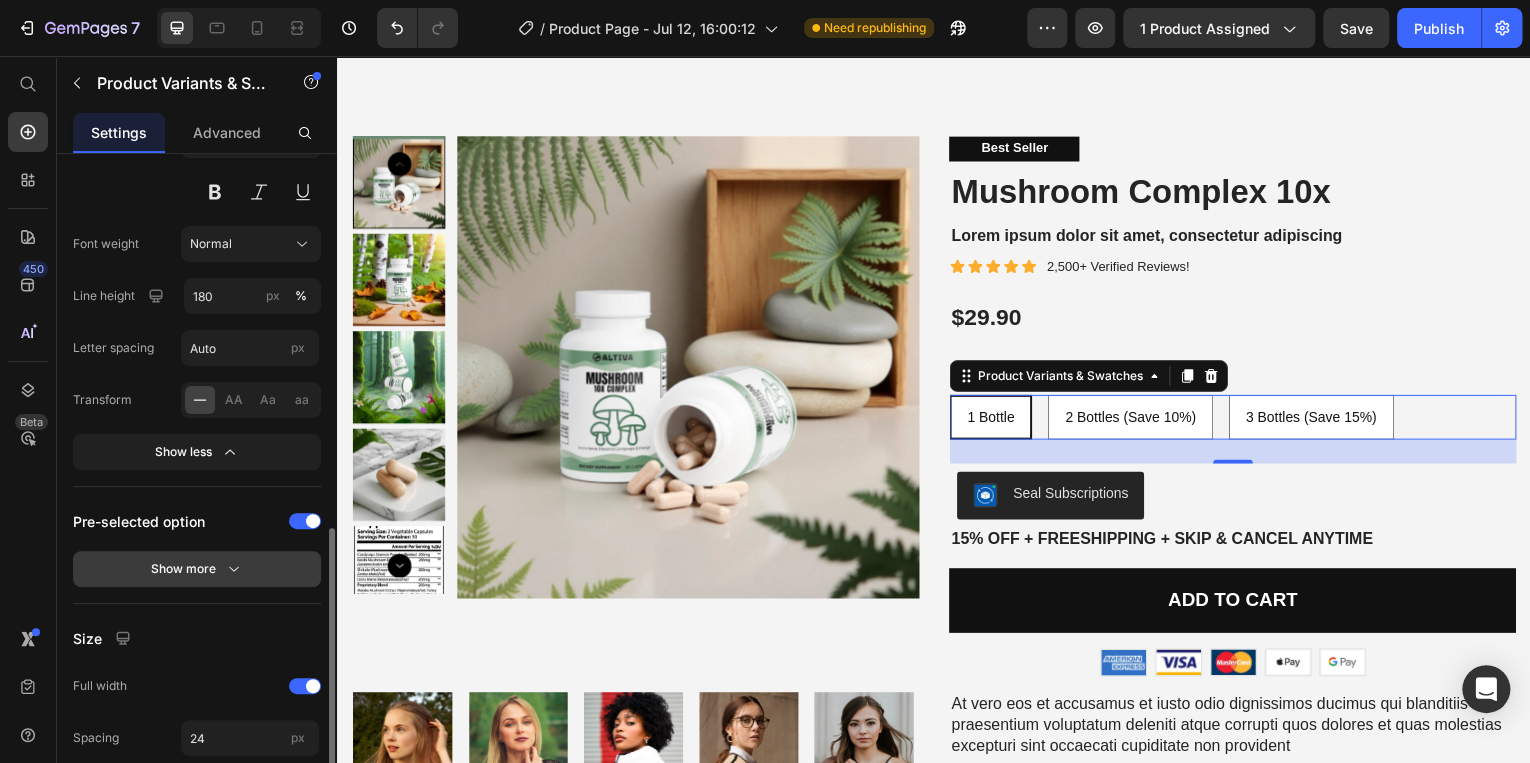 click on "Show more" at bounding box center [197, 569] 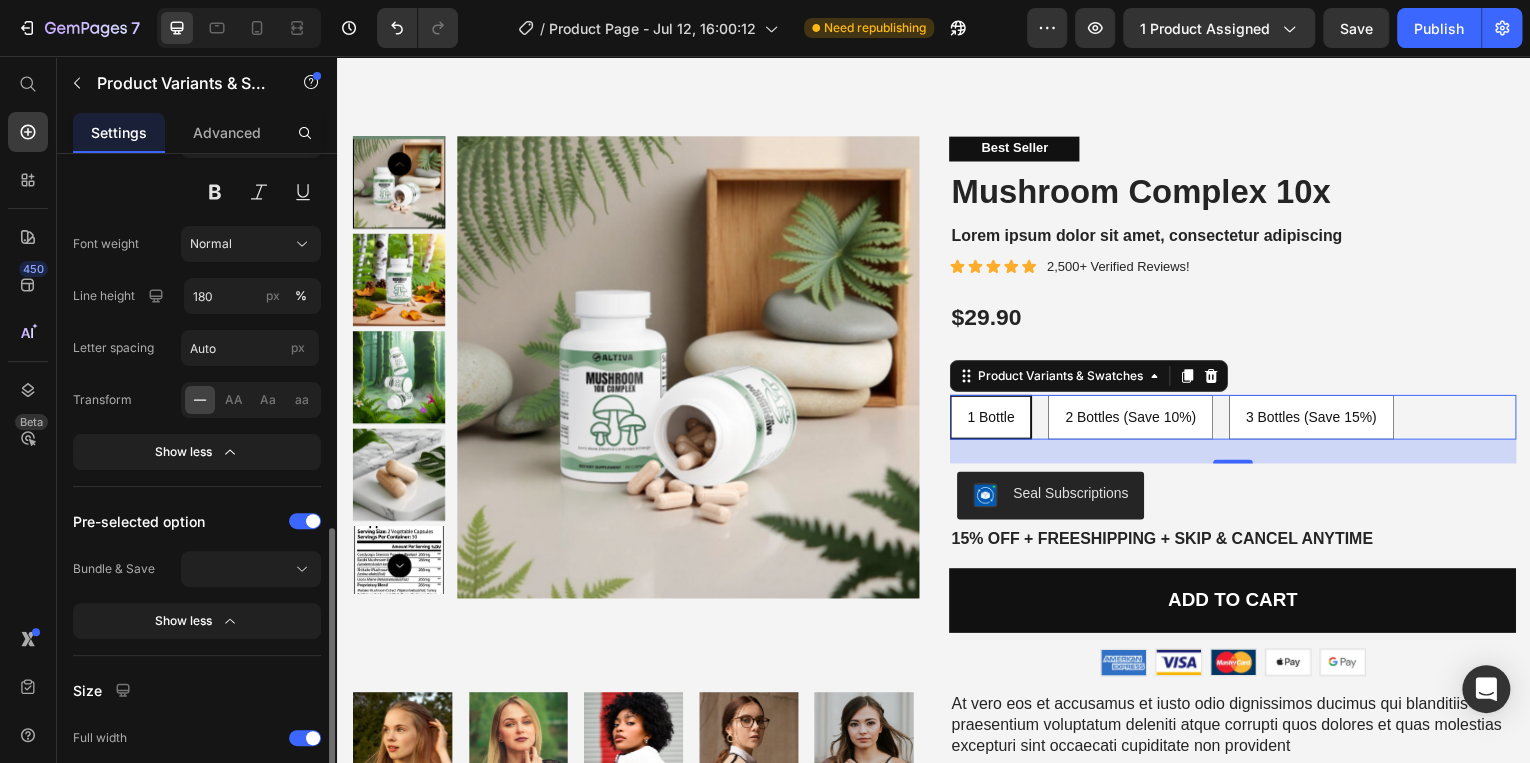 click on "Bundle & Save" 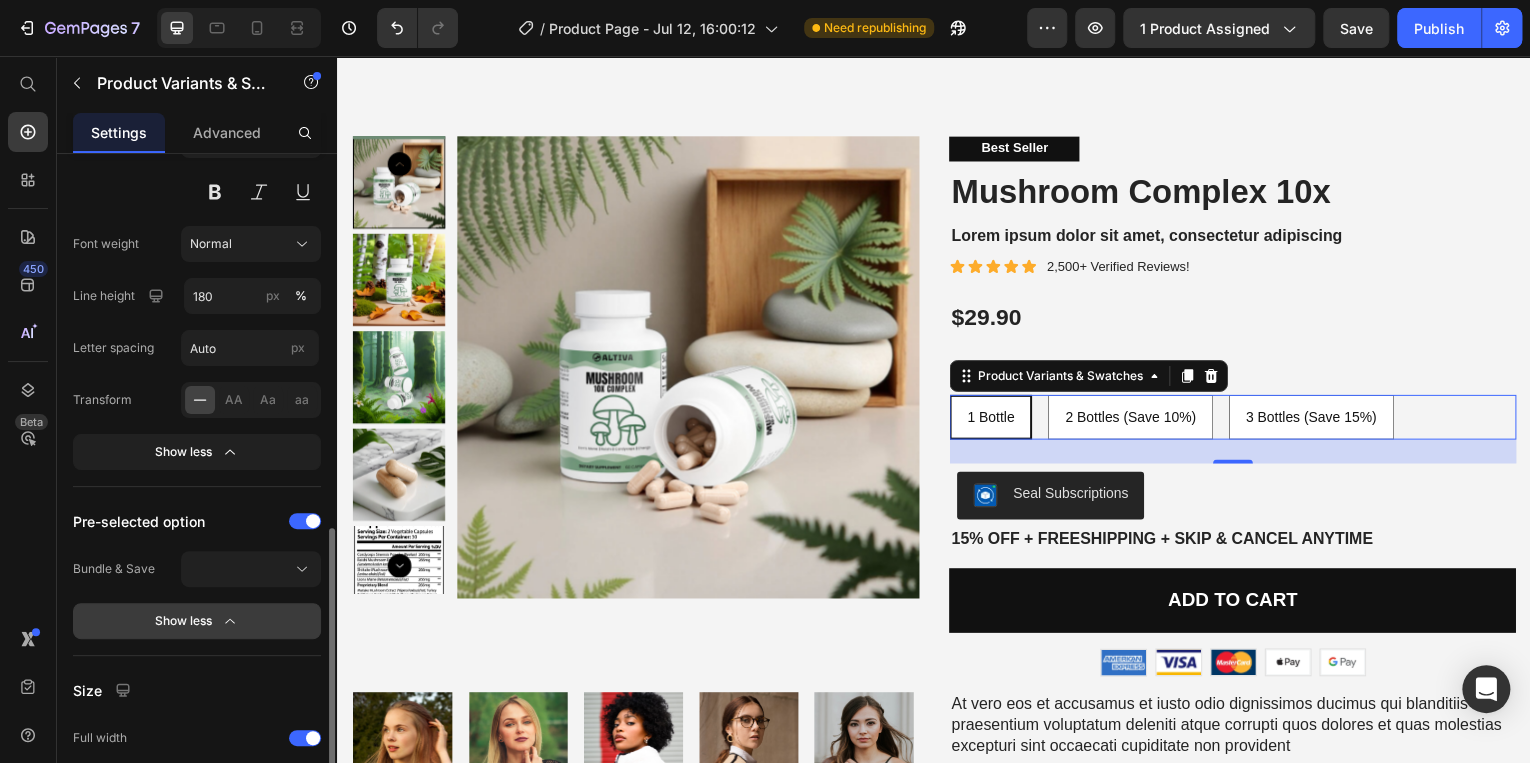 click on "Show less" at bounding box center [197, 621] 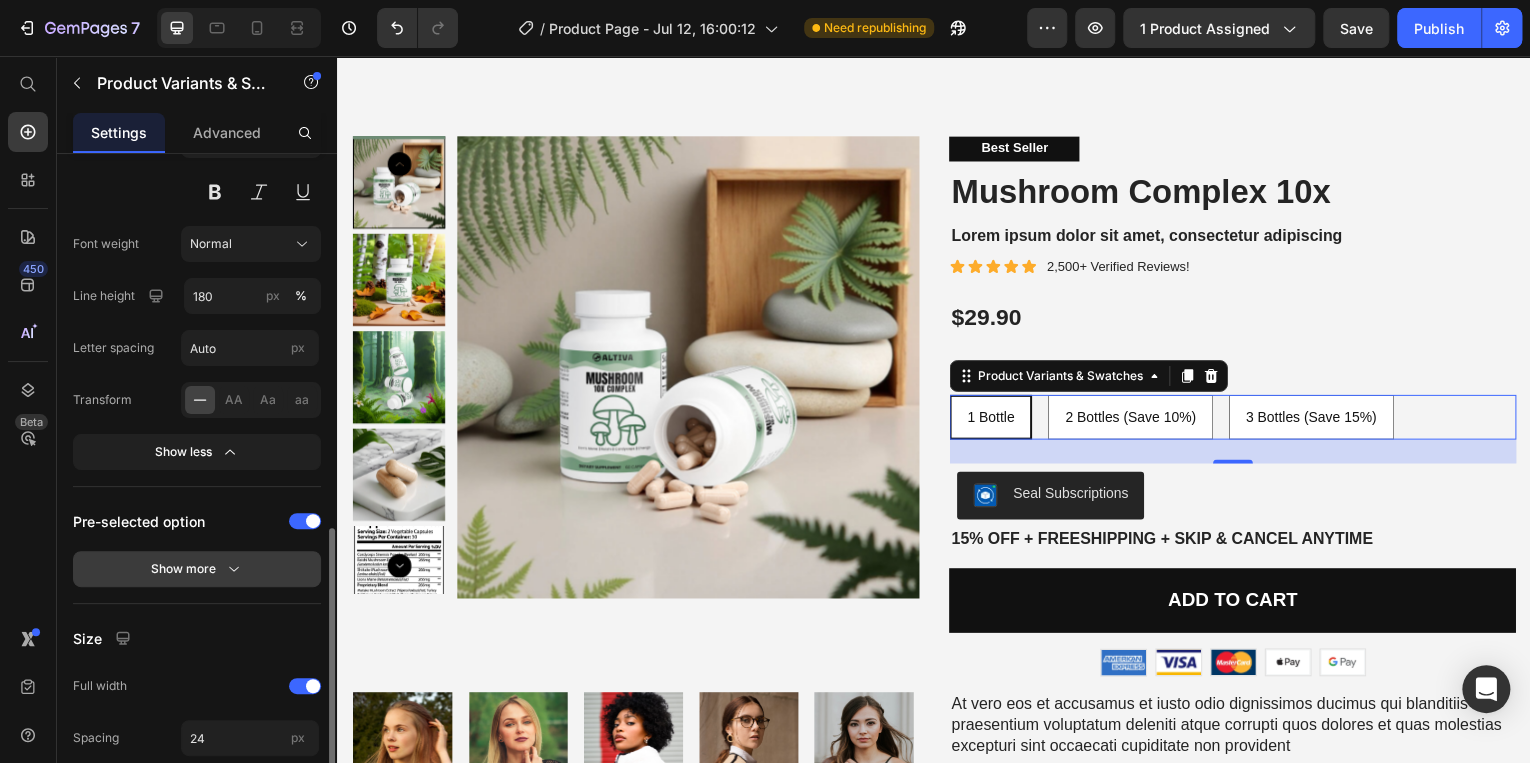 click on "Show more" at bounding box center [197, 569] 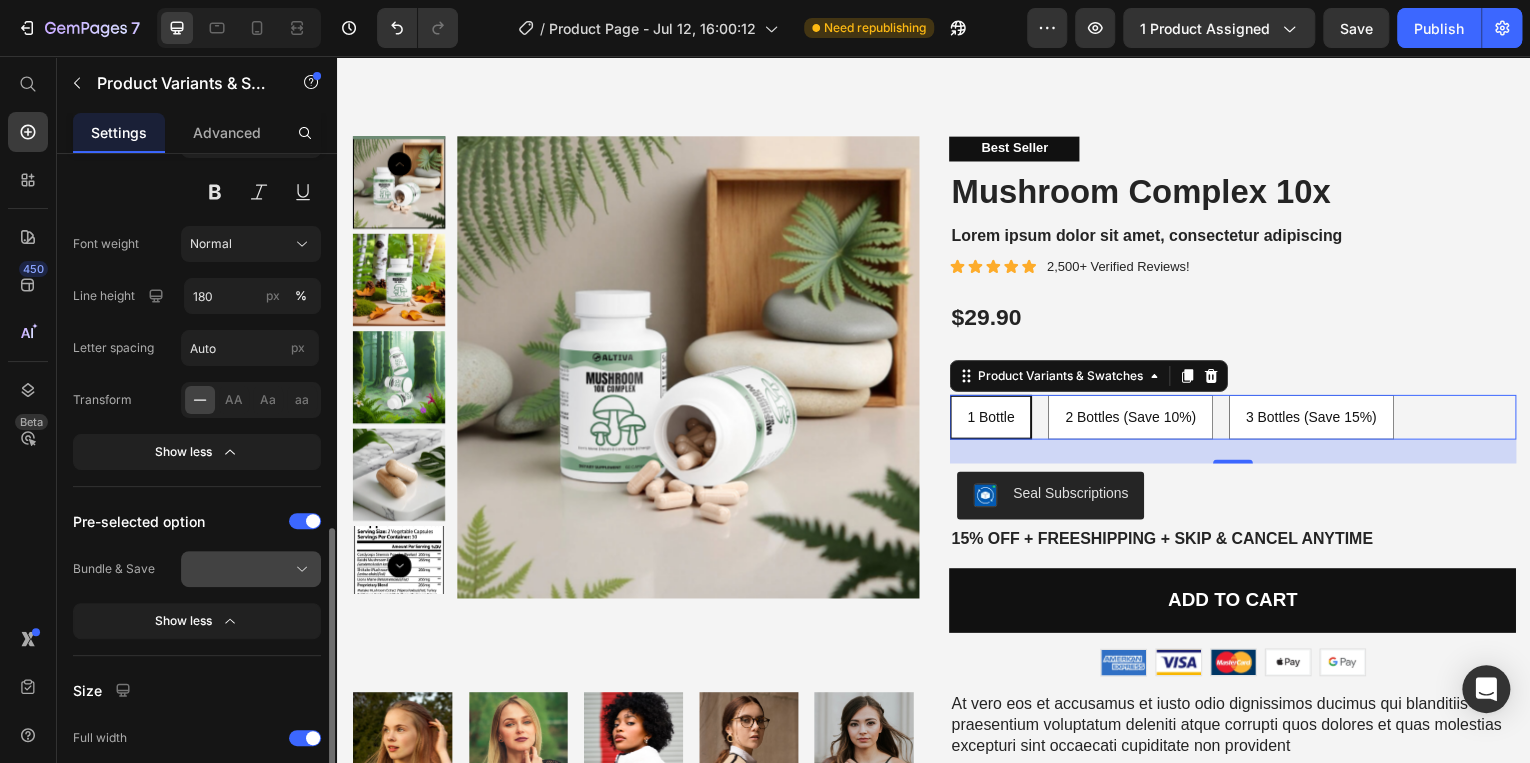 click at bounding box center (251, 569) 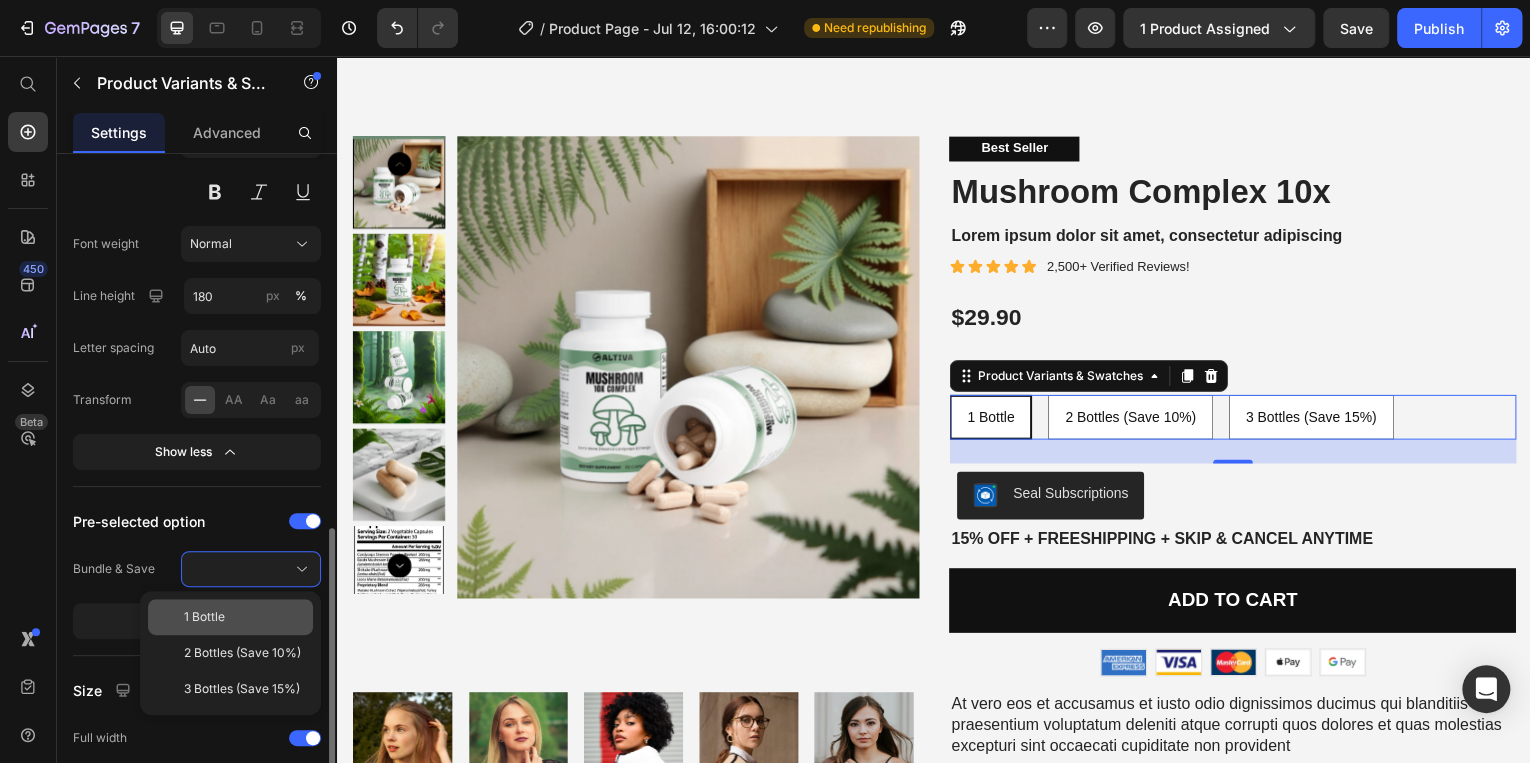 click on "1 Bottle" at bounding box center (244, 617) 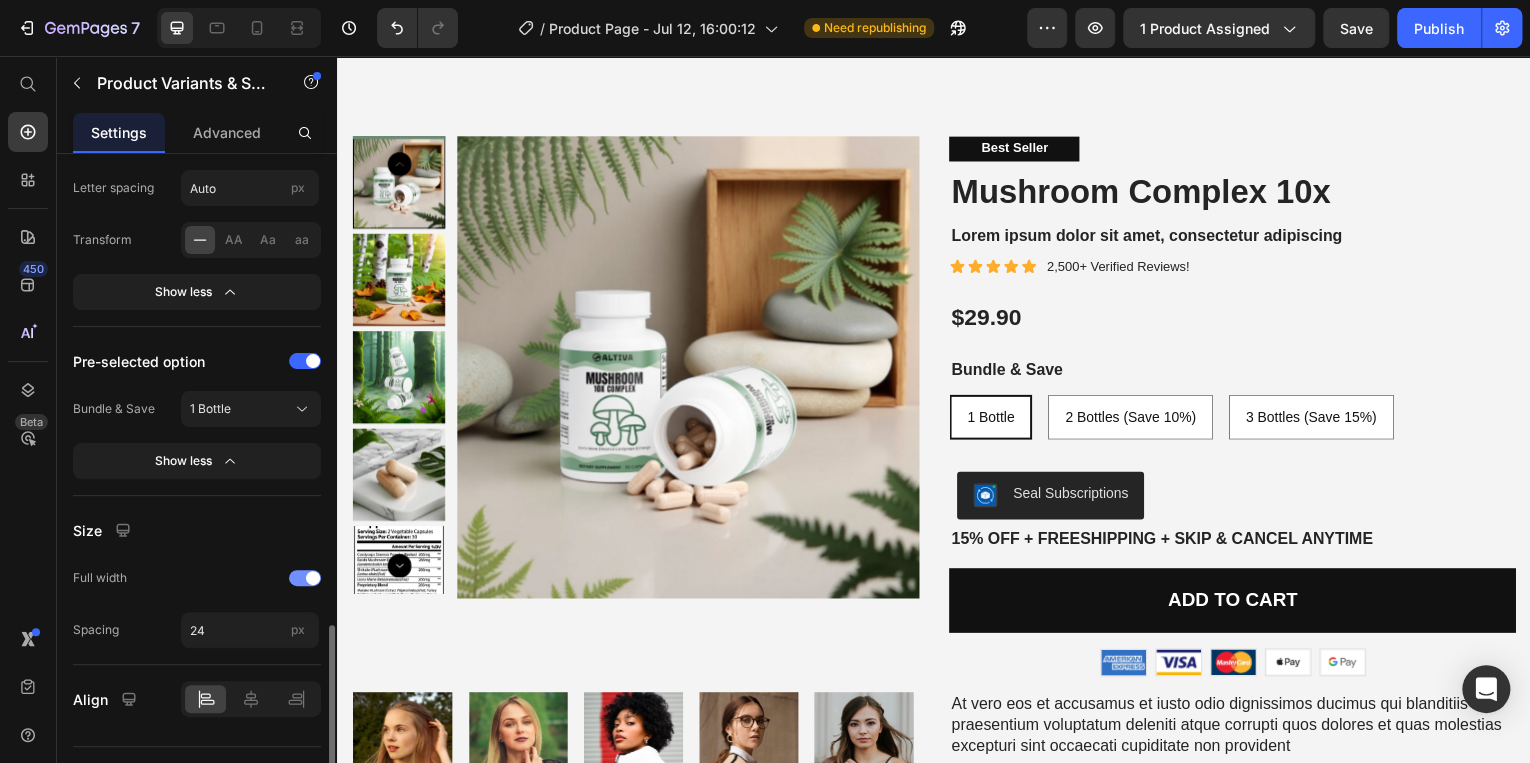 scroll, scrollTop: 1238, scrollLeft: 0, axis: vertical 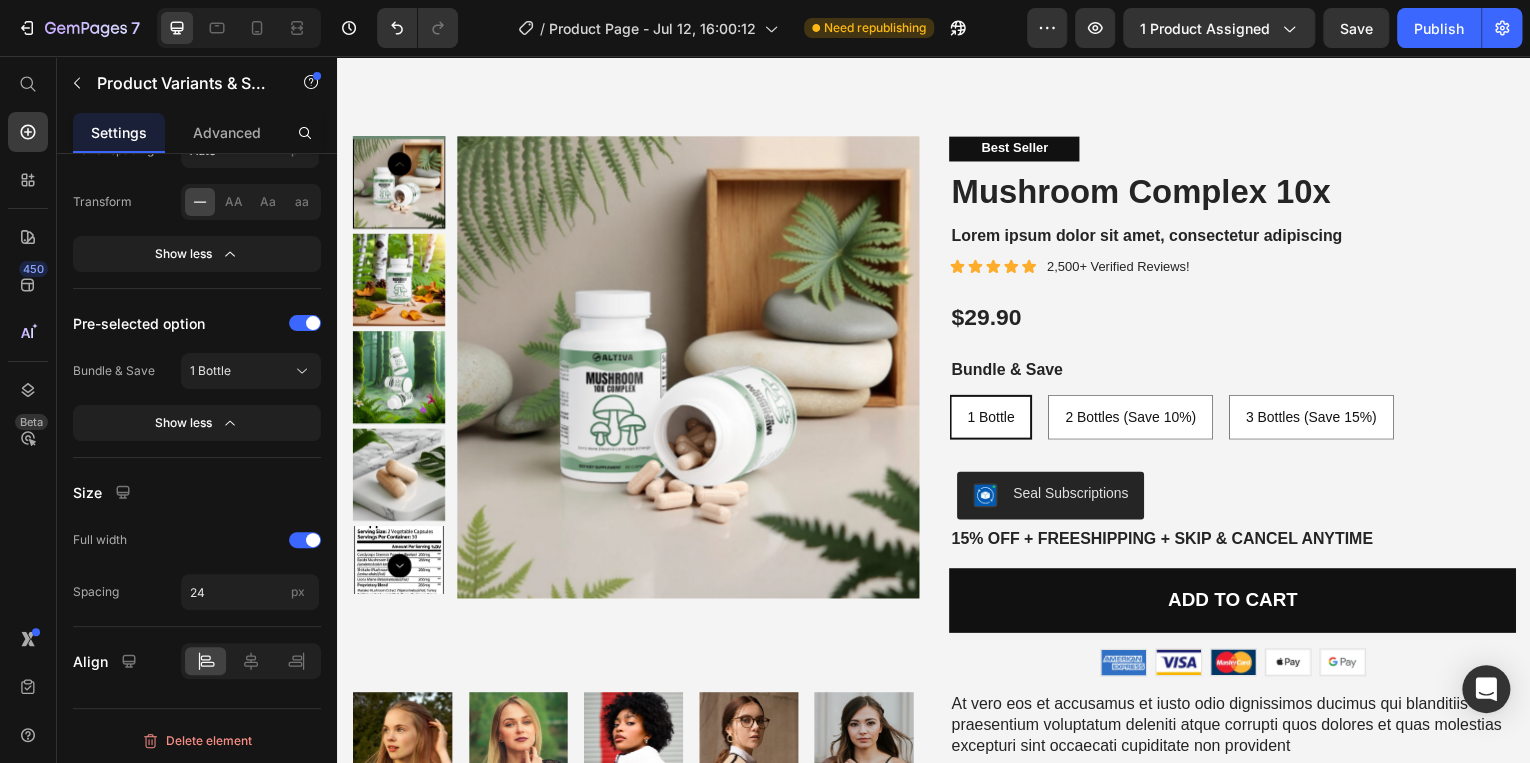 click on "1 Bottle" at bounding box center (993, 419) 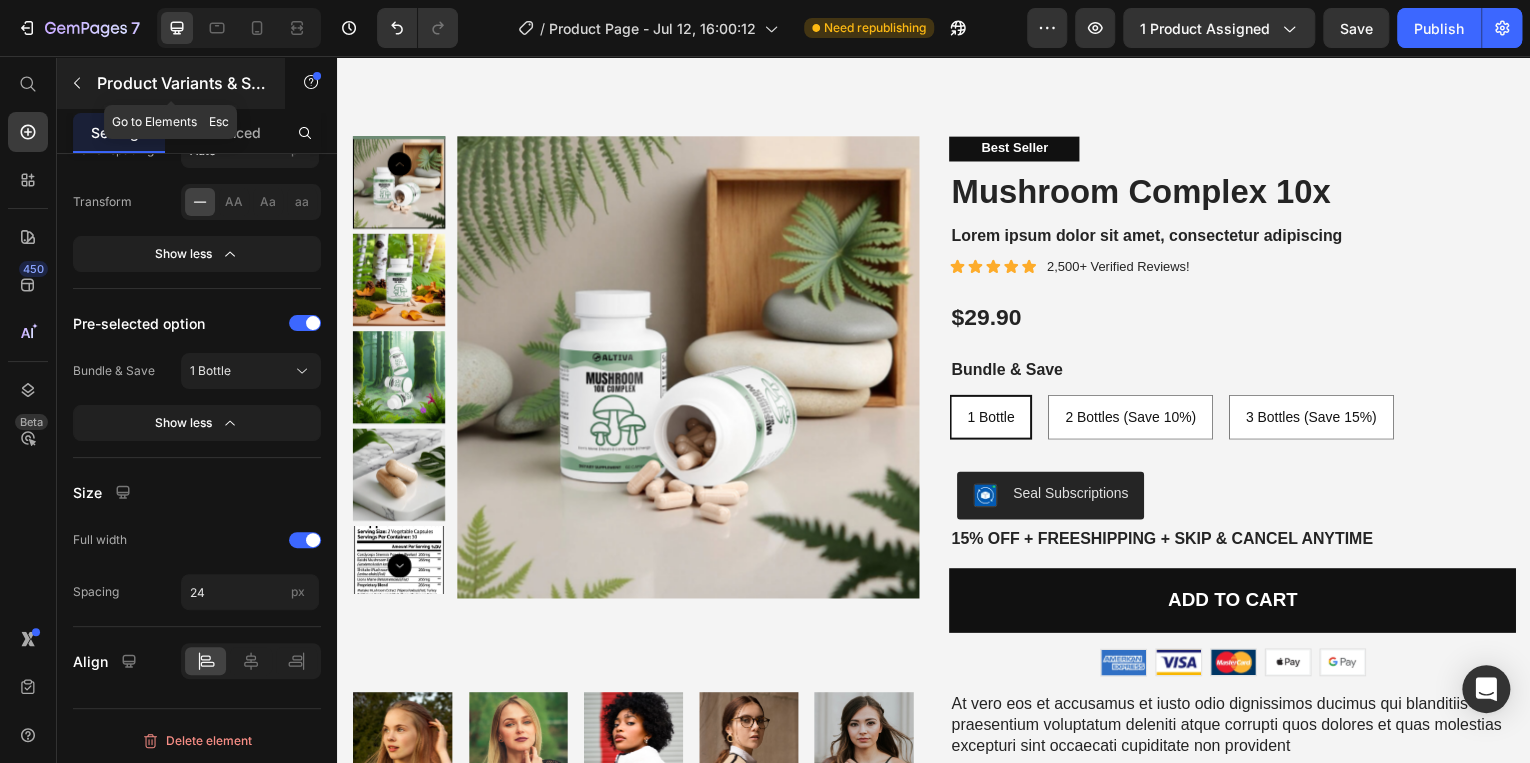 click at bounding box center [77, 83] 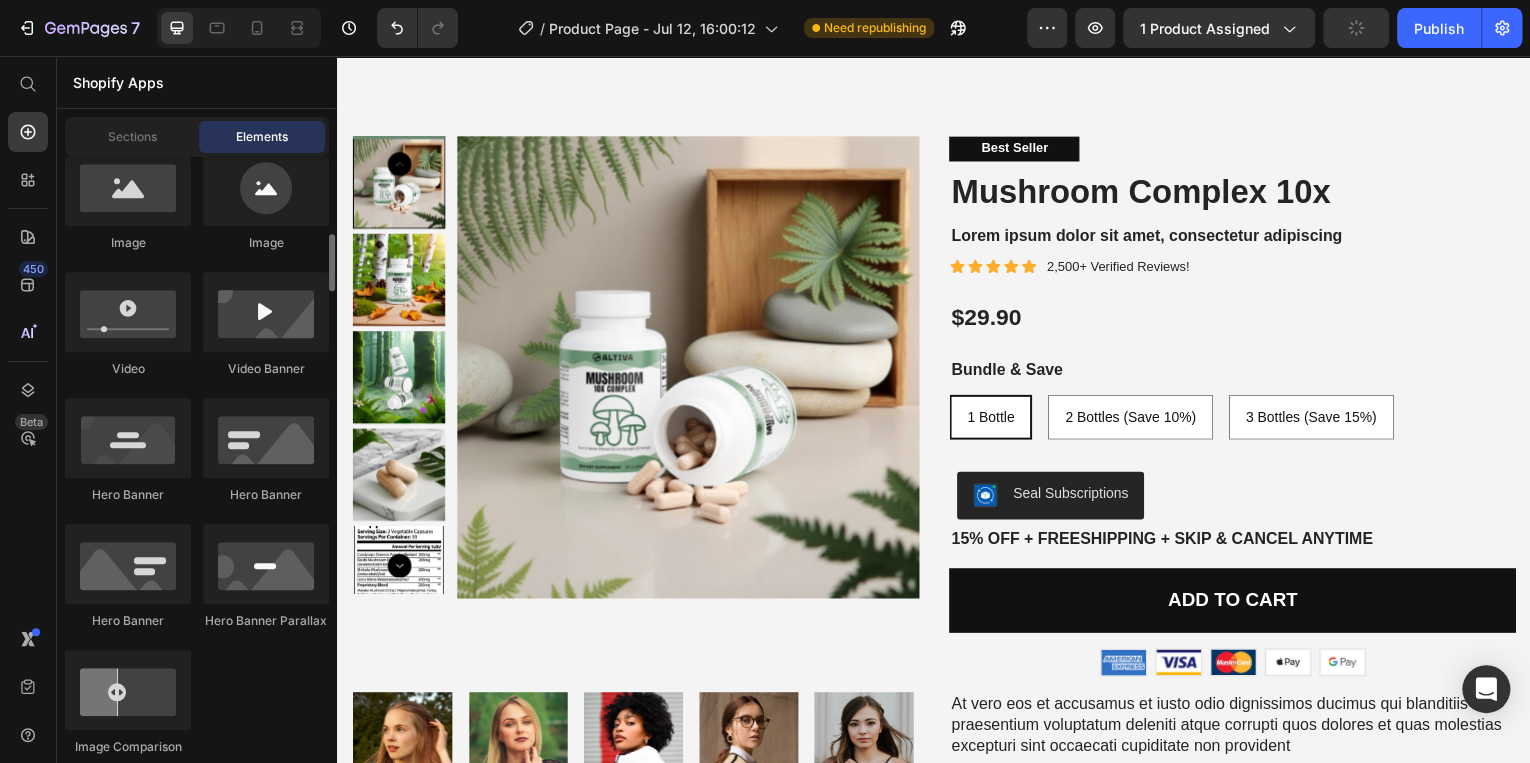 scroll, scrollTop: 719, scrollLeft: 0, axis: vertical 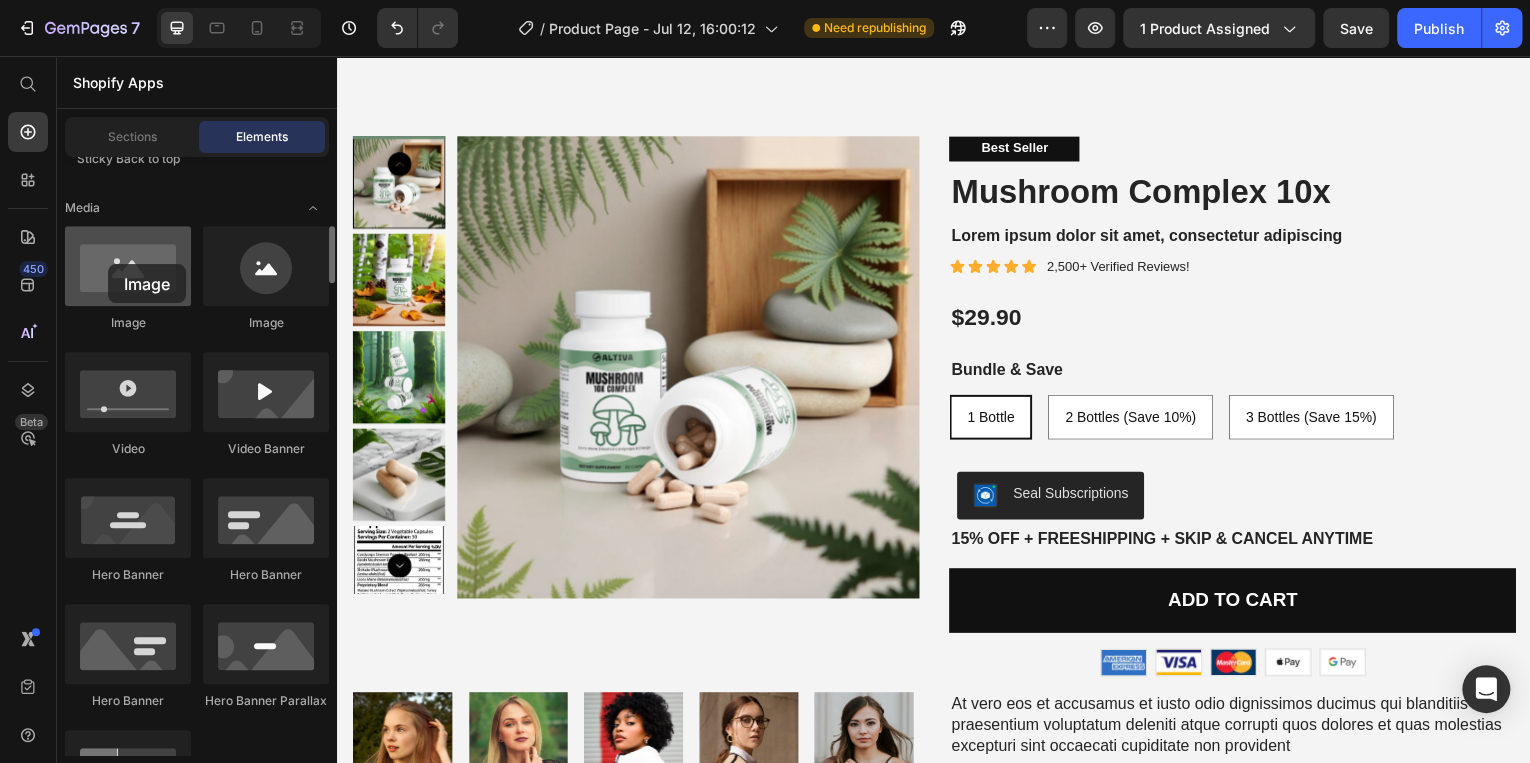 drag, startPoint x: 129, startPoint y: 275, endPoint x: 104, endPoint y: 261, distance: 28.653097 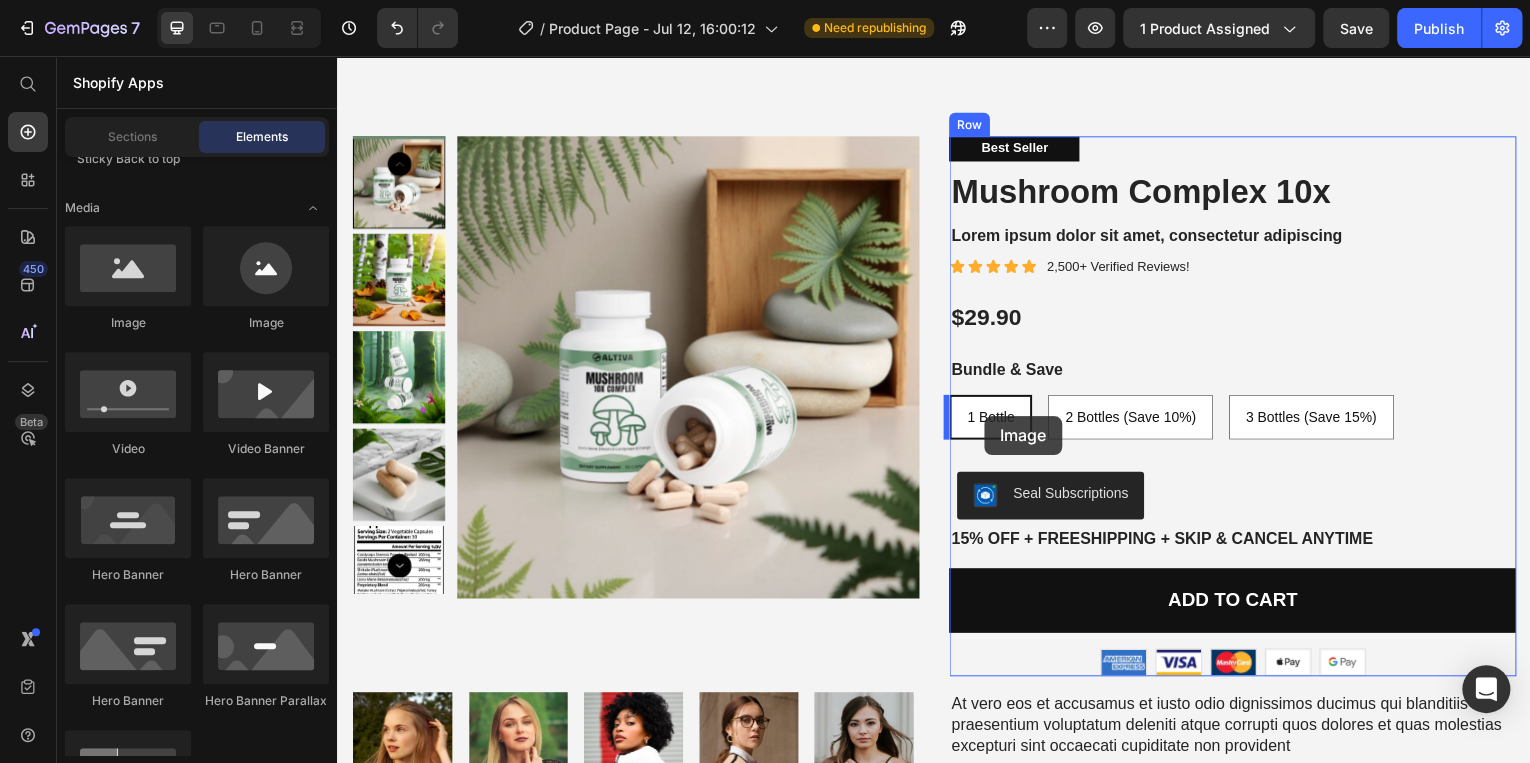 drag, startPoint x: 610, startPoint y: 332, endPoint x: 988, endPoint y: 418, distance: 387.65964 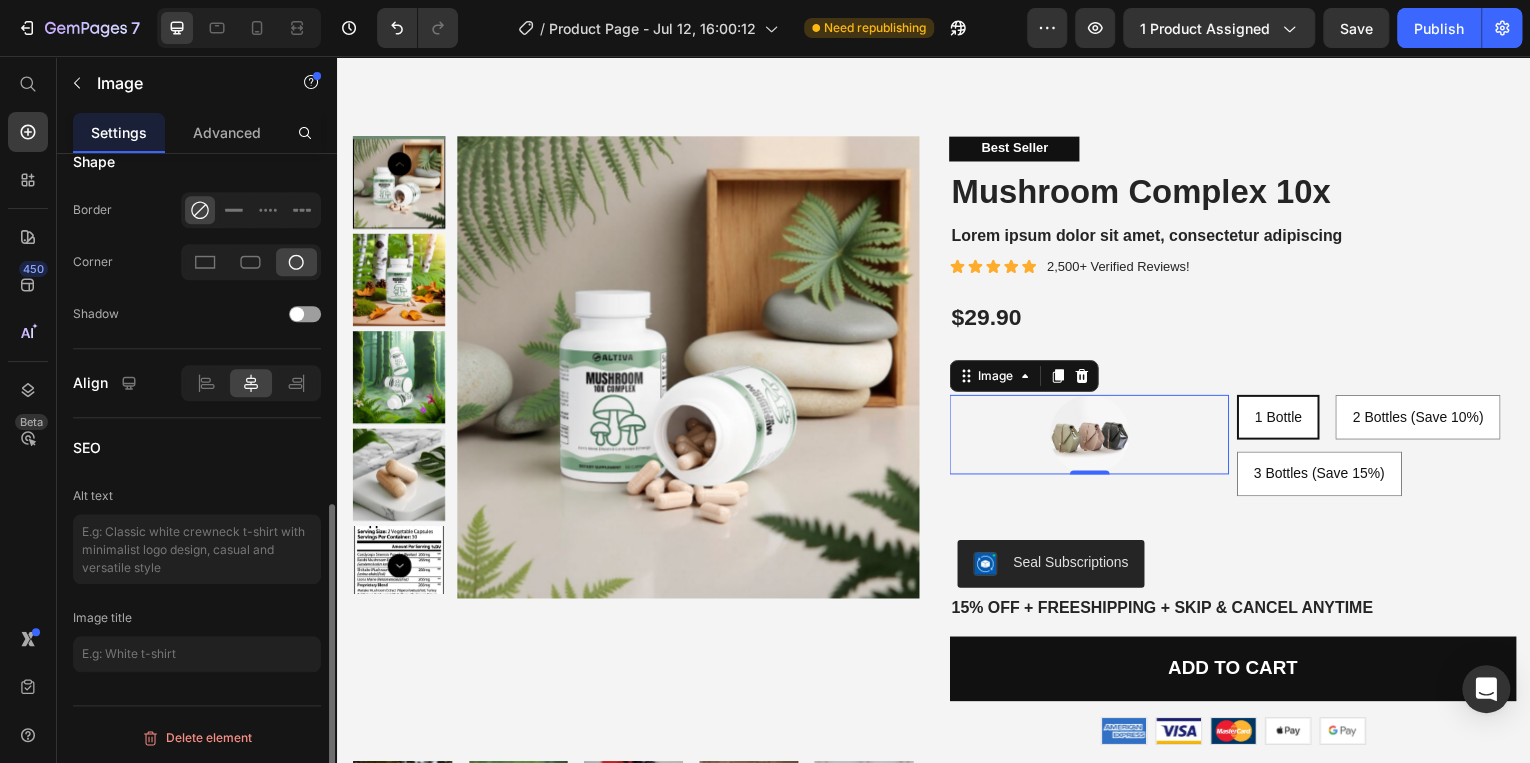 scroll, scrollTop: 0, scrollLeft: 0, axis: both 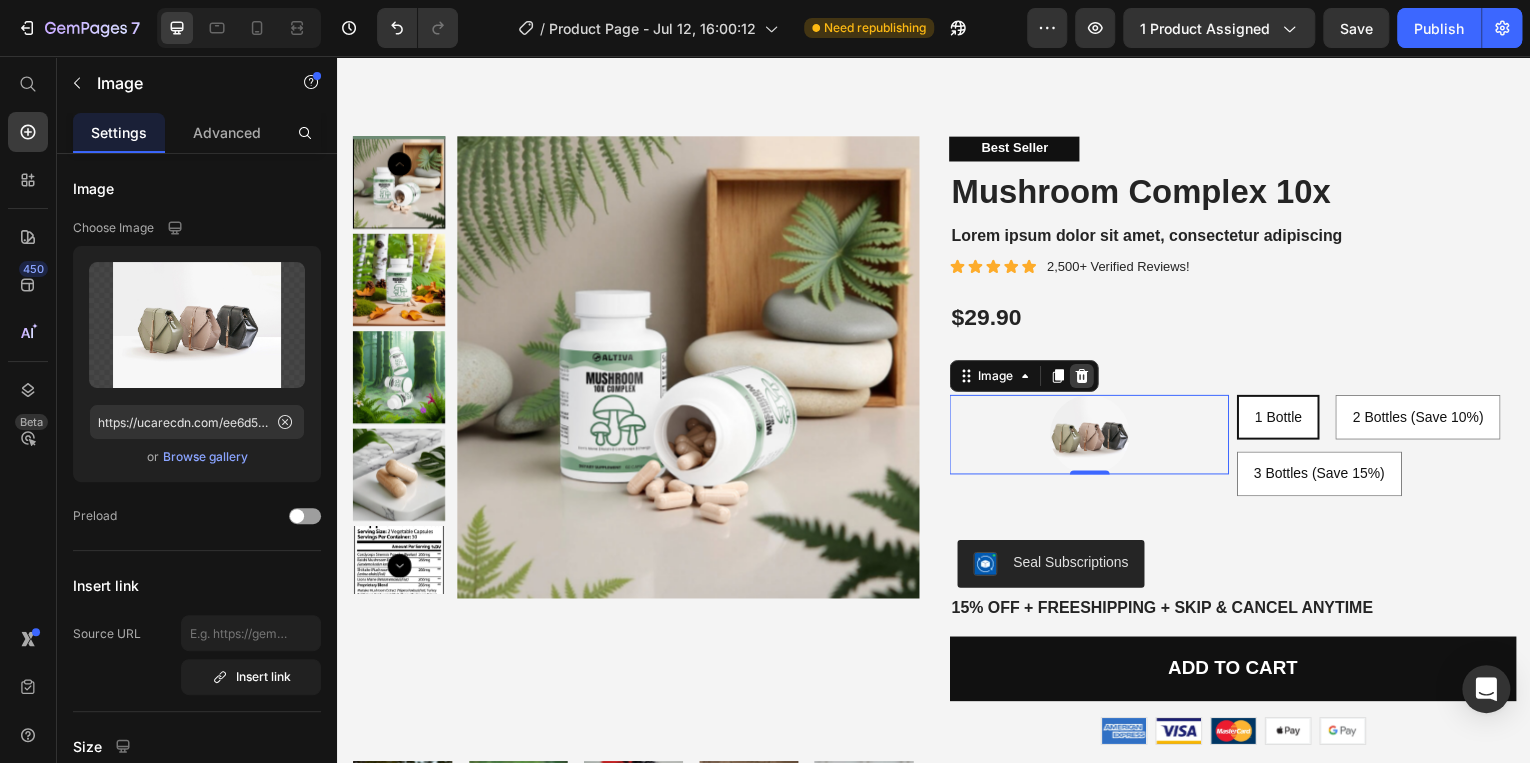 click 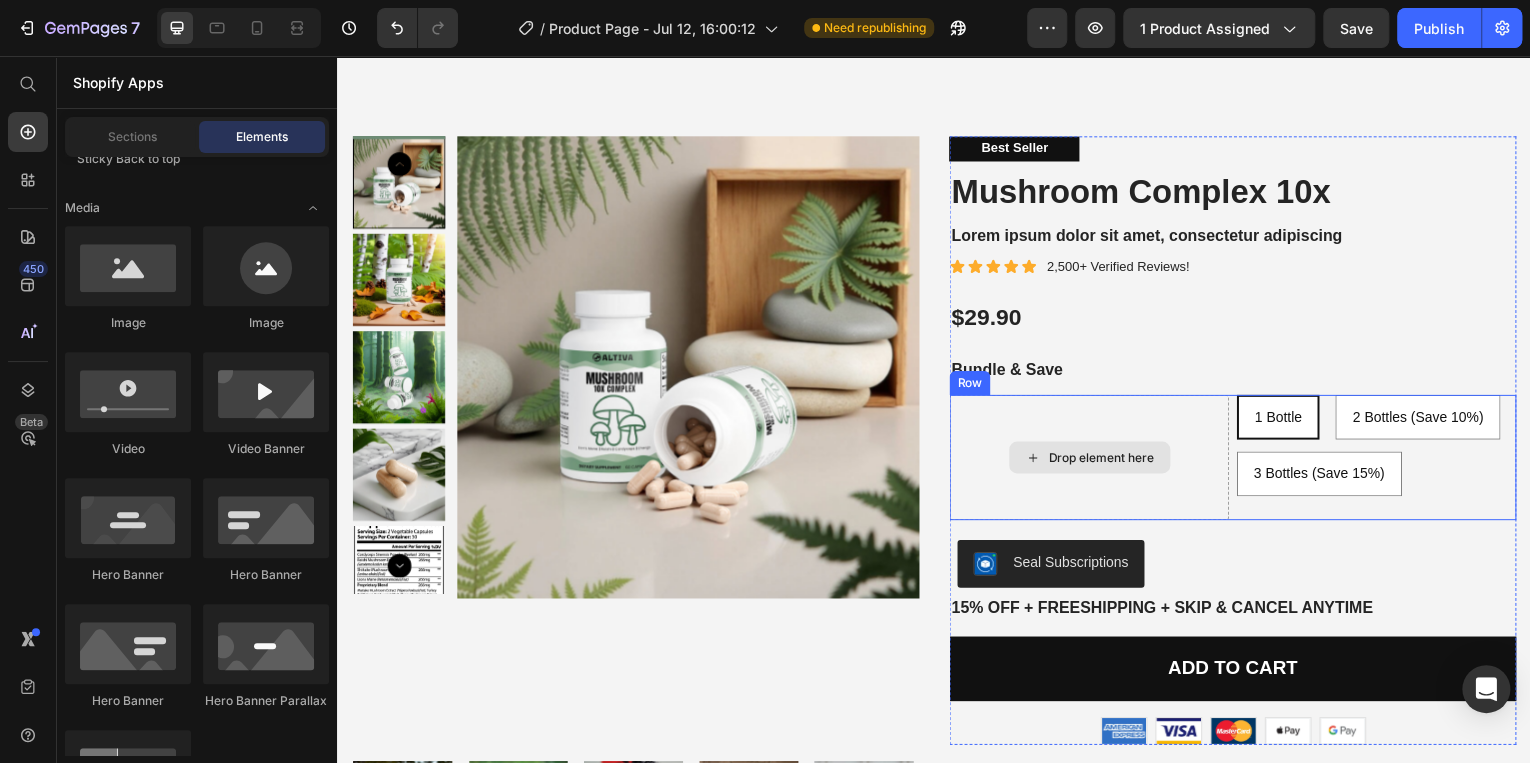 click on "Drop element here" at bounding box center [1092, 460] 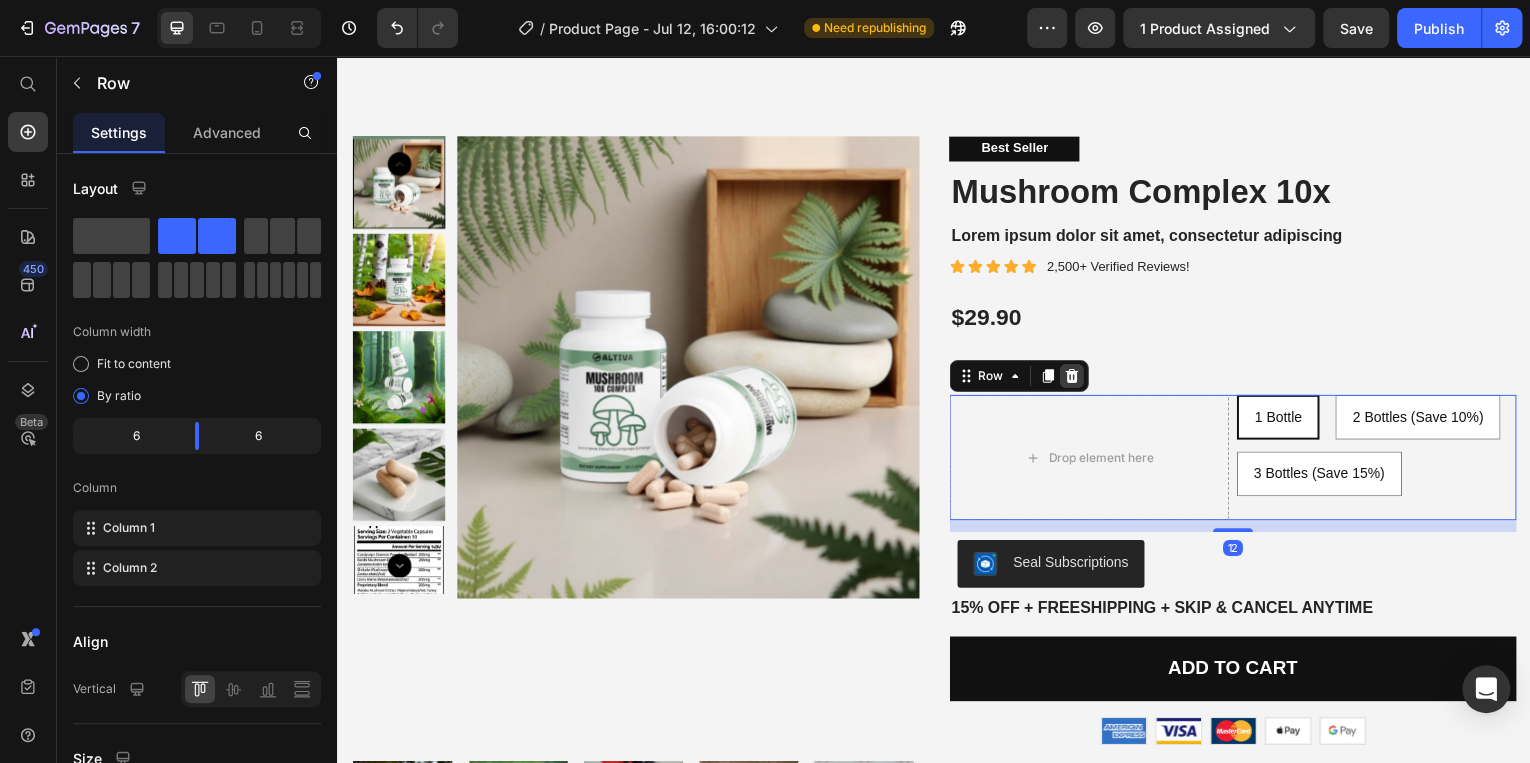 click 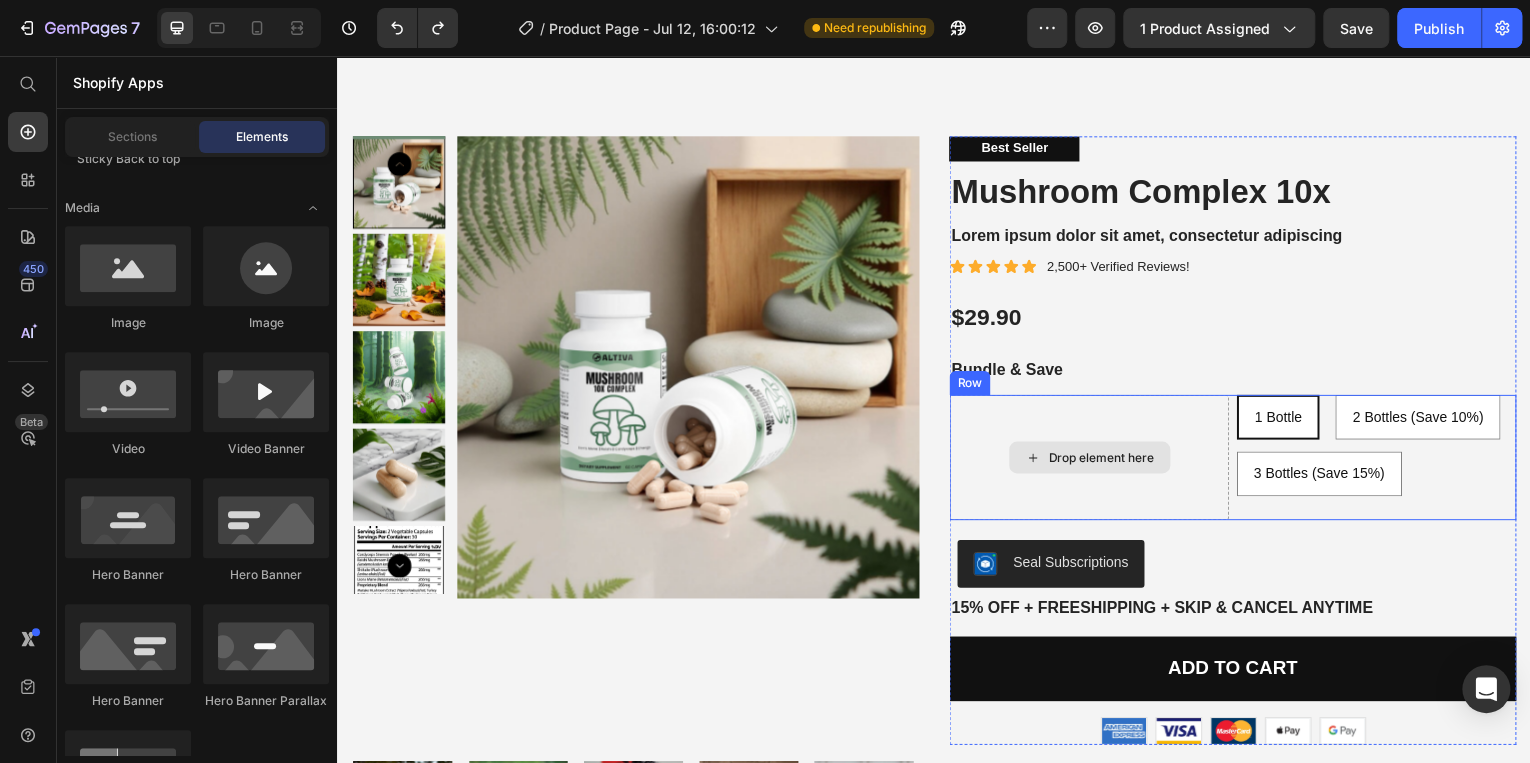 click on "Drop element here" at bounding box center (1092, 460) 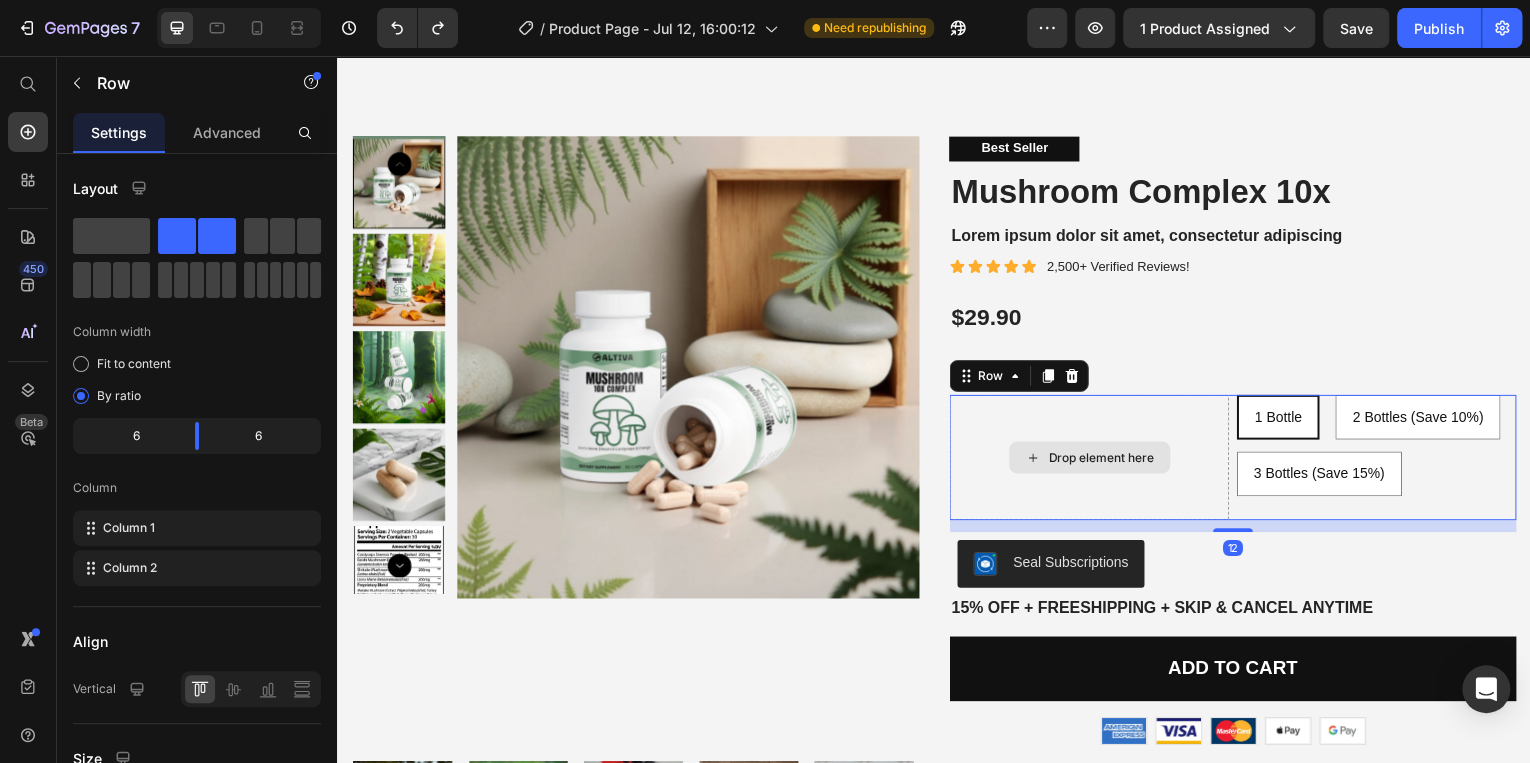 click on "Drop element here" at bounding box center (1092, 460) 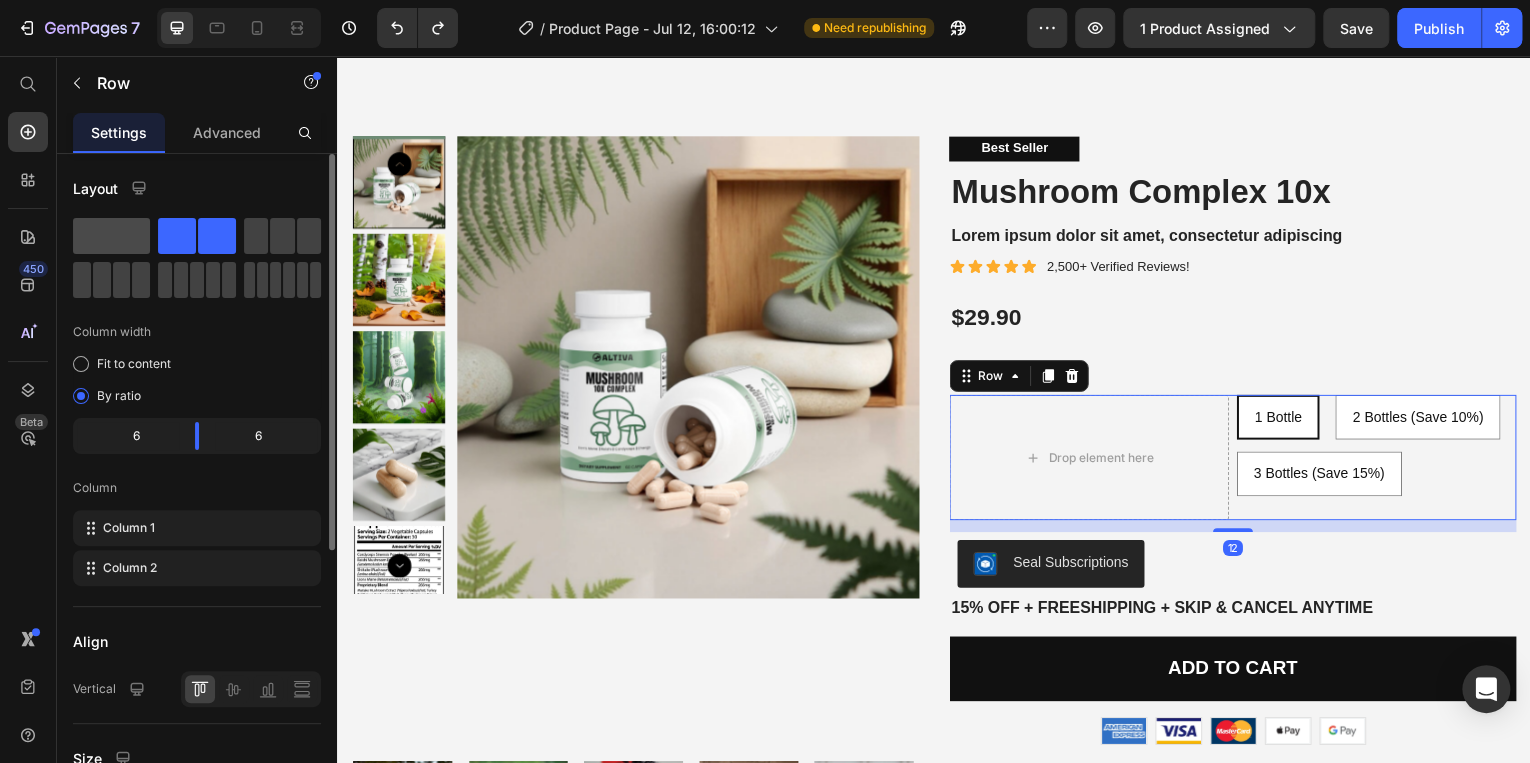 click 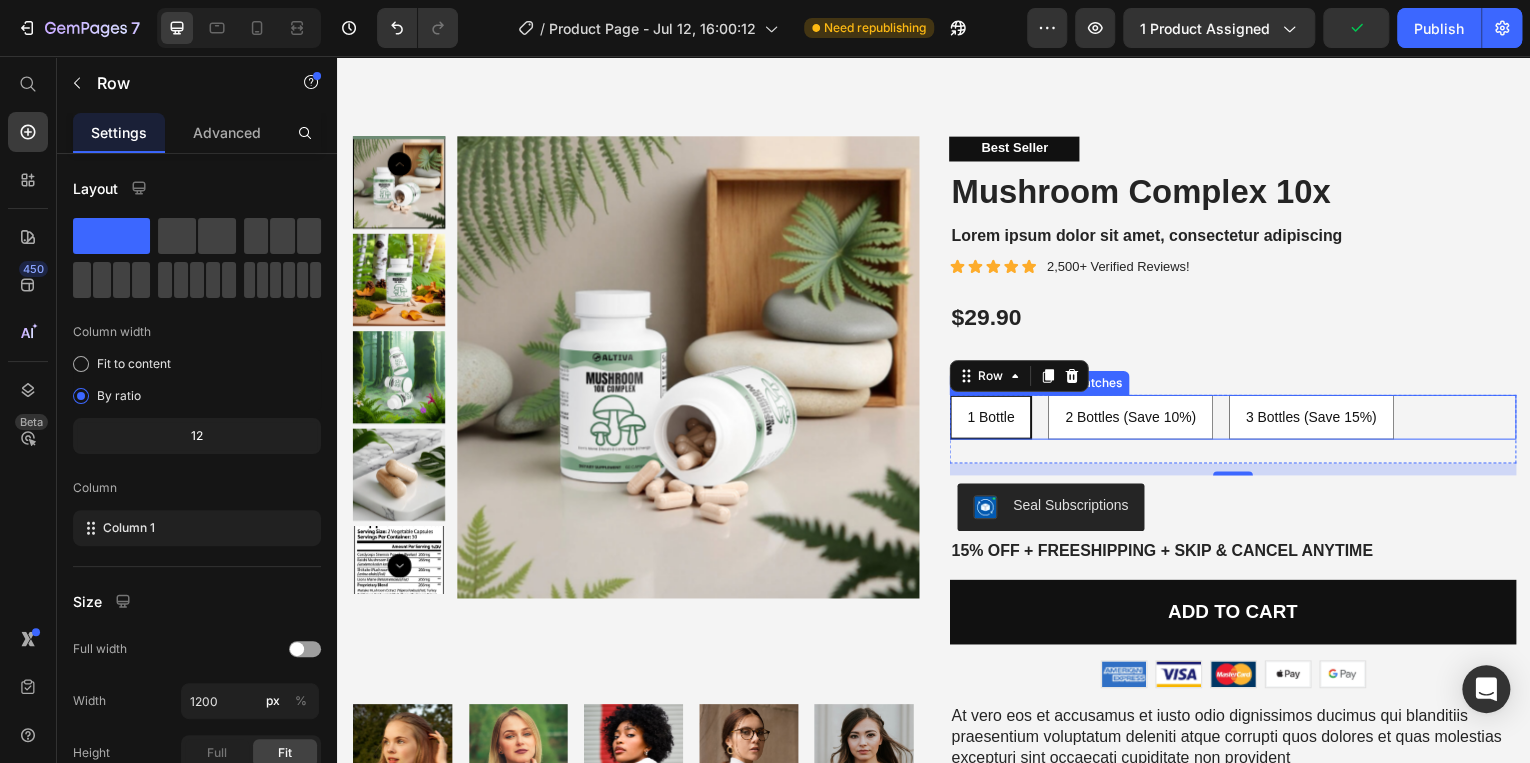 click on "1 Bottle" at bounding box center [993, 419] 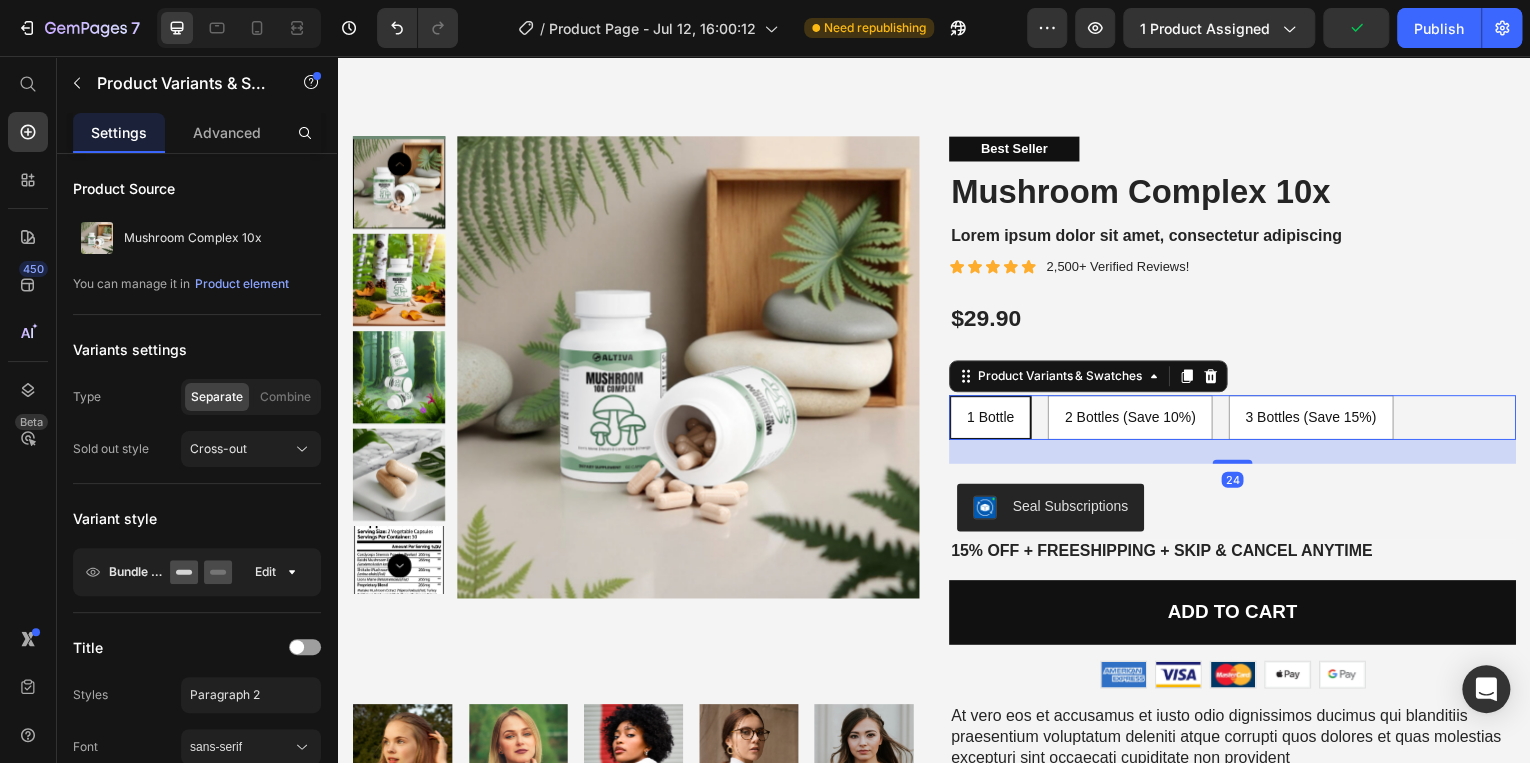 click on "1 Bottle" at bounding box center (993, 419) 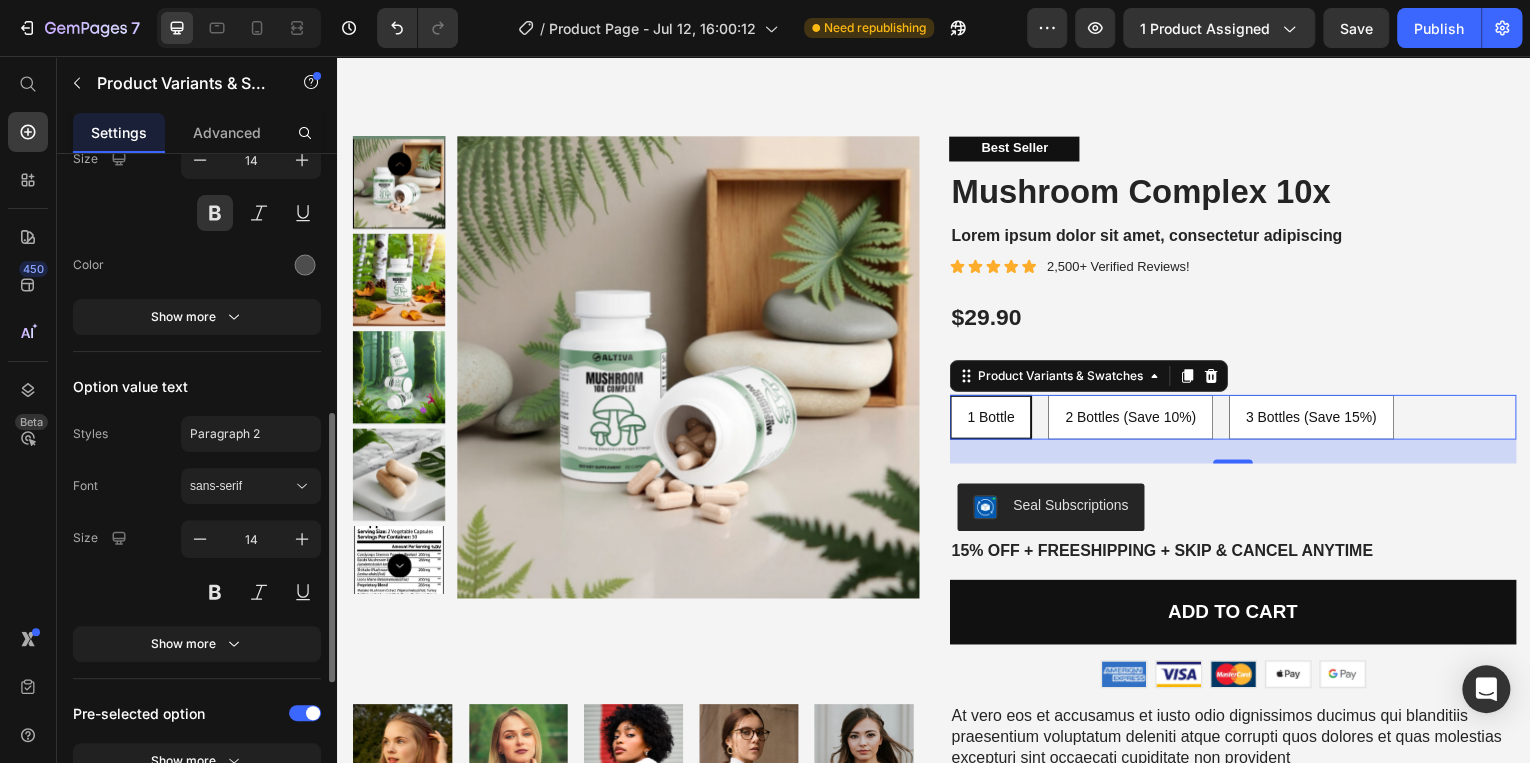 scroll, scrollTop: 960, scrollLeft: 0, axis: vertical 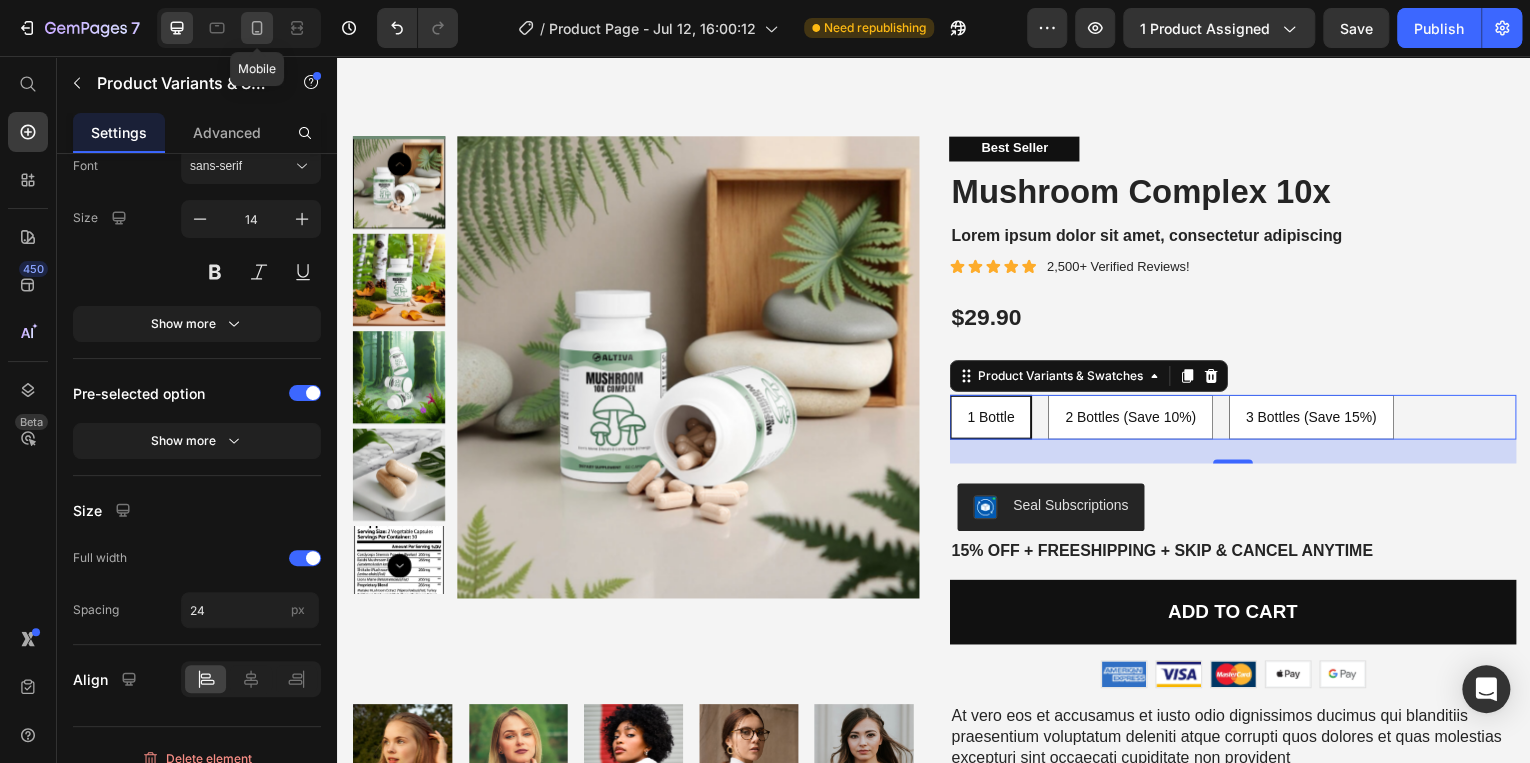 click 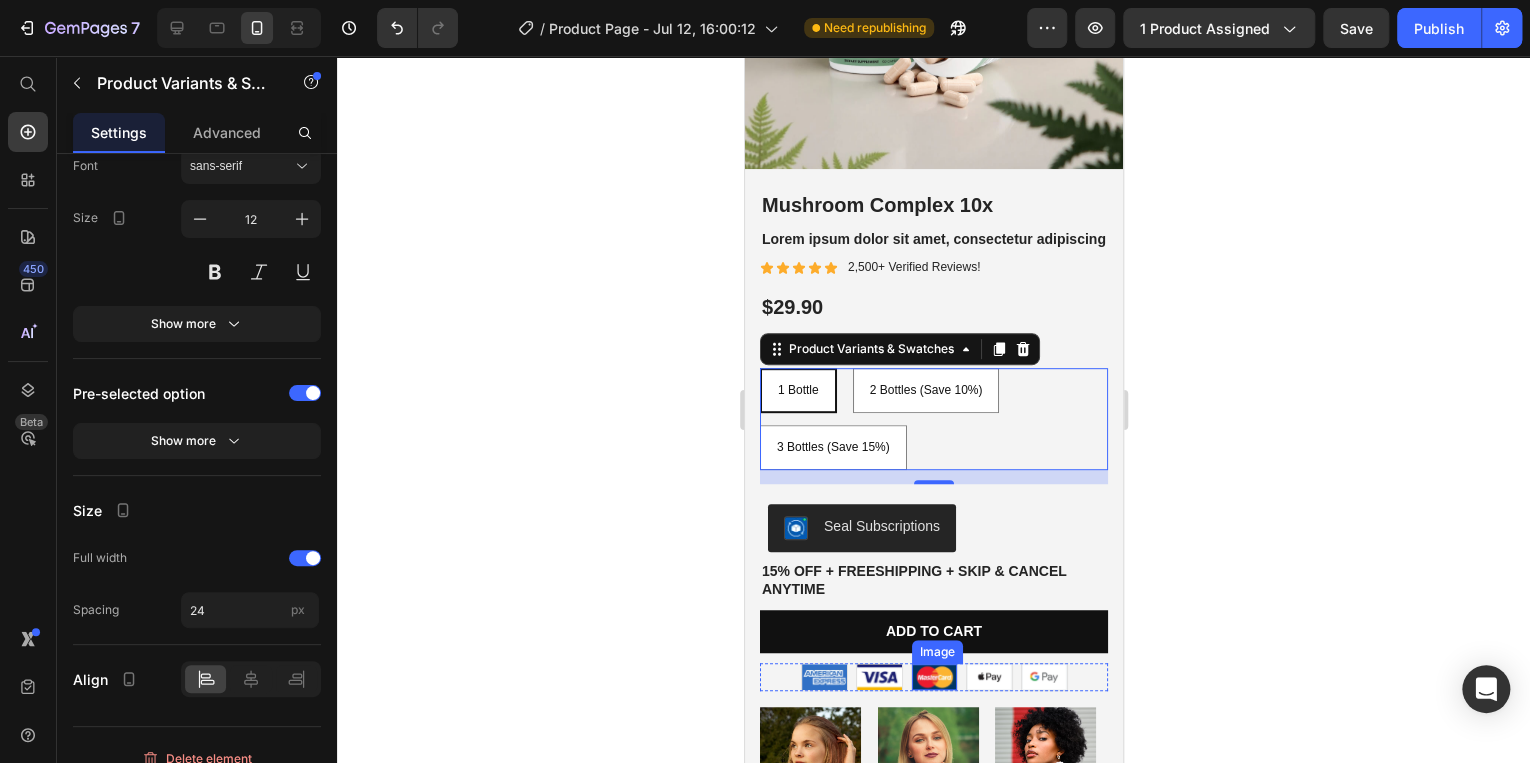 scroll, scrollTop: 368, scrollLeft: 0, axis: vertical 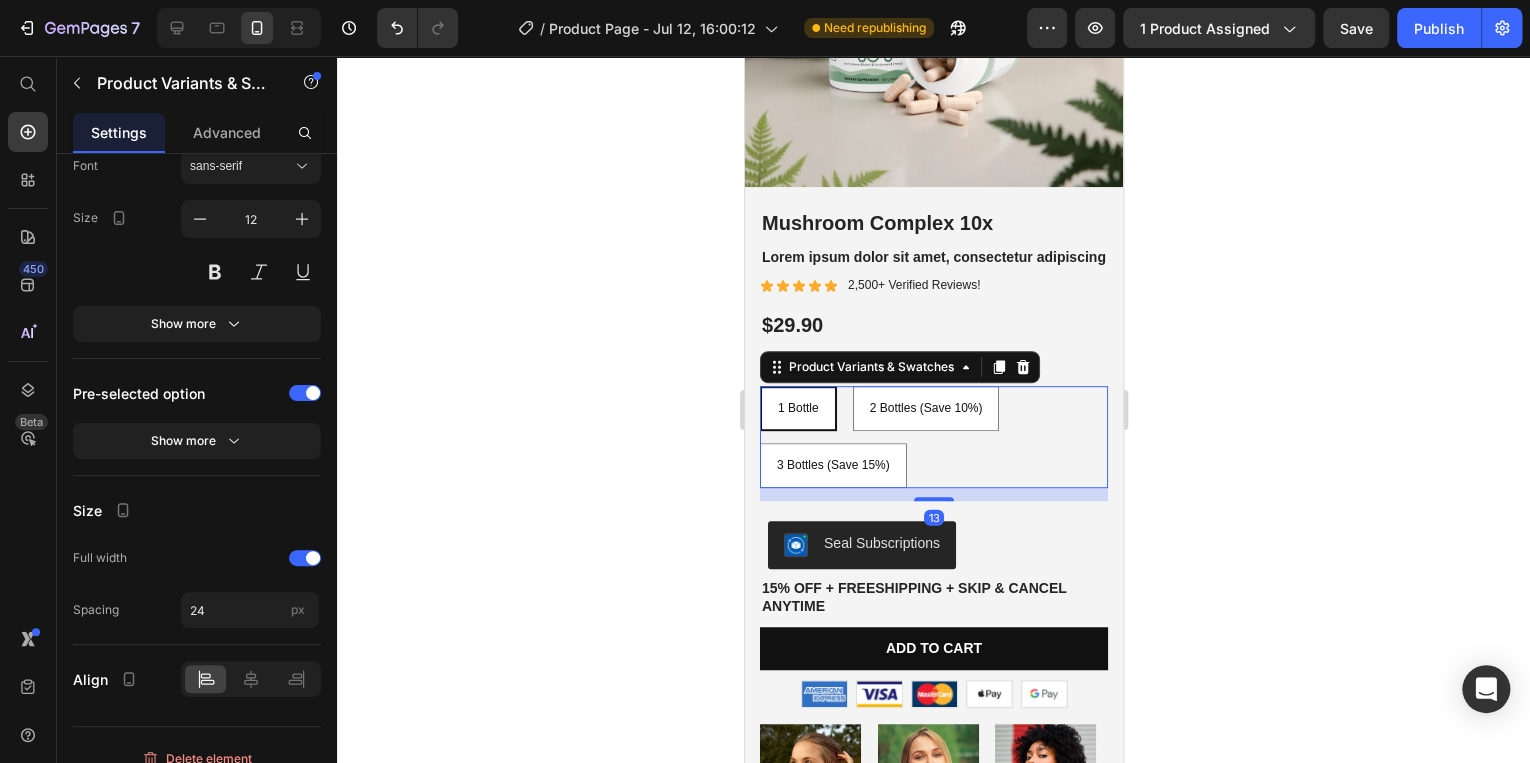 drag, startPoint x: 931, startPoint y: 505, endPoint x: 929, endPoint y: 486, distance: 19.104973 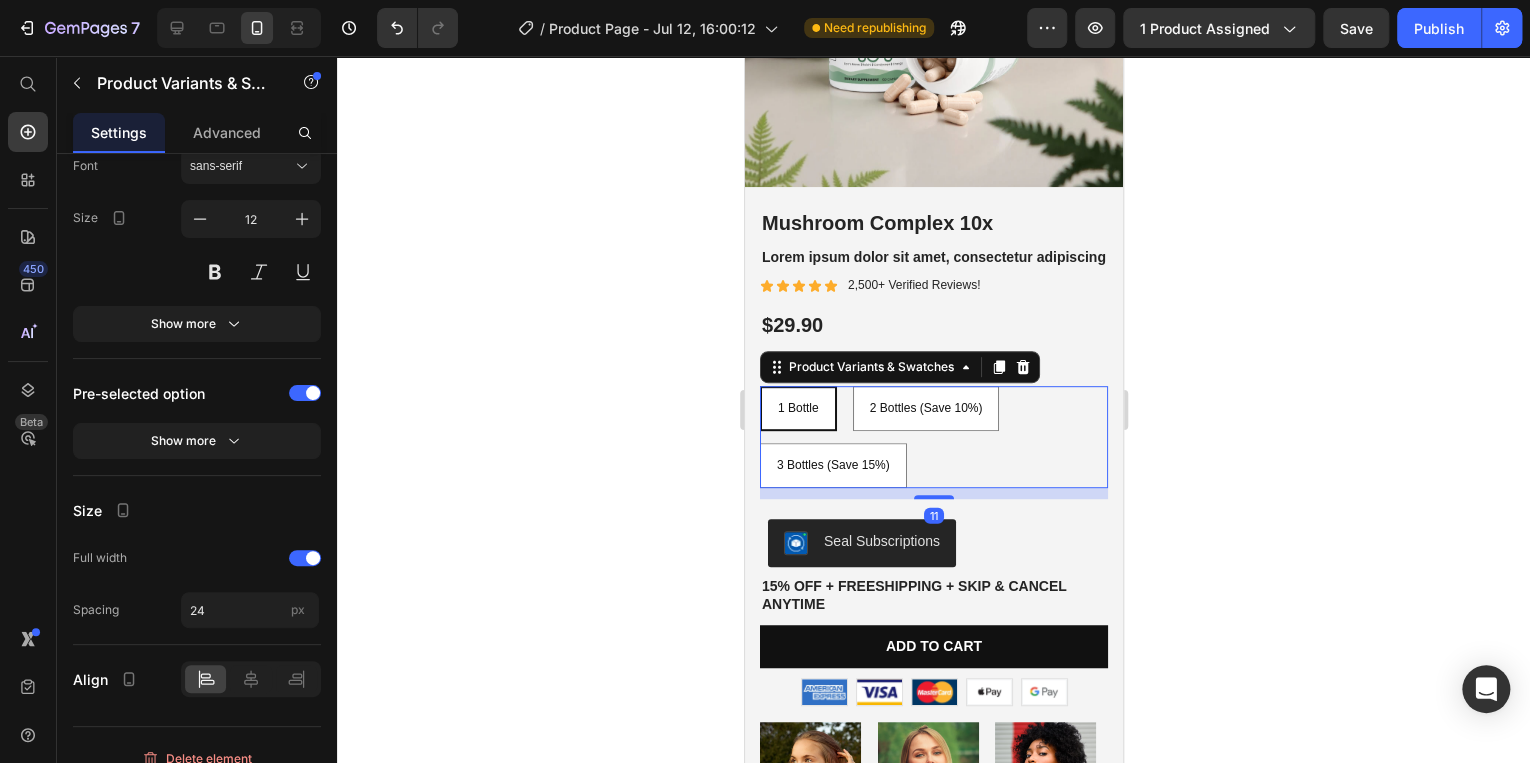 scroll, scrollTop: 0, scrollLeft: 0, axis: both 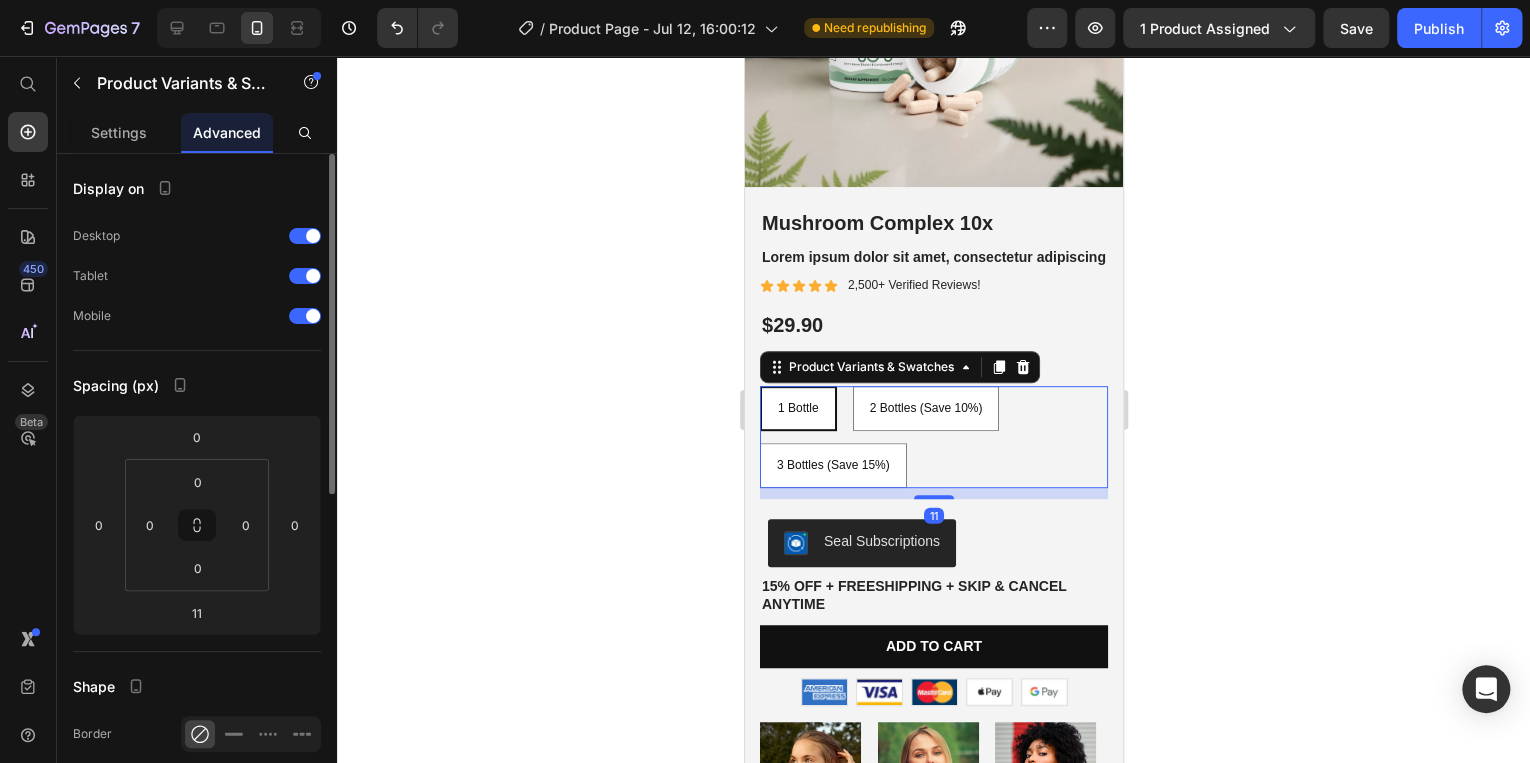 click on "1 Bottle 1 Bottle 1 Bottle 2 Bottles (Save 10%) 2 Bottles (Save 10%) 2 Bottles (Save 10%) 3 Bottles (Save 15%) 3 Bottles (Save 15%) 3 Bottles (Save 15%)" at bounding box center [933, 437] 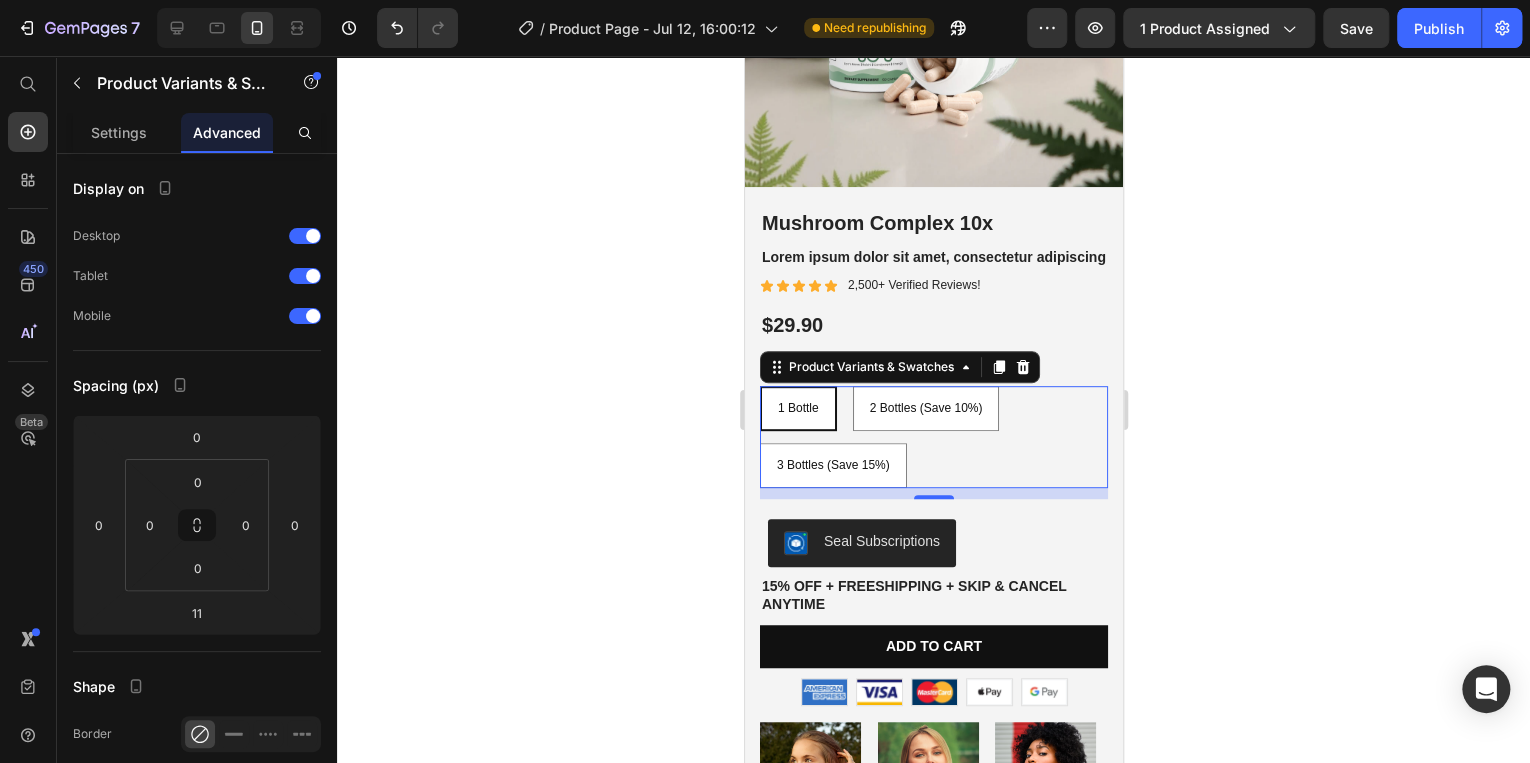 click on "1 Bottle" at bounding box center [797, 409] 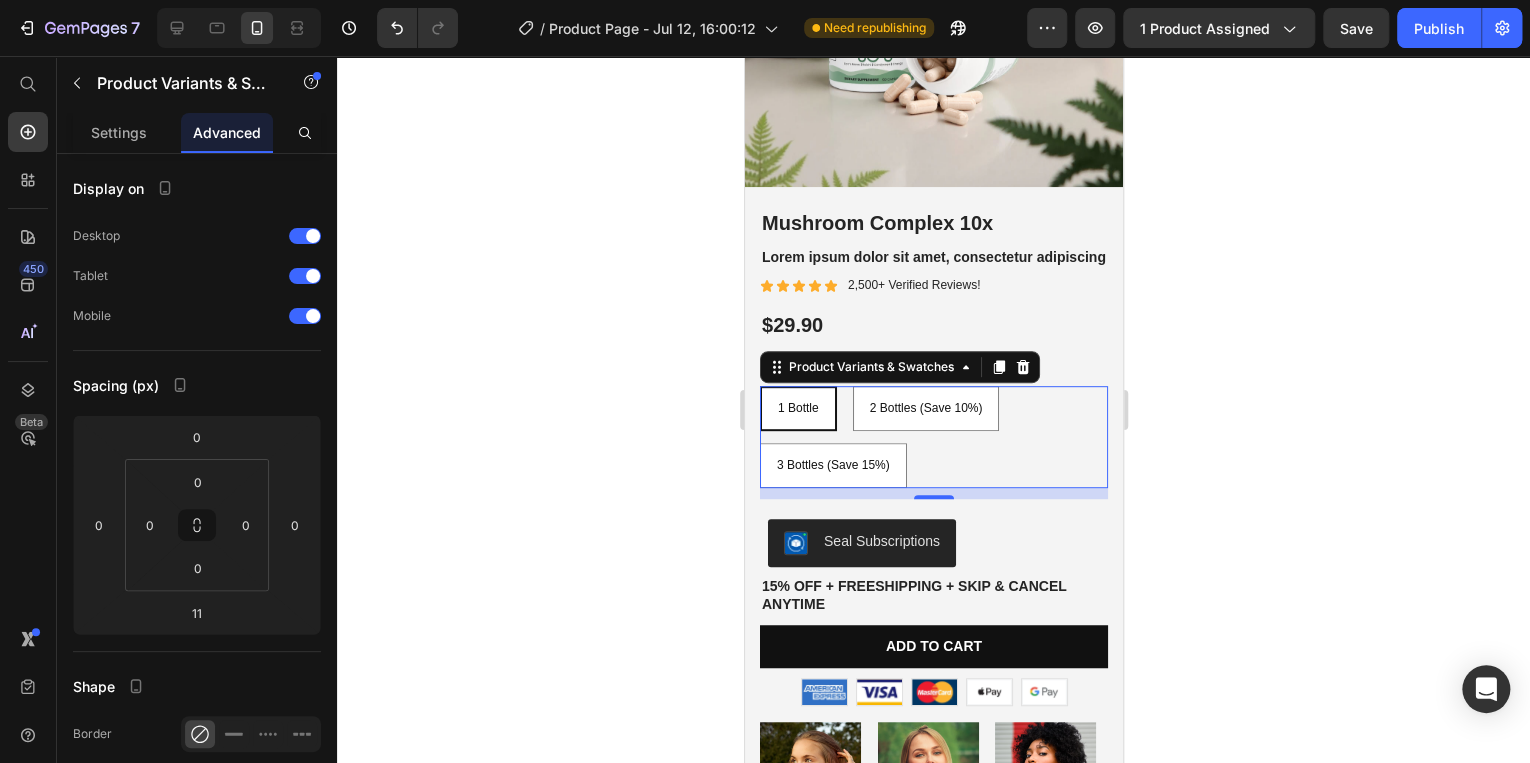 click on "1 Bottle 1 Bottle 1 Bottle" at bounding box center [758, 385] 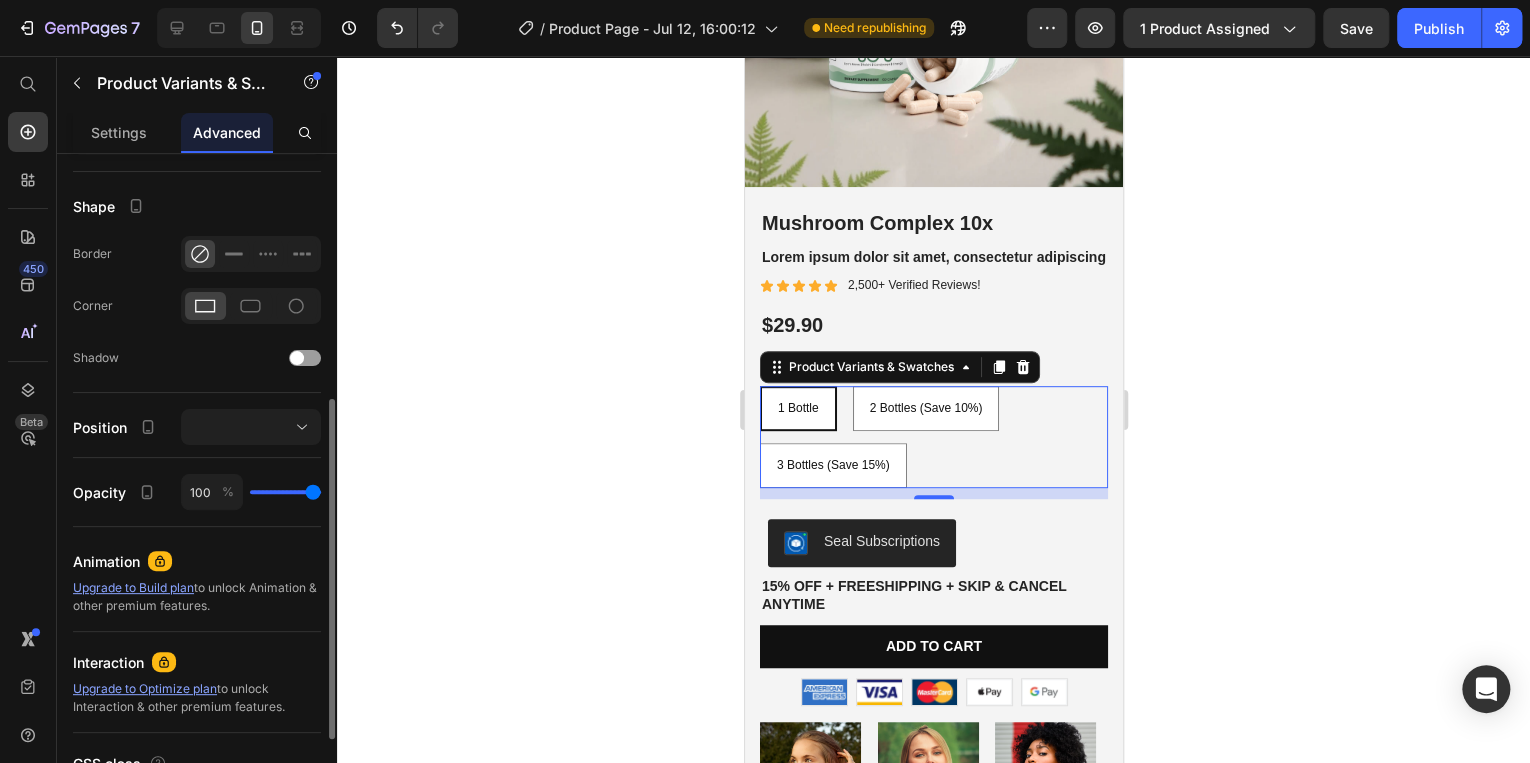 scroll, scrollTop: 636, scrollLeft: 0, axis: vertical 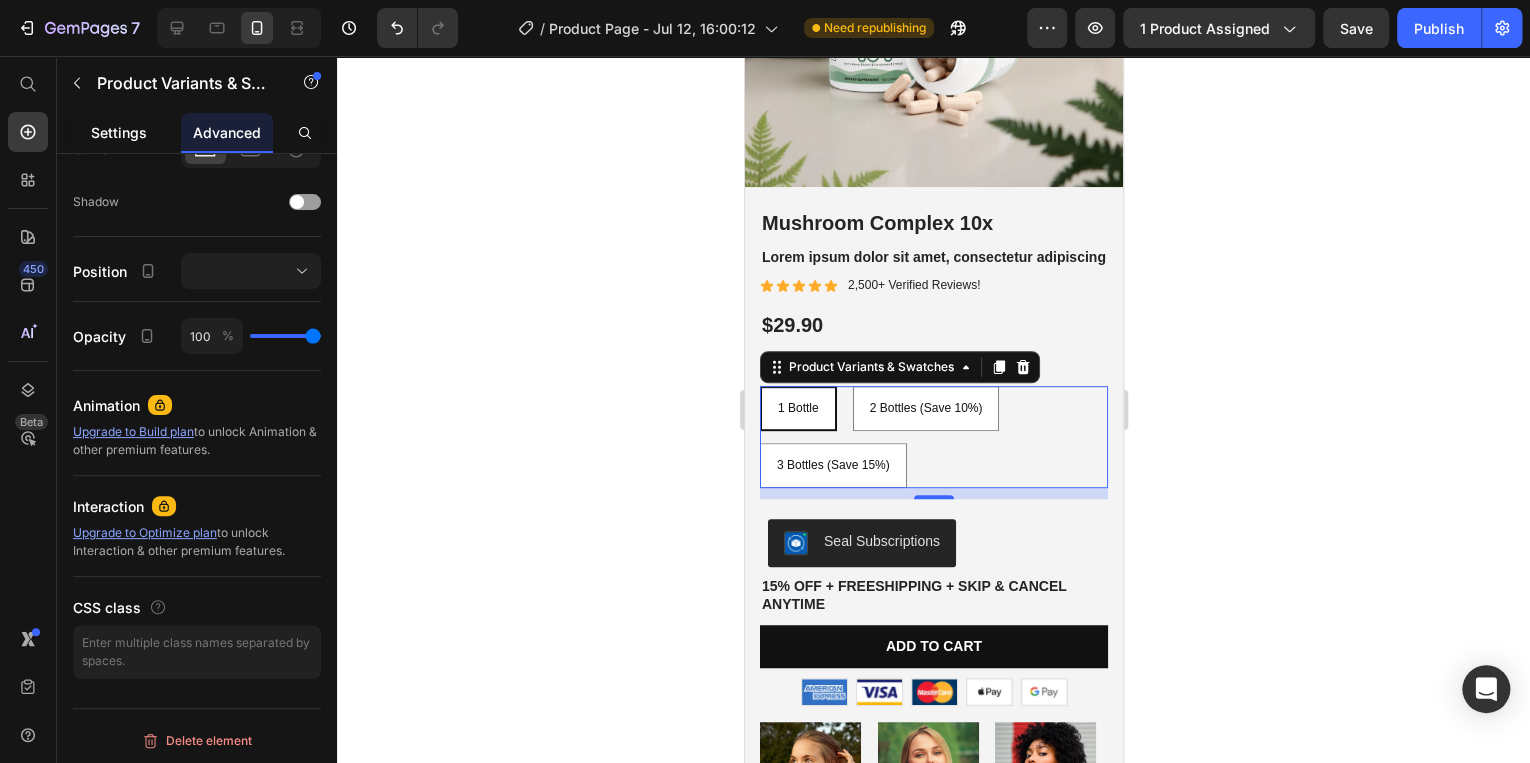 click on "Settings" at bounding box center (119, 132) 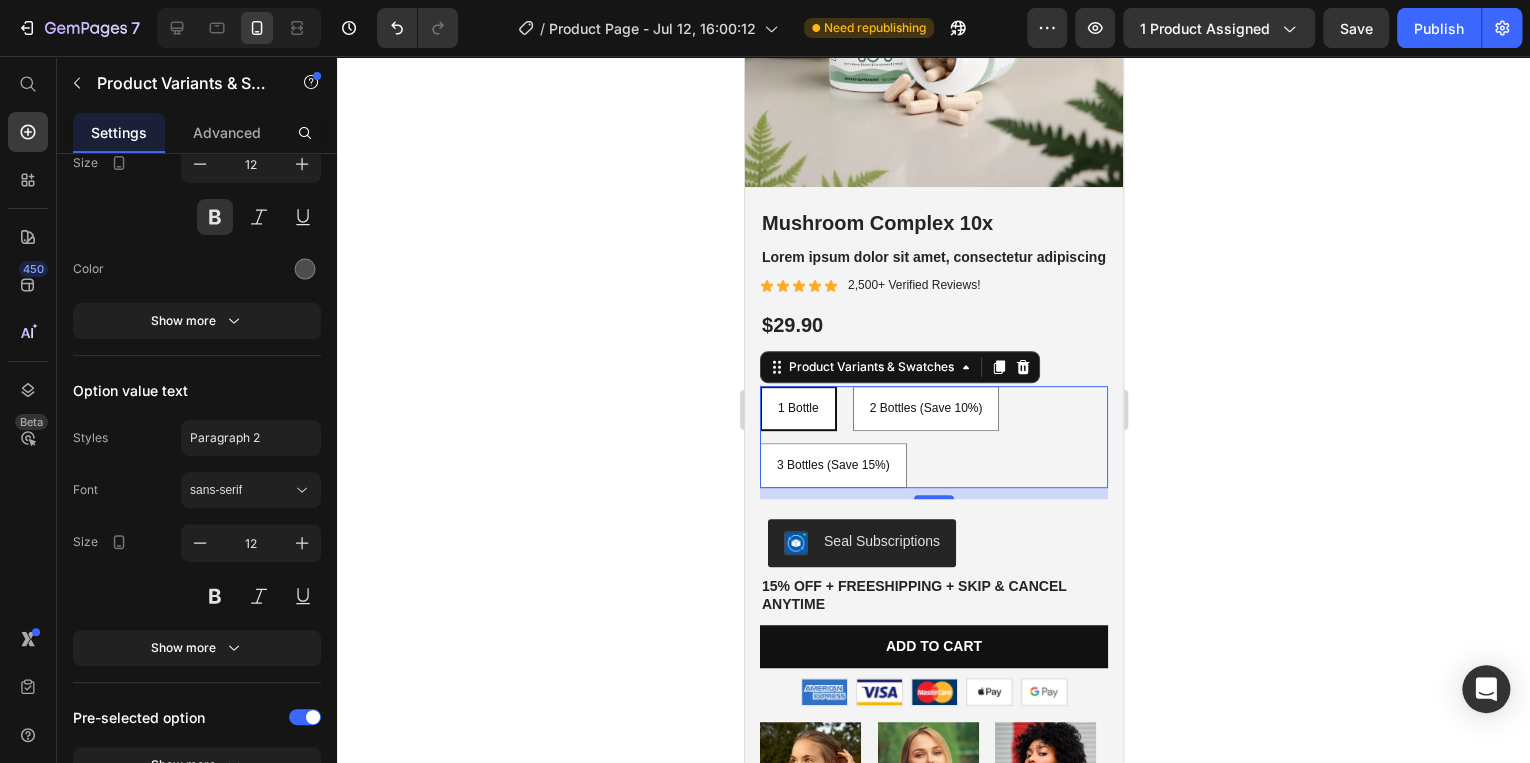 scroll, scrollTop: 0, scrollLeft: 0, axis: both 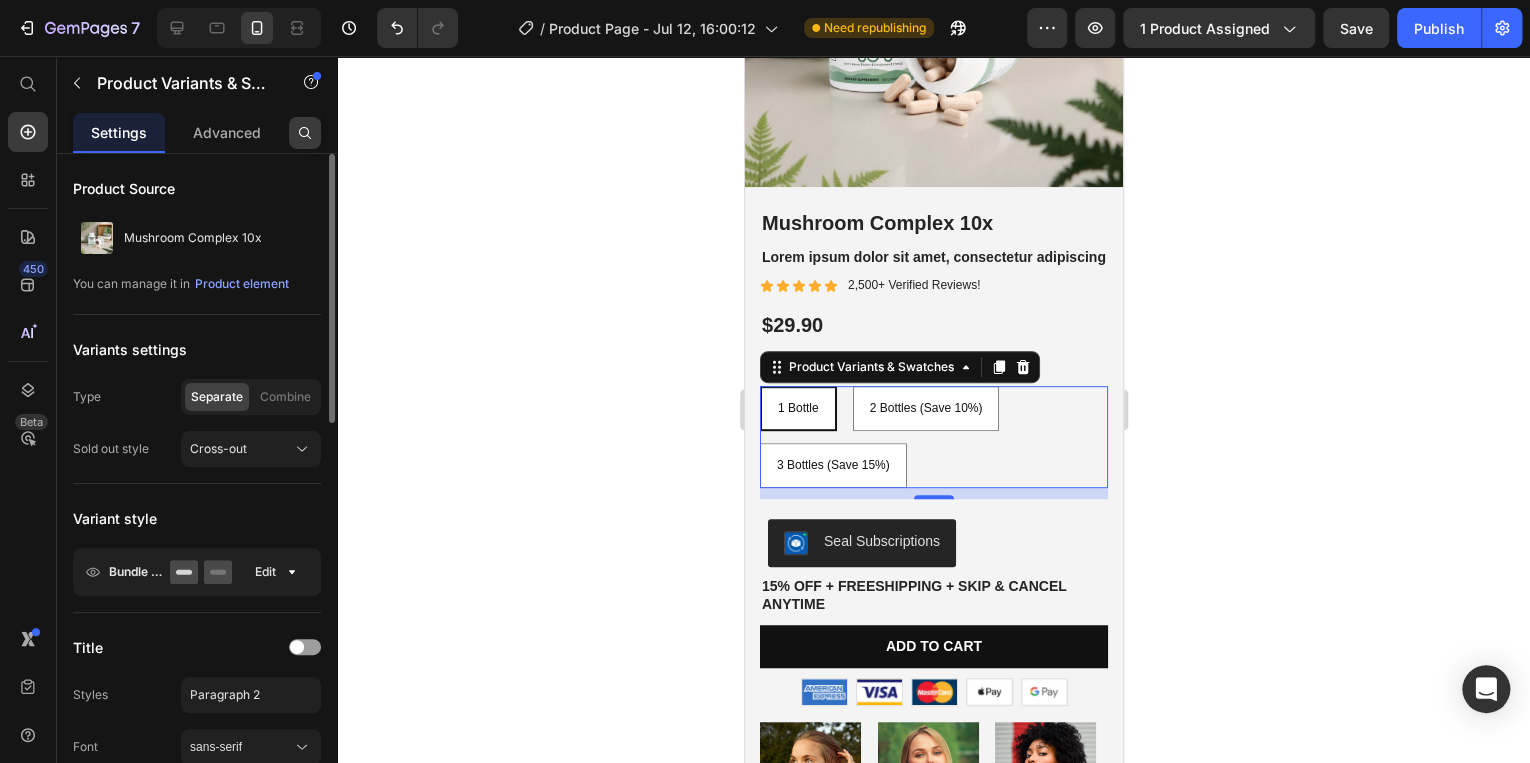 click 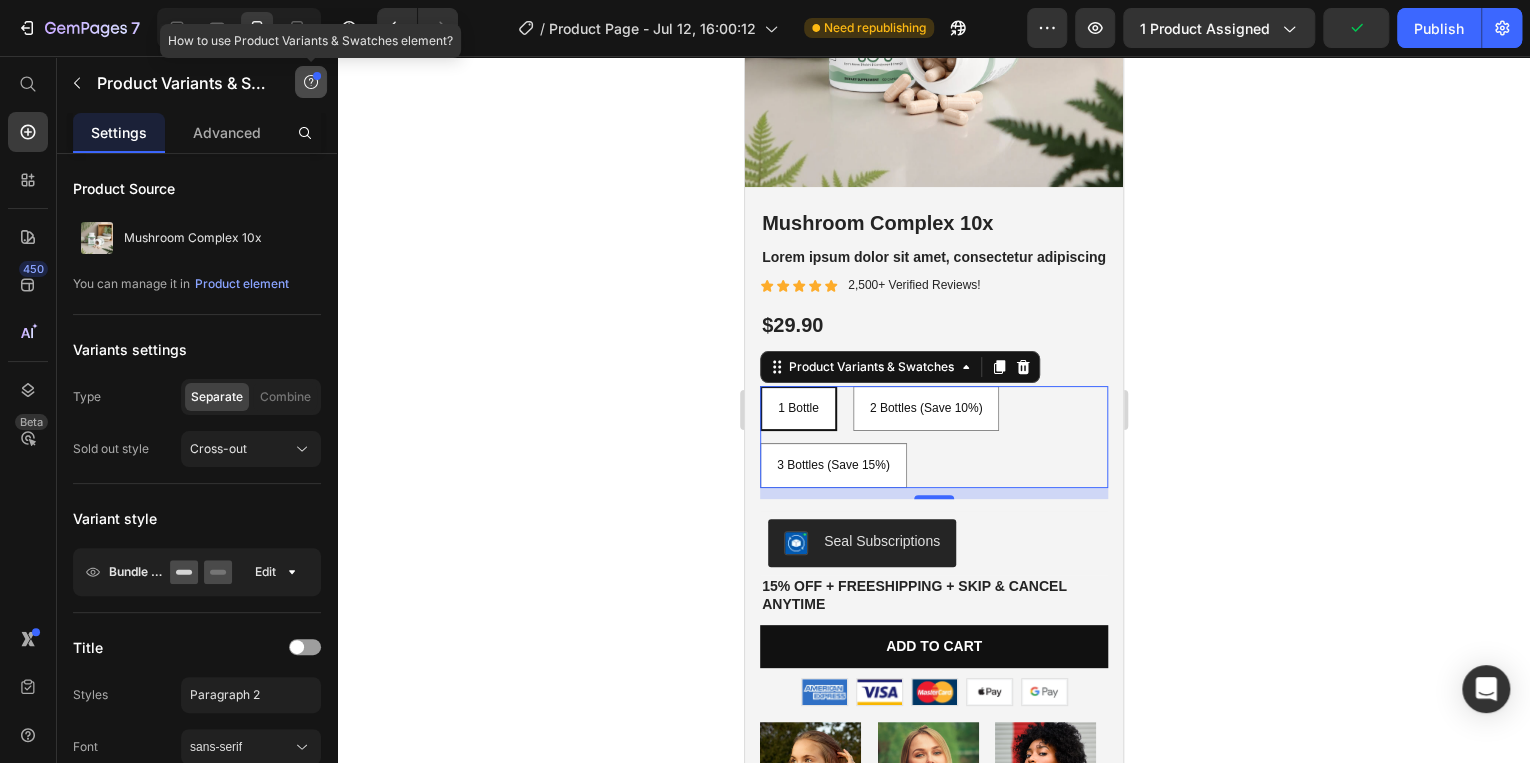click 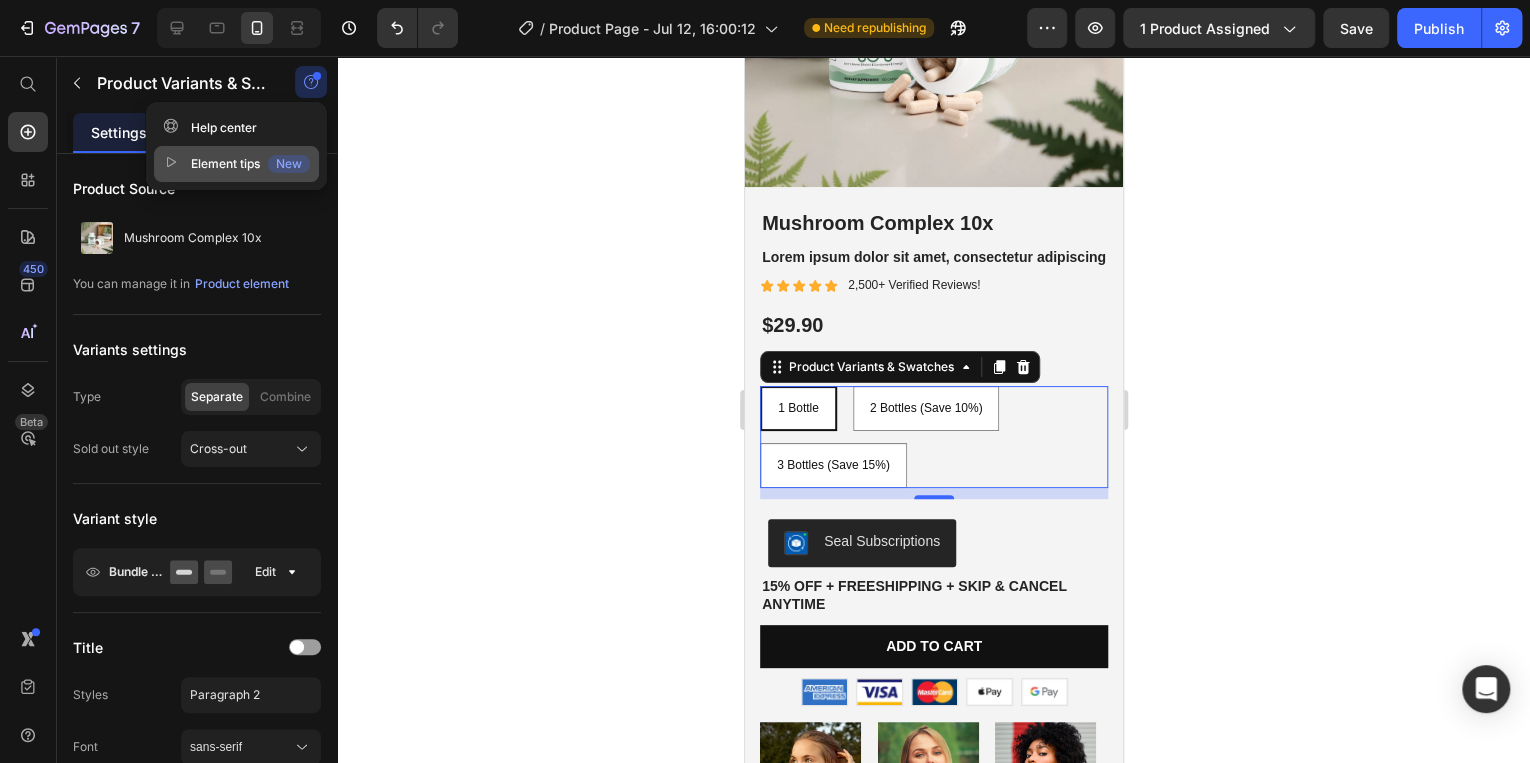 click on "Element tips   New" at bounding box center [236, 164] 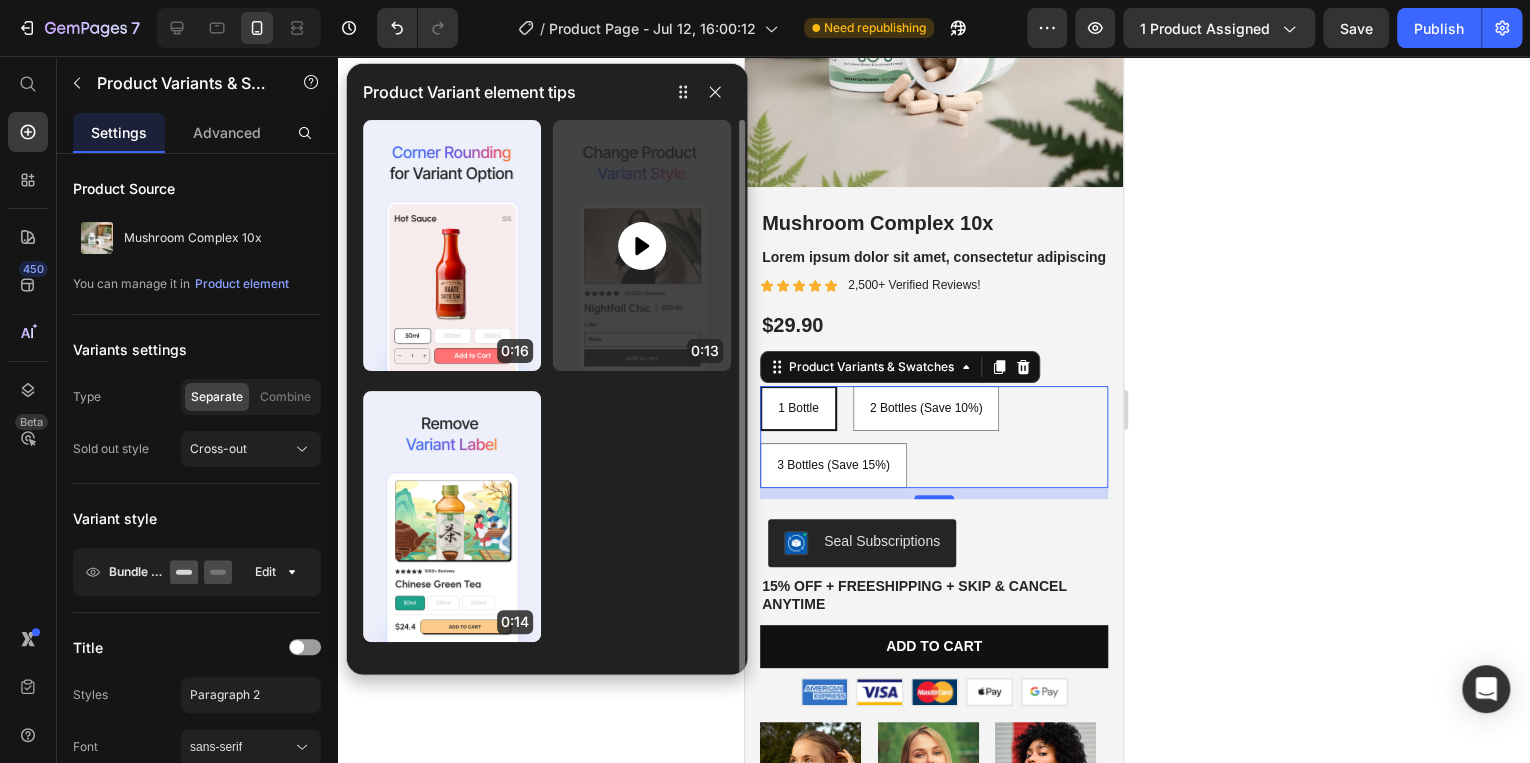click 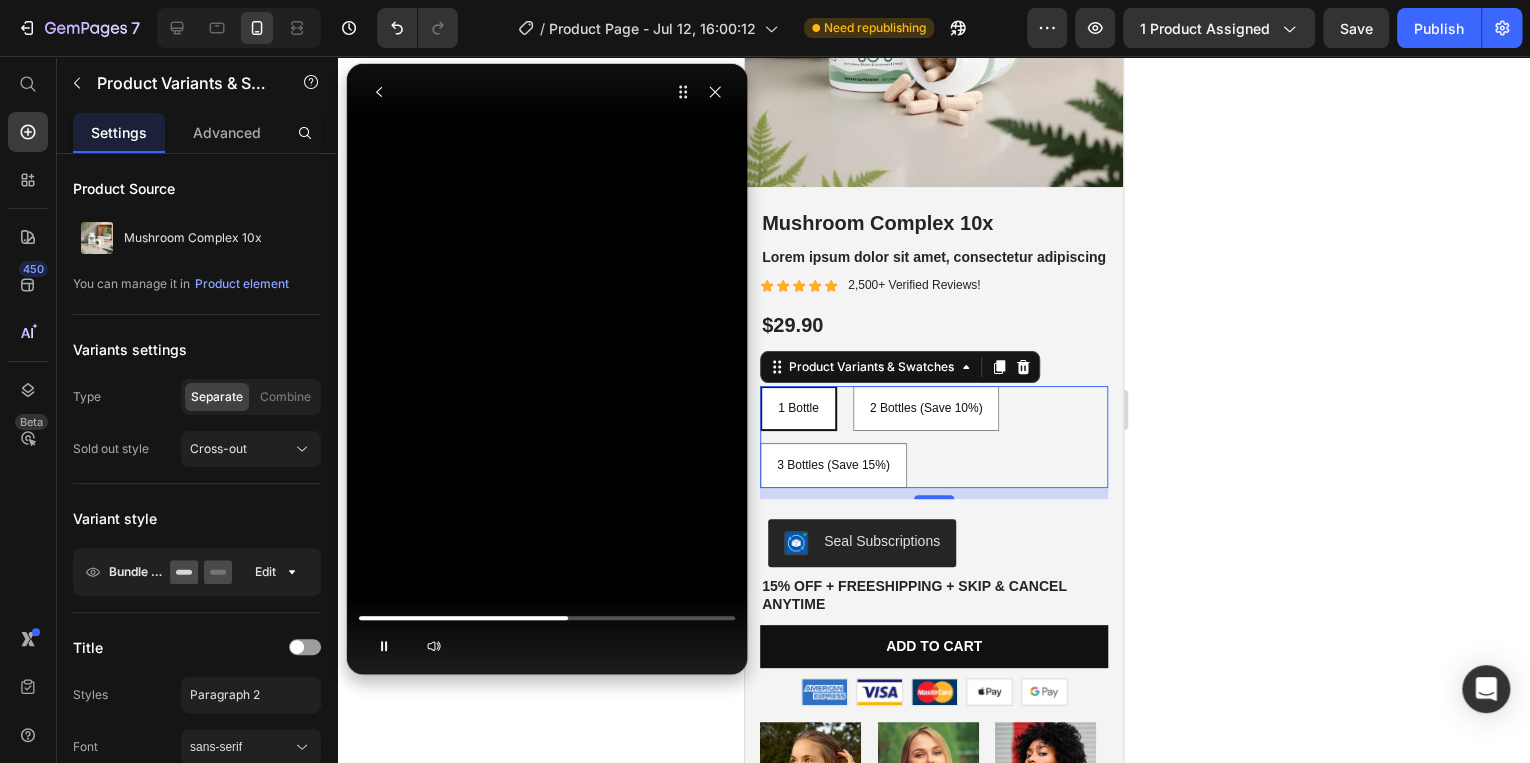 click at bounding box center (547, 139) 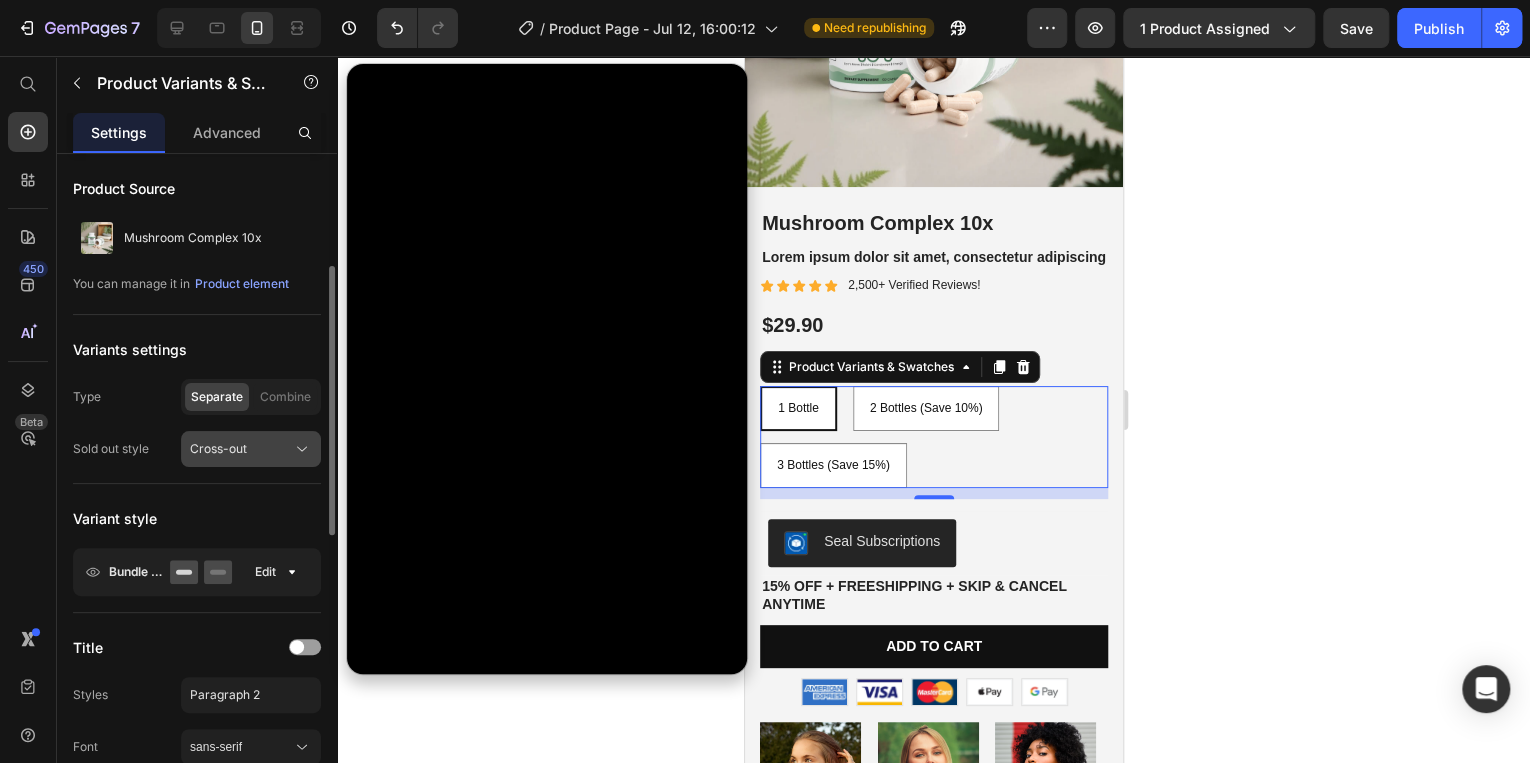 scroll, scrollTop: 240, scrollLeft: 0, axis: vertical 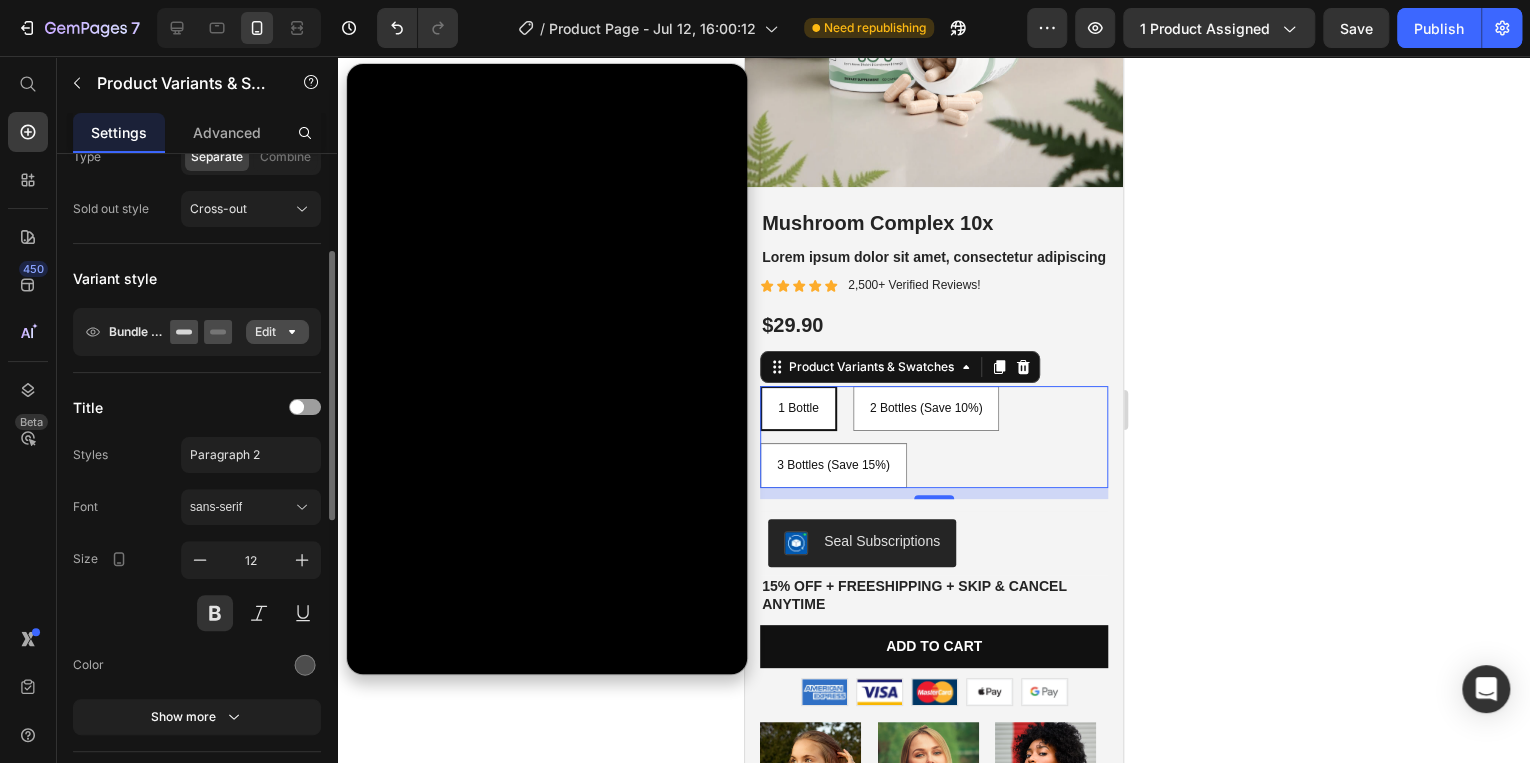 click on "Edit" 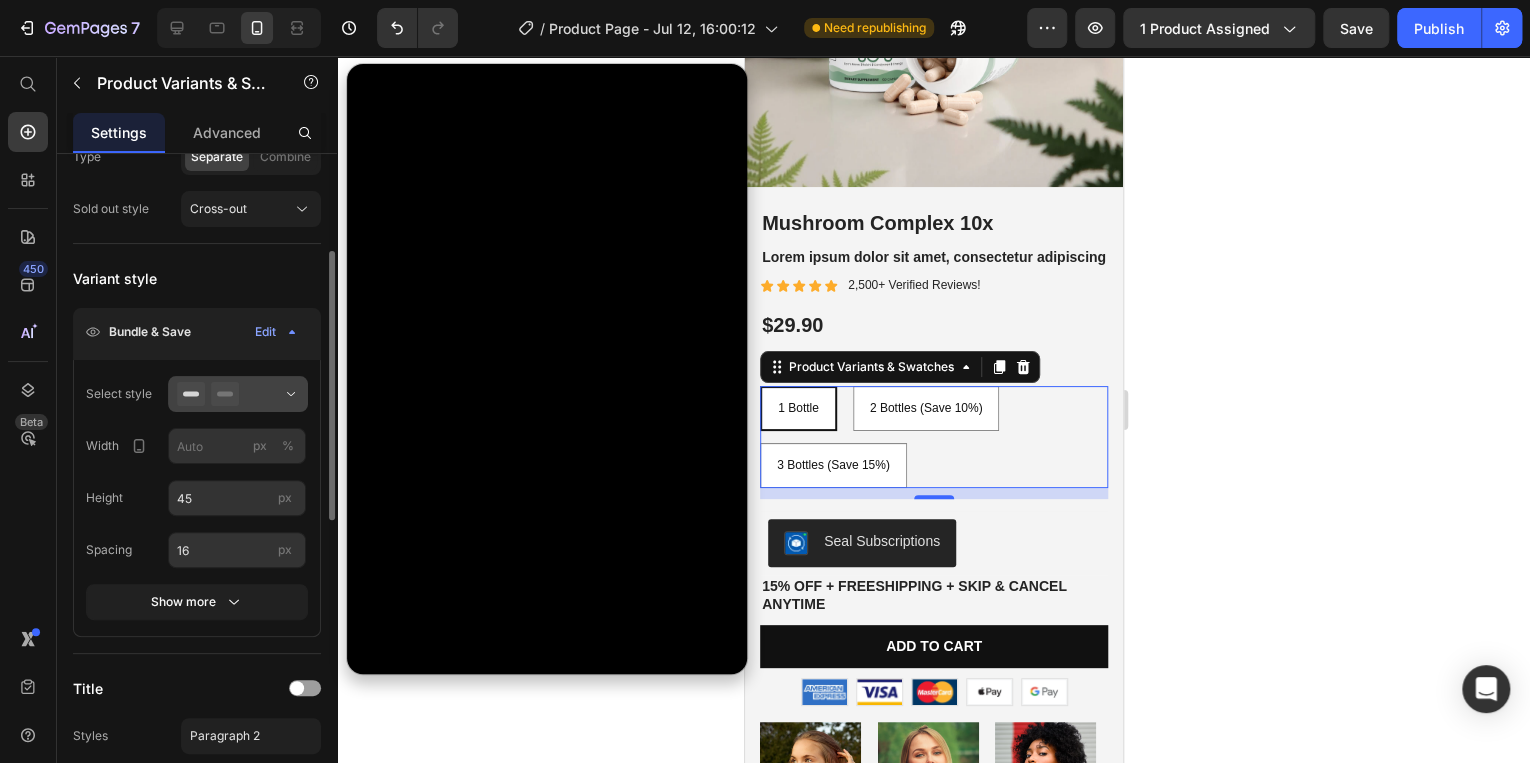 click at bounding box center (238, 394) 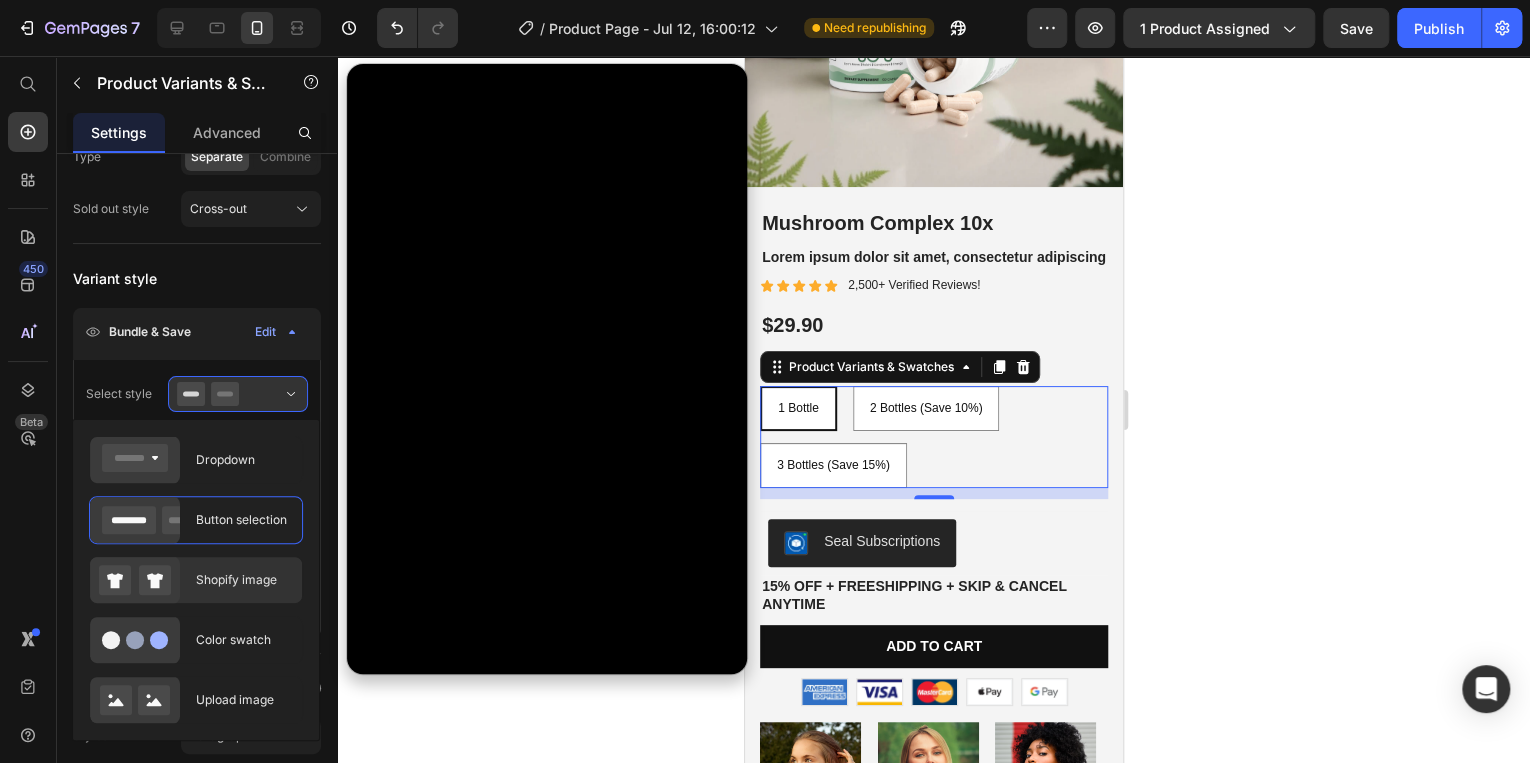 click on "Shopify image" at bounding box center [243, 580] 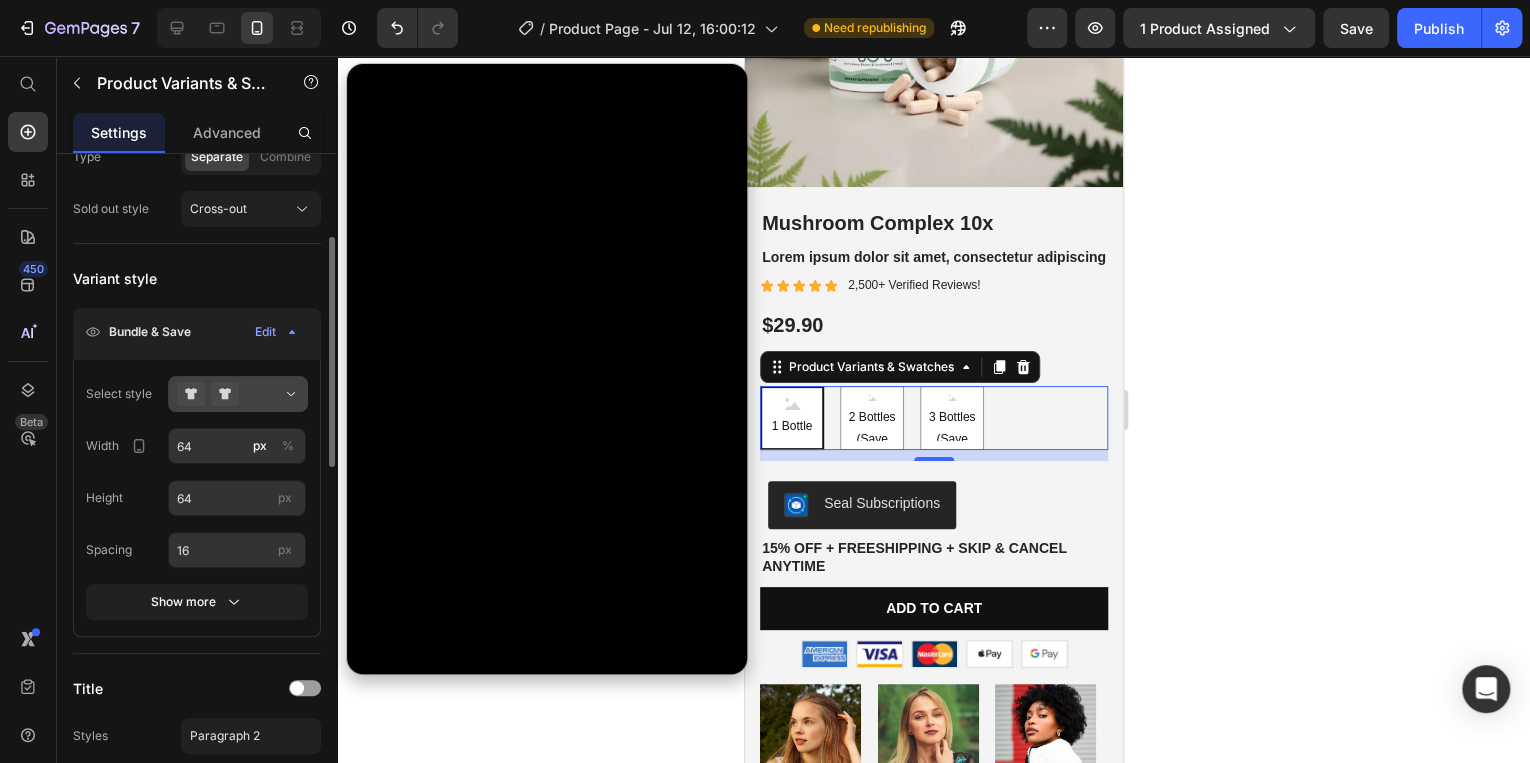 click at bounding box center [238, 394] 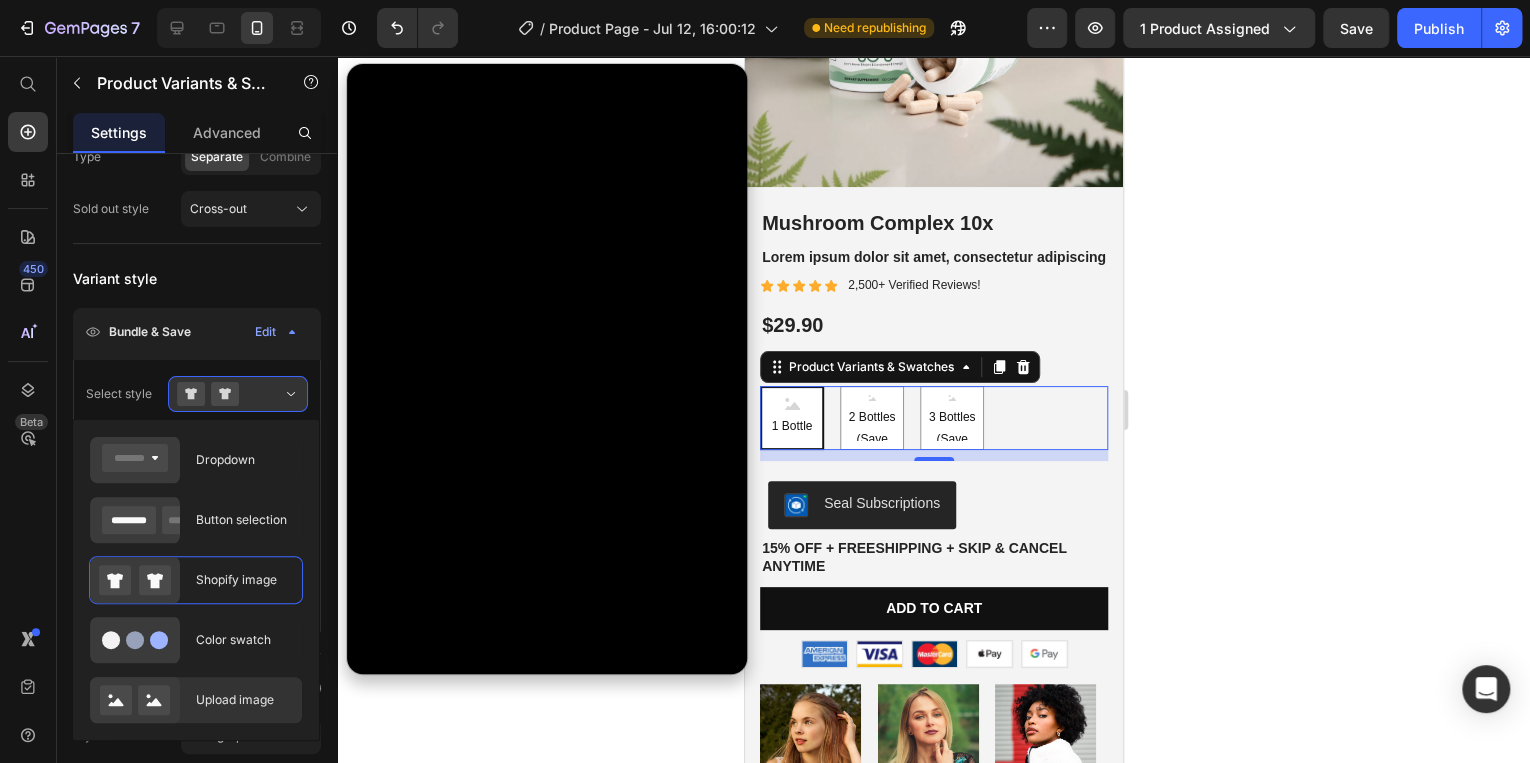 click on "Upload image" 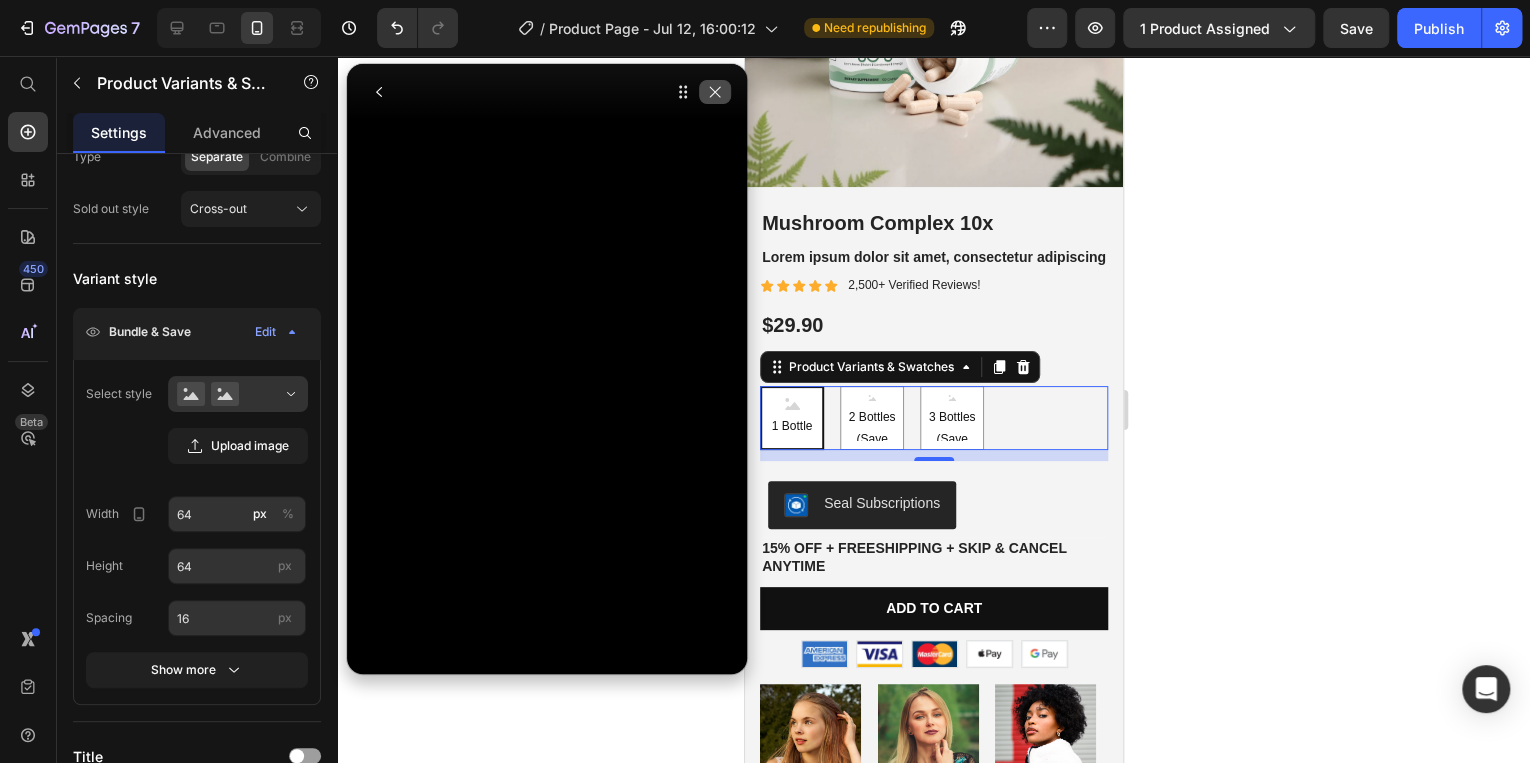 click 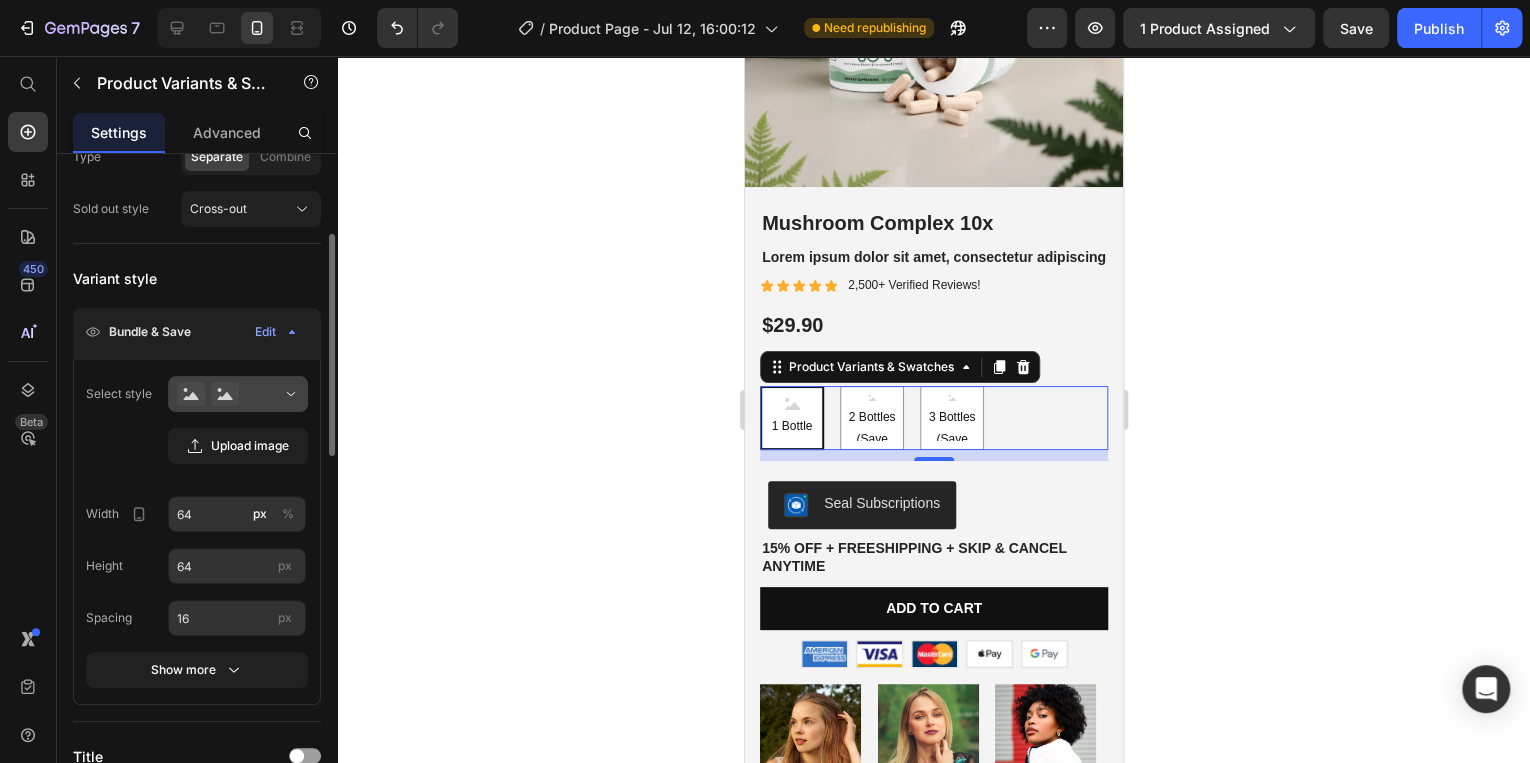 click at bounding box center [238, 394] 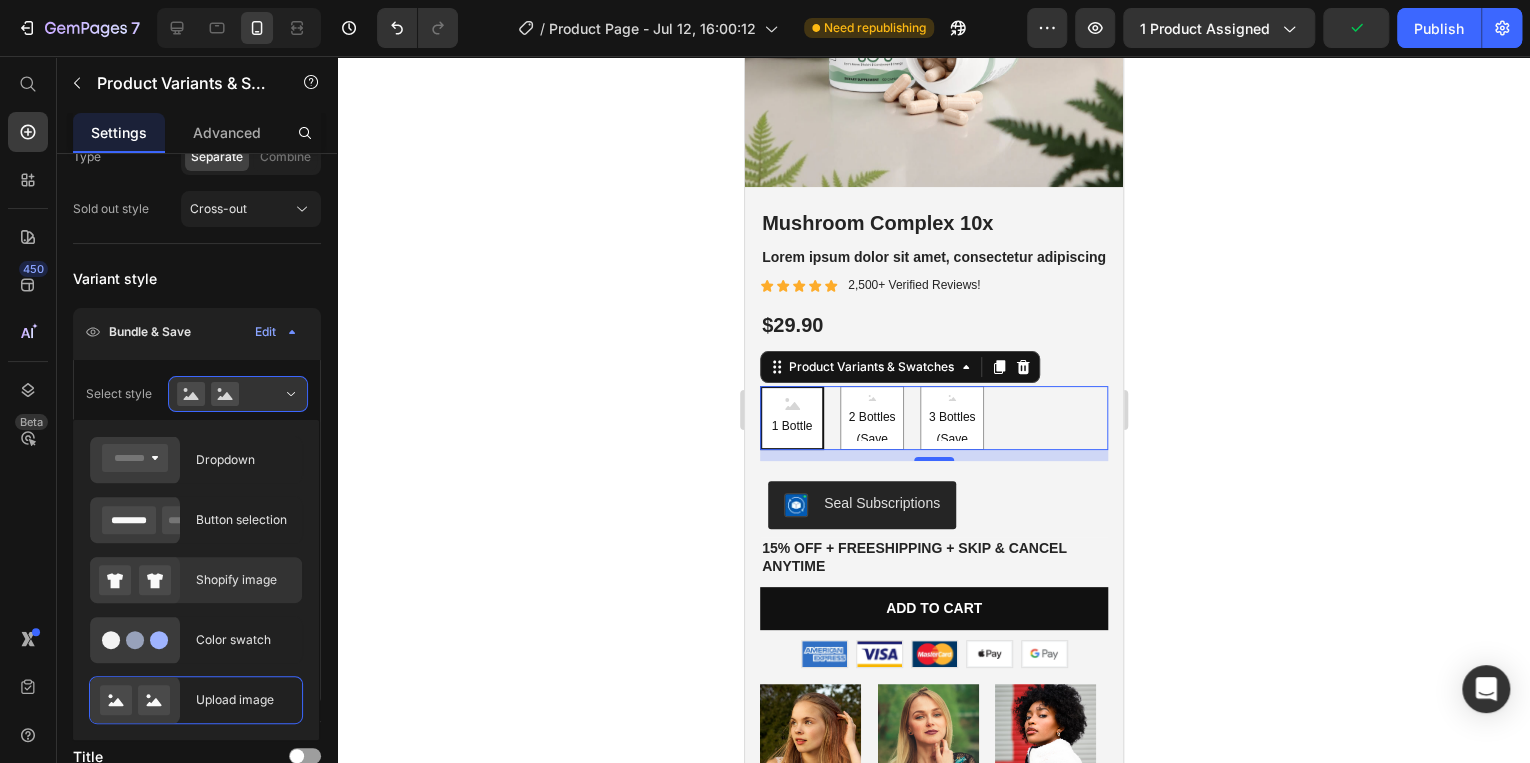 click on "Shopify image" at bounding box center [243, 580] 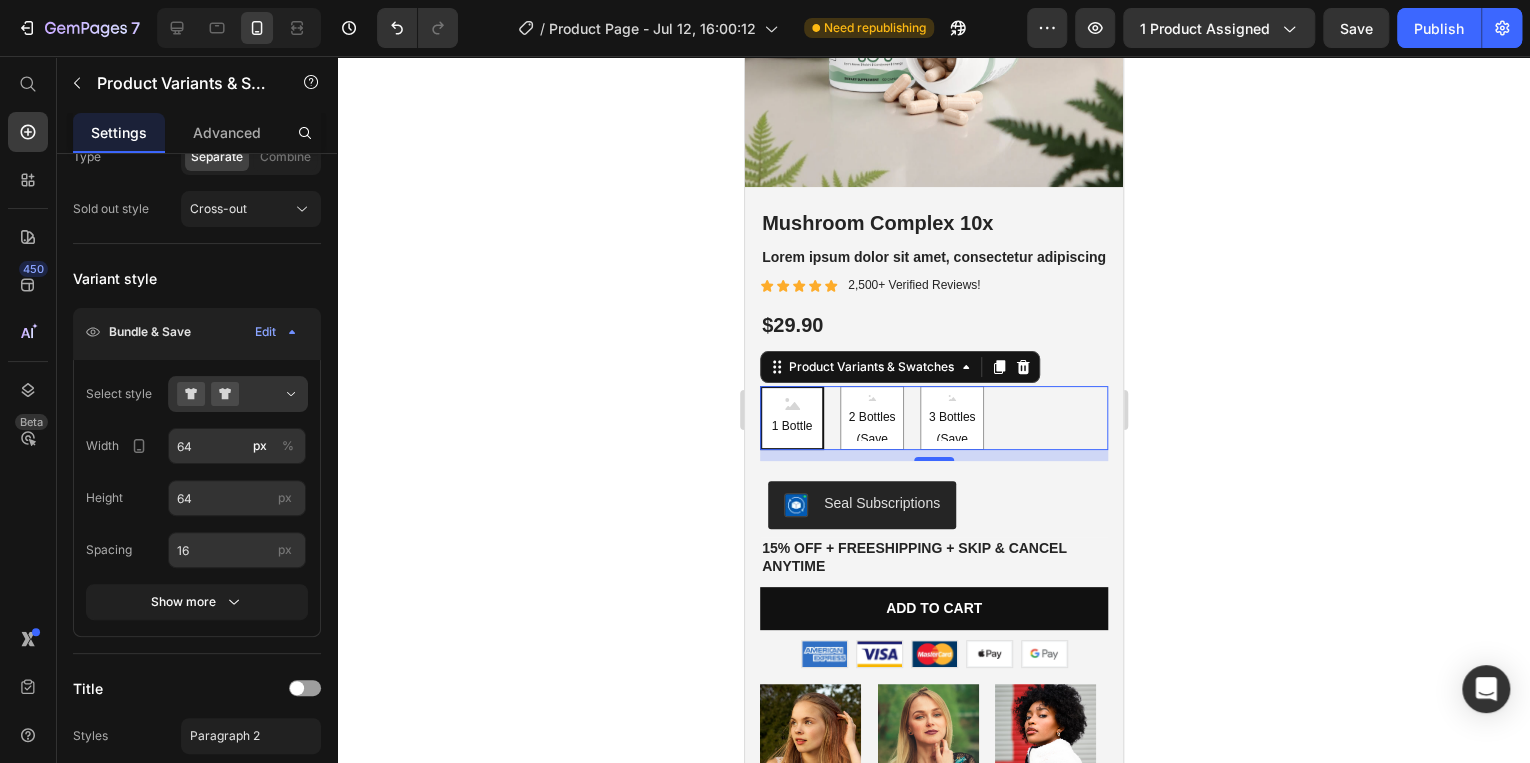 click on "1 Bottle" at bounding box center (791, 427) 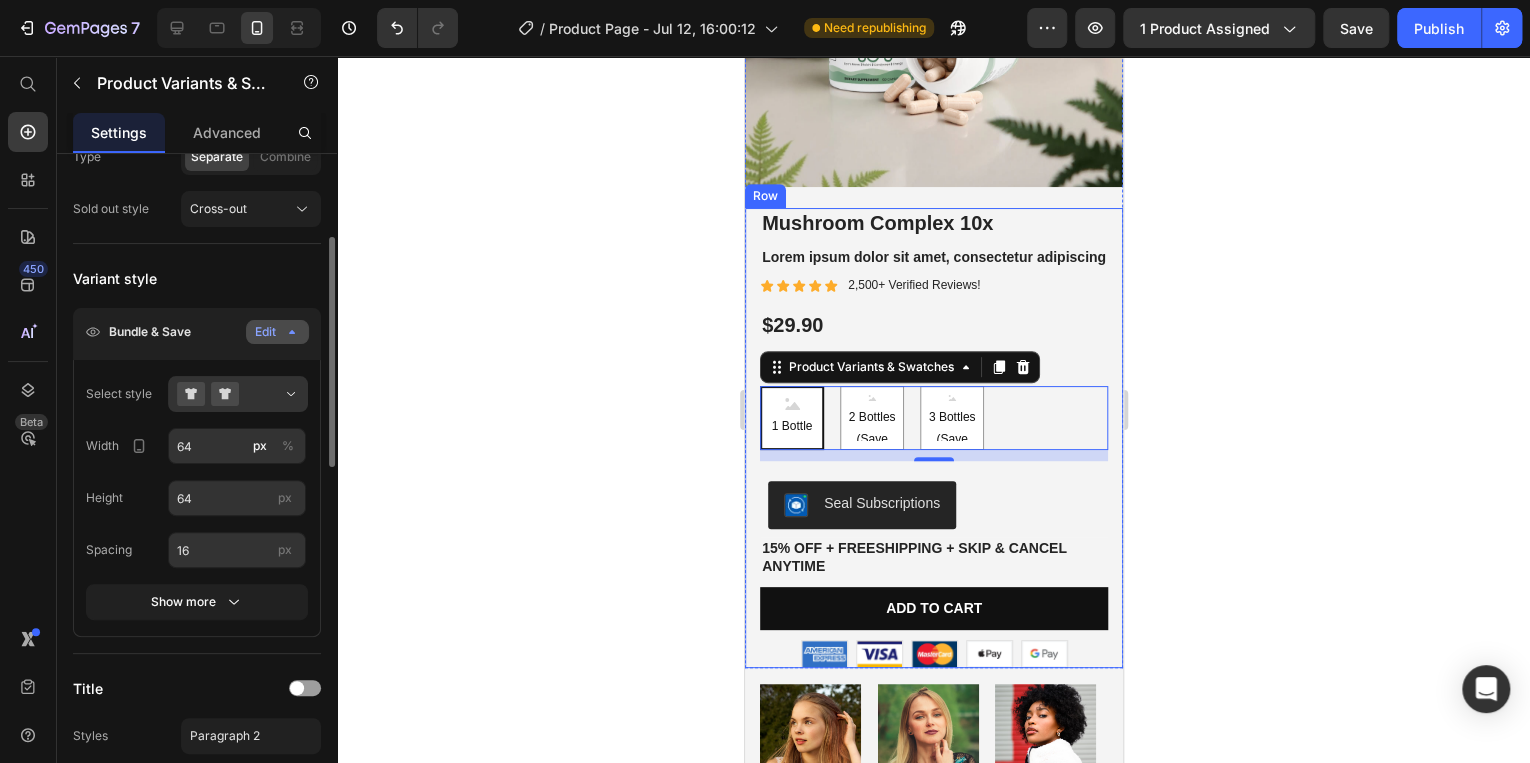 click on "Edit" at bounding box center (277, 332) 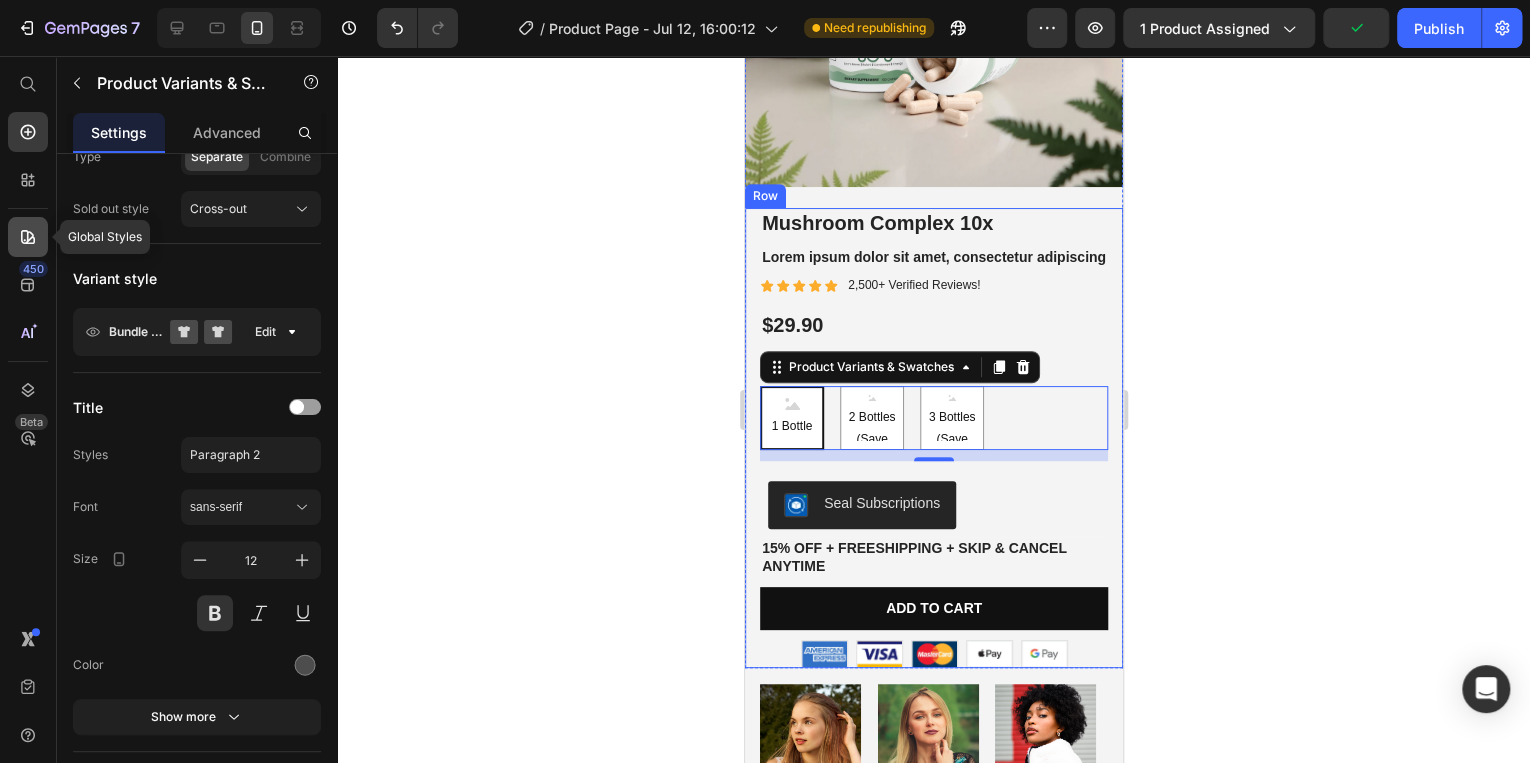 click 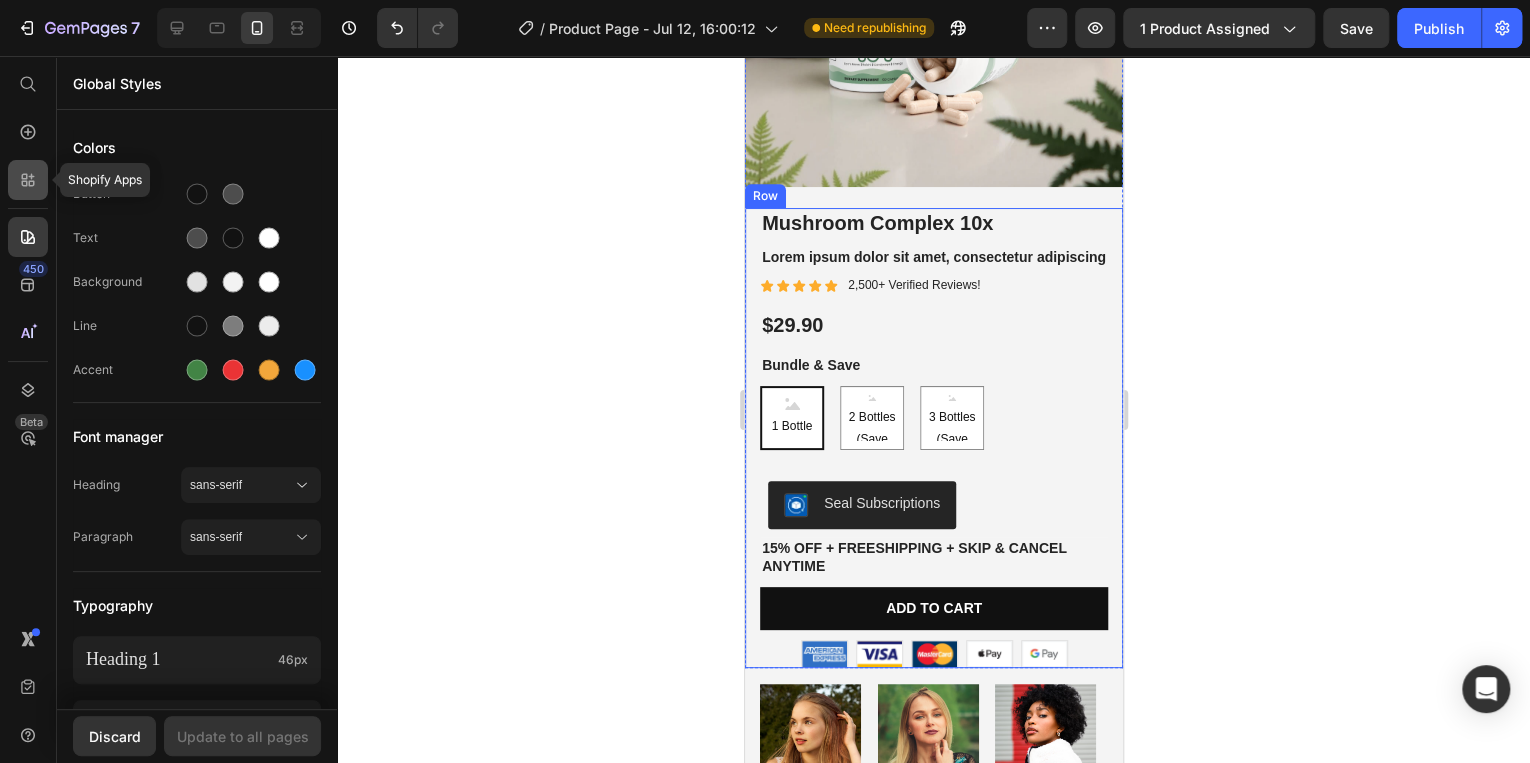 click 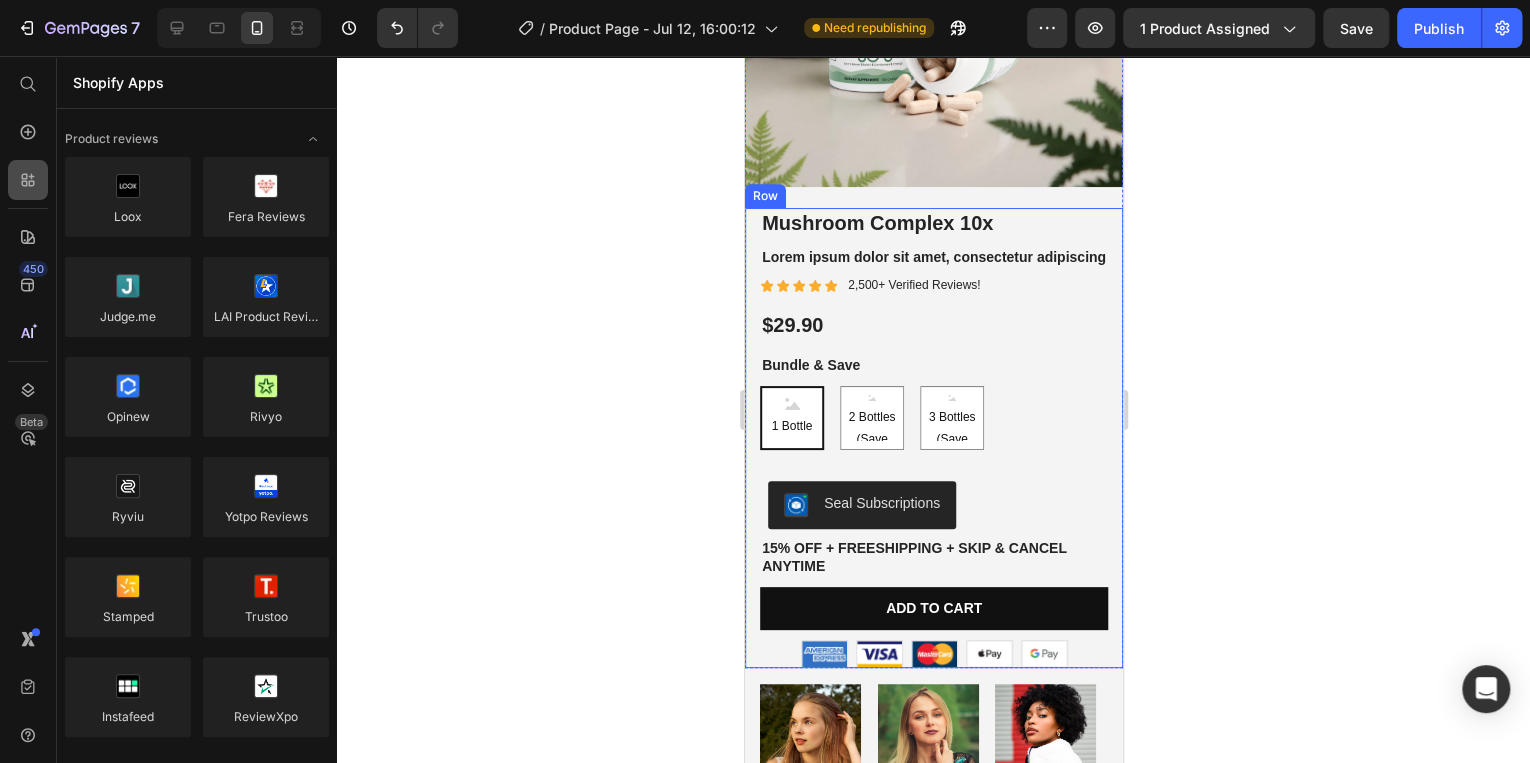 scroll, scrollTop: 719, scrollLeft: 0, axis: vertical 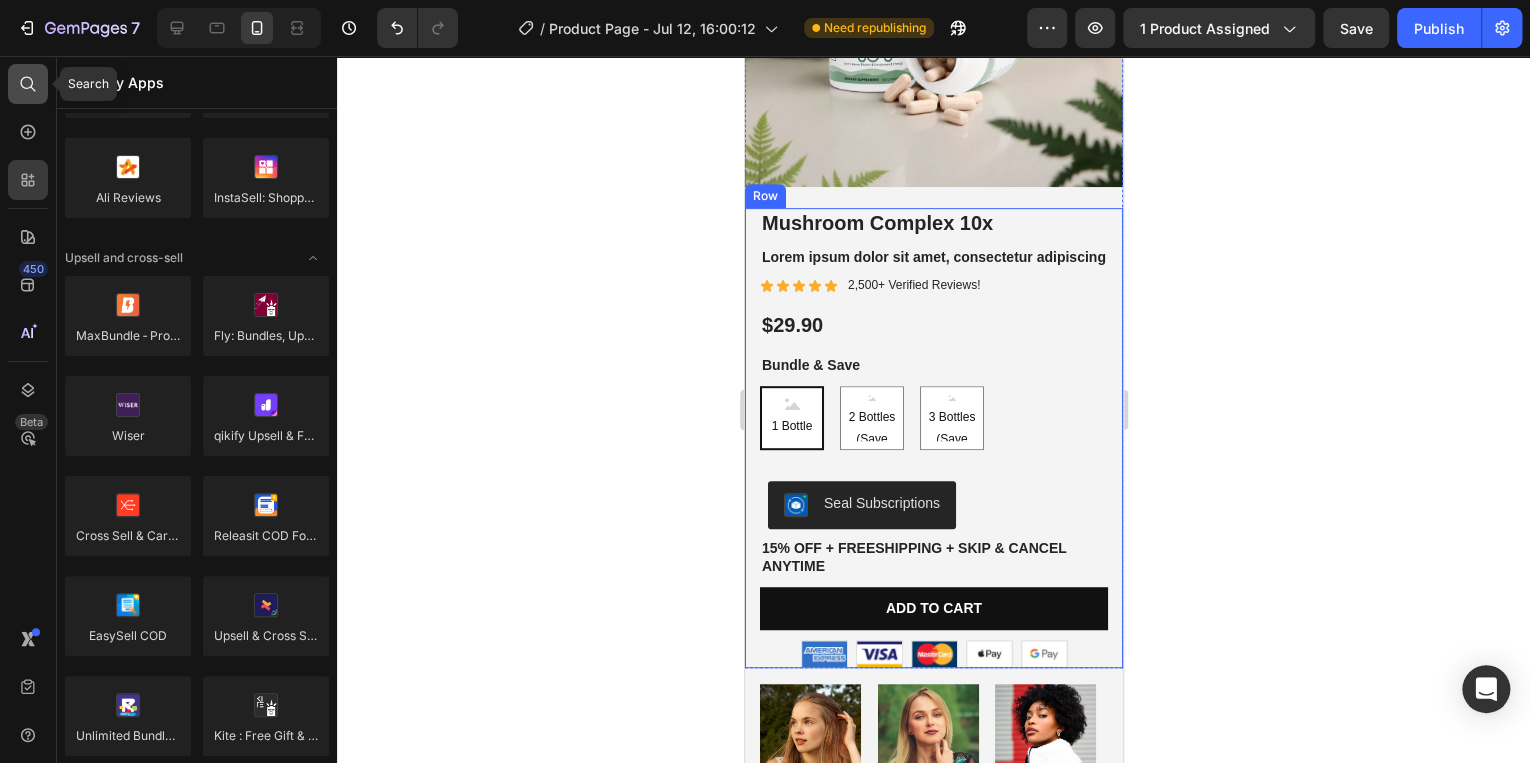 click 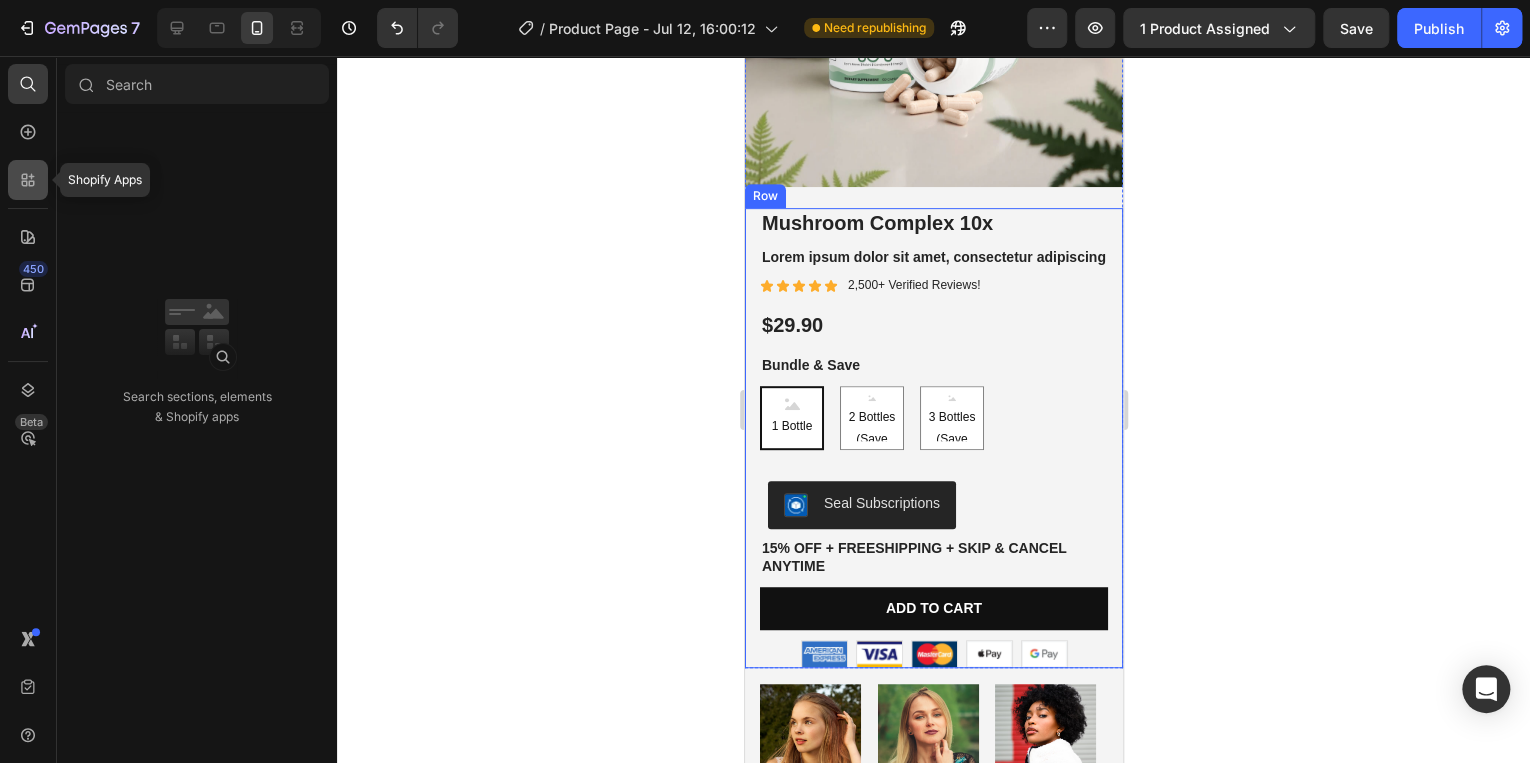 click 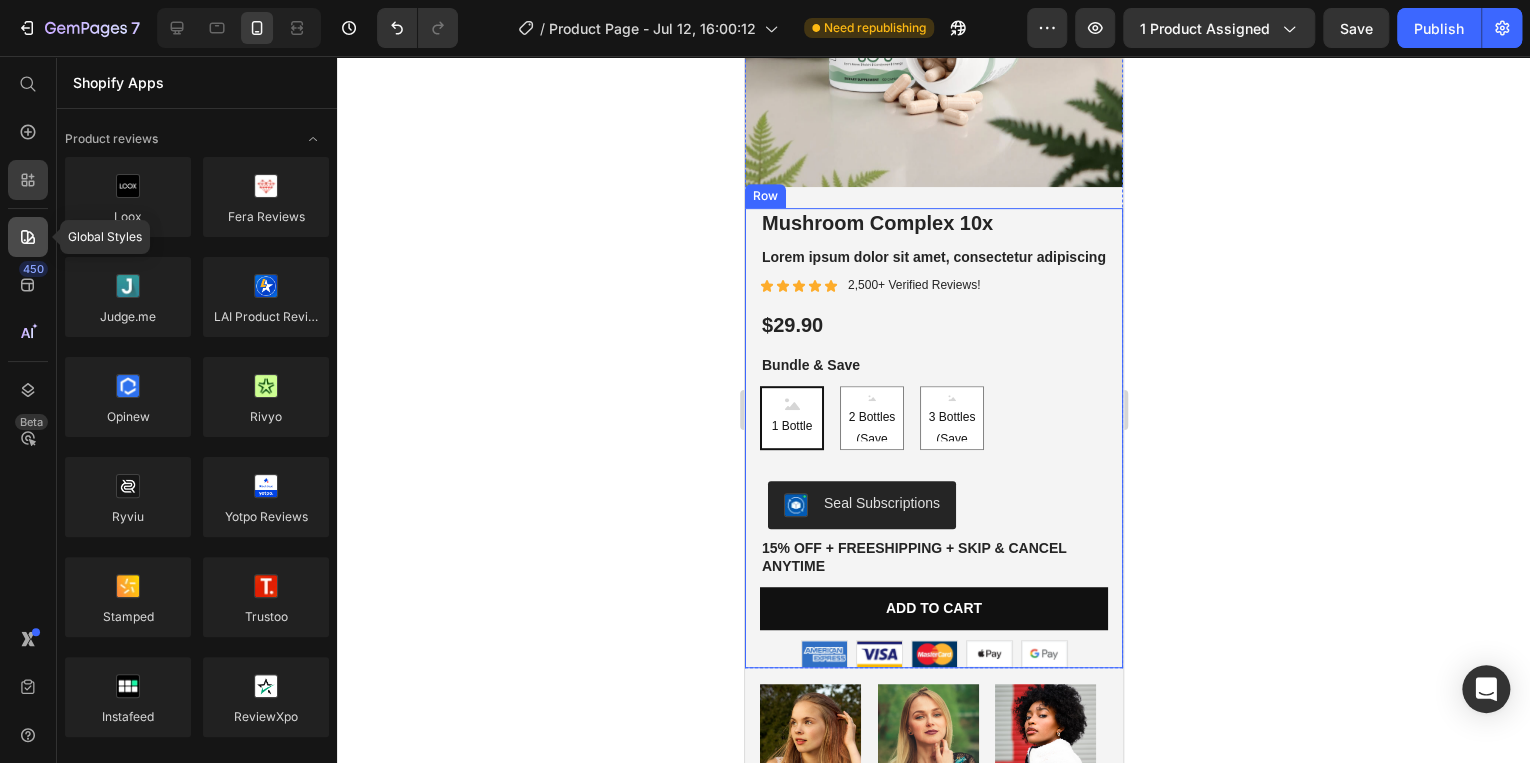 click 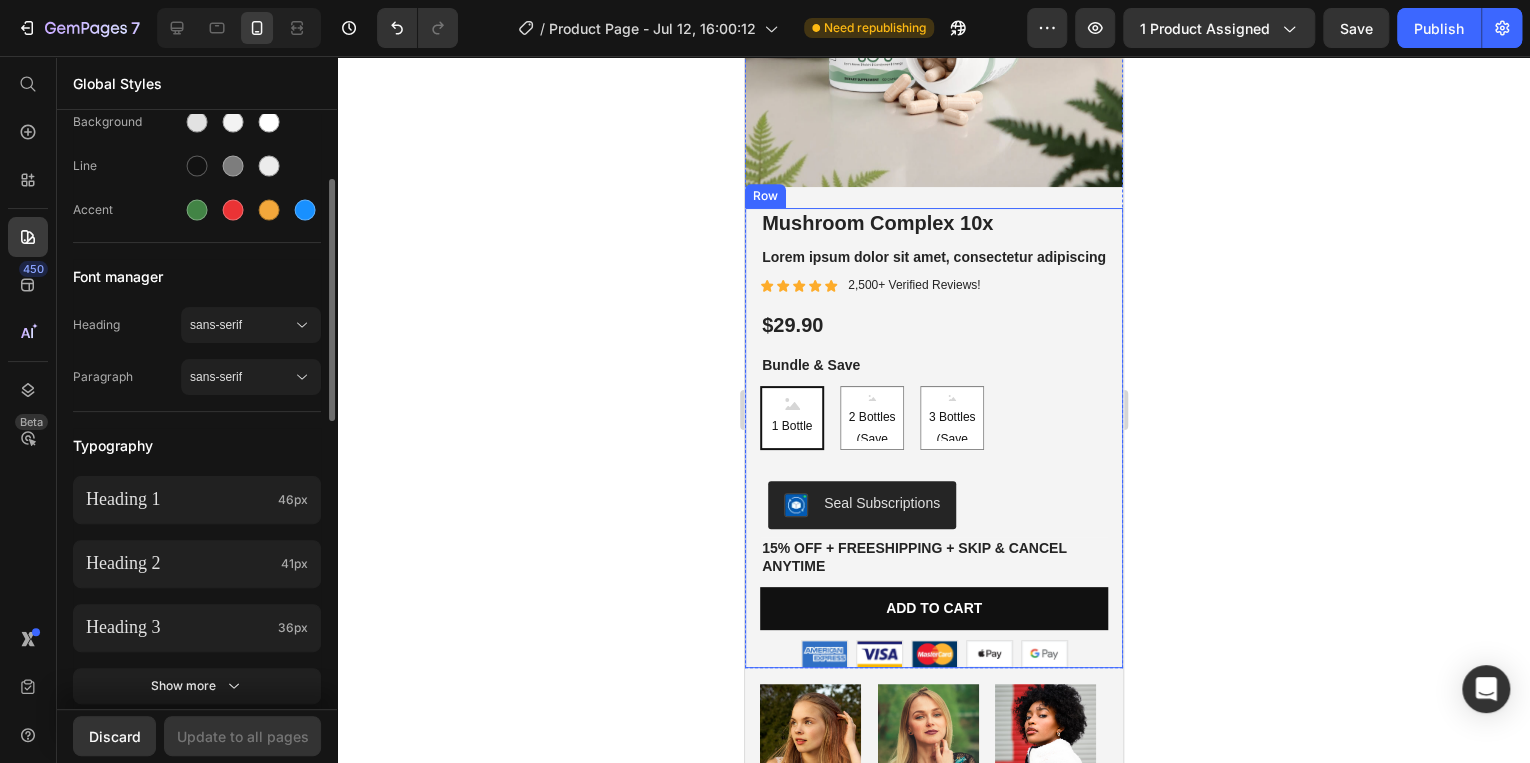 scroll, scrollTop: 0, scrollLeft: 0, axis: both 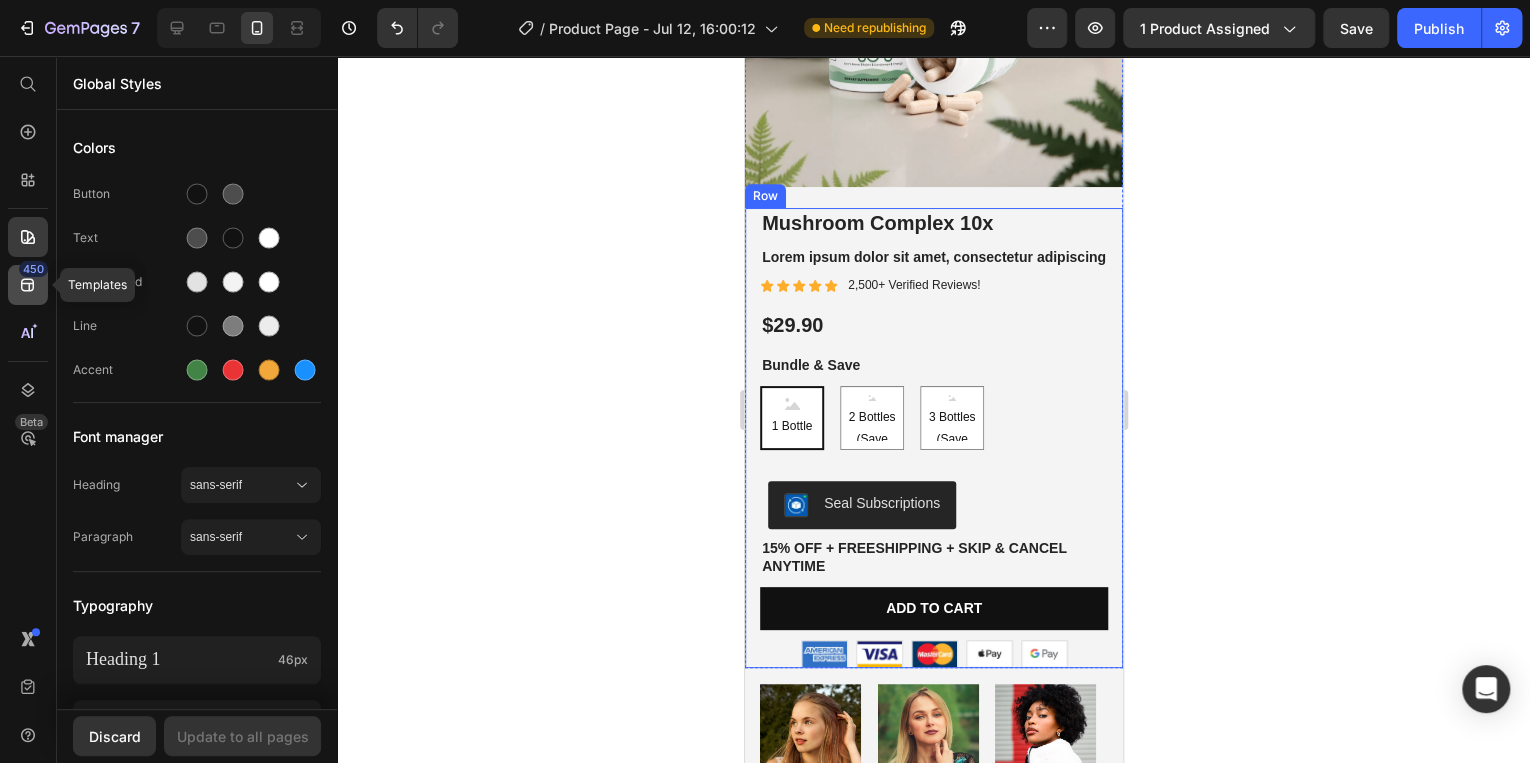 click on "450" 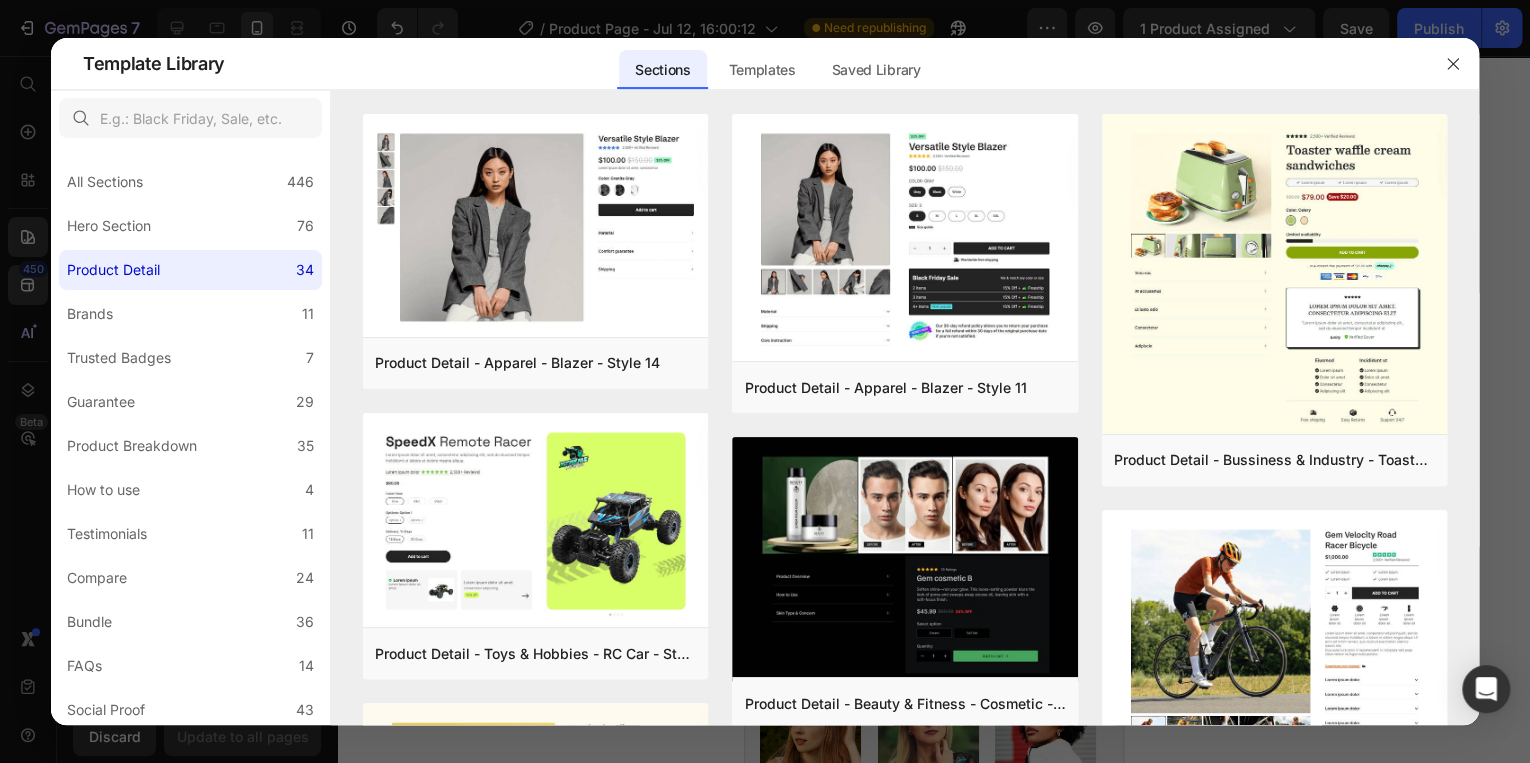 click at bounding box center (765, 381) 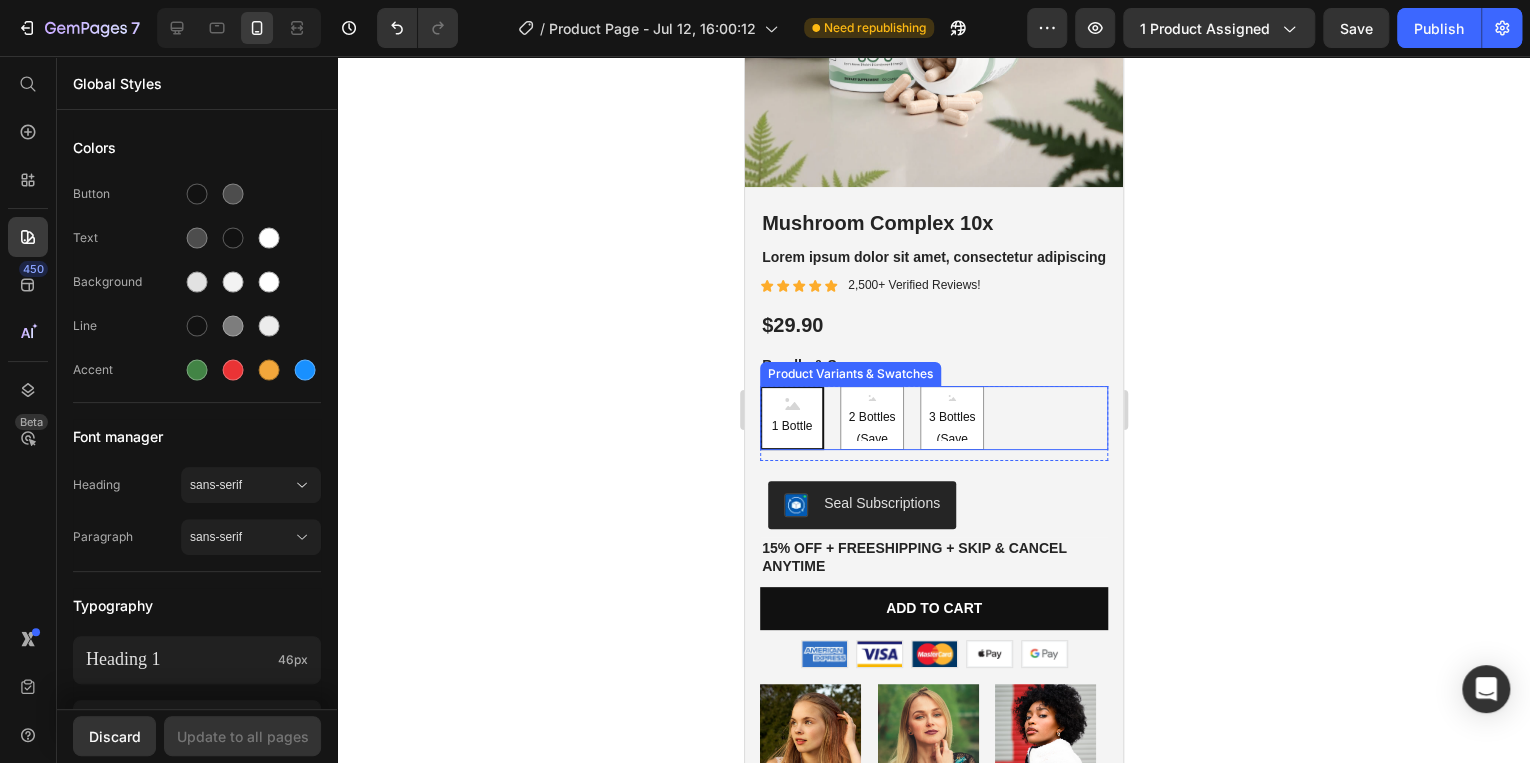 click on "1 Bottle" at bounding box center (791, 427) 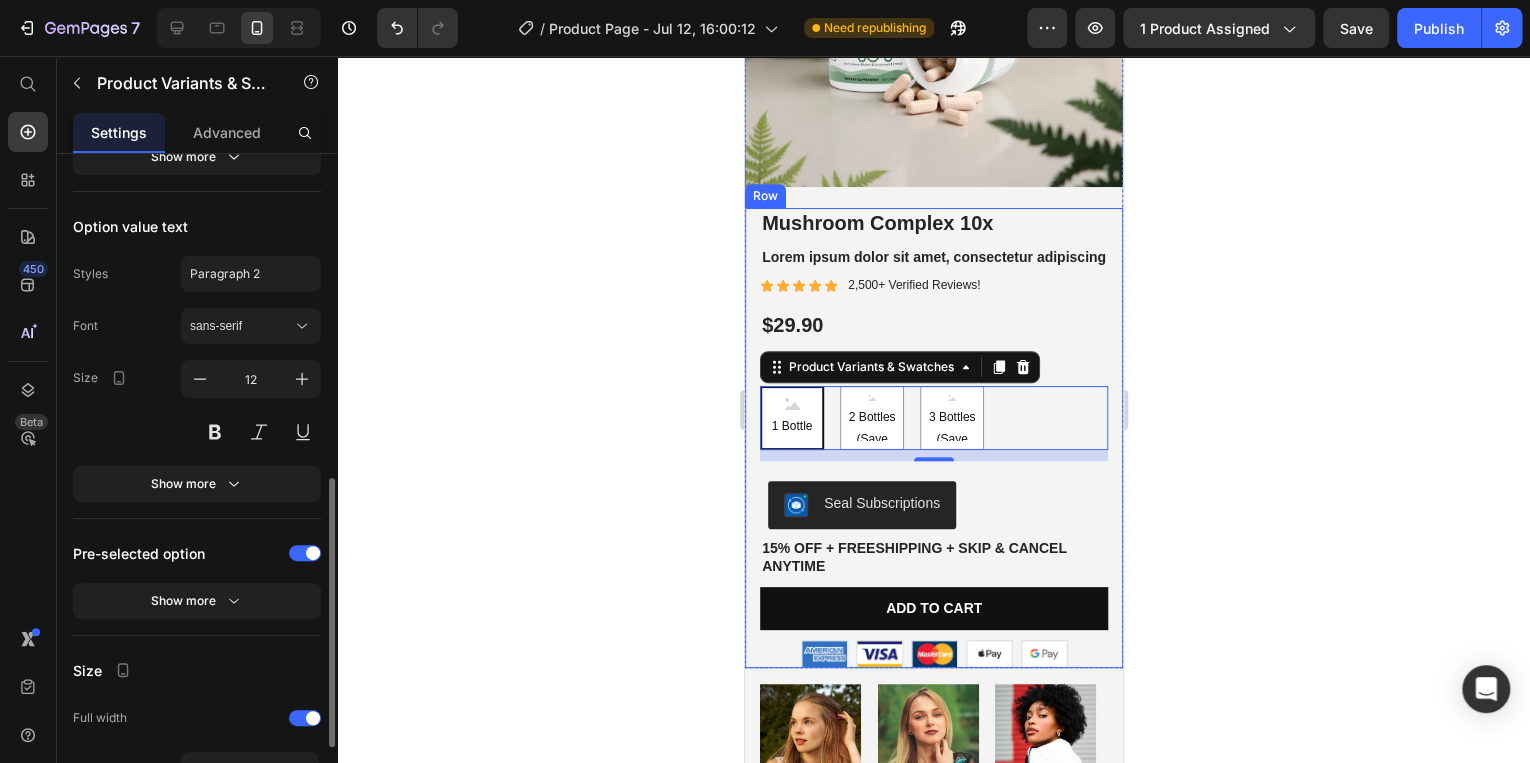 scroll, scrollTop: 880, scrollLeft: 0, axis: vertical 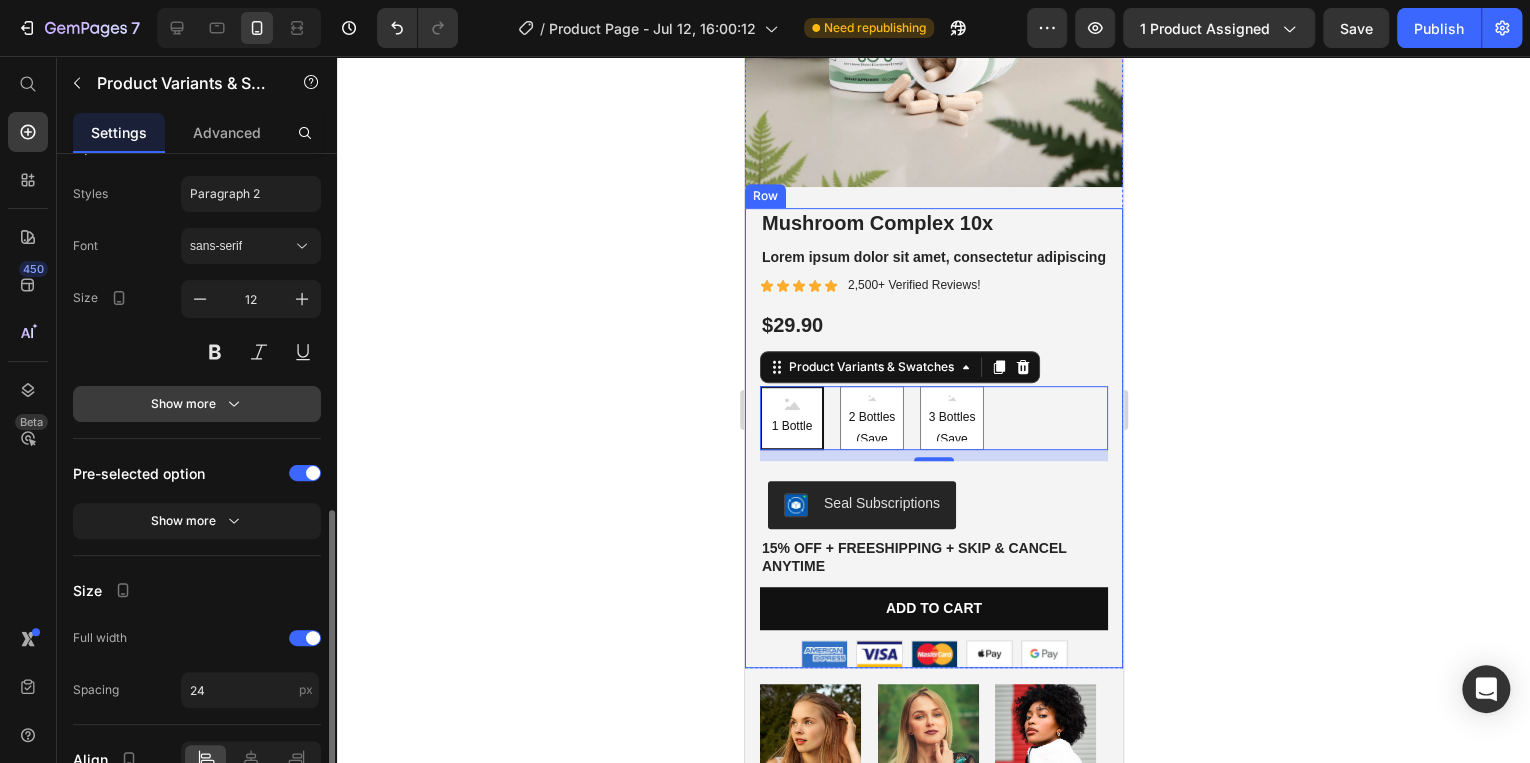 click 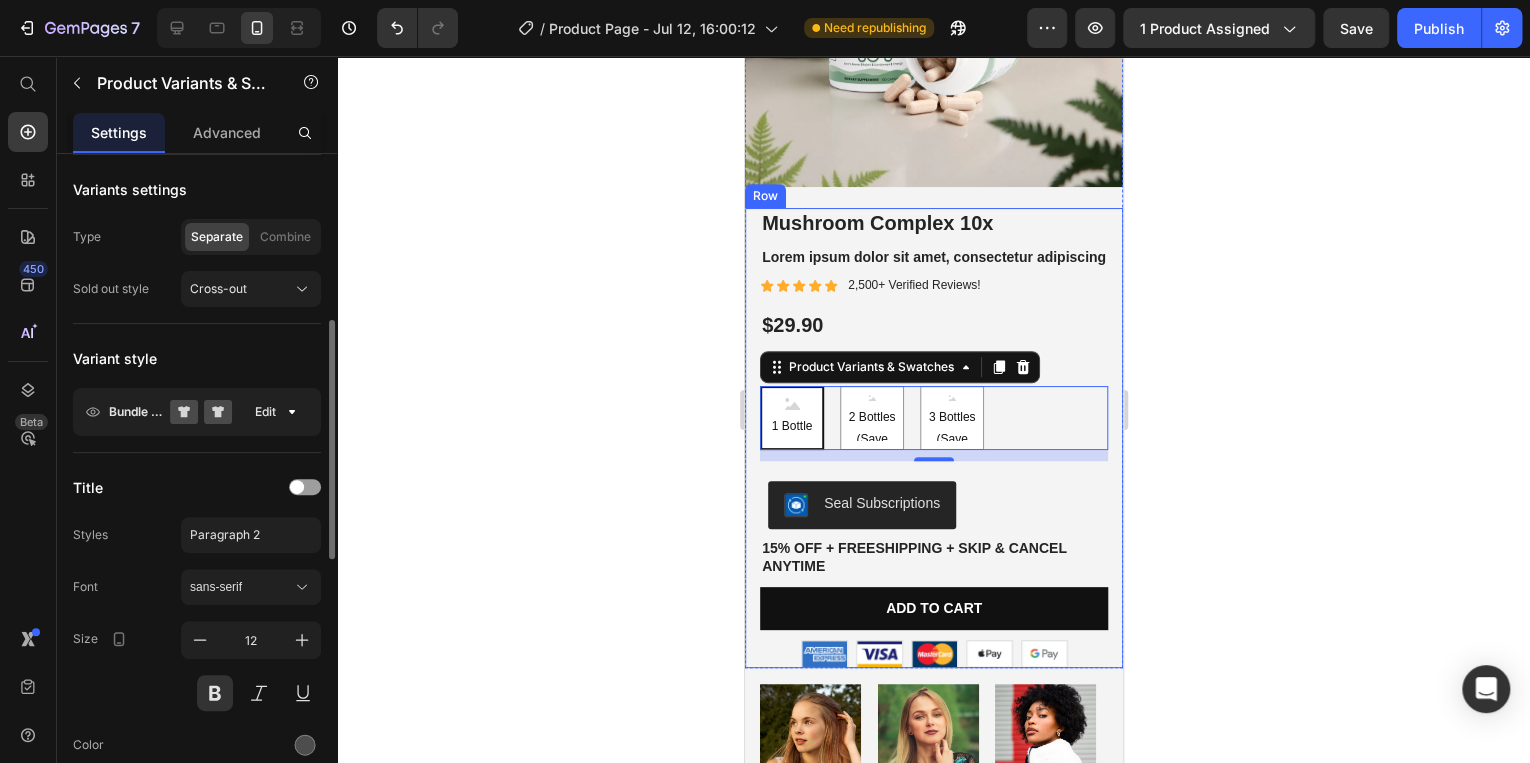 scroll, scrollTop: 80, scrollLeft: 0, axis: vertical 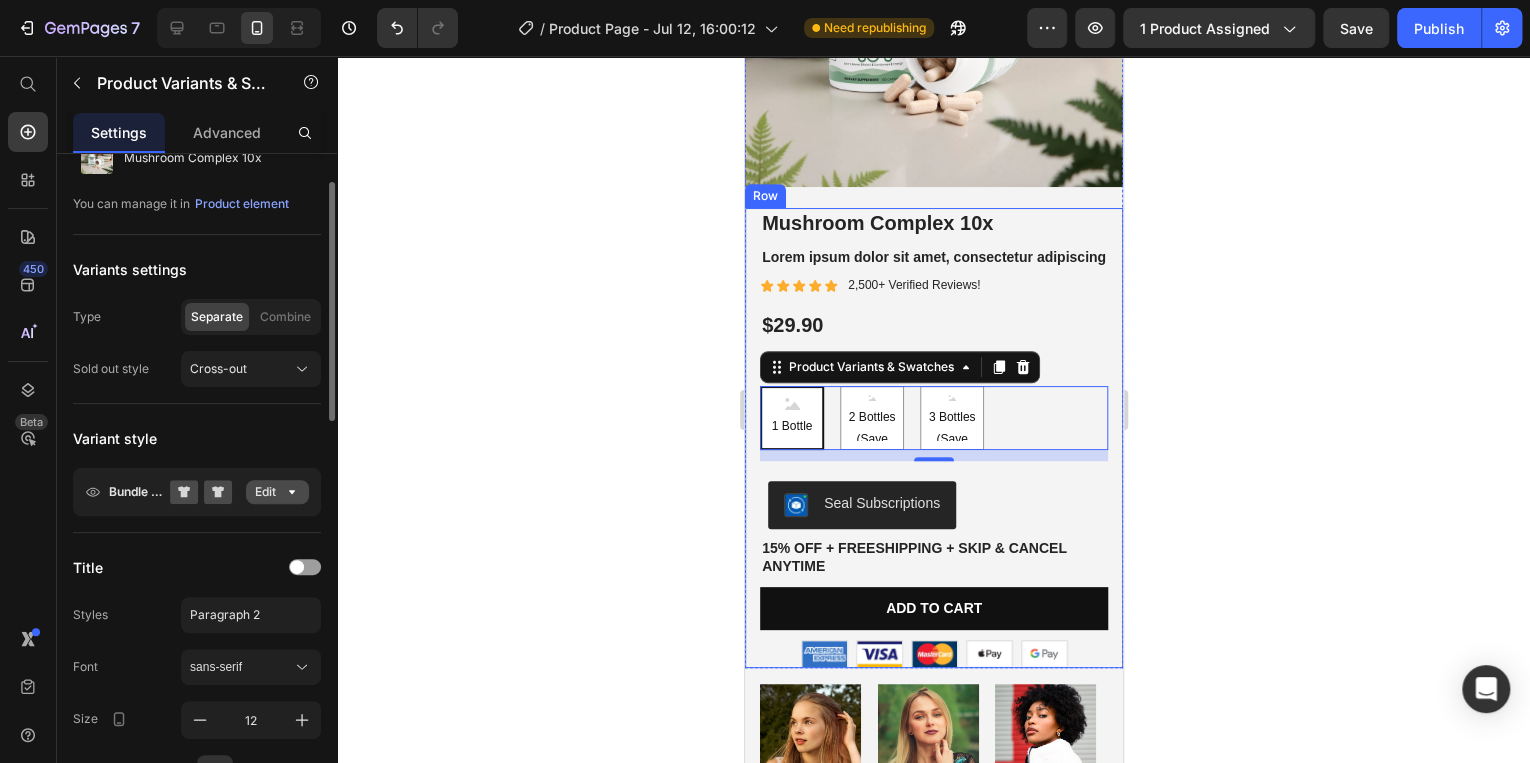click on "Edit" at bounding box center (277, 492) 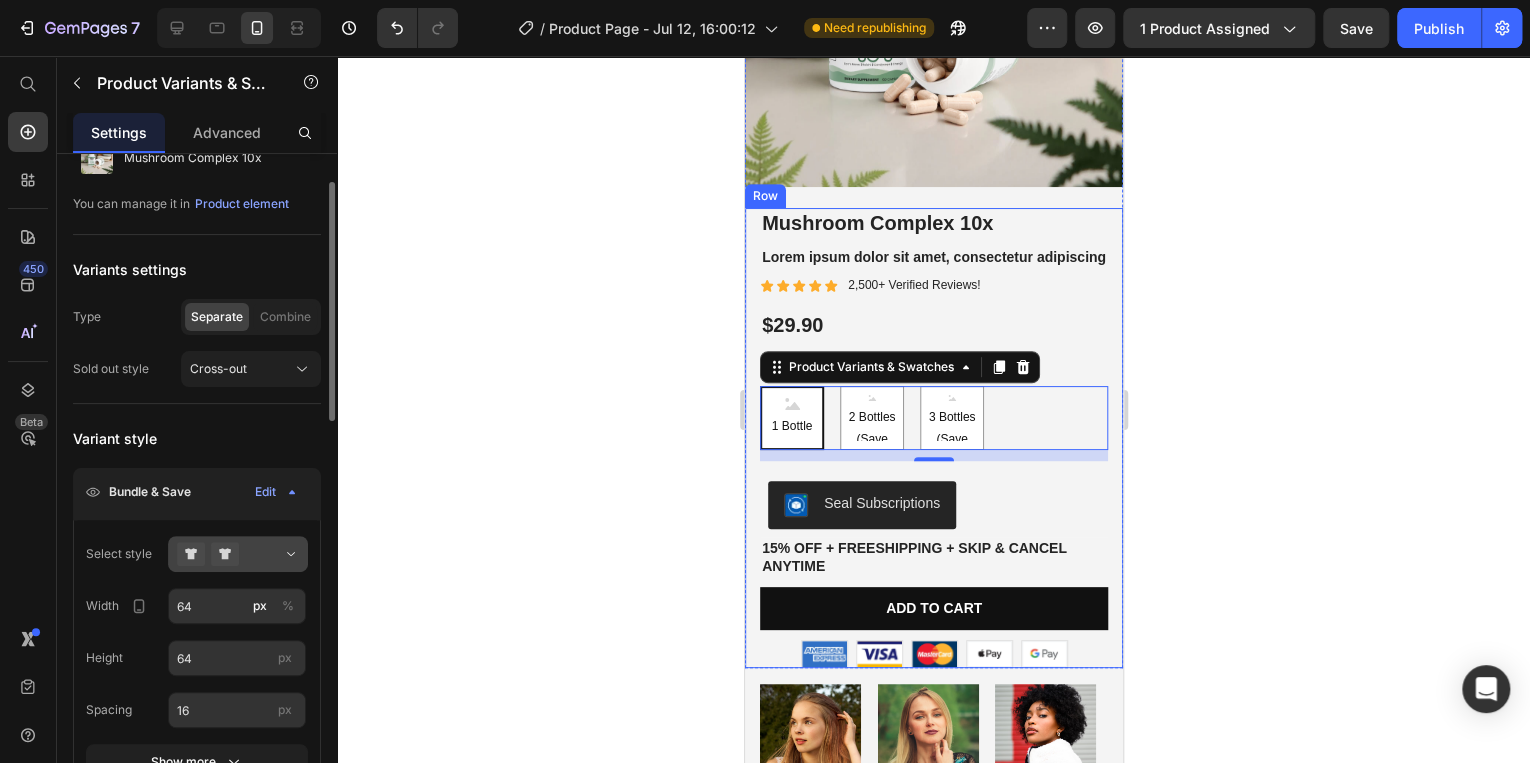 click at bounding box center (238, 554) 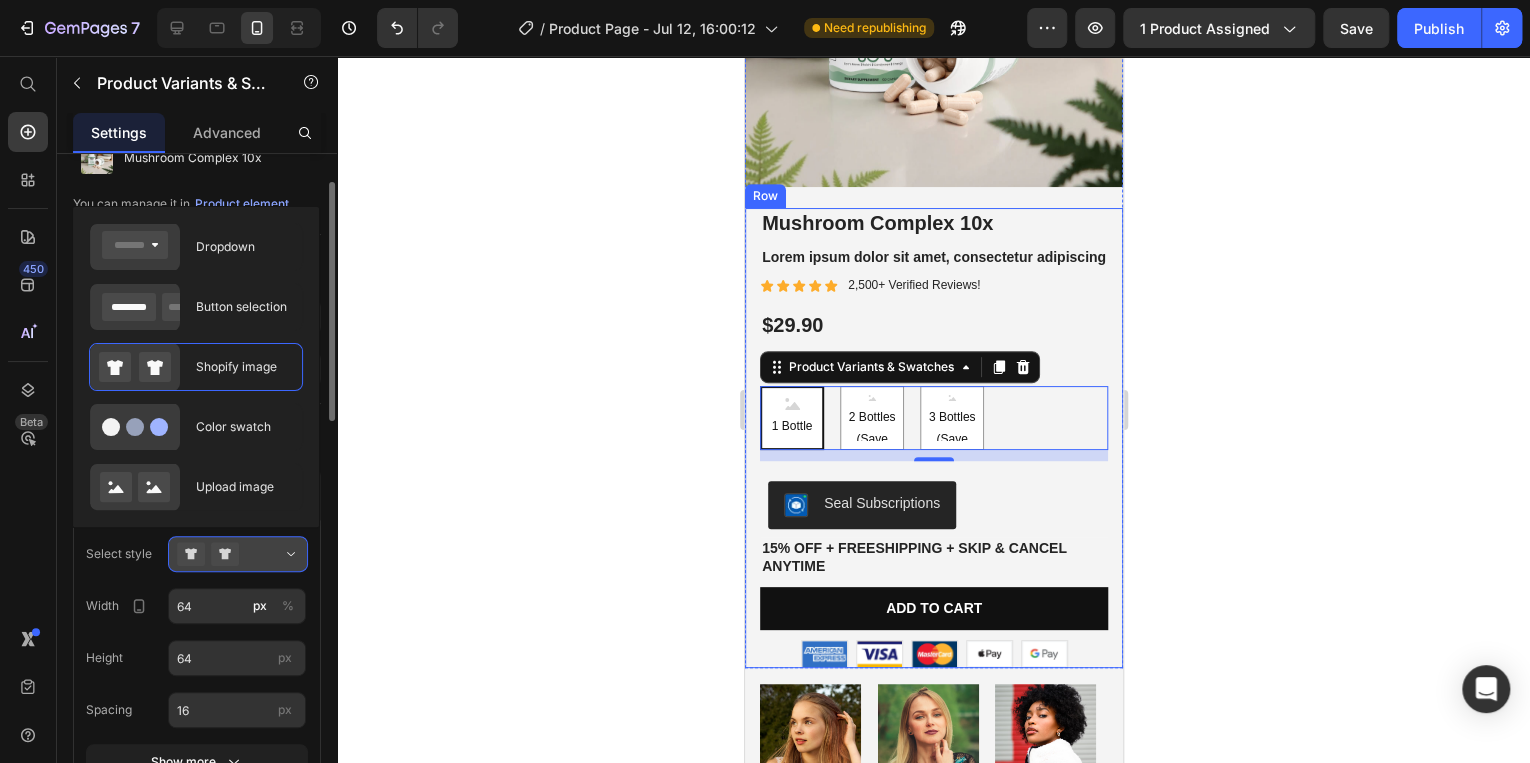 click at bounding box center [238, 554] 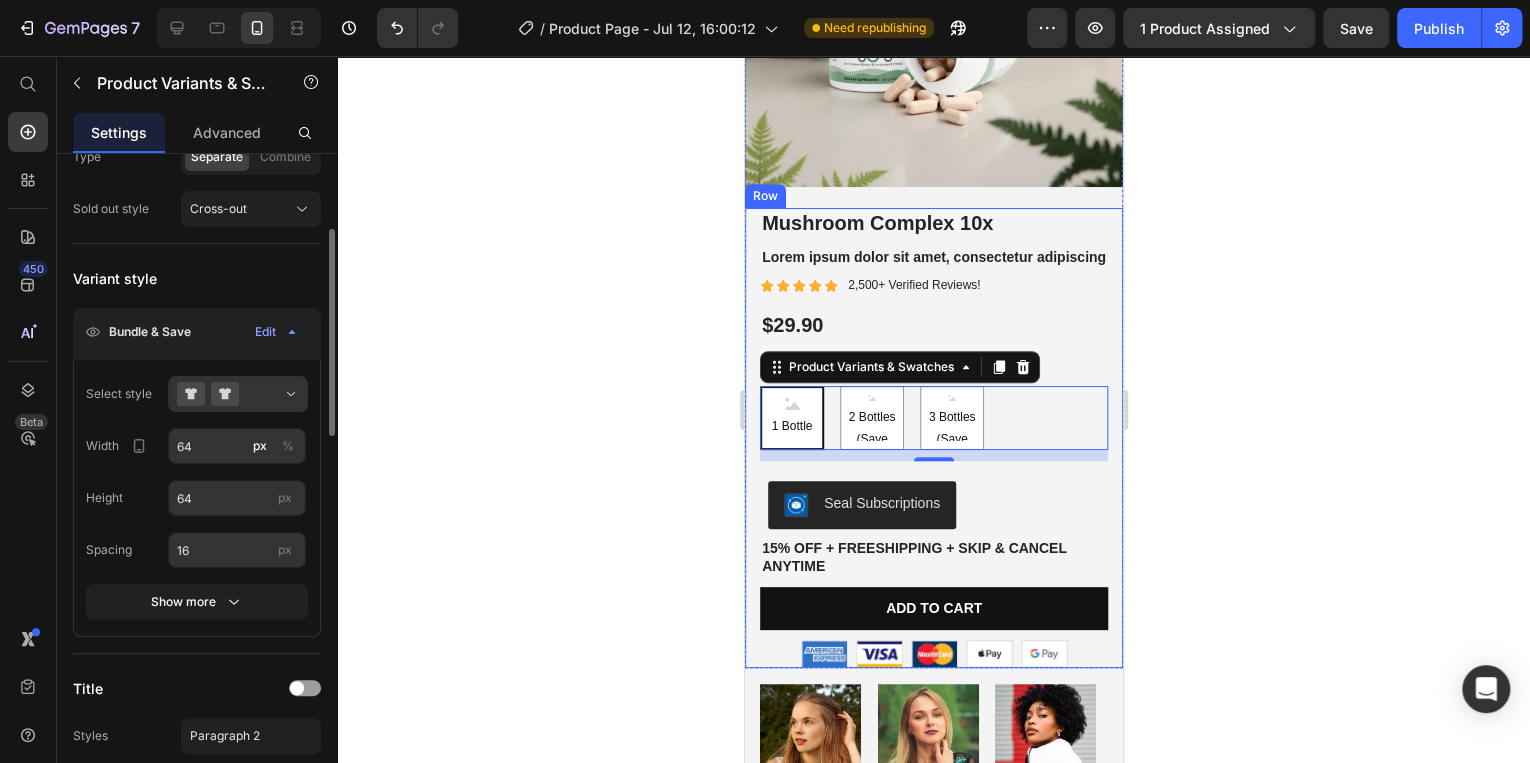 scroll, scrollTop: 320, scrollLeft: 0, axis: vertical 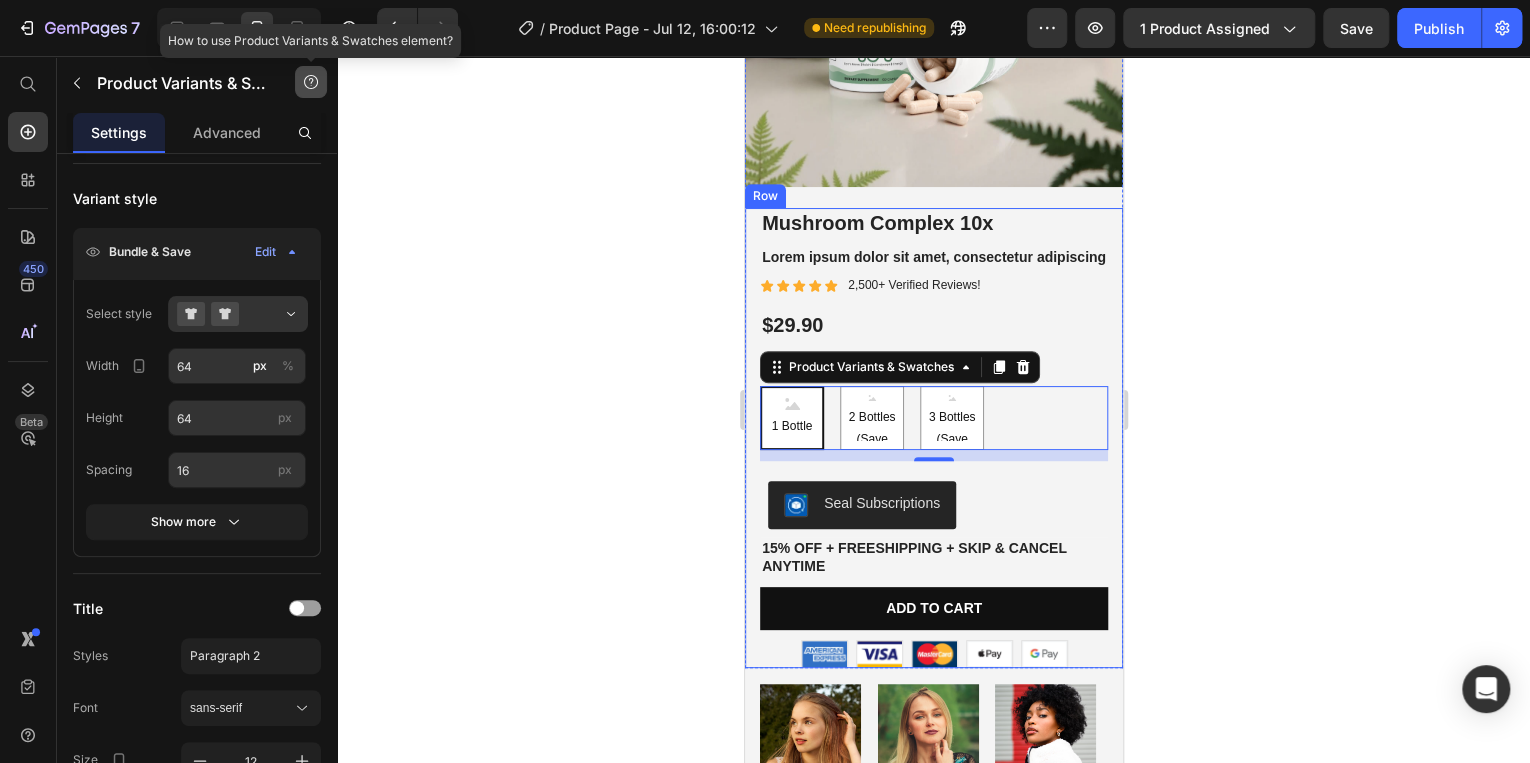 click 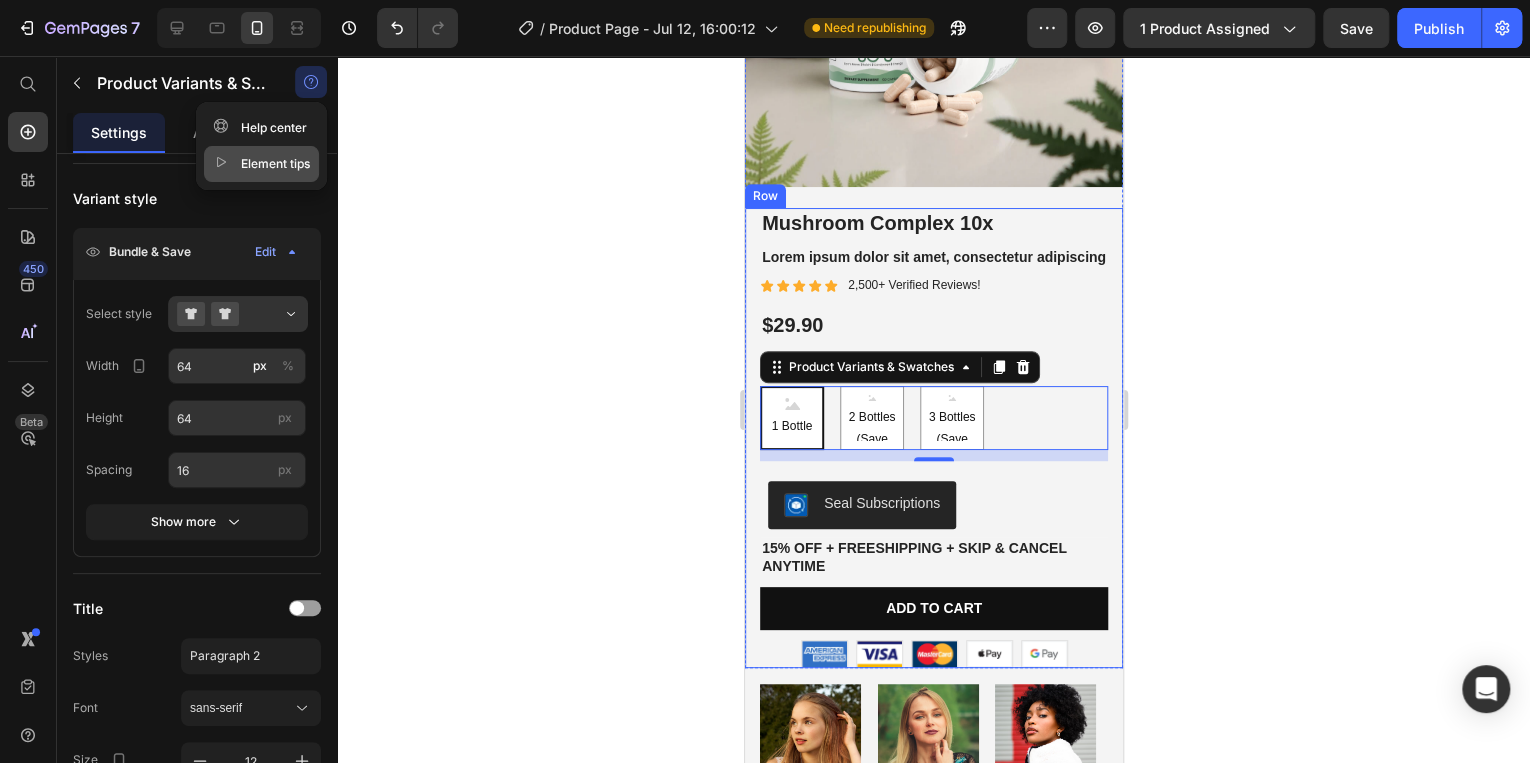 click on "Element tips" at bounding box center [261, 164] 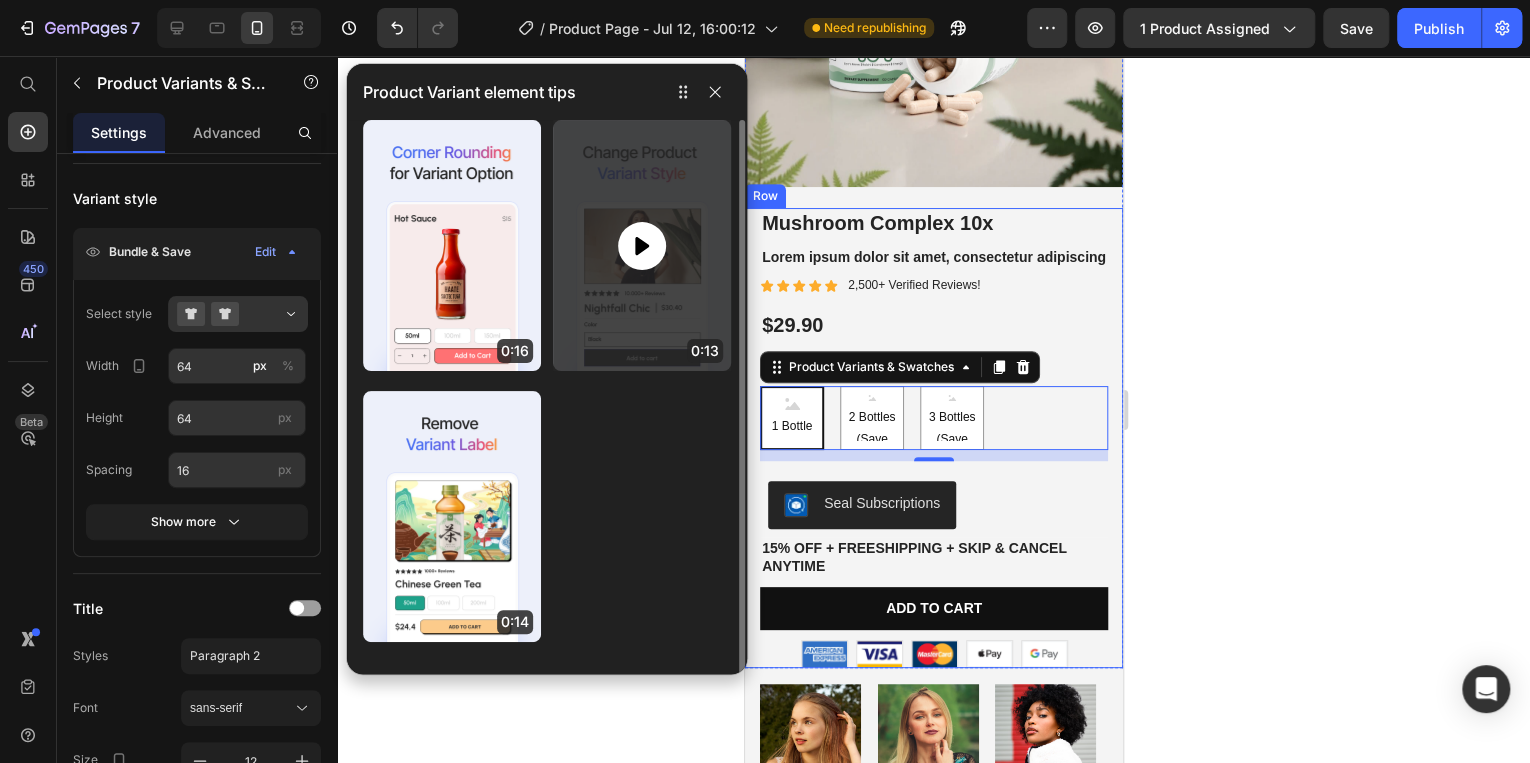 click at bounding box center (642, 245) 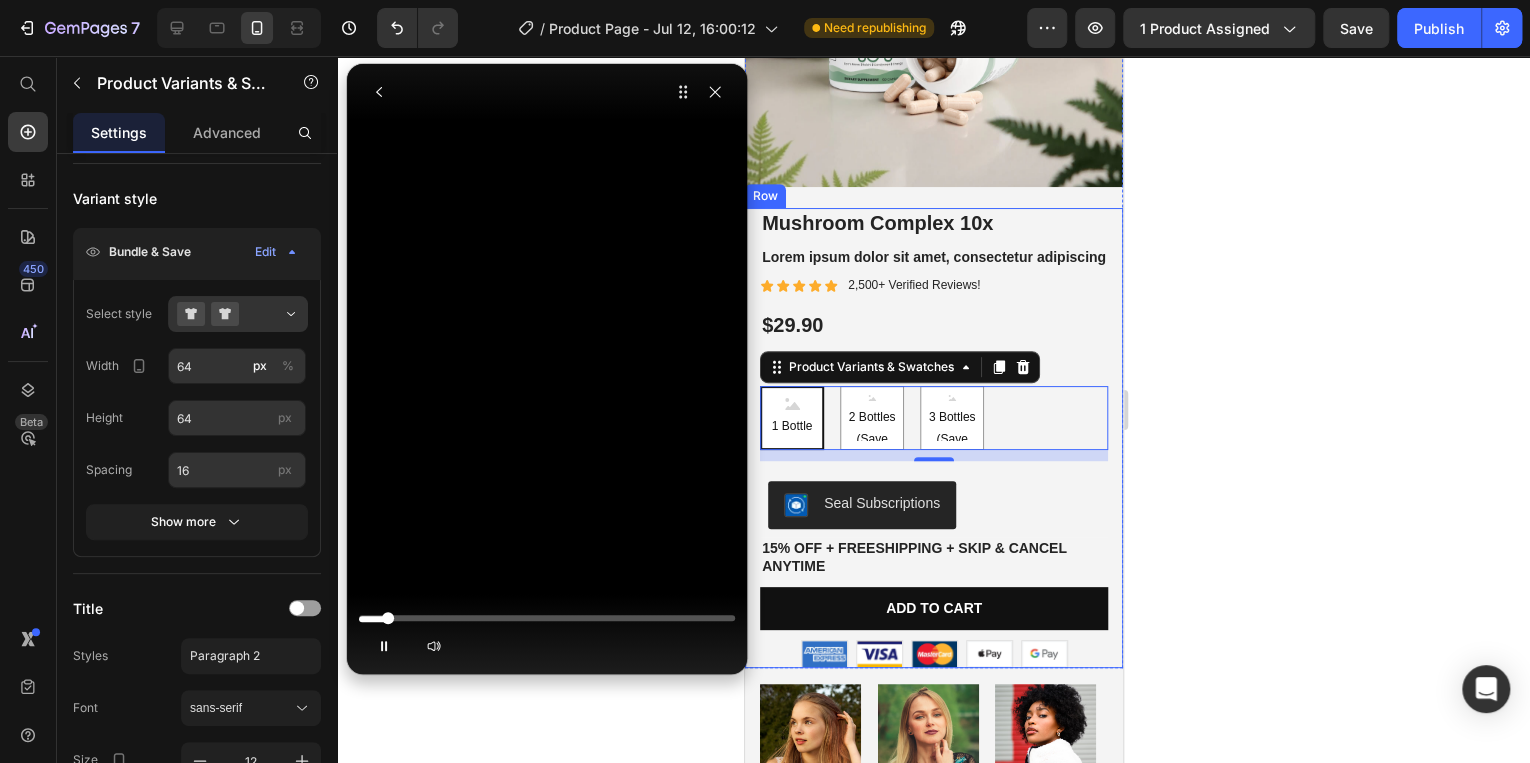 drag, startPoint x: 412, startPoint y: 608, endPoint x: 448, endPoint y: 608, distance: 36 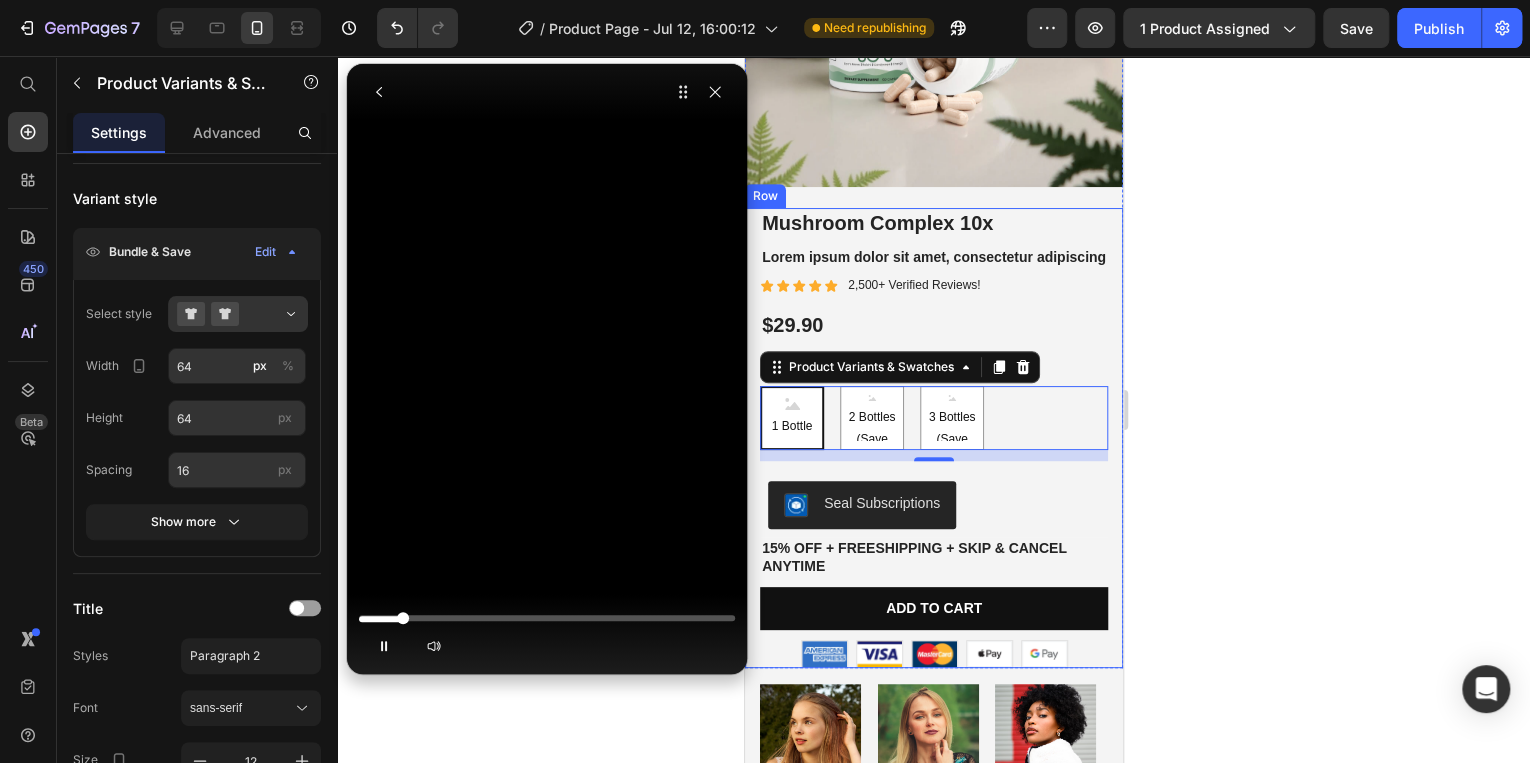 click at bounding box center [547, 618] 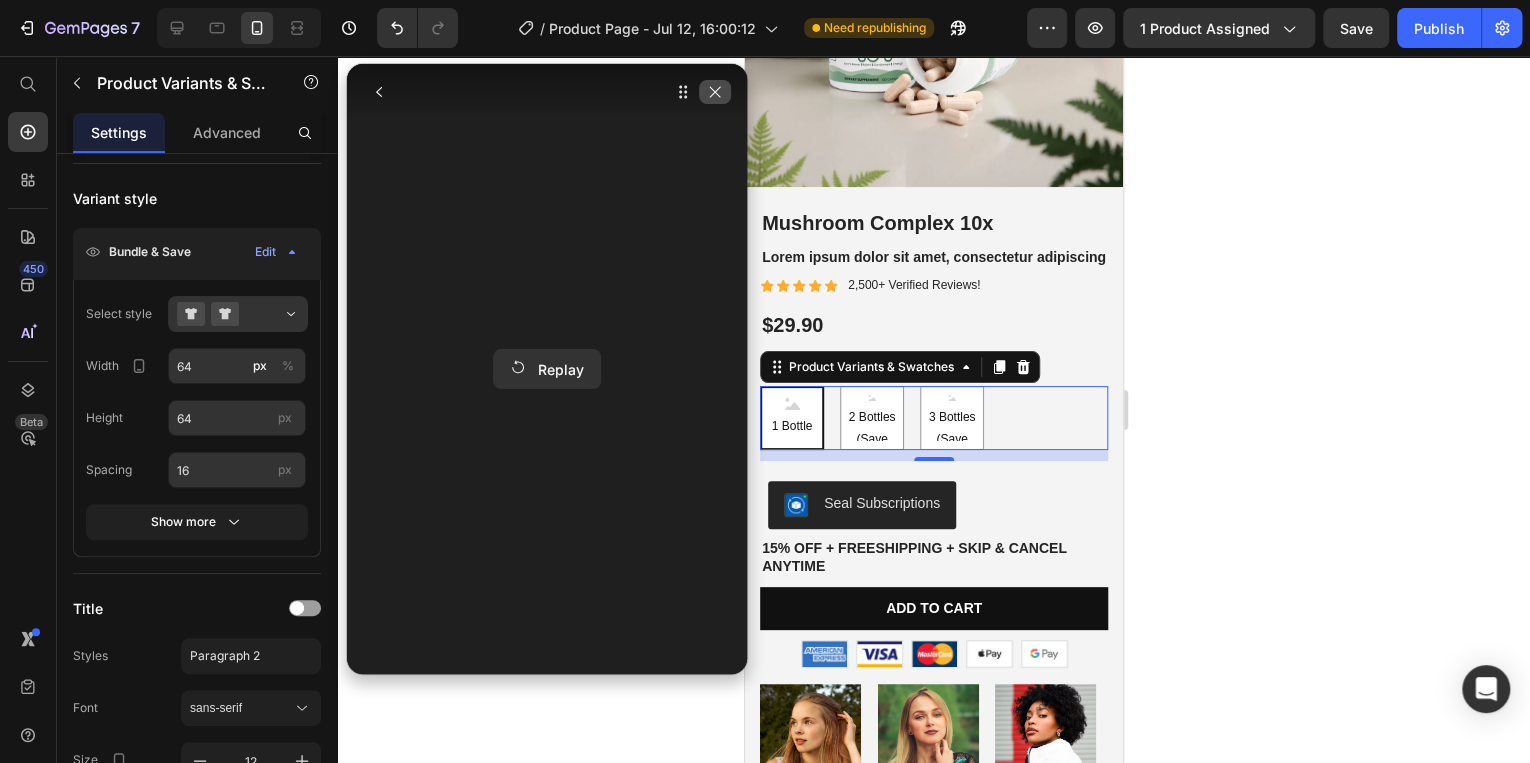 click at bounding box center (715, 92) 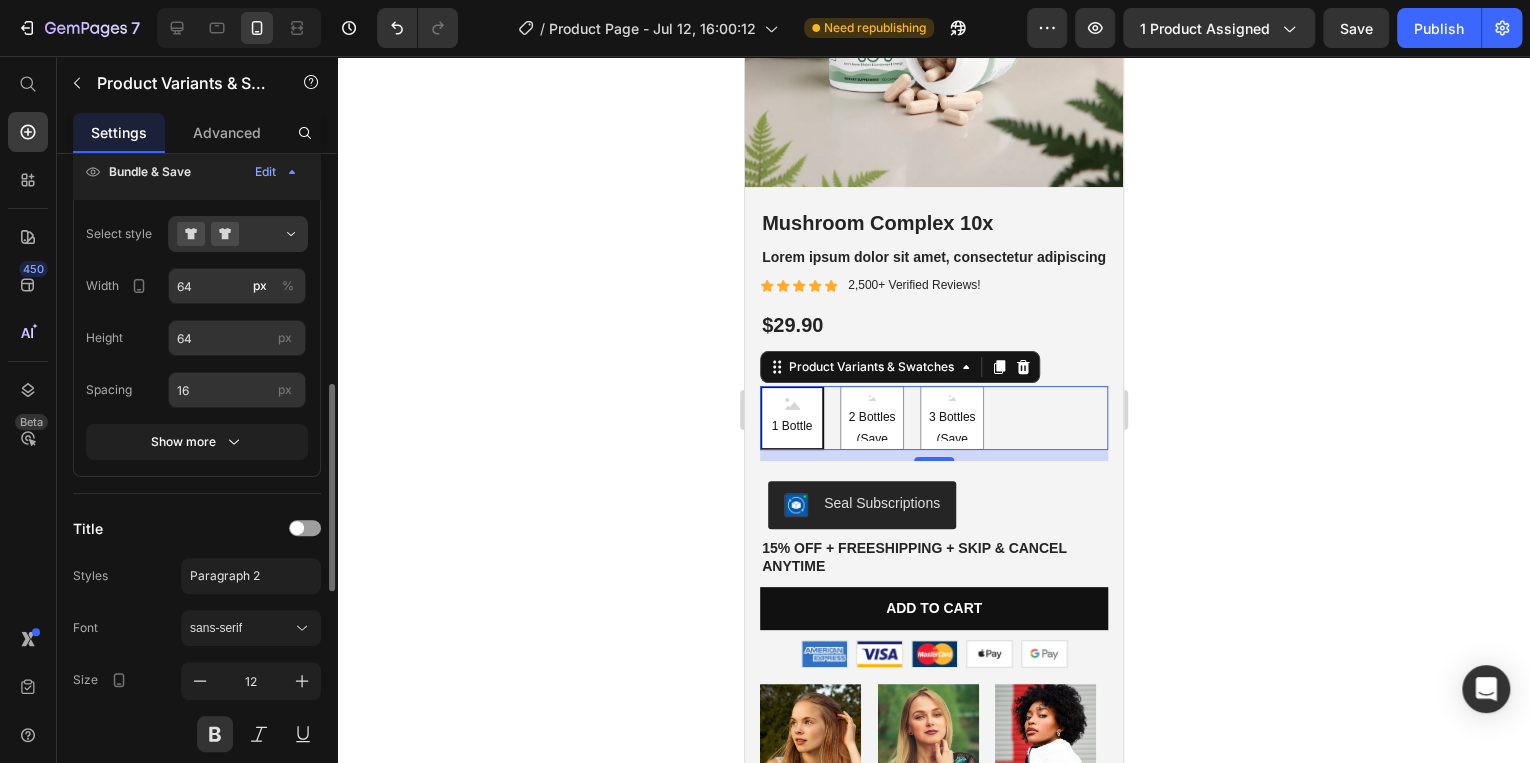 scroll, scrollTop: 480, scrollLeft: 0, axis: vertical 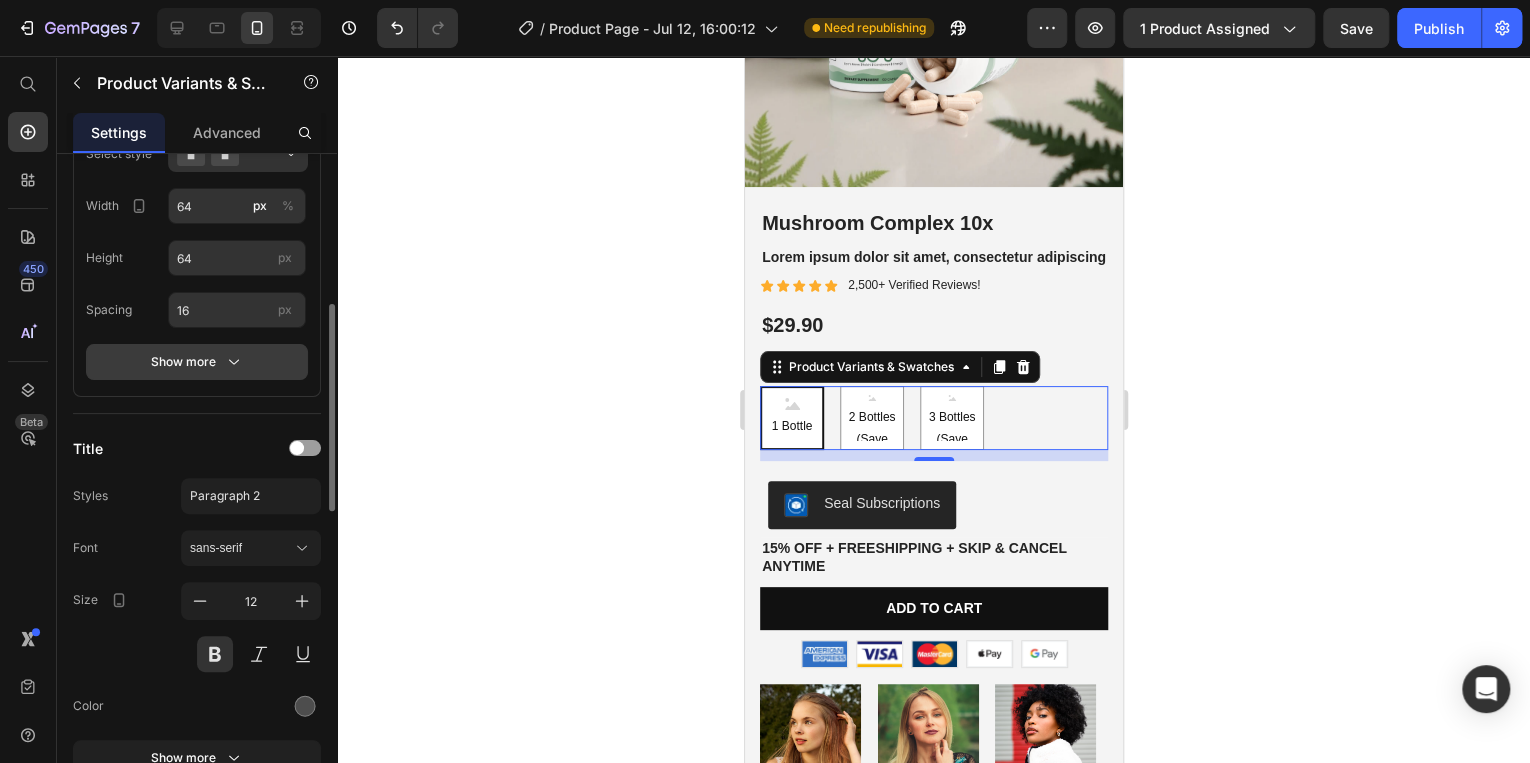 click 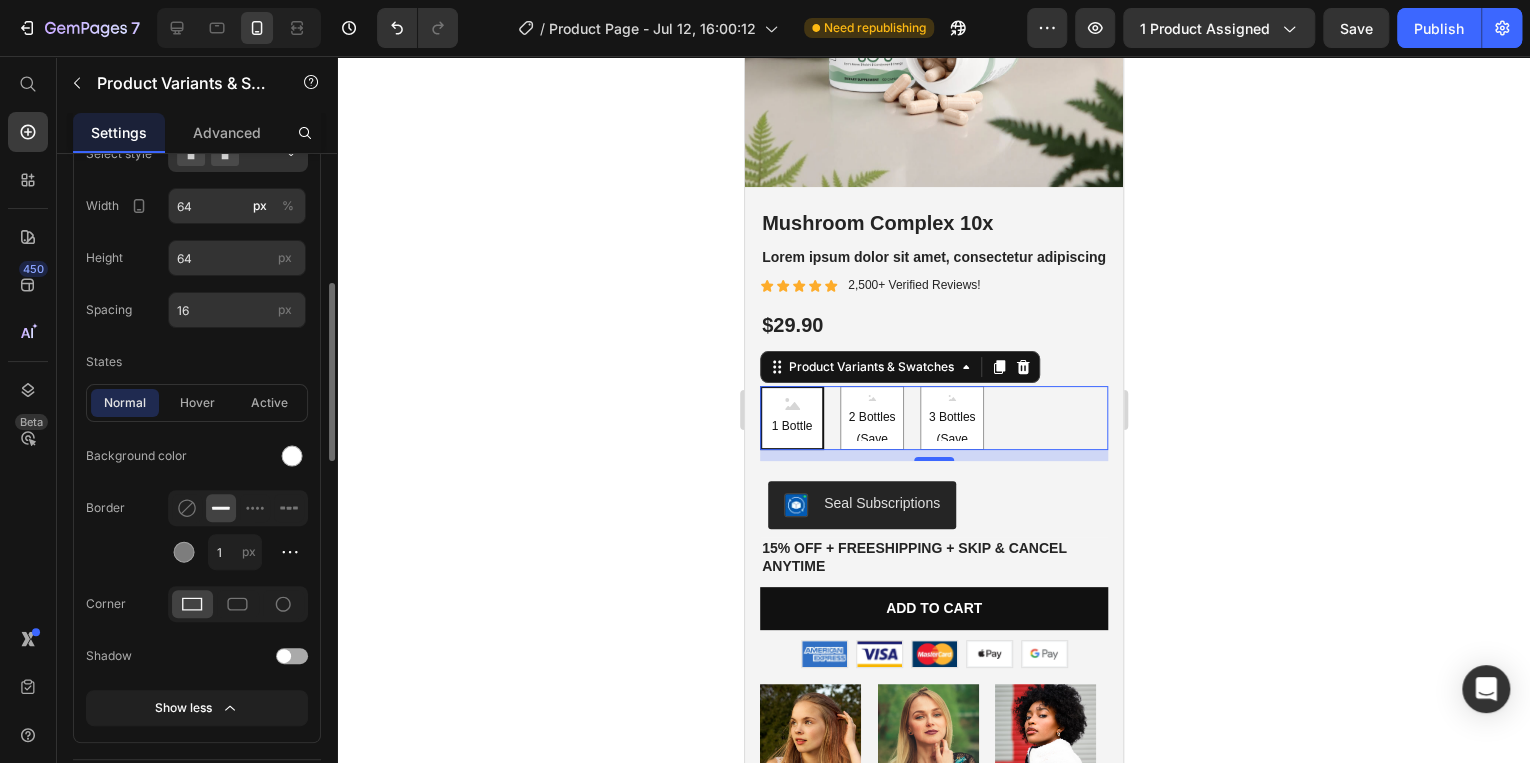 scroll, scrollTop: 400, scrollLeft: 0, axis: vertical 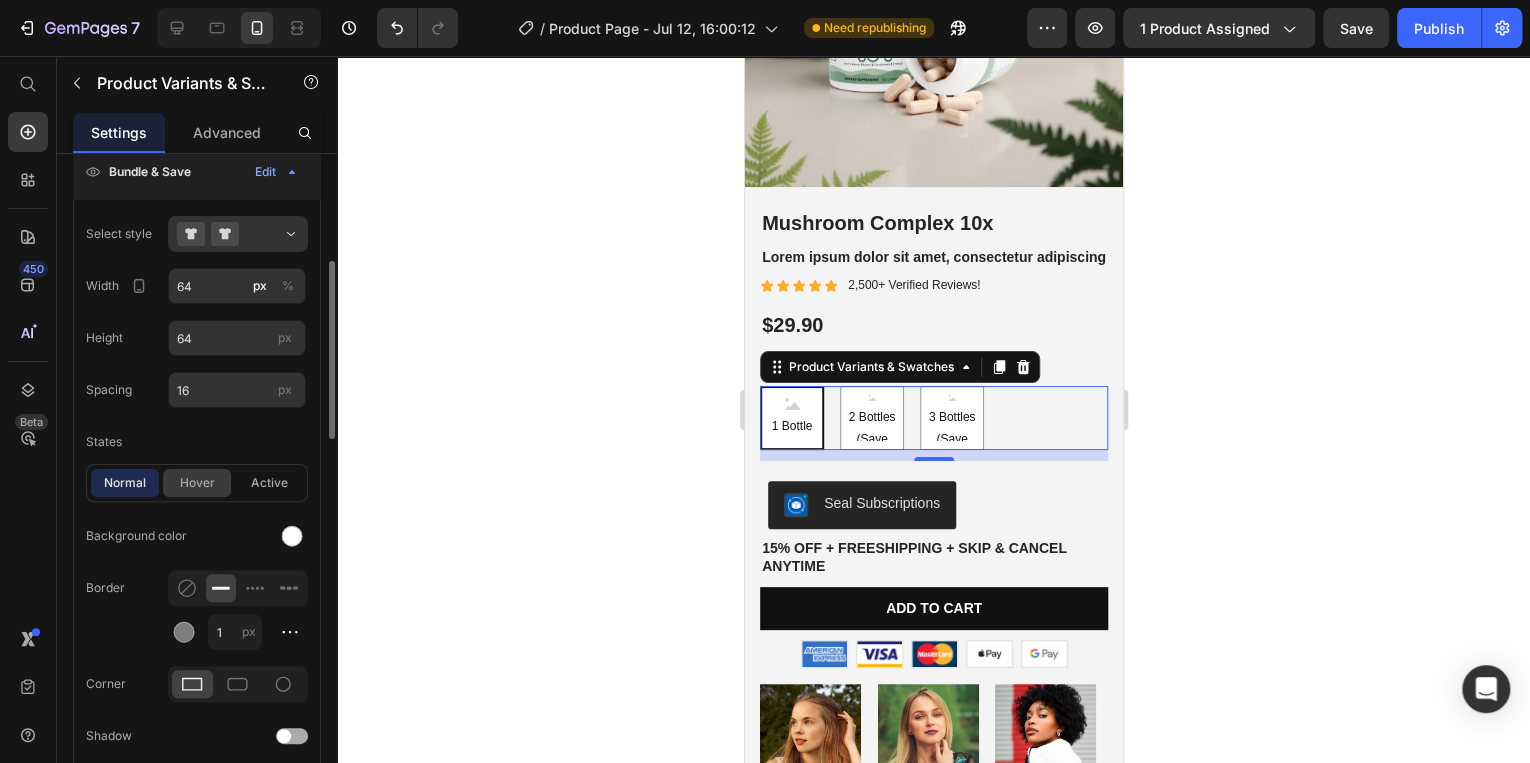 click on "hover" at bounding box center (197, 483) 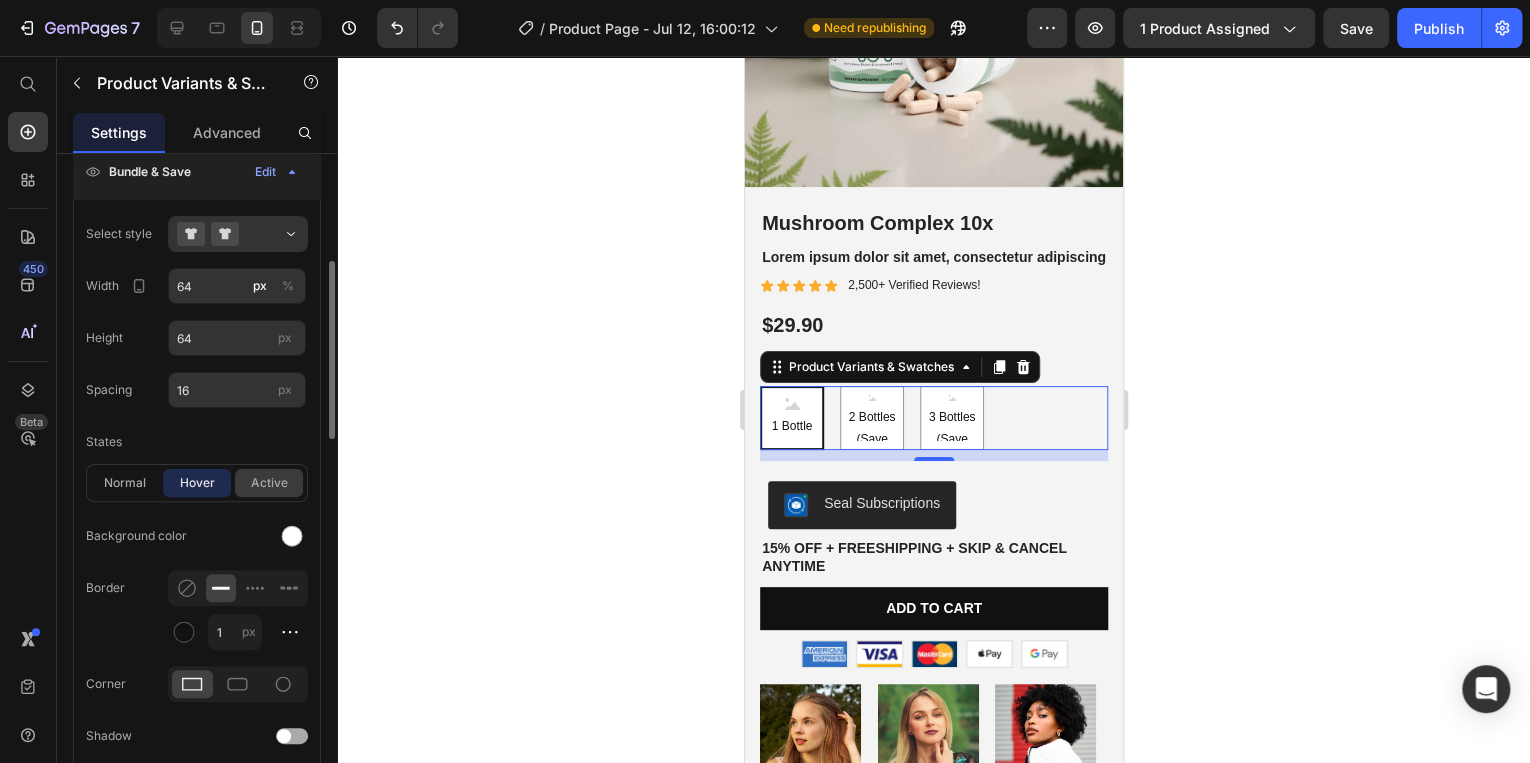 click on "active" at bounding box center (269, 483) 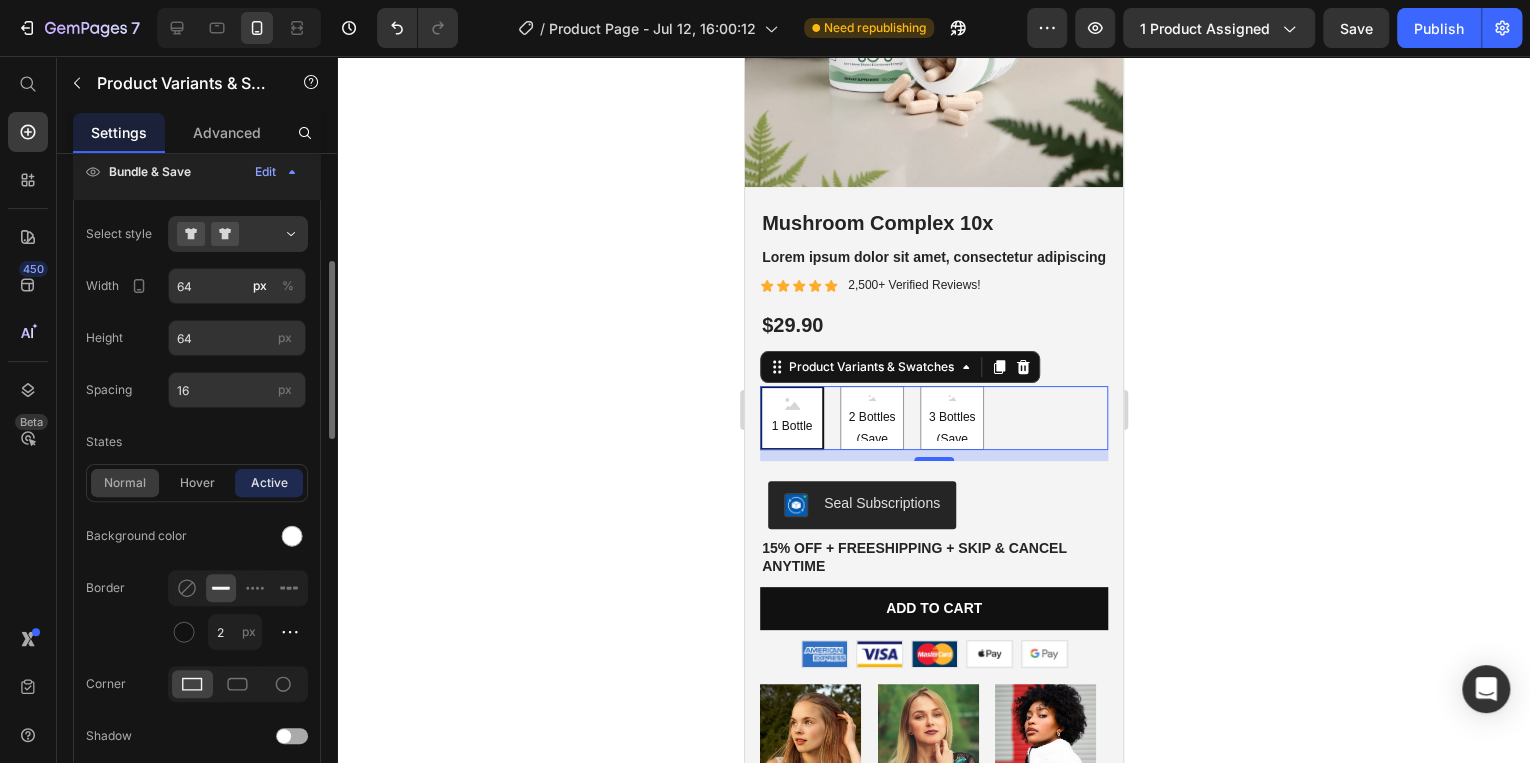 click on "normal" at bounding box center (125, 483) 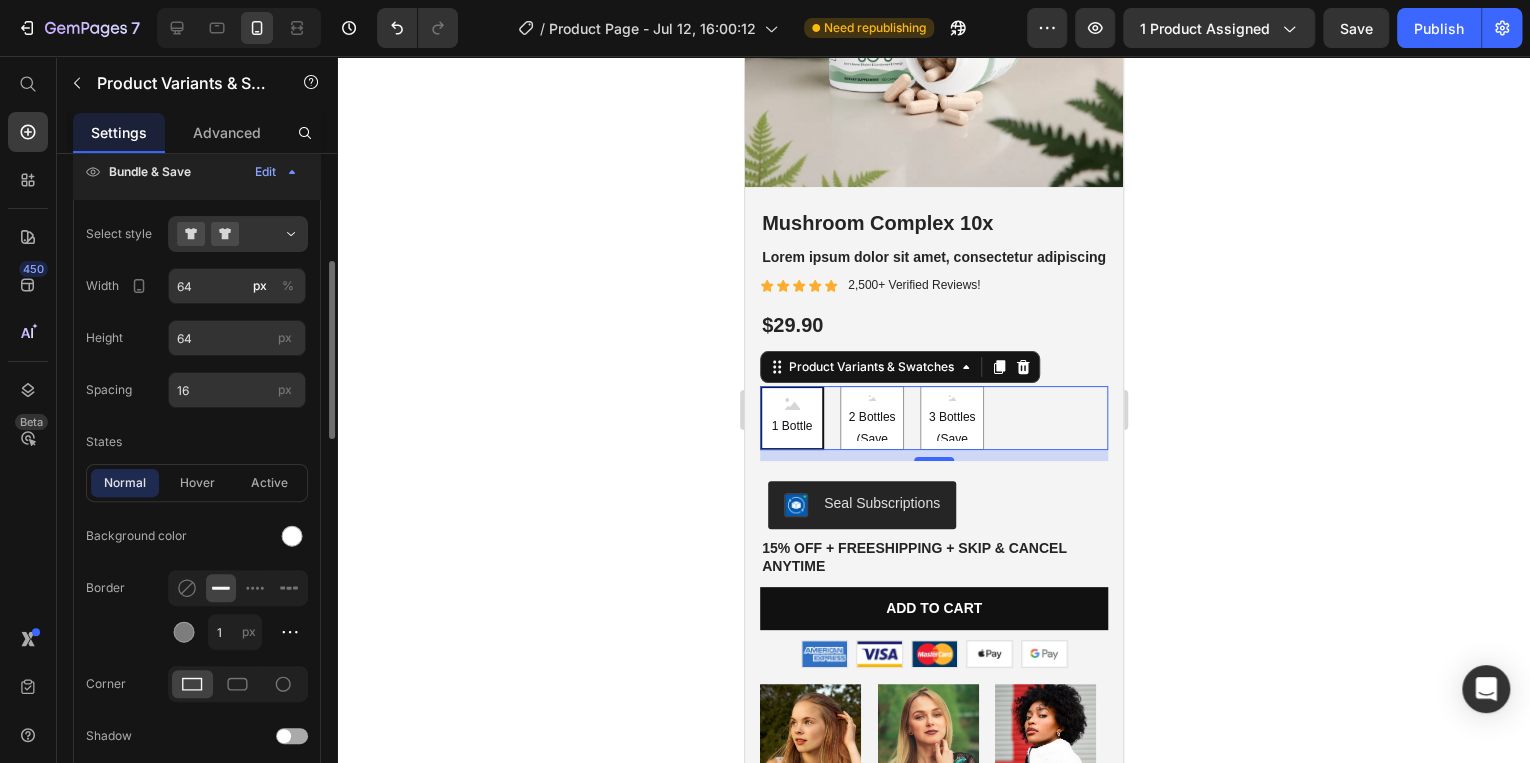 scroll, scrollTop: 480, scrollLeft: 0, axis: vertical 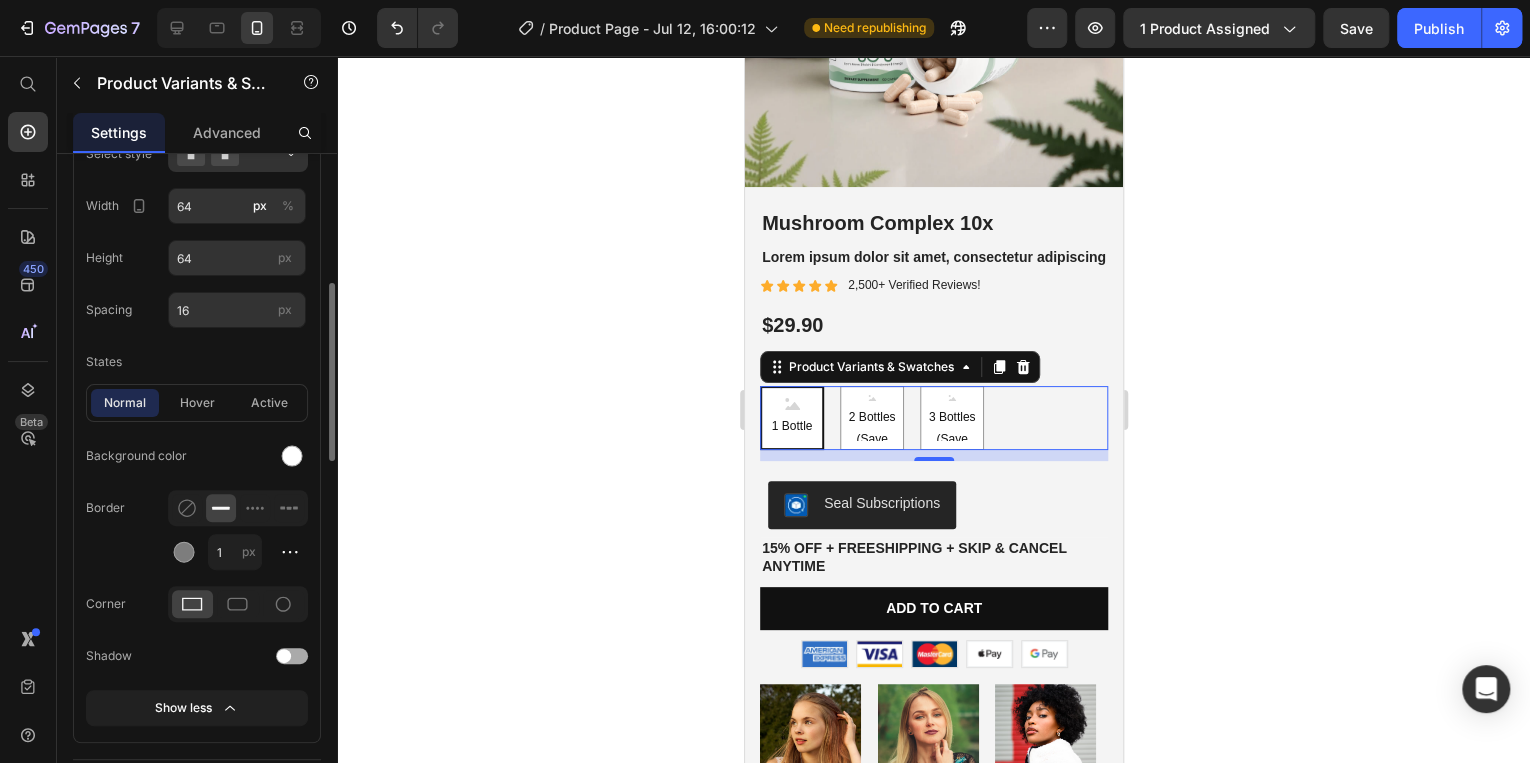 click on "normal hover active" 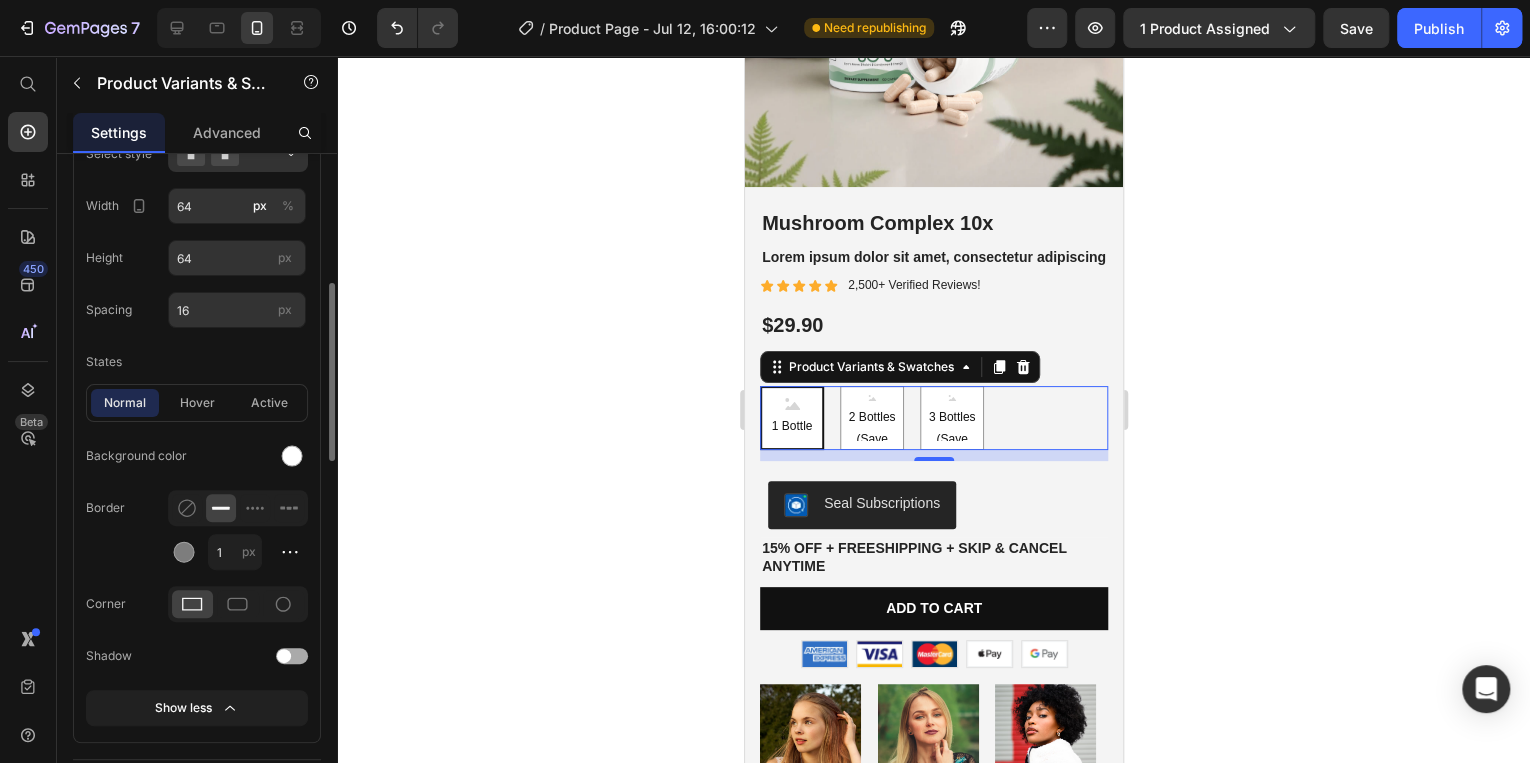 click on "normal hover active" 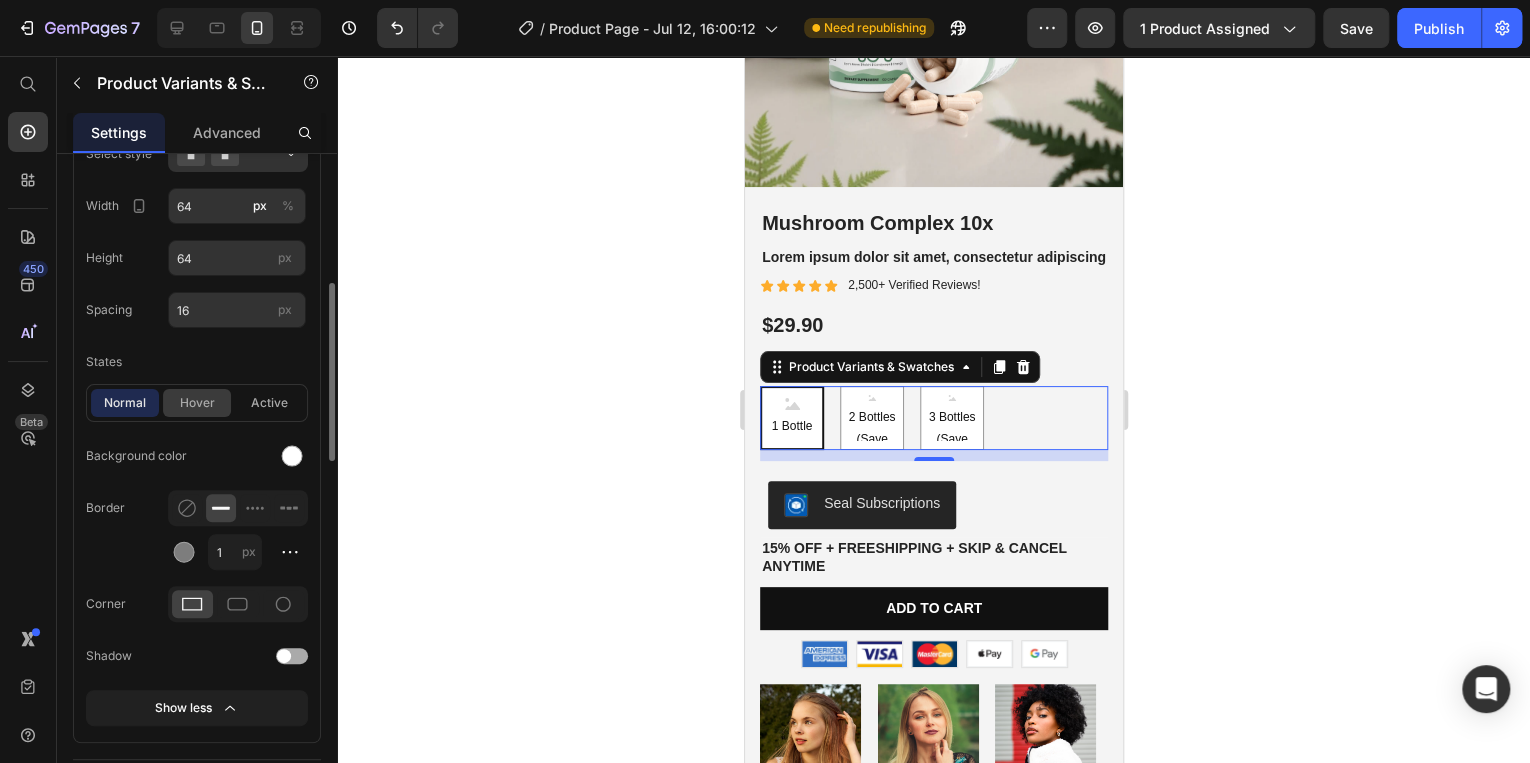 click on "hover" at bounding box center (197, 403) 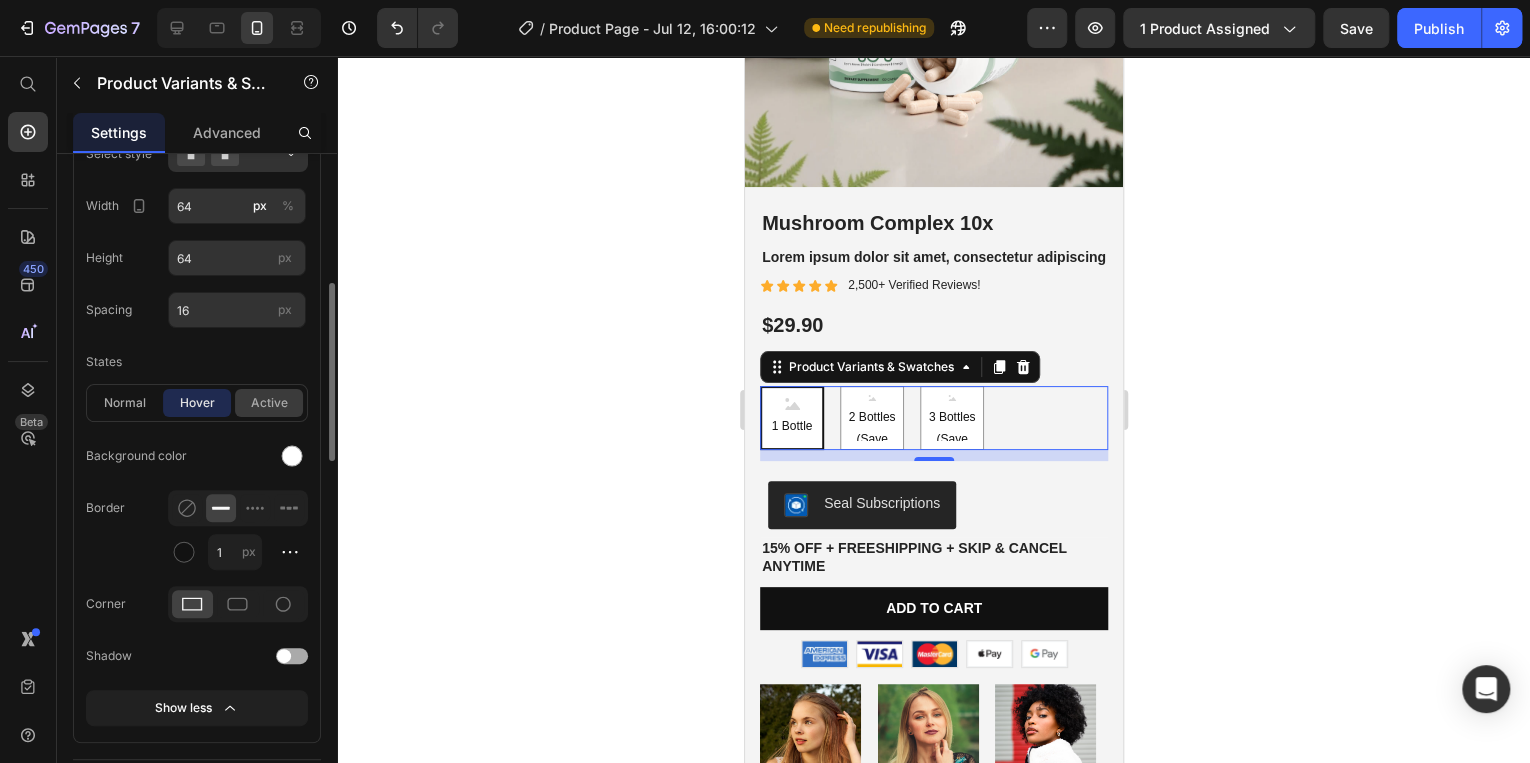 click on "active" at bounding box center [269, 403] 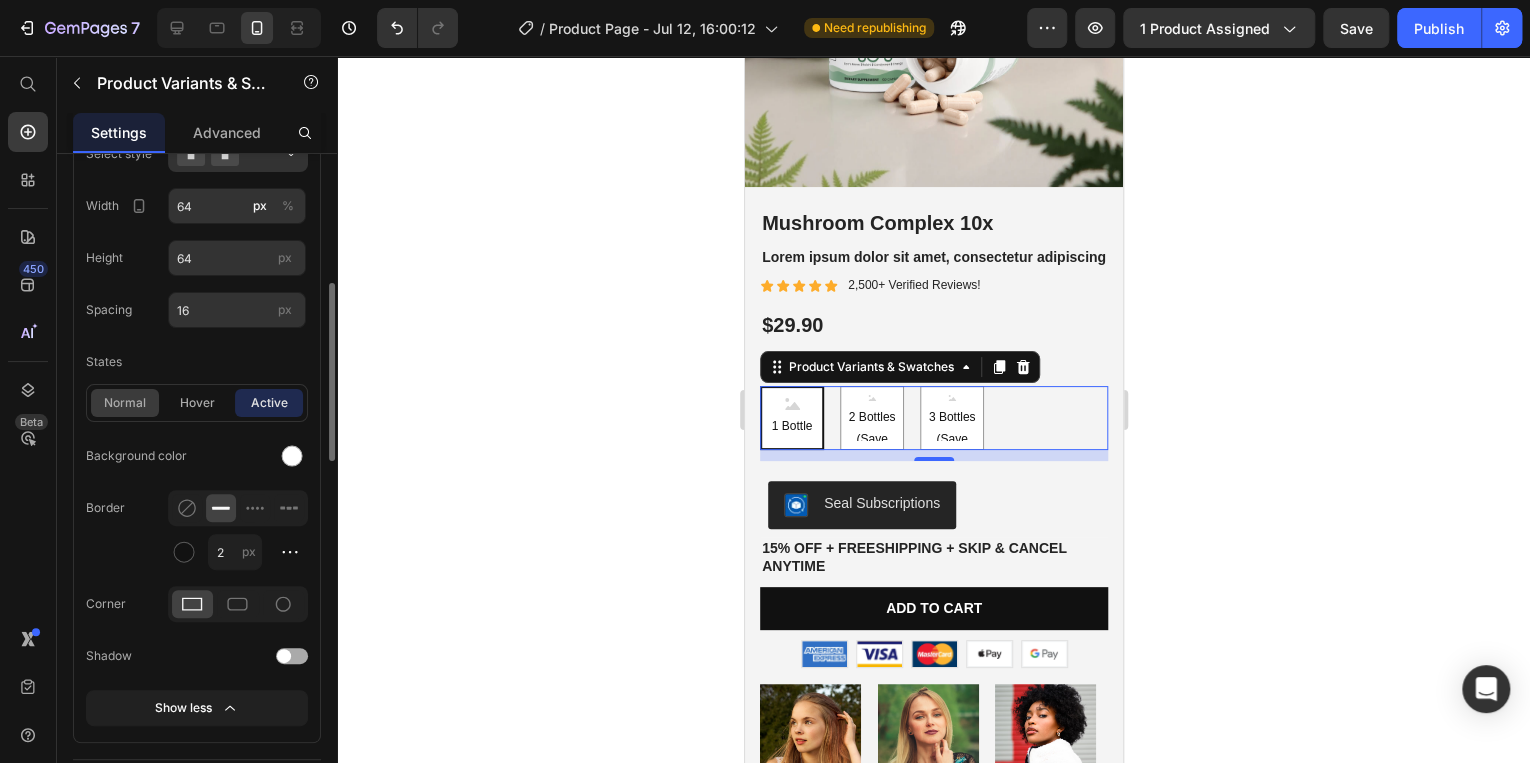 click on "normal" at bounding box center [125, 403] 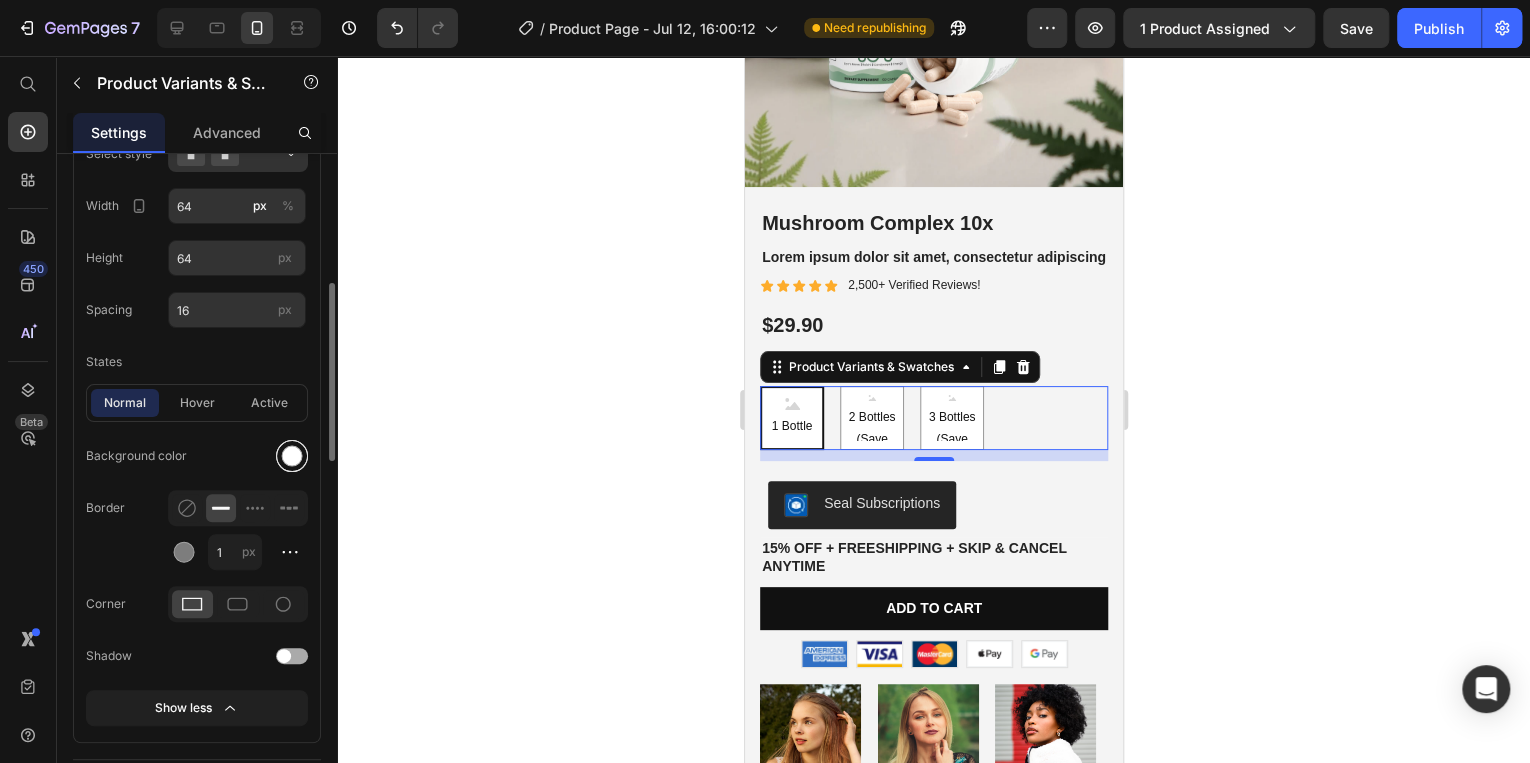 click at bounding box center (292, 456) 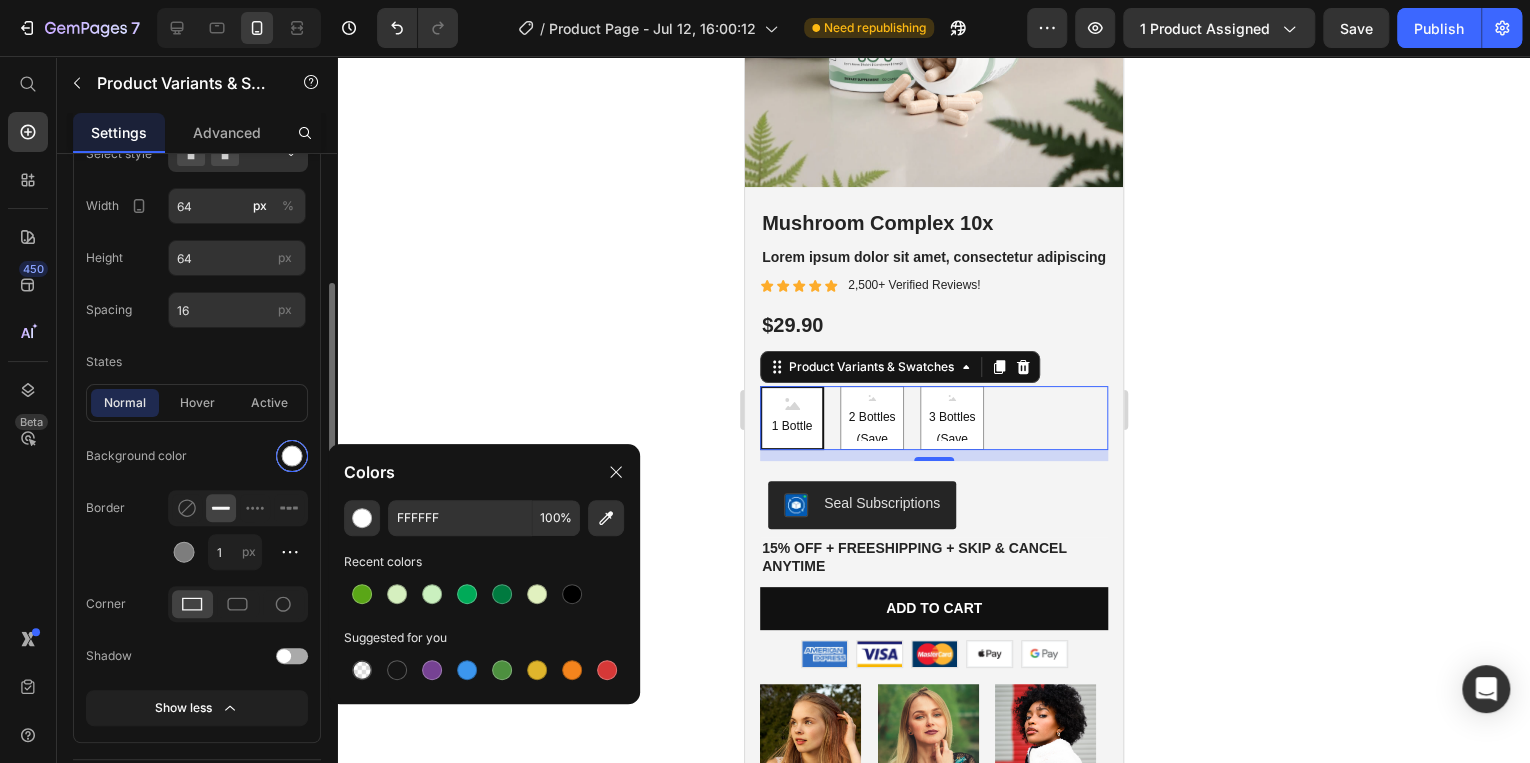 click at bounding box center (292, 456) 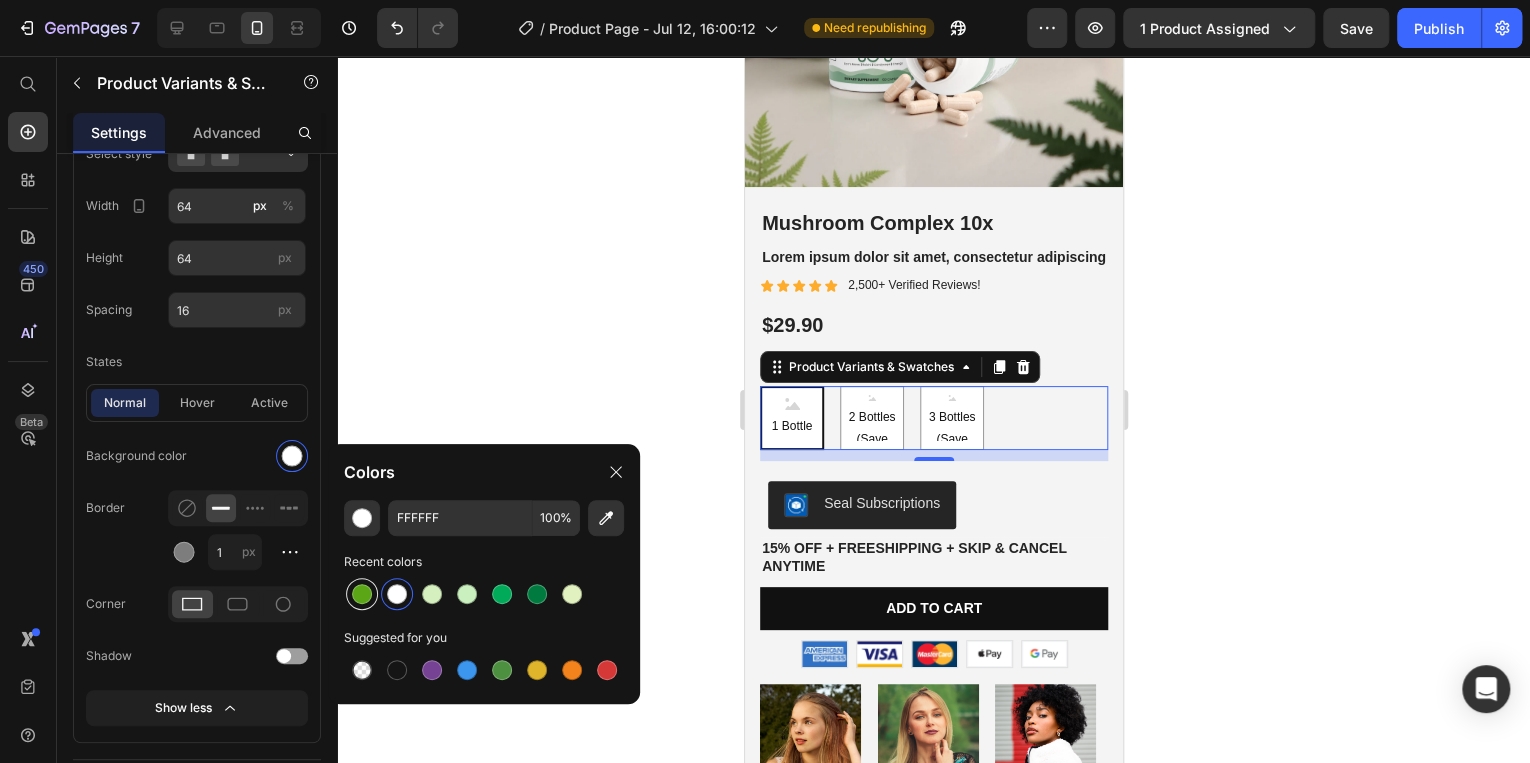 click at bounding box center (362, 594) 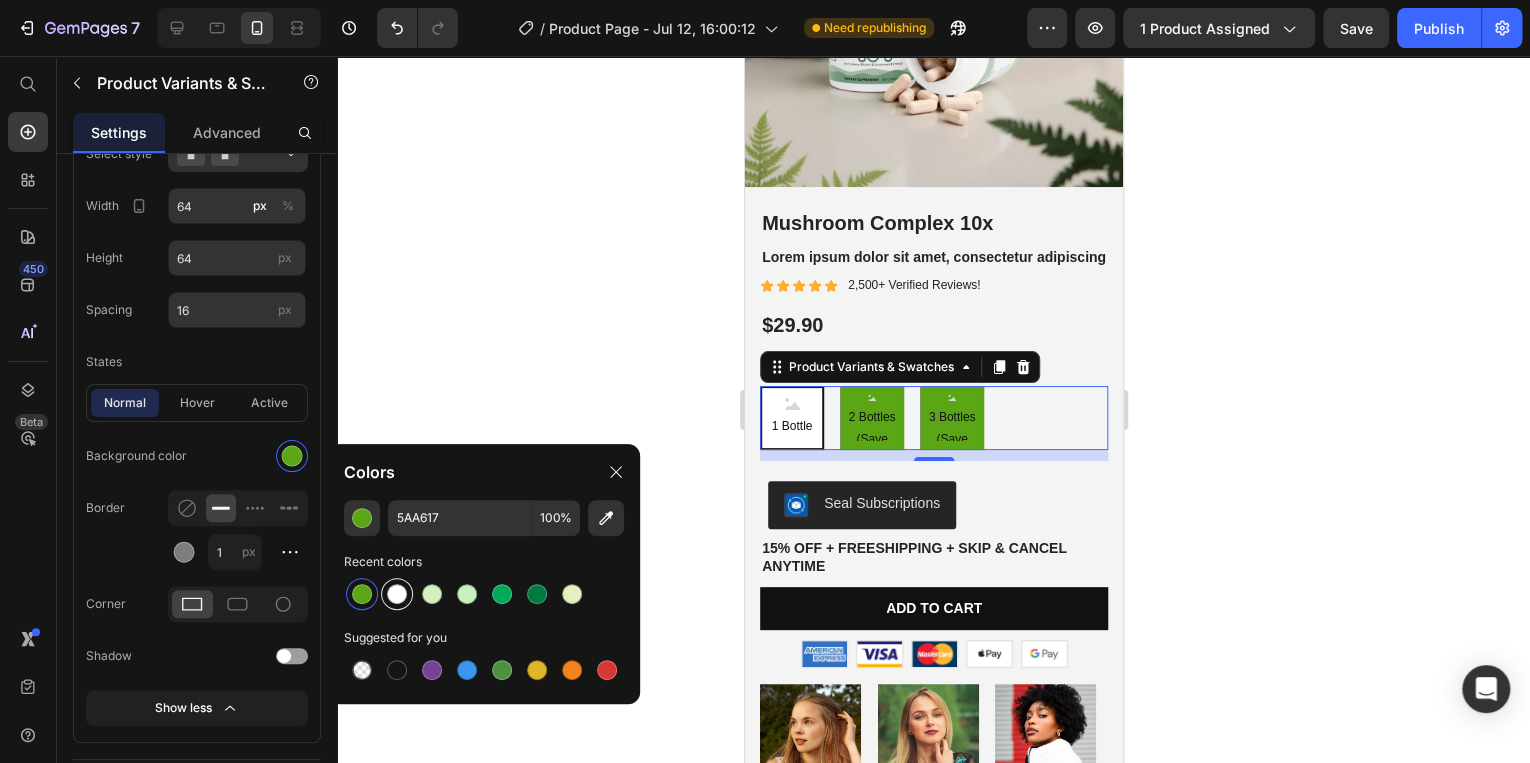 click at bounding box center (397, 594) 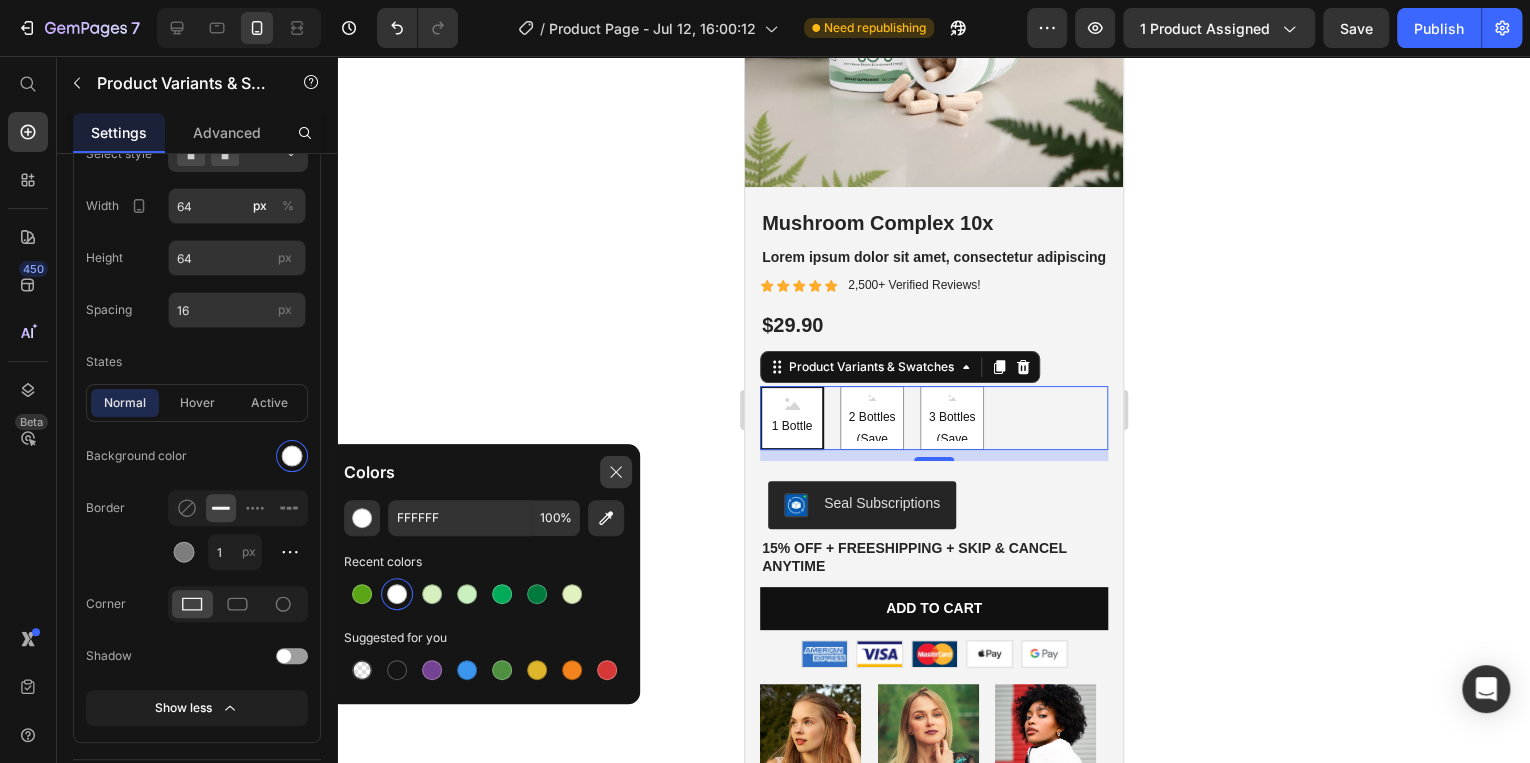 click 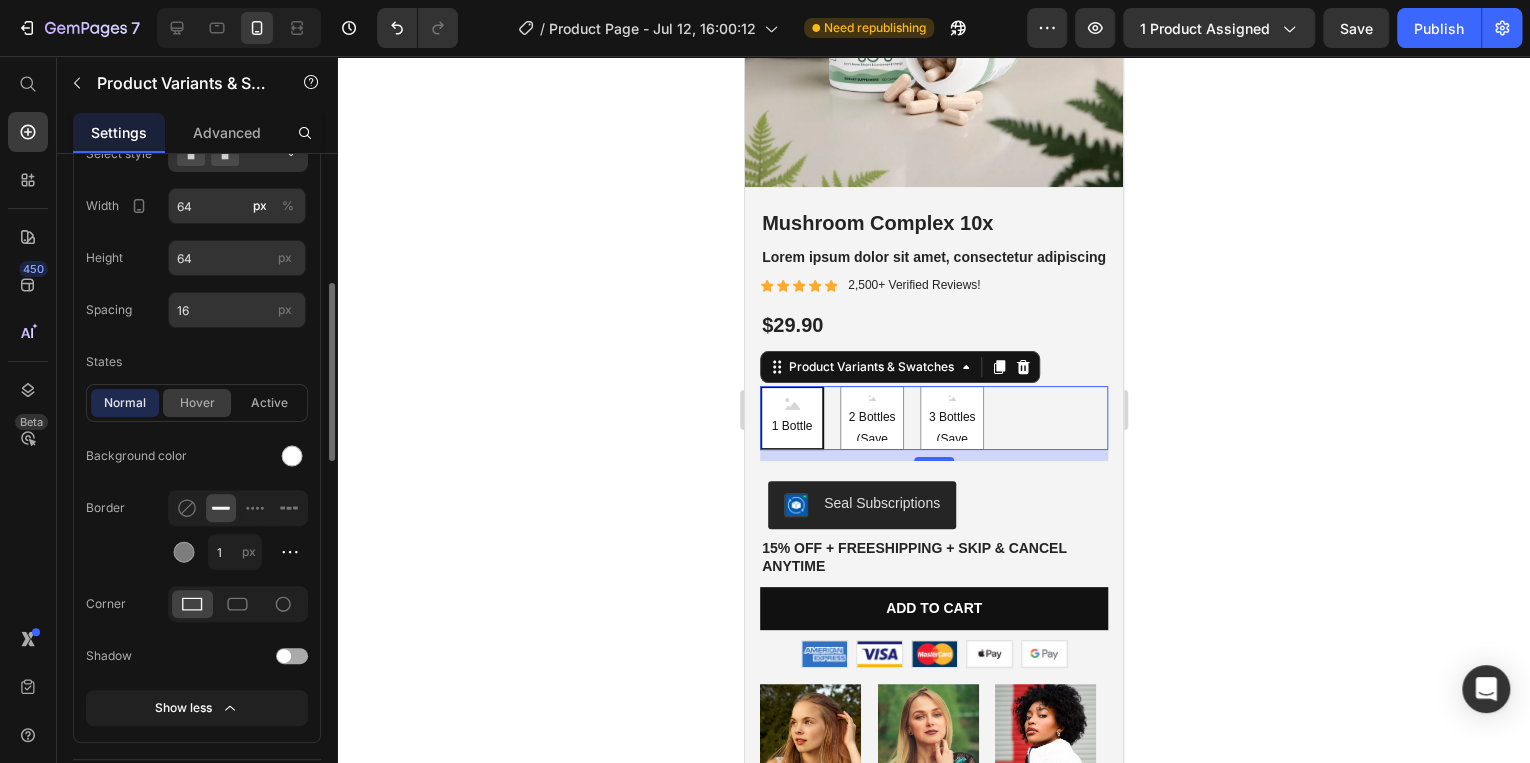 click on "hover" at bounding box center [197, 403] 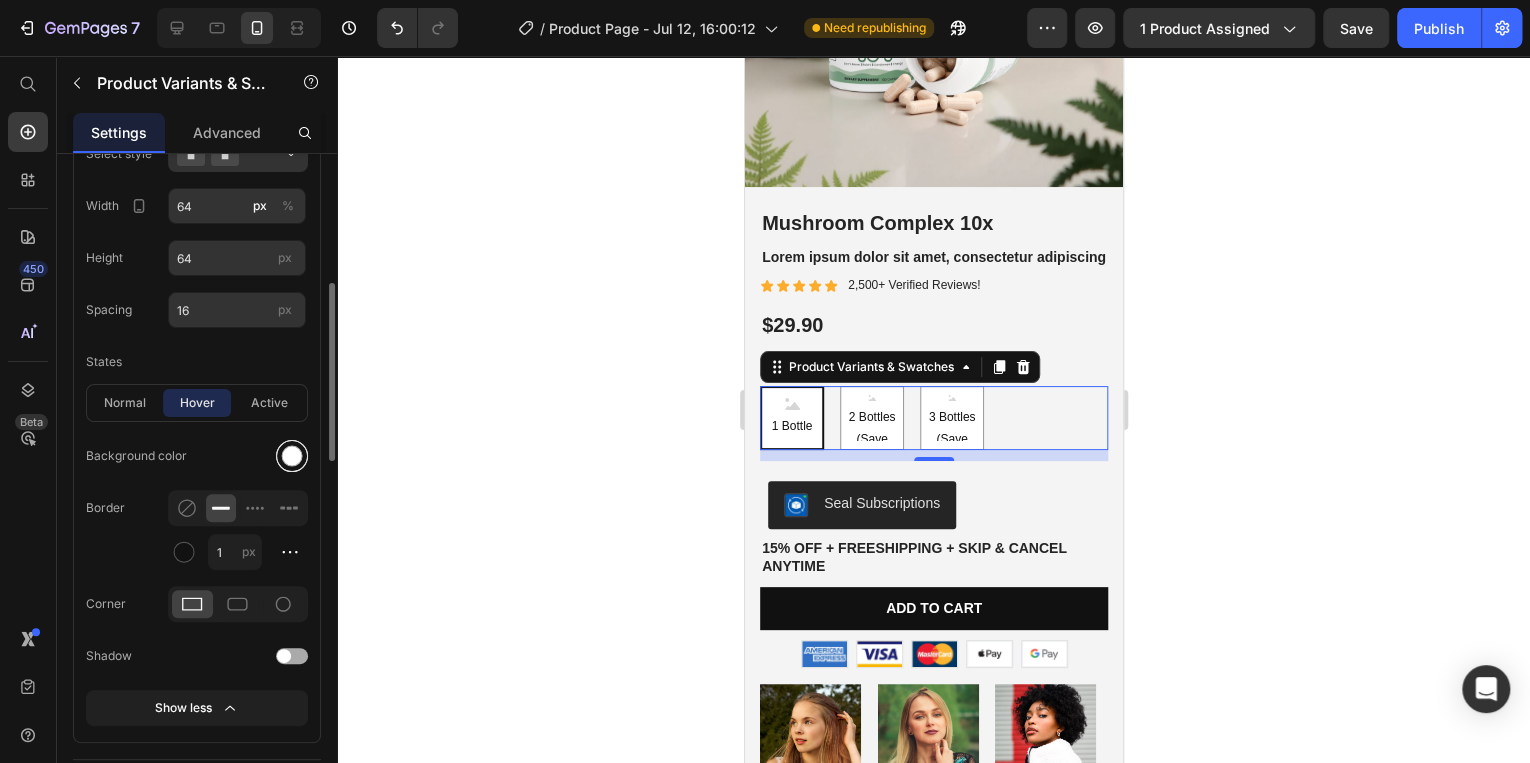 click at bounding box center [292, 456] 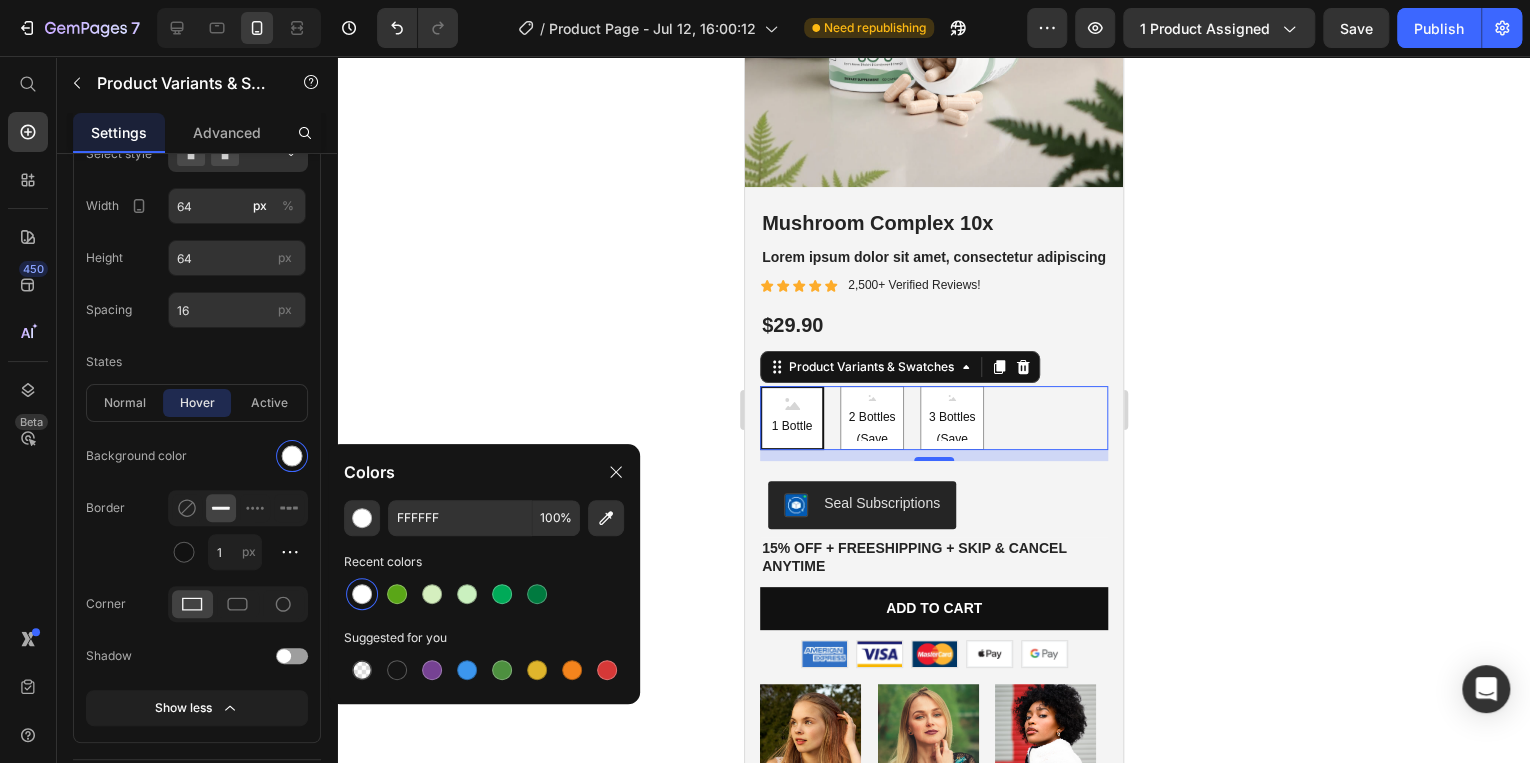 drag, startPoint x: 404, startPoint y: 594, endPoint x: 448, endPoint y: 570, distance: 50.119858 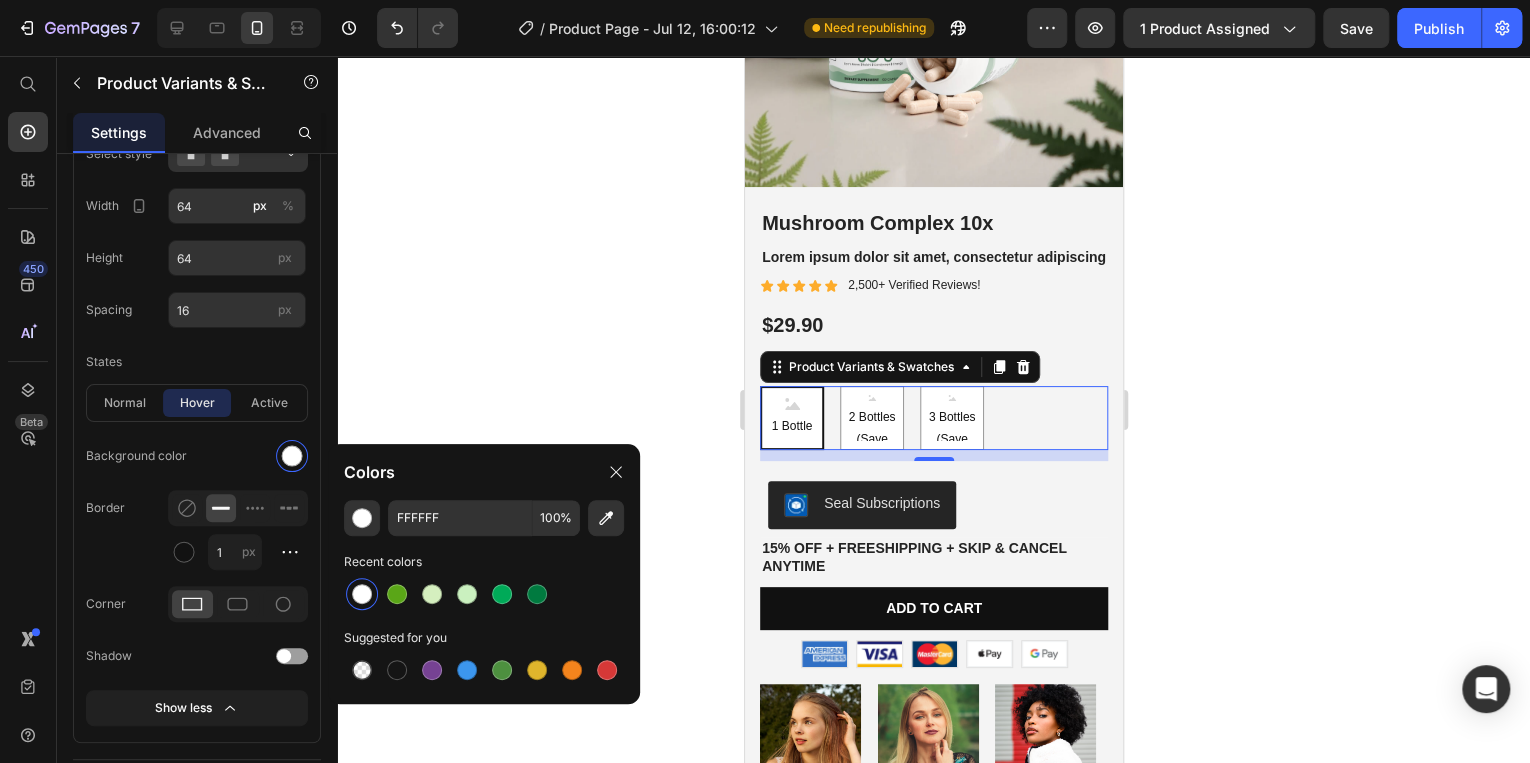 click at bounding box center (397, 594) 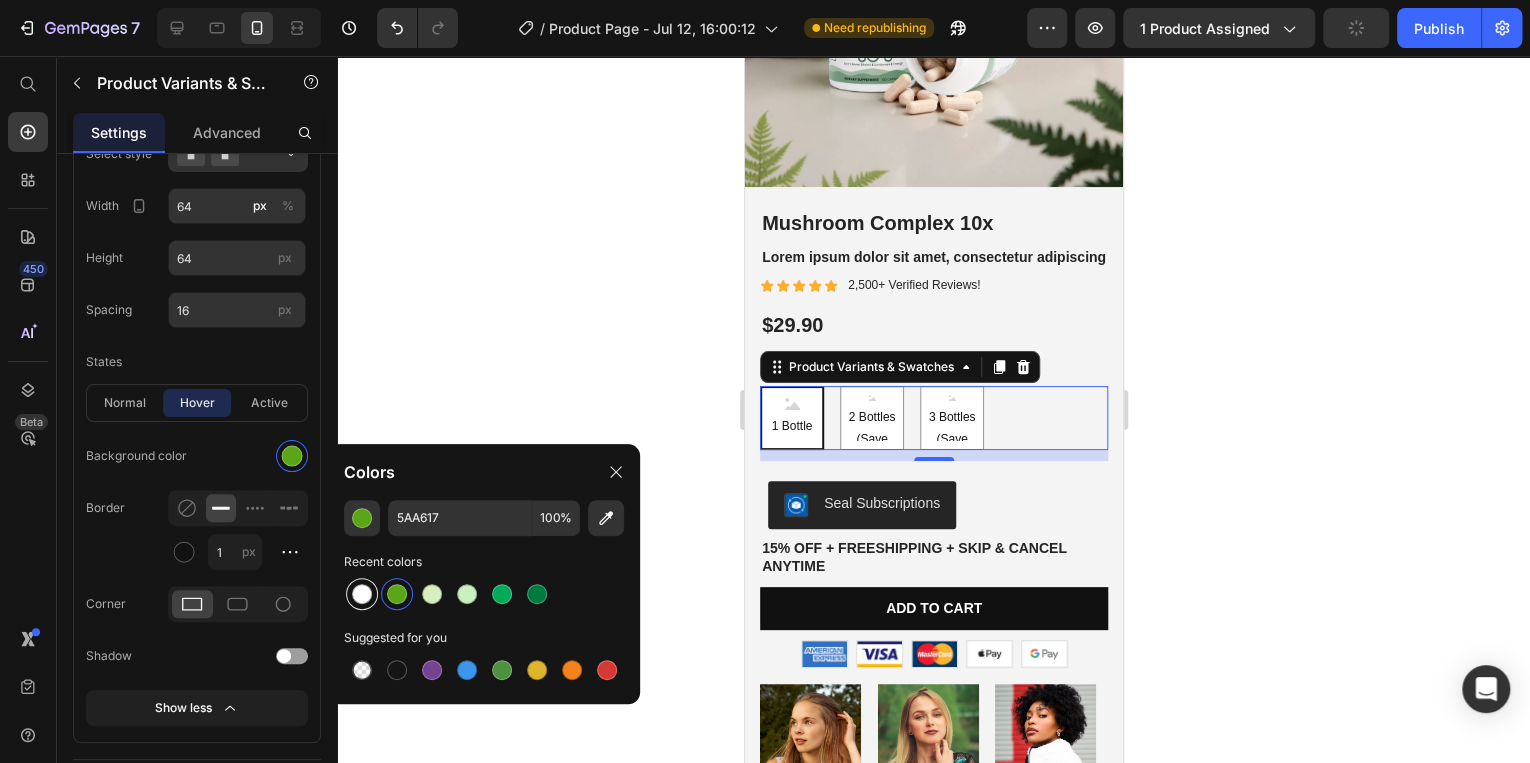 click at bounding box center [362, 594] 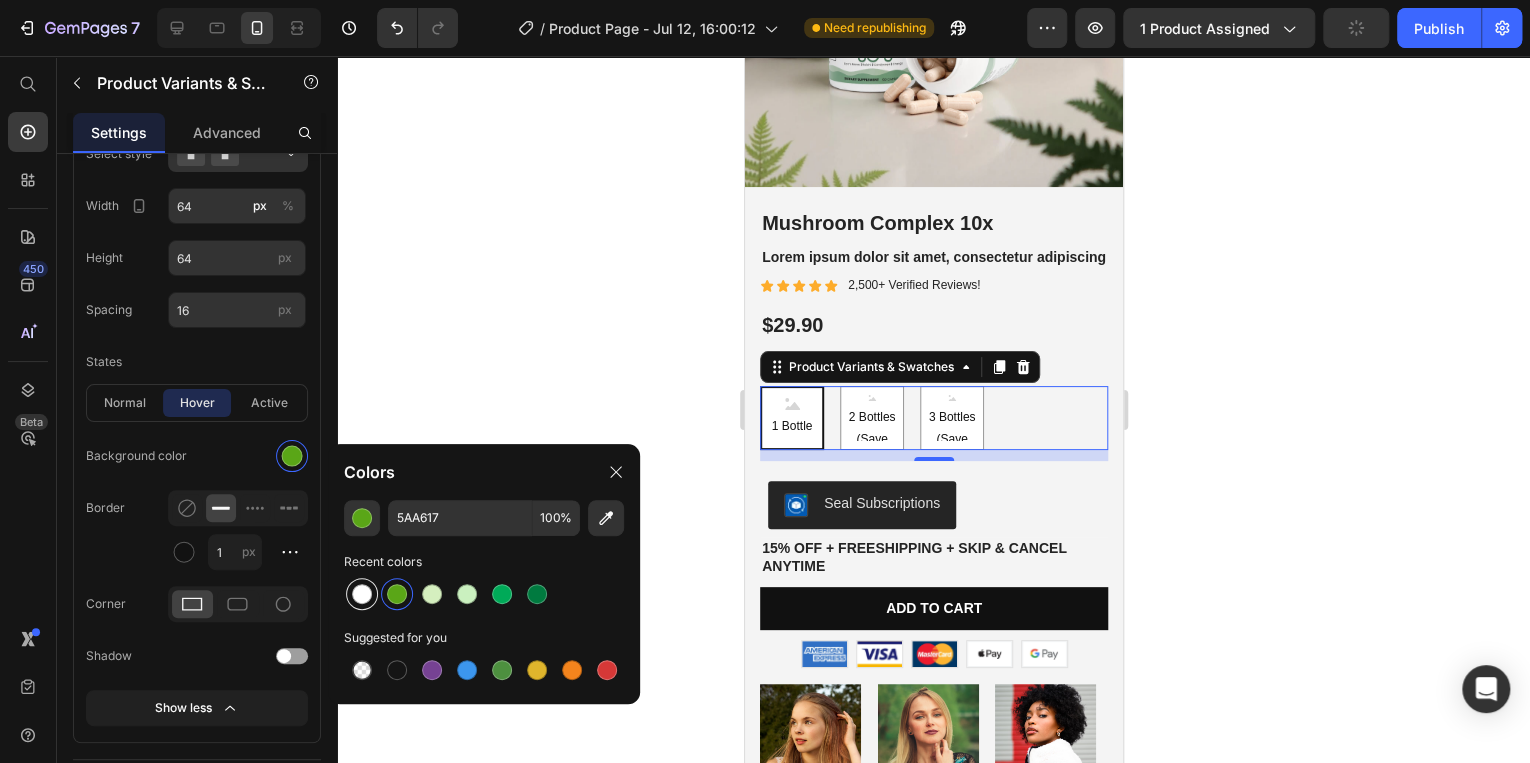 type on "FFFFFF" 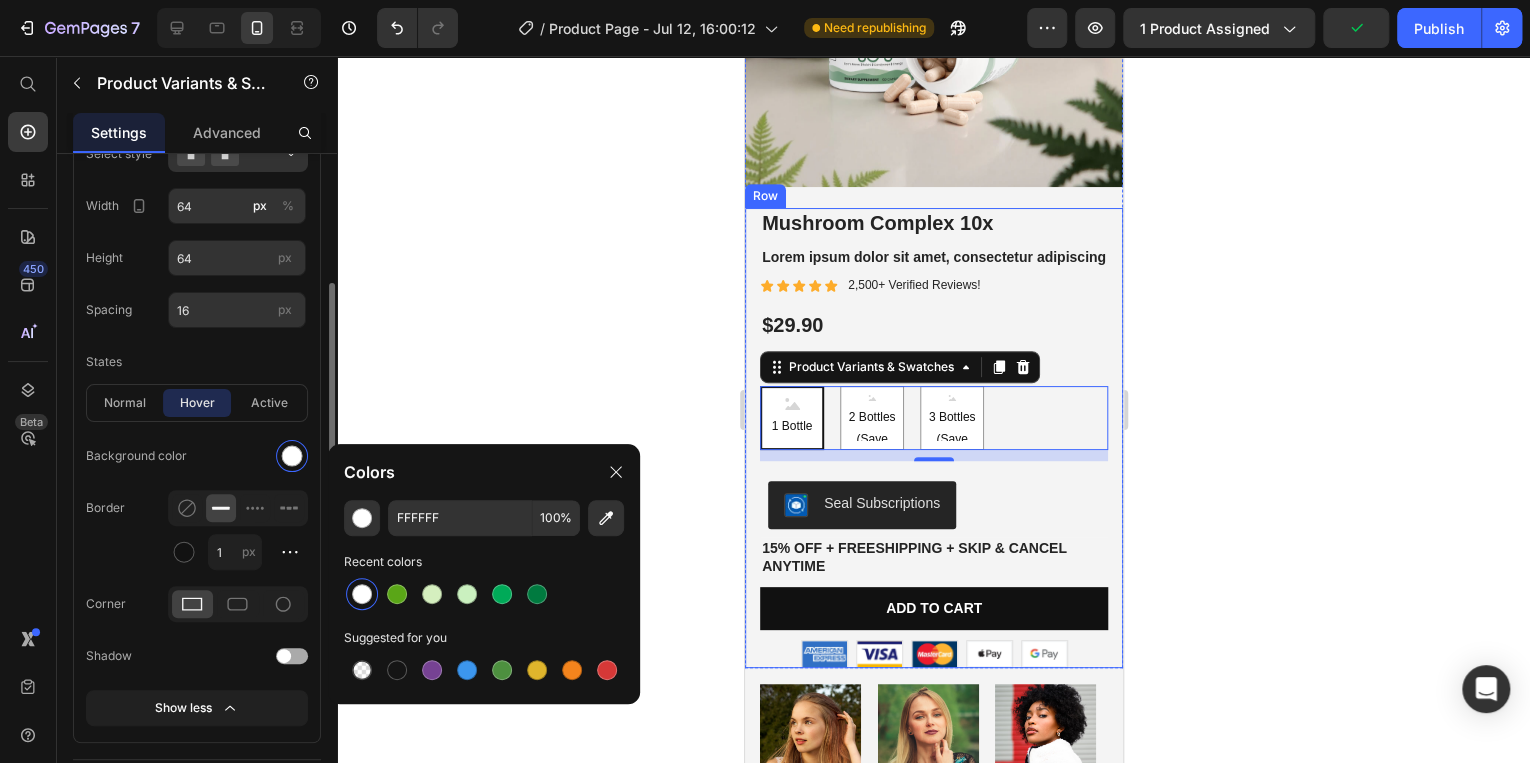 click on "Background color" at bounding box center (197, 456) 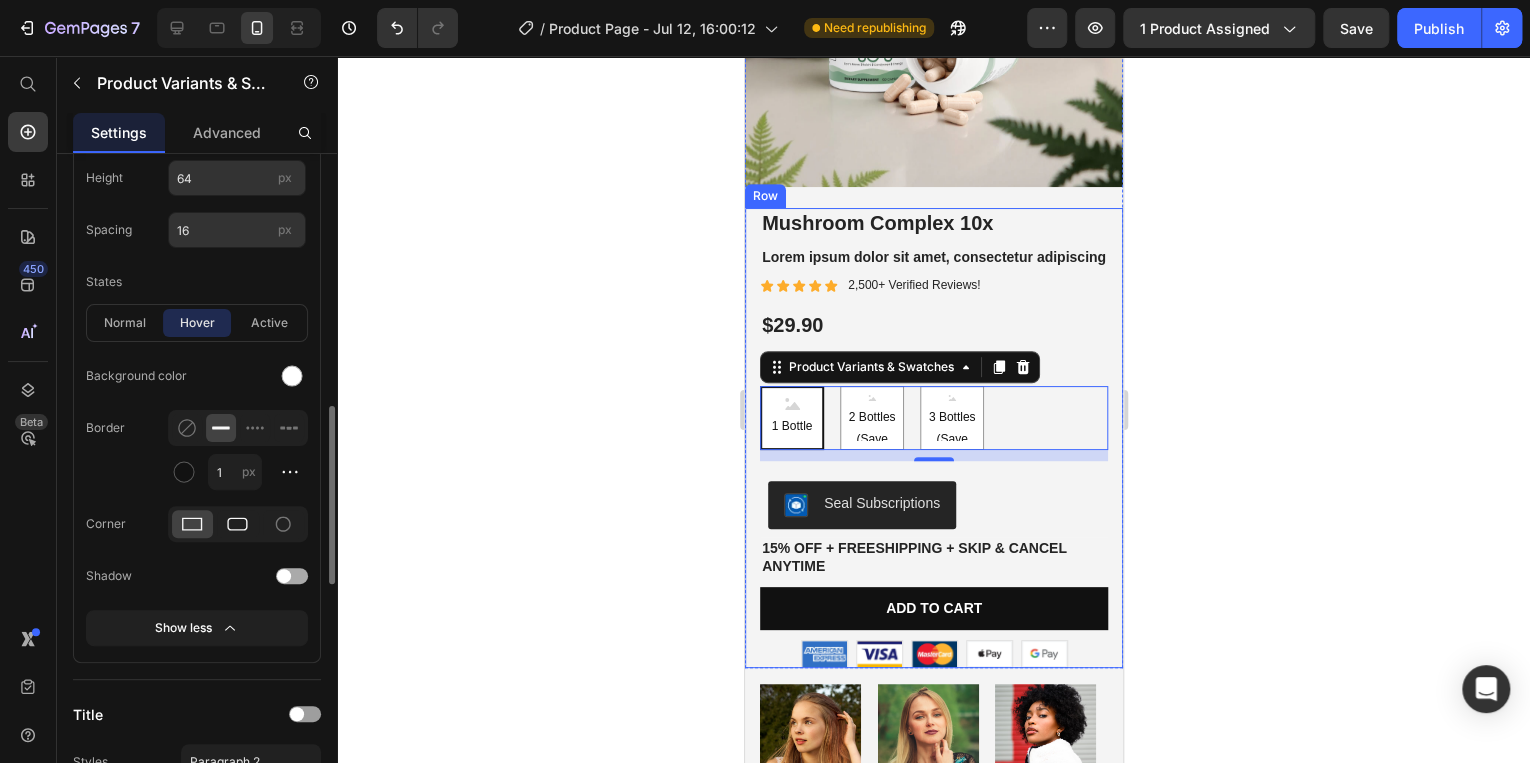 scroll, scrollTop: 640, scrollLeft: 0, axis: vertical 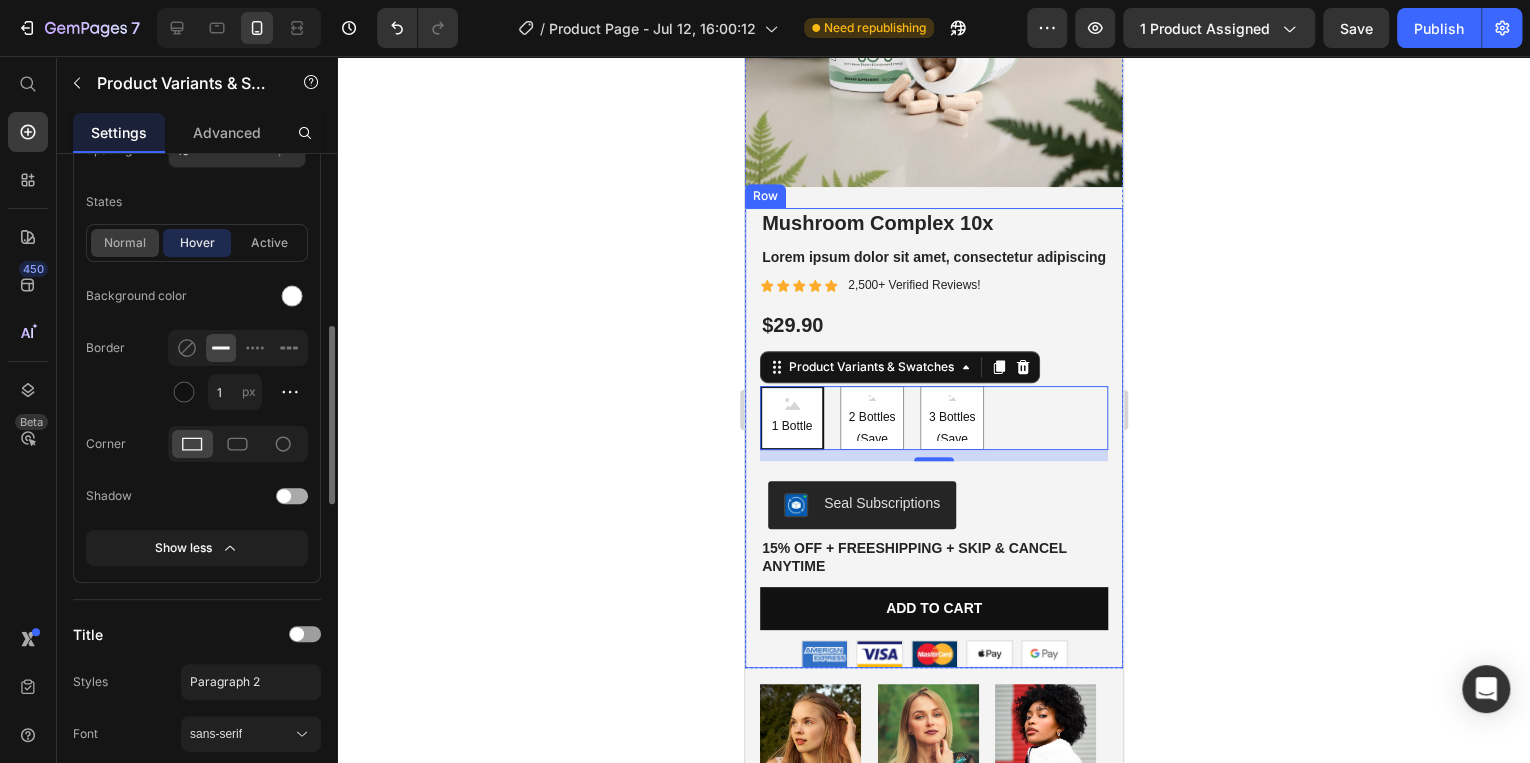 click on "normal" at bounding box center [125, 243] 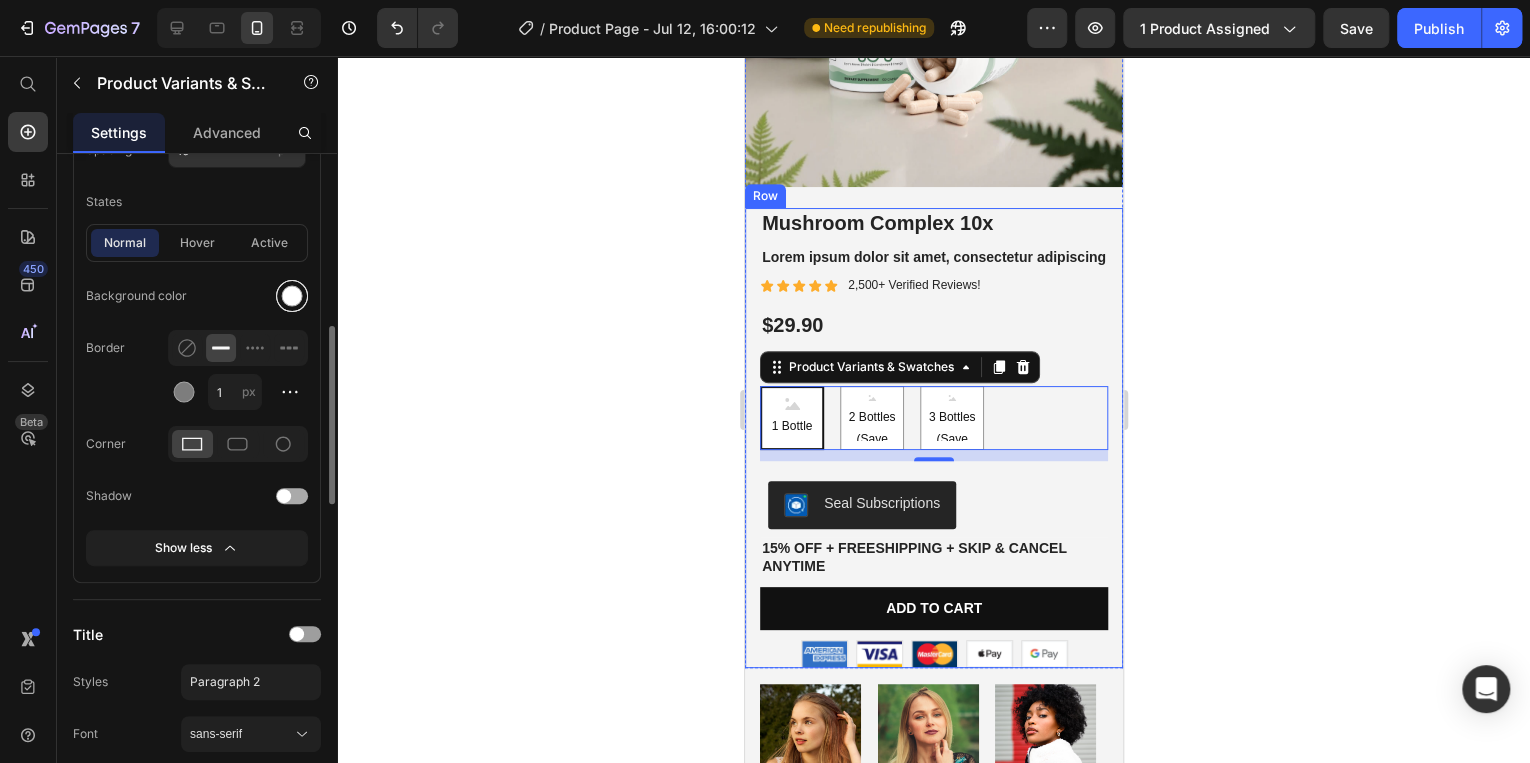 click at bounding box center [292, 296] 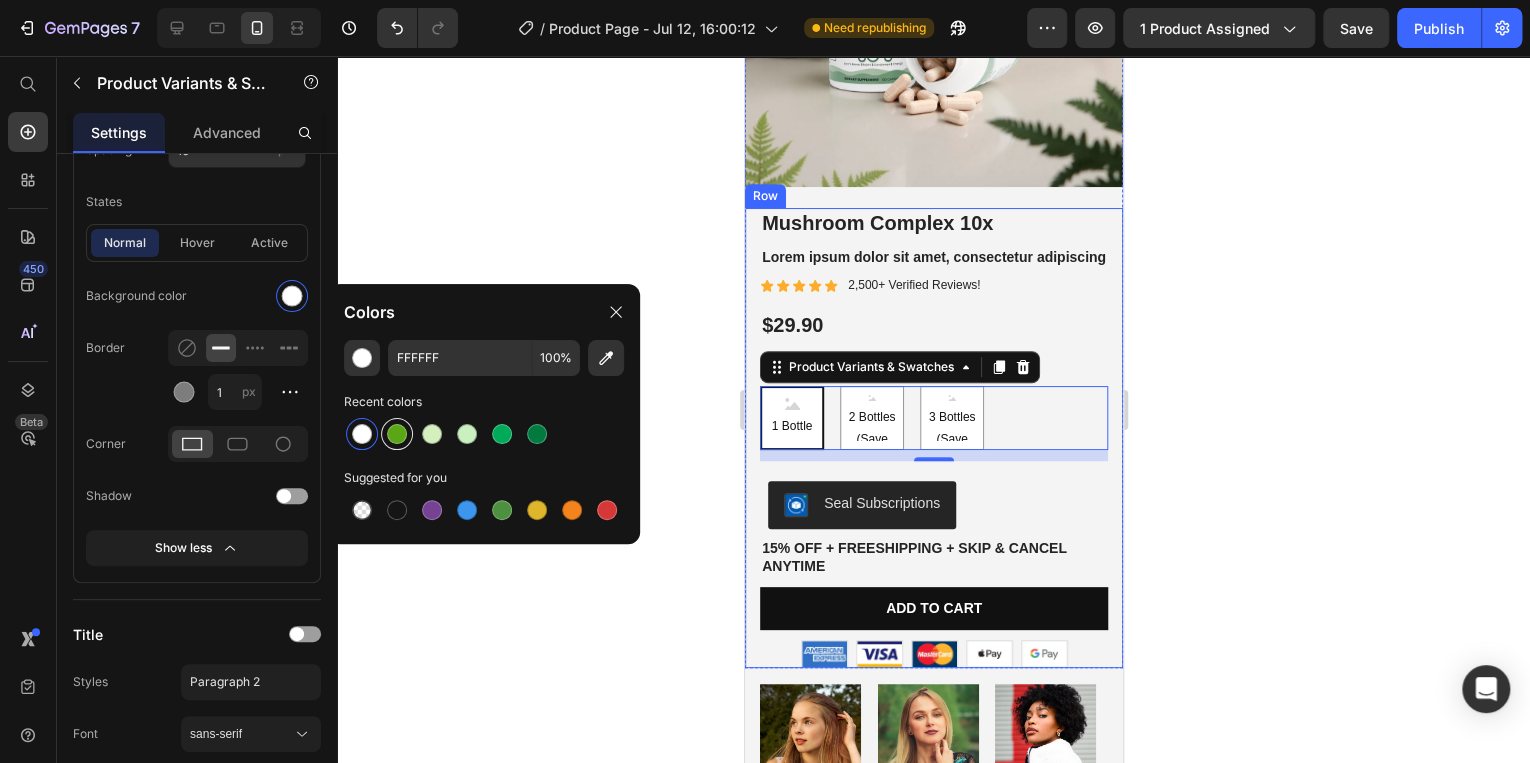 click at bounding box center (397, 434) 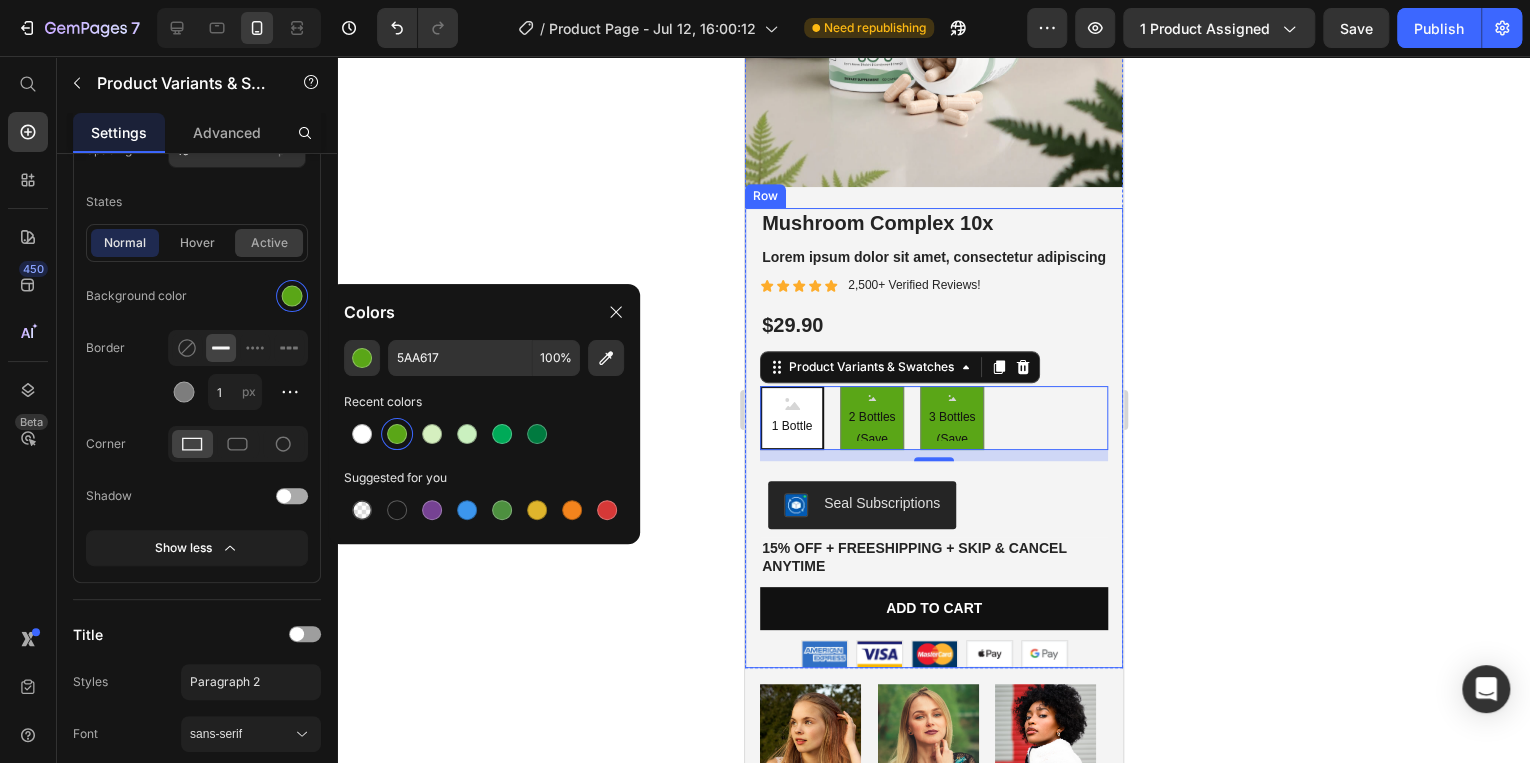 click on "active" at bounding box center (269, 243) 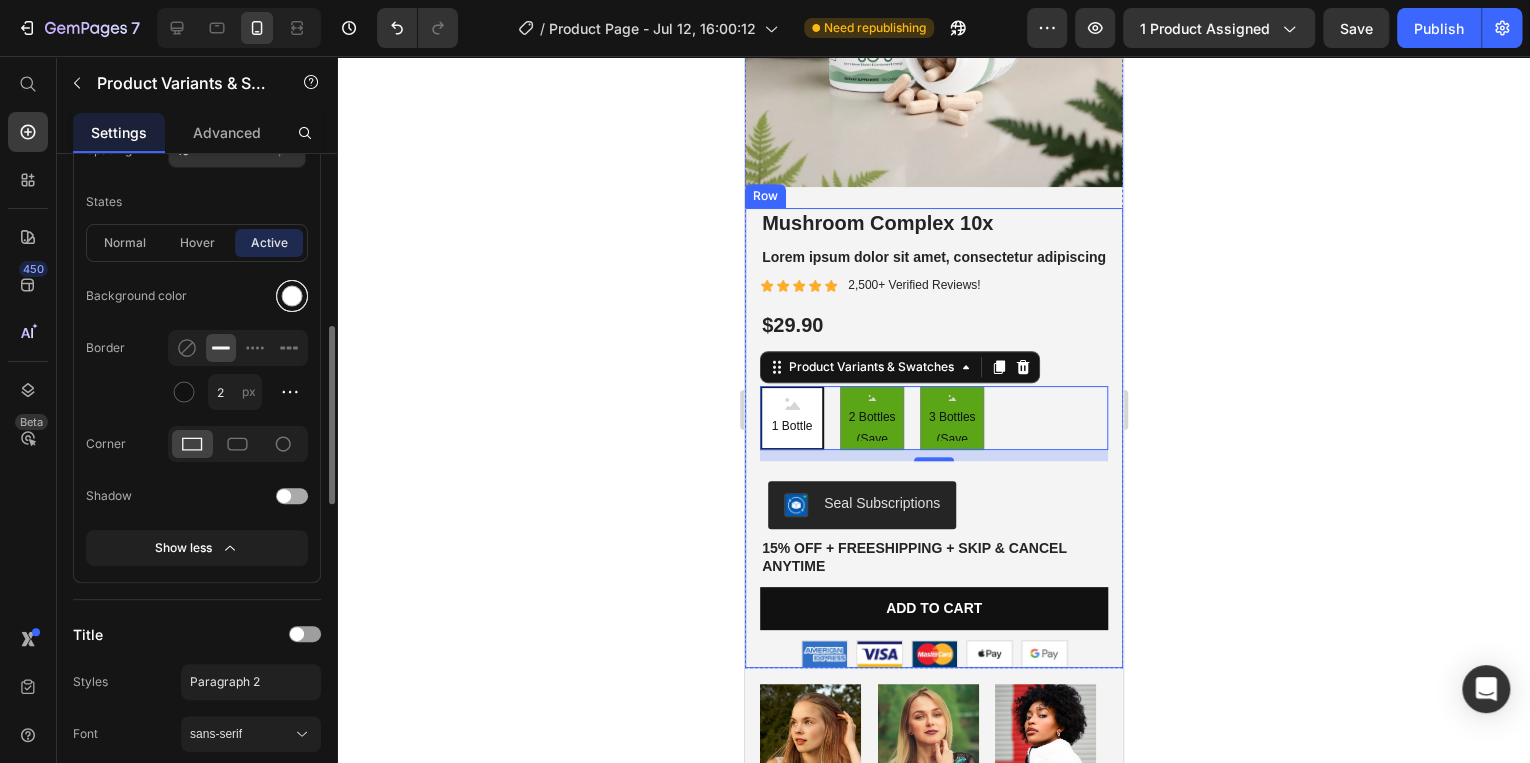 click at bounding box center (292, 296) 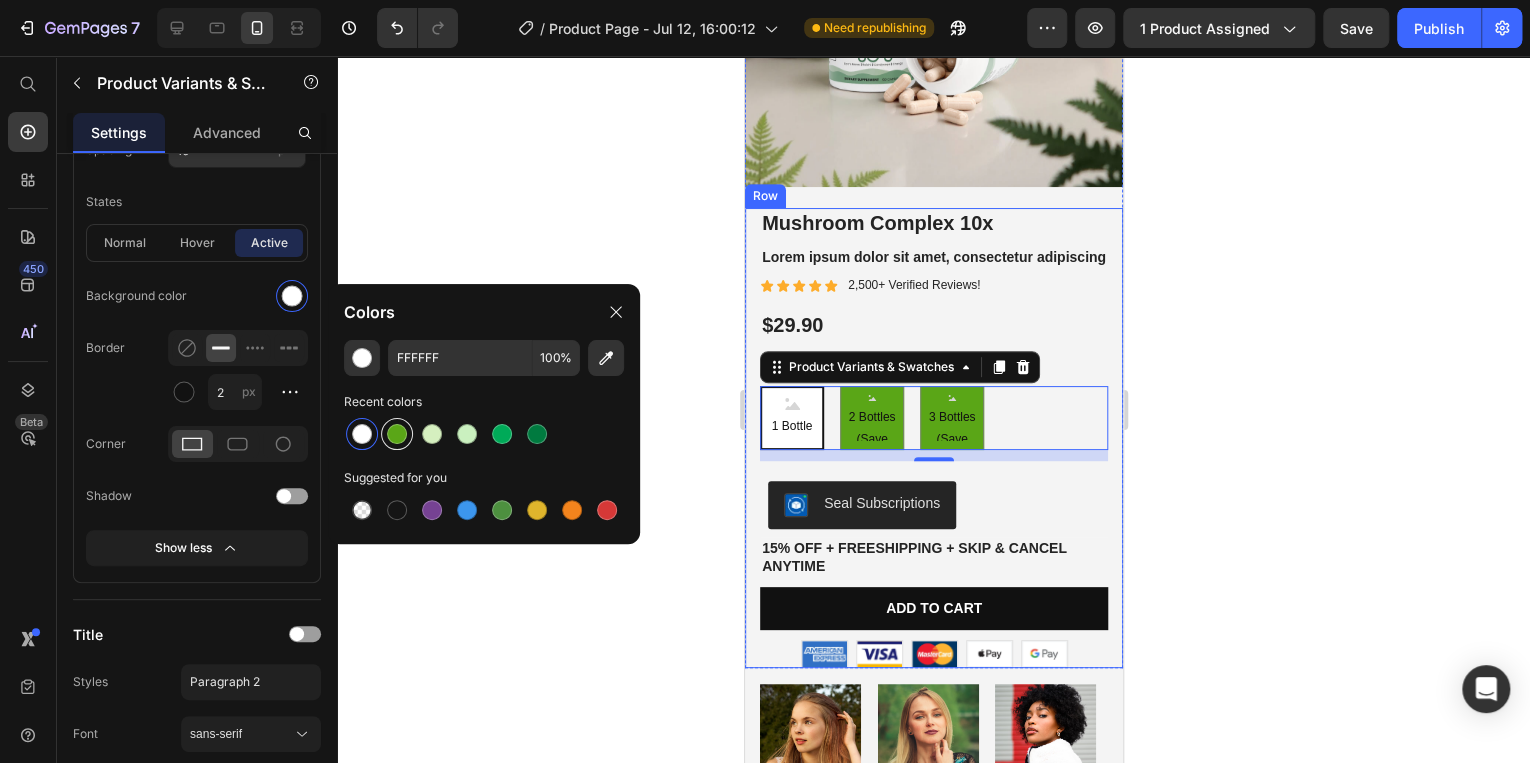 click at bounding box center (397, 434) 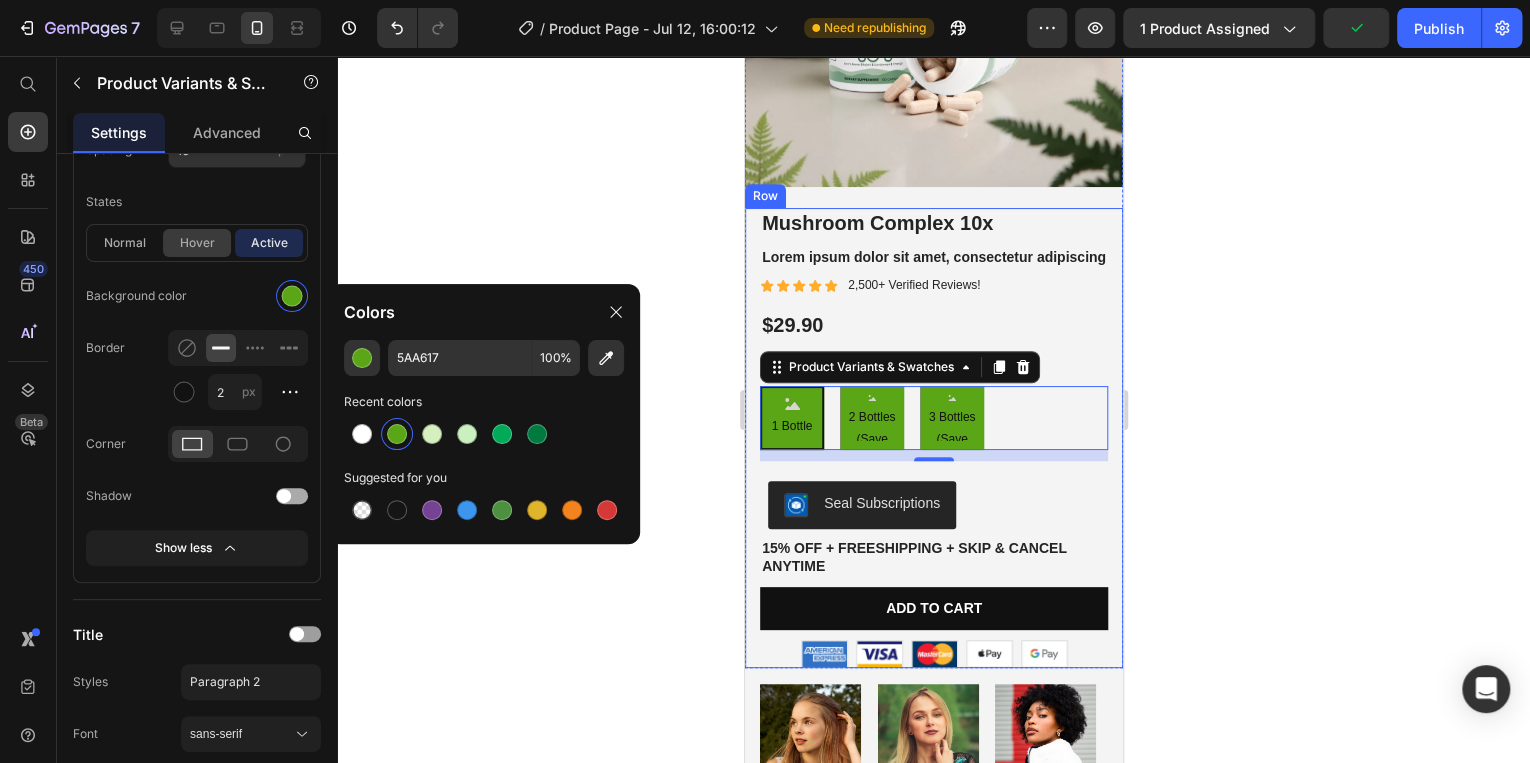 click on "hover" at bounding box center [197, 243] 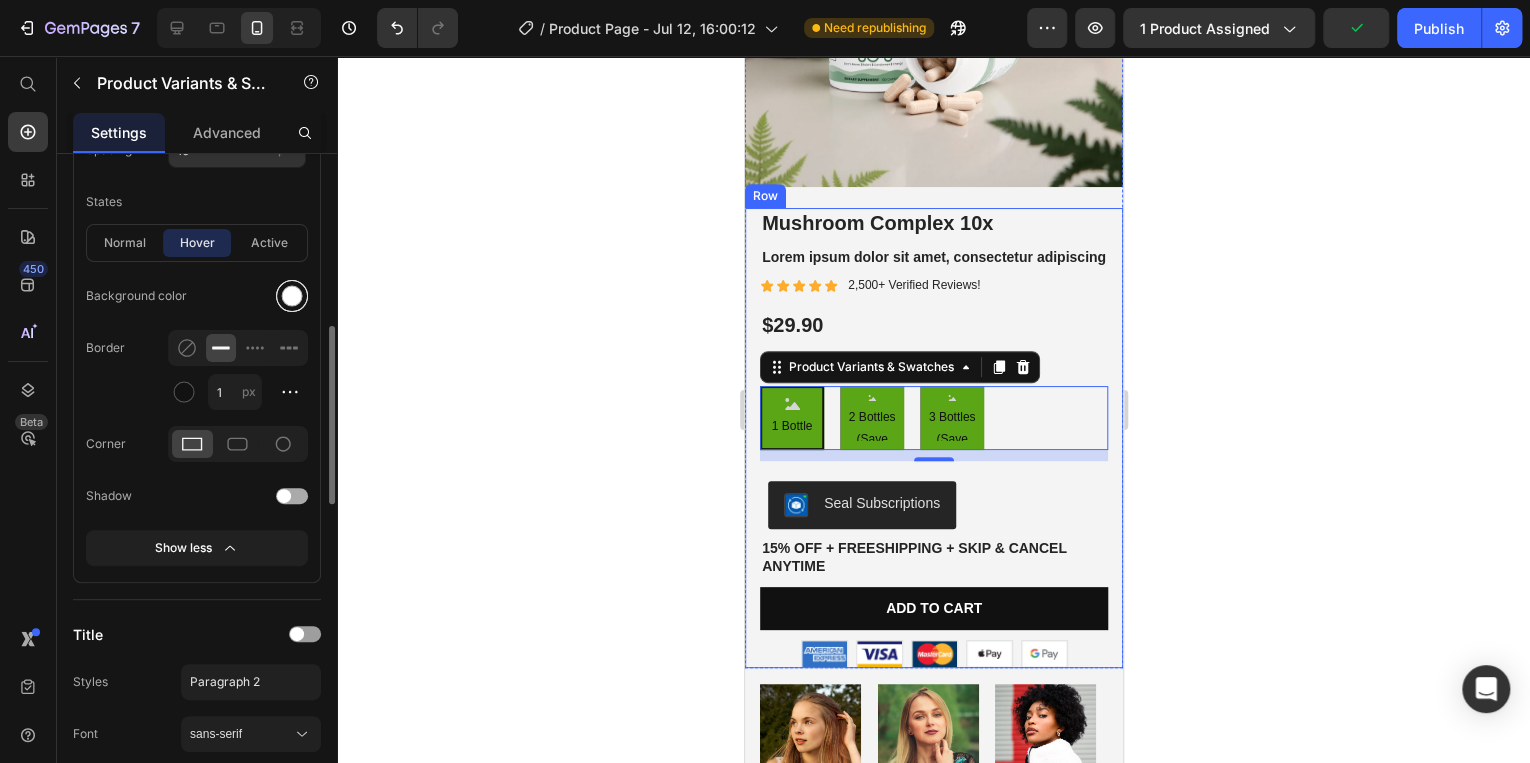 click at bounding box center (292, 296) 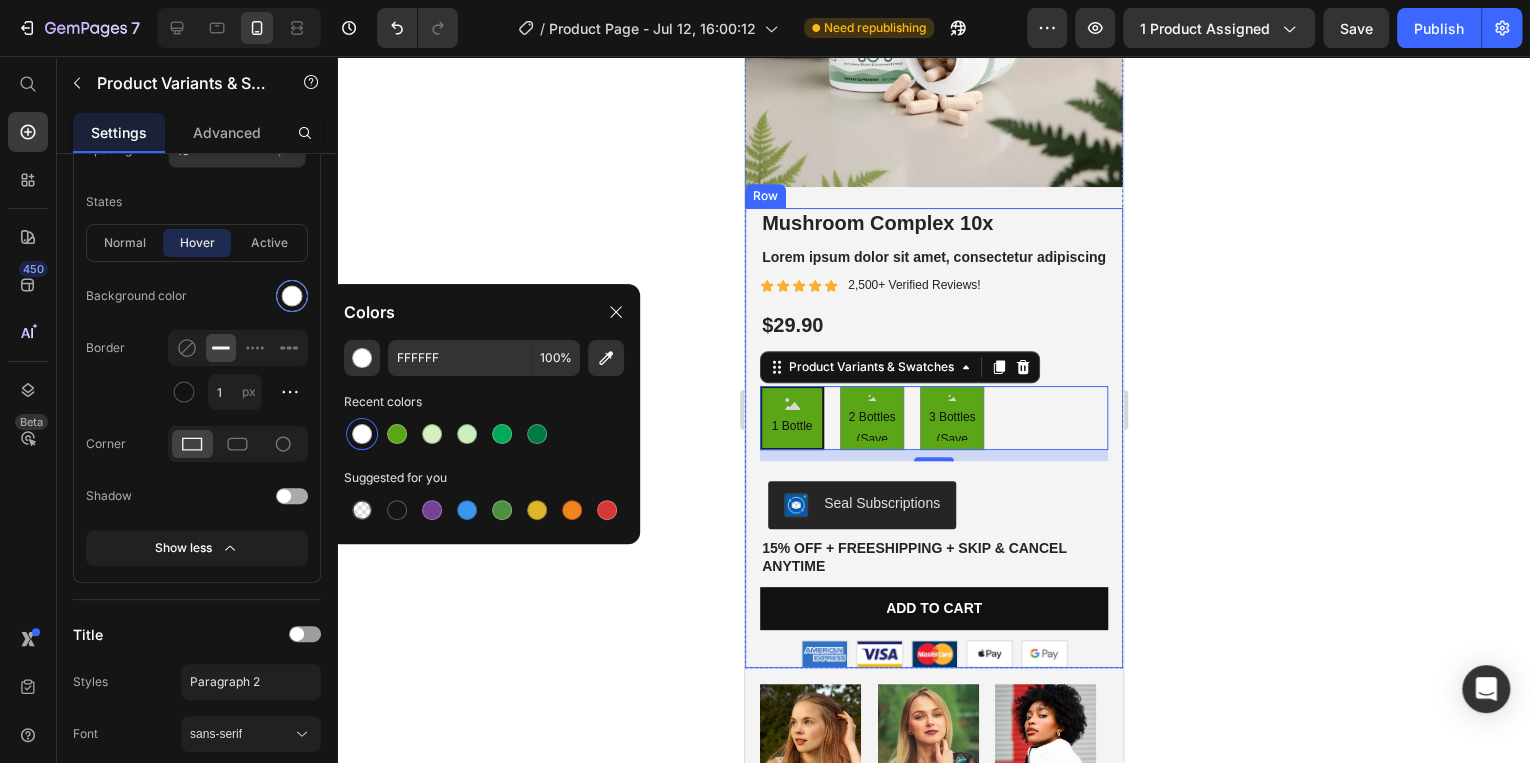 click at bounding box center [292, 296] 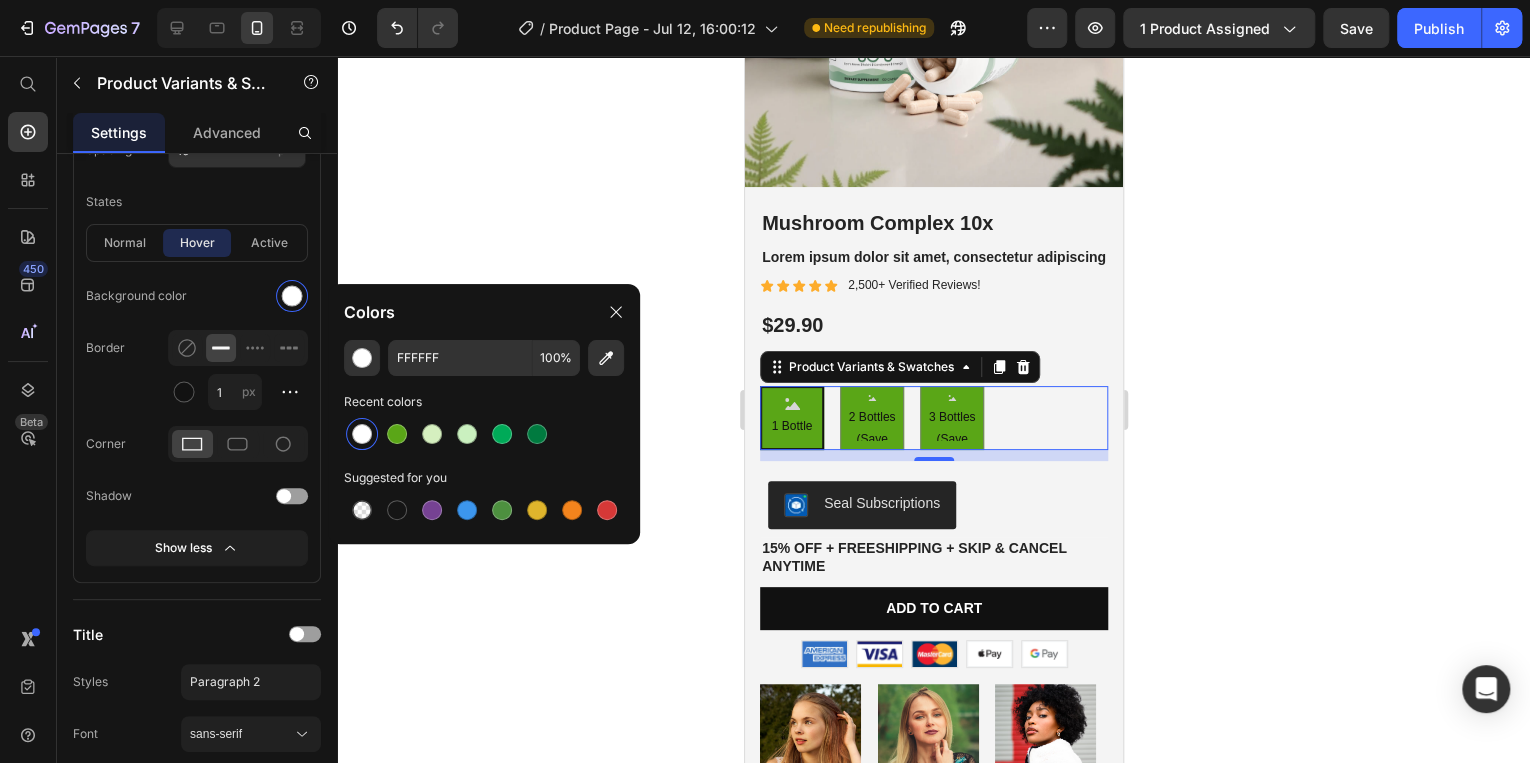 click 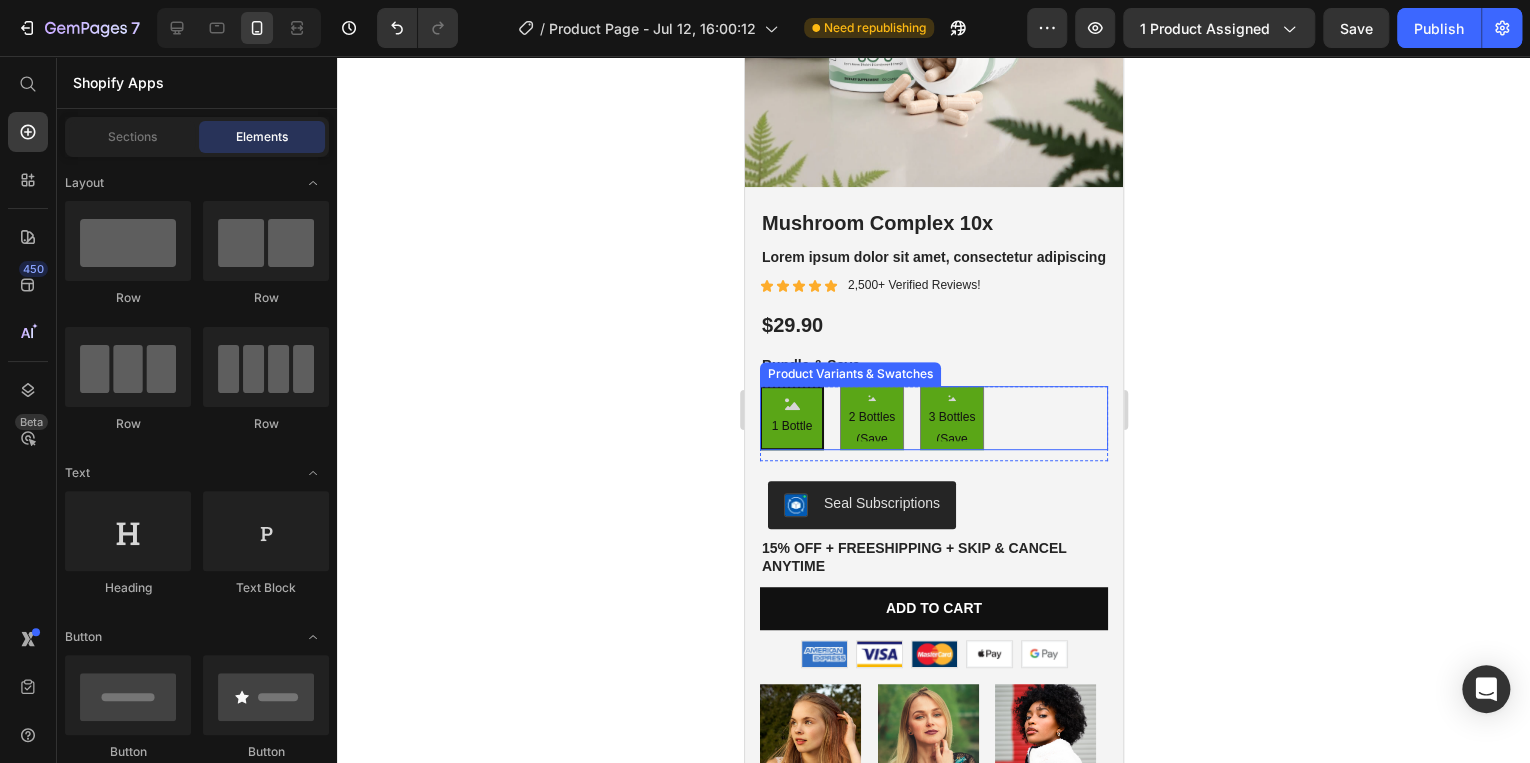 click on "1 Bottle" at bounding box center [791, 418] 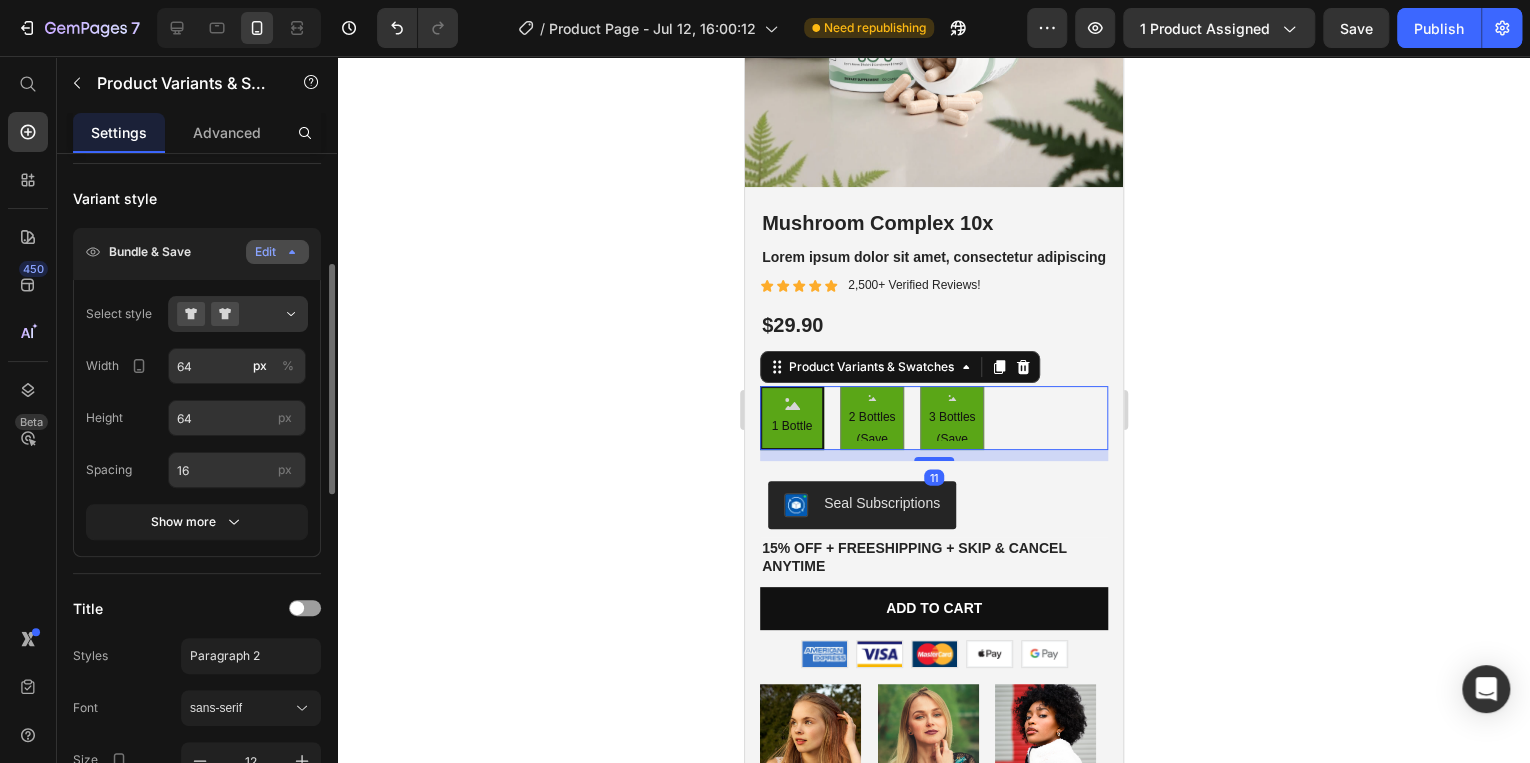 scroll, scrollTop: 240, scrollLeft: 0, axis: vertical 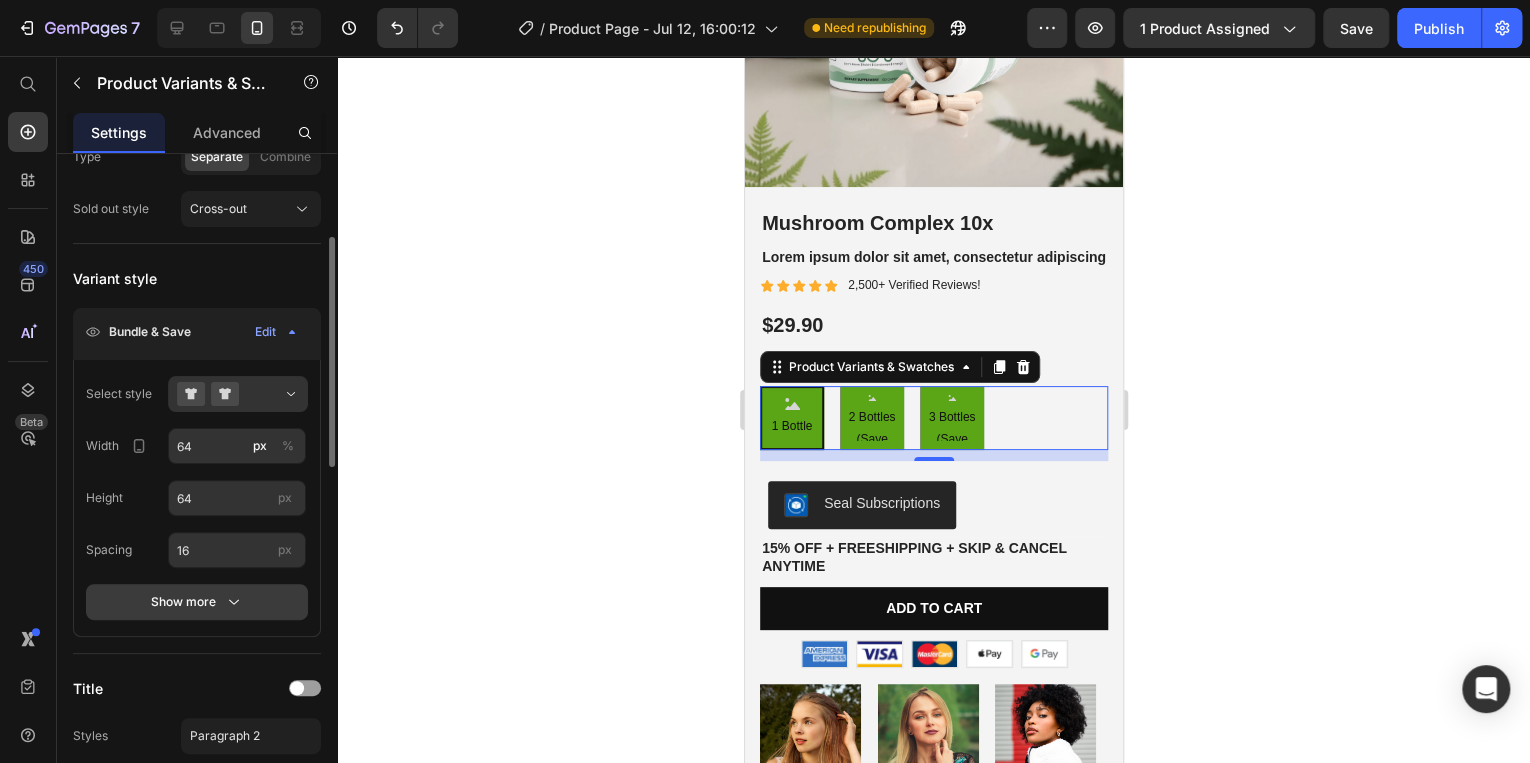 click on "Show more" at bounding box center [197, 602] 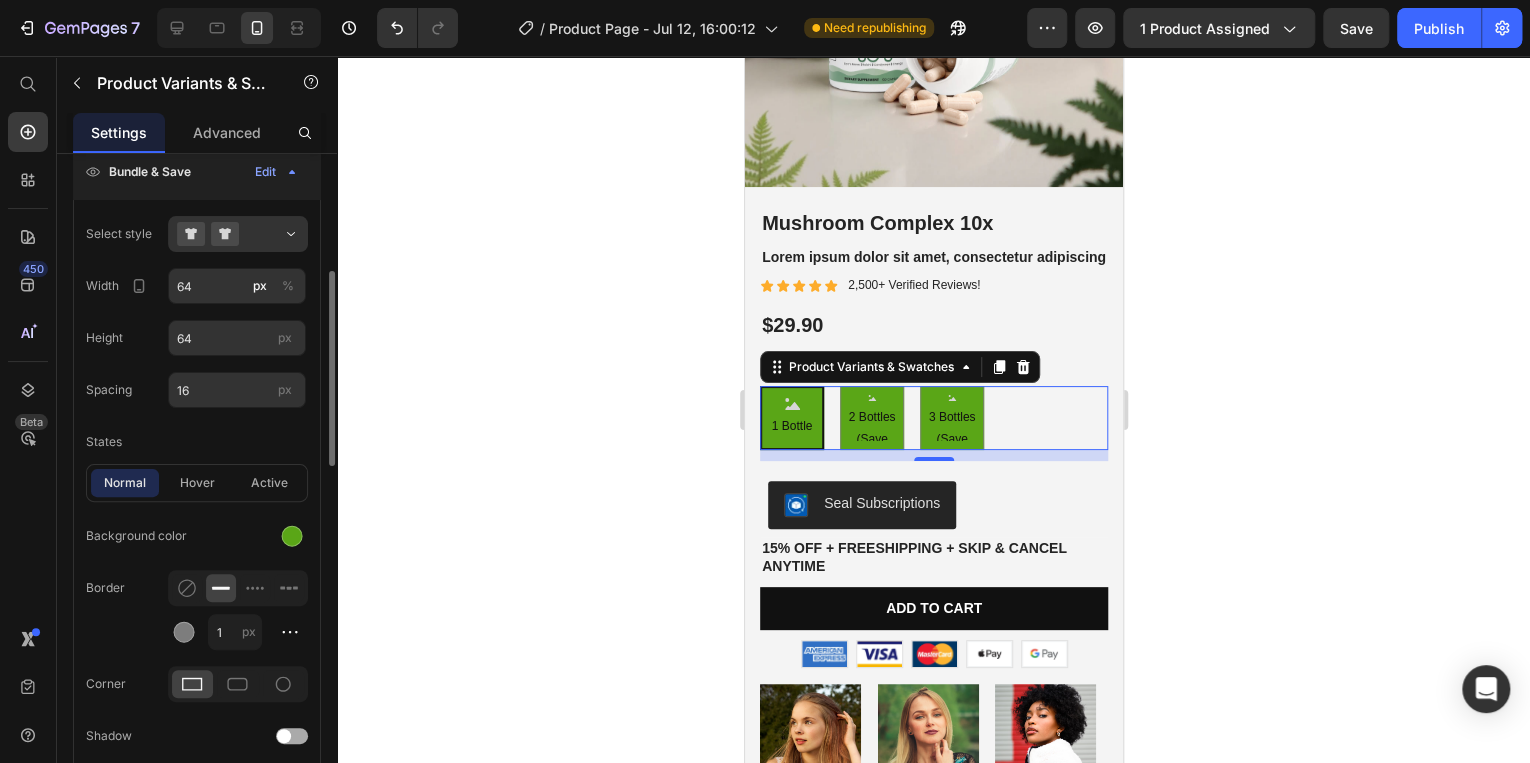 scroll, scrollTop: 480, scrollLeft: 0, axis: vertical 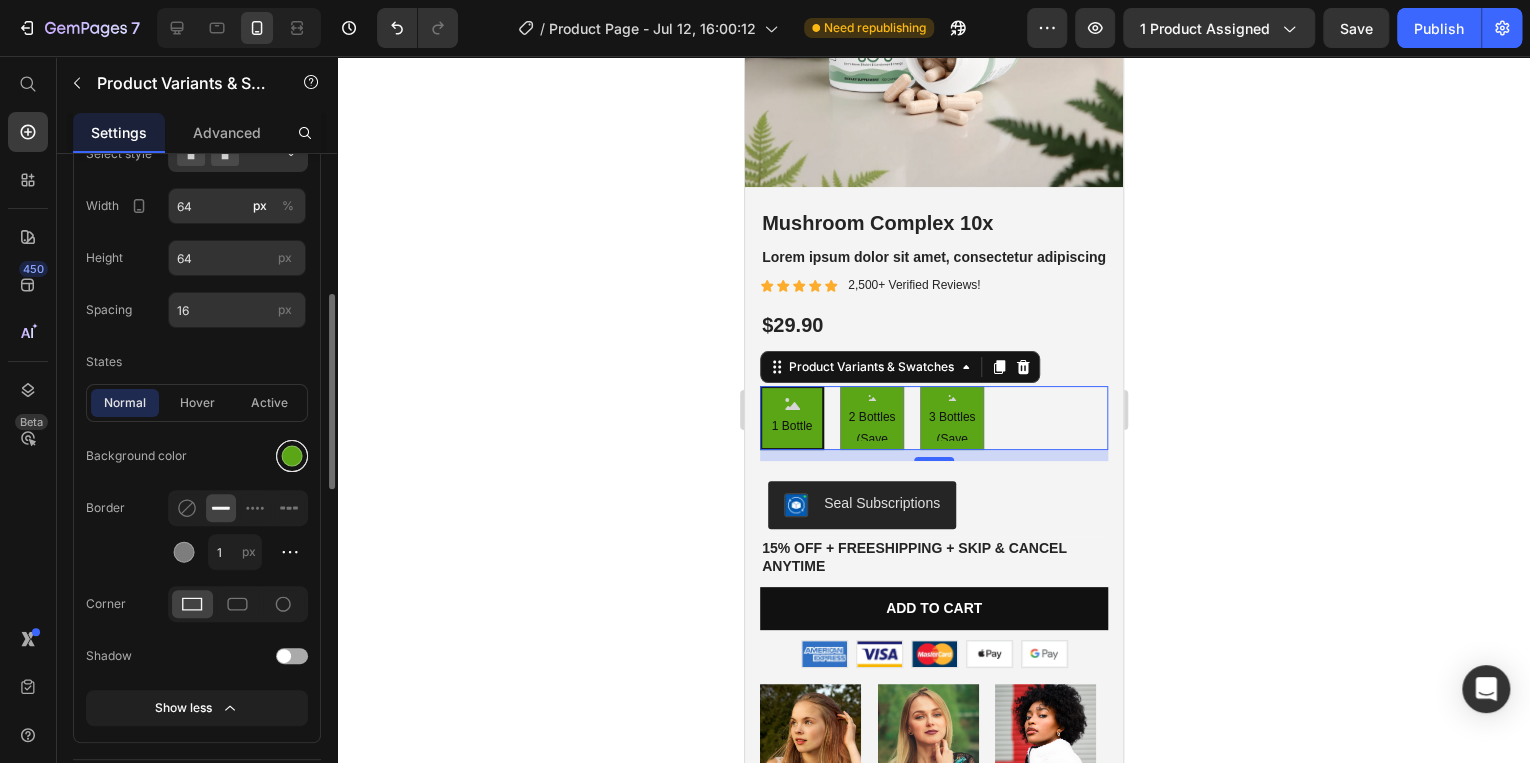 click at bounding box center [292, 456] 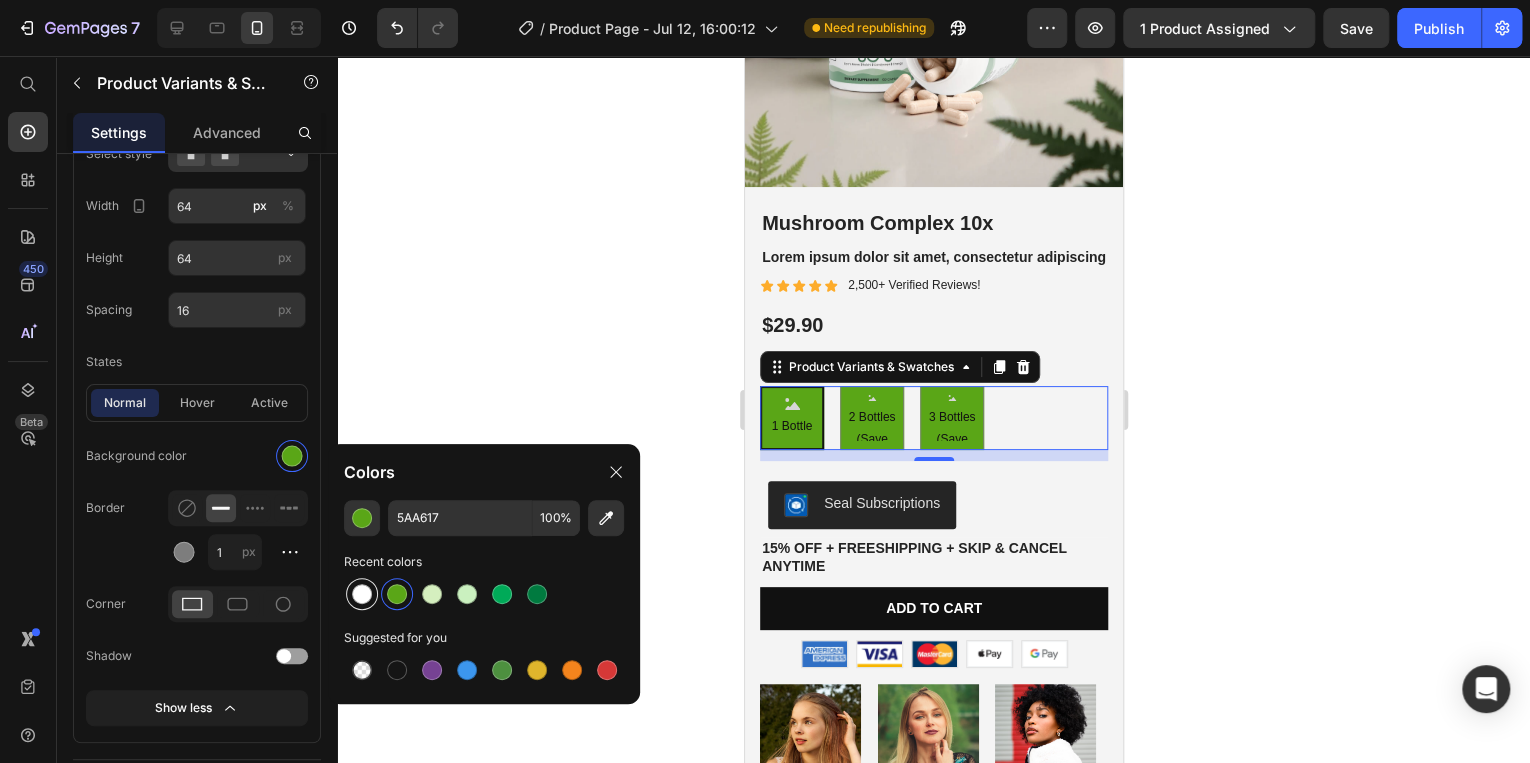 click at bounding box center (362, 594) 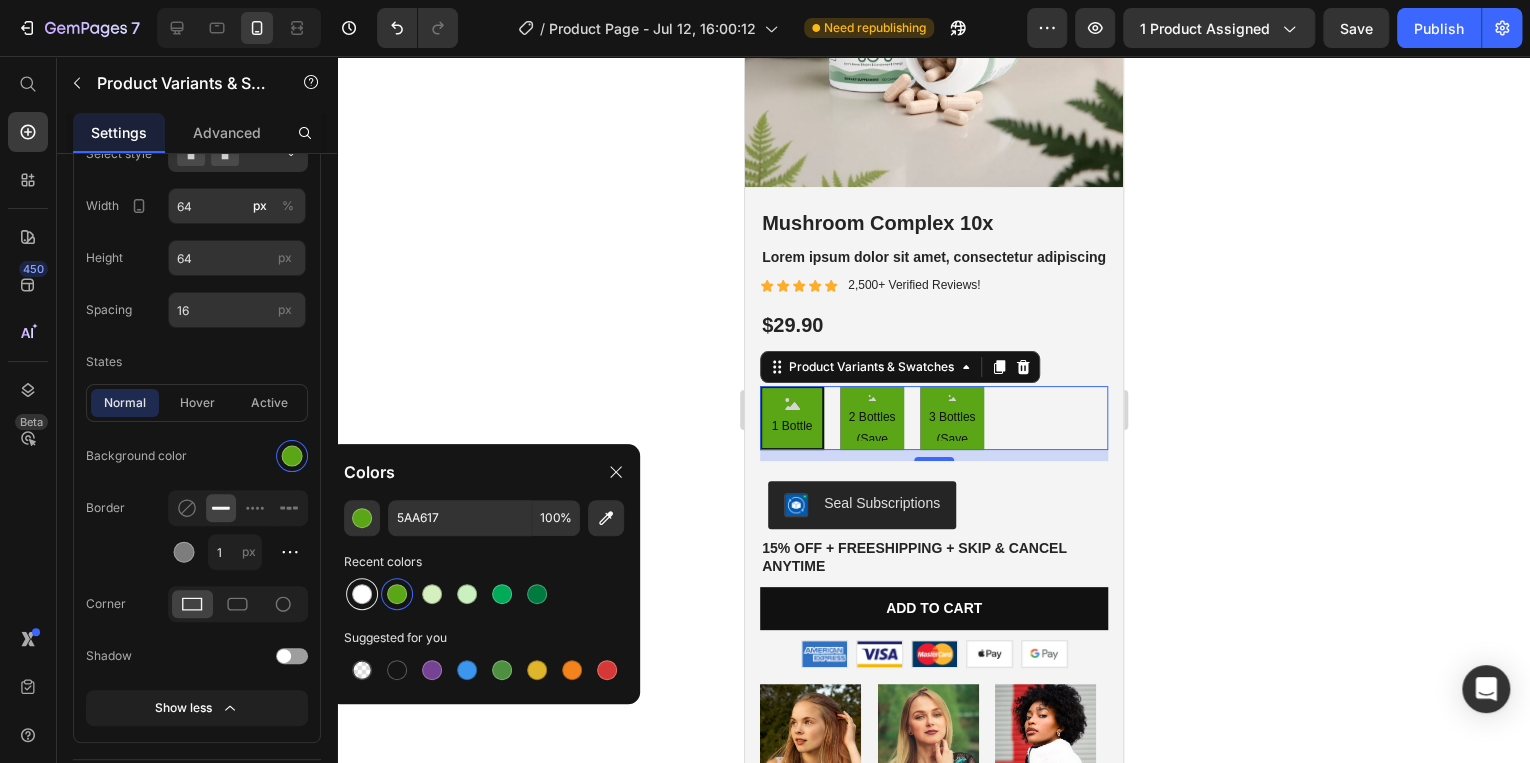 type on "FFFFFF" 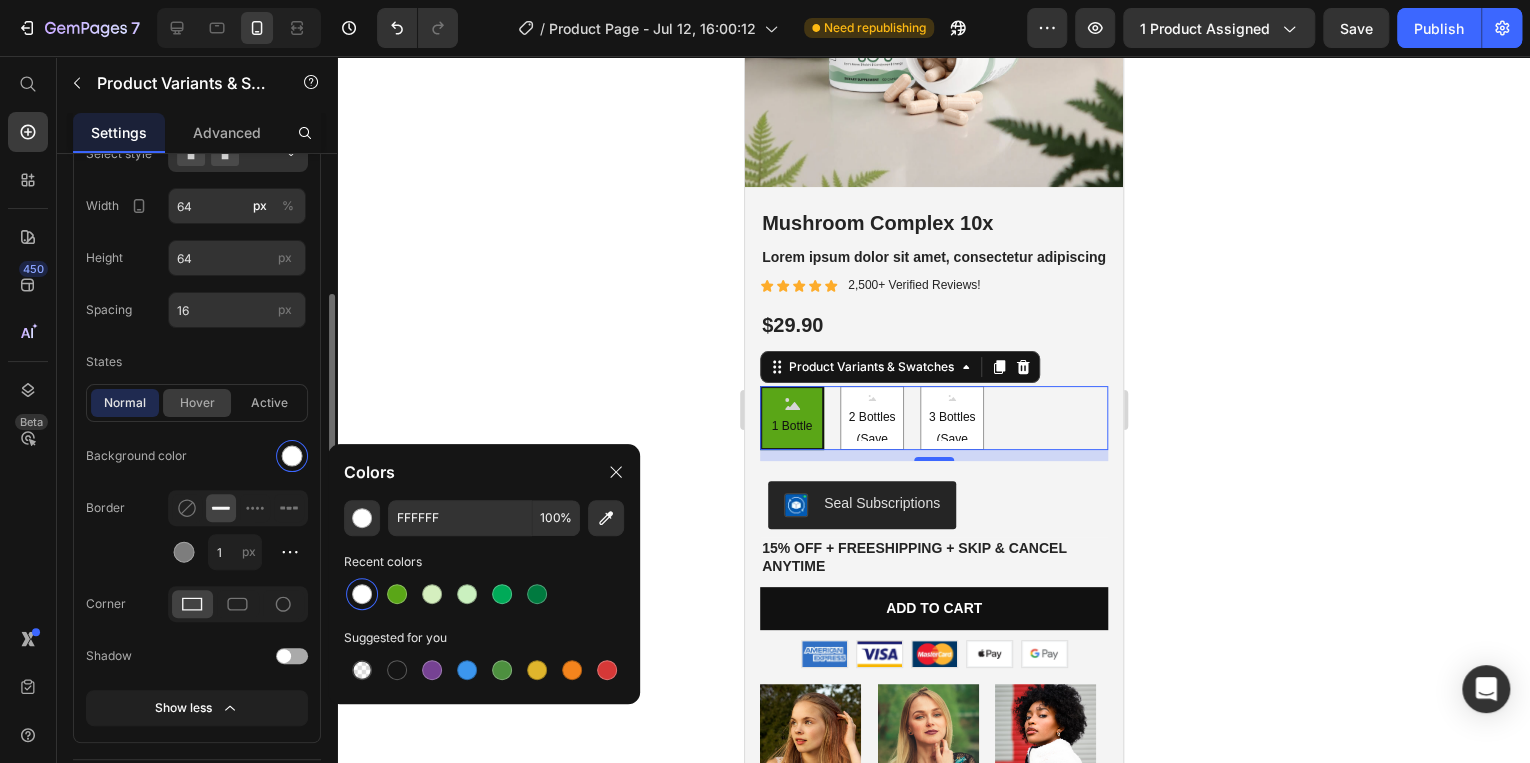 click on "hover" at bounding box center [197, 403] 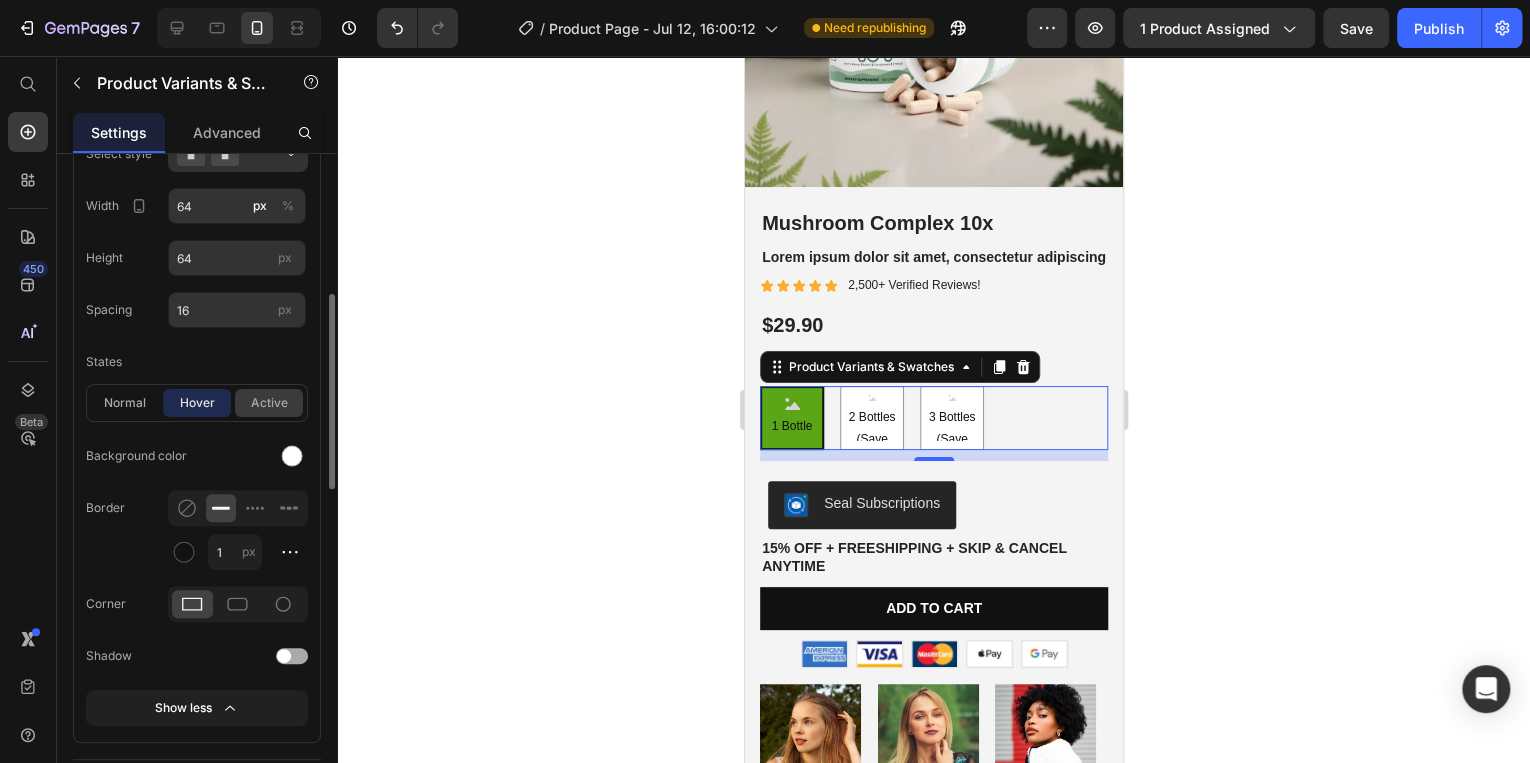 click on "active" at bounding box center (269, 403) 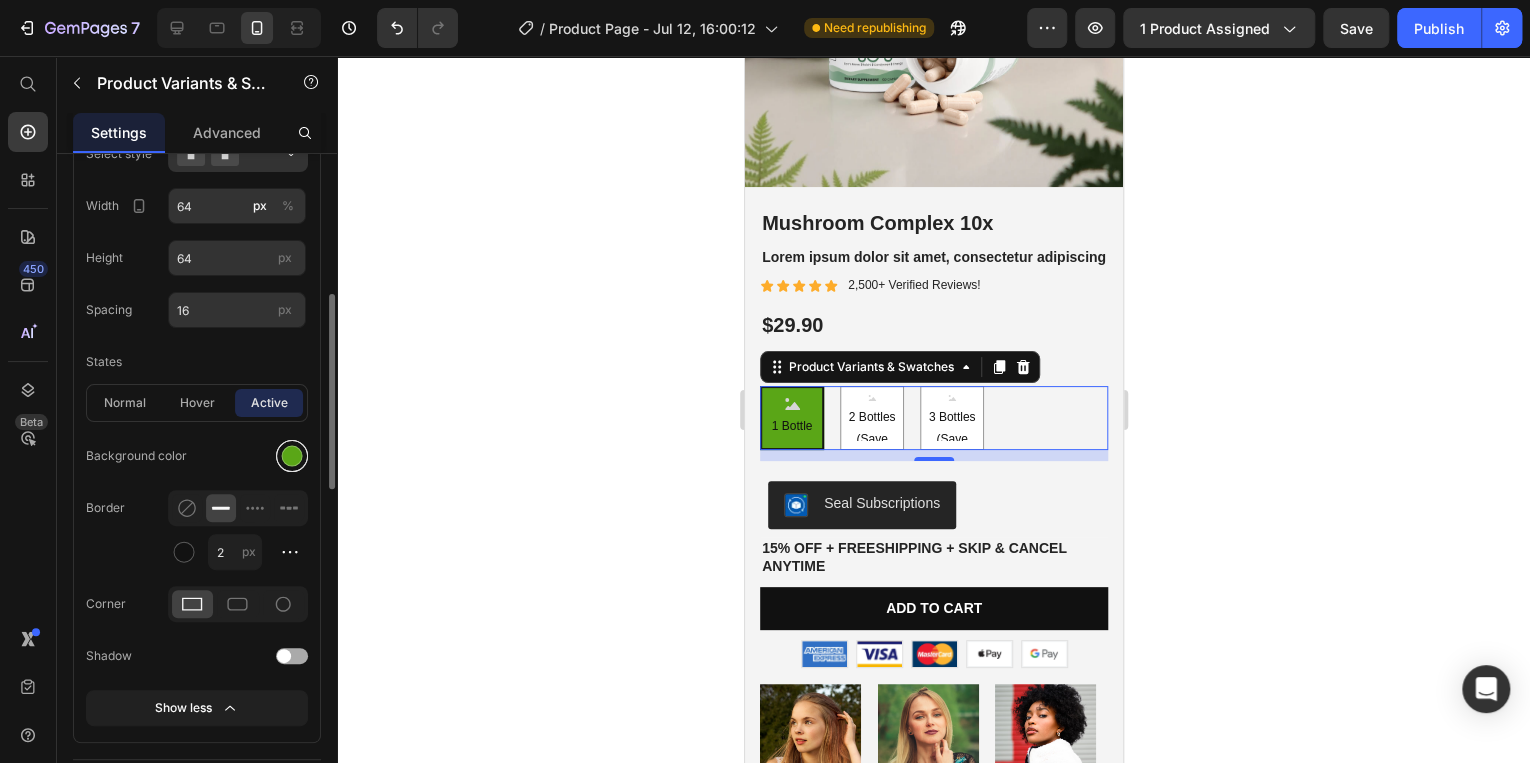 click at bounding box center [292, 456] 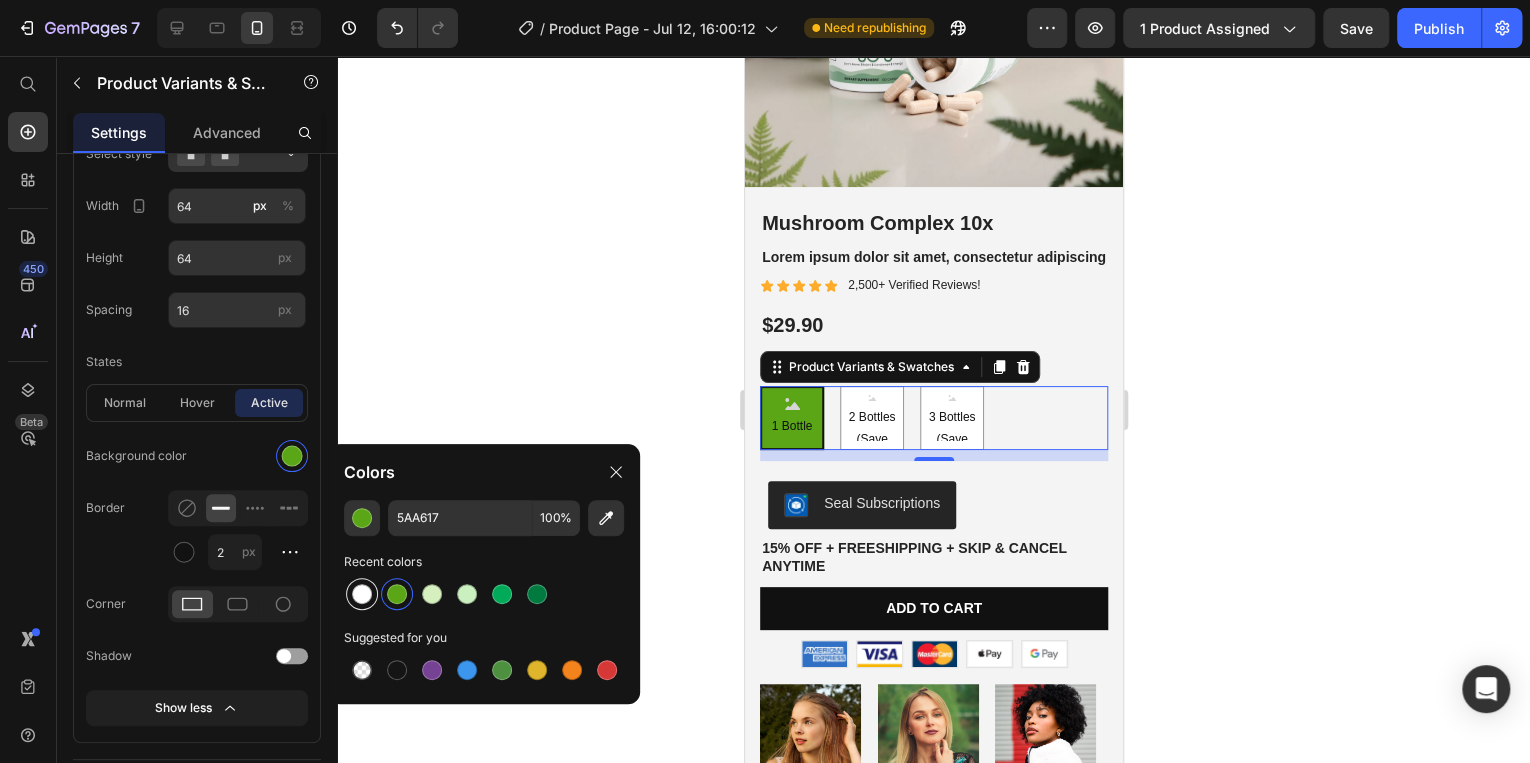 click at bounding box center [362, 594] 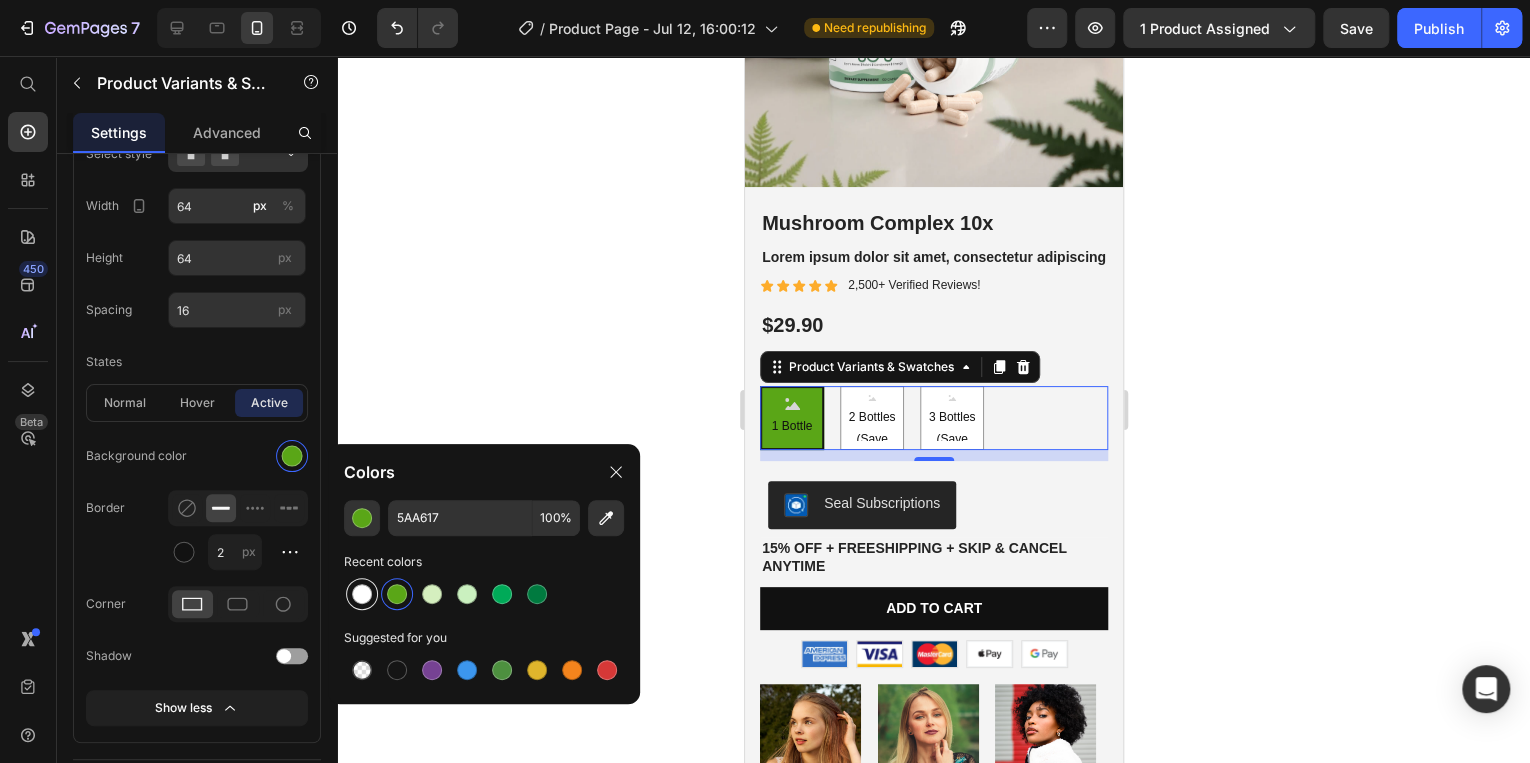 type on "FFFFFF" 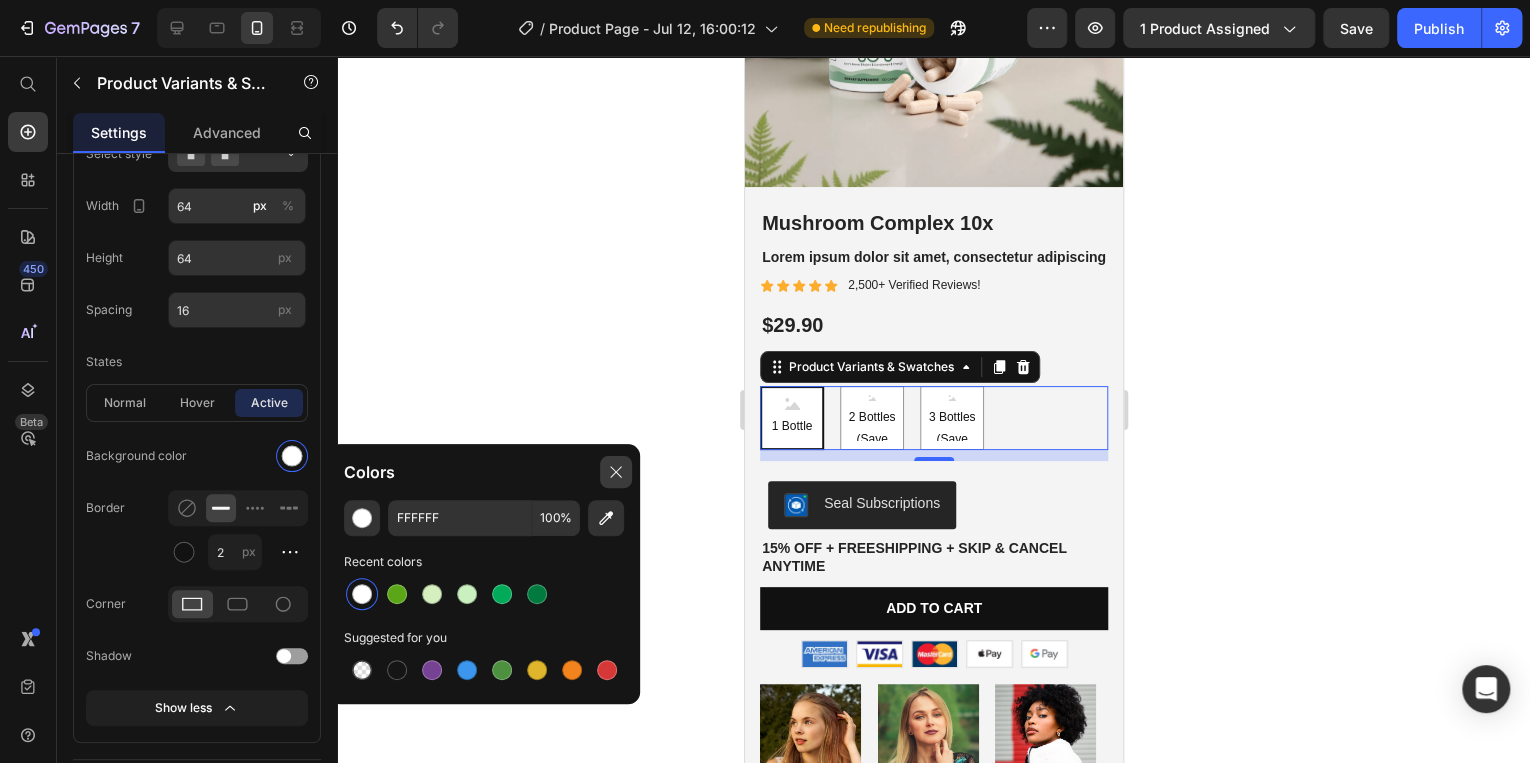 click 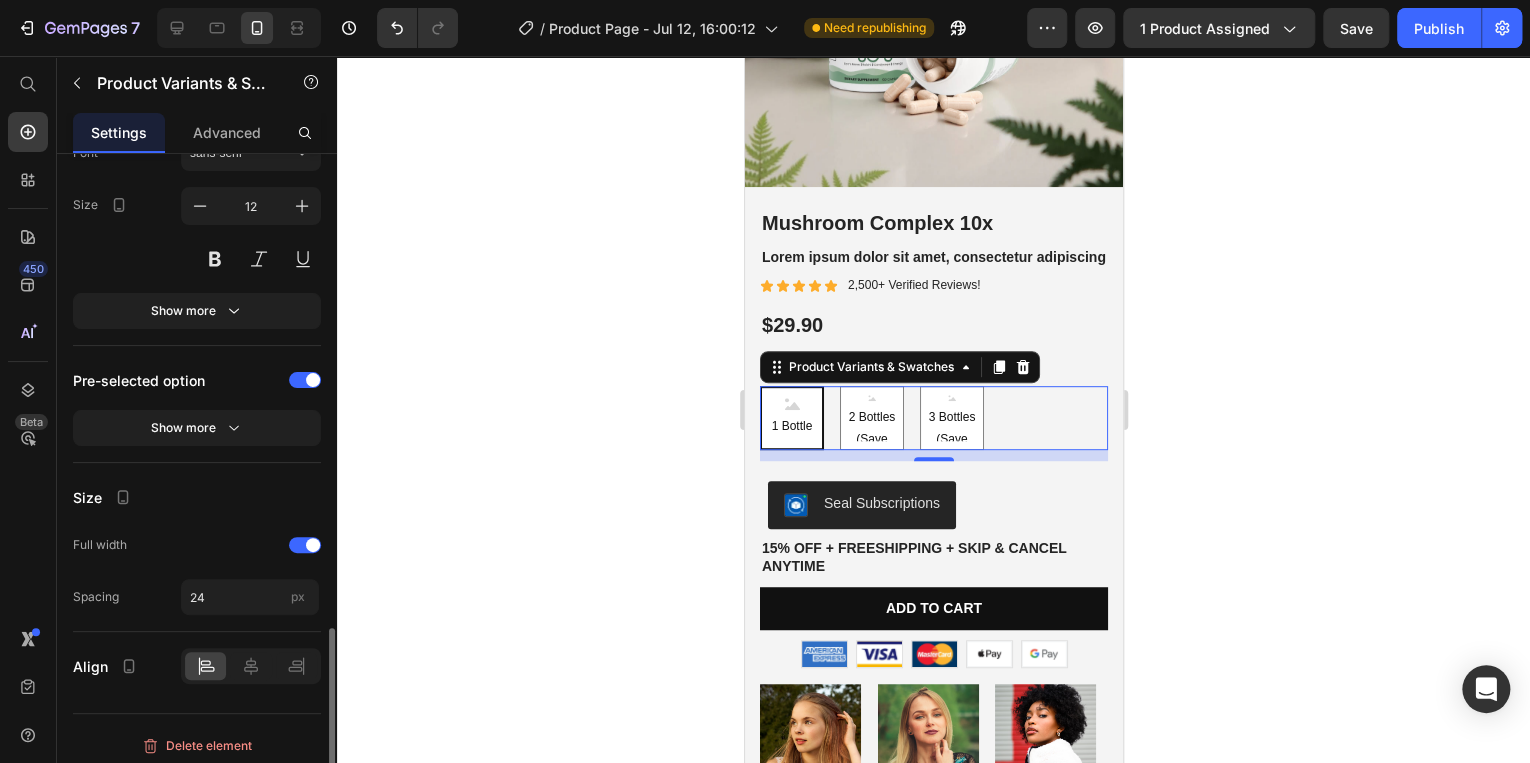 scroll, scrollTop: 1604, scrollLeft: 0, axis: vertical 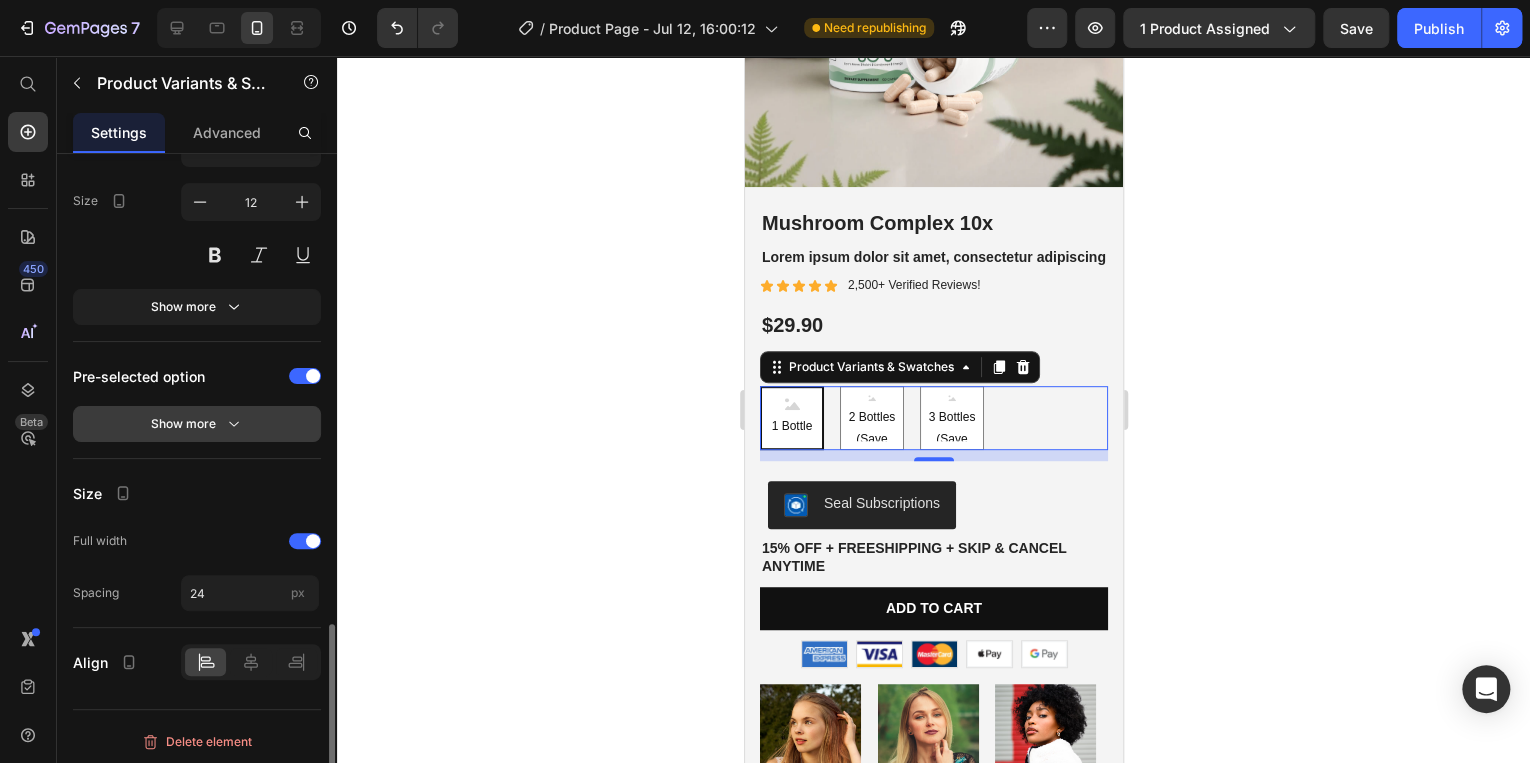 click on "Show more" 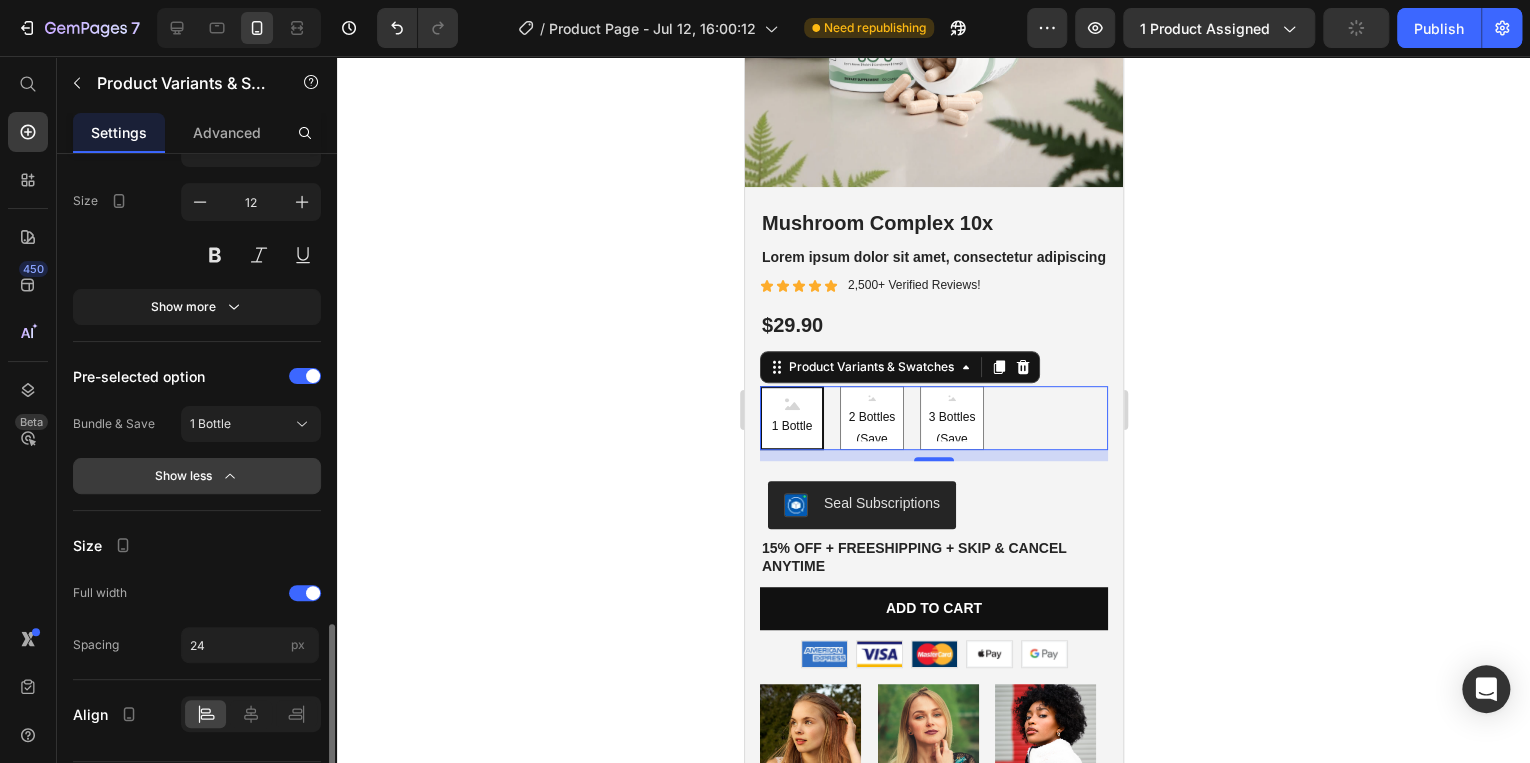 click on "Show less" 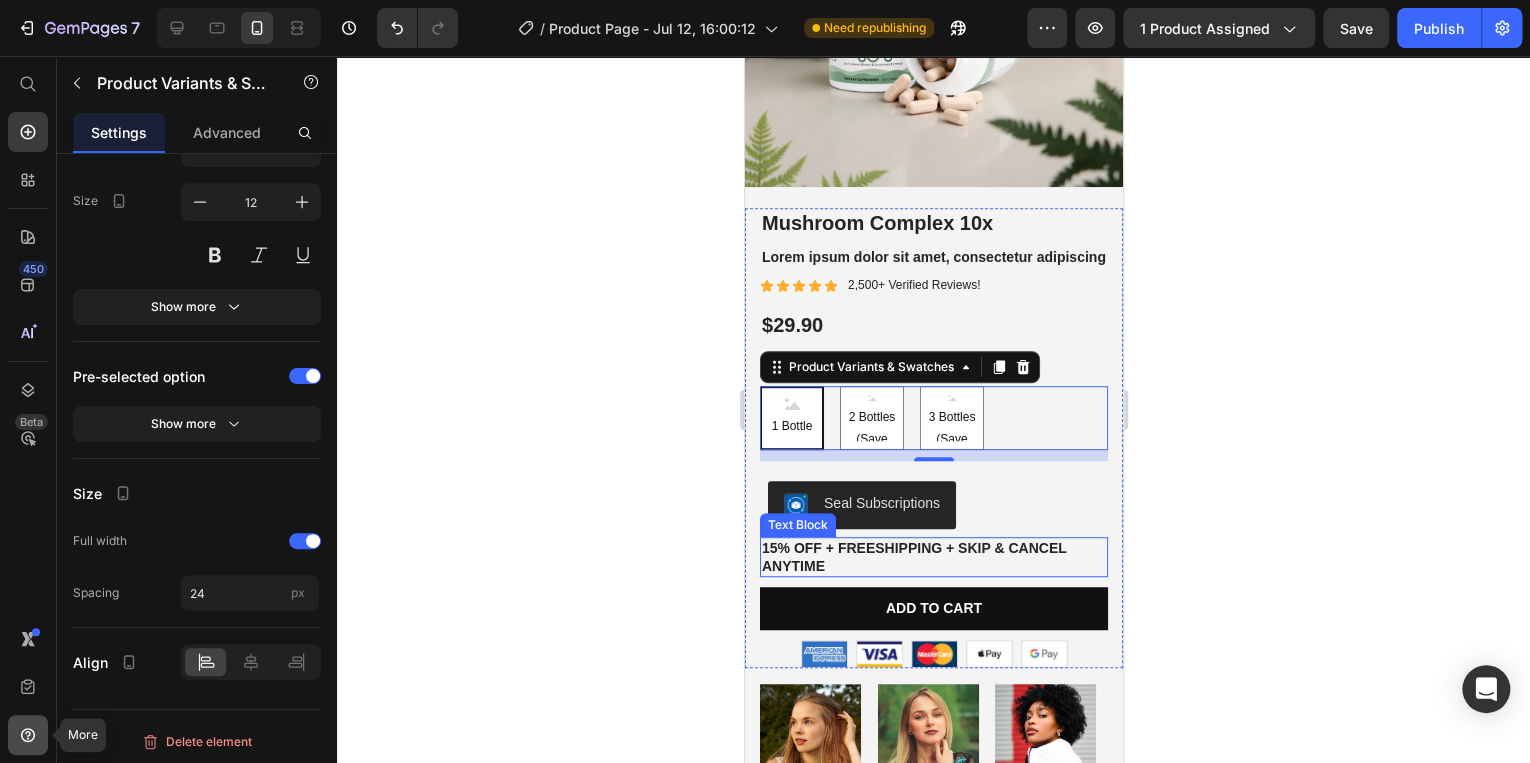 click 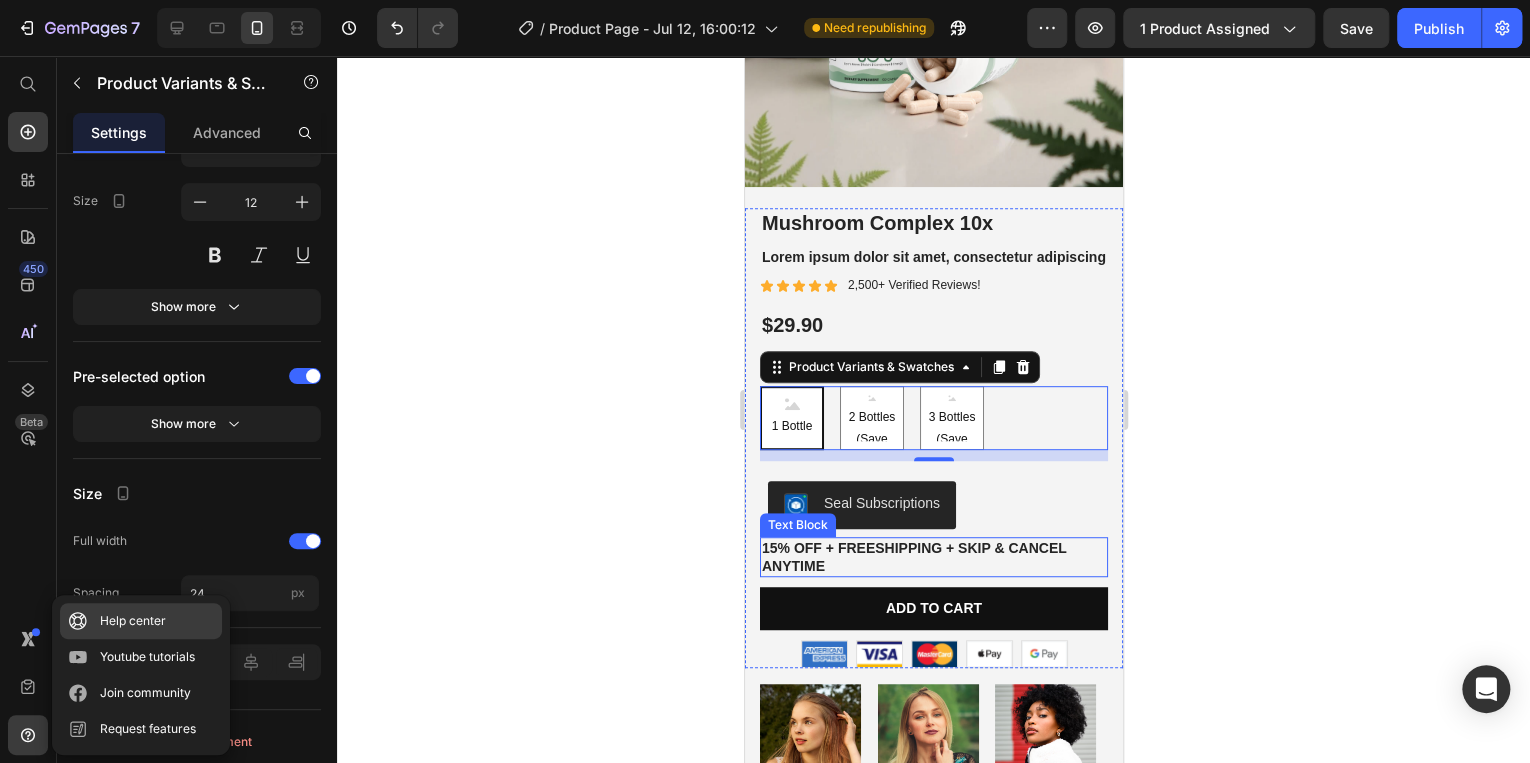 click on "Help center" at bounding box center (133, 621) 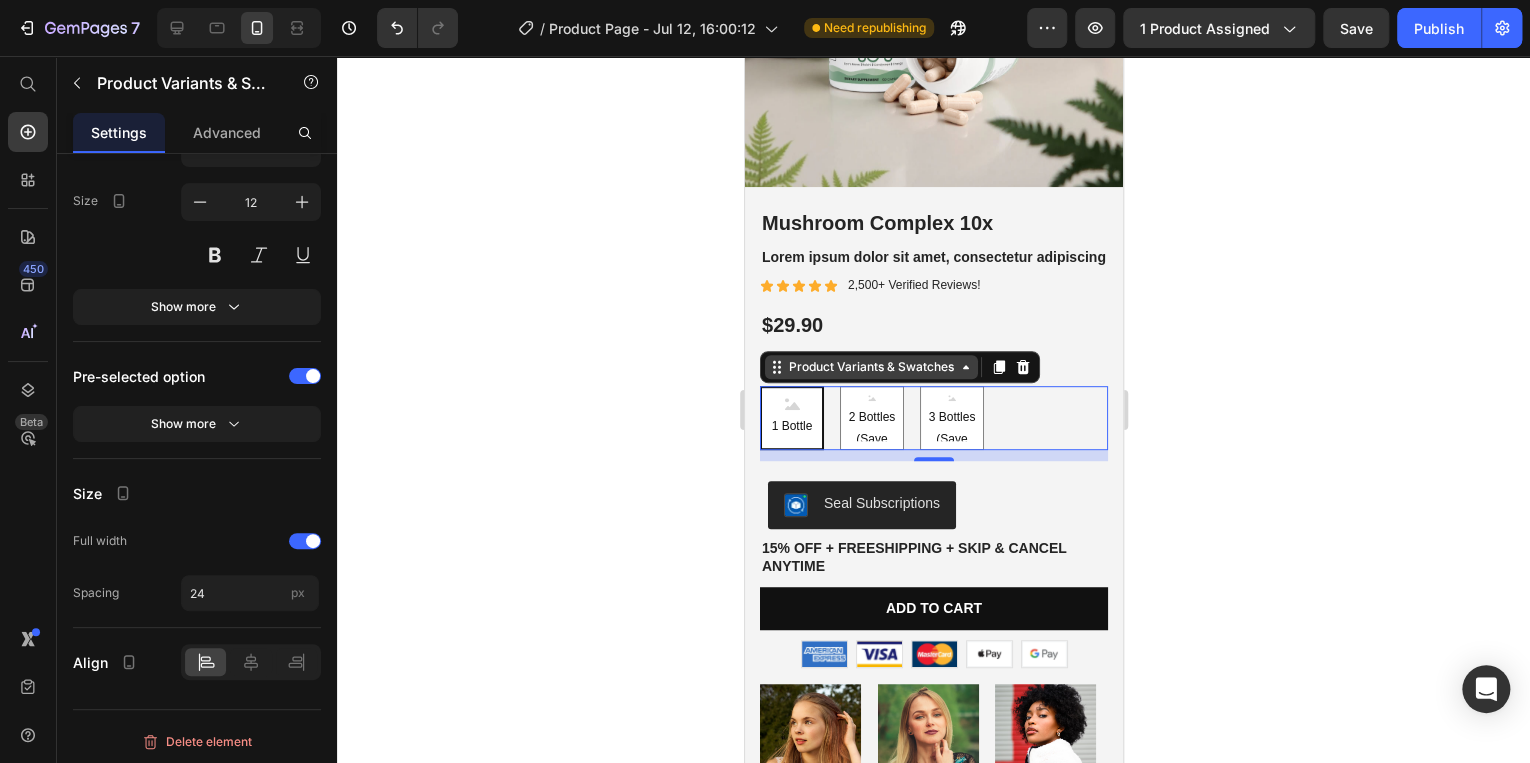 click on "Product Variants & Swatches" at bounding box center [870, 367] 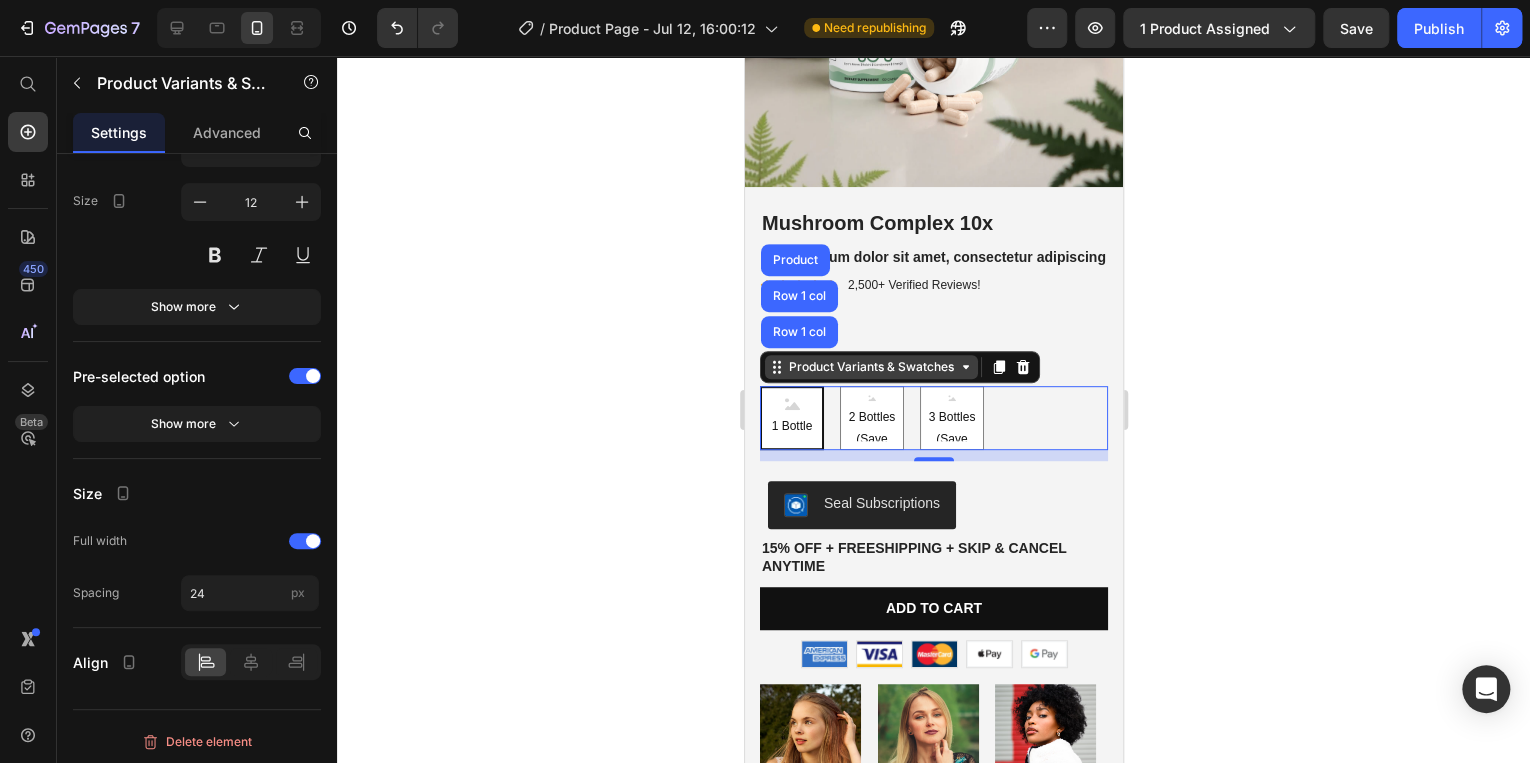 click on "Product Variants & Swatches" at bounding box center (870, 367) 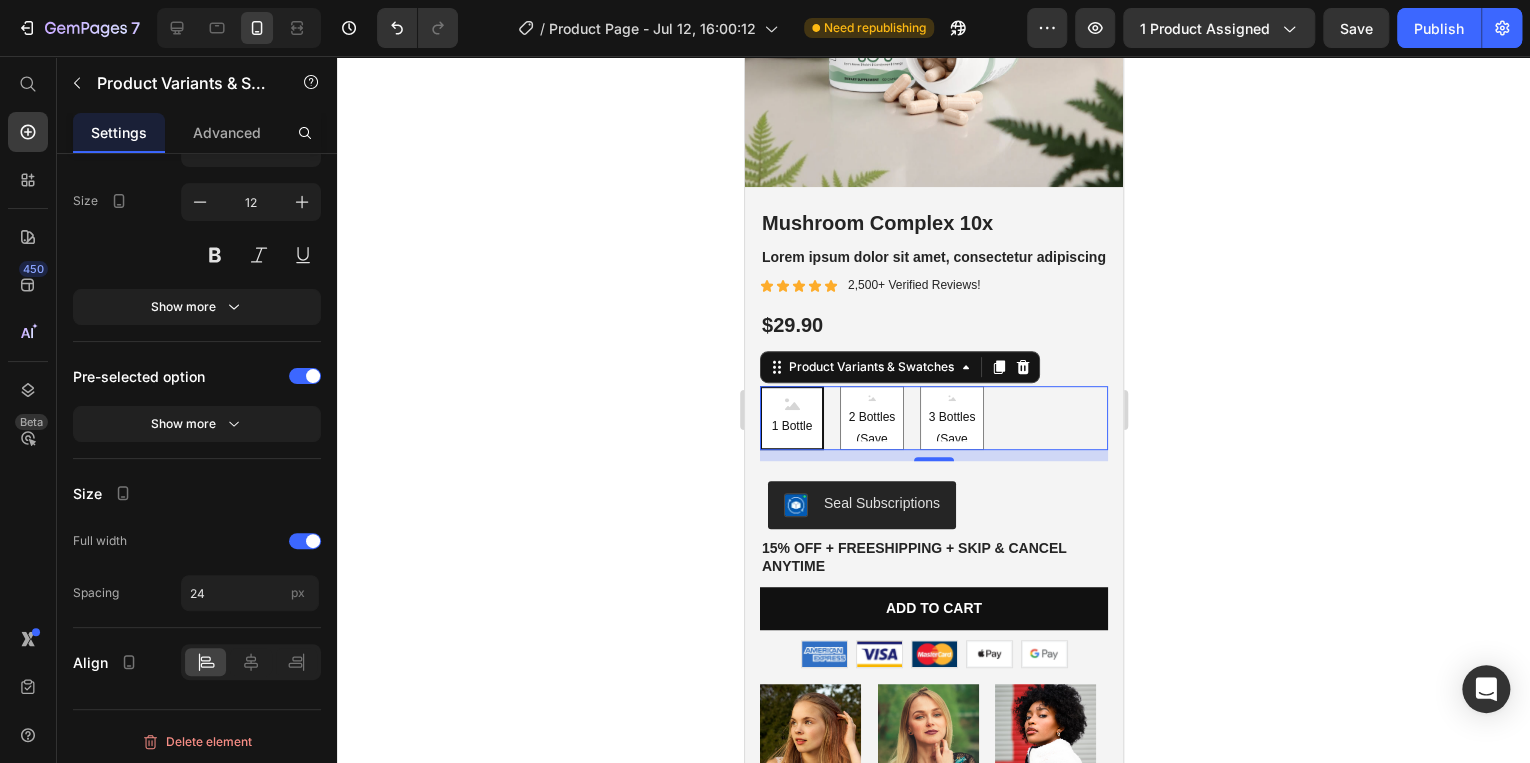 click on "1 Bottle" at bounding box center [791, 427] 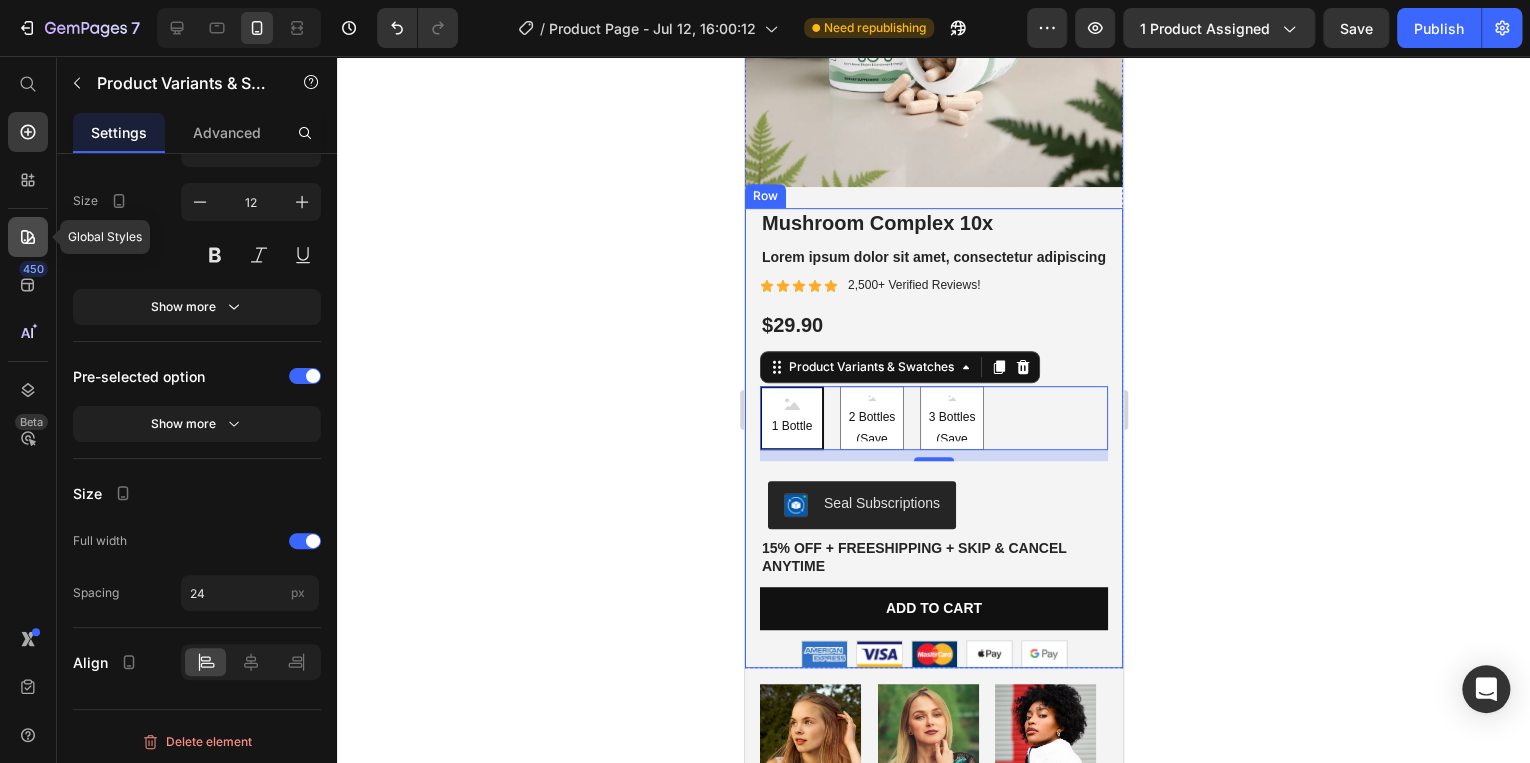 click 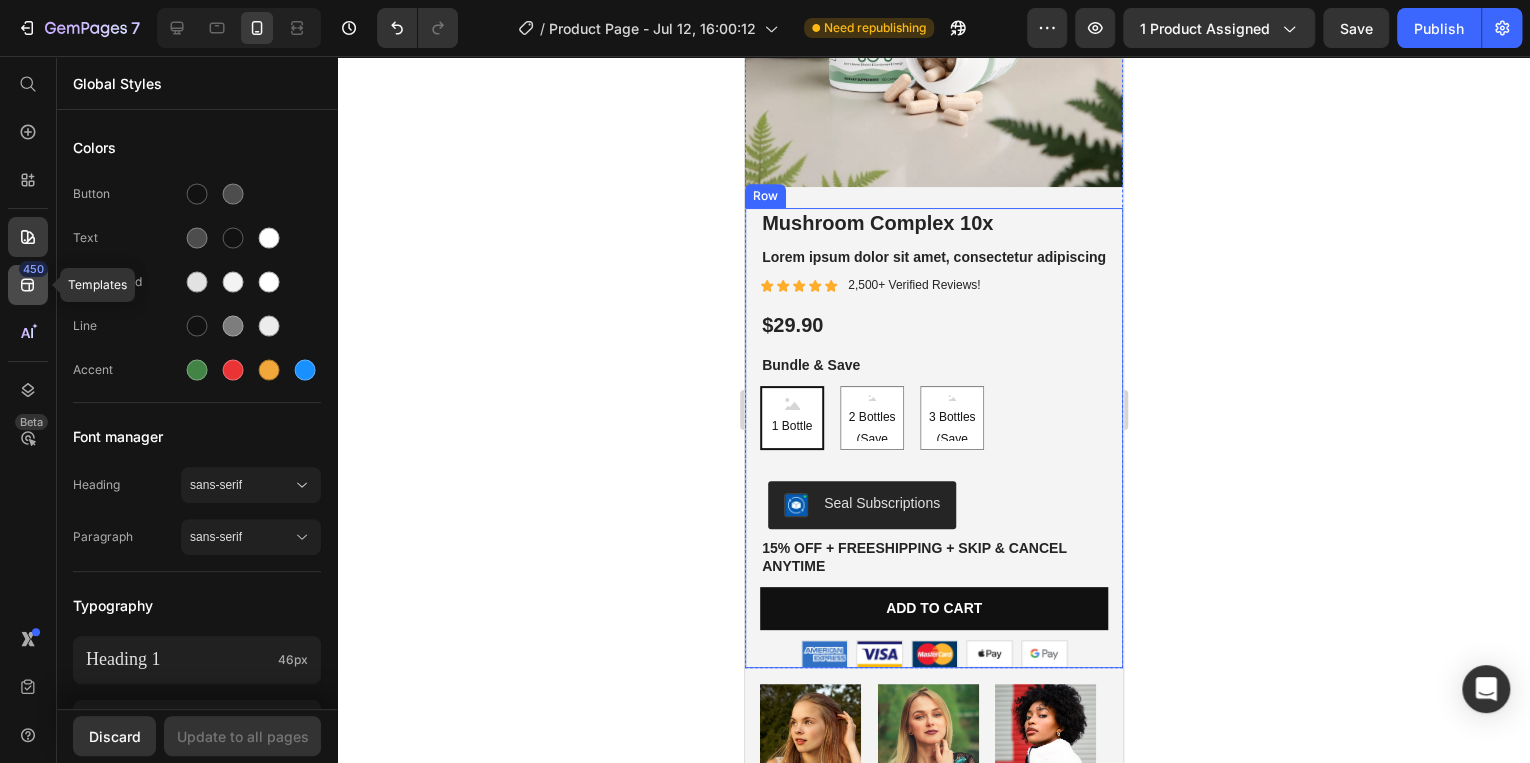 click 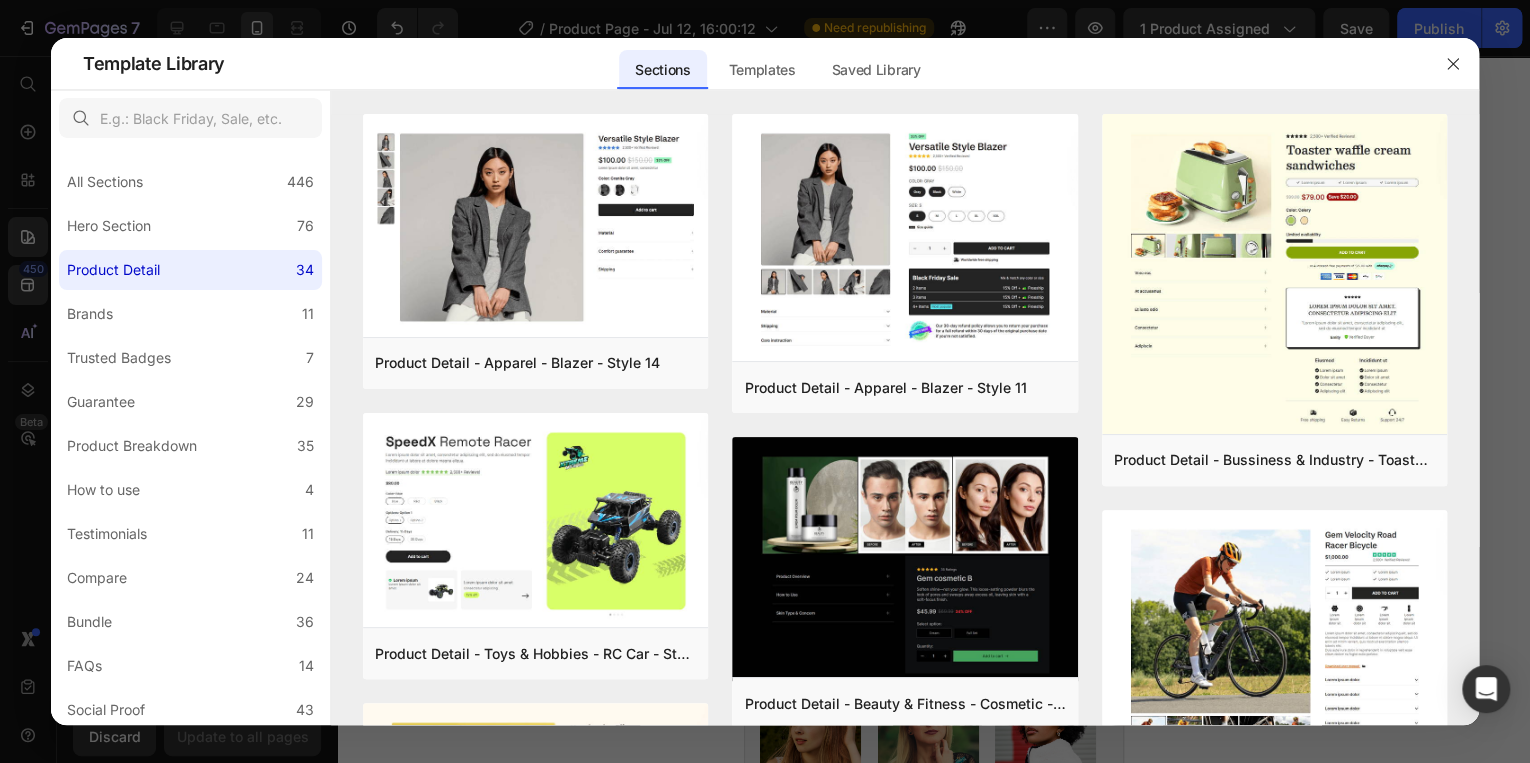 click at bounding box center (765, 381) 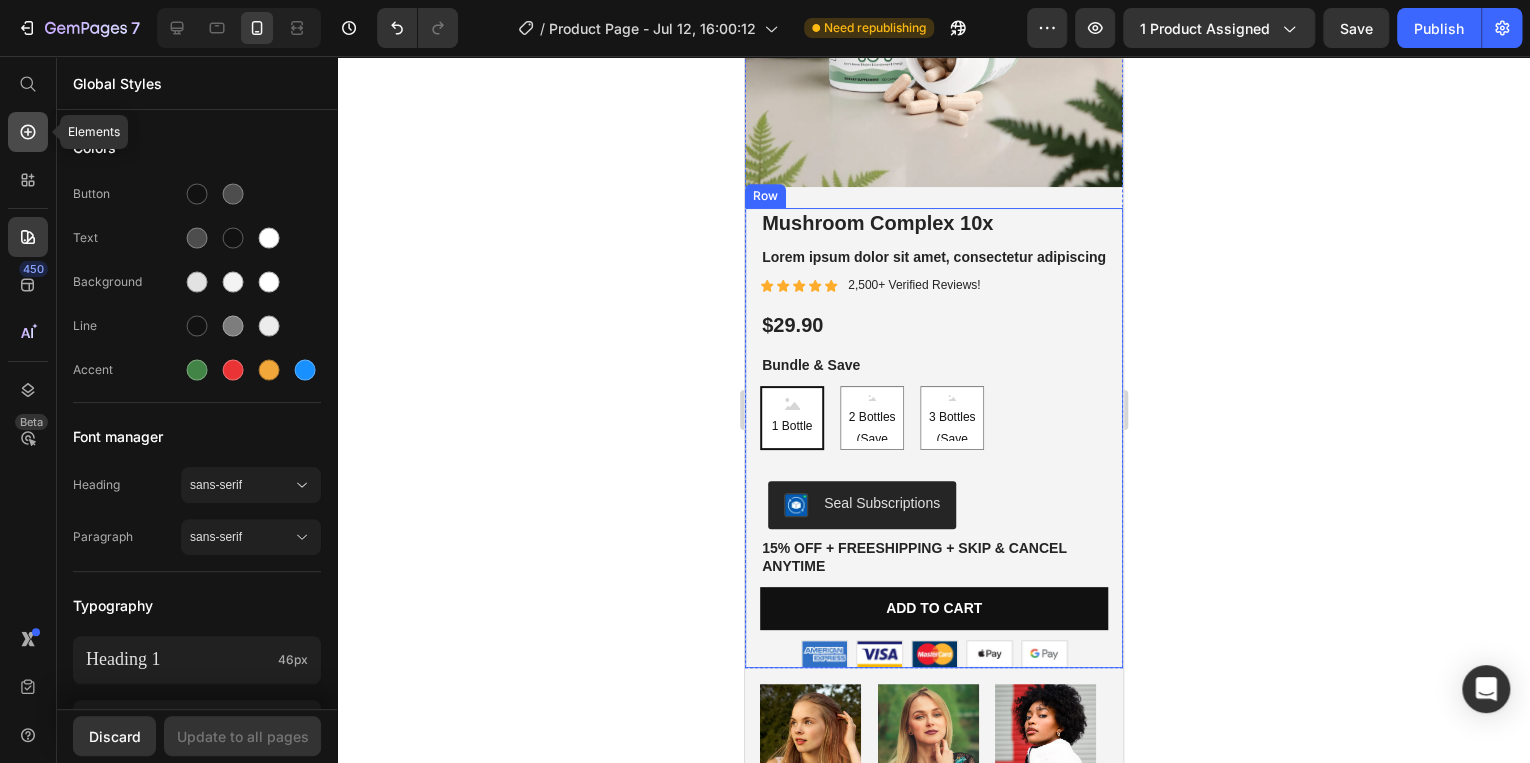 click 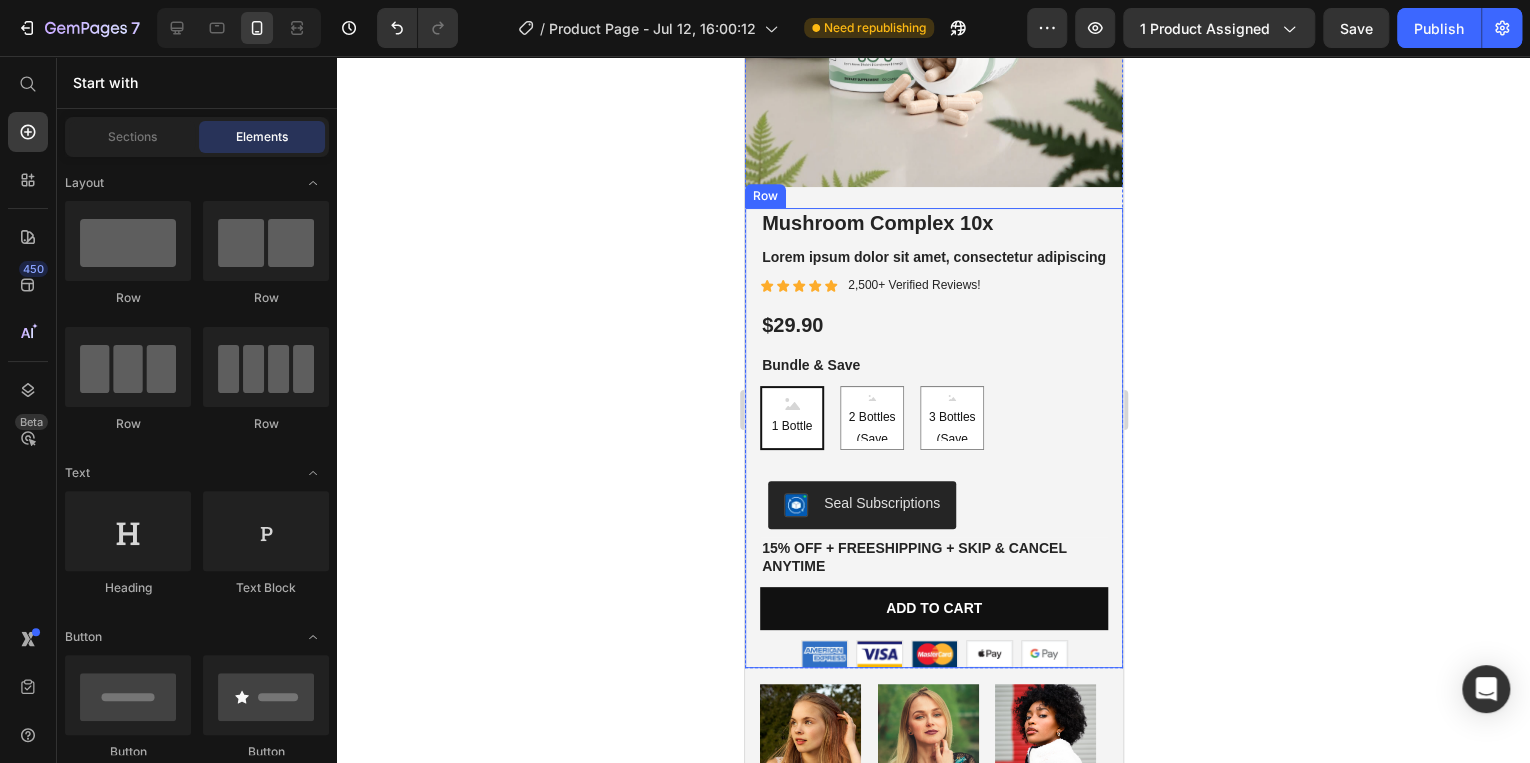 scroll, scrollTop: 719, scrollLeft: 0, axis: vertical 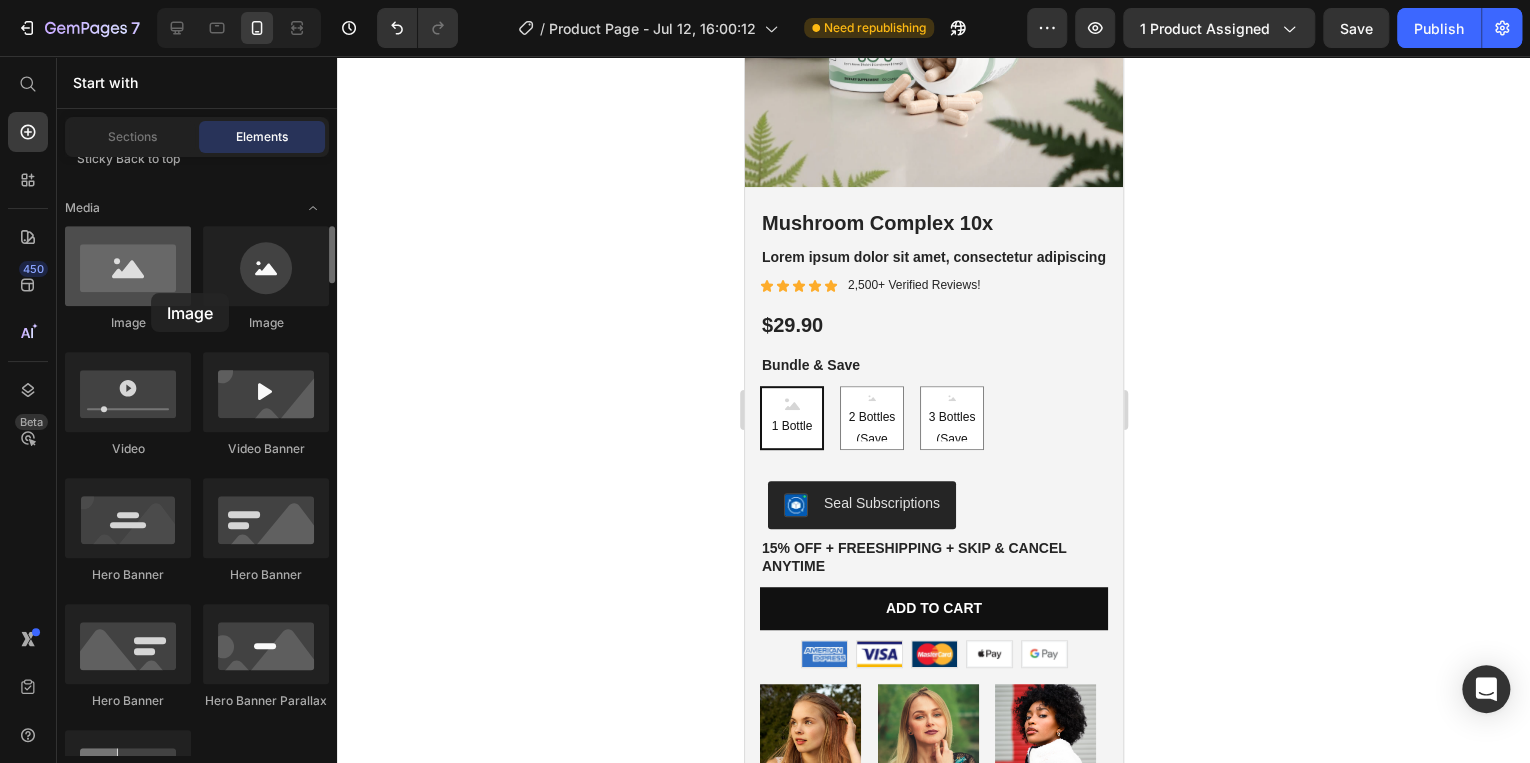 click at bounding box center [128, 266] 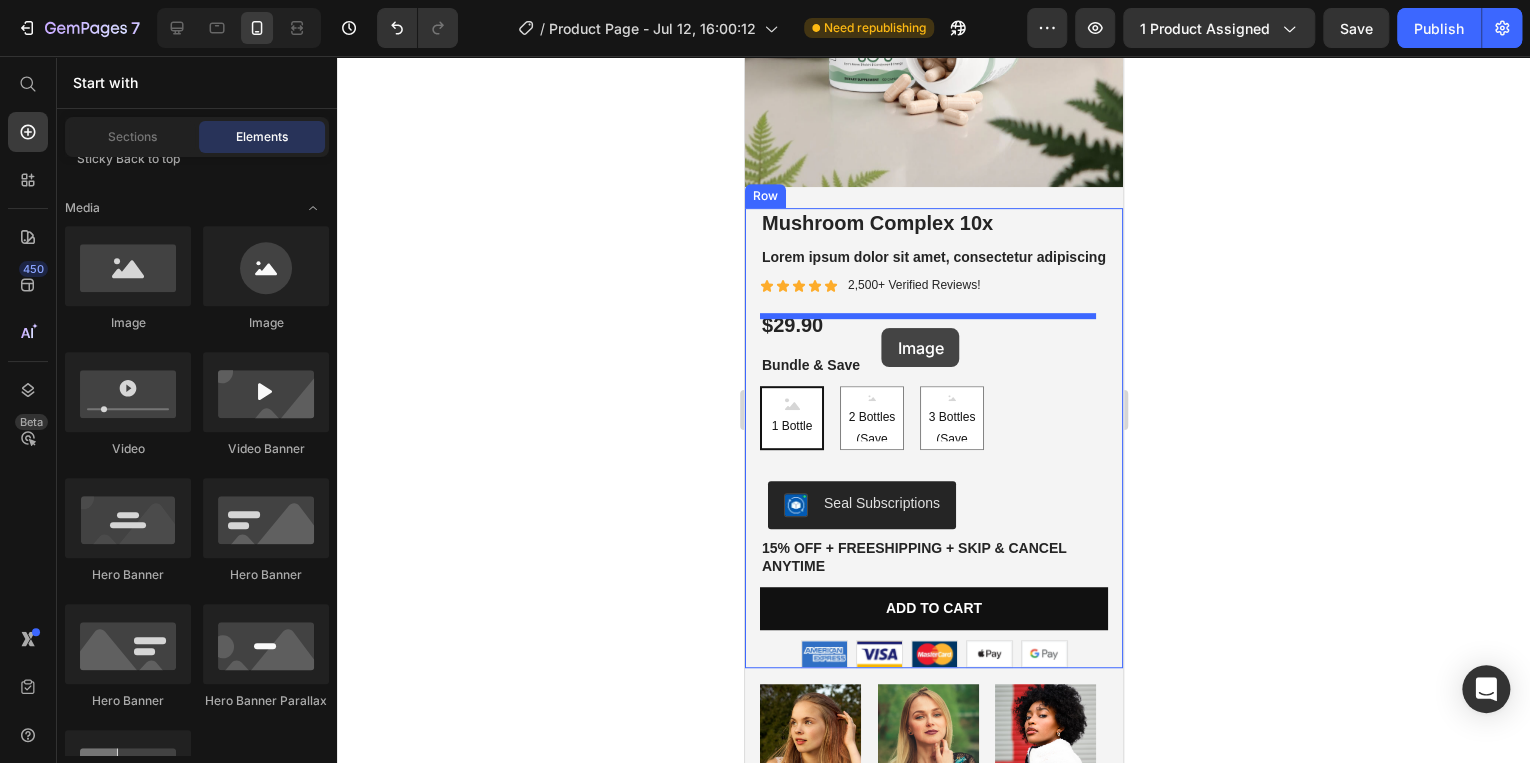 drag, startPoint x: 894, startPoint y: 346, endPoint x: 883, endPoint y: 327, distance: 21.954498 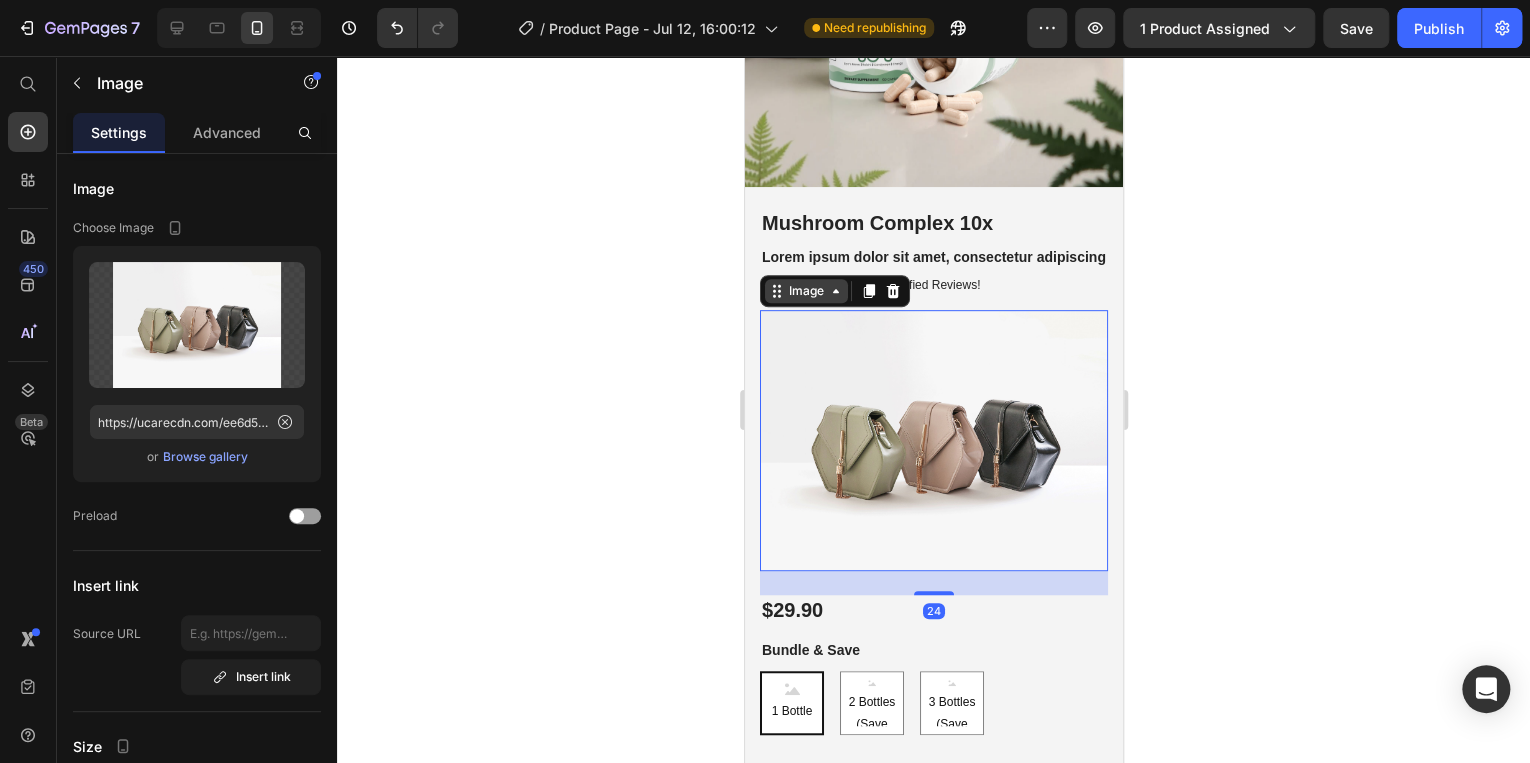 click on "Image" at bounding box center [805, 291] 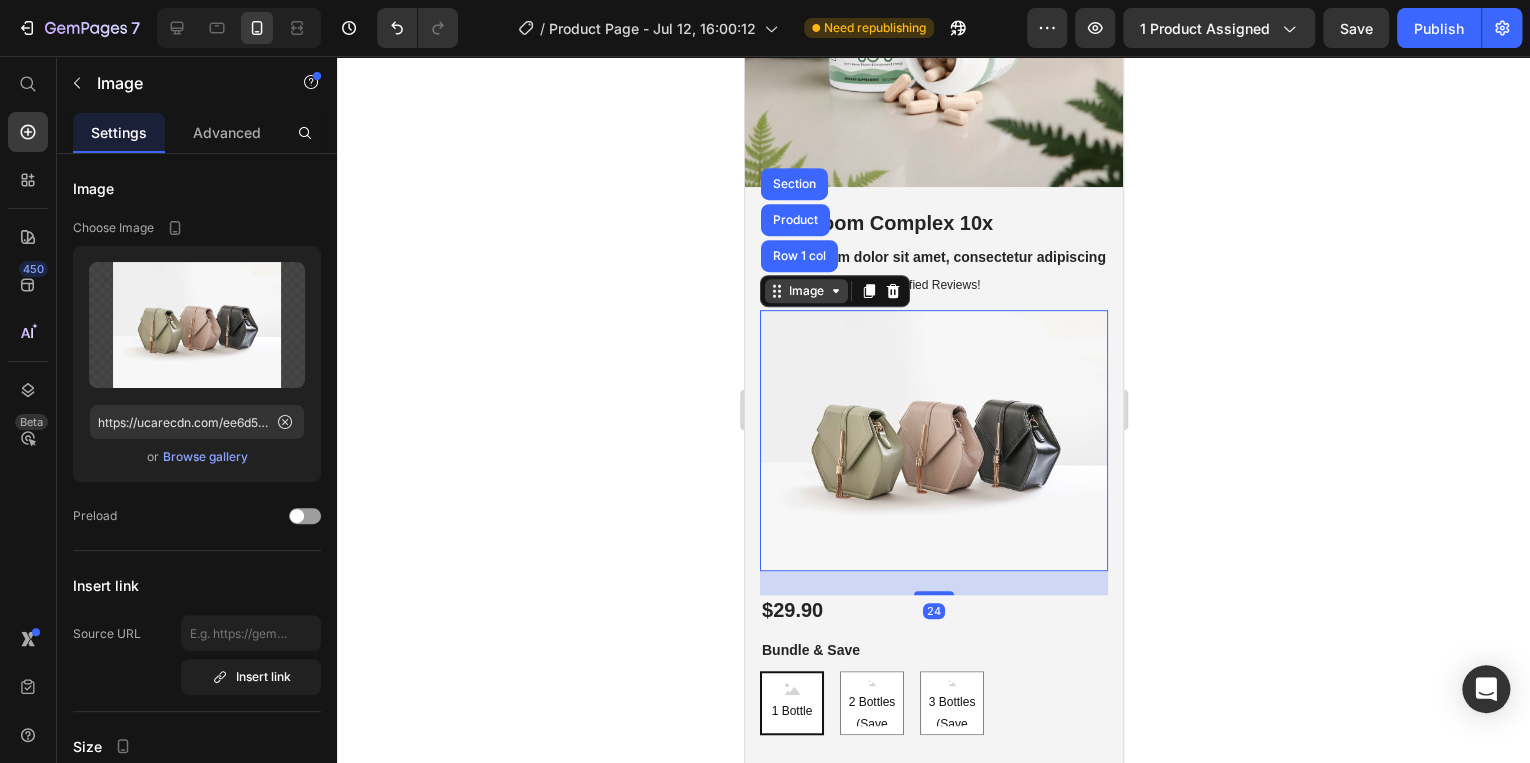 click on "Image" at bounding box center (805, 291) 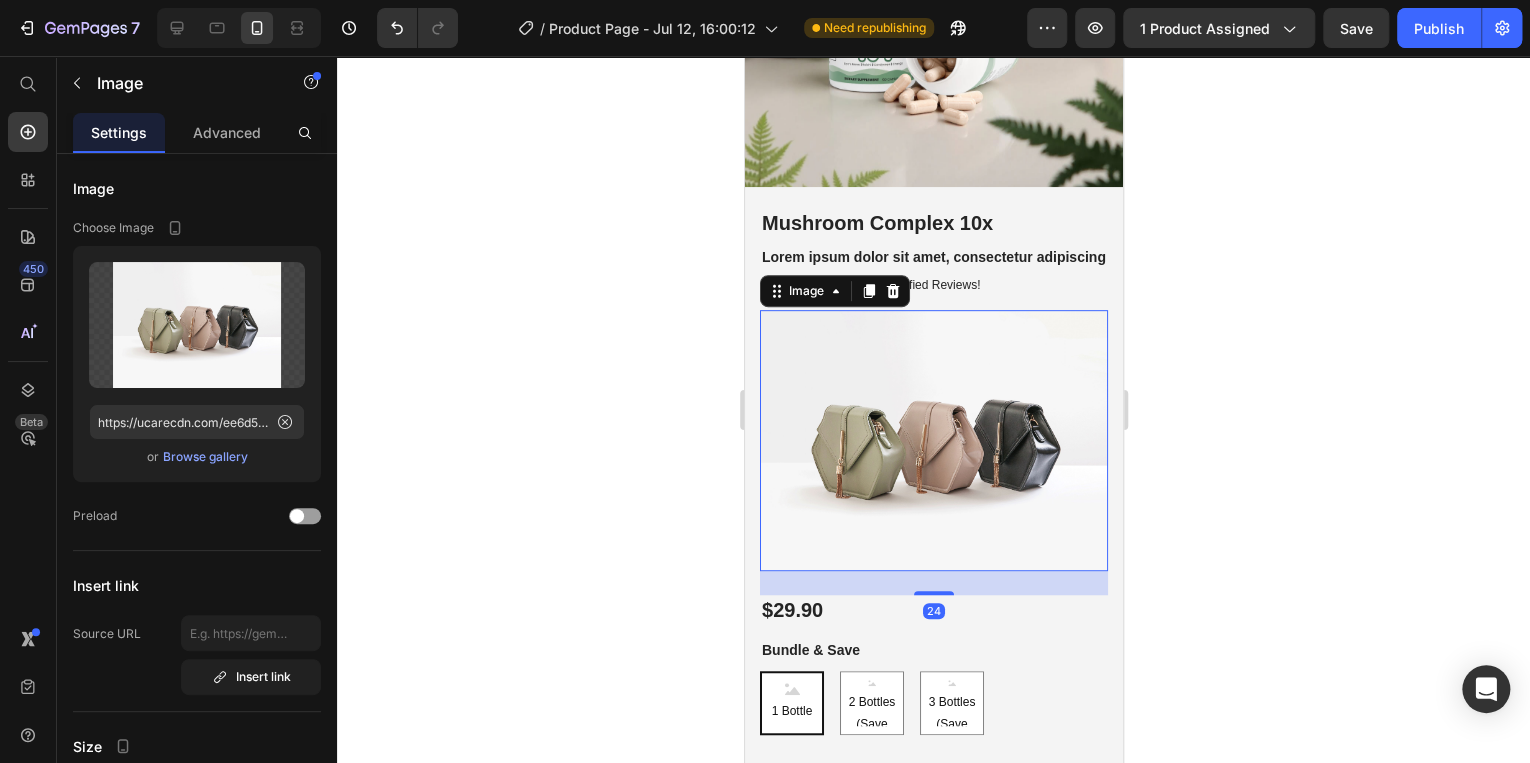 click at bounding box center [933, 440] 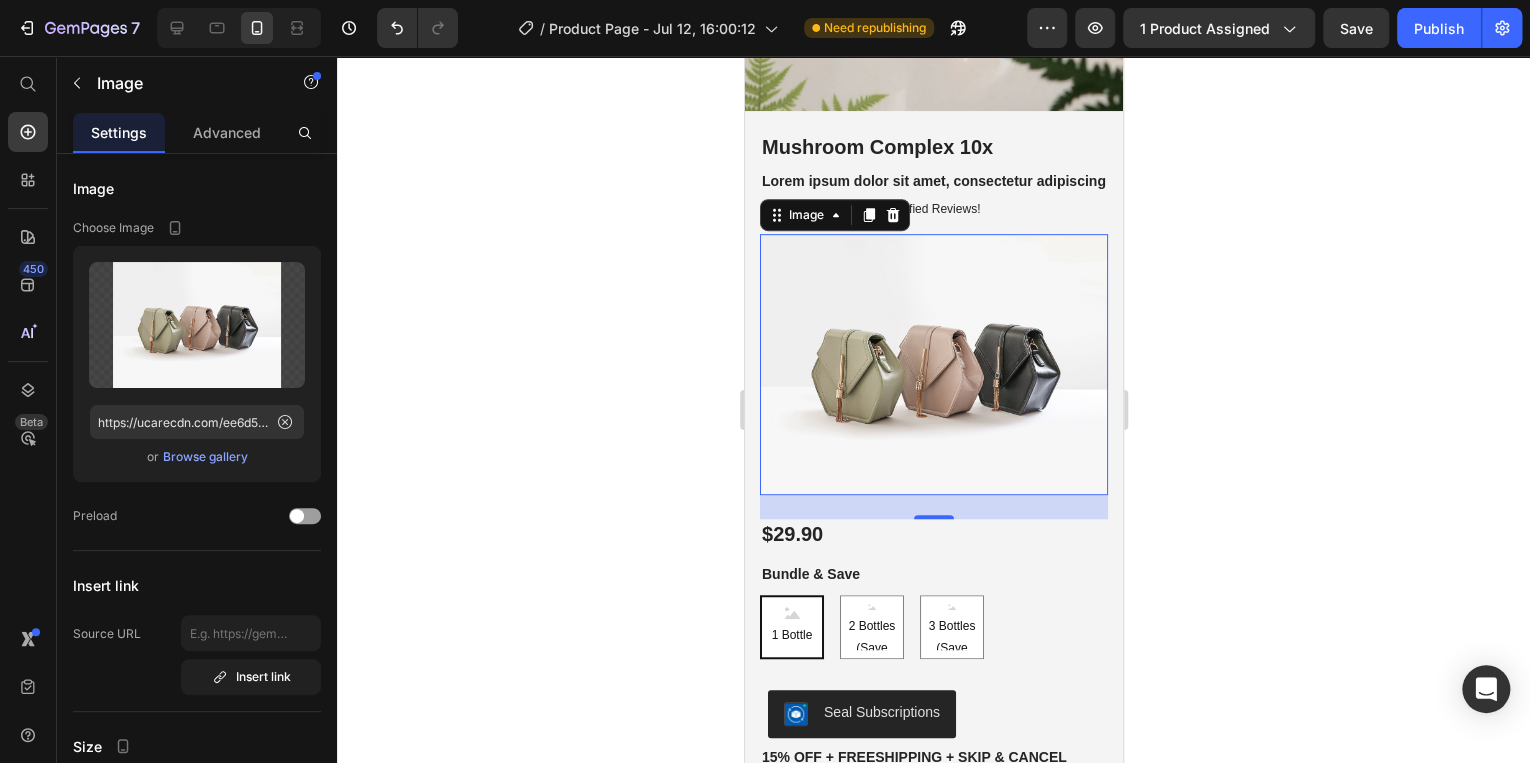 scroll, scrollTop: 448, scrollLeft: 0, axis: vertical 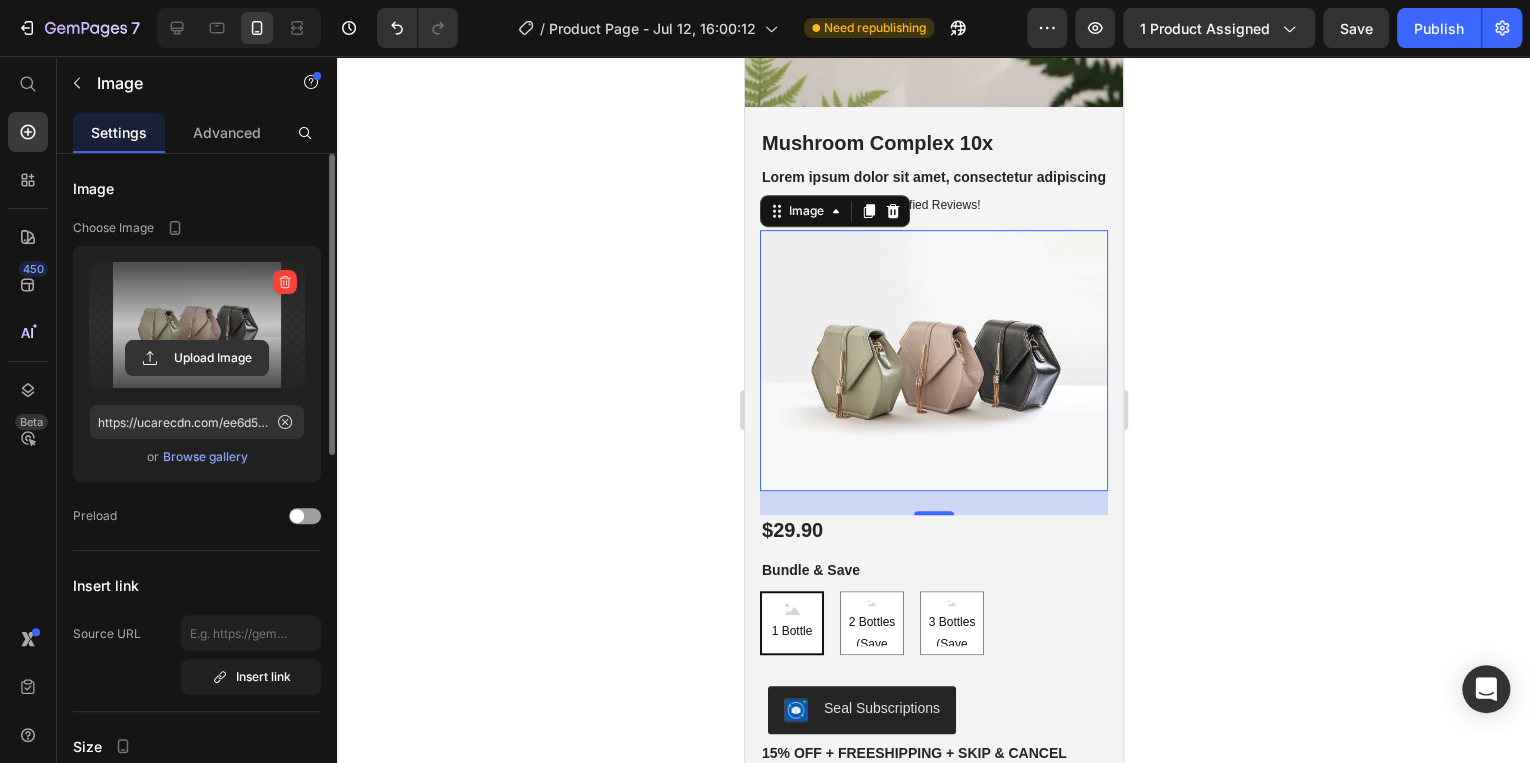 click at bounding box center (197, 325) 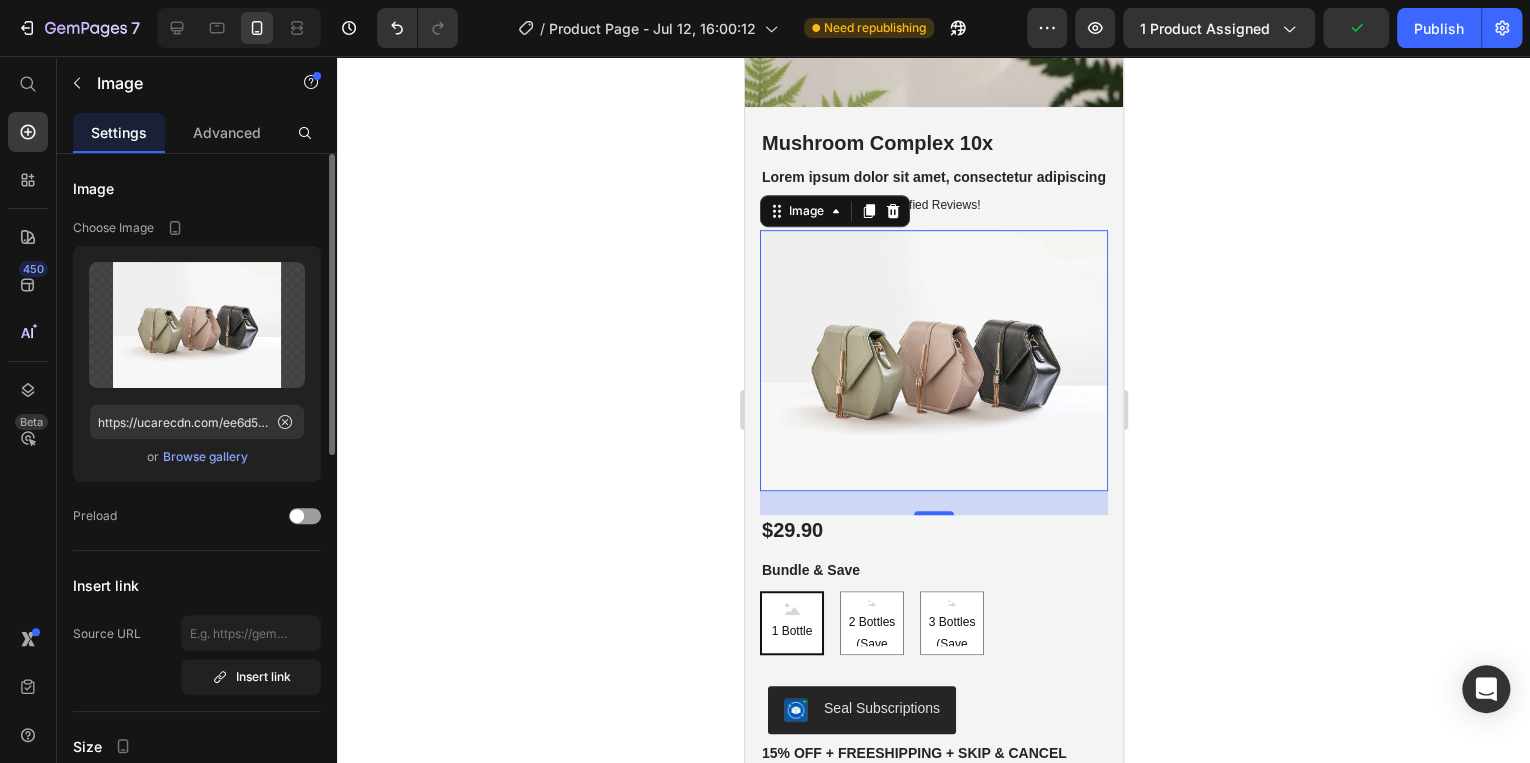 click on "Browse gallery" at bounding box center [205, 457] 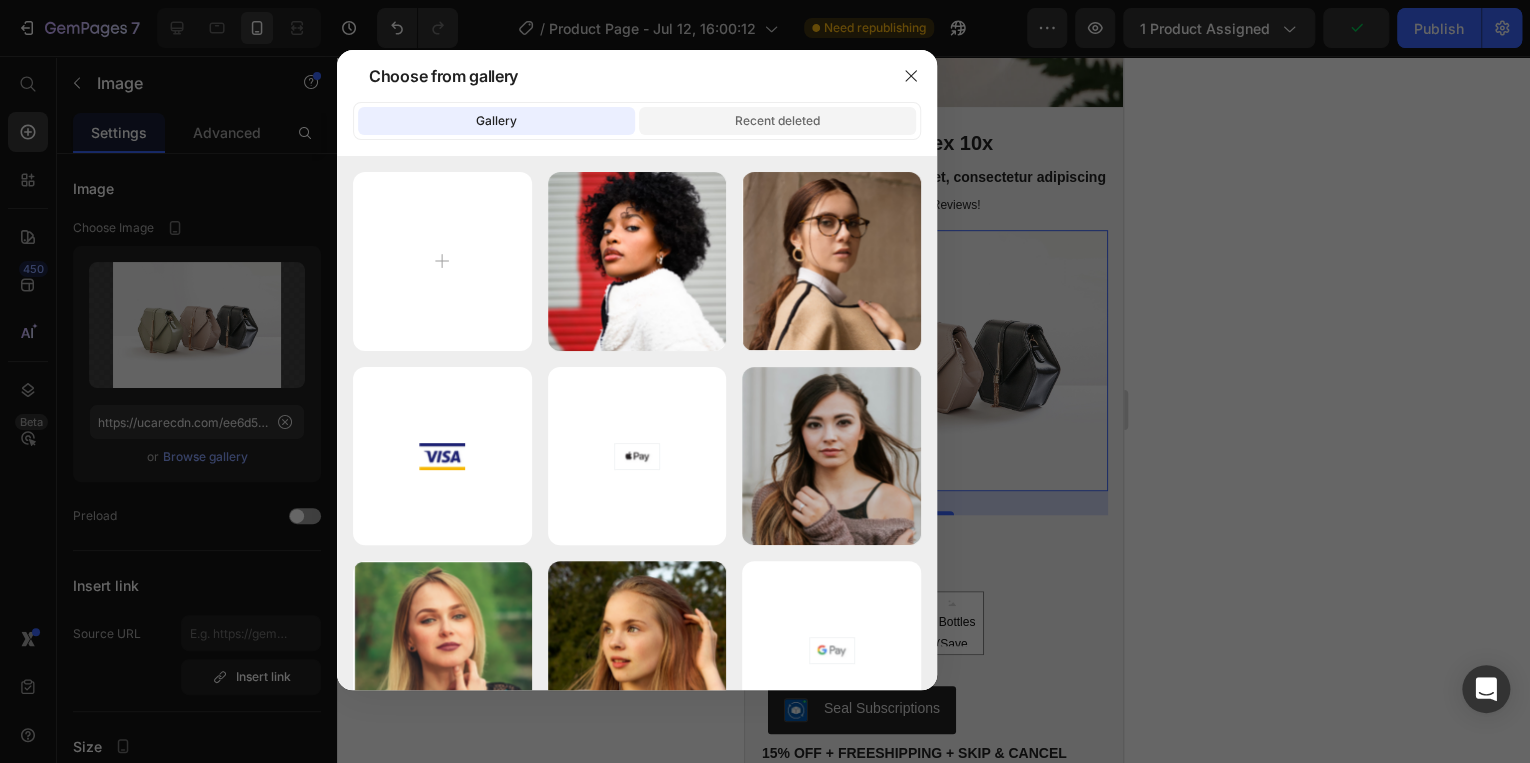 click on "Recent deleted" 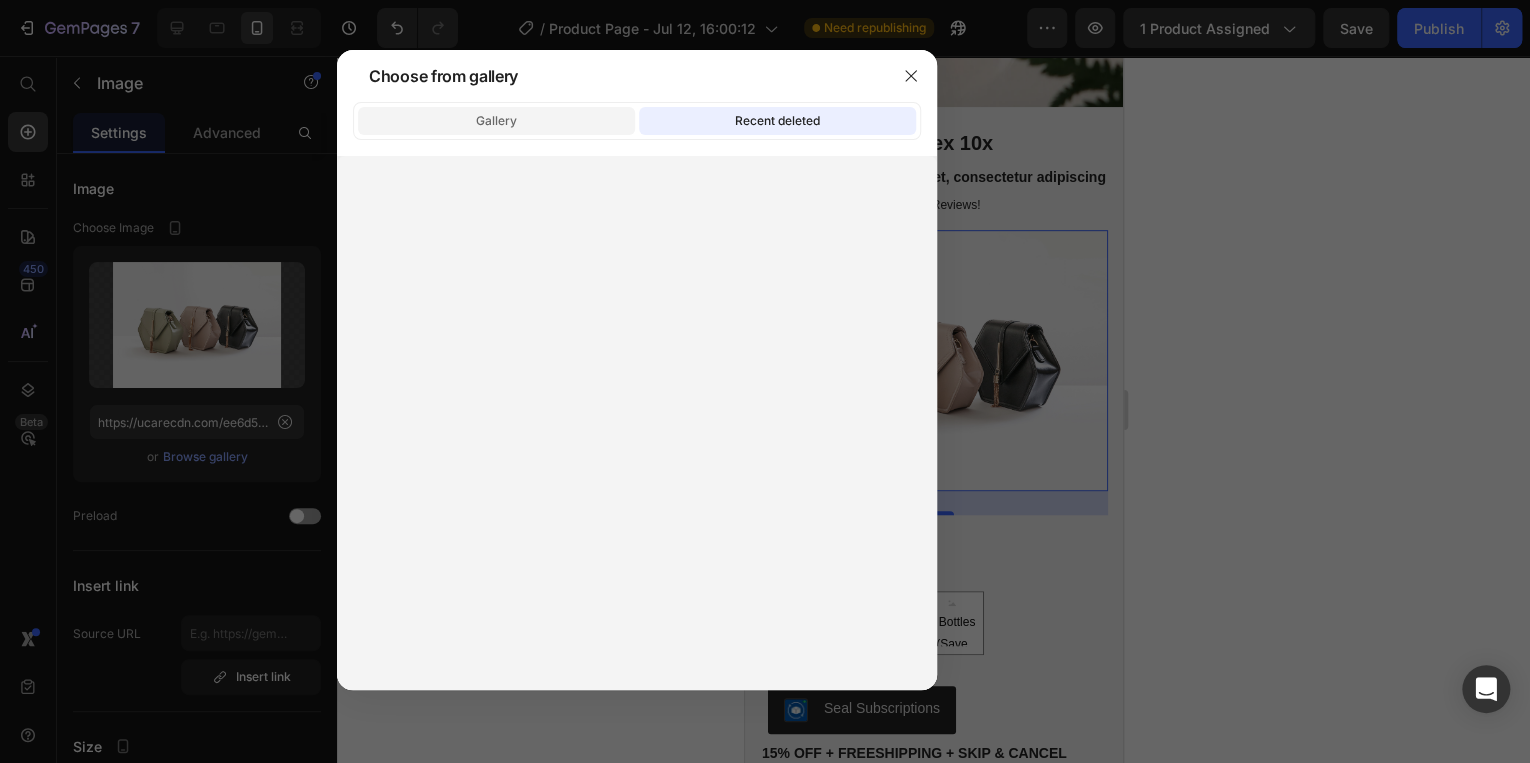 click on "Gallery" 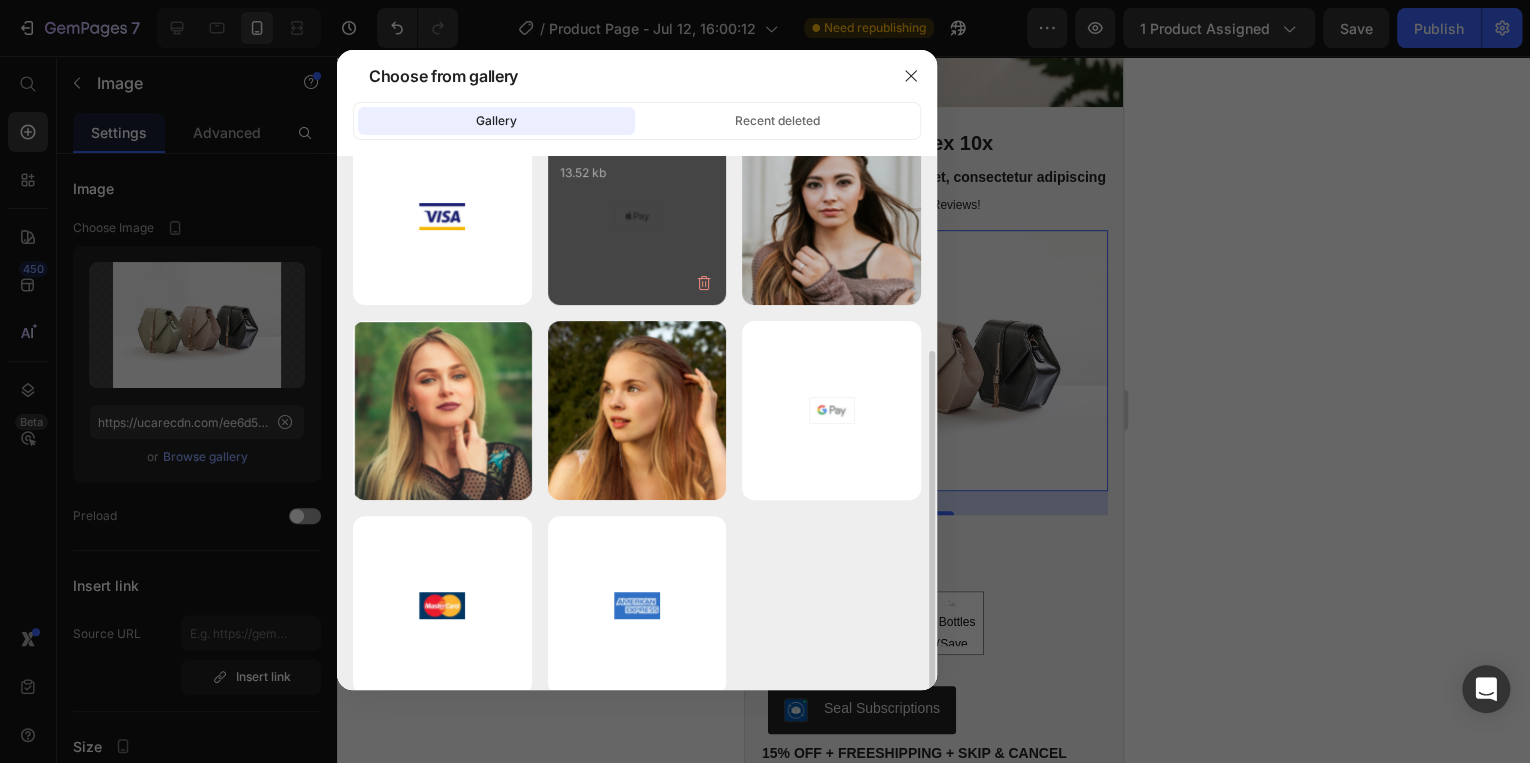 scroll, scrollTop: 260, scrollLeft: 0, axis: vertical 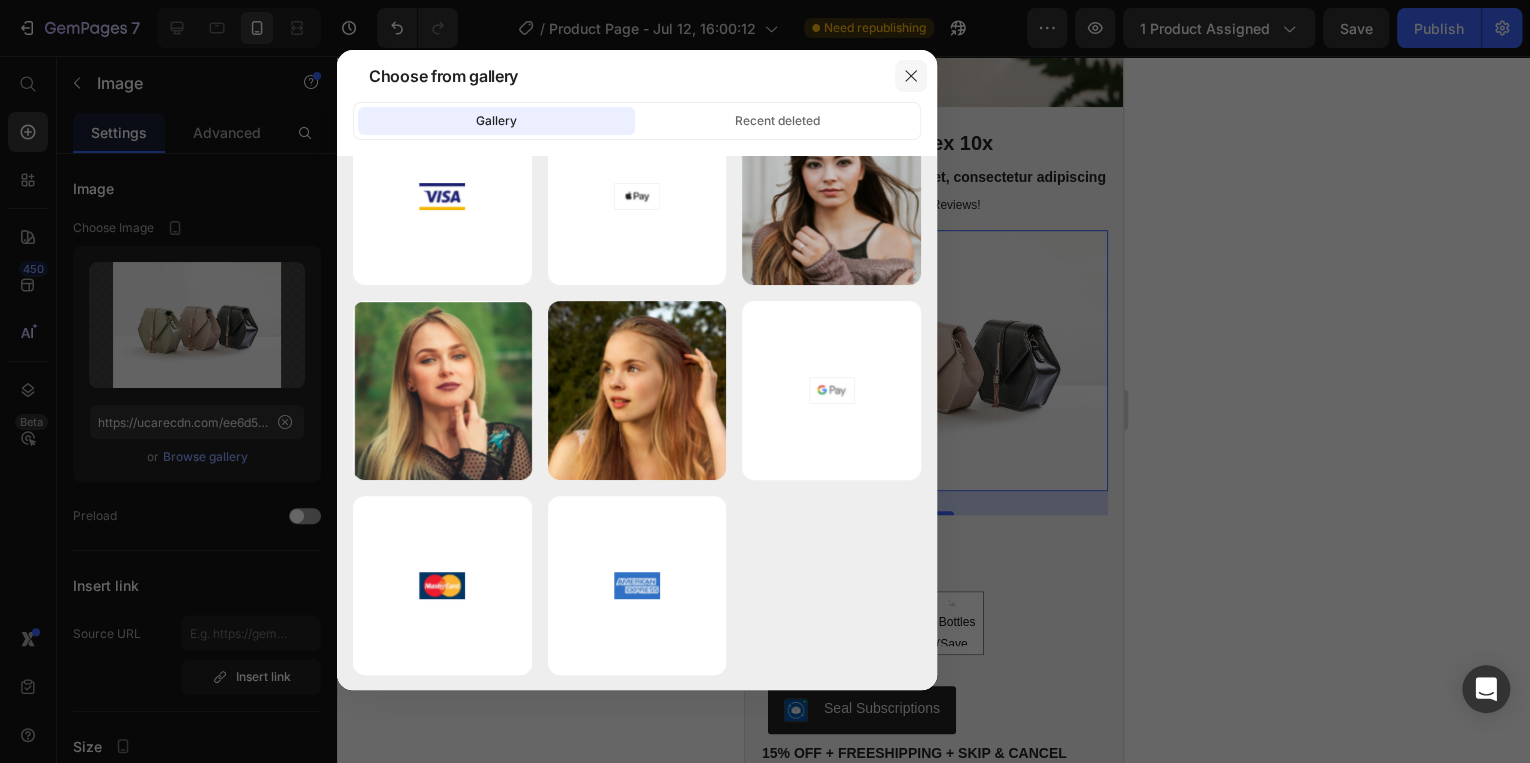 click 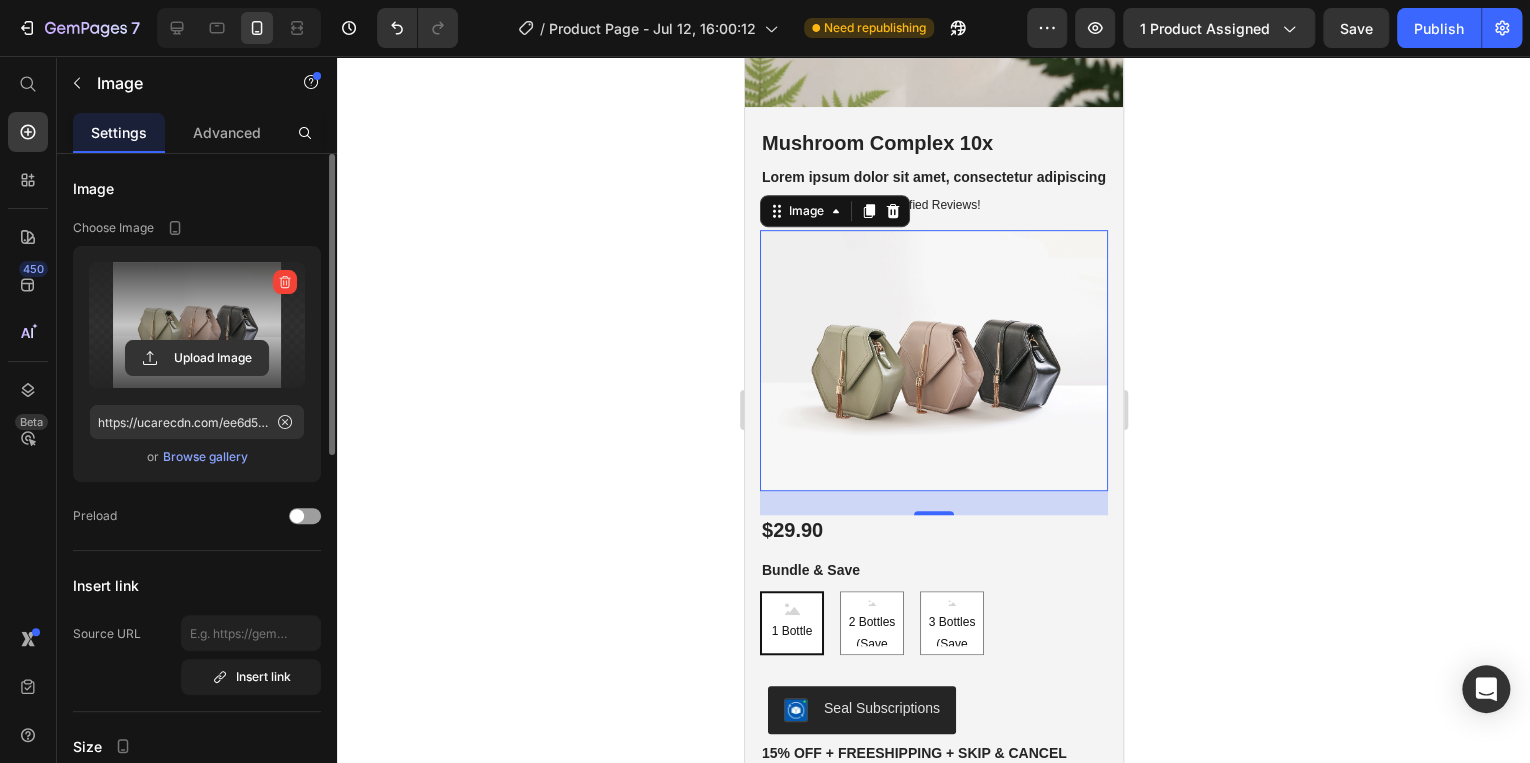 click at bounding box center [197, 325] 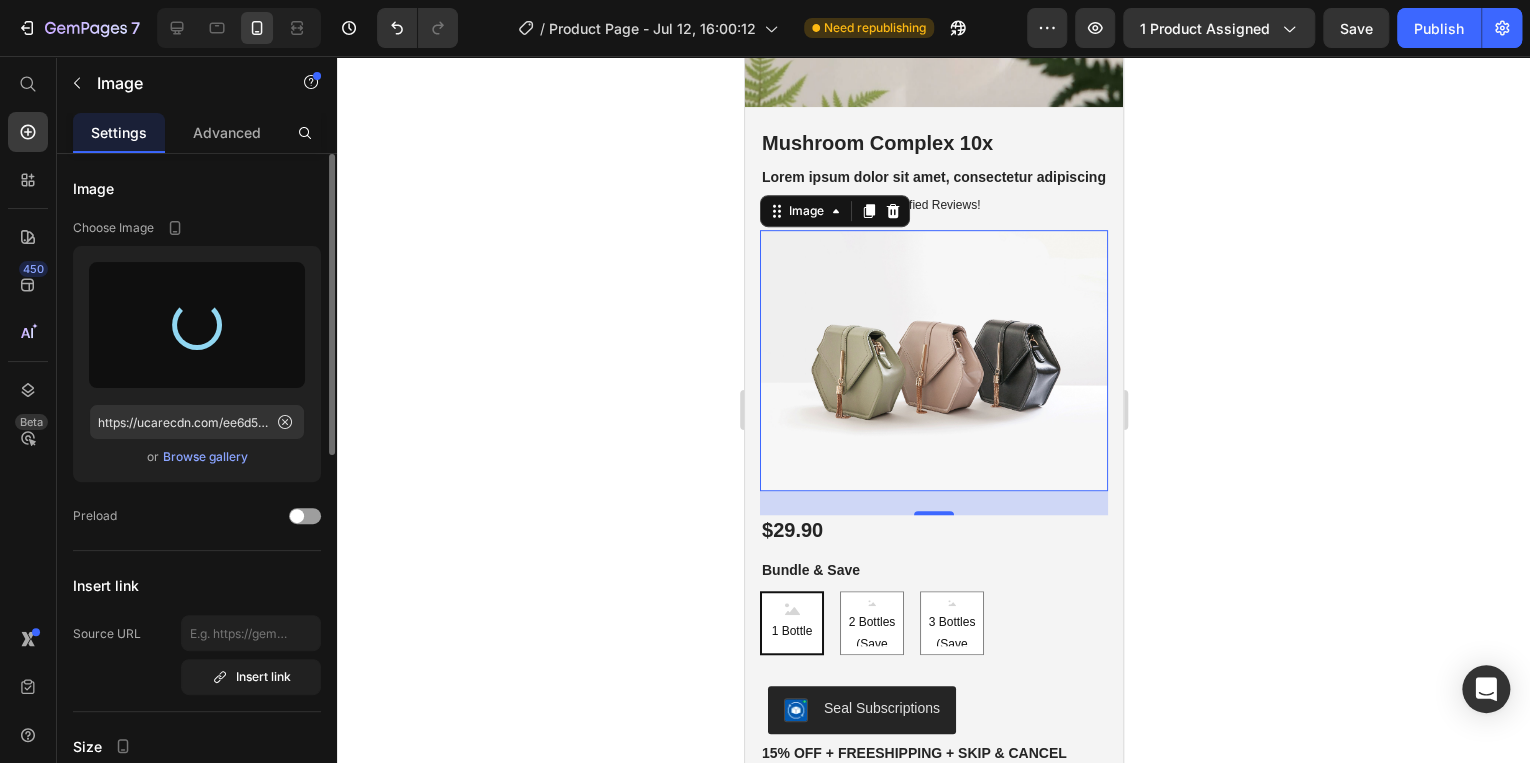 type on "https://cdn.shopify.com/s/files/1/0759/0428/6949/files/gempages_574770813719282917-2eb0a262-d21d-4ea8-8b07-6fbad7f0be66.png" 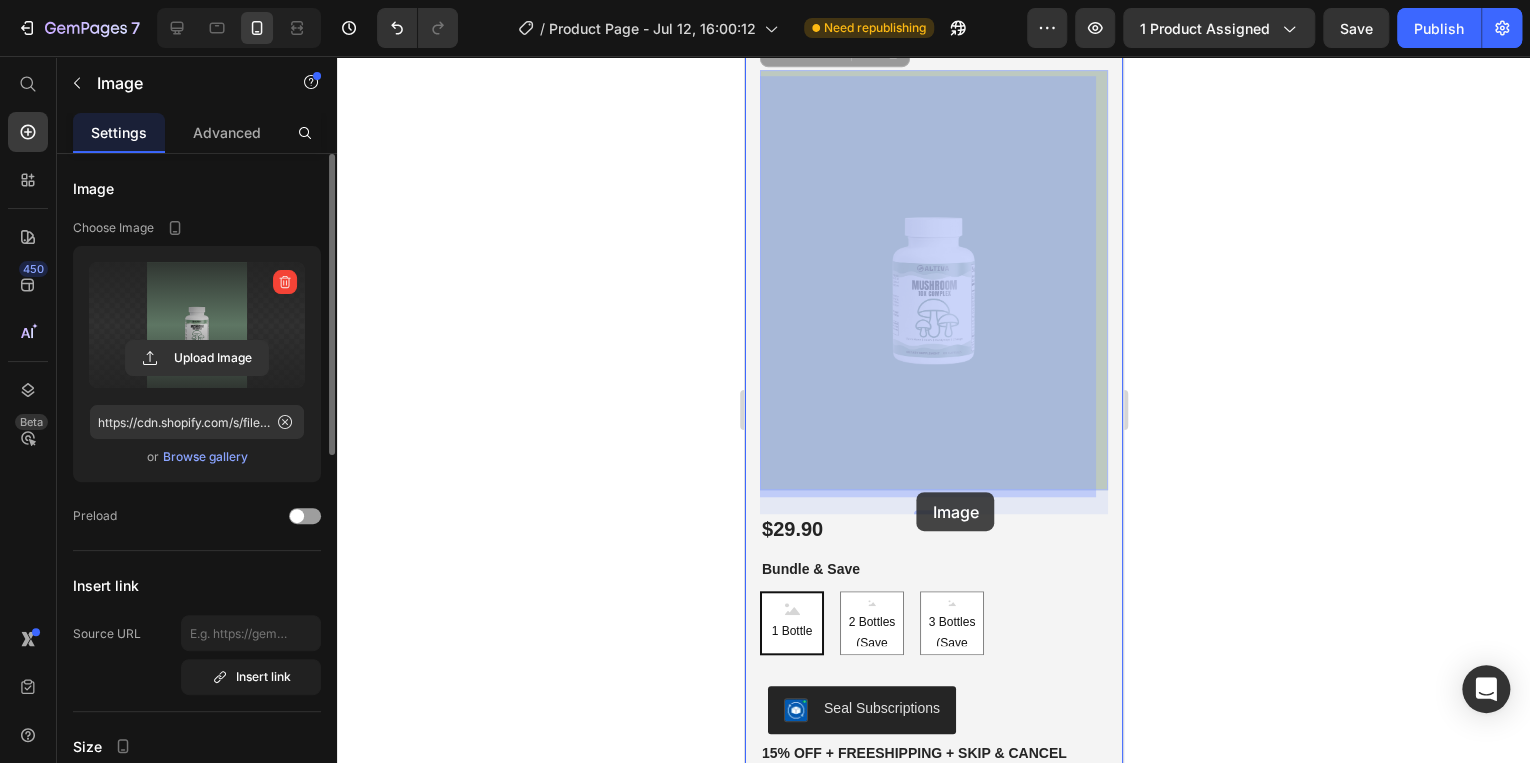 scroll, scrollTop: 608, scrollLeft: 0, axis: vertical 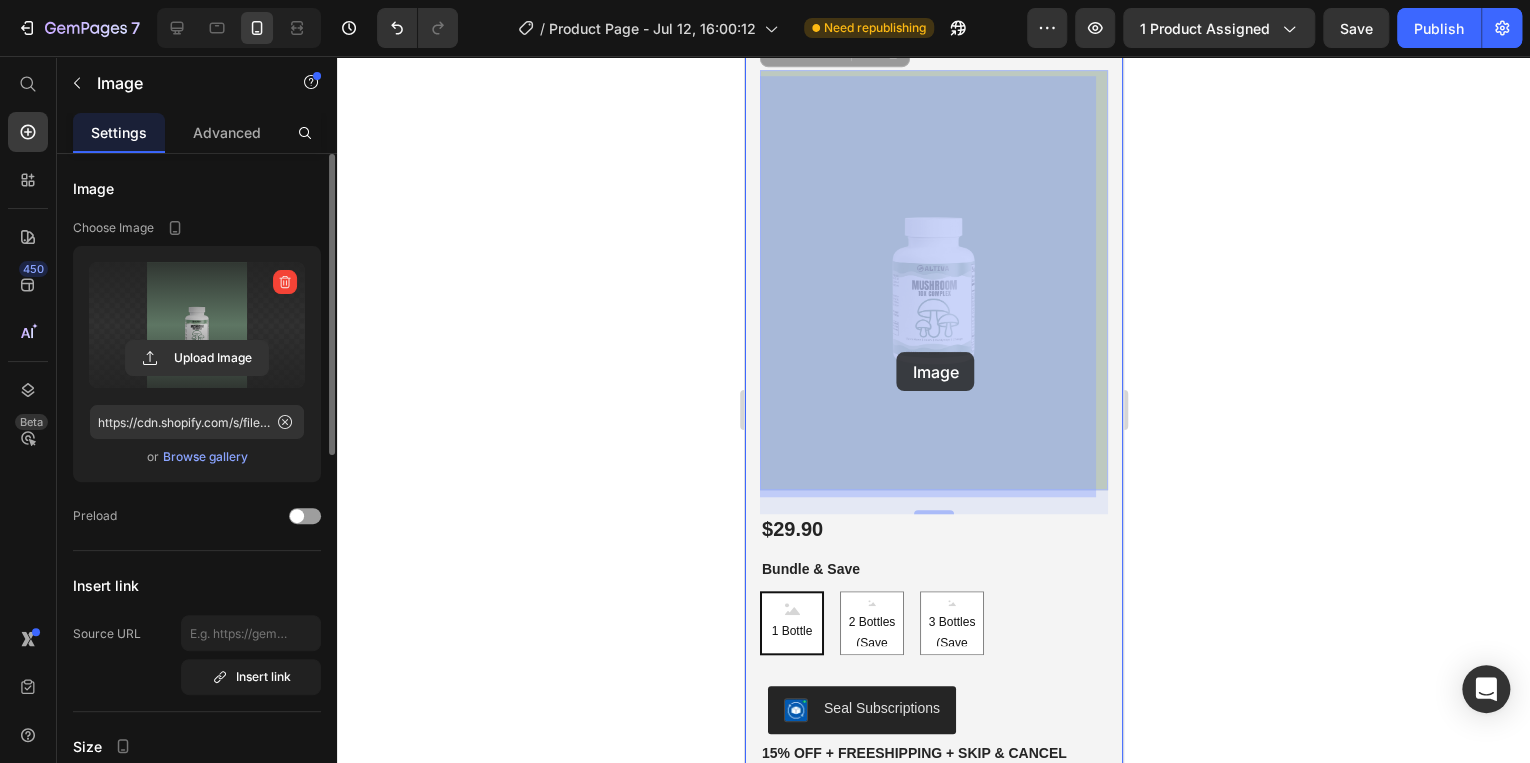 drag, startPoint x: 950, startPoint y: 382, endPoint x: 898, endPoint y: 335, distance: 70.0928 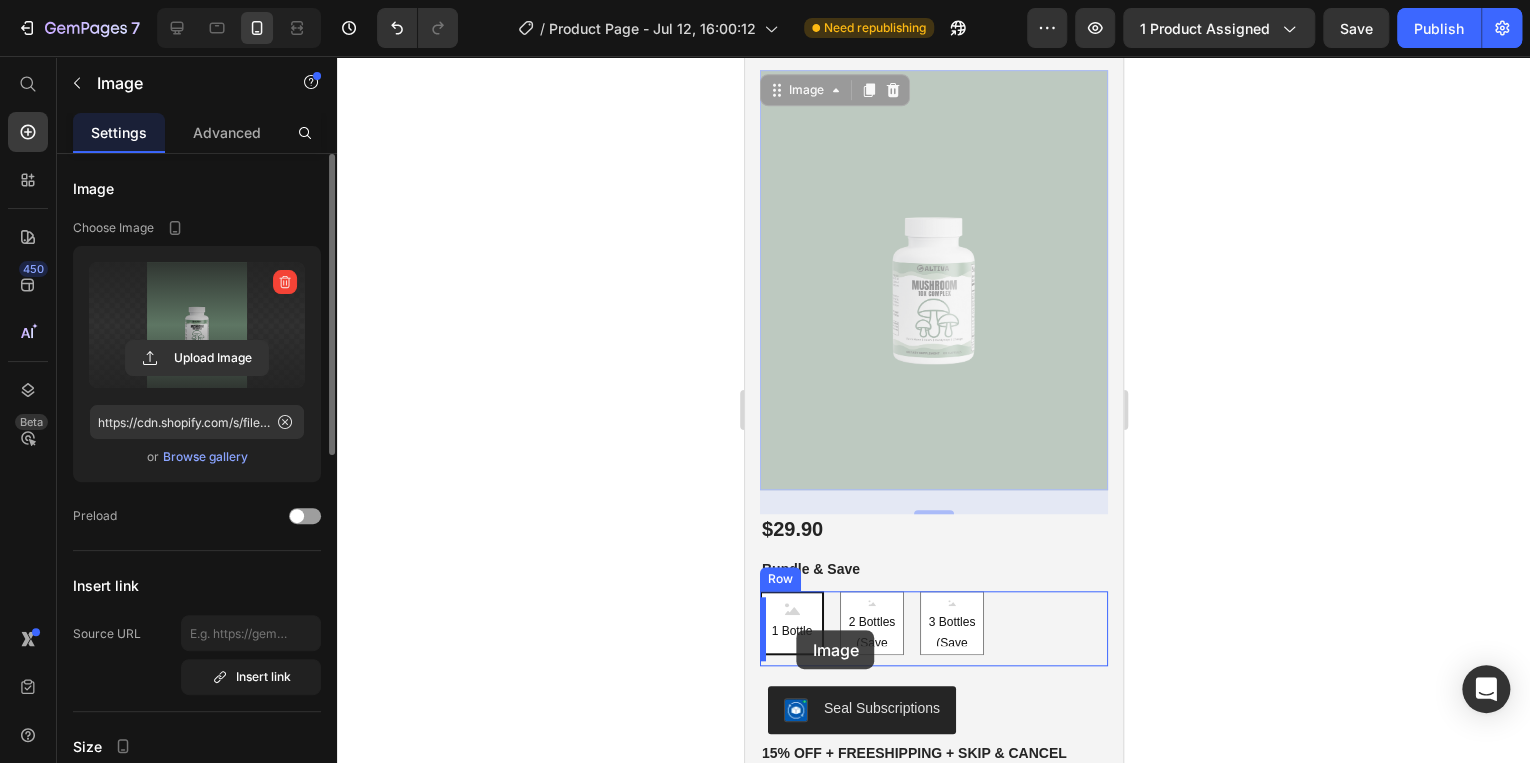 drag, startPoint x: 901, startPoint y: 335, endPoint x: 874, endPoint y: 631, distance: 297.22888 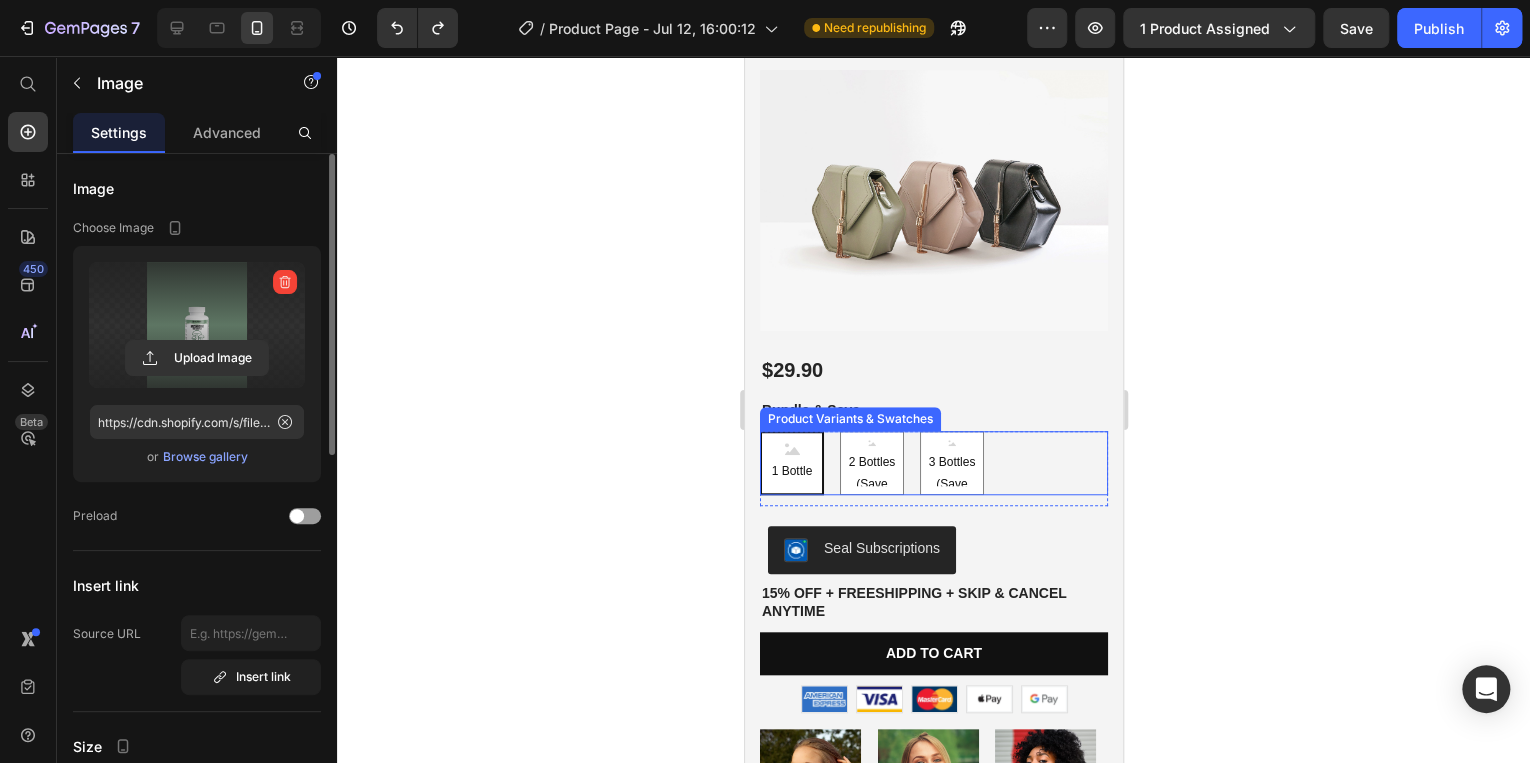 click on "1 Bottle" at bounding box center [791, 472] 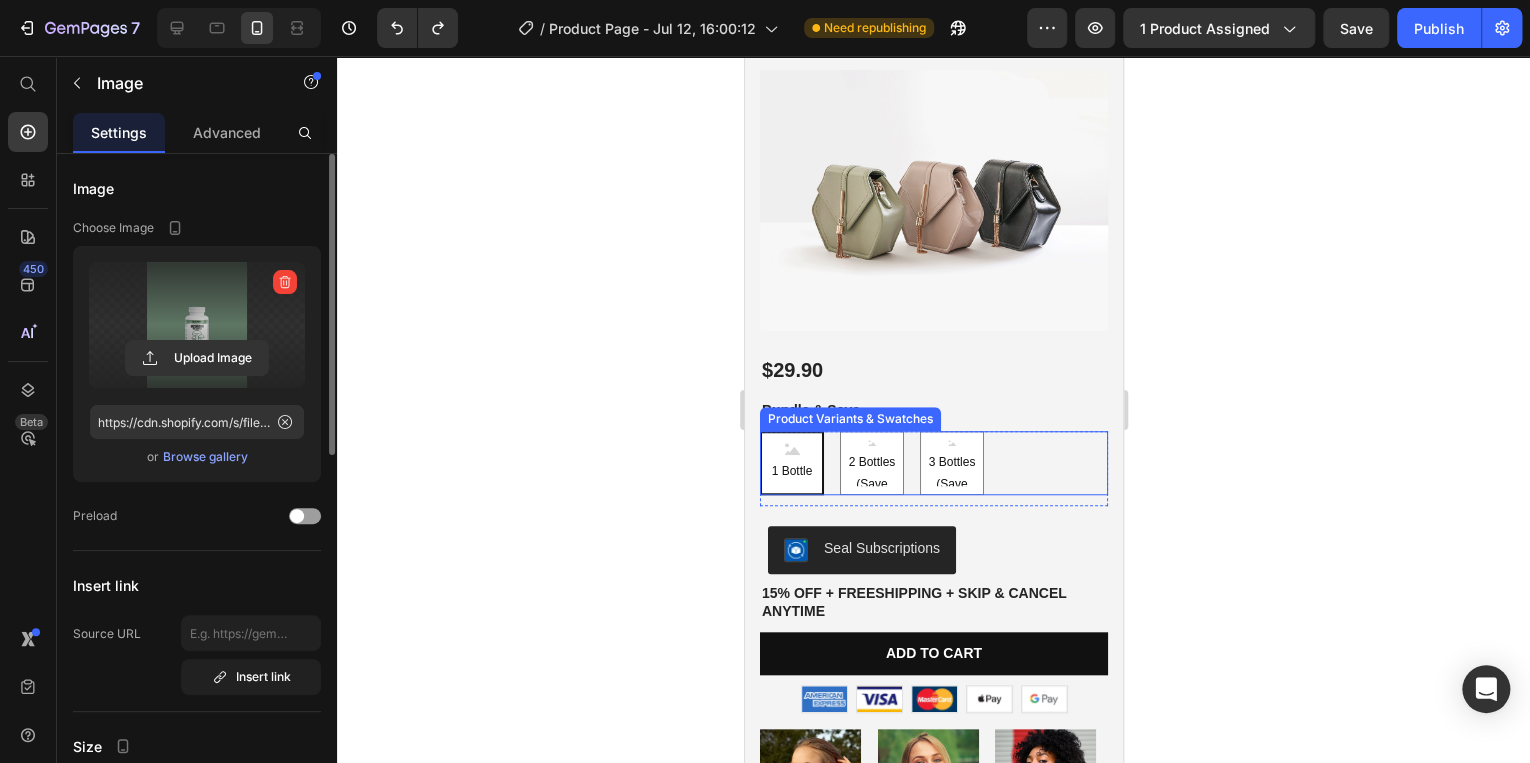 click on "1 Bottle 1 Bottle 1 Bottle" at bounding box center [758, 430] 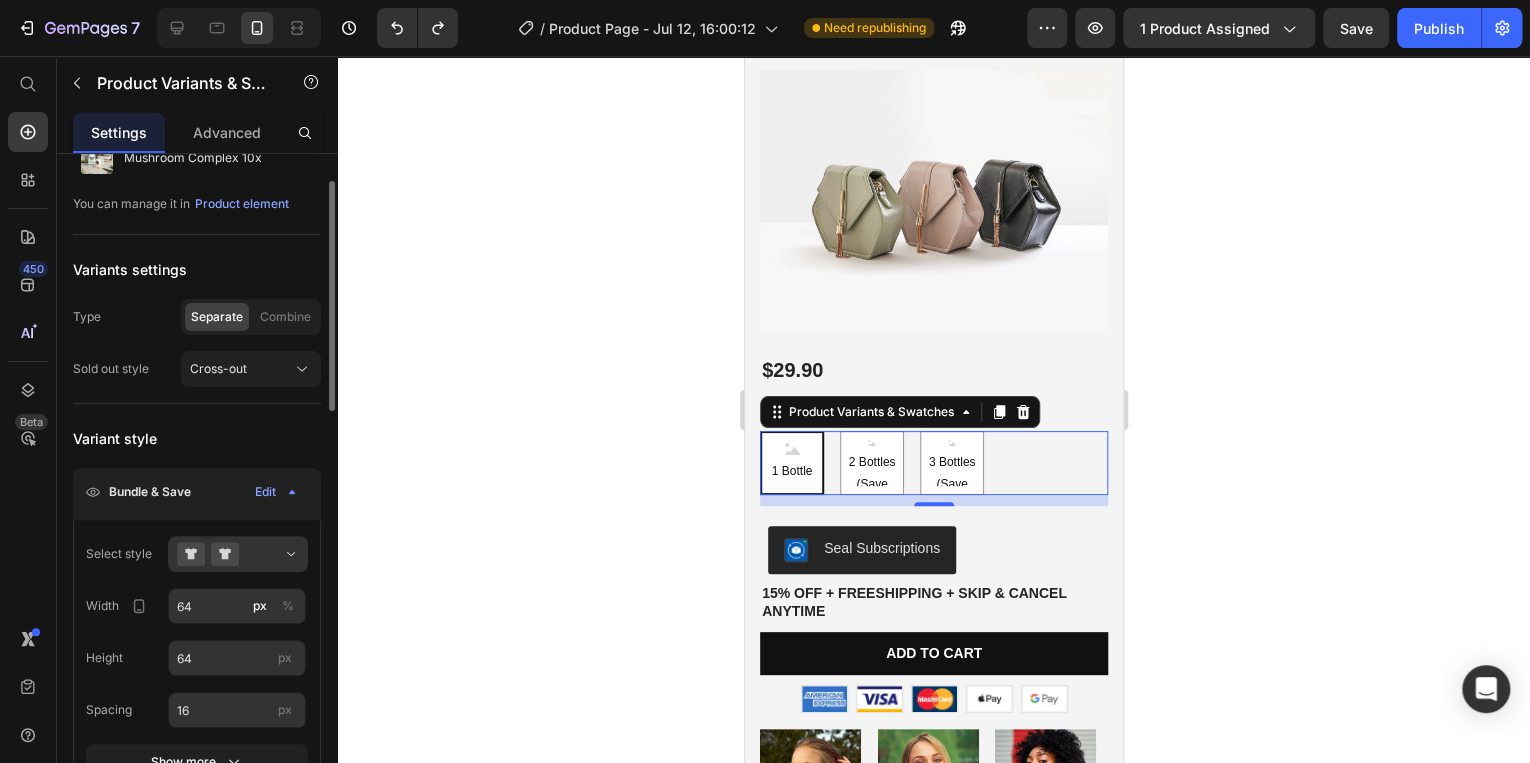 scroll, scrollTop: 160, scrollLeft: 0, axis: vertical 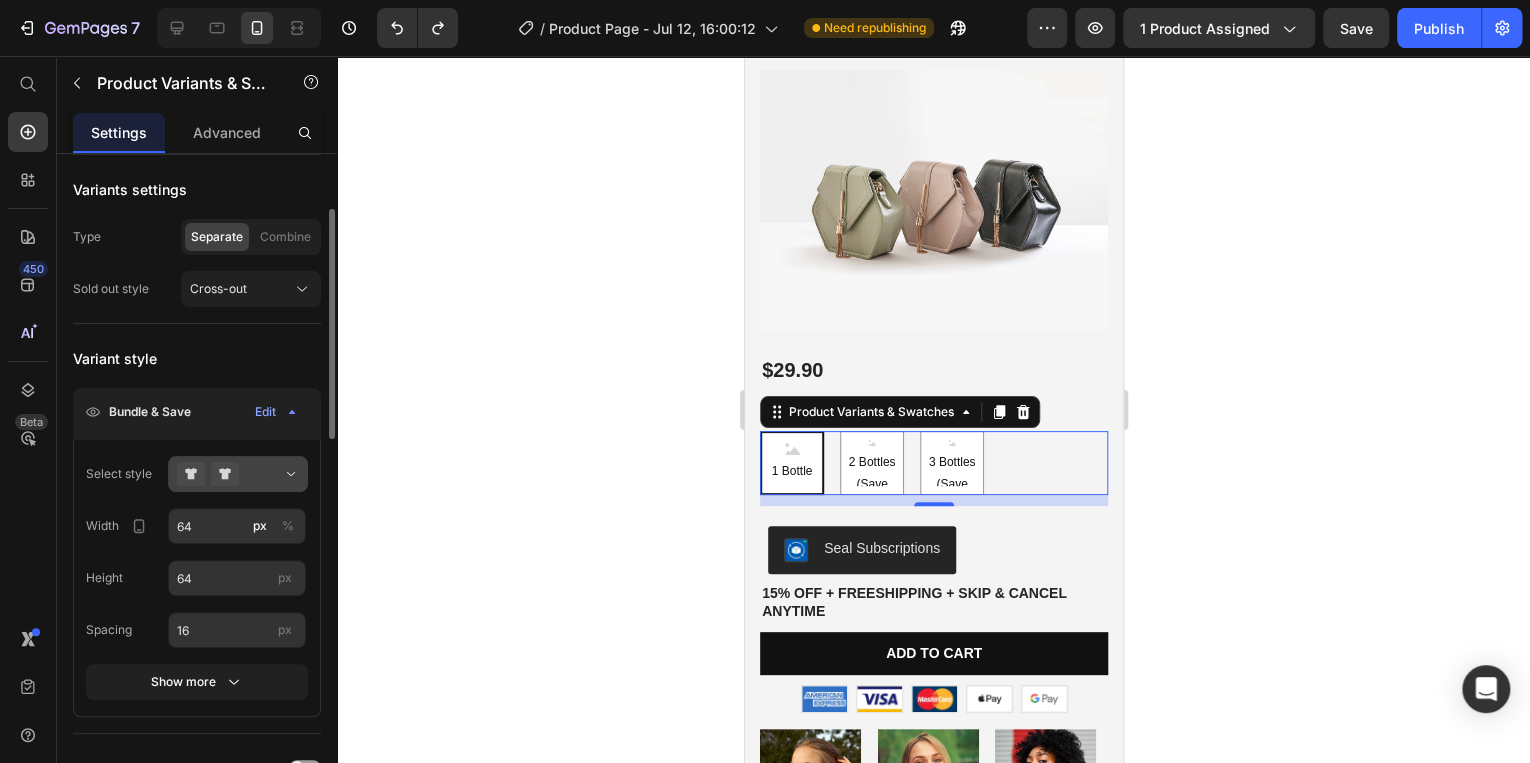 click at bounding box center (238, 474) 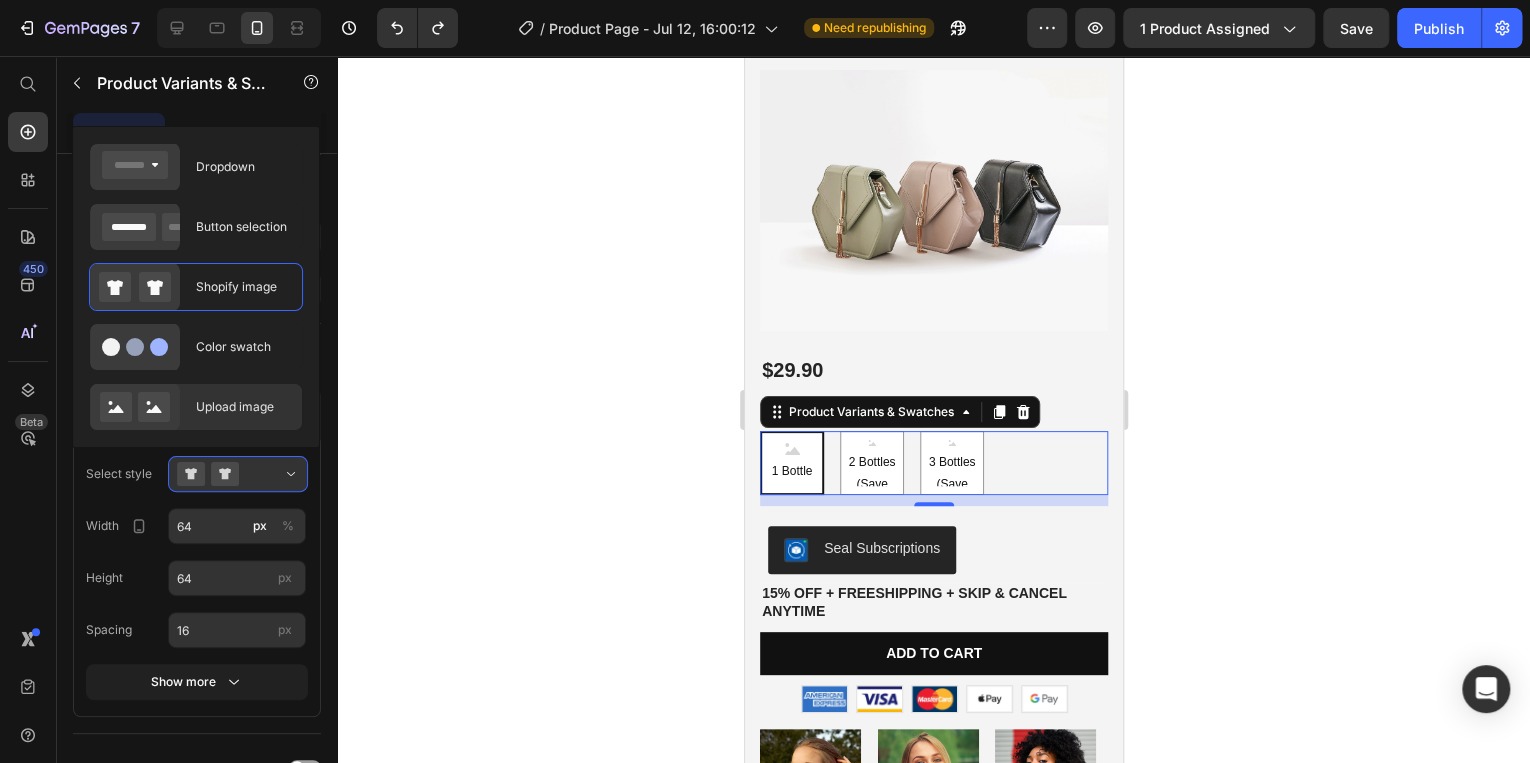 click on "Upload image" at bounding box center [243, 407] 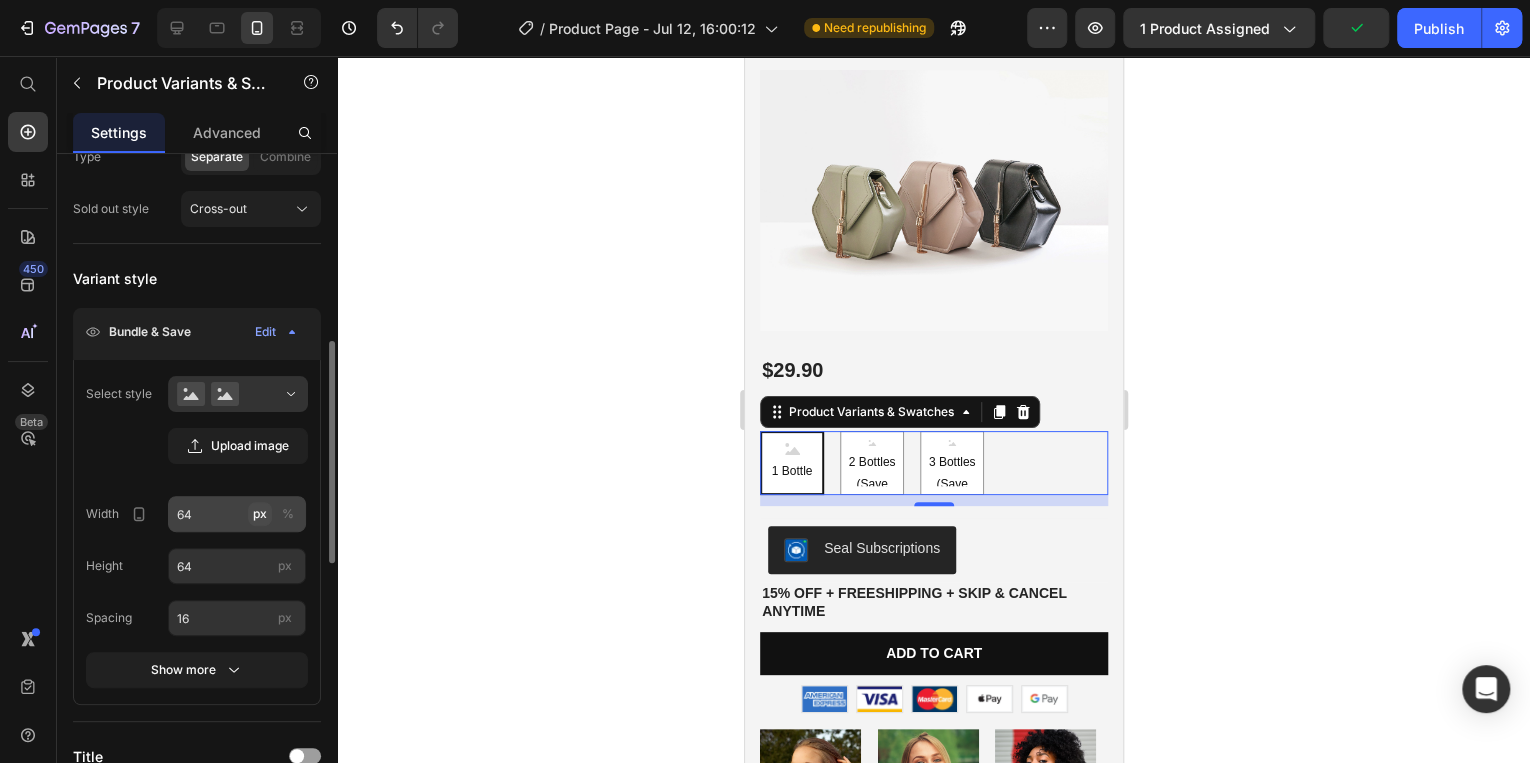 scroll, scrollTop: 320, scrollLeft: 0, axis: vertical 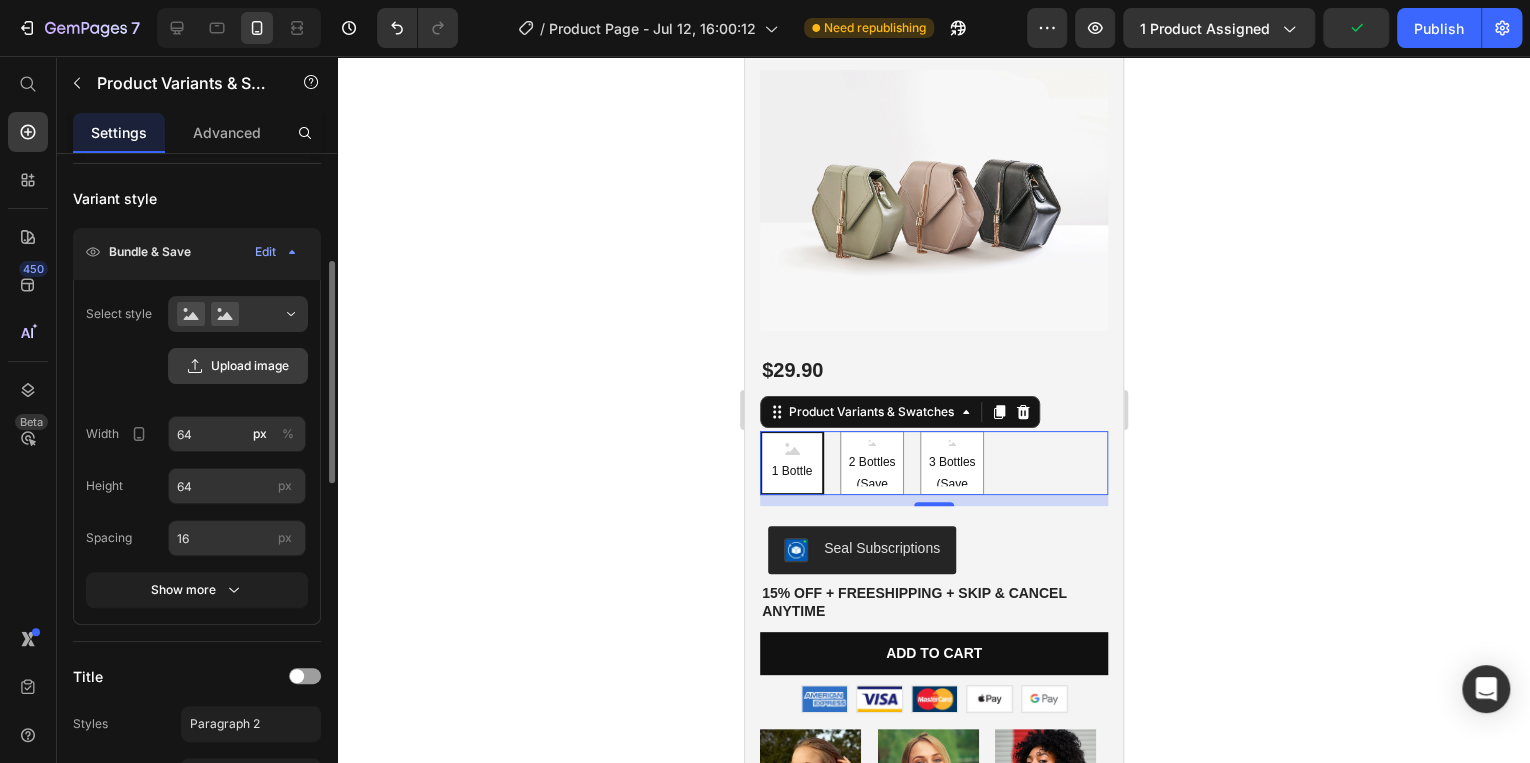 click on "Upload image" 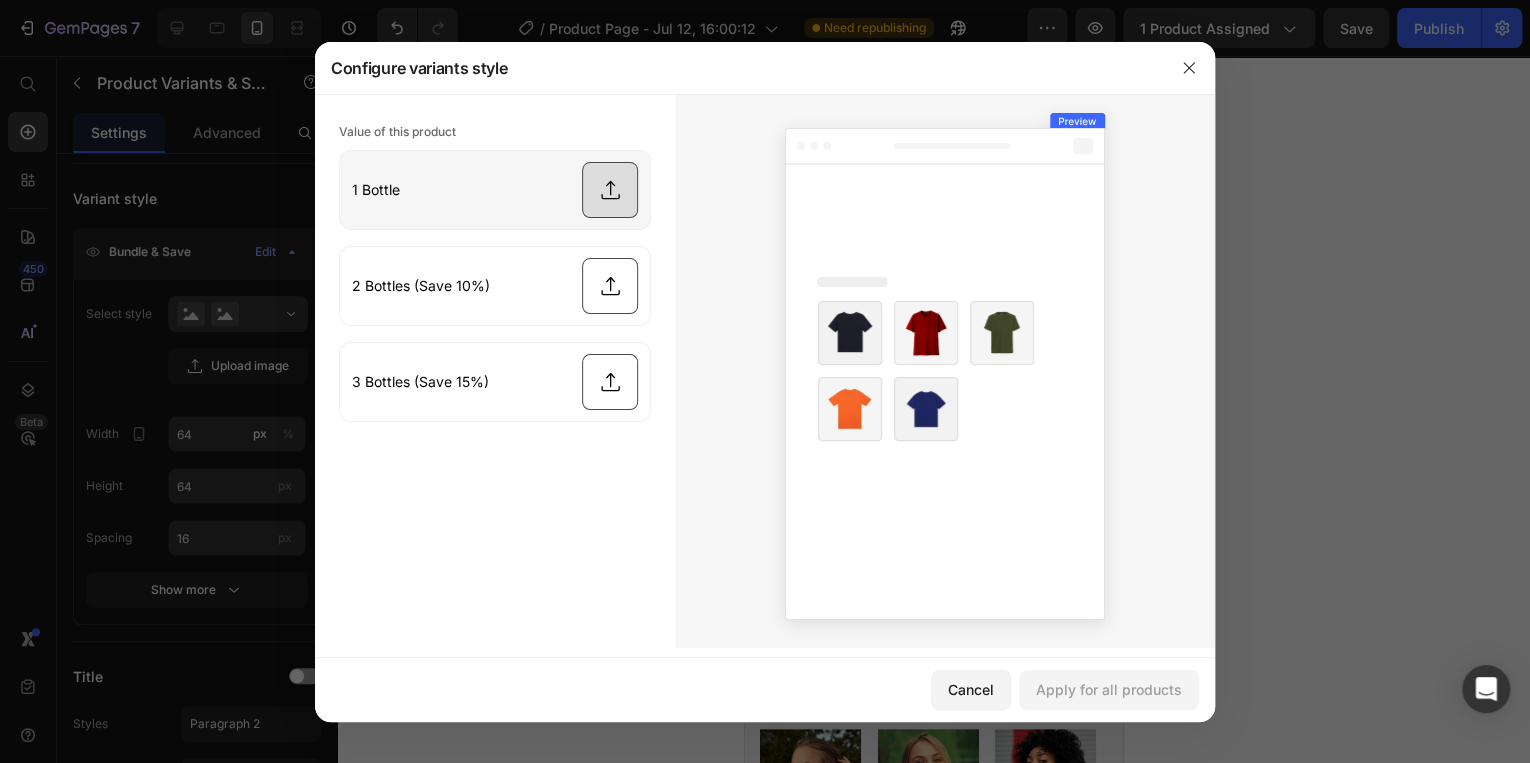 click at bounding box center (495, 190) 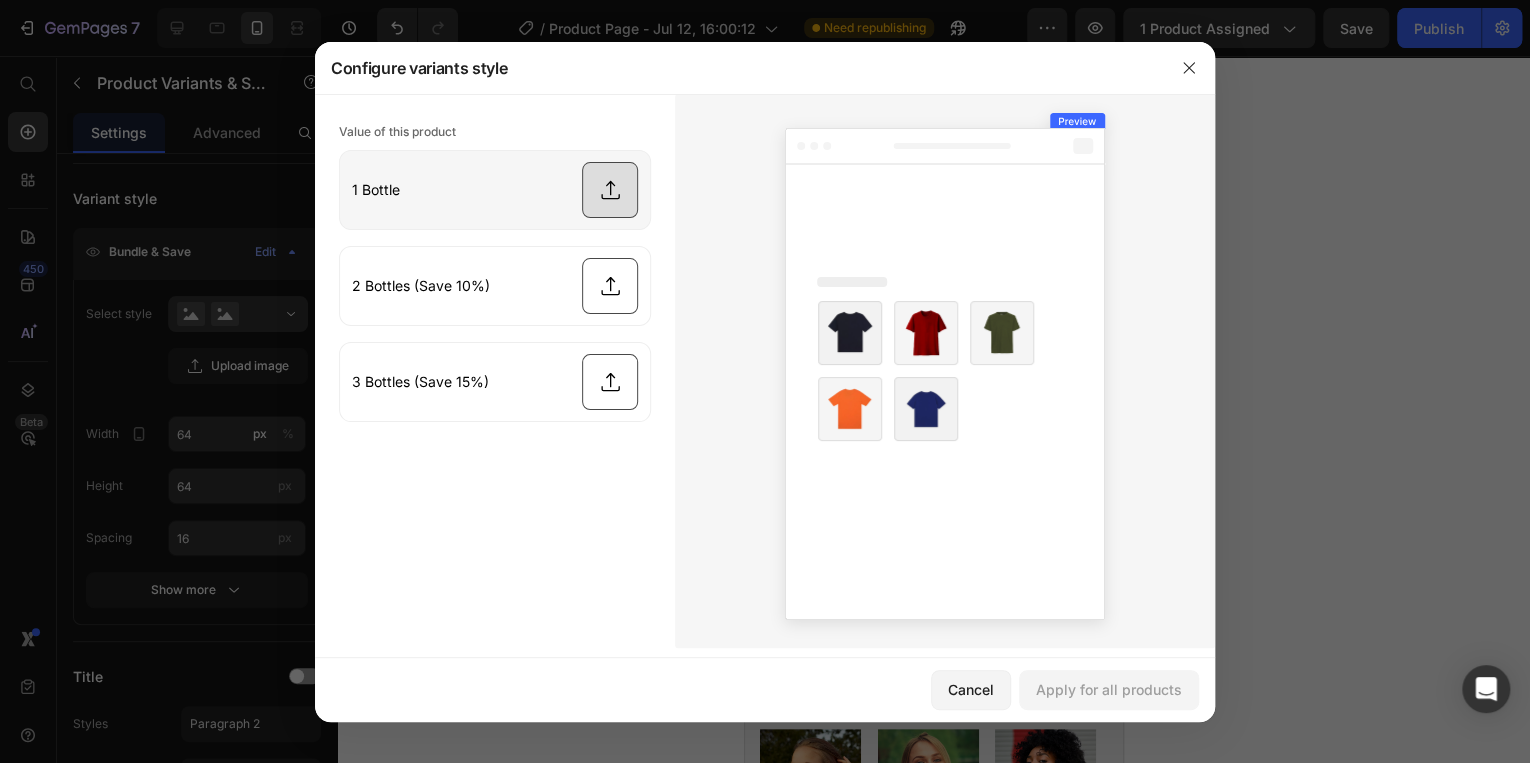 type on "C:\fakepath\bundle1.png" 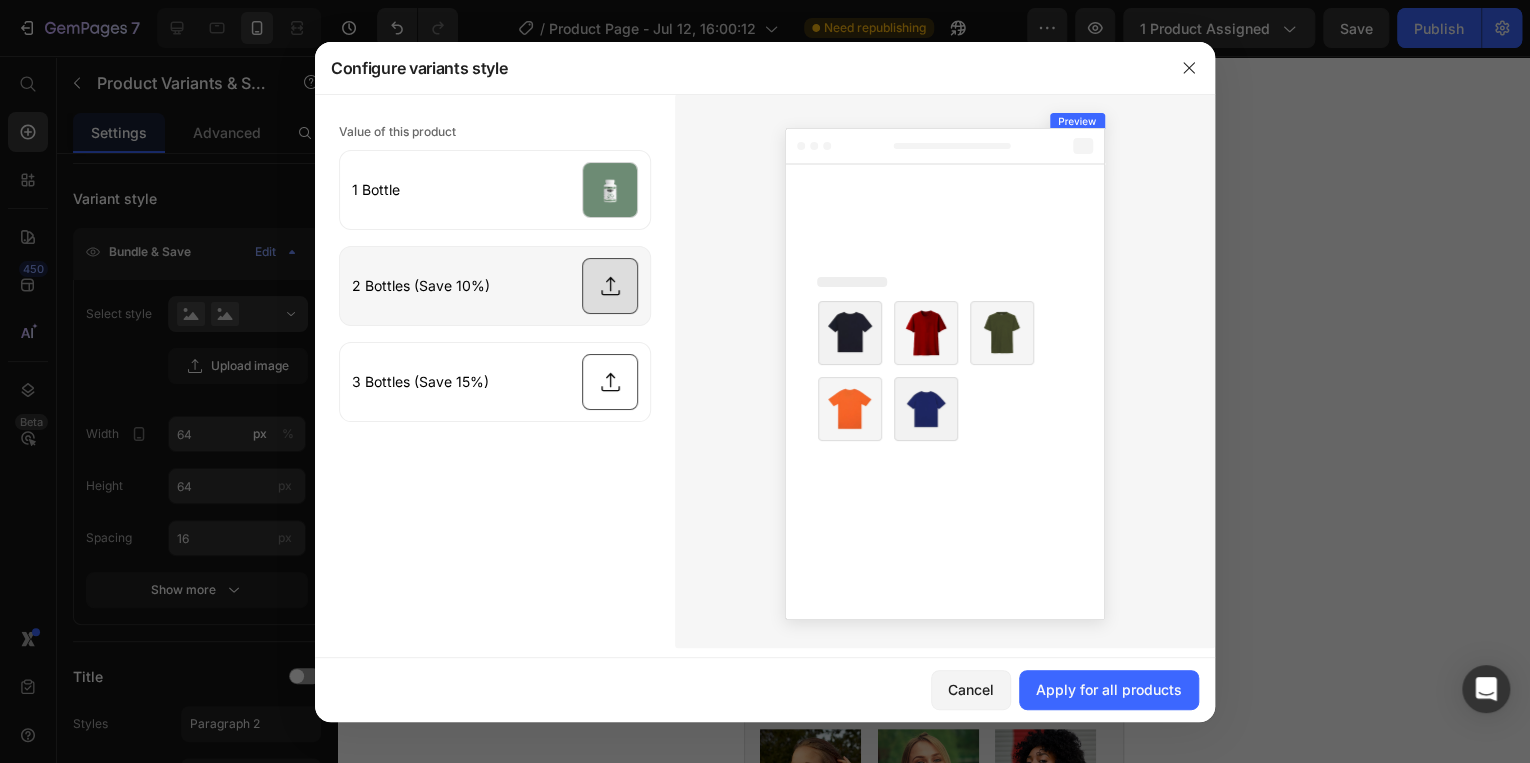 click at bounding box center [495, 286] 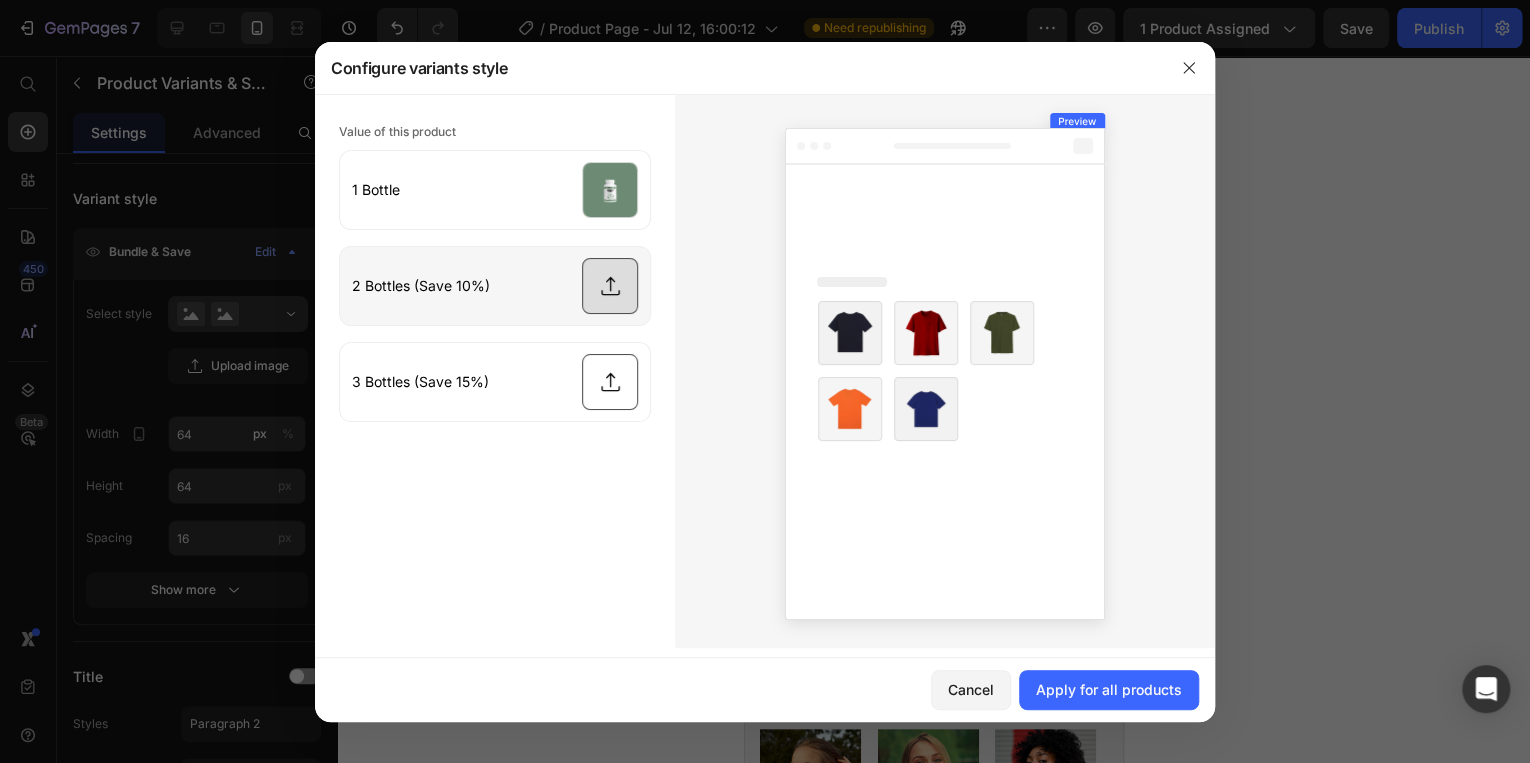 type on "C:\fakepath\bundle2.png" 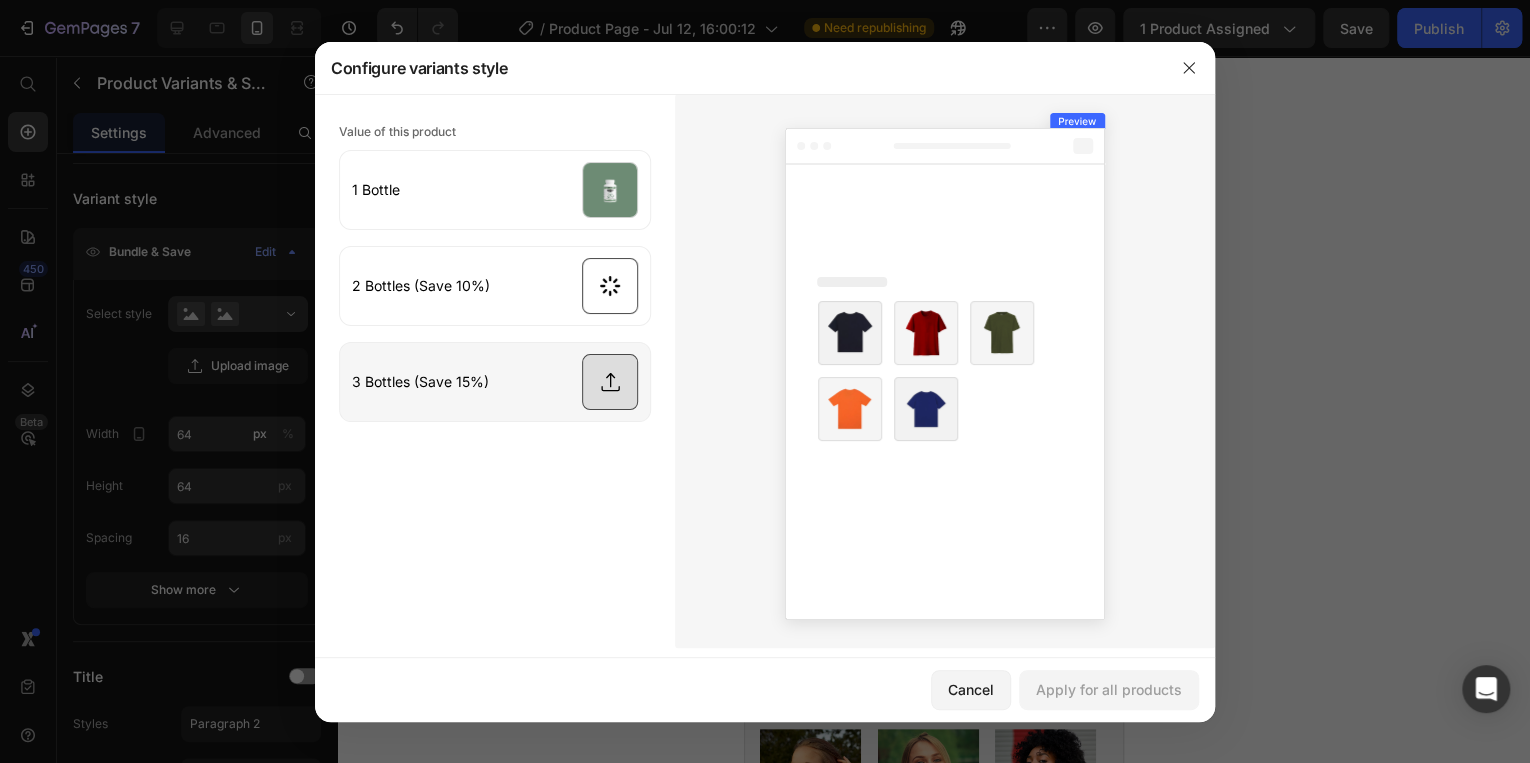 click at bounding box center [495, 382] 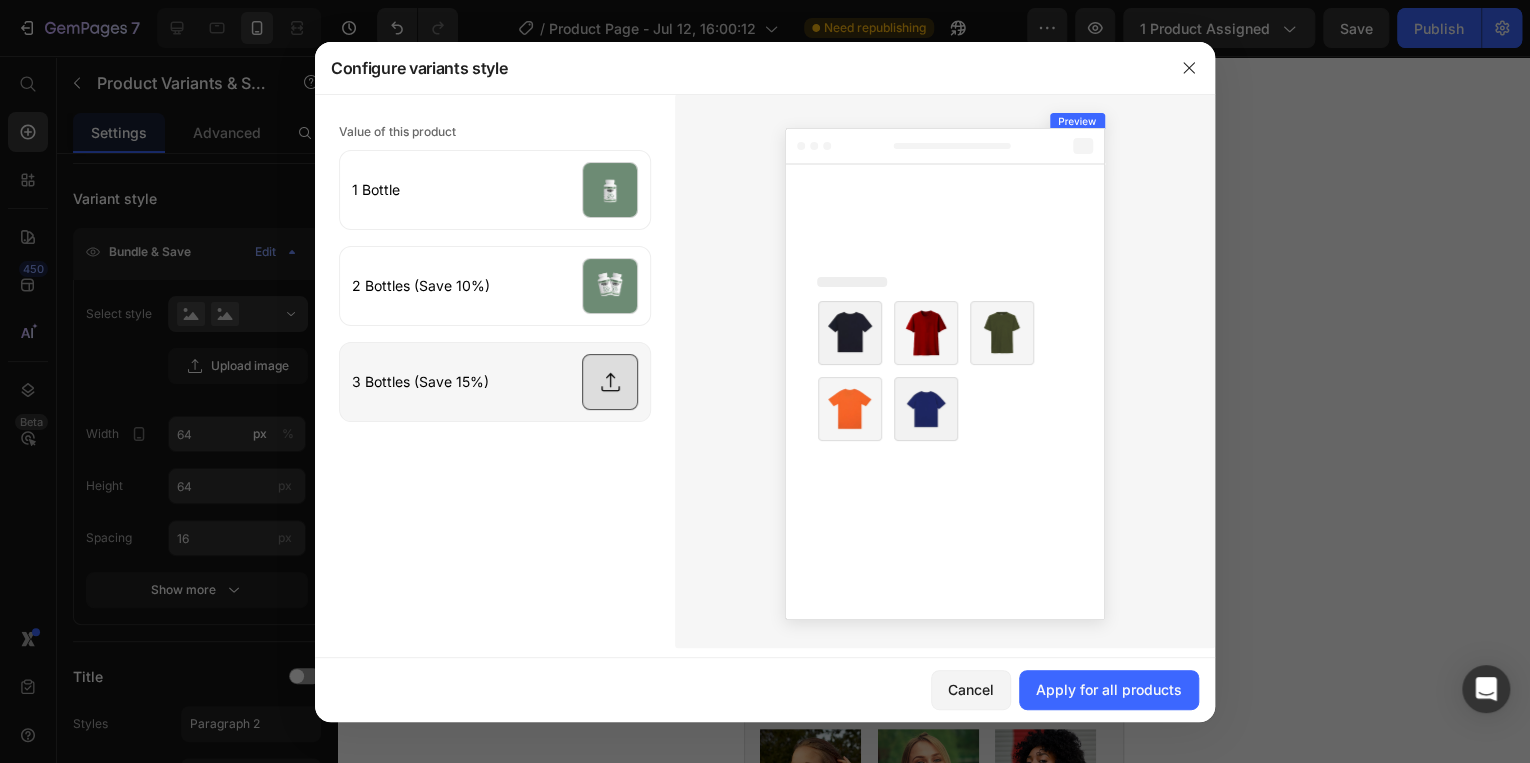 type on "C:\fakepath\bundle3.png" 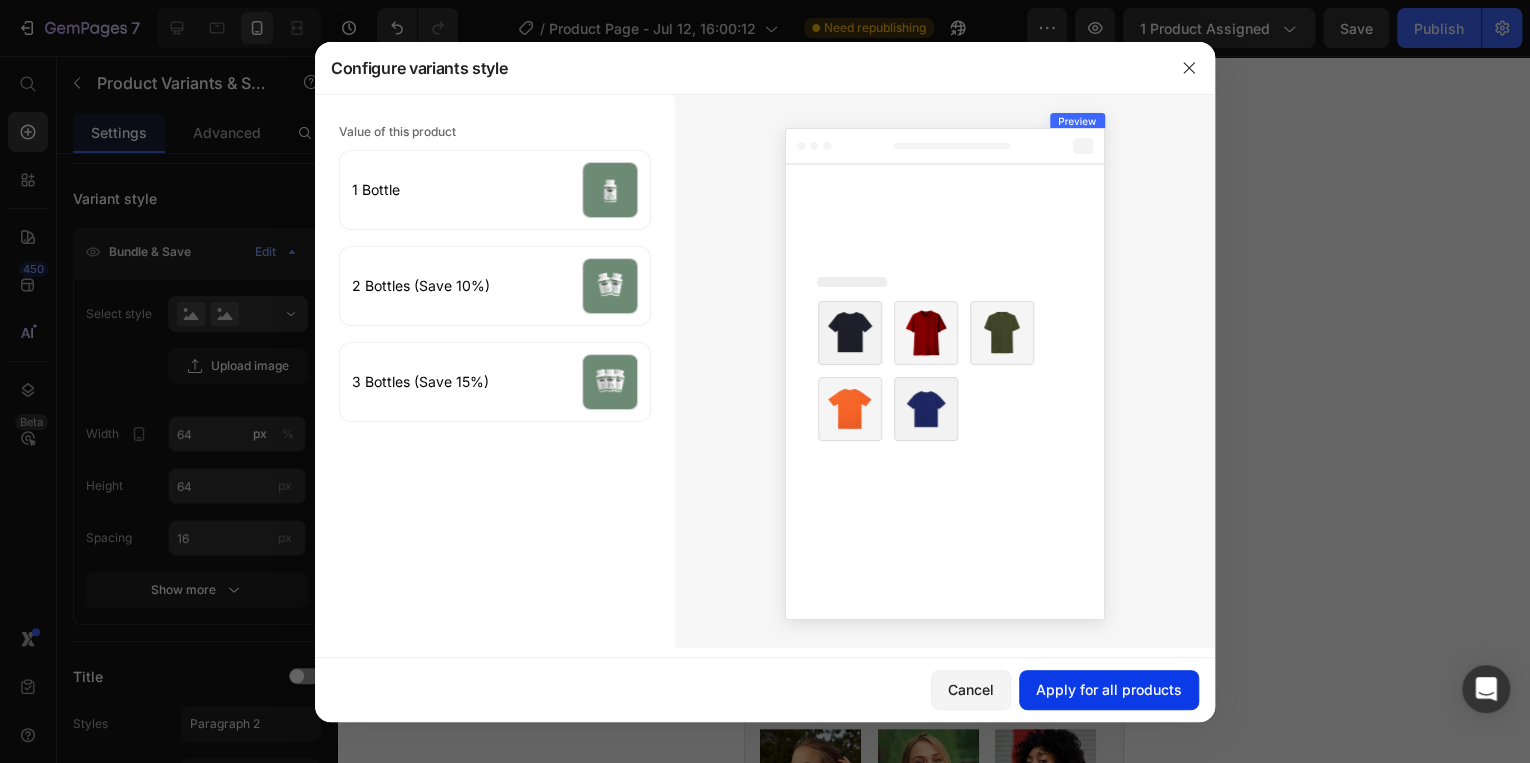 click on "Apply for all products" at bounding box center [1109, 689] 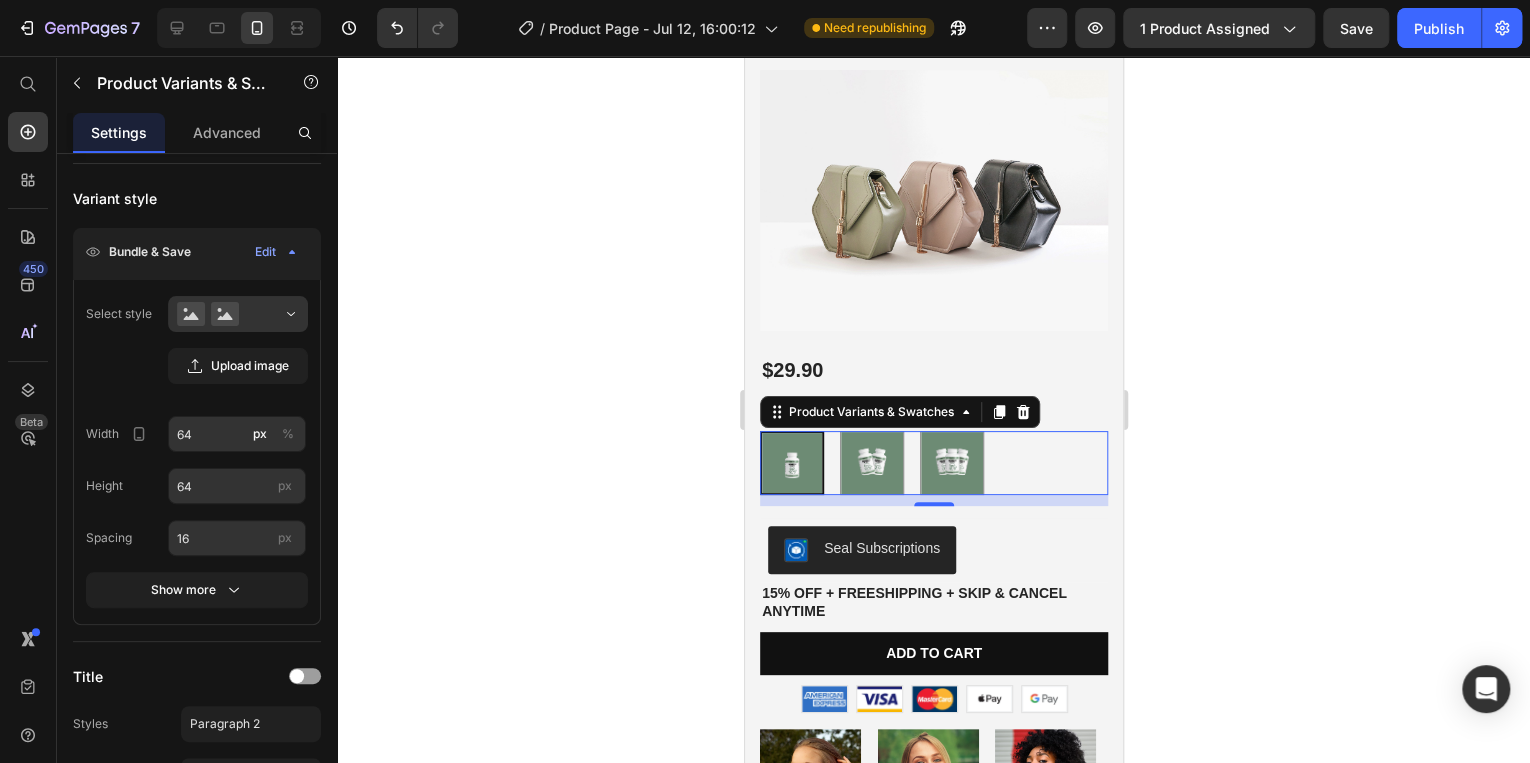 click 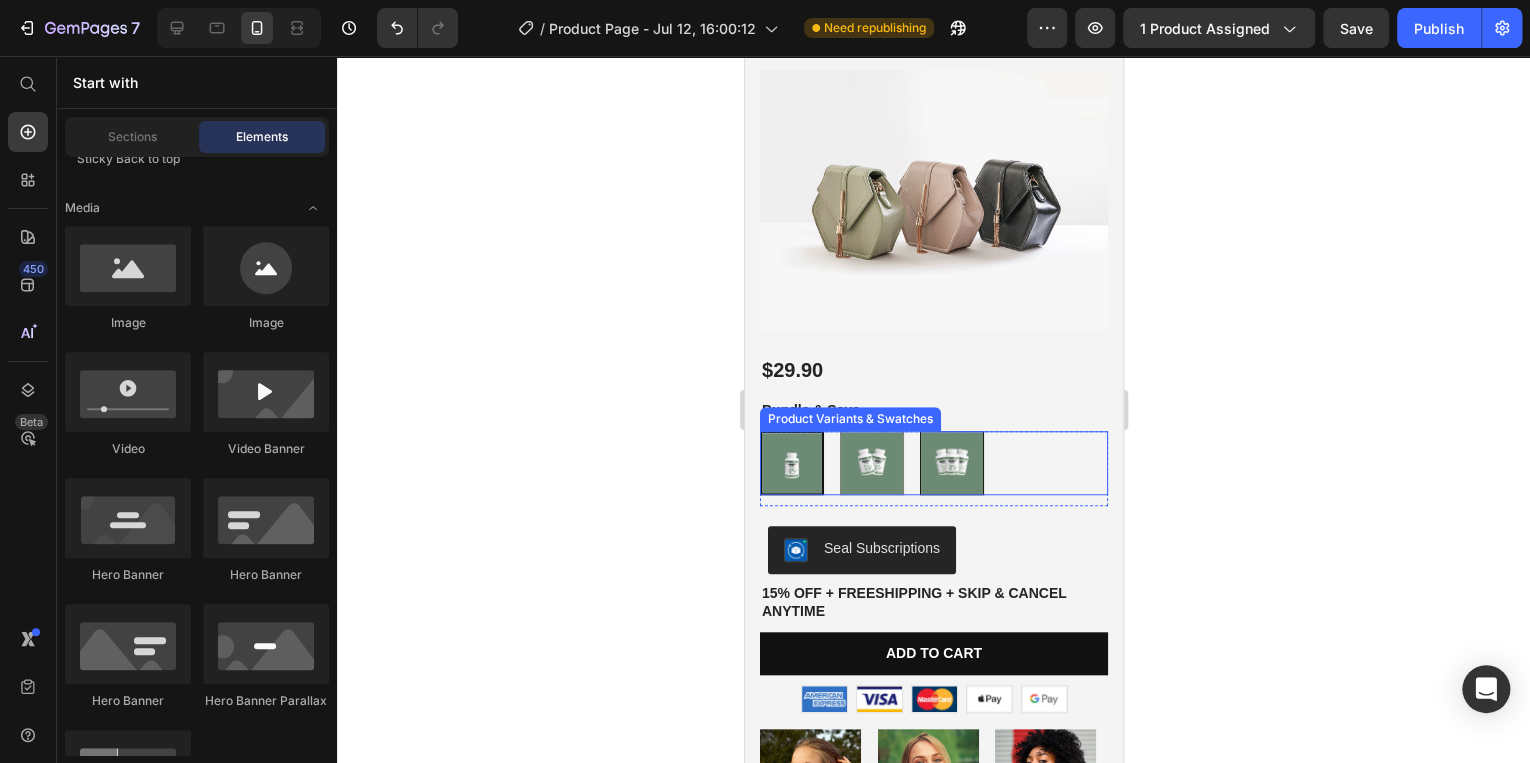 click at bounding box center [951, 463] 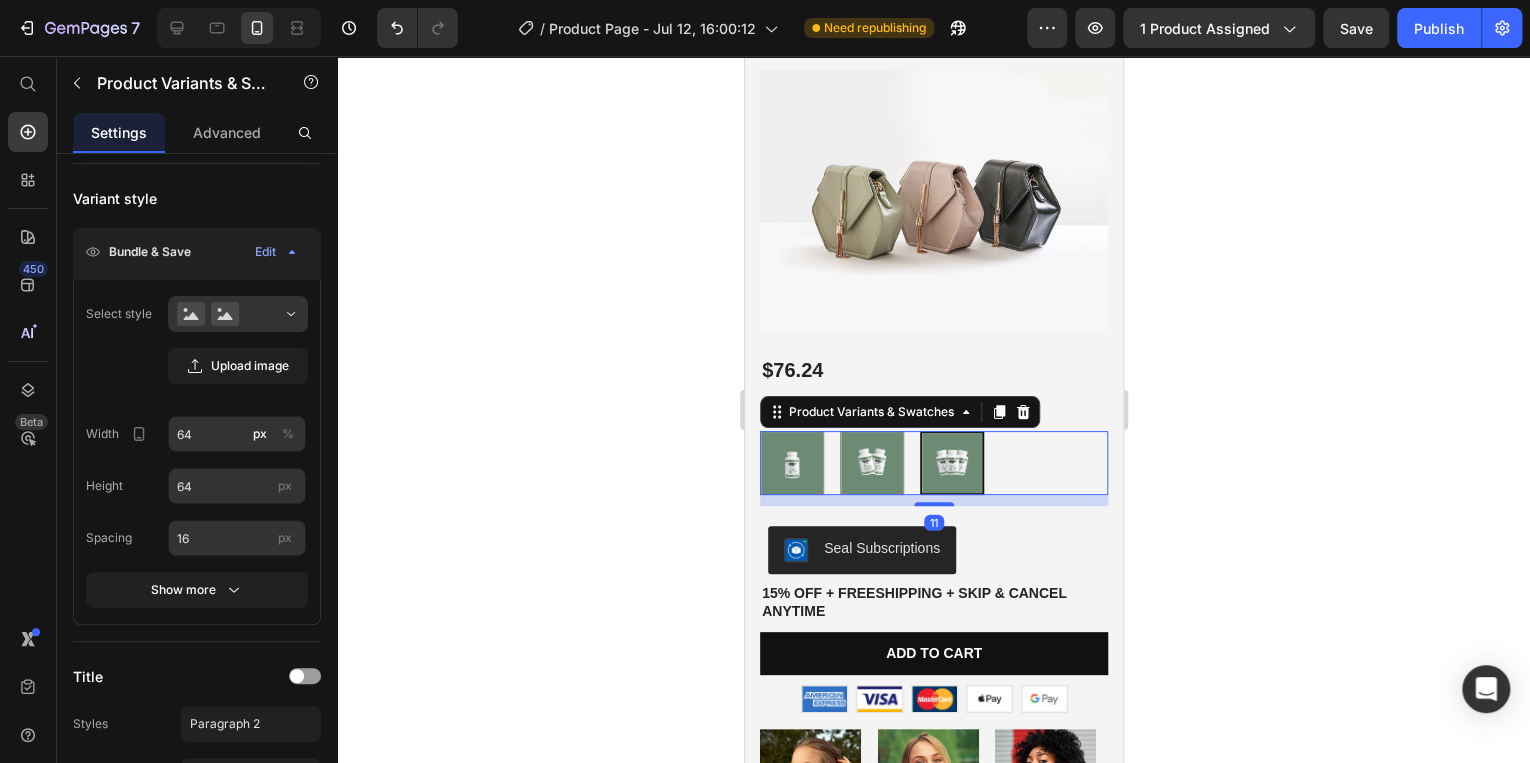 click 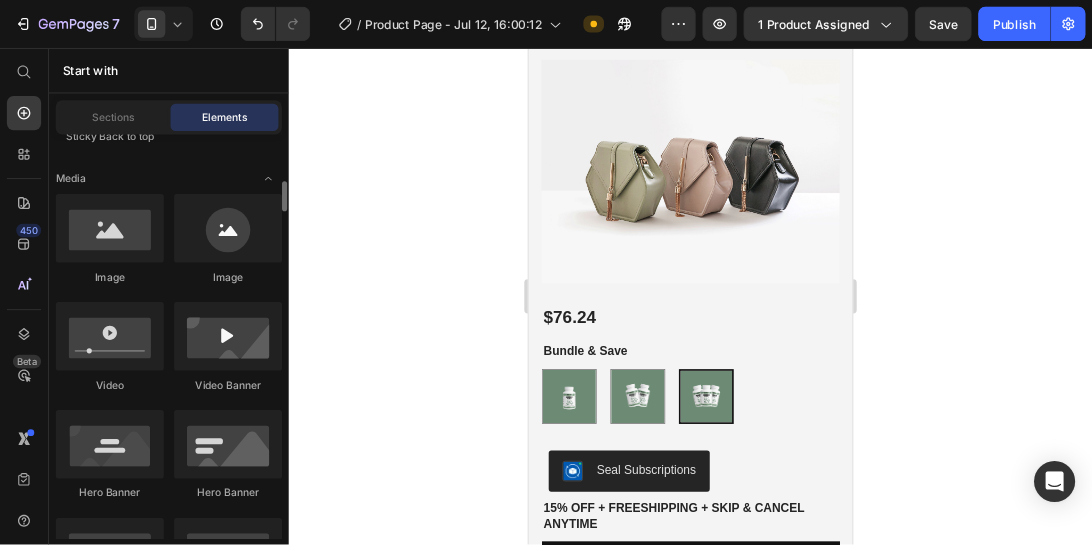 scroll, scrollTop: 608, scrollLeft: 0, axis: vertical 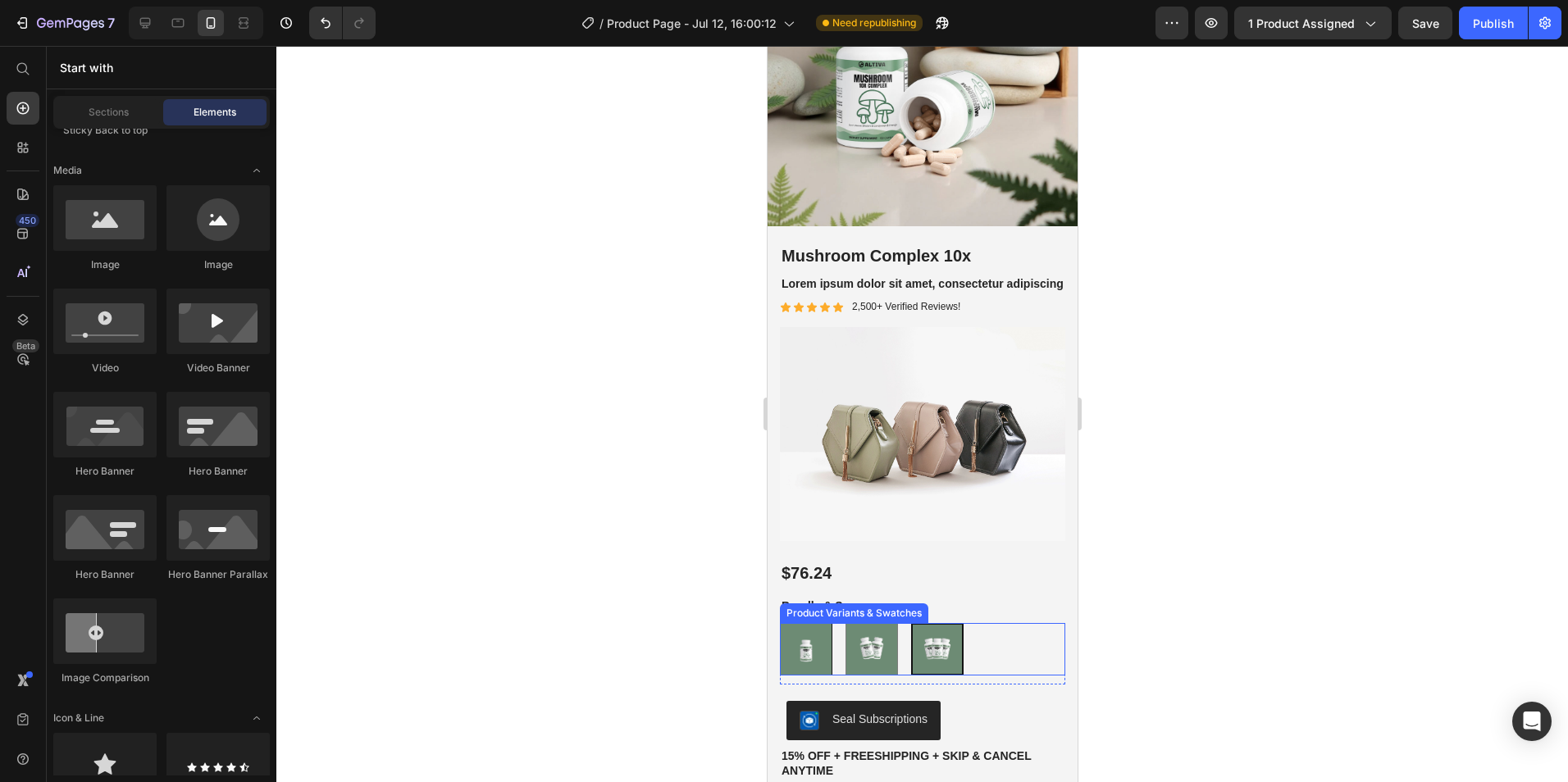 click at bounding box center [805, 649] 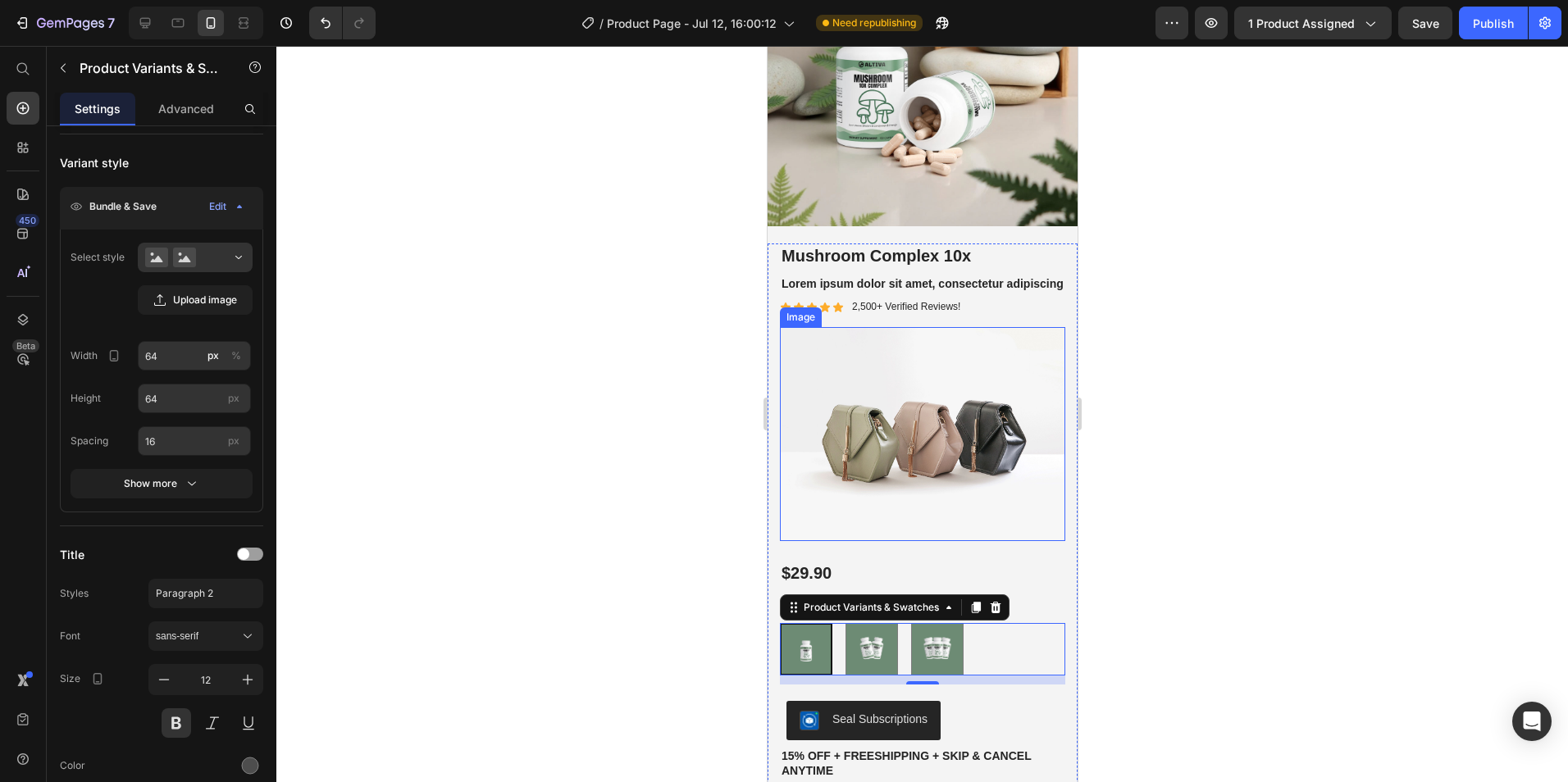 click at bounding box center (922, 434) 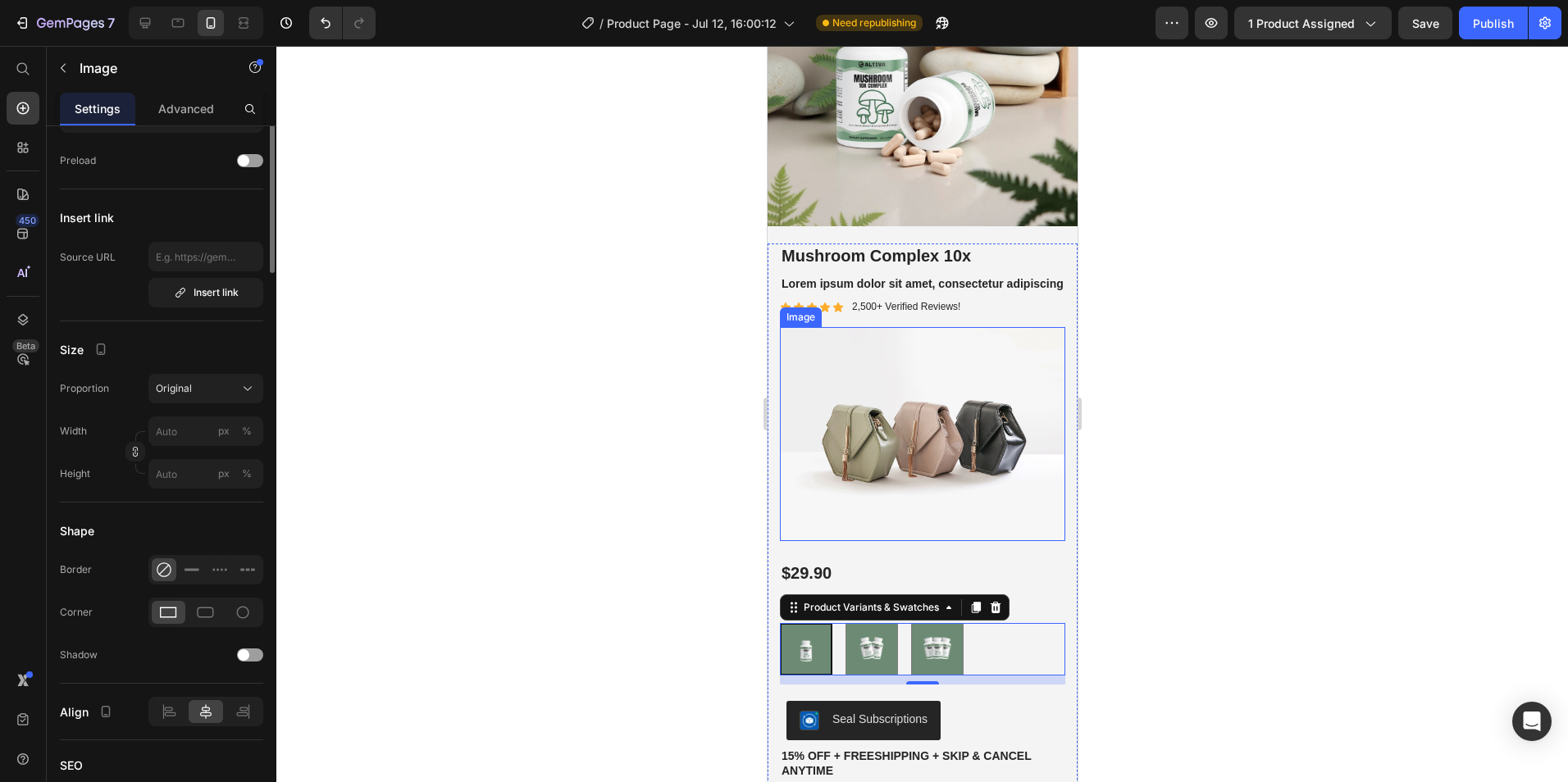 scroll, scrollTop: 0, scrollLeft: 0, axis: both 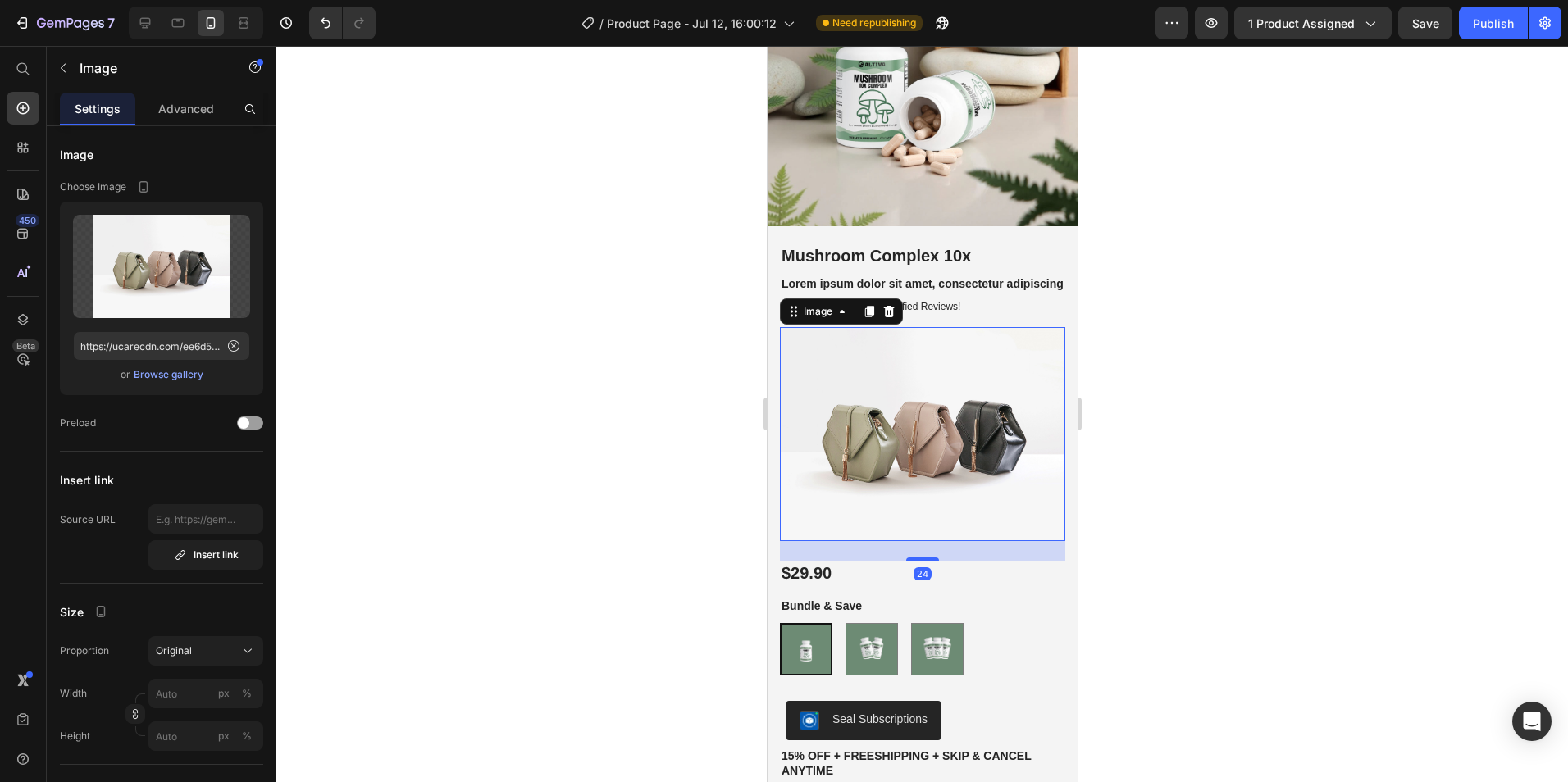 click on "Image" at bounding box center [841, 311] 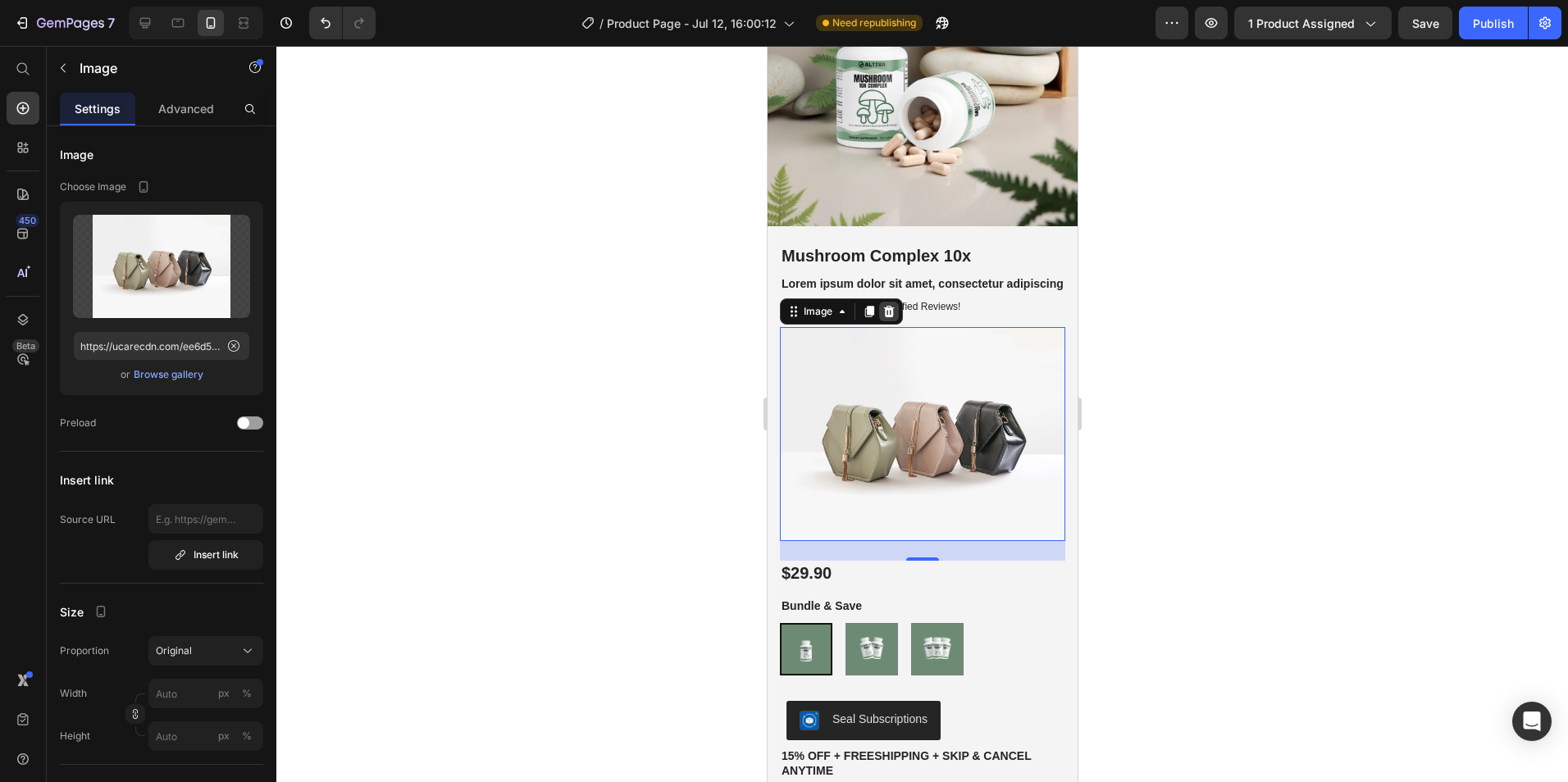 click 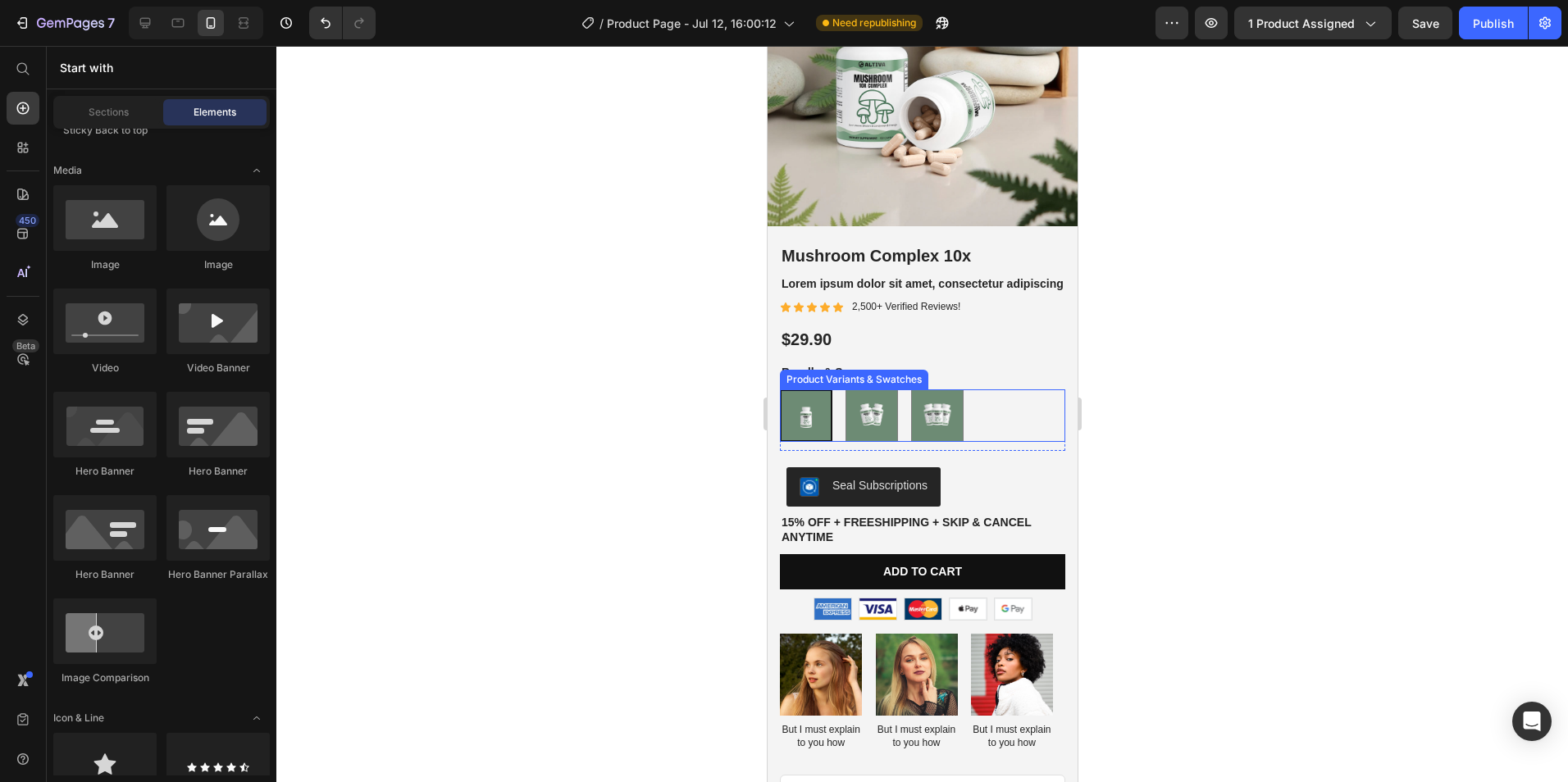 click at bounding box center [805, 416] 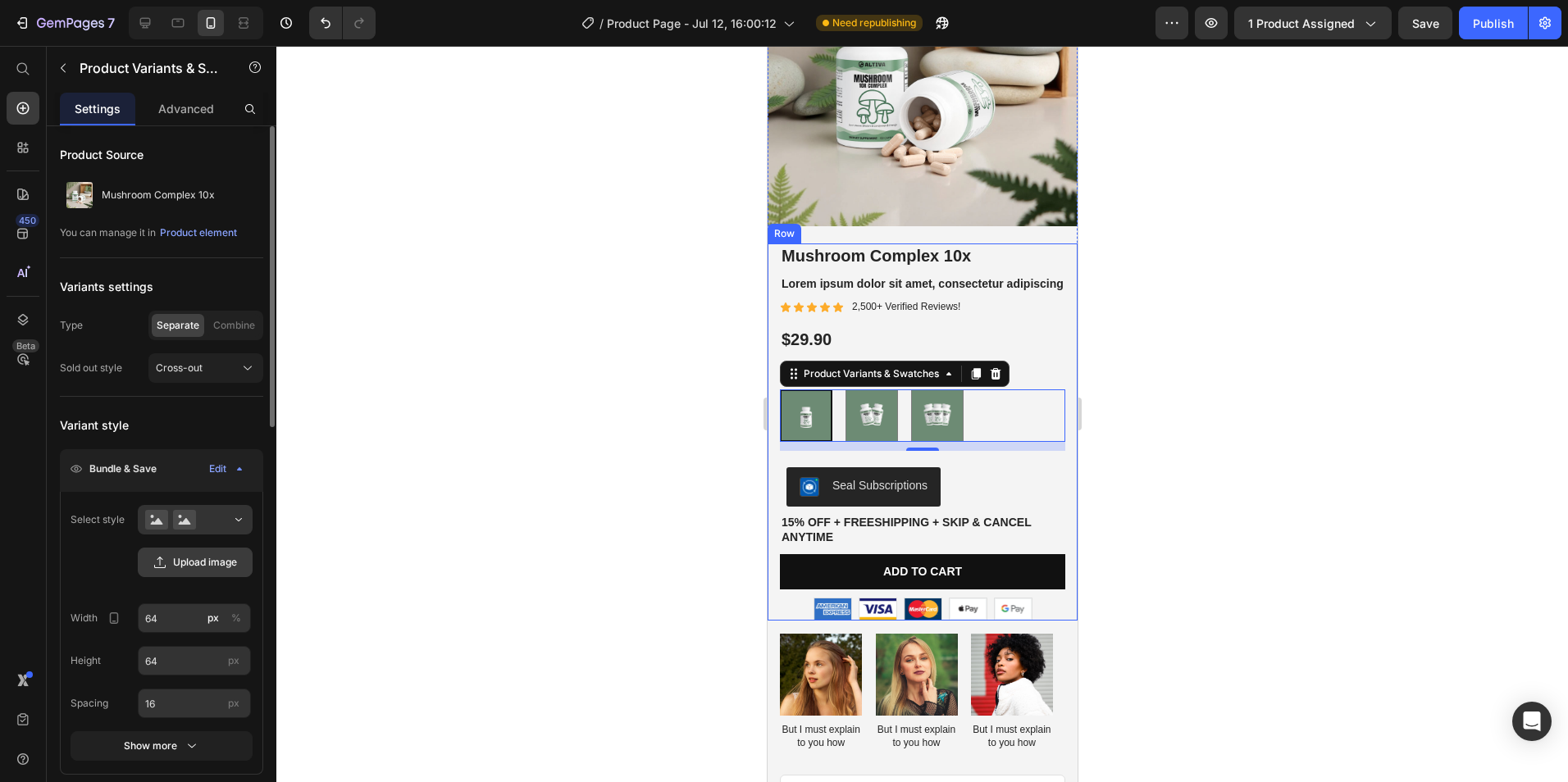 scroll, scrollTop: 82, scrollLeft: 0, axis: vertical 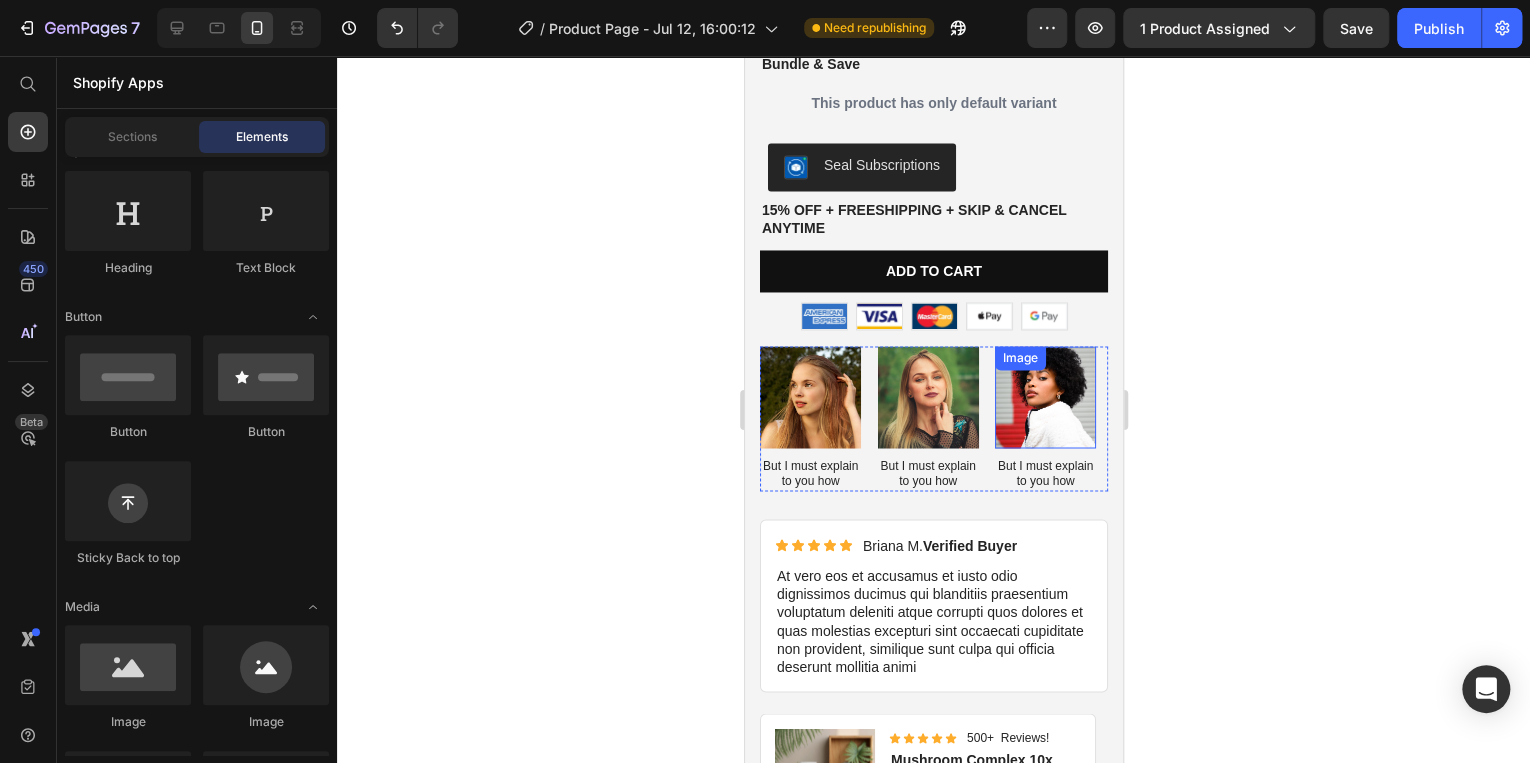 click at bounding box center (1044, 396) 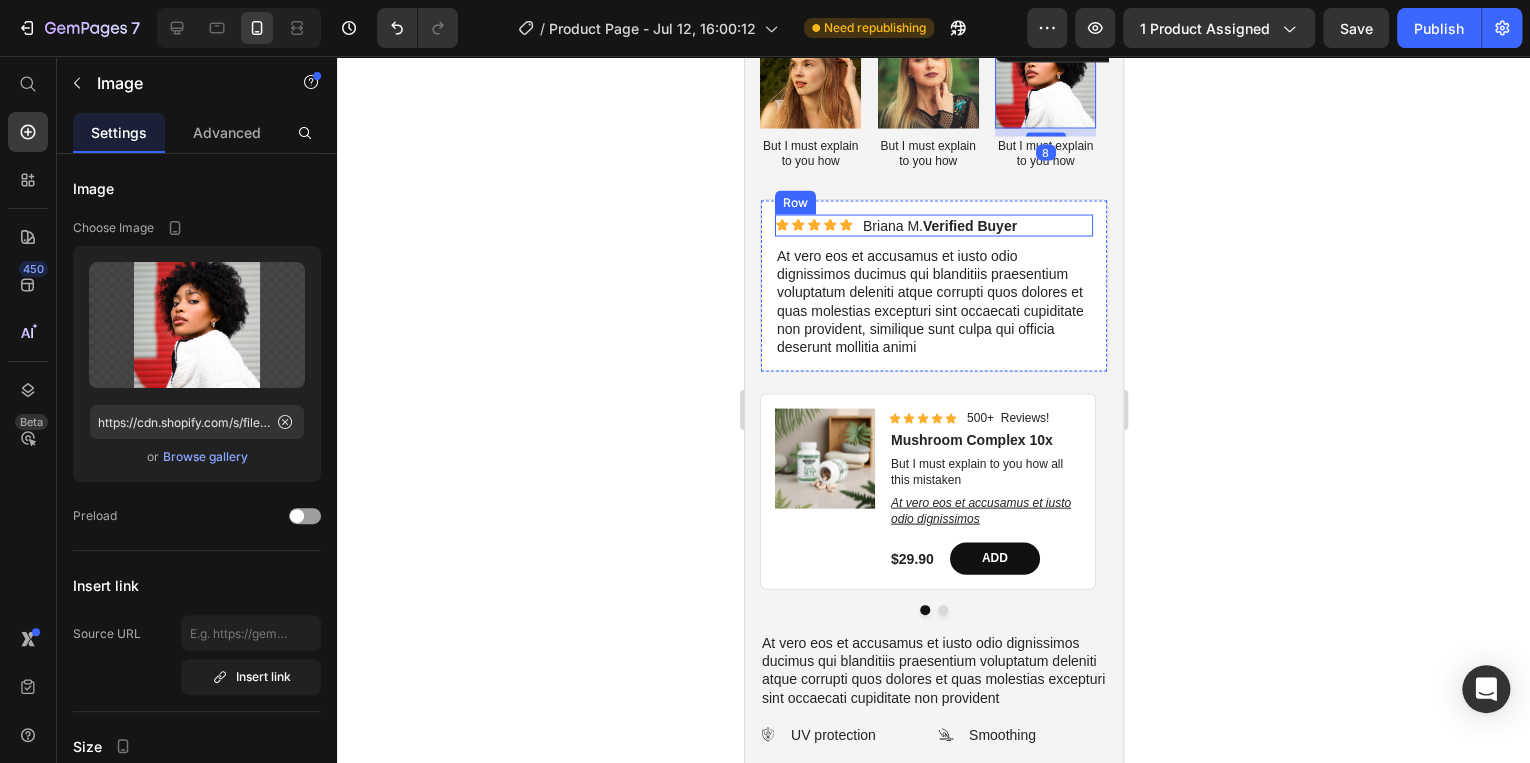 scroll, scrollTop: 1892, scrollLeft: 0, axis: vertical 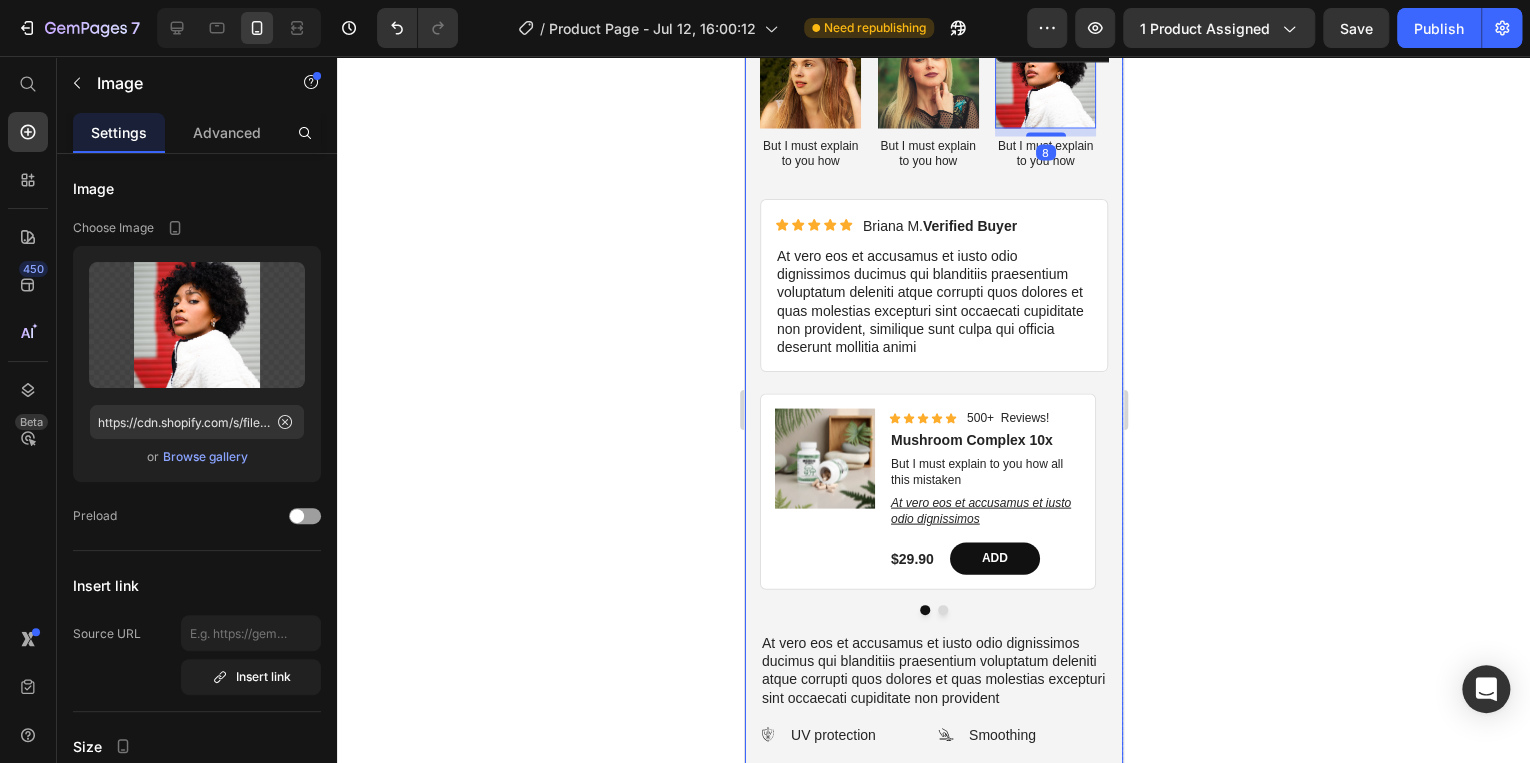 click 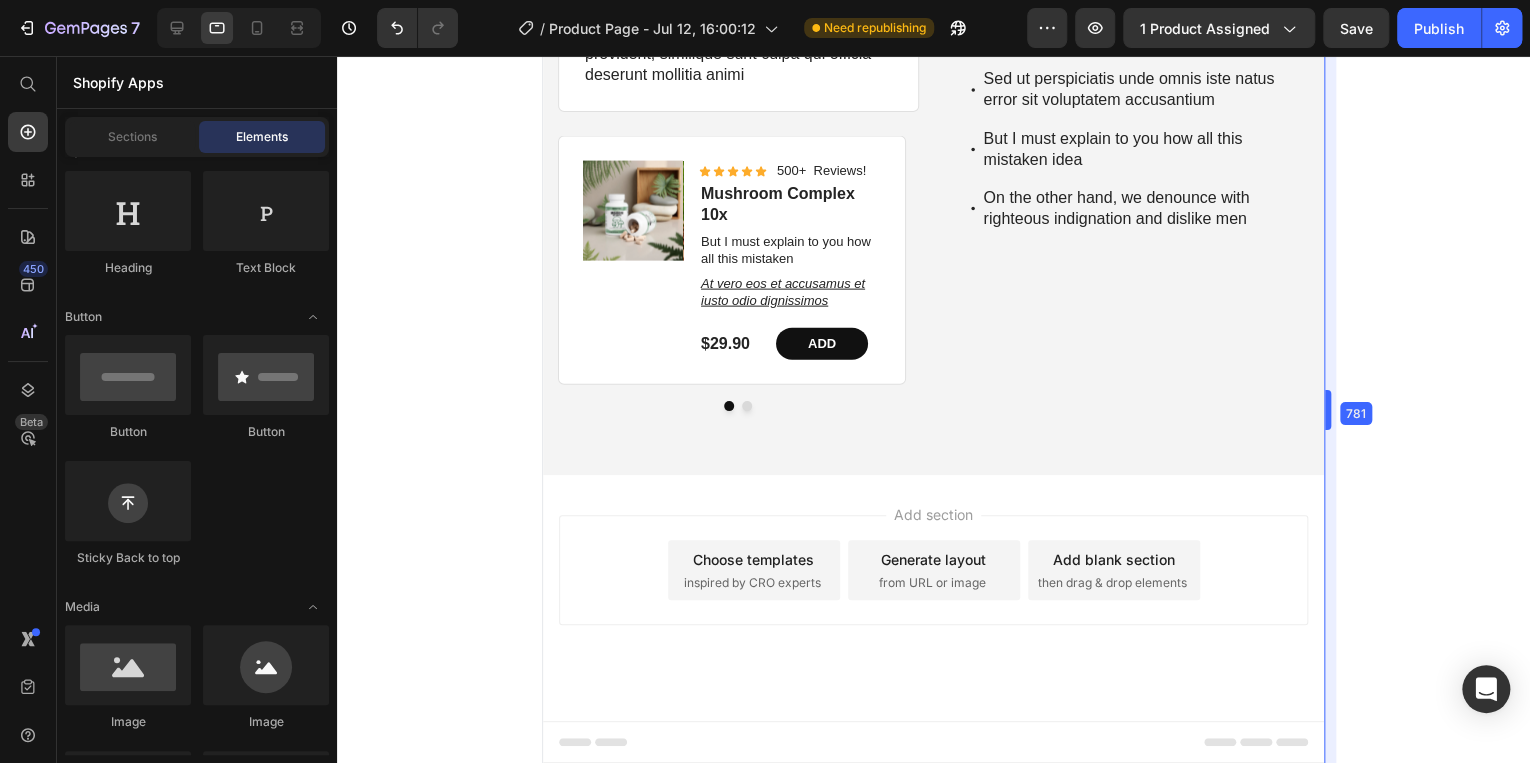 scroll, scrollTop: 2076, scrollLeft: 0, axis: vertical 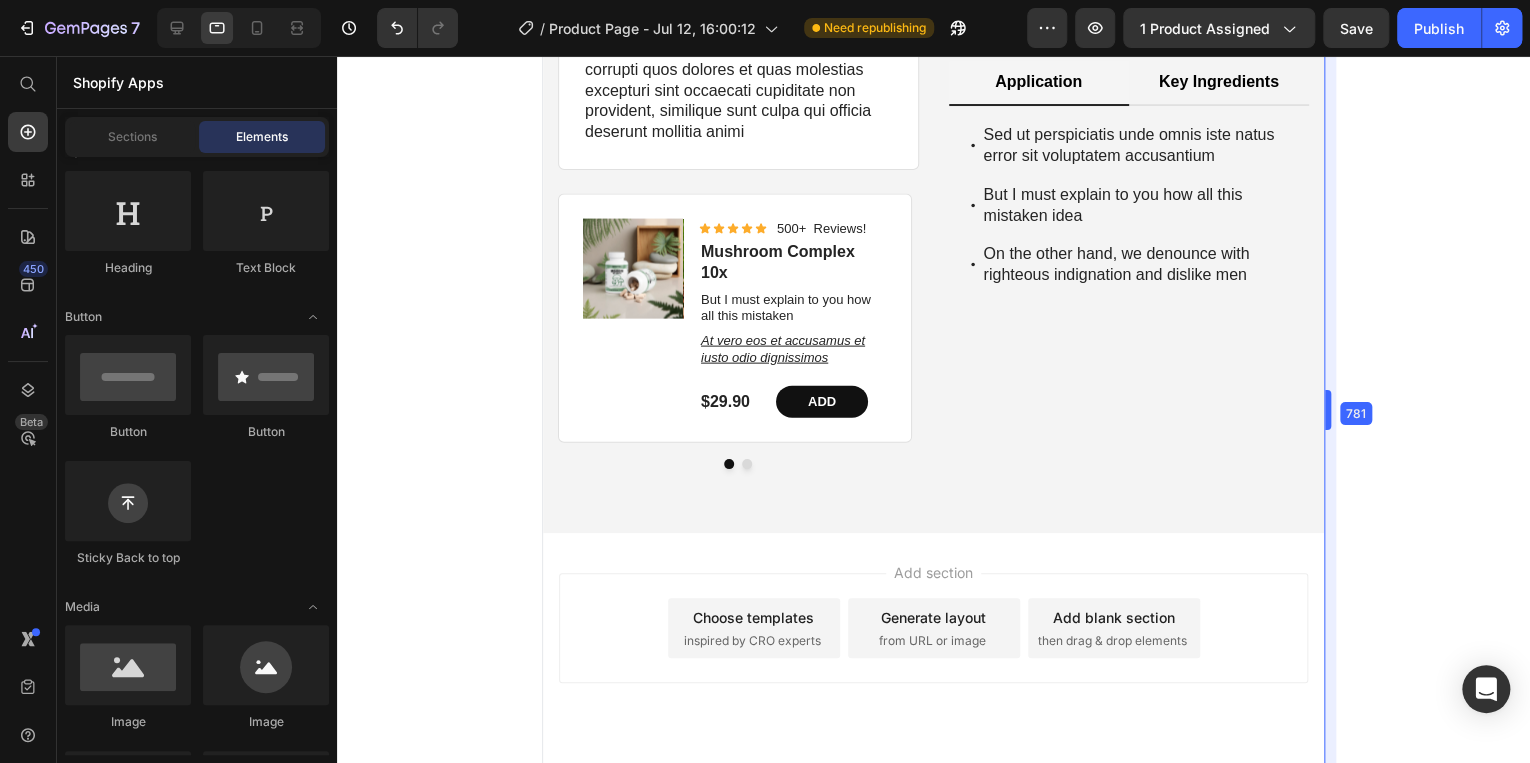 drag, startPoint x: 1129, startPoint y: 416, endPoint x: 1532, endPoint y: 444, distance: 403.97153 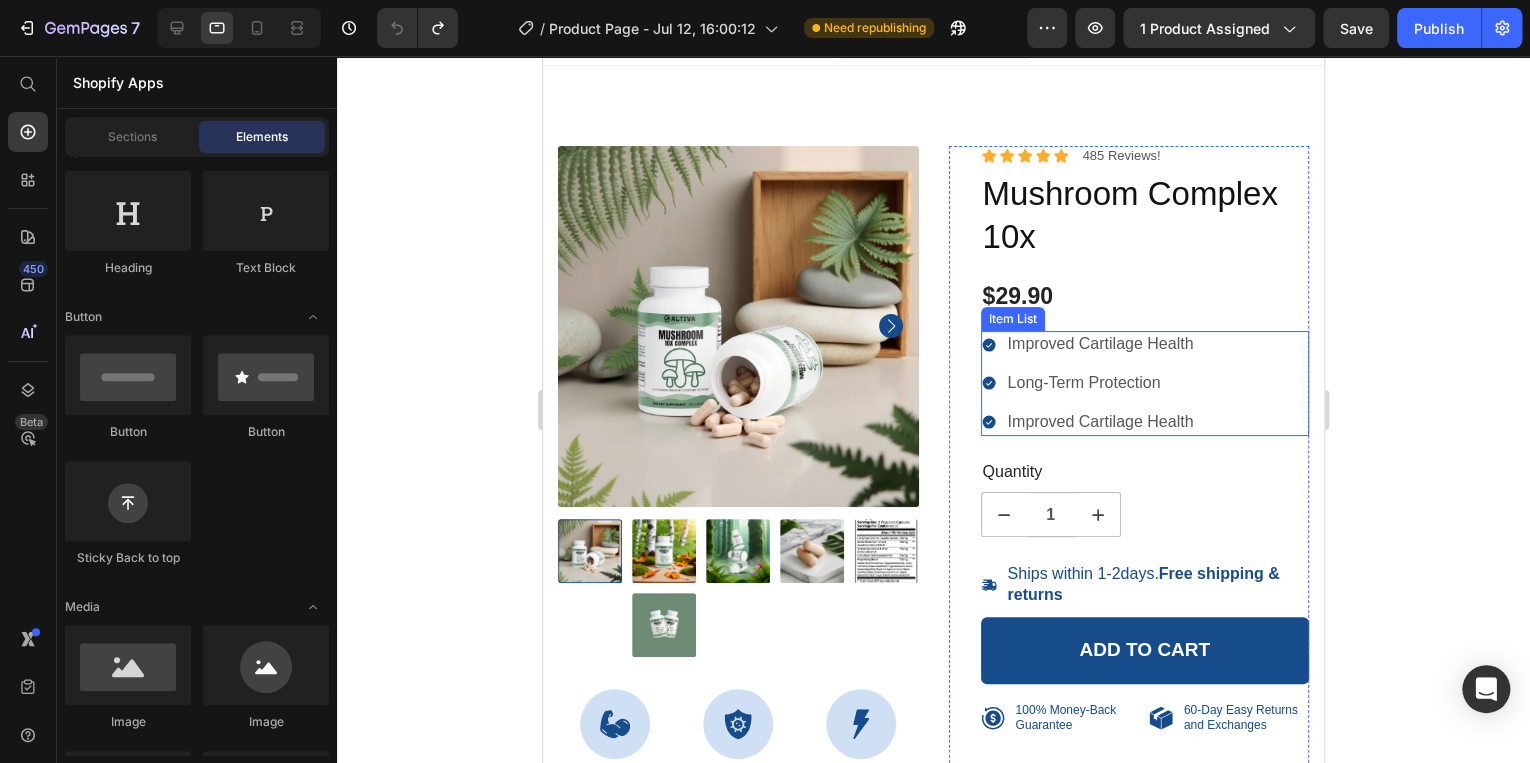 scroll, scrollTop: 0, scrollLeft: 0, axis: both 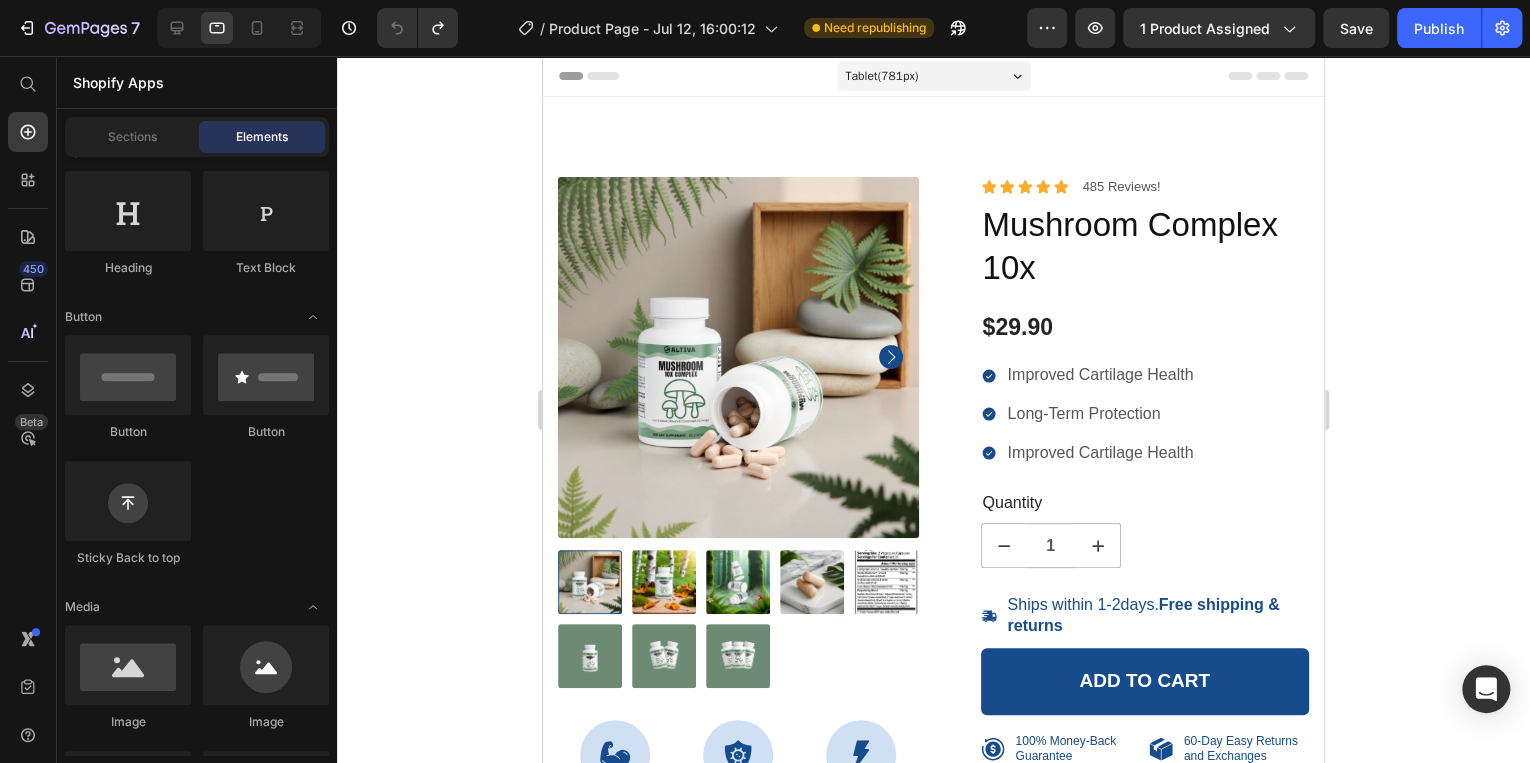 click on "Tablet  ( 781 px)" at bounding box center [934, 76] 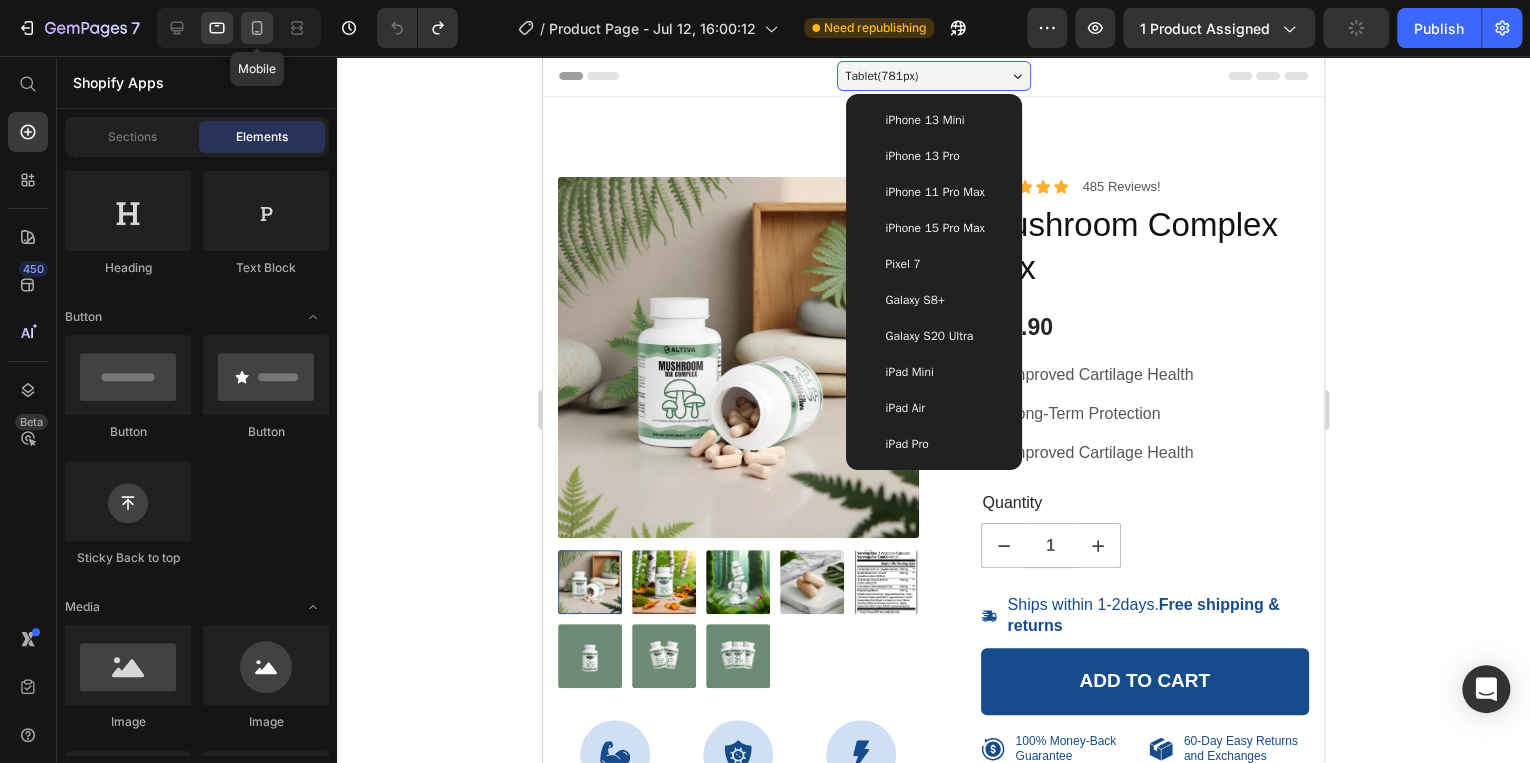 click 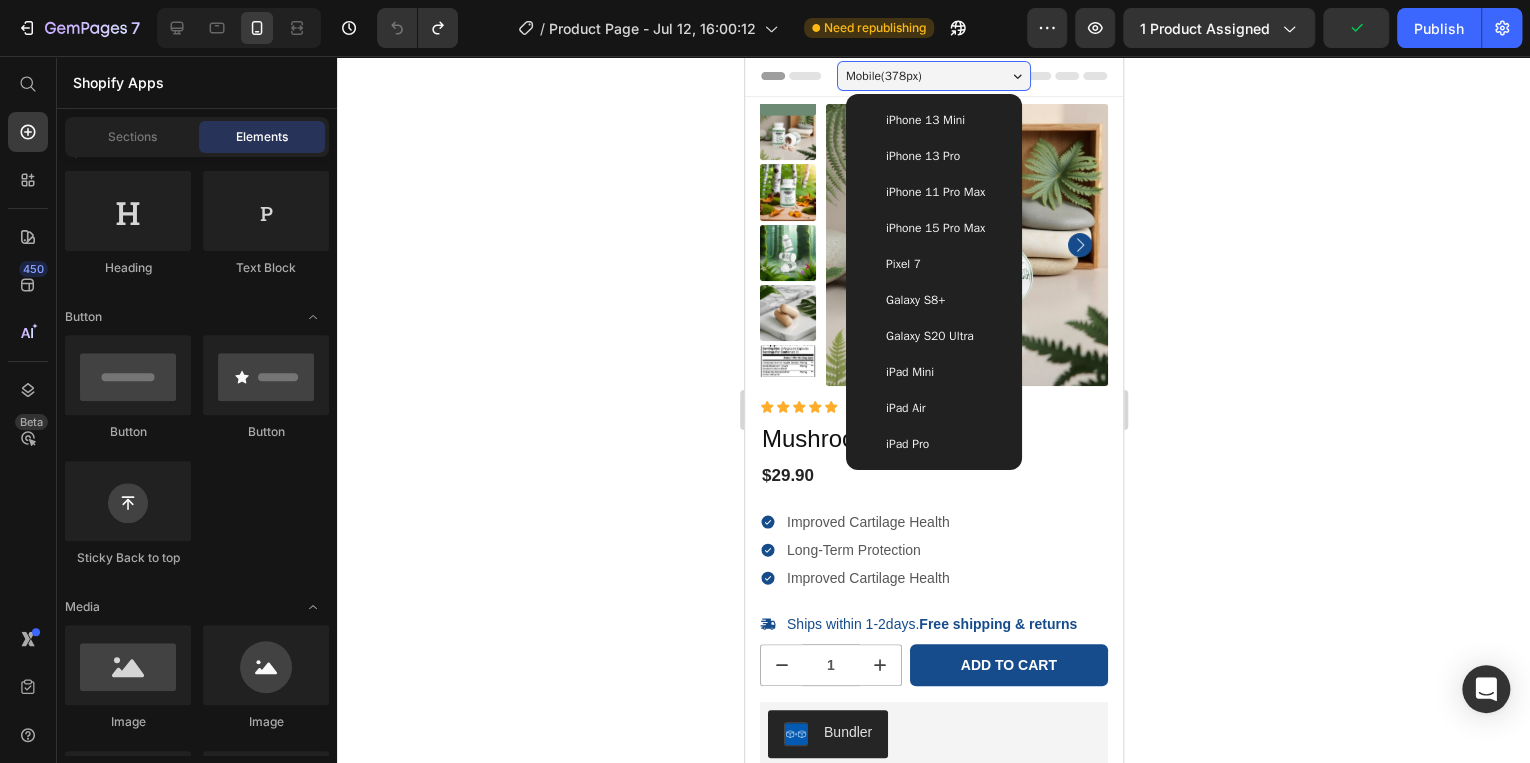 click 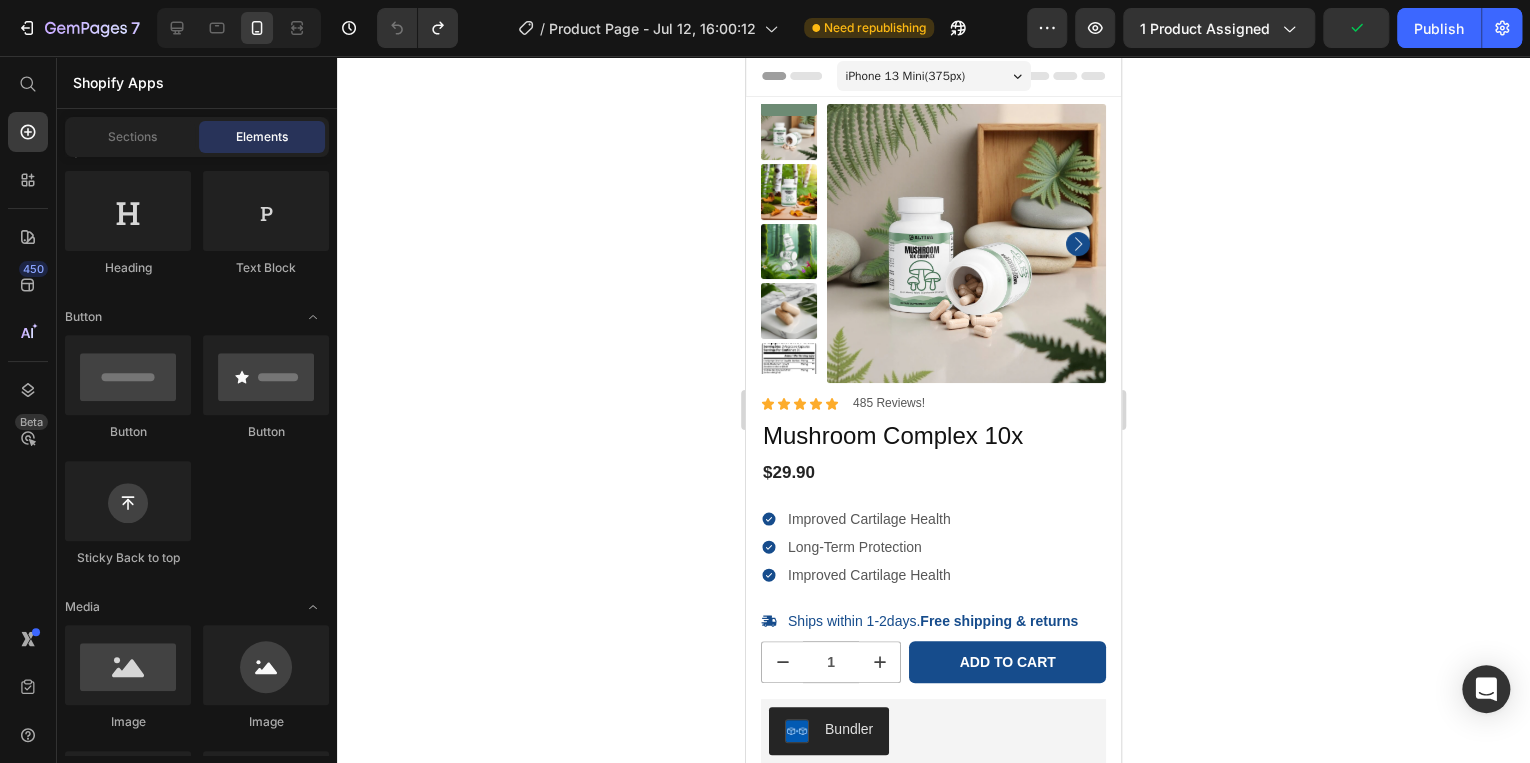 click on "iPhone 13 Mini  ( 375 px)" at bounding box center (906, 76) 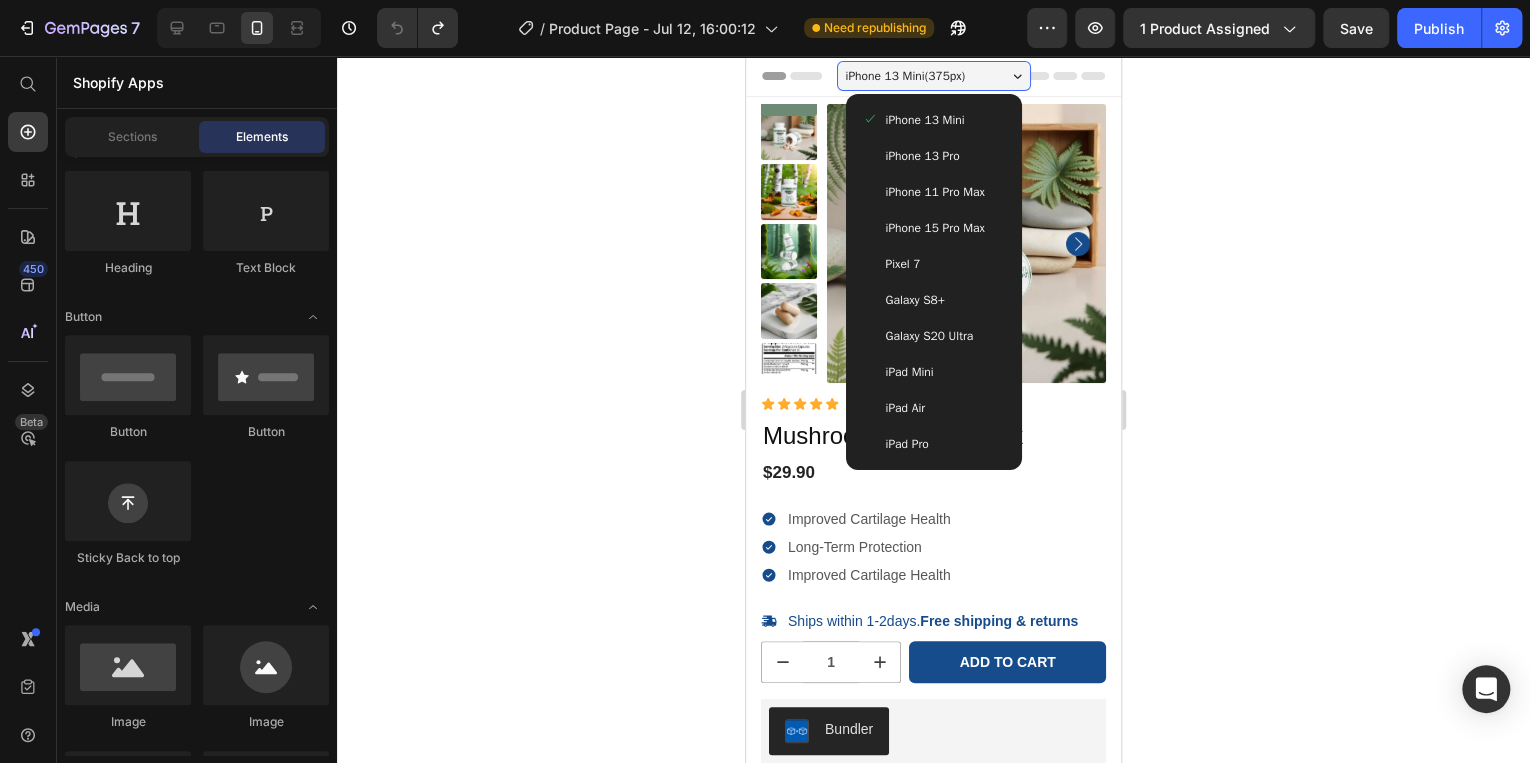 click on "iPhone 13 Pro" at bounding box center [923, 156] 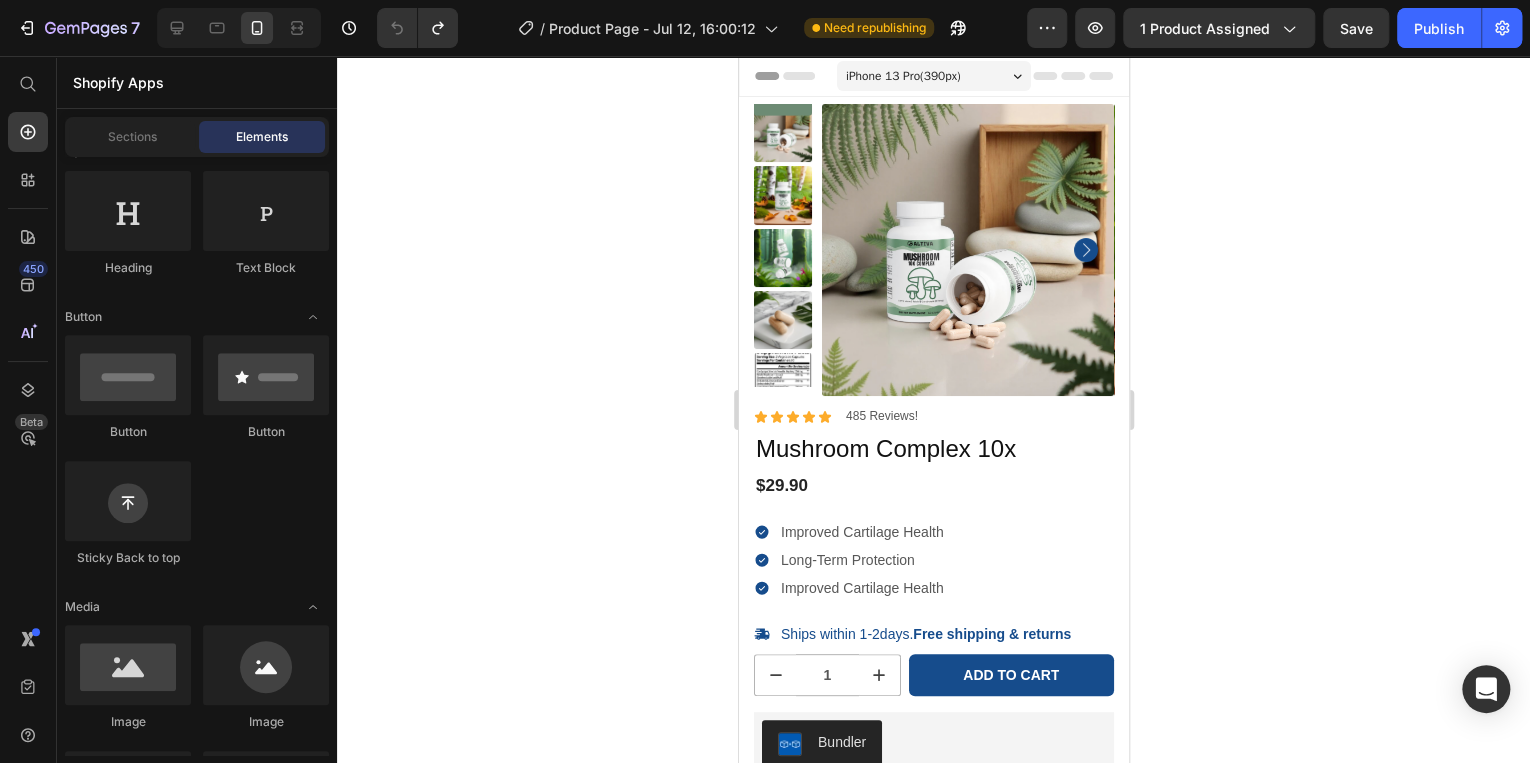 click on "iPhone 13 Pro  ( 390 px)" at bounding box center (933, 76) 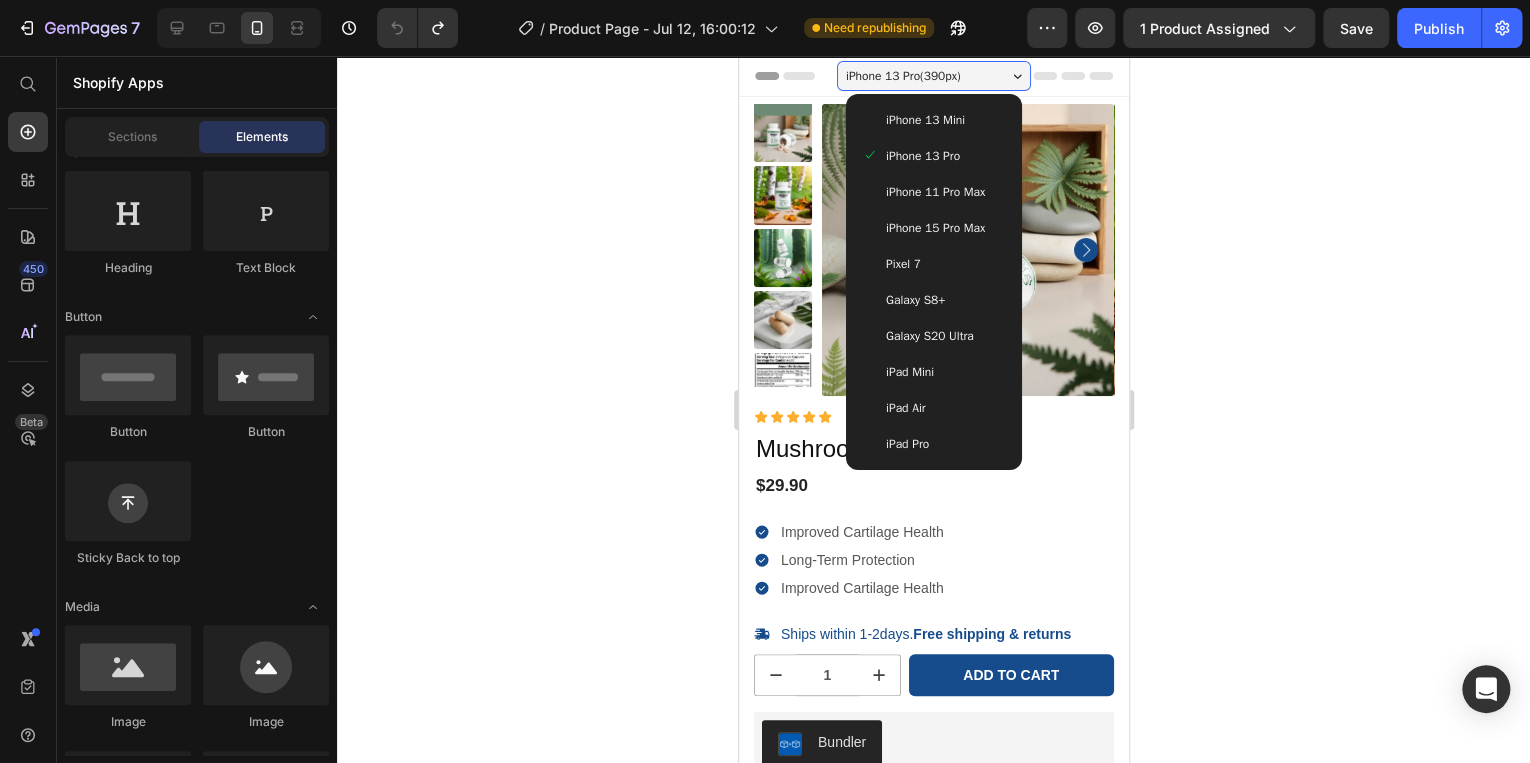 click on "iPhone 11 Pro Max" at bounding box center [934, 192] 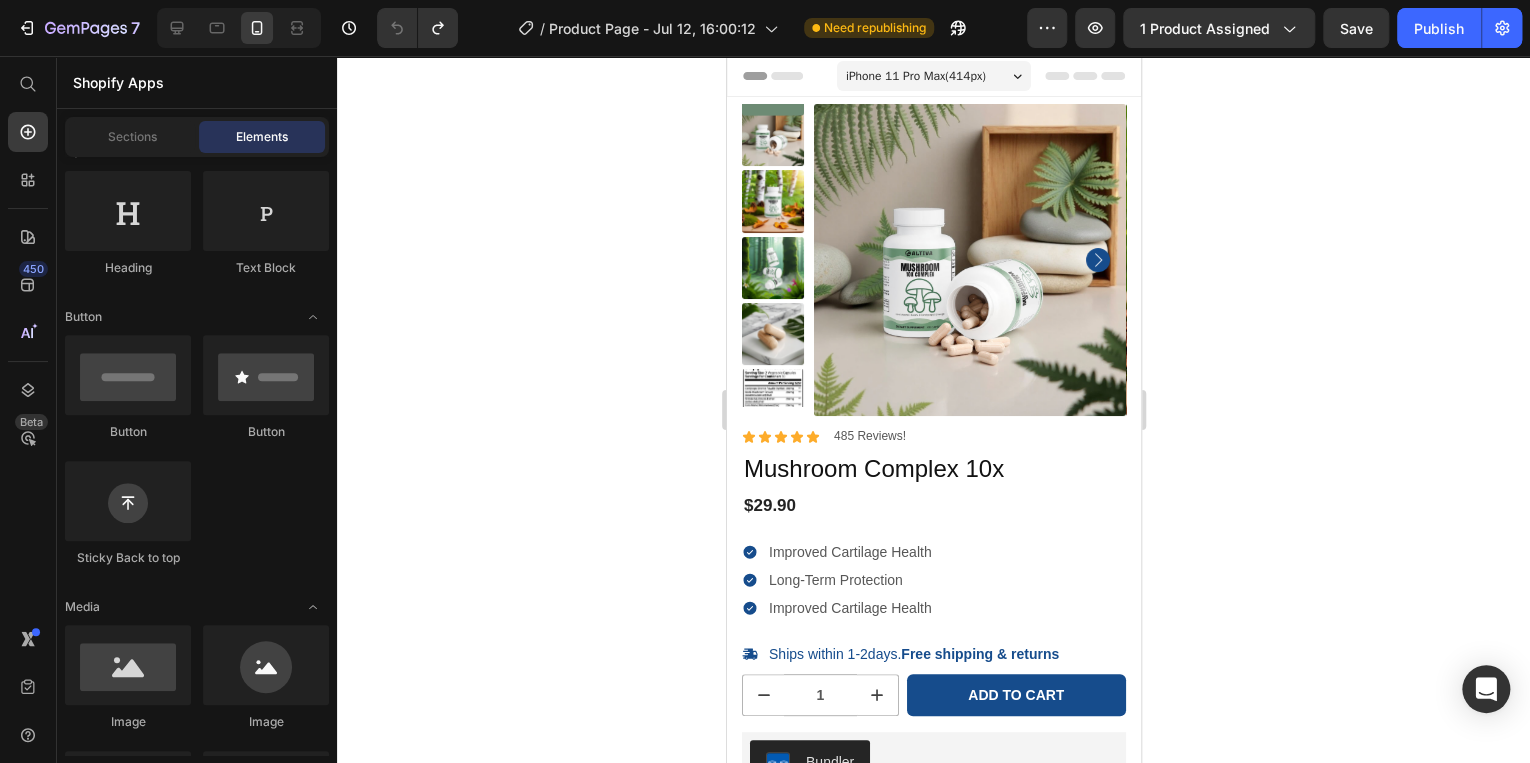 click on "iPhone 11 Pro Max  ( 414 px)" at bounding box center [915, 76] 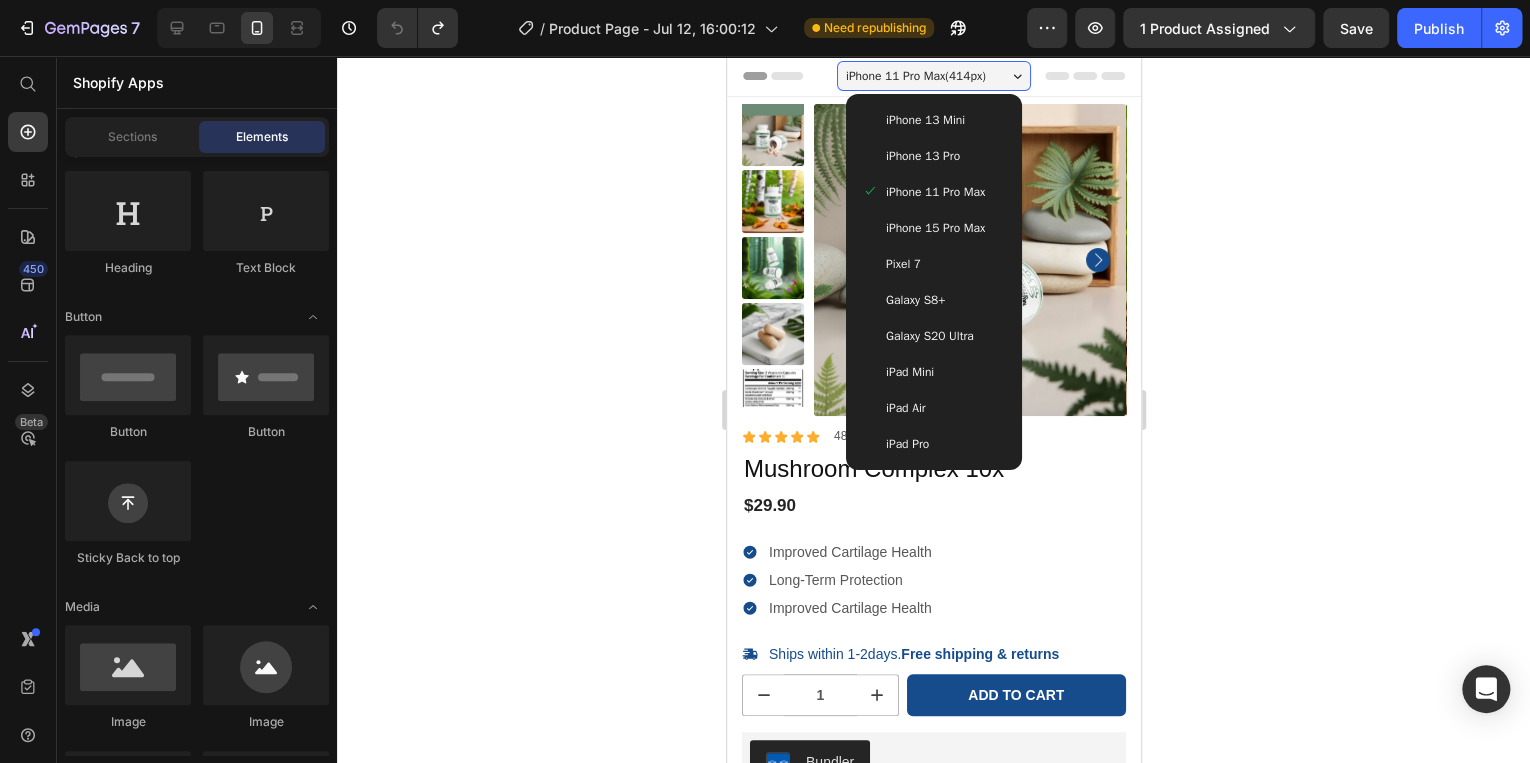 click on "iPhone 15 Pro Max" at bounding box center [934, 228] 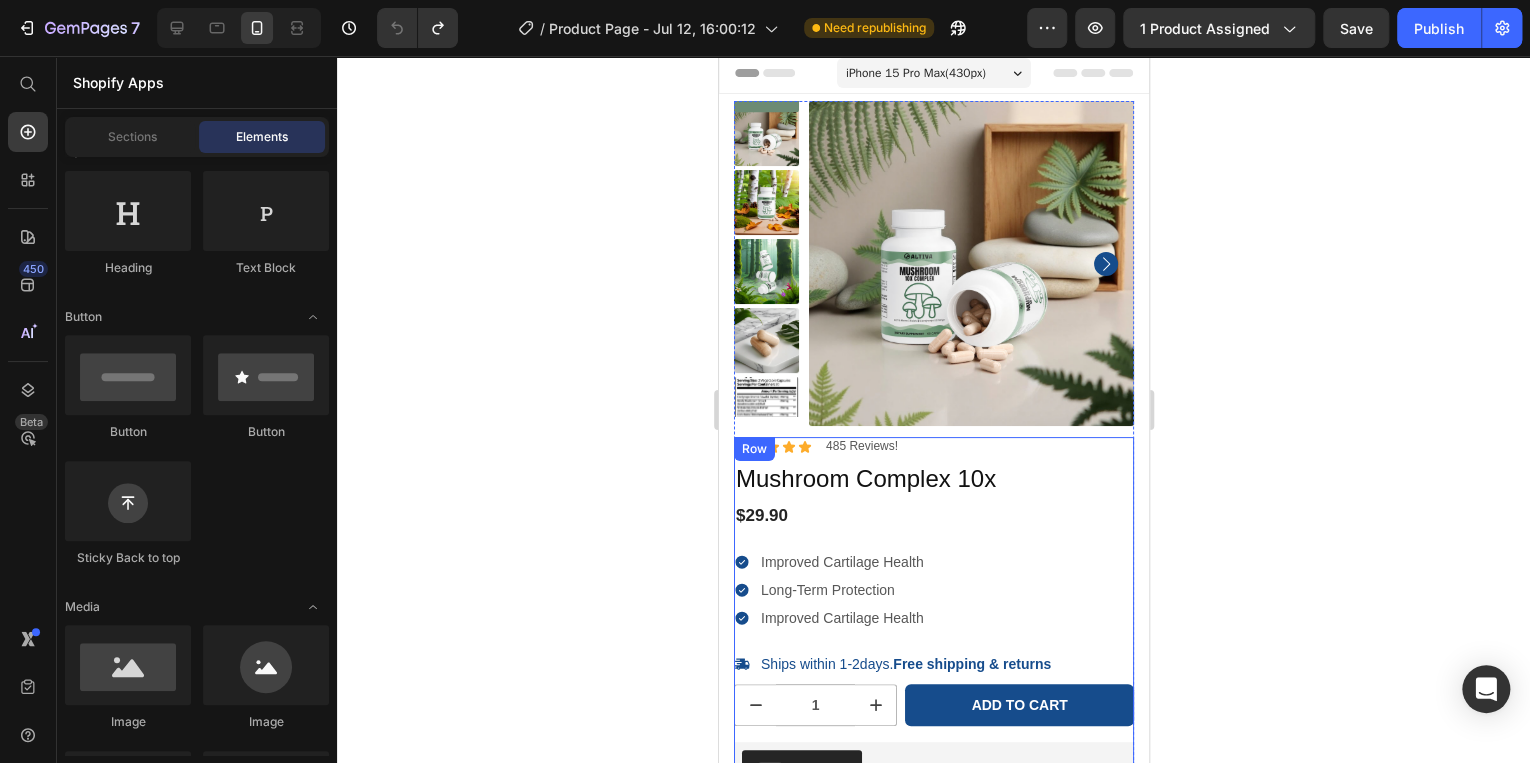 scroll, scrollTop: 0, scrollLeft: 0, axis: both 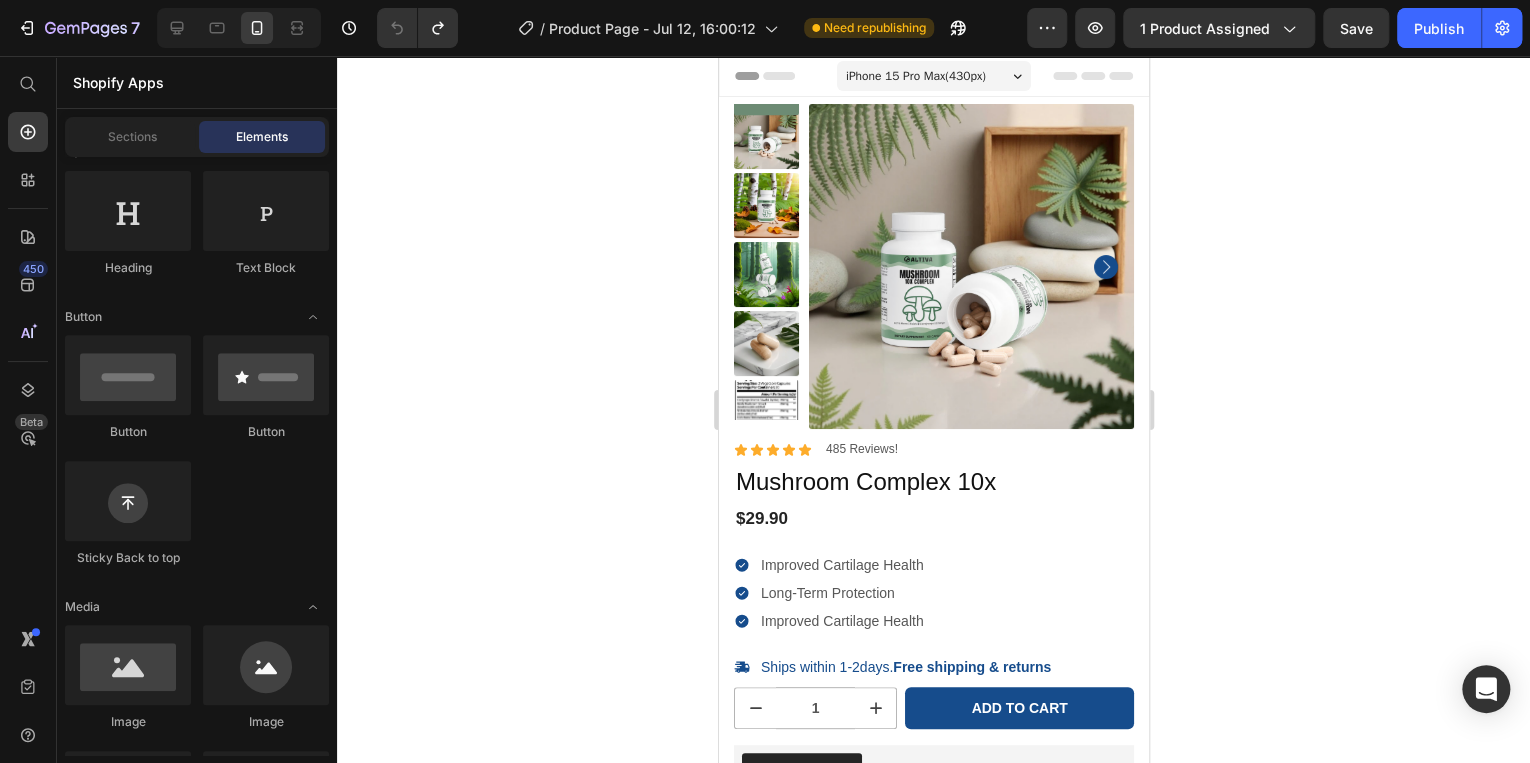 click on "iPhone 15 Pro Max  ( 430 px)" at bounding box center (915, 76) 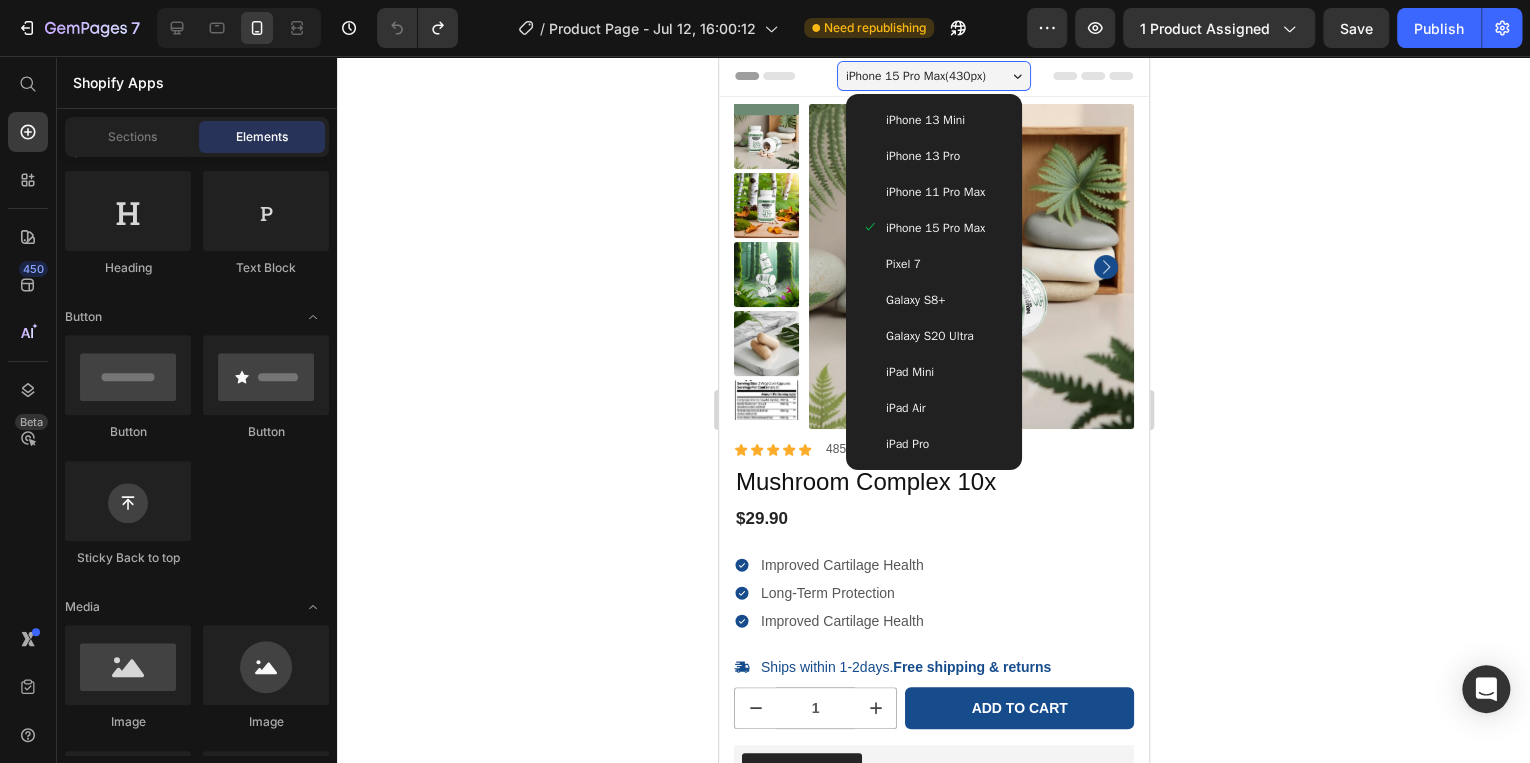click on "Pixel 7" at bounding box center [933, 264] 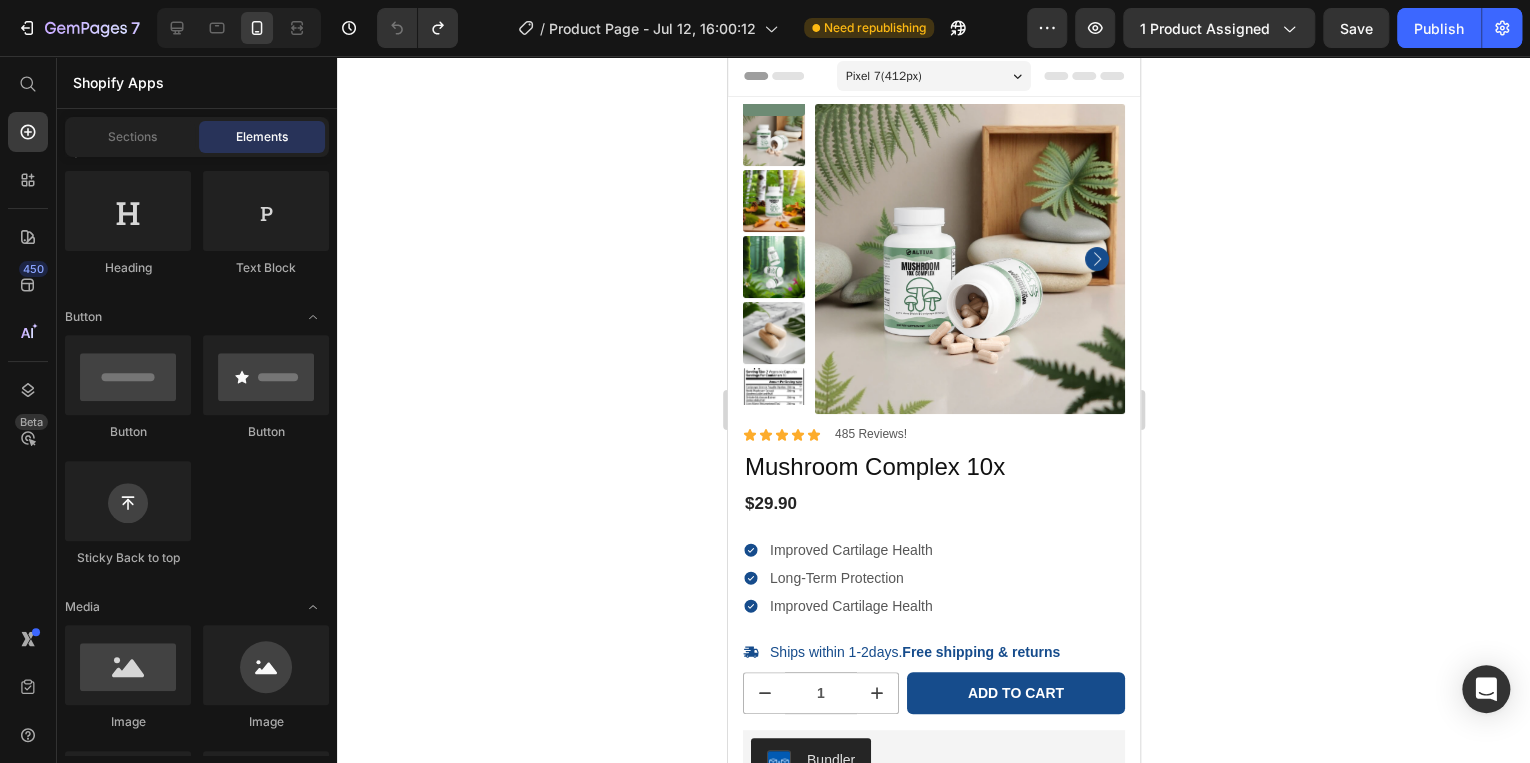 click on "Pixel 7  ( 412 px)" at bounding box center (933, 76) 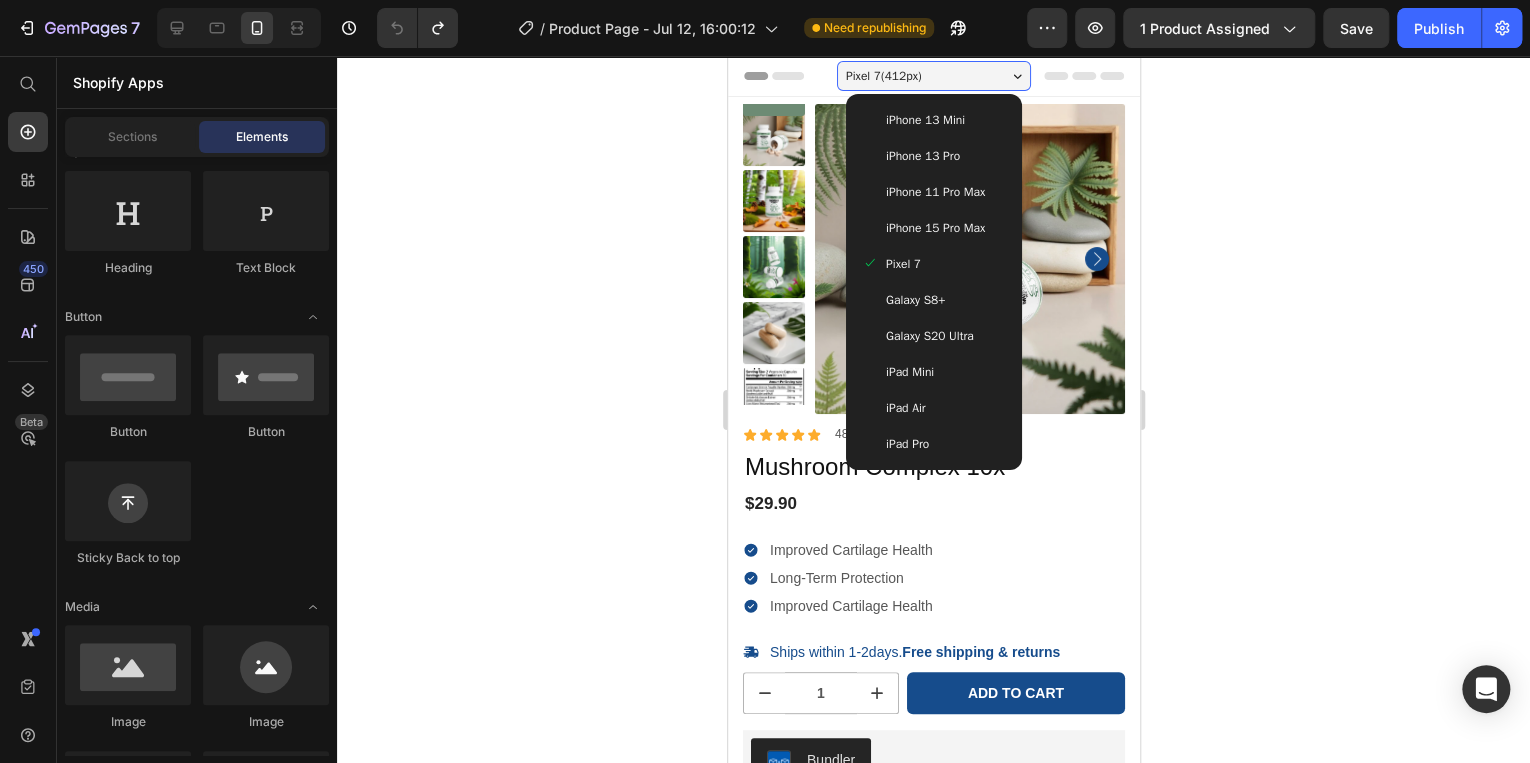 click on "Galaxy S8+" at bounding box center (933, 300) 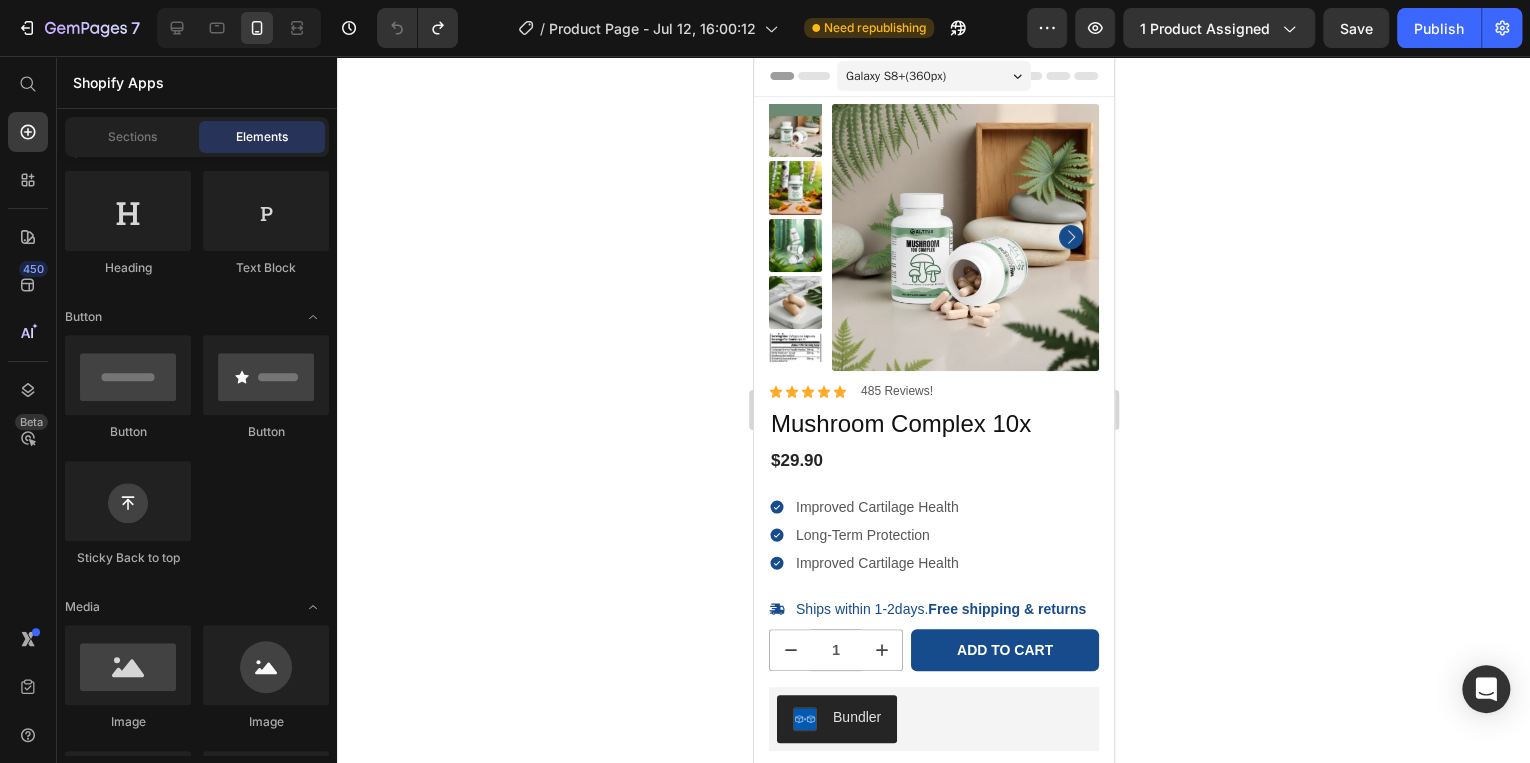 click on "Galaxy S8+  ( 360 px)" at bounding box center [933, 76] 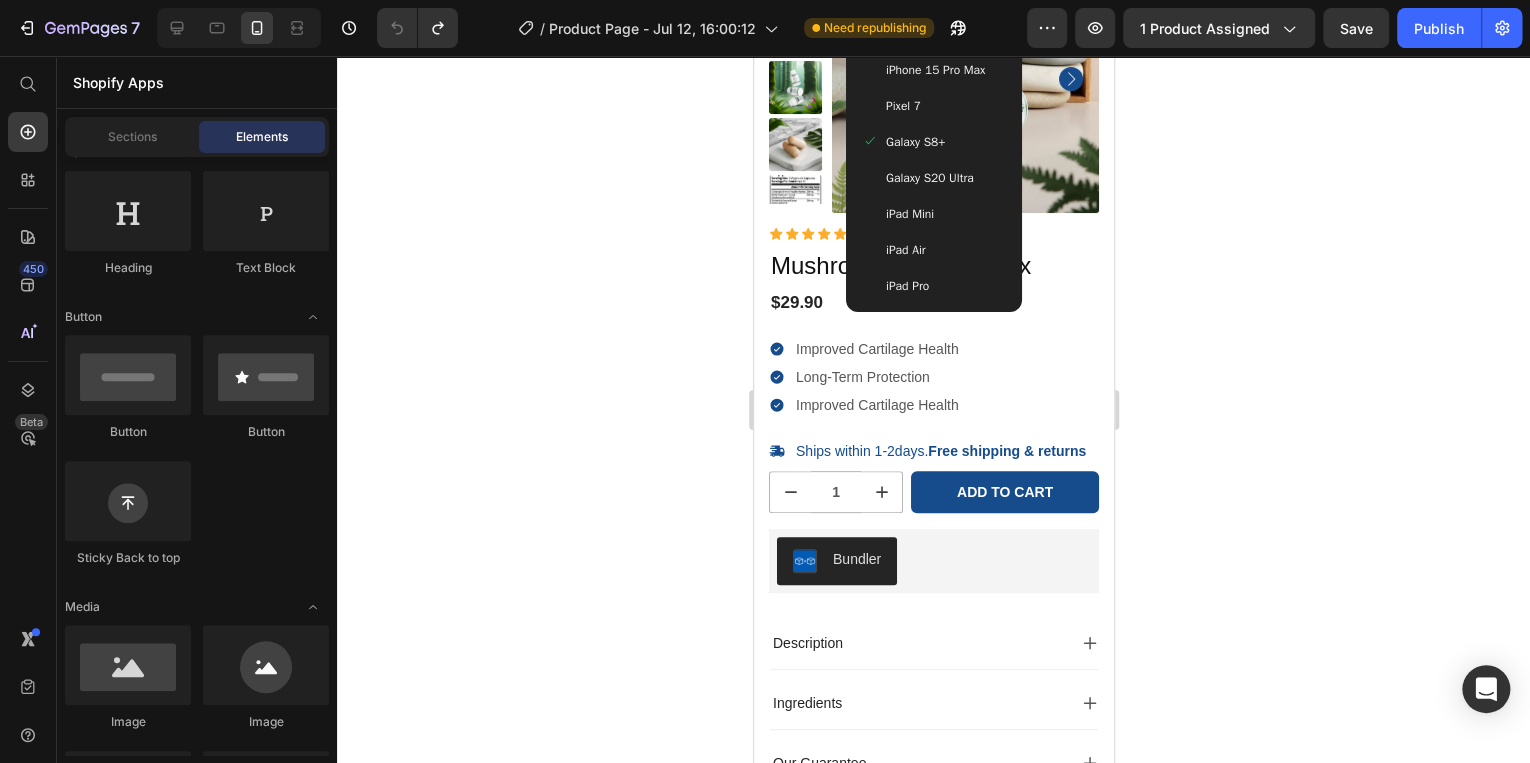 scroll, scrollTop: 160, scrollLeft: 0, axis: vertical 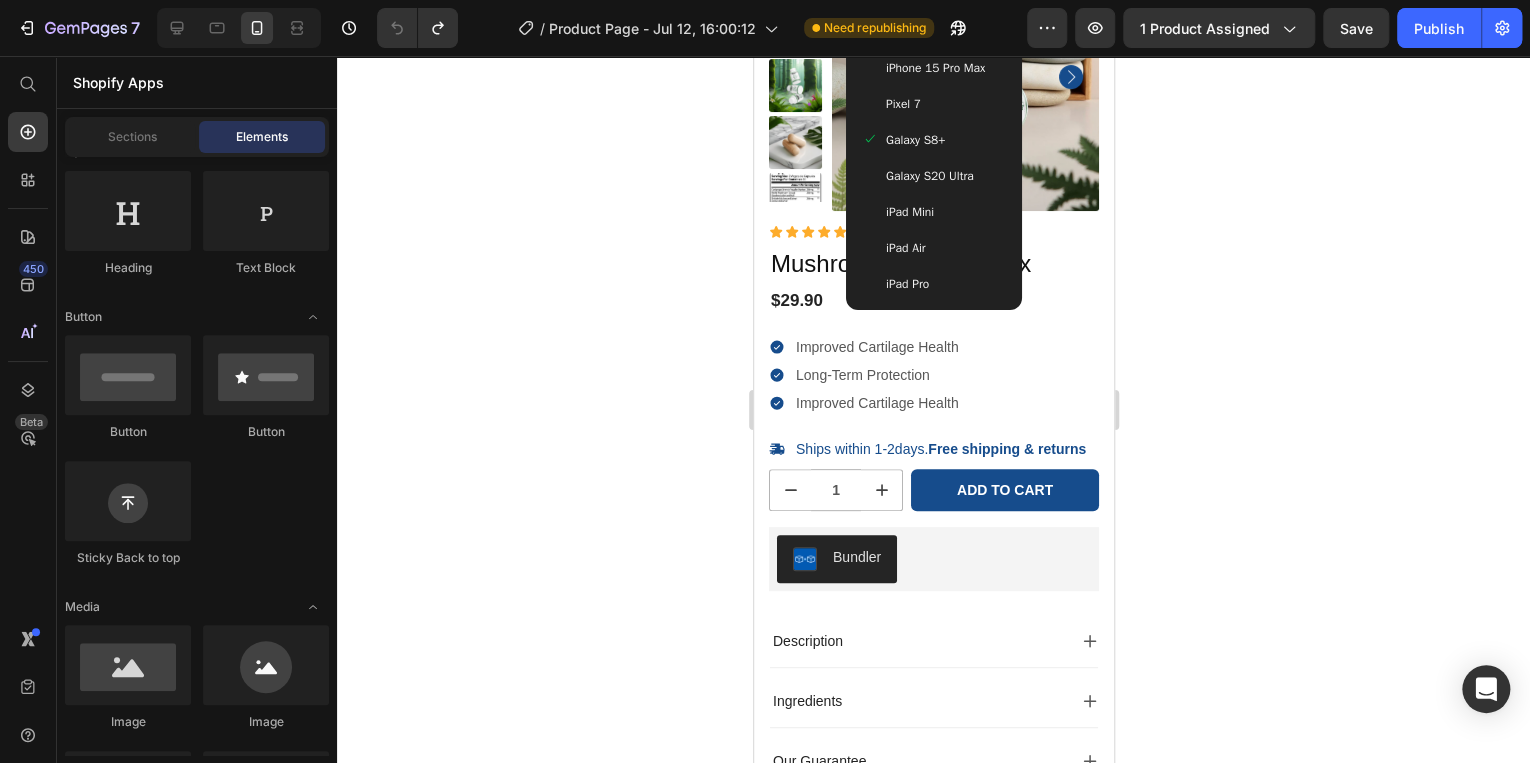 click on "Galaxy S20 Ultra" at bounding box center [929, 176] 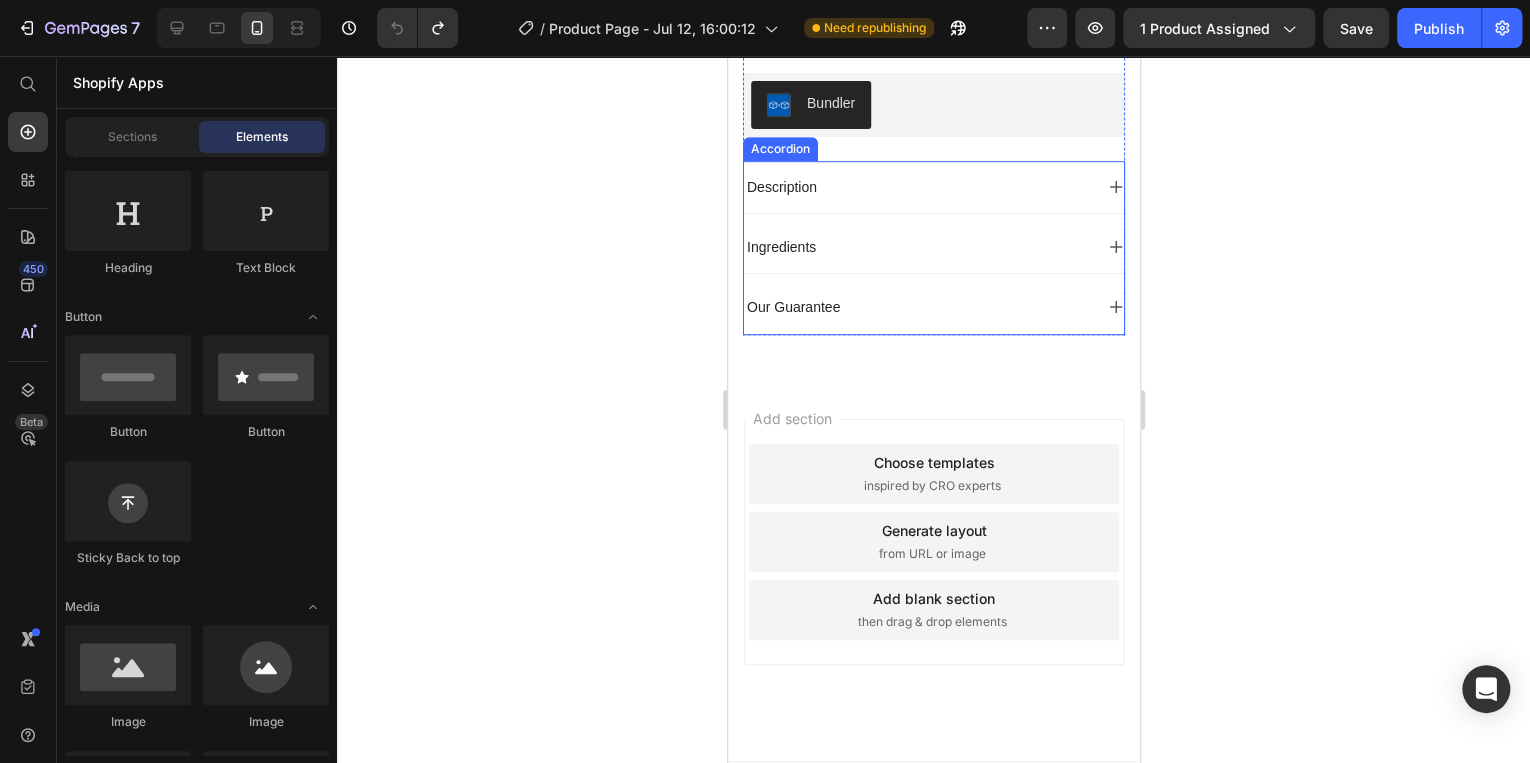 scroll, scrollTop: 692, scrollLeft: 0, axis: vertical 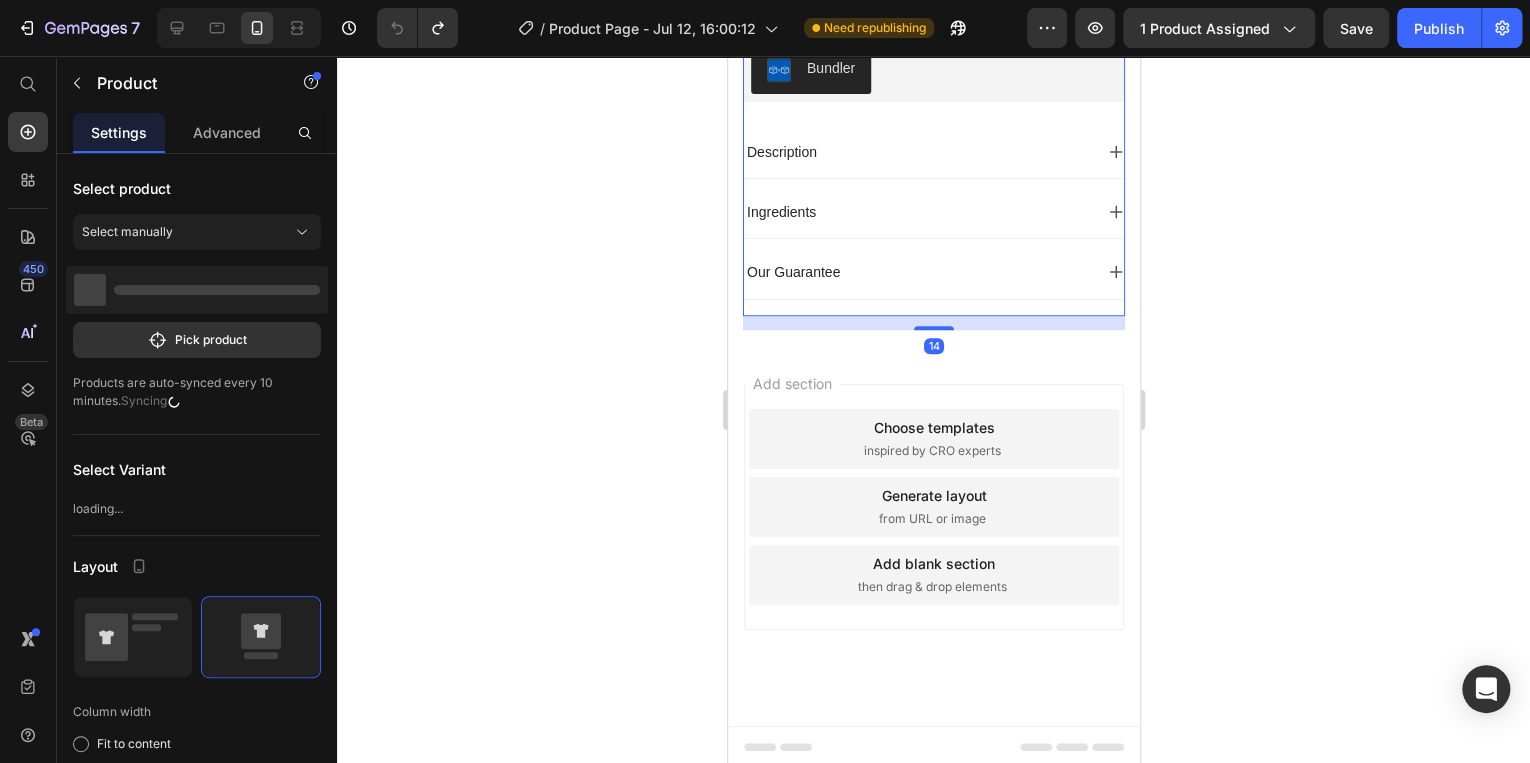 click on "Icon Icon Icon Icon Icon Icon List 485 Reviews! Text Block Row Mushroom Complex 10x Product Title $29.90 Product Price Improved Cartilage Health Long-Term Protection Improved Cartilage Health Item List Quantity Text Block 1 Product Quantity
Ships within 1-2days.  Free shipping & returns Item List 1 Product Quantity Add to cart Add to Cart Row
100% Money-Back Guarantee Item List
60-Day Easy Returns and Exchanges Item List Row Bundler Bundler Row
Description
Ingredients
Our Guarantee Accordion Row" at bounding box center [933, 24] 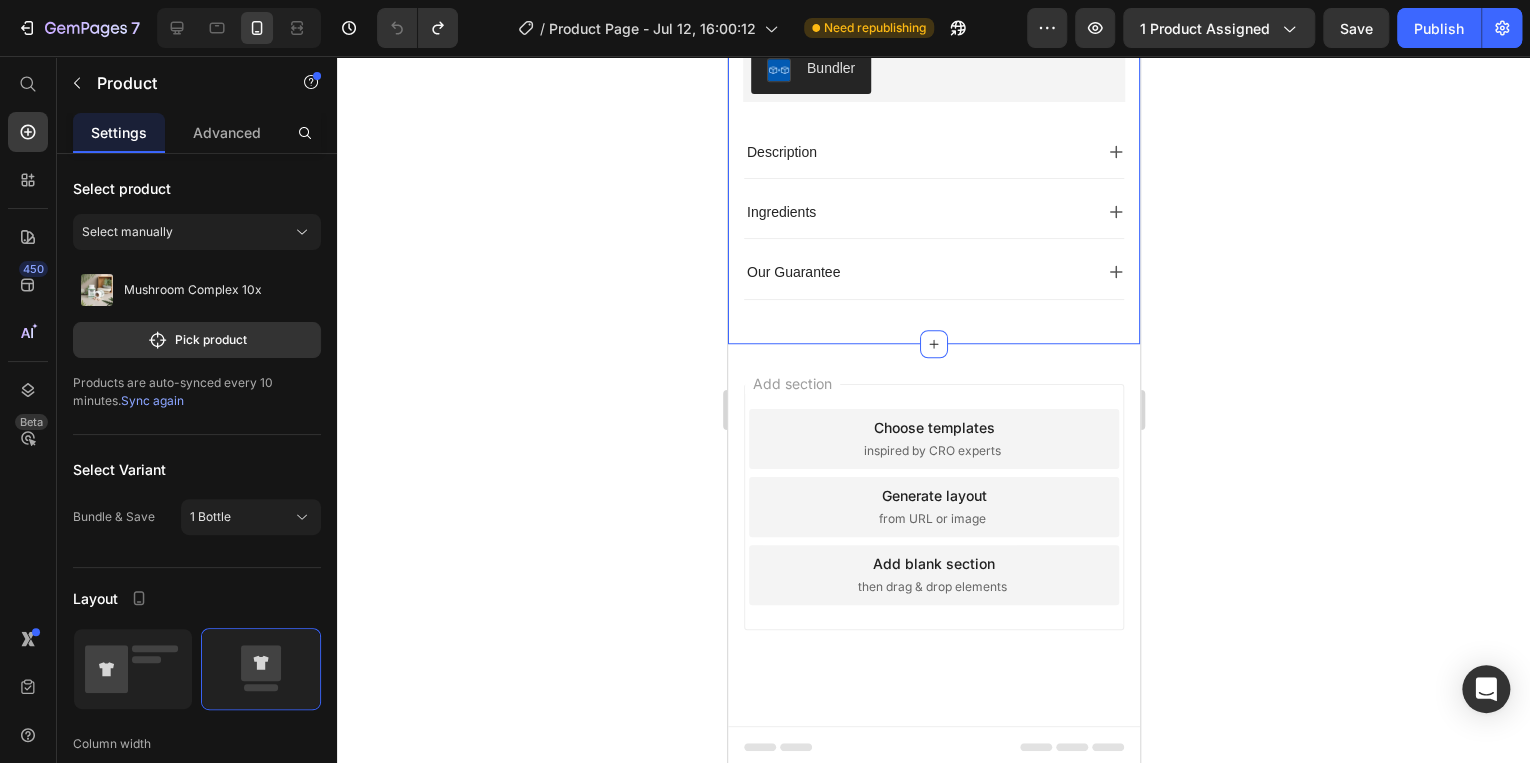 click on "Product Images
Icon Boosts immunity and defense Text Block
Icon Boosts immunity and defense Text Block
Icon Boosts immunity and defense Text Block Row Icon Icon Icon Icon Icon Icon List [FIRST] [LAST]. Text Block Row Verified Buyer Item List Row “At vero eos et accusamus et iusto odio dignissimos ducimus qui blanditiis praesentium voluptatum” Text Block Row Icon Icon Icon Icon Icon Icon List 485 Reviews! Text Block Row Mushroom Complex 10x Product Title $29.90 Product Price Improved Cartilage Health Long-Term Protection Improved Cartilage Health Item List Quantity Text Block 1 Product Quantity
Ships within 1-2days. Free shipping & returns Item List 1 Product Quantity Add to cart Add to Cart Row
100% Money-Back Guarantee Item List
60-Day Easy Returns and Exchanges Item List Row Bundler Bundler Row
Description
Ingredients
Accordion" at bounding box center (933, -126) 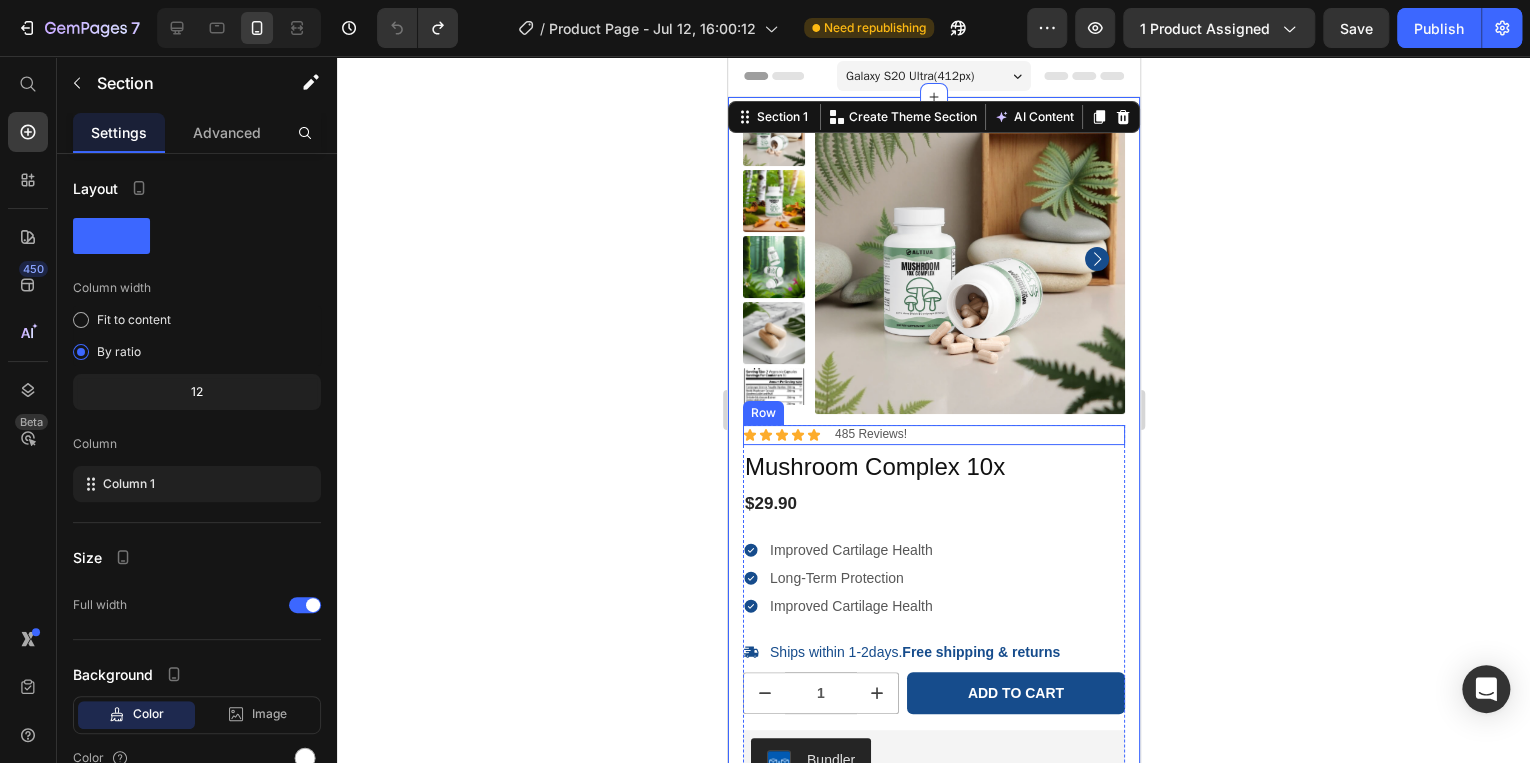 scroll, scrollTop: 0, scrollLeft: 0, axis: both 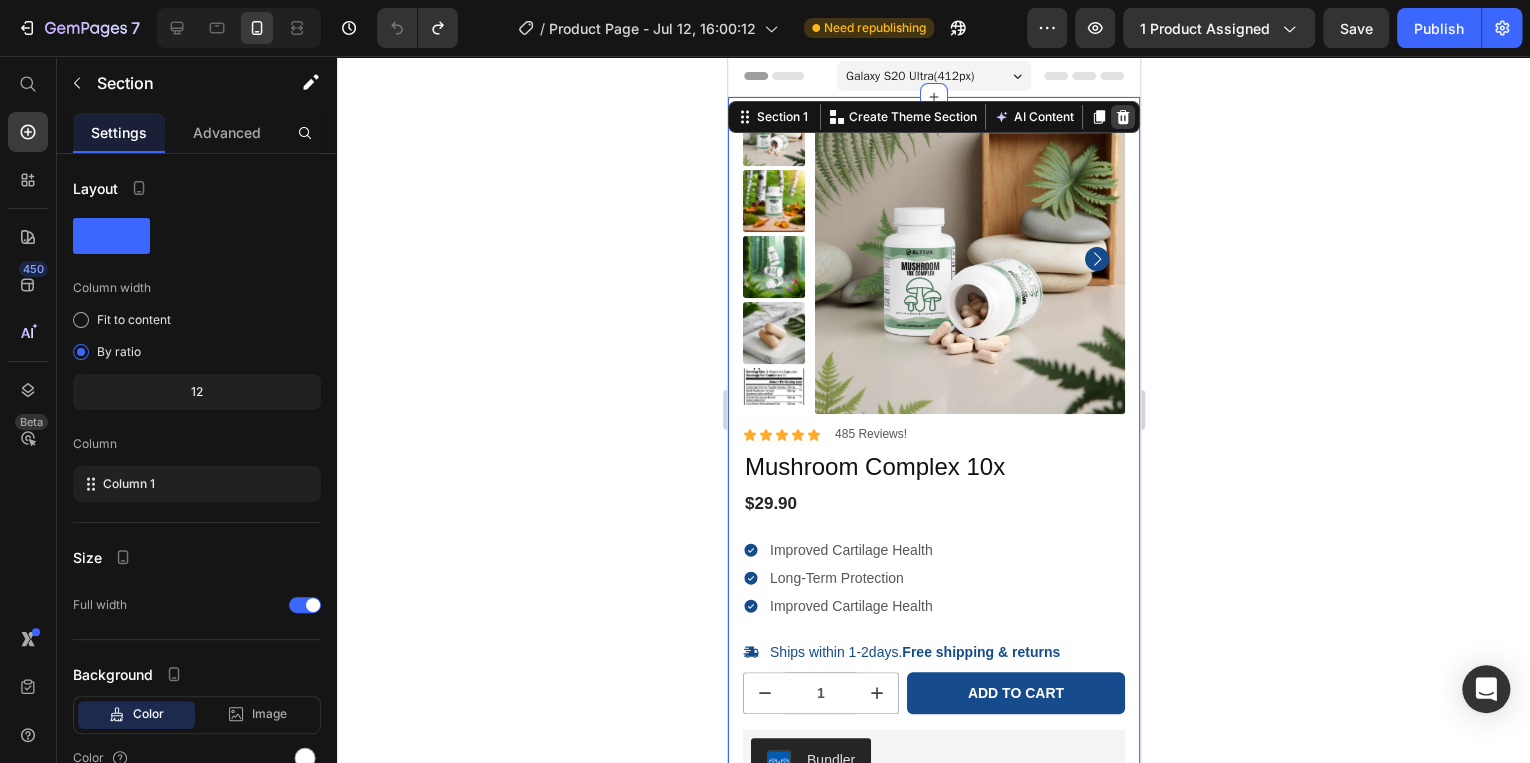 click 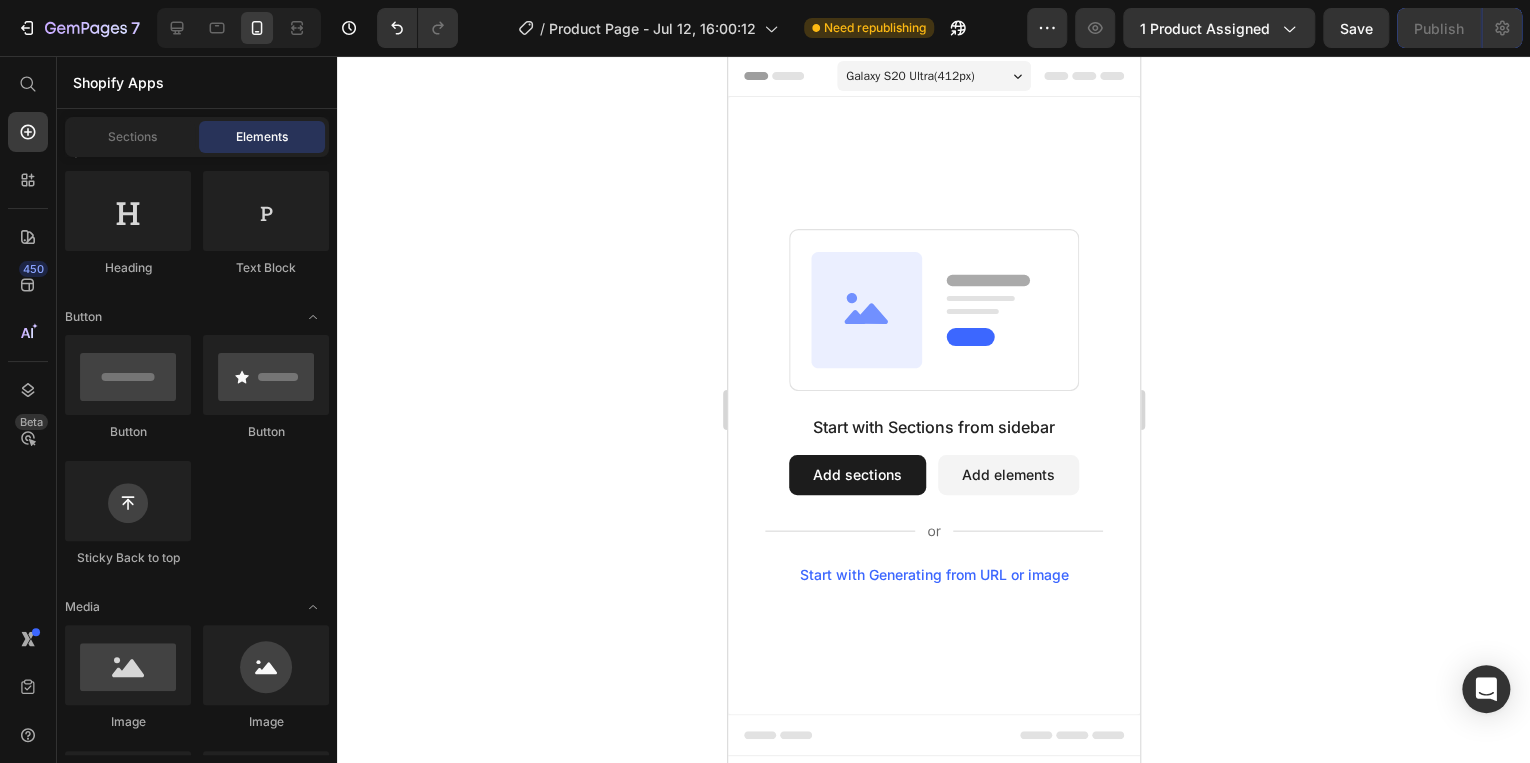 click on "Galaxy S20 Ultra  ( 412 px)" at bounding box center [909, 76] 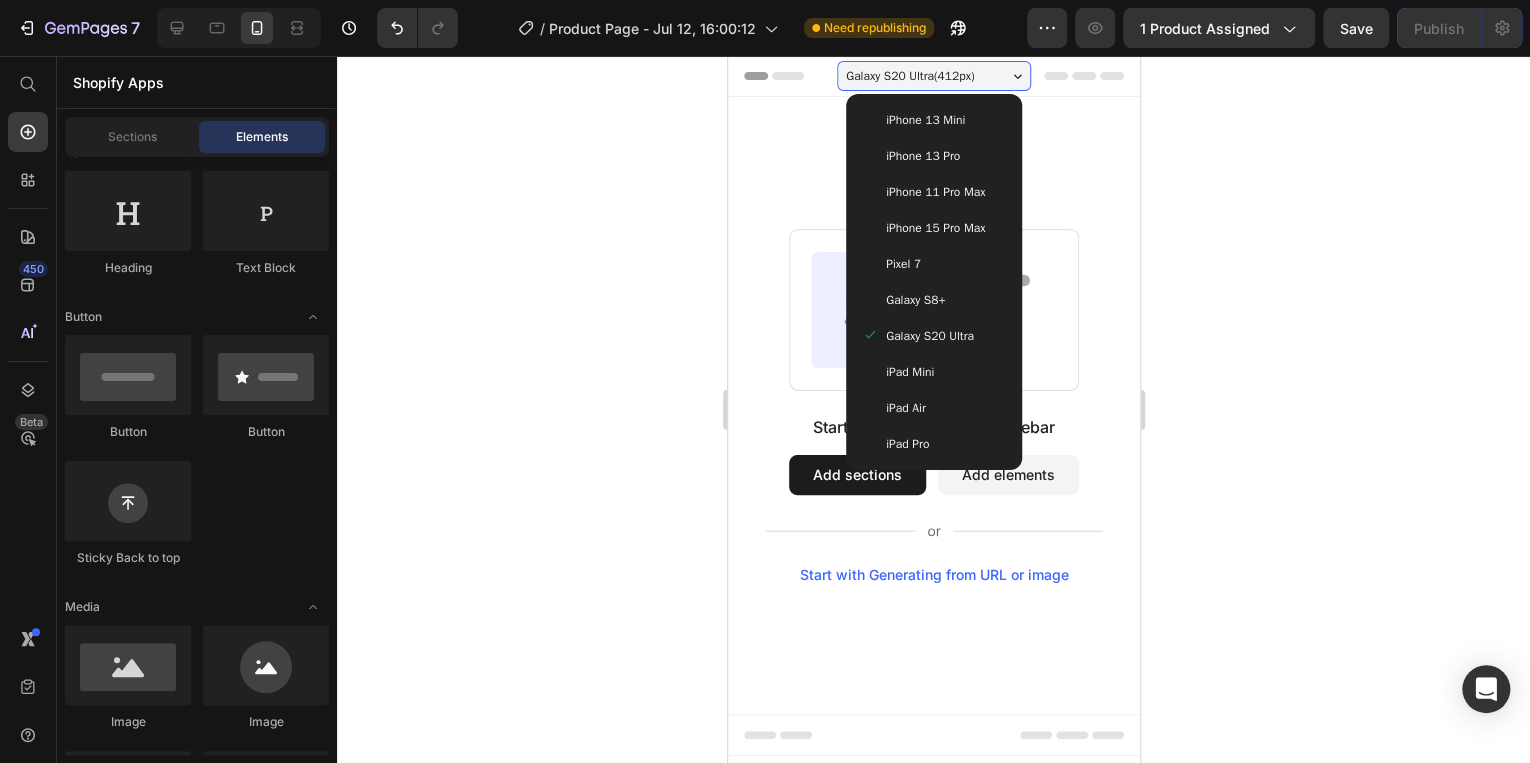 click on "iPhone 13 Mini" at bounding box center (924, 120) 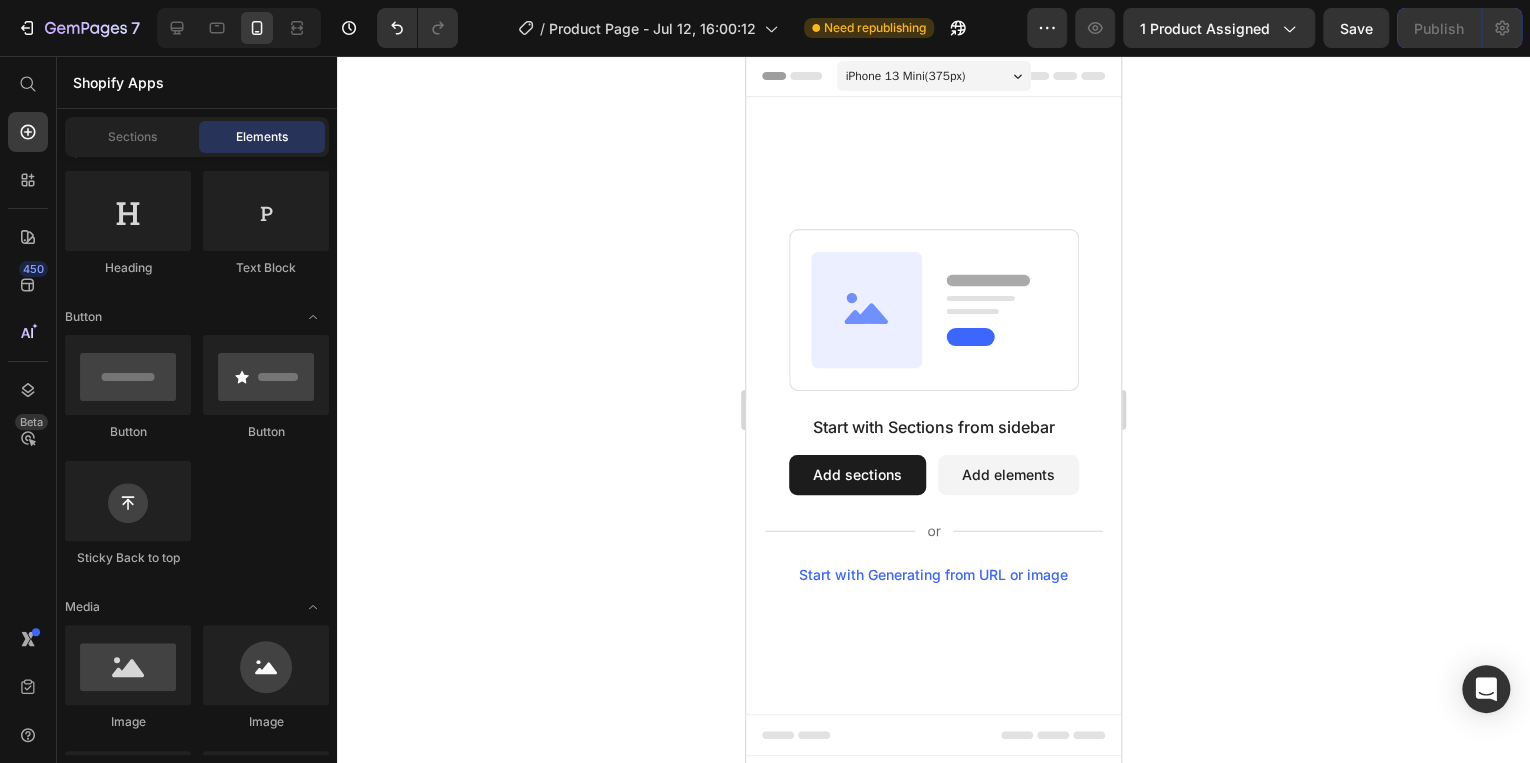 click on "iPhone 13 Mini  ( 375 px)" at bounding box center [906, 76] 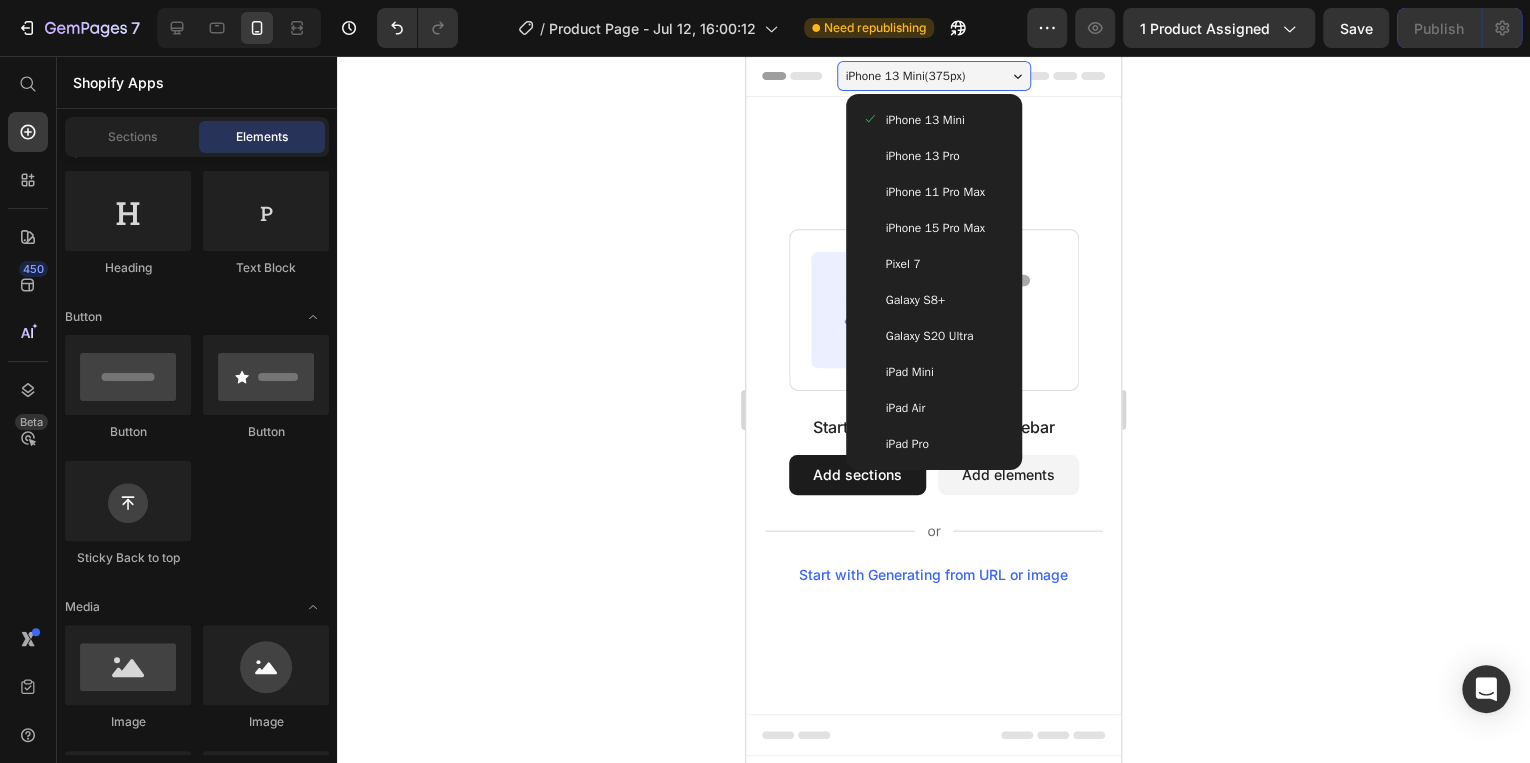 click 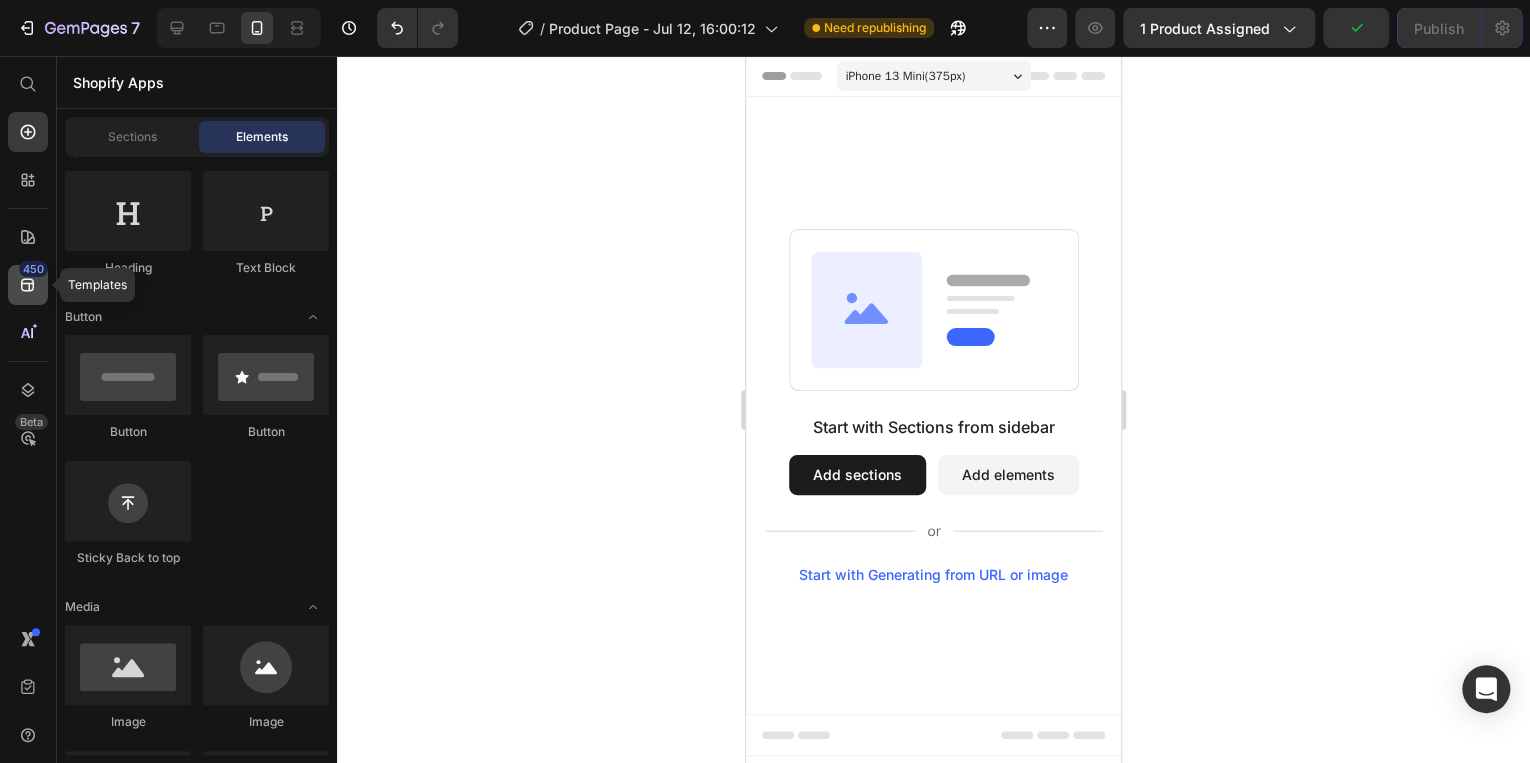 click 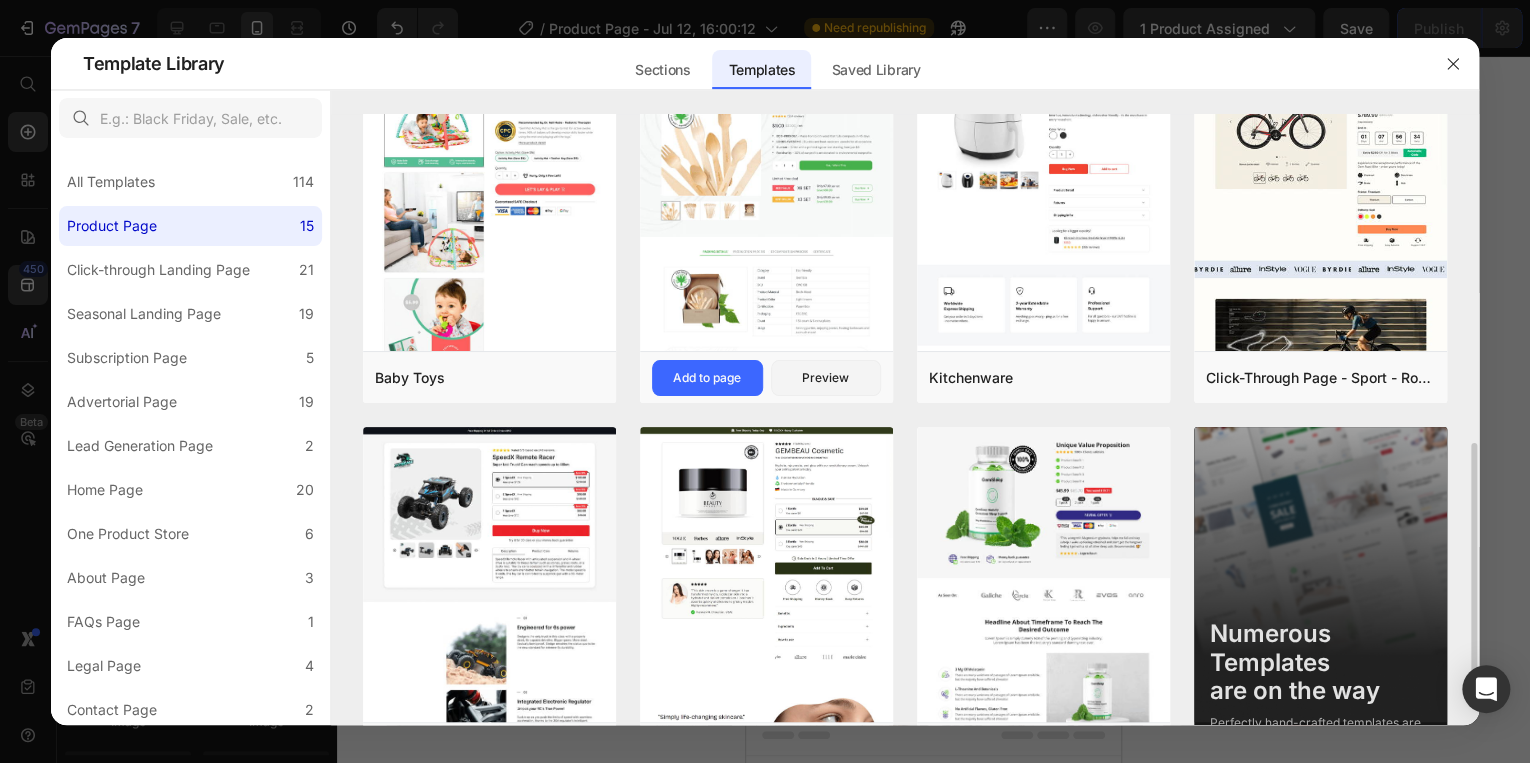 scroll, scrollTop: 872, scrollLeft: 0, axis: vertical 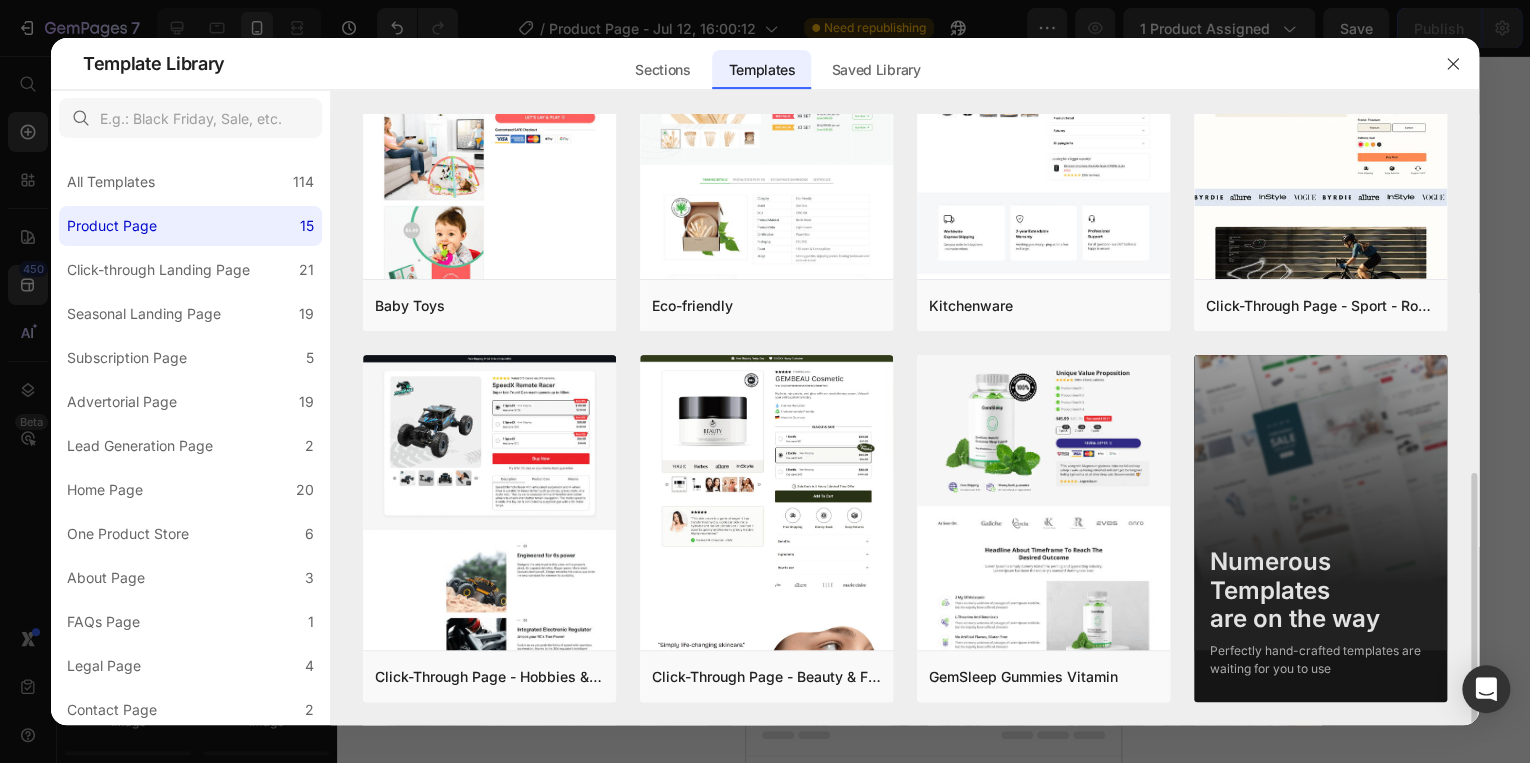 click on "Perfectly hand-crafted templates are waiting for you to use" at bounding box center [1320, 660] 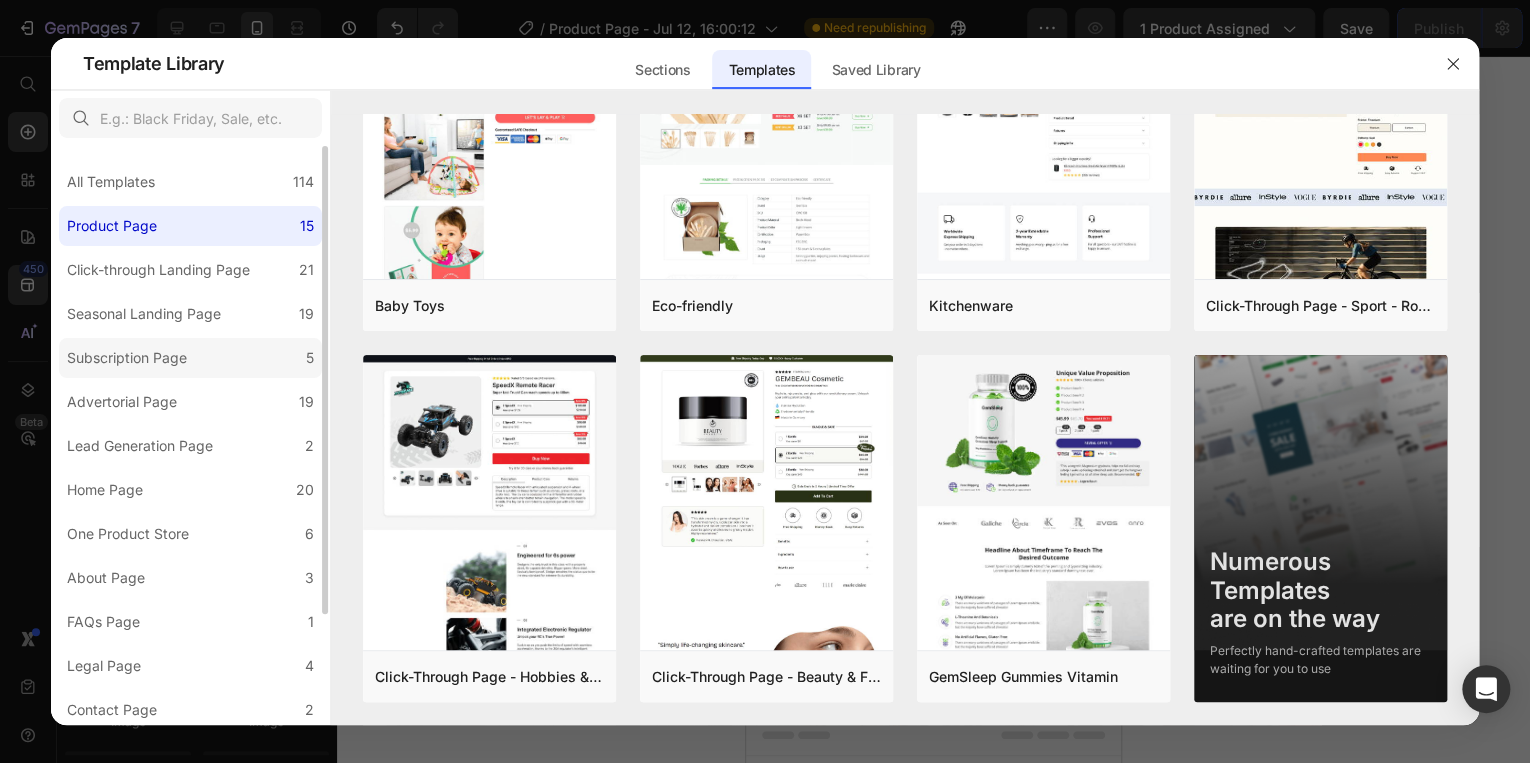 click on "Subscription Page 5" 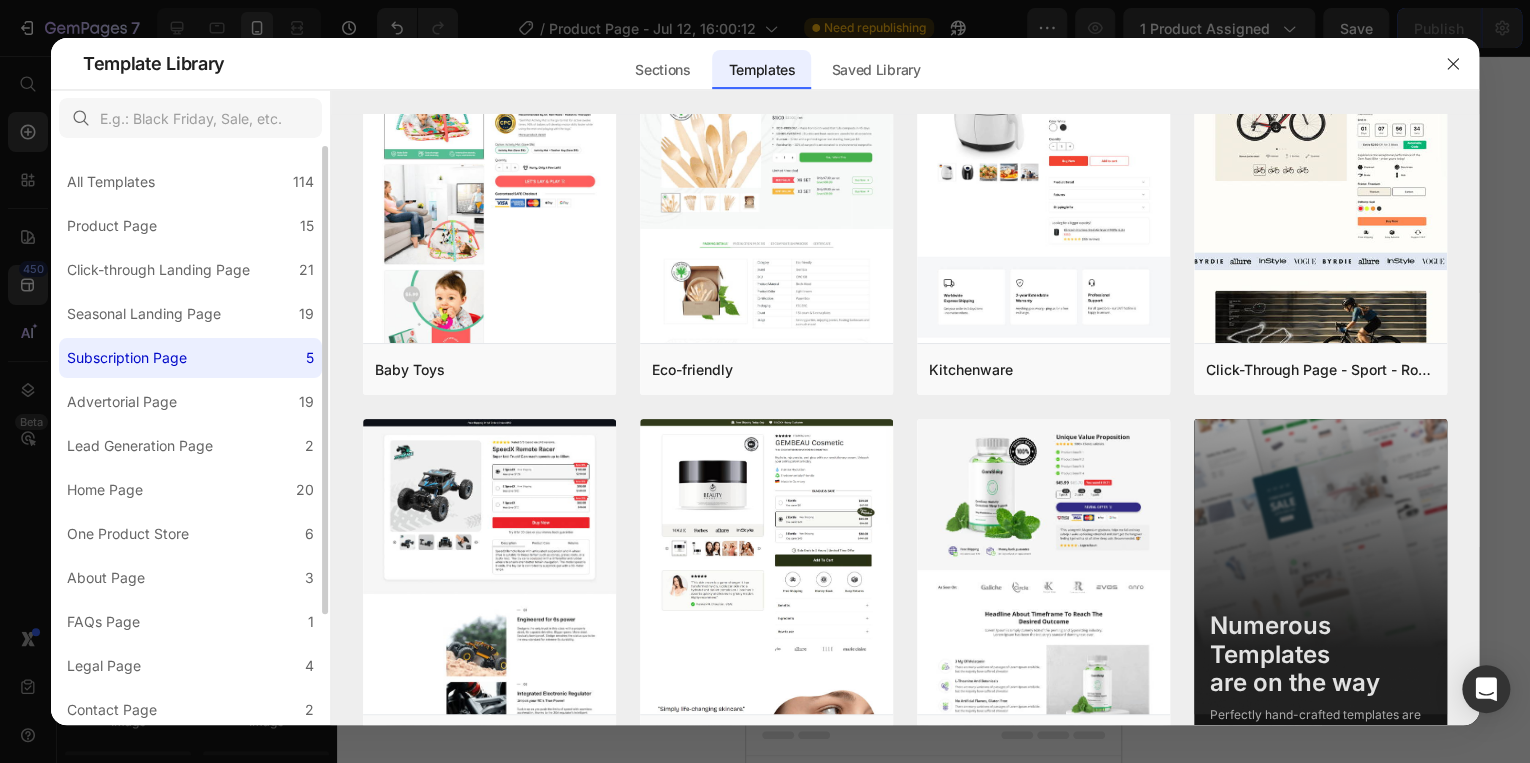 scroll, scrollTop: 0, scrollLeft: 0, axis: both 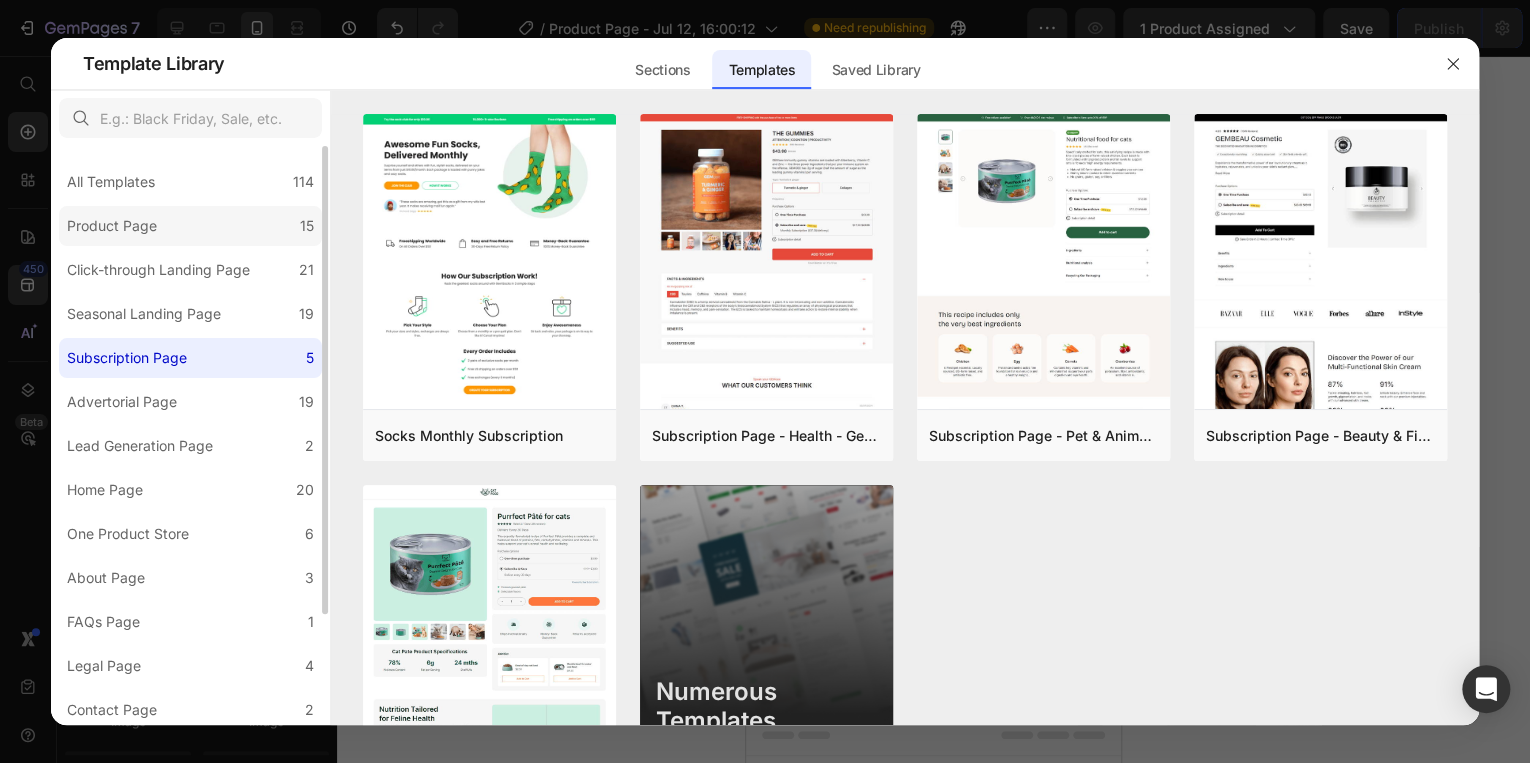 click on "Product Page" at bounding box center (112, 226) 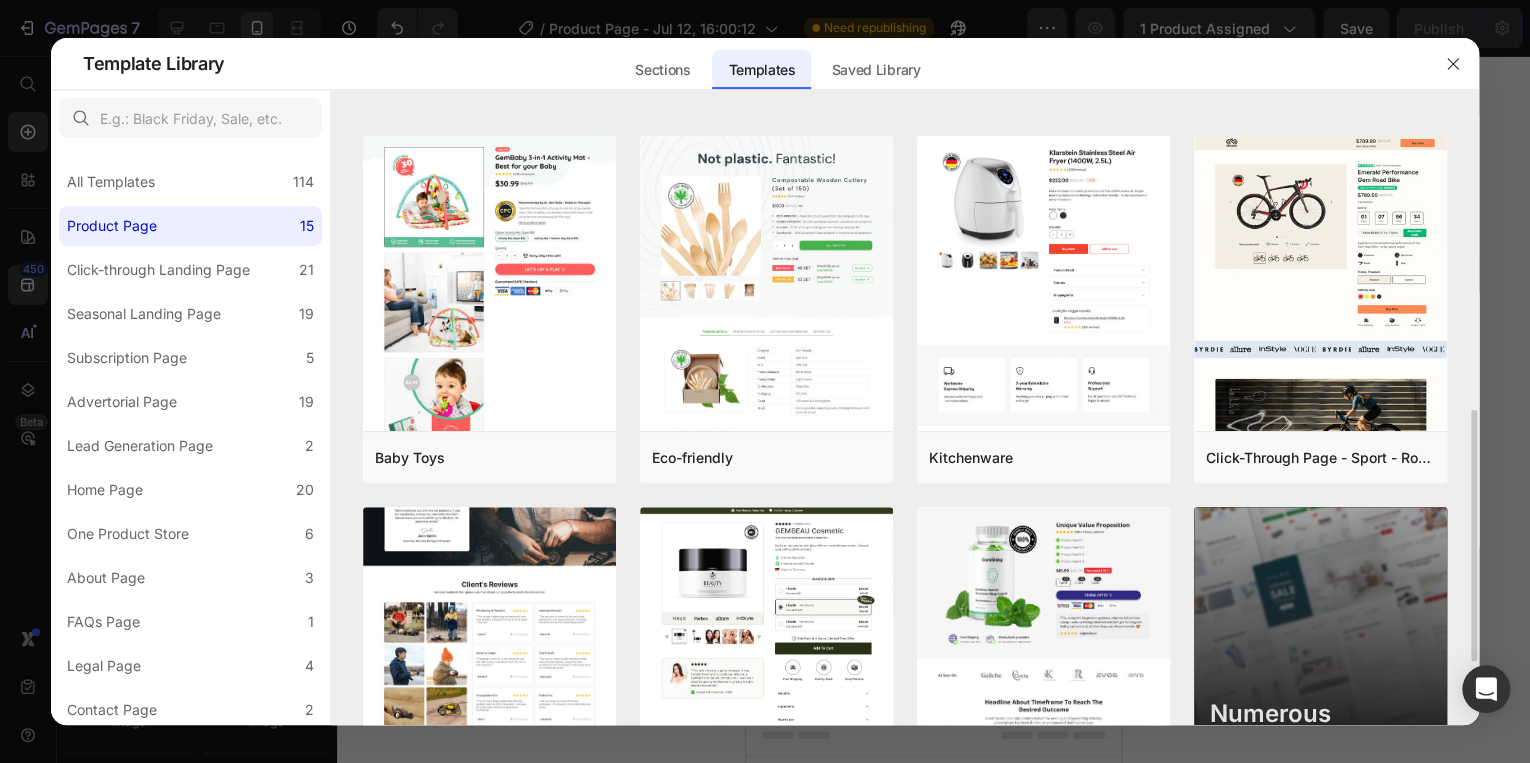 scroll, scrollTop: 872, scrollLeft: 0, axis: vertical 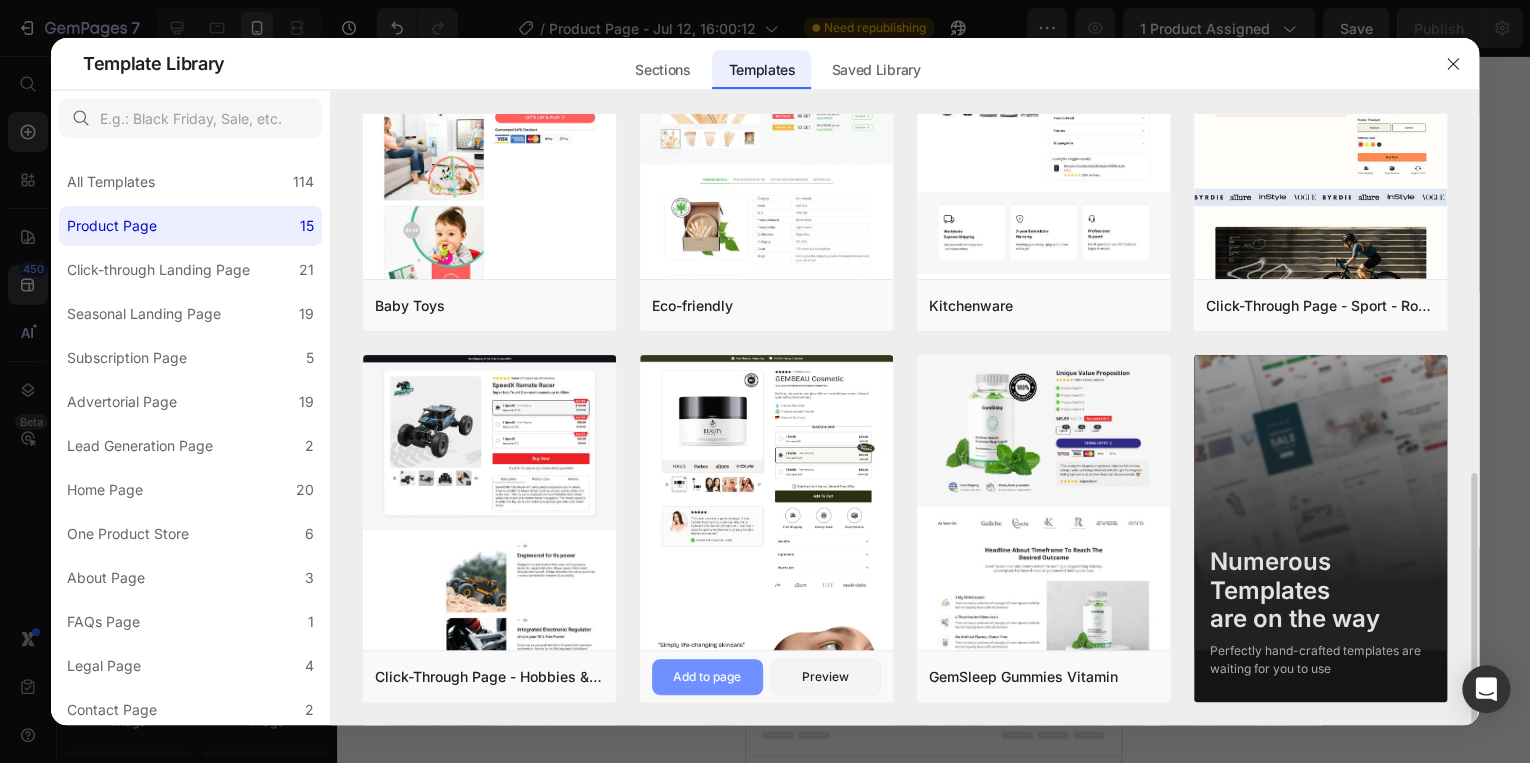 click on "Add to page" at bounding box center [707, 677] 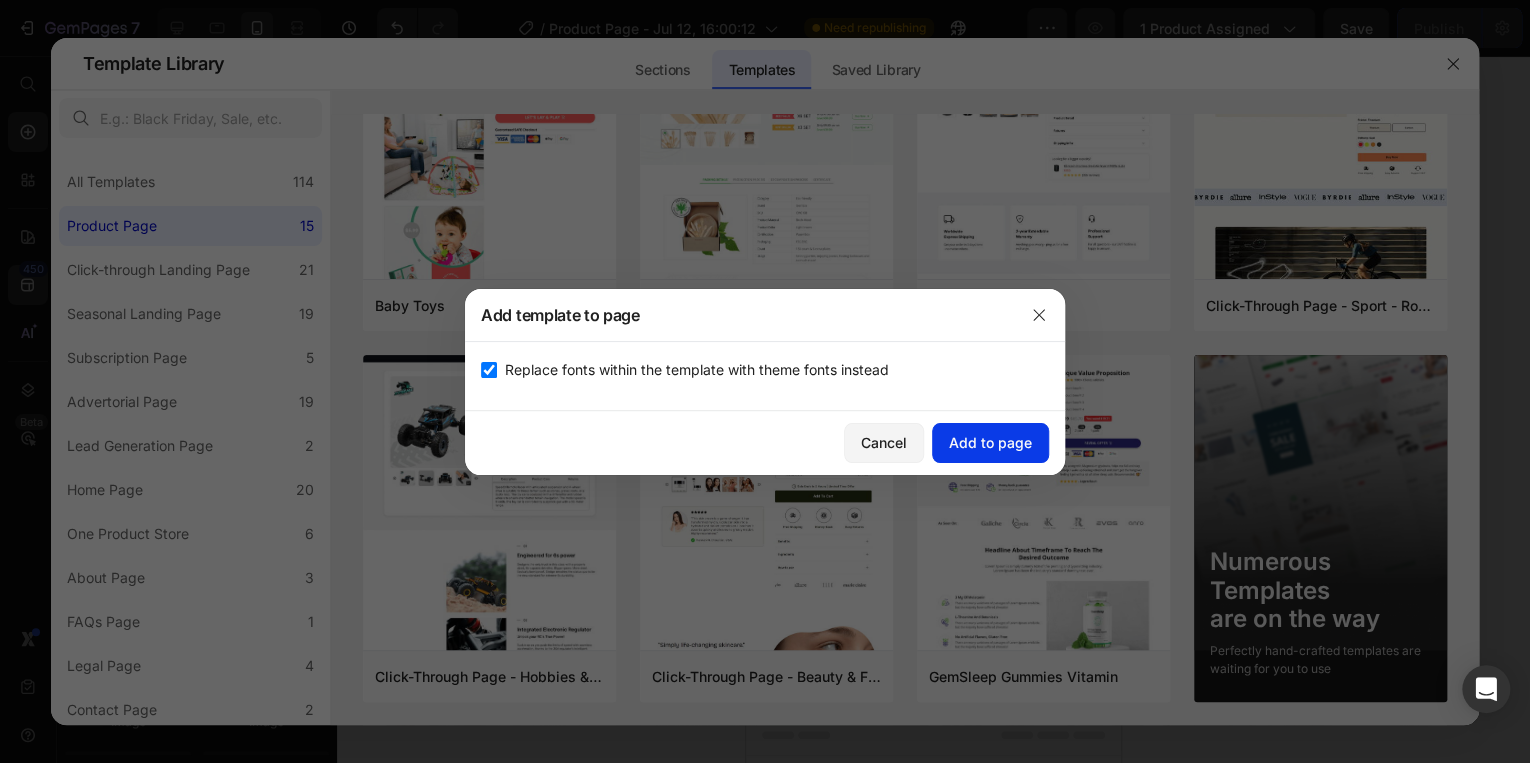 click on "Add to page" at bounding box center [990, 442] 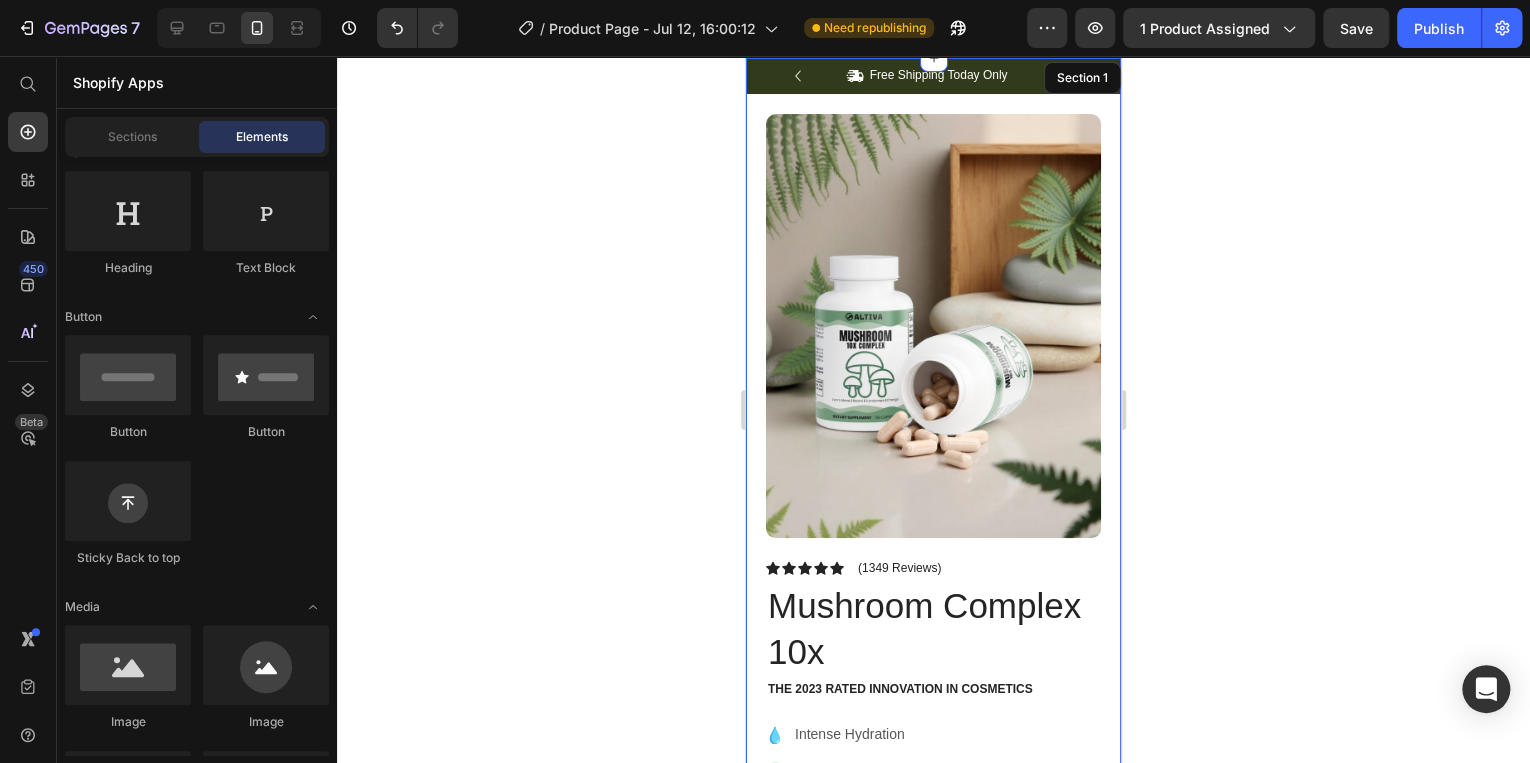 scroll, scrollTop: 40, scrollLeft: 0, axis: vertical 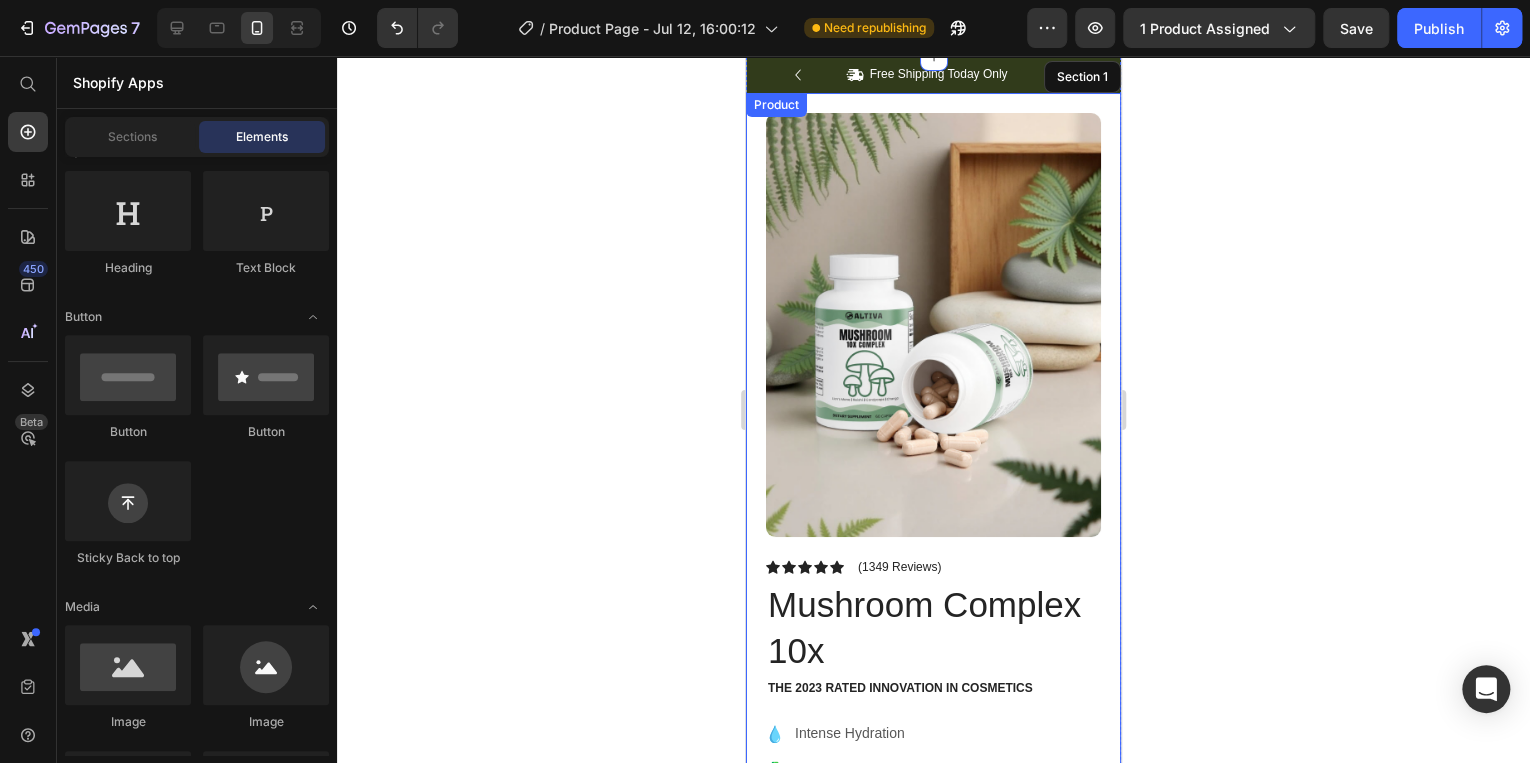 click 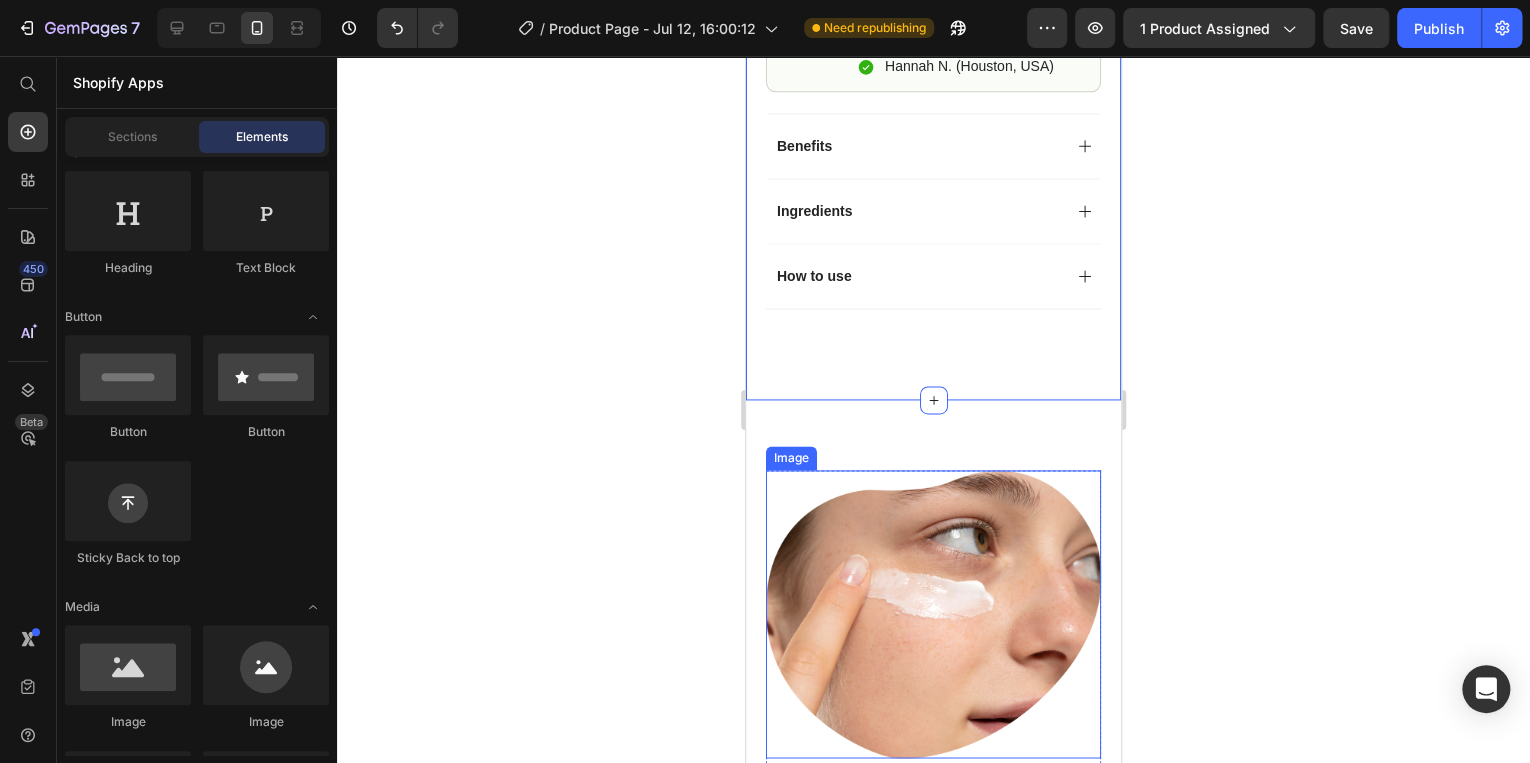 scroll, scrollTop: 1400, scrollLeft: 0, axis: vertical 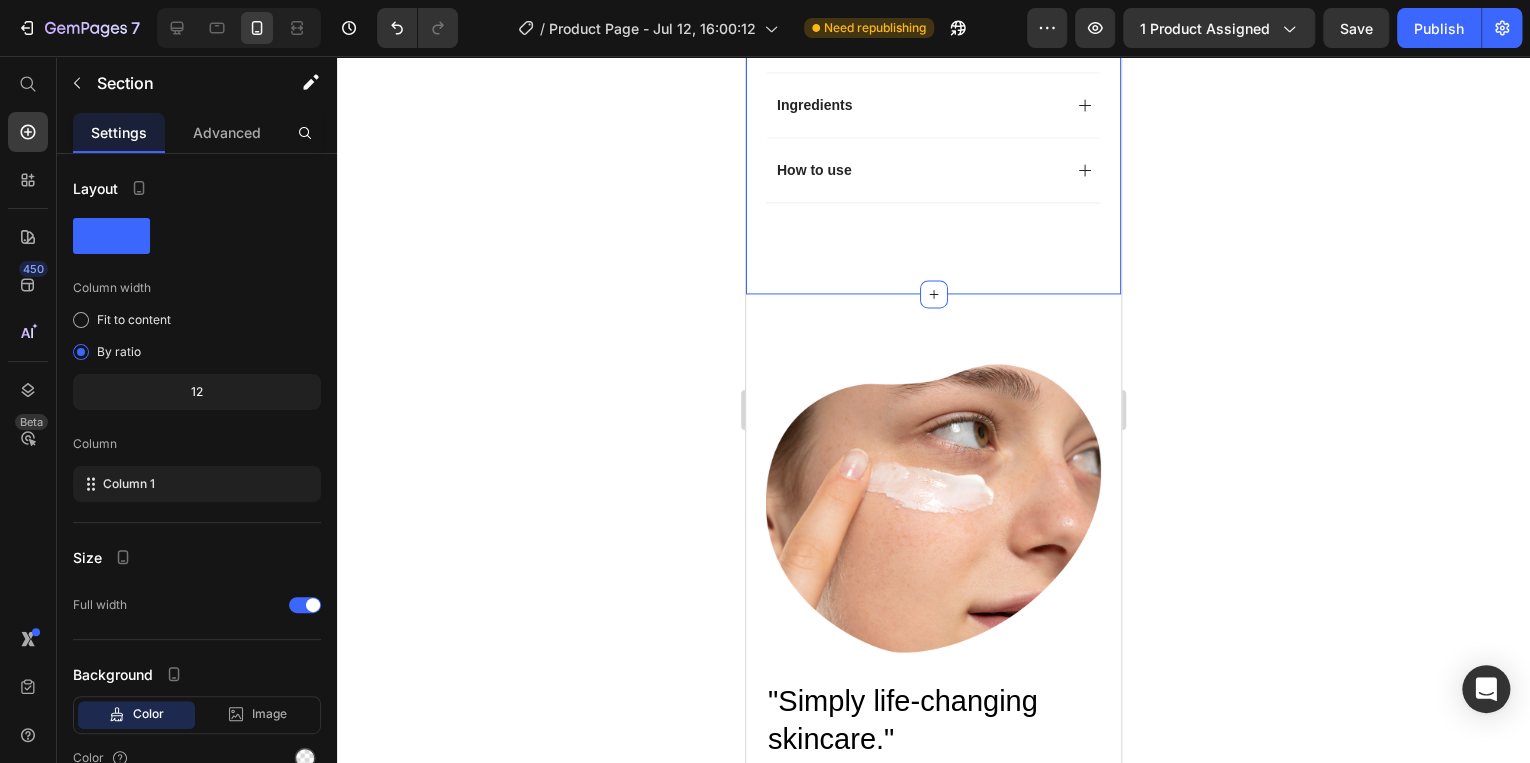 click on "Icon Free Shipping Today Only Text Block Row
Icon 84,000+ Happy Customer Text Block Row
Carousel Row Product Images Image Icon Icon Icon Icon Icon Icon List “This skin cream is a game-changer! It has transformed my dry, lackluster skin into a hydrated and radiant complexion. I love how it absorbs quickly and leaves no greasy residue. Highly recommend” Text Block
Icon [FIRST] [LAST]. ([CITY], [COUNTRY]) Text Block Row Row Row Icon Icon Icon Icon Icon Icon List (1349 Reviews) Text Block Row Mushroom Complex 10x Product Title The 2023 Rated Innovation in Cosmetics Text Block Hydrate, rejuvenate, and glow with our revolutionary cream. Unleash your skin's potential today. Text Block
Intense Hydration
Environmentally Friendly
Made in Germany Item List Kaching Bundles Kaching Bundles
Icon Sale Ends In 2 Hours | Limited Time Offer Text Block Row" at bounding box center (933, -505) 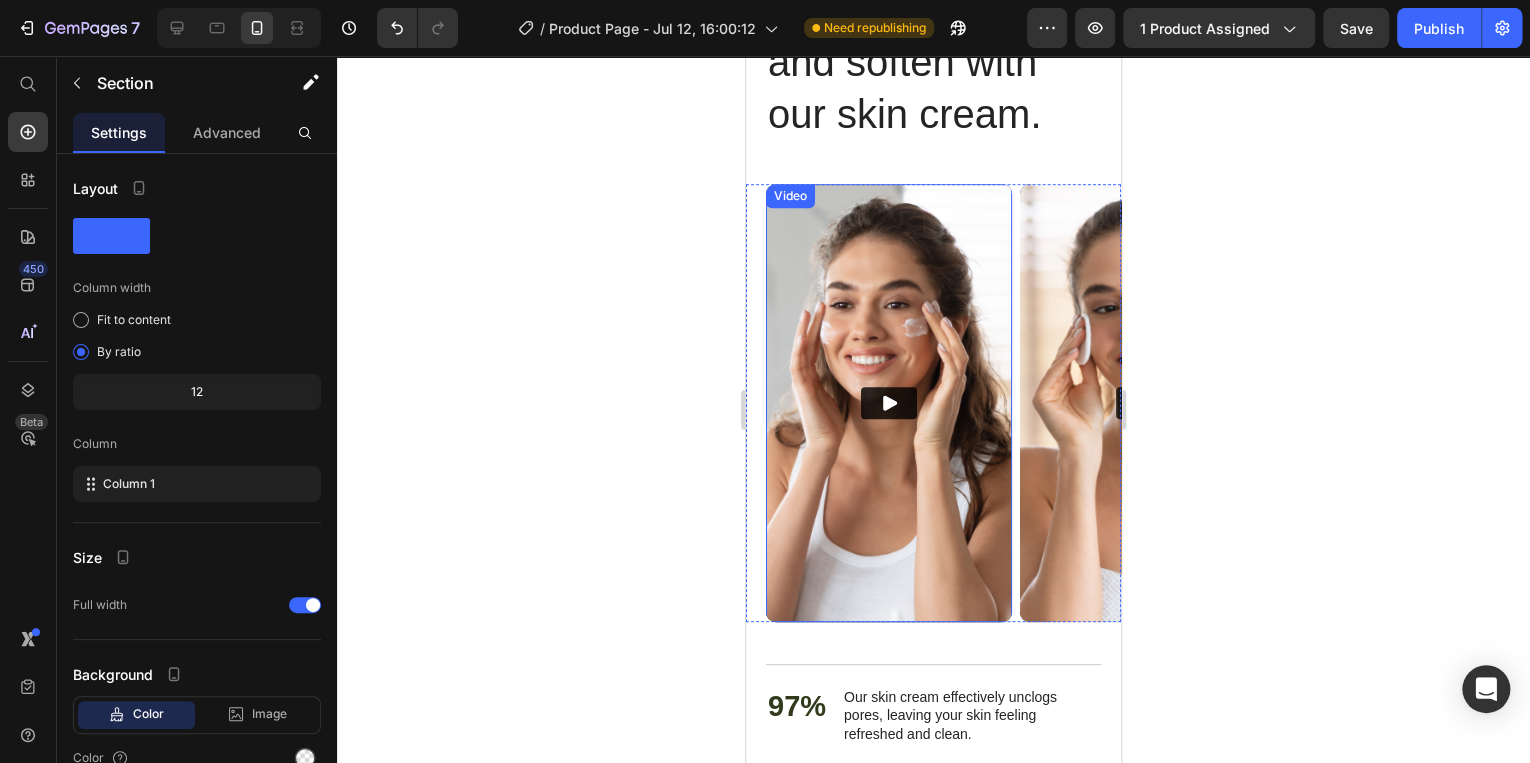 scroll, scrollTop: 4520, scrollLeft: 0, axis: vertical 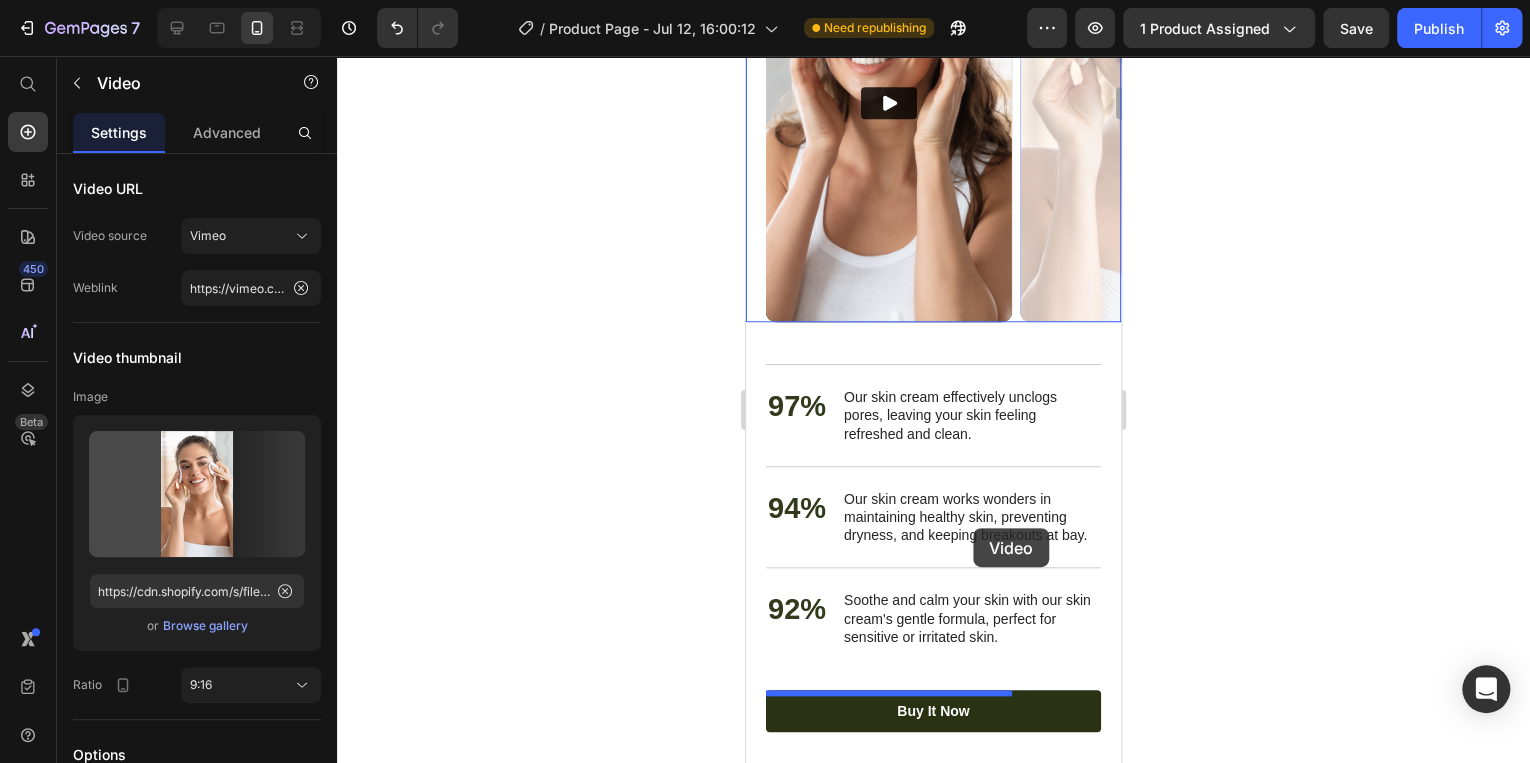 drag, startPoint x: 1039, startPoint y: 528, endPoint x: 973, endPoint y: 528, distance: 66 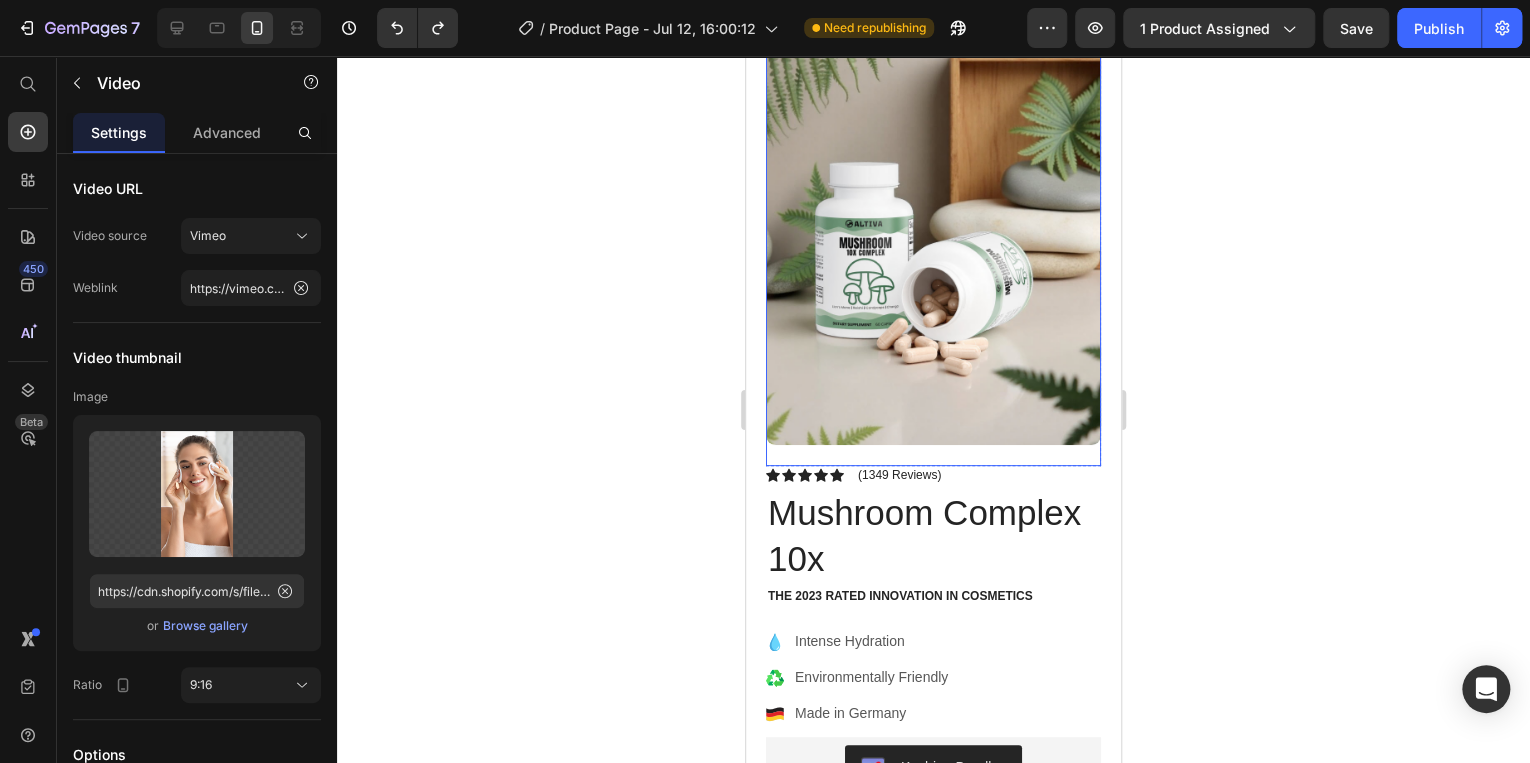 scroll, scrollTop: 400, scrollLeft: 0, axis: vertical 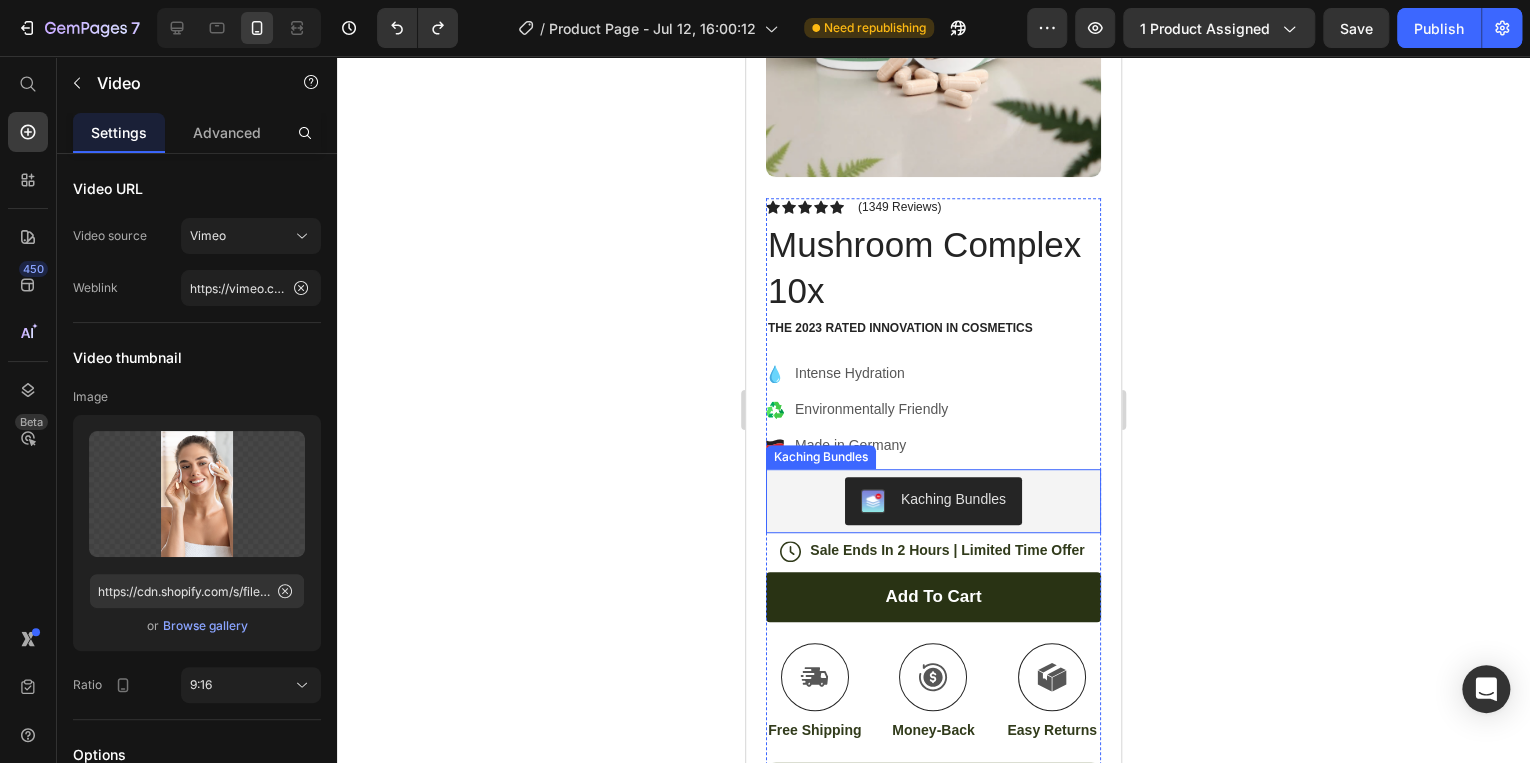 click on "Kaching Bundles" at bounding box center [933, 501] 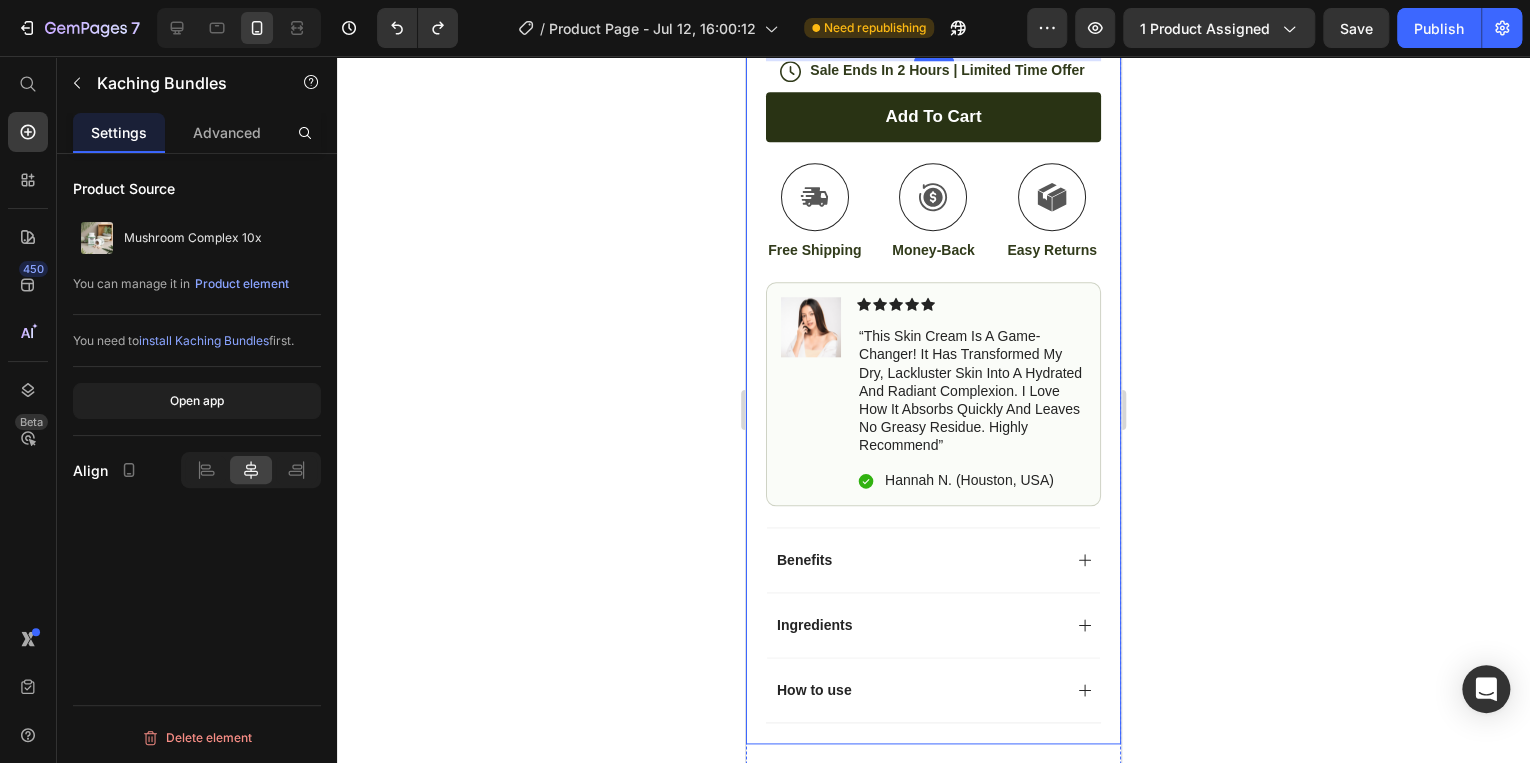 click on "Product Images Image Icon Icon Icon Icon Icon Icon List “This skin cream is a game-changer! It has transformed my dry, lackluster skin into a hydrated and radiant complexion. I love how it absorbs quickly and leaves no greasy residue. Highly recommend” Text Block
Icon [FIRST] [LAST]. ([CITY], [COUNTRY]) Text Block Row Row Row Icon Icon Icon Icon Icon Icon List (1349 Reviews) Text Block Row Mushroom Complex 10x Product Title The 2023 Rated Innovation in Cosmetics Text Block Hydrate, rejuvenate, and glow with our revolutionary cream. Unleash your skin's potential today. Text Block
Intense Hydration
Environmentally Friendly
Made in Germany Item List Kaching Bundles Kaching Bundles 8
Icon Sale Ends In 2 Hours | Limited Time Offer Text Block Row add to cart Add to Cart
Icon Free Shipping Text Block
Icon Money-Back Text Block
Icon Easy Returns Text Block Row Image Icon Icon Icon Icon Icon Icon List" at bounding box center [933, -1] 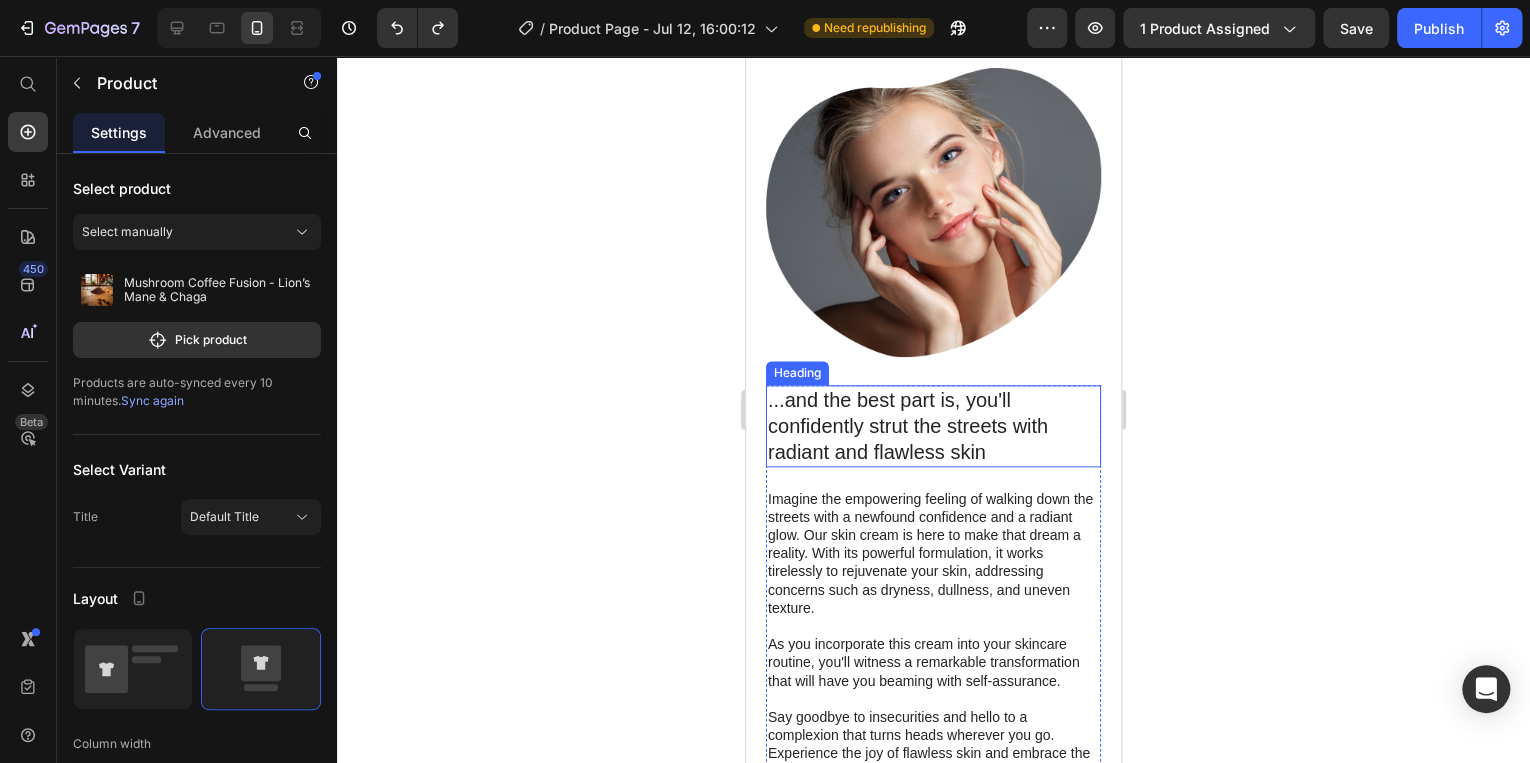 scroll, scrollTop: 1120, scrollLeft: 0, axis: vertical 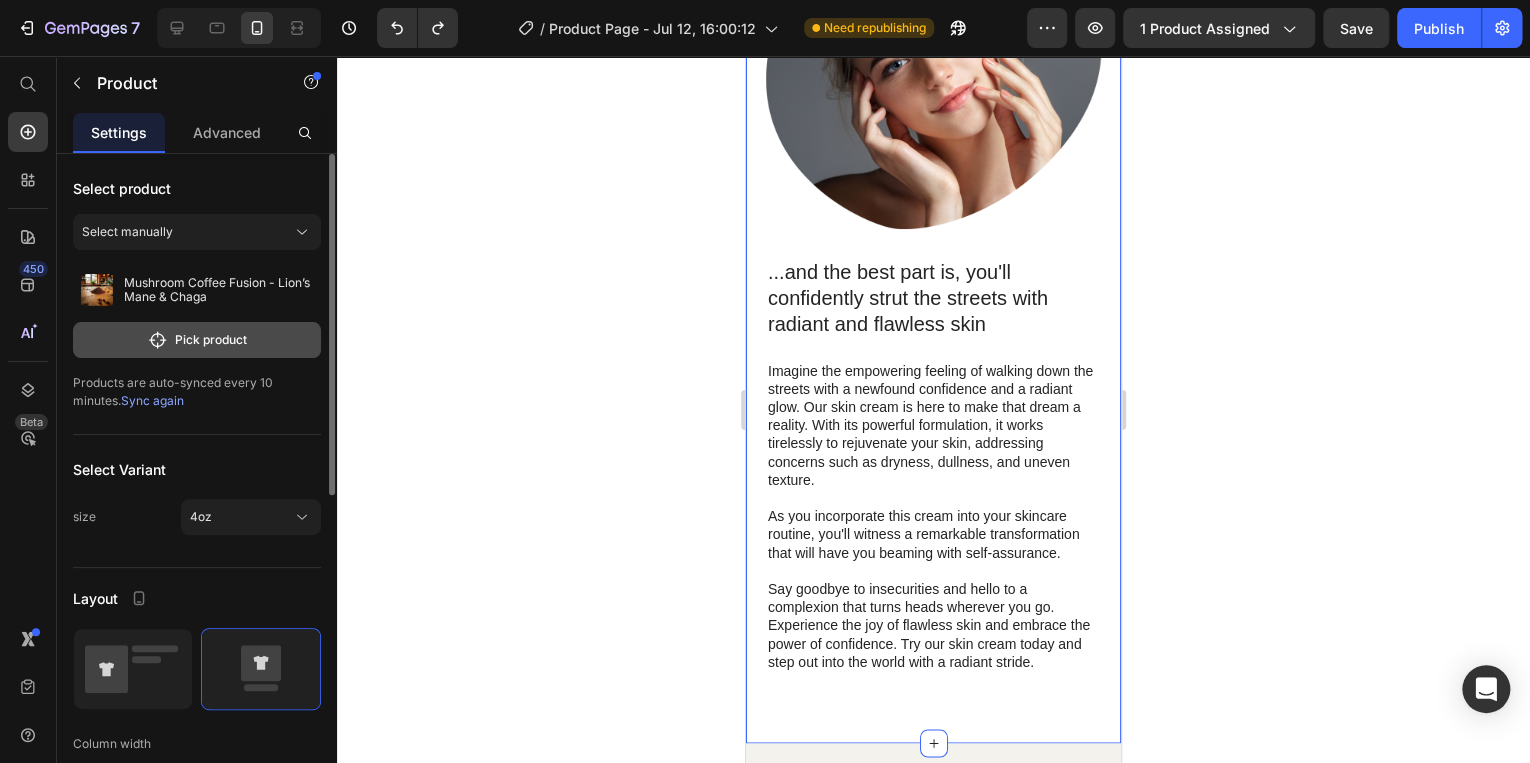 click on "Pick product" 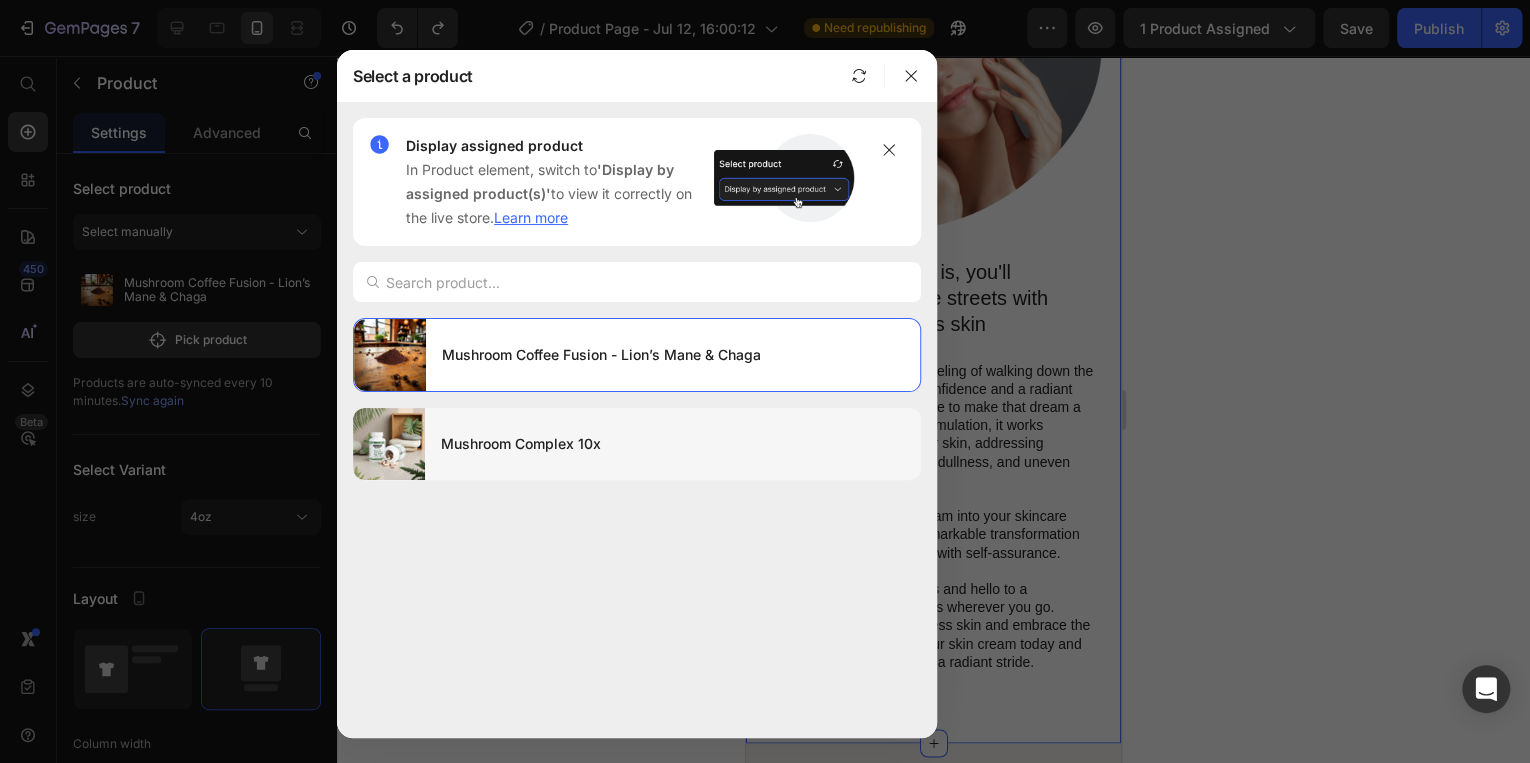 click on "Mushroom Complex 10x" at bounding box center [673, 444] 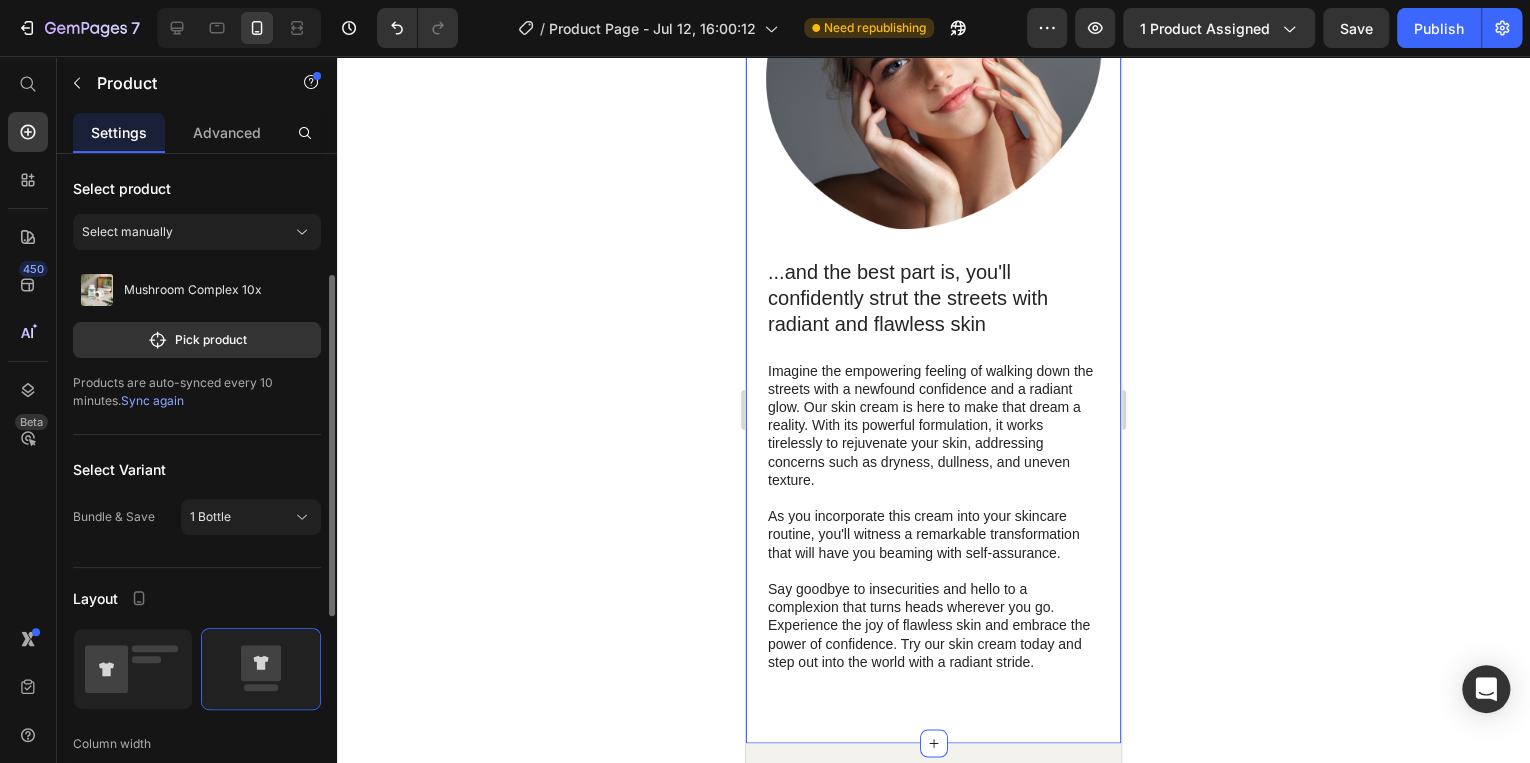 scroll, scrollTop: 160, scrollLeft: 0, axis: vertical 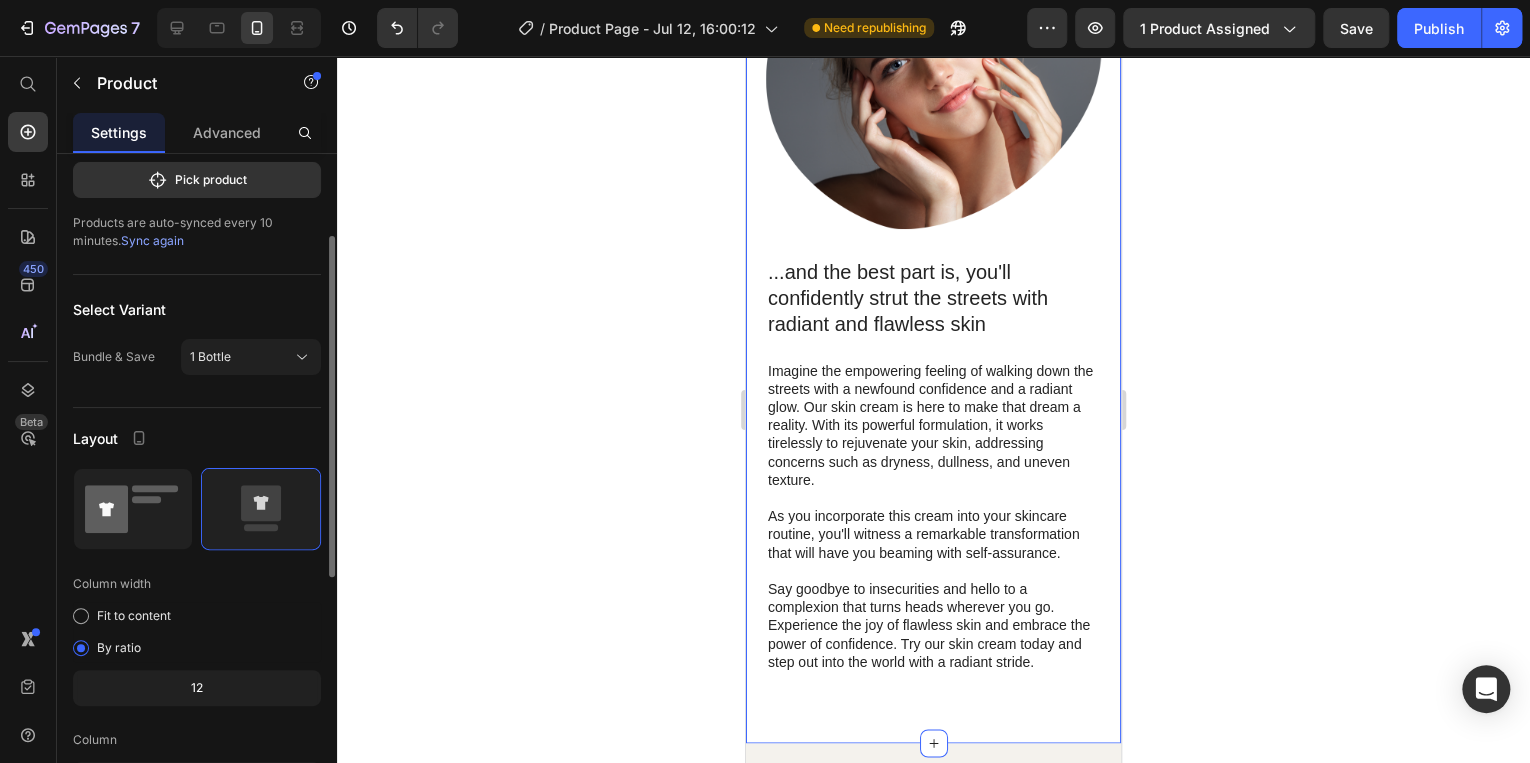 click 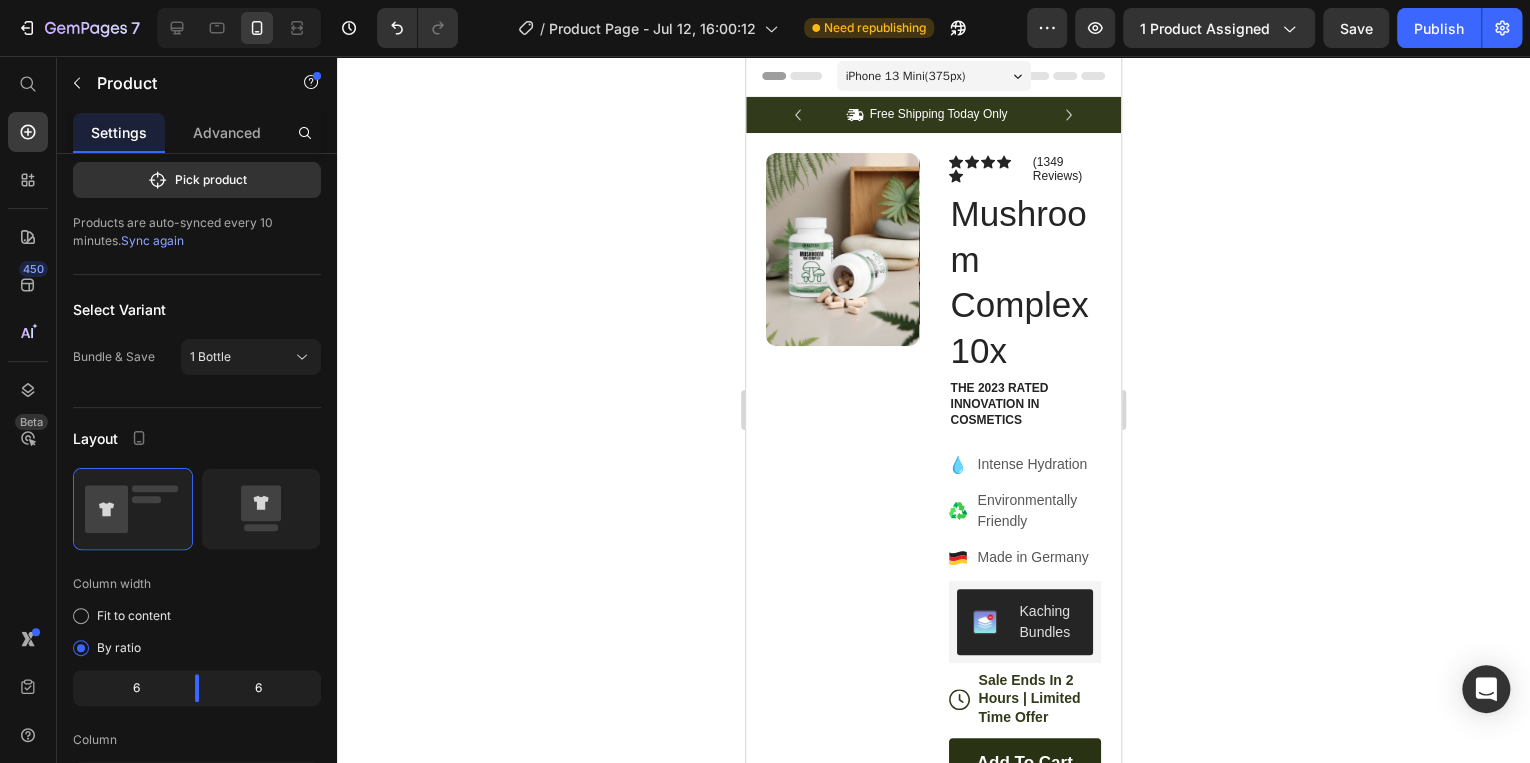 scroll, scrollTop: 0, scrollLeft: 0, axis: both 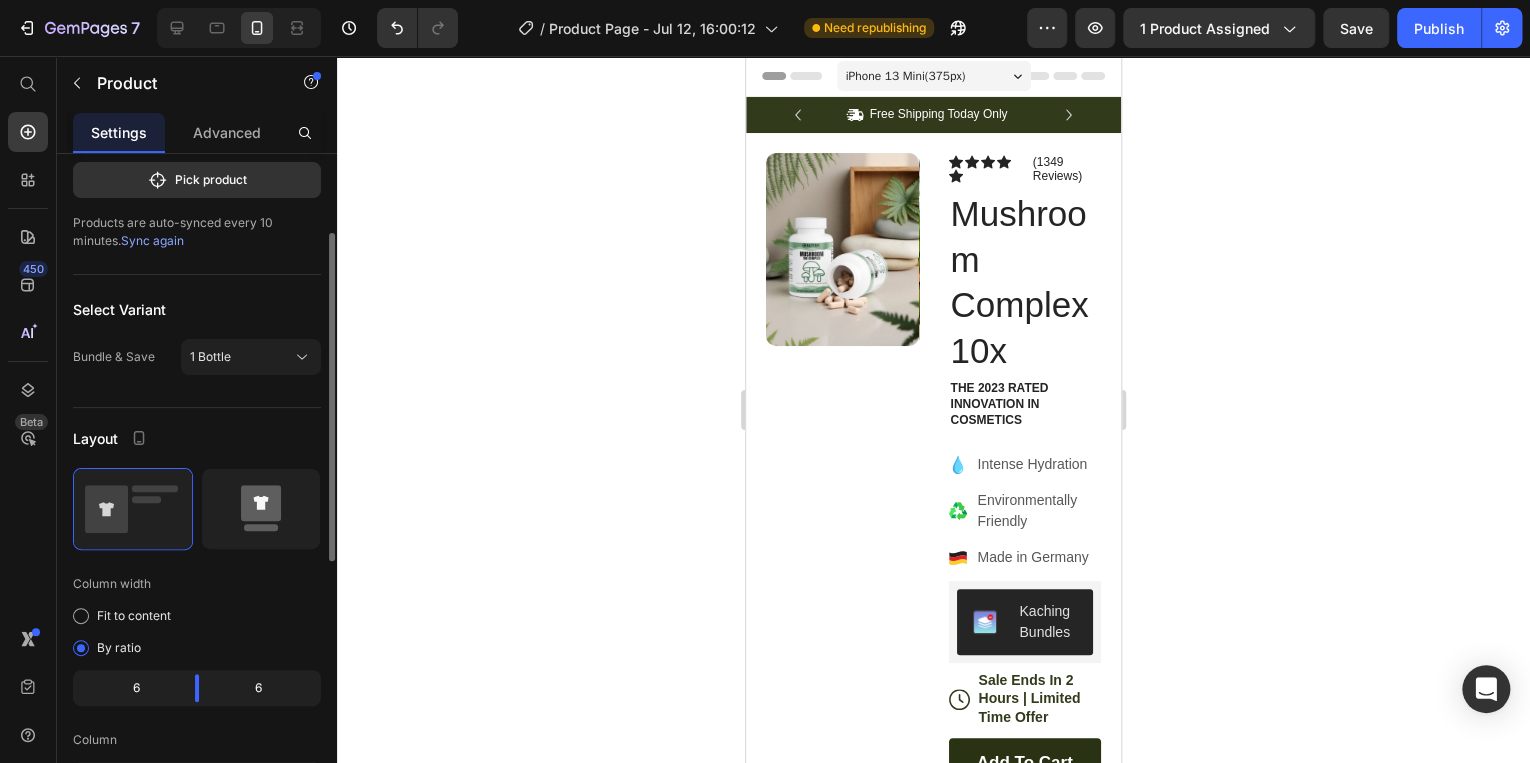 click 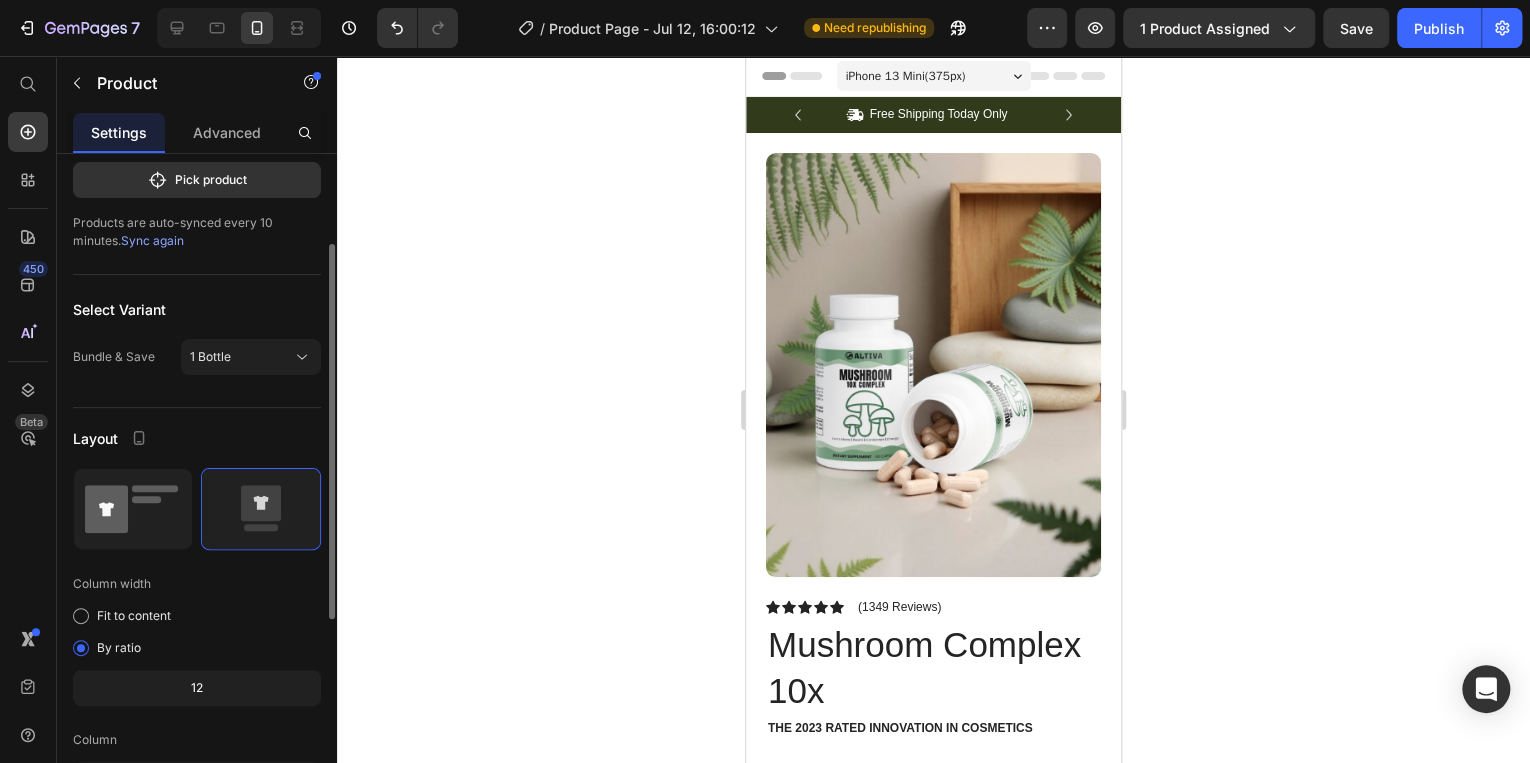 click 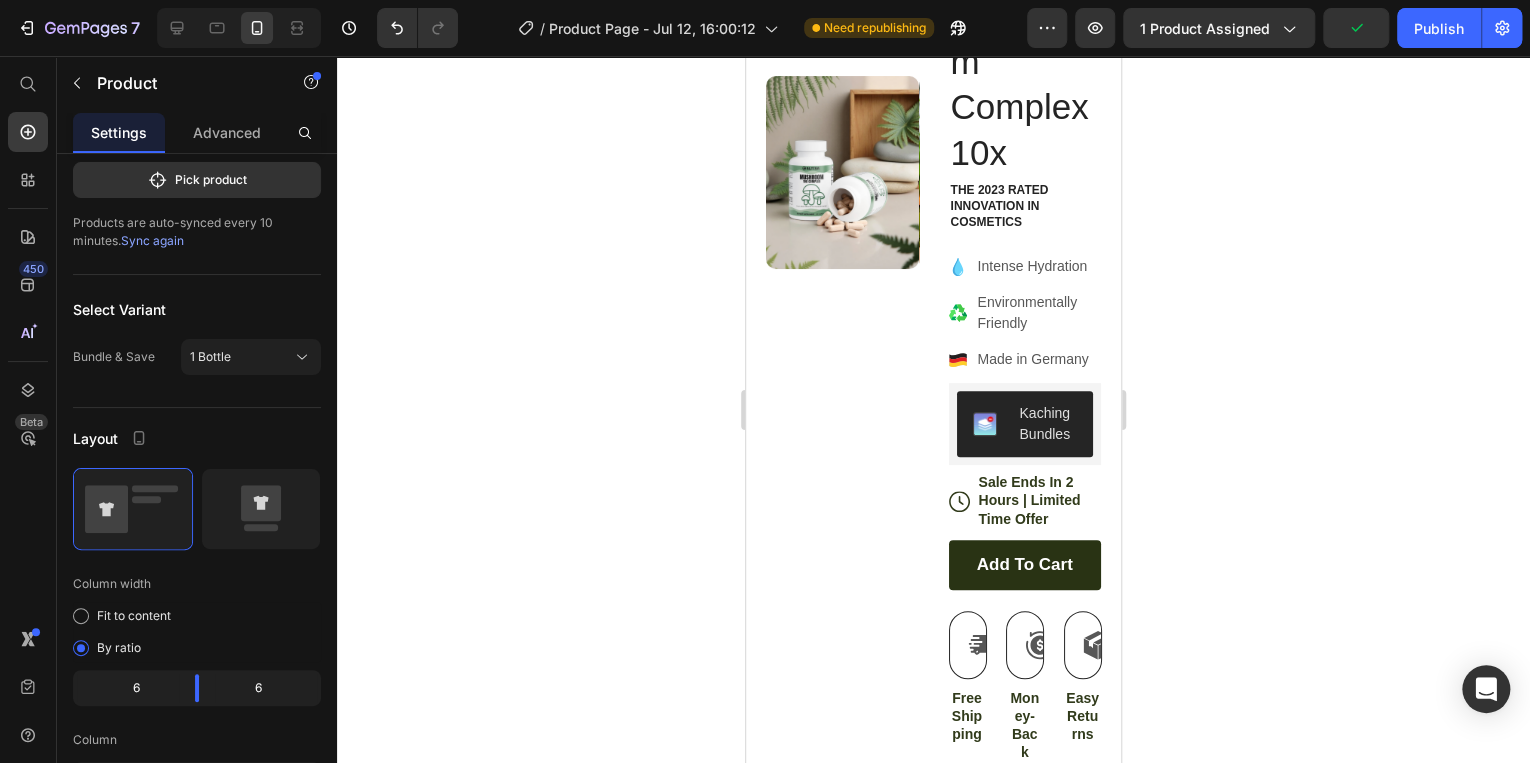 scroll, scrollTop: 160, scrollLeft: 0, axis: vertical 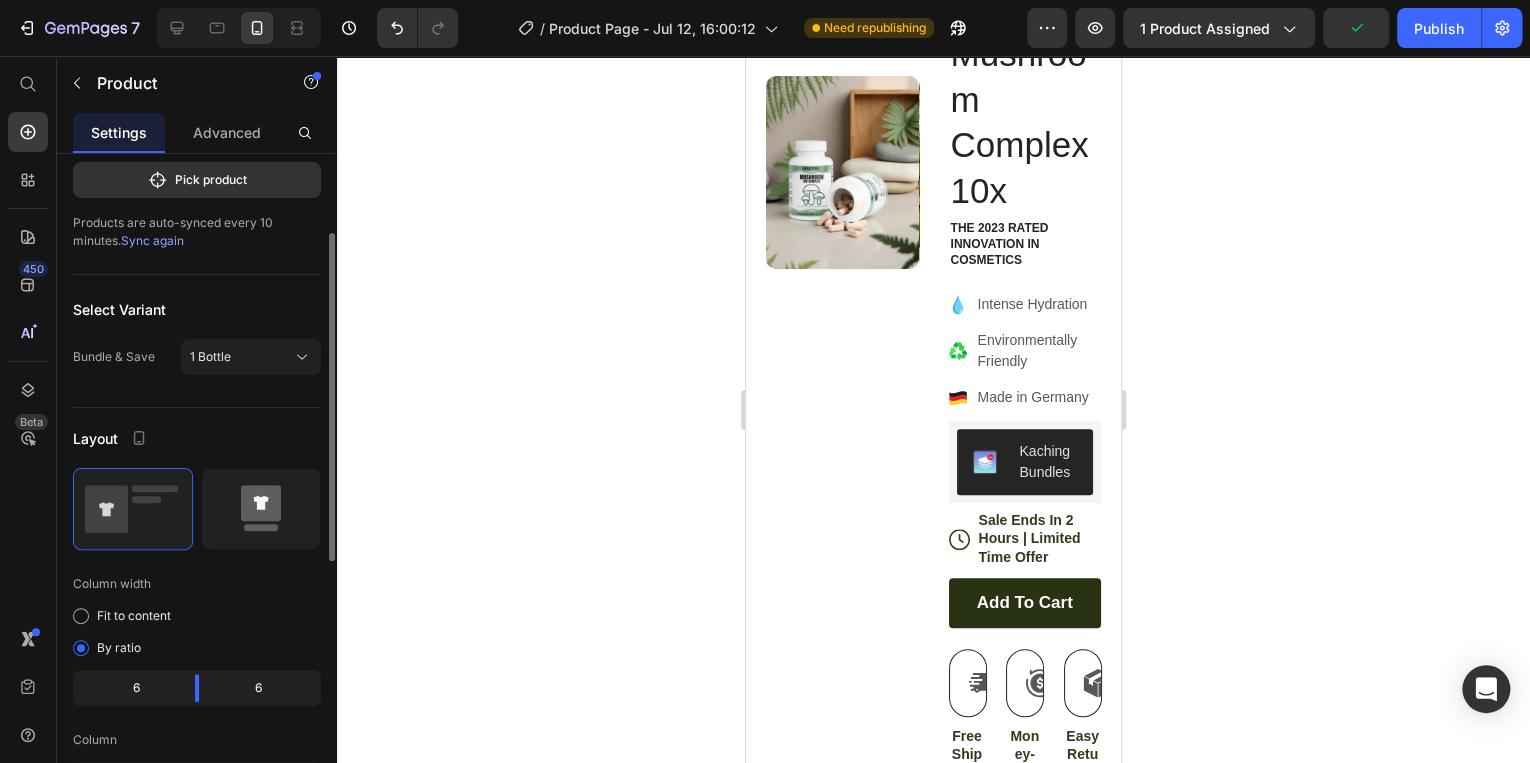 click 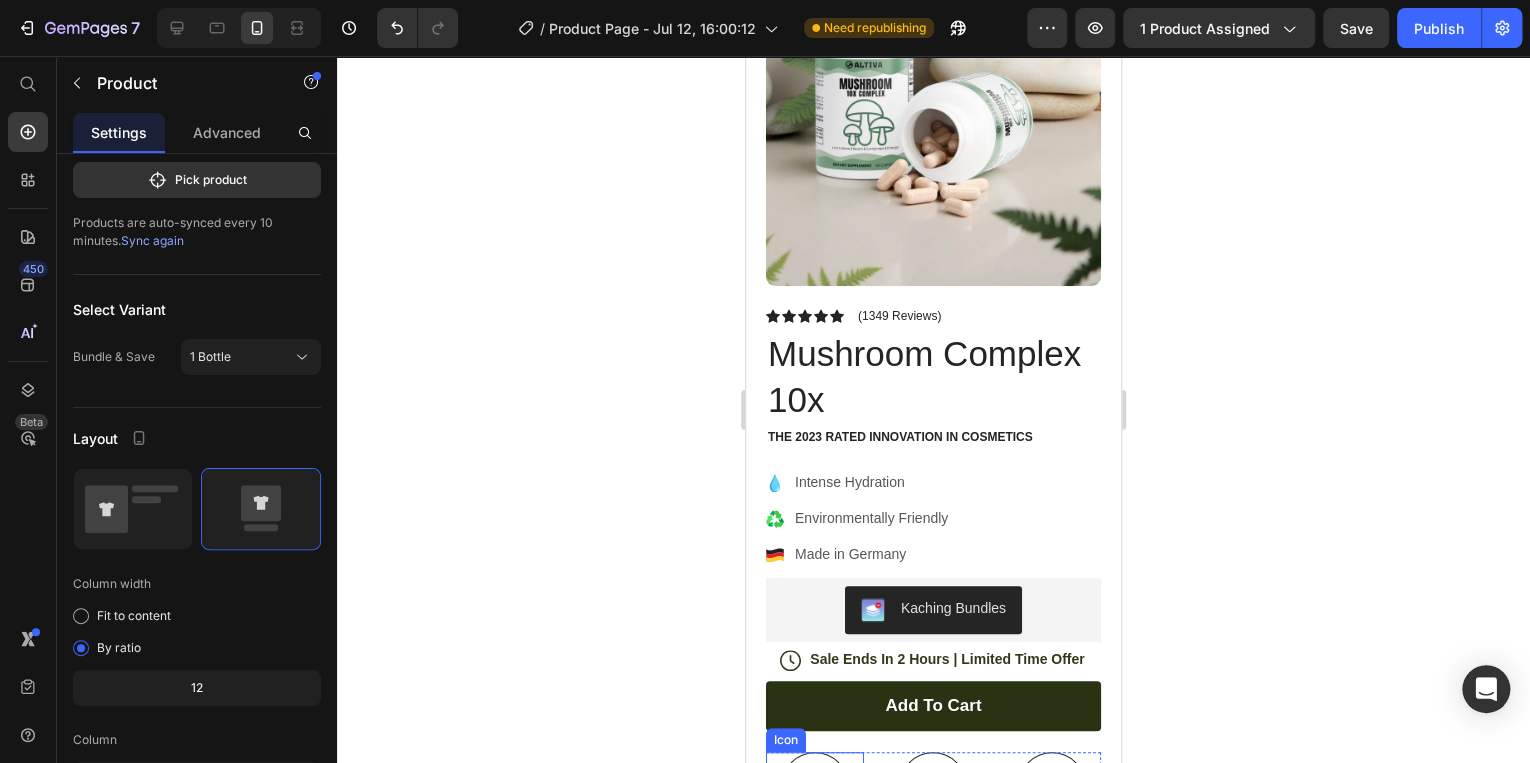 scroll, scrollTop: 160, scrollLeft: 0, axis: vertical 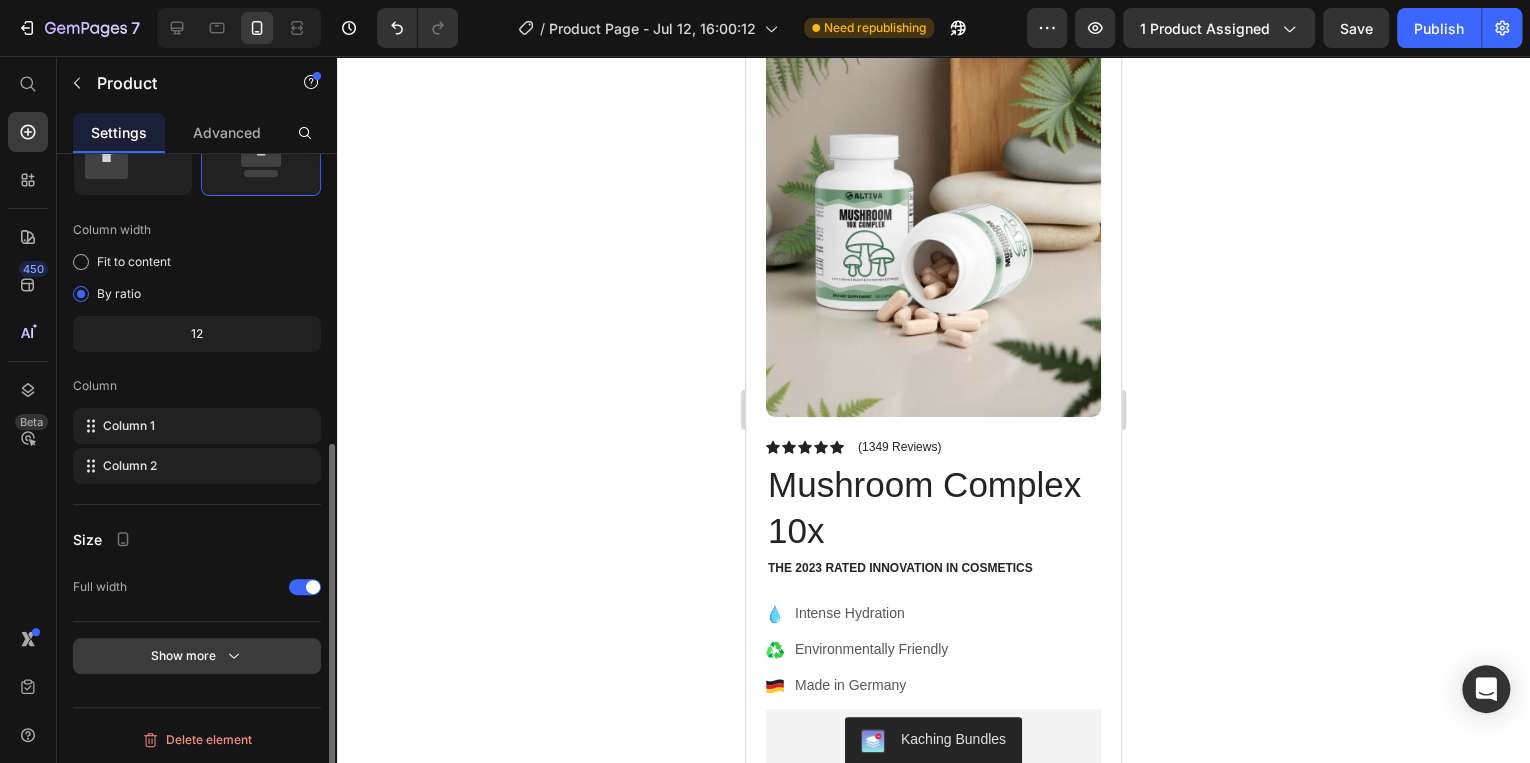 click on "Show more" at bounding box center [197, 656] 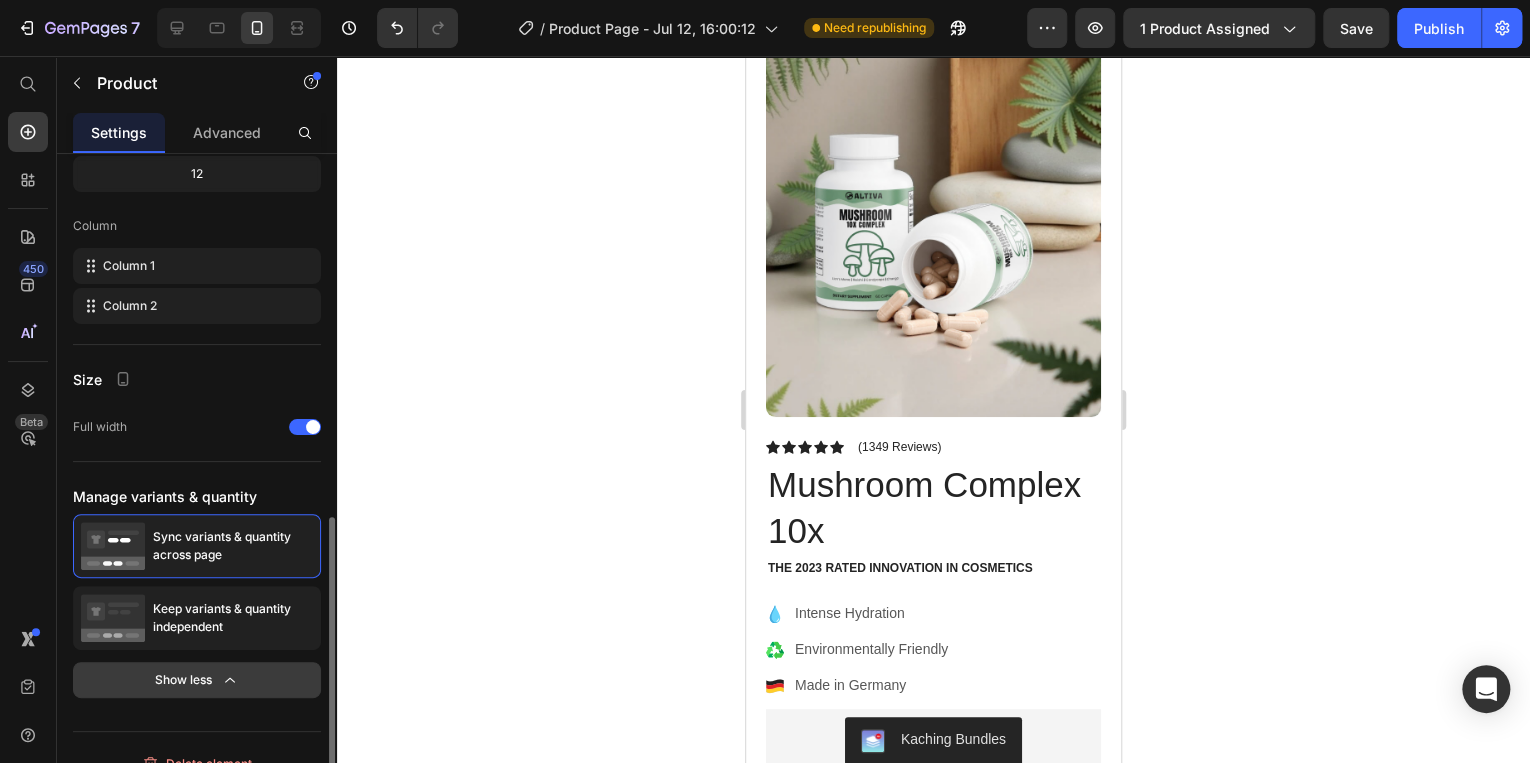 scroll, scrollTop: 697, scrollLeft: 0, axis: vertical 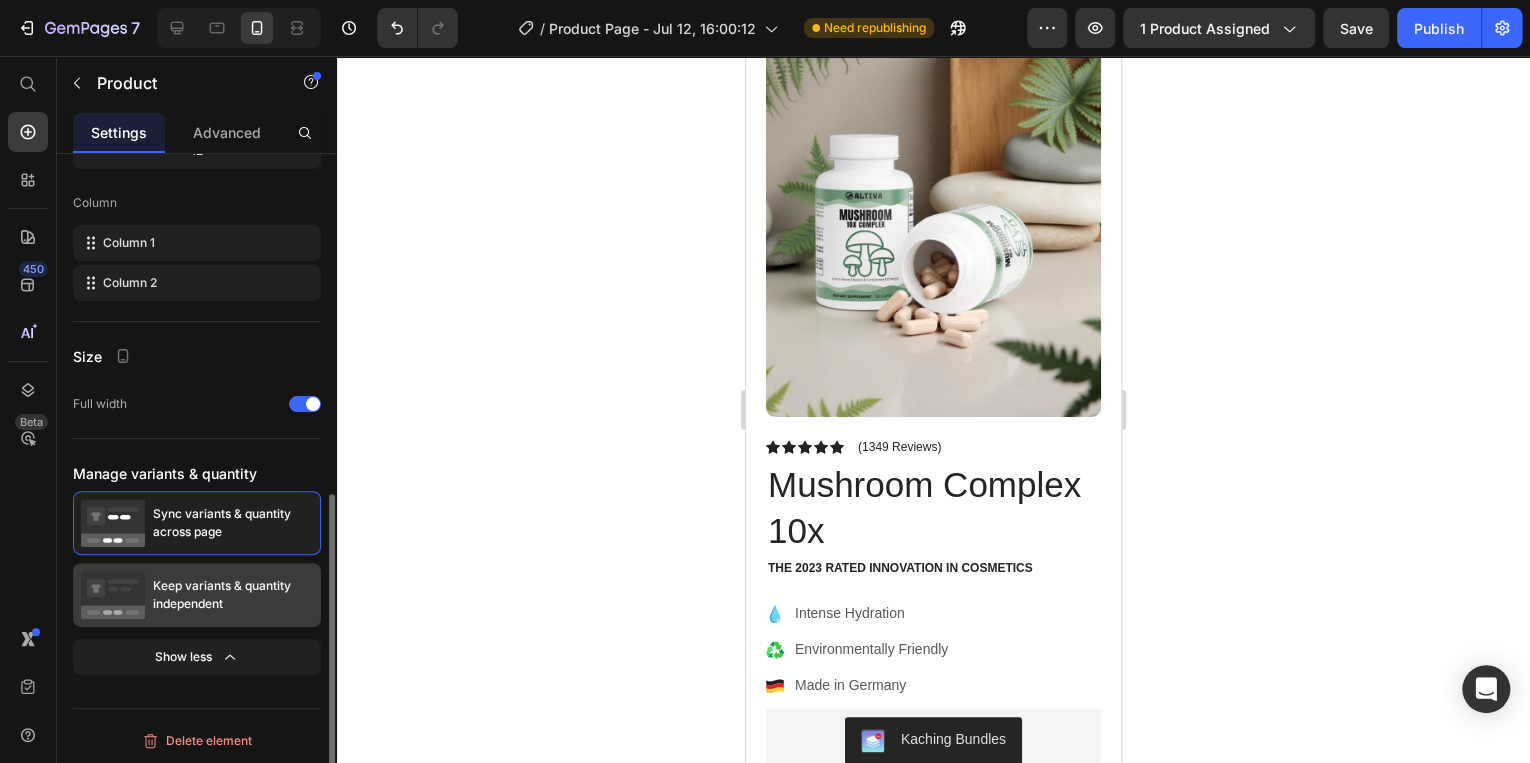 click on "Keep variants & quantity independent" at bounding box center [233, 595] 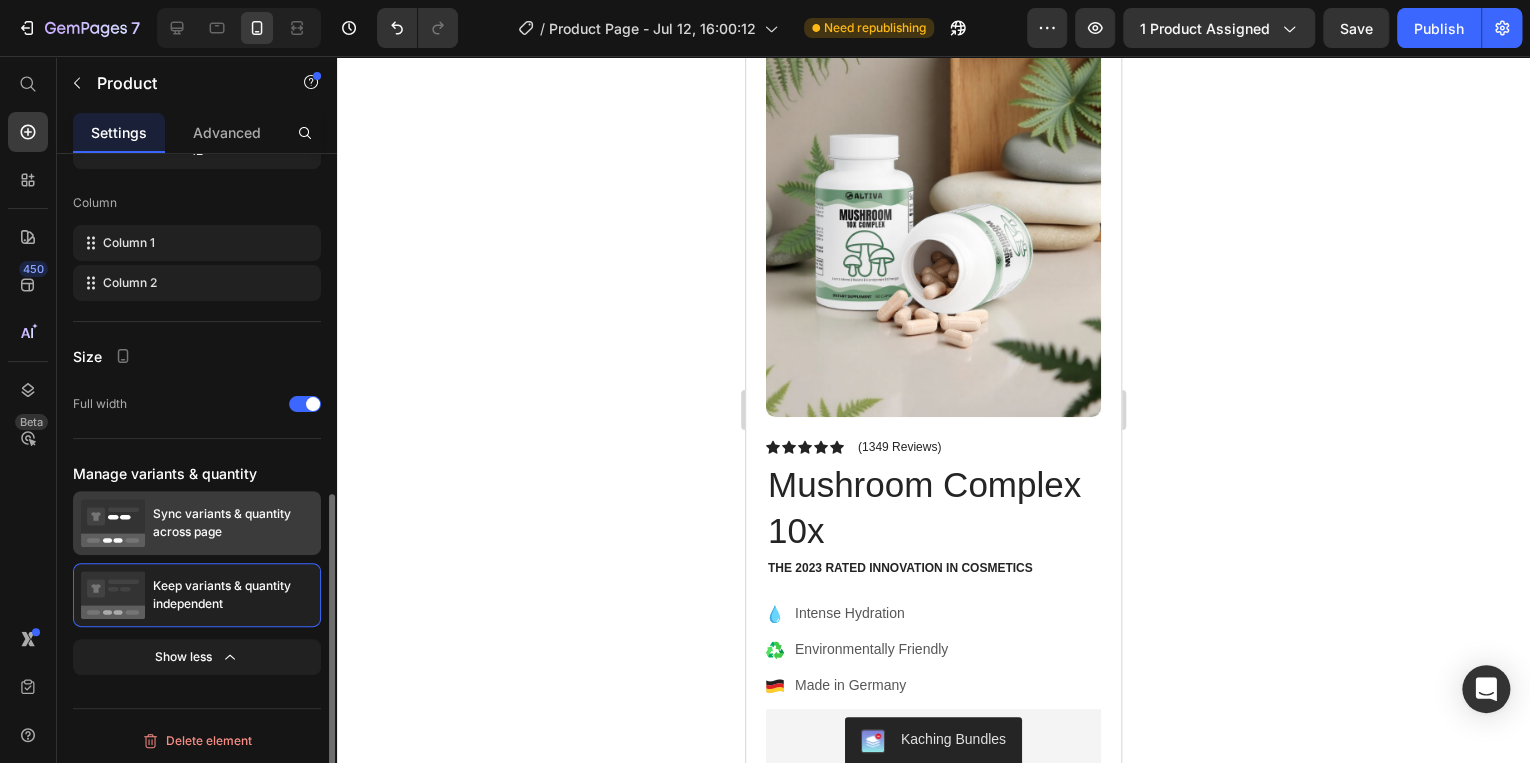 click on "Sync variants & quantity across page" at bounding box center (233, 523) 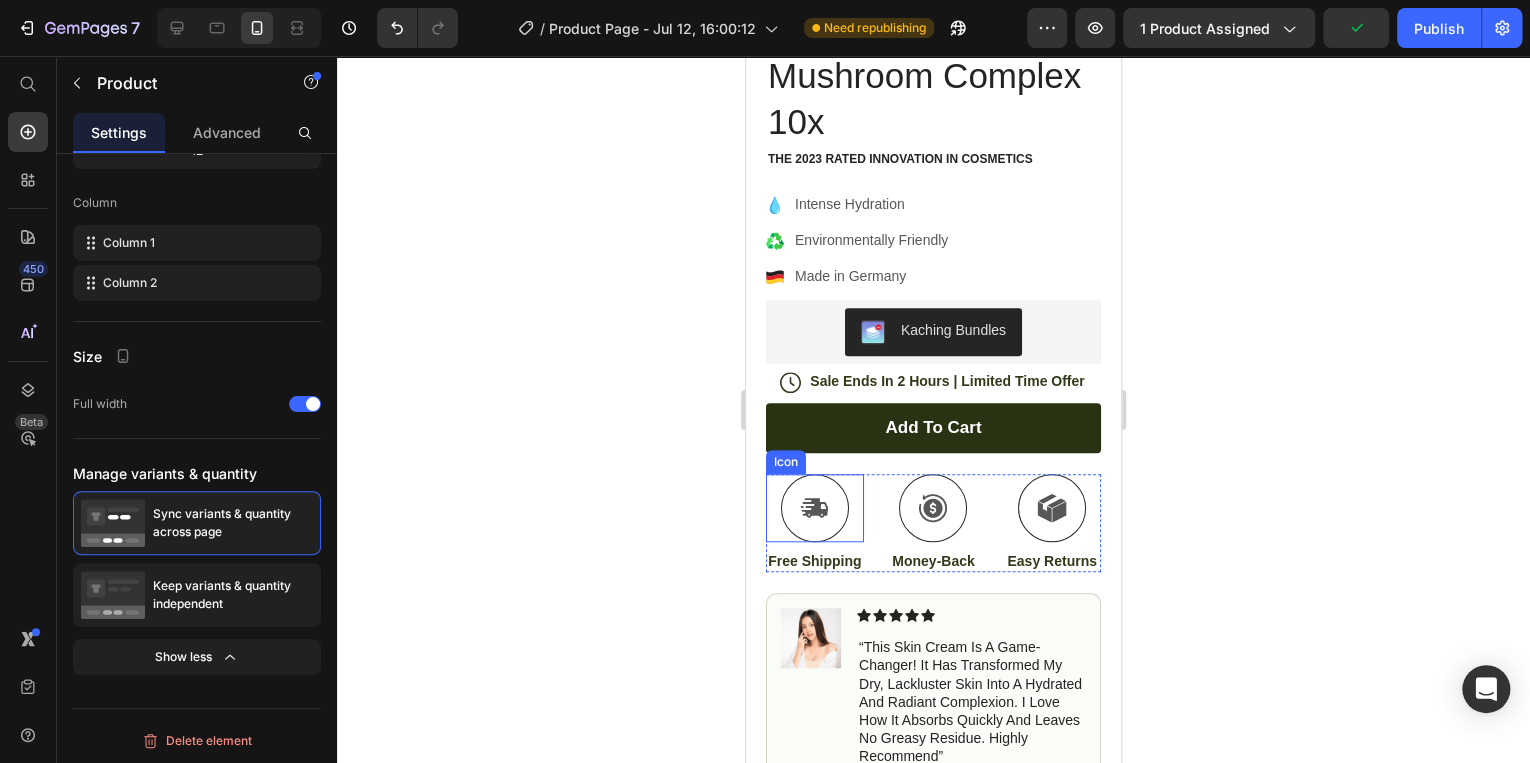 scroll, scrollTop: 640, scrollLeft: 0, axis: vertical 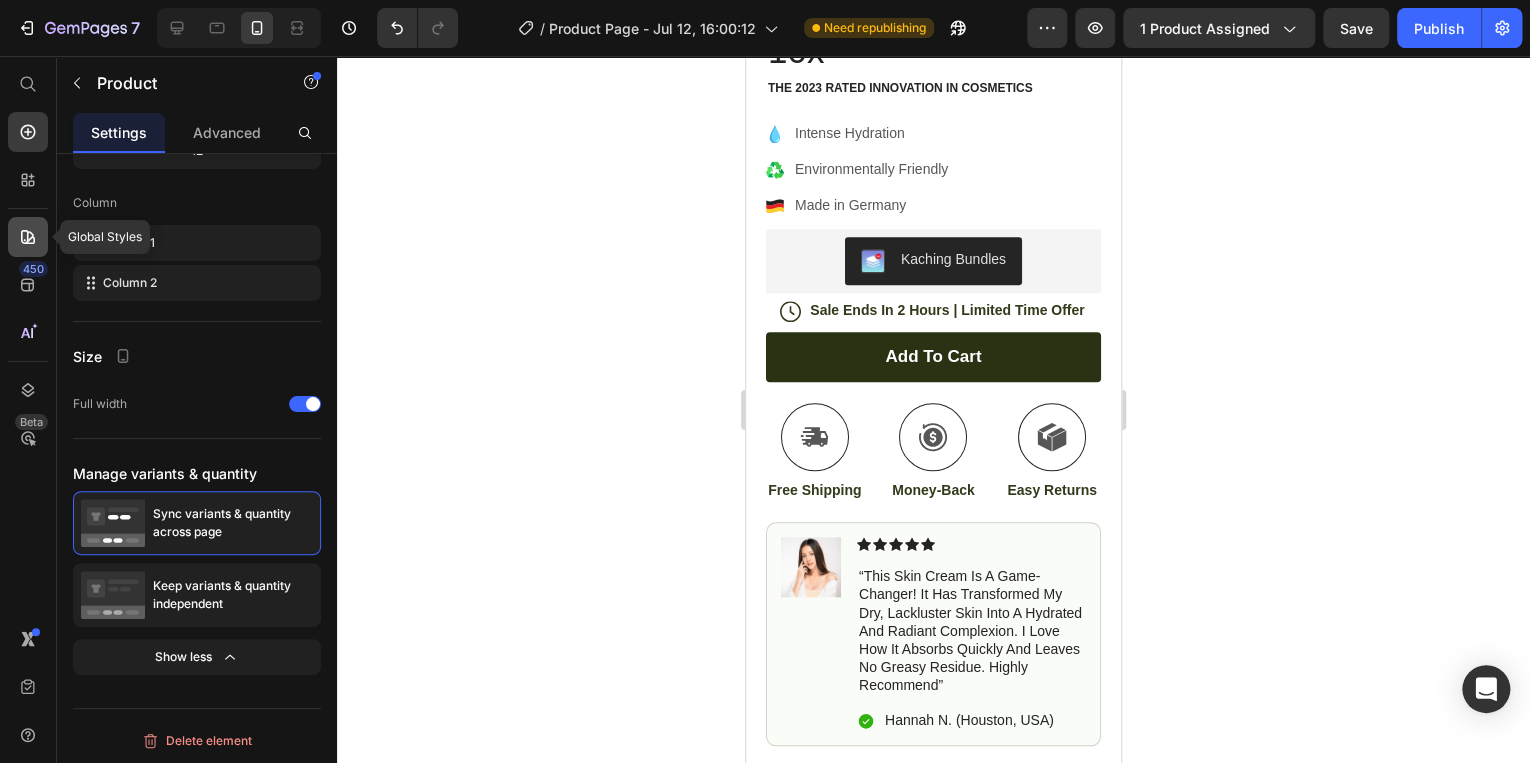 click 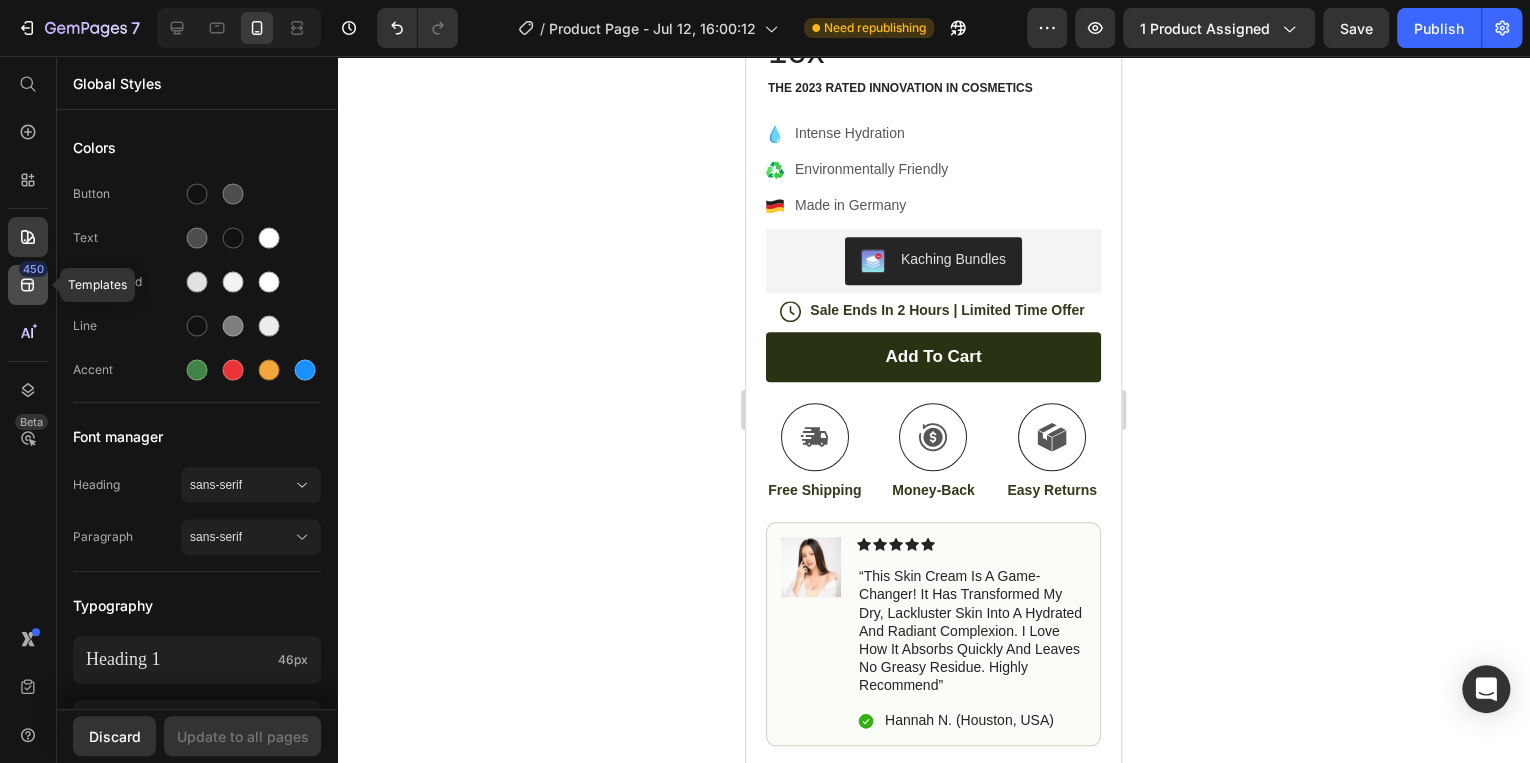click 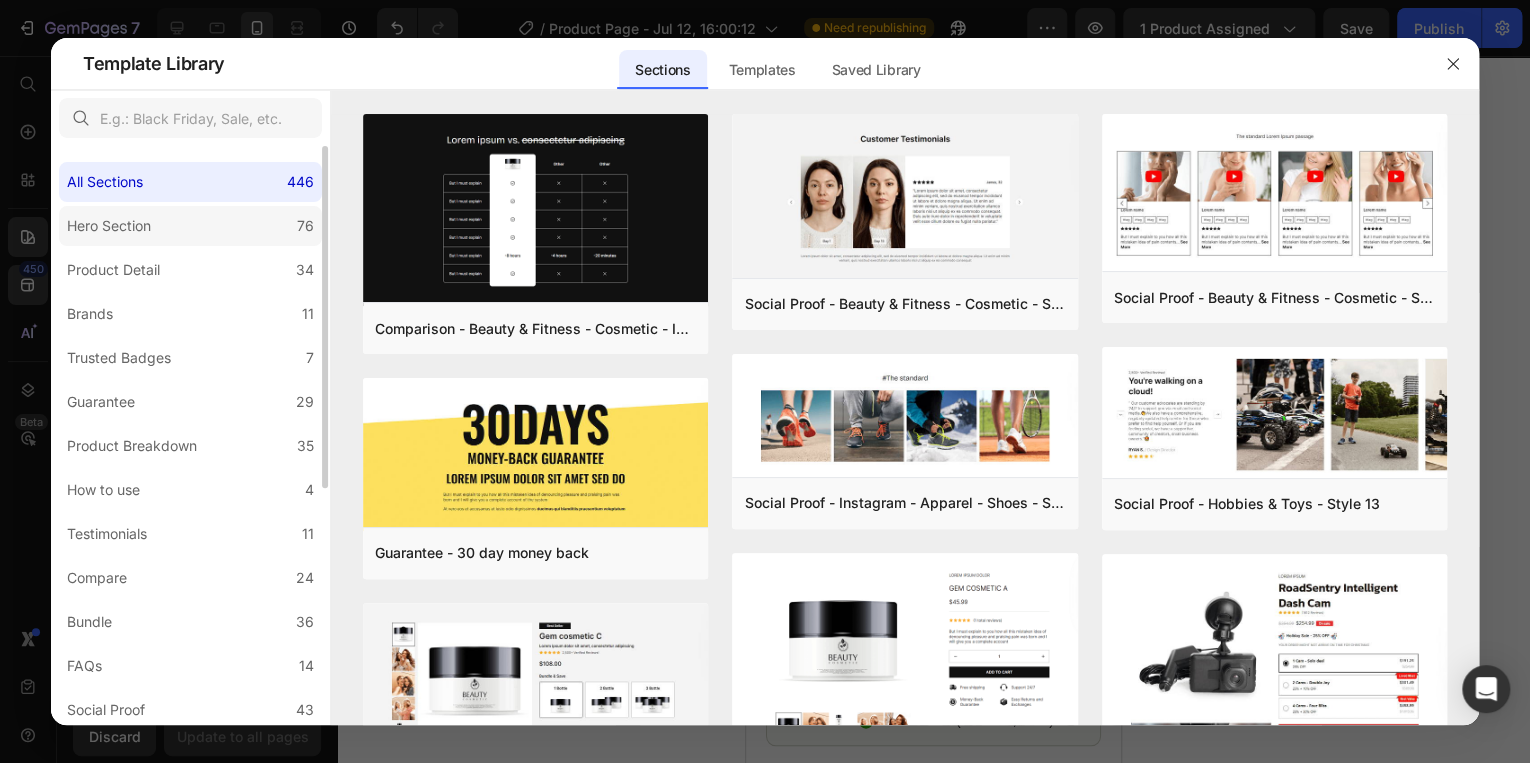 click on "Hero Section 76" 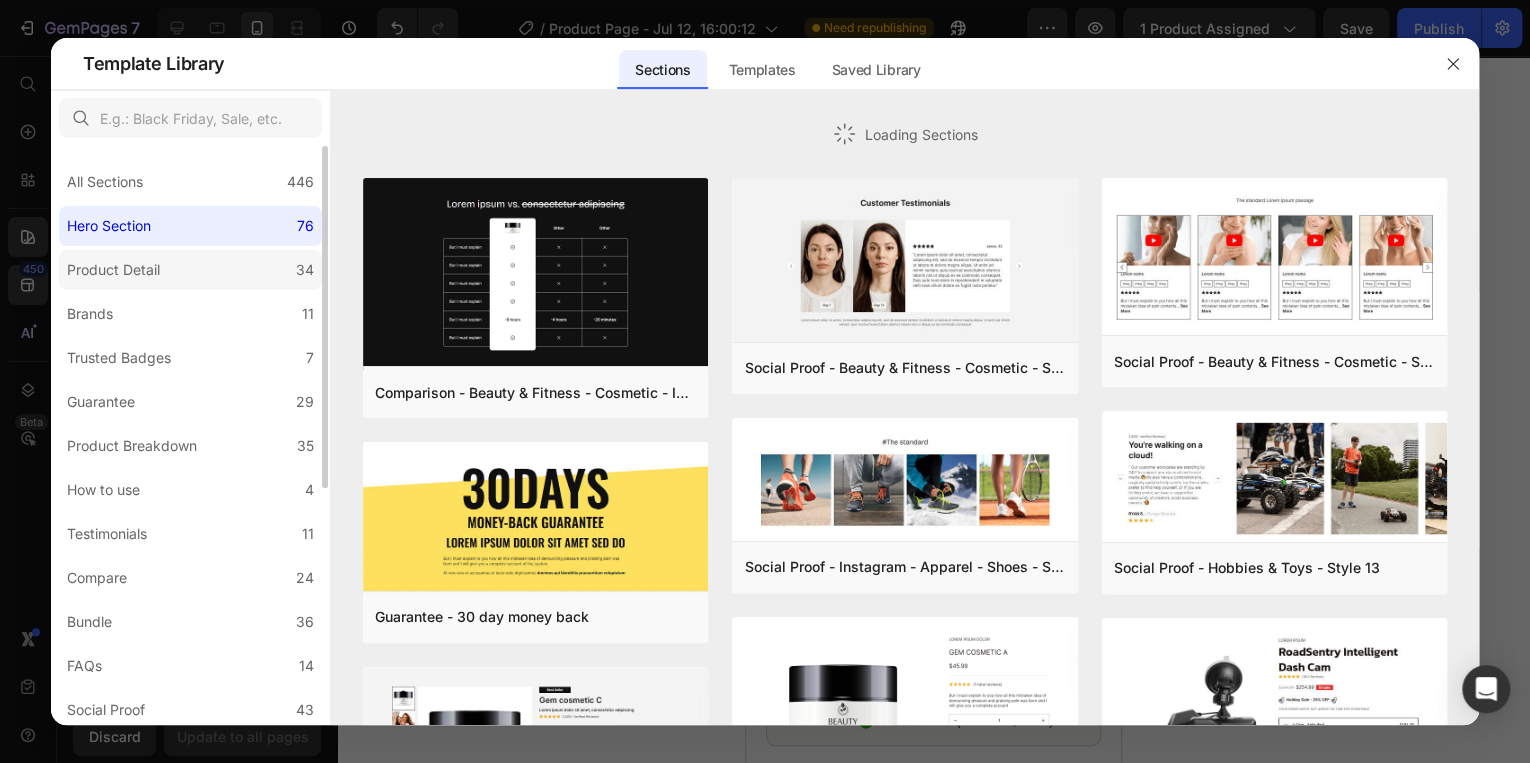 click on "Product Detail" at bounding box center [113, 270] 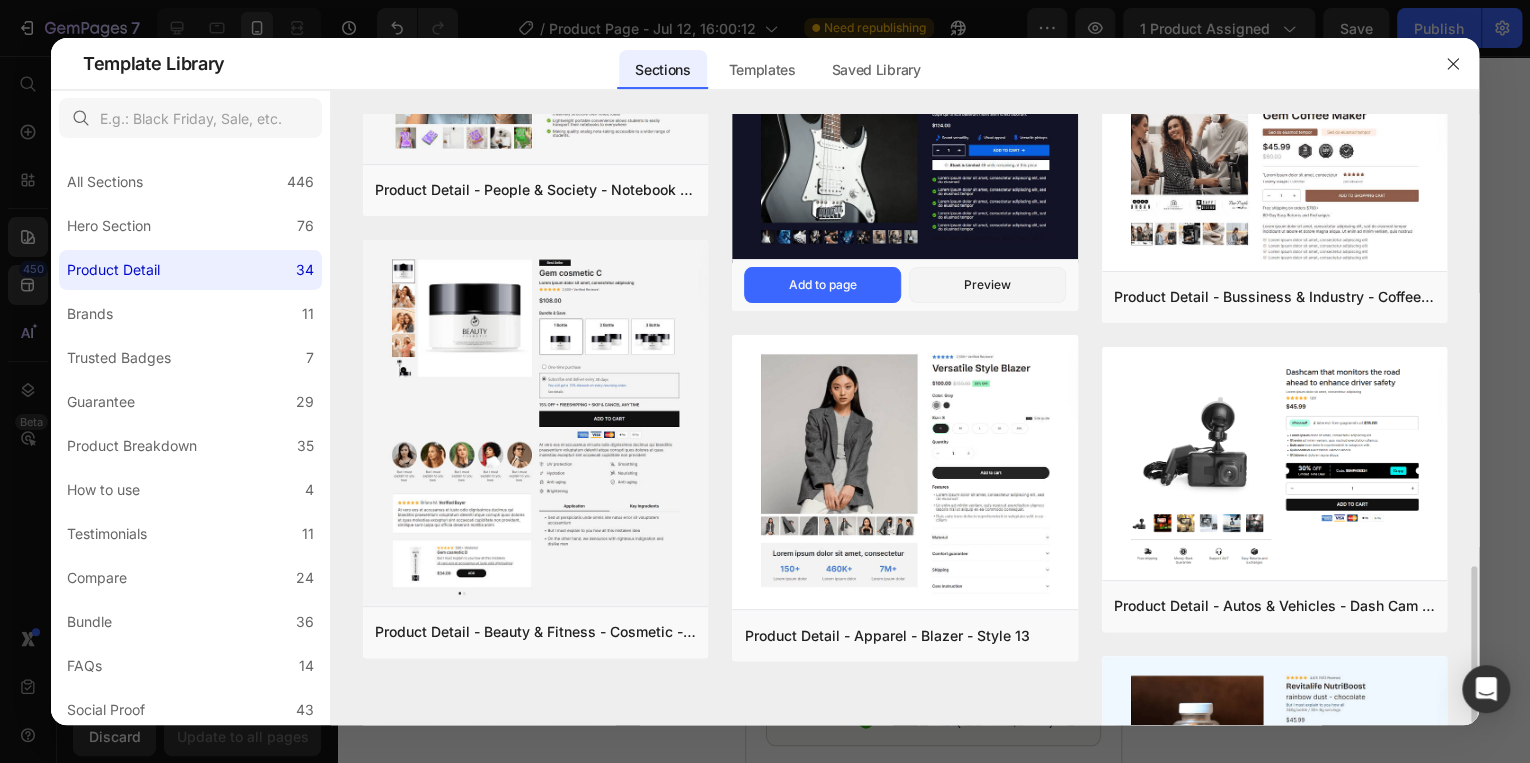 scroll, scrollTop: 1440, scrollLeft: 0, axis: vertical 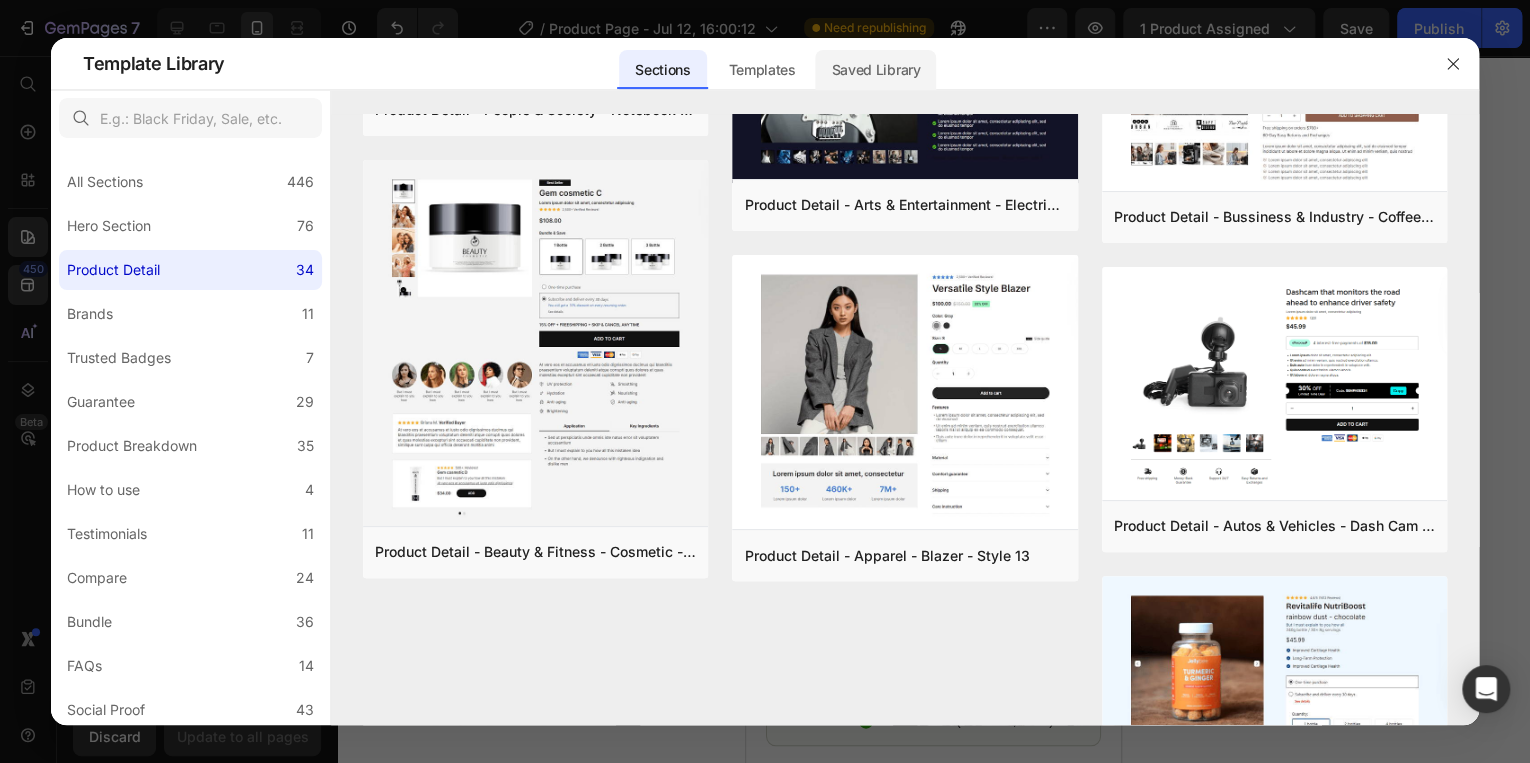click on "Saved Library" 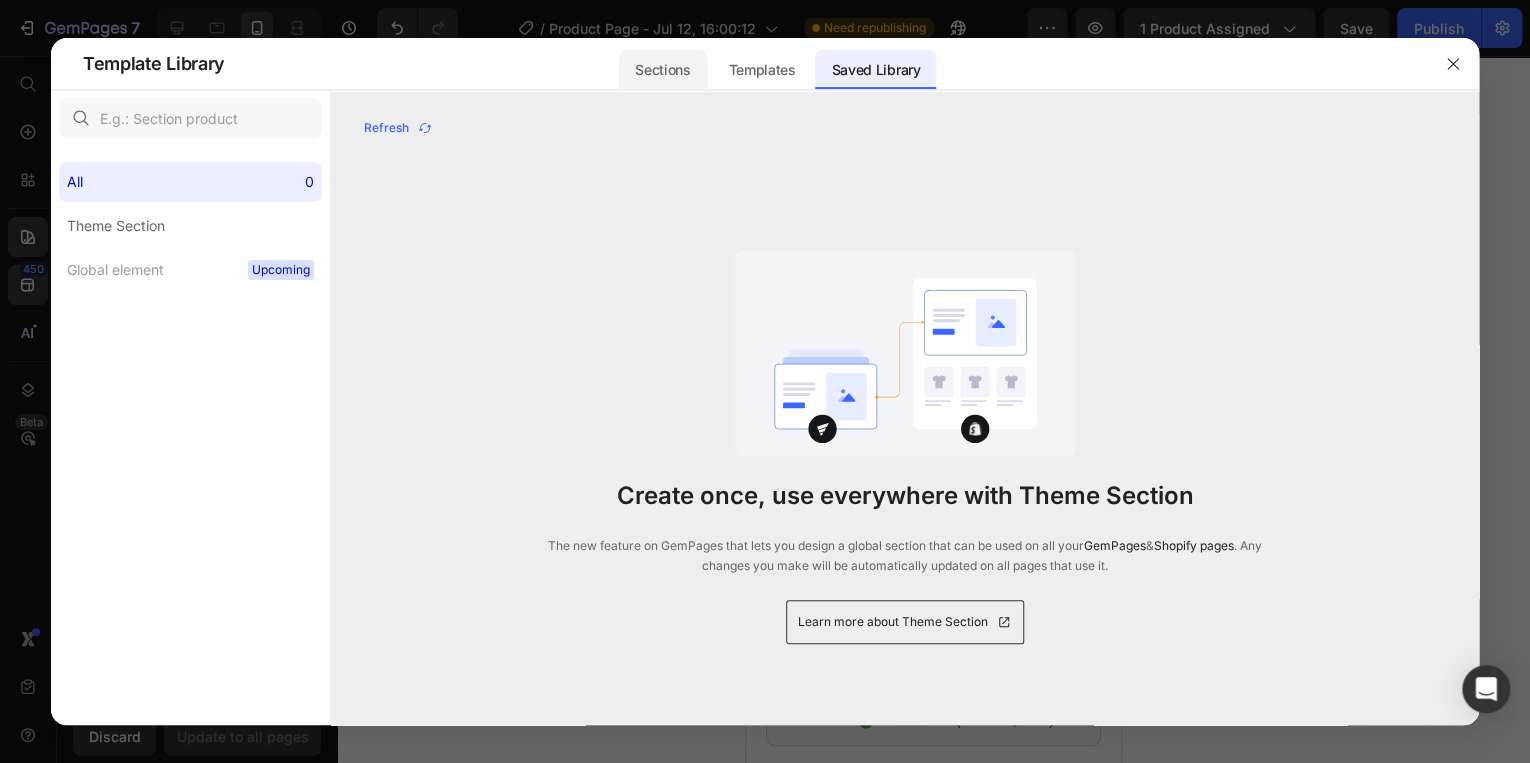 click on "Sections" 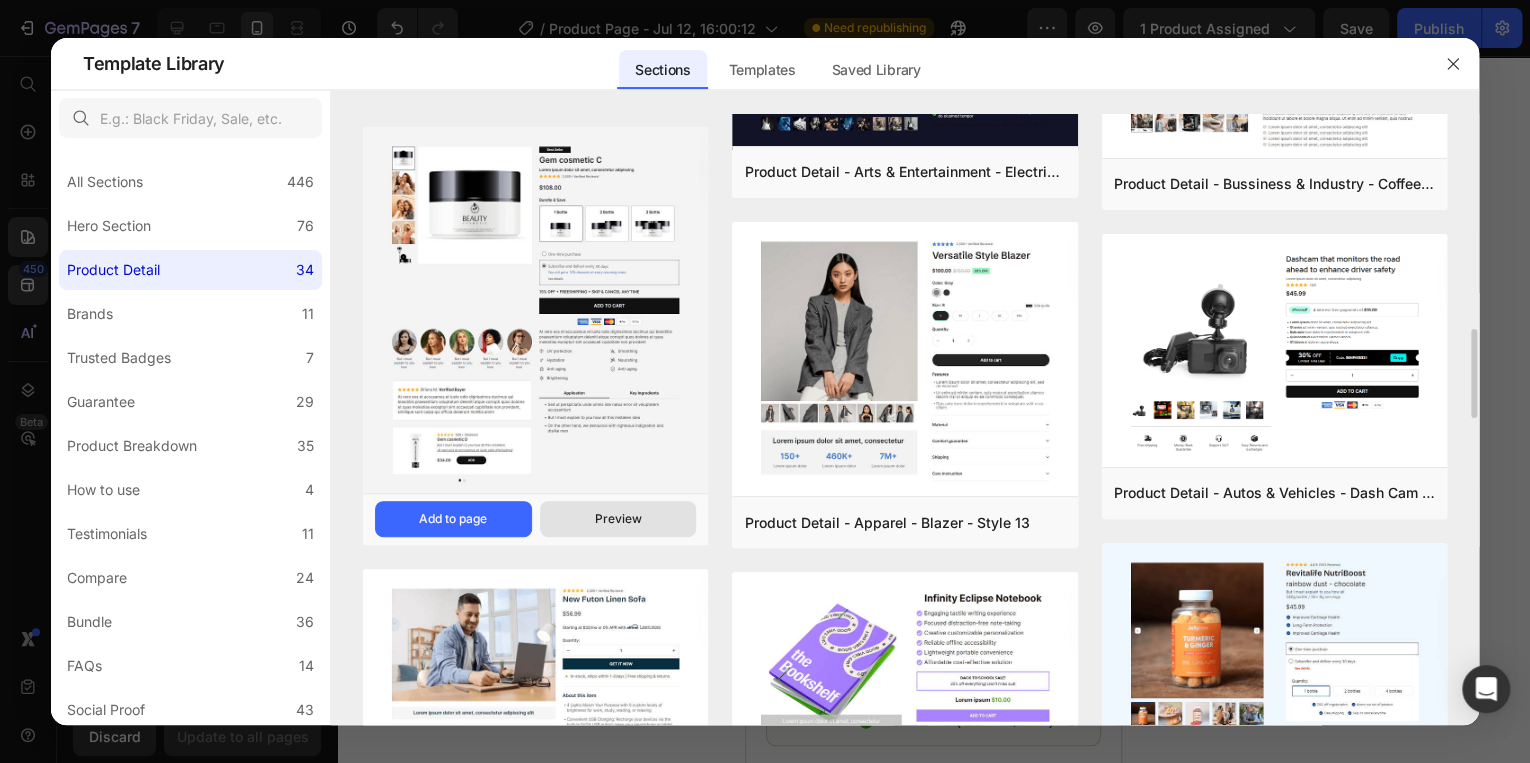 scroll, scrollTop: 1633, scrollLeft: 0, axis: vertical 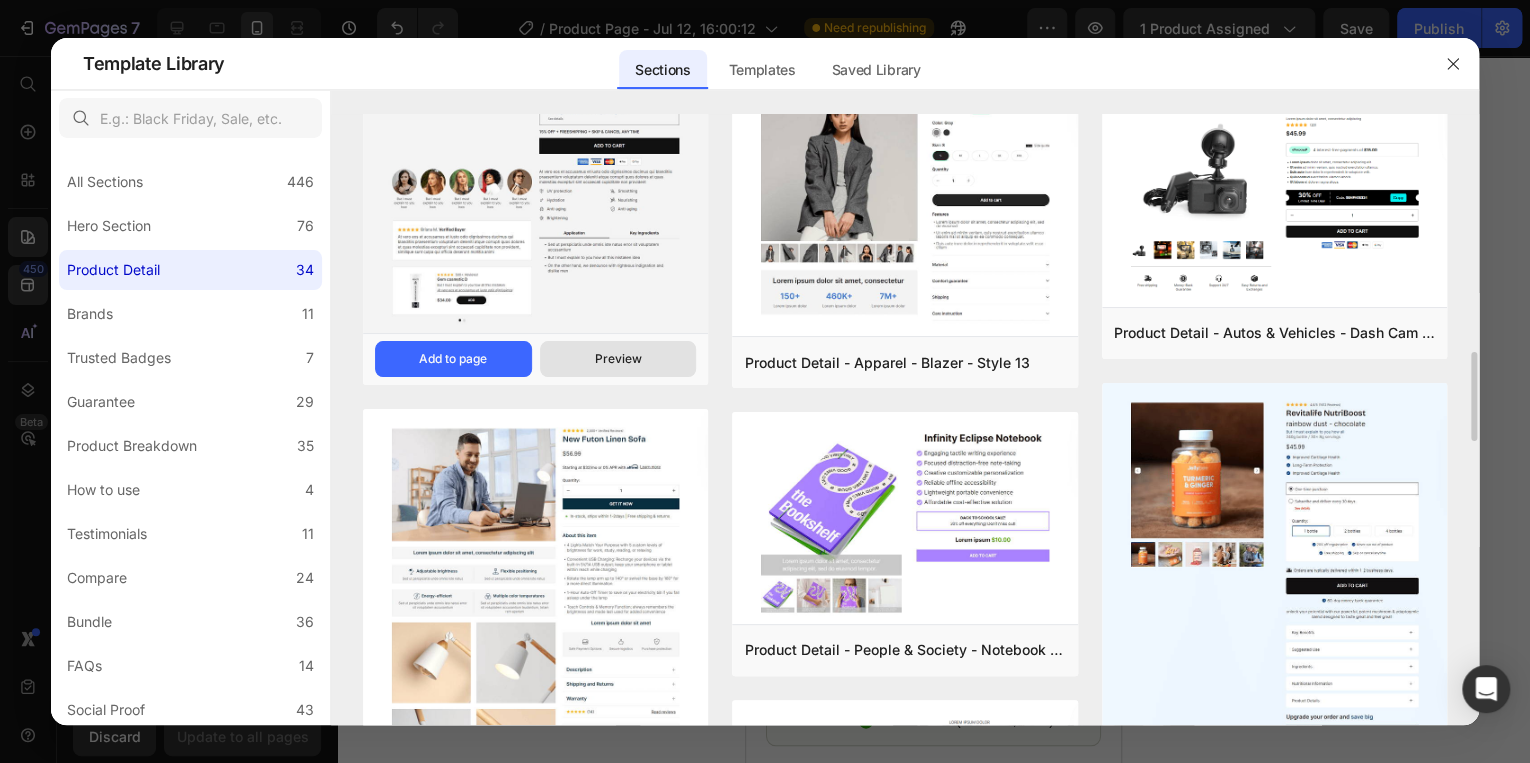 click on "Preview" at bounding box center [617, 359] 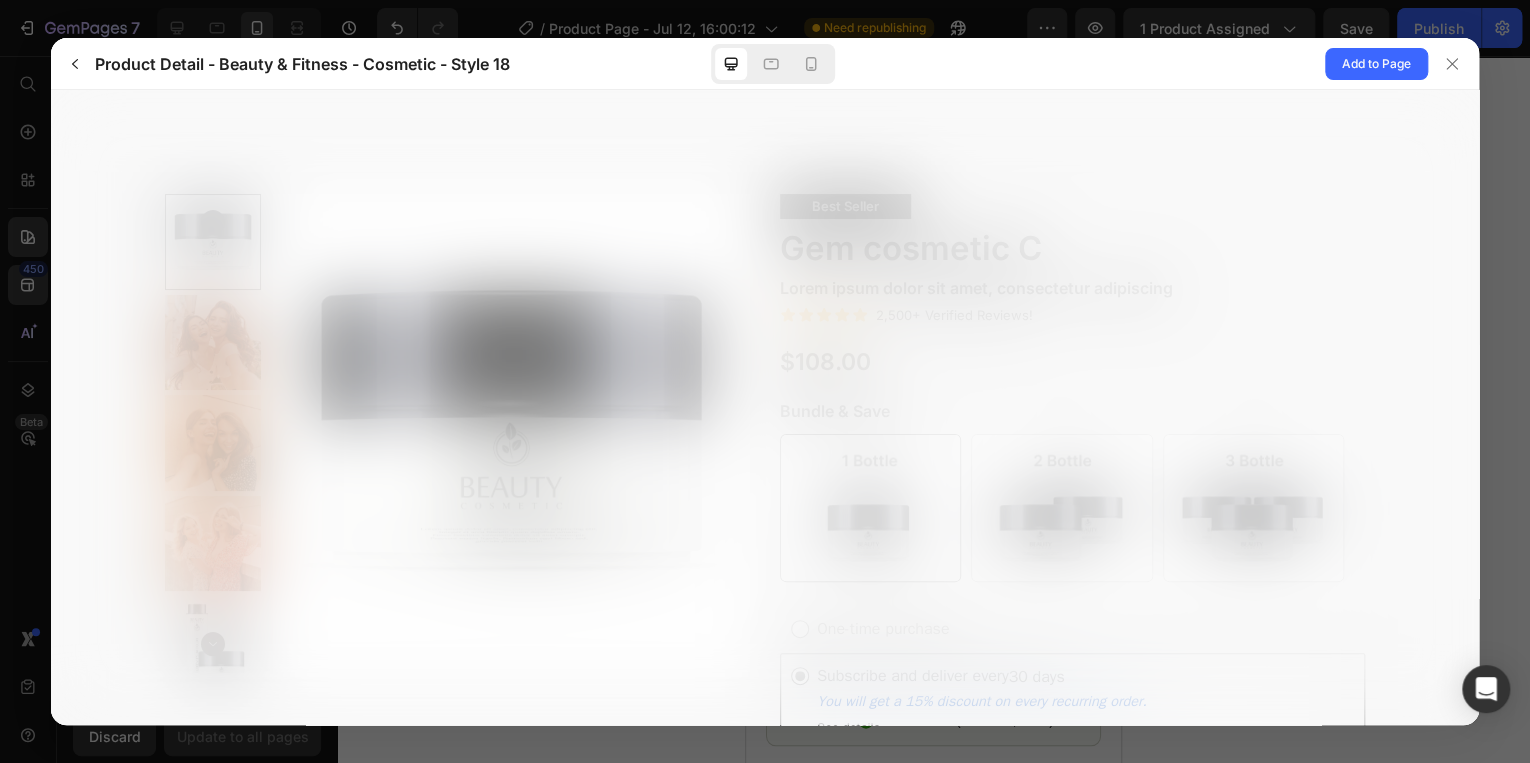 scroll, scrollTop: 0, scrollLeft: 0, axis: both 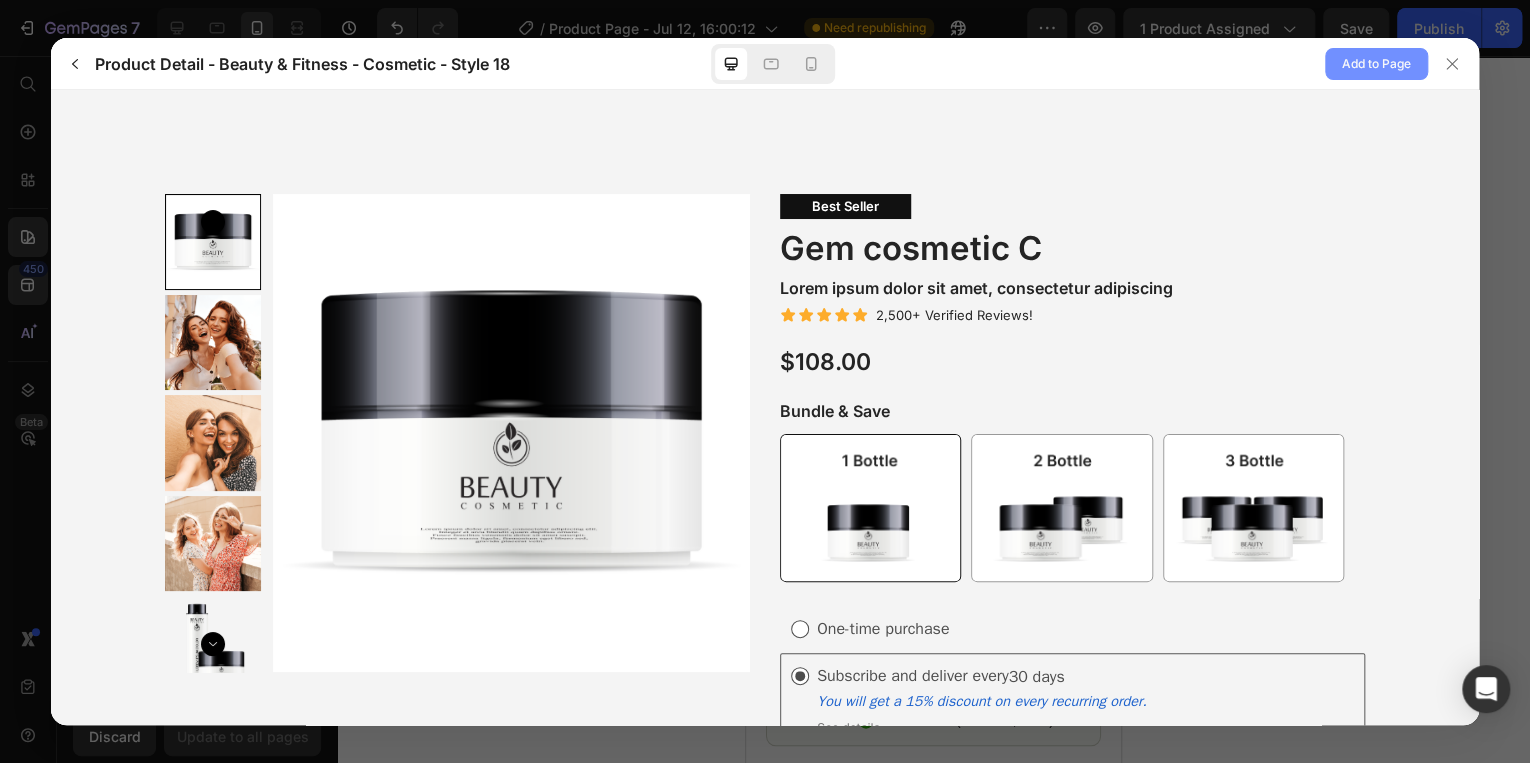 click on "Add to Page" 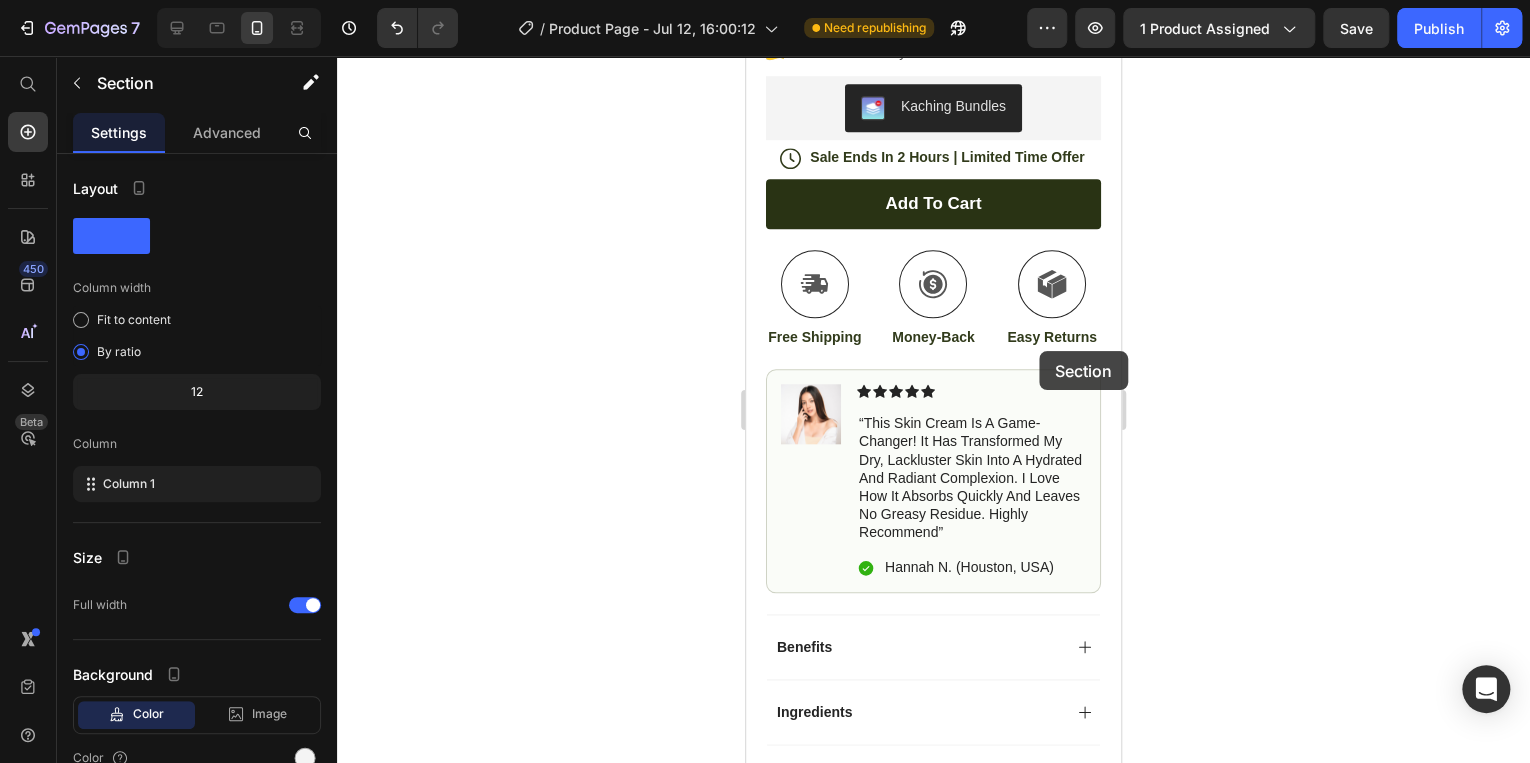 scroll, scrollTop: 1113, scrollLeft: 0, axis: vertical 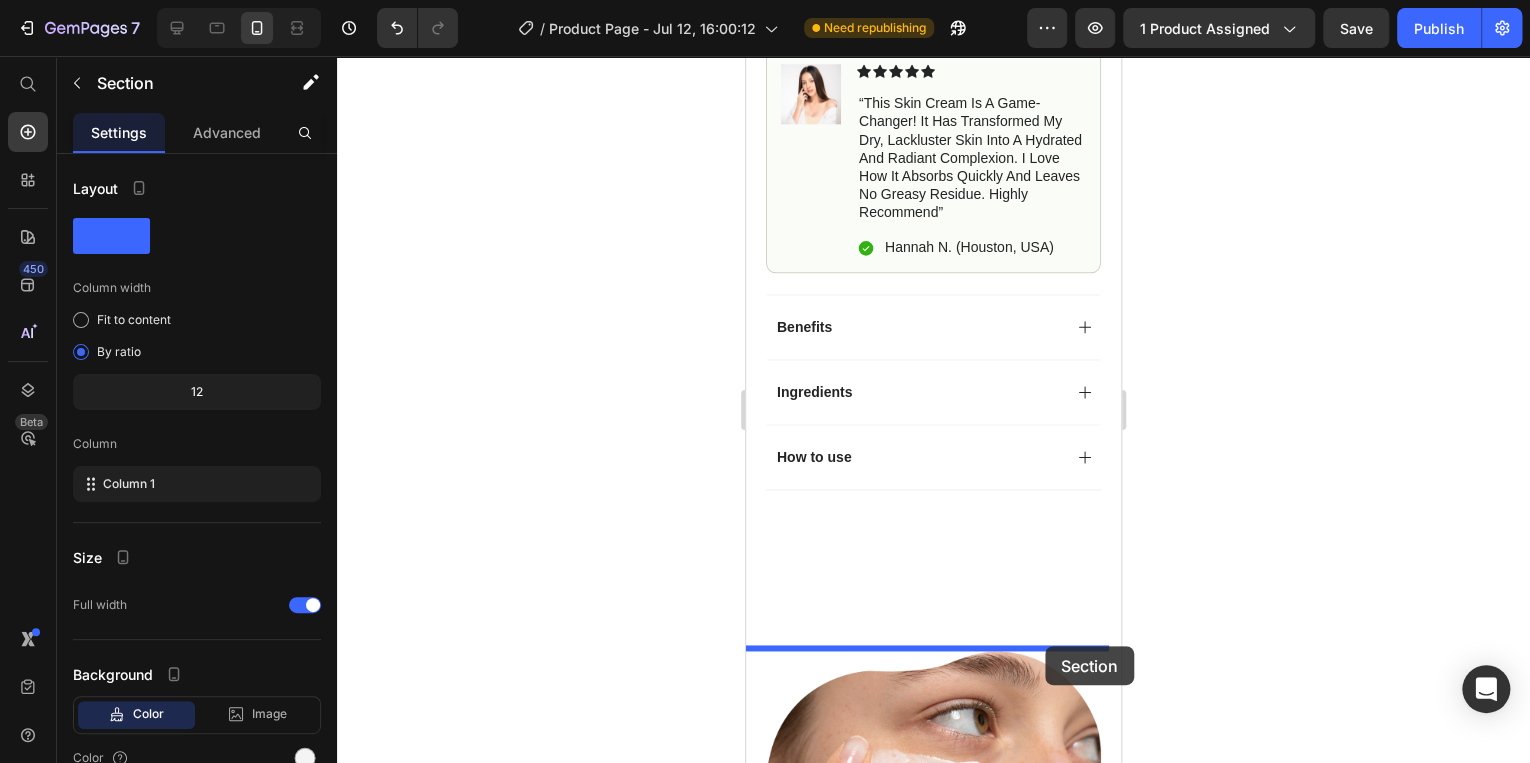 drag, startPoint x: 1101, startPoint y: 474, endPoint x: 1045, endPoint y: 646, distance: 180.8867 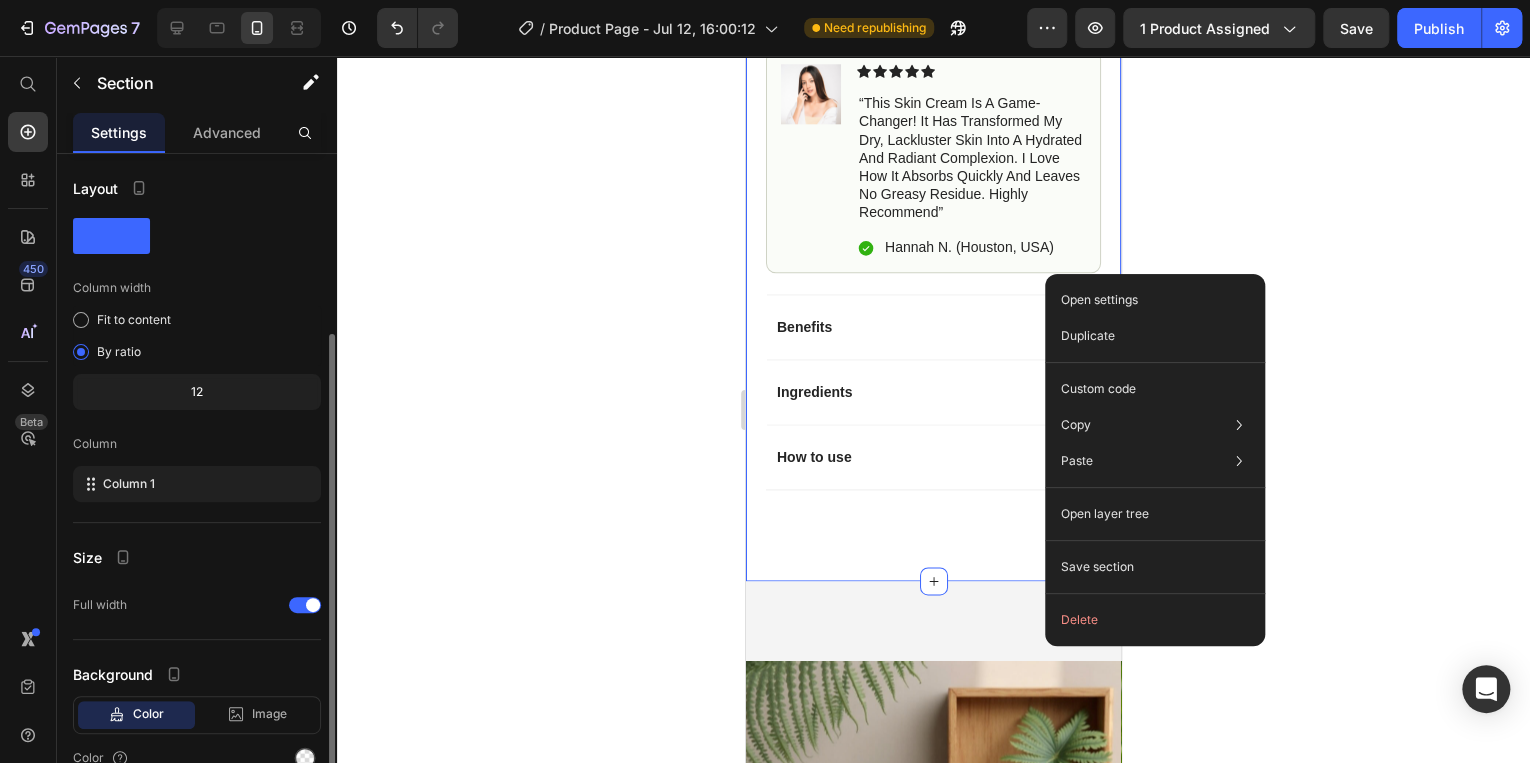 scroll, scrollTop: 96, scrollLeft: 0, axis: vertical 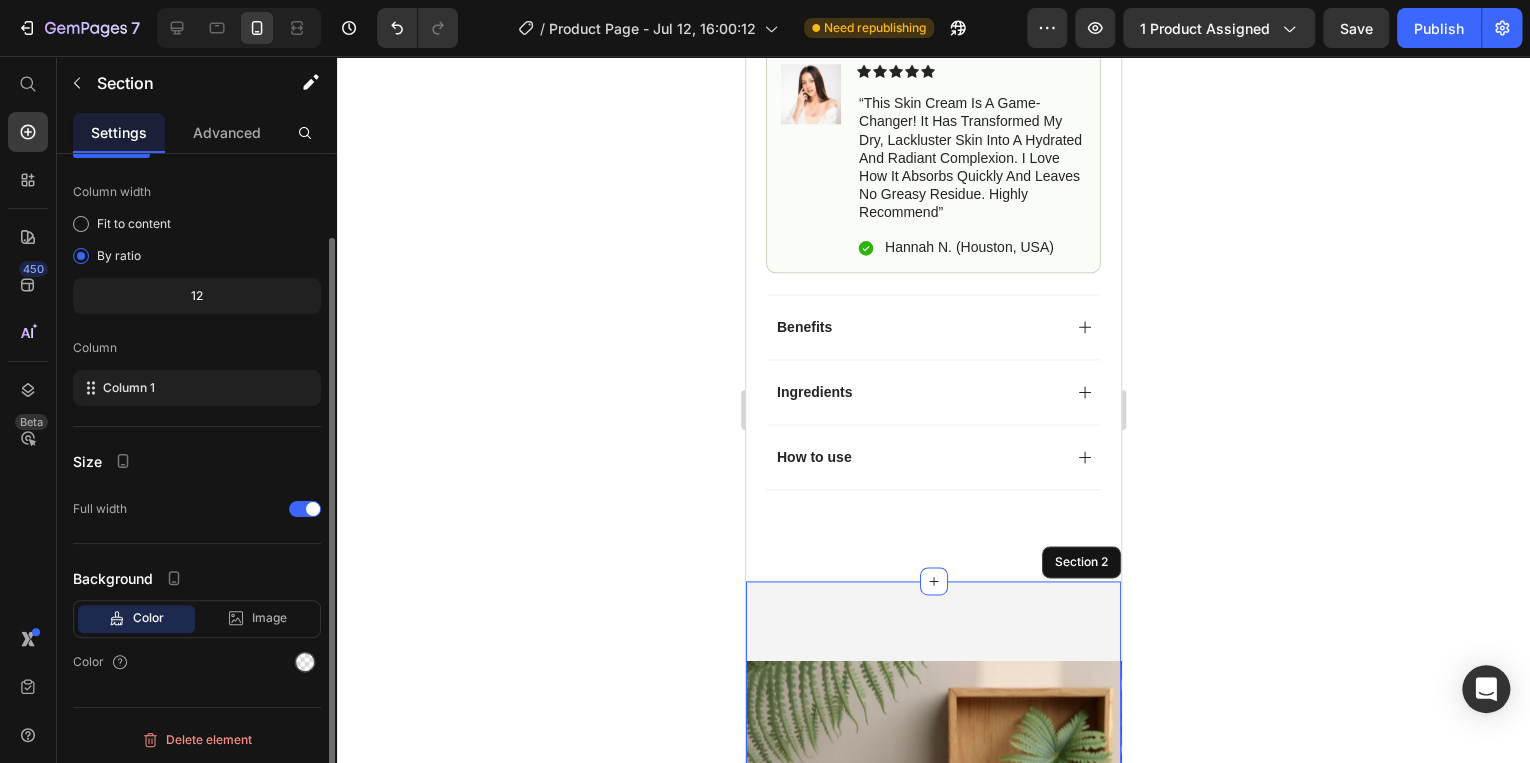 click 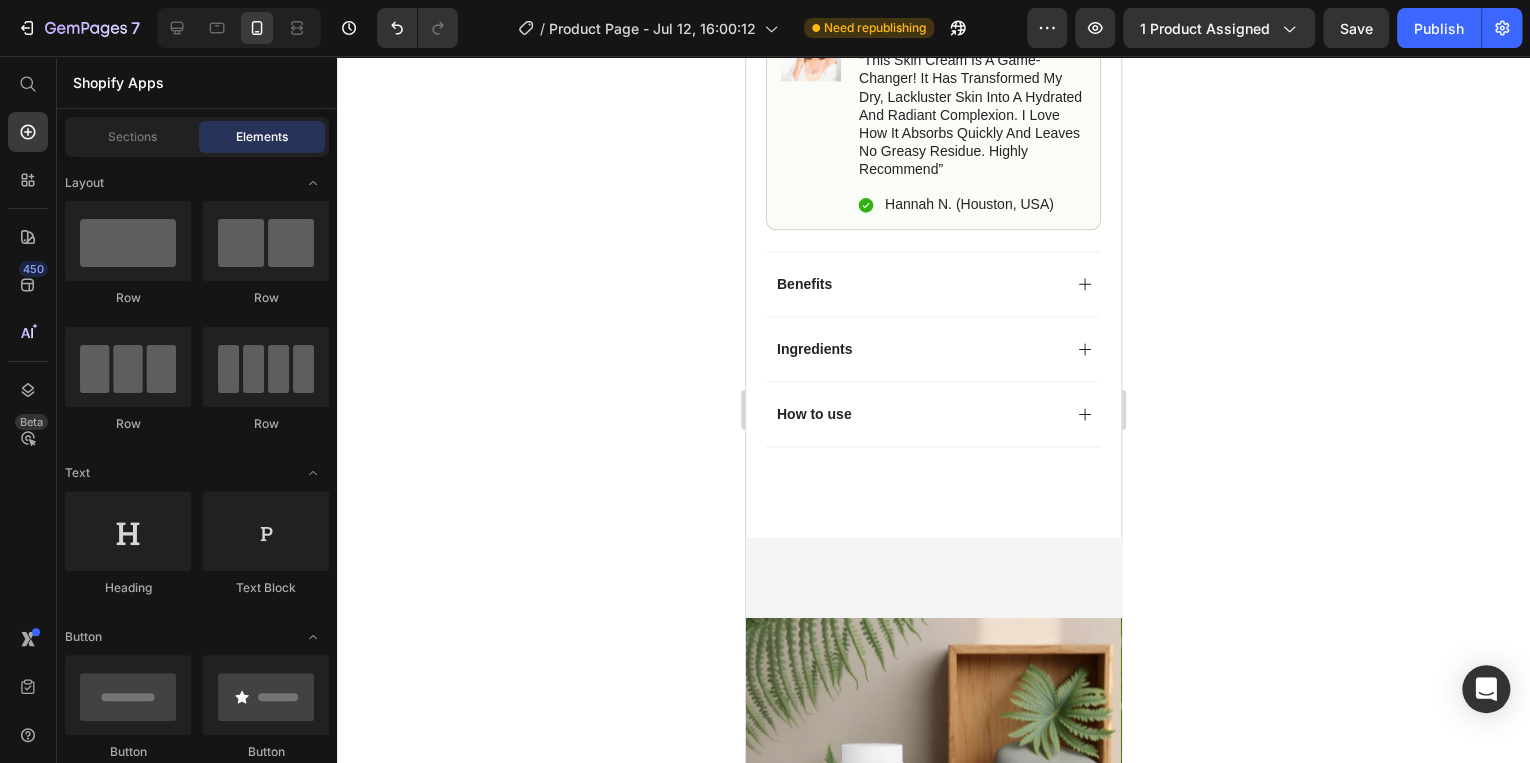 scroll, scrollTop: 1193, scrollLeft: 0, axis: vertical 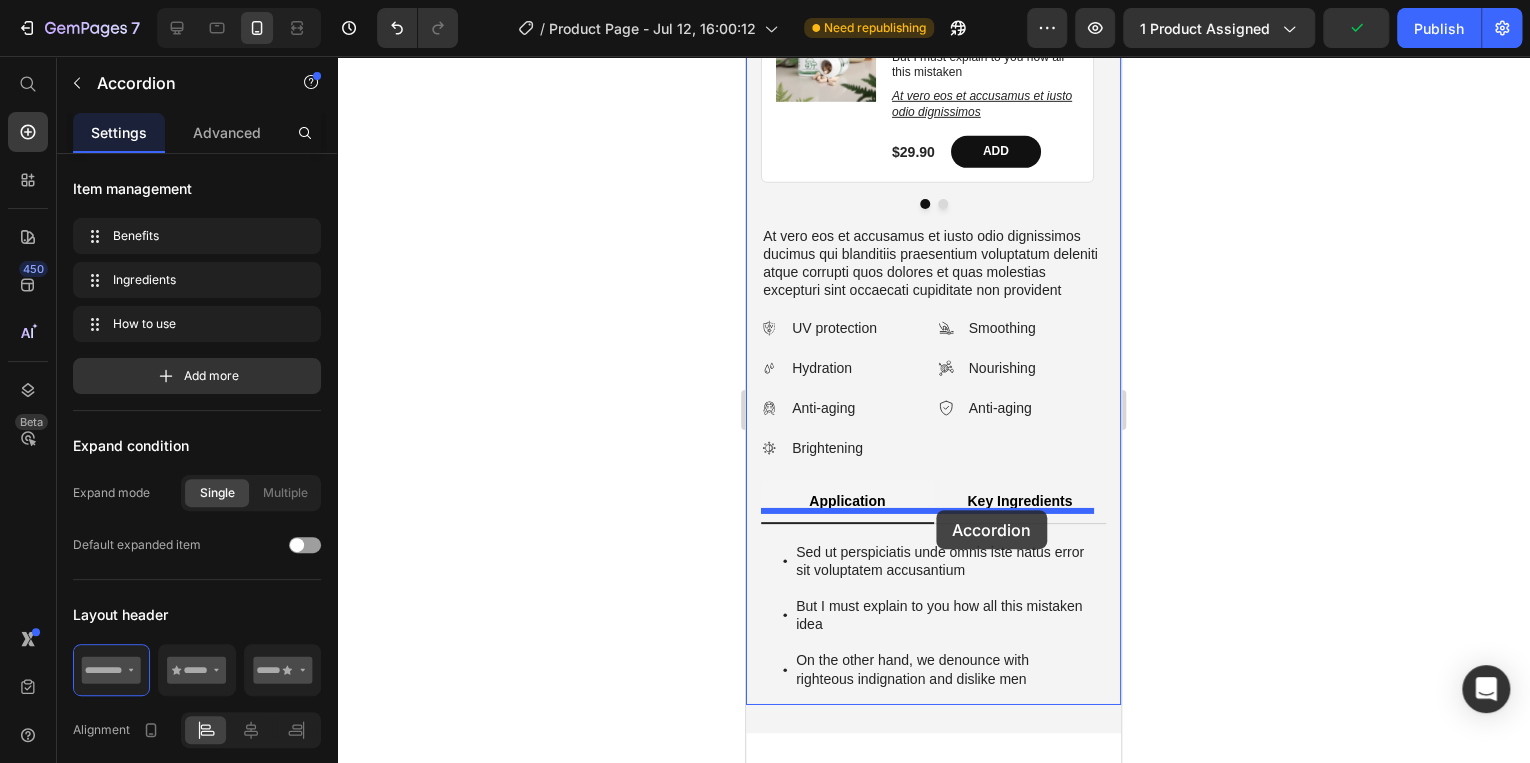 drag, startPoint x: 926, startPoint y: 275, endPoint x: 936, endPoint y: 510, distance: 235.21268 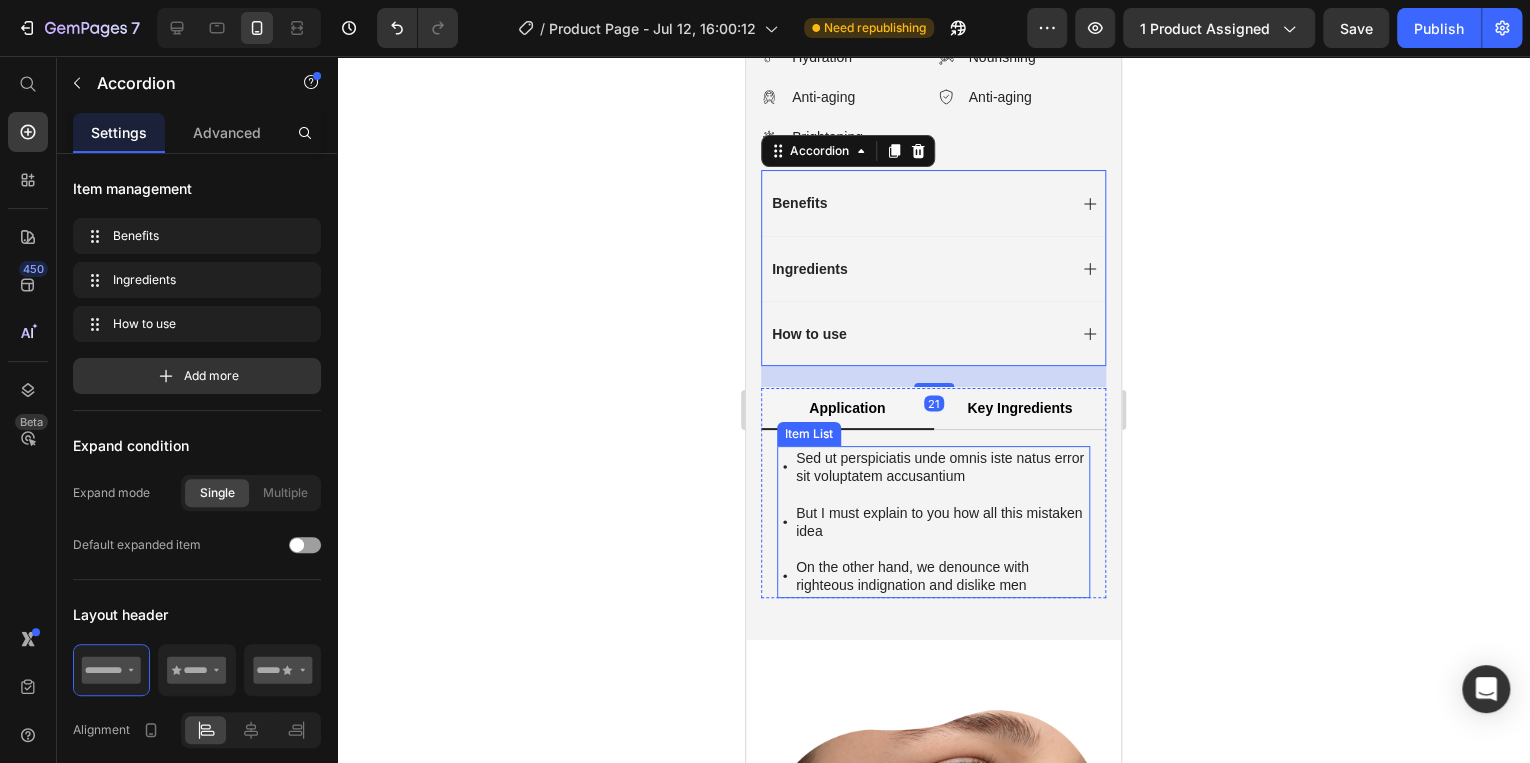 scroll, scrollTop: 3433, scrollLeft: 0, axis: vertical 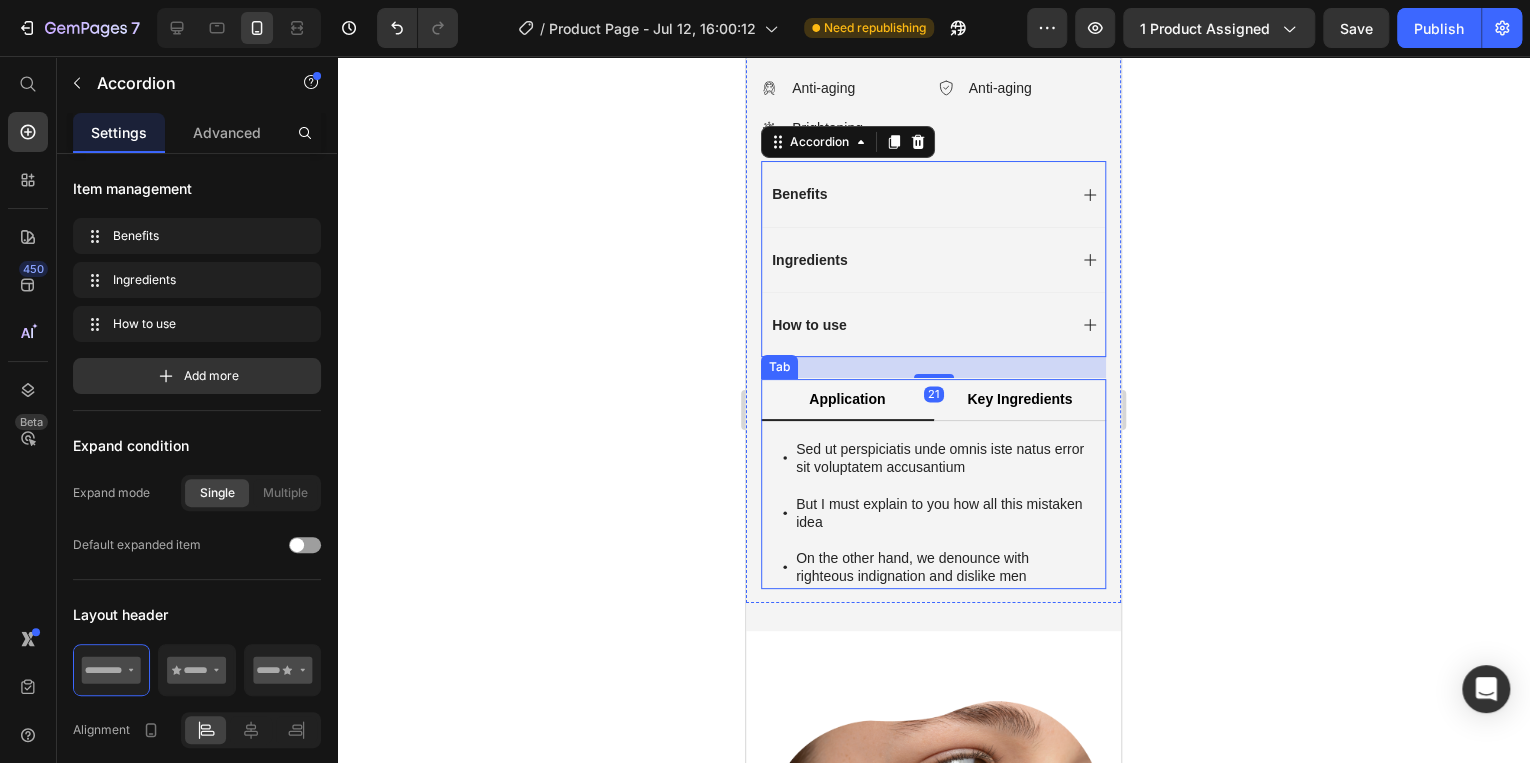 click on "Sed ut perspiciatis unde omnis iste natus error sit voluptatem accusantium
But I must explain to you how all this mistaken idea
On the other hand, we denounce with righteous indignation and dislike men Item List Lorem ipsum dolor sit amet, consectetur adipiscing elit, sed do eiusmod tempor incididunt ut labore et dolore magna aliqua. Ut enim ad minim veniam, quis nostrud exercitation ullamco laboris nisi ut aliquip ex ea commodo consequat. Text Block" at bounding box center (933, 504) 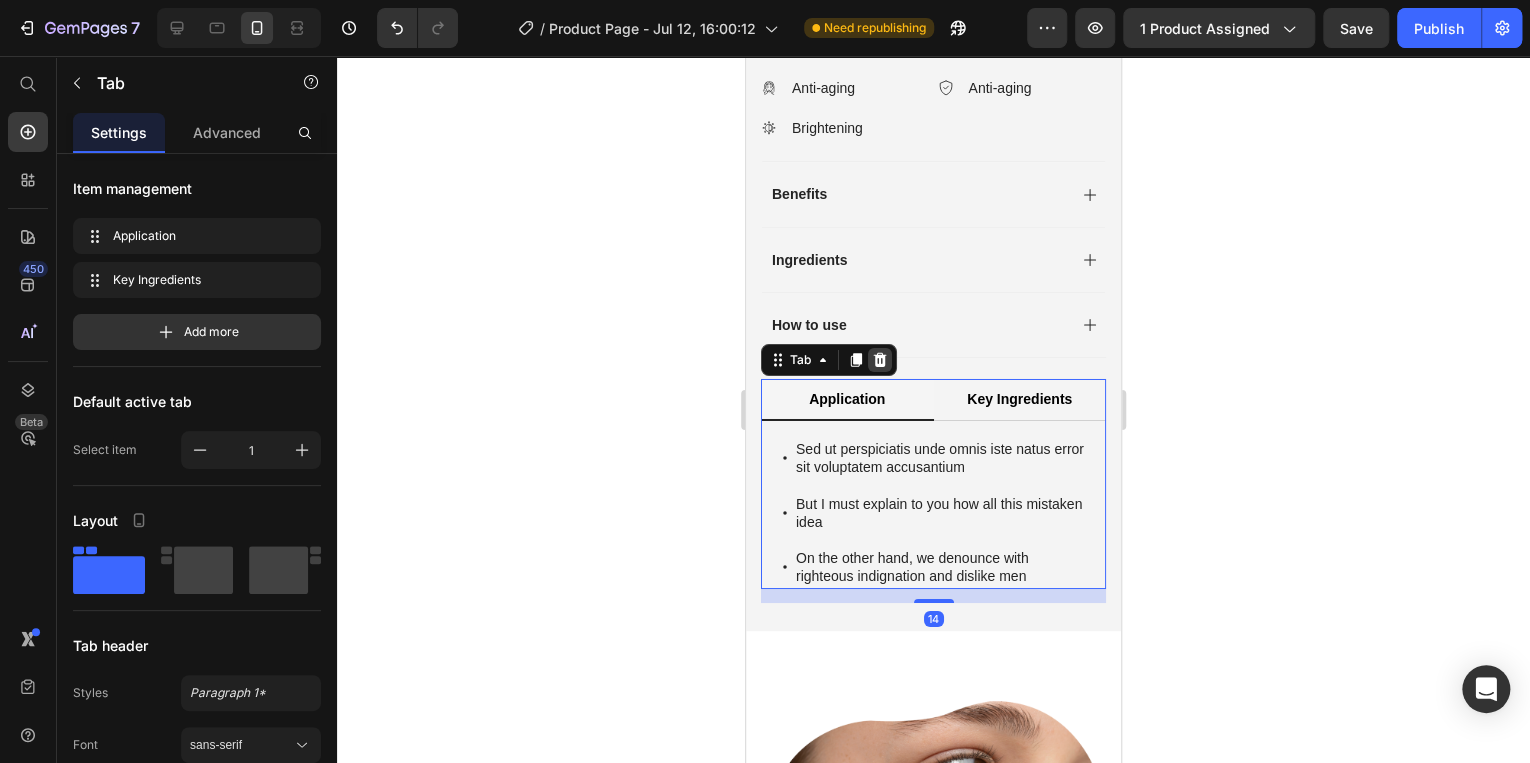 click 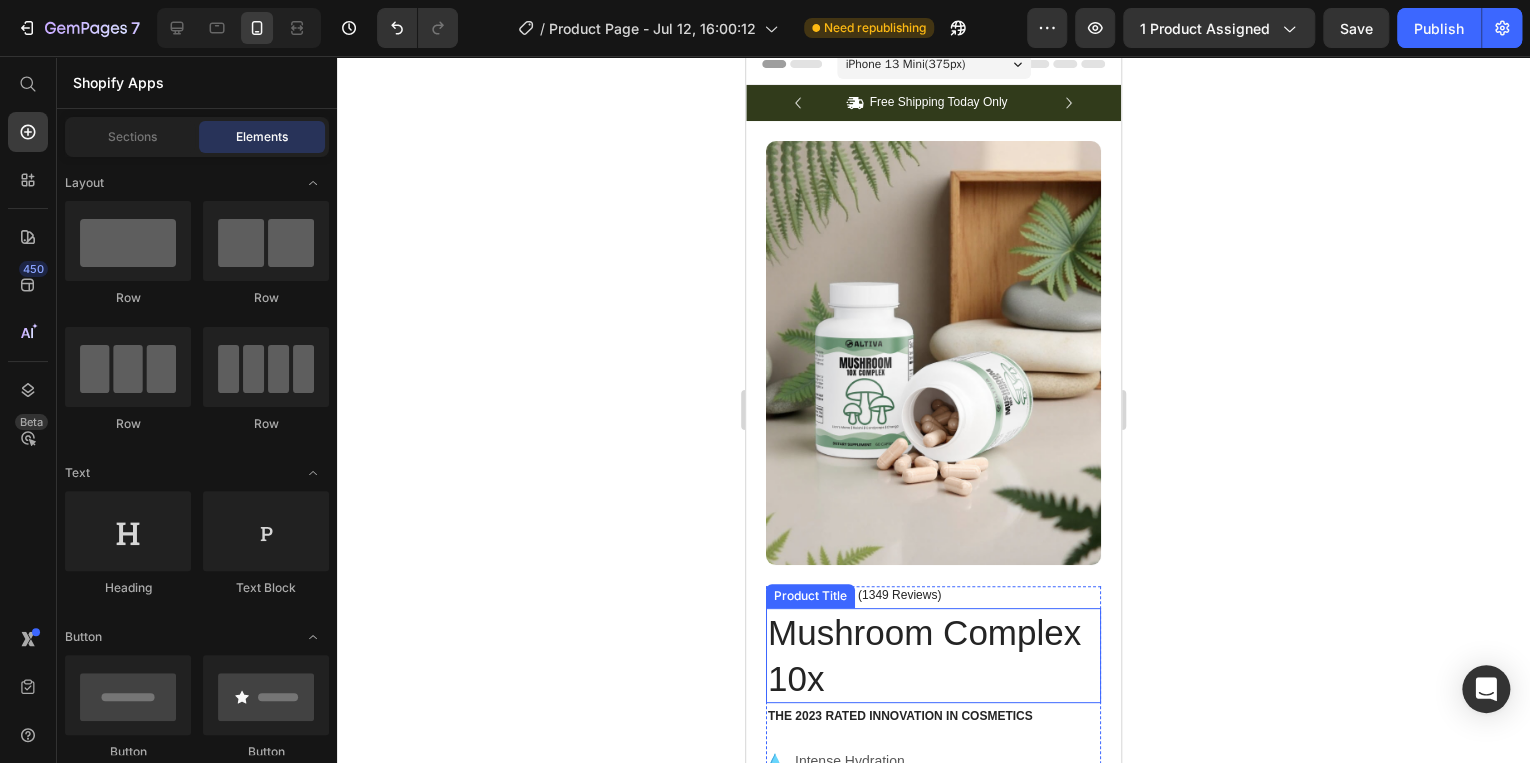 scroll, scrollTop: 0, scrollLeft: 0, axis: both 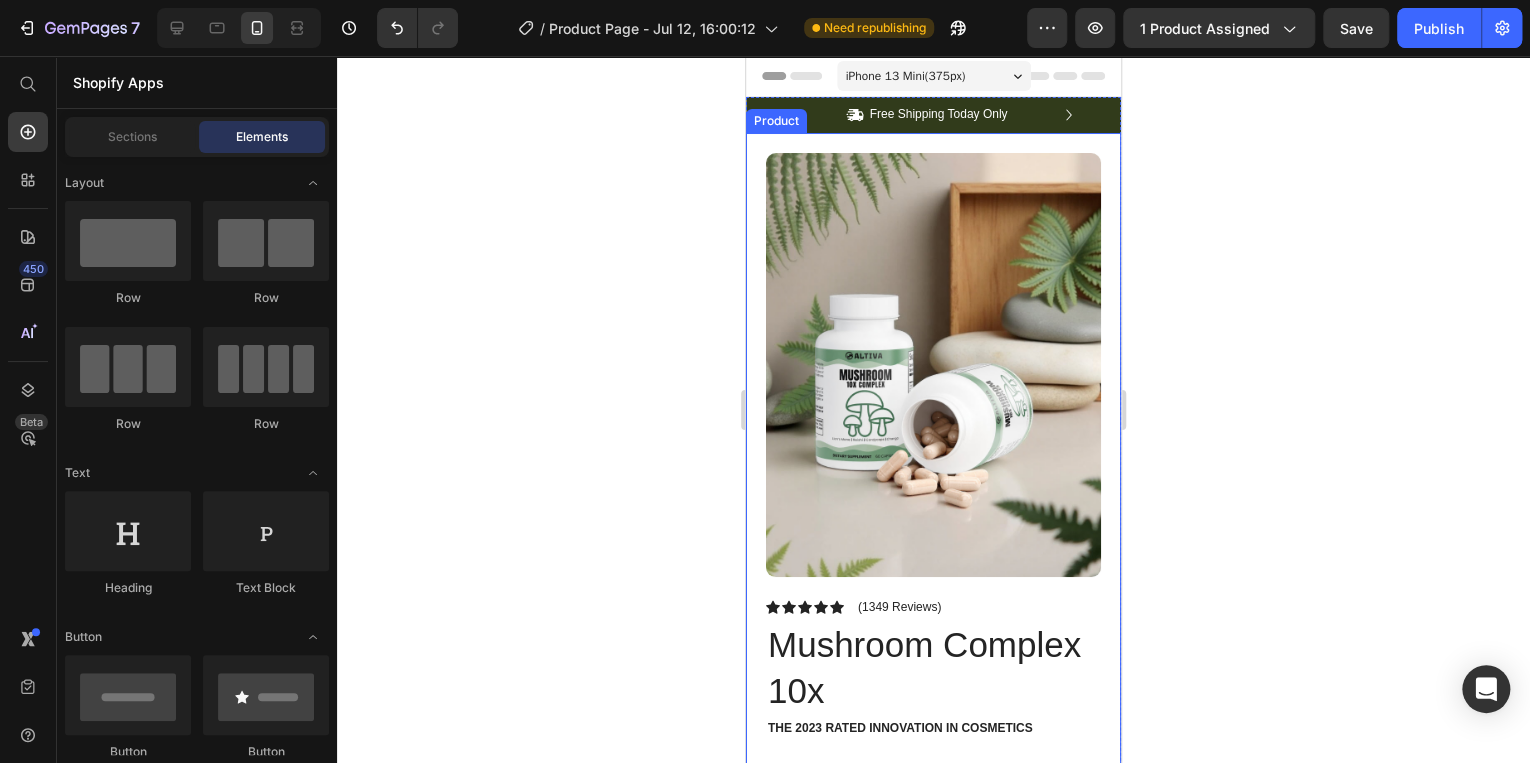 click on "Product Images Image Icon Icon Icon Icon Icon Icon List “This skin cream is a game-changer! It has transformed my dry, lackluster skin into a hydrated and radiant complexion. I love how it absorbs quickly and leaves no greasy residue. Highly recommend” Text Block
Icon [FIRST] [LAST]. ([CITY], [COUNTRY]) Text Block Row Row Row Icon Icon Icon Icon Icon Icon List (1349 Reviews) Text Block Row Mushroom Complex 10x Product Title The 2023 Rated Innovation in Cosmetics Text Block Hydrate, rejuvenate, and glow with our revolutionary cream. Unleash your skin's potential today. Text Block
Intense Hydration
Environmentally Friendly
Made in Germany Item List Kaching Bundles Kaching Bundles
Icon Sale Ends In 2 Hours | Limited Time Offer Text Block Row add to cart Add to Cart
Icon Free Shipping Text Block
Icon Money-Back Text Block
Icon Easy Returns Text Block Row Image Icon Icon Icon Icon Icon Icon List Row" at bounding box center (933, 795) 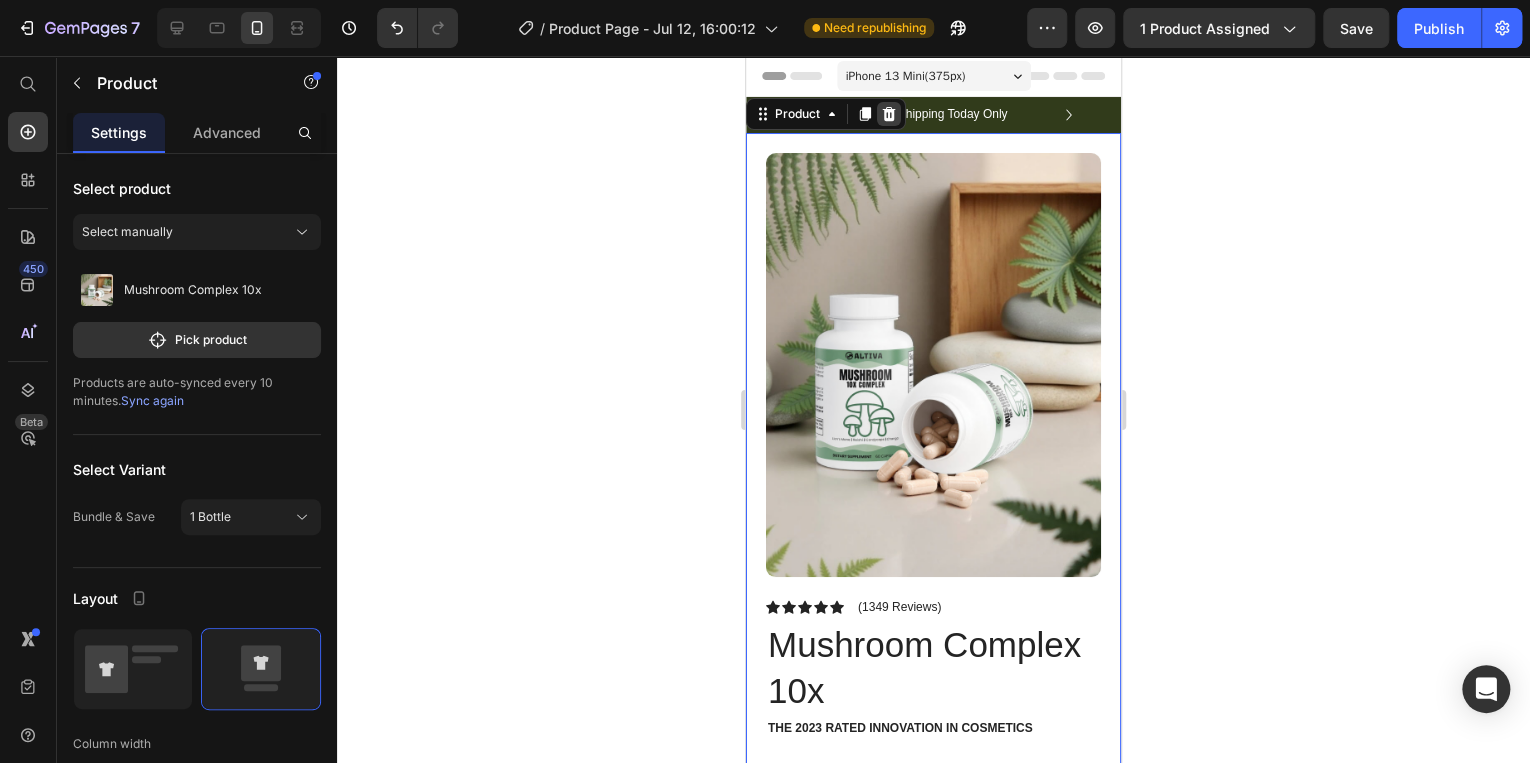 click at bounding box center [889, 114] 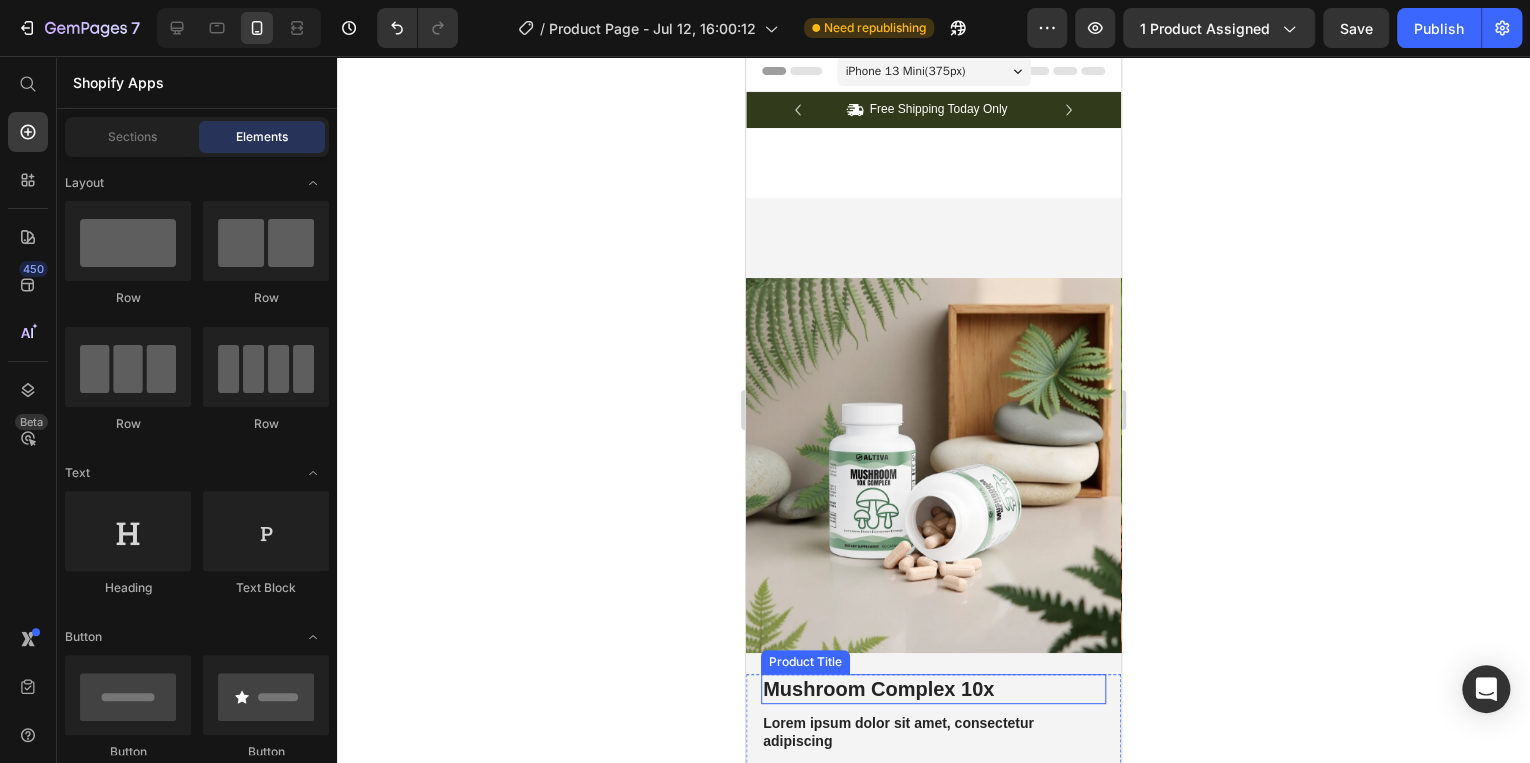 scroll, scrollTop: 0, scrollLeft: 0, axis: both 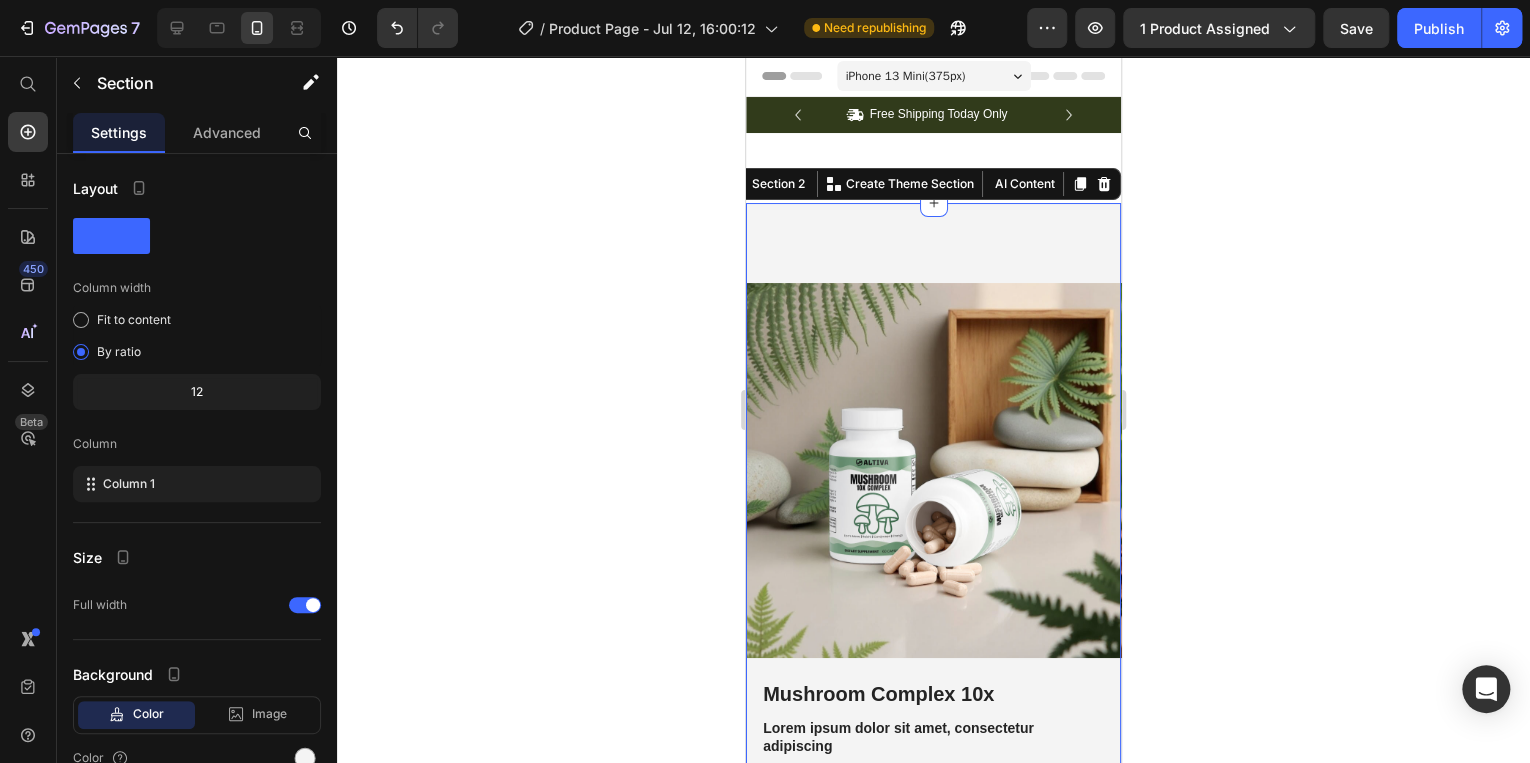 click on "Product Images Best Seller Text Block Mushroom Complex 10x Product Title Lorem ipsum dolor sit amet, consectetur adipiscing Text Block Icon Icon Icon Icon Icon Icon List 2,500+ Verified Reviews! Text Block Row $29.90 Product Price Bundle & Save Text Block 1 Bottle 1 Bottle 1 Bottle 2 Bottles (Save 10%) 2 Bottles (Save 10%) 2 Bottles (Save 10%) 3 Bottles (Save 15%) 3 Bottles (Save 15%) 3 Bottles (Save 15%) Product Variants & Swatches Seal Subscriptions Seal Subscriptions 15% off + Freeshipping + Skip & Cancel Anytime Text Block Add to cart Add to Cart Image Image Image Image Image Row Row Product Image But I must explain to you how Text Block Image But I must explain to you how Text Block Image But I must explain to you how Text Block Image But I must explain to you how Text Block Image But I must explain to you how Text Block Carousel Icon Icon Icon Icon Icon Icon List [FIRST] [LAST]. Verified Buyer Text Block Row Text Block Row Product Images Icon Icon Icon Icon Icon Icon List 500+ Reviews! Text Block" at bounding box center (933, 1242) 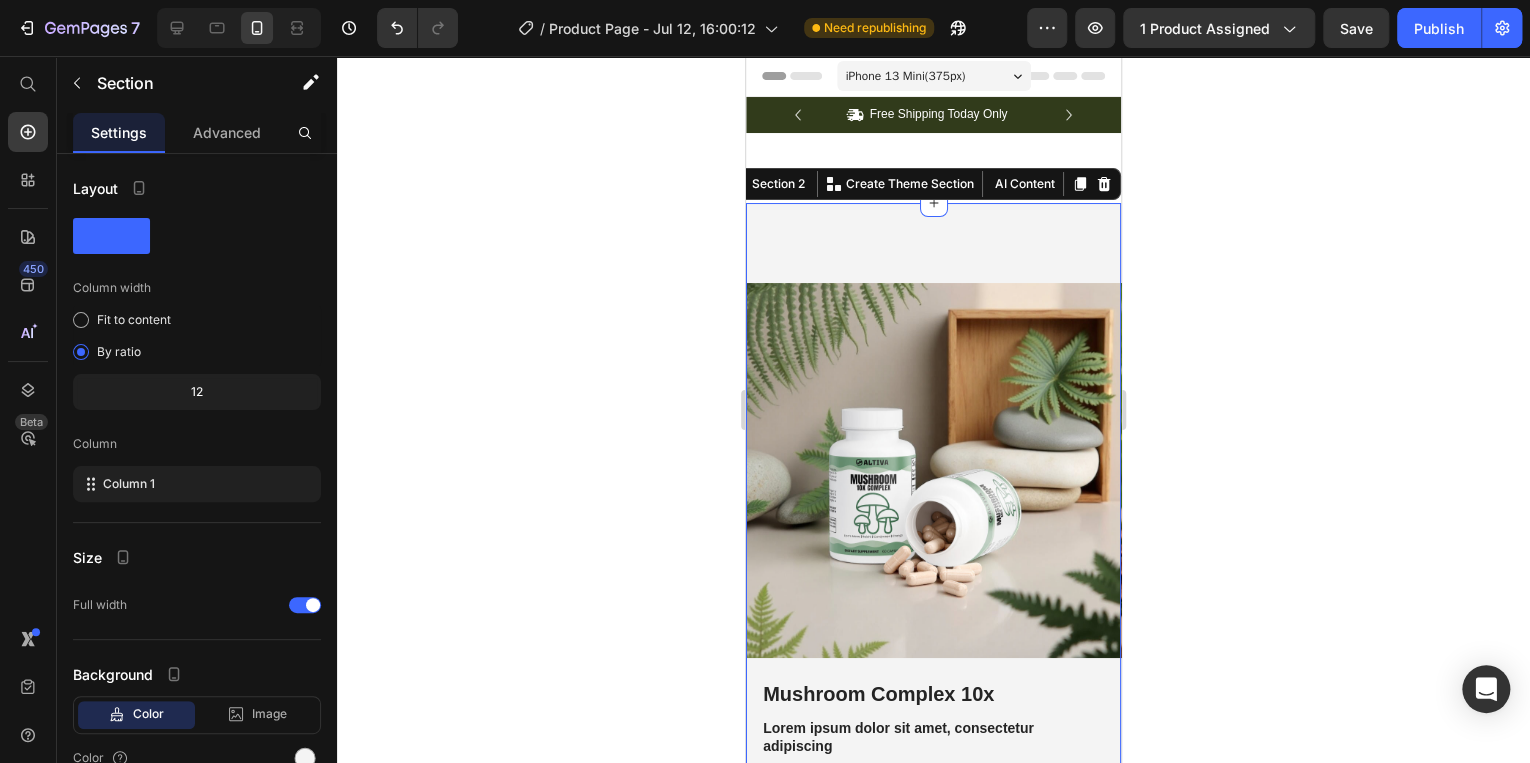 click 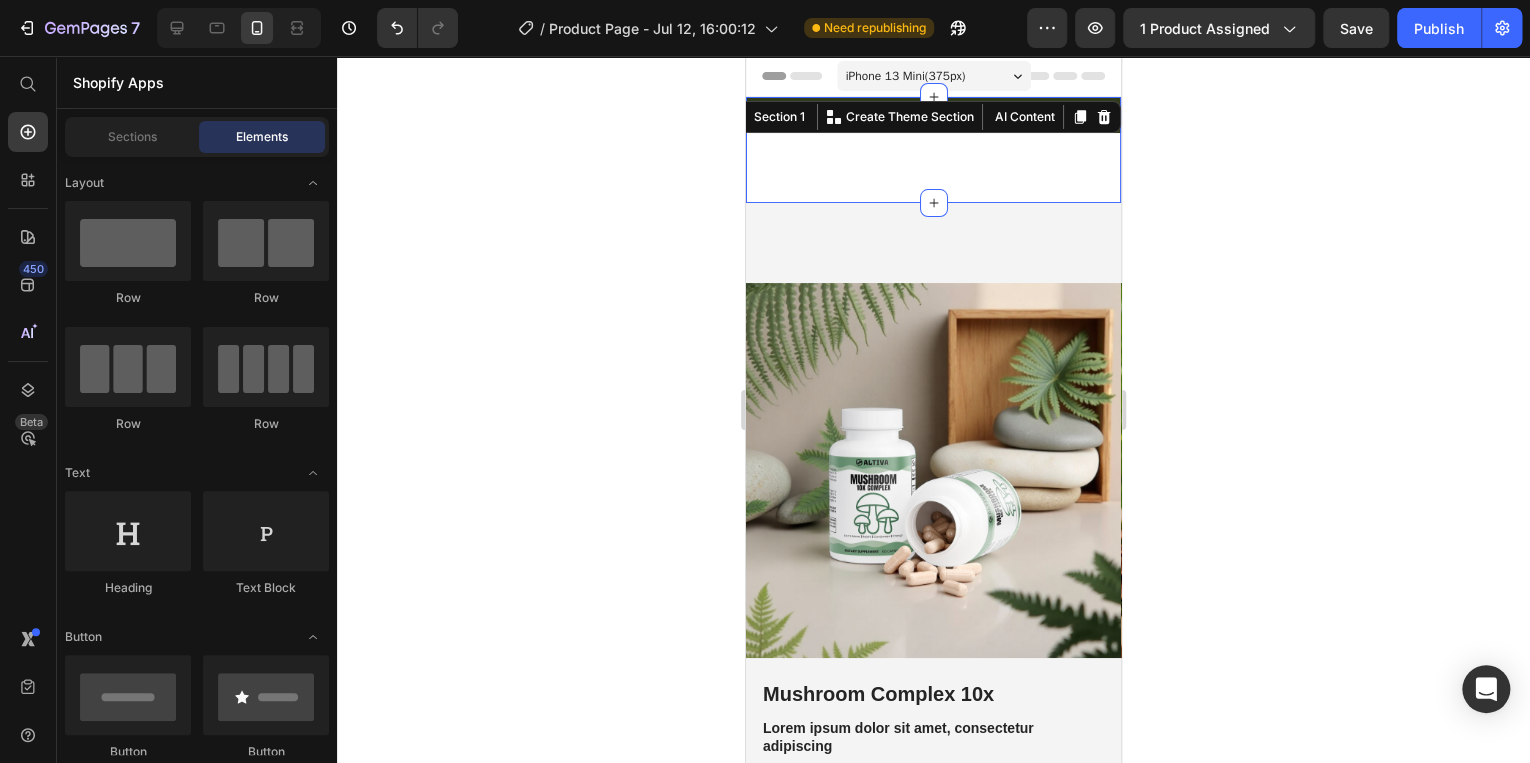 click on "Icon Free Shipping Today Only Text Block Row
Icon 84,000+ Happy Customer Text Block Row
Carousel Row Section 1   You can create reusable sections Create Theme Section AI Content Write with GemAI What would you like to describe here? Tone and Voice Persuasive Product Mushroom Coffee Fusion - Lion’s Mane & Chaga Show more Generate" at bounding box center [933, 150] 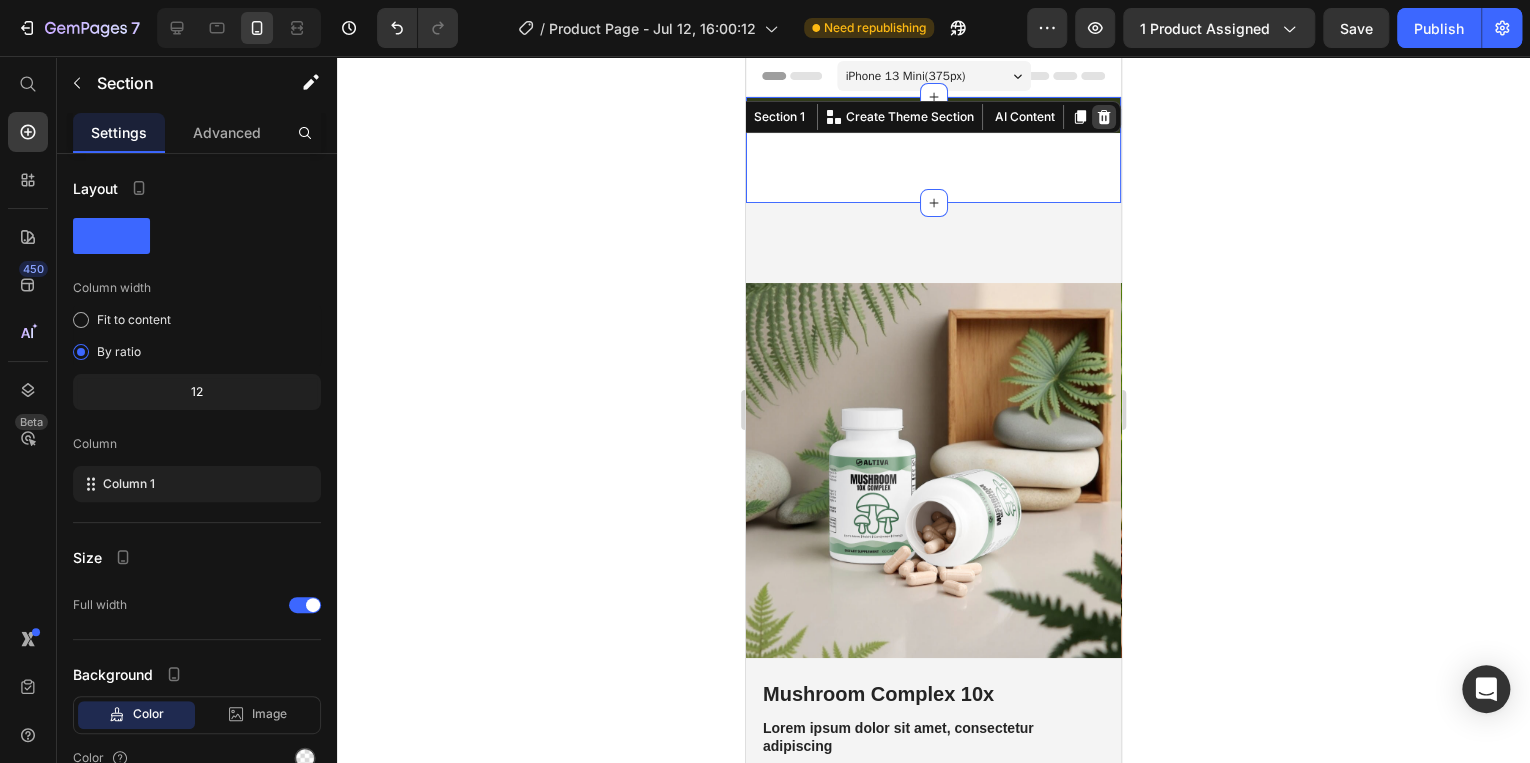 click 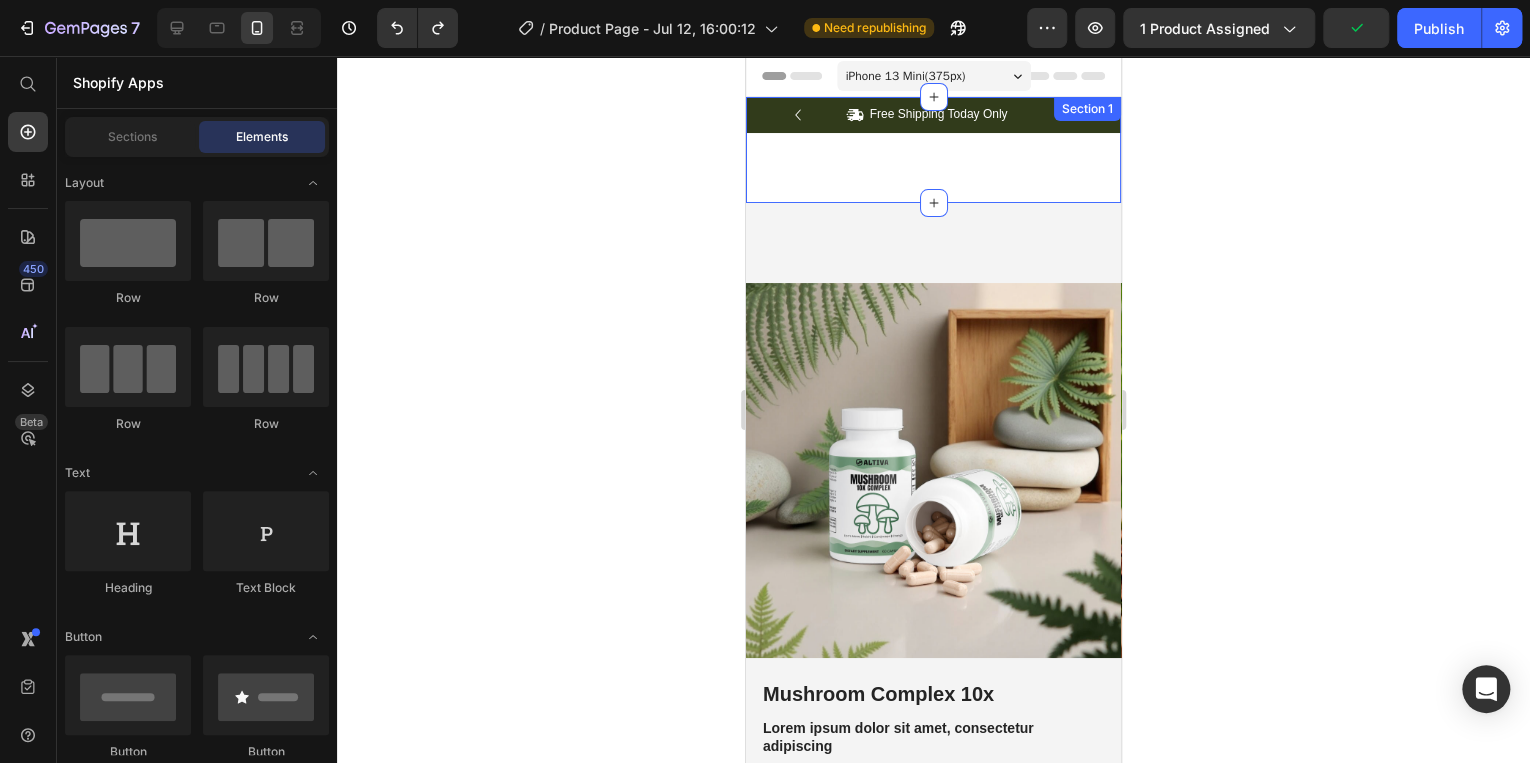 click on "Icon Free Shipping Today Only Text Block Row
Icon 84,000+ Happy Customer Text Block Row
Carousel Row Section 1" at bounding box center [933, 150] 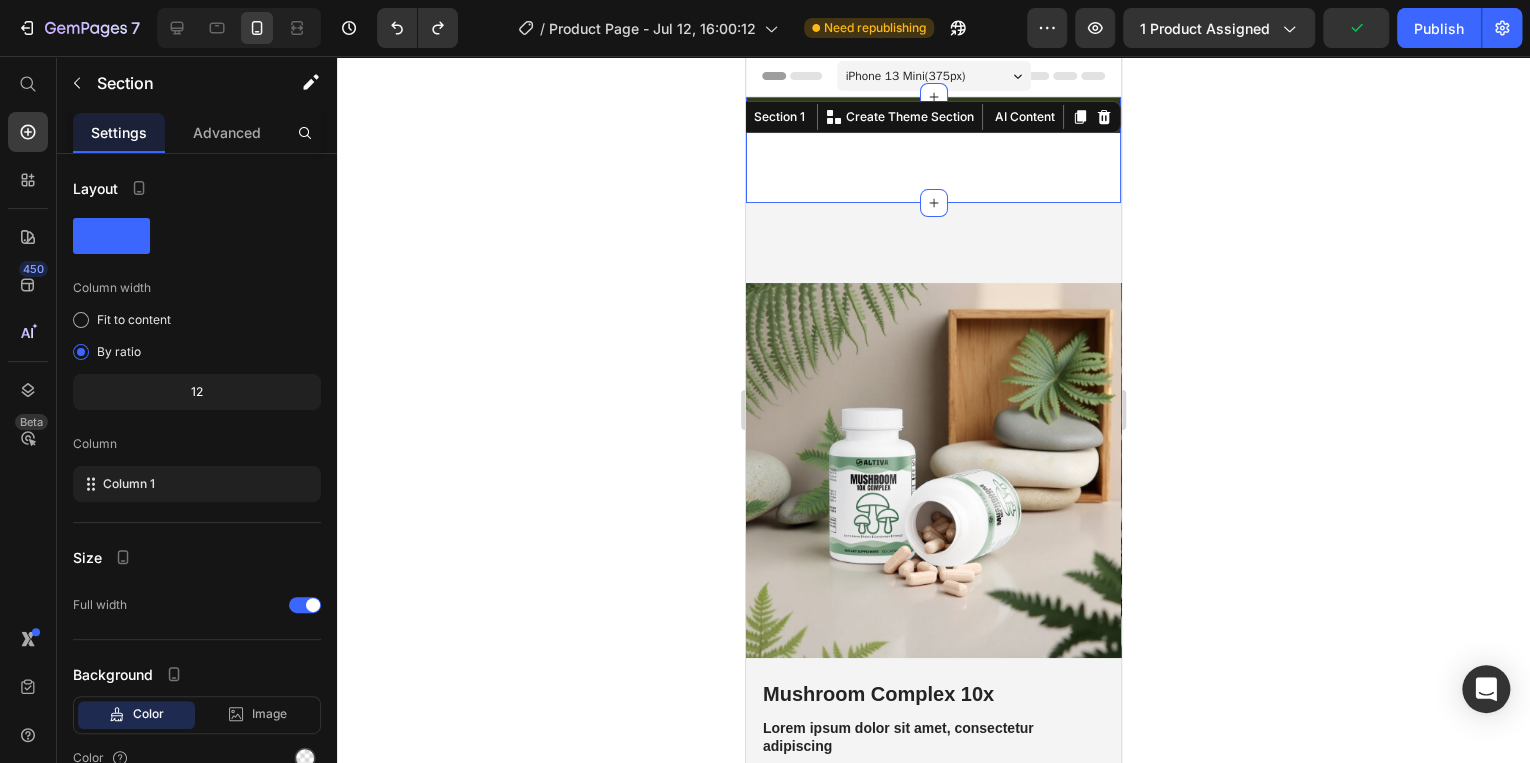 click 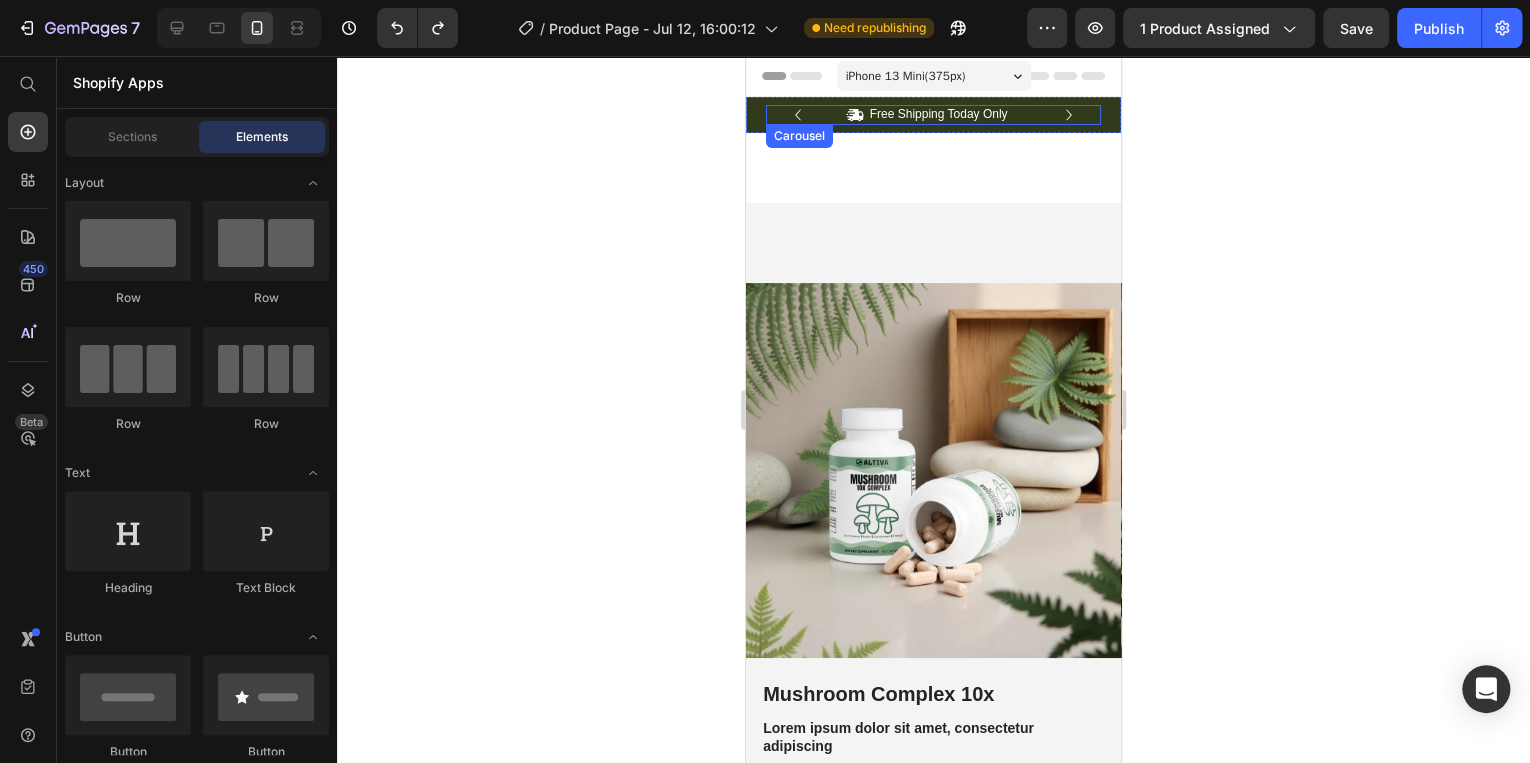 click 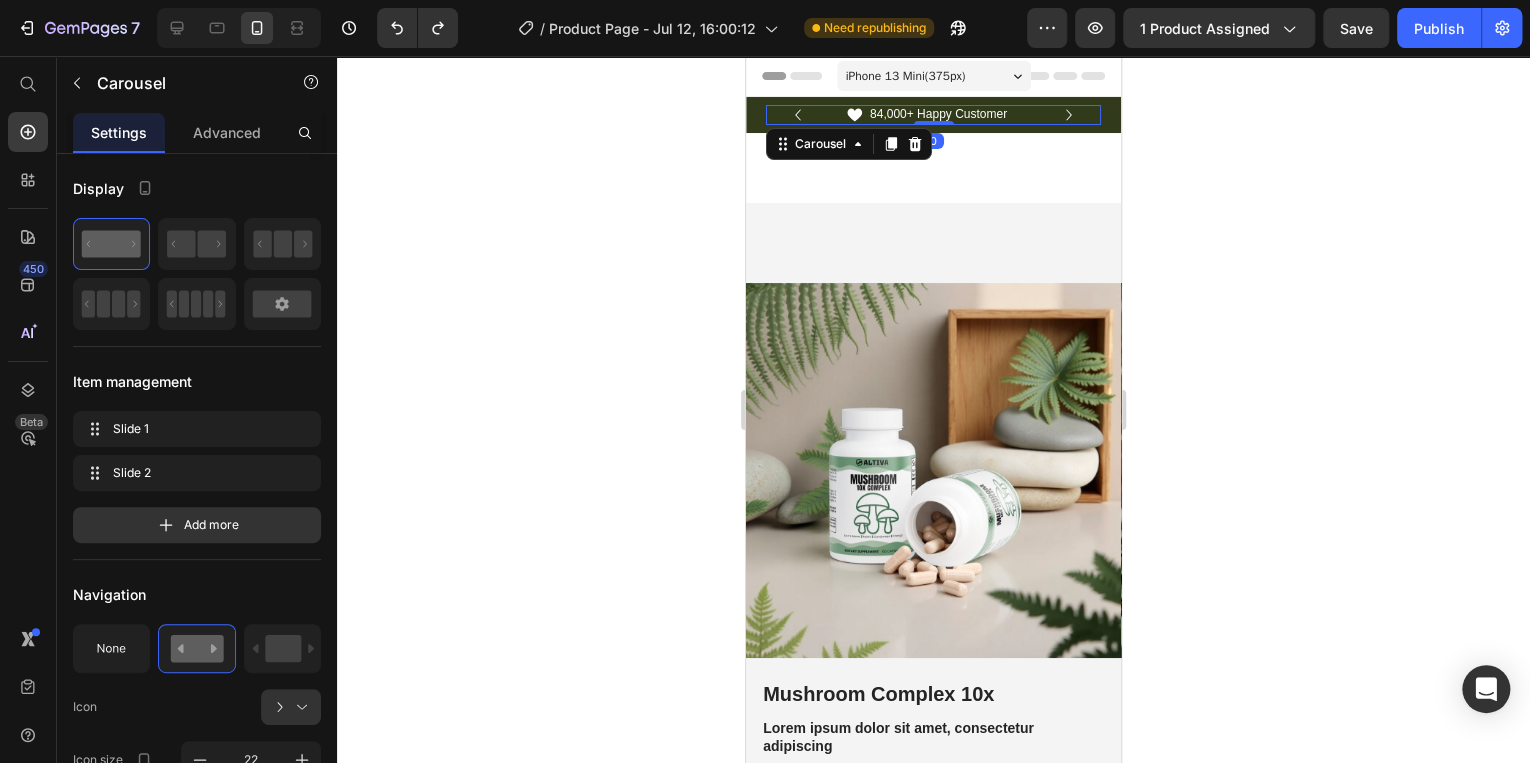 click 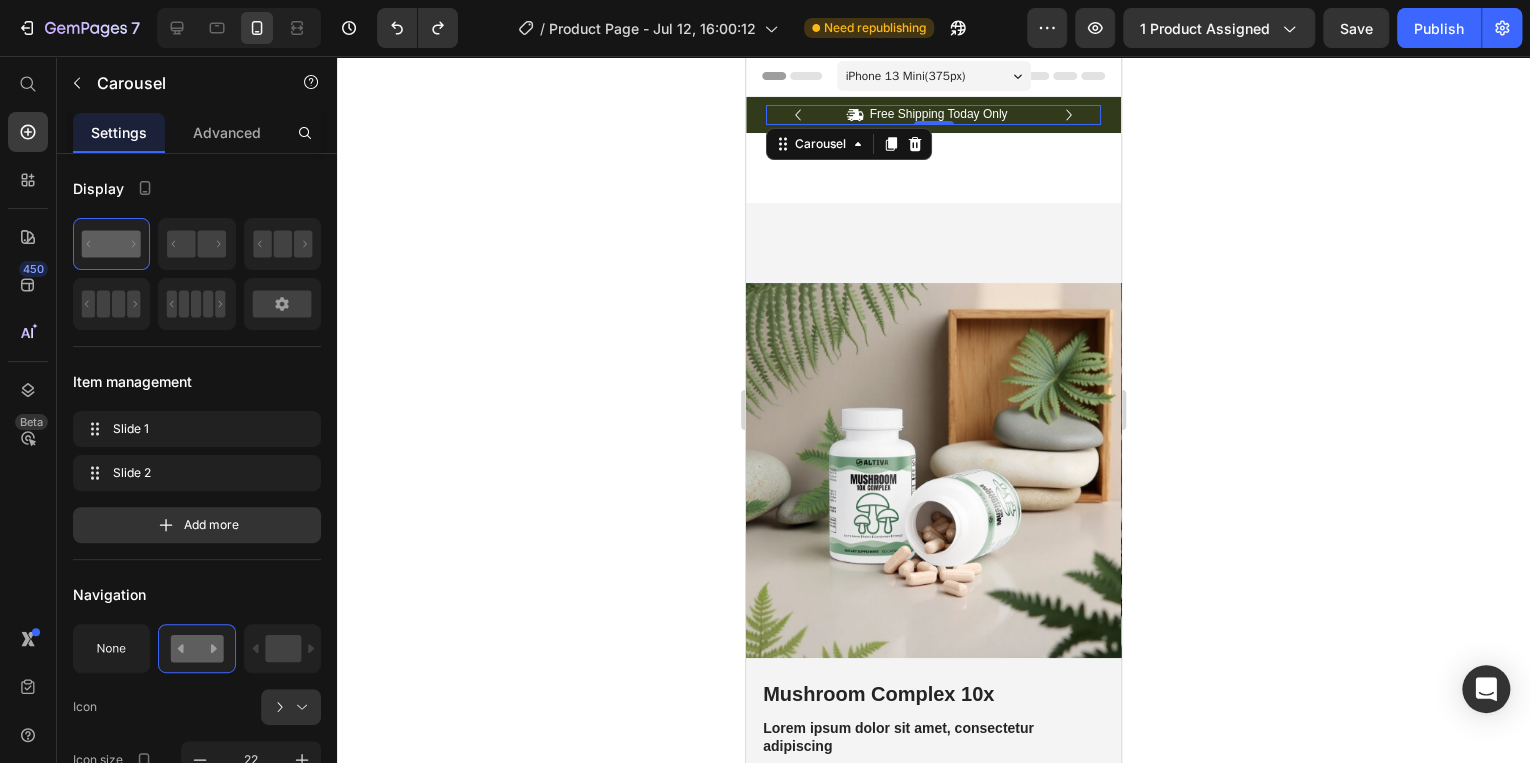 click 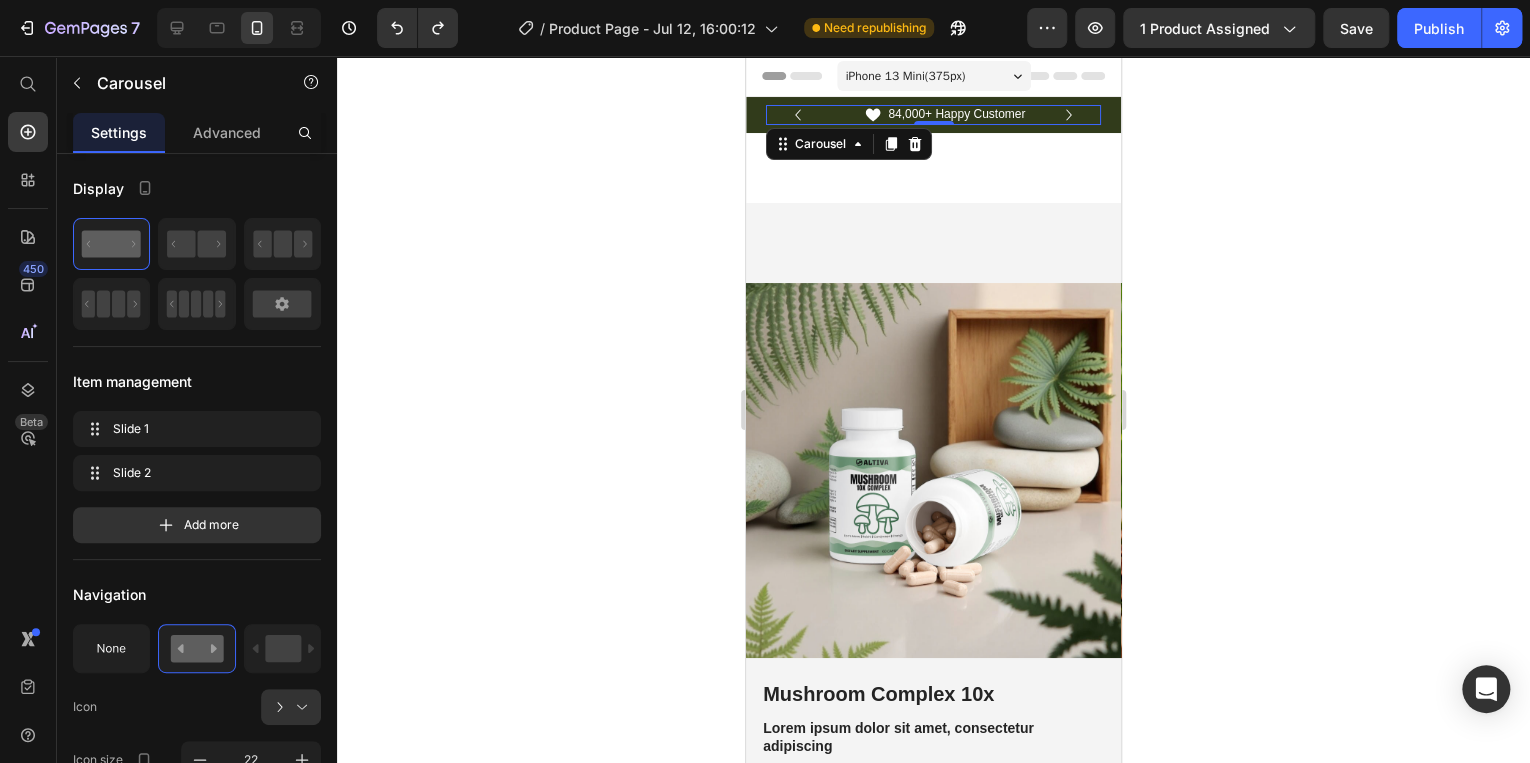 click 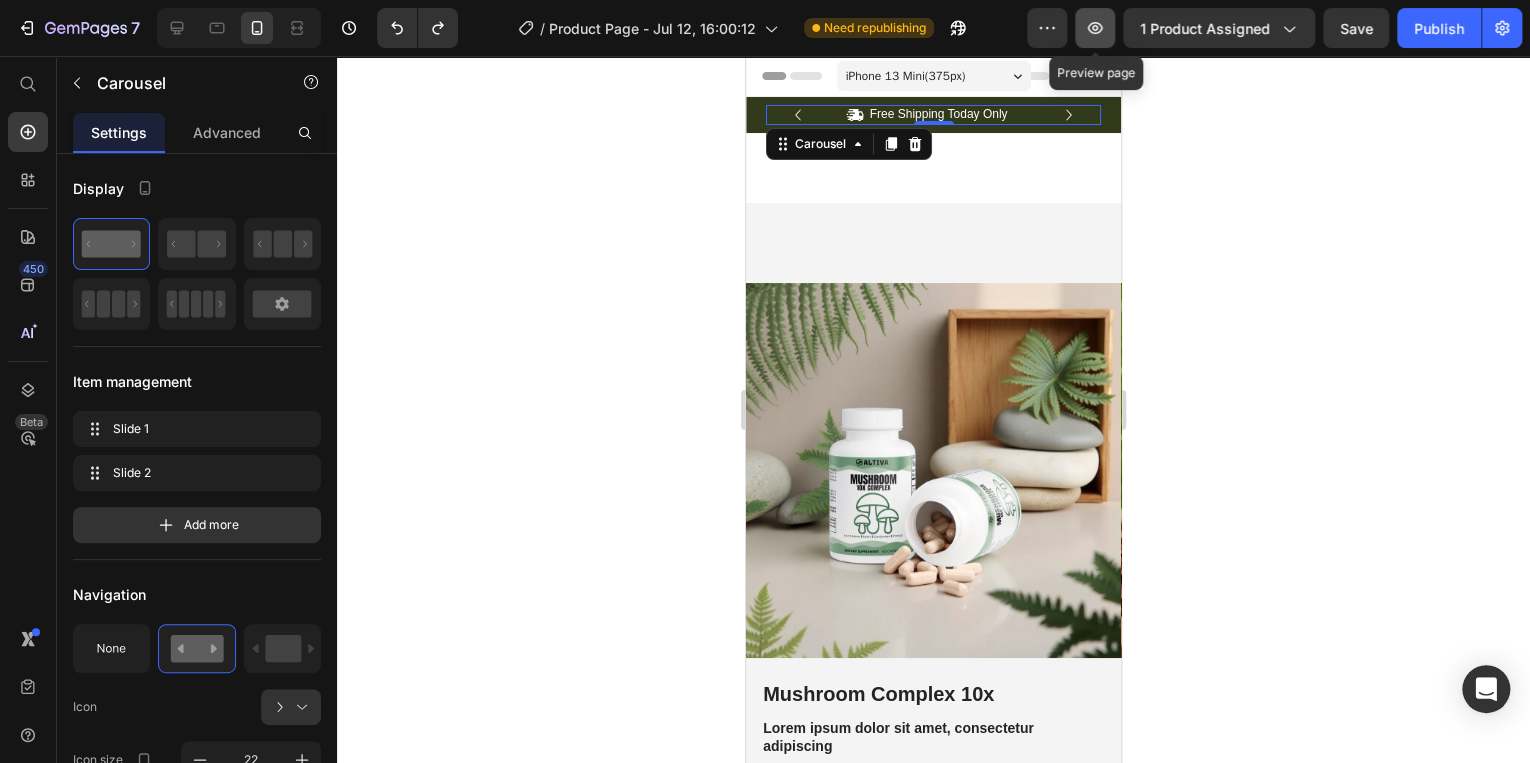 click 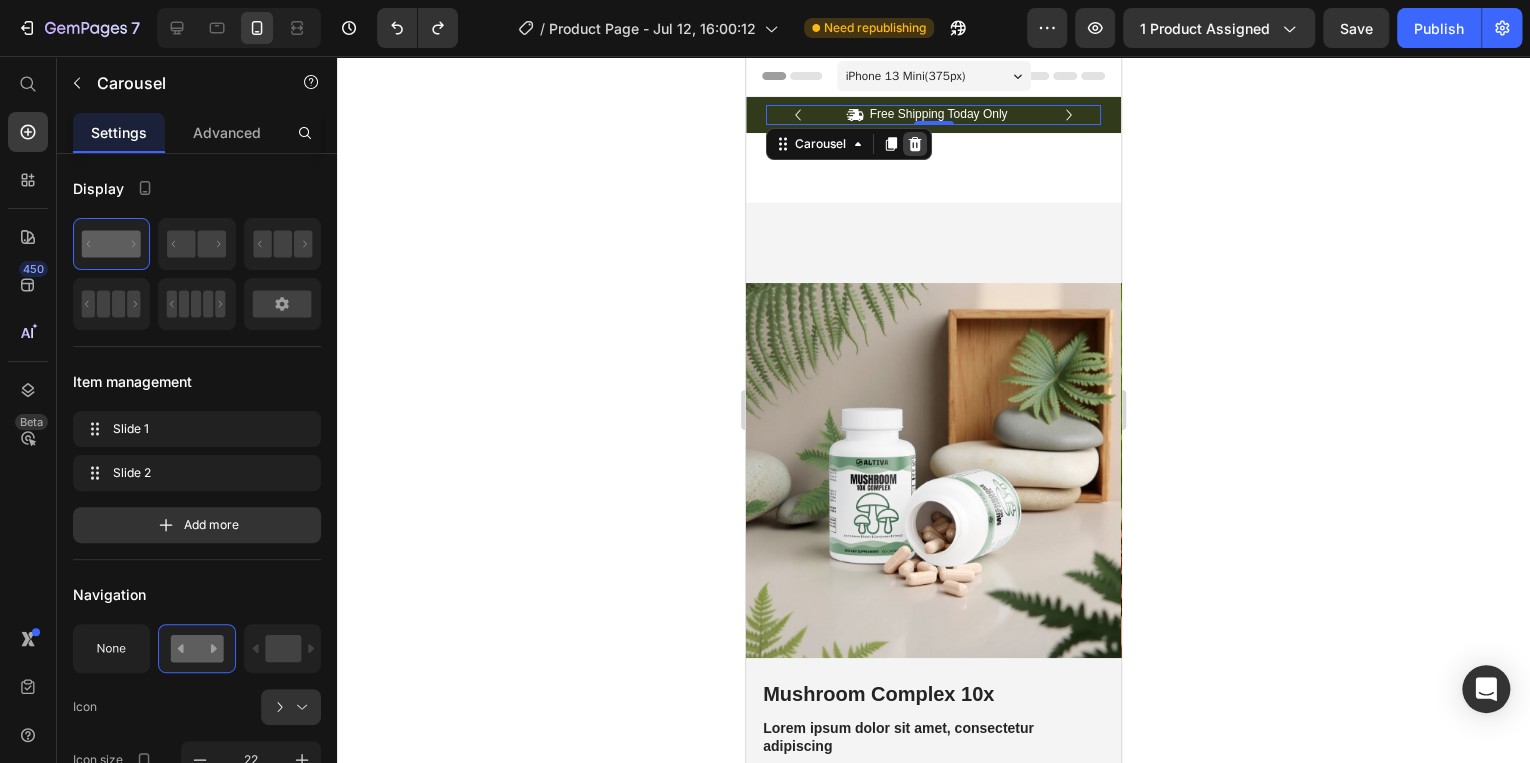 click 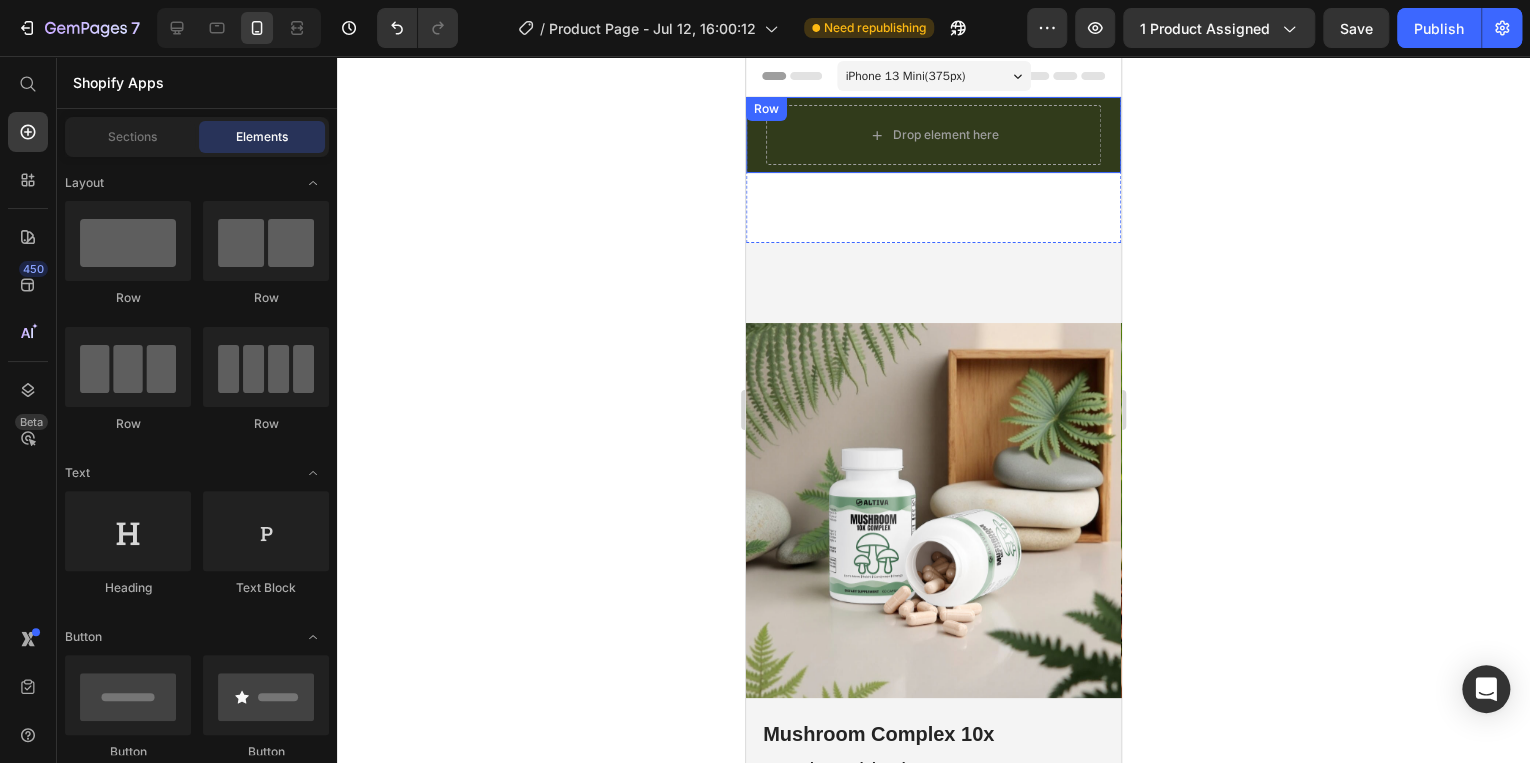click on "Drop element here Row" at bounding box center [933, 135] 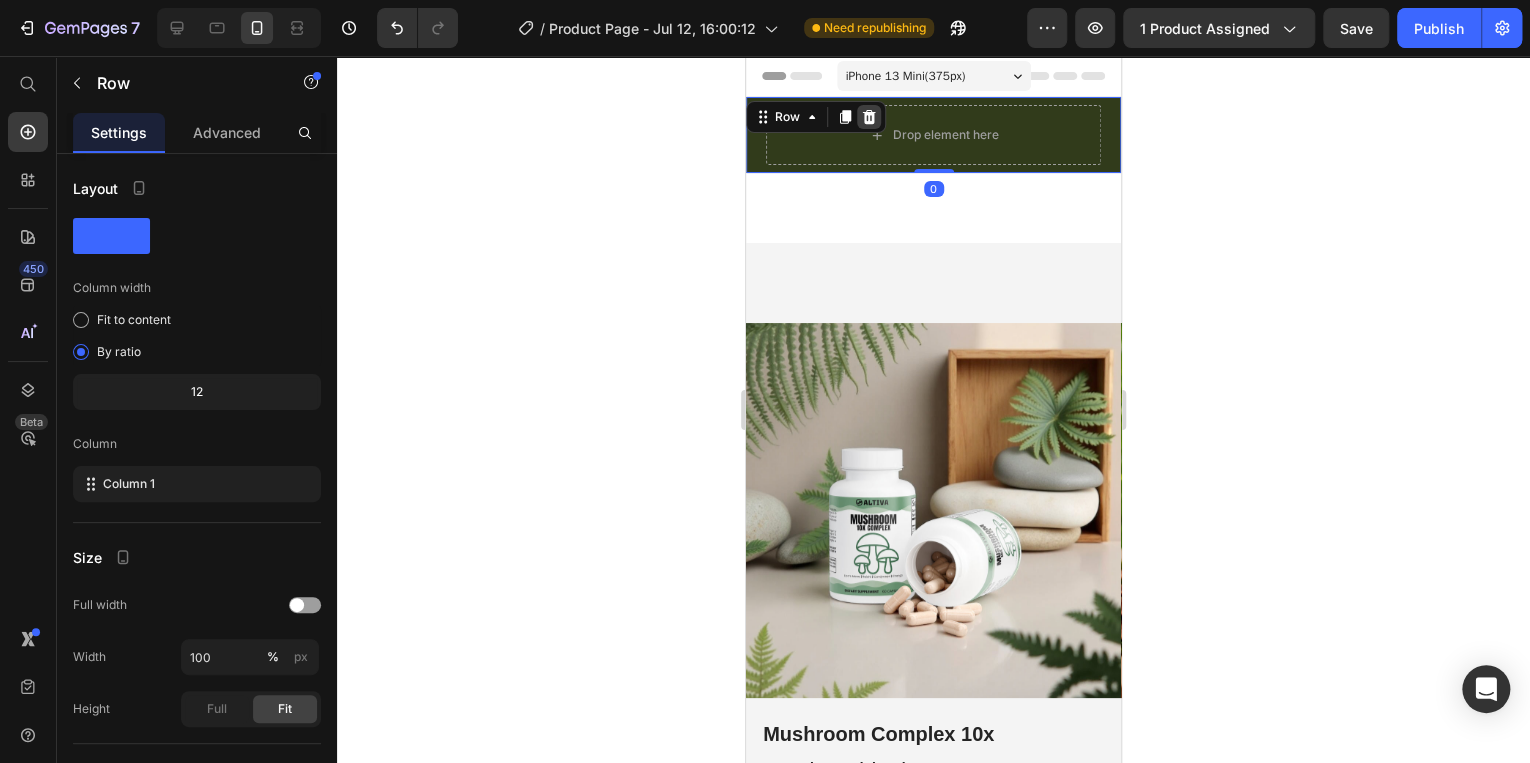 click 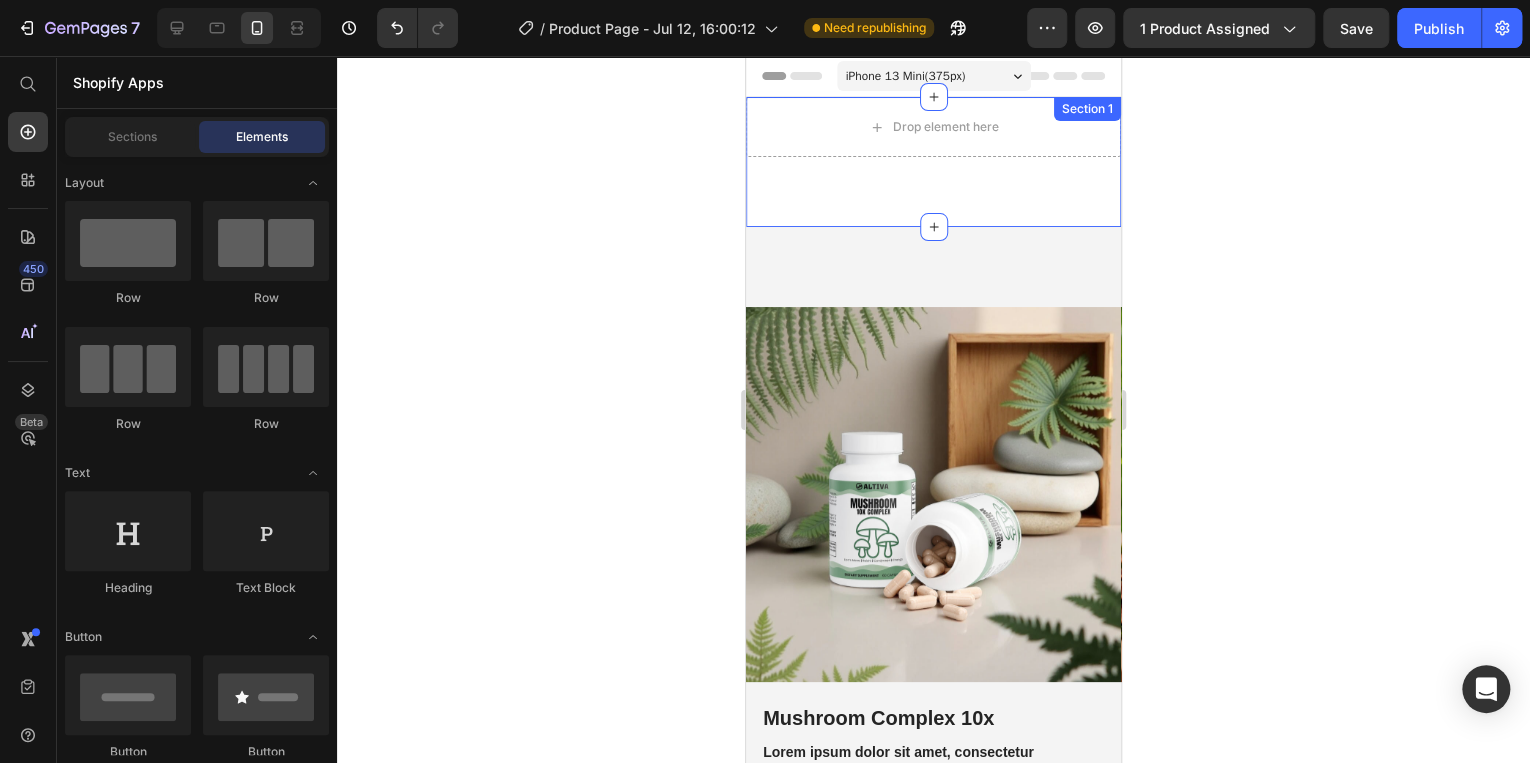 click on "Drop element here Section 1" at bounding box center [933, 162] 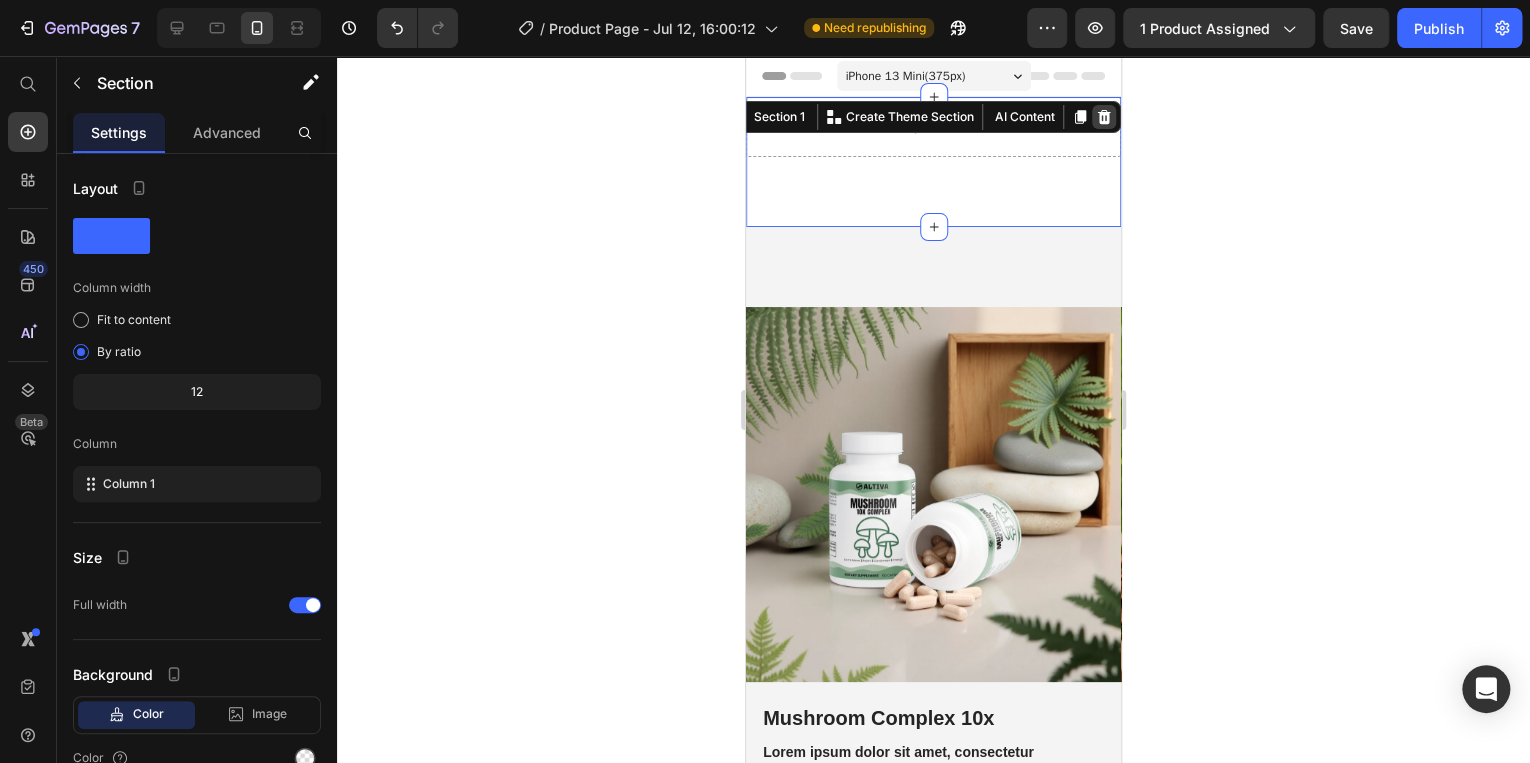 click 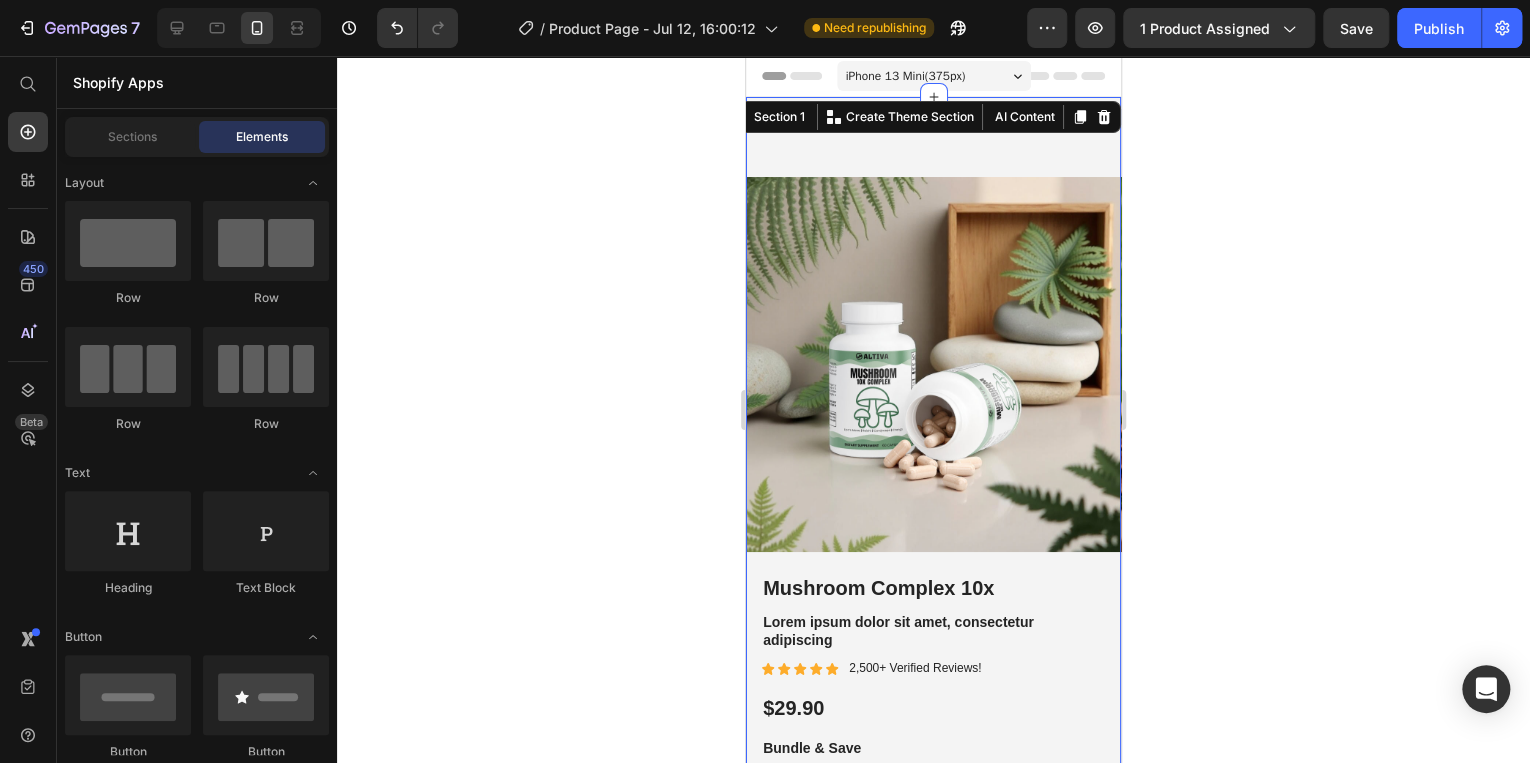 click on "Product Images Best Seller Text Block Mushroom Complex 10x Product Title Lorem ipsum dolor sit amet, consectetur adipiscing Text Block Icon Icon Icon Icon Icon Icon List 2,500+ Verified Reviews! Text Block Row $29.90 Product Price Bundle & Save Text Block 1 Bottle 1 Bottle 1 Bottle 2 Bottles (Save 10%) 2 Bottles (Save 10%) 2 Bottles (Save 10%) 3 Bottles (Save 15%) 3 Bottles (Save 15%) 3 Bottles (Save 15%) Product Variants & Swatches Seal Subscriptions Seal Subscriptions 15% off + Freeshipping + Skip & Cancel Anytime Text Block Add to cart Add to Cart Image Image Image Image Image Row Row Product Image But I must explain to you how Text Block Image But I must explain to you how Text Block Image But I must explain to you how Text Block Image But I must explain to you how Text Block Image But I must explain to you how Text Block Carousel Icon Icon Icon Icon Icon Icon List [FIRST] [LAST]. Verified Buyer Text Block Row Text Block Row Product Images Icon Icon Icon Icon Icon Icon List 500+ Reviews! Text Block" at bounding box center (933, 1136) 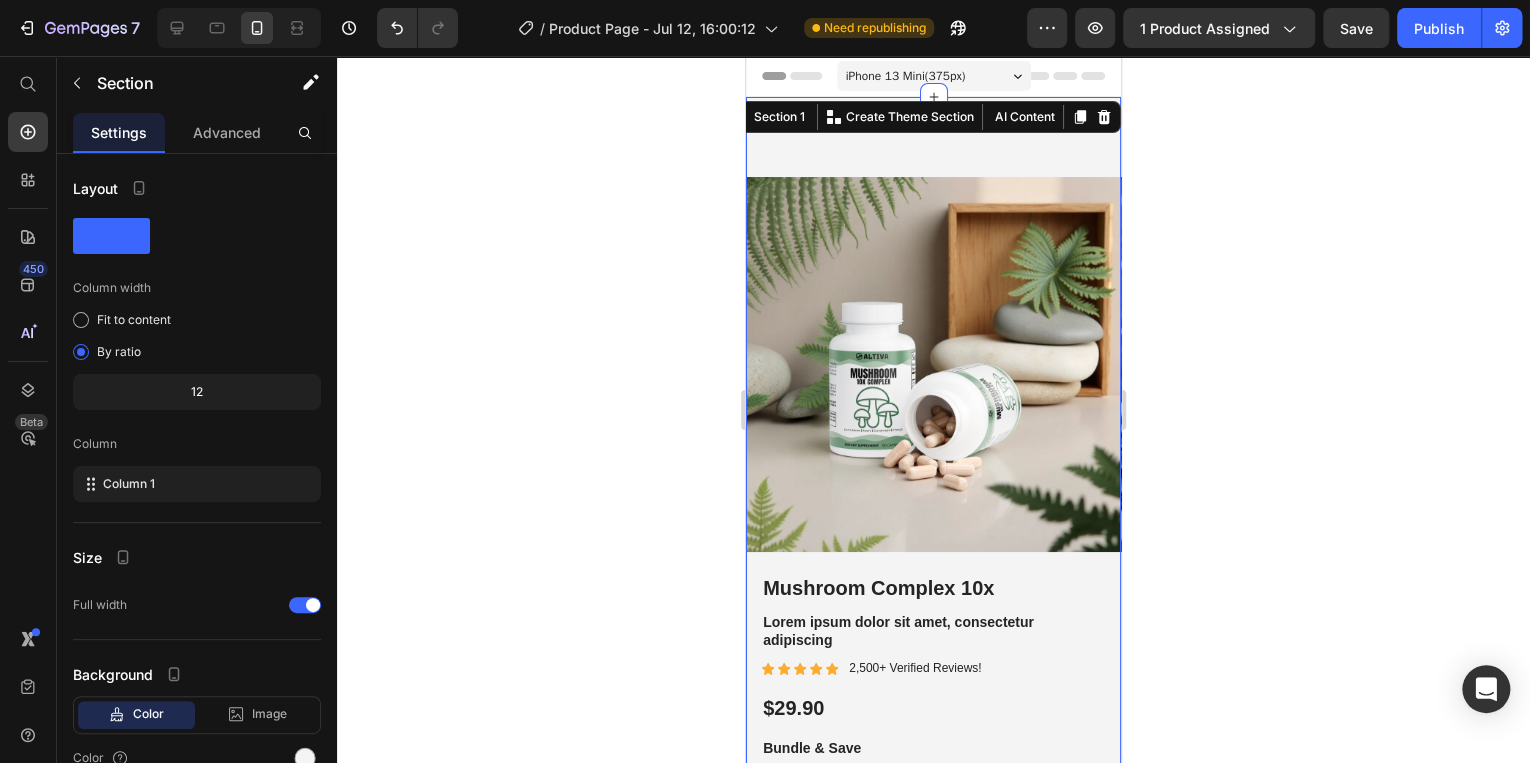 click 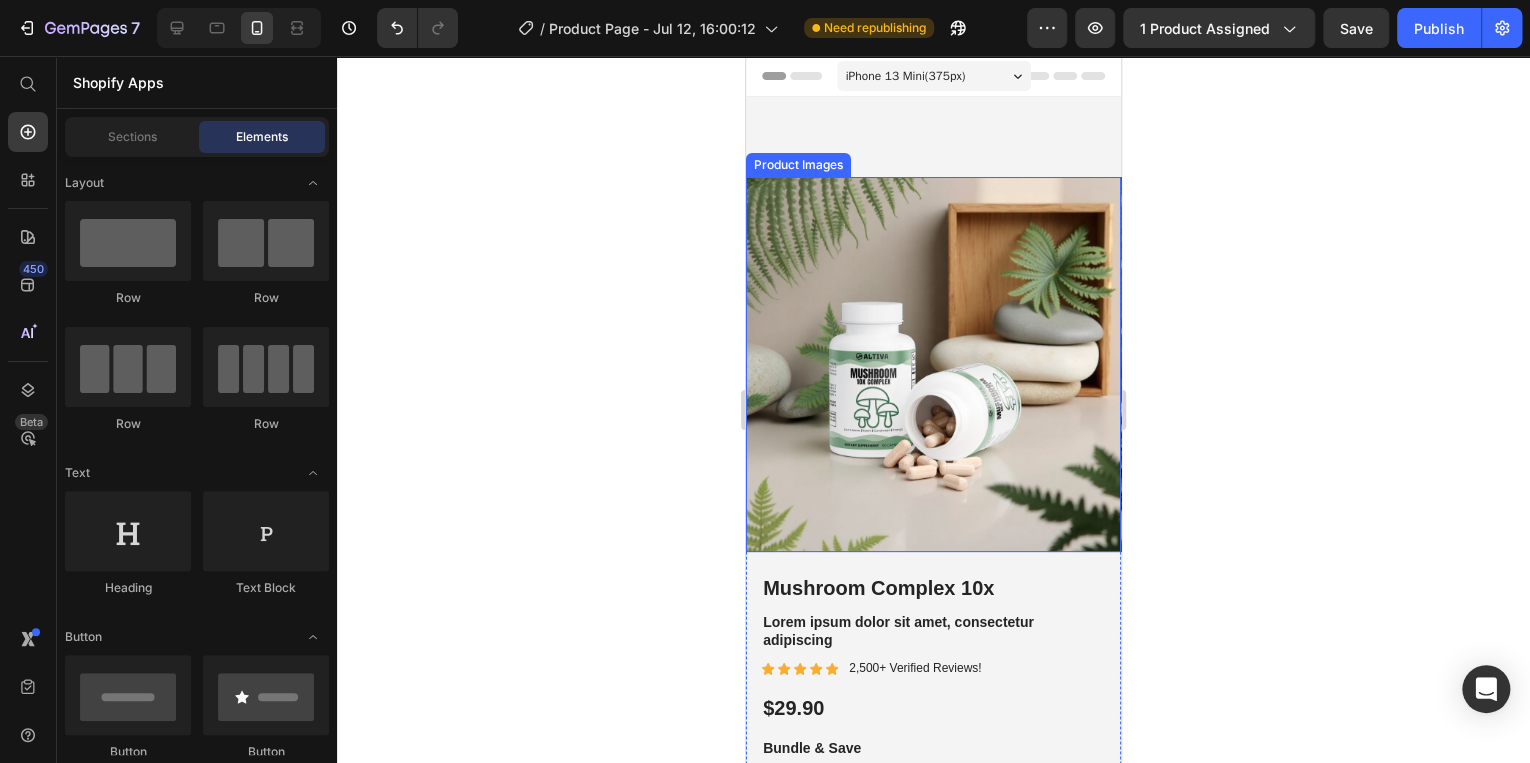 click at bounding box center (933, 364) 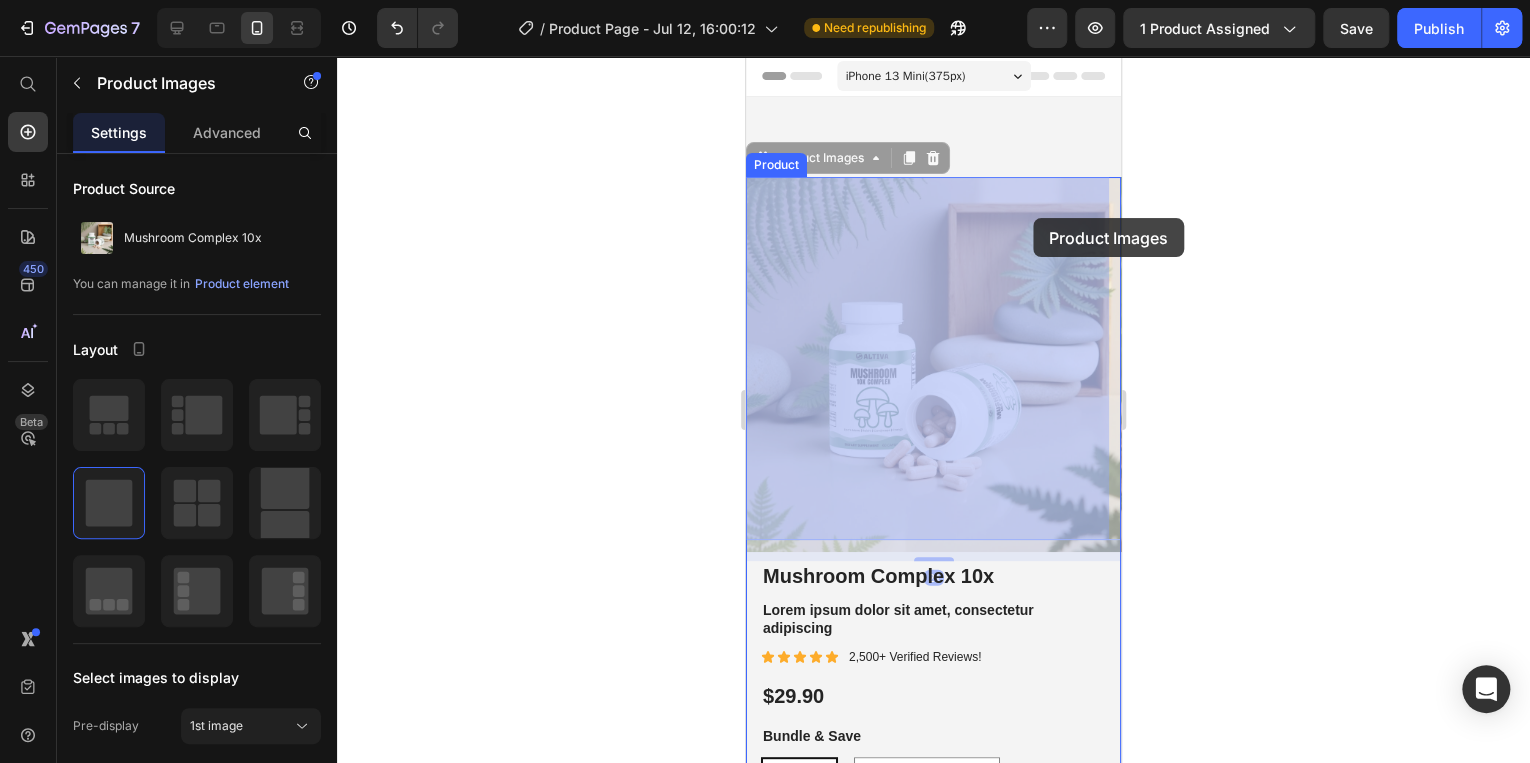 drag, startPoint x: 1029, startPoint y: 237, endPoint x: 1033, endPoint y: 218, distance: 19.416489 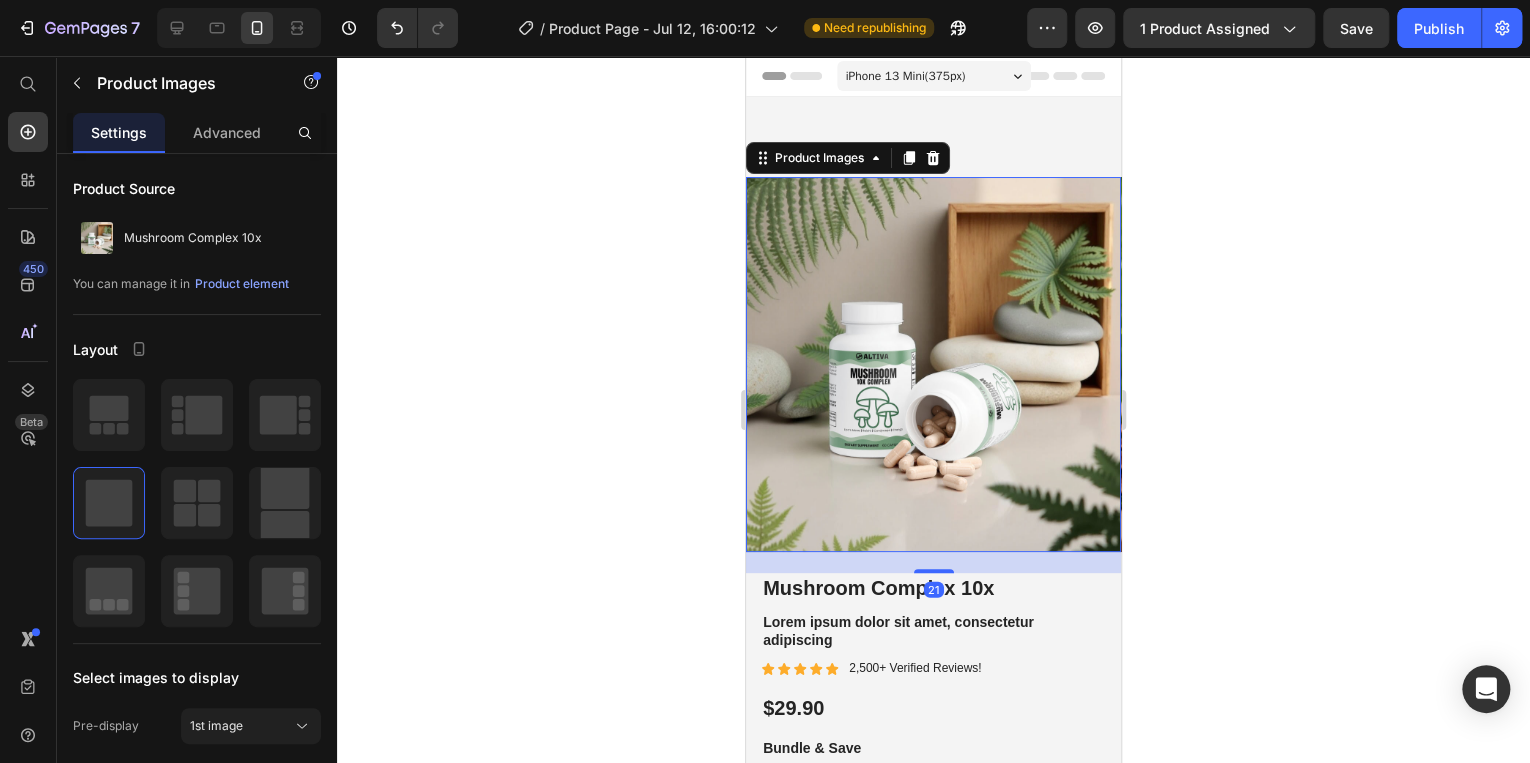 click 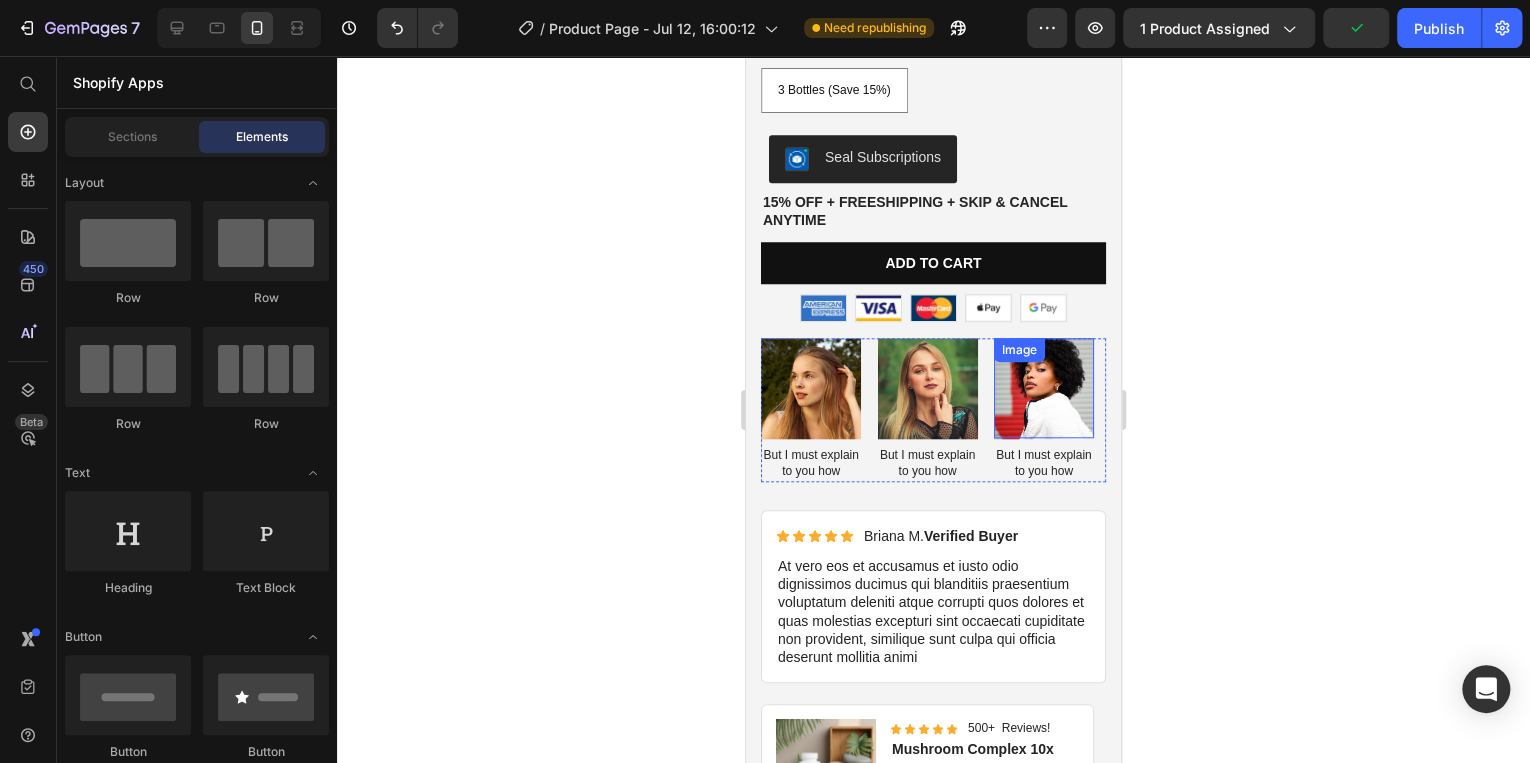 scroll, scrollTop: 720, scrollLeft: 0, axis: vertical 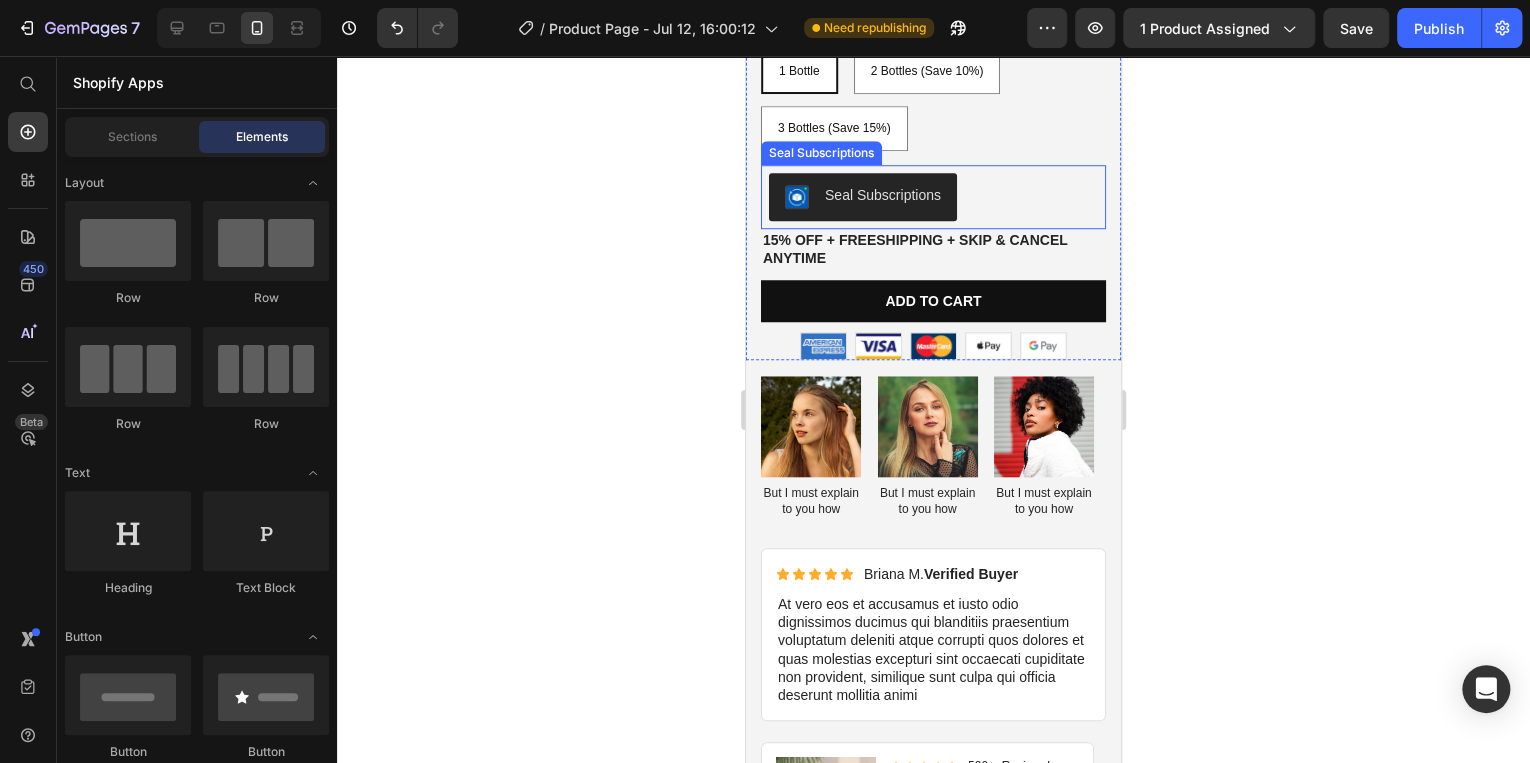 click on "Seal Subscriptions" at bounding box center [883, 195] 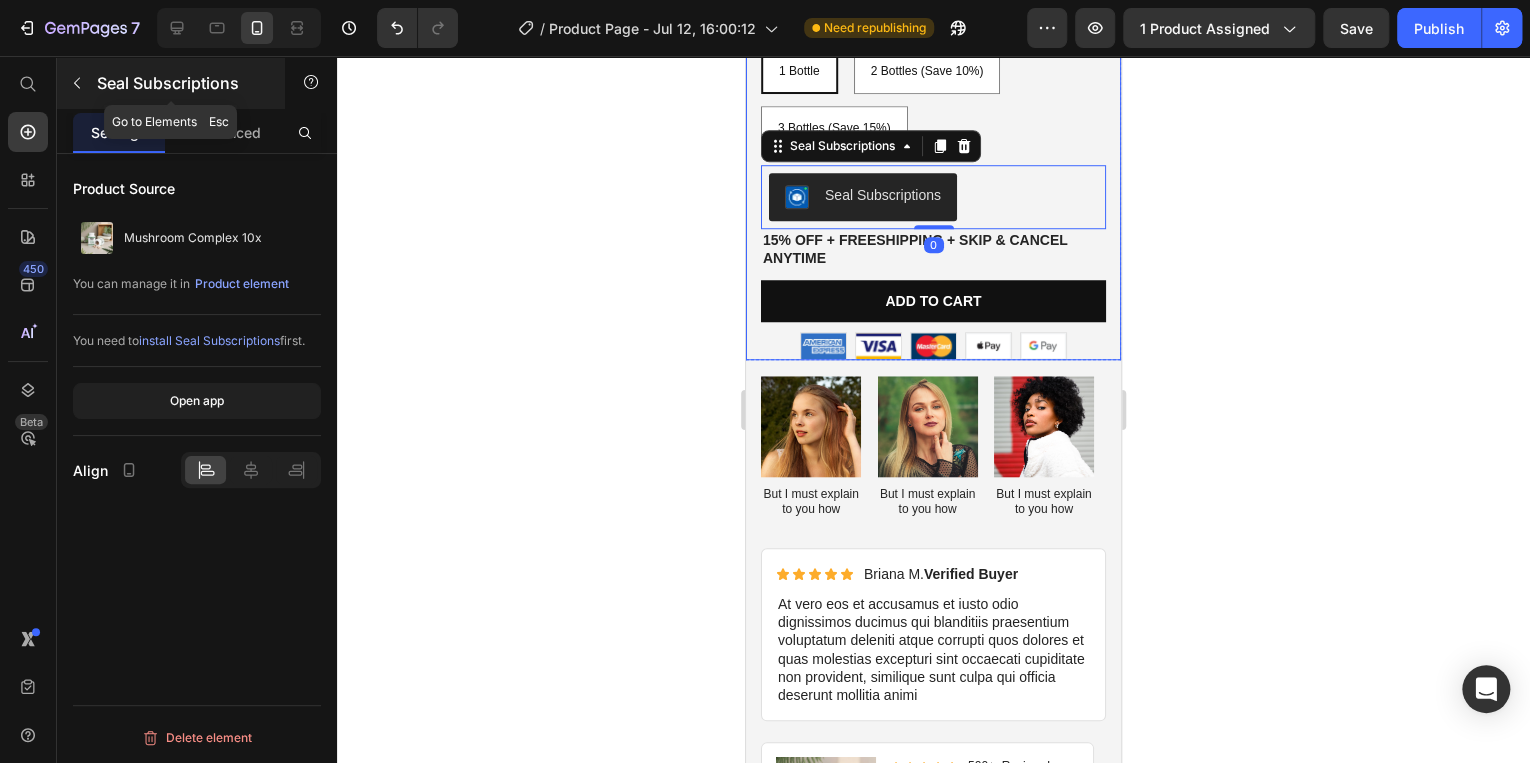 click on "Seal Subscriptions" at bounding box center [171, 83] 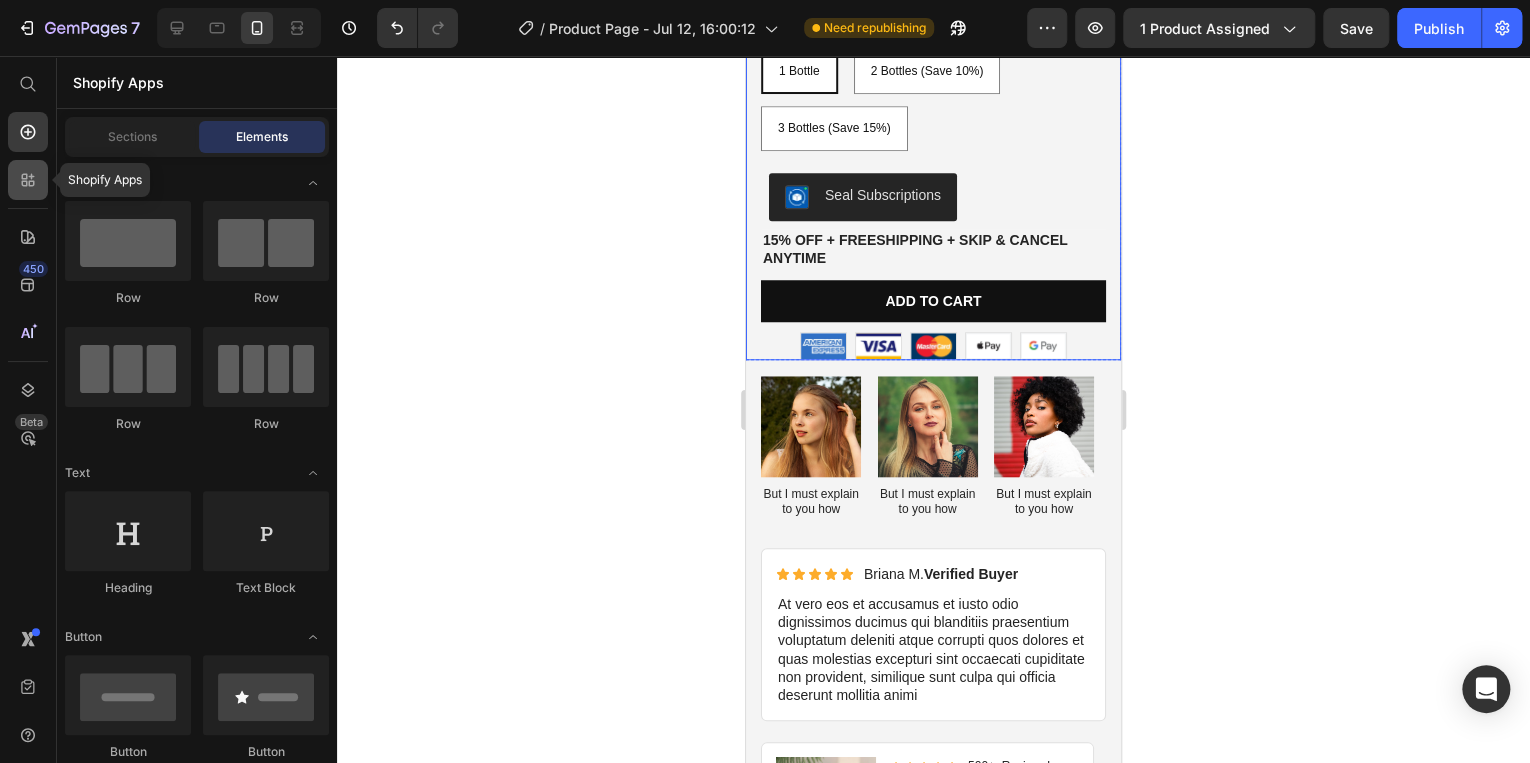 click 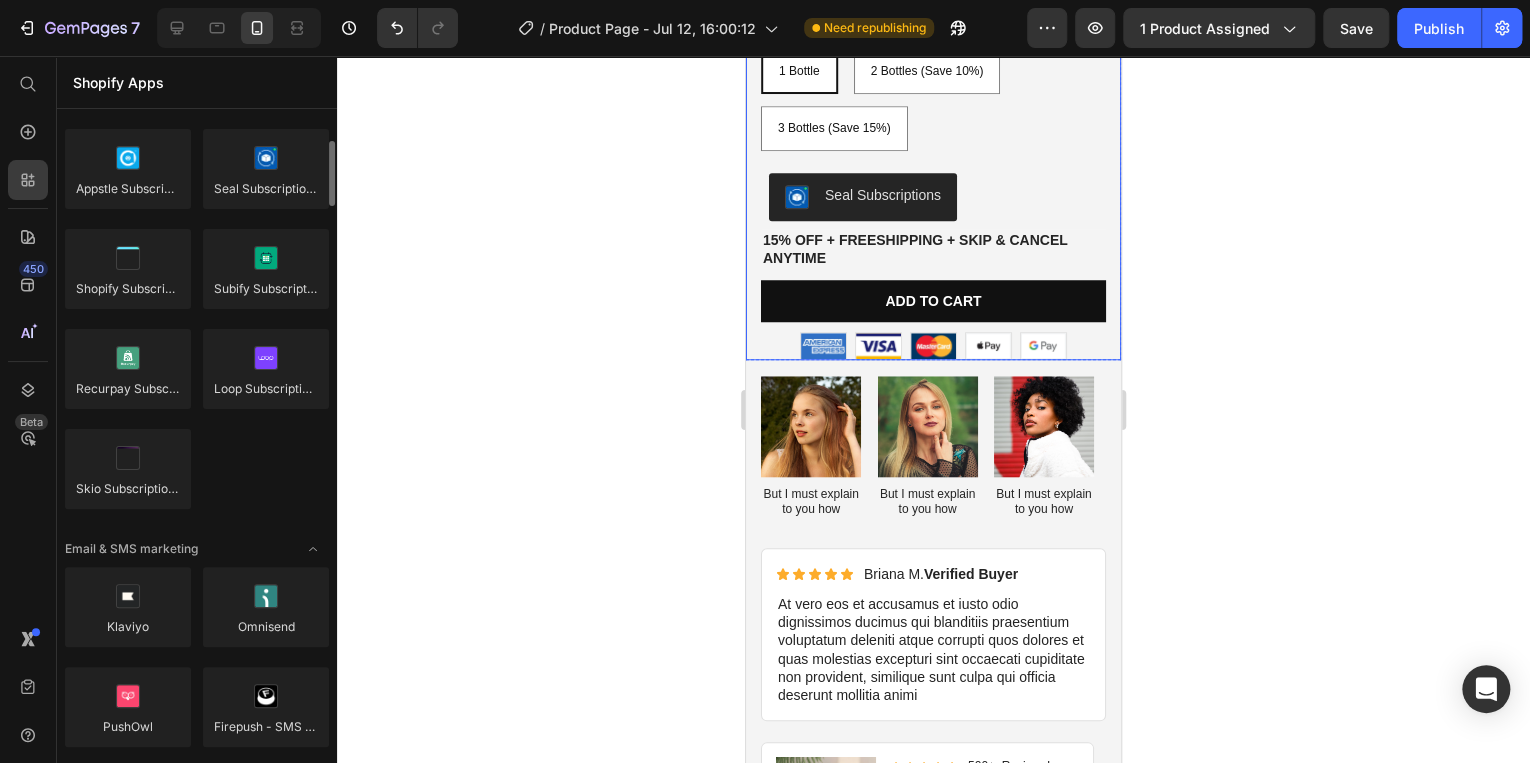 scroll, scrollTop: 2560, scrollLeft: 0, axis: vertical 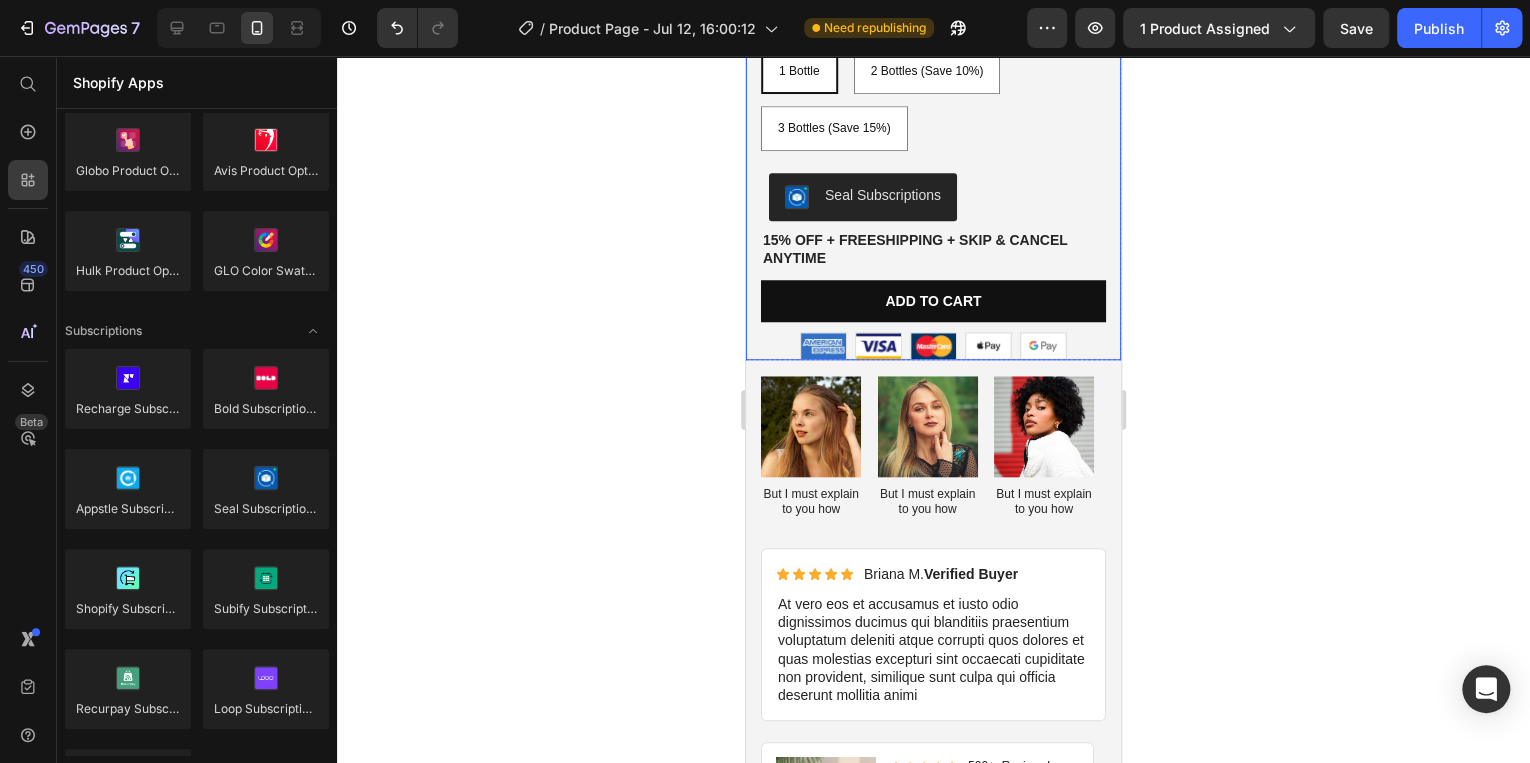 click 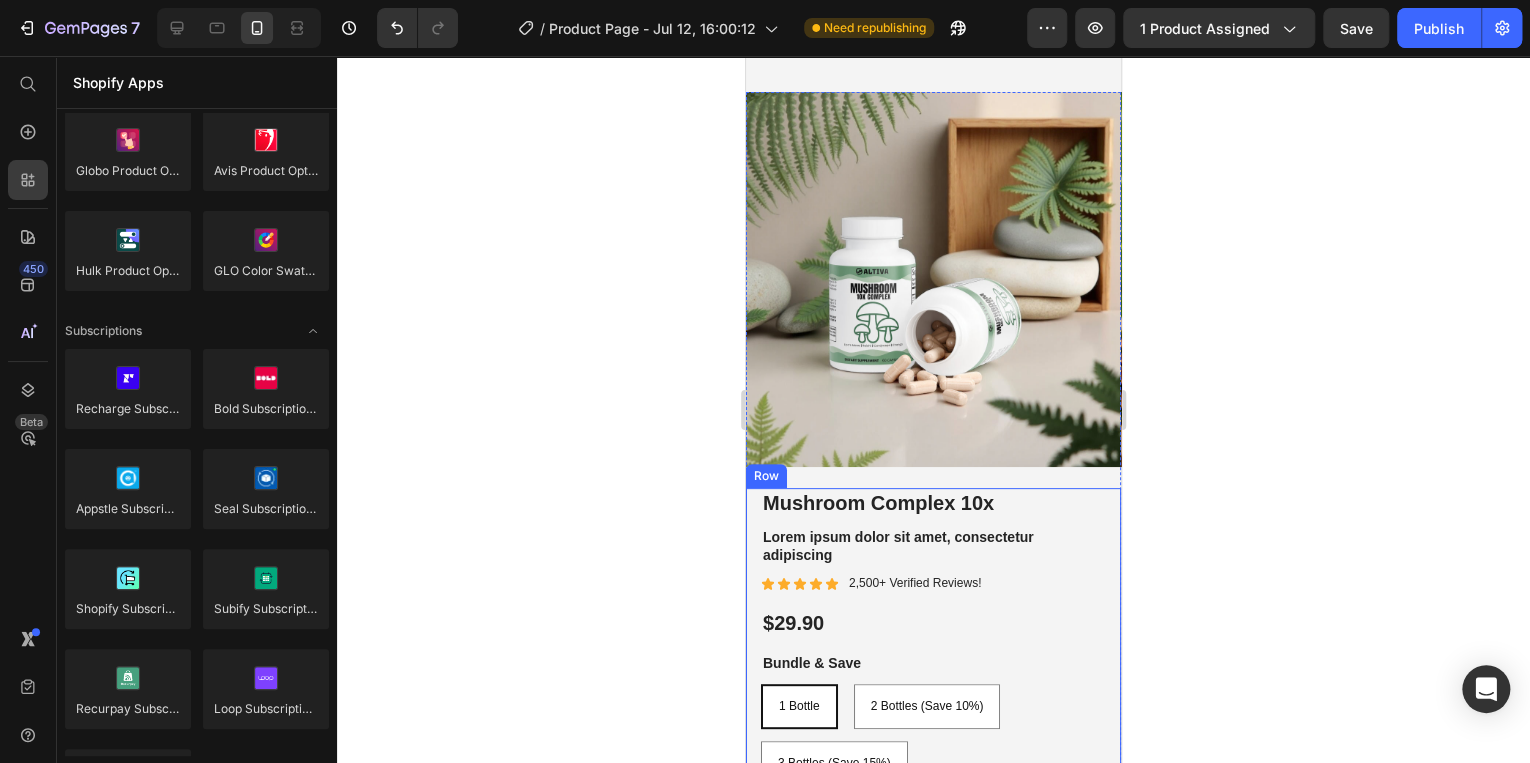 scroll, scrollTop: 0, scrollLeft: 0, axis: both 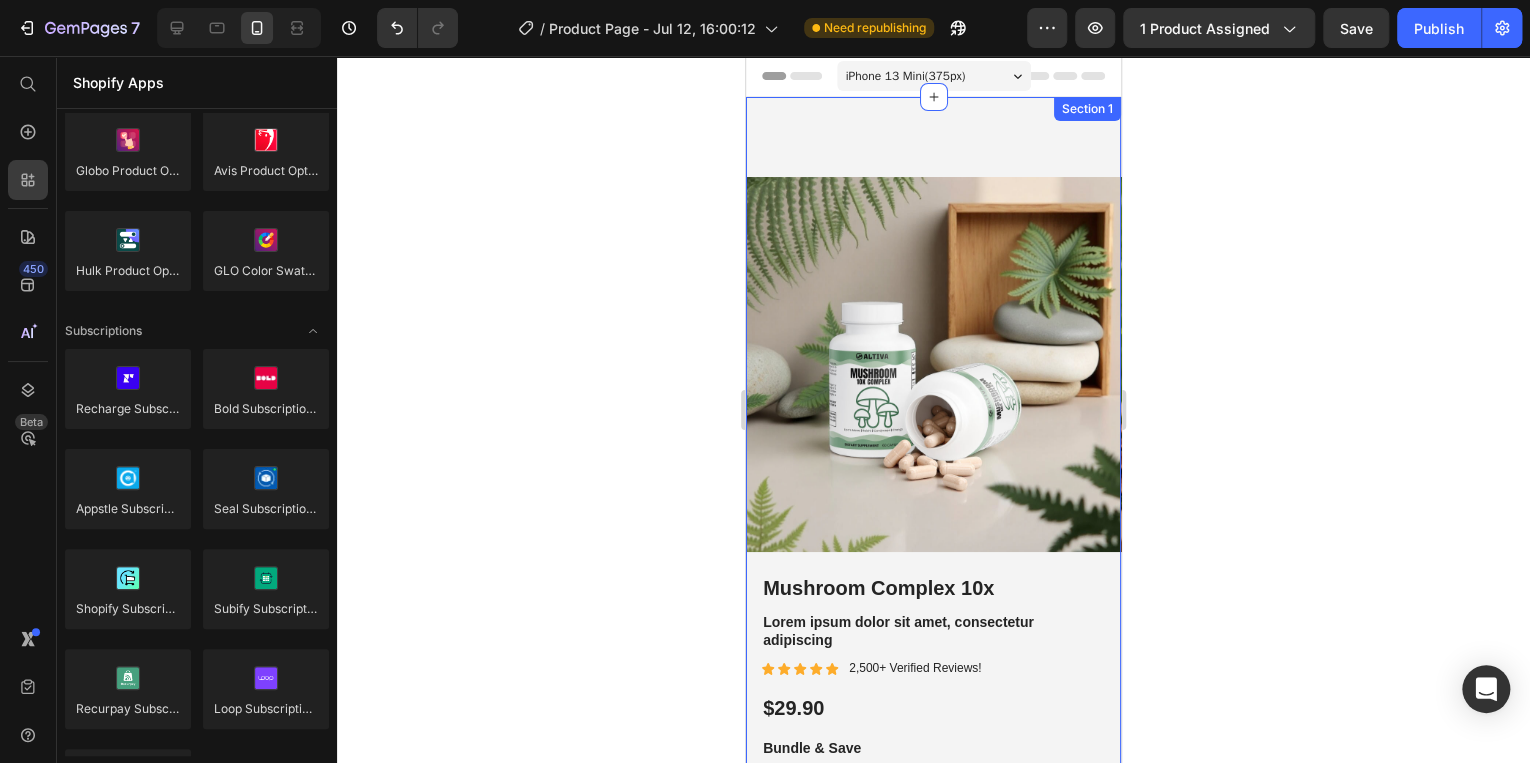 click on "Product Images Best Seller Text Block Mushroom Complex 10x Product Title Lorem ipsum dolor sit amet, consectetur adipiscing Text Block Icon Icon Icon Icon Icon Icon List 2,500+ Verified Reviews! Text Block Row $29.90 Product Price Bundle & Save Text Block 1 Bottle 1 Bottle 1 Bottle 2 Bottles (Save 10%) 2 Bottles (Save 10%) 2 Bottles (Save 10%) 3 Bottles (Save 15%) 3 Bottles (Save 15%) 3 Bottles (Save 15%) Product Variants & Swatches Seal Subscriptions Seal Subscriptions 15% off + Freeshipping + Skip & Cancel Anytime Text Block Add to cart Add to Cart Image Image Image Image Image Row Row Product Image But I must explain to you how Text Block Image But I must explain to you how Text Block Image But I must explain to you how Text Block Image But I must explain to you how Text Block Image But I must explain to you how Text Block Carousel Icon Icon Icon Icon Icon Icon List [FIRST] [LAST]. Verified Buyer Text Block Row Text Block Row Product Images Icon Icon Icon Icon Icon Icon List 500+ Reviews! Text Block" at bounding box center (933, 1149) 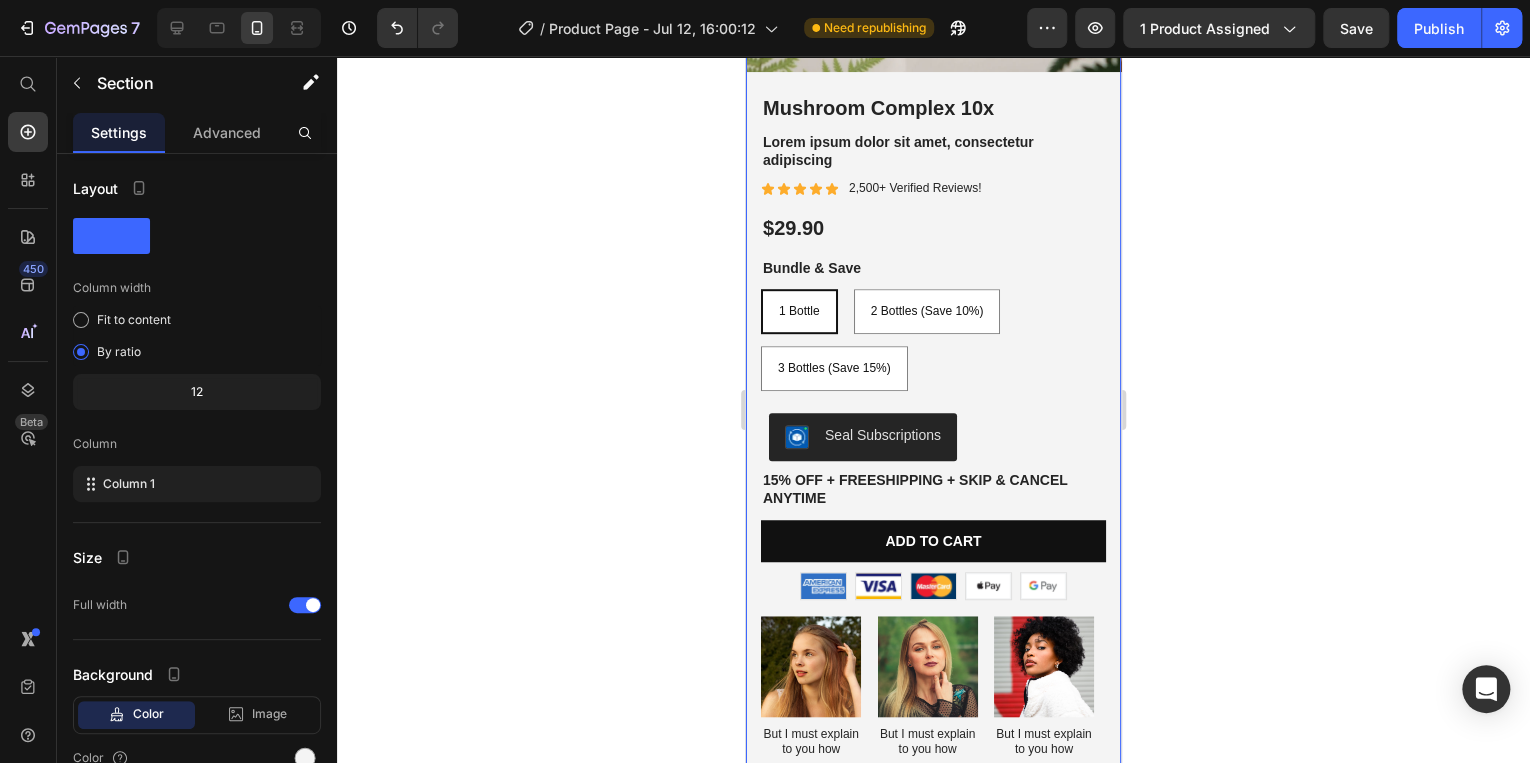 click 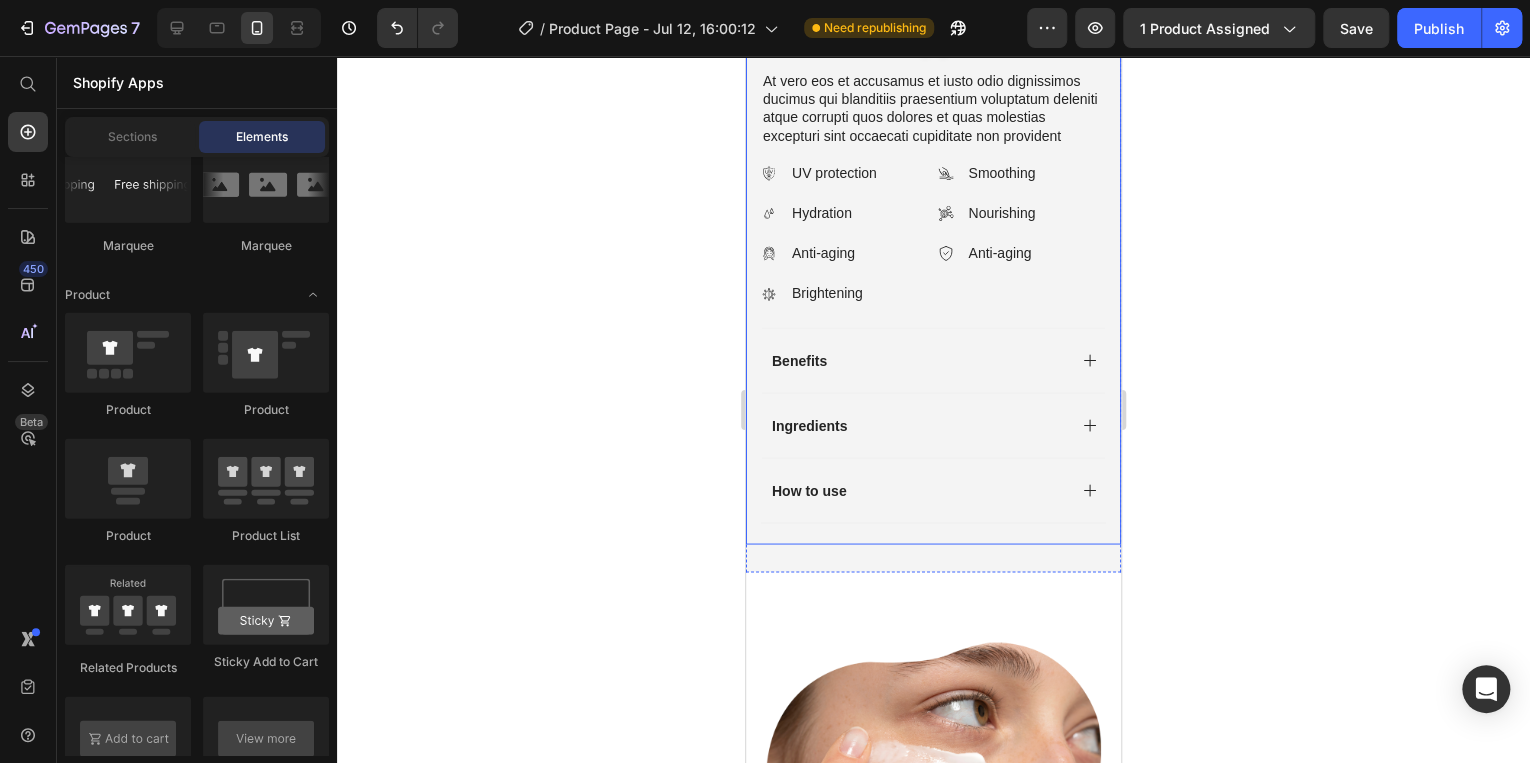 scroll, scrollTop: 1520, scrollLeft: 0, axis: vertical 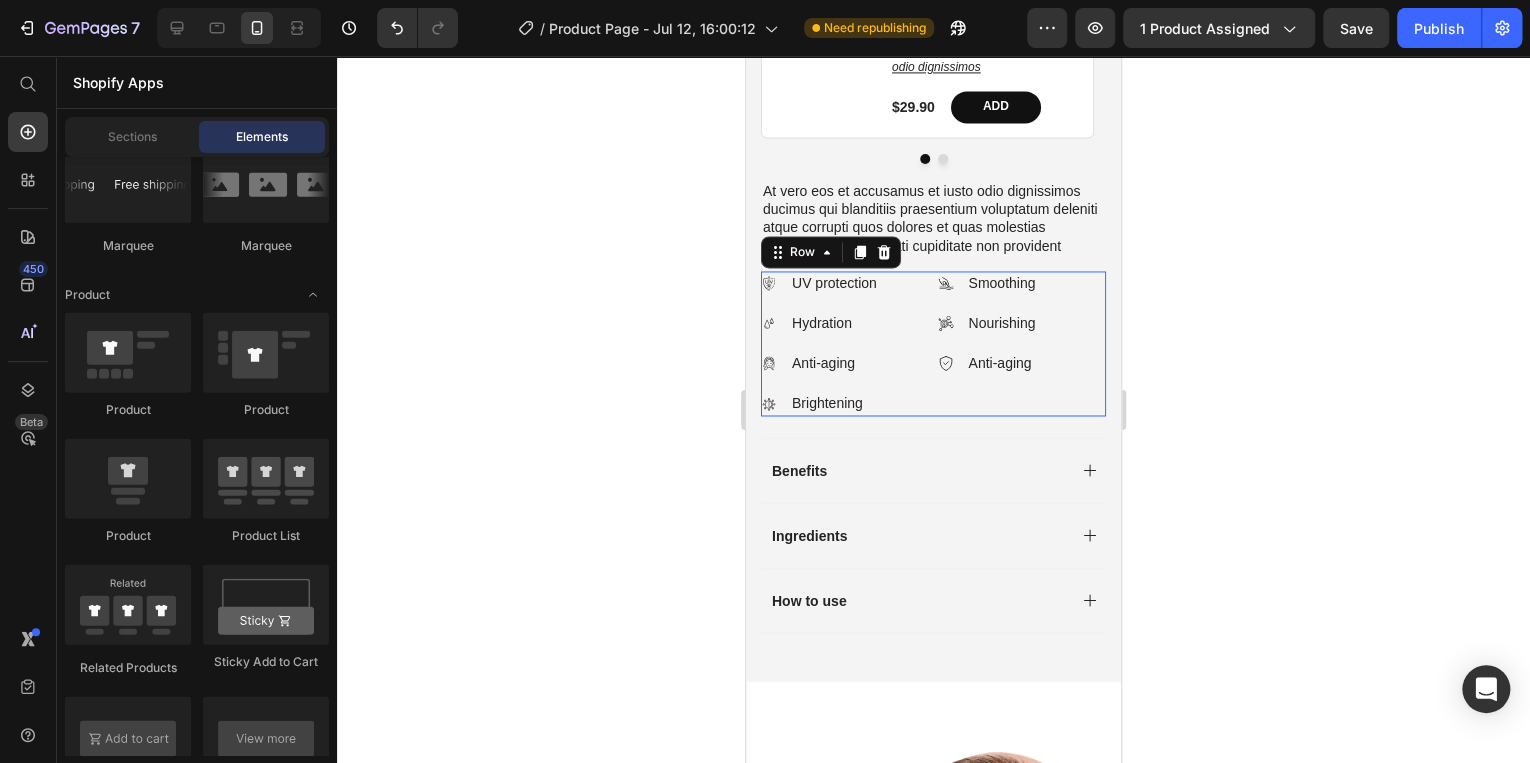 click on "Smoothing
Nourishing
Anti-aging Item List" at bounding box center (1022, 343) 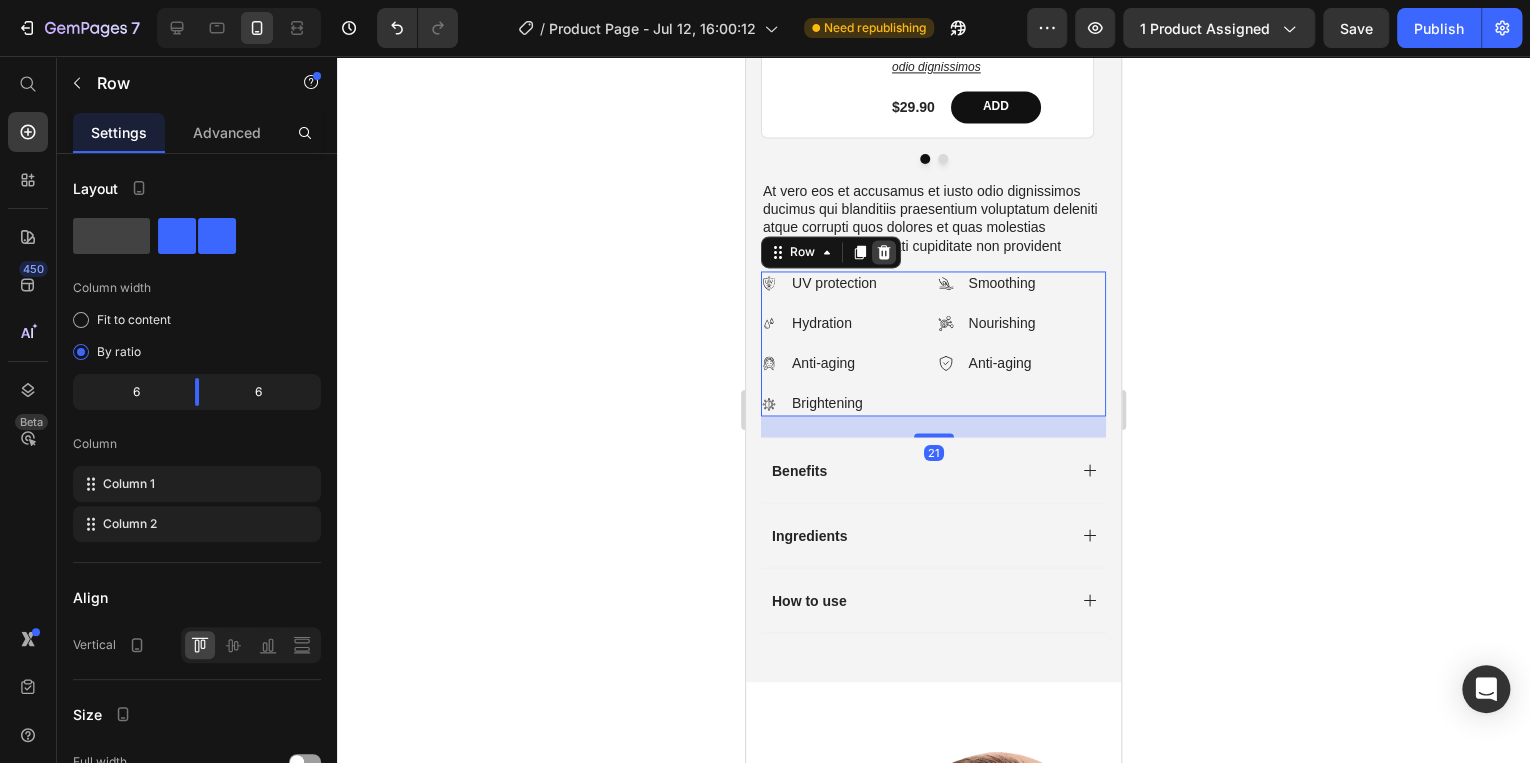 click 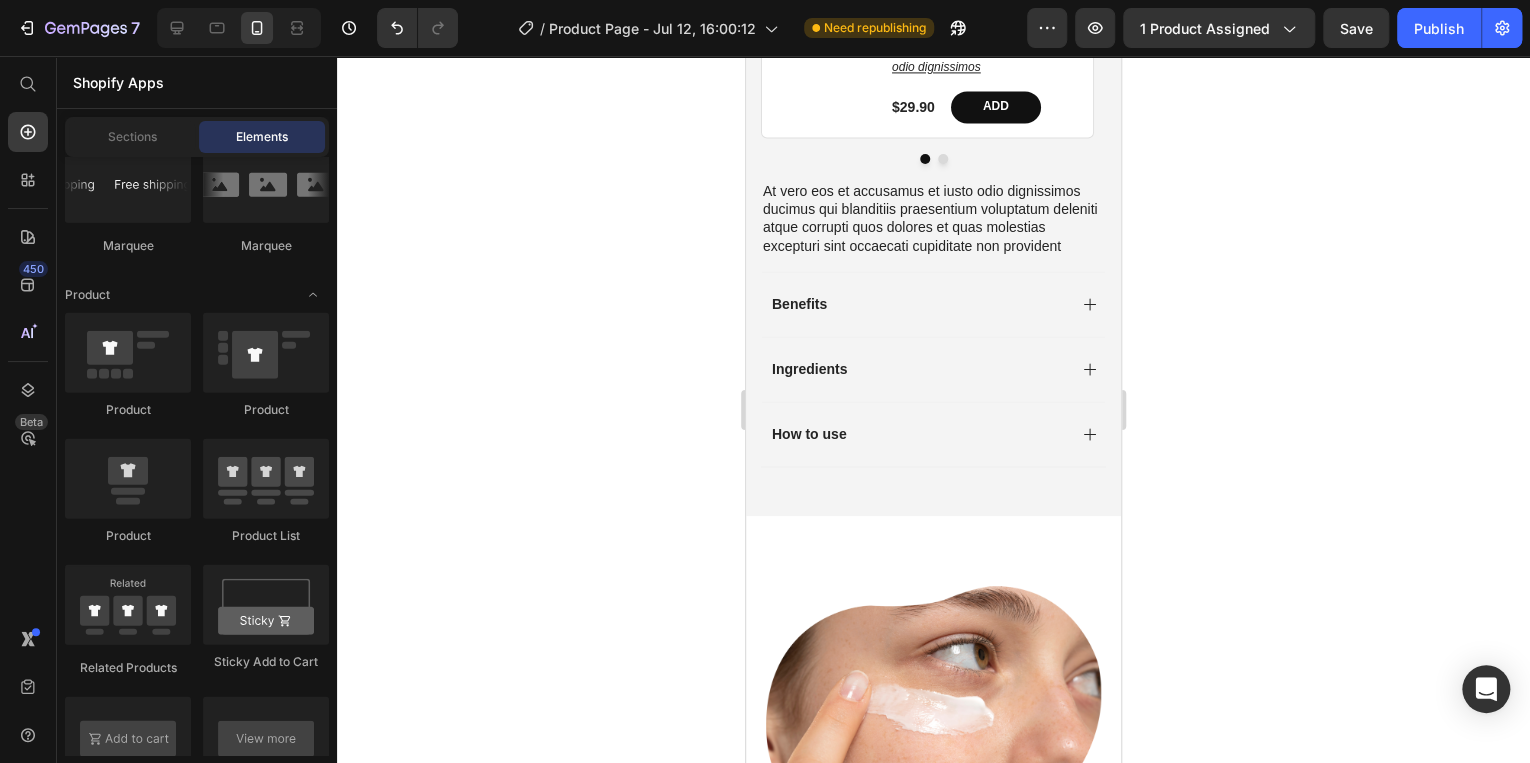 click 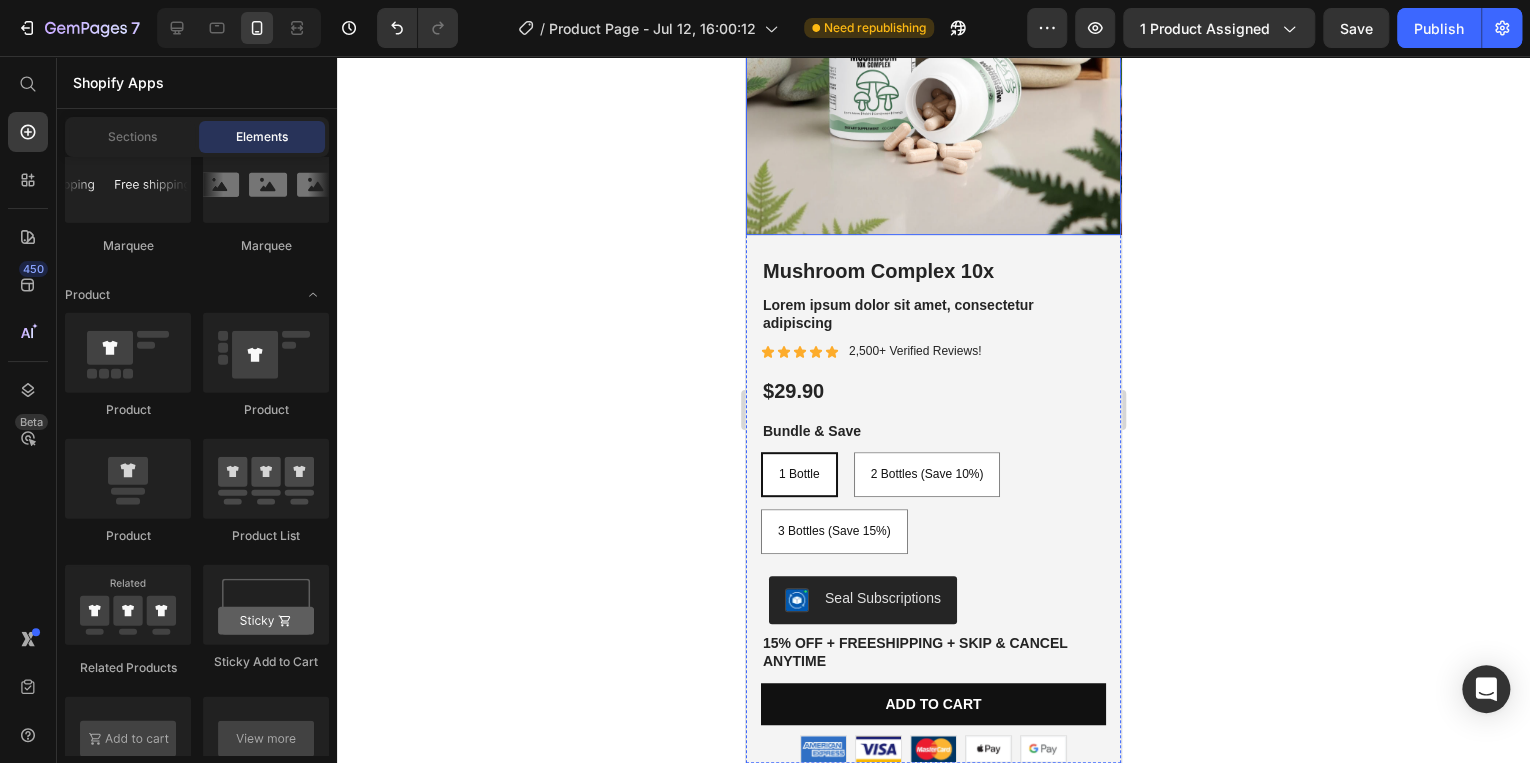 scroll, scrollTop: 320, scrollLeft: 0, axis: vertical 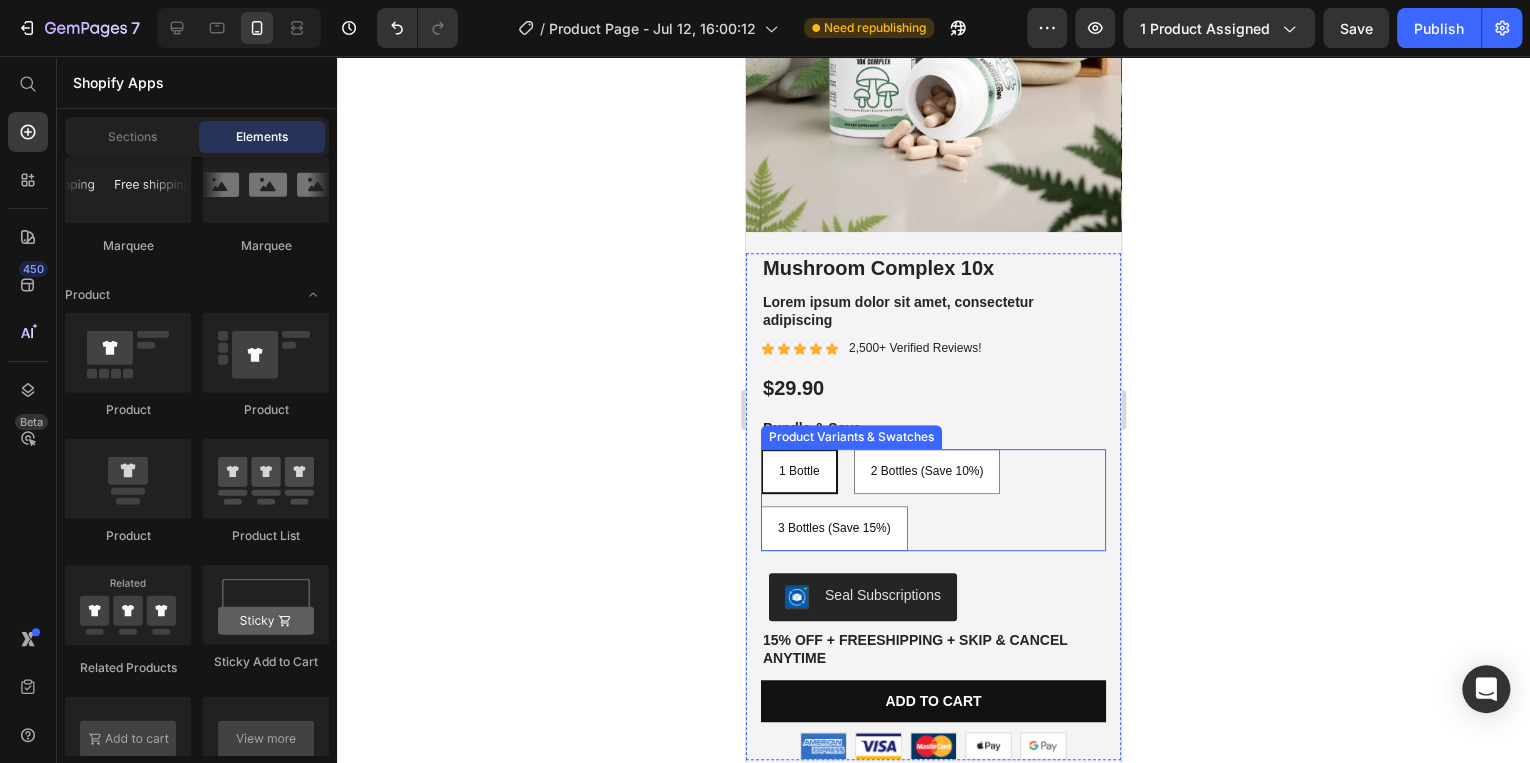 click on "1 Bottle" at bounding box center (799, 472) 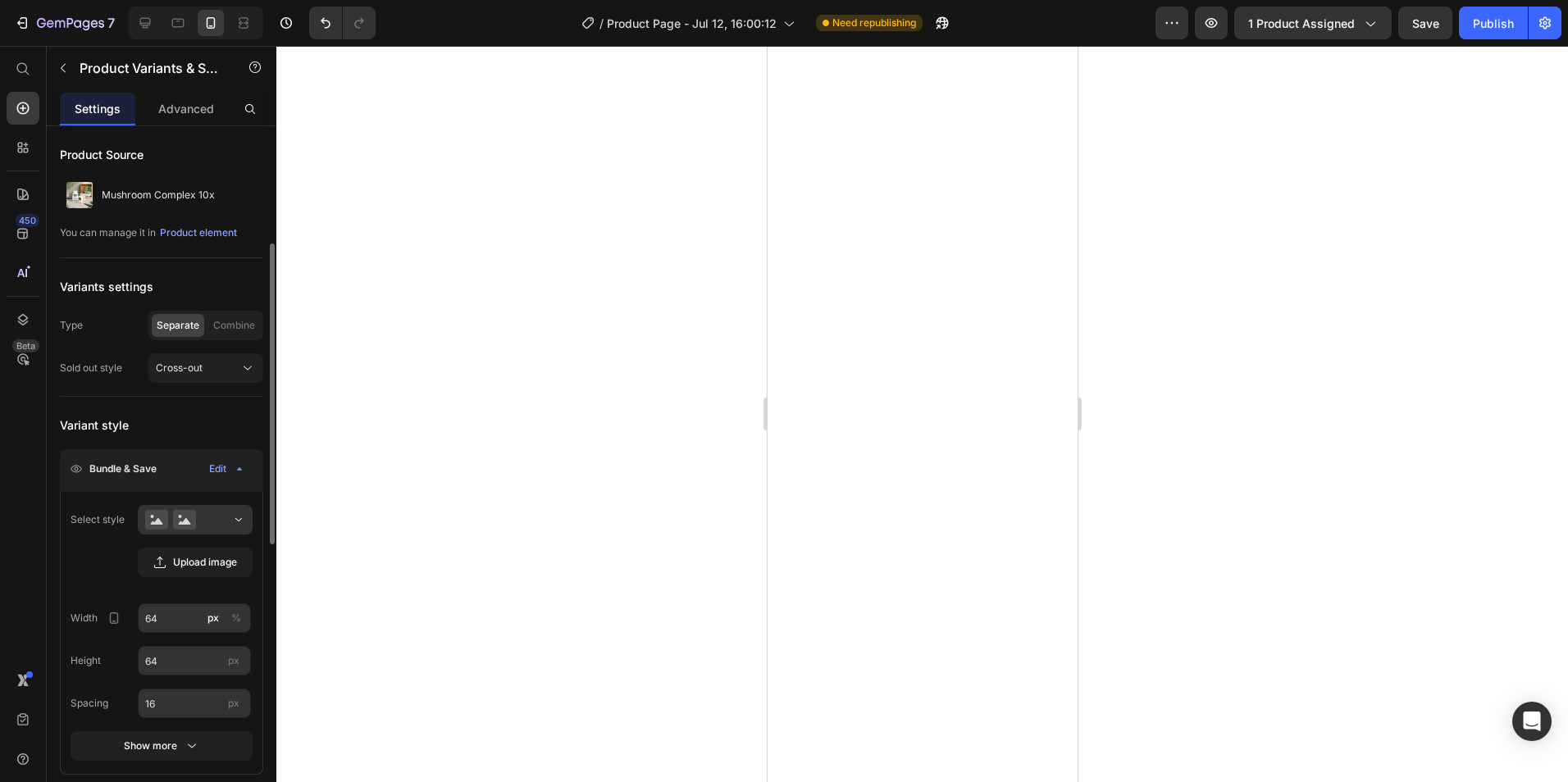 scroll, scrollTop: 0, scrollLeft: 0, axis: both 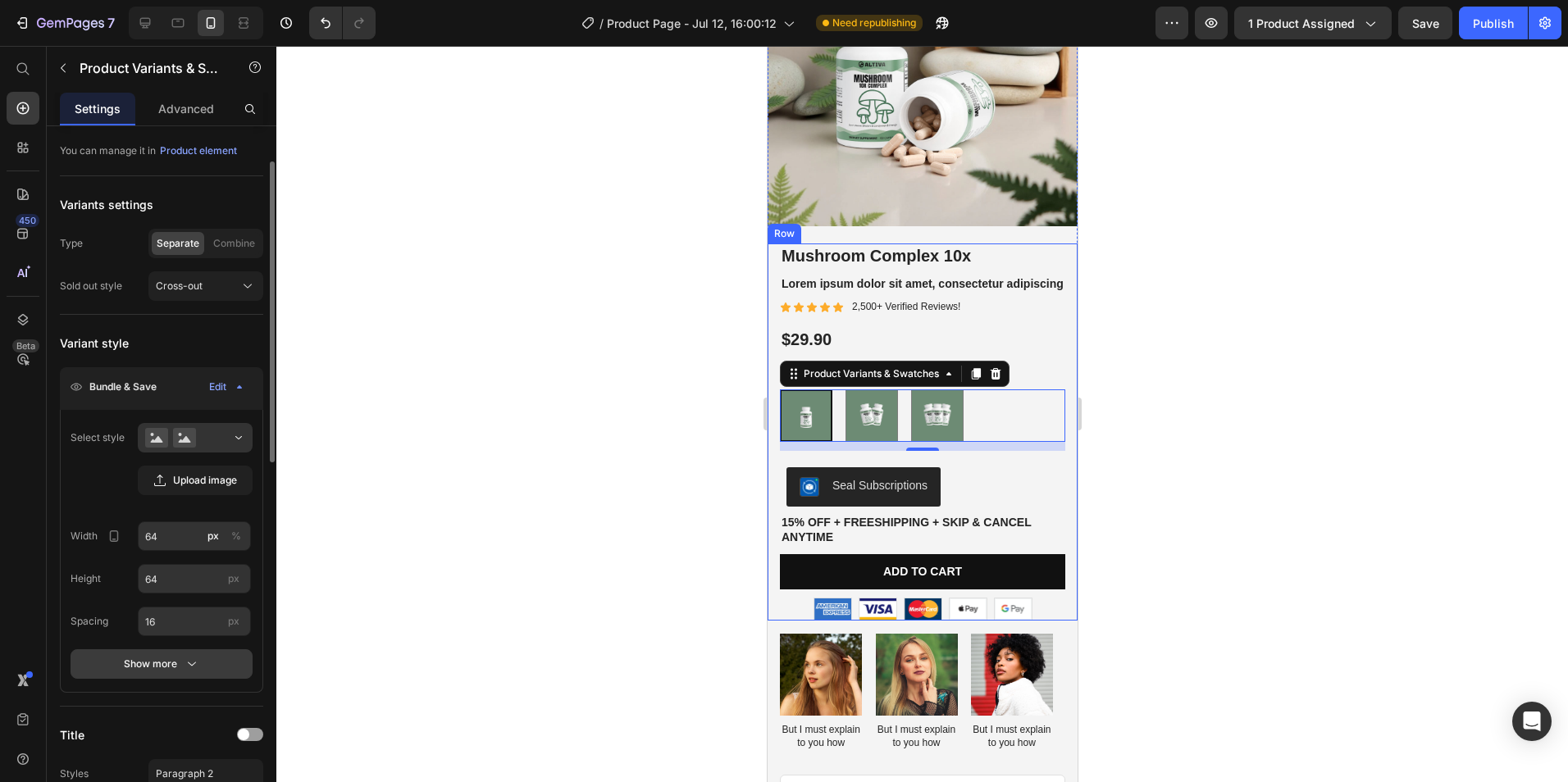 click on "Show more" at bounding box center (162, 664) 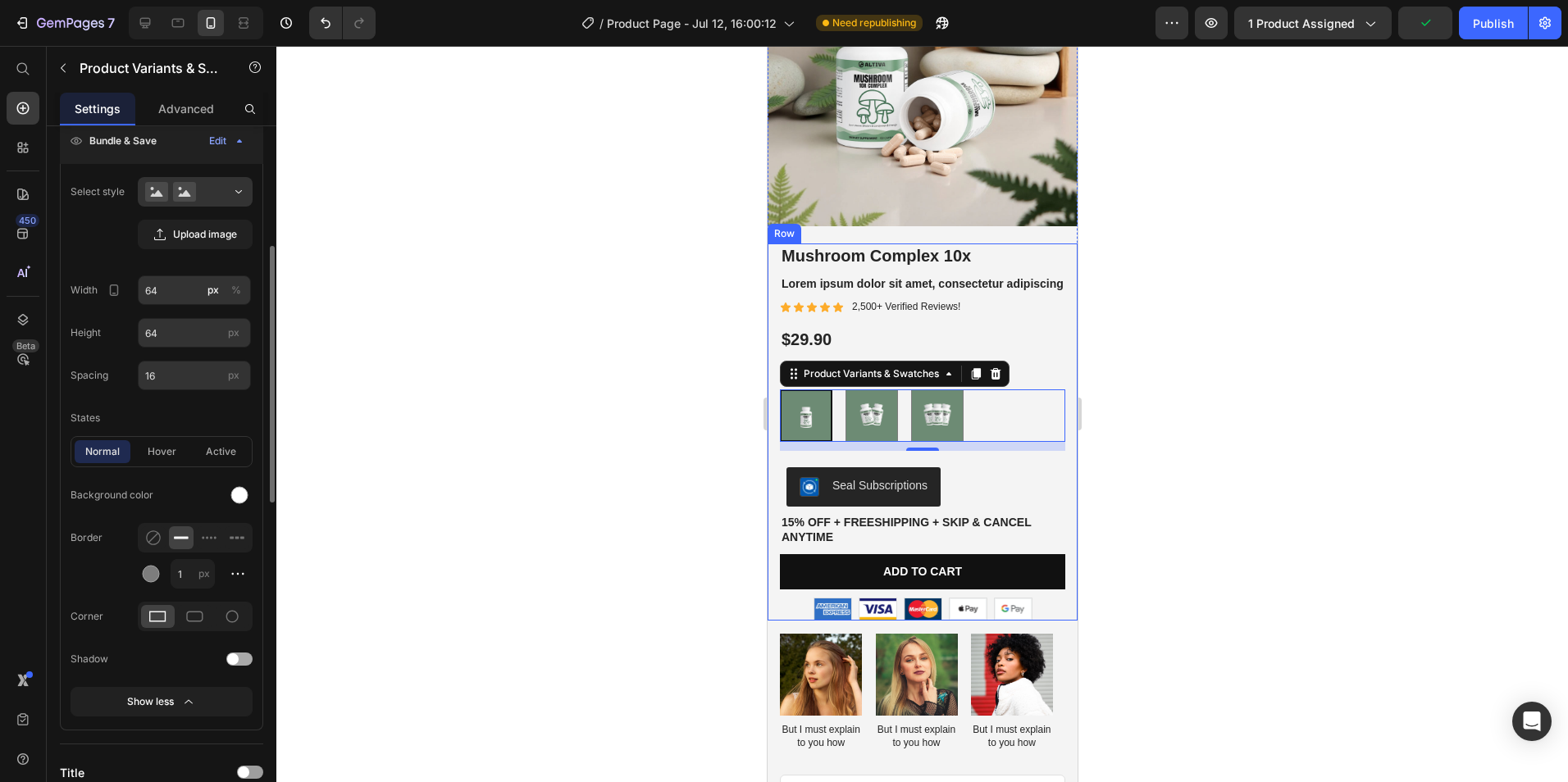 scroll, scrollTop: 164, scrollLeft: 0, axis: vertical 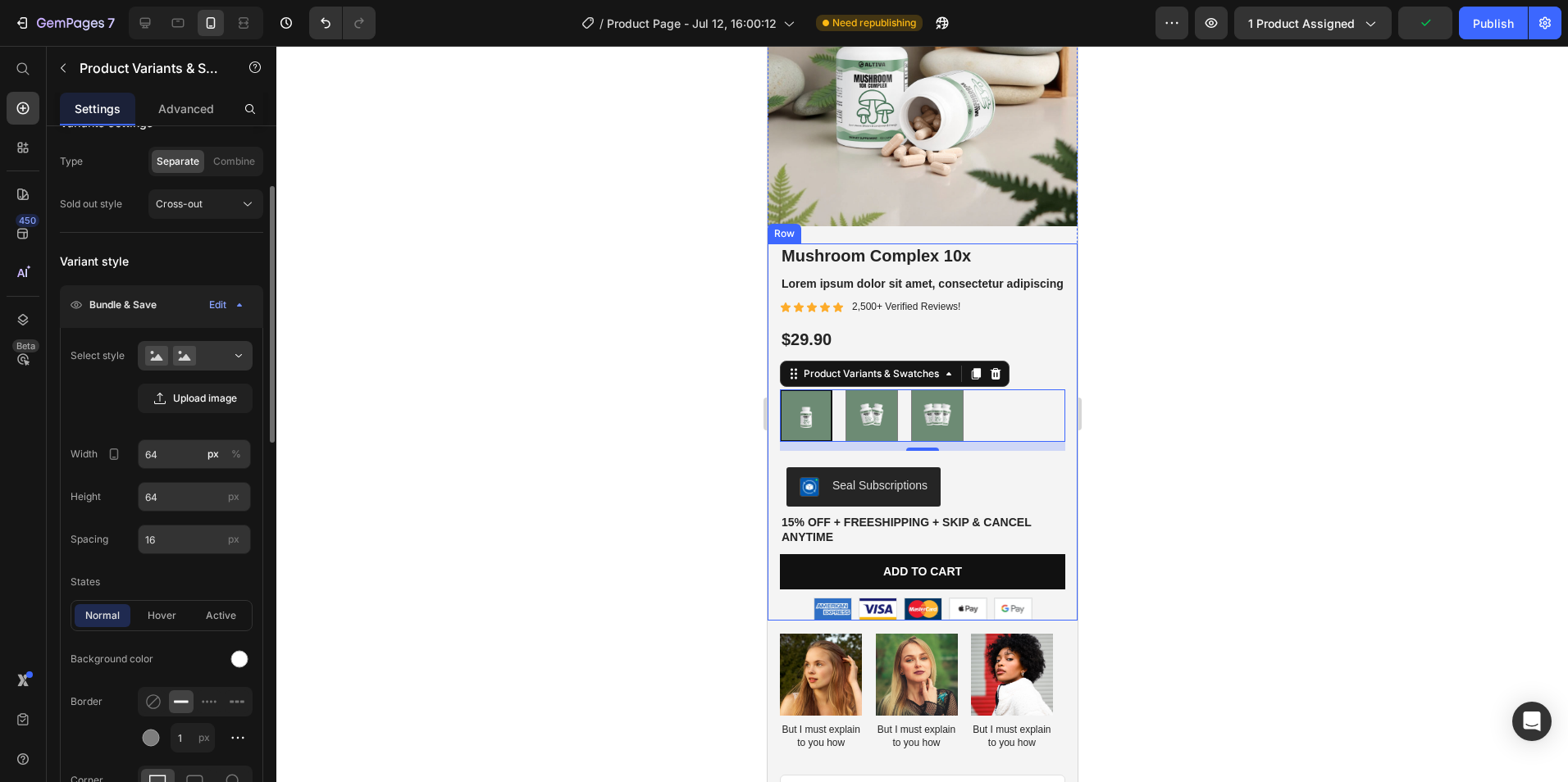 click on "Bundle & Save Edit" 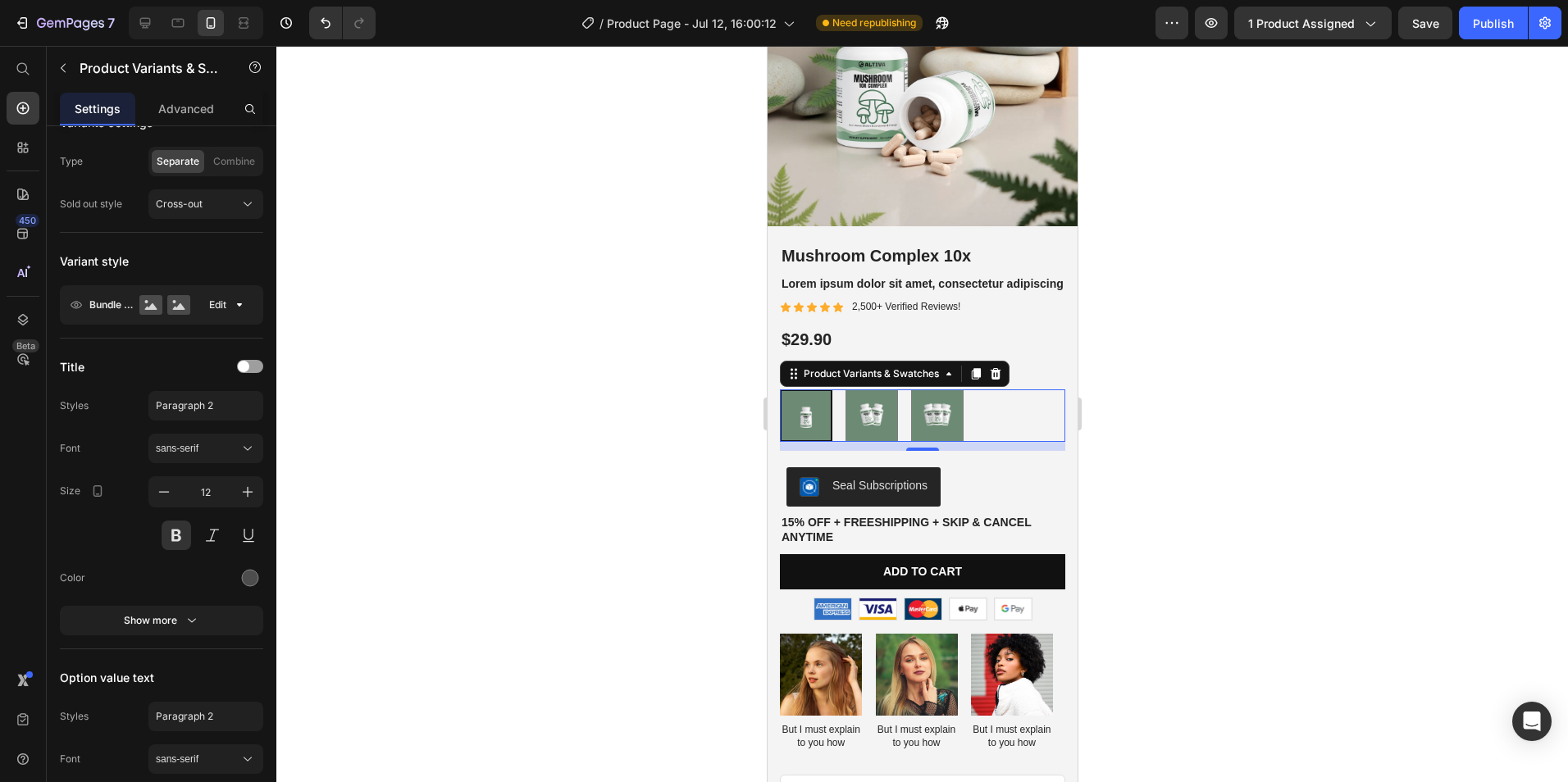 click at bounding box center [805, 416] 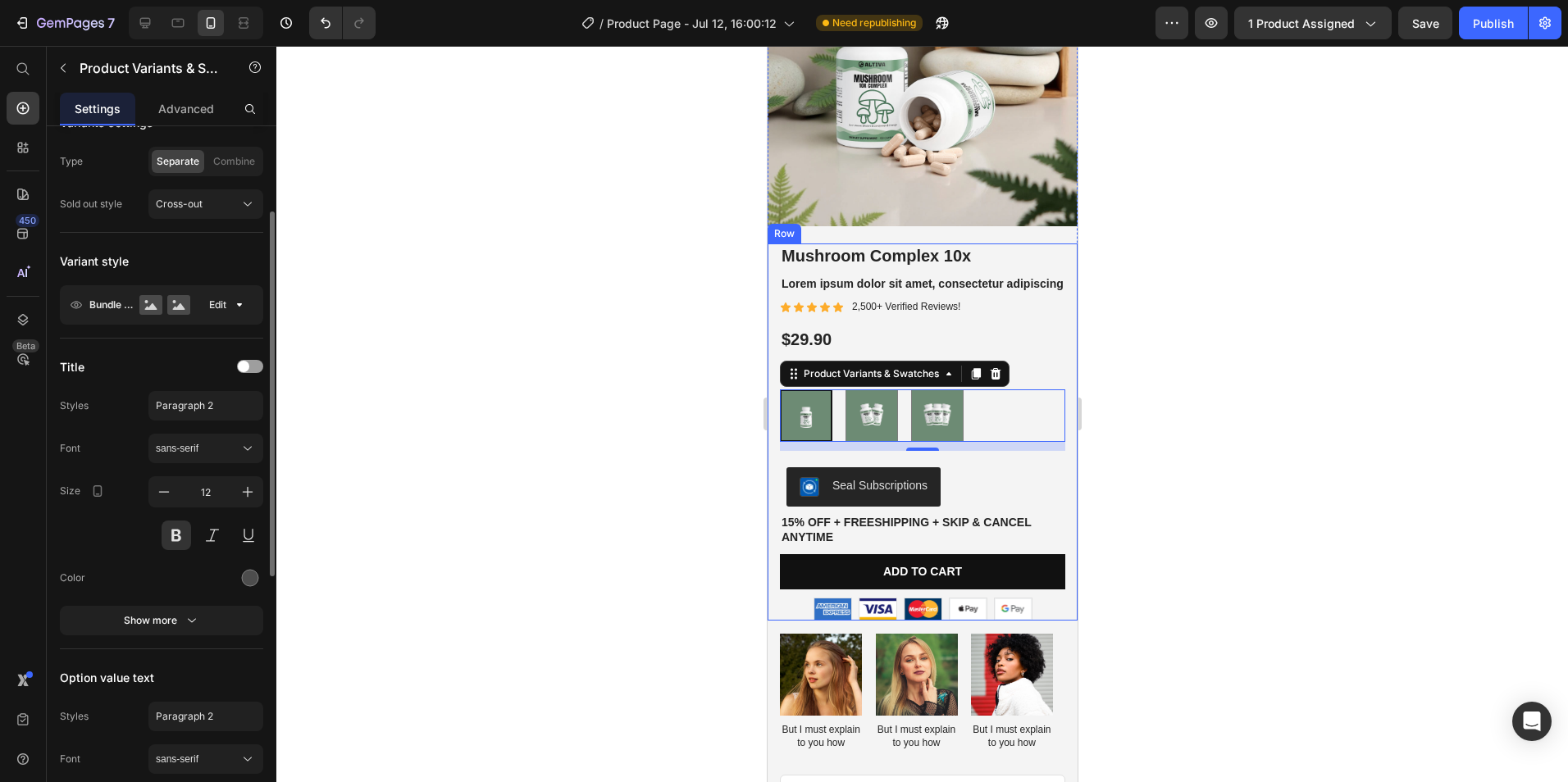 click on "Bundle & Save Edit" 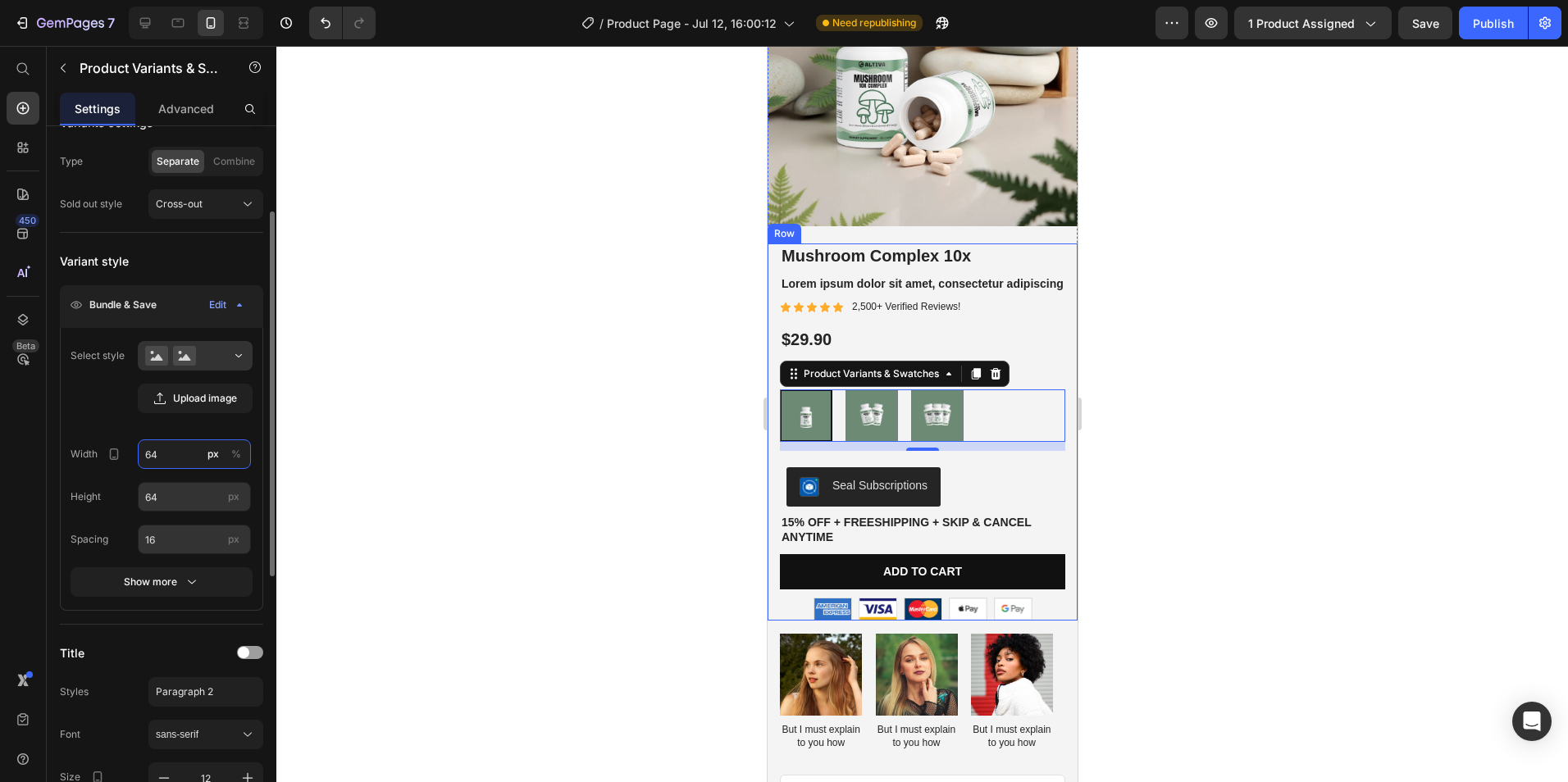click on "64" at bounding box center (194, 454) 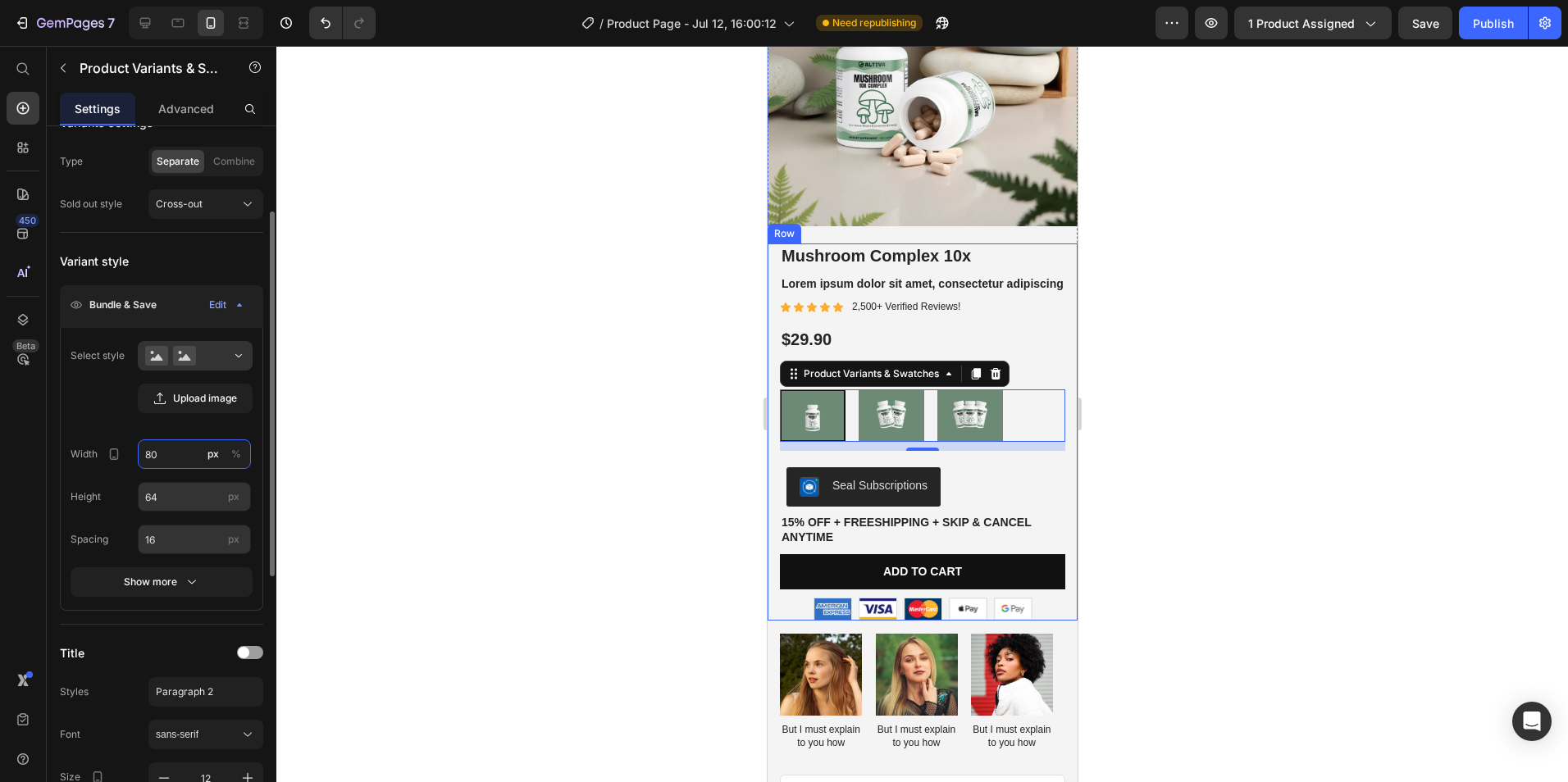 type on "8" 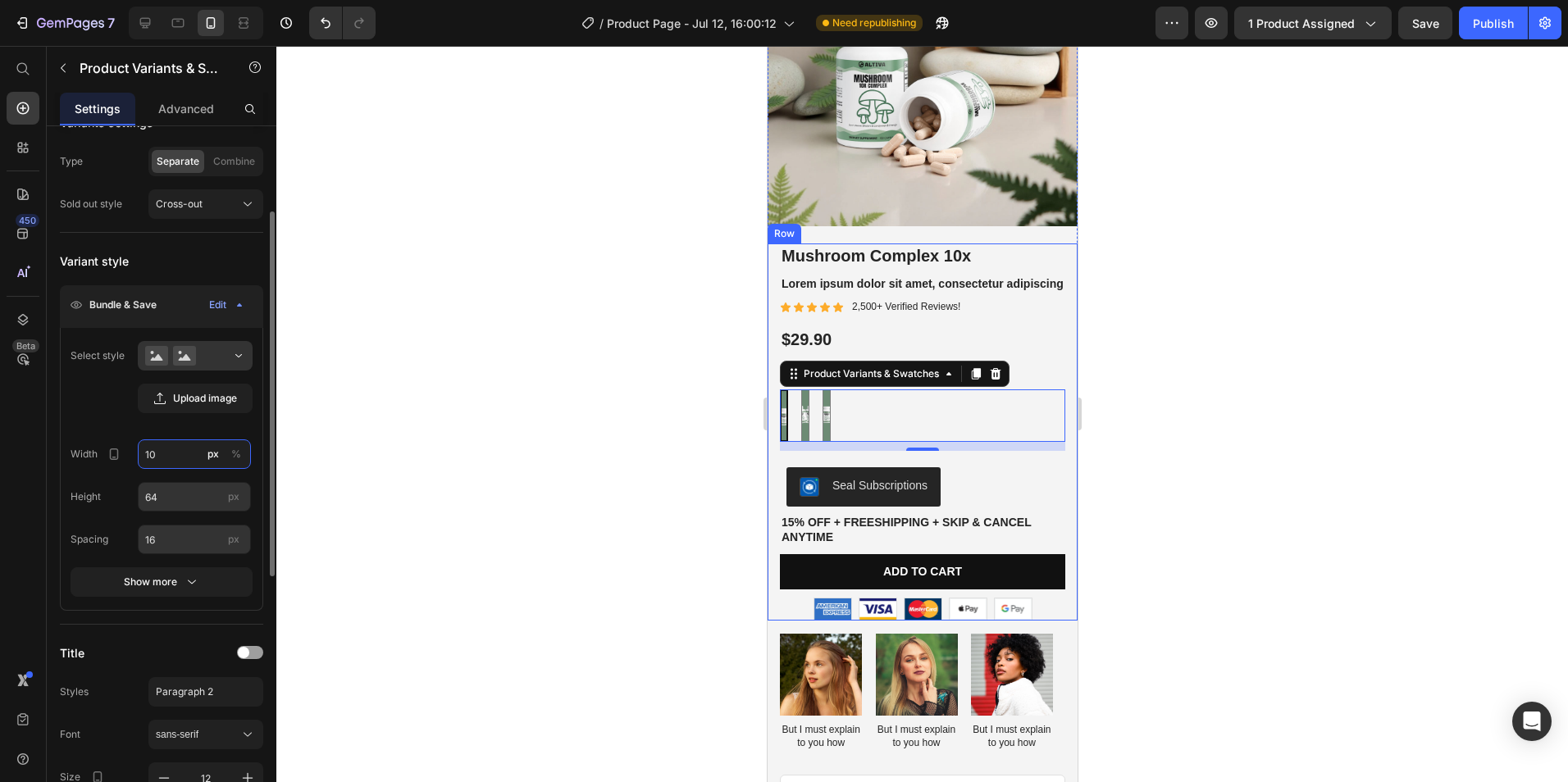 type on "100" 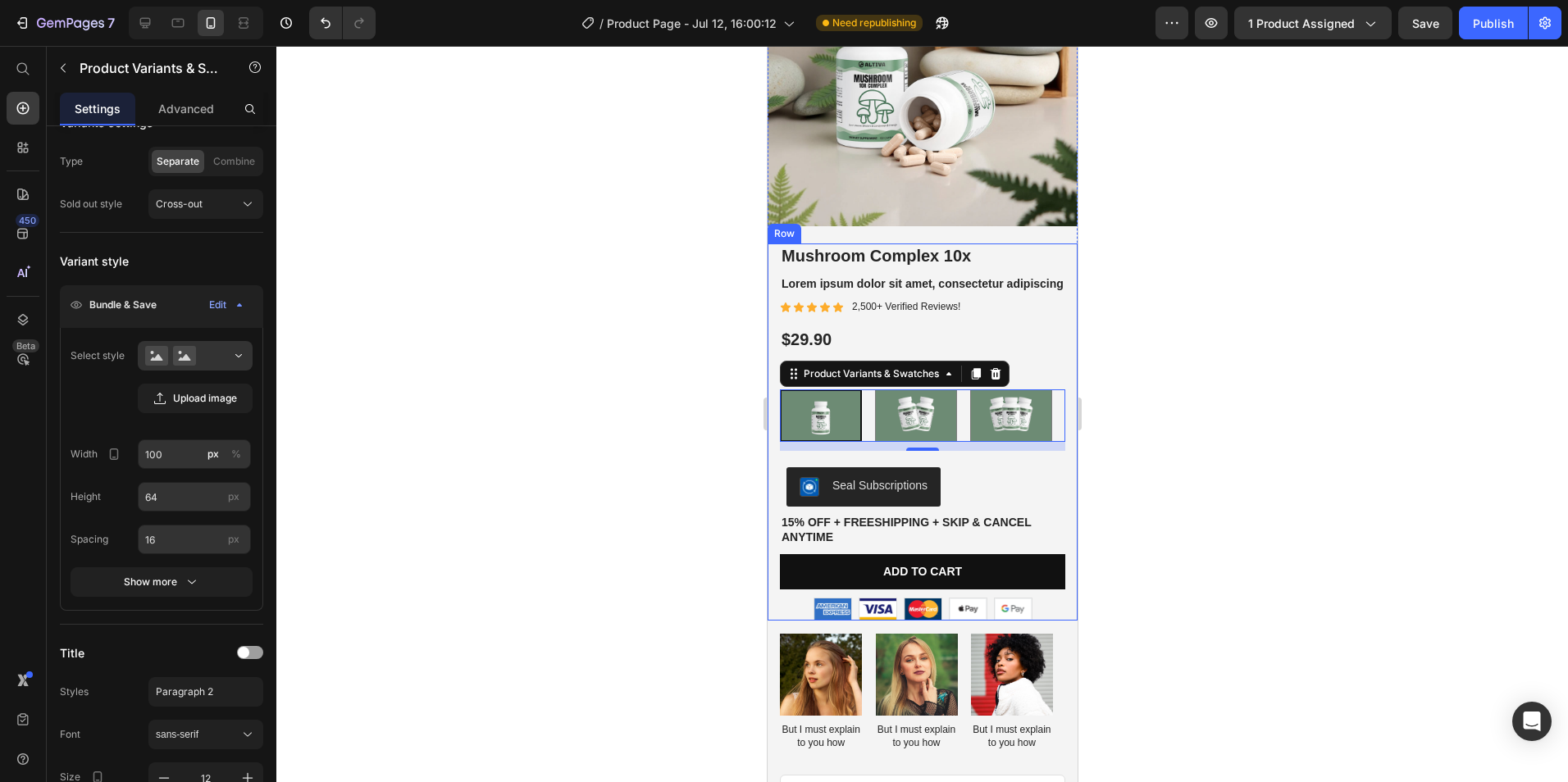 click 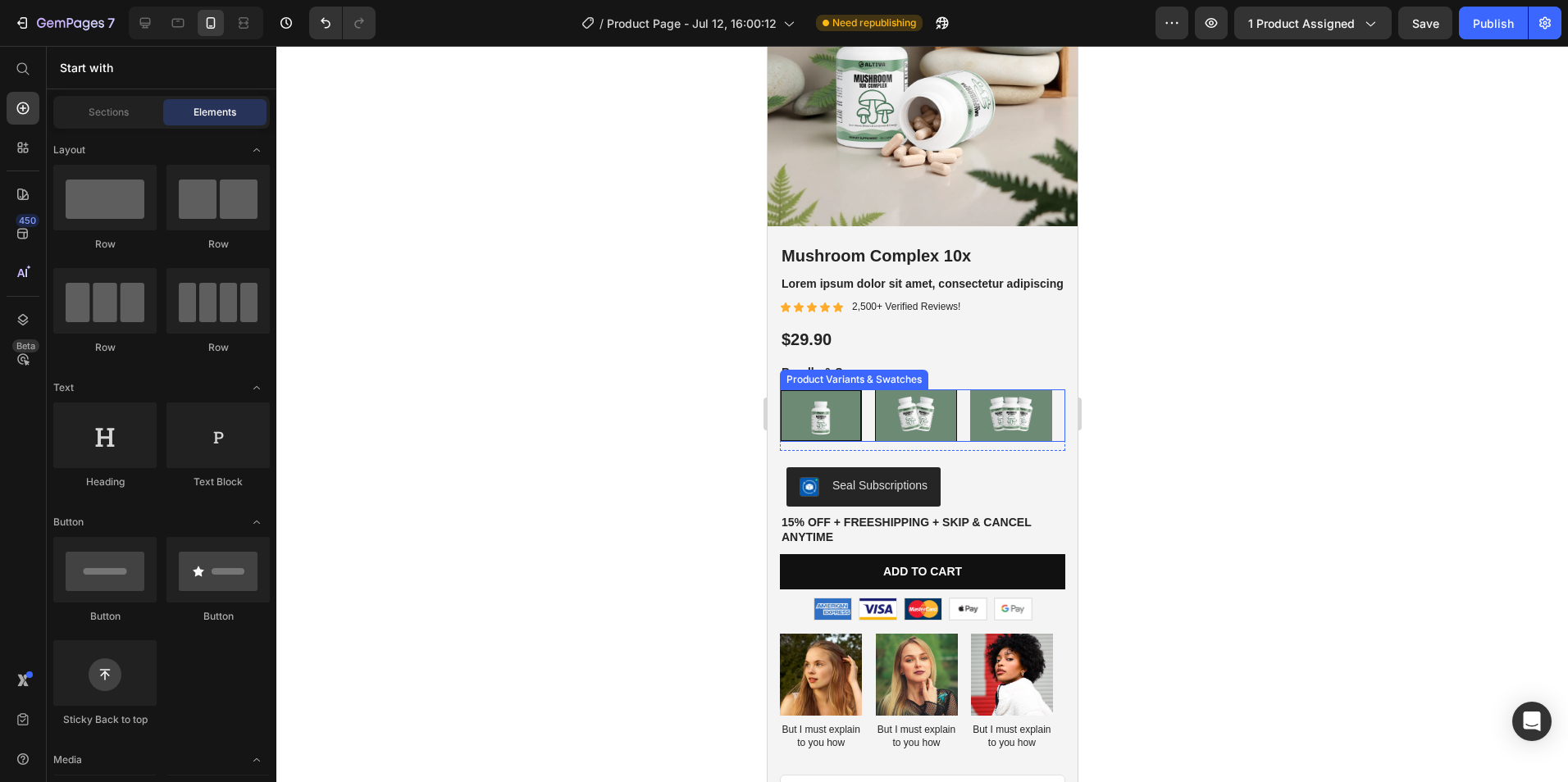 click at bounding box center [915, 416] 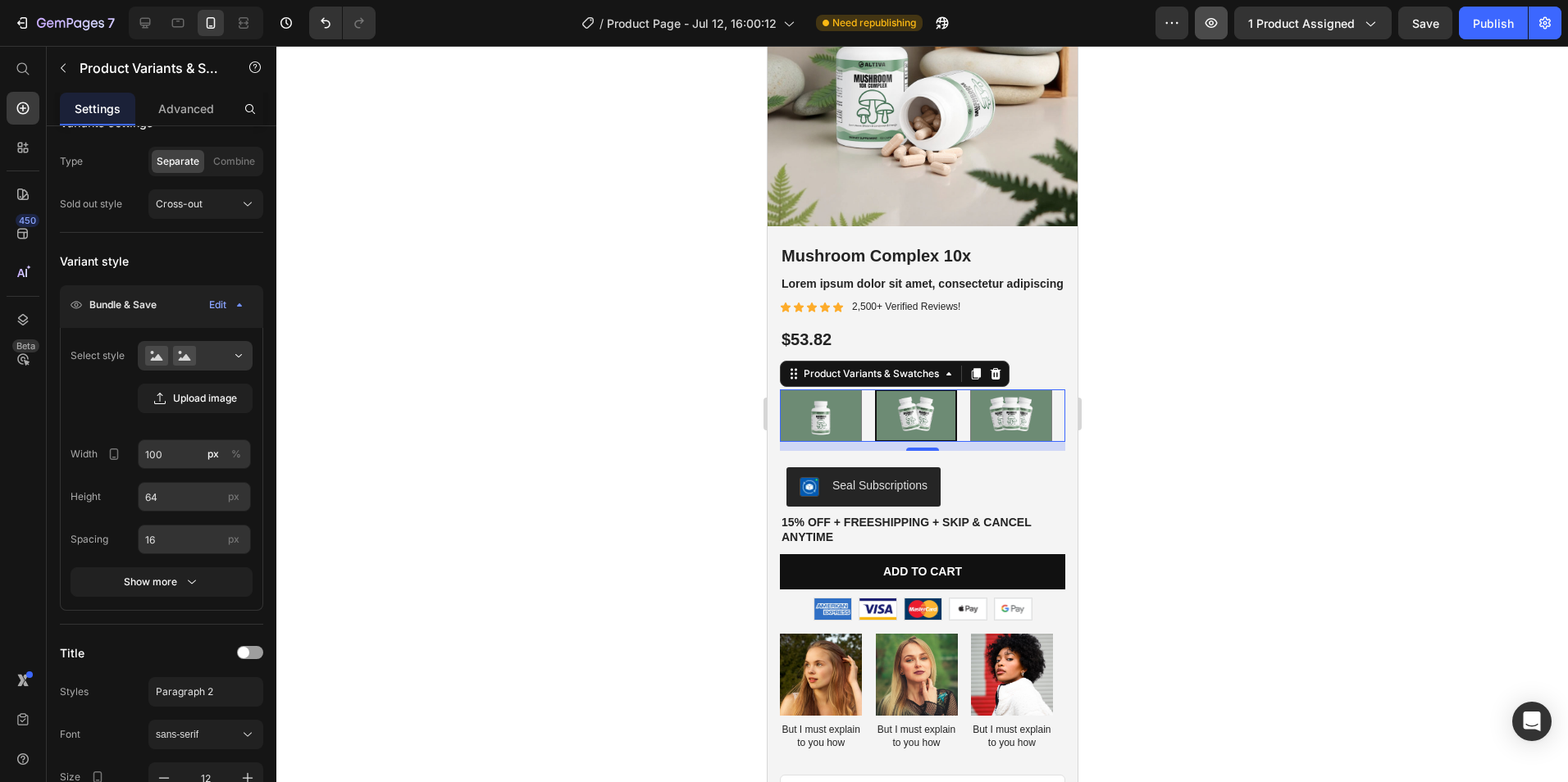 click 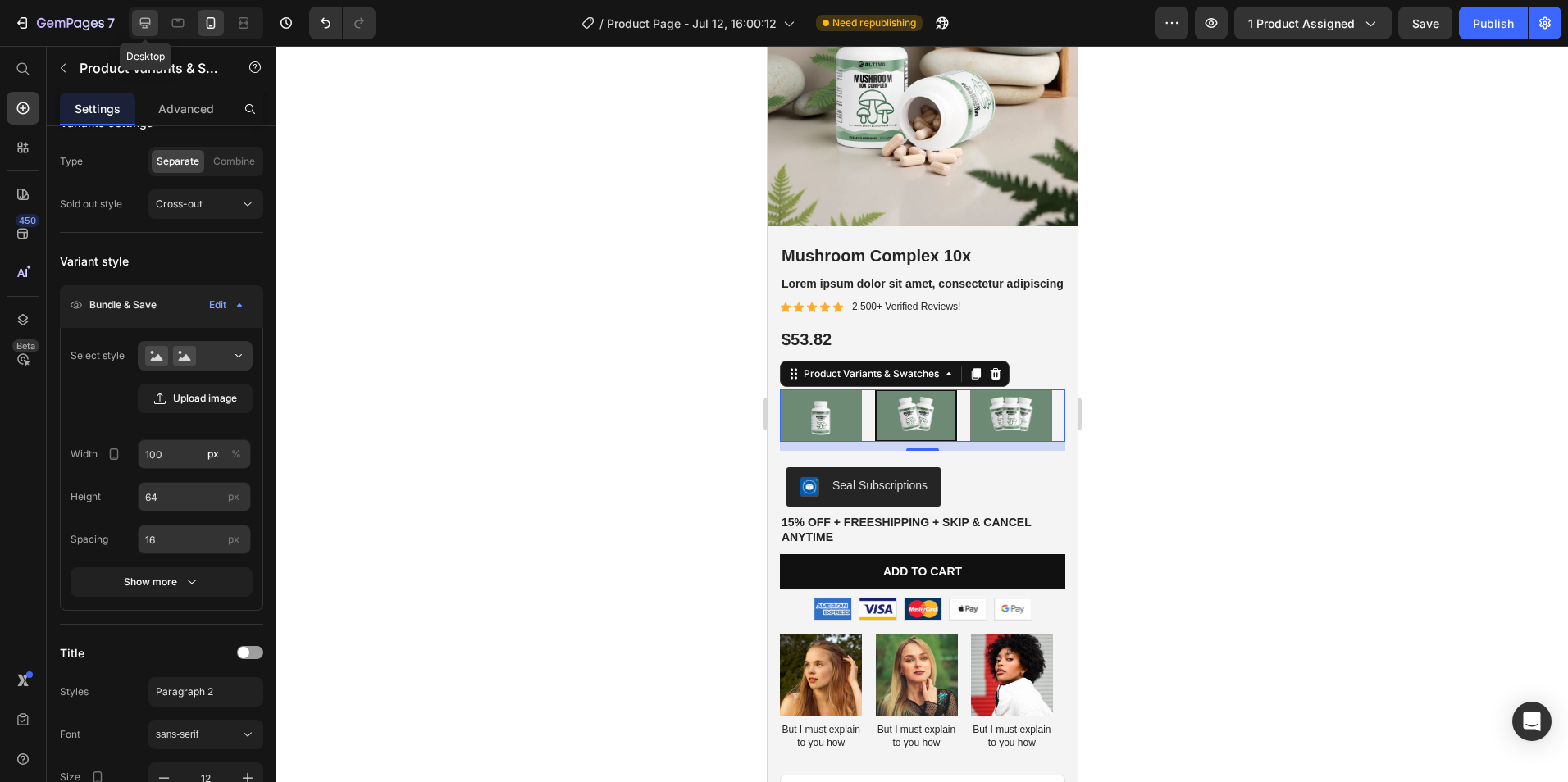 click 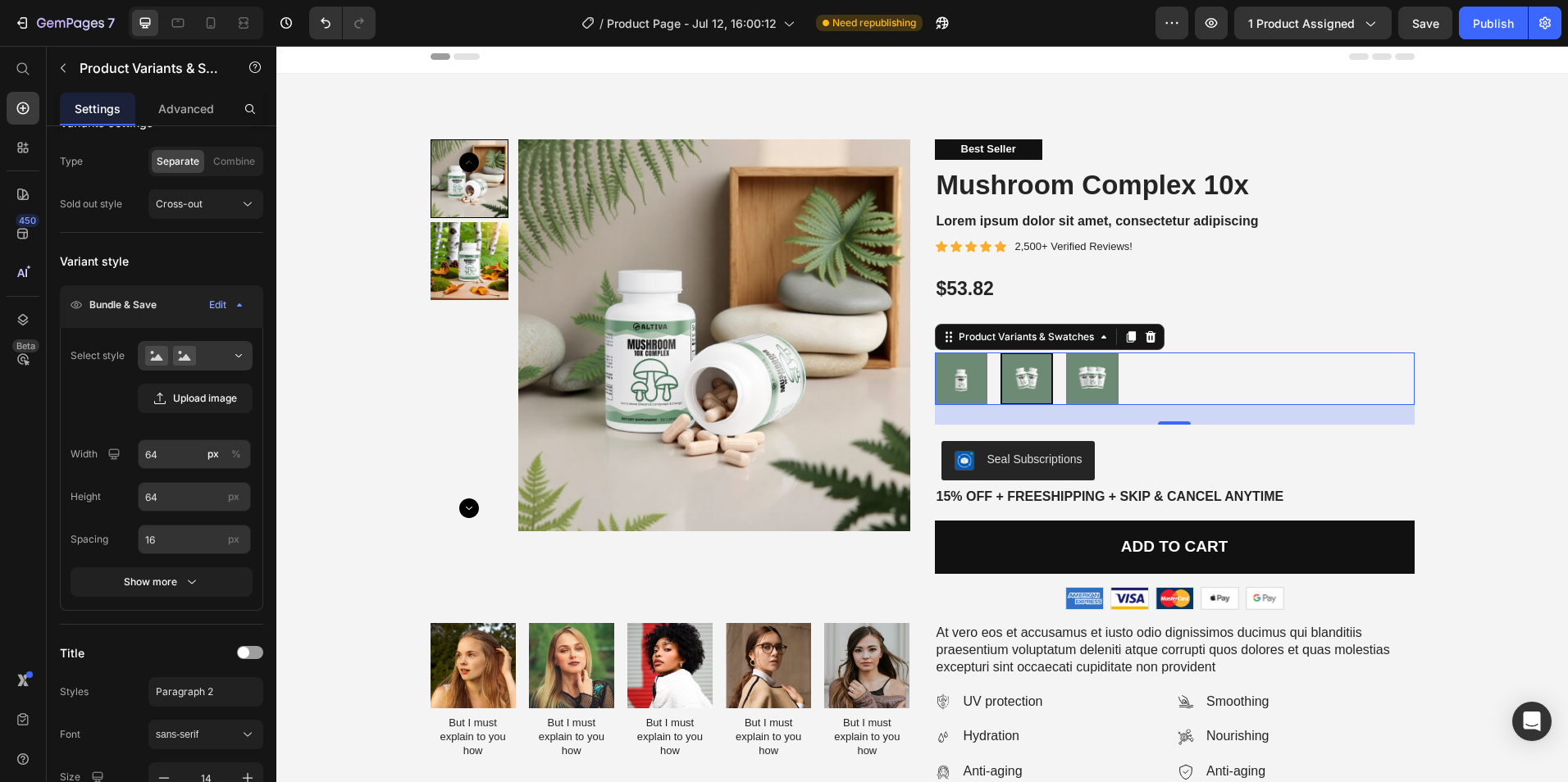 scroll, scrollTop: 0, scrollLeft: 0, axis: both 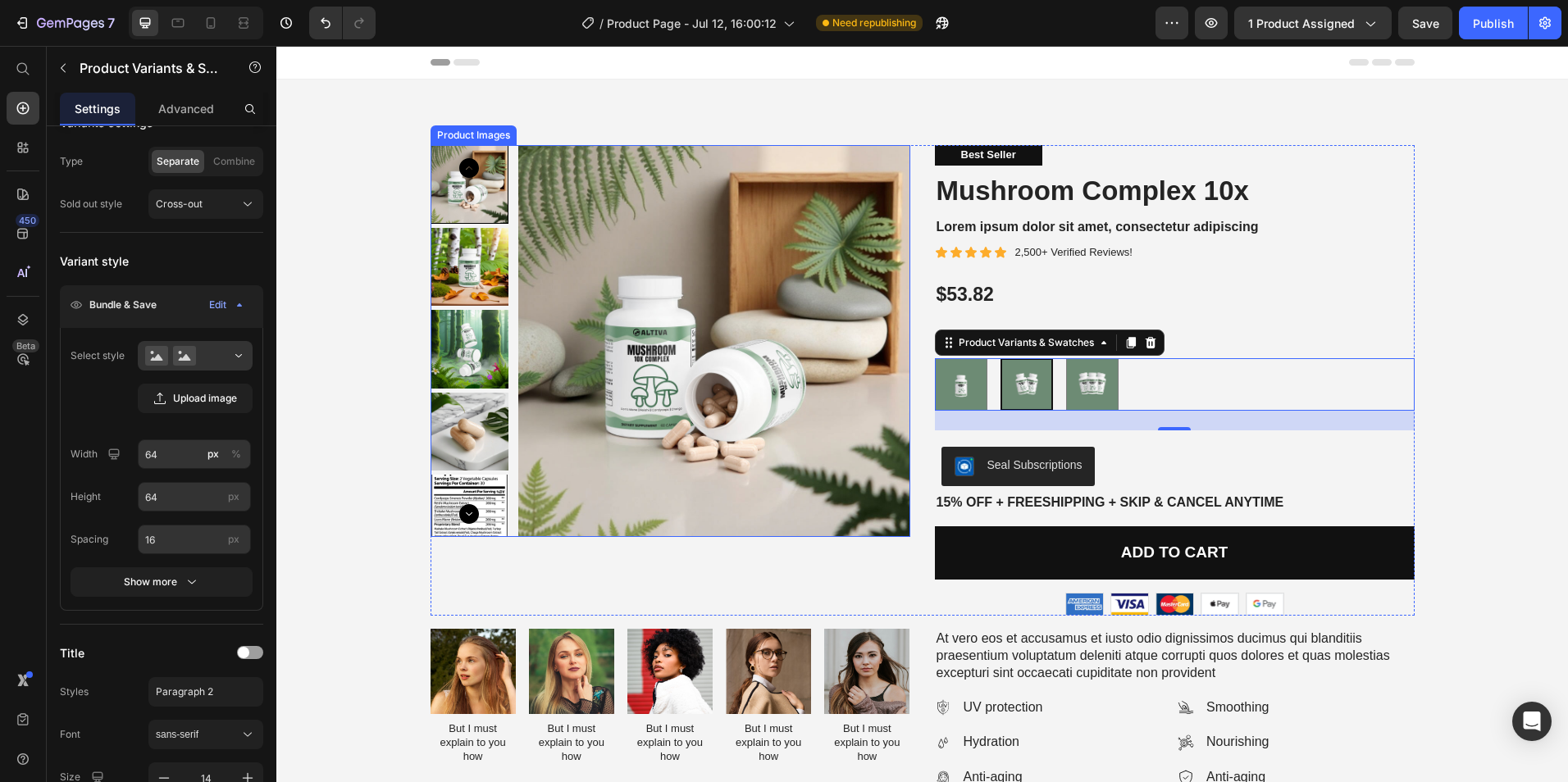 click at bounding box center [714, 341] 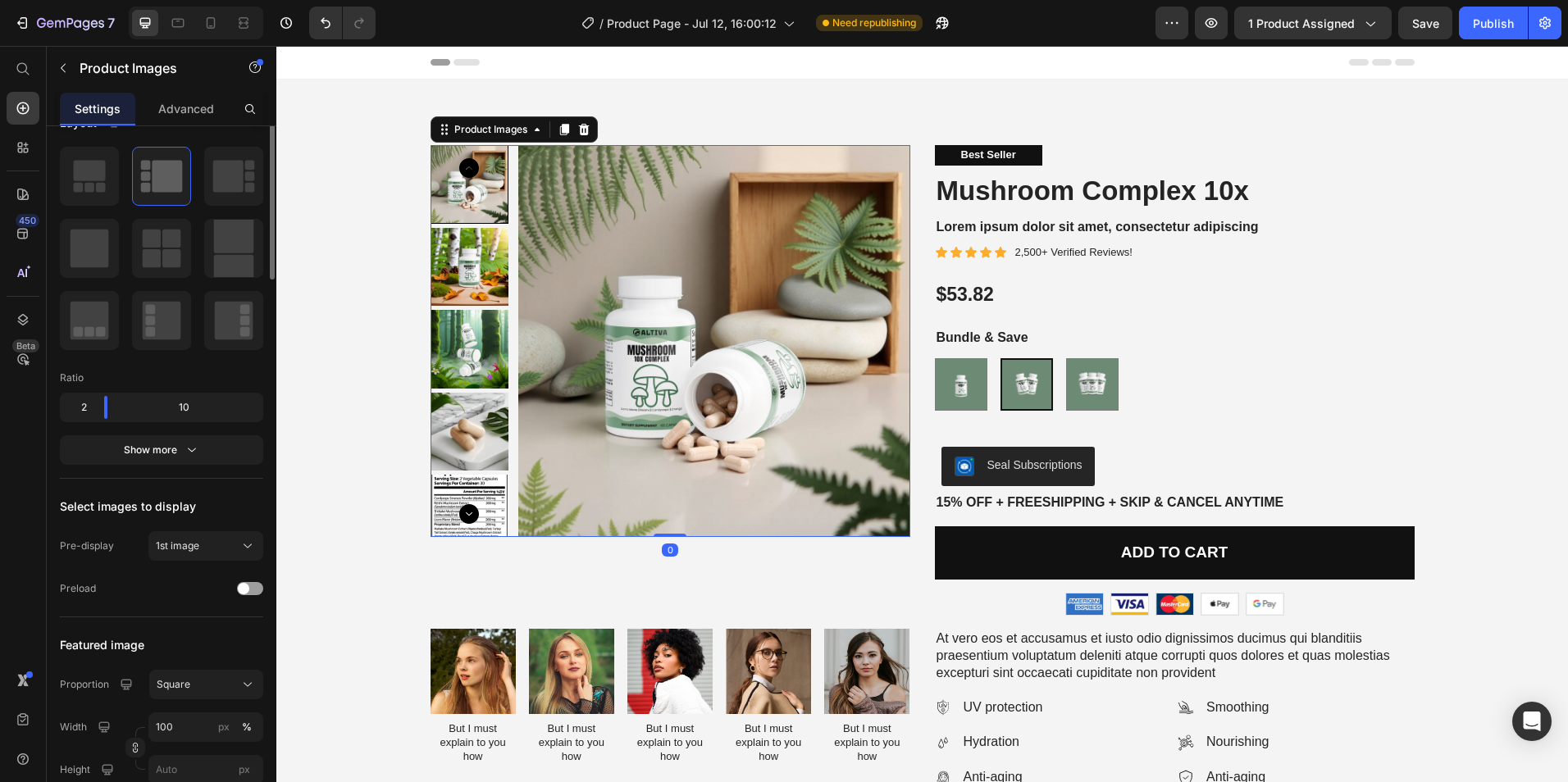 scroll, scrollTop: 0, scrollLeft: 0, axis: both 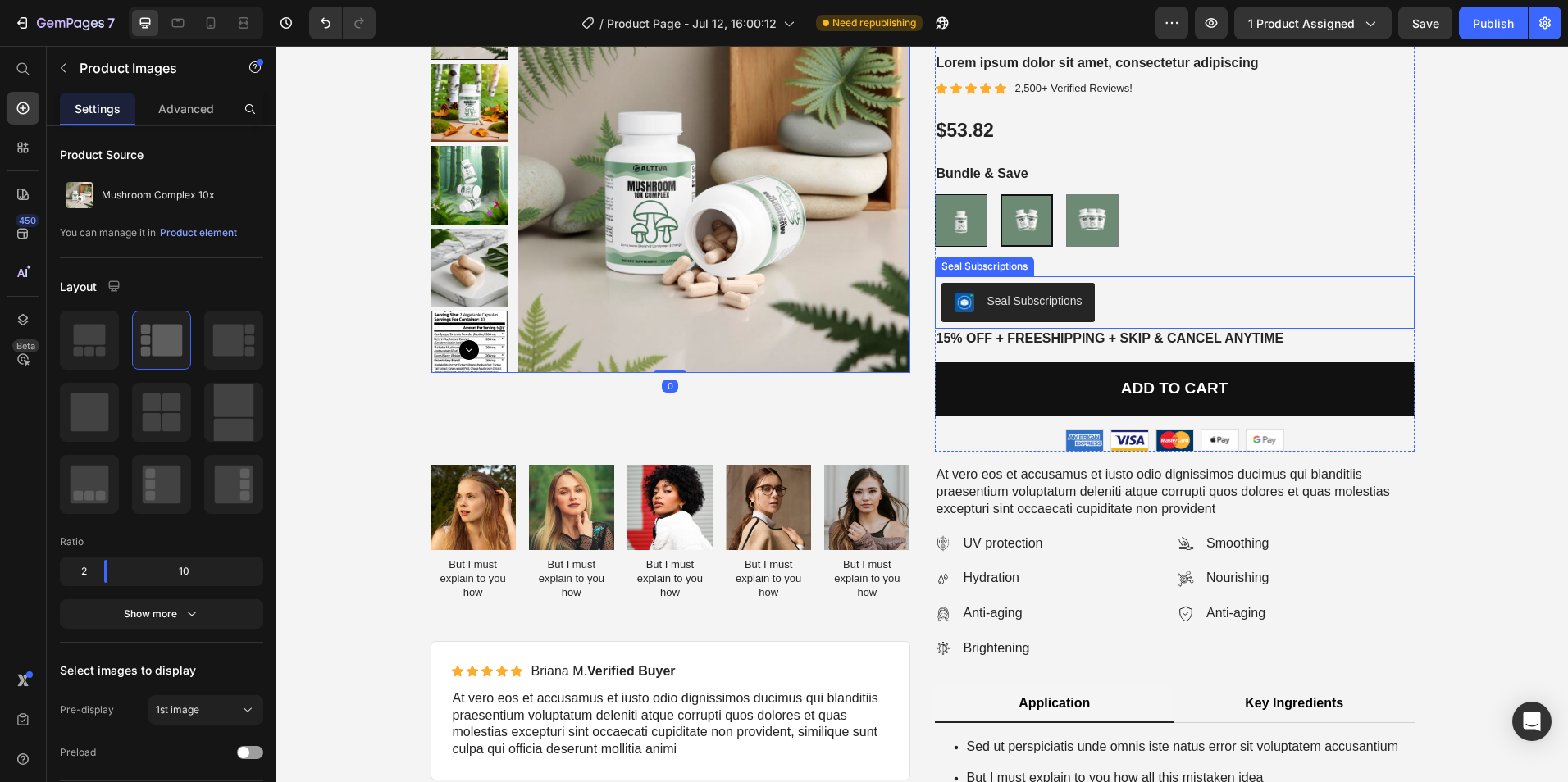 click at bounding box center (961, 221) 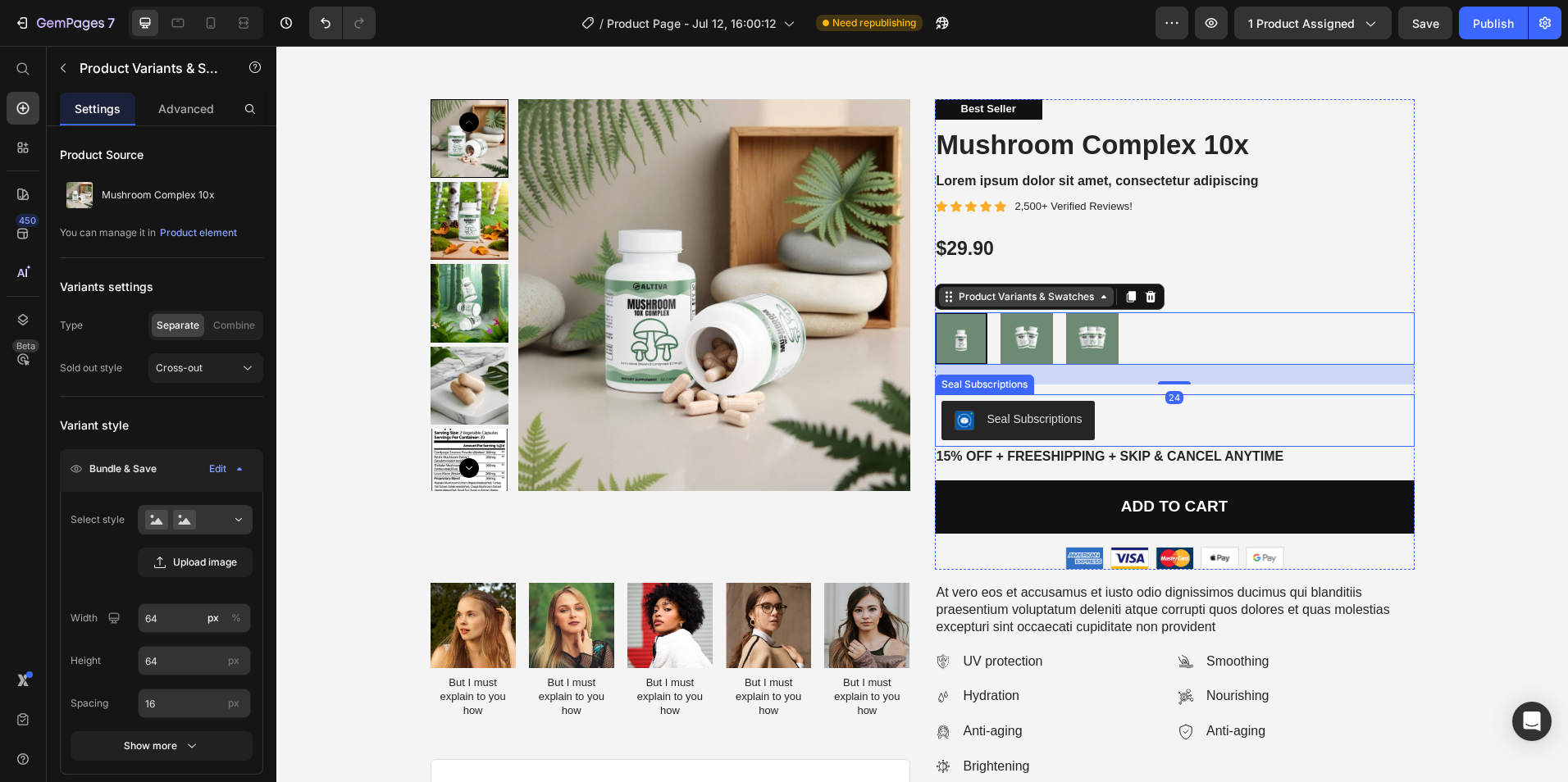 scroll, scrollTop: 0, scrollLeft: 0, axis: both 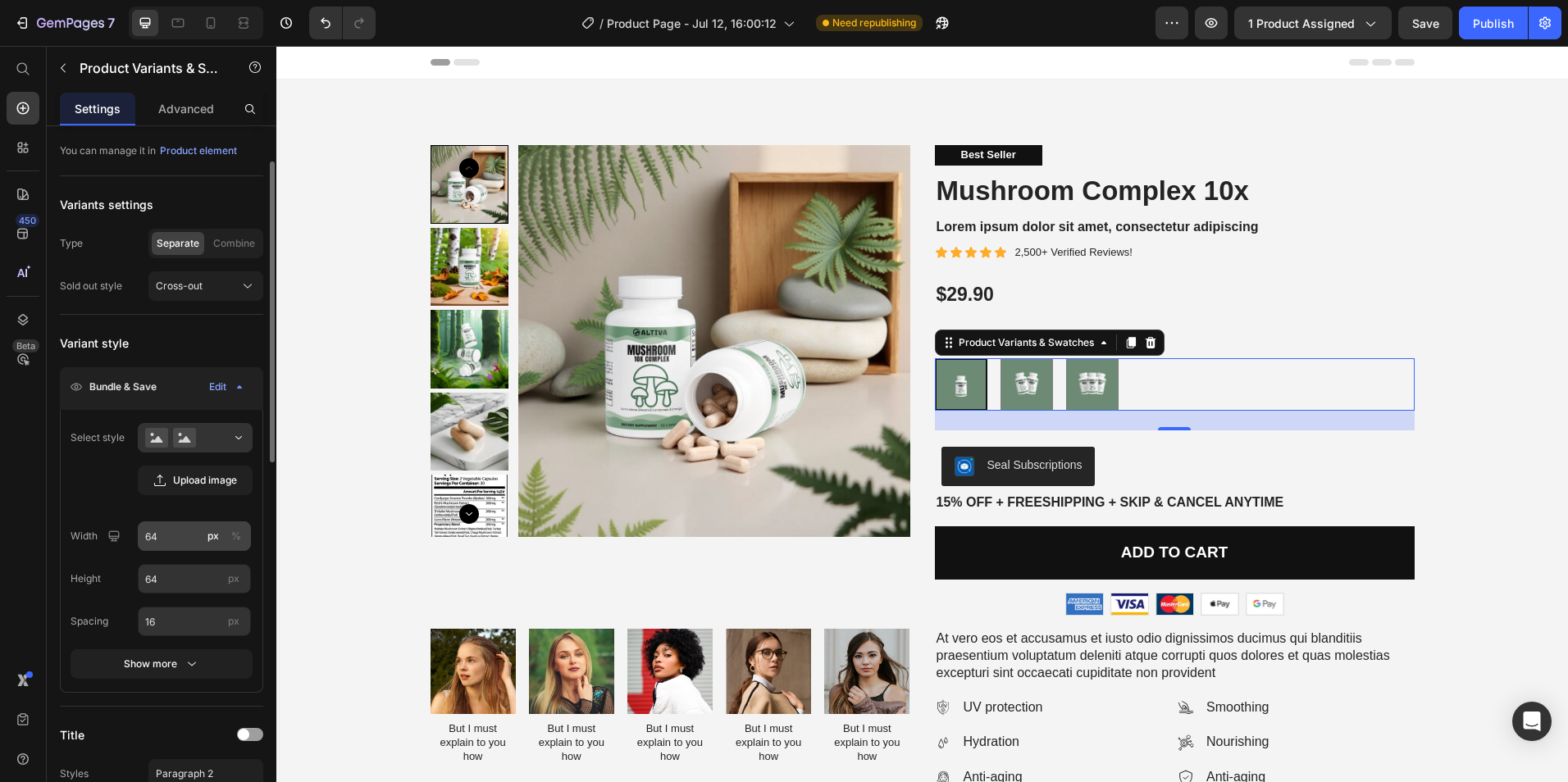 click on "%" at bounding box center (236, 536) 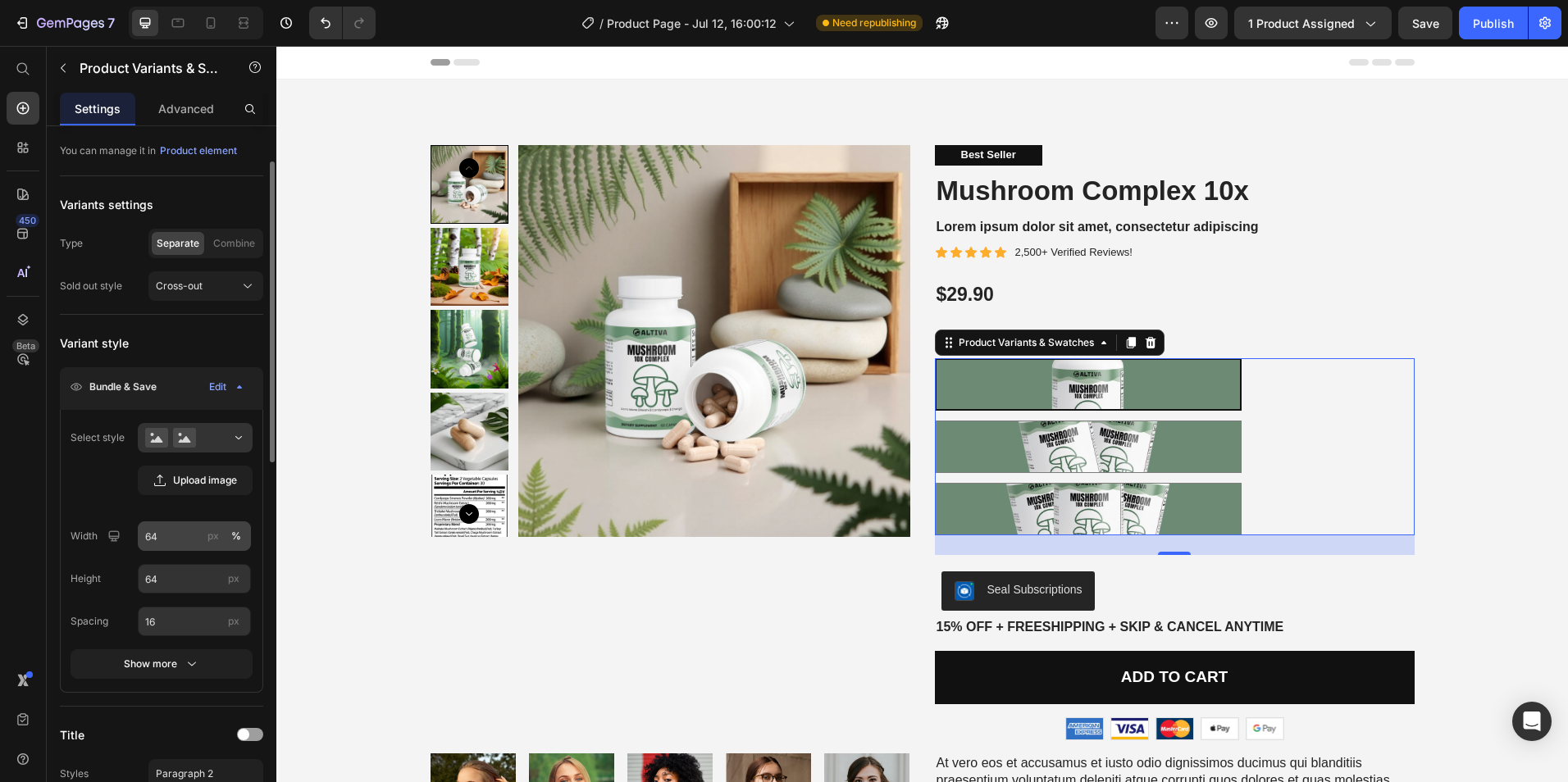 click on "px" 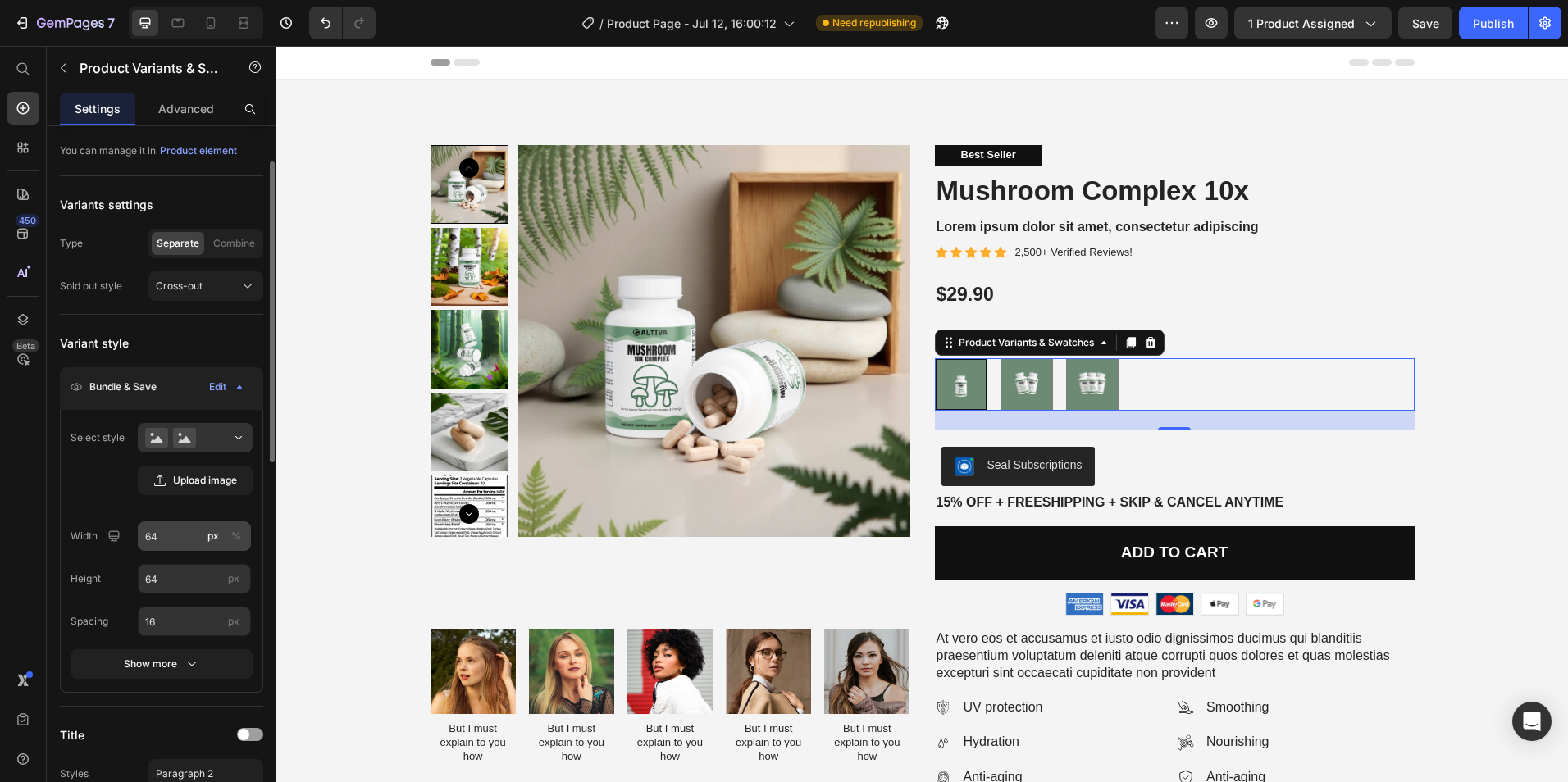 click on "%" 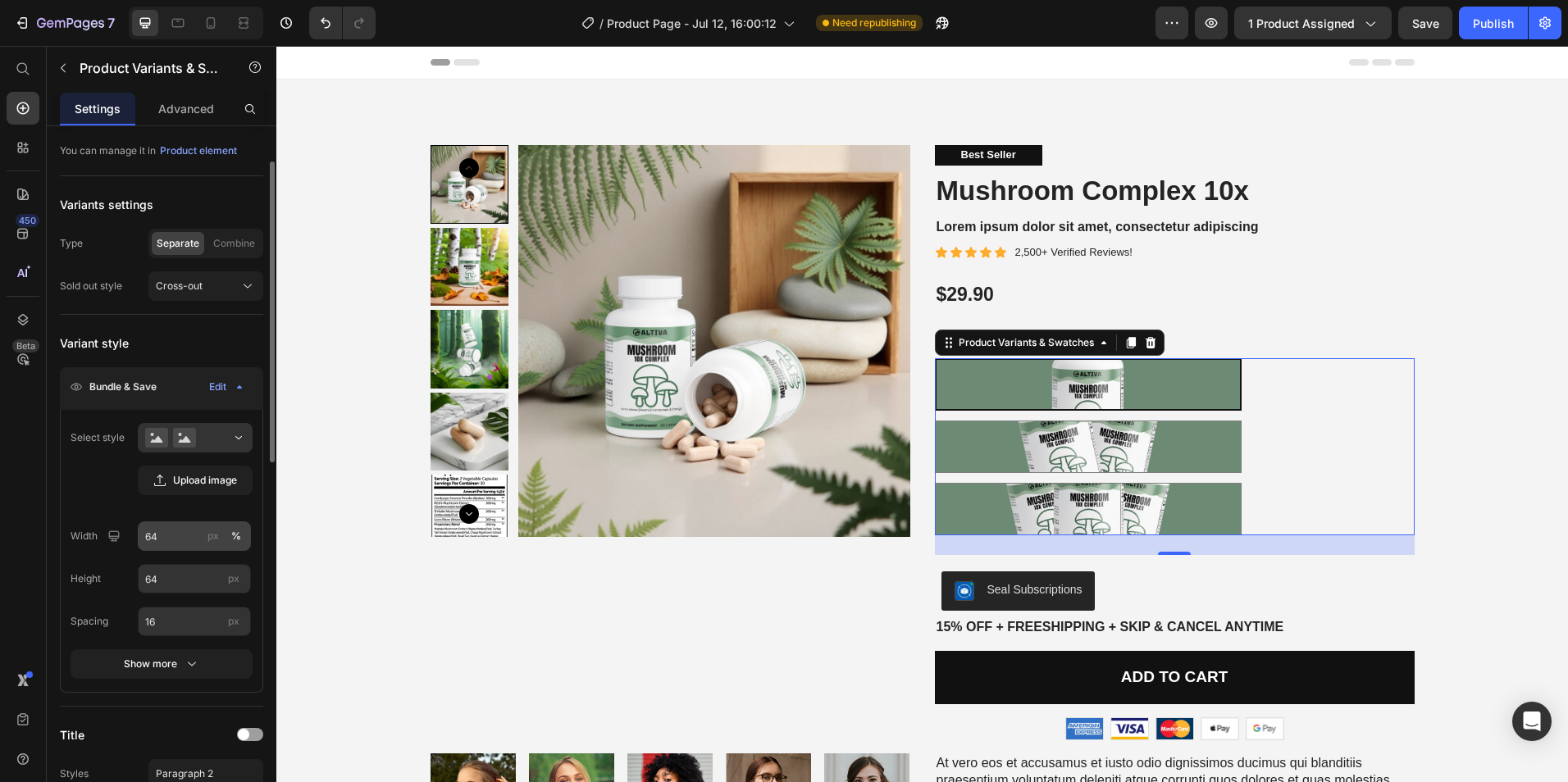 click on "px" at bounding box center (213, 536) 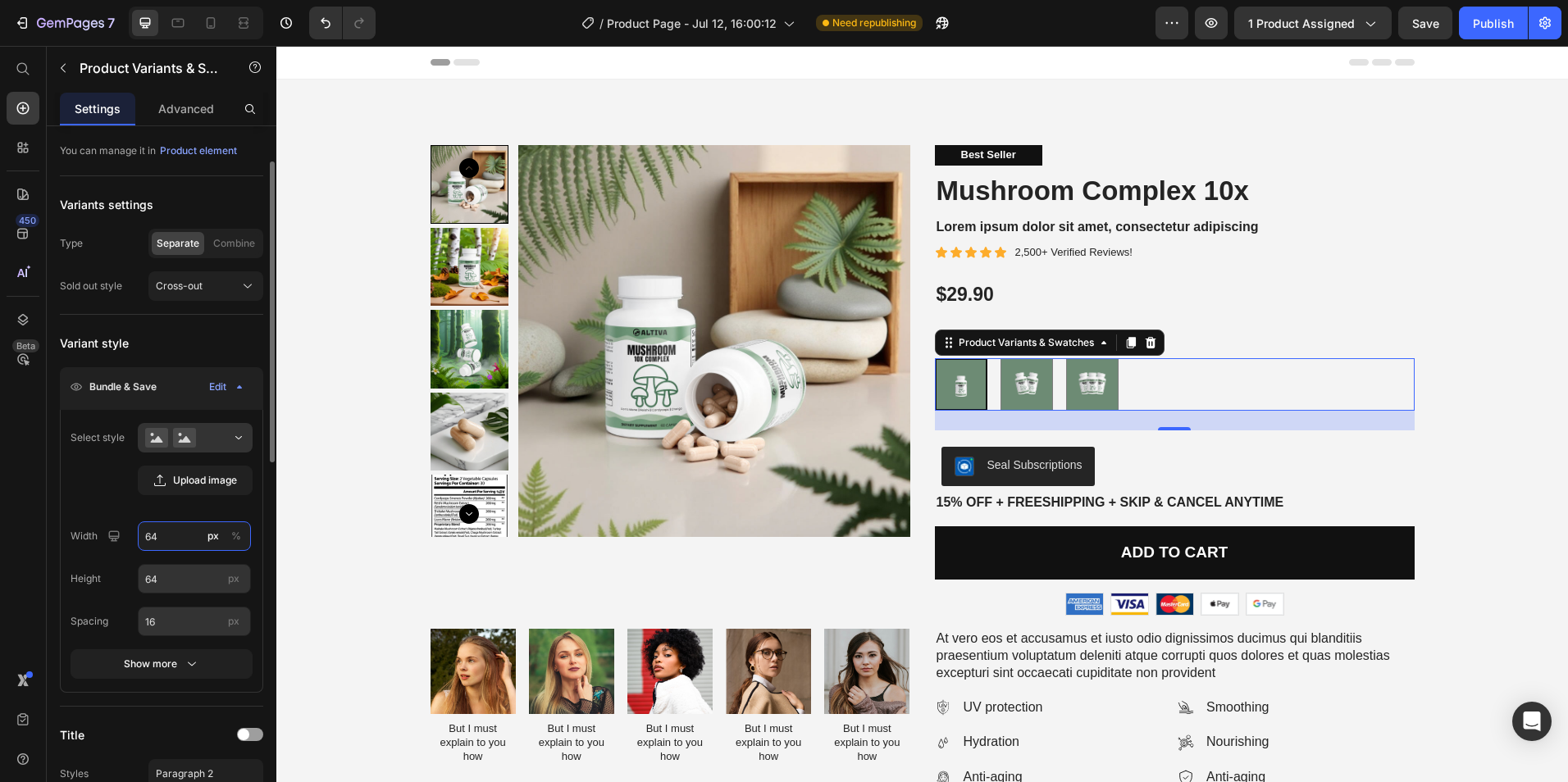 click on "64" at bounding box center (194, 536) 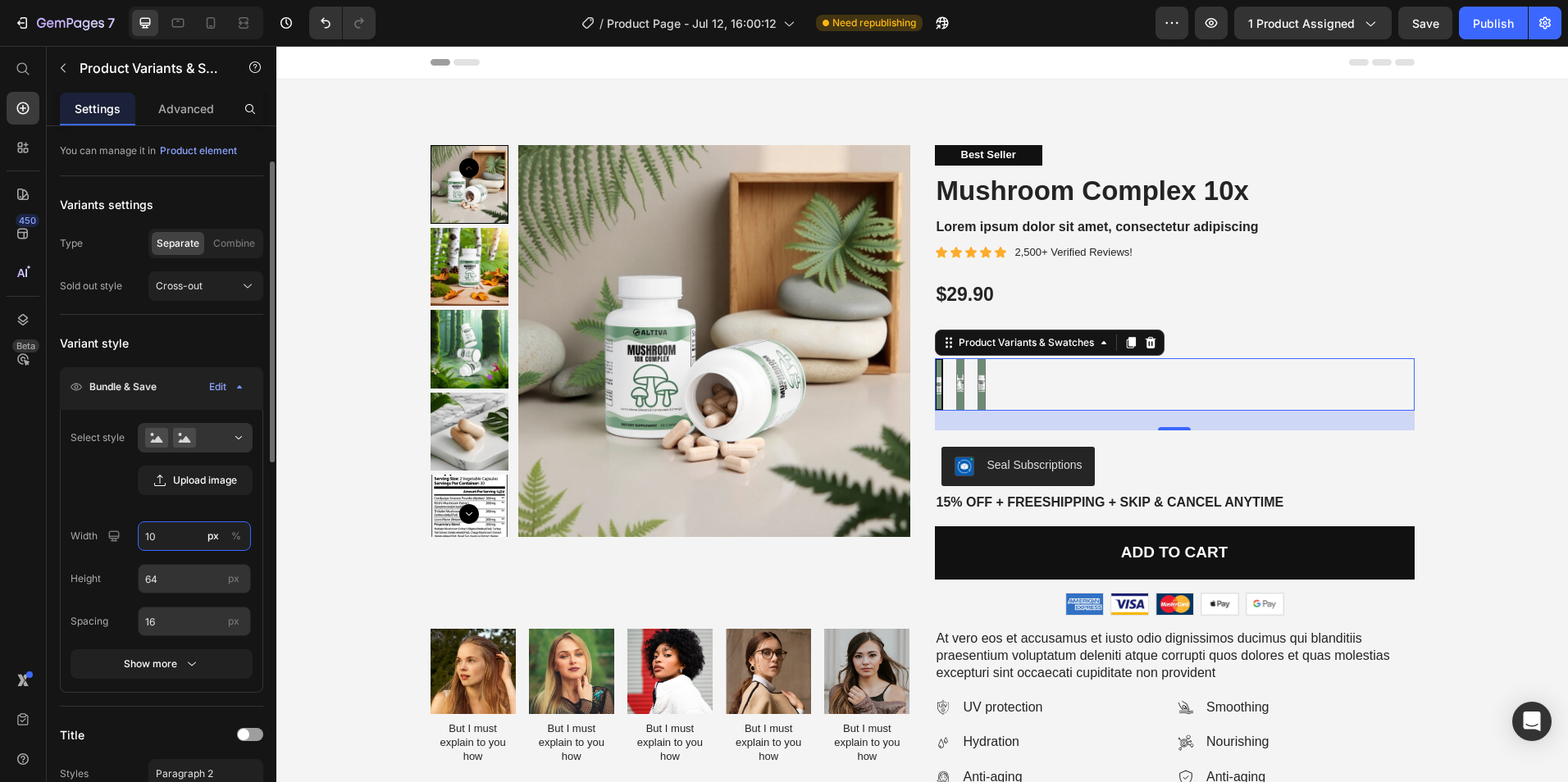 type on "1" 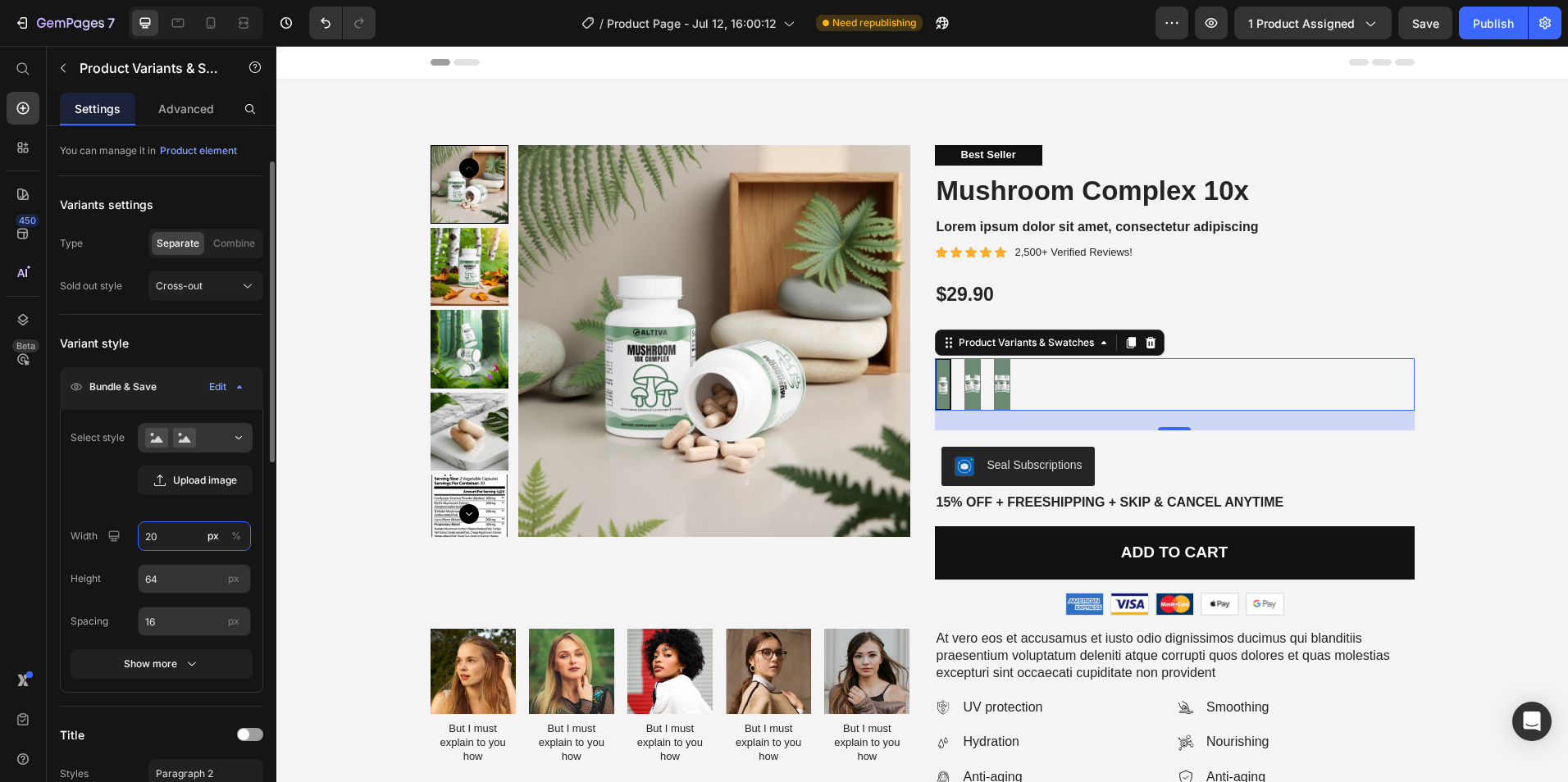 type on "2" 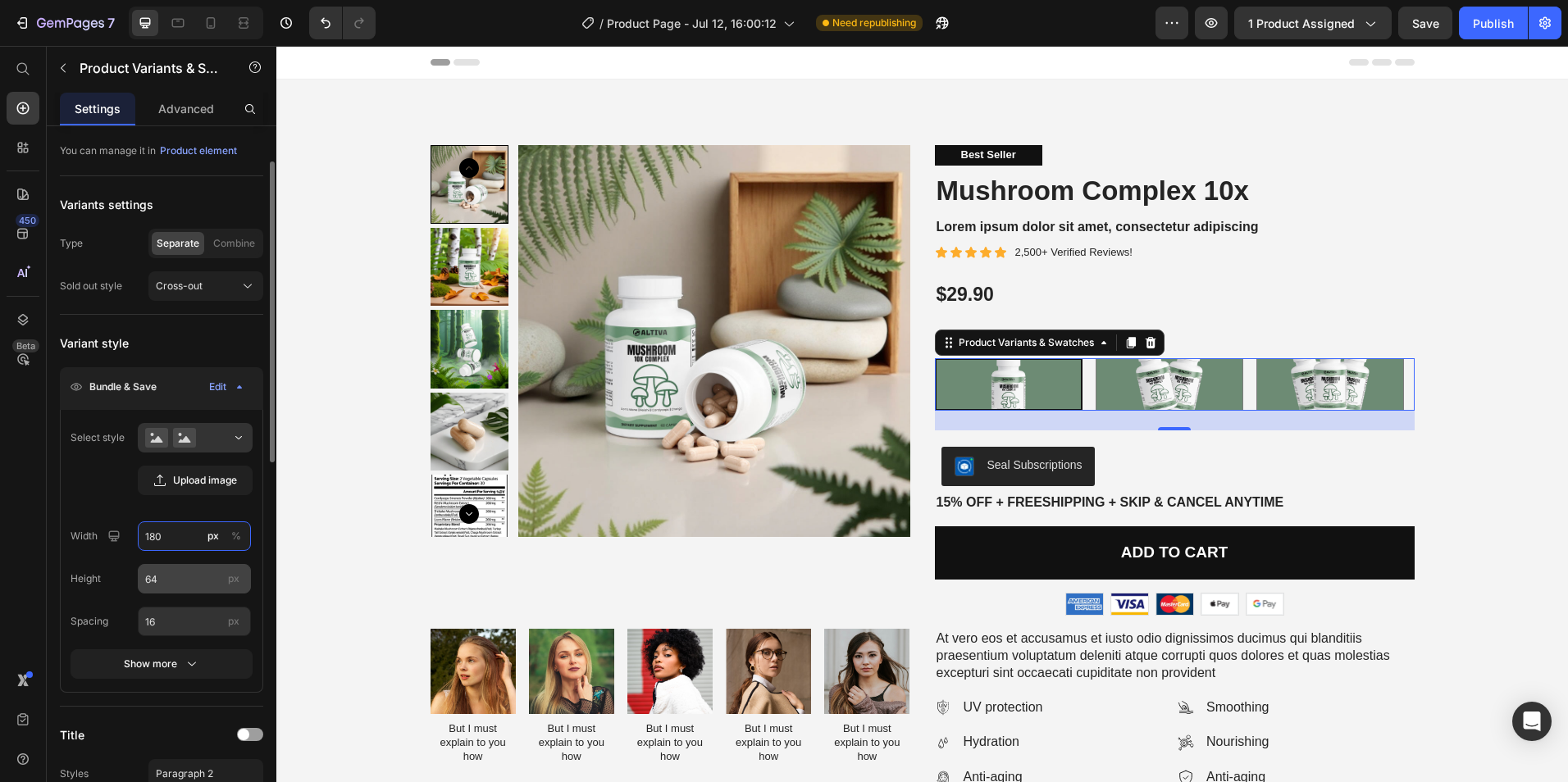 type on "180" 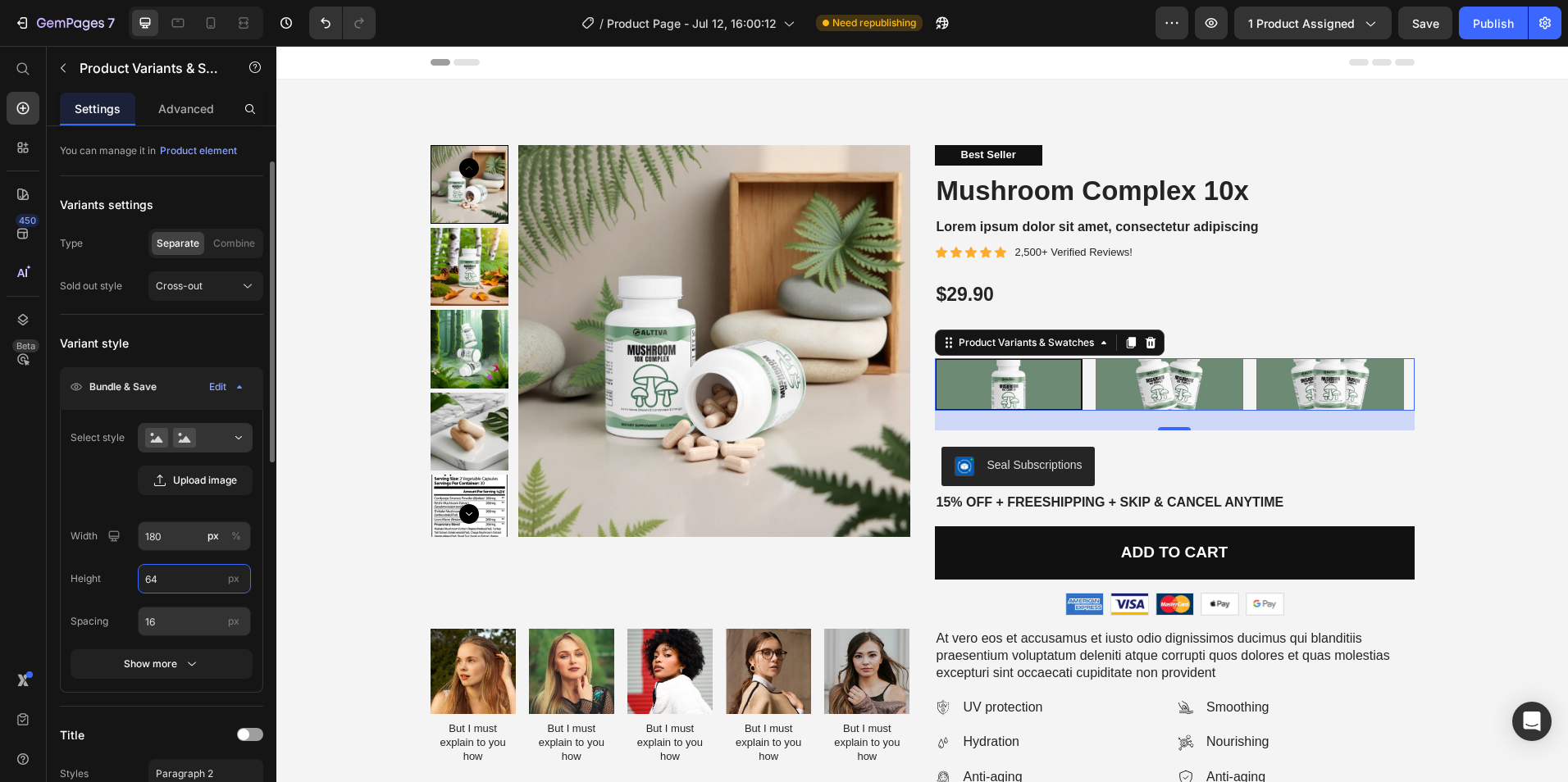 click on "64" at bounding box center (194, 579) 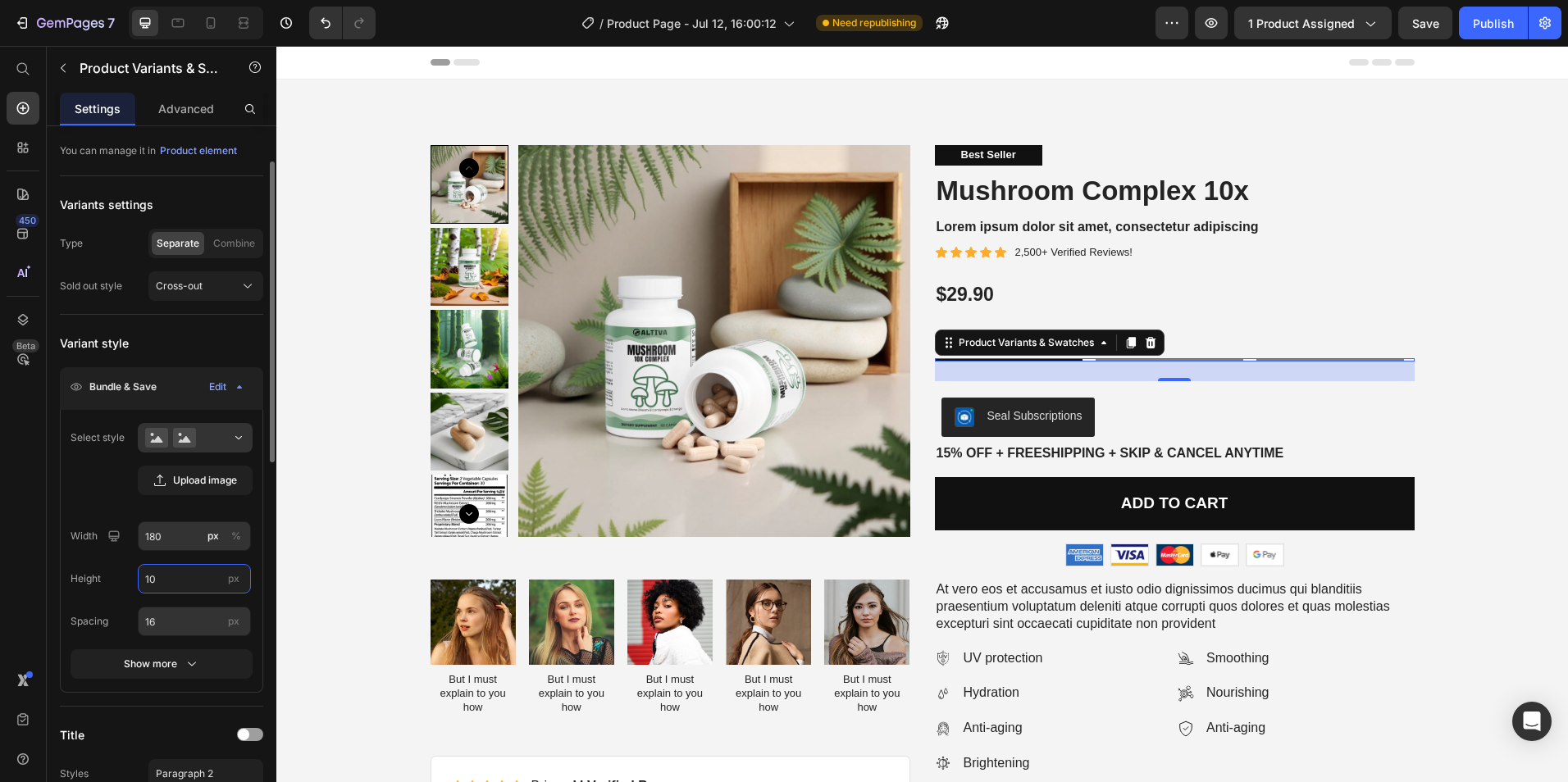 type on "100" 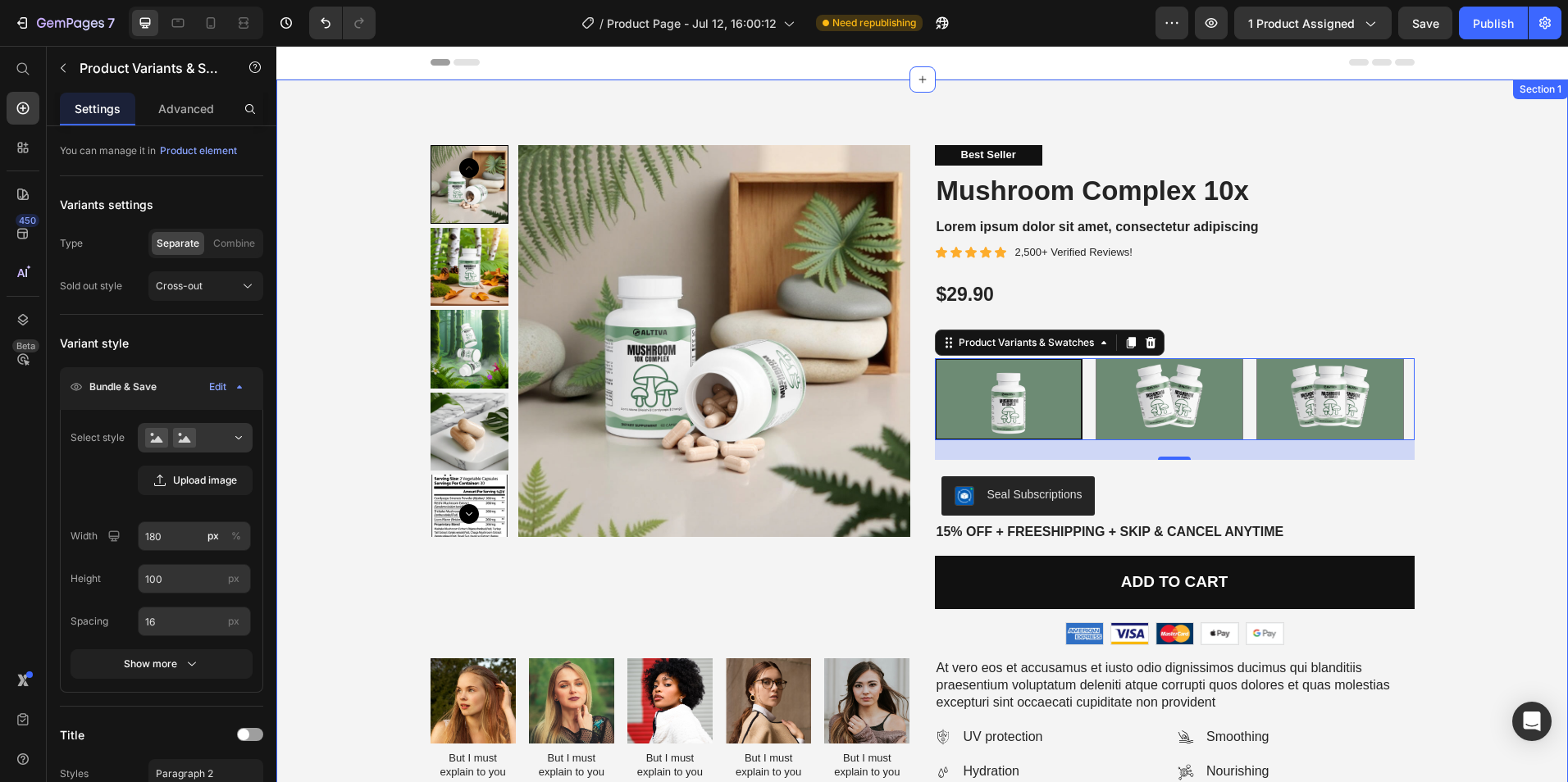 click on "Product Images Best Seller Text Block Mushroom Complex 10x Product Title Lorem ipsum dolor sit amet, consectetur adipiscing Text Block Icon Icon Icon Icon Icon Icon List 2,500+ Verified Reviews! Text Block Row $29.90 Product Price Bundle & Save Text Block 1 Bottle 1 Bottle 2 Bottles (Save 10%) 2 Bottles (Save 10%) 3 Bottles (Save 15%) 3 Bottles (Save 15%) Product Variants & Swatches   24 Row Seal Subscriptions Seal Subscriptions 15% off + Freeshipping + Skip & Cancel Anytime Text Block Add to cart Add to Cart Image Image Image Image Image Row Row Product Image But I must explain to you how  Text Block Image But I must explain to you how  Text Block Image But I must explain to you how  Text Block Image But I must explain to you how  Text Block Image But I must explain to you how  Text Block Carousel Icon Icon Icon Icon Icon Icon List Briana M.  Verified Buyer Text Block Row Text Block Row Product Images Icon Icon Icon Icon Icon Icon List 500+  Reviews! Text Block Row Product Title" at bounding box center (922, 667) 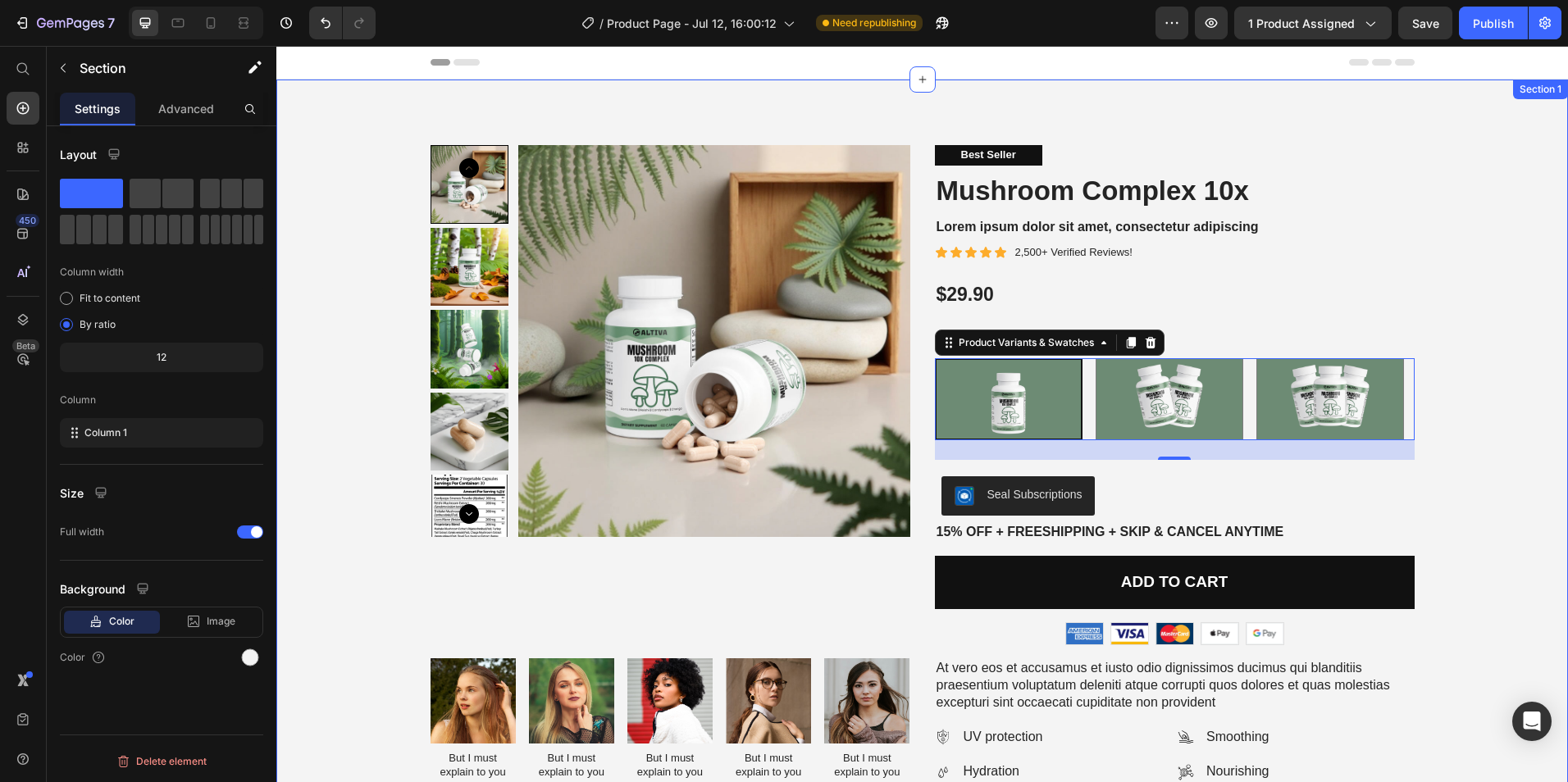 scroll, scrollTop: 0, scrollLeft: 0, axis: both 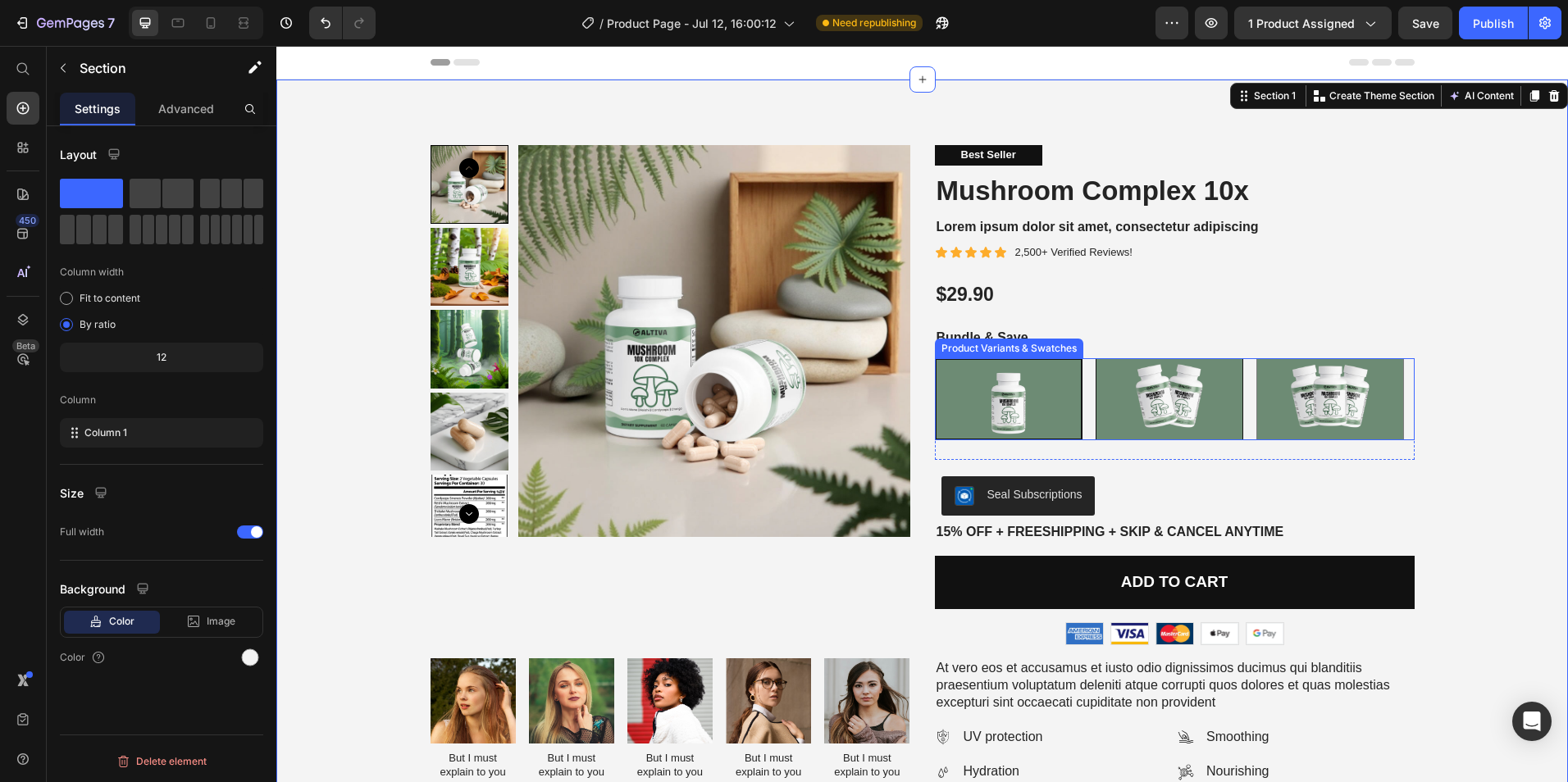 click at bounding box center (1169, 399) 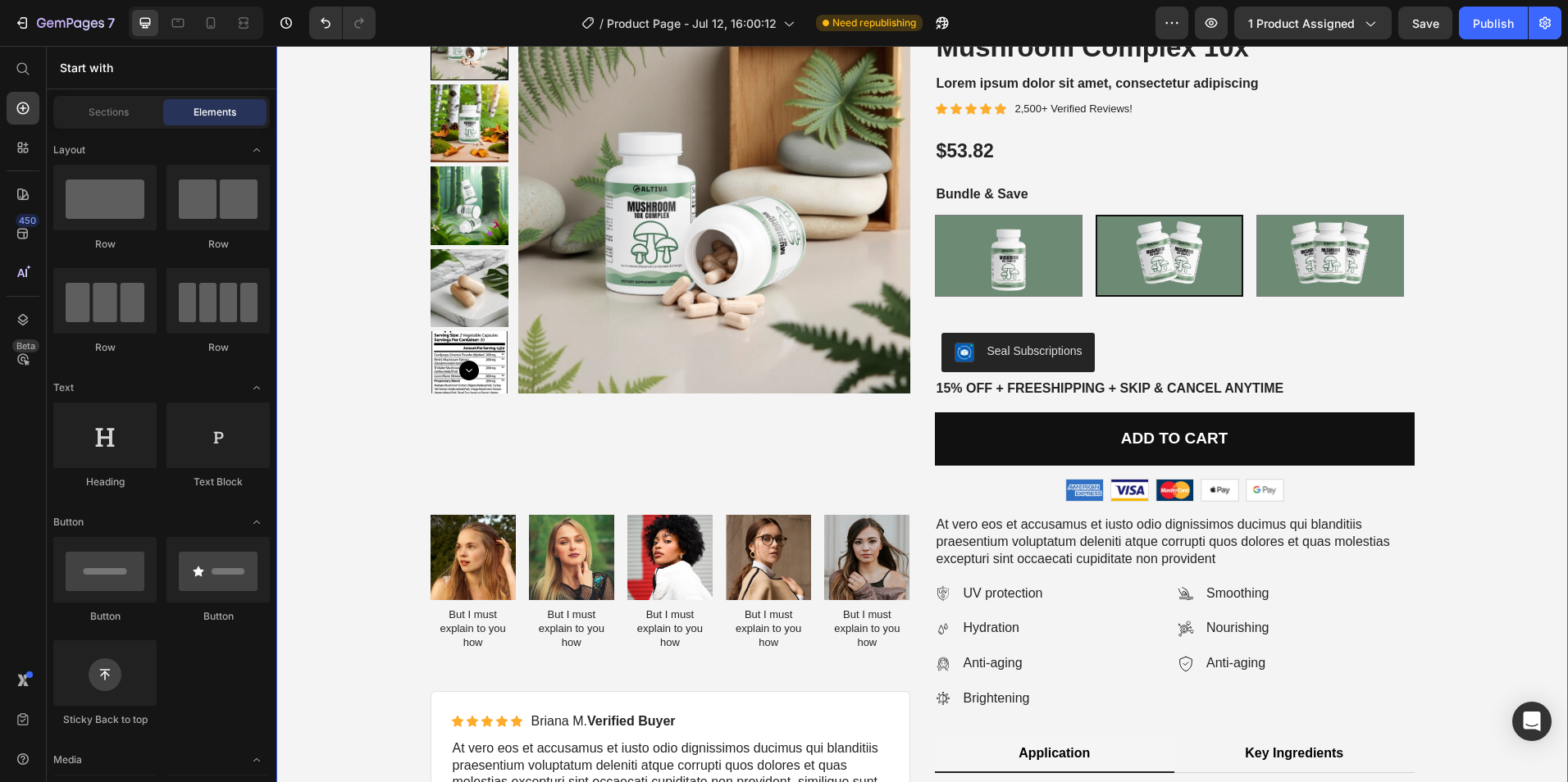 scroll, scrollTop: 0, scrollLeft: 0, axis: both 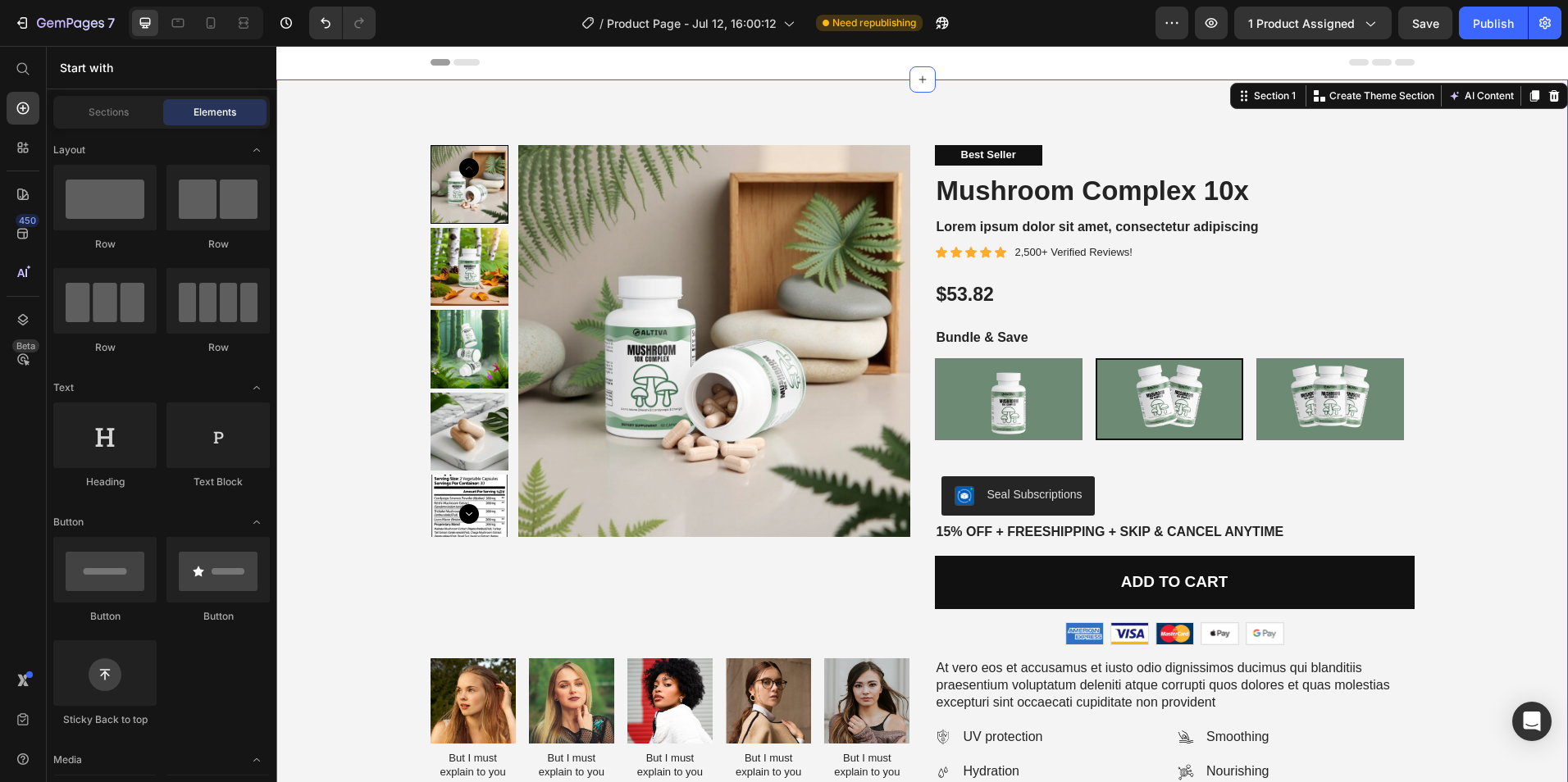 click on "Product Images Best Seller Text Block Mushroom Complex 10x Product Title Lorem ipsum dolor sit amet, consectetur adipiscing Text Block Icon Icon Icon Icon Icon Icon List 2,500+ Verified Reviews! Text Block Row $53.82 Product Price Bundle & Save Text Block 1 Bottle 1 Bottle 2 Bottles (Save 10%) 2 Bottles (Save 10%) 3 Bottles (Save 15%) 3 Bottles (Save 15%) Product Variants & Swatches Row Seal Subscriptions Seal Subscriptions 15% off + Freeshipping + Skip & Cancel Anytime Text Block Add to cart Add to Cart Image Image Image Image Image Row Row Product Image But I must explain to you how  Text Block Image But I must explain to you how  Text Block Image But I must explain to you how  Text Block Image But I must explain to you how  Text Block Image But I must explain to you how  Text Block Carousel Icon Icon Icon Icon Icon Icon List Briana M.  Verified Buyer Text Block Row Text Block Row Product Images Icon Icon Icon Icon Icon Icon List 500+  Reviews! Text Block Row Product Title Add" at bounding box center (922, 667) 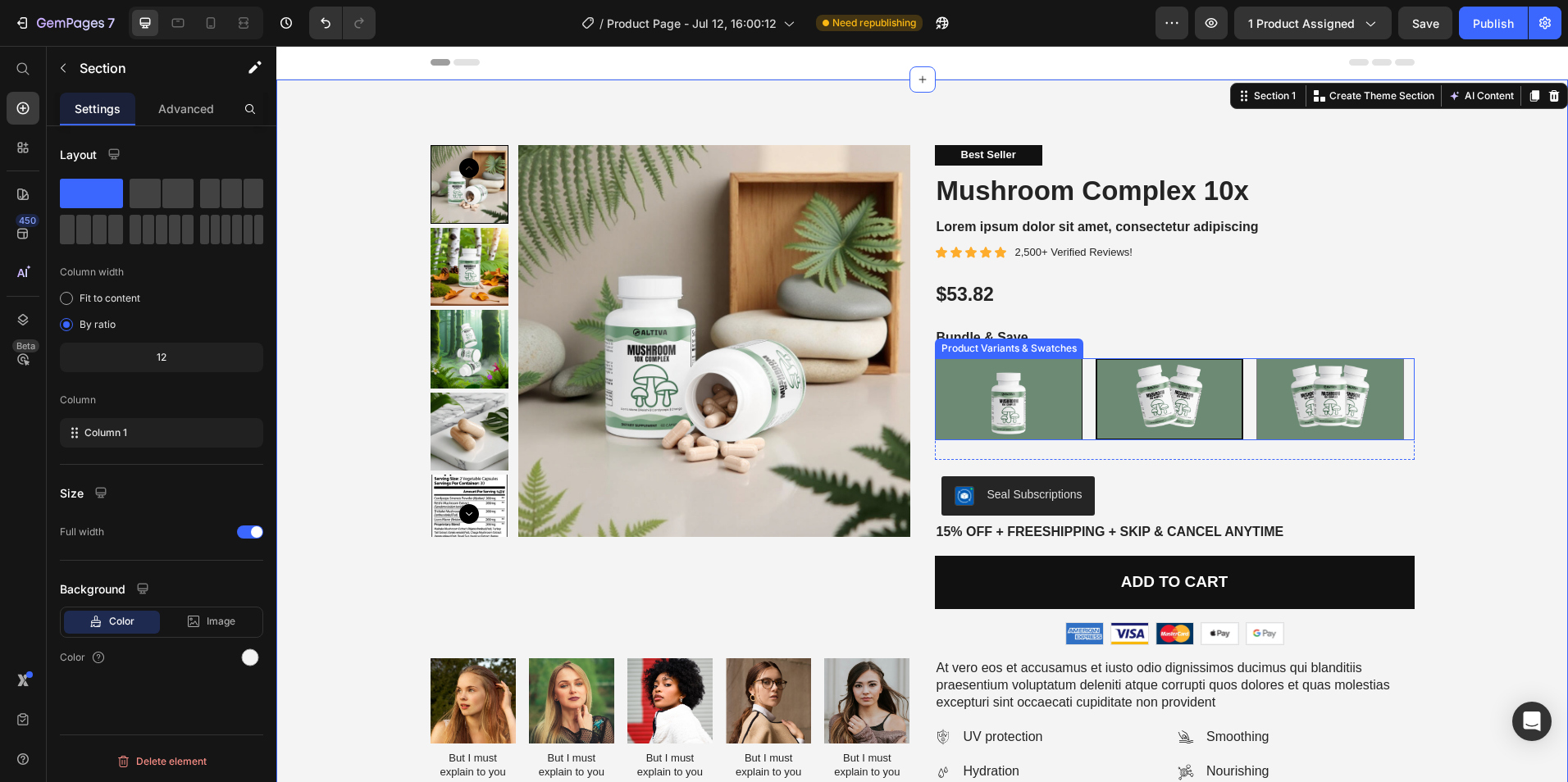 click at bounding box center [1009, 399] 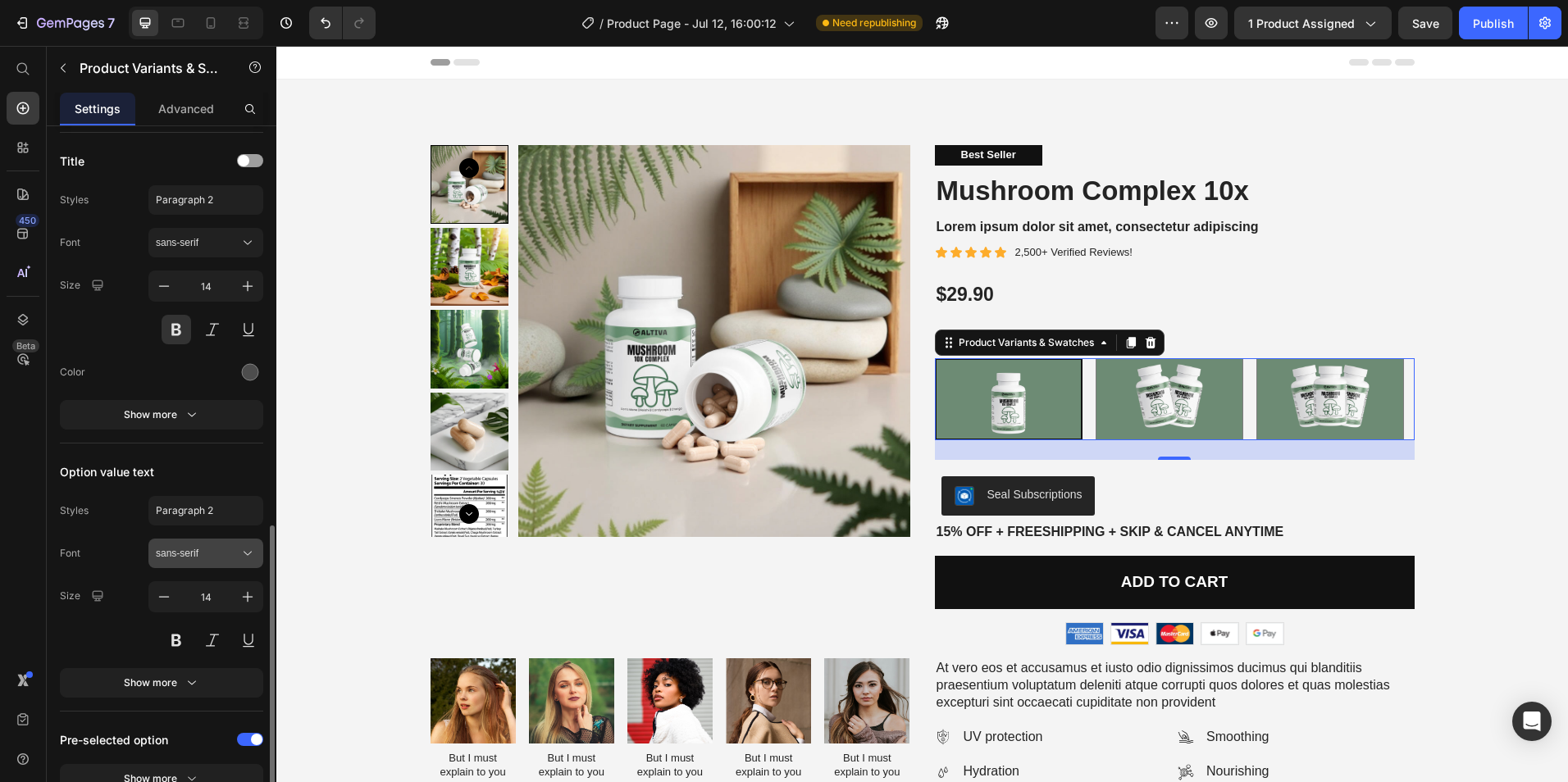 scroll, scrollTop: 738, scrollLeft: 0, axis: vertical 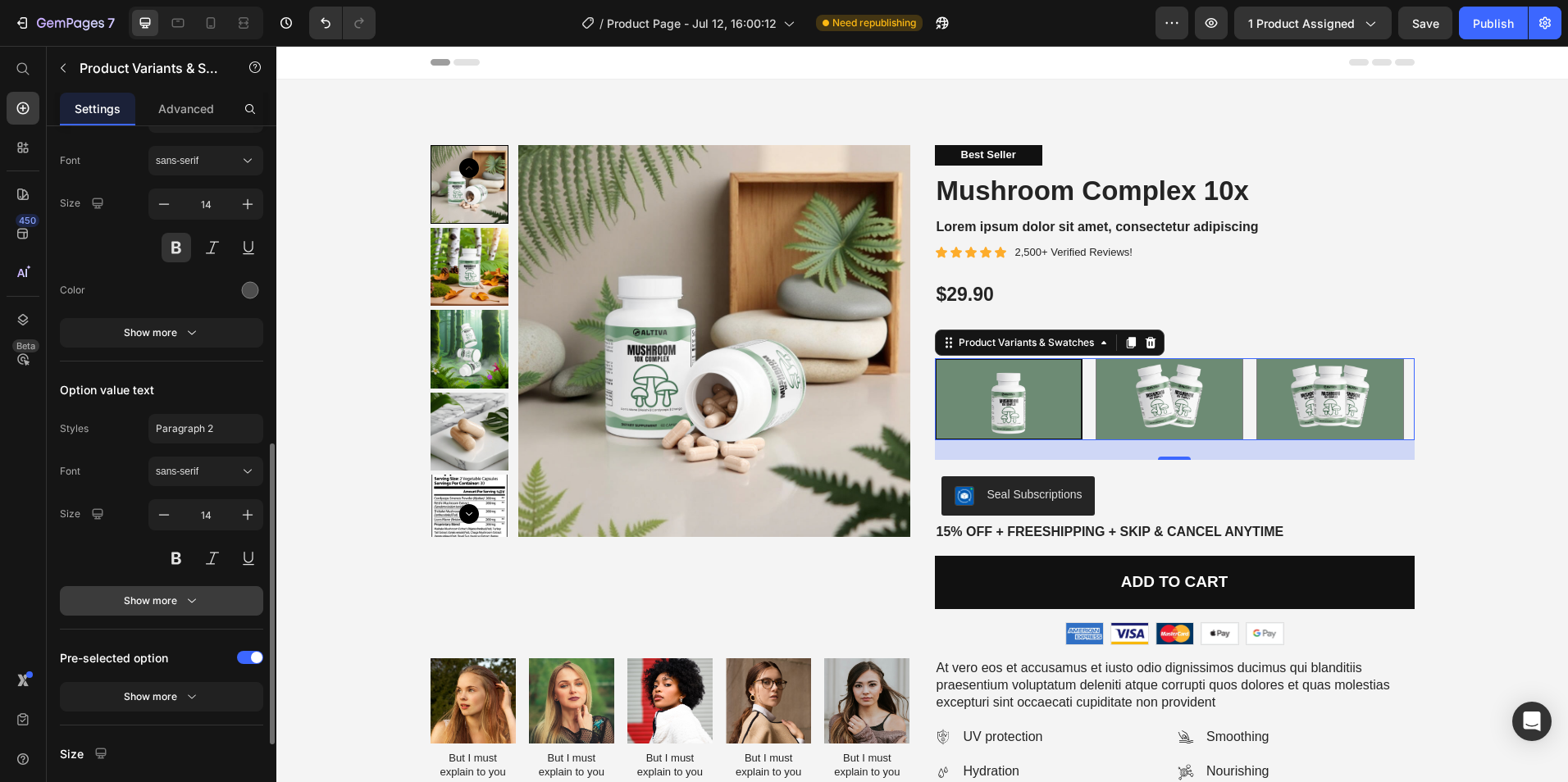 click on "Show more" at bounding box center [162, 601] 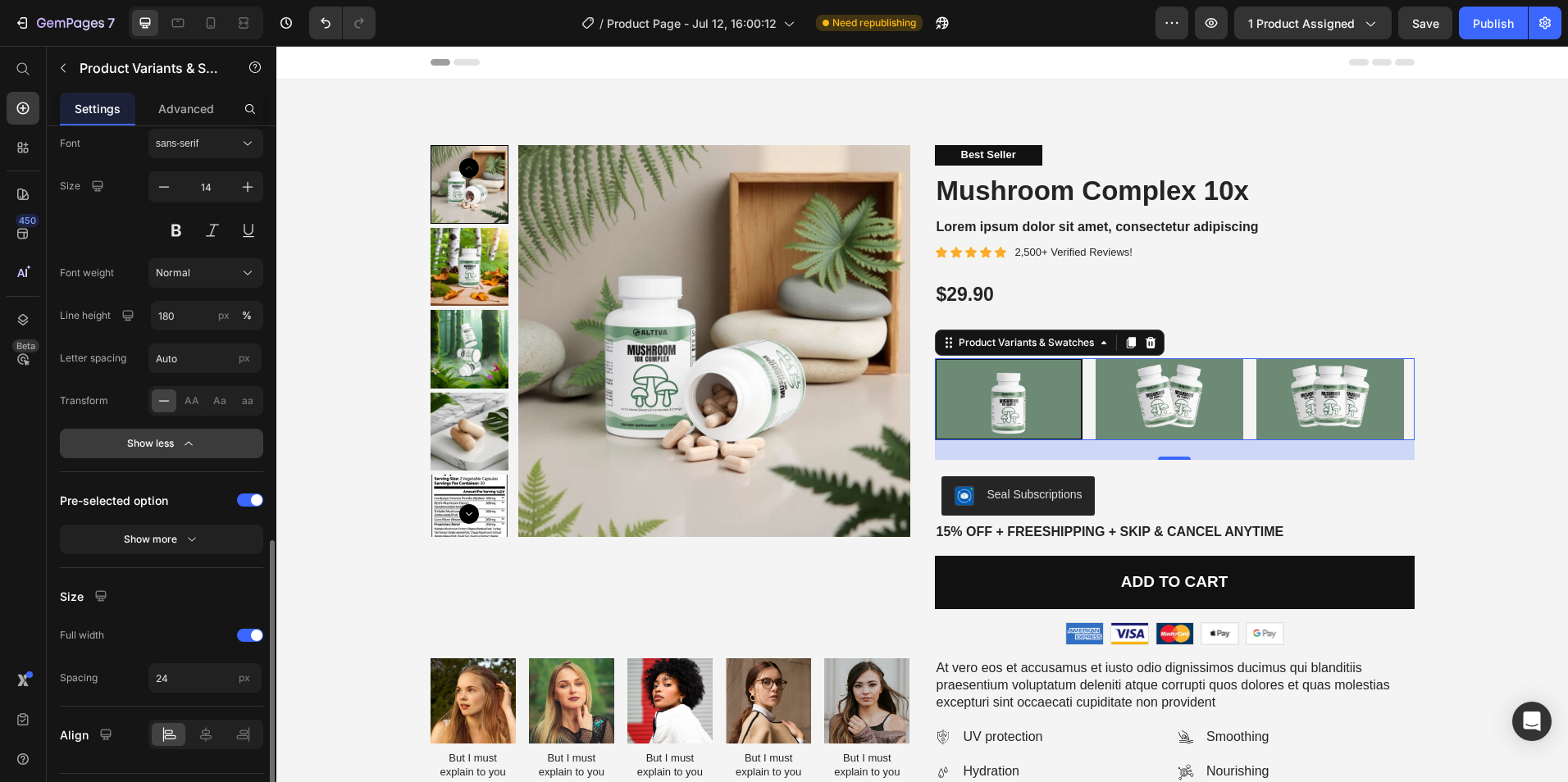 scroll, scrollTop: 1104, scrollLeft: 0, axis: vertical 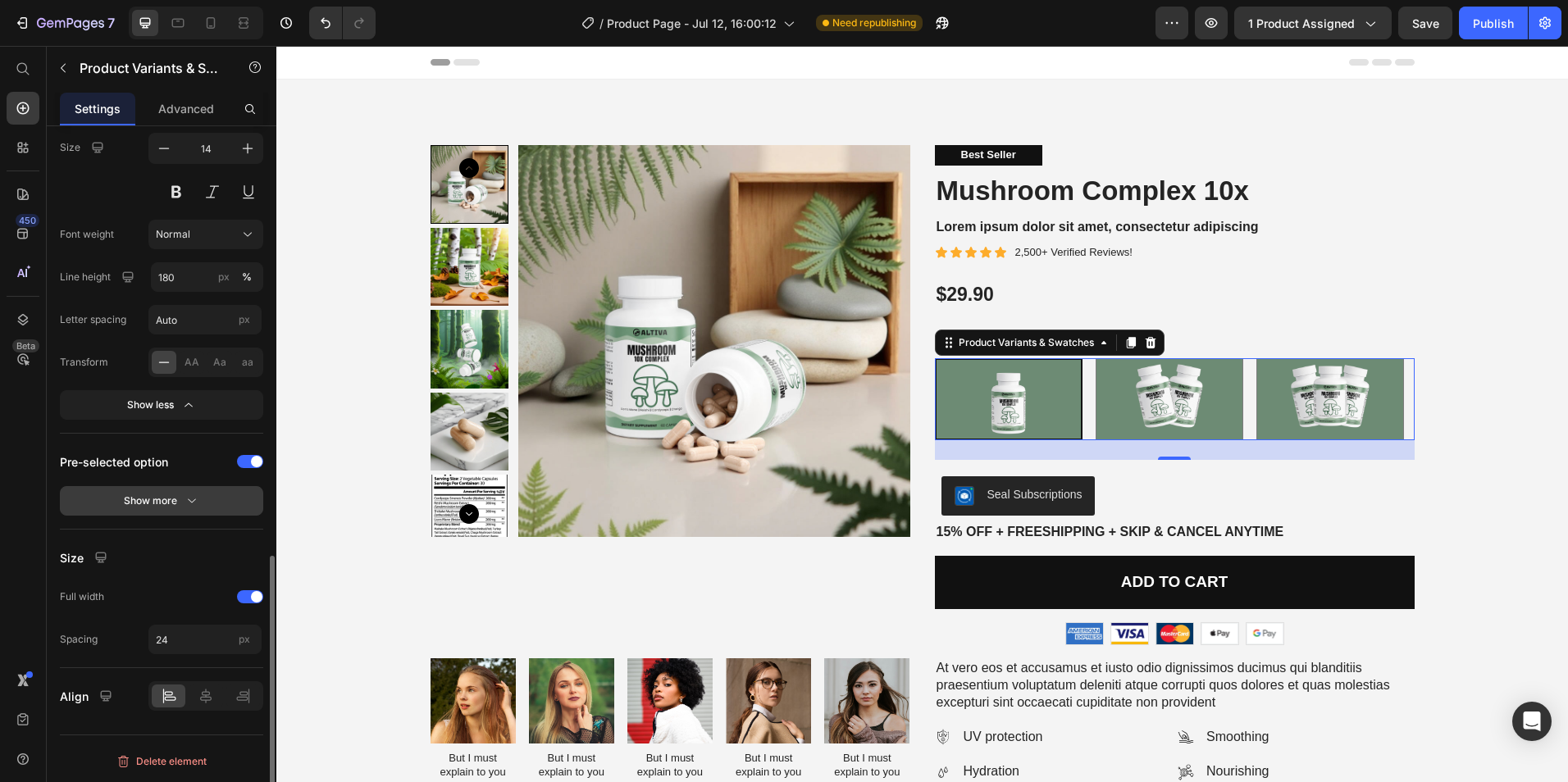 click on "Show more" at bounding box center [162, 501] 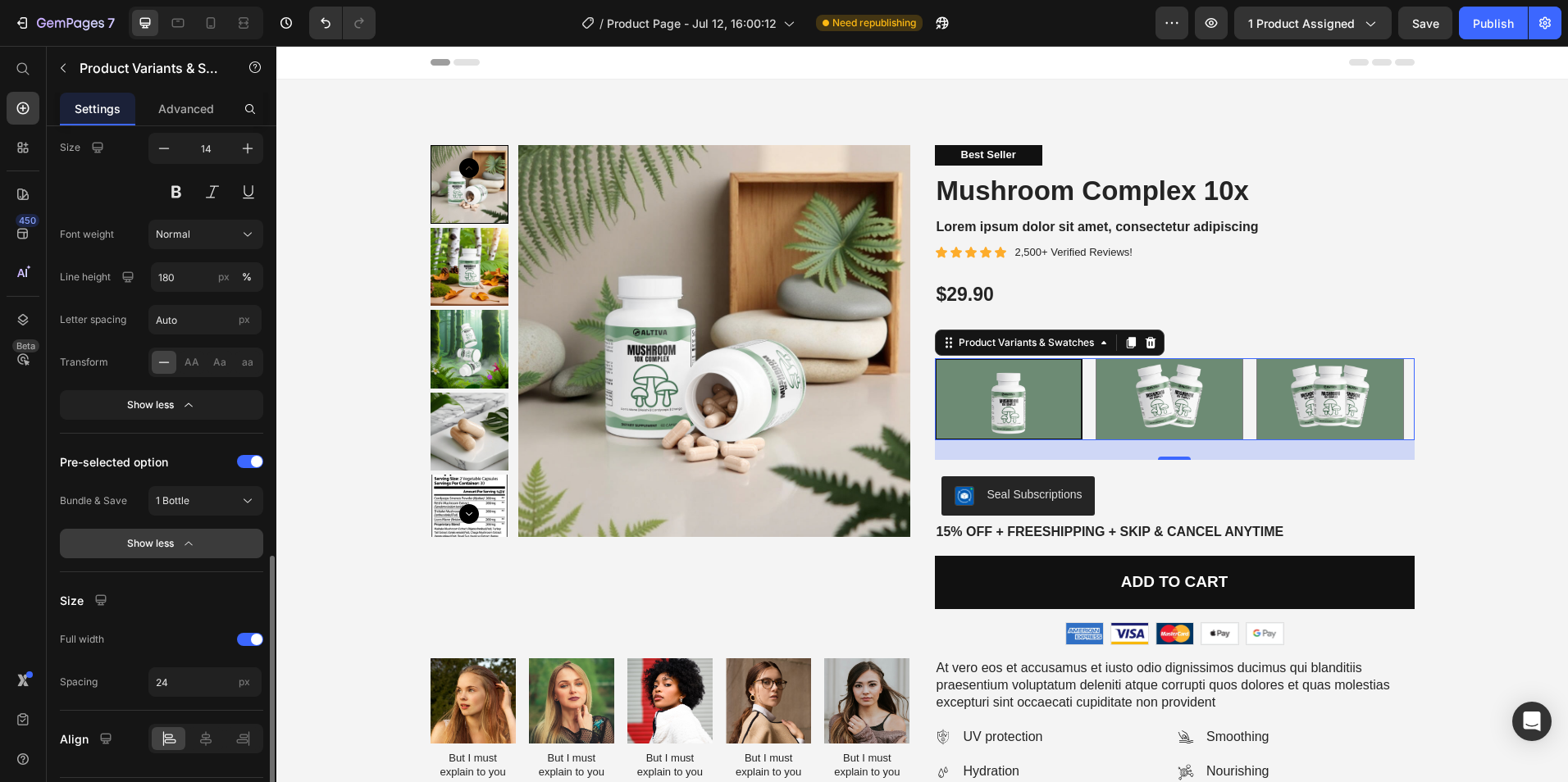 click on "Show less" 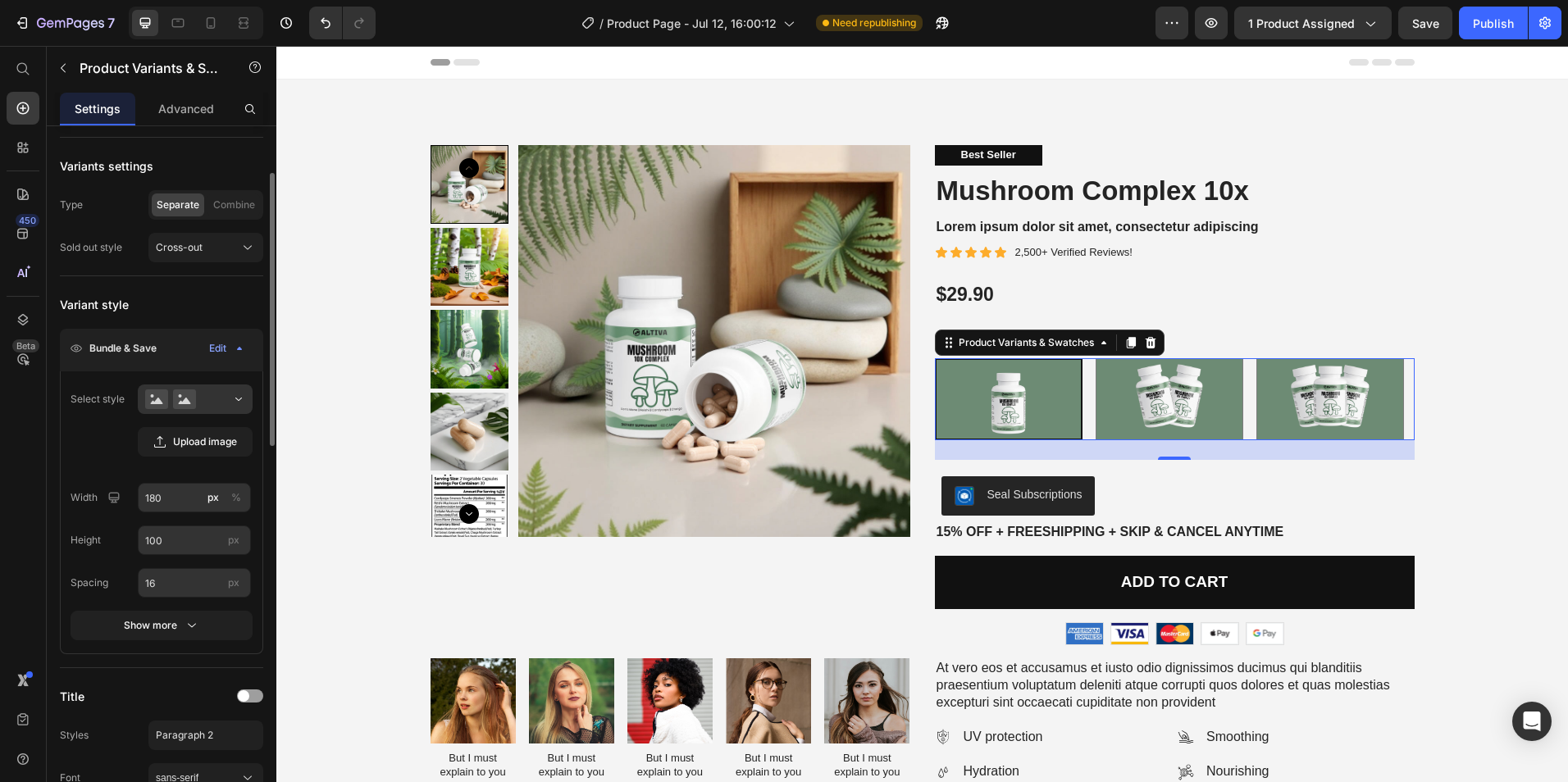 scroll, scrollTop: 0, scrollLeft: 0, axis: both 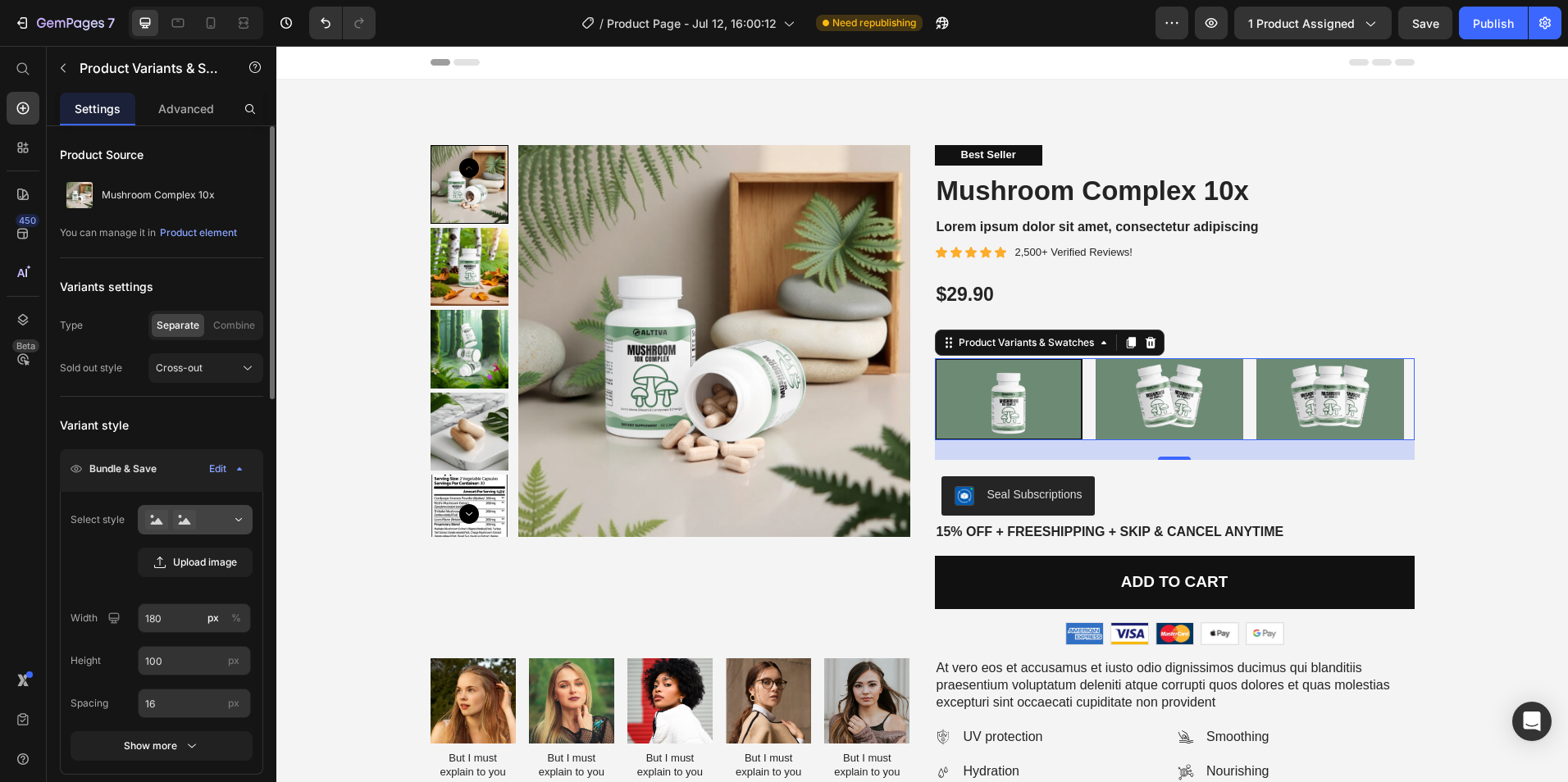 click at bounding box center (195, 520) 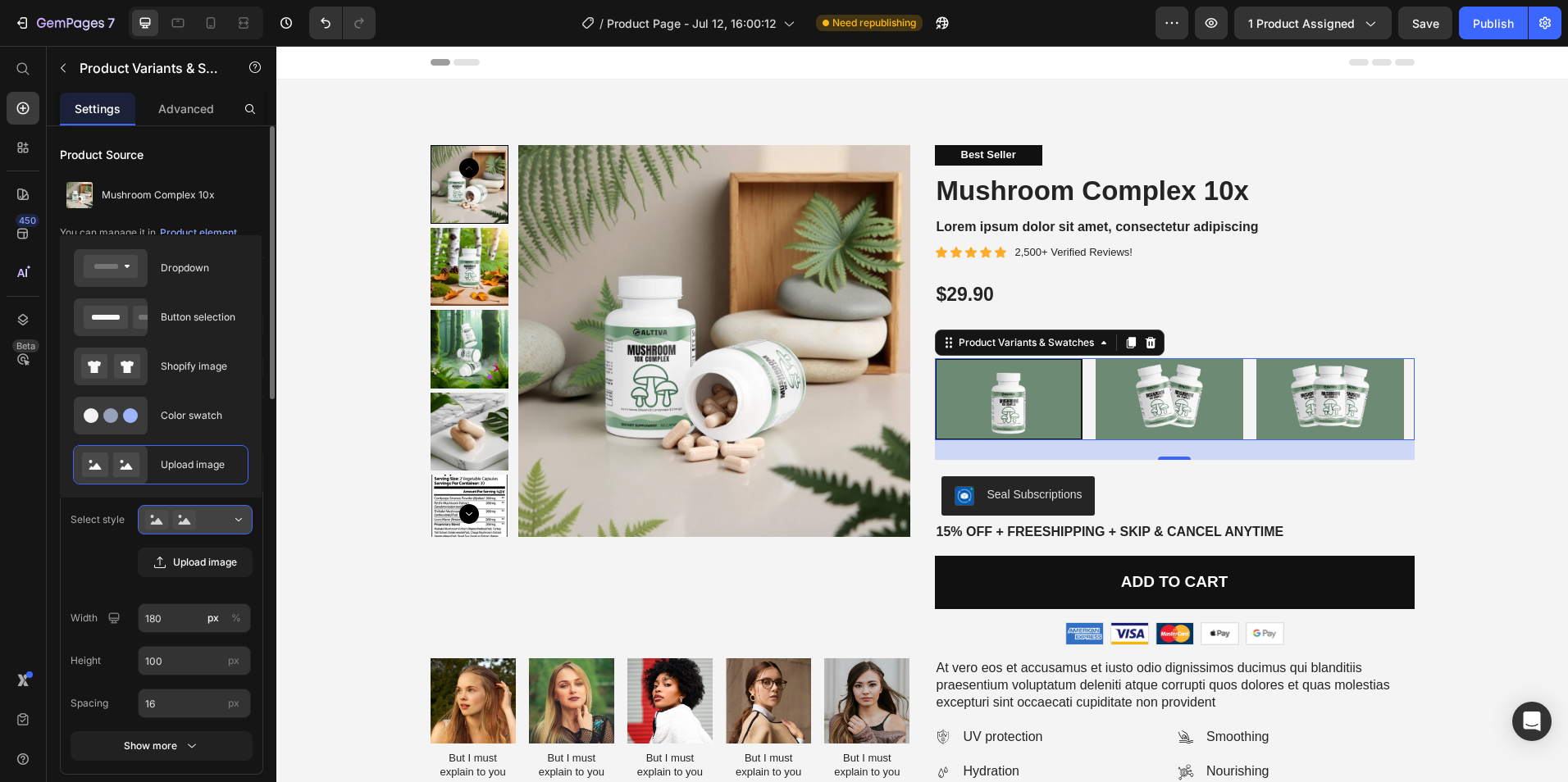 click at bounding box center (195, 520) 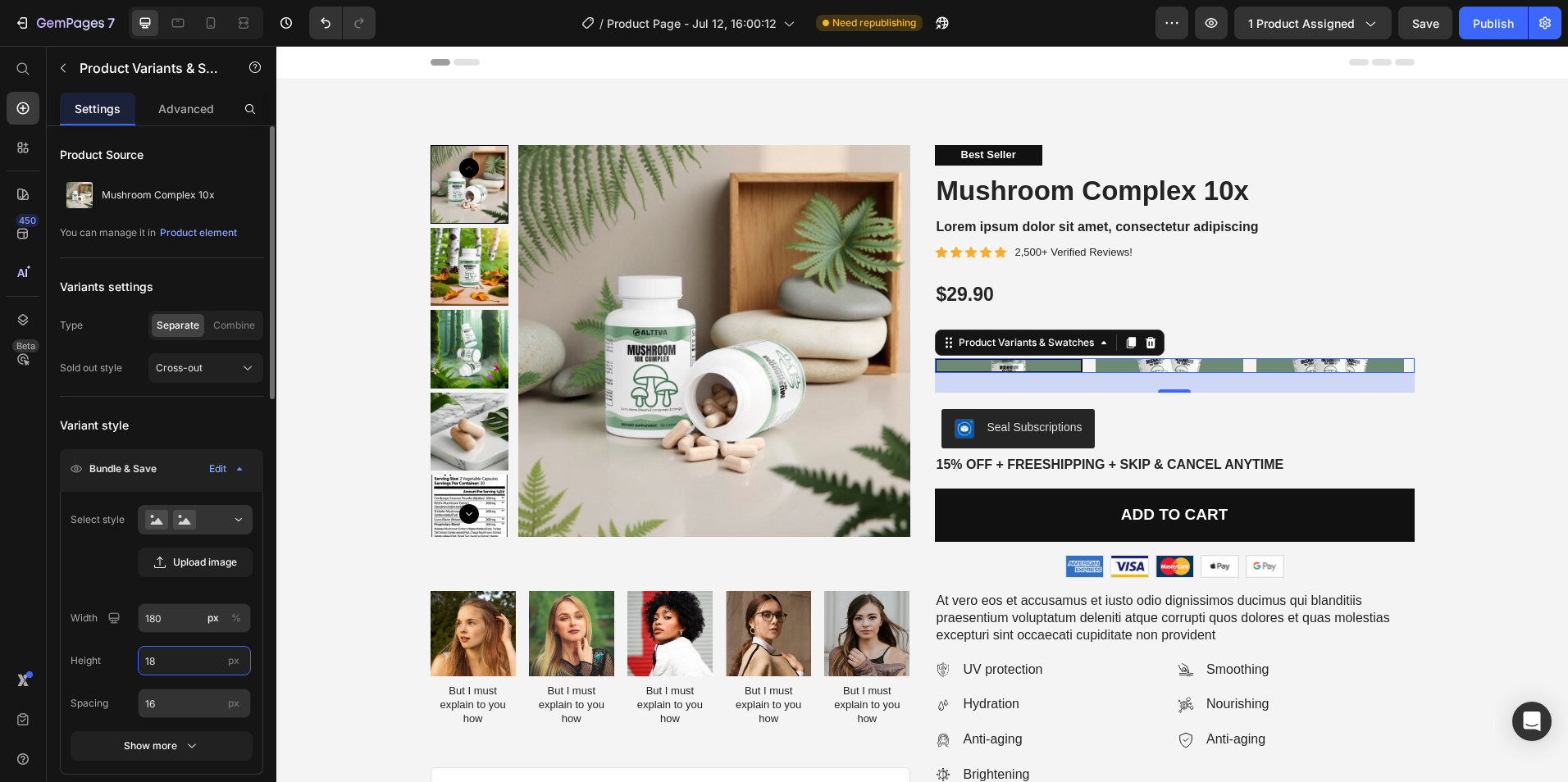 type on "180" 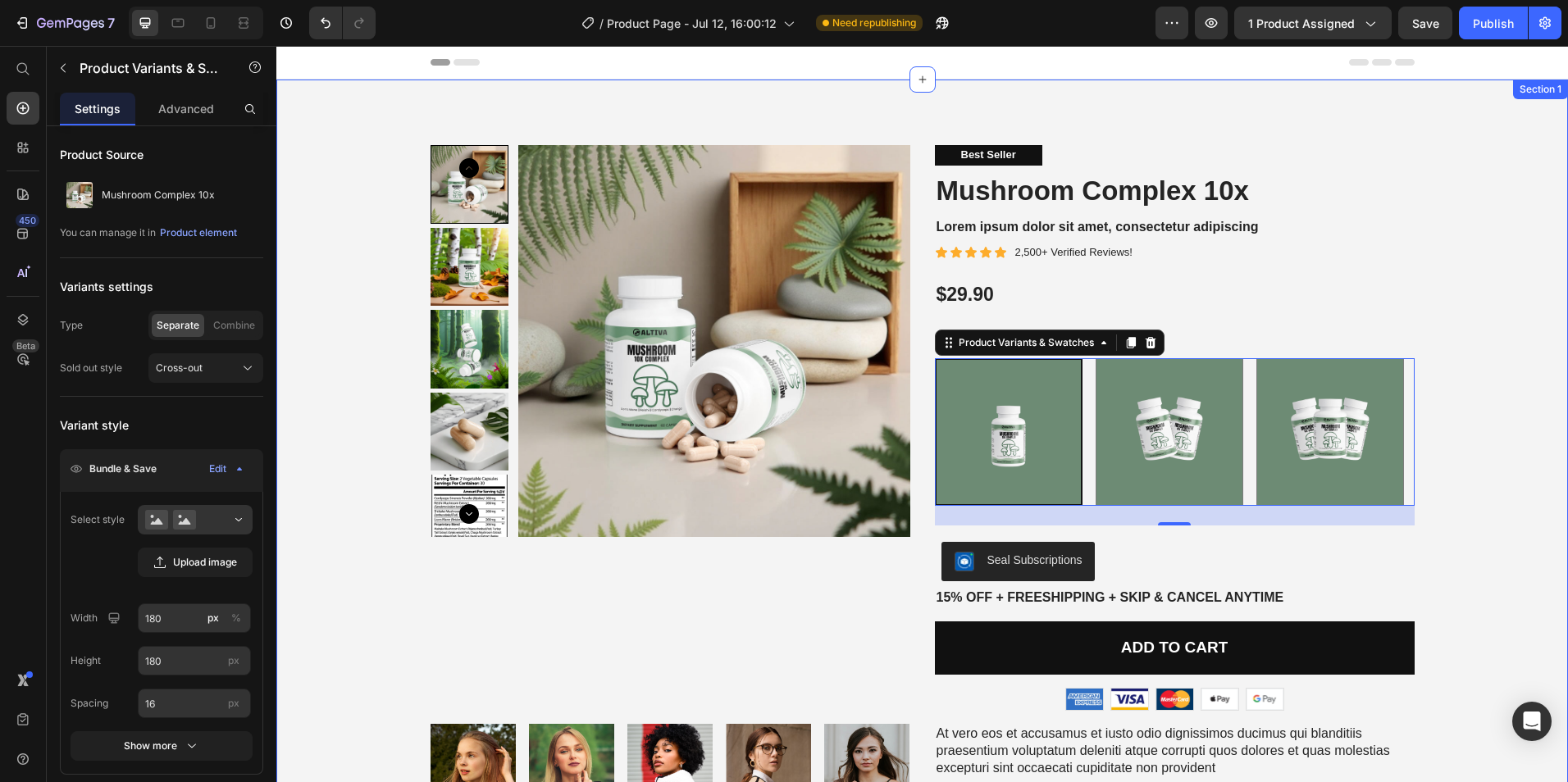 click on "Product Images Best Seller Text Block Mushroom Complex 10x Product Title Lorem ipsum dolor sit amet, consectetur adipiscing Text Block Icon Icon Icon Icon Icon Icon List 2,500+ Verified Reviews! Text Block Row $29.90 Product Price Bundle & Save Text Block 1 Bottle 1 Bottle 2 Bottles (Save 10%) 2 Bottles (Save 10%) 3 Bottles (Save 15%) 3 Bottles (Save 15%) Product Variants & Swatches   24 Row Seal Subscriptions Seal Subscriptions 15% off + Freeshipping + Skip & Cancel Anytime Text Block Add to cart Add to Cart Image Image Image Image Image Row Row Product Image But I must explain to you how  Text Block Image But I must explain to you how  Text Block Image But I must explain to you how  Text Block Image But I must explain to you how  Text Block Image But I must explain to you how  Text Block Carousel Icon Icon Icon Icon Icon Icon List Briana M.  Verified Buyer Text Block Row Text Block Row Product Images Icon Icon Icon Icon Icon Icon List 500+  Reviews! Text Block Row Product Title" at bounding box center [922, 700] 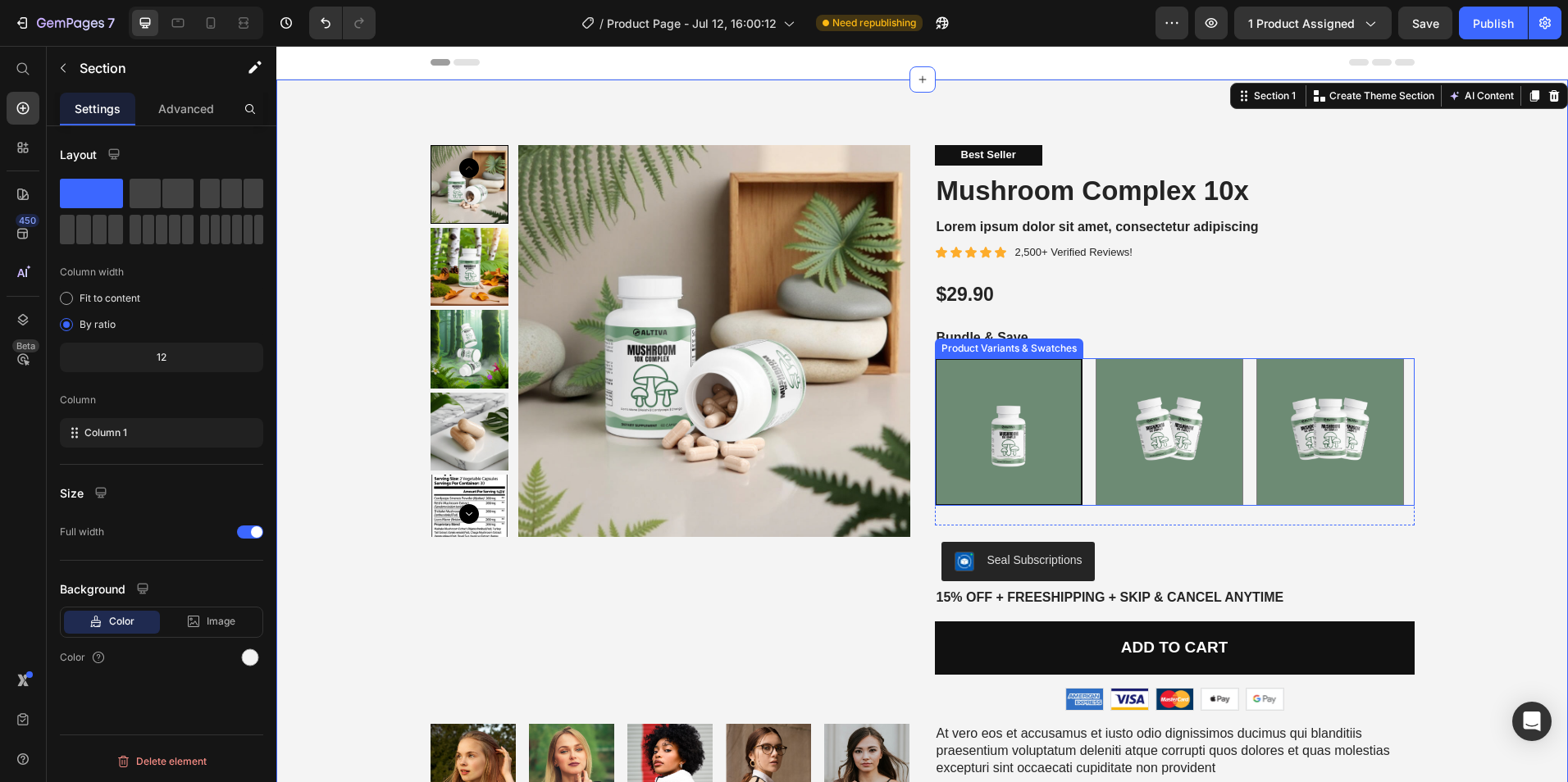 click at bounding box center (1009, 432) 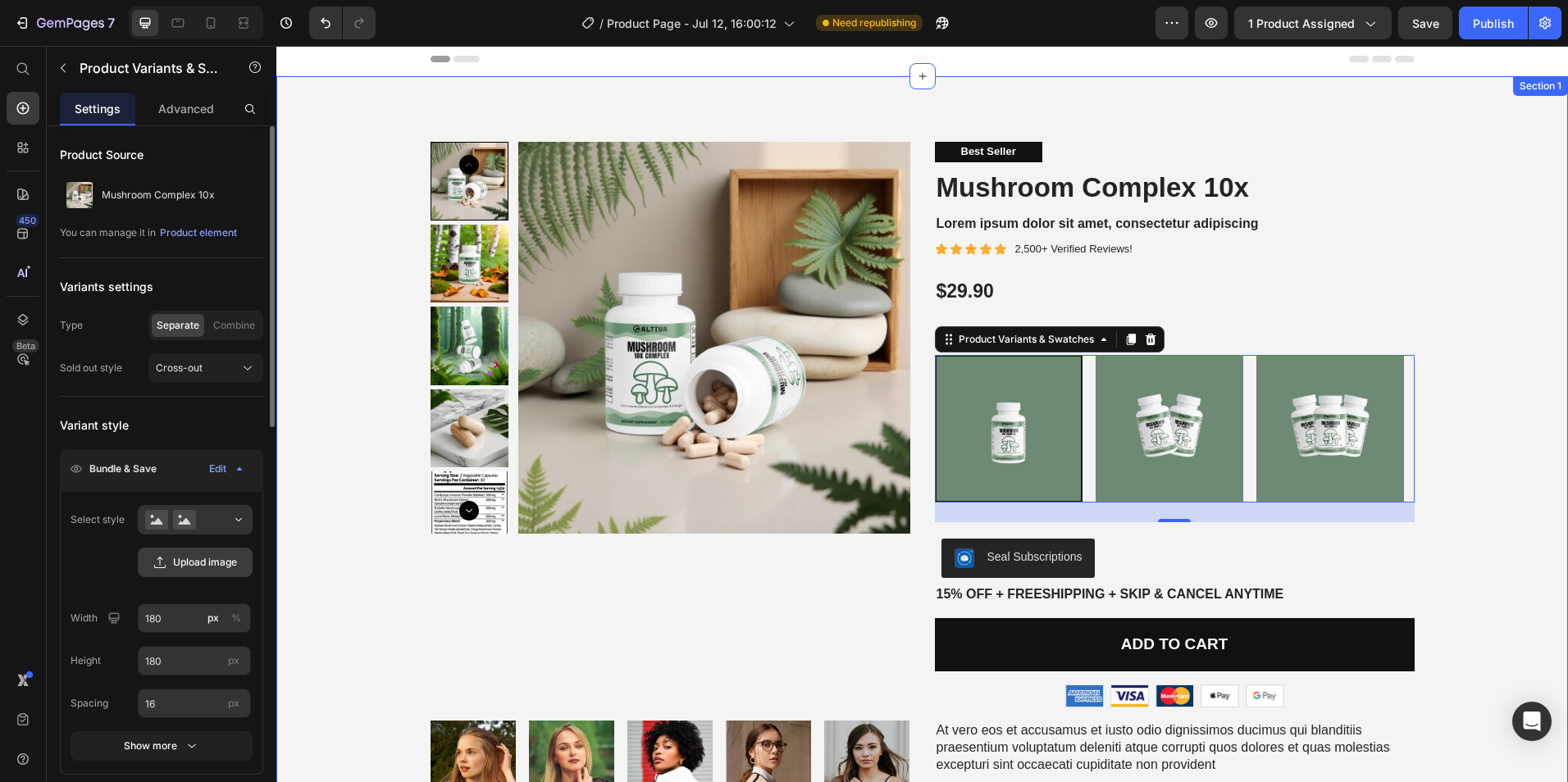 scroll, scrollTop: 0, scrollLeft: 0, axis: both 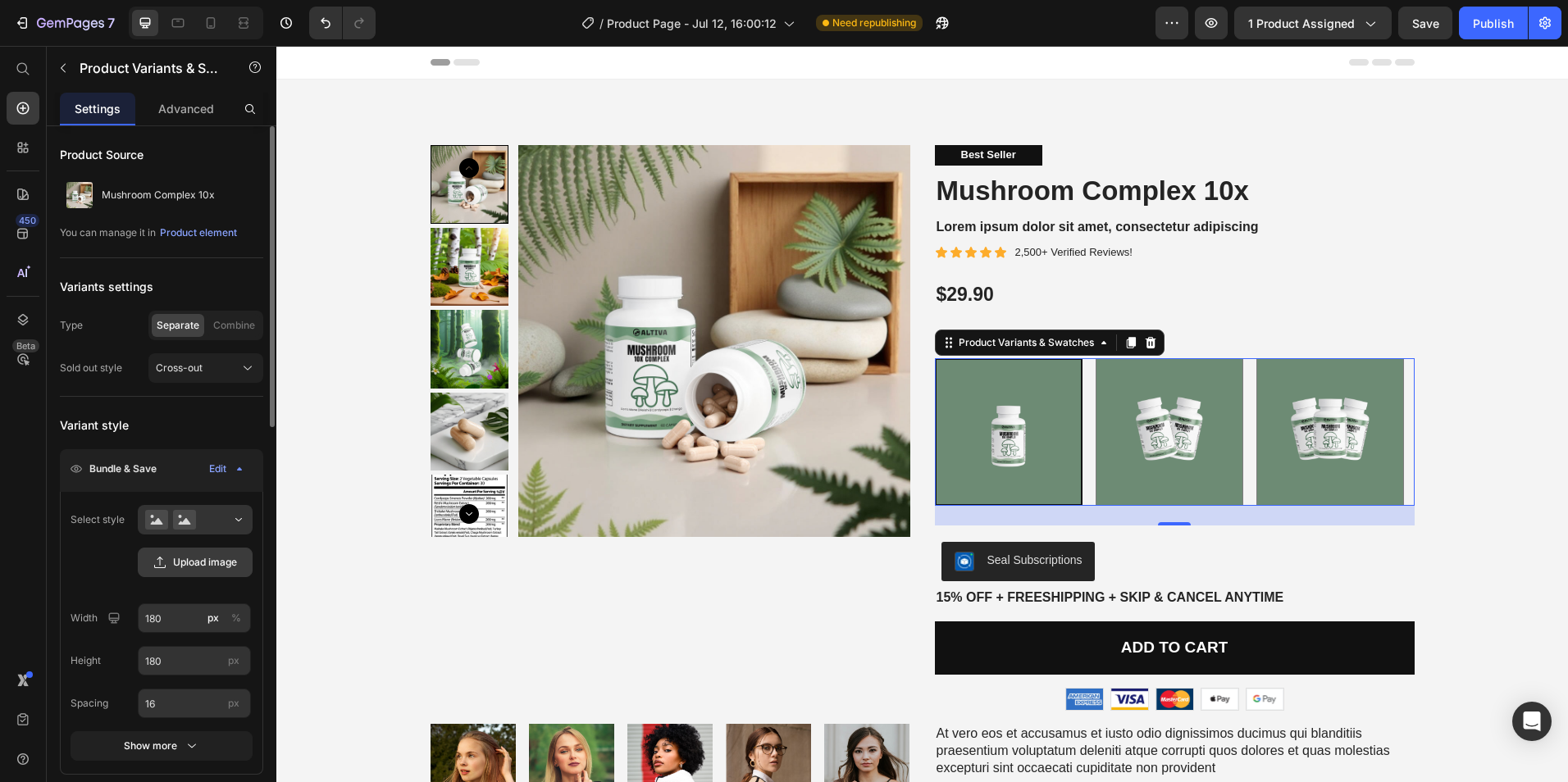 click on "Upload image" 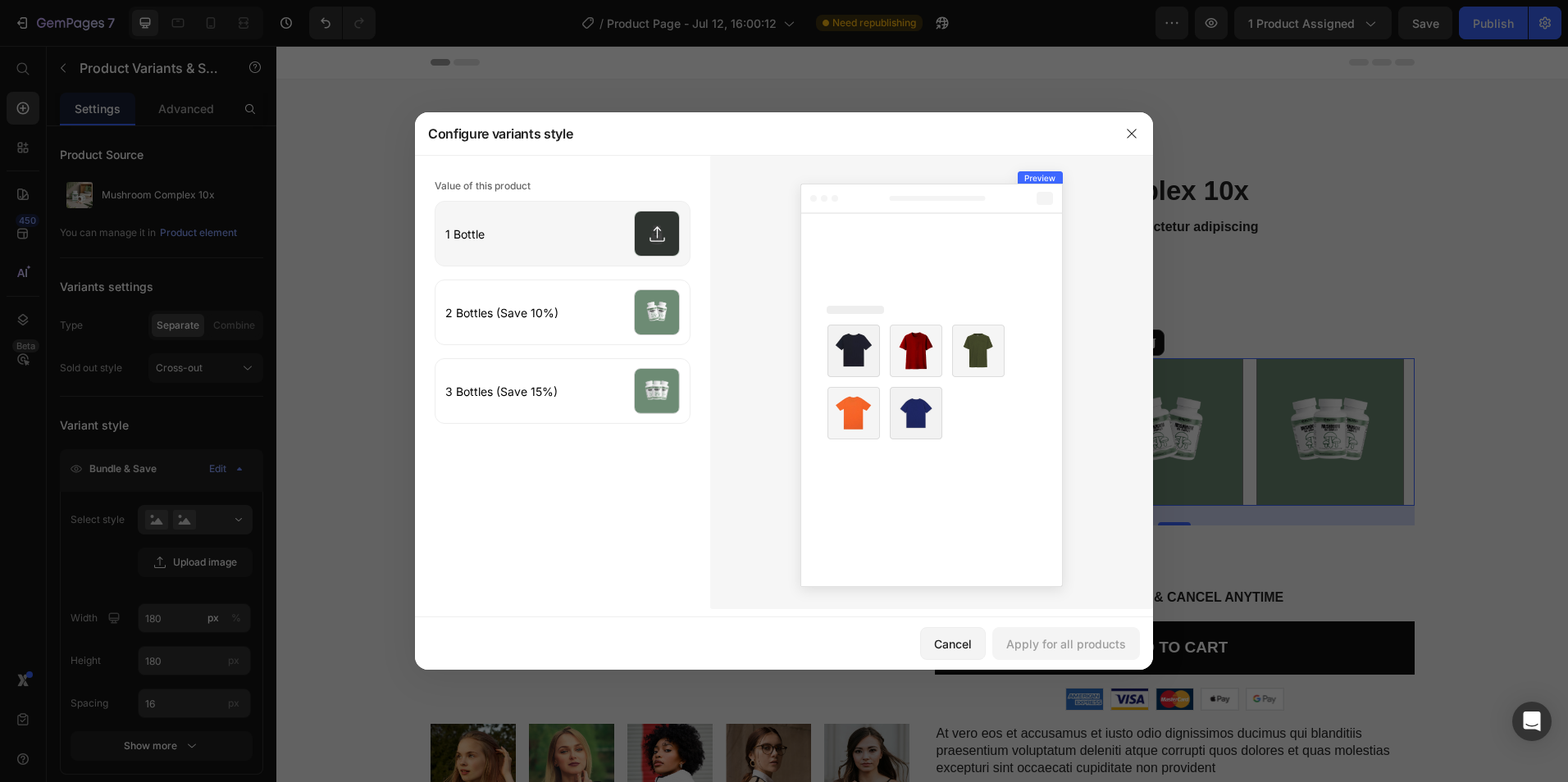 click at bounding box center [563, 234] 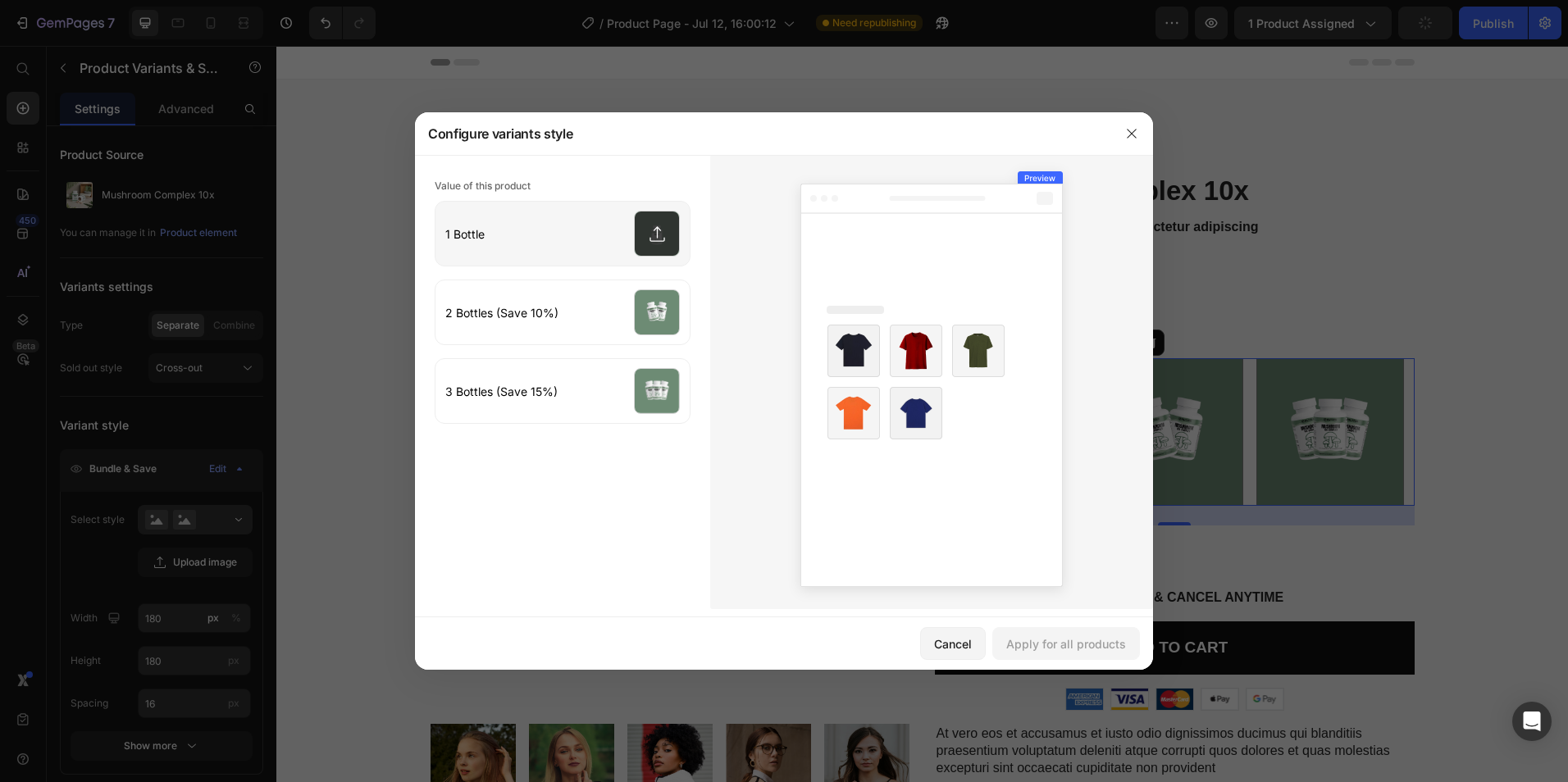 type on "C:\fakepath\1.png" 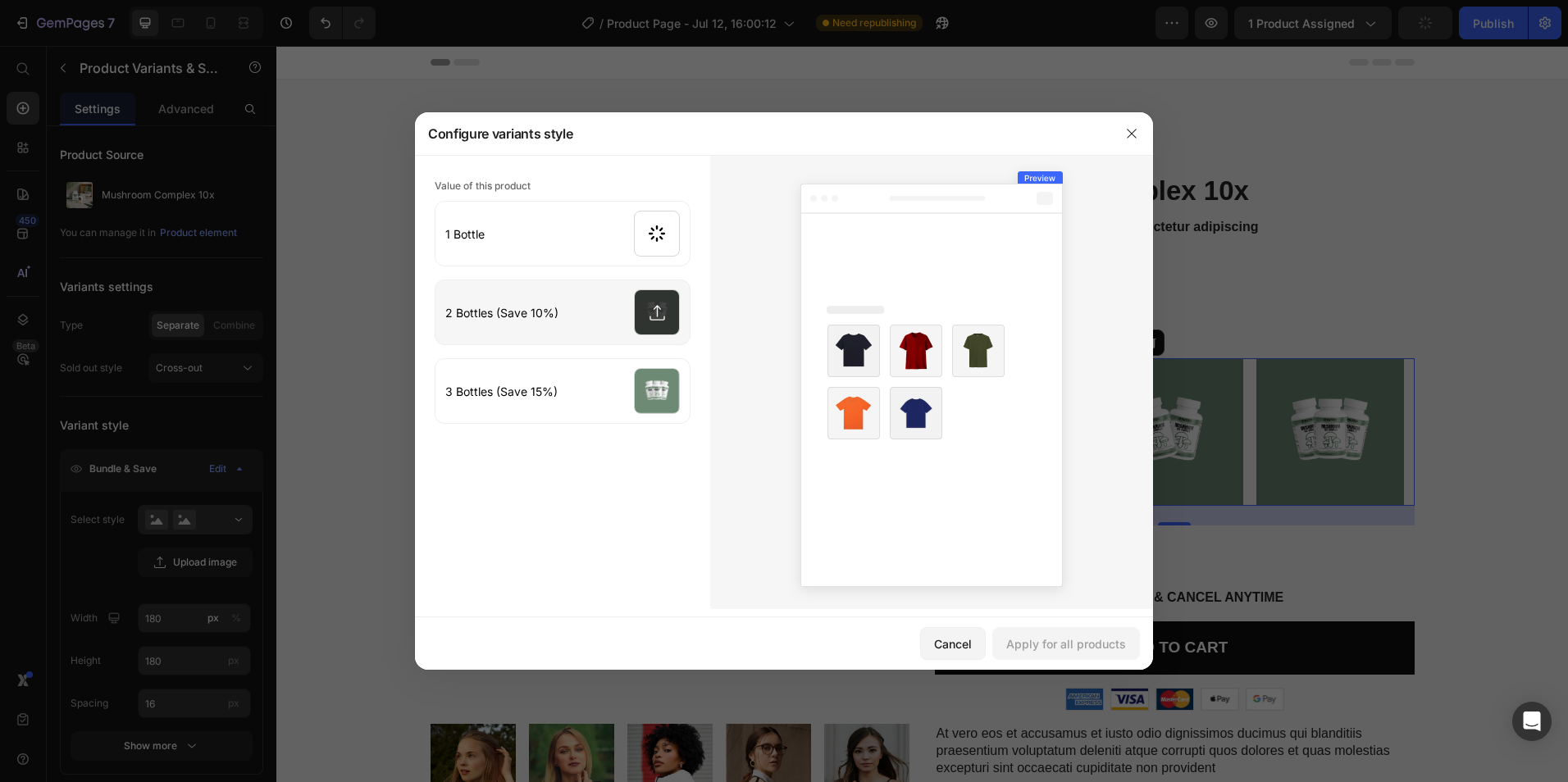 click at bounding box center [563, 312] 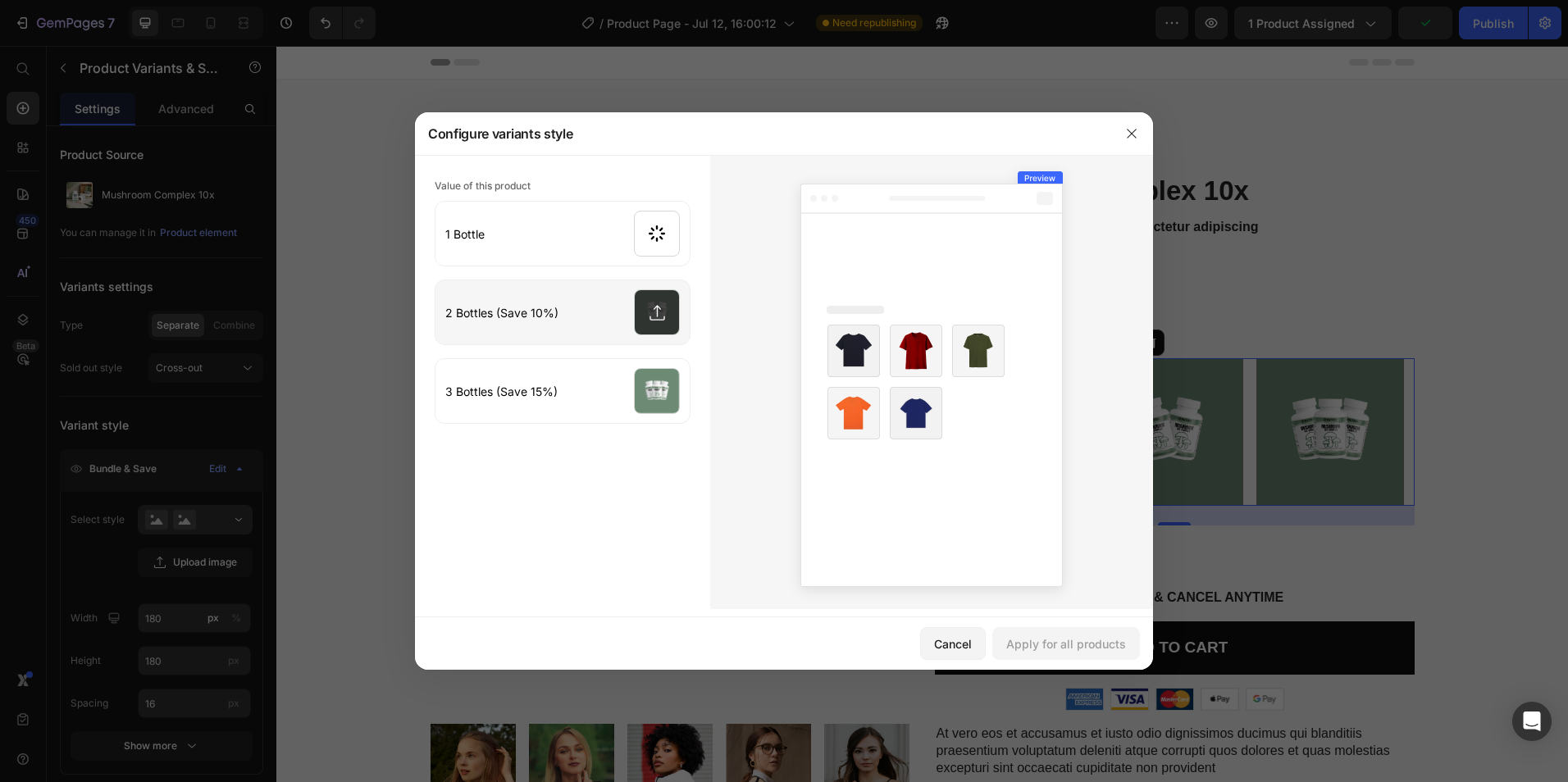 type on "C:\fakepath\2.png" 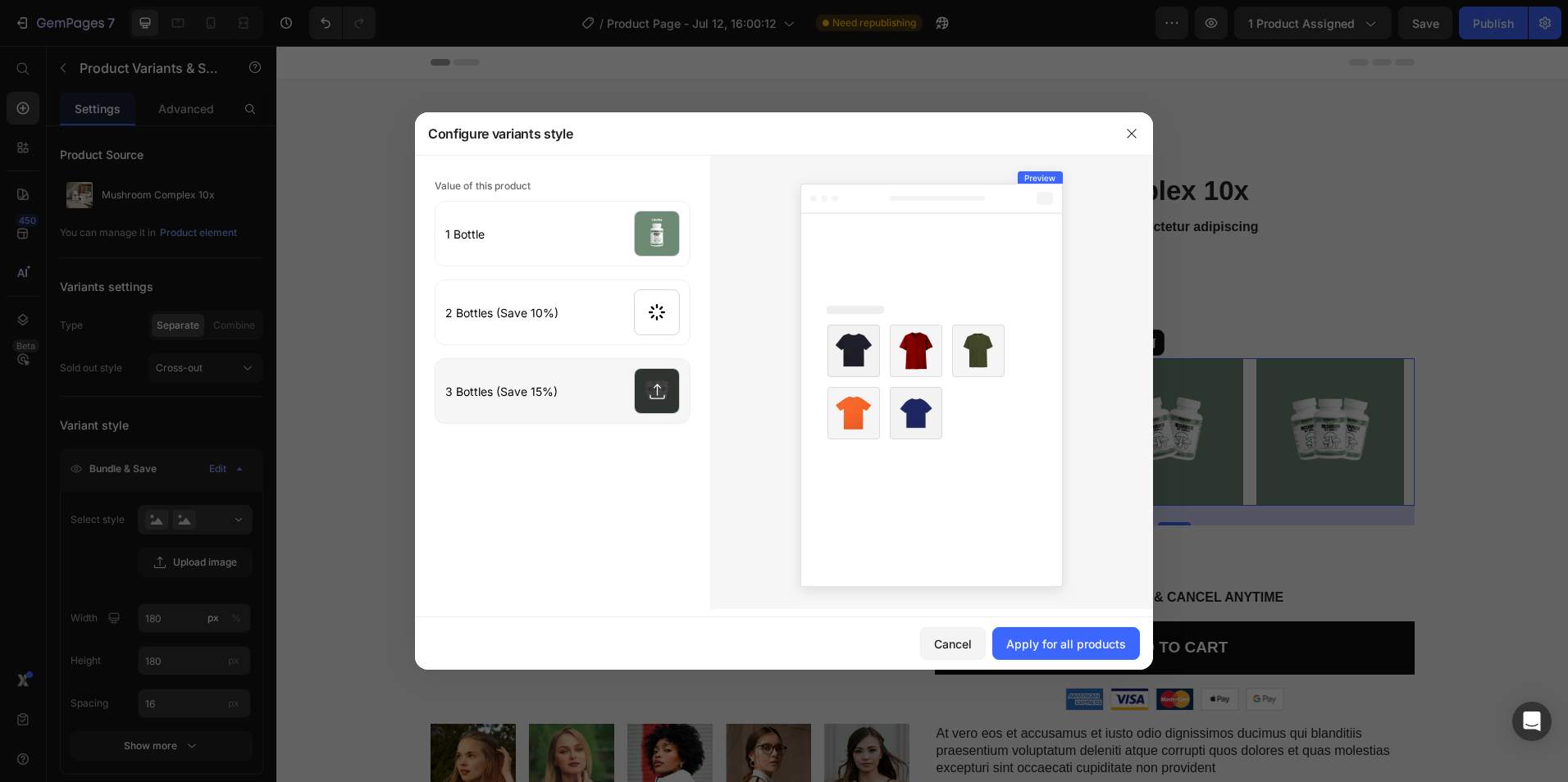 click at bounding box center (563, 391) 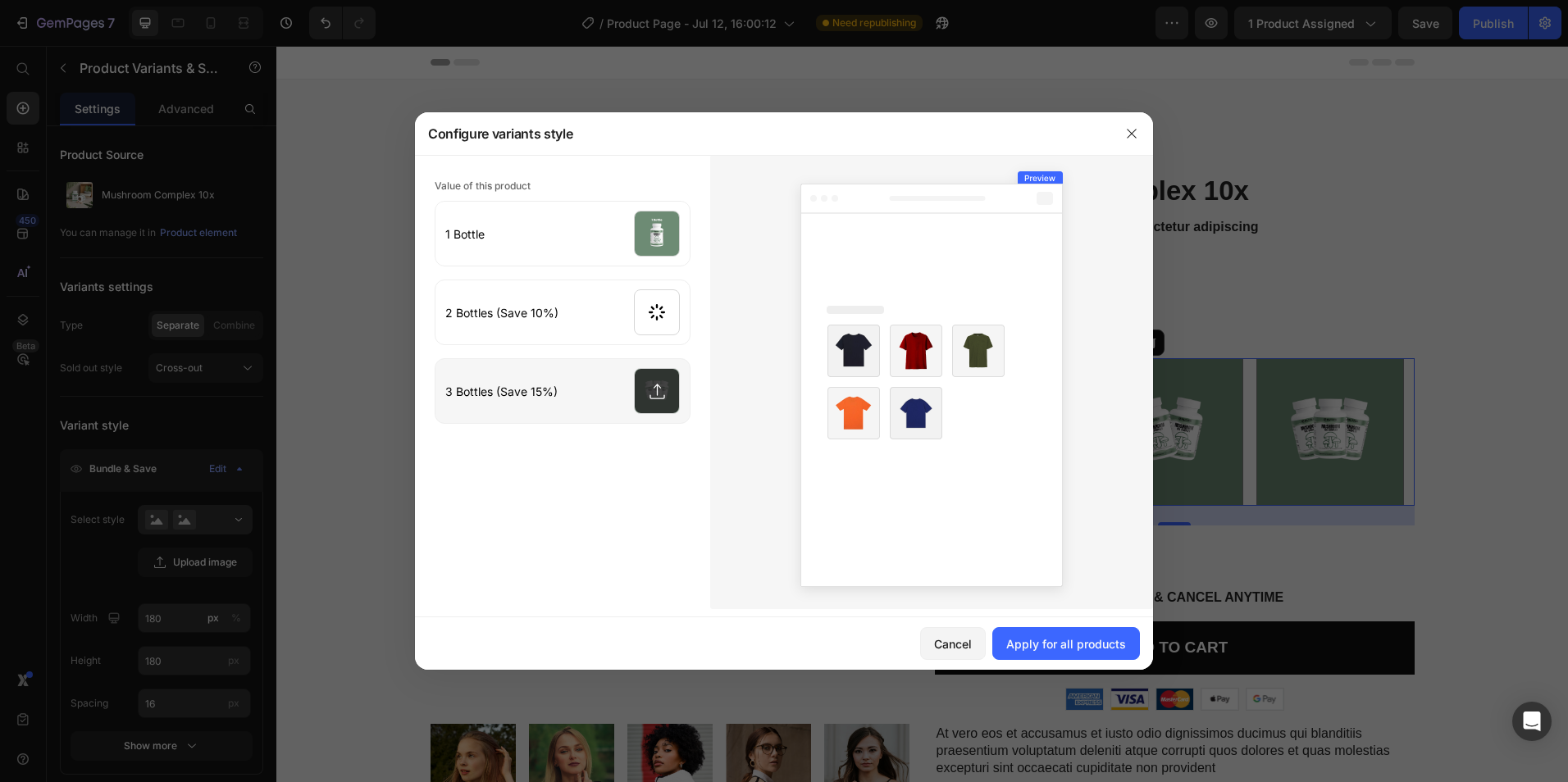 type on "C:\fakepath\3.png" 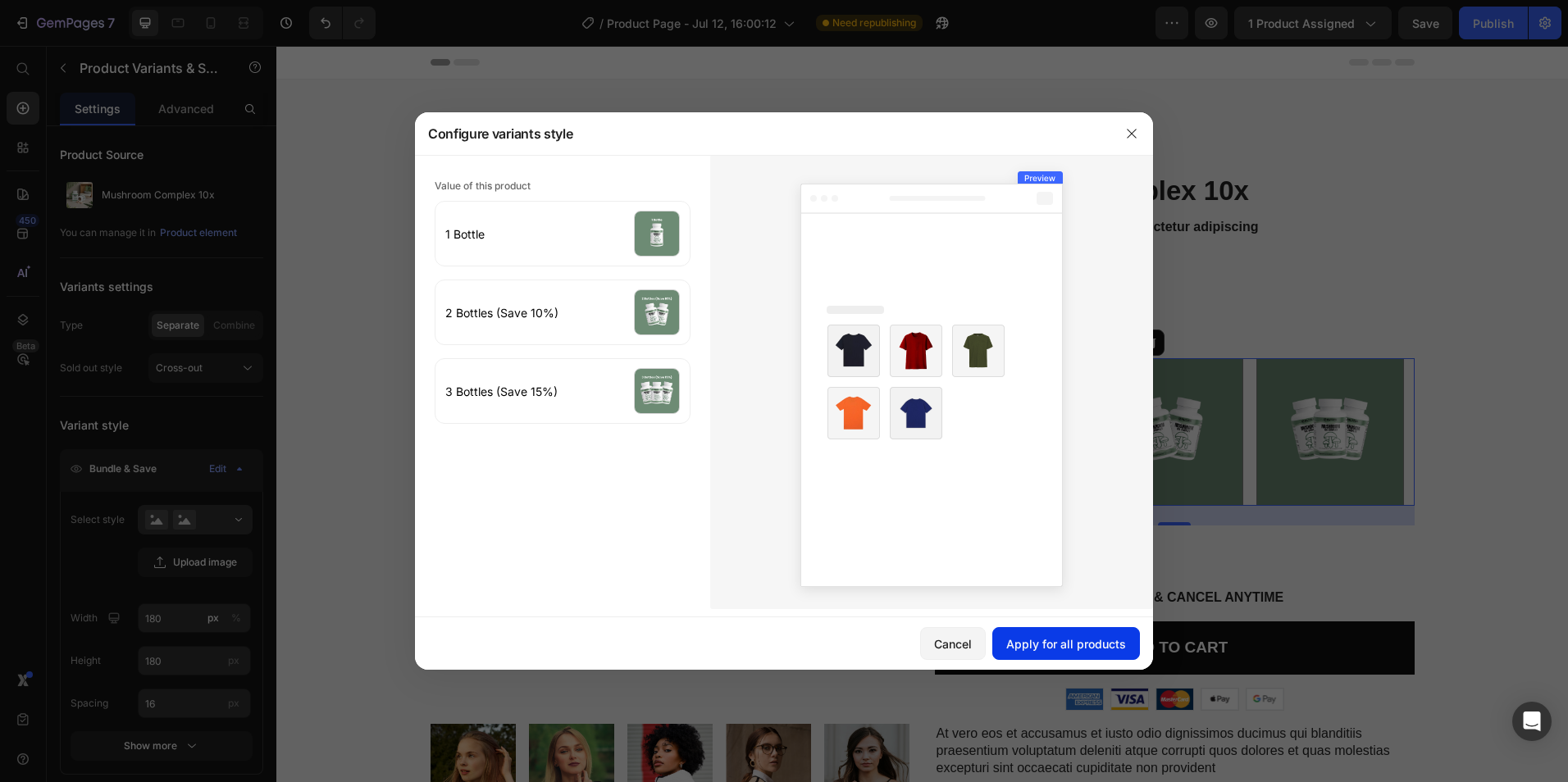 click on "Apply for all products" at bounding box center (1066, 643) 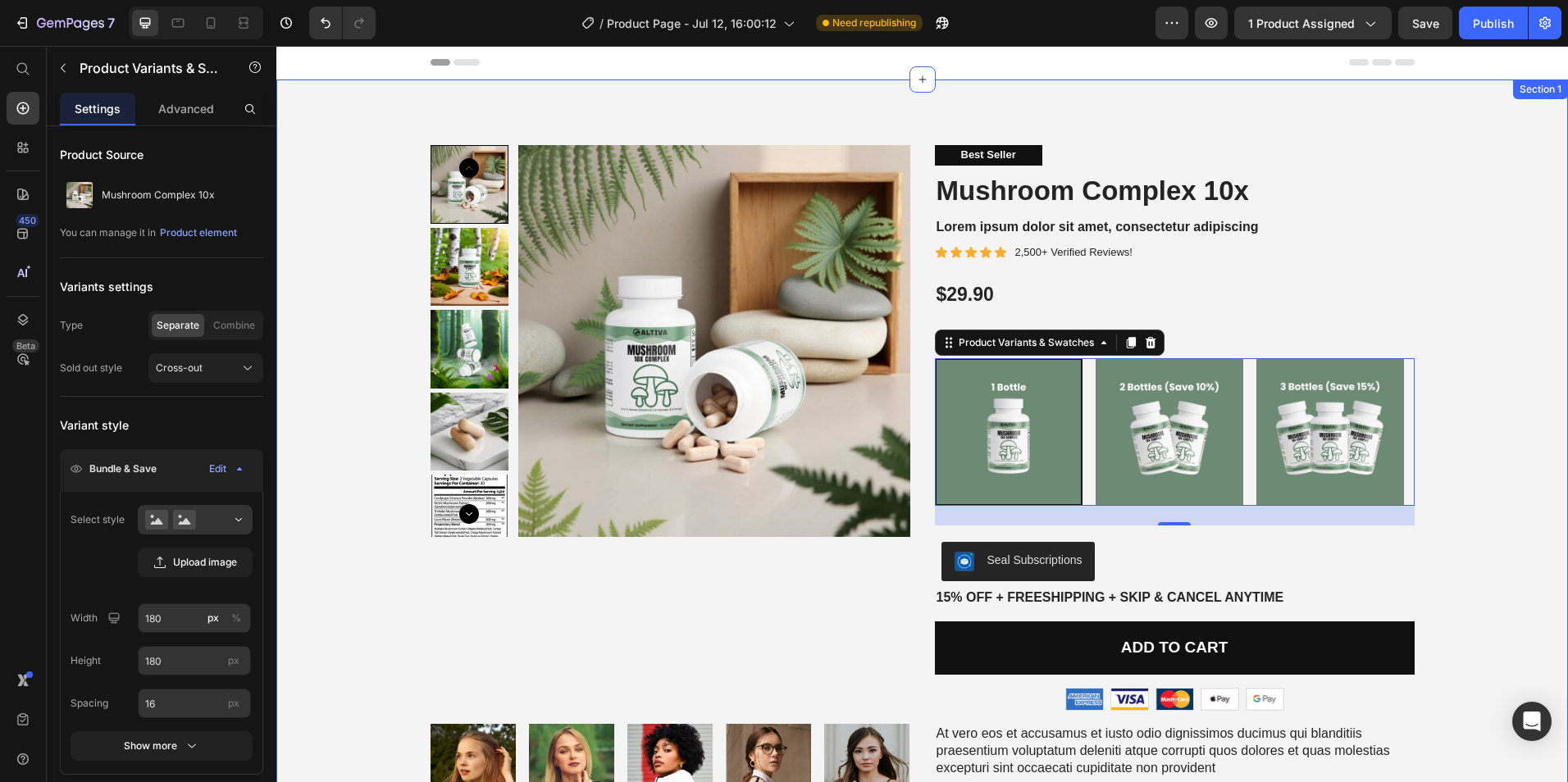 click on "Product Images Best Seller Text Block Mushroom Complex 10x Product Title Lorem ipsum dolor sit amet, consectetur adipiscing Text Block Icon Icon Icon Icon Icon Icon List 2,500+ Verified Reviews! Text Block Row $29.90 Product Price Bundle & Save Text Block 1 Bottle 1 Bottle 2 Bottles (Save 10%) 2 Bottles (Save 10%) 3 Bottles (Save 15%) 3 Bottles (Save 15%) Product Variants & Swatches   24 Row Seal Subscriptions Seal Subscriptions 15% off + Freeshipping + Skip & Cancel Anytime Text Block Add to cart Add to Cart Image Image Image Image Image Row Row Product Image But I must explain to you how  Text Block Image But I must explain to you how  Text Block Image But I must explain to you how  Text Block Image But I must explain to you how  Text Block Image But I must explain to you how  Text Block Carousel Icon Icon Icon Icon Icon Icon List Briana M.  Verified Buyer Text Block Row Text Block Row Product Images Icon Icon Icon Icon Icon Icon List 500+  Reviews! Text Block Row Product Title" at bounding box center [922, 687] 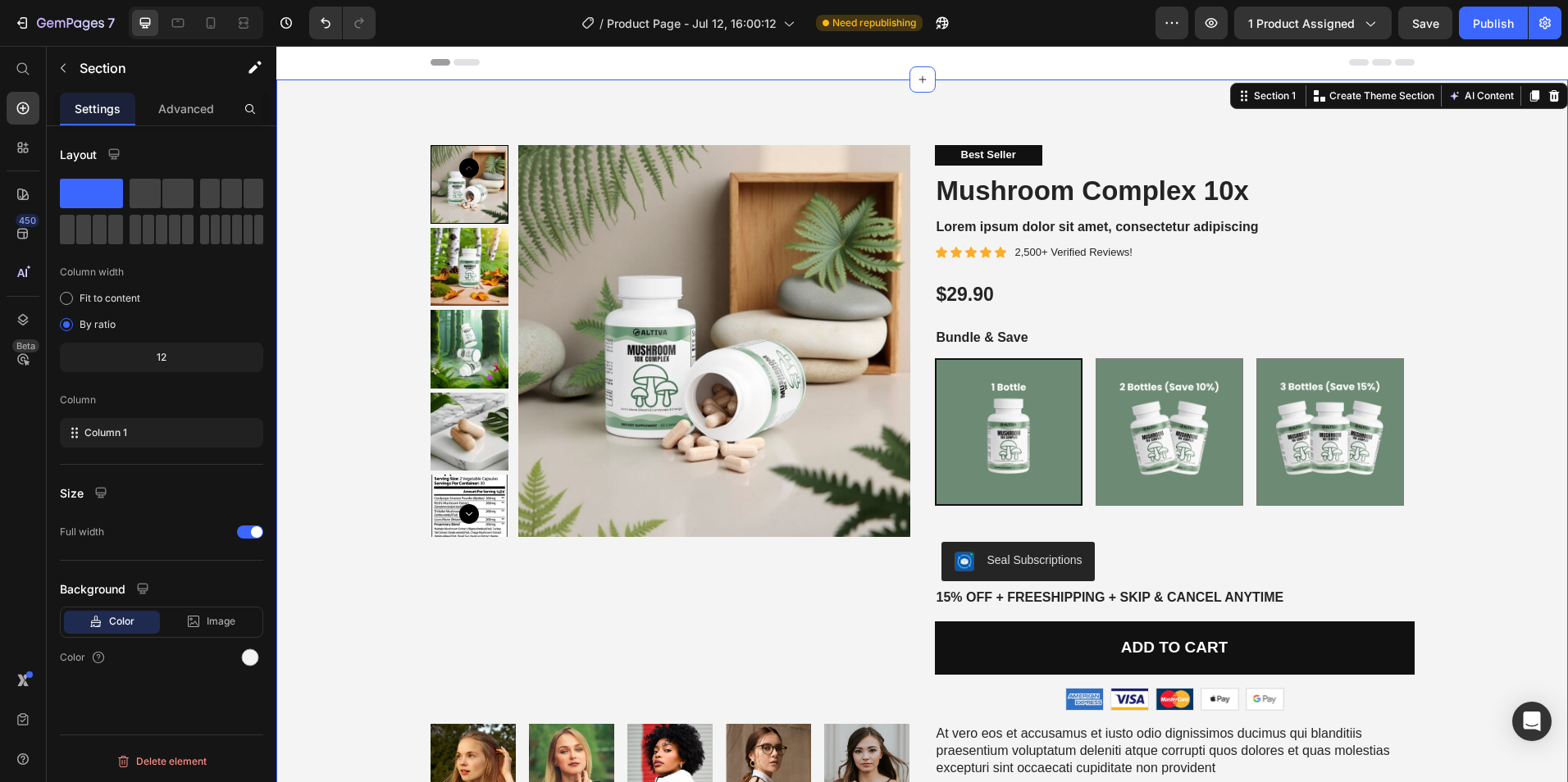 click on "Product Images Best Seller Text Block Mushroom Complex 10x Product Title Lorem ipsum dolor sit amet, consectetur adipiscing Text Block Icon Icon Icon Icon Icon Icon List 2,500+ Verified Reviews! Text Block Row $29.90 Product Price Bundle & Save Text Block 1 Bottle 1 Bottle 2 Bottles (Save 10%) 2 Bottles (Save 10%) 3 Bottles (Save 15%) 3 Bottles (Save 15%) Product Variants & Swatches Row Seal Subscriptions Seal Subscriptions 15% off + Freeshipping + Skip & Cancel Anytime Text Block Add to cart Add to Cart Image Image Image Image Image Row Row Product Image But I must explain to you how  Text Block Image But I must explain to you how  Text Block Image But I must explain to you how  Text Block Image But I must explain to you how  Text Block Image But I must explain to you how  Text Block Carousel Icon Icon Icon Icon Icon Icon List Briana M.  Verified Buyer Text Block Row Text Block Row Product Images Icon Icon Icon Icon Icon Icon List 500+  Reviews! Text Block Row Product Title Add" at bounding box center (922, 700) 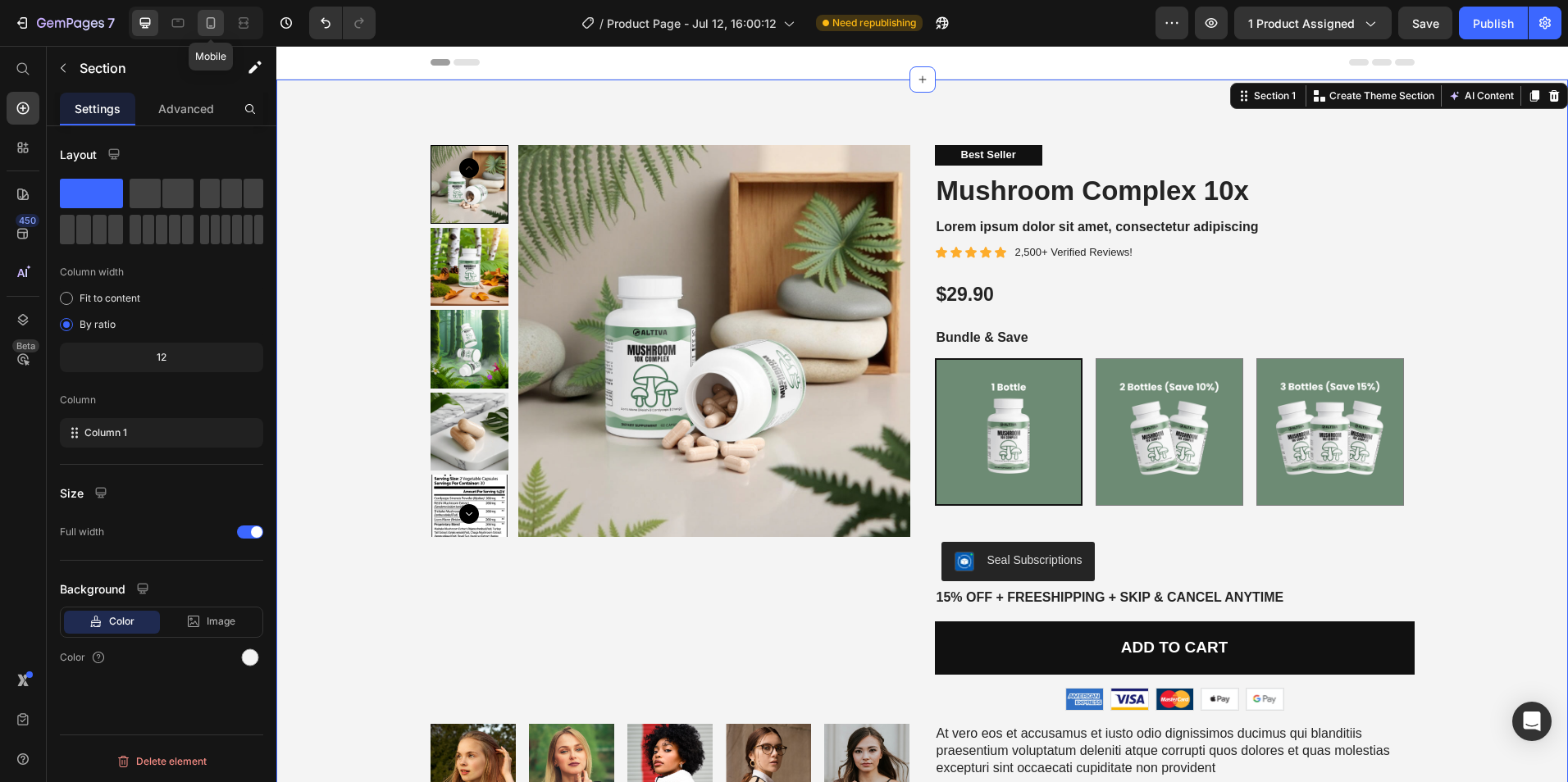 click 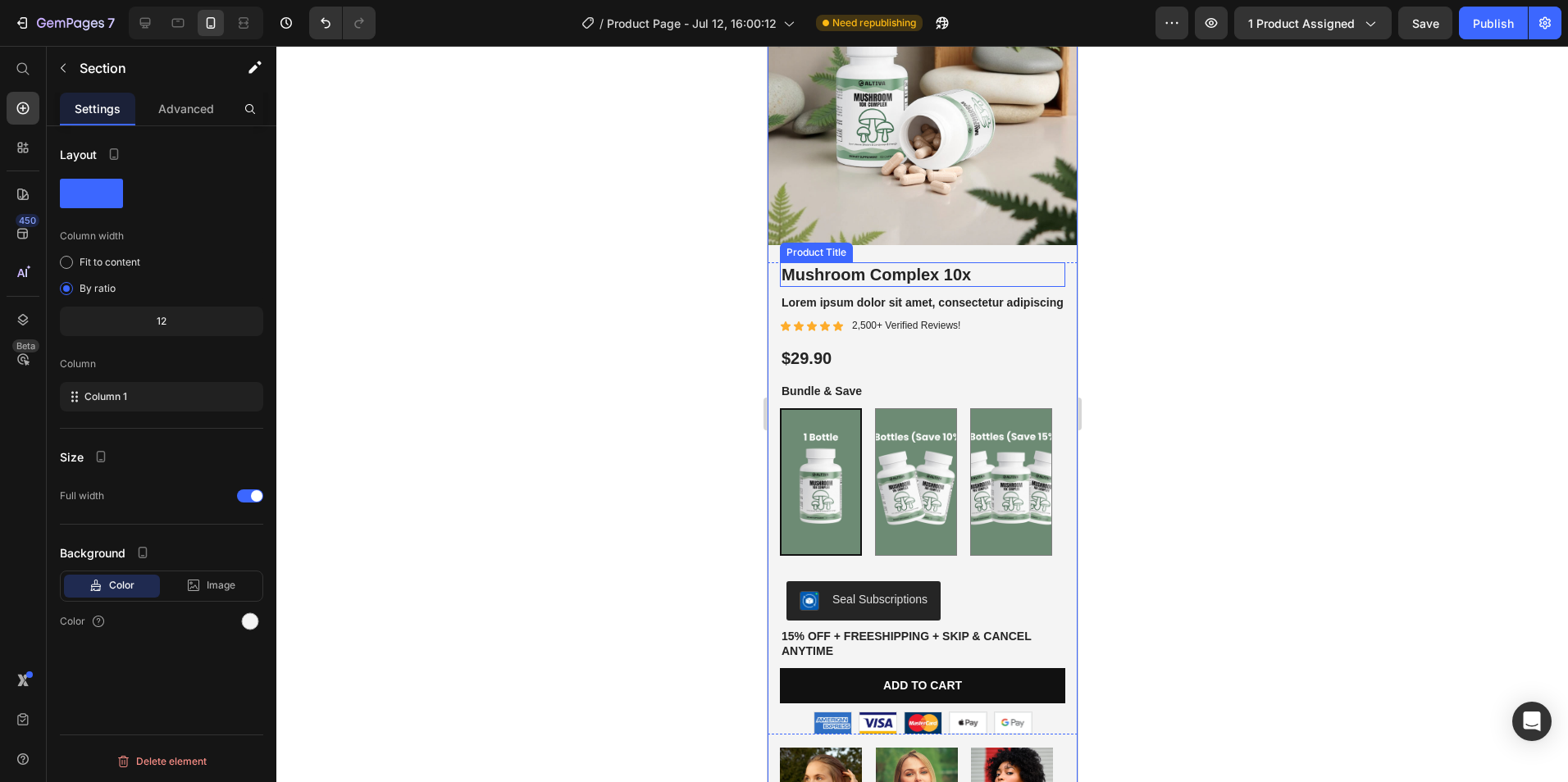 scroll, scrollTop: 246, scrollLeft: 0, axis: vertical 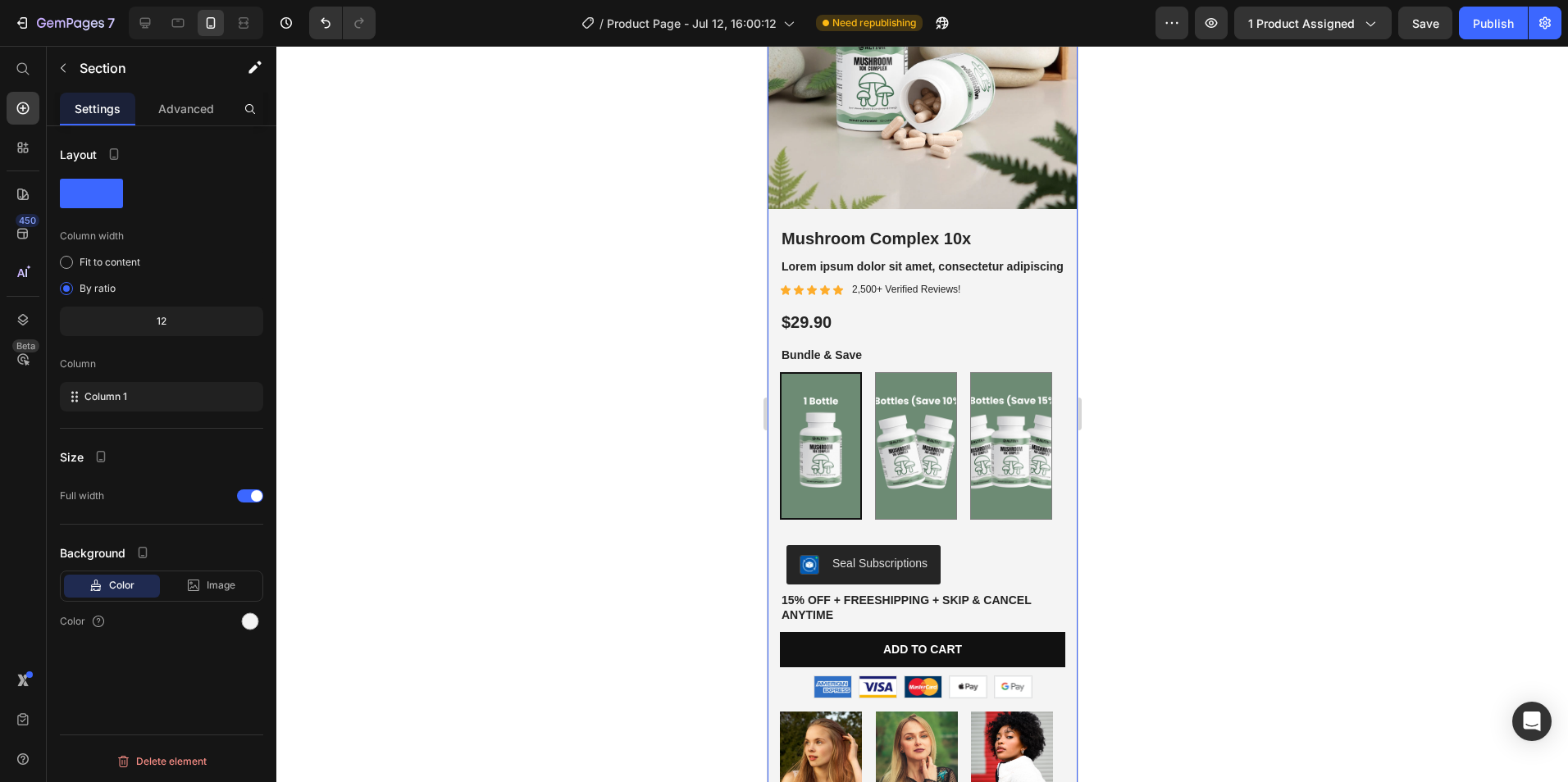 click 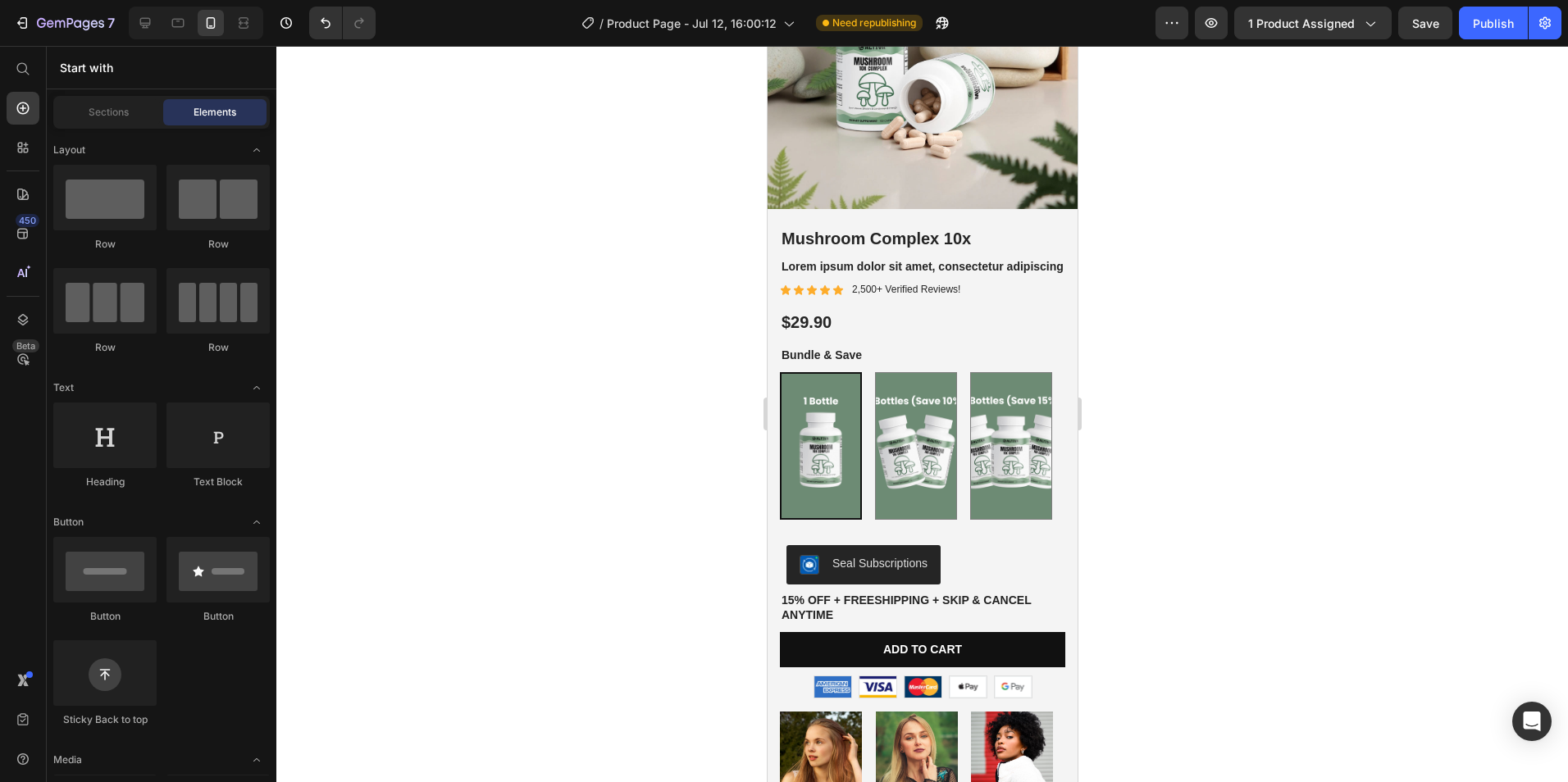 scroll, scrollTop: 261, scrollLeft: 0, axis: vertical 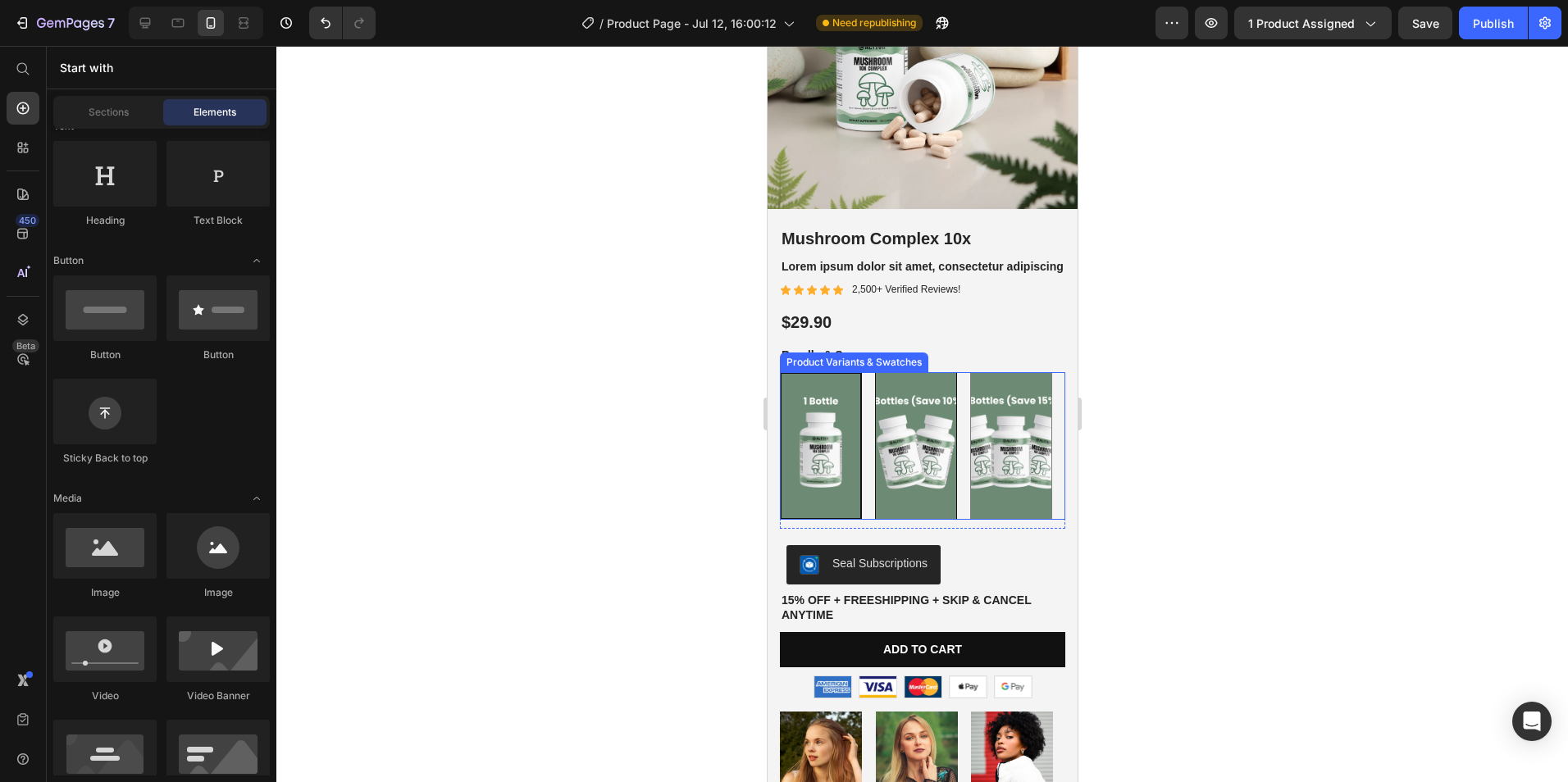 click at bounding box center [915, 446] 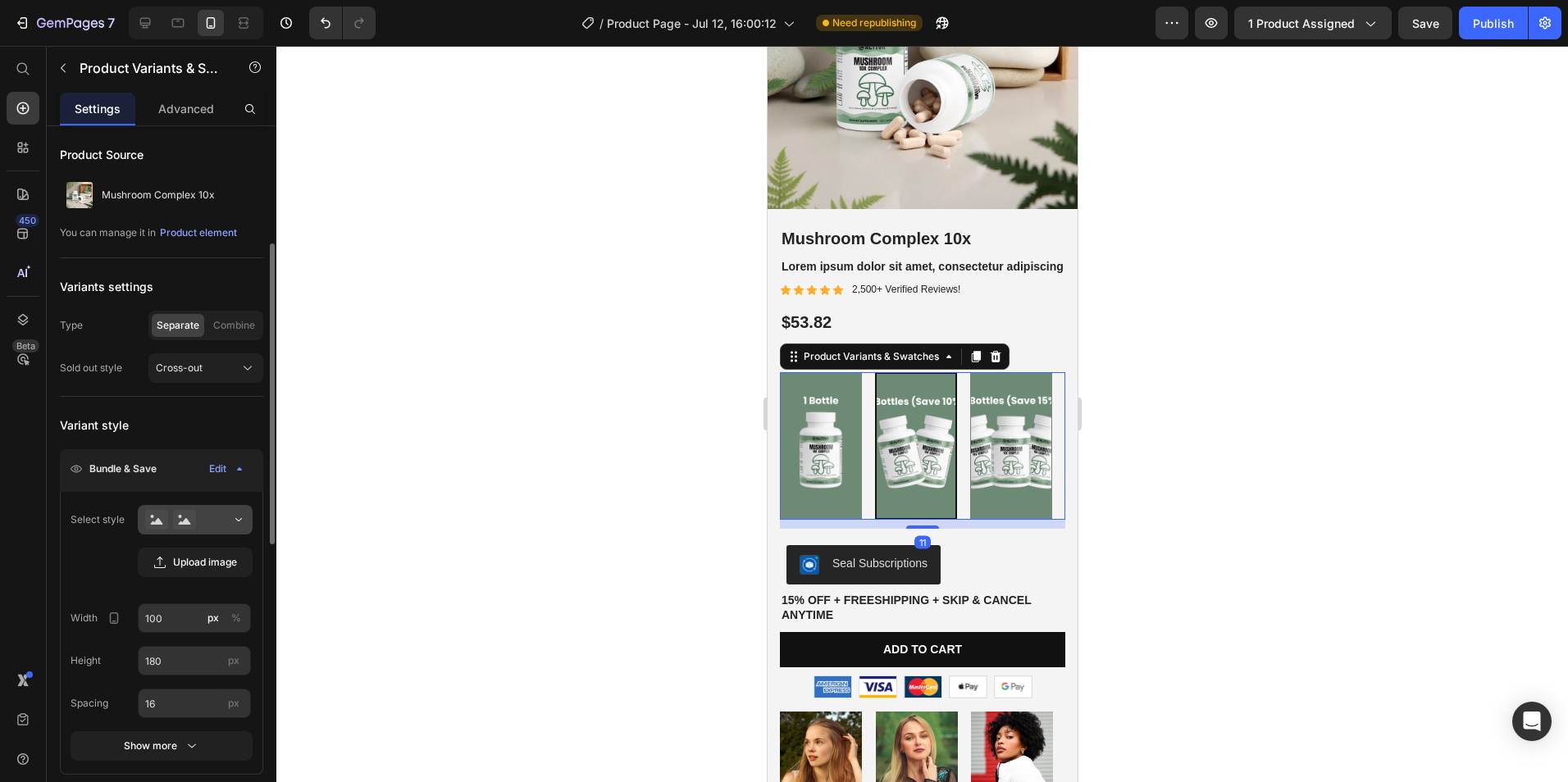 scroll, scrollTop: 164, scrollLeft: 0, axis: vertical 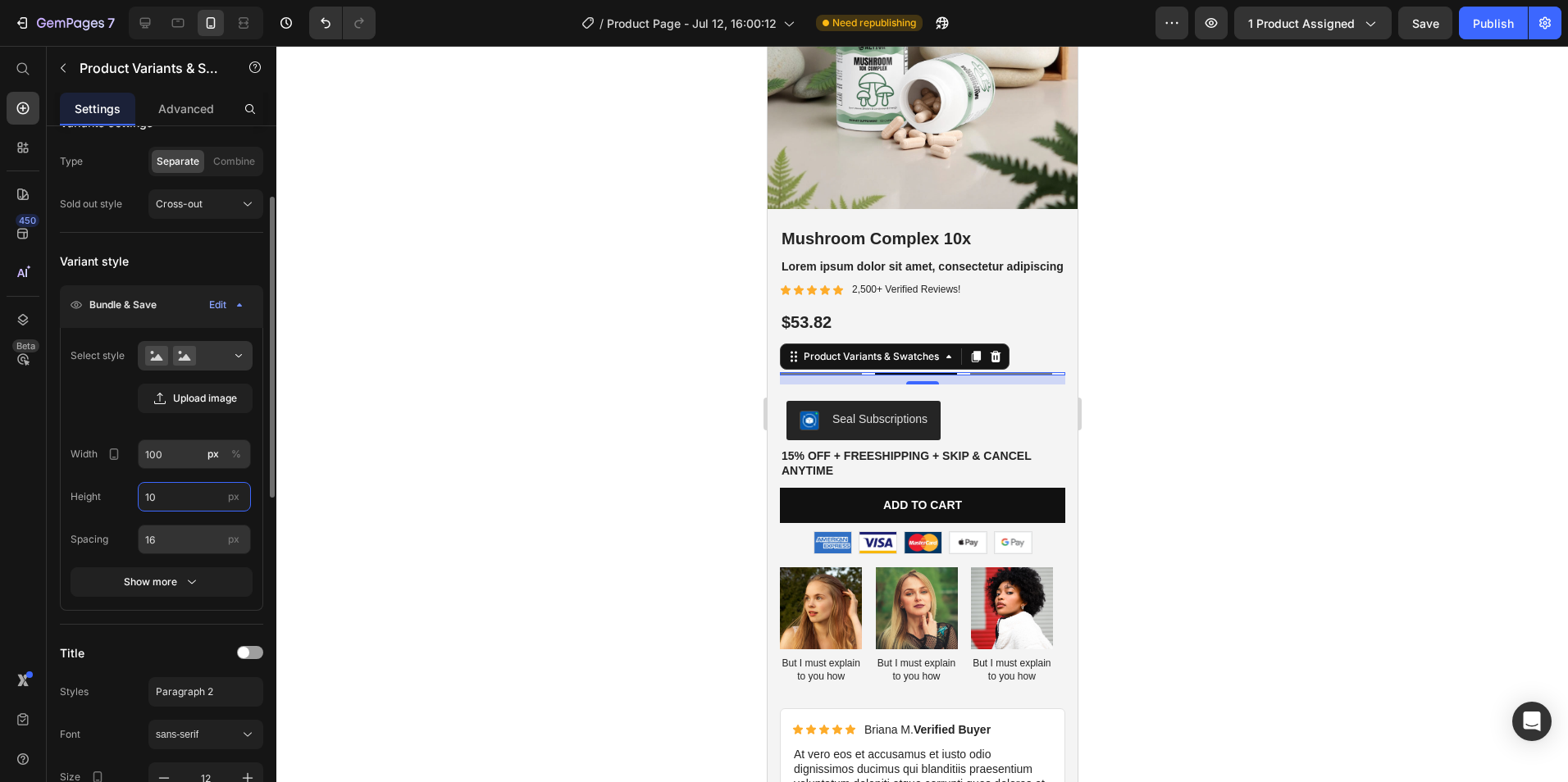 type on "100" 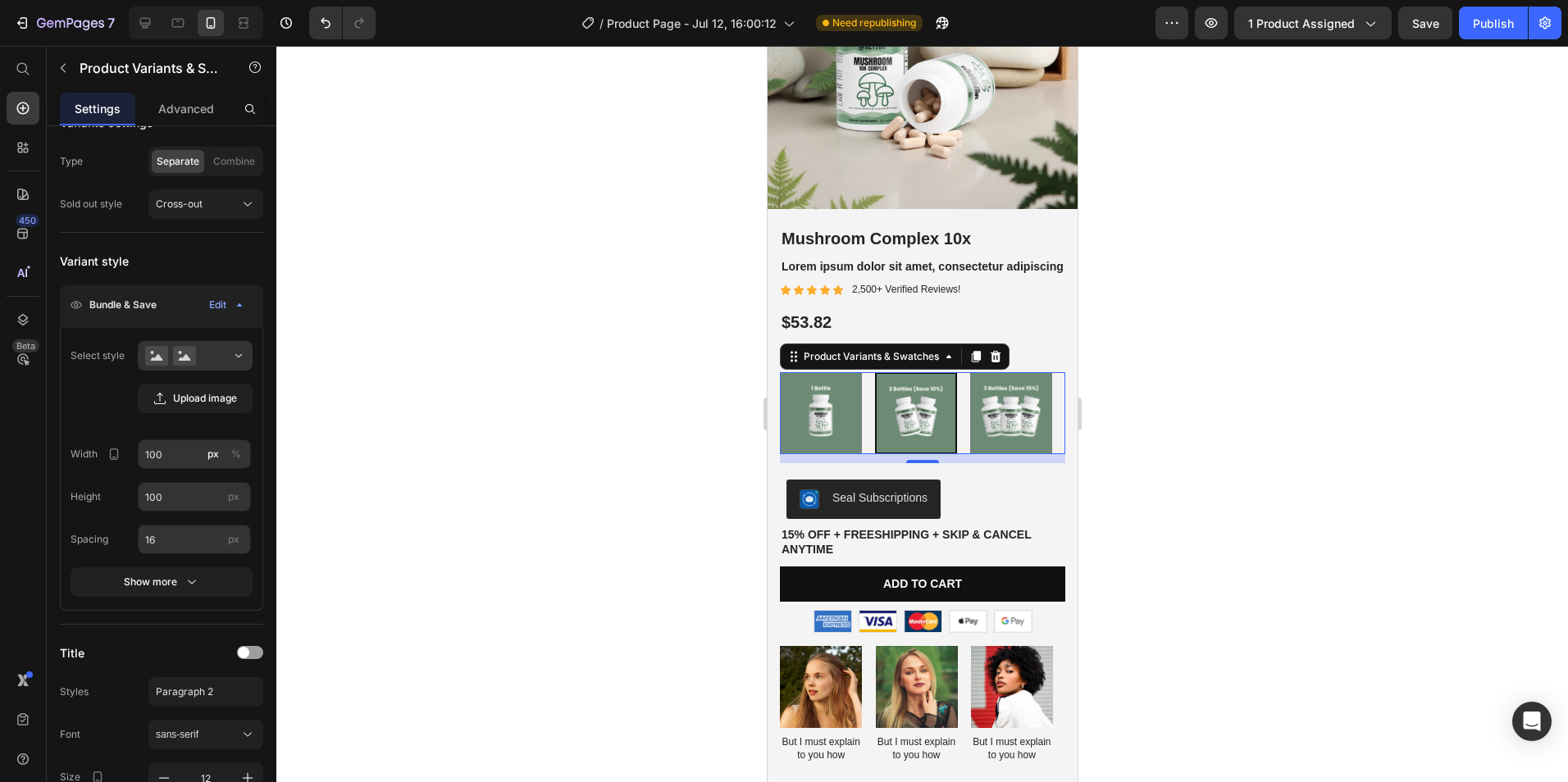 click 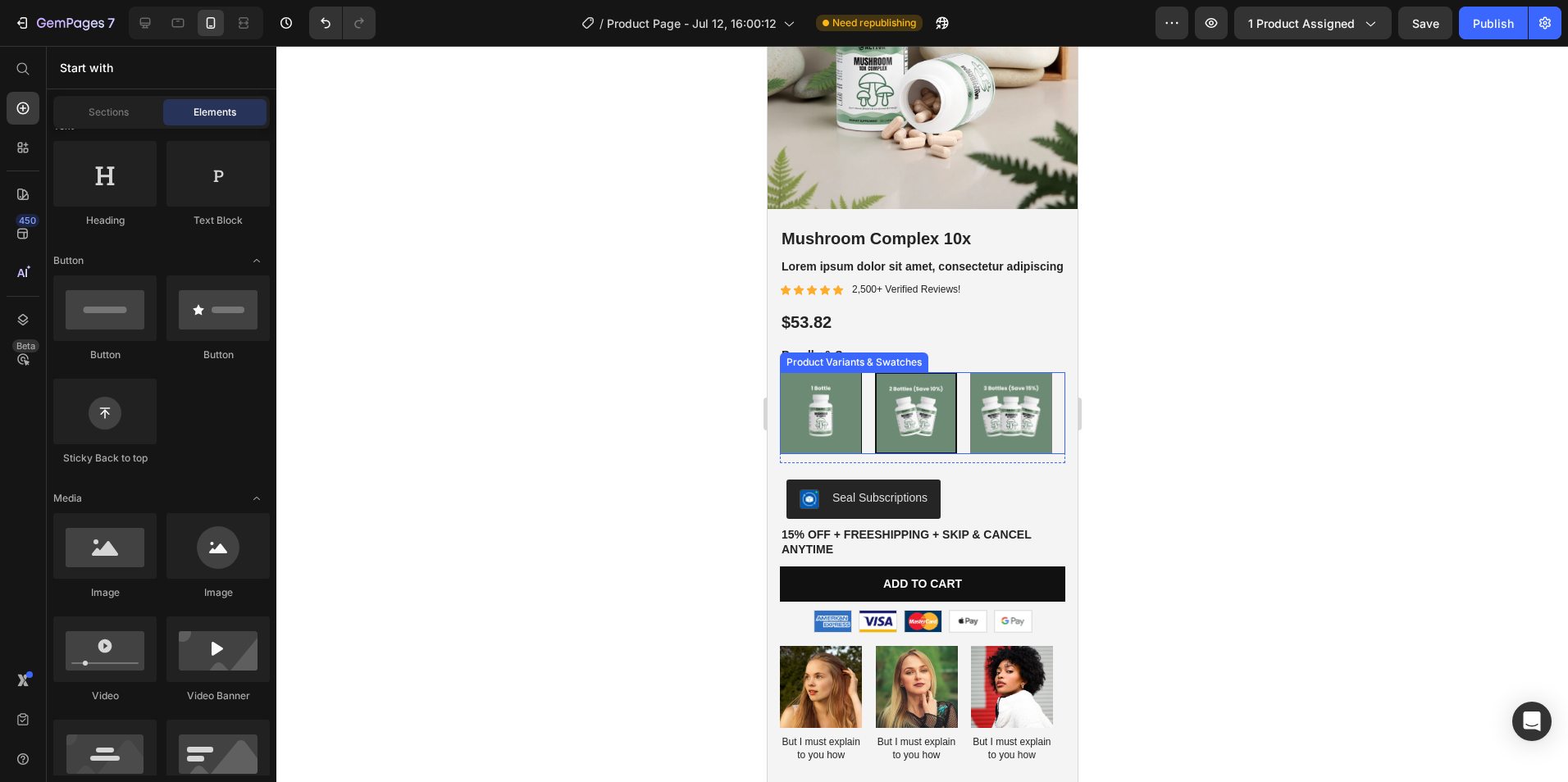 click at bounding box center (820, 413) 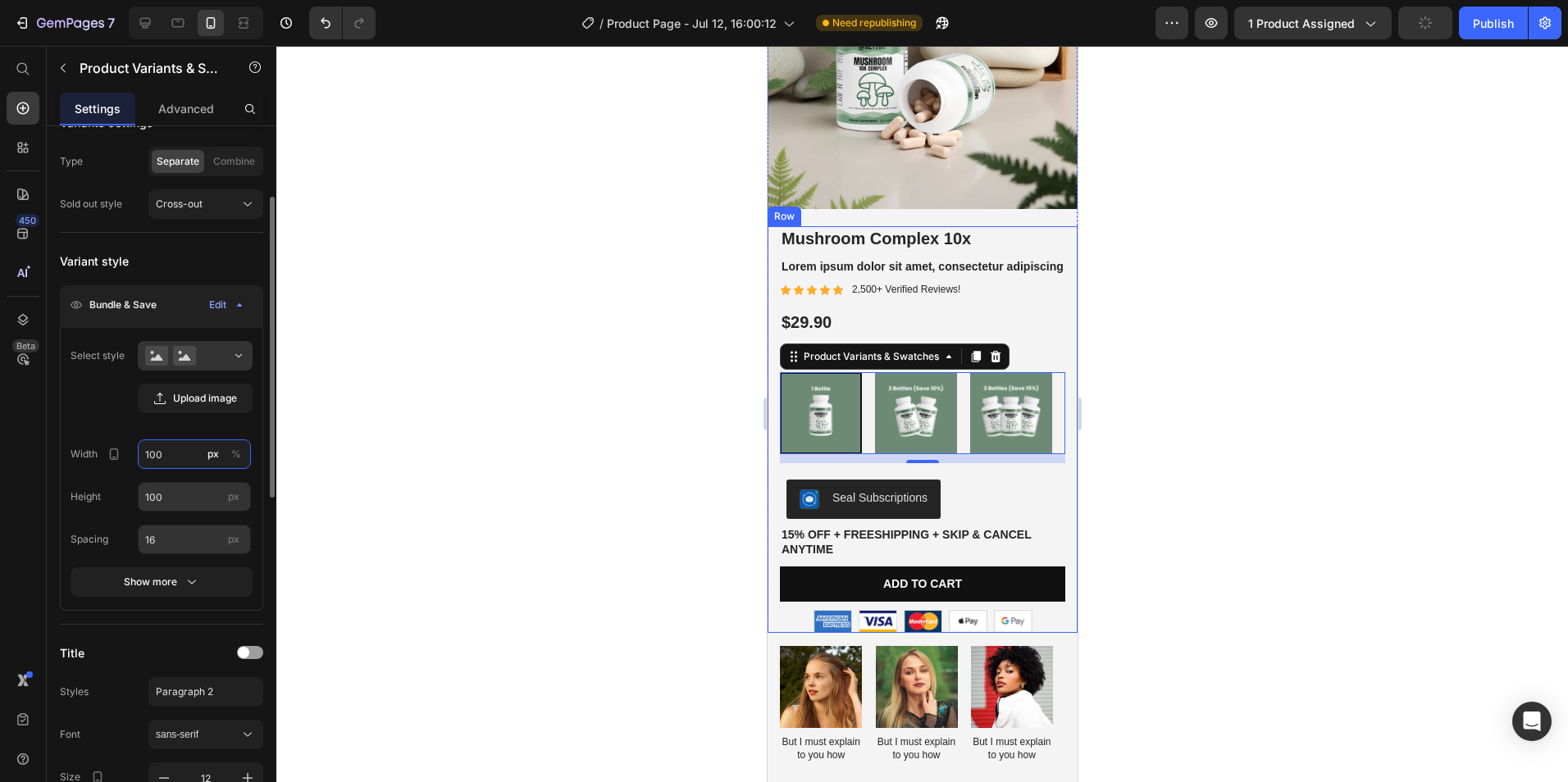 click on "100" at bounding box center [194, 454] 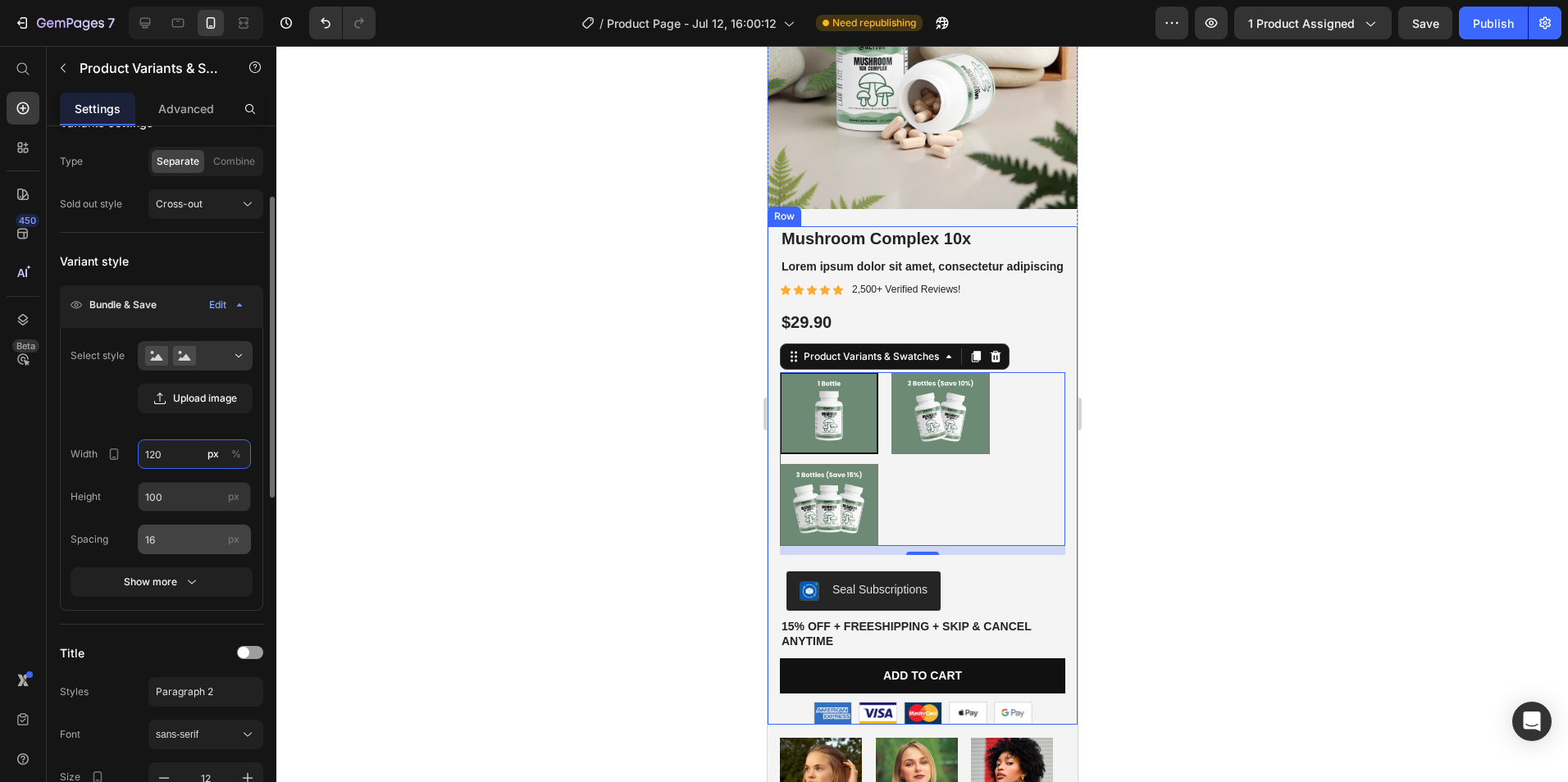 type on "120" 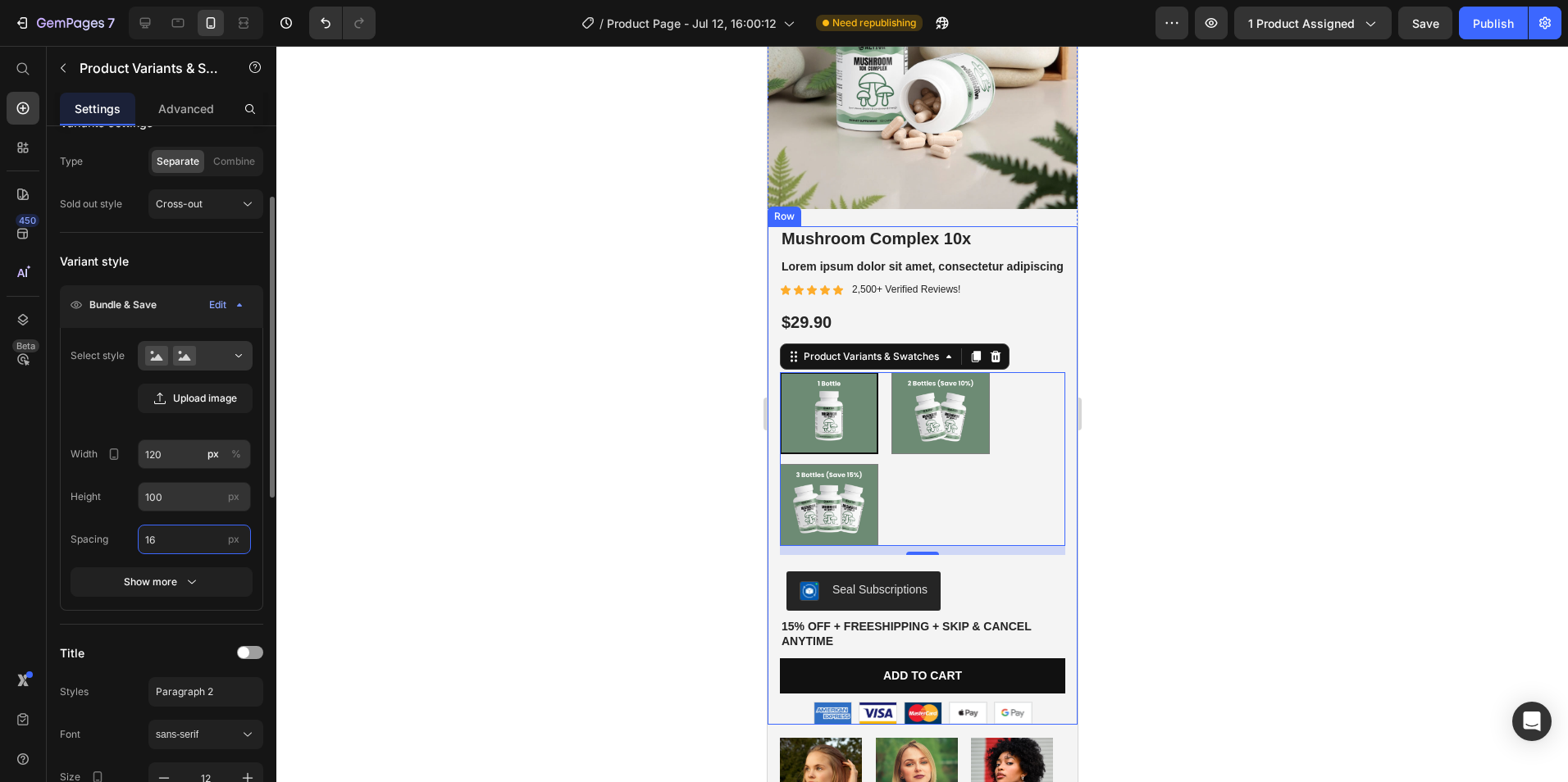 click on "16" at bounding box center (194, 539) 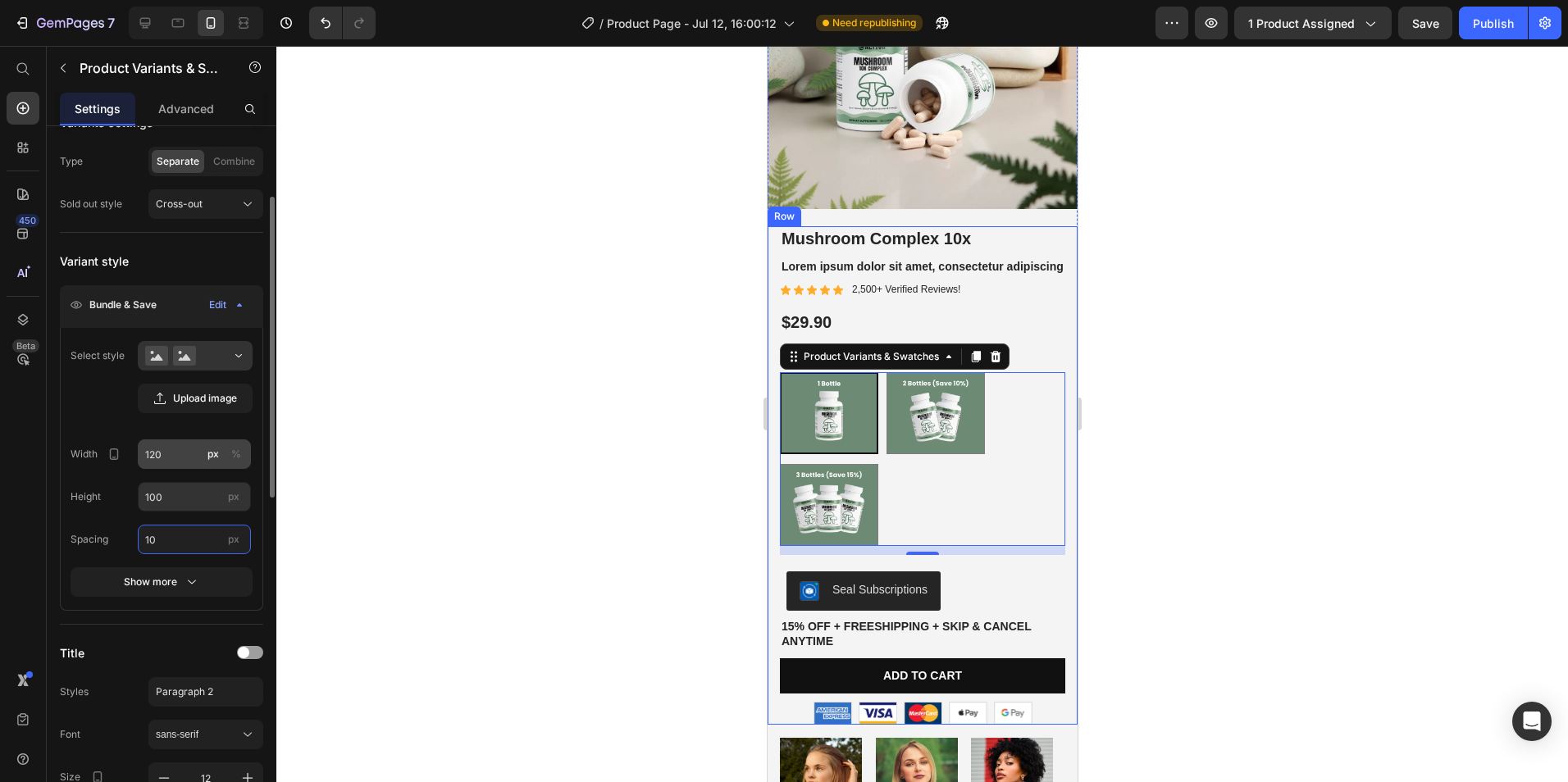 type on "10" 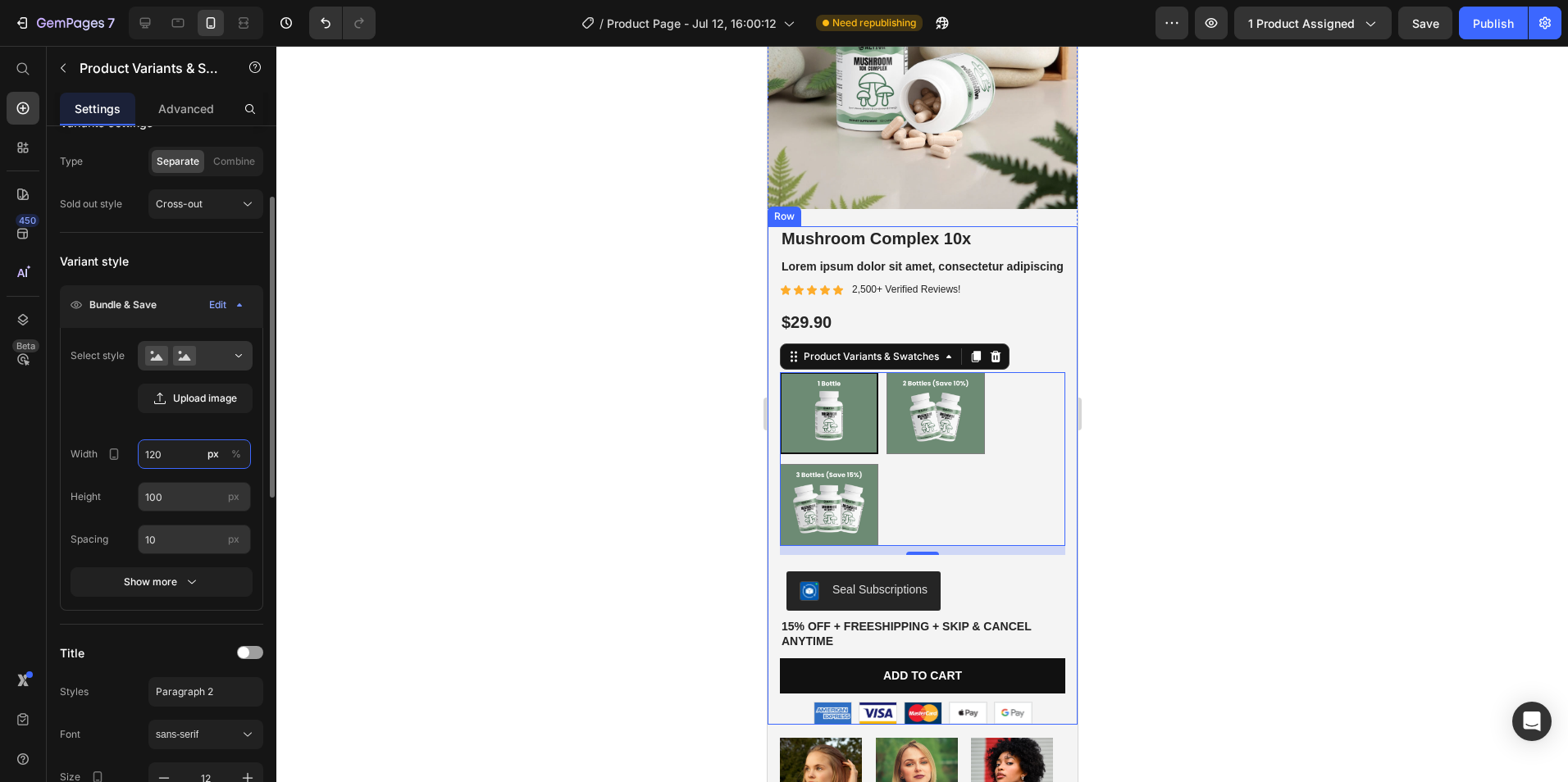 click on "120" at bounding box center (194, 454) 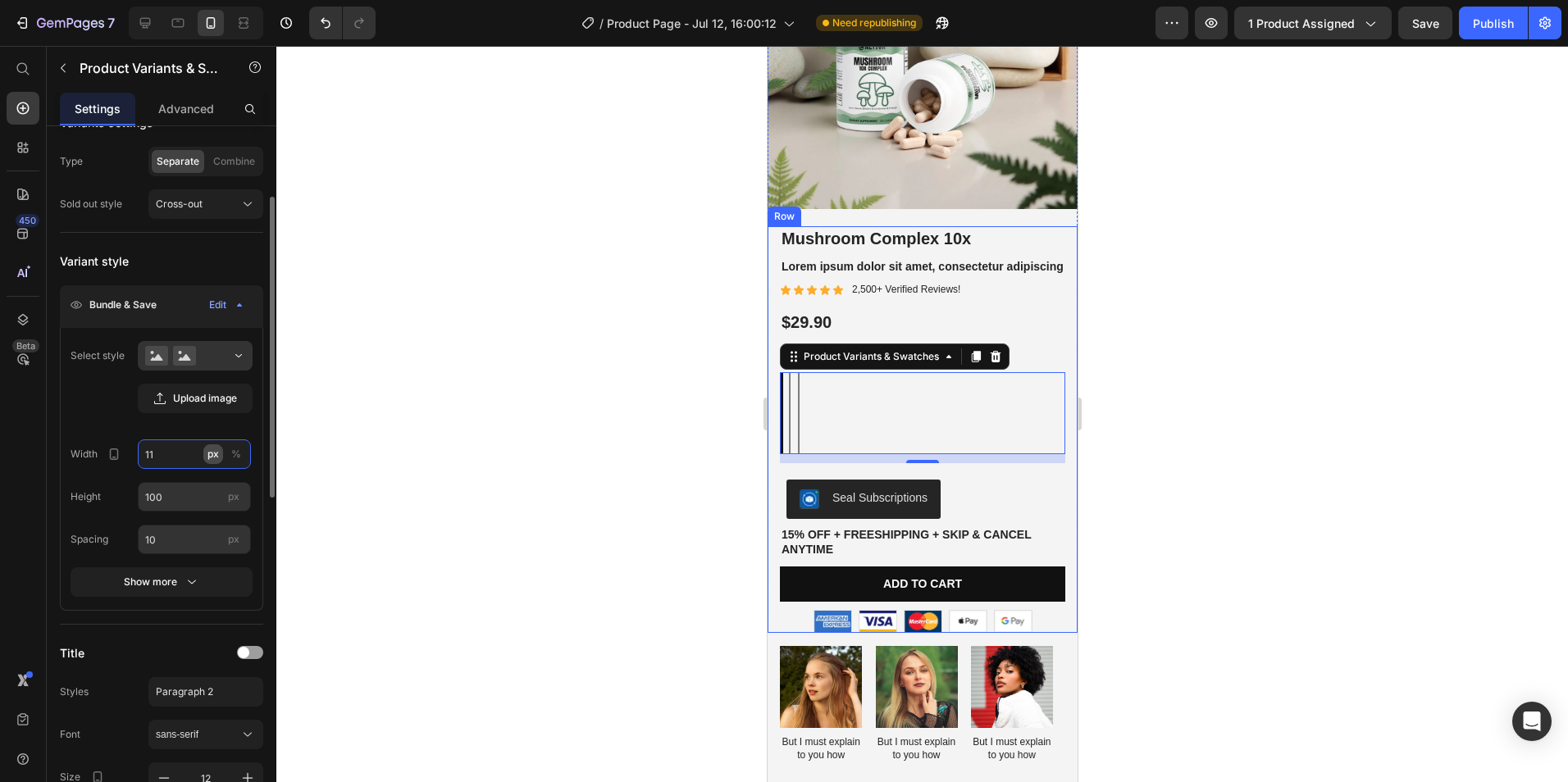 type on "110" 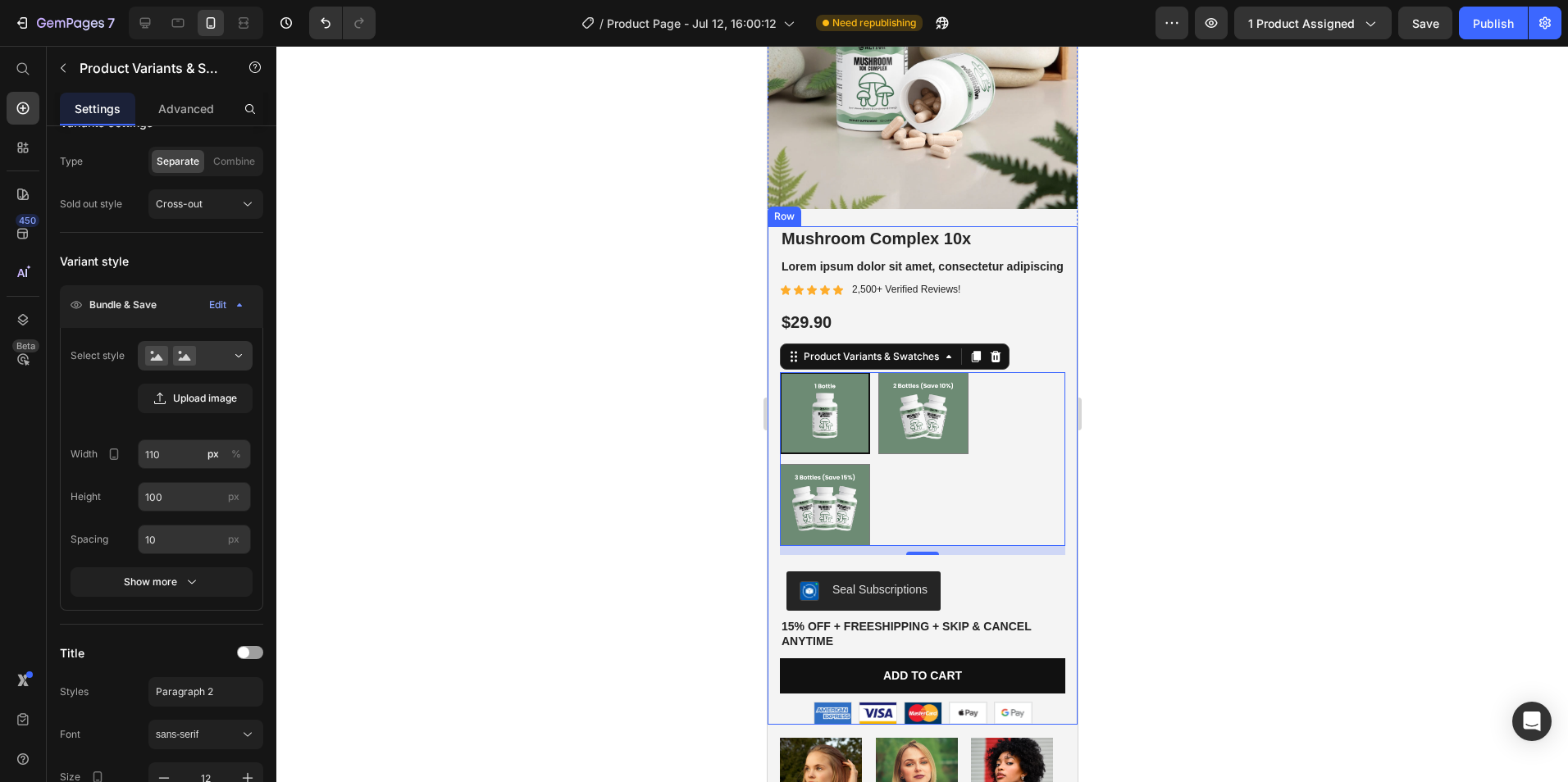 click 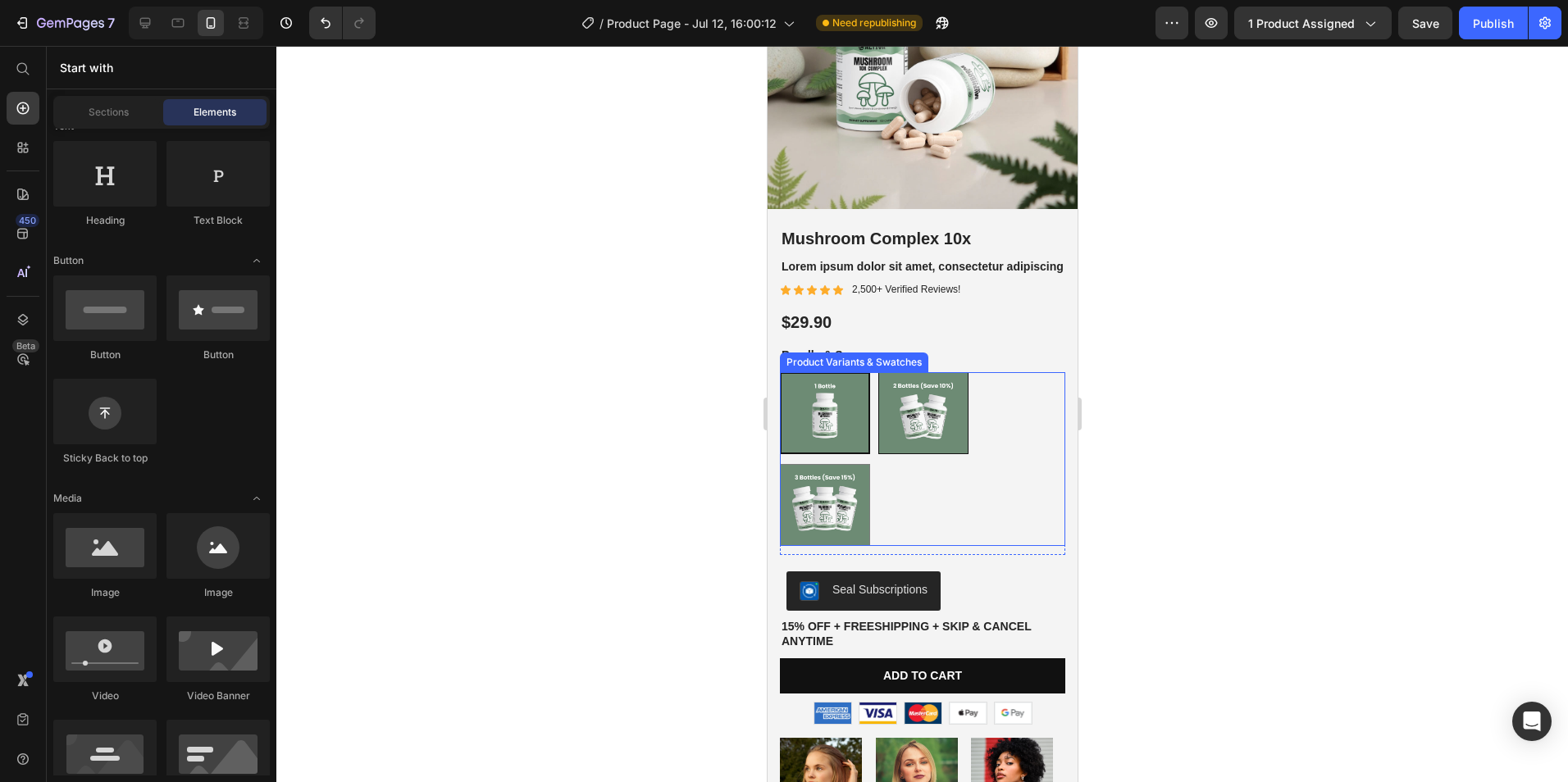 click at bounding box center [923, 413] 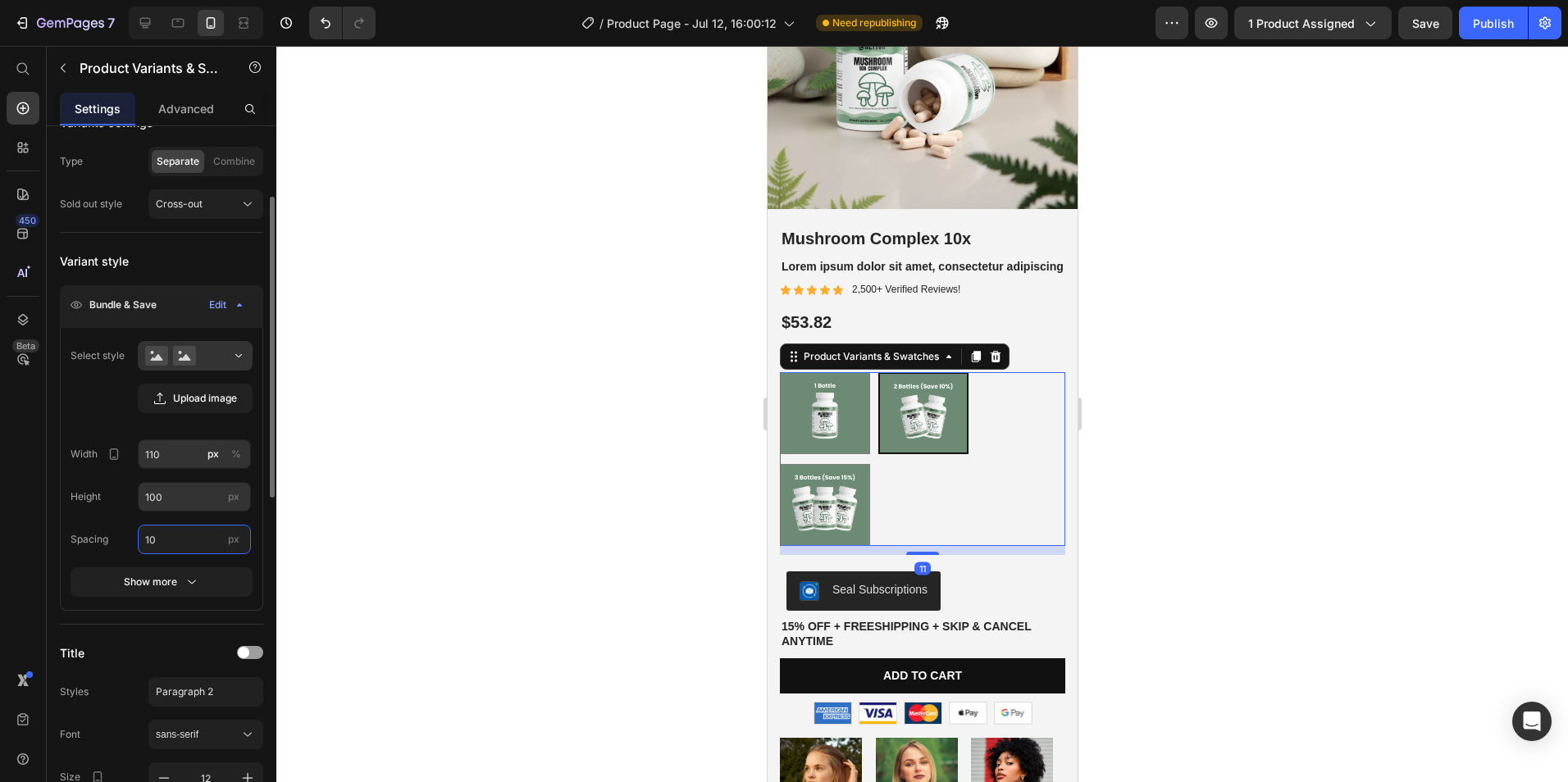 click on "10" at bounding box center [194, 539] 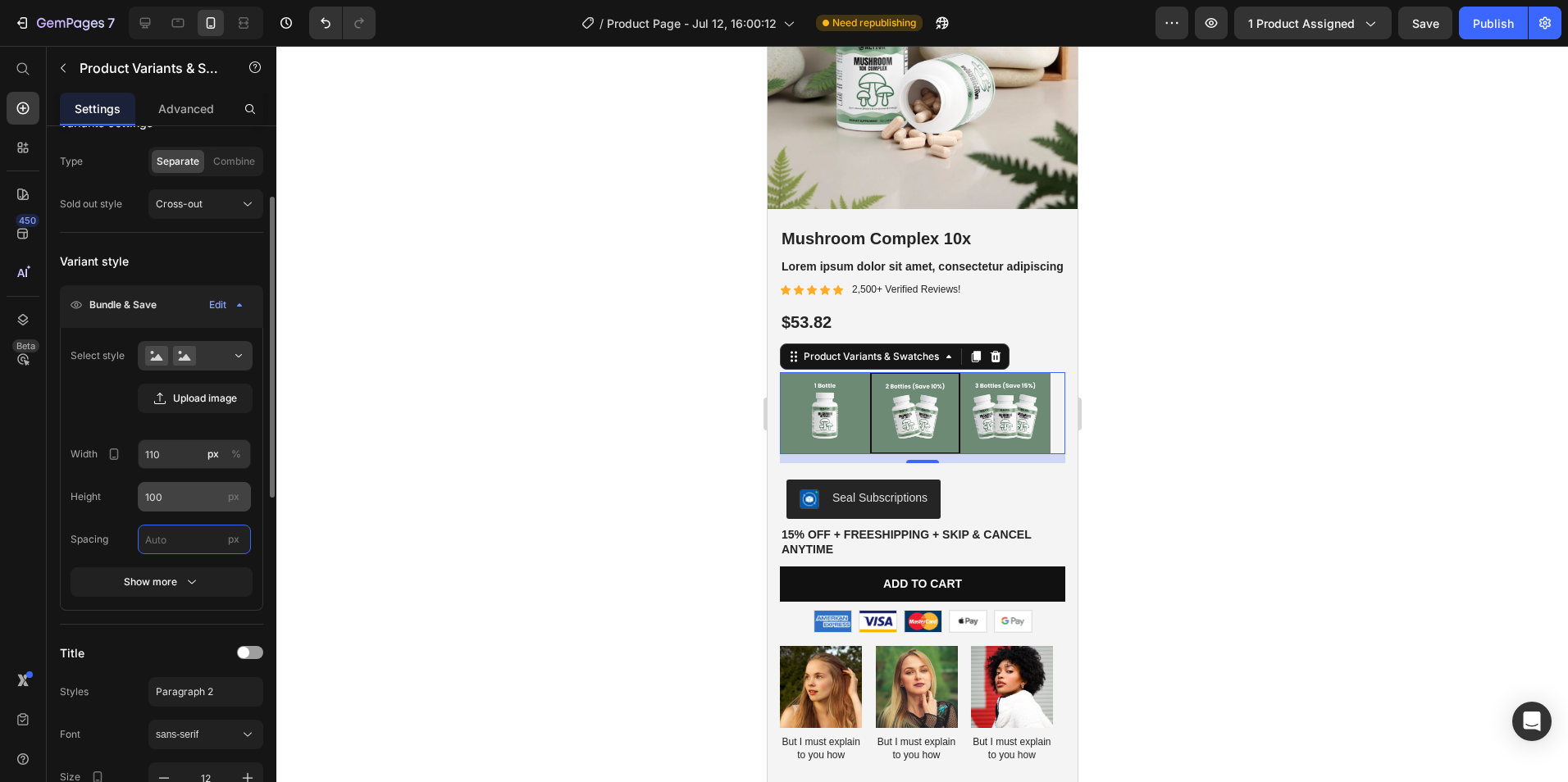 type on "5" 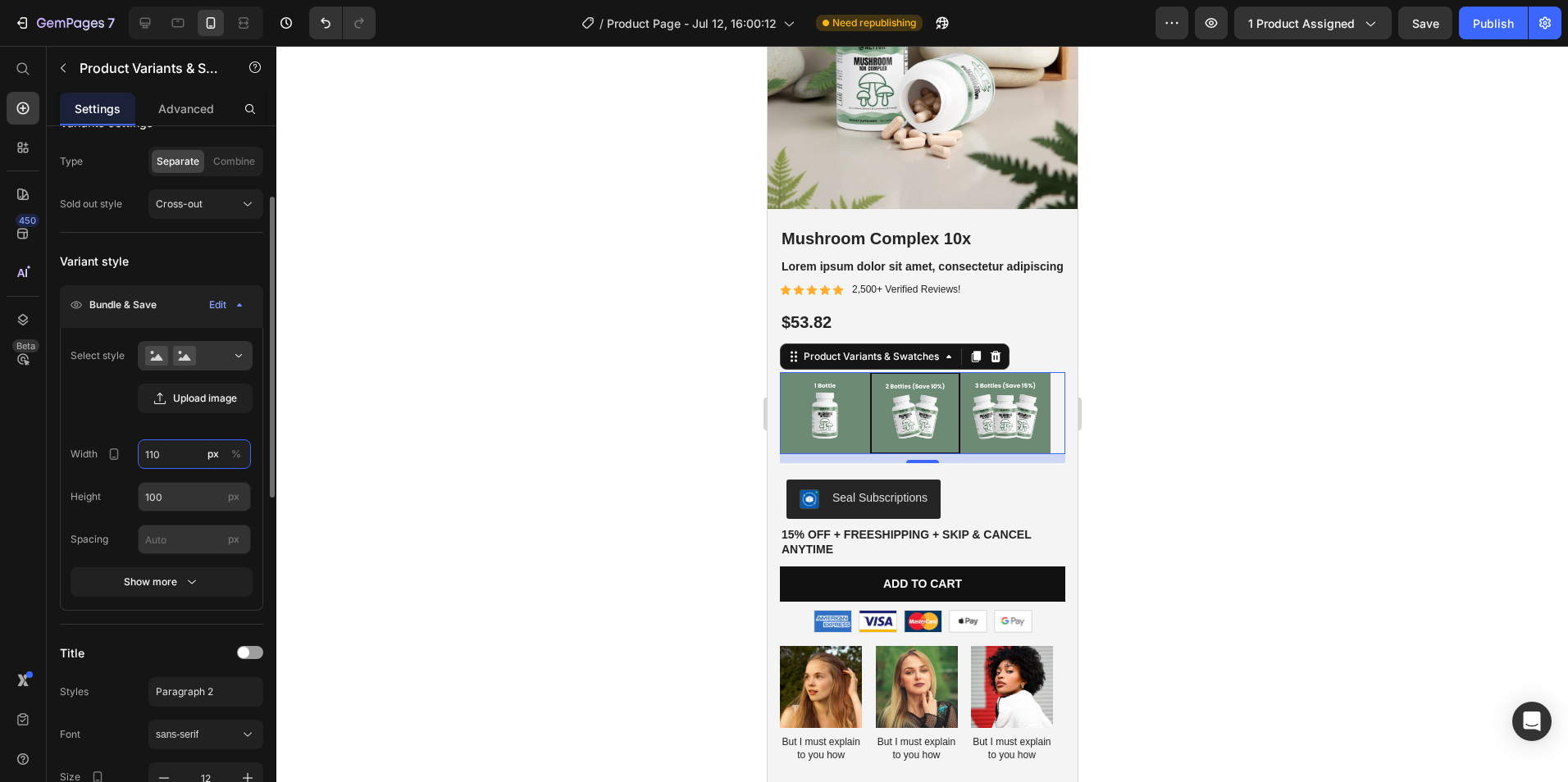 type on "10" 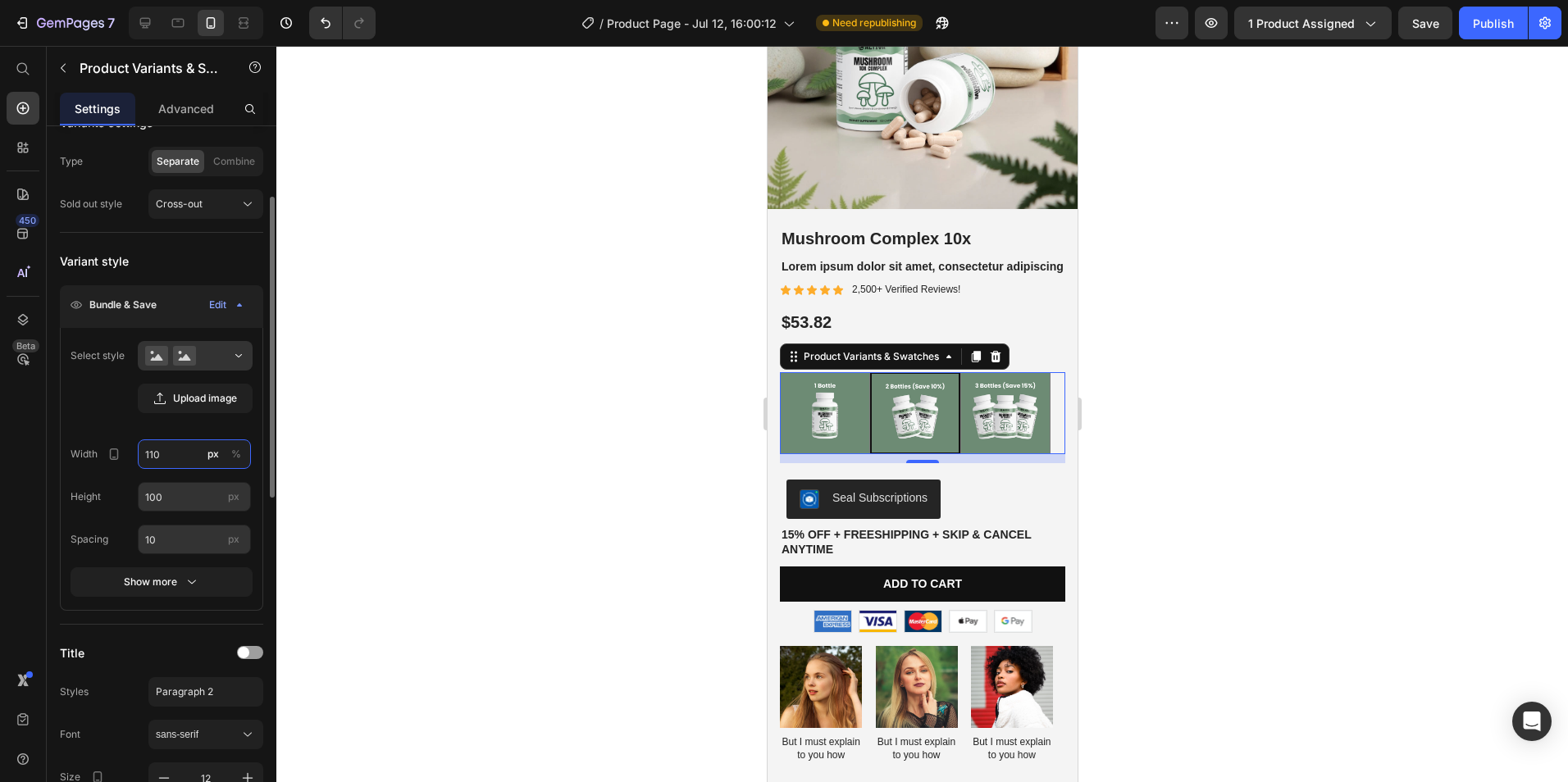 click on "110" at bounding box center (194, 454) 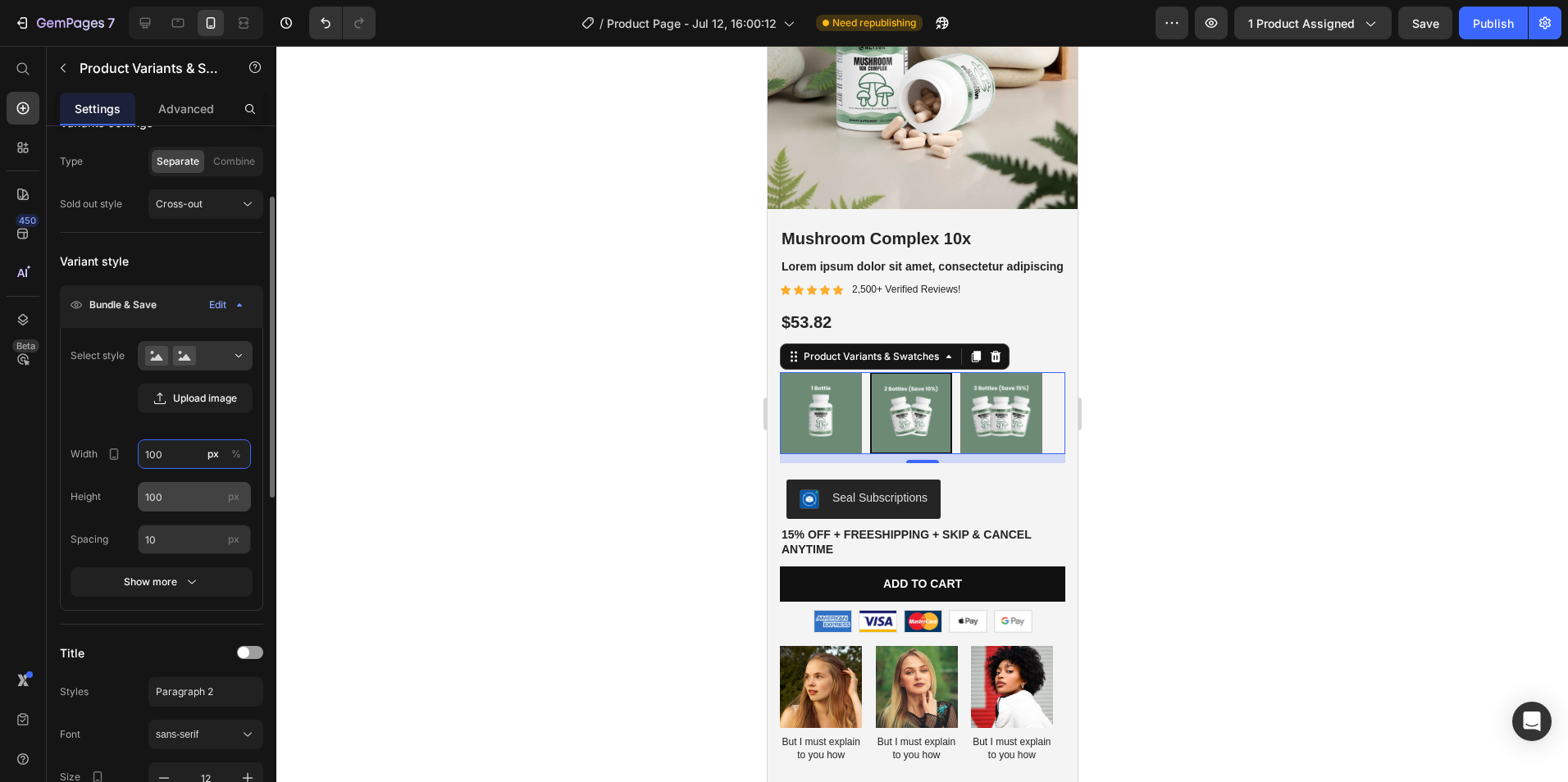type on "100" 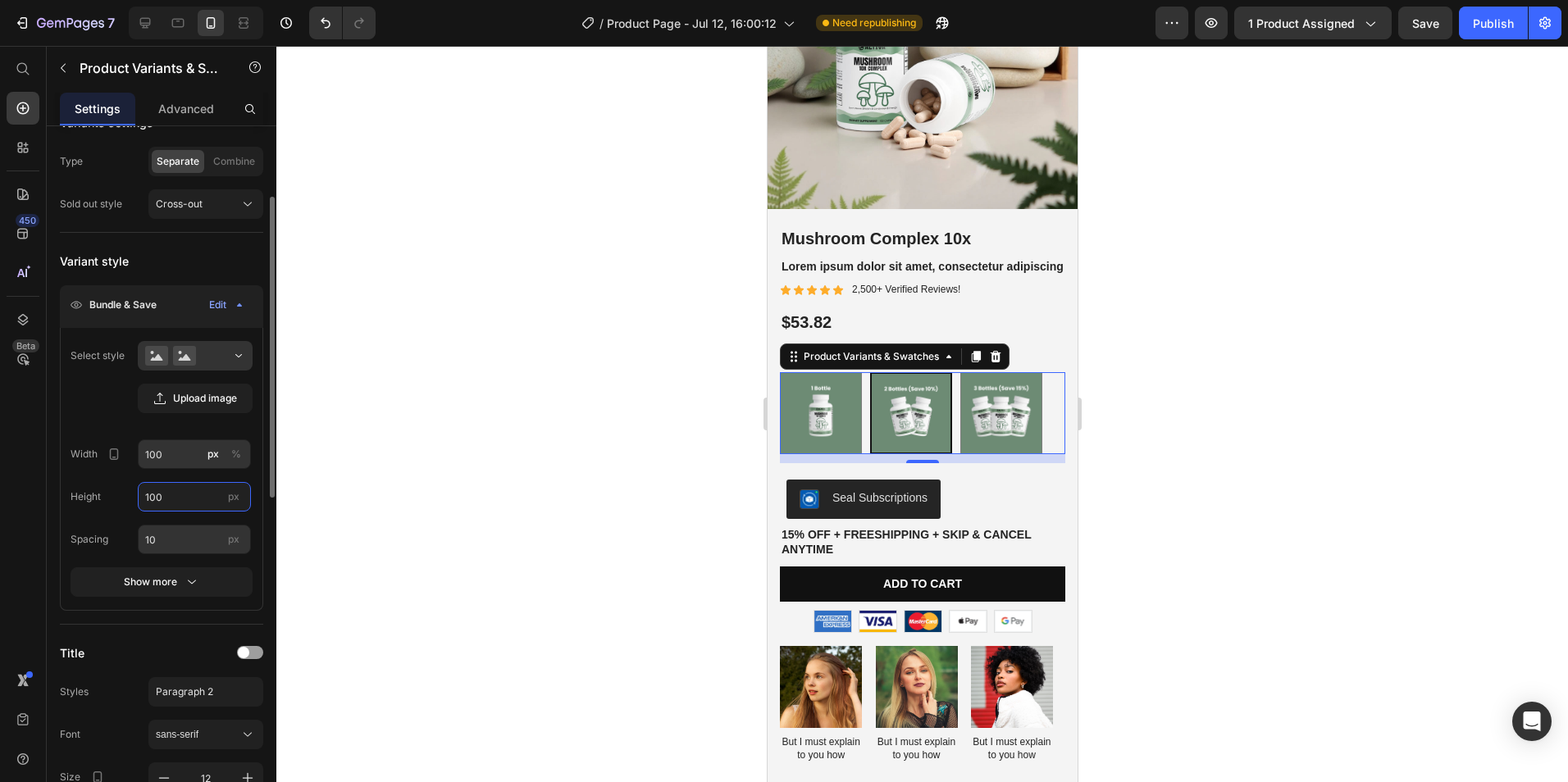 click on "100" at bounding box center (194, 497) 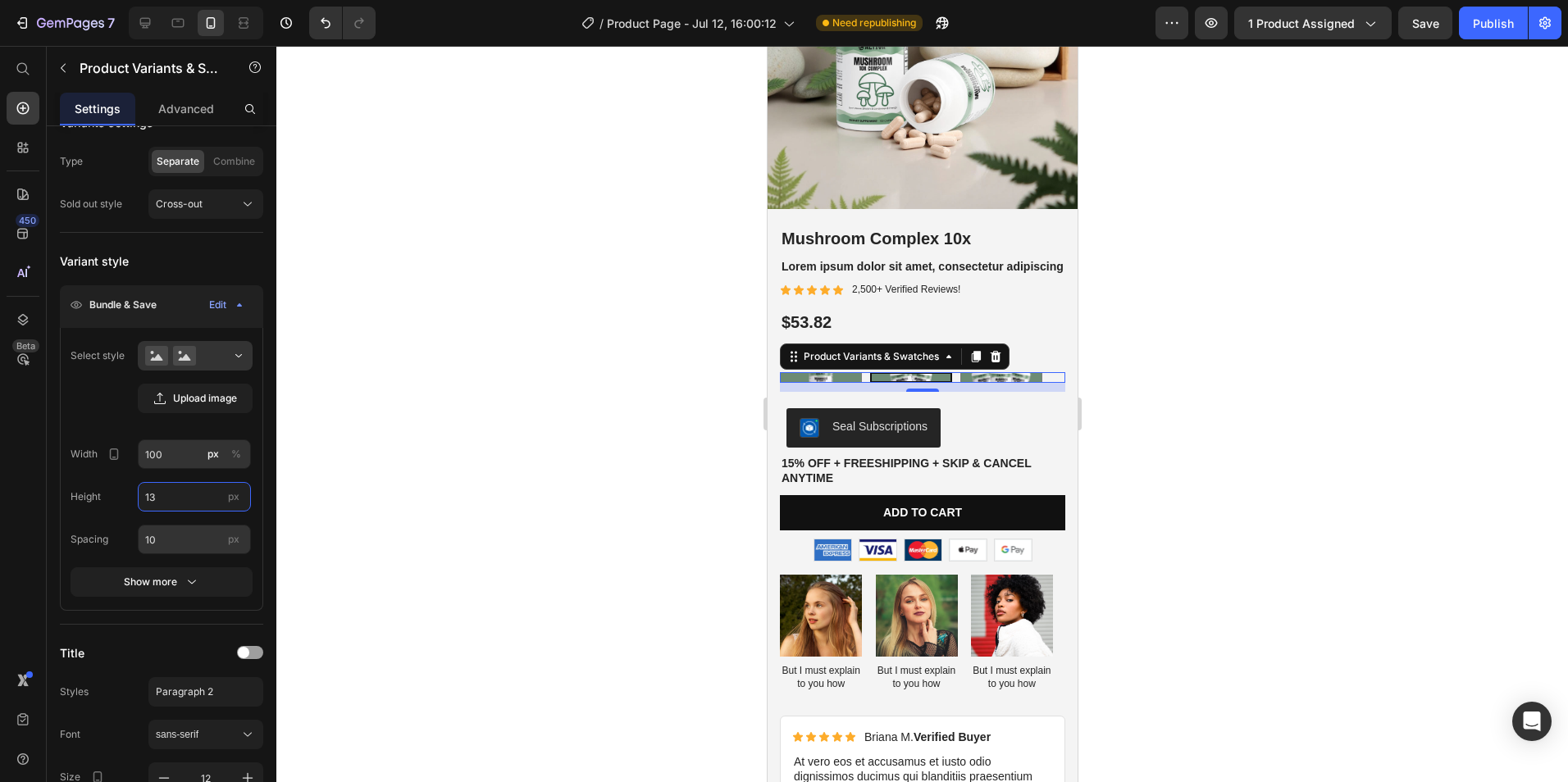 type on "130" 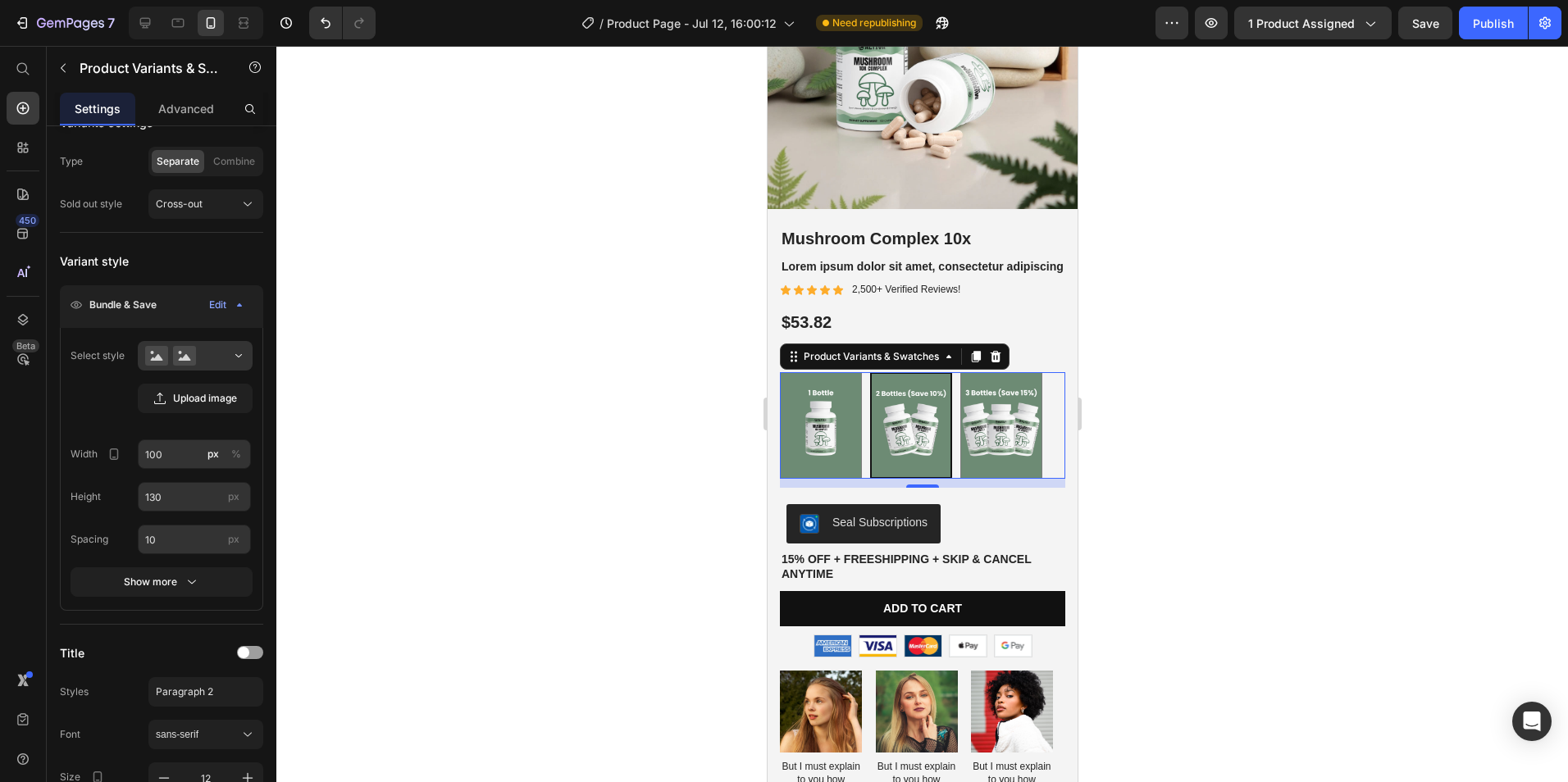 click 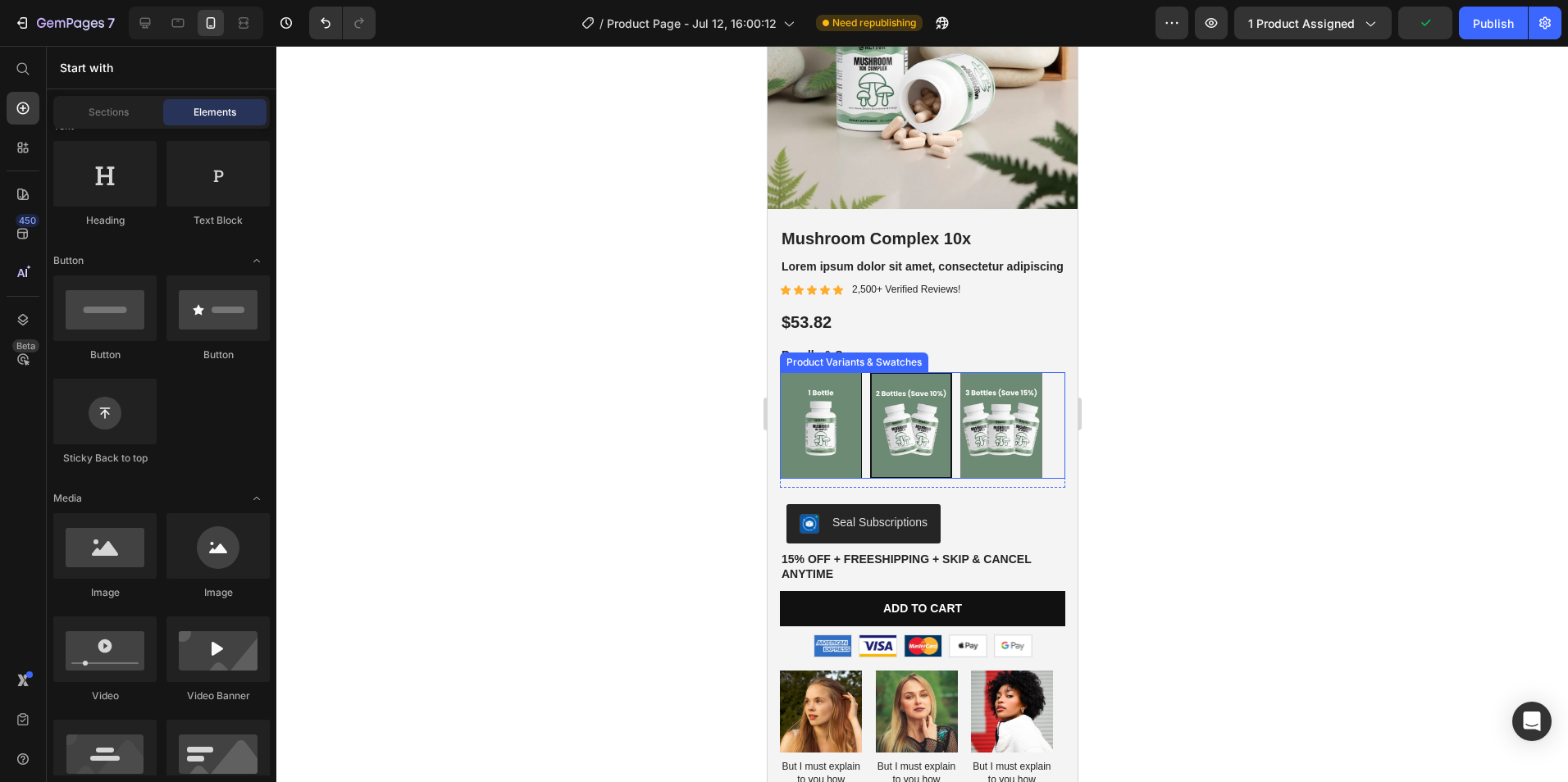 click at bounding box center [820, 425] 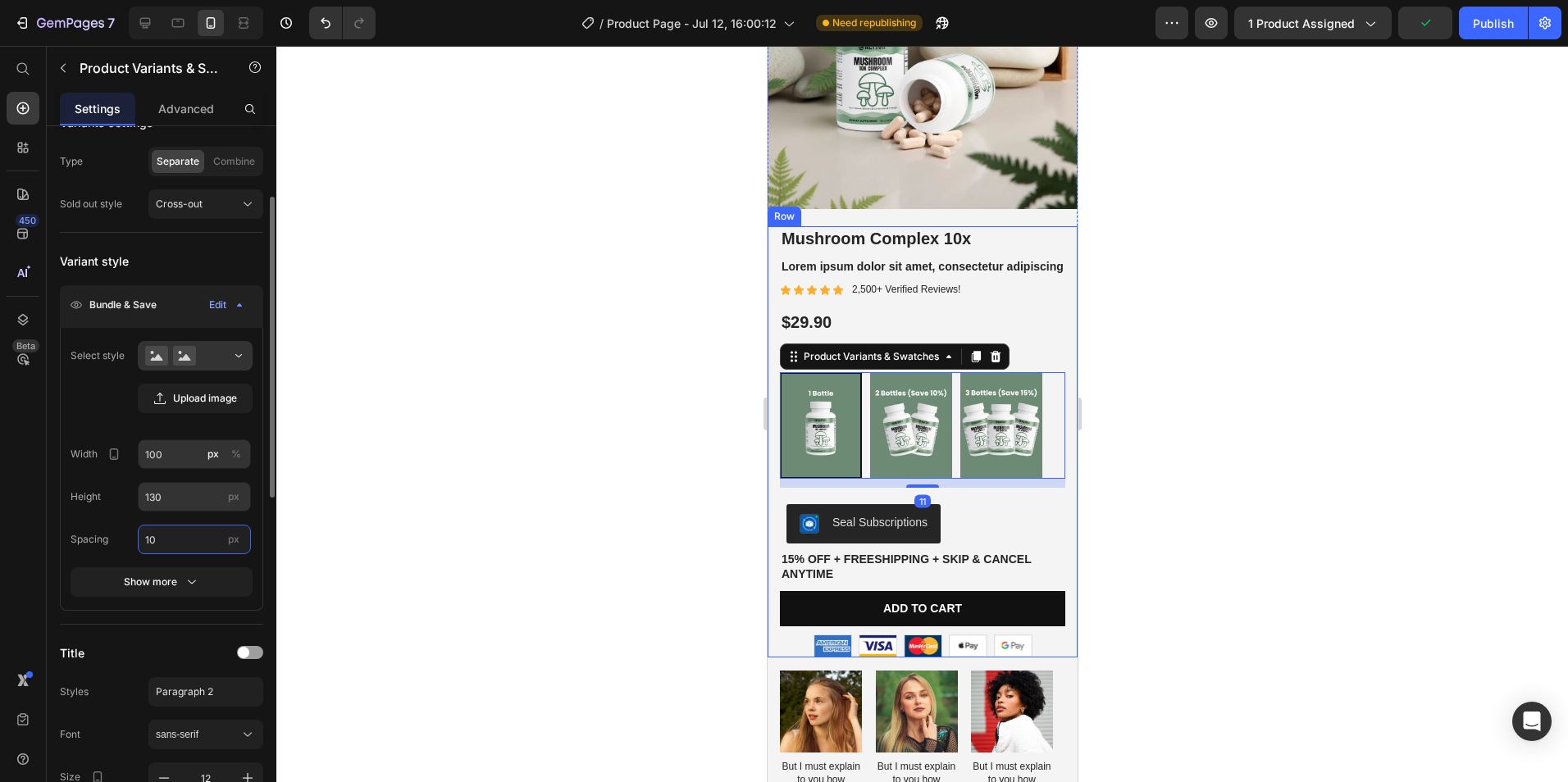 click on "10" at bounding box center (194, 539) 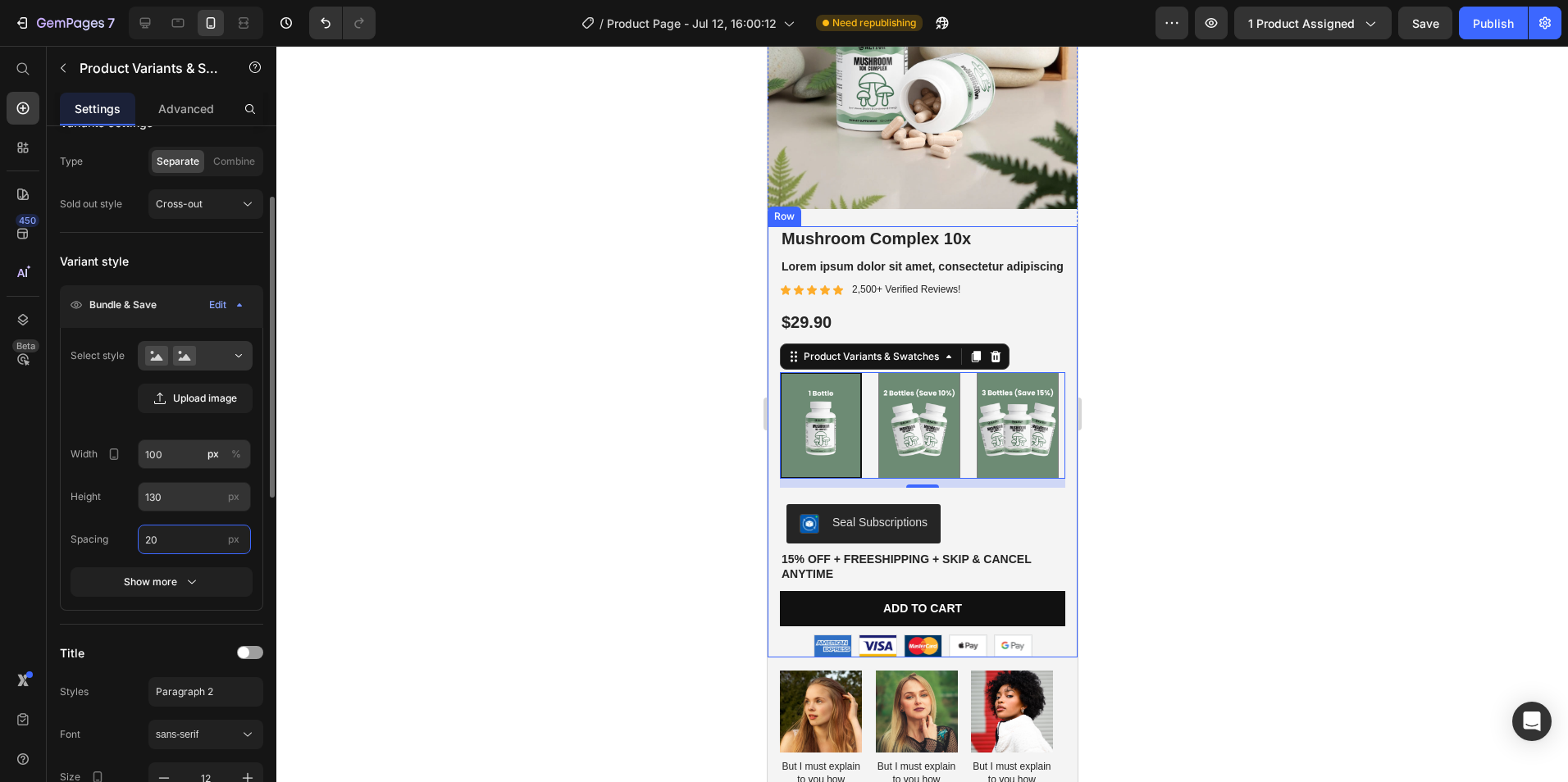 type on "2" 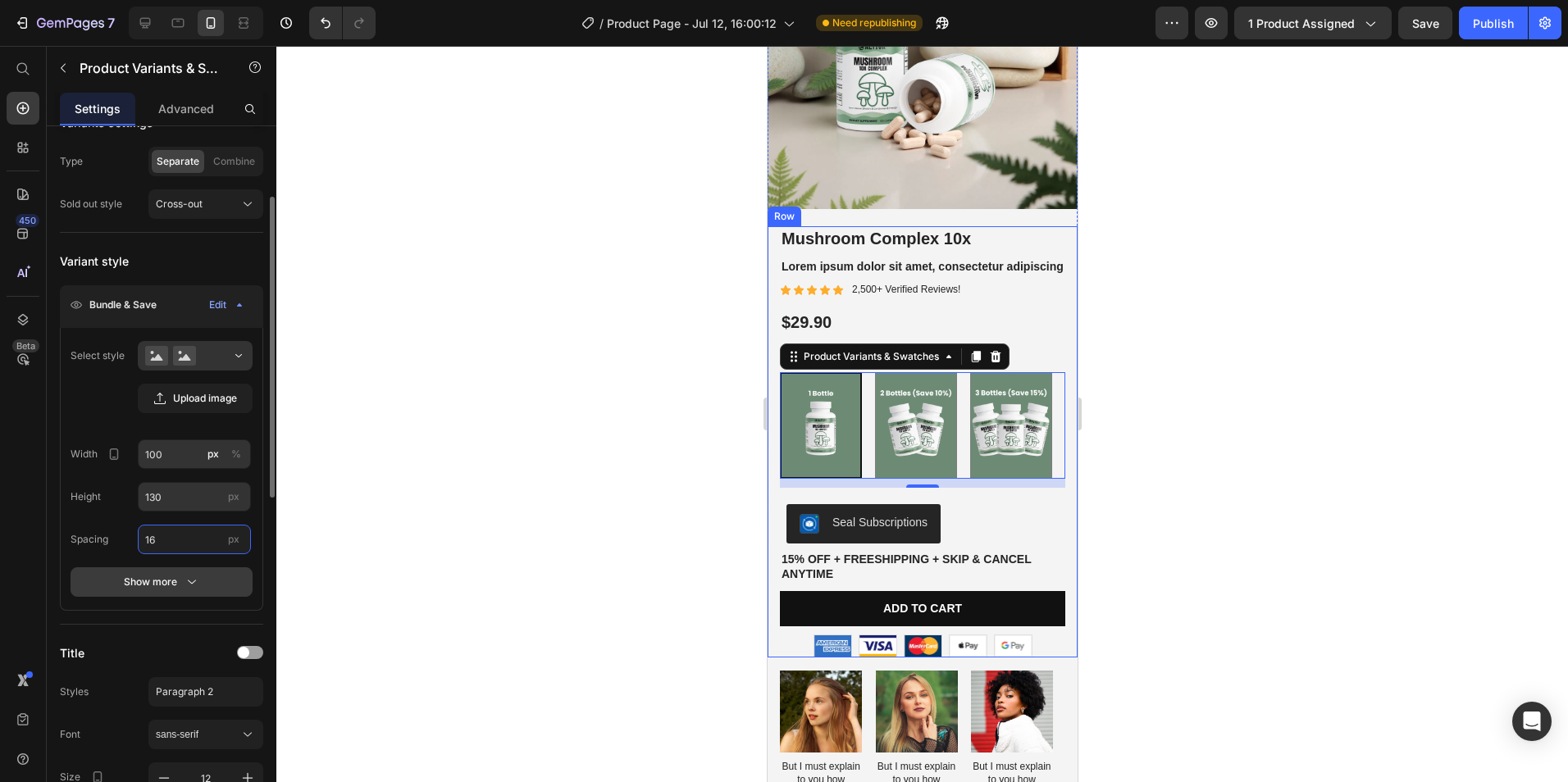 type on "16" 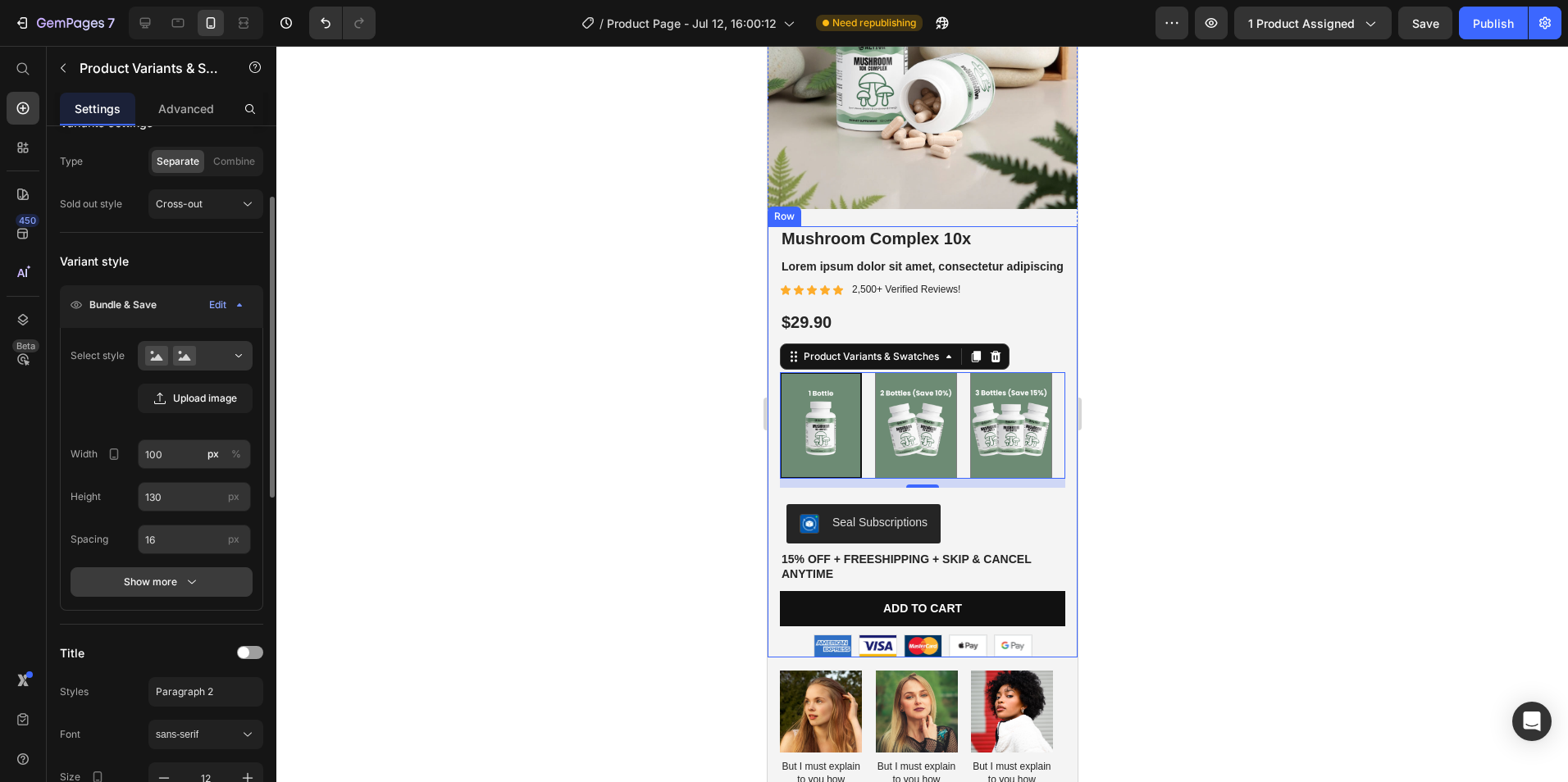 click on "Show more" at bounding box center (162, 582) 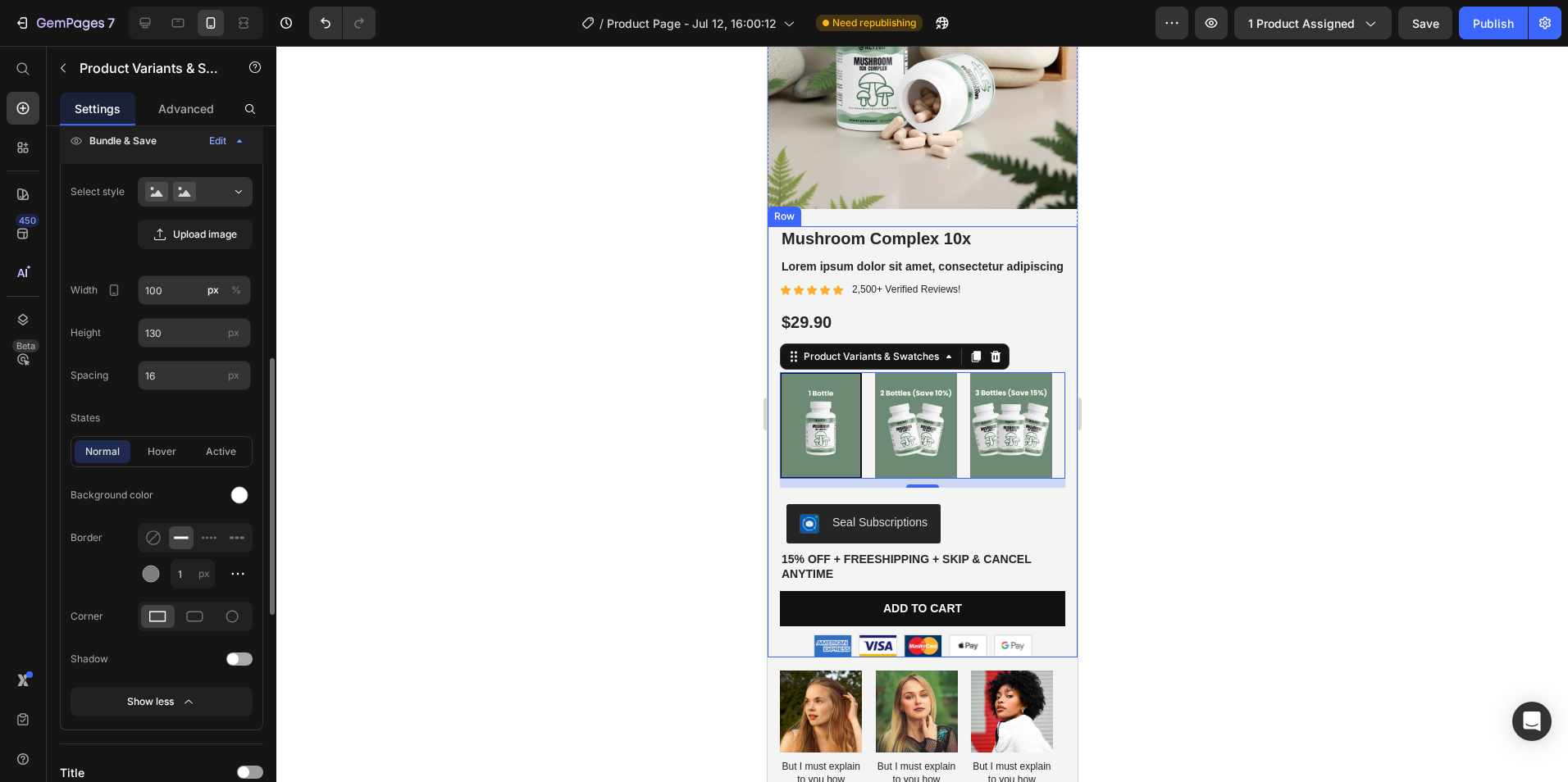scroll, scrollTop: 410, scrollLeft: 0, axis: vertical 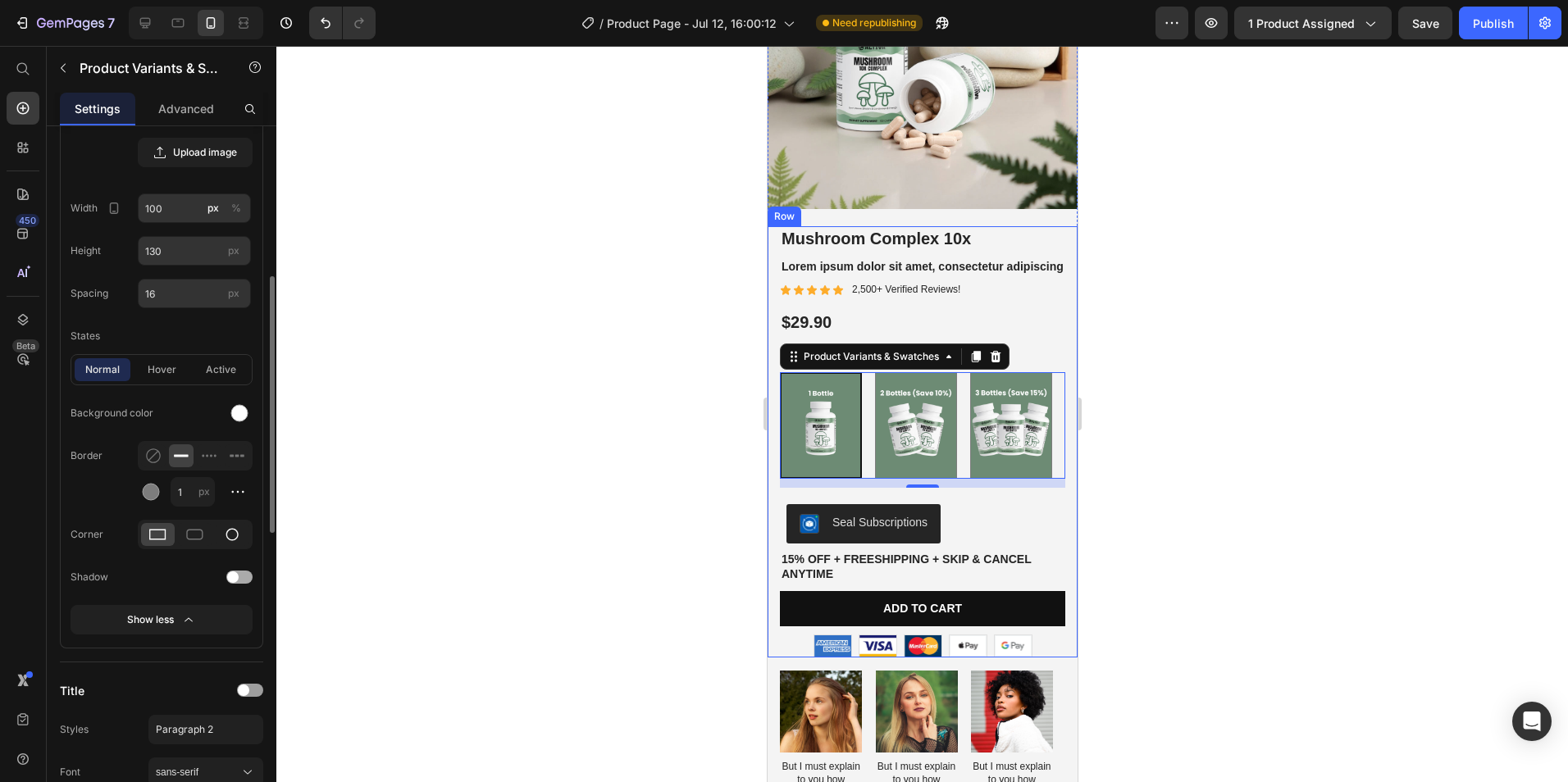 click 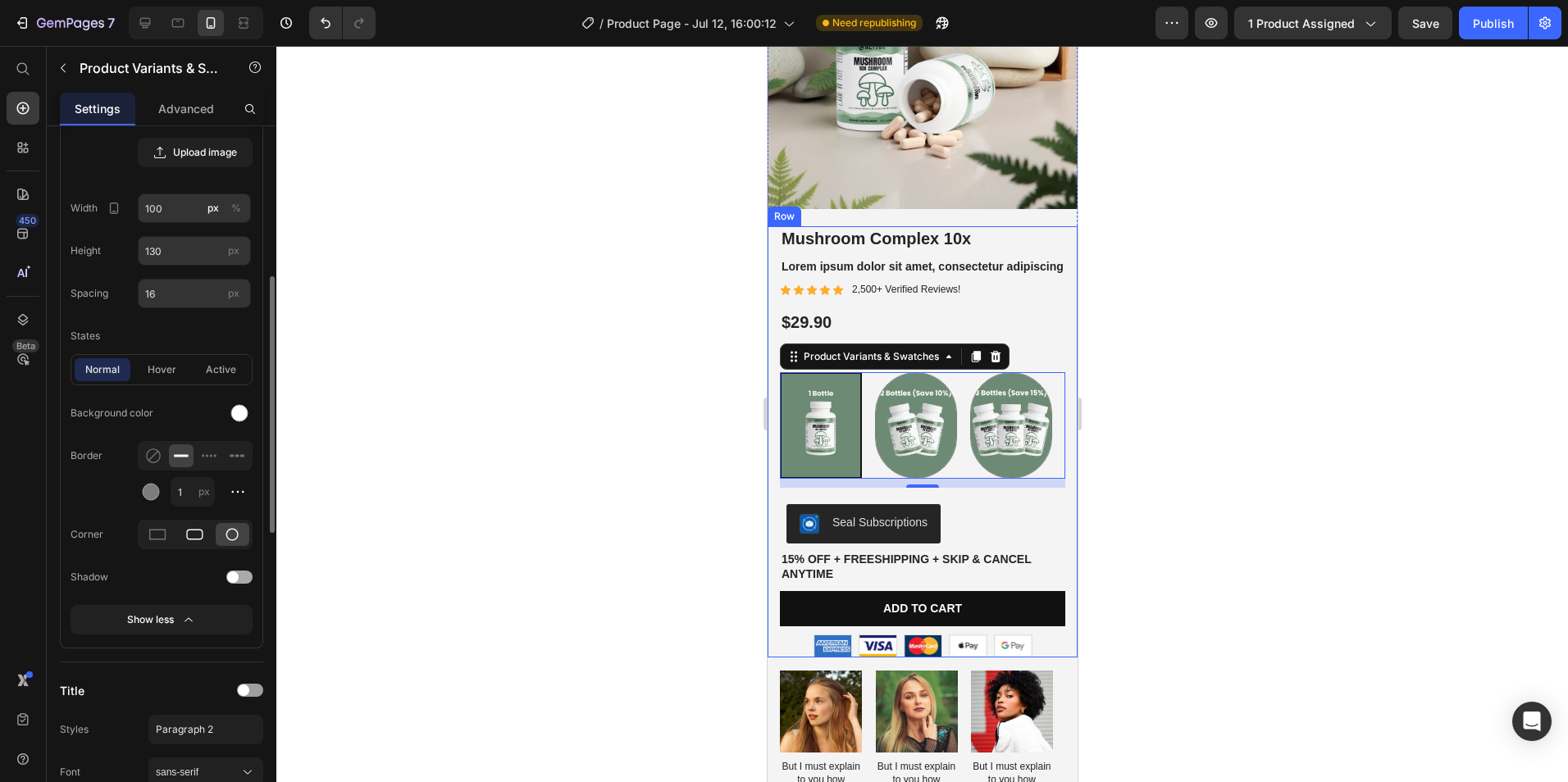 click 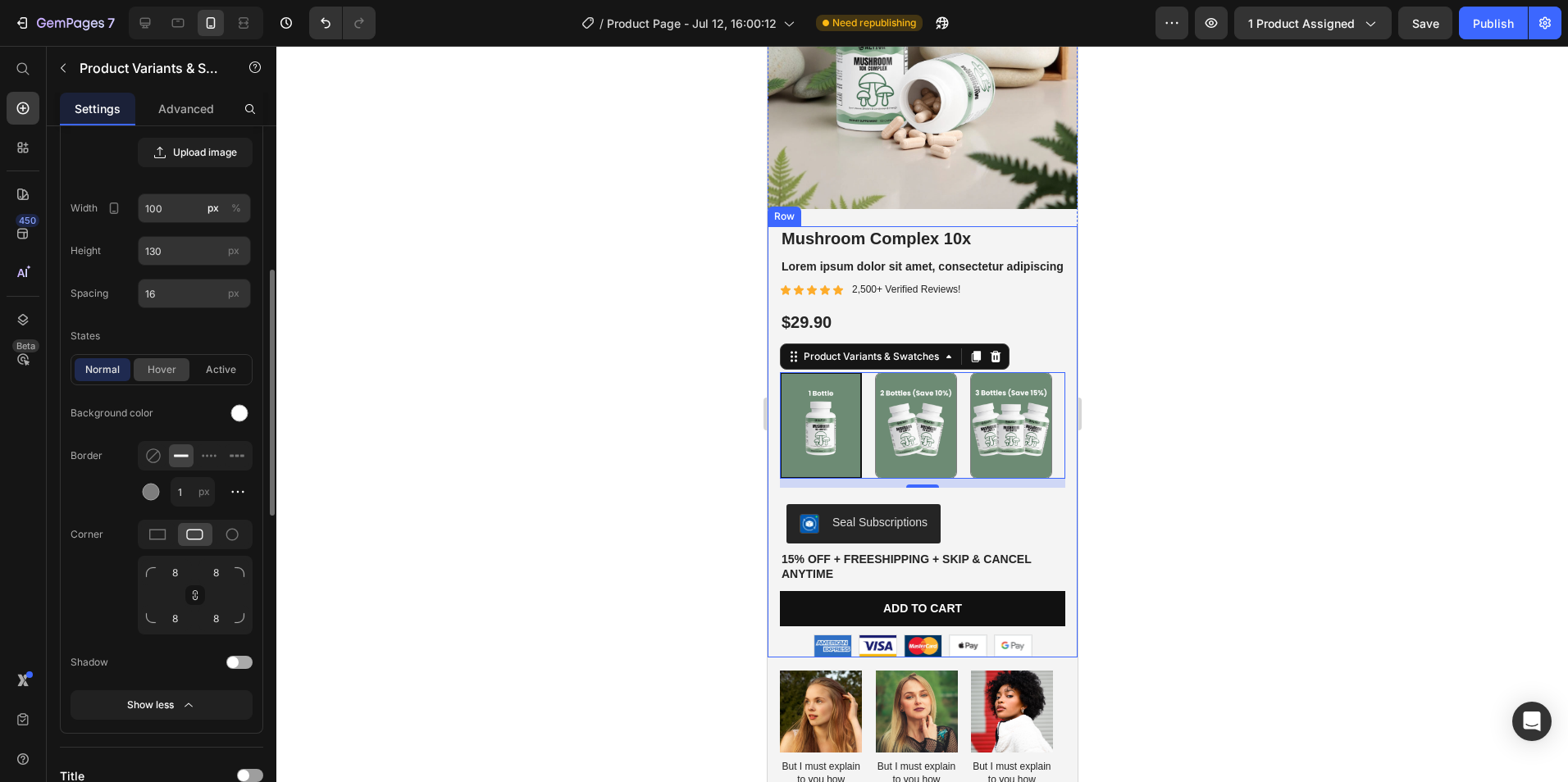 click on "hover" at bounding box center (162, 370) 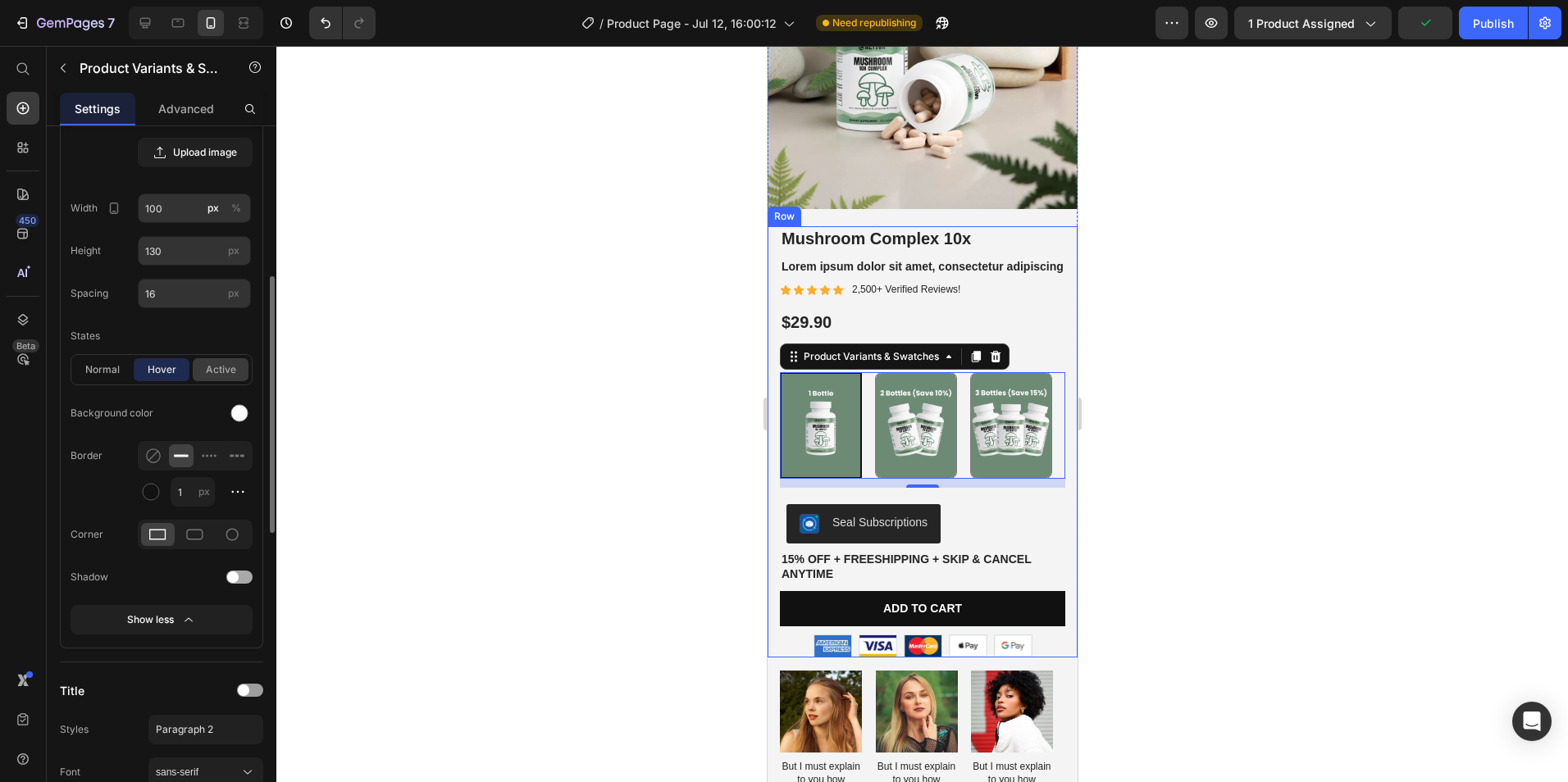 click on "active" at bounding box center (221, 370) 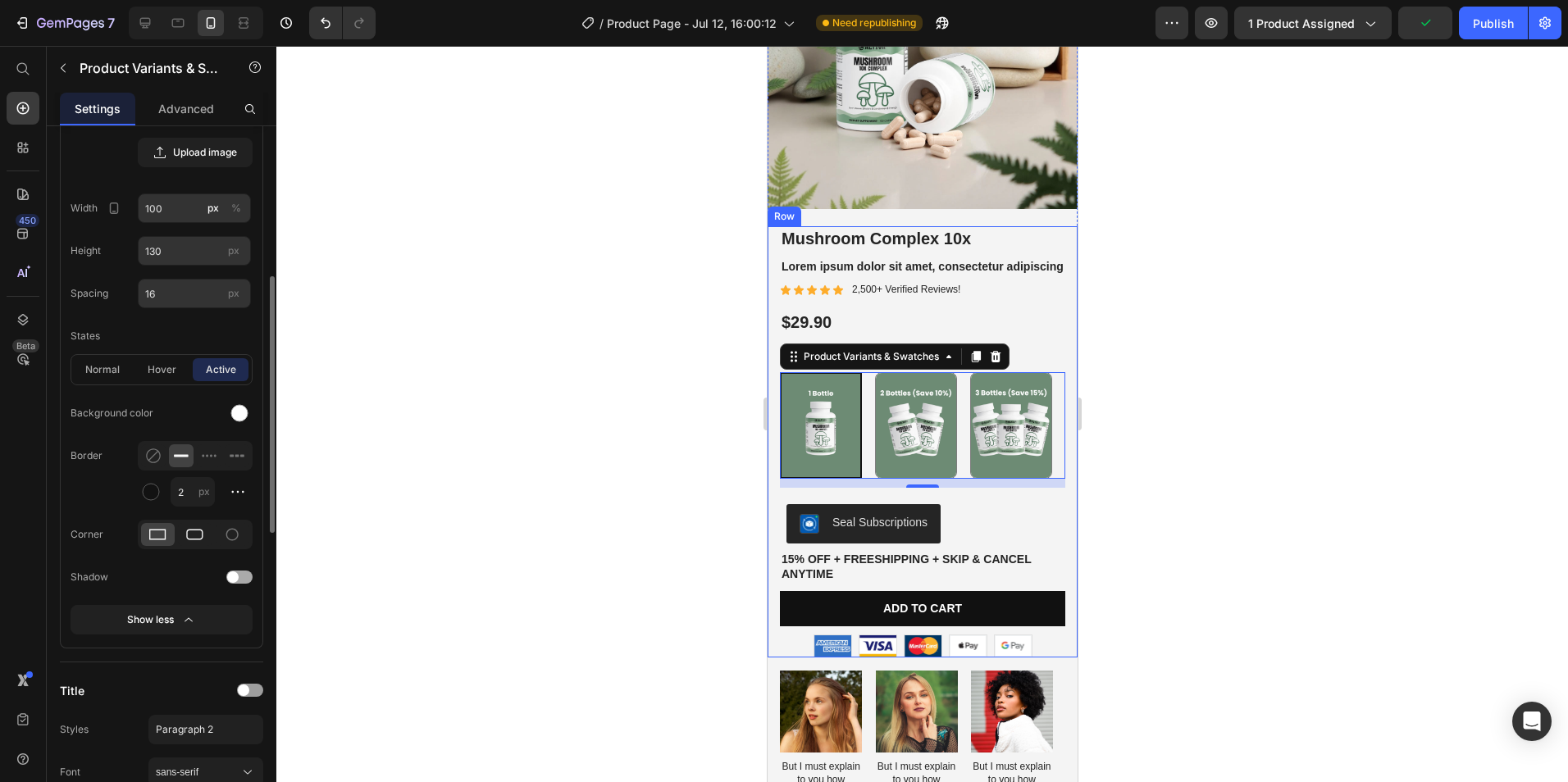 click 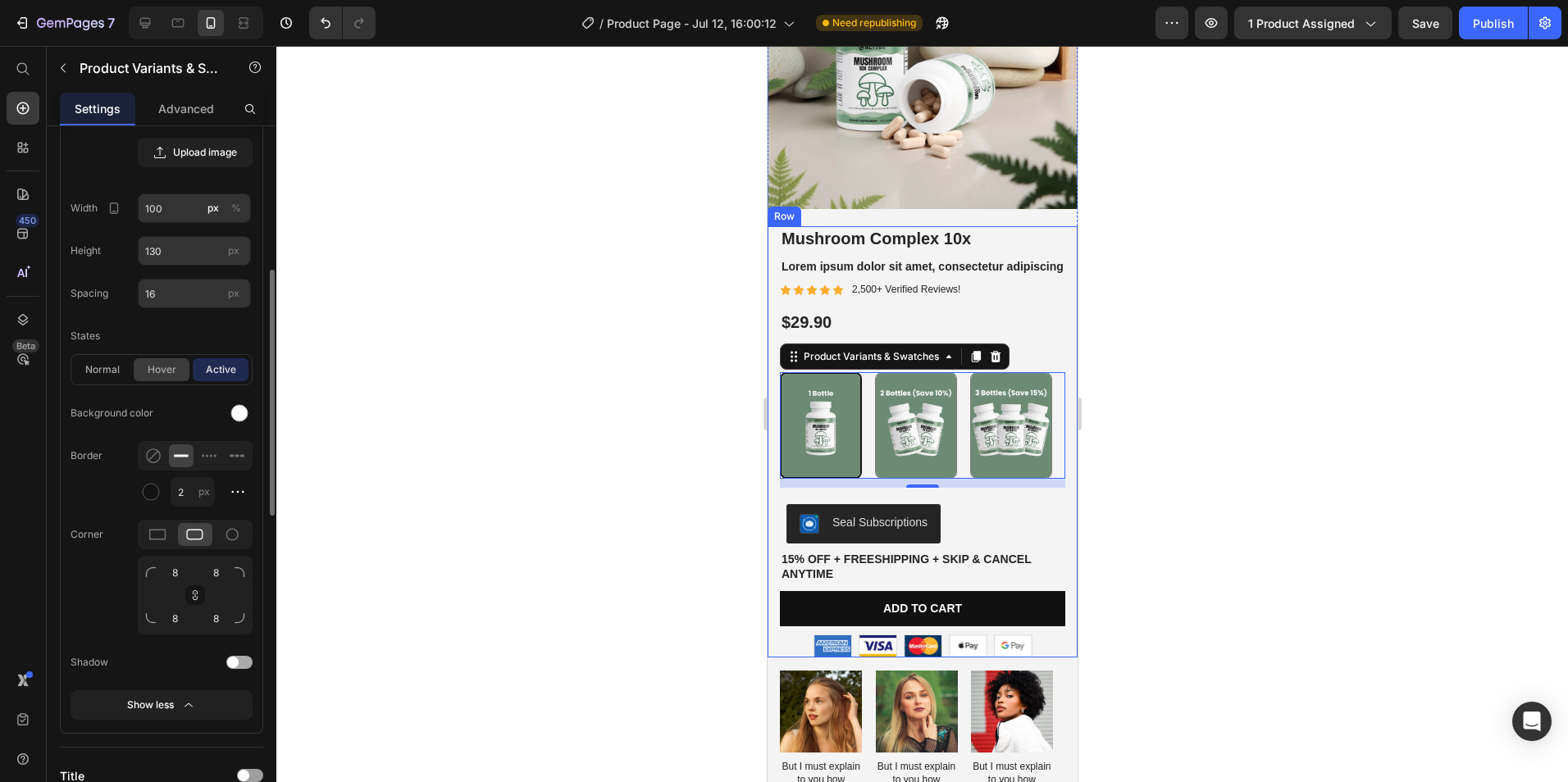 click on "hover" at bounding box center [162, 370] 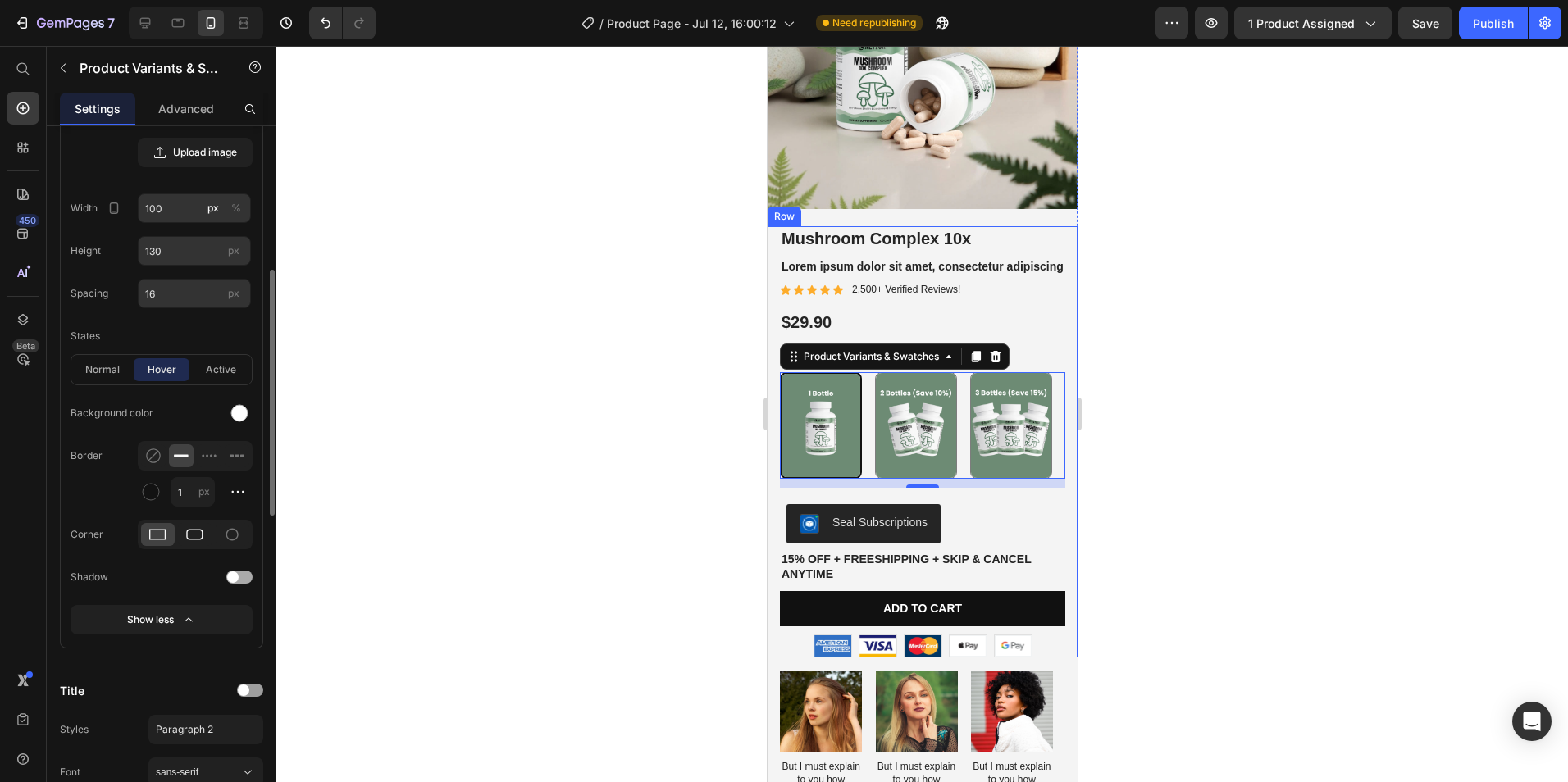 click 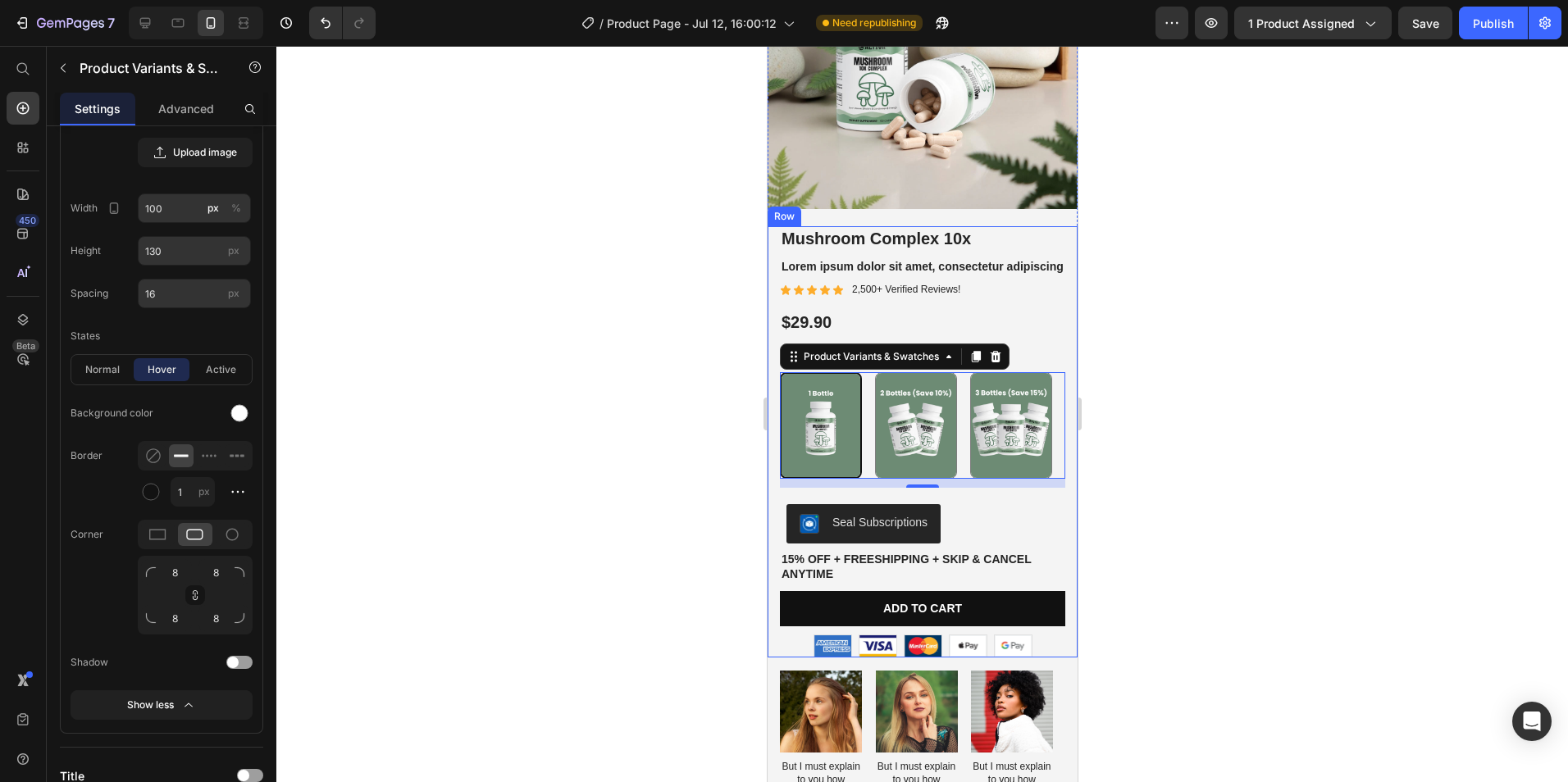 click 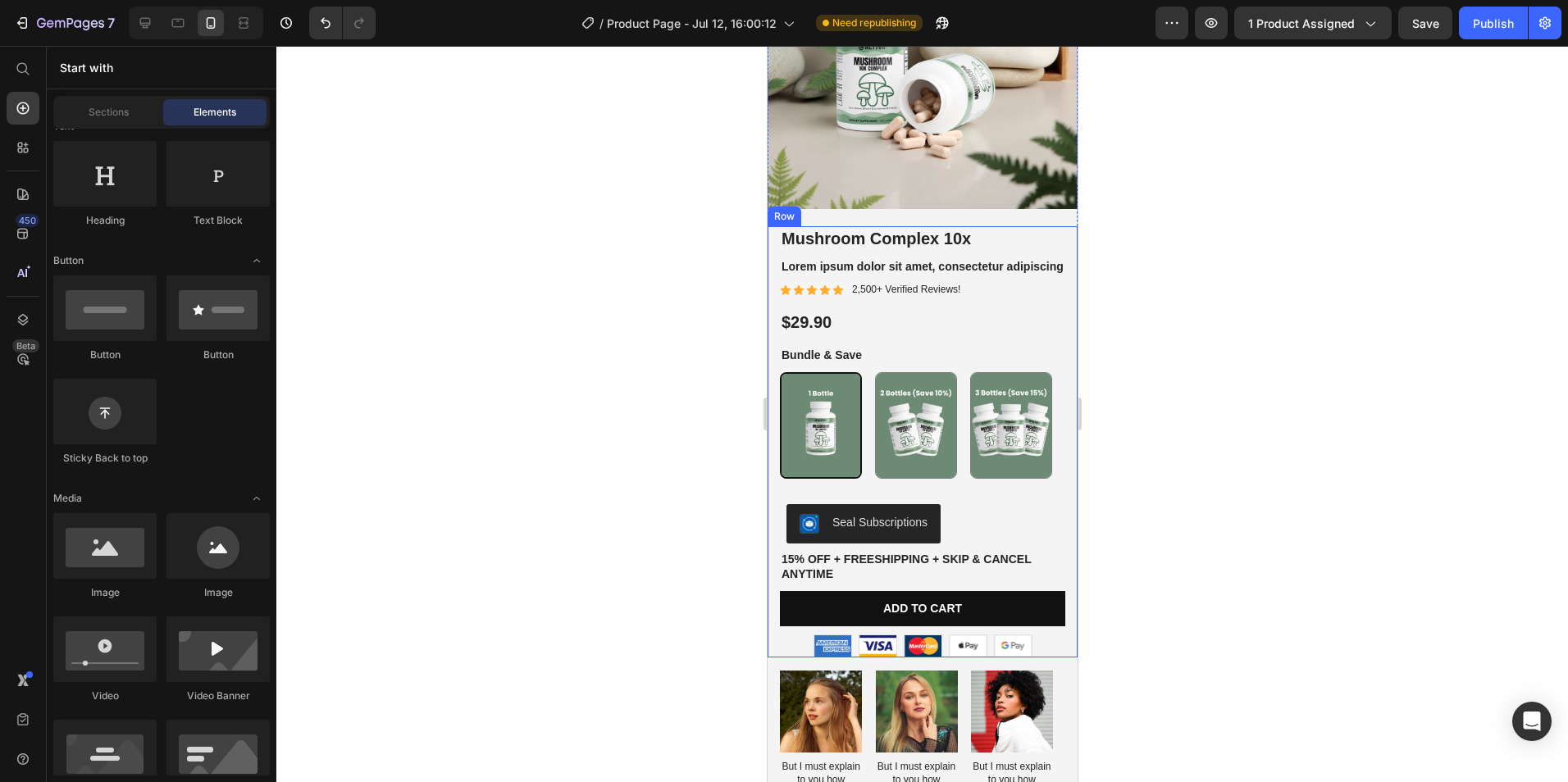 click 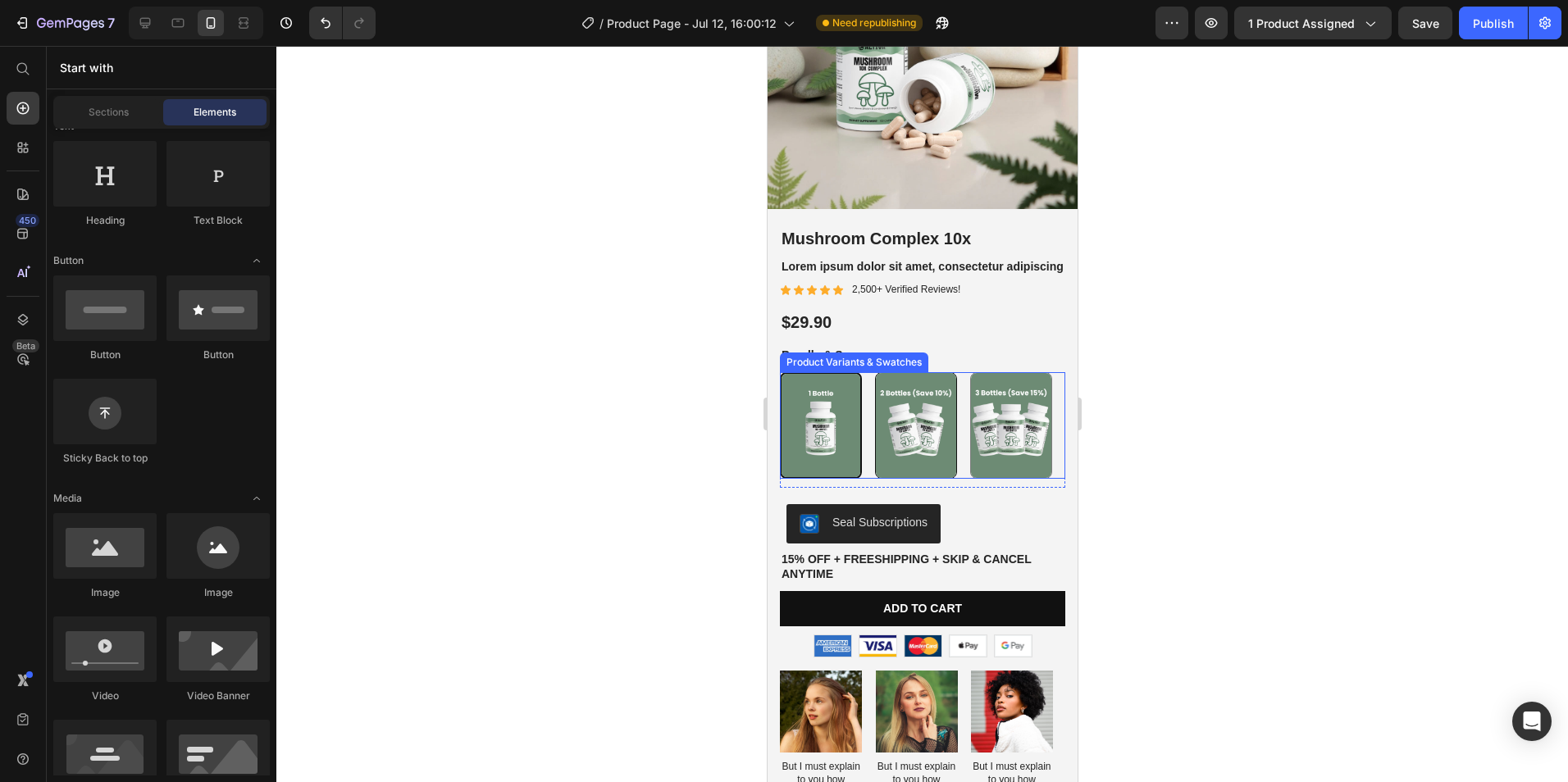 click at bounding box center [915, 425] 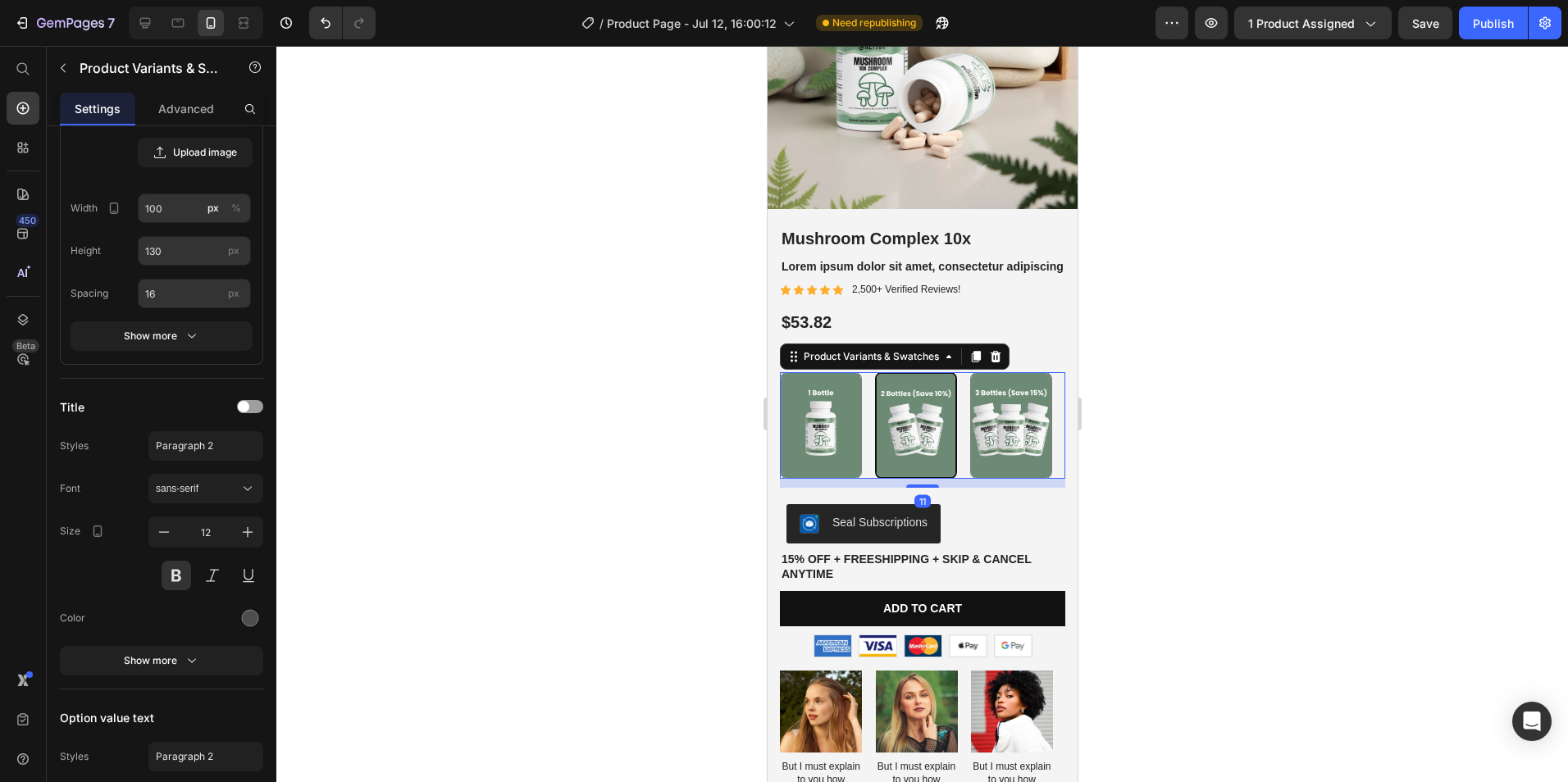 click 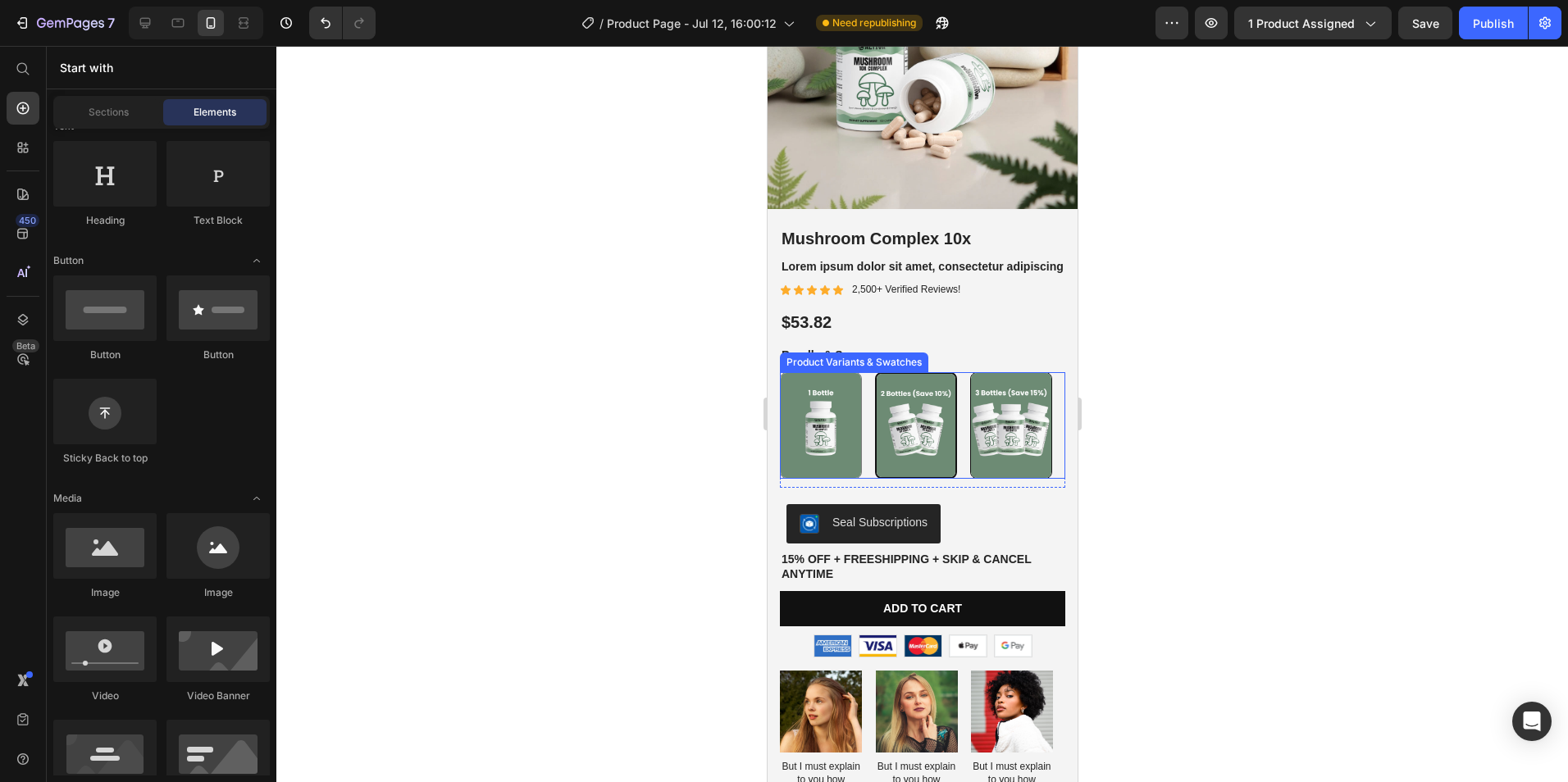 click at bounding box center [1010, 425] 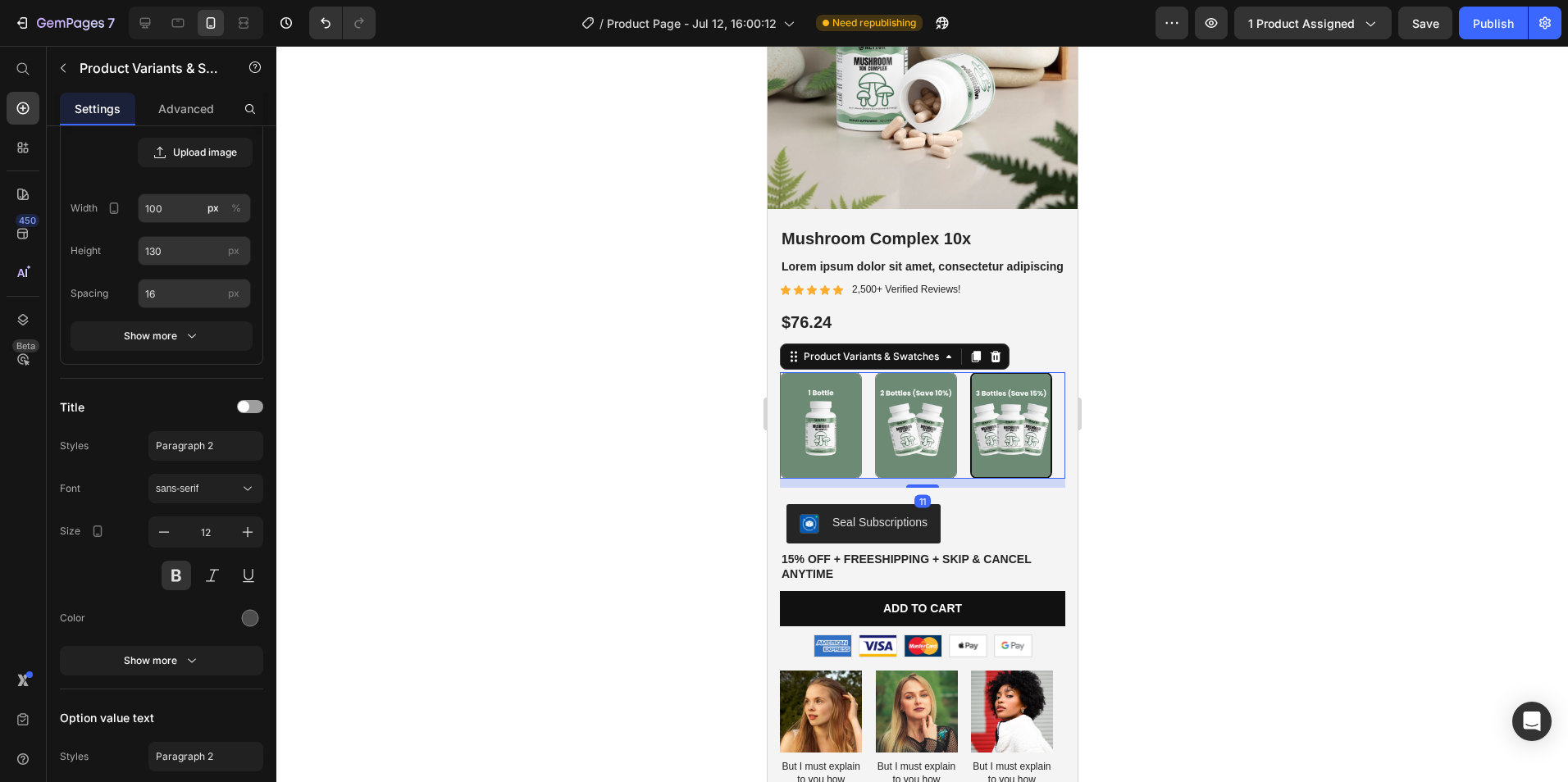 click 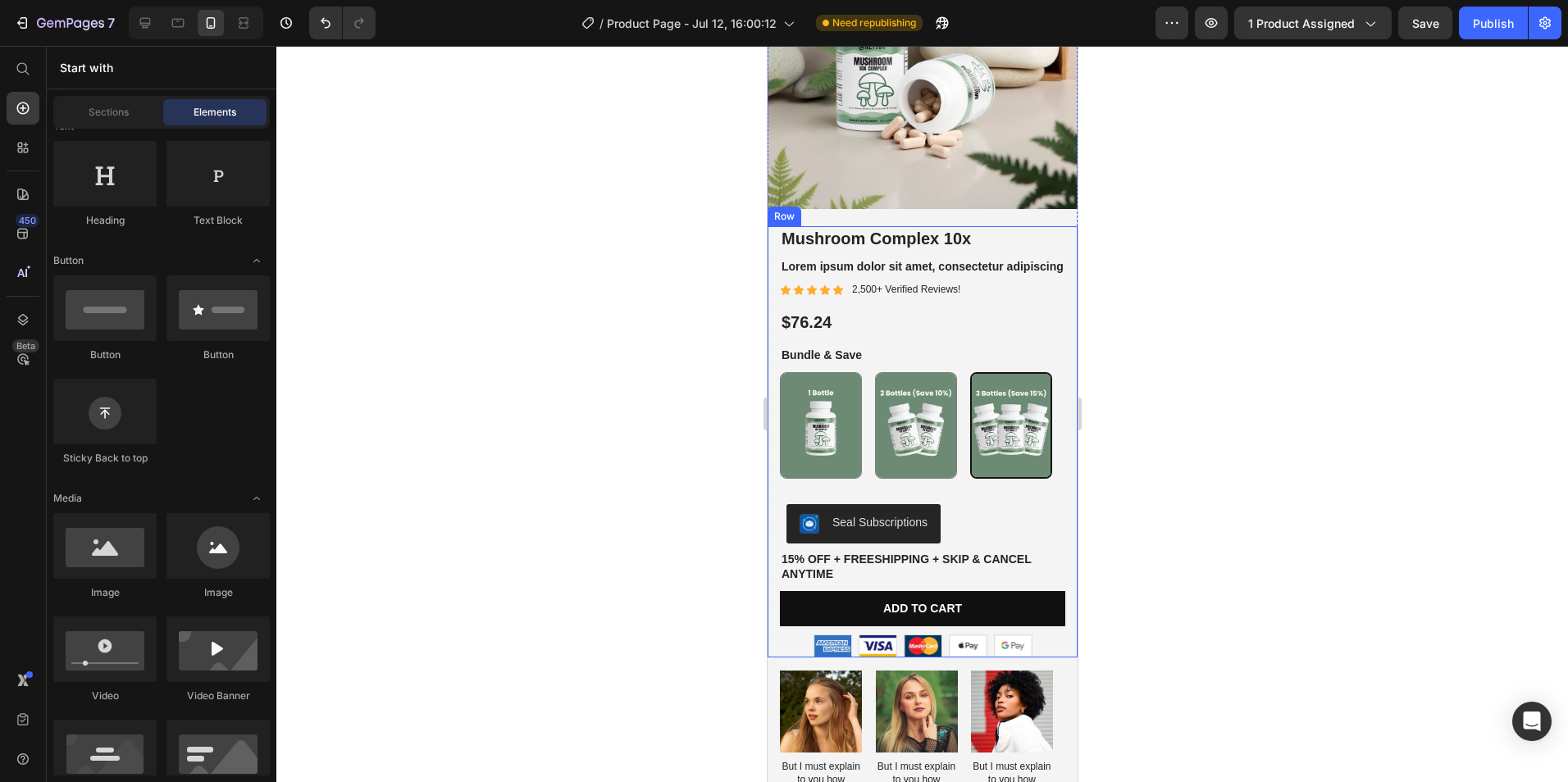 click 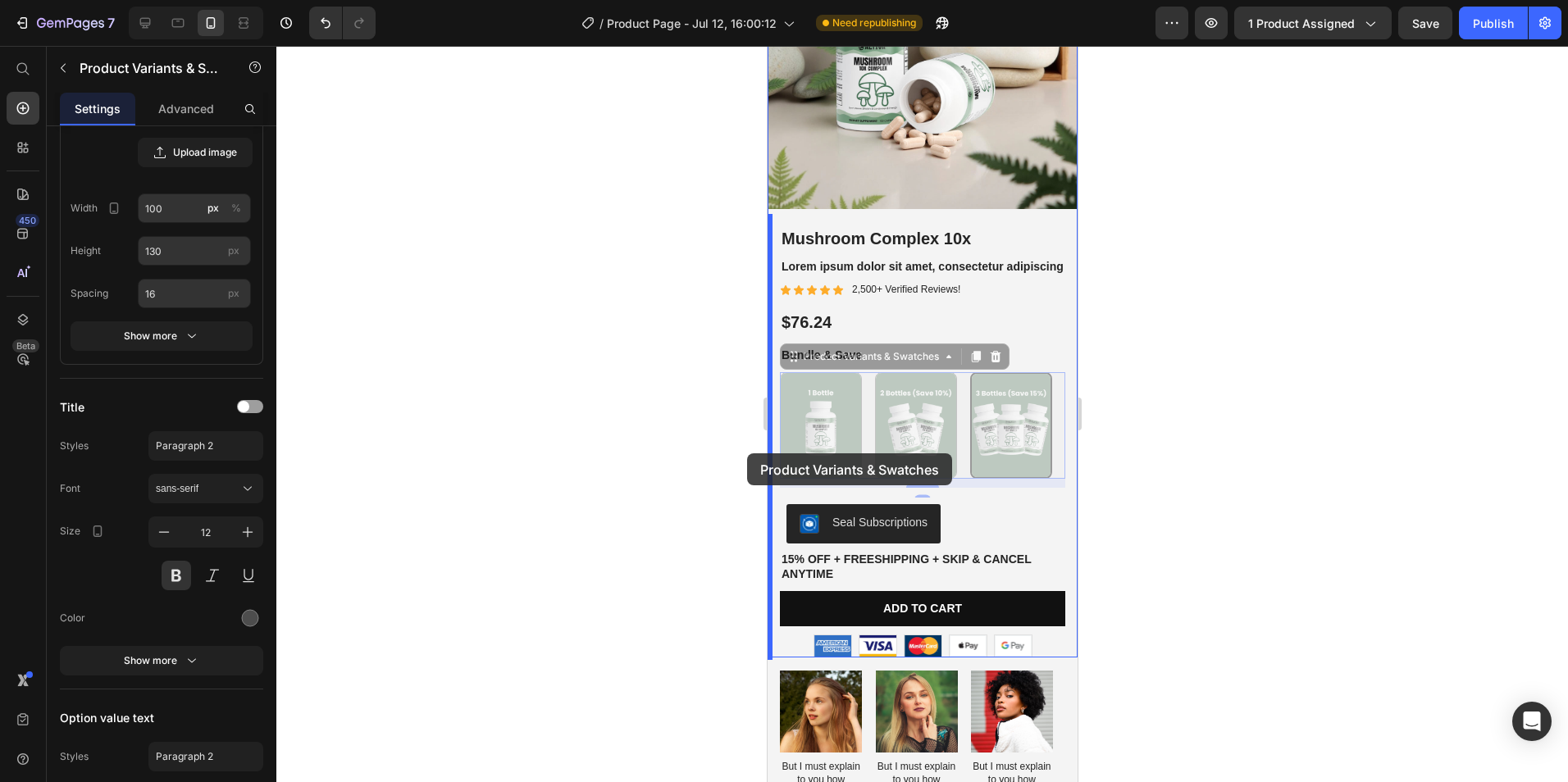 click 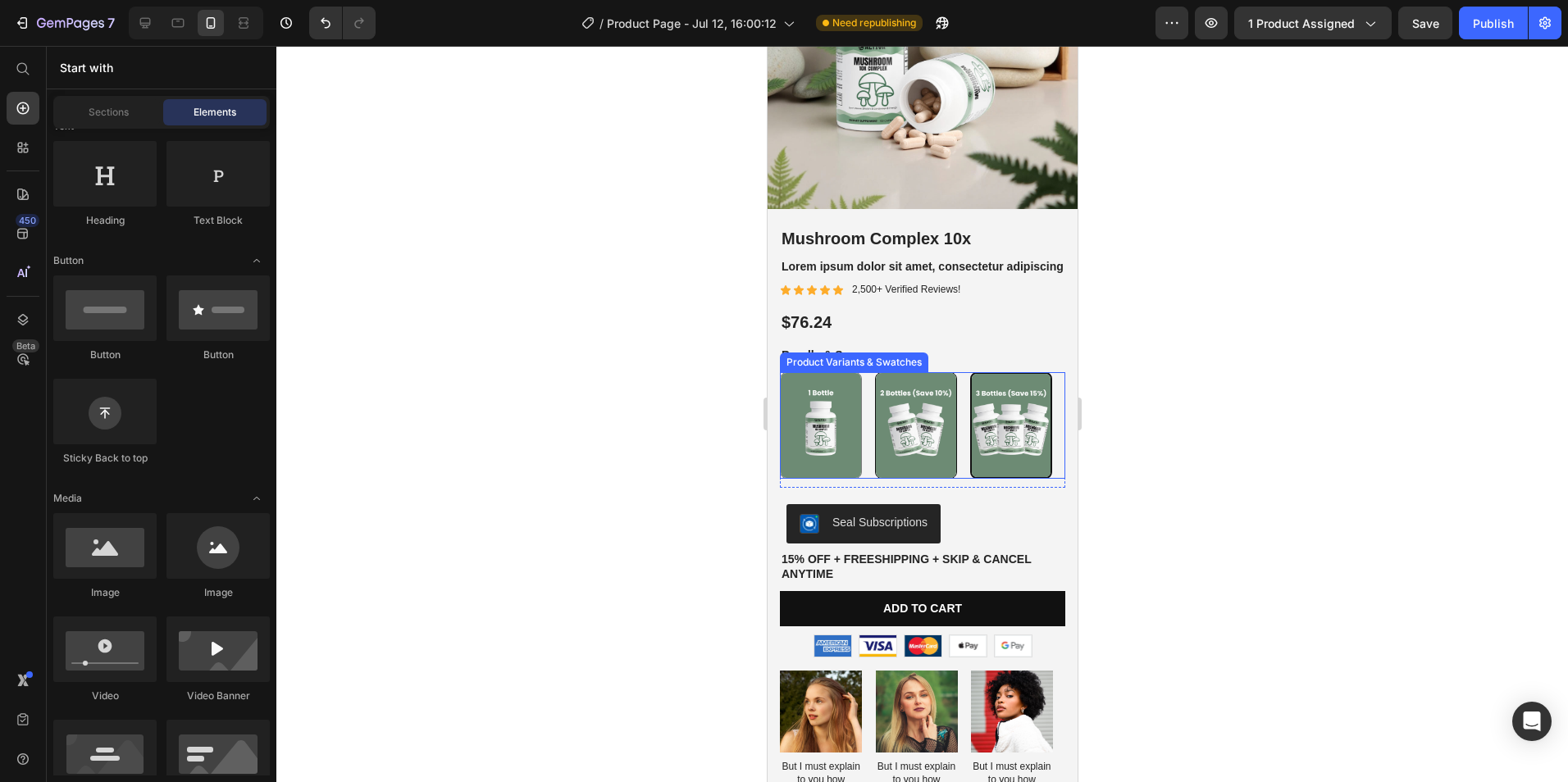 click at bounding box center (915, 425) 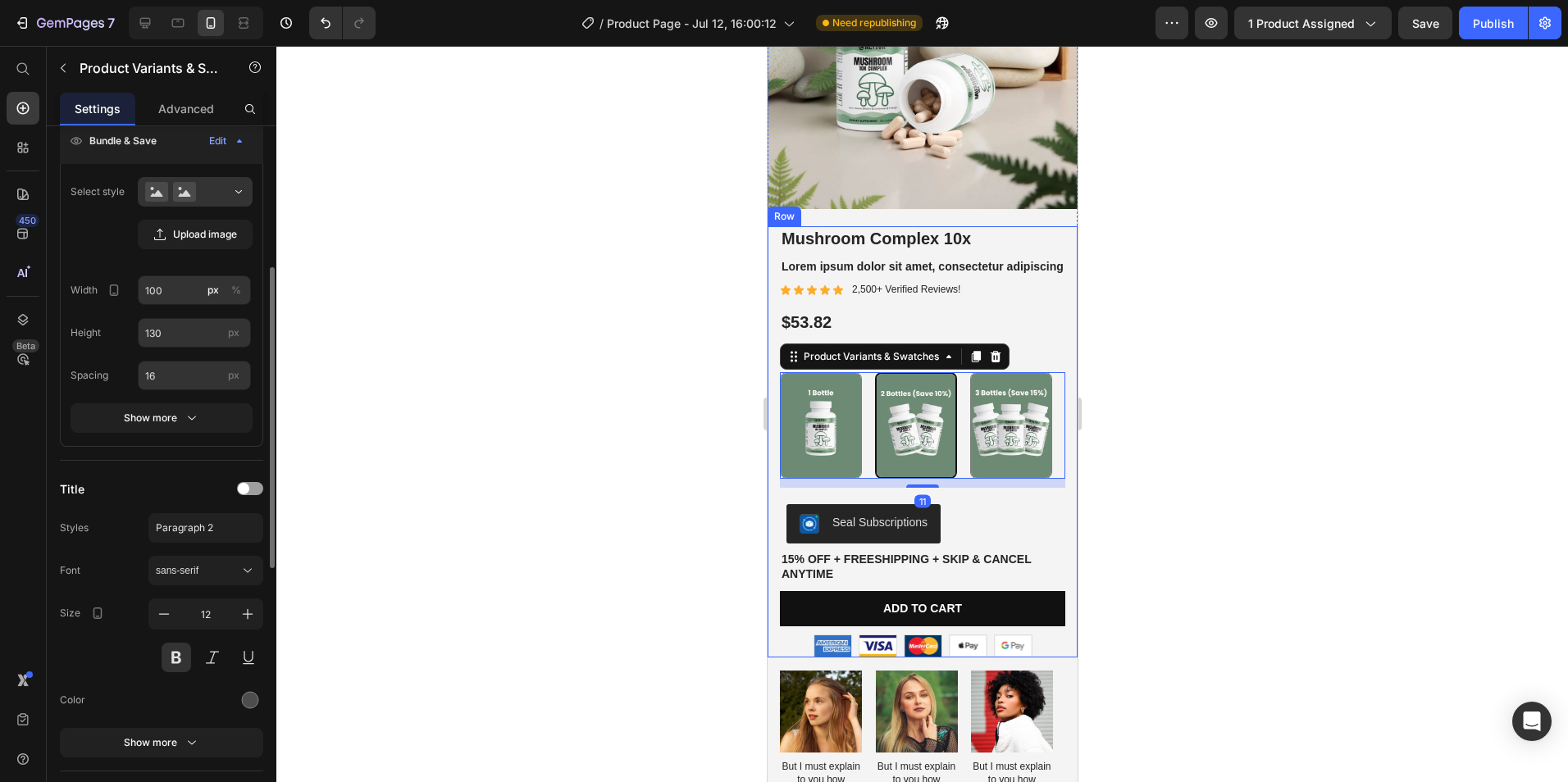 scroll, scrollTop: 246, scrollLeft: 0, axis: vertical 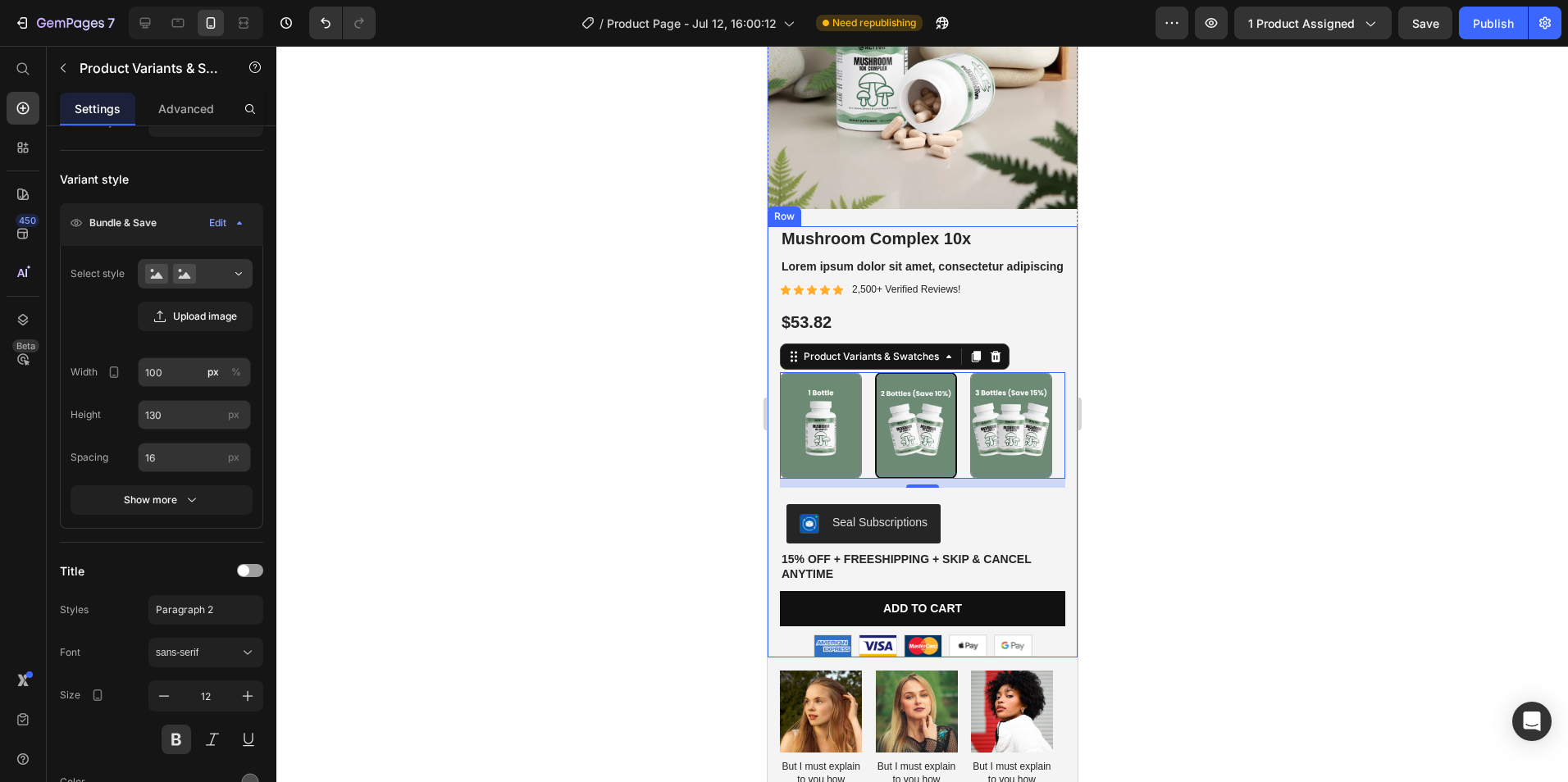 click 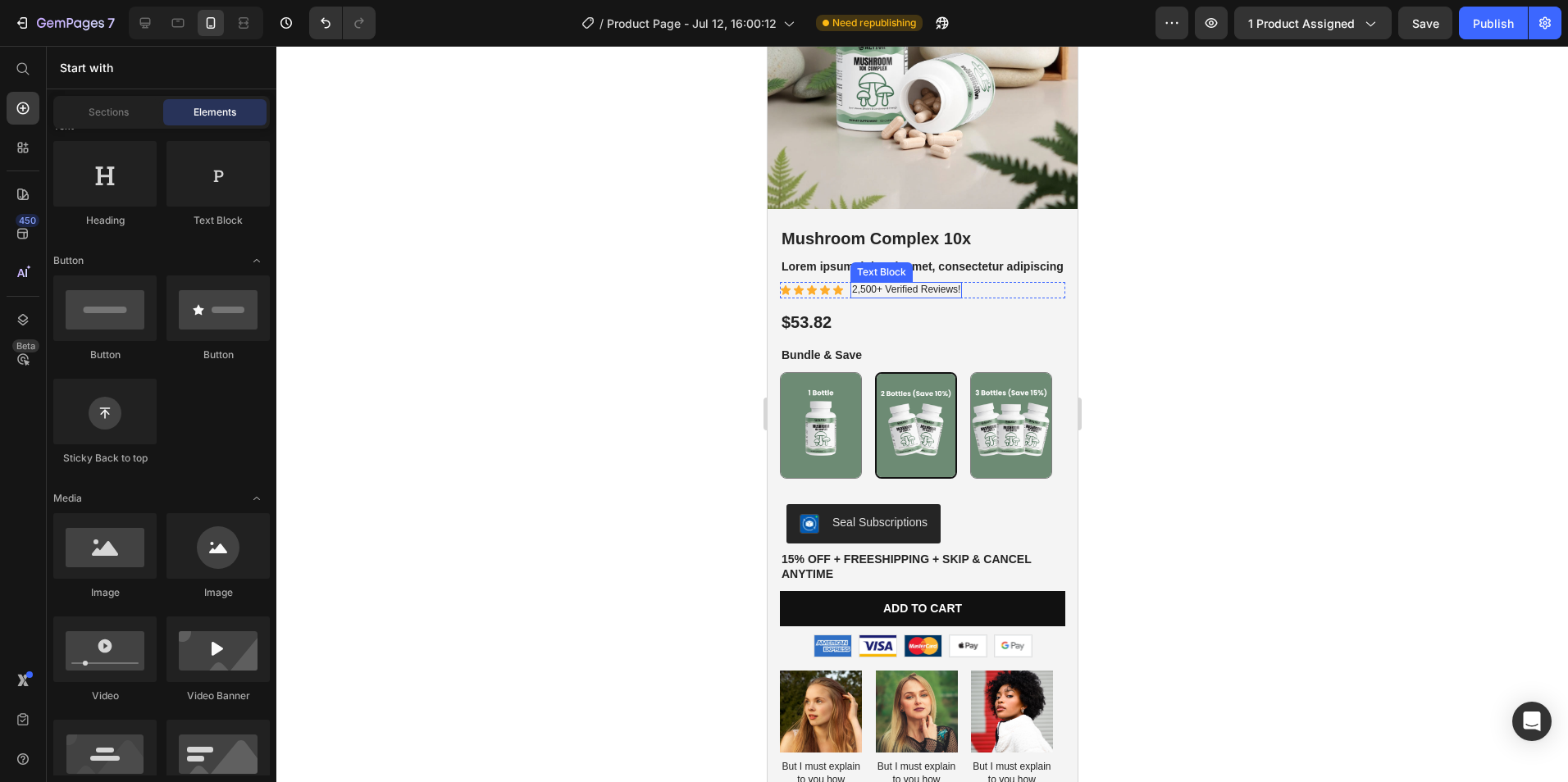 click on "2,500+ Verified Reviews! Text Block" at bounding box center [905, 290] 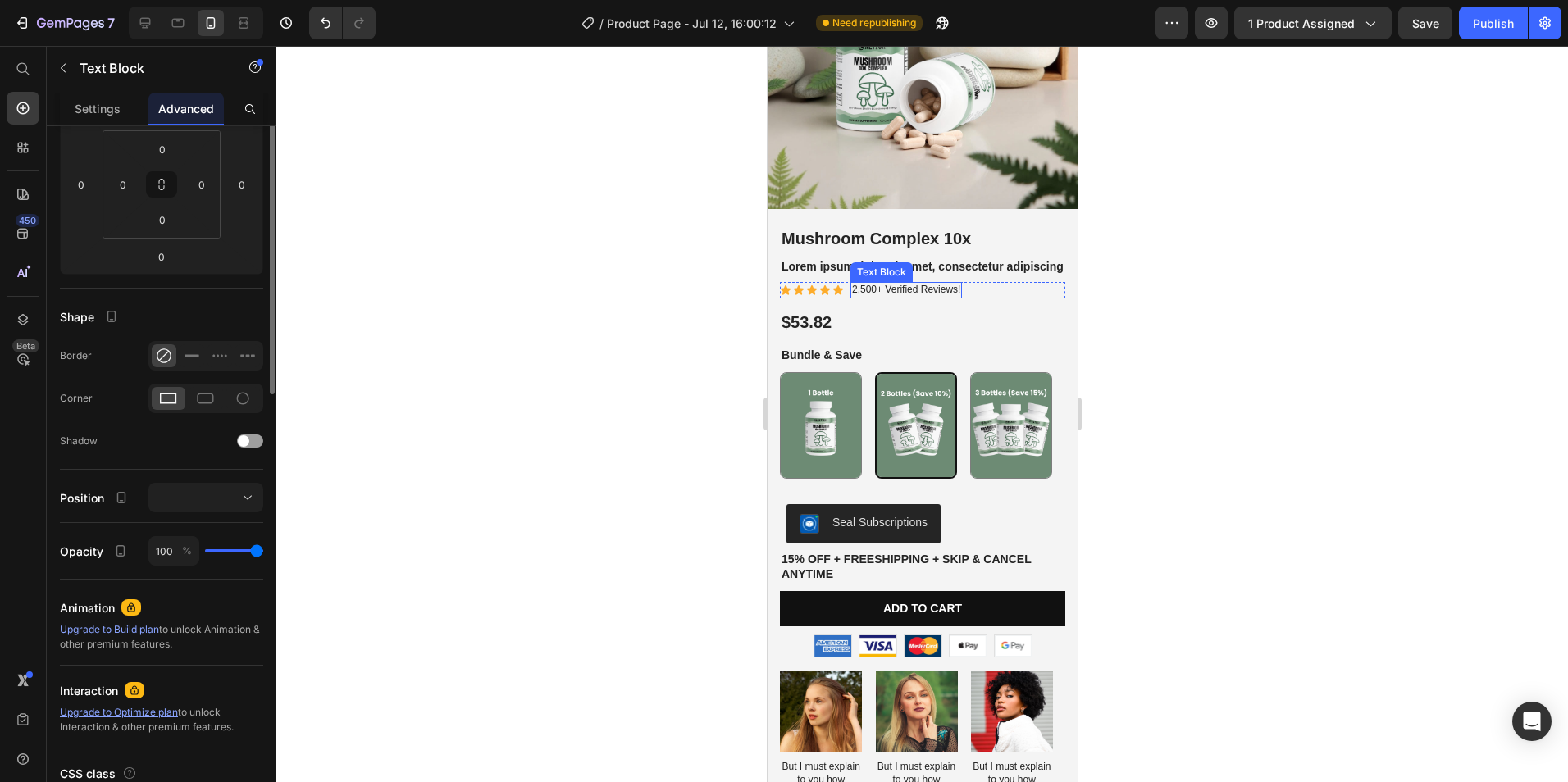 scroll, scrollTop: 0, scrollLeft: 0, axis: both 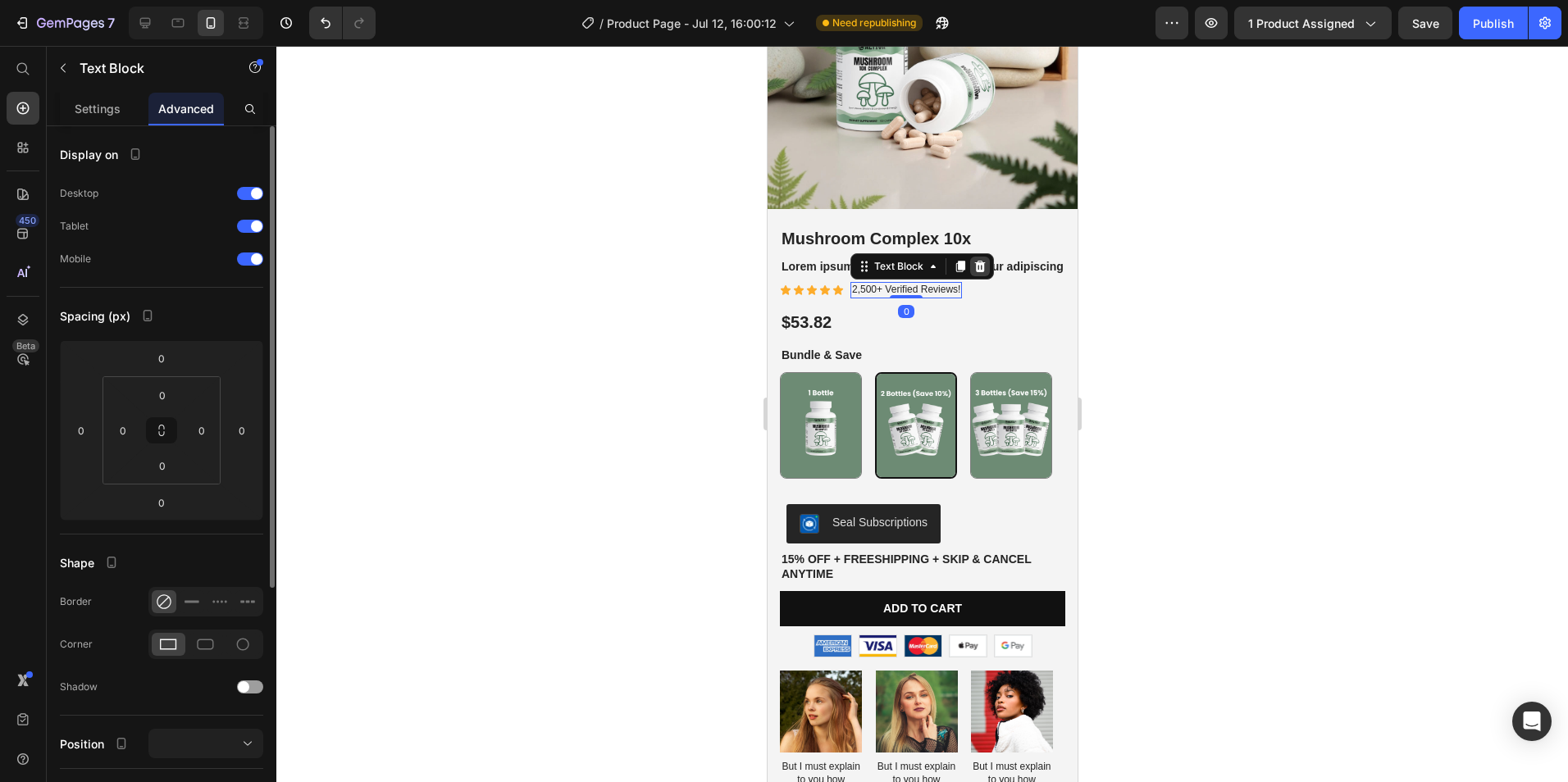 click 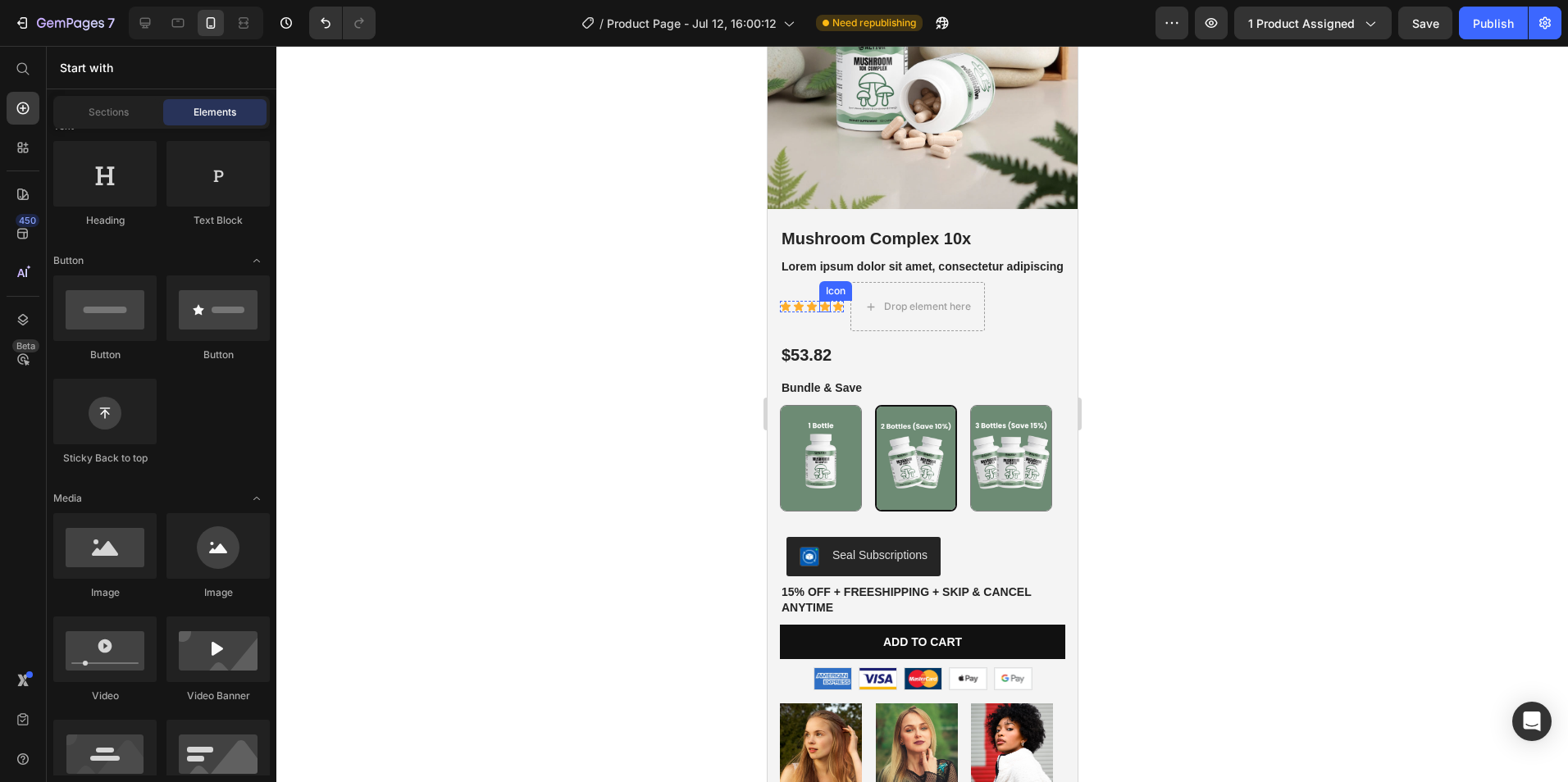 click on "Icon" at bounding box center [824, 307] 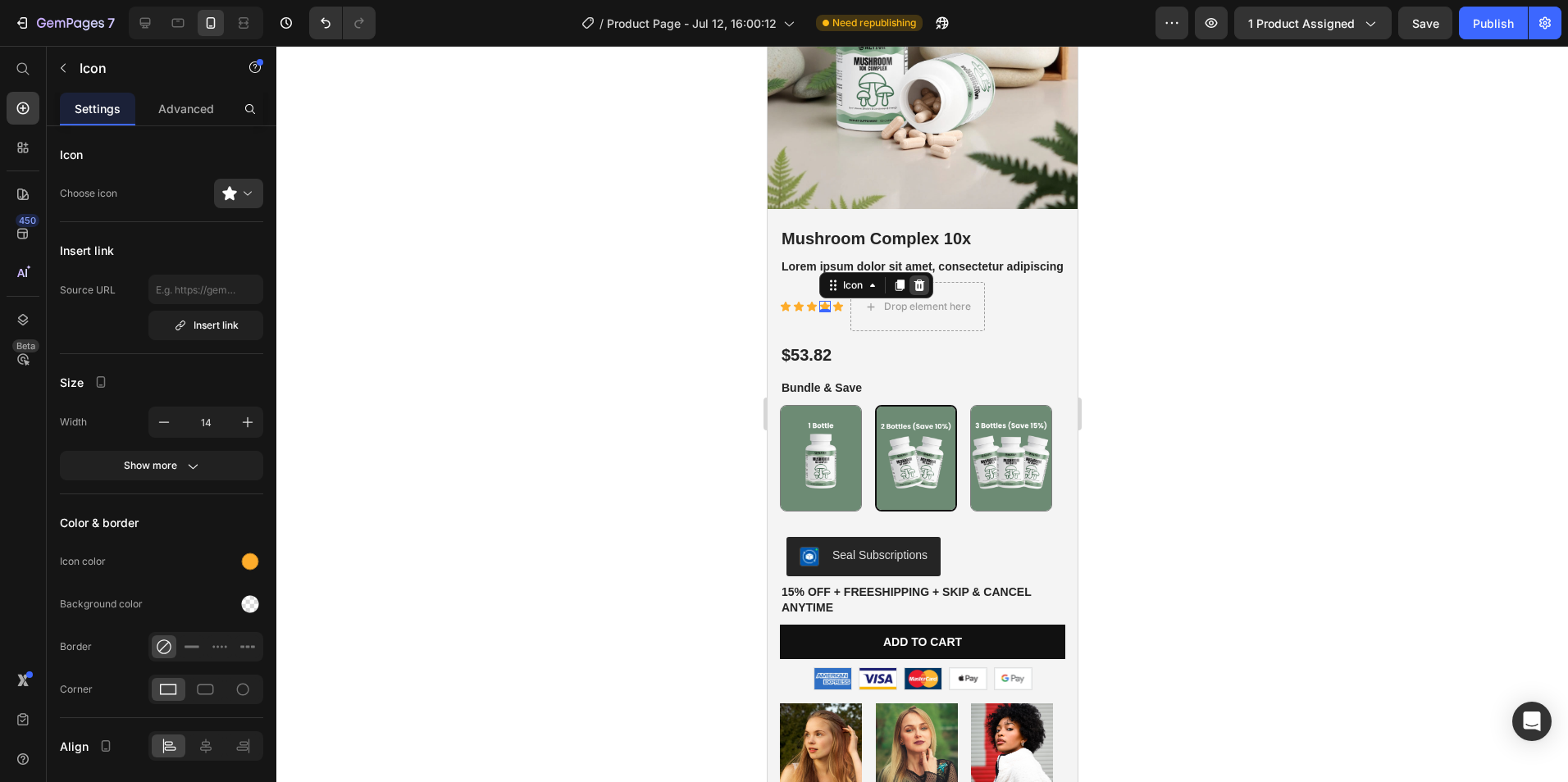 click 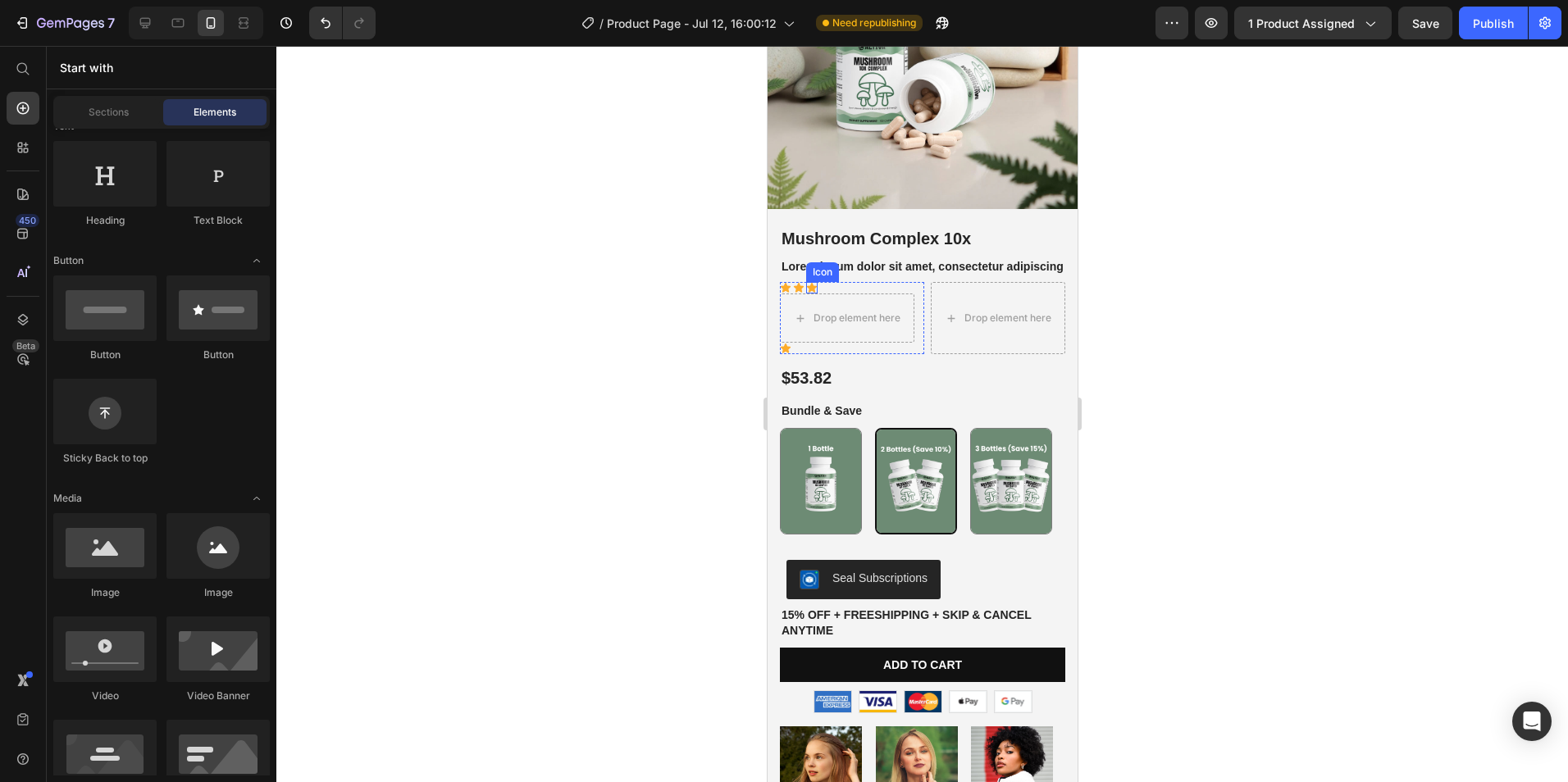 click on "Icon" at bounding box center [811, 288] 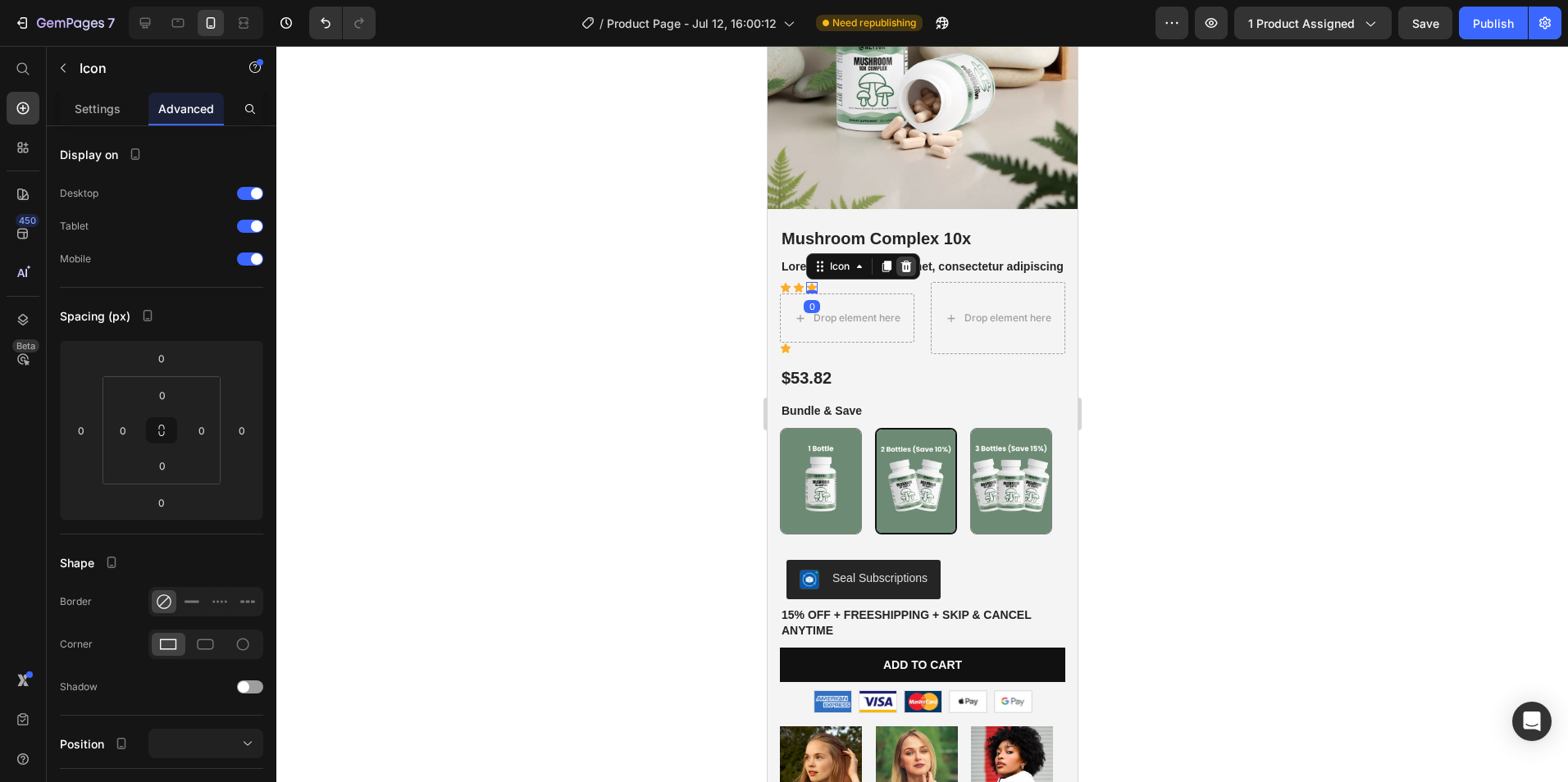 click 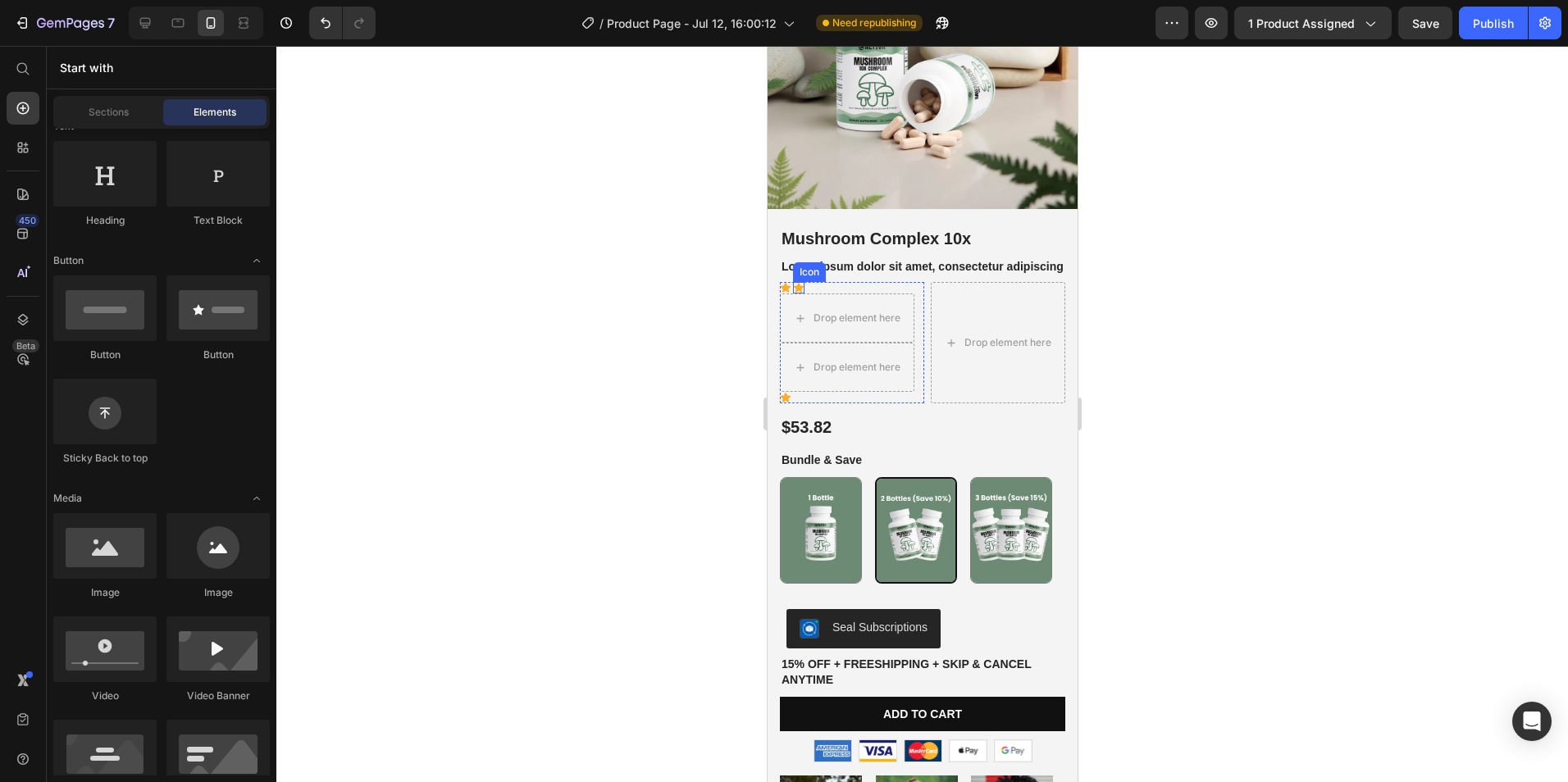 click 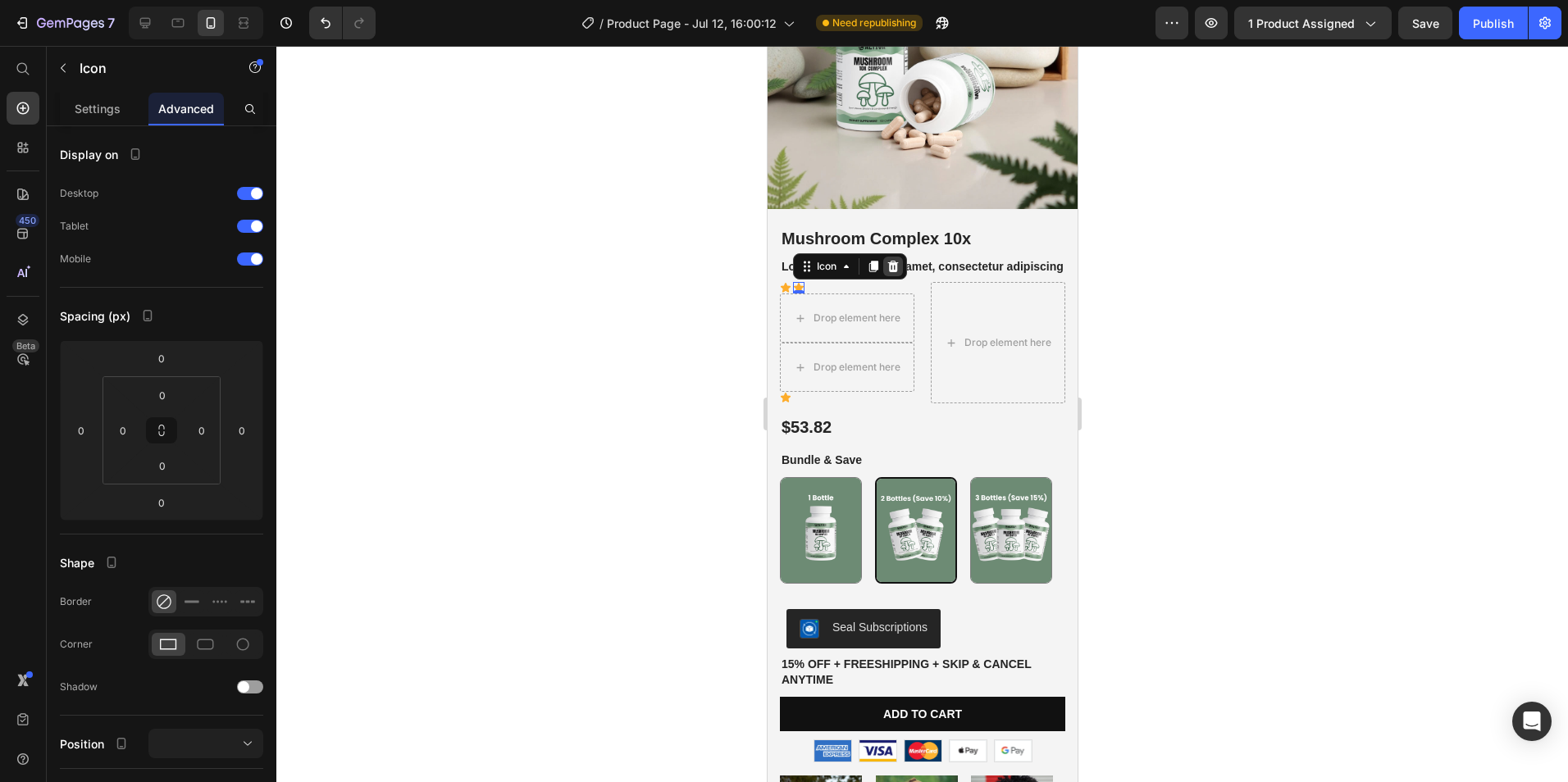 click 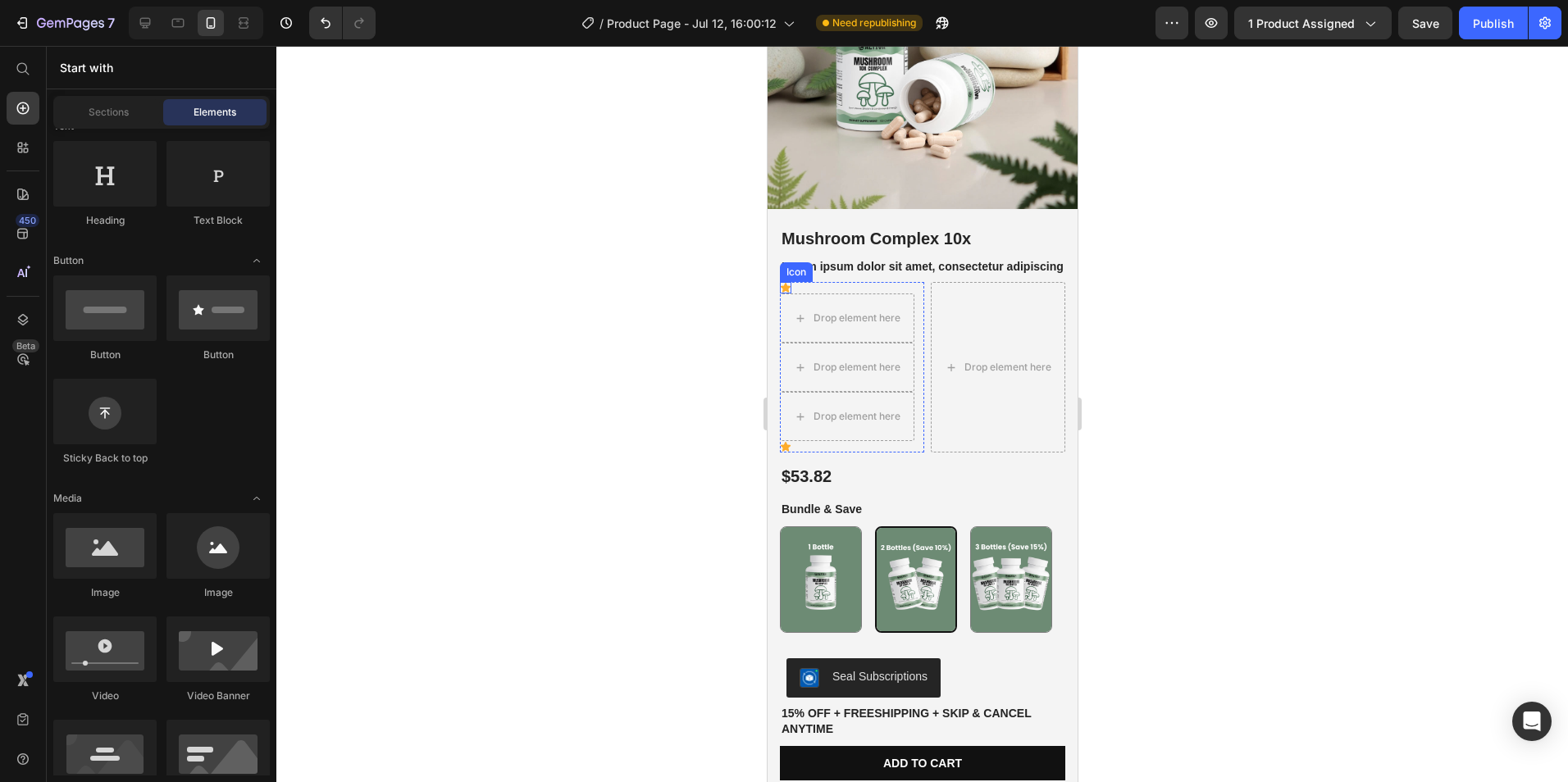 click on "Icon" at bounding box center [785, 288] 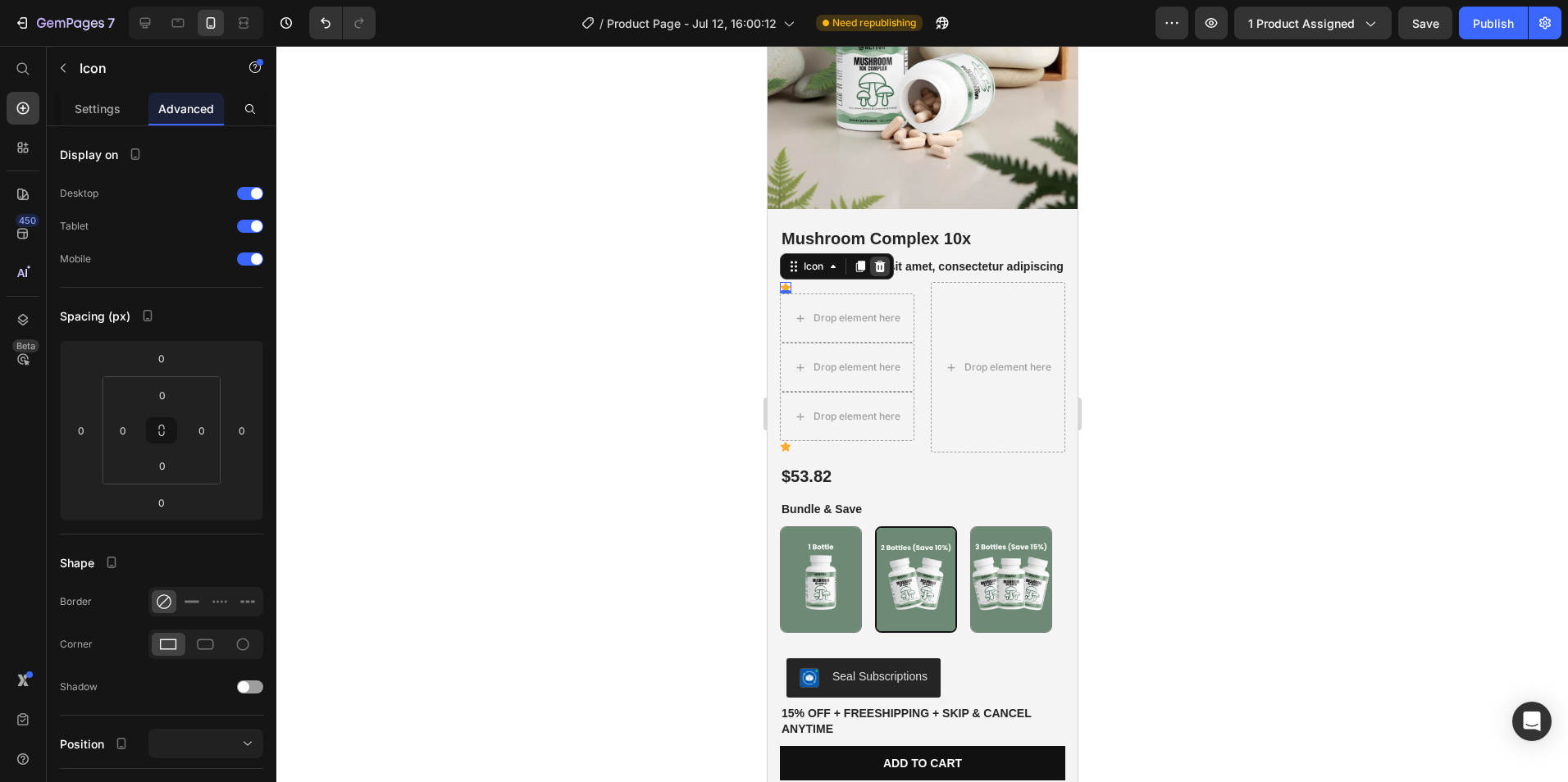 click 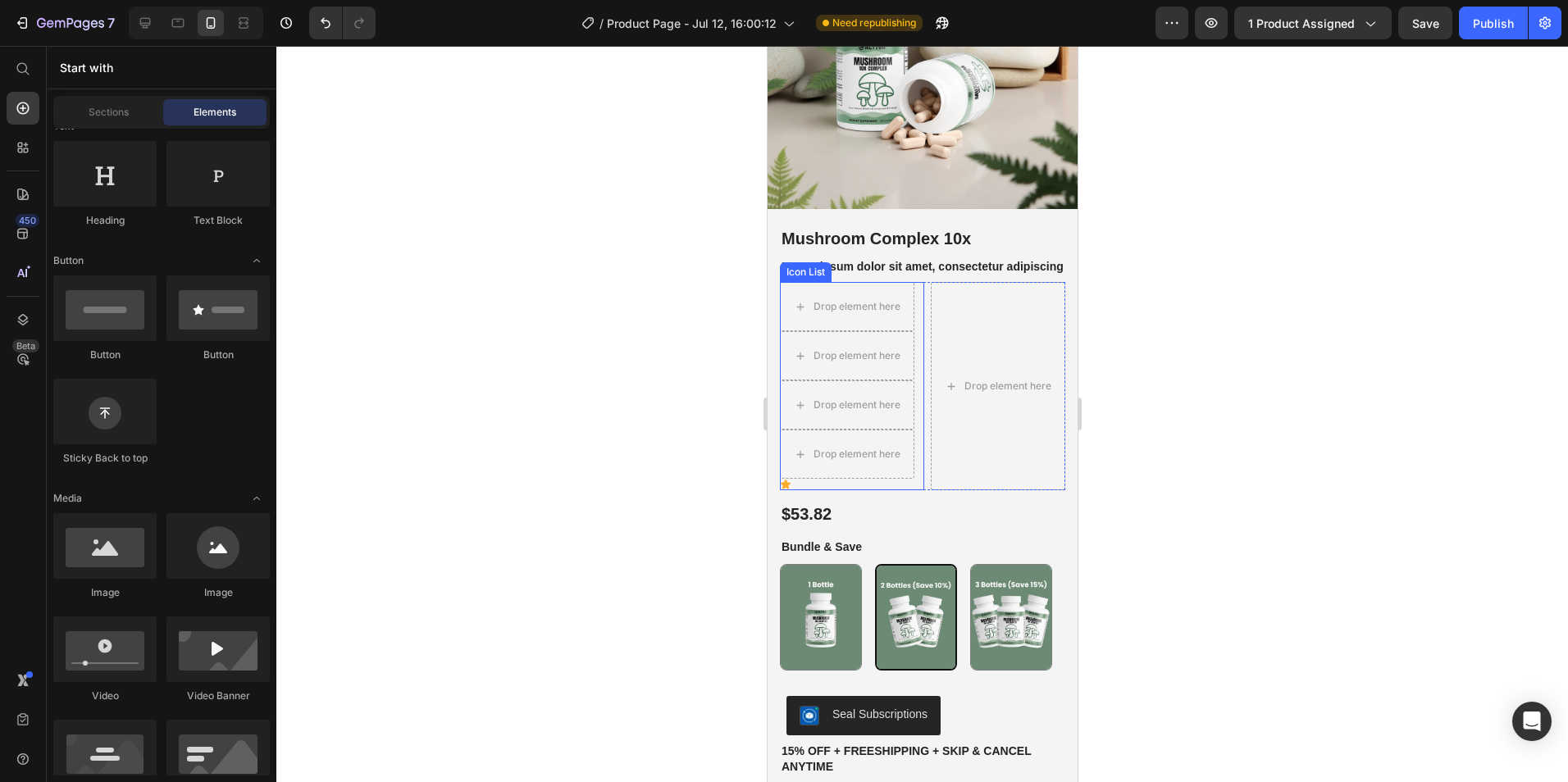 click 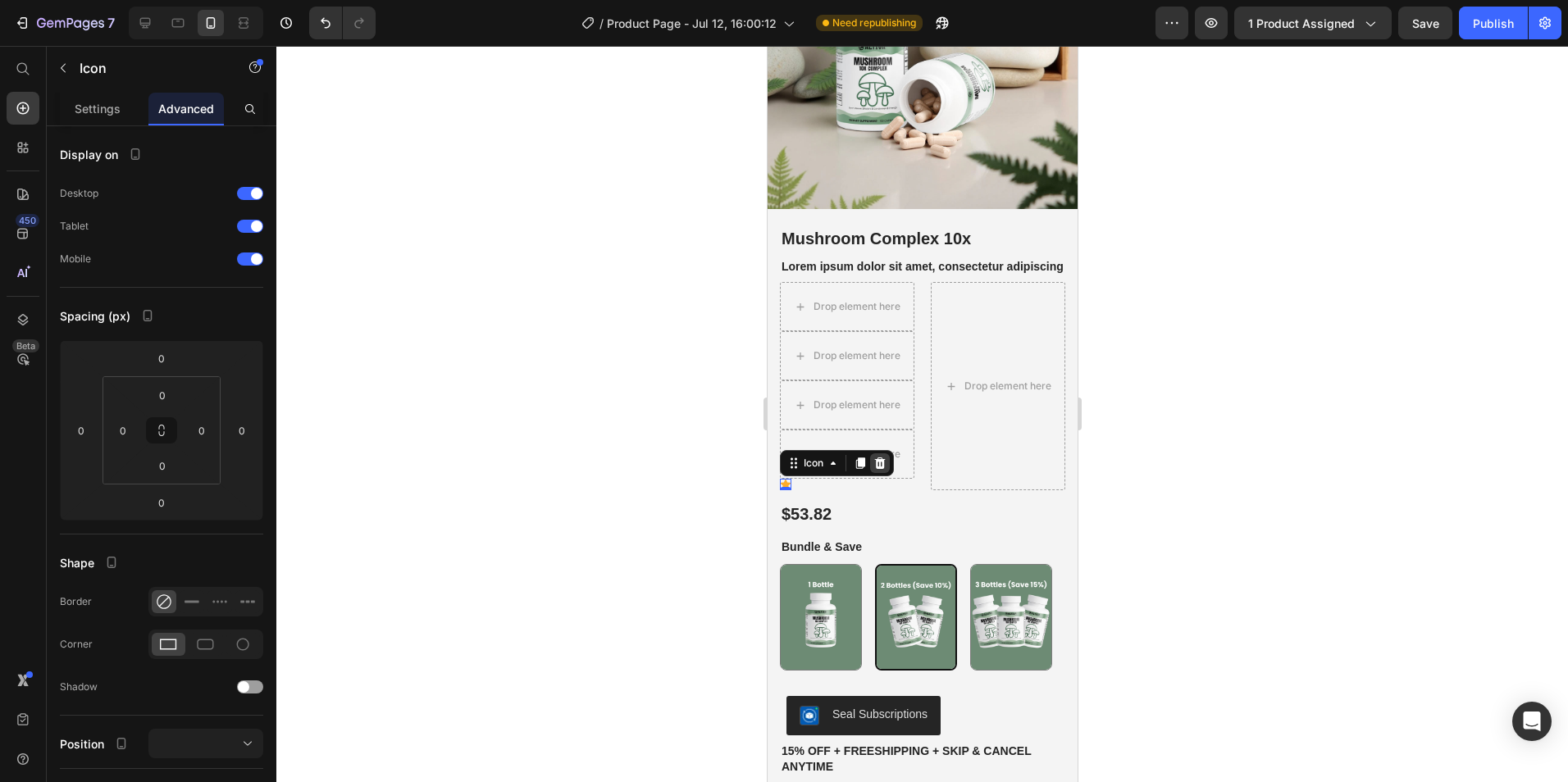 click 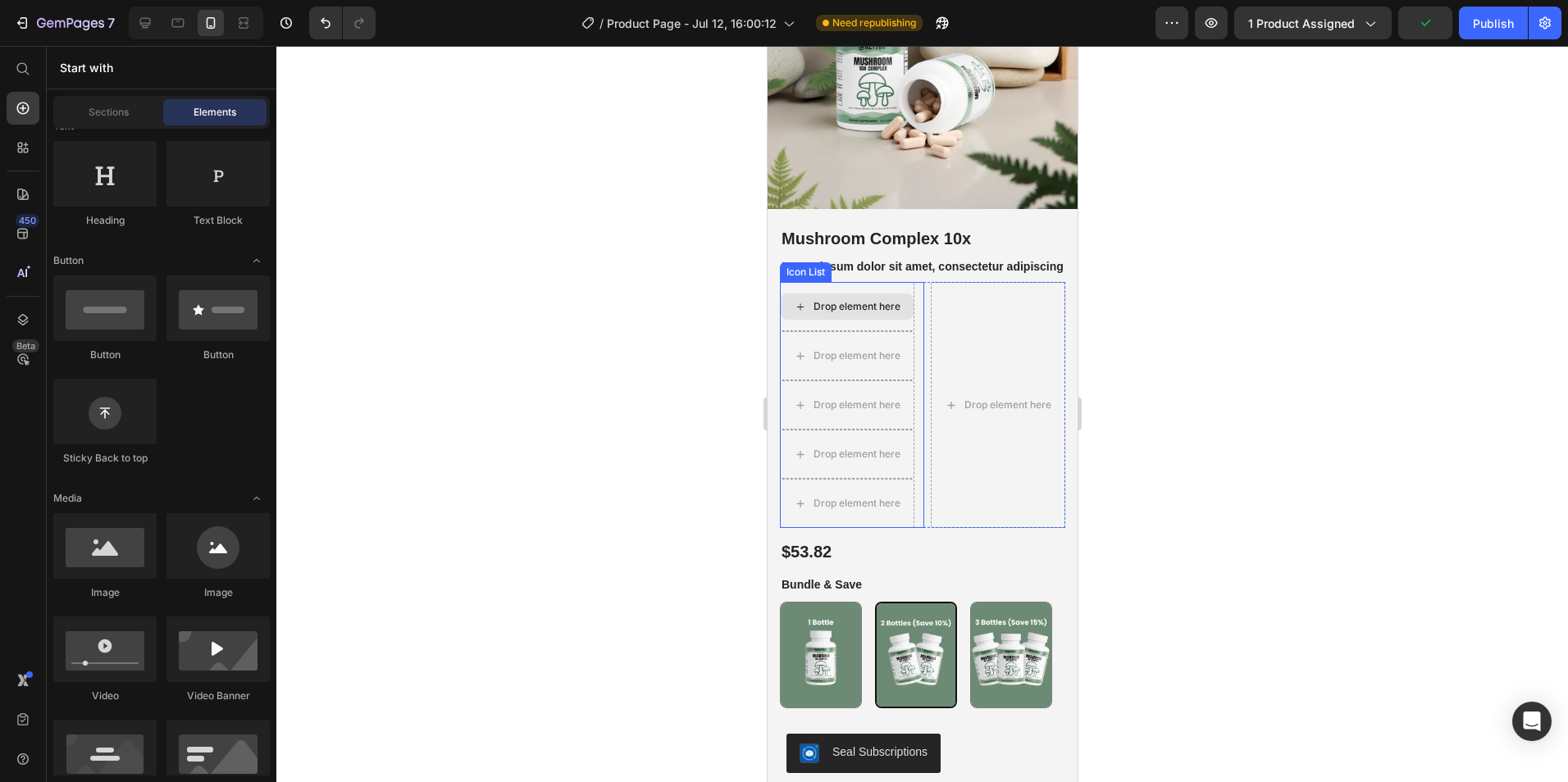 click on "Drop element here" at bounding box center [846, 307] 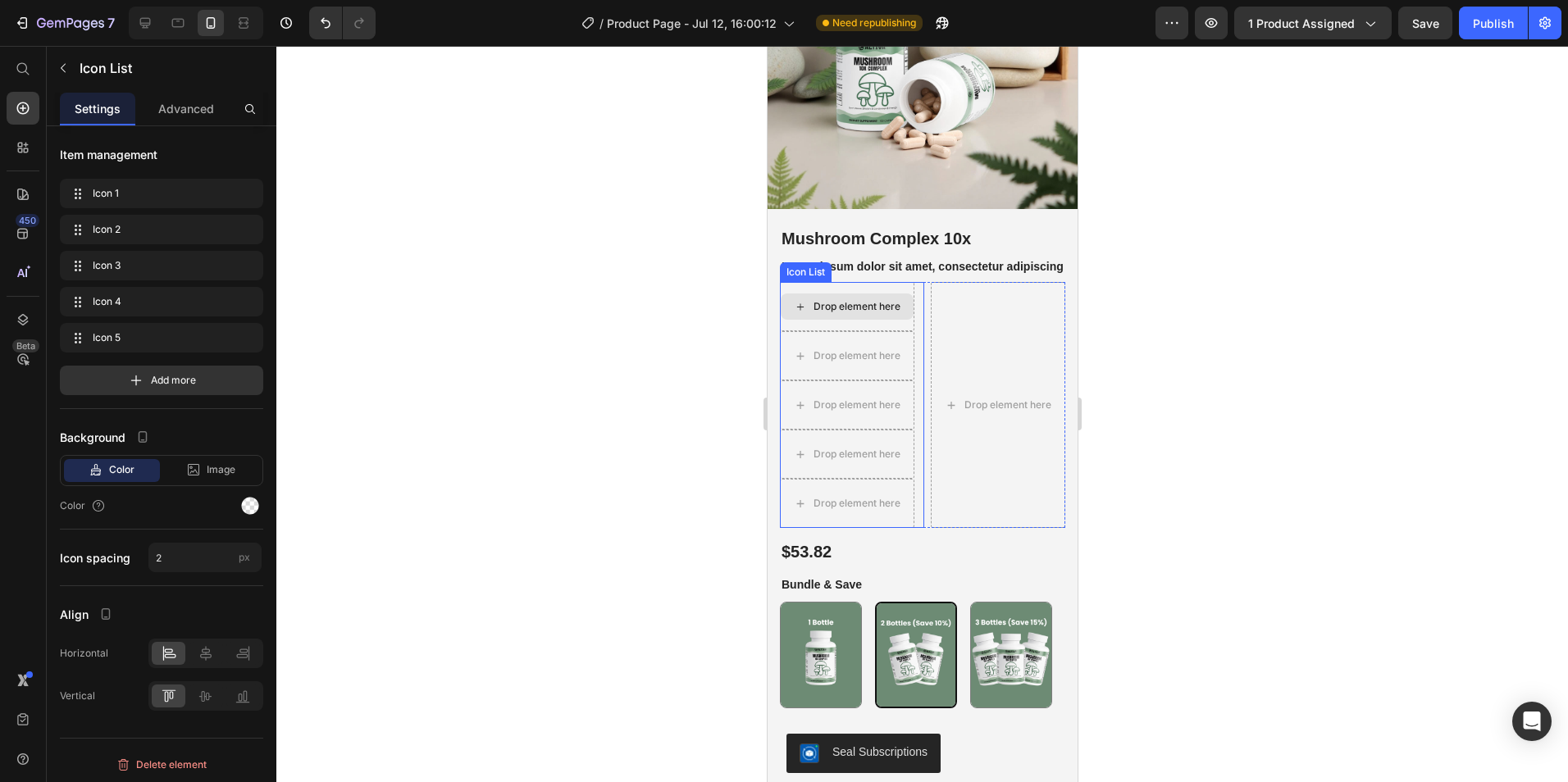 click on "Drop element here" at bounding box center (846, 307) 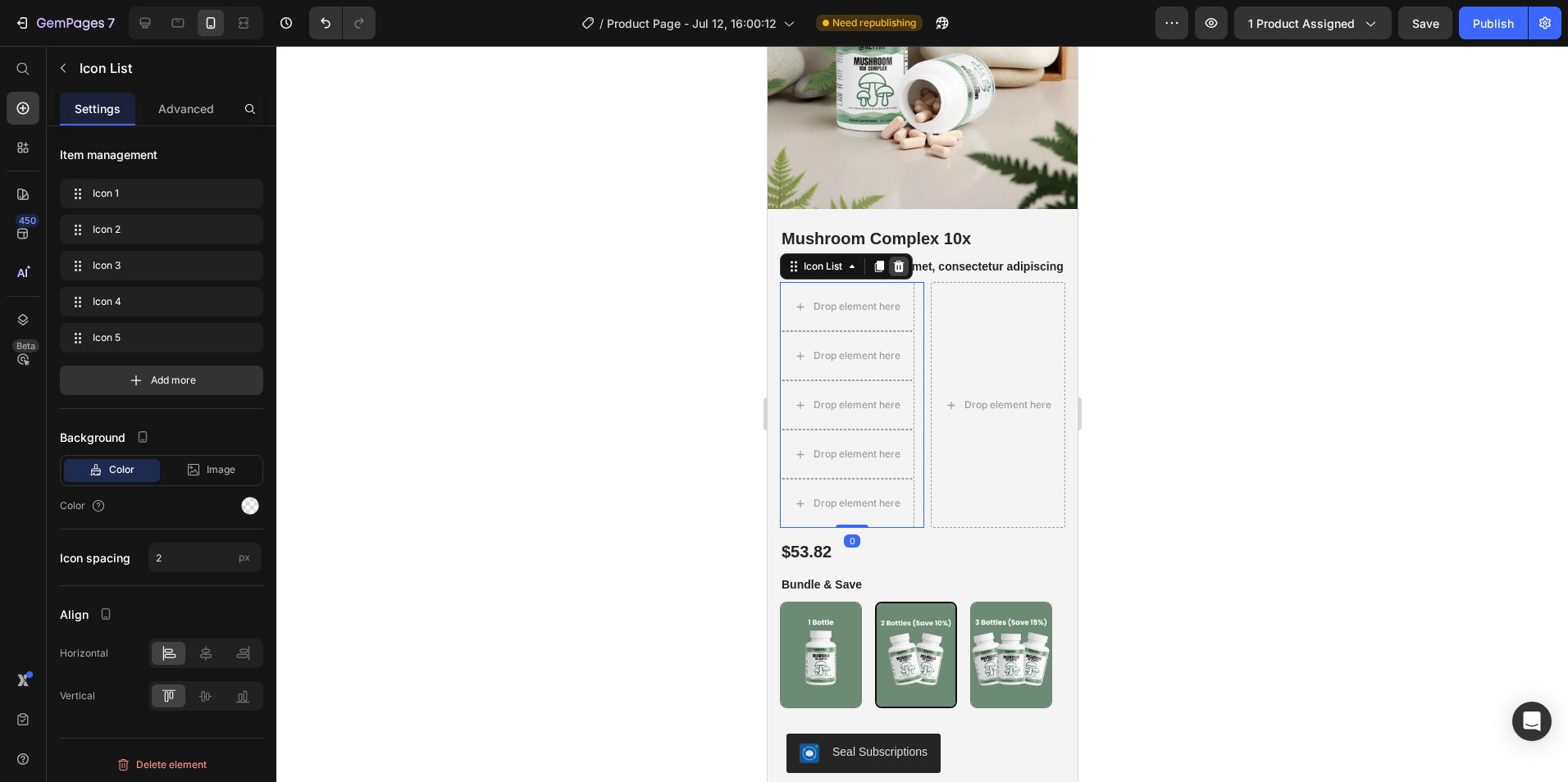 click 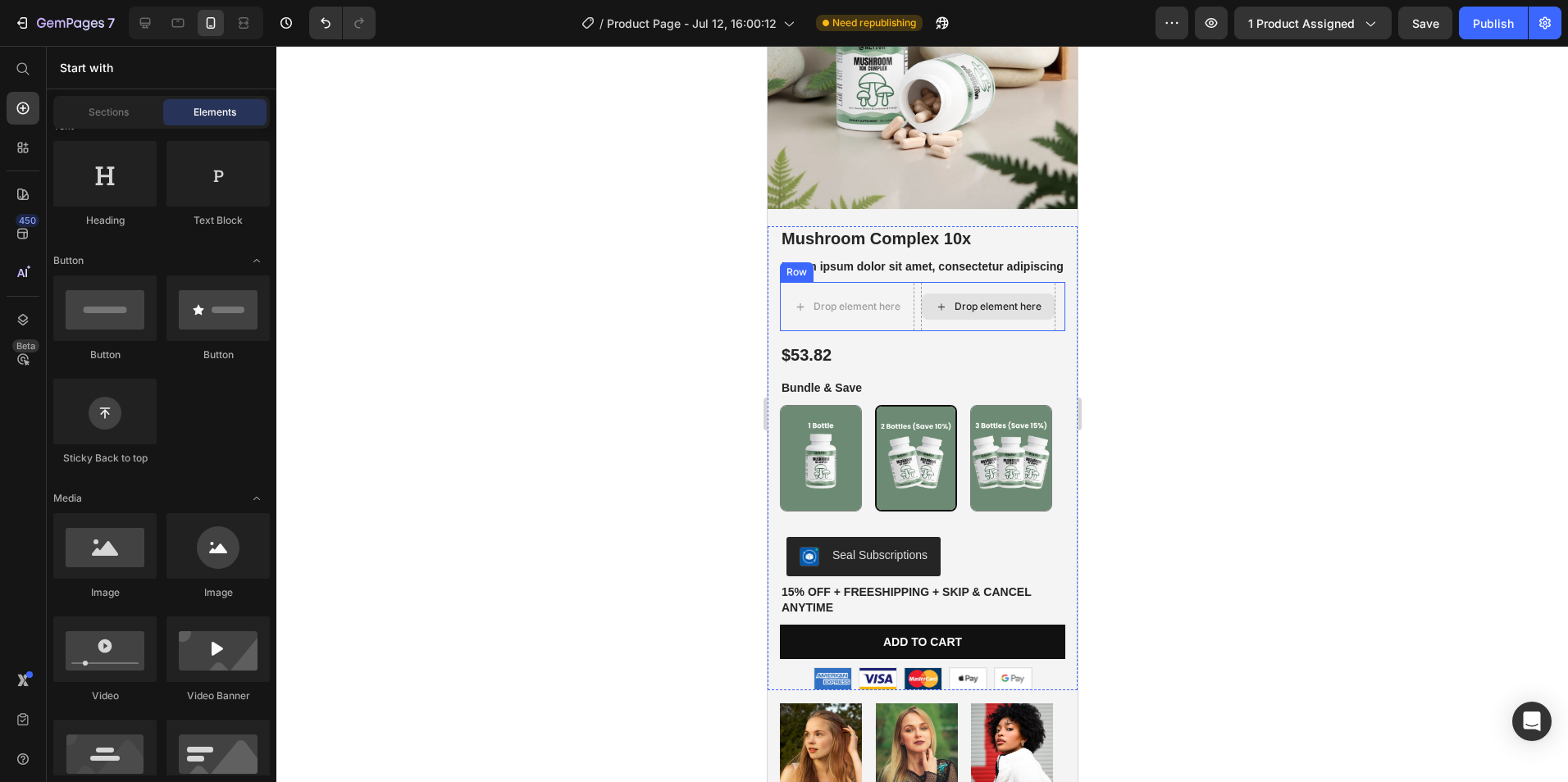click on "Drop element here" at bounding box center [997, 307] 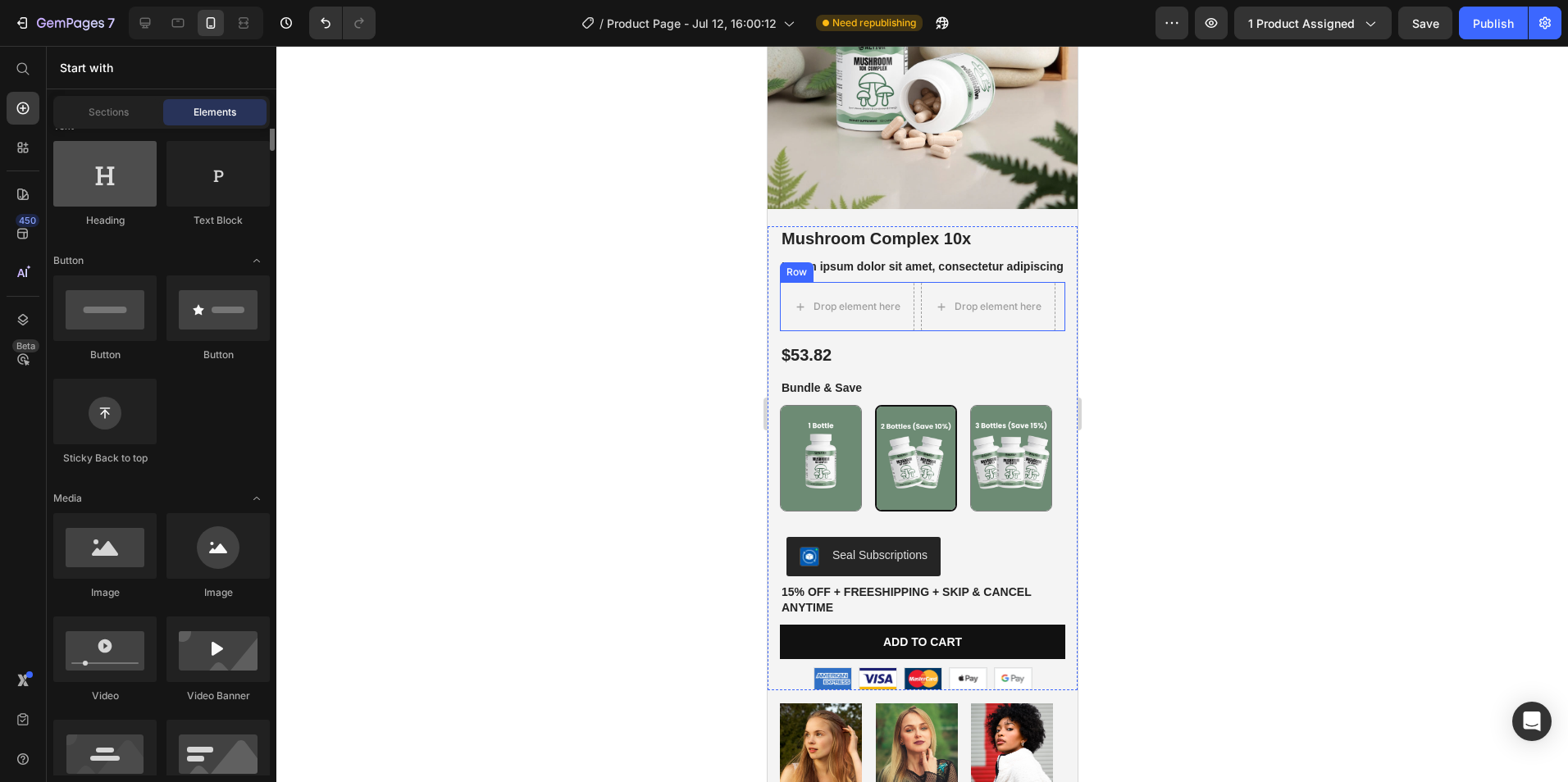 scroll, scrollTop: 0, scrollLeft: 0, axis: both 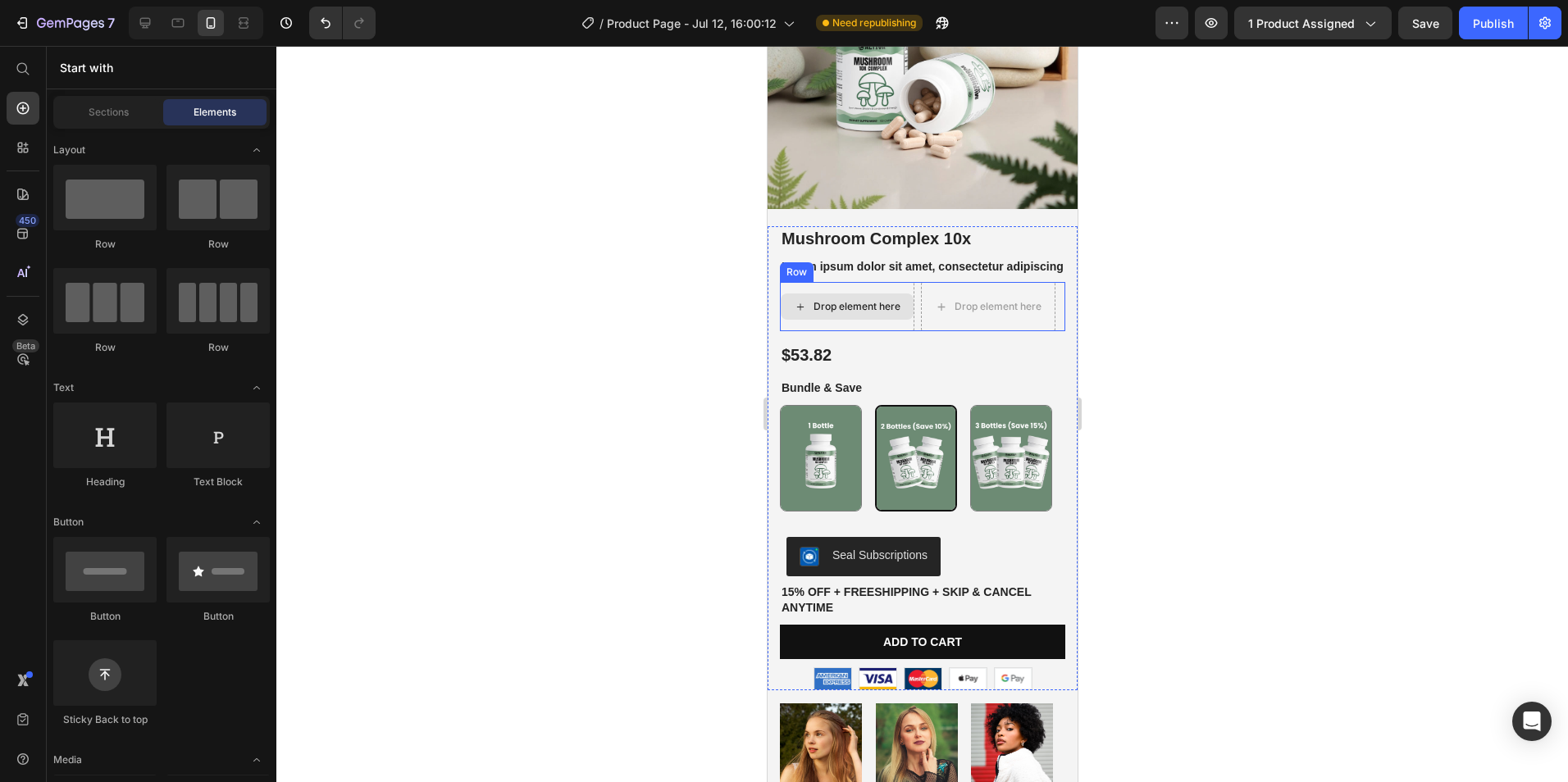click on "Drop element here" at bounding box center (856, 307) 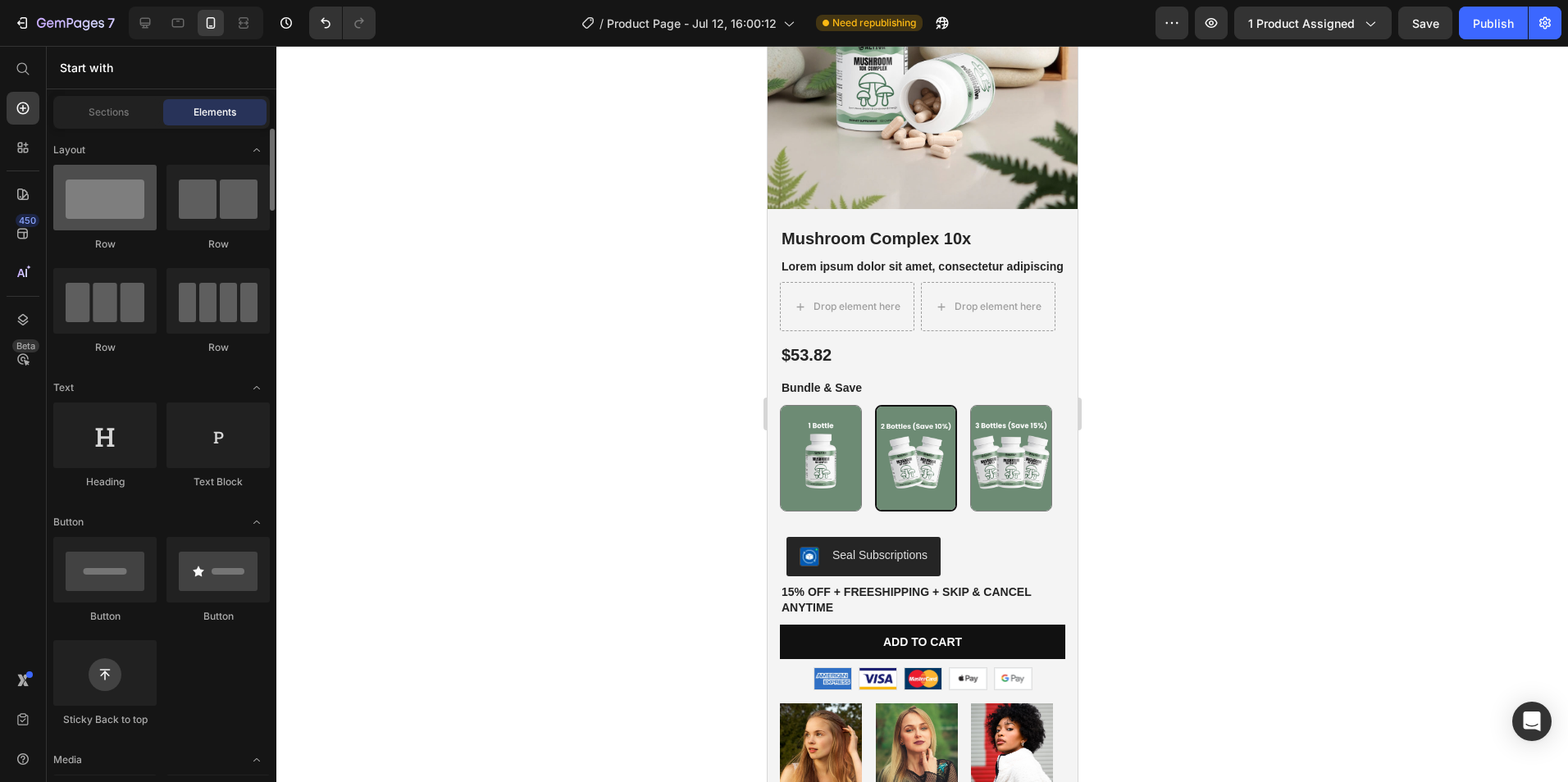 click at bounding box center [105, 198] 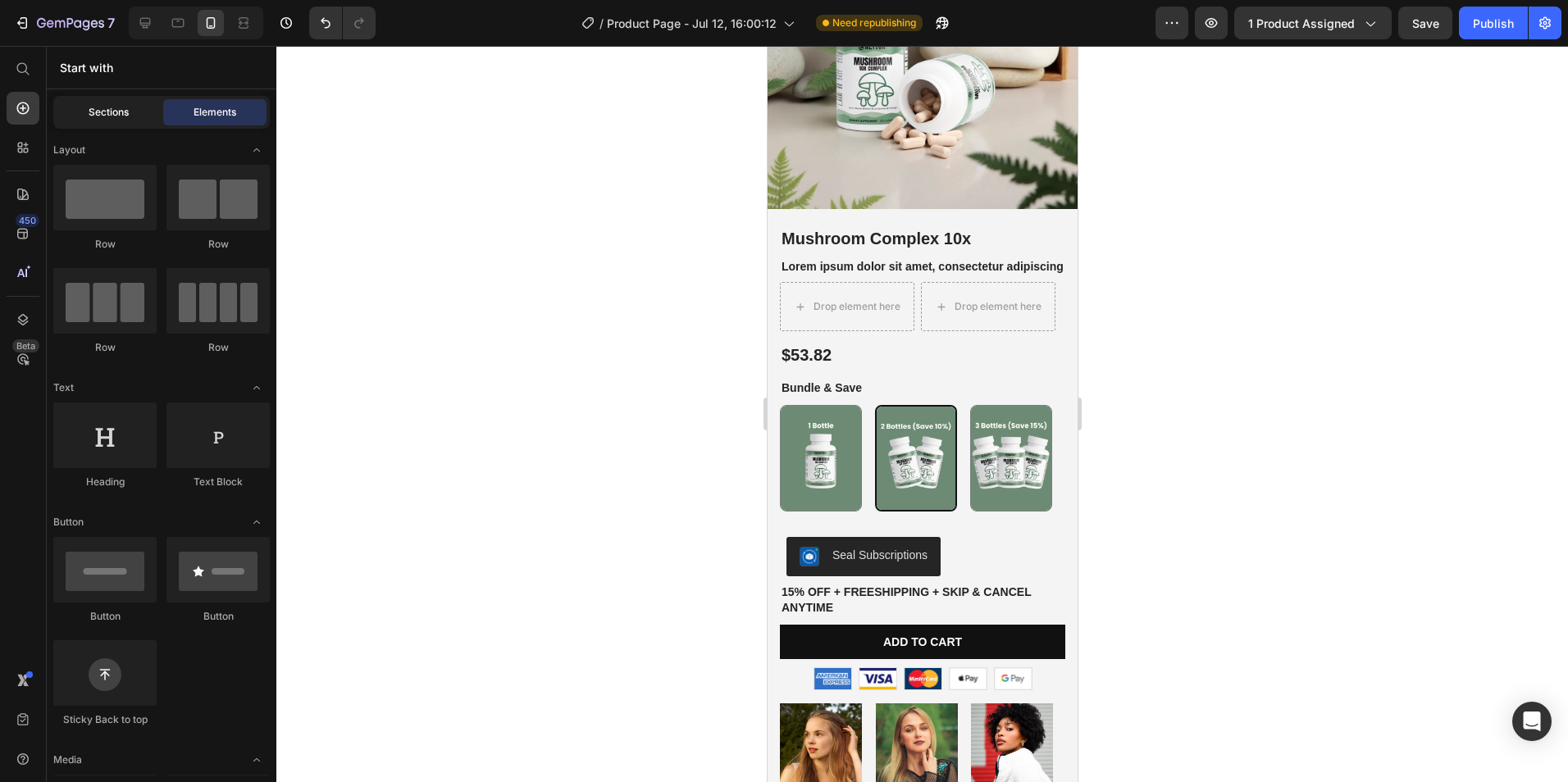 click on "Sections" 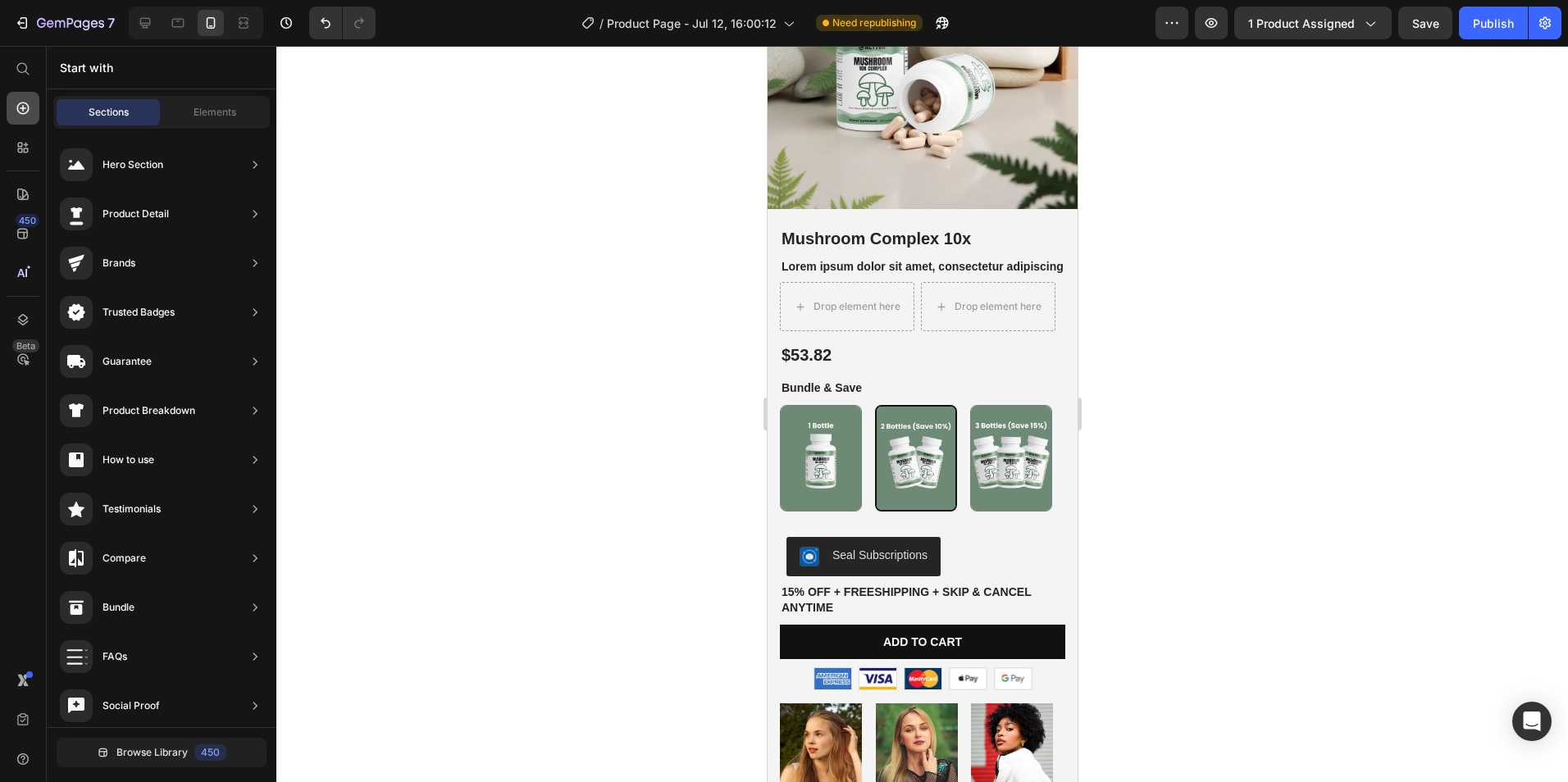click 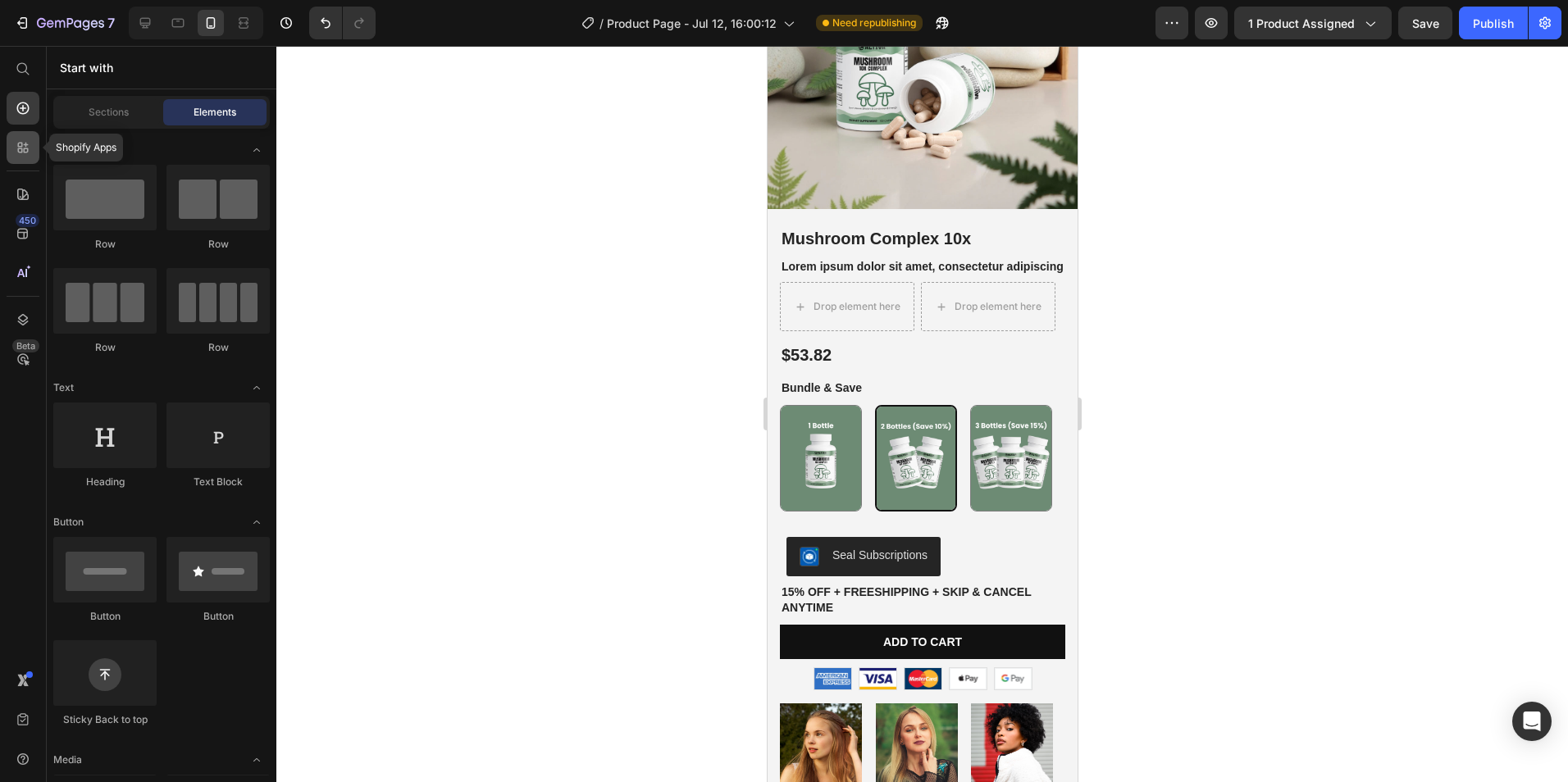 click 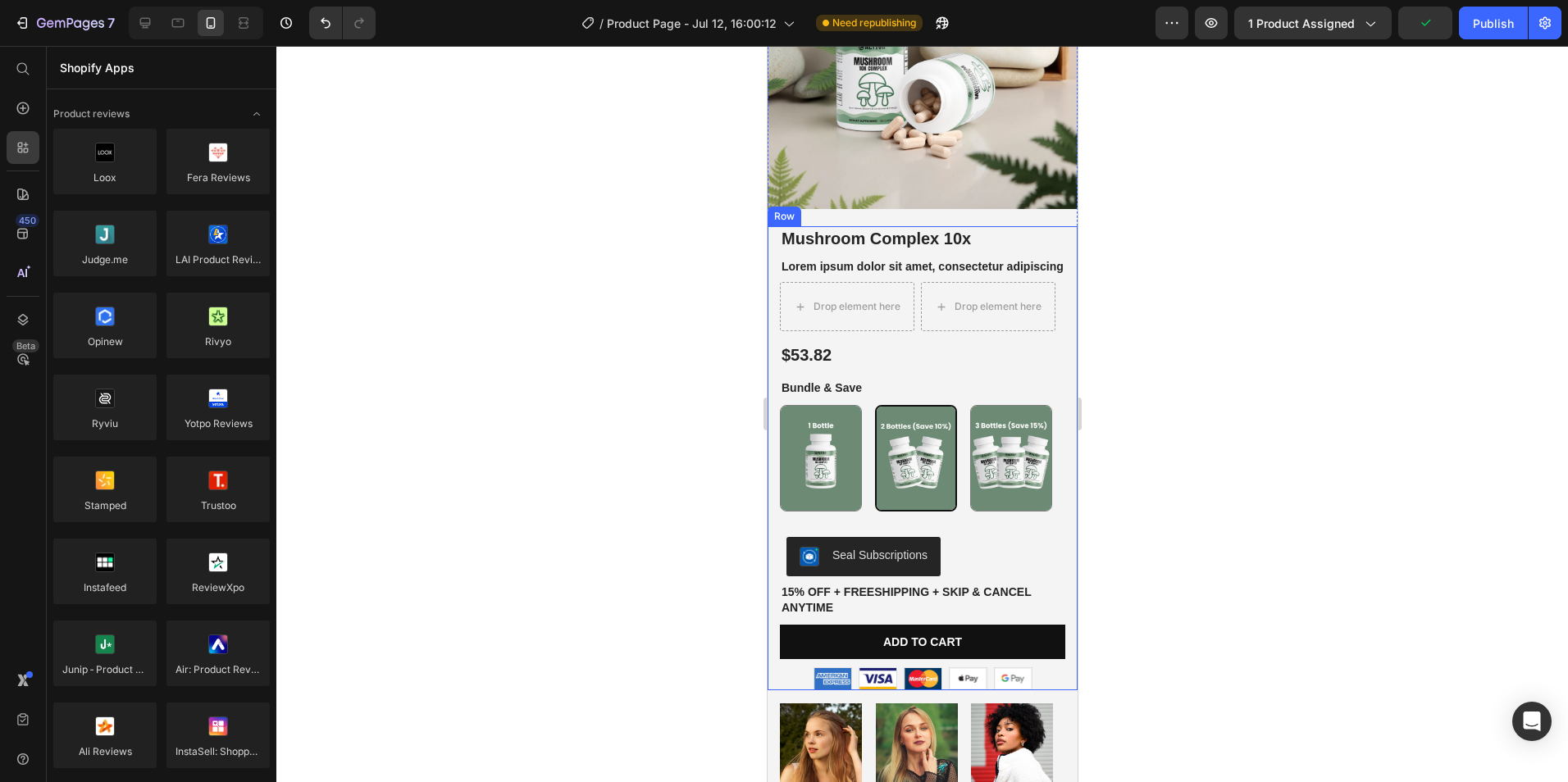 click on "Drop element here" at bounding box center [856, 307] 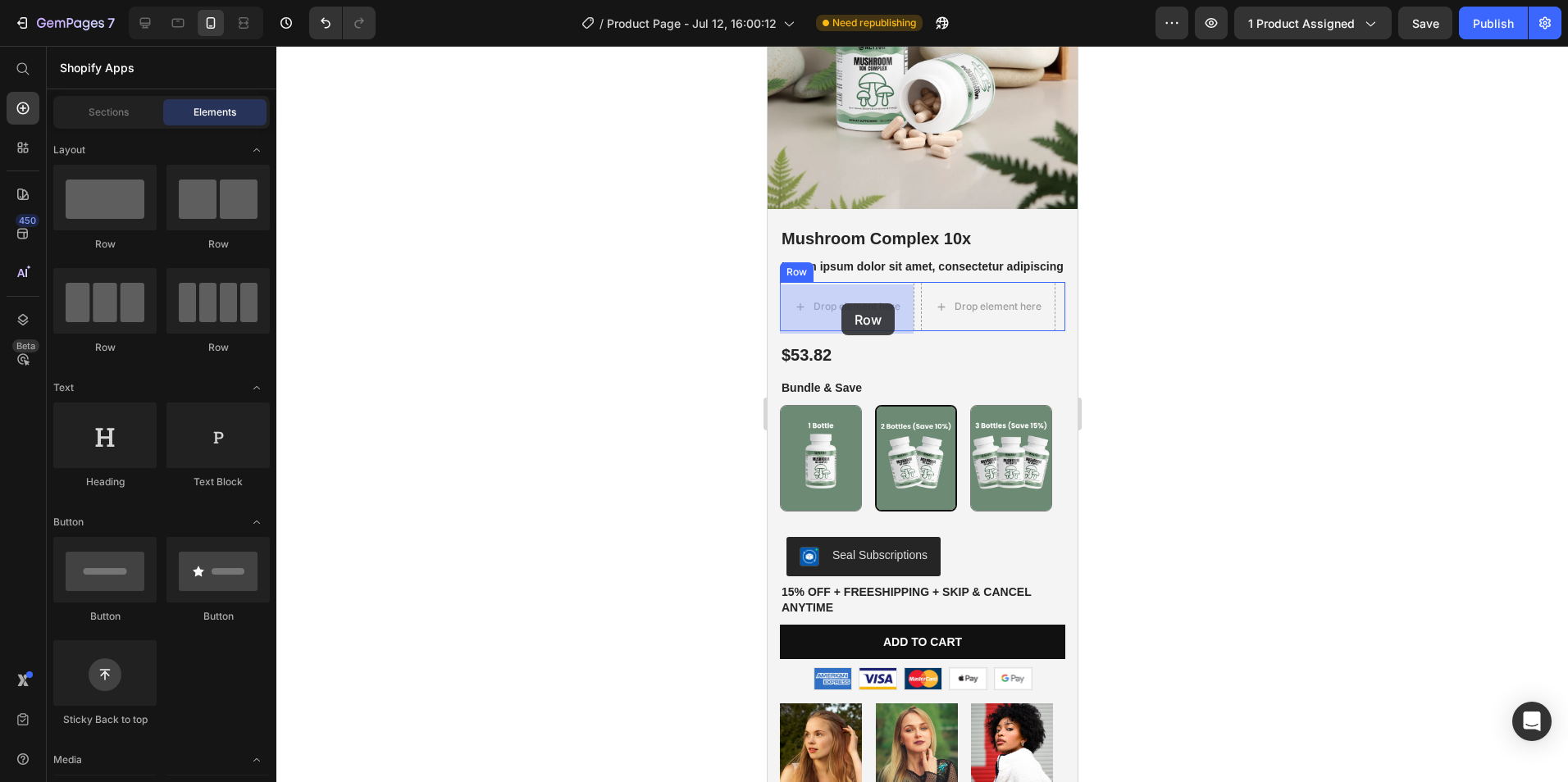 drag, startPoint x: 883, startPoint y: 246, endPoint x: 841, endPoint y: 303, distance: 70.80254 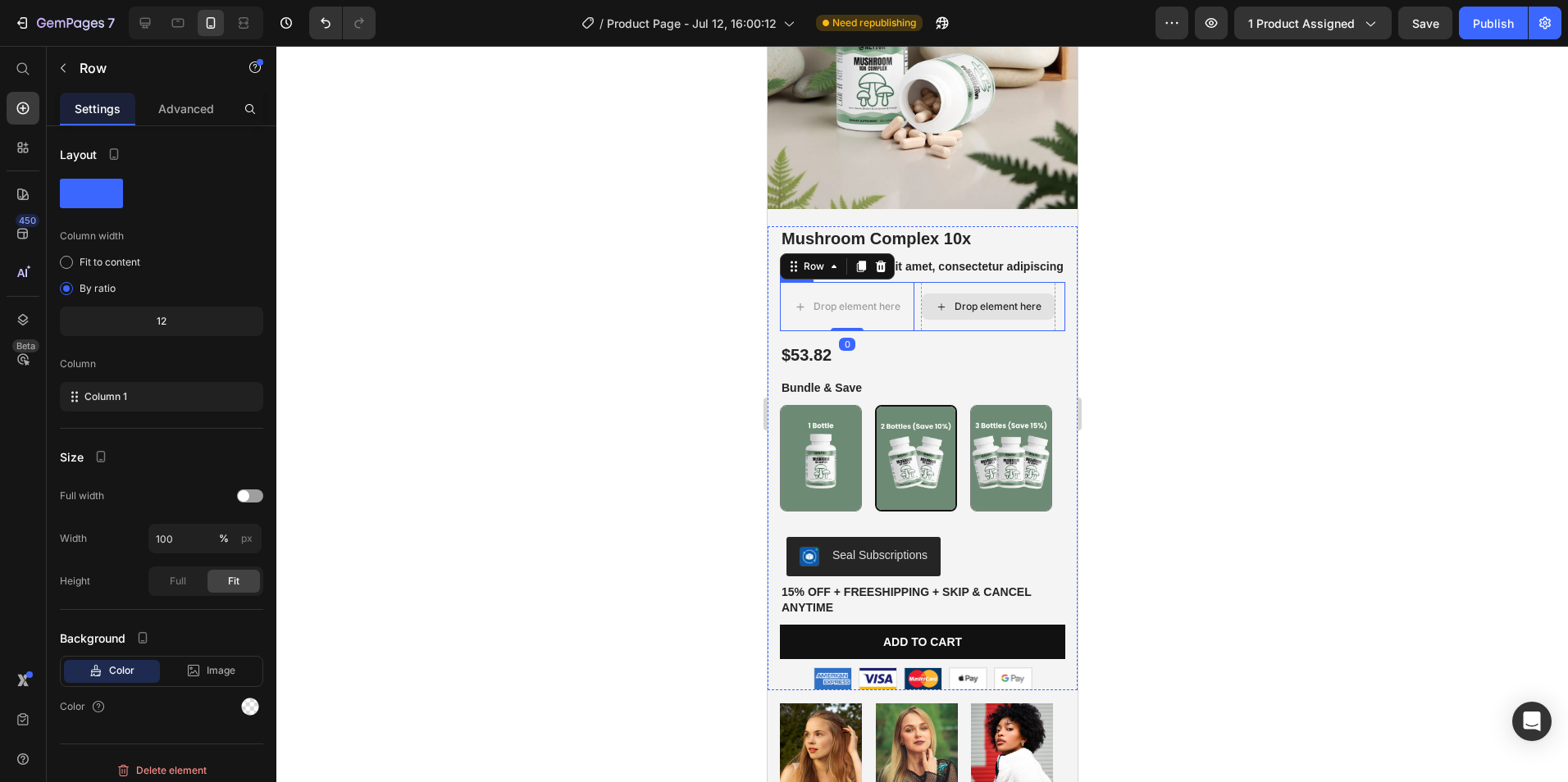 click on "Drop element here" at bounding box center (997, 307) 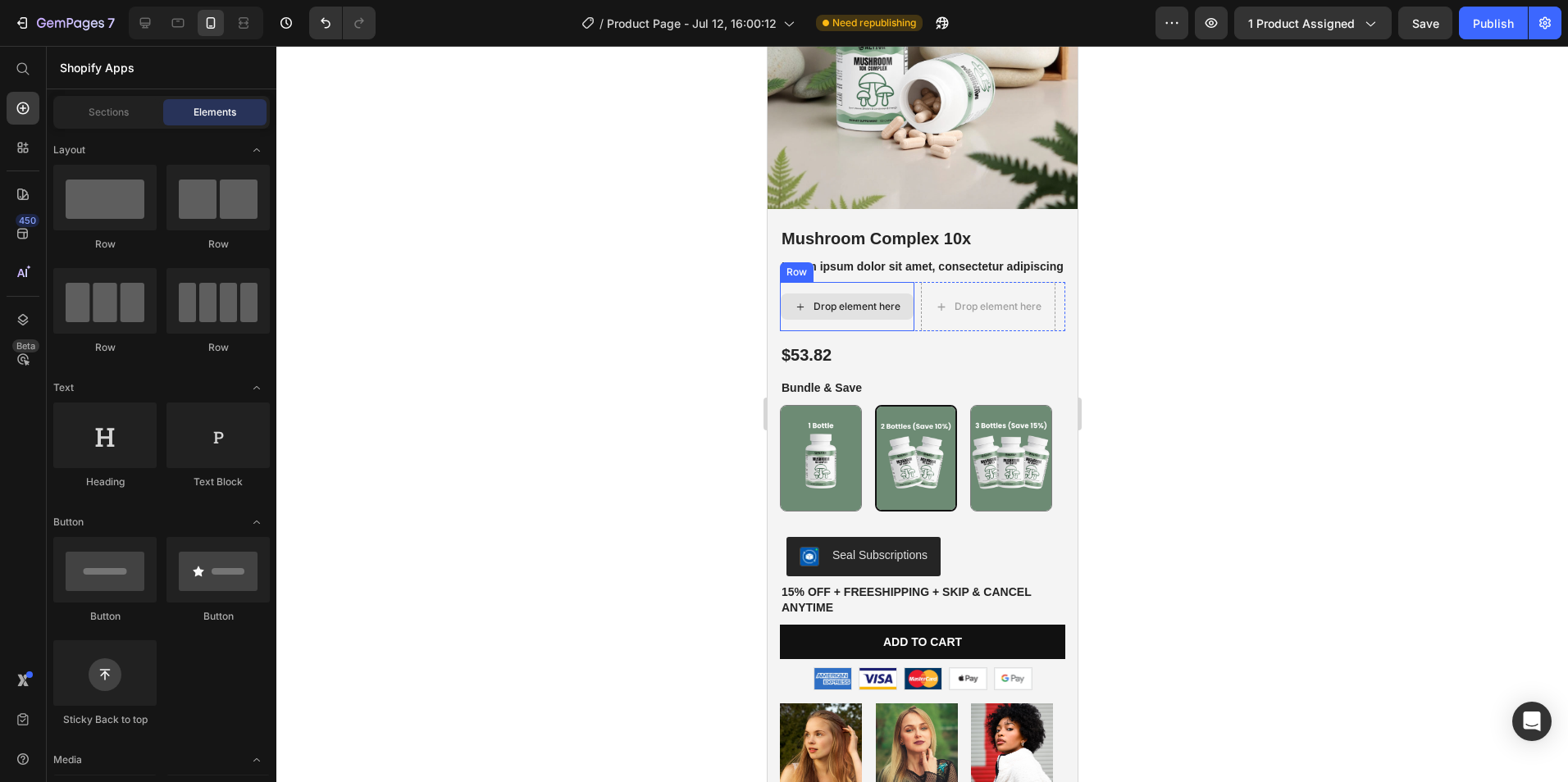 click on "Drop element here" at bounding box center (856, 307) 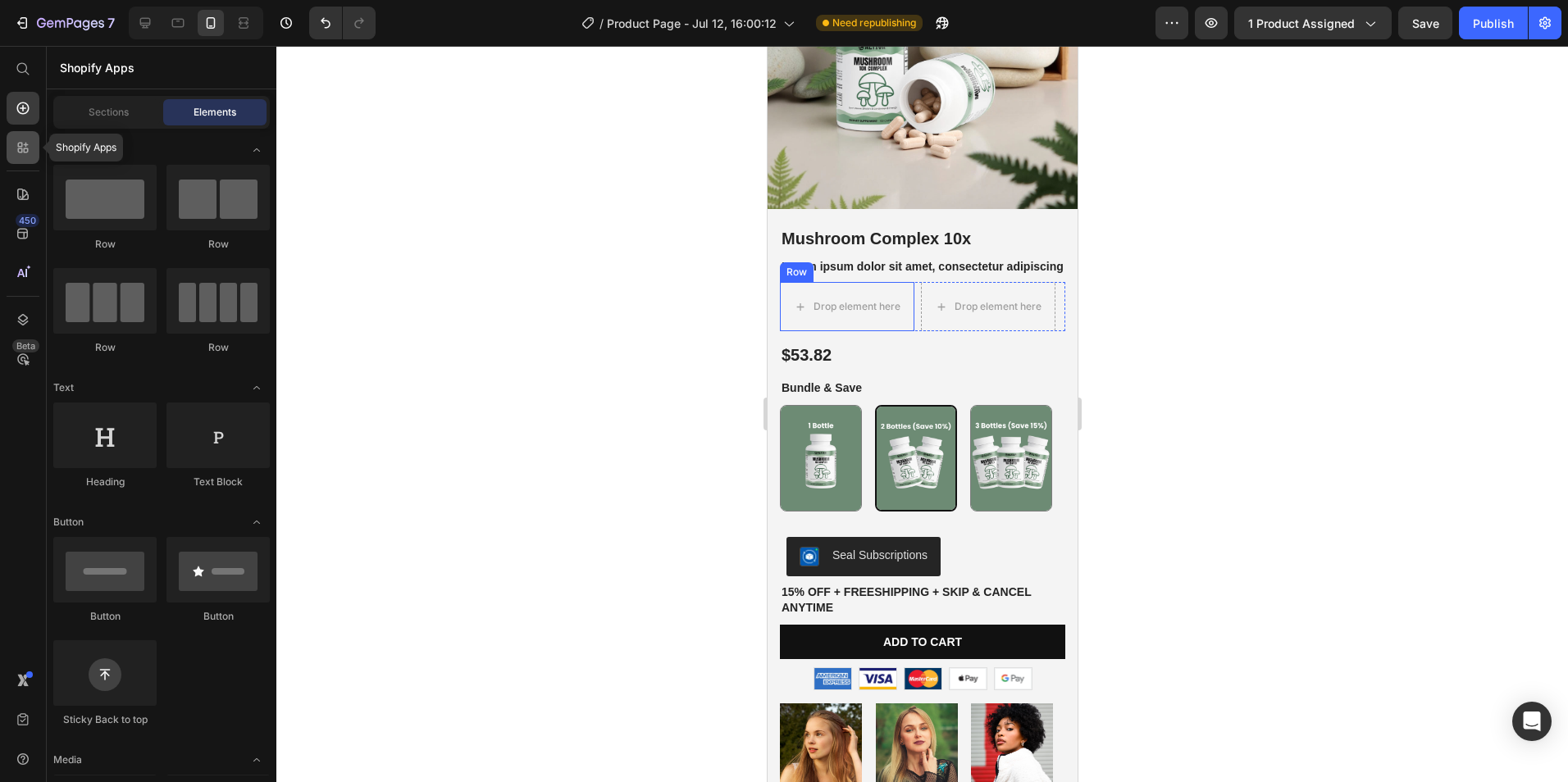 click 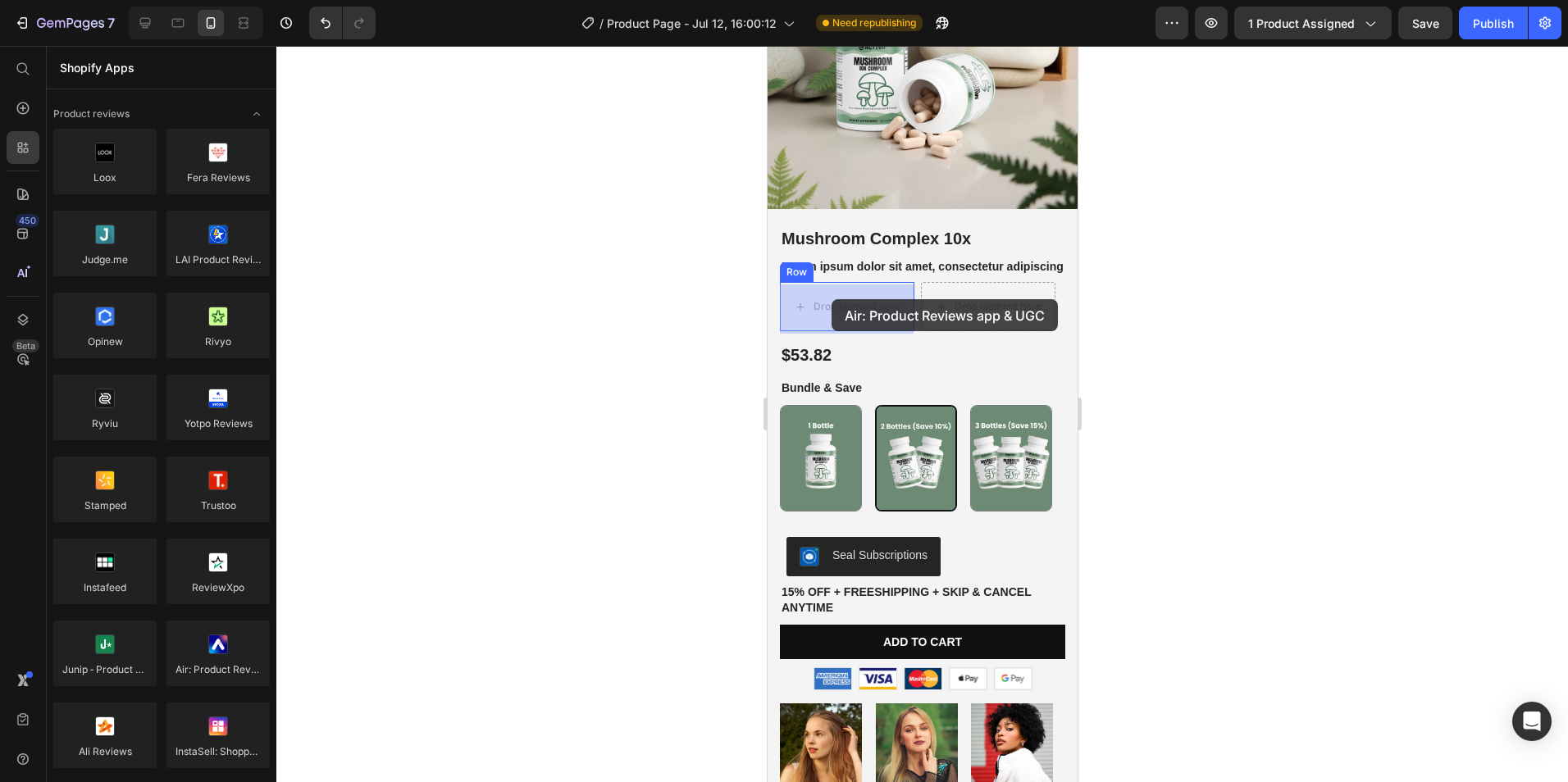 drag, startPoint x: 986, startPoint y: 691, endPoint x: 831, endPoint y: 301, distance: 419.6725 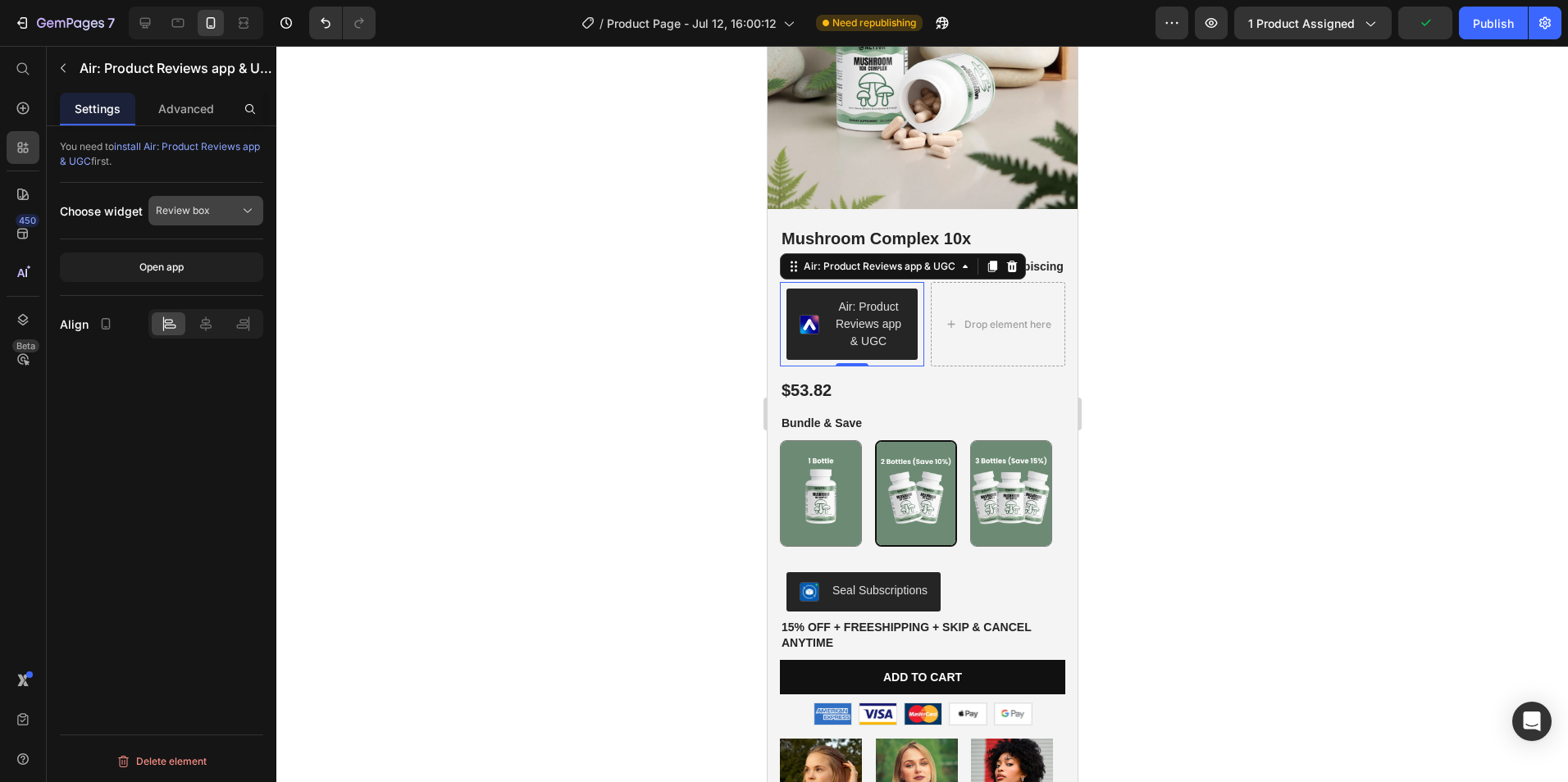 click on "Review box" 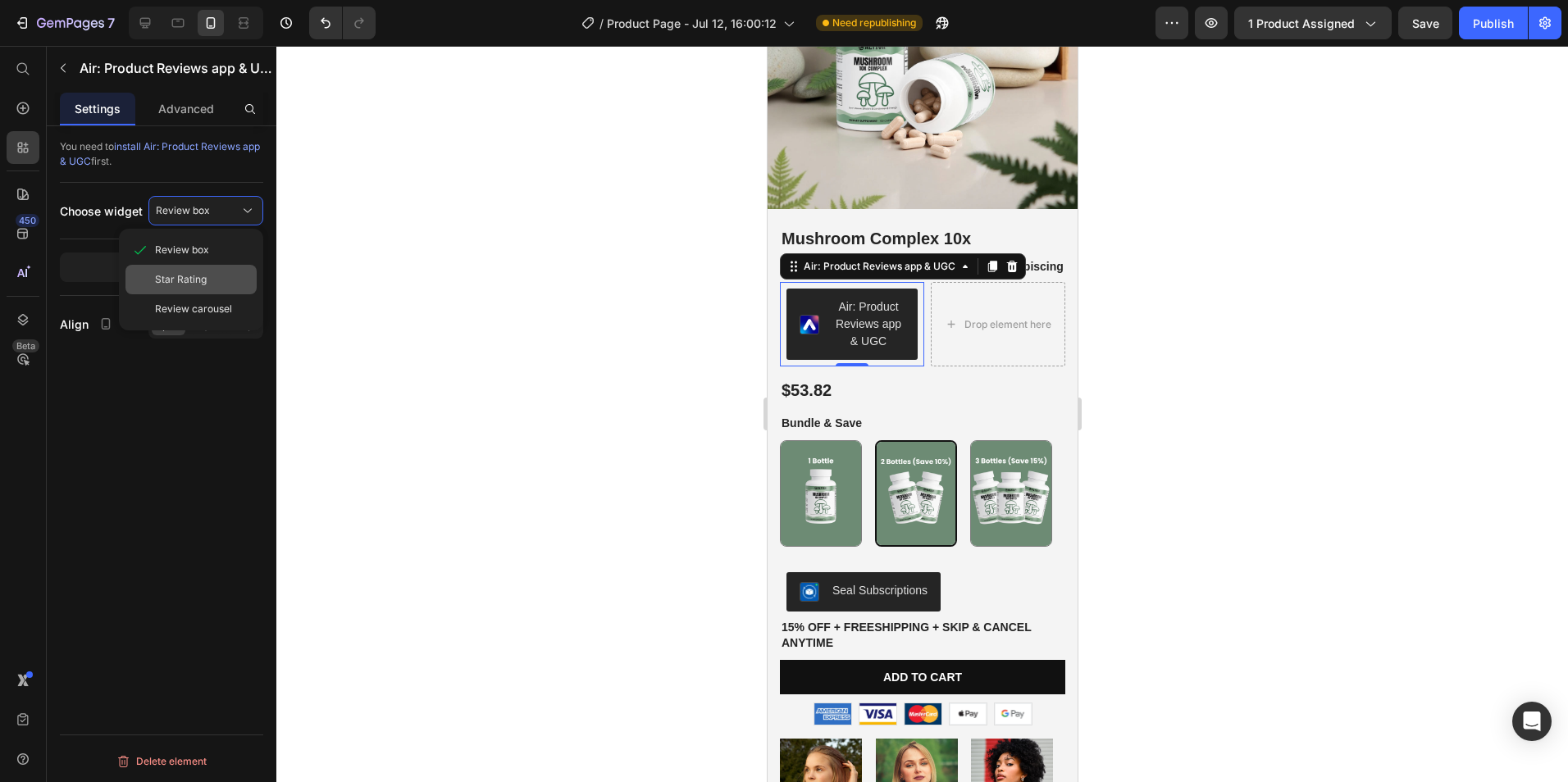 click on "Star Rating" at bounding box center (203, 280) 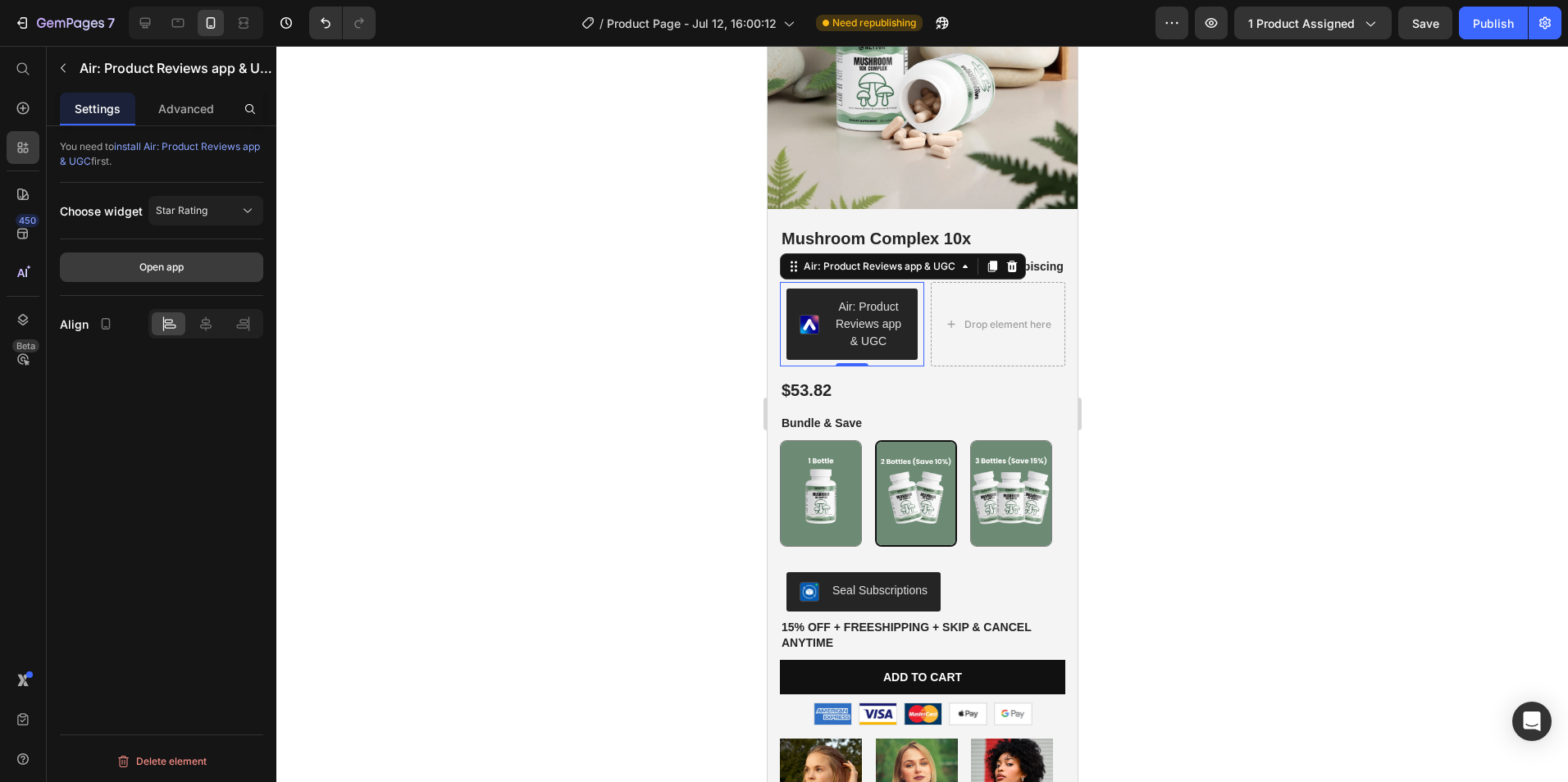 click on "Open app" at bounding box center (162, 267) 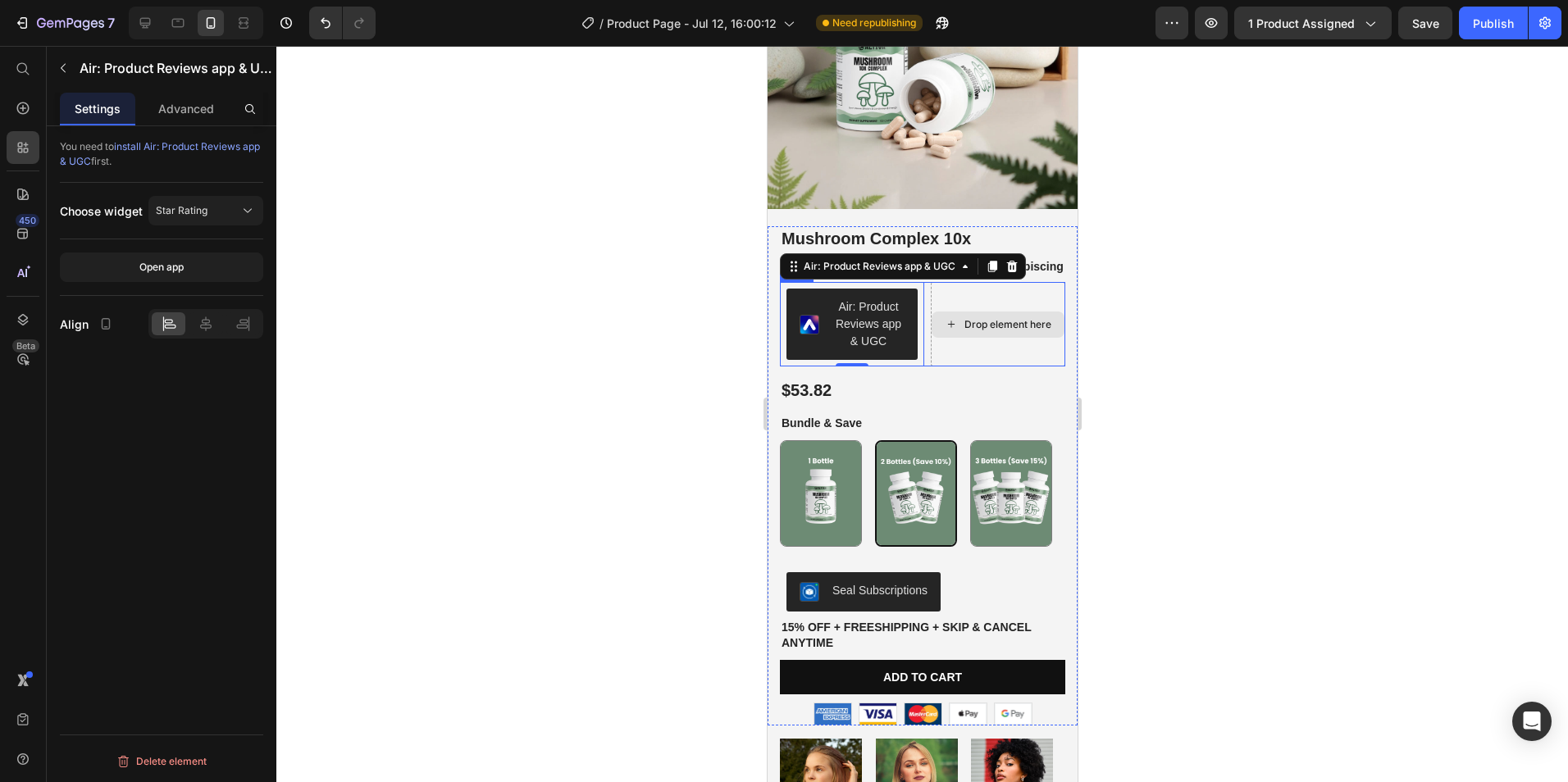 click on "Drop element here" at bounding box center [1007, 325] 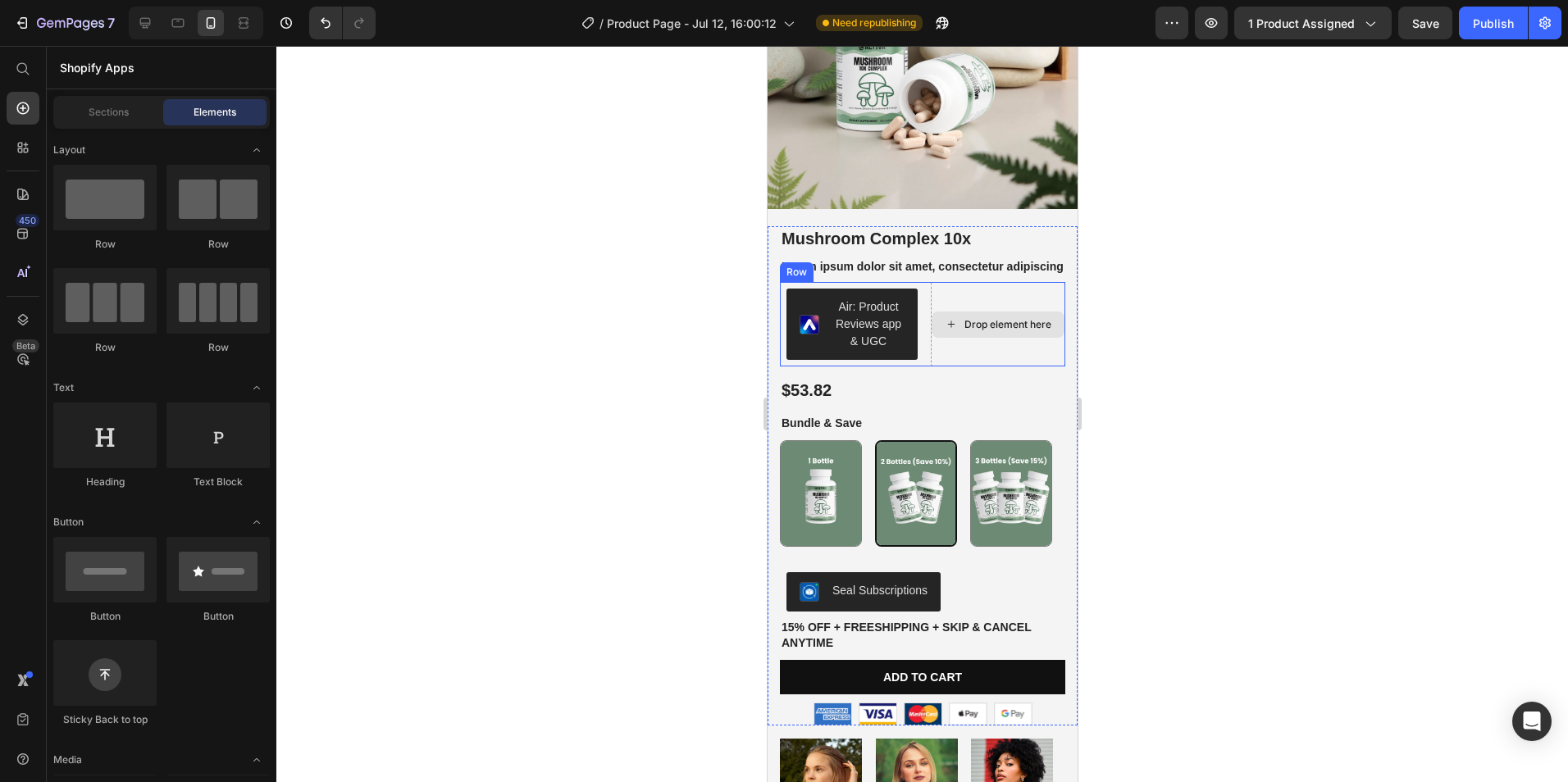 click on "Drop element here" at bounding box center [997, 324] 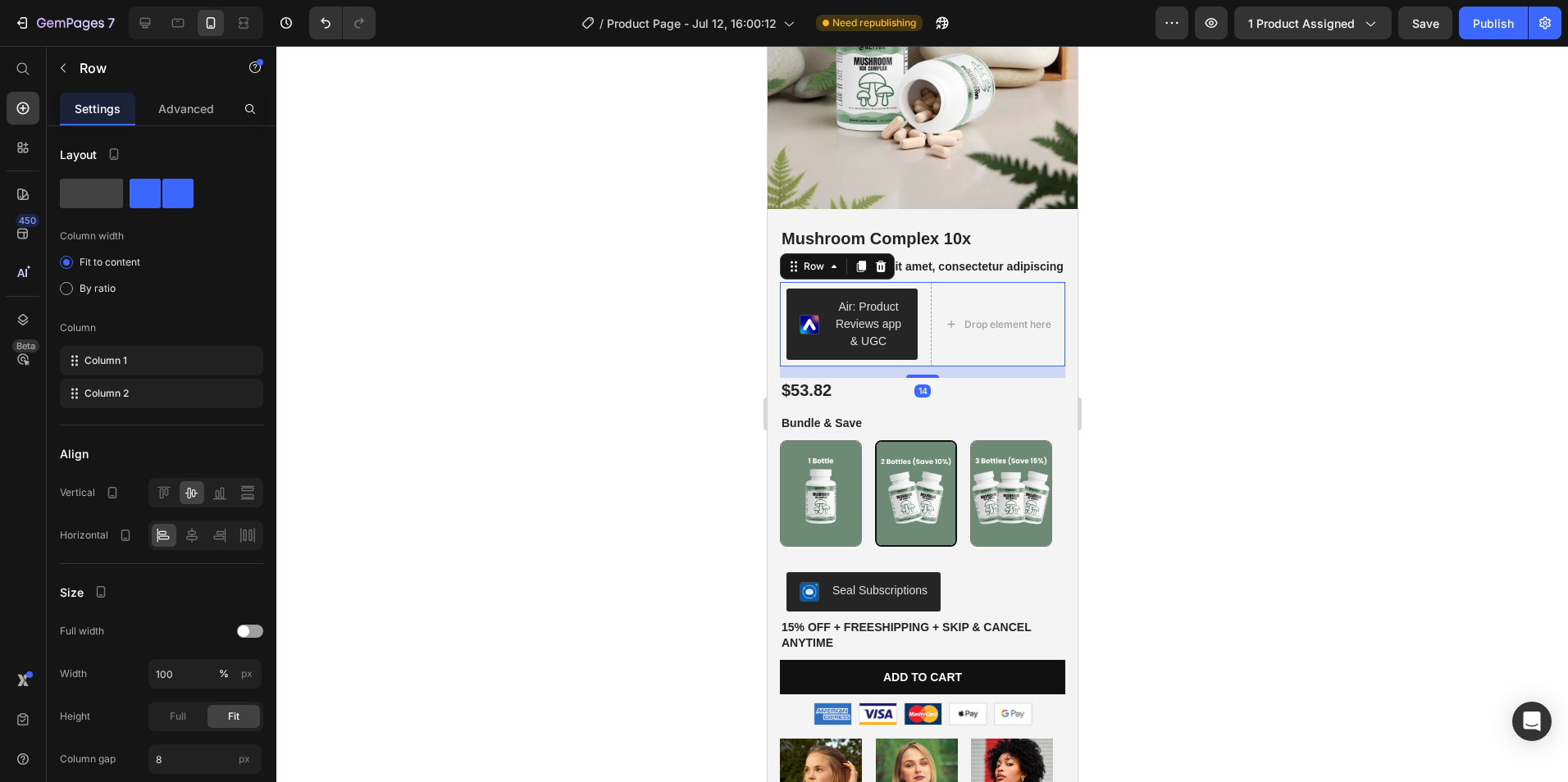 click on "Row" at bounding box center (836, 266) 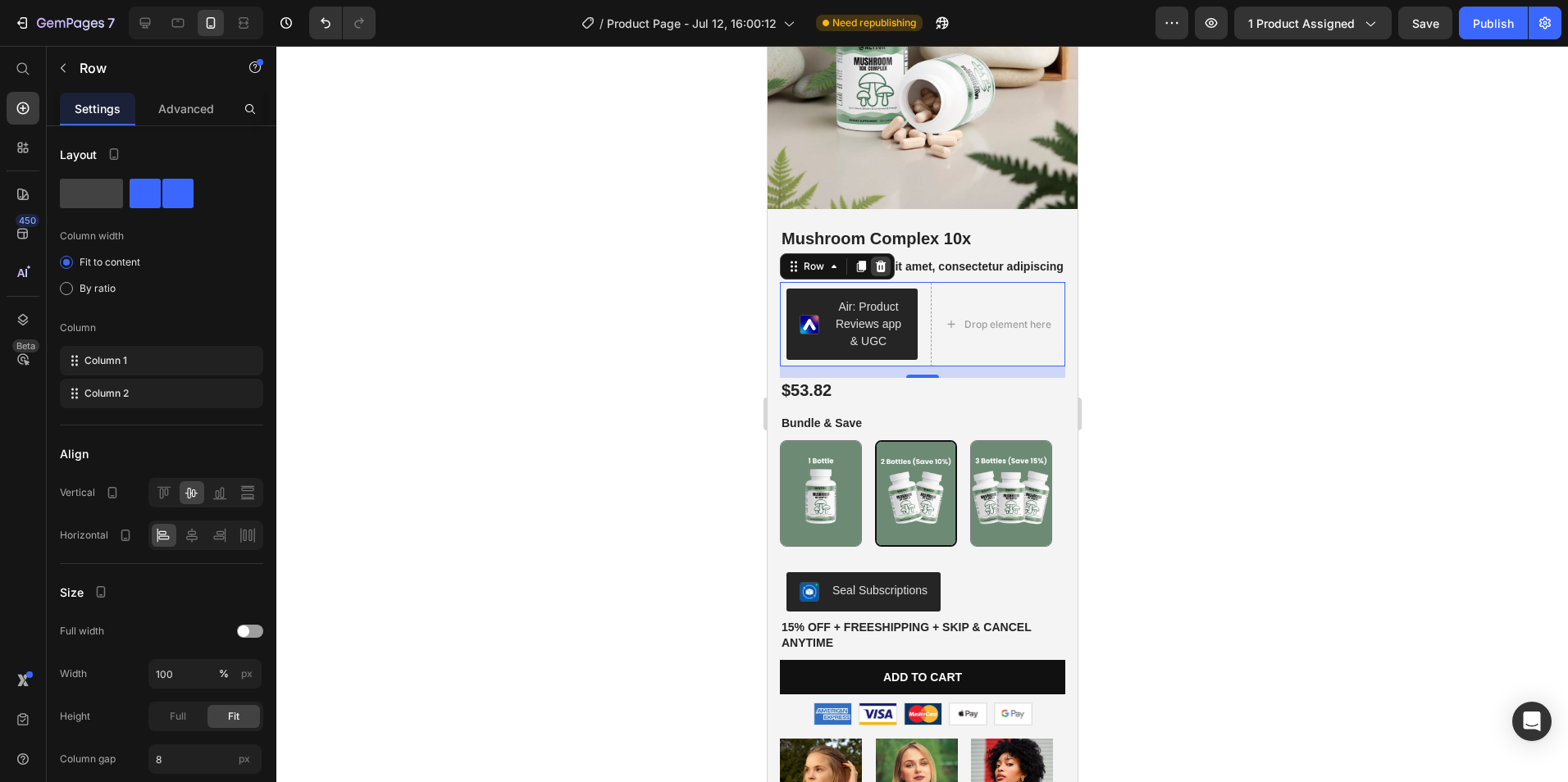 click 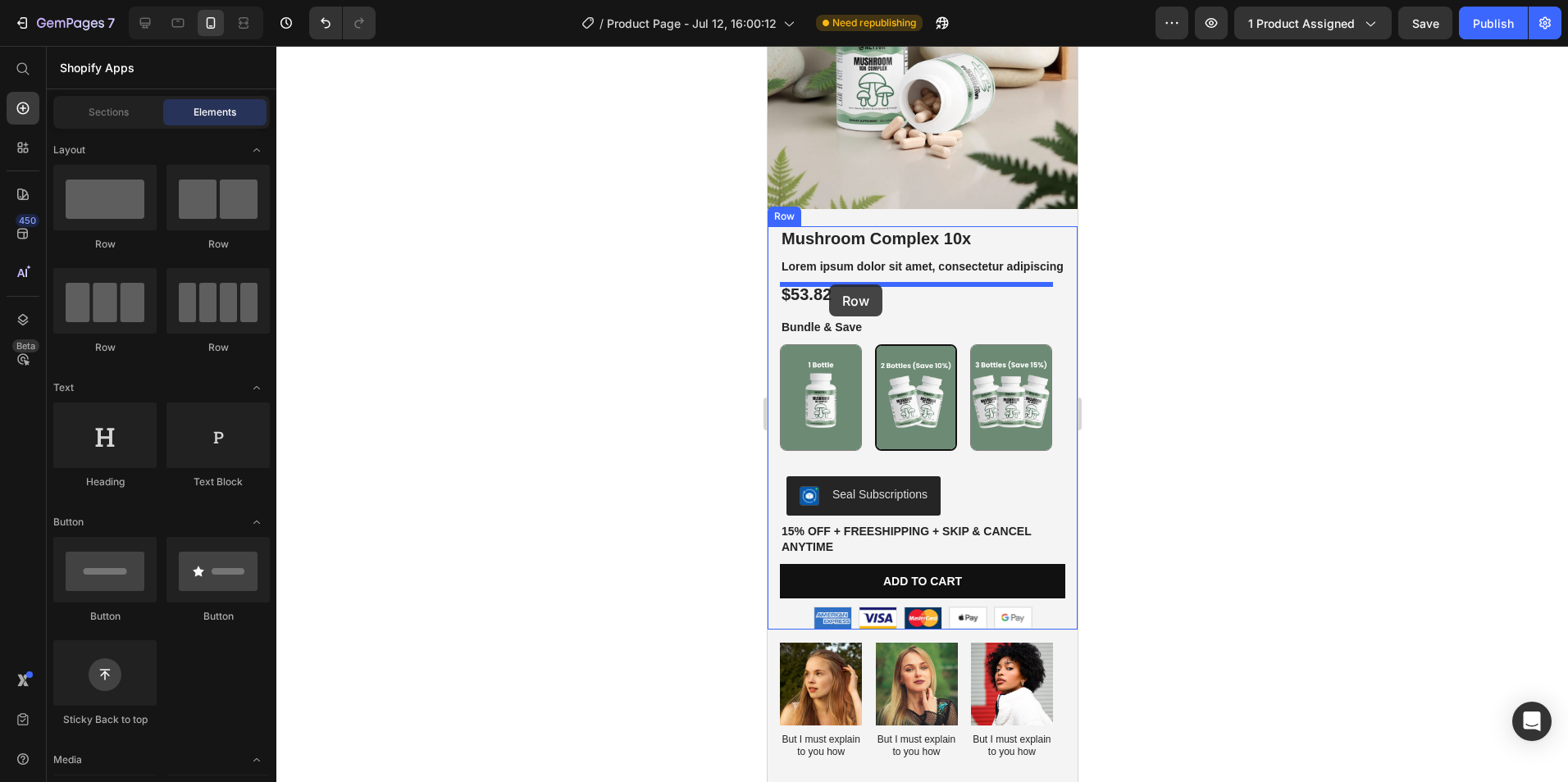 drag, startPoint x: 867, startPoint y: 252, endPoint x: 828, endPoint y: 284, distance: 50.448 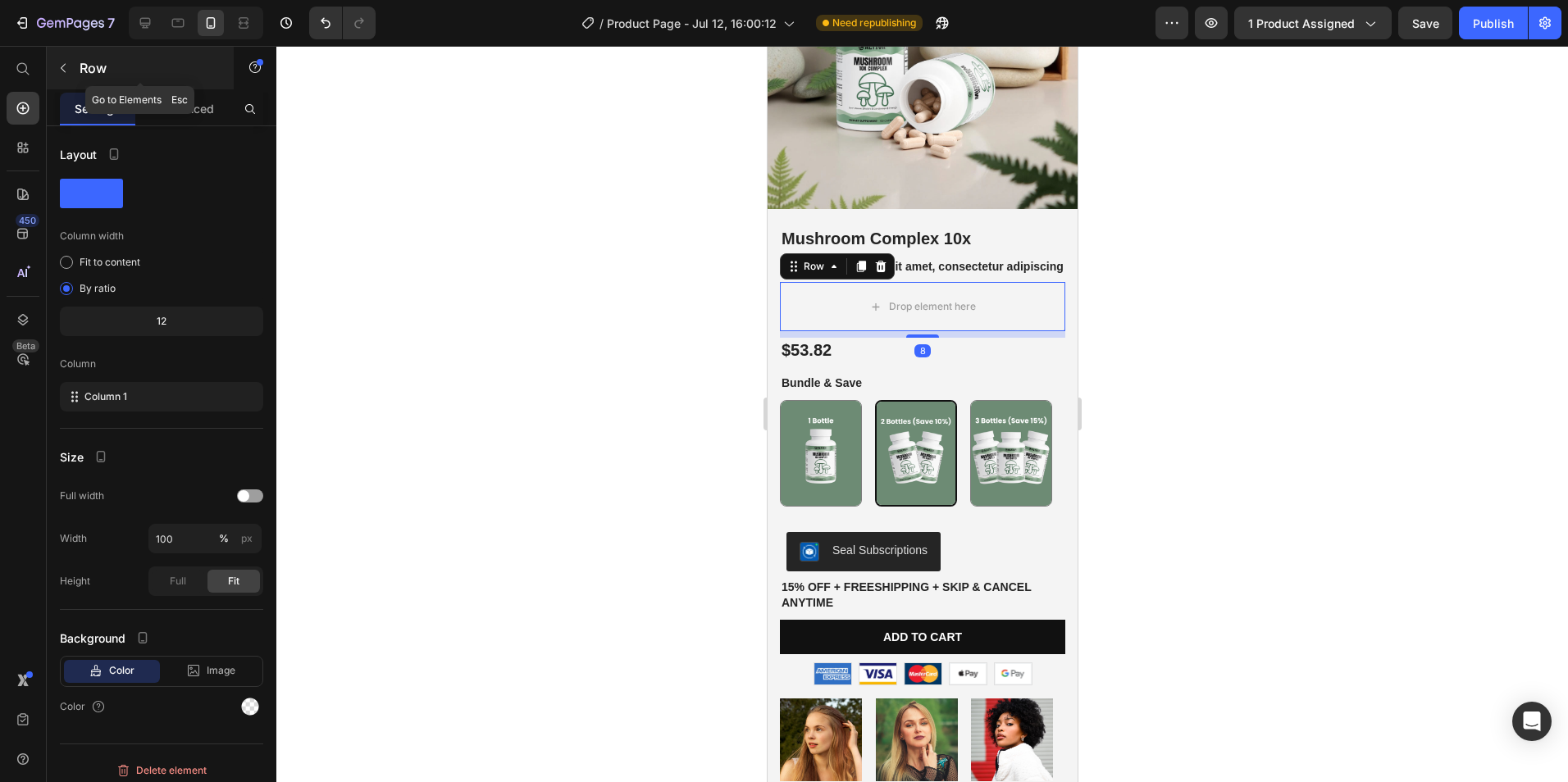 click 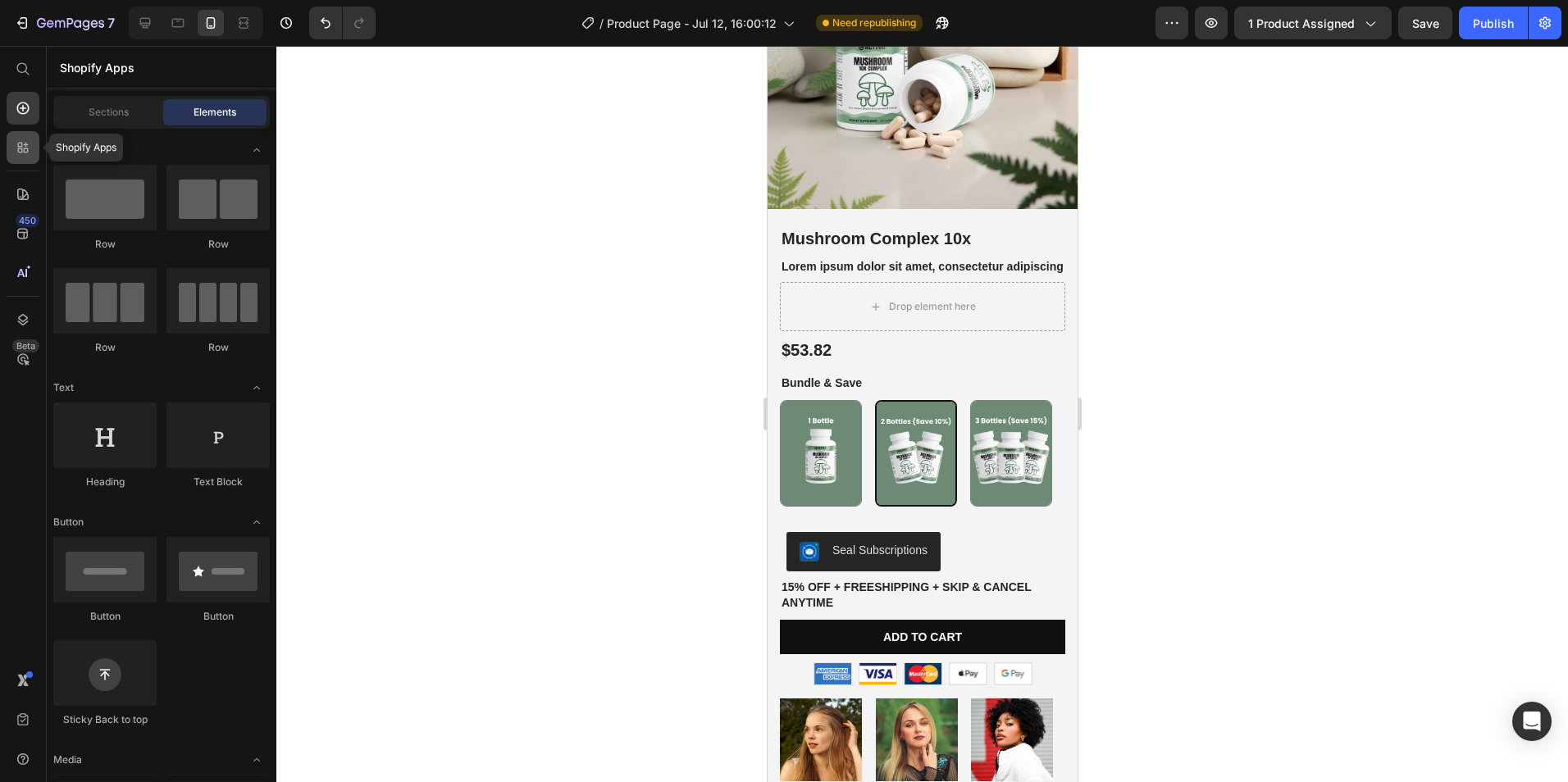 click 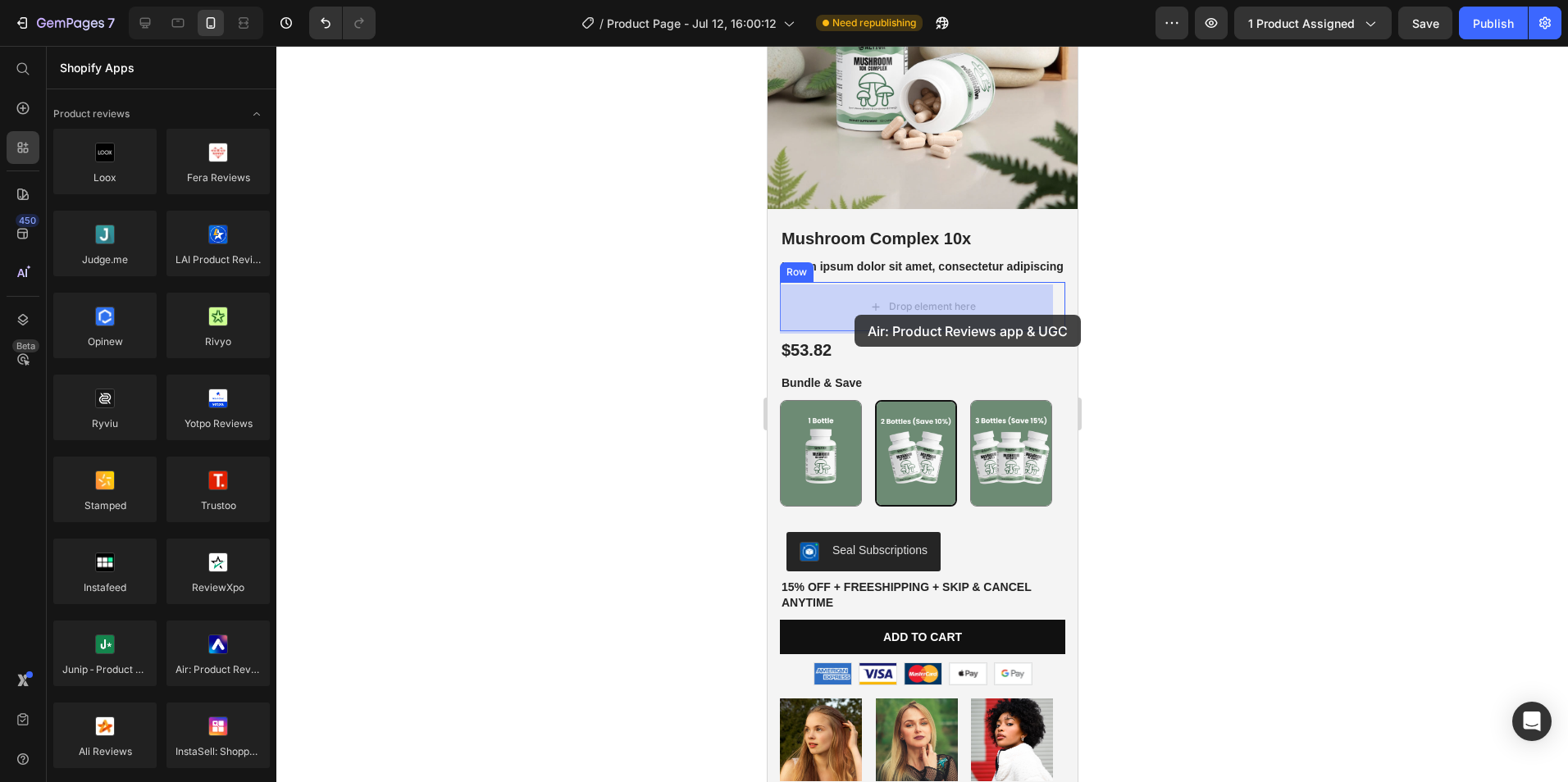 drag, startPoint x: 973, startPoint y: 703, endPoint x: 854, endPoint y: 315, distance: 405.83864 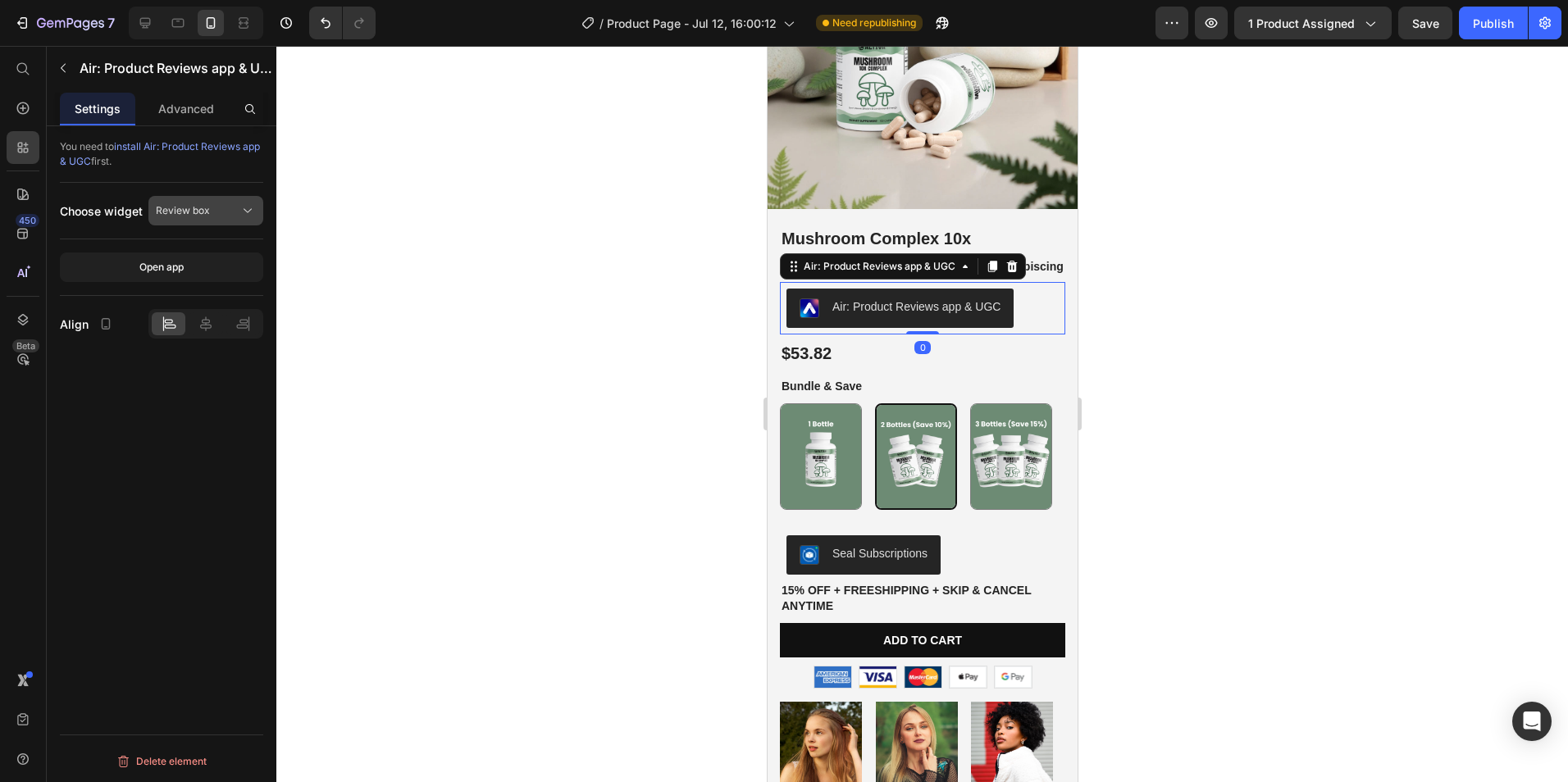 click on "Review box" 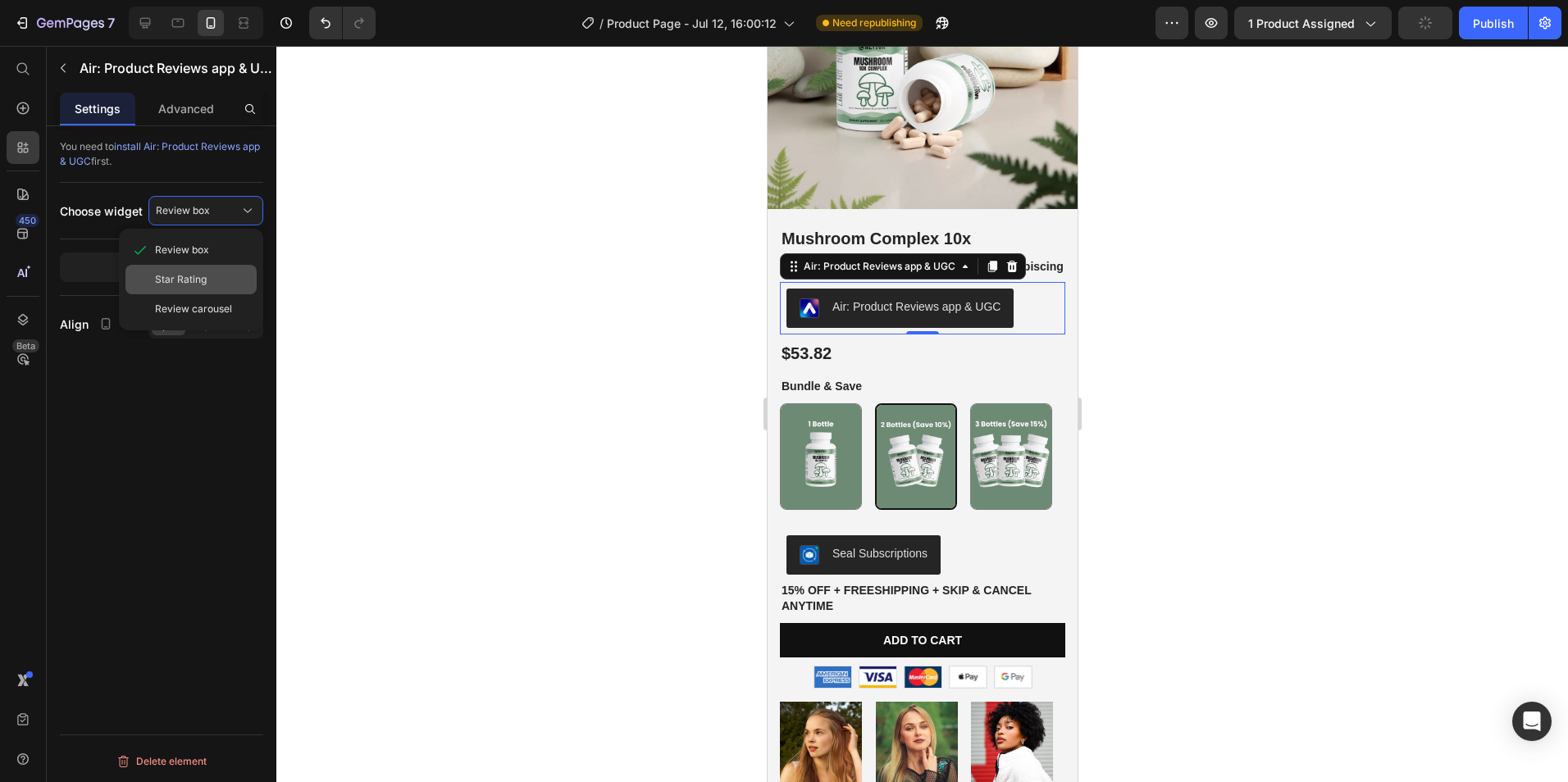 click on "Star Rating" at bounding box center (203, 280) 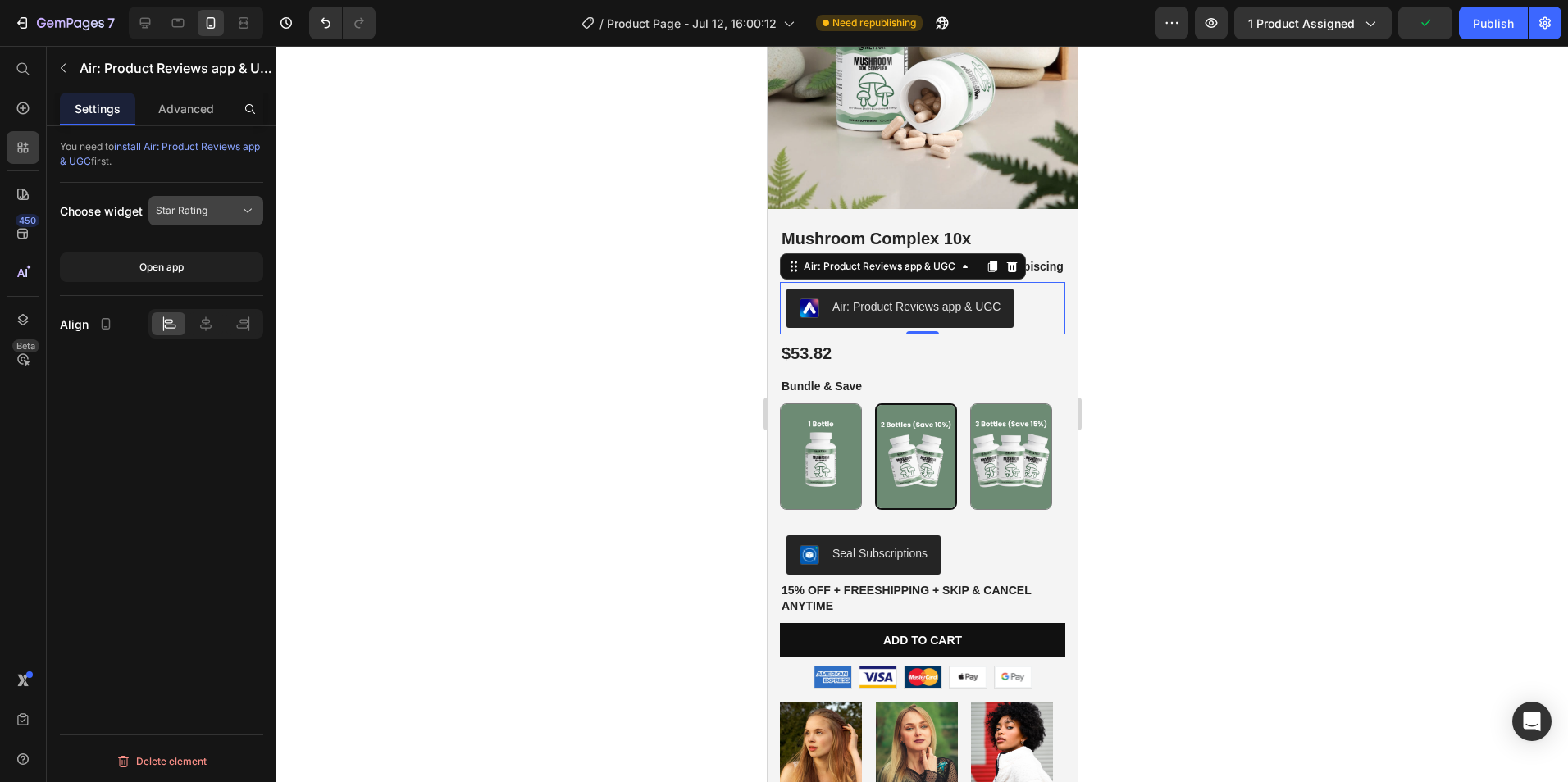 click on "Star Rating" 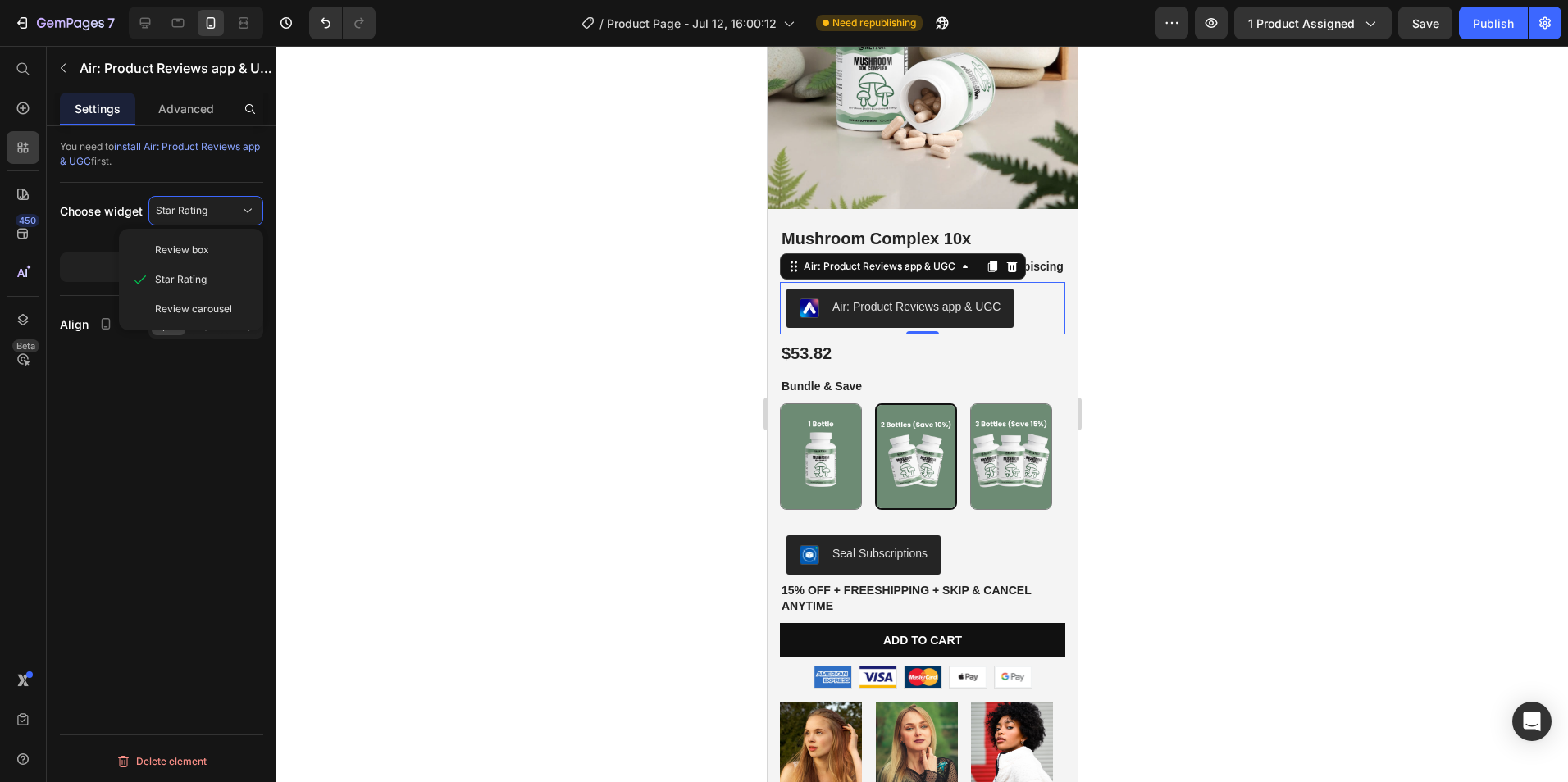 click 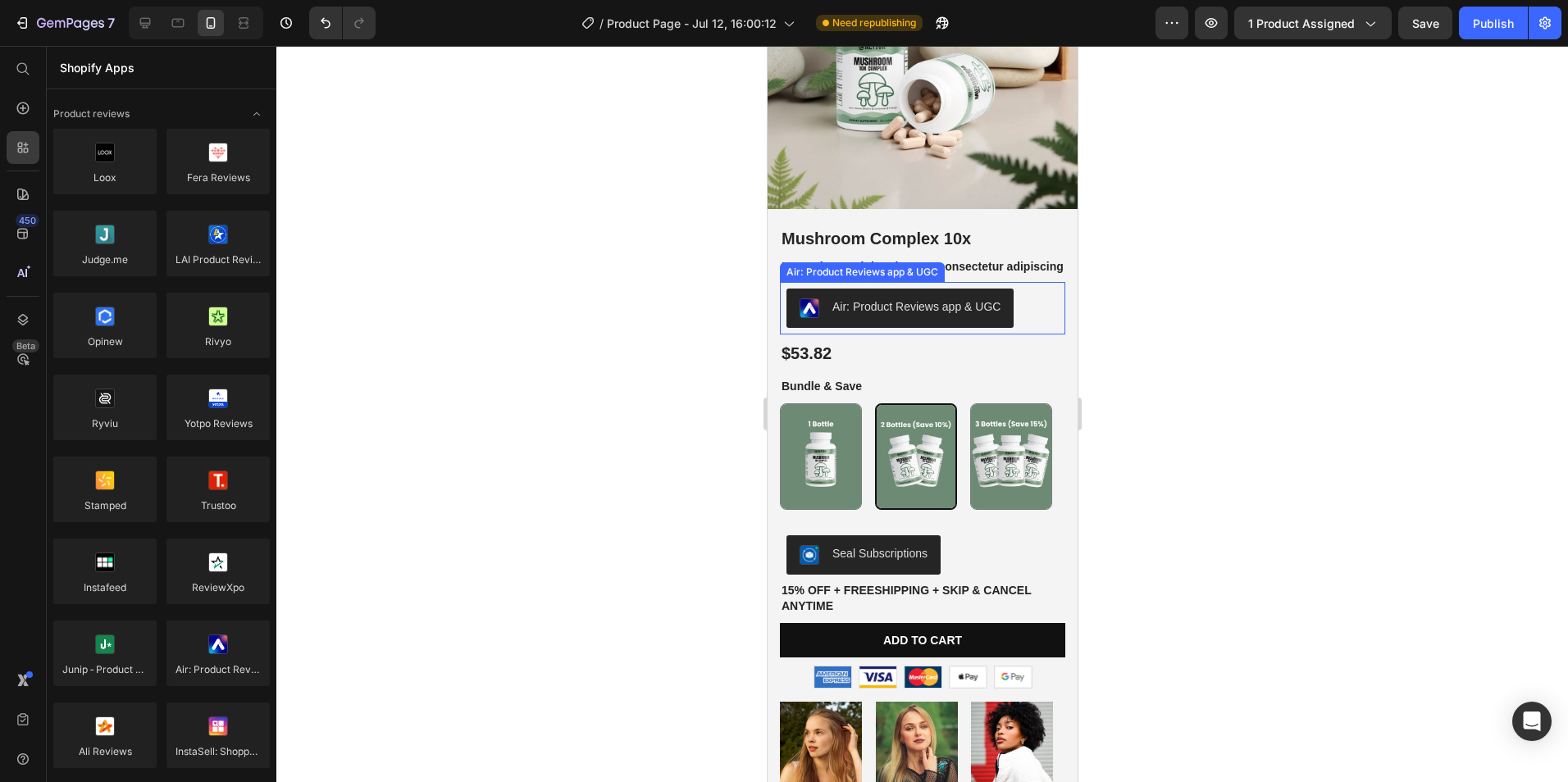 click on "Air: Product Reviews app & UGC" at bounding box center (899, 308) 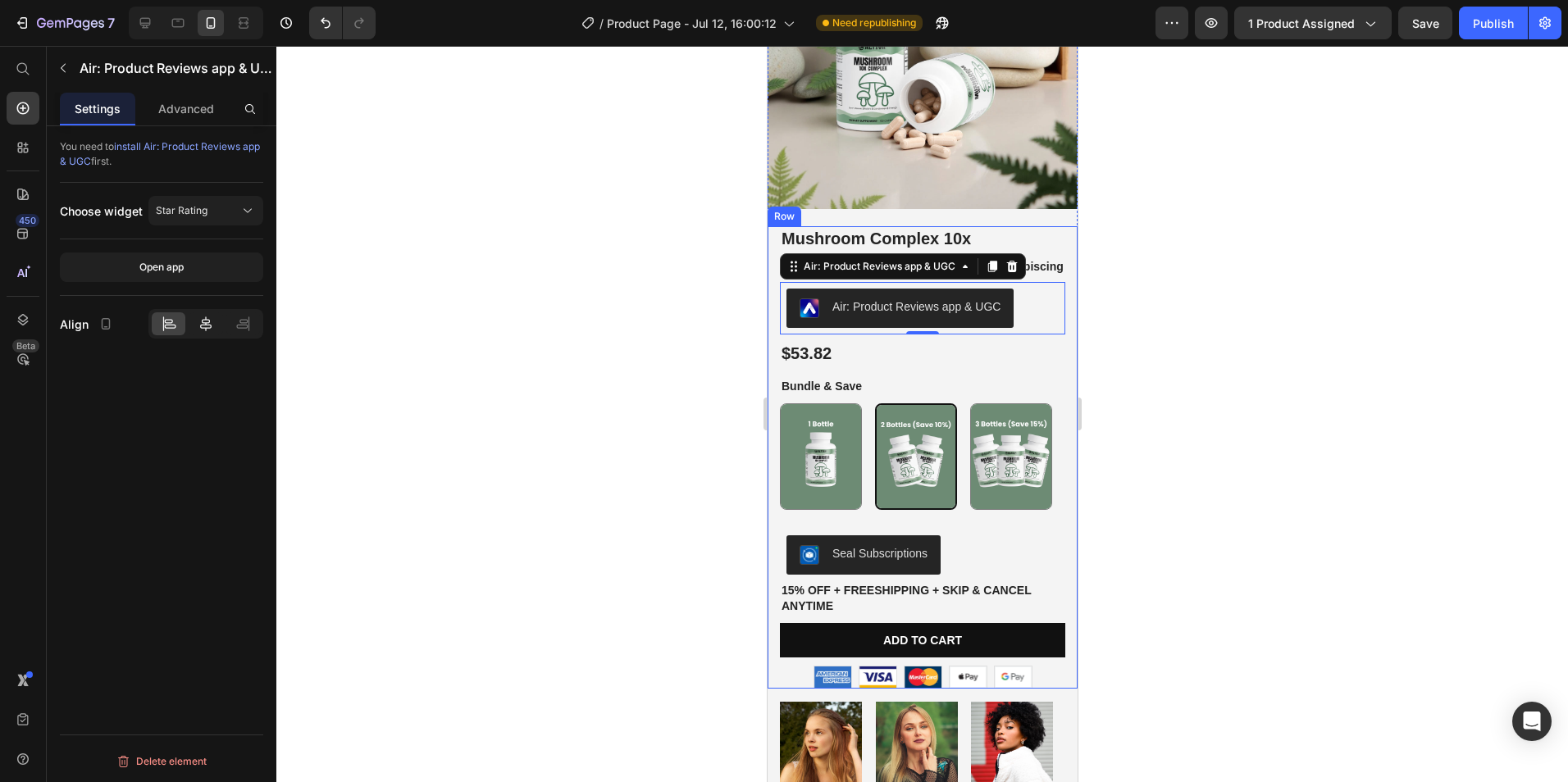 click 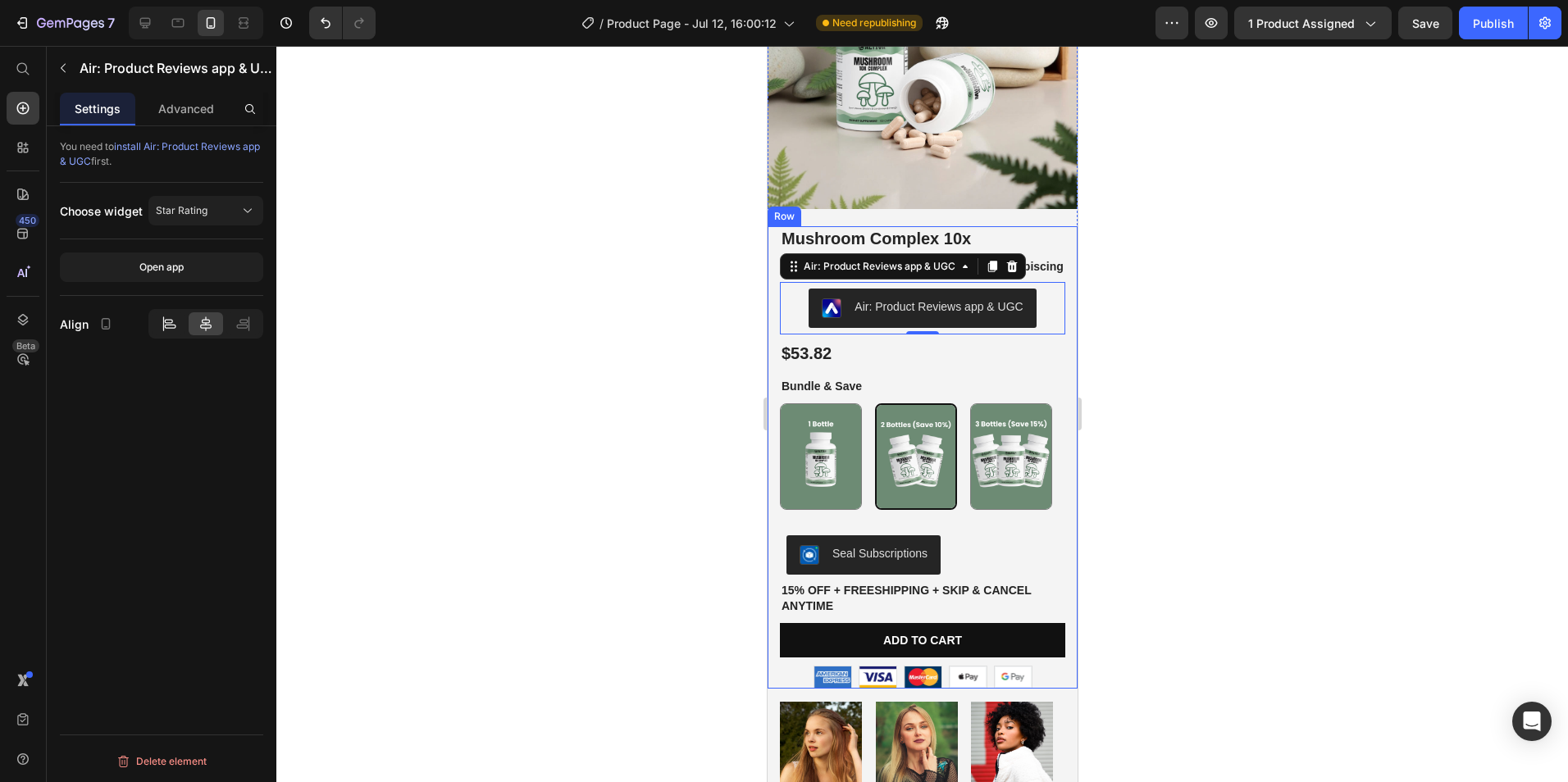 click 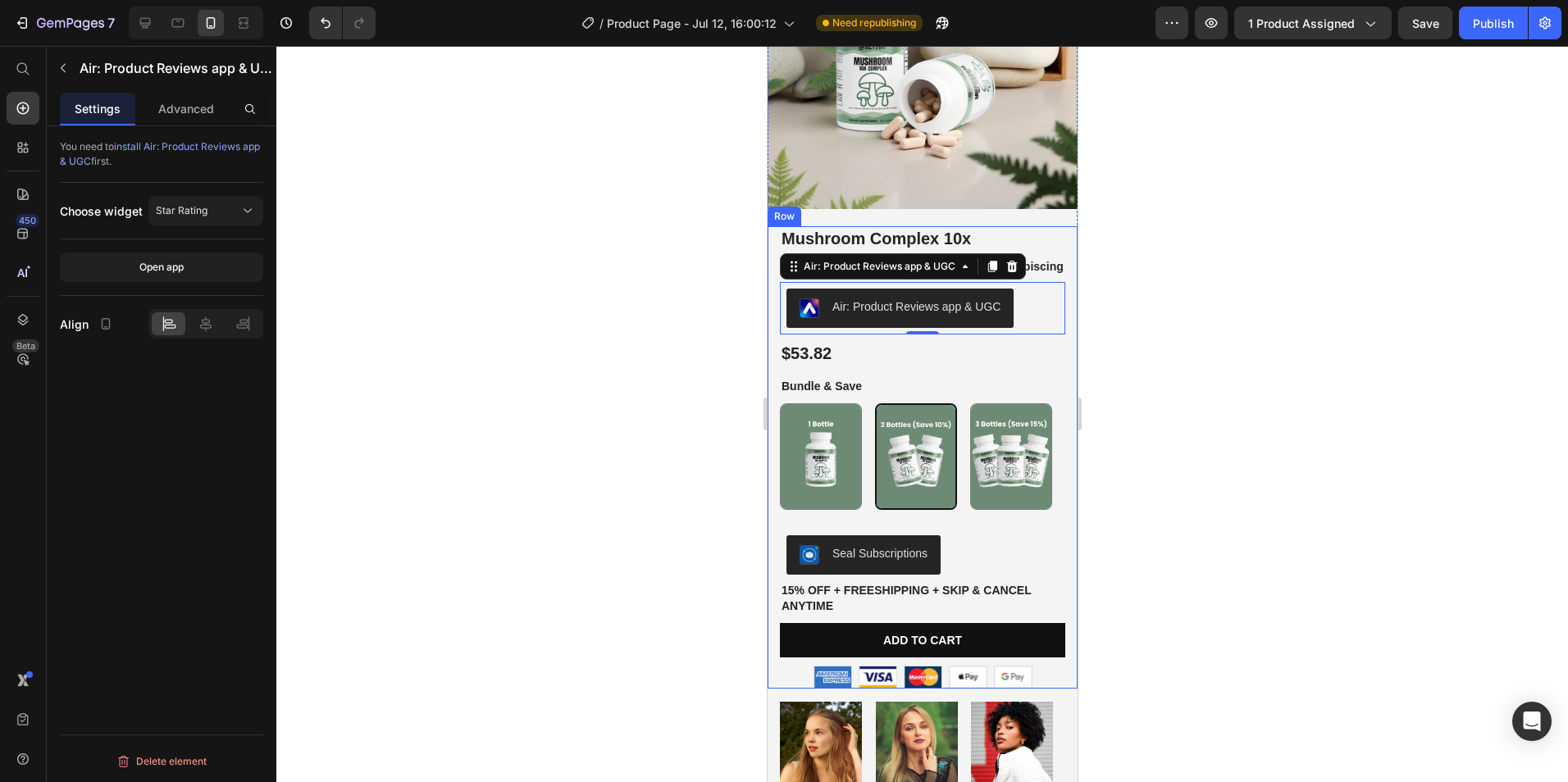 click 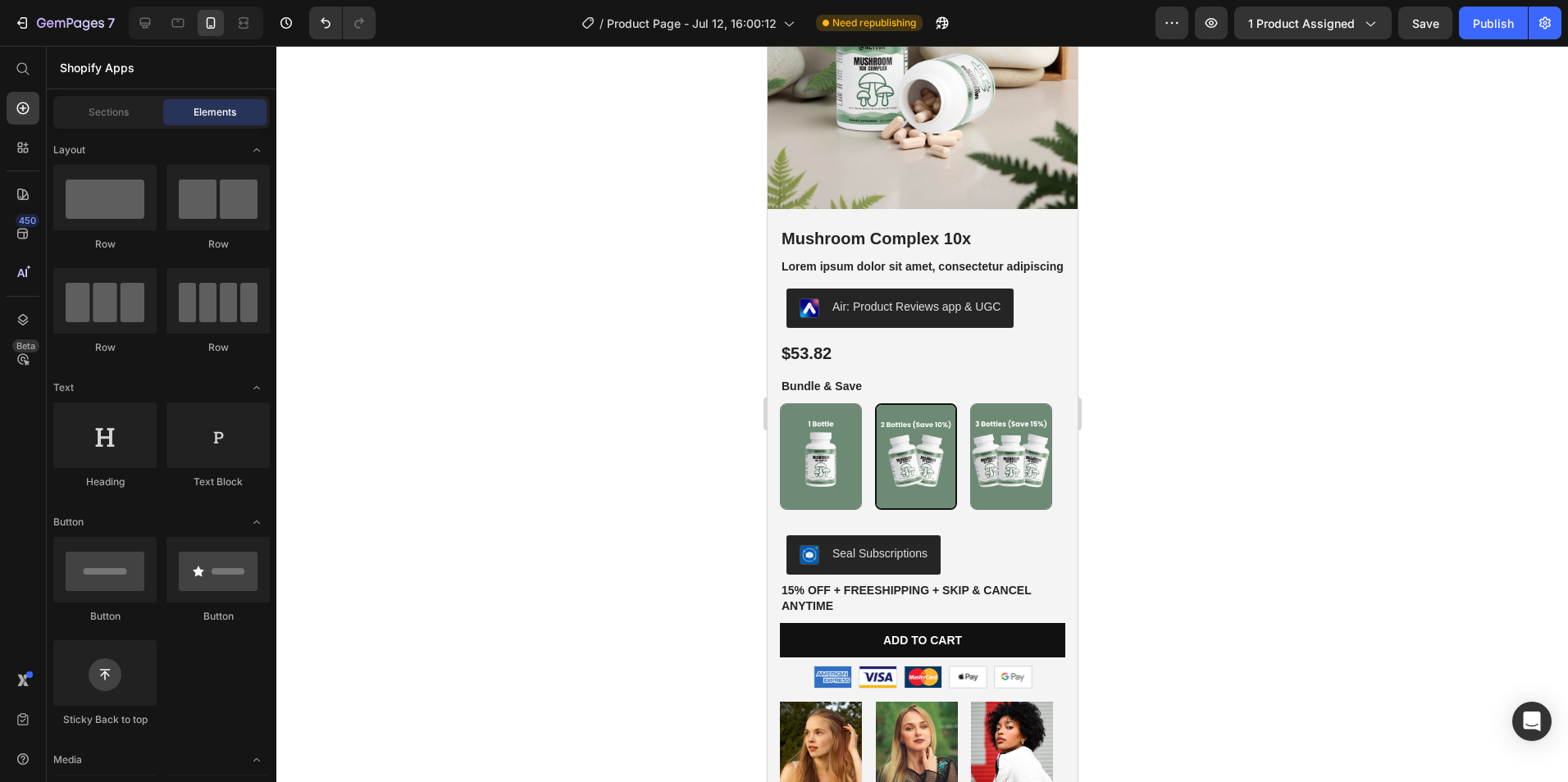 click 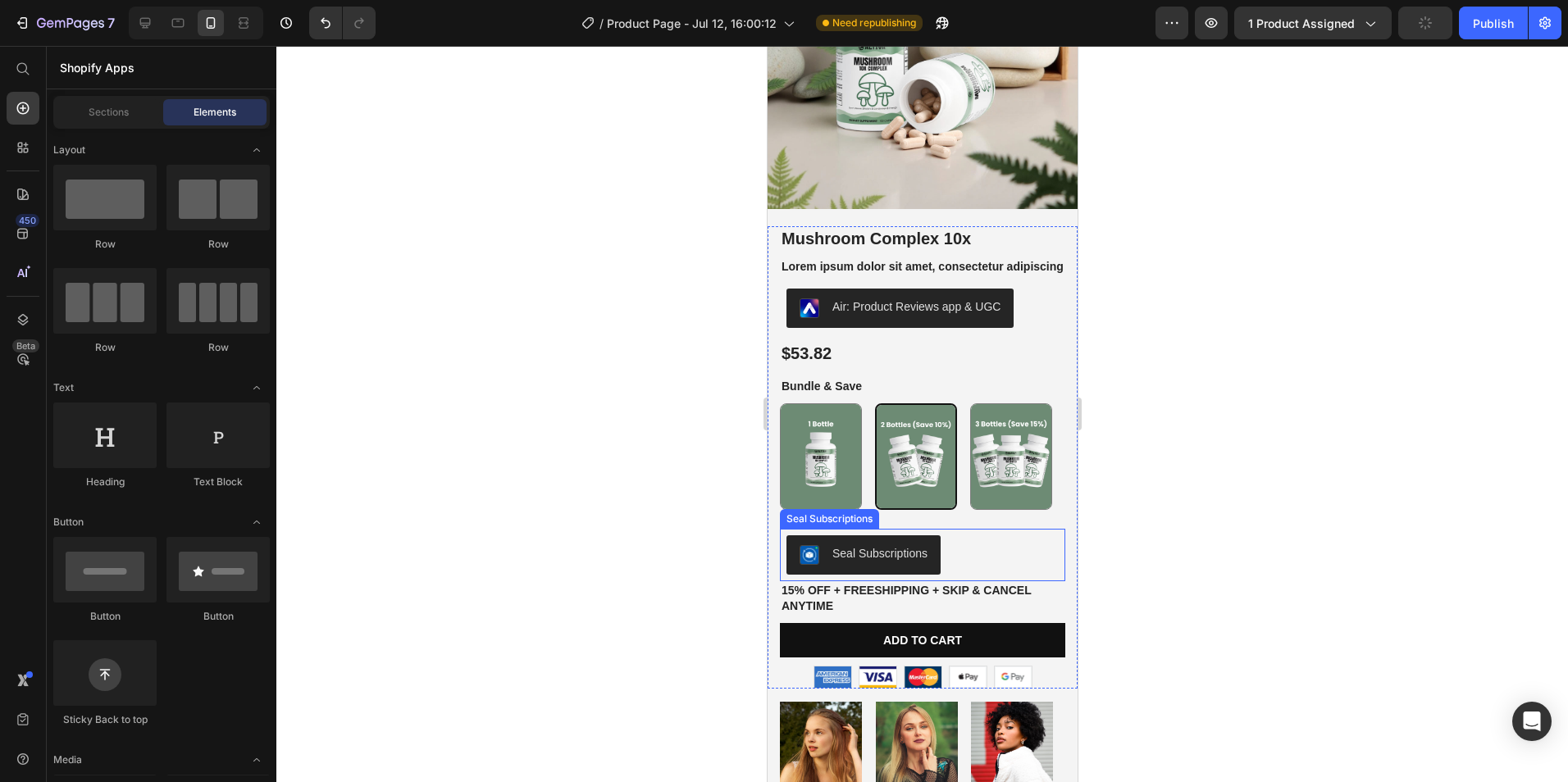 click at bounding box center [809, 555] 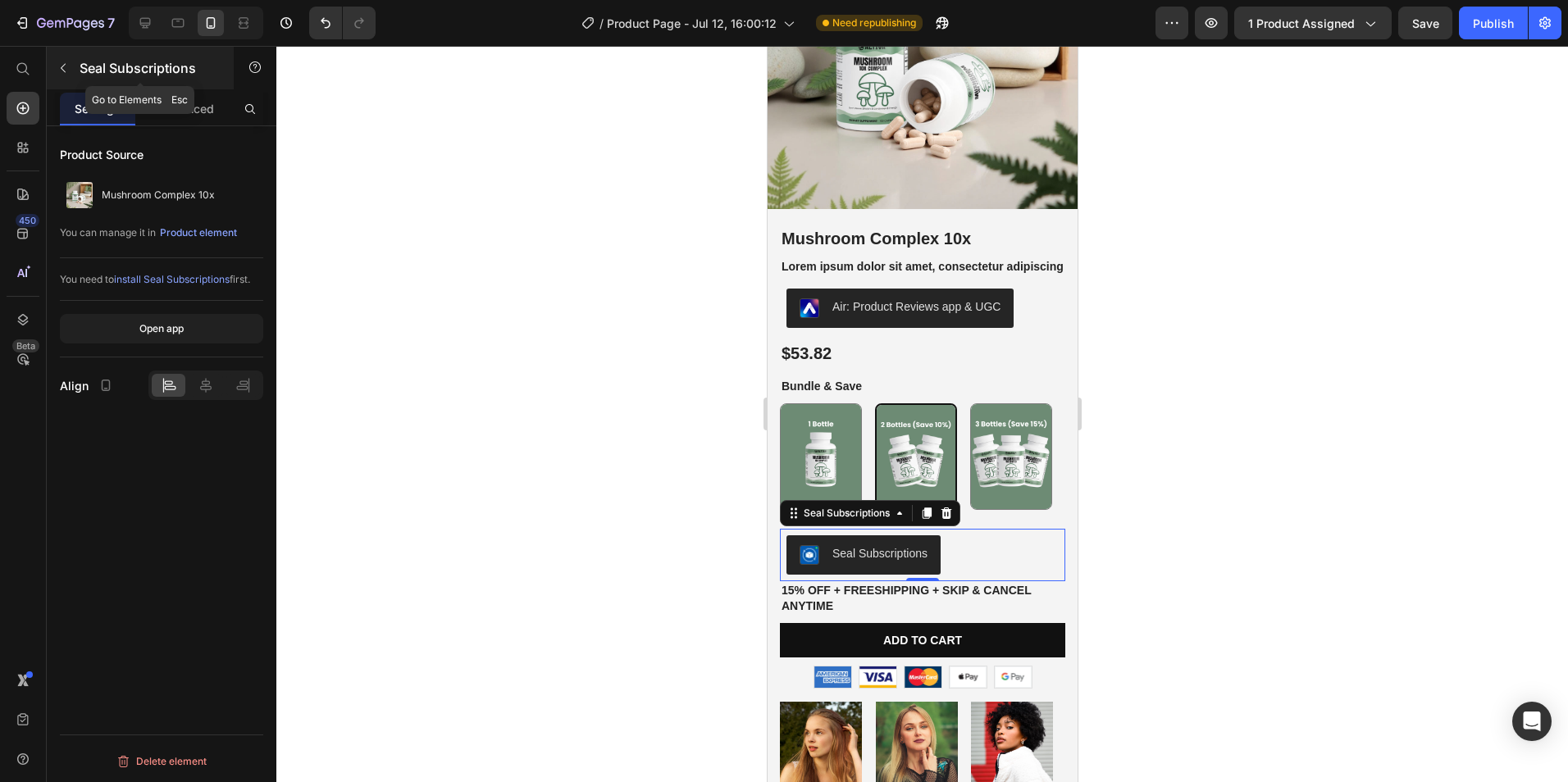 click on "Seal Subscriptions" at bounding box center [149, 68] 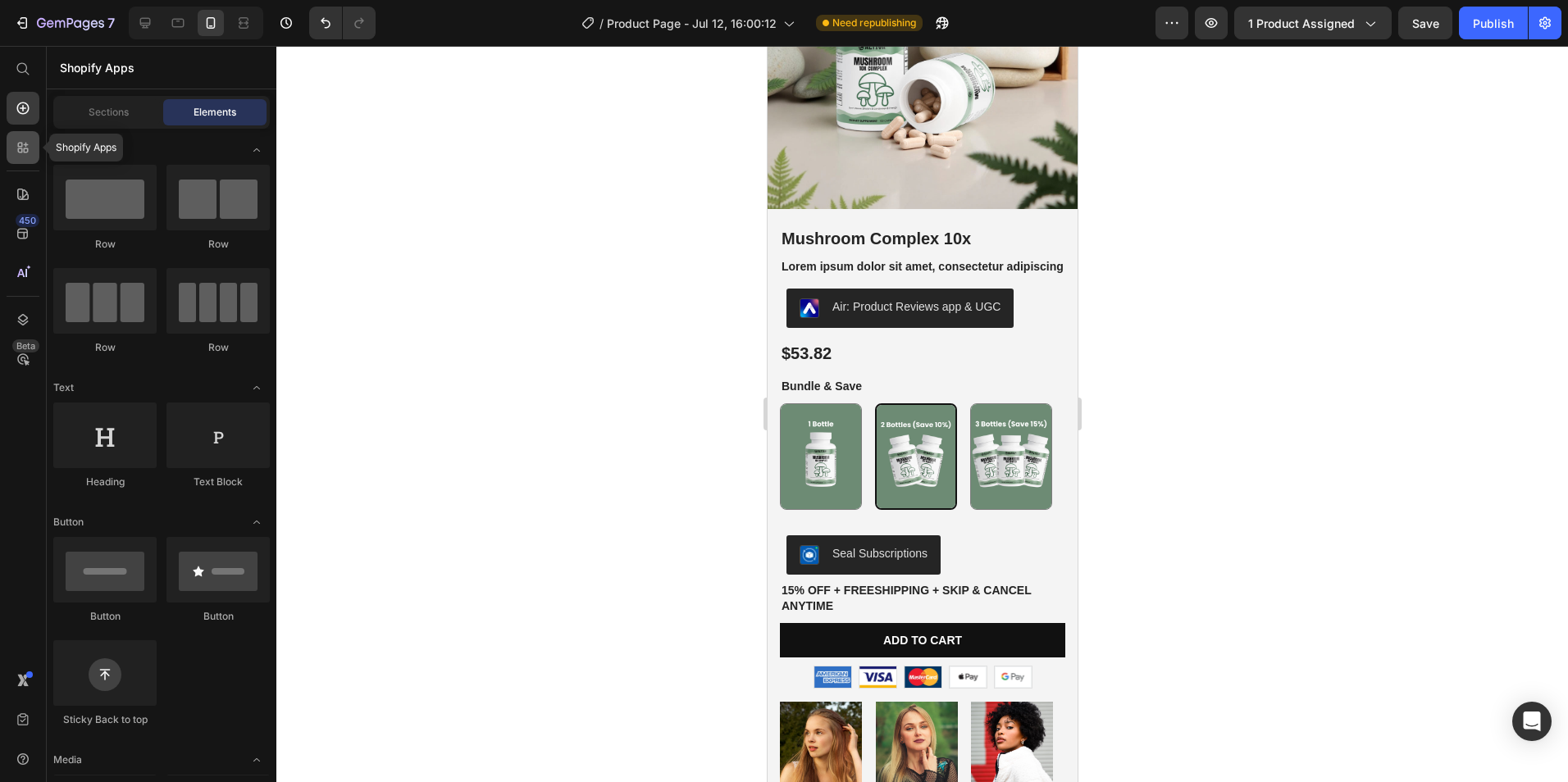 click 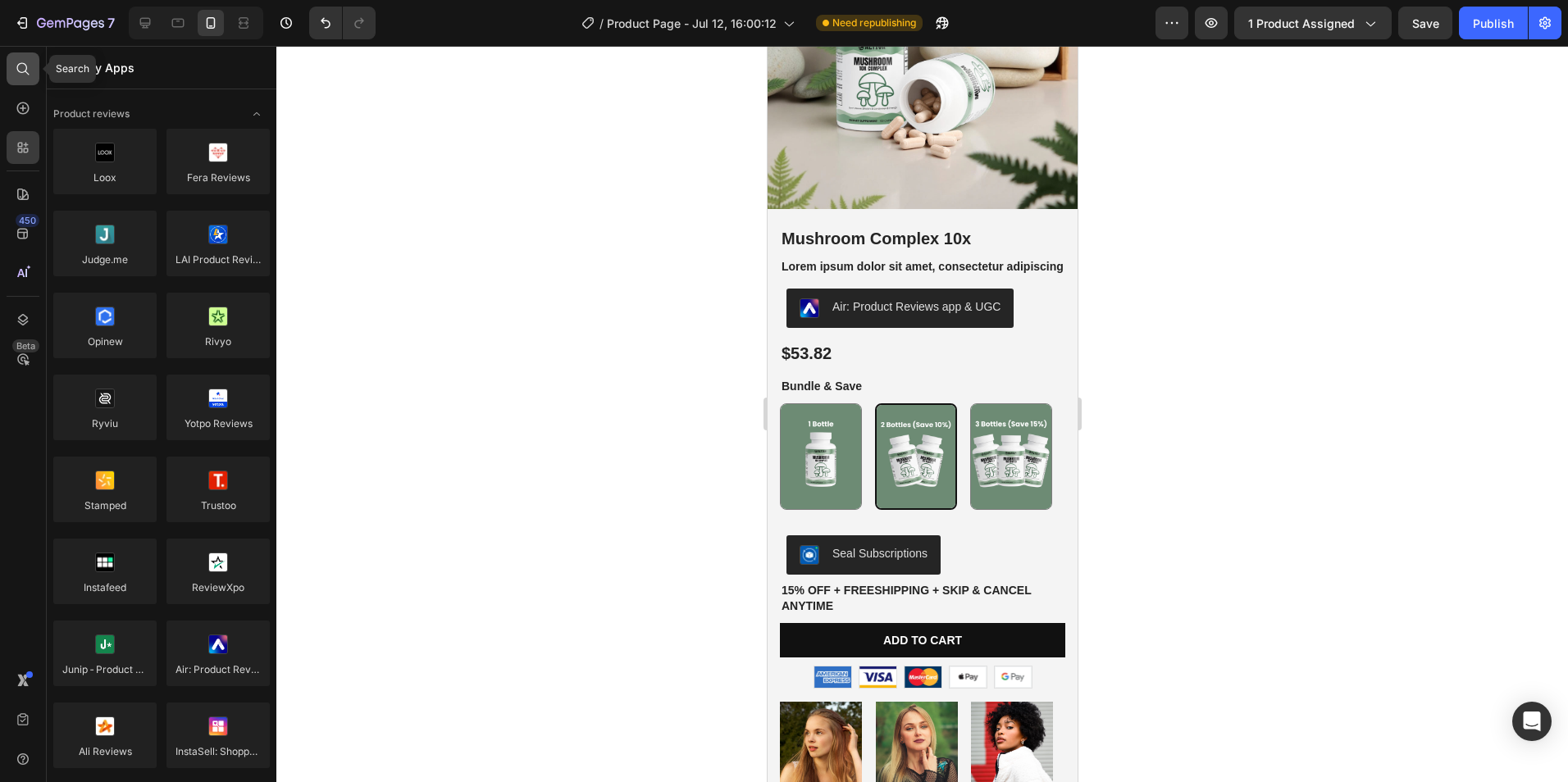 click 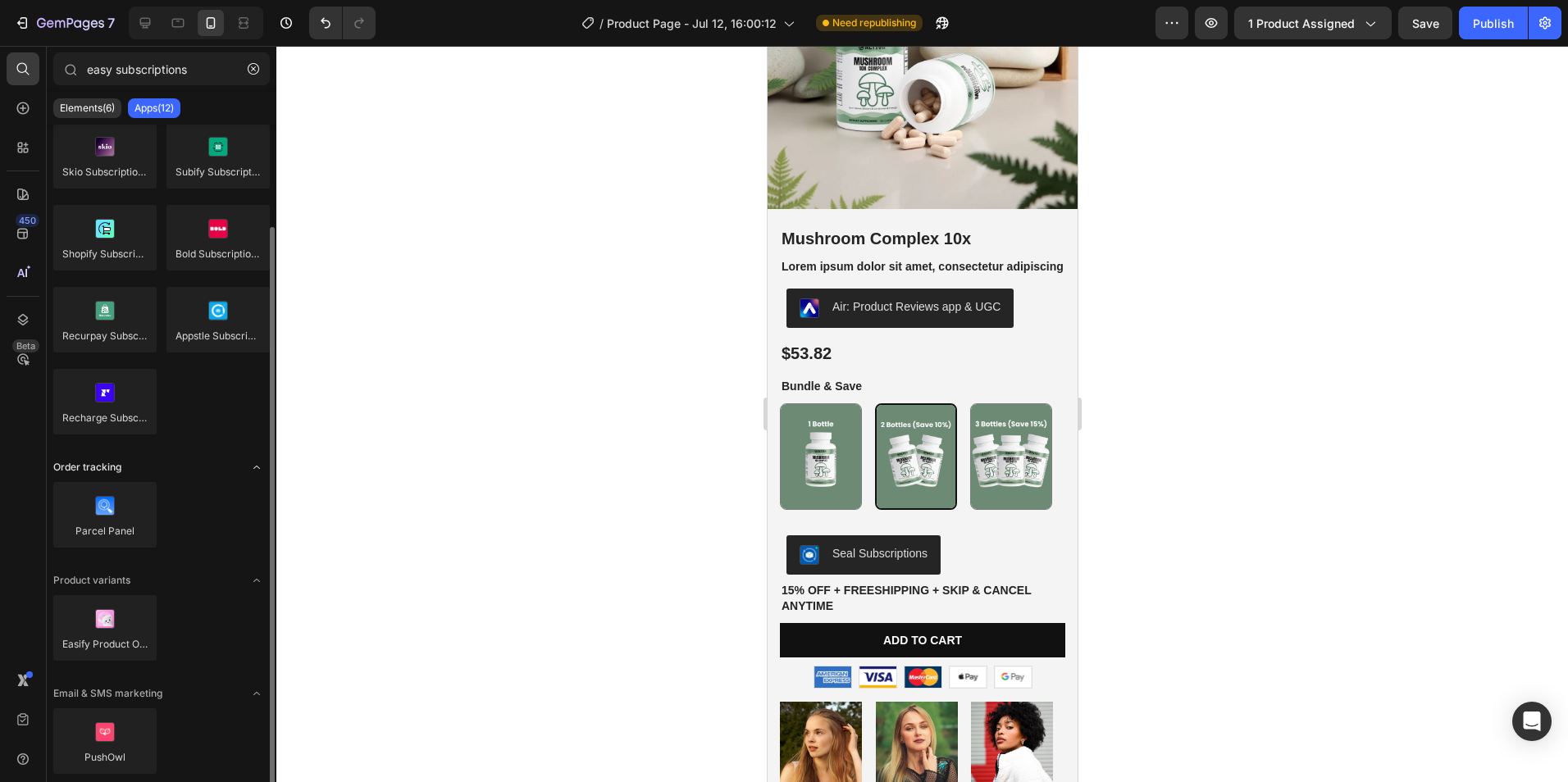 scroll, scrollTop: 0, scrollLeft: 0, axis: both 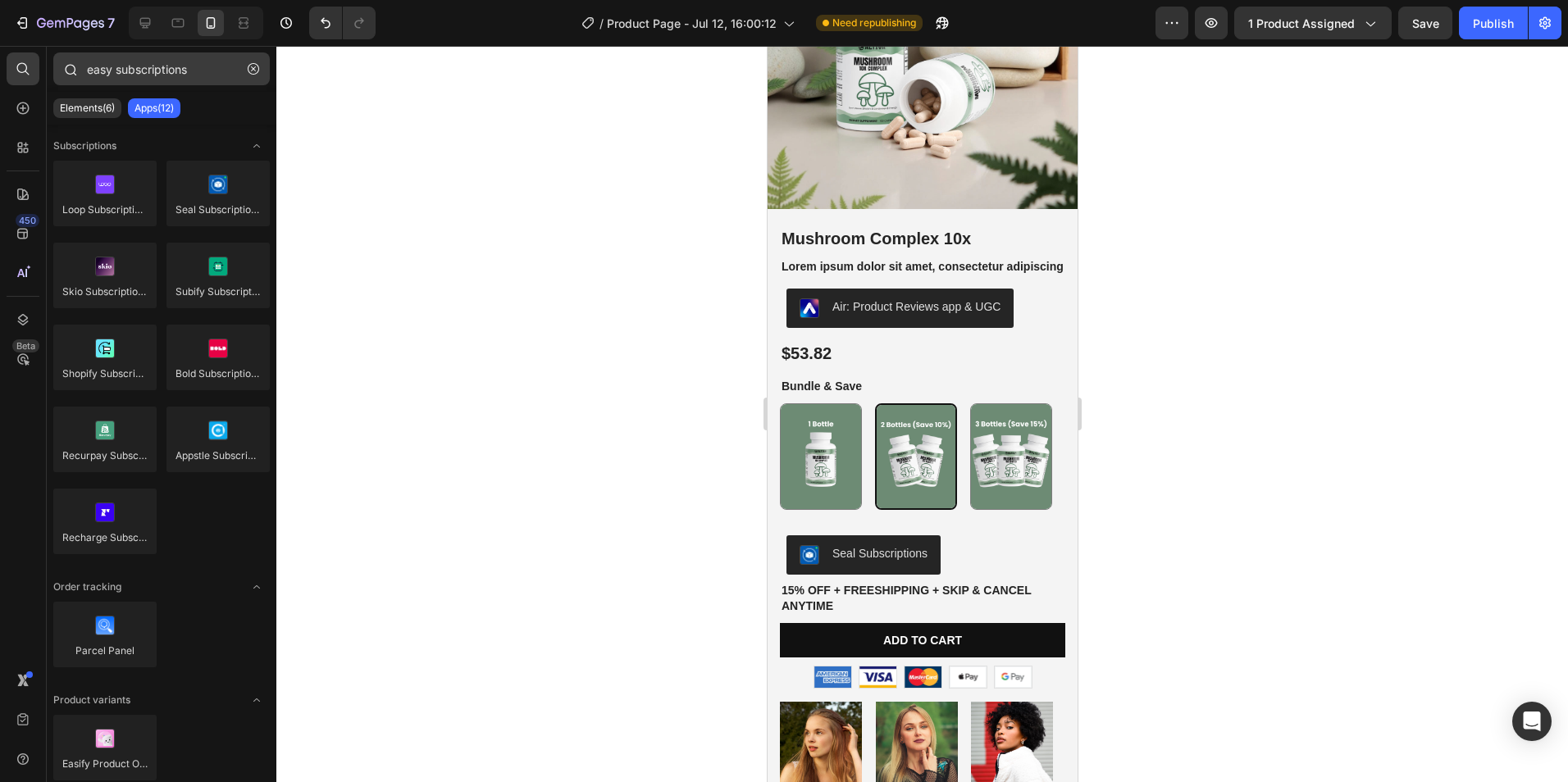 drag, startPoint x: 214, startPoint y: 69, endPoint x: 116, endPoint y: 76, distance: 98.24968 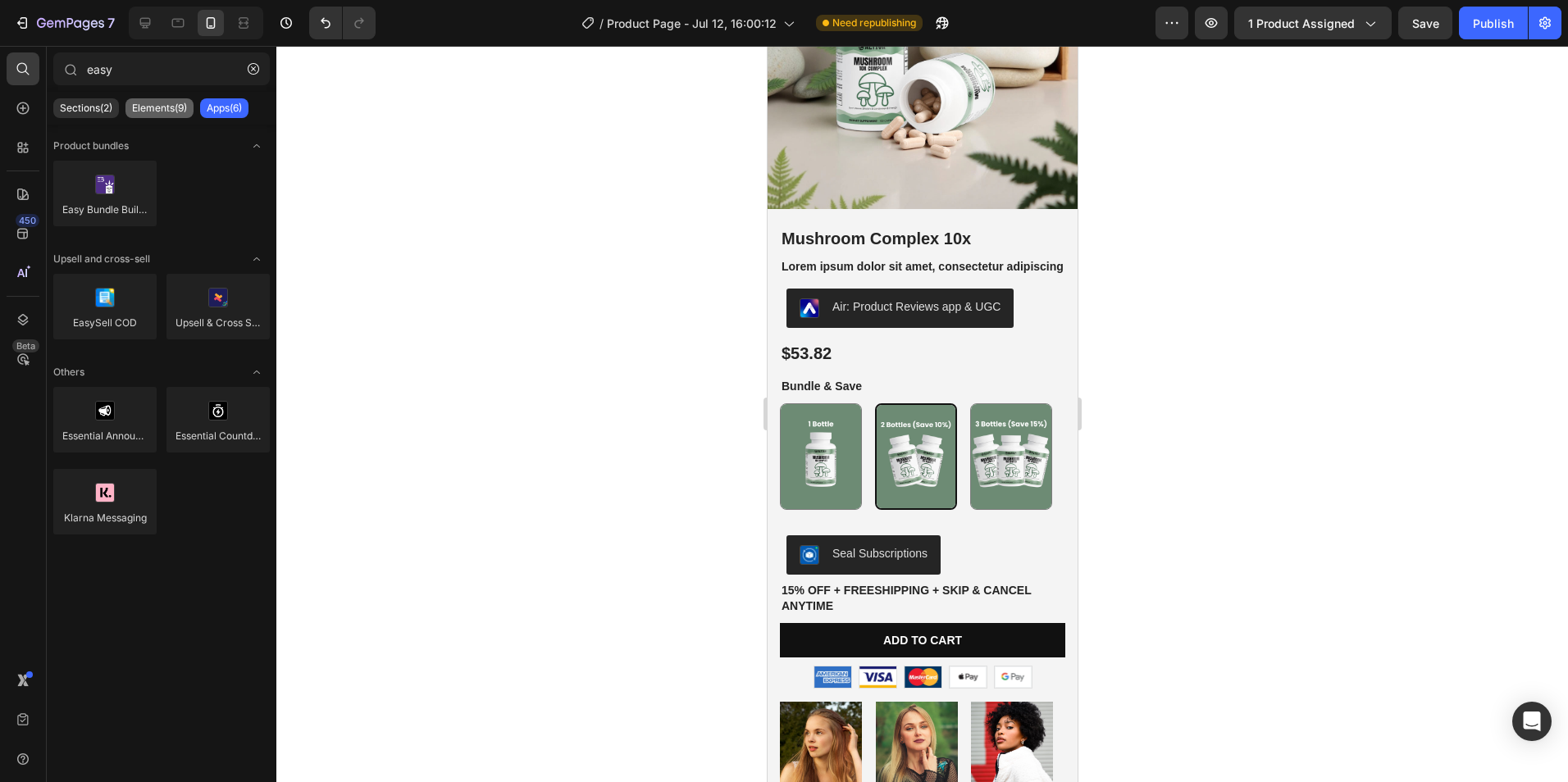 type on "easy" 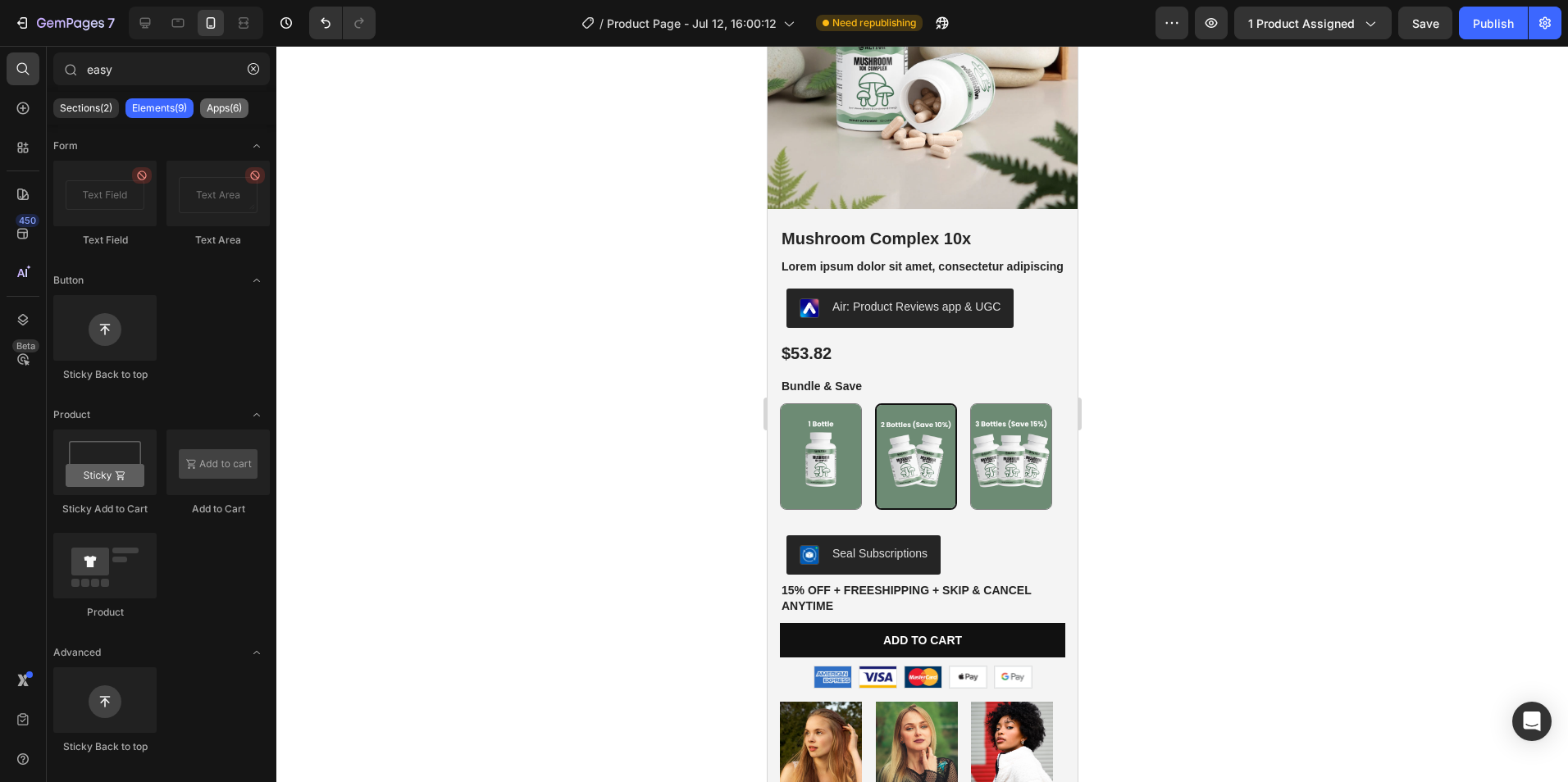 click on "Apps(6)" at bounding box center [224, 108] 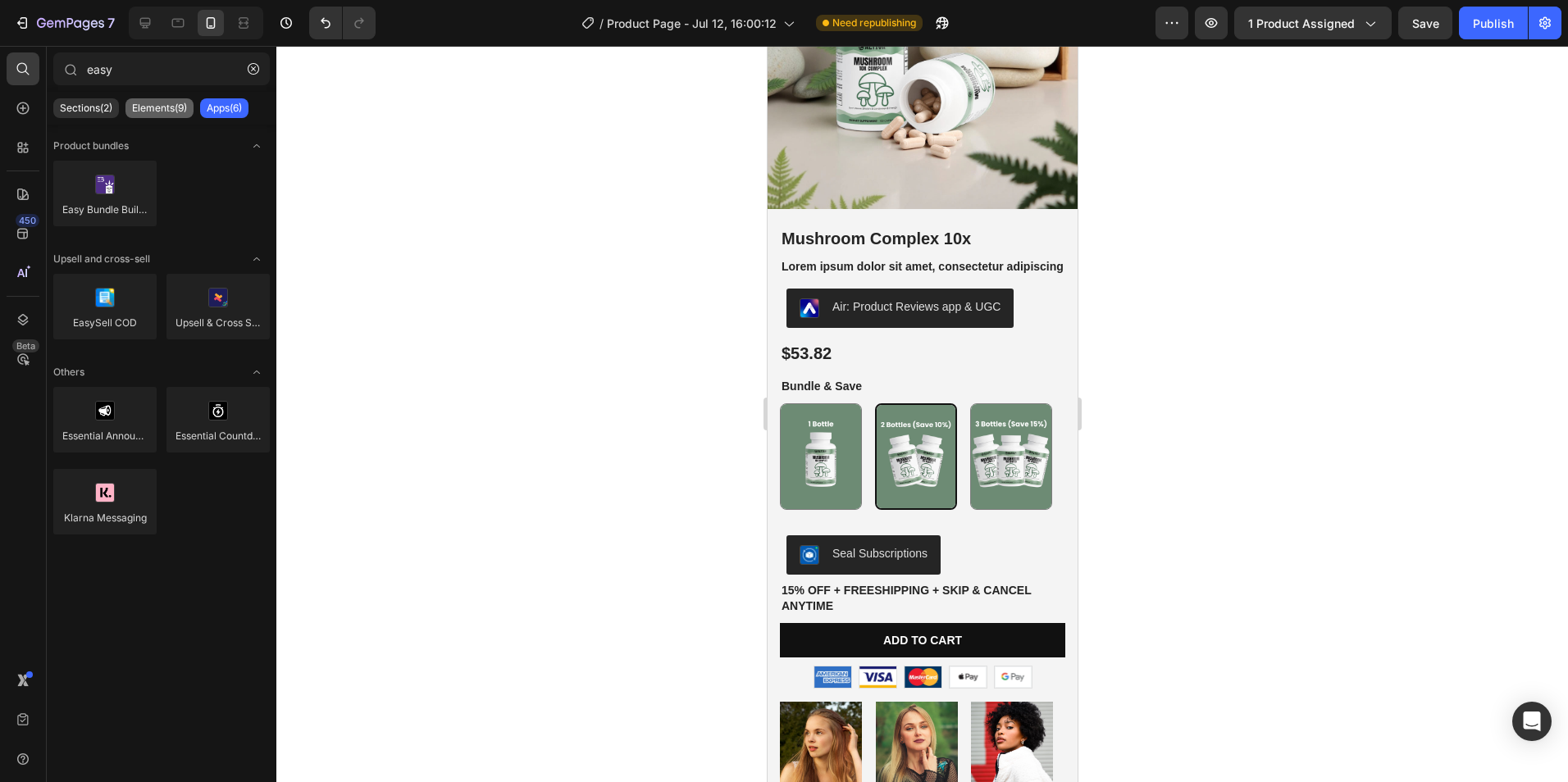 click on "Elements(9)" 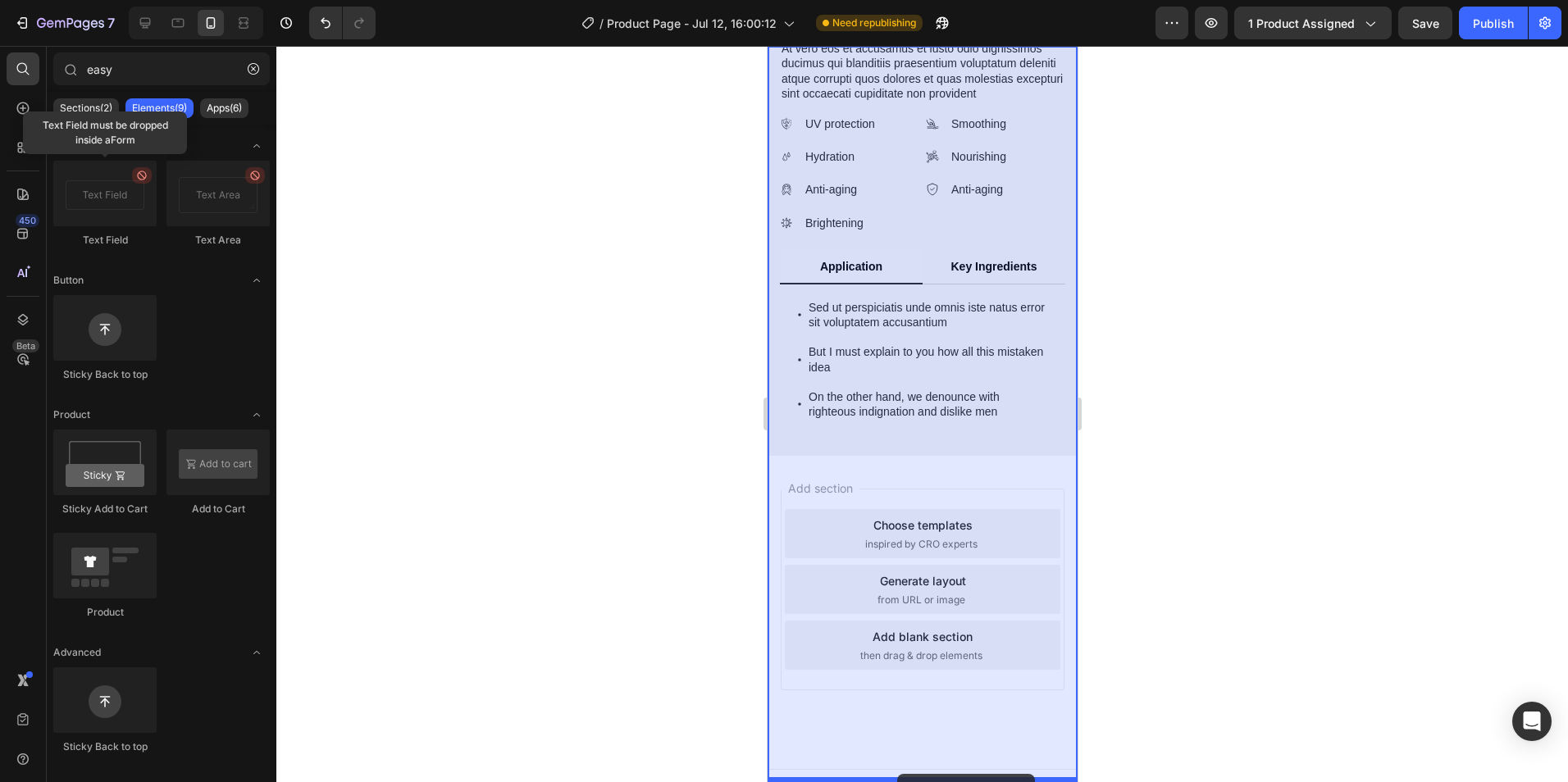 scroll, scrollTop: 1443, scrollLeft: 0, axis: vertical 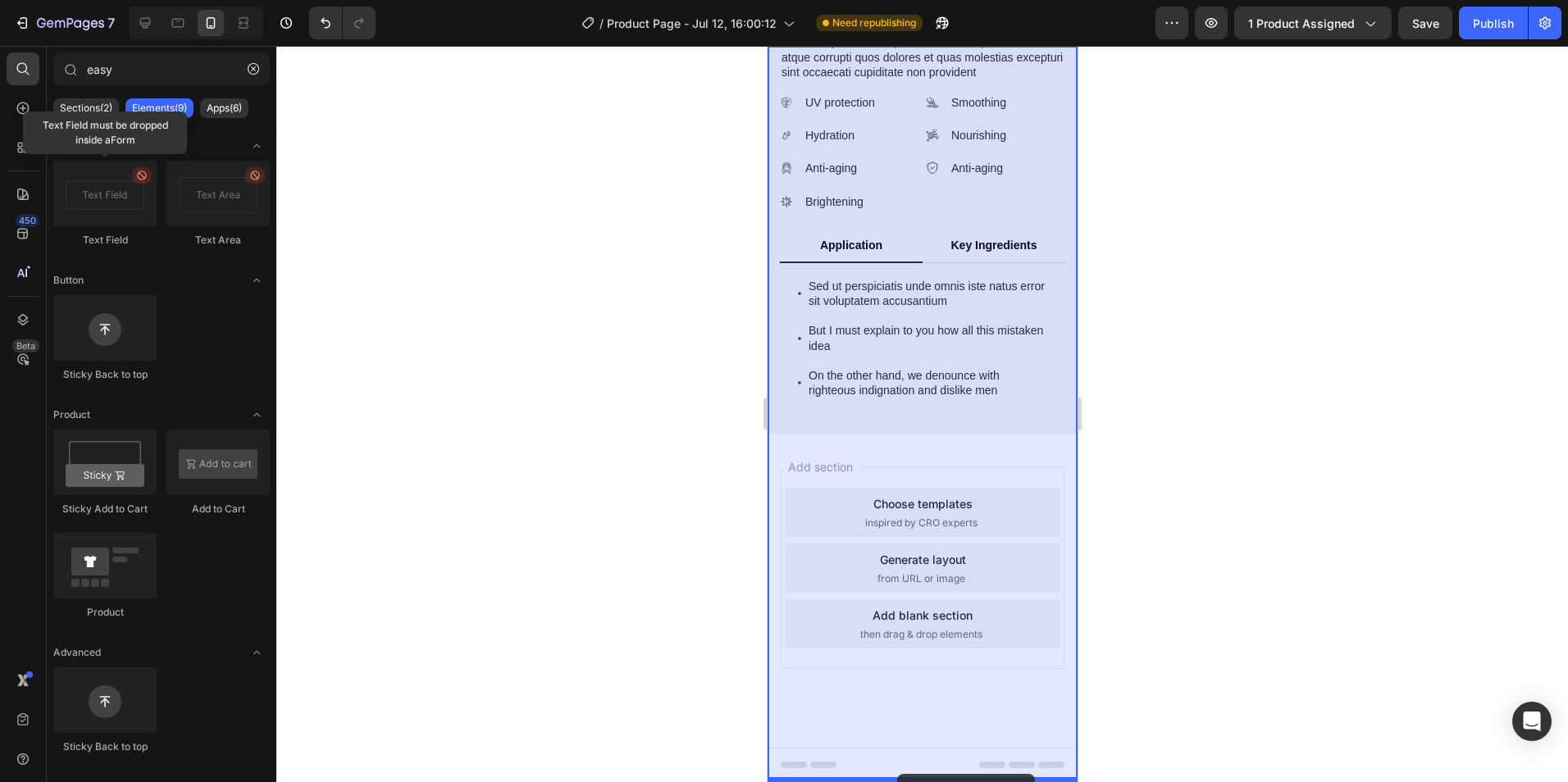 drag, startPoint x: 902, startPoint y: 532, endPoint x: 896, endPoint y: 774, distance: 242.07437 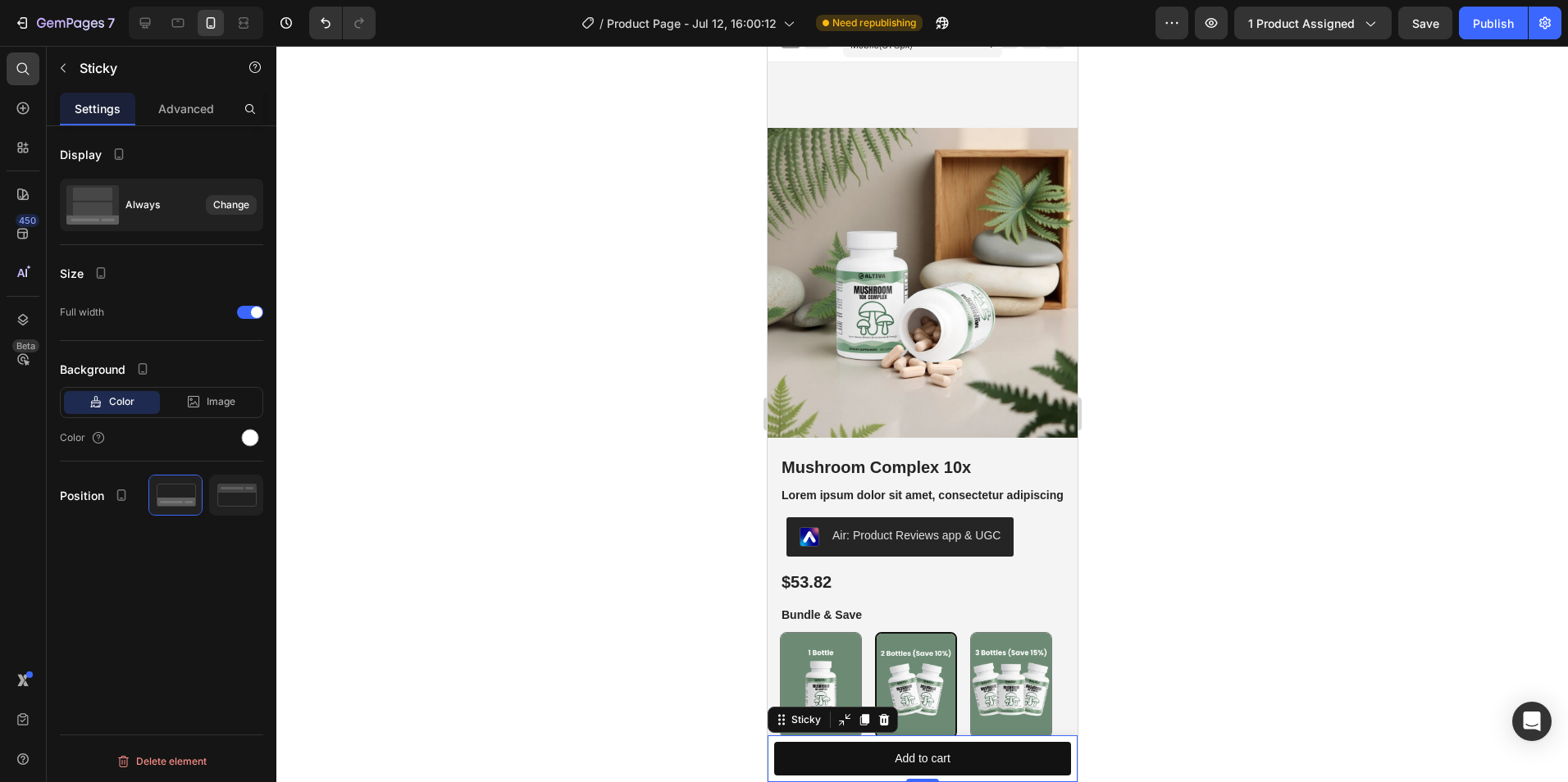 scroll, scrollTop: 0, scrollLeft: 0, axis: both 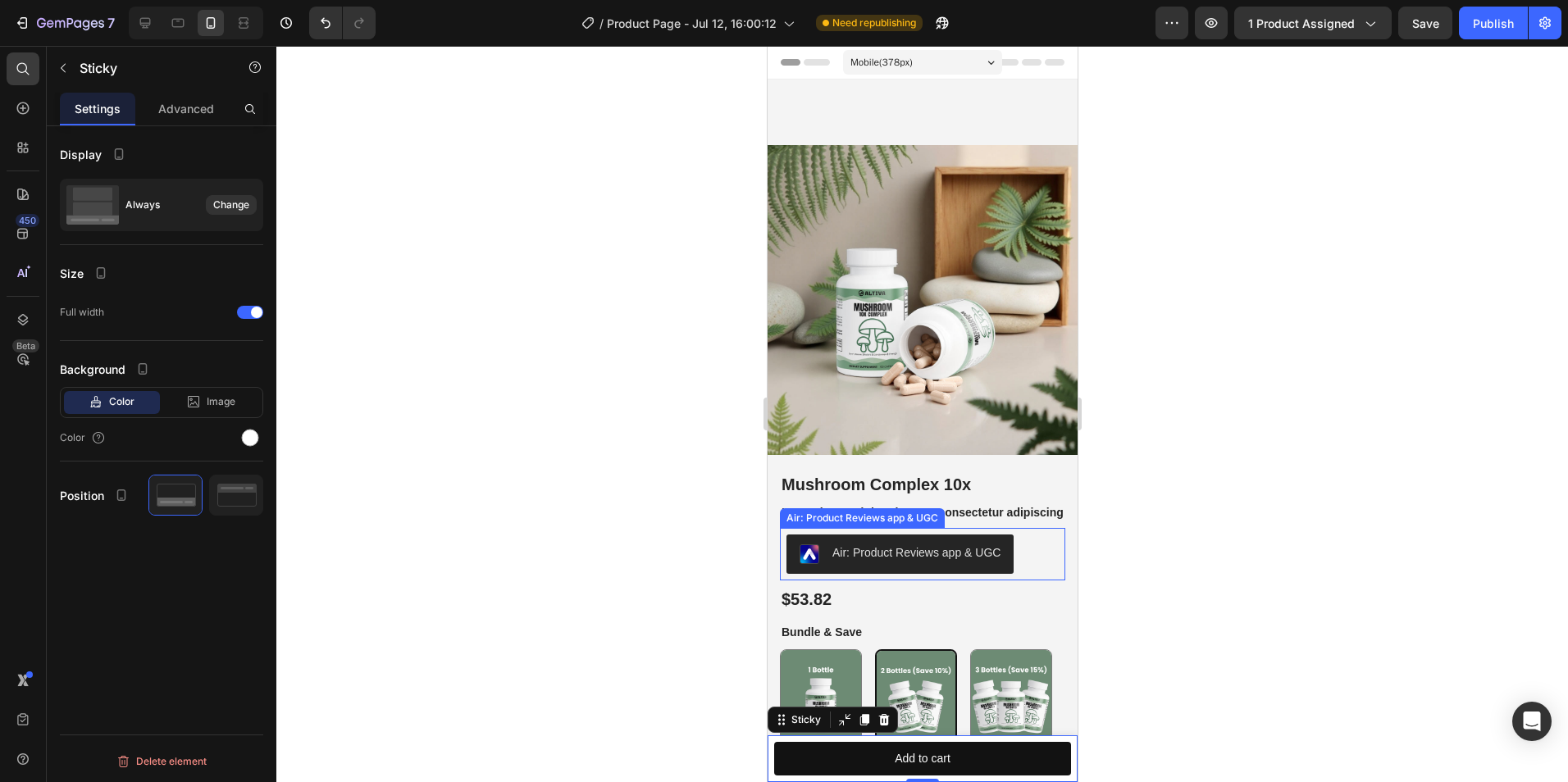 click on "Display Always Change Size Full width Background Color Image Video  Color  Position" at bounding box center [162, 339] 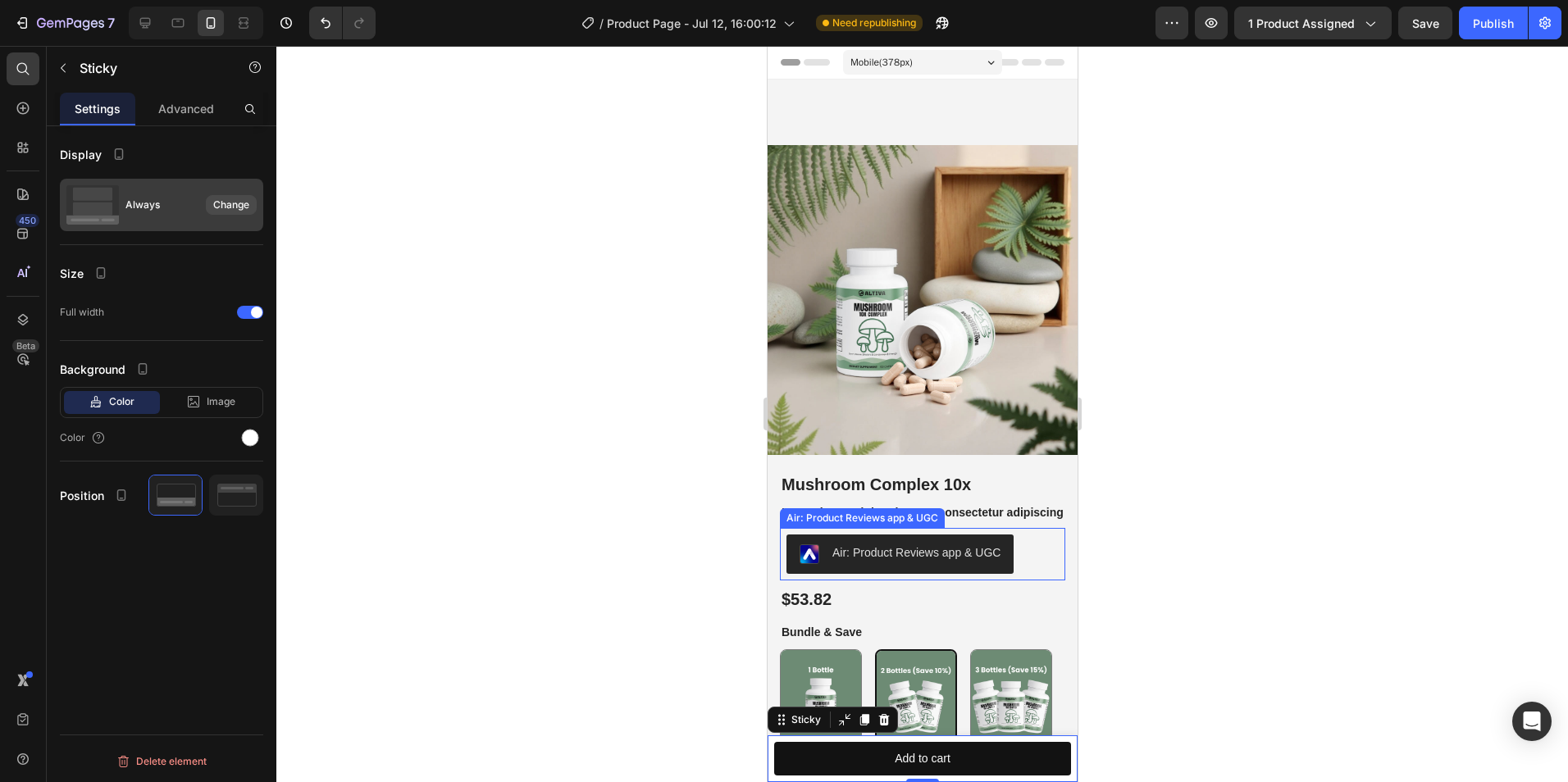click on "Change" at bounding box center (231, 205) 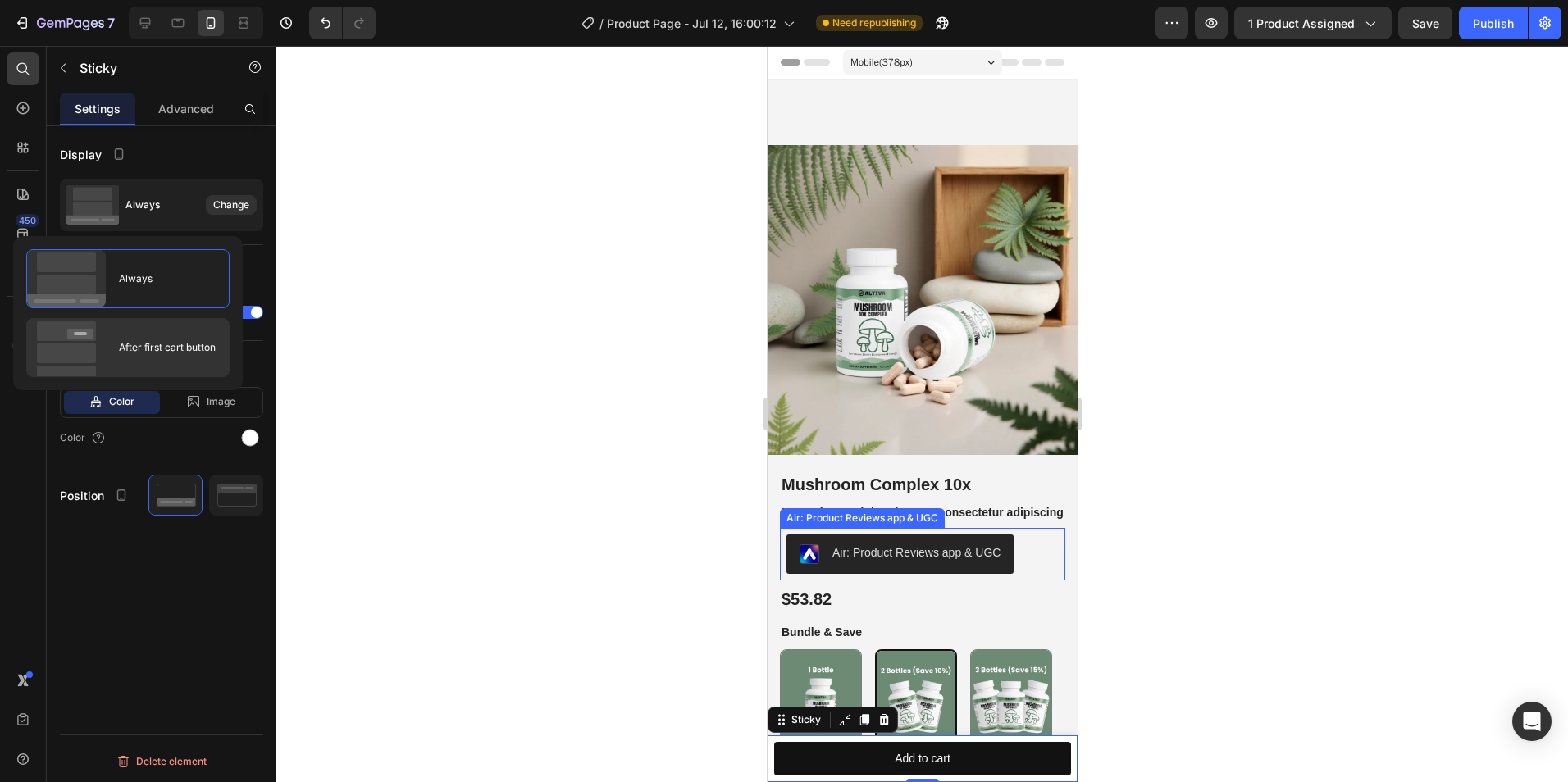 click on "After first cart button" at bounding box center (161, 348) 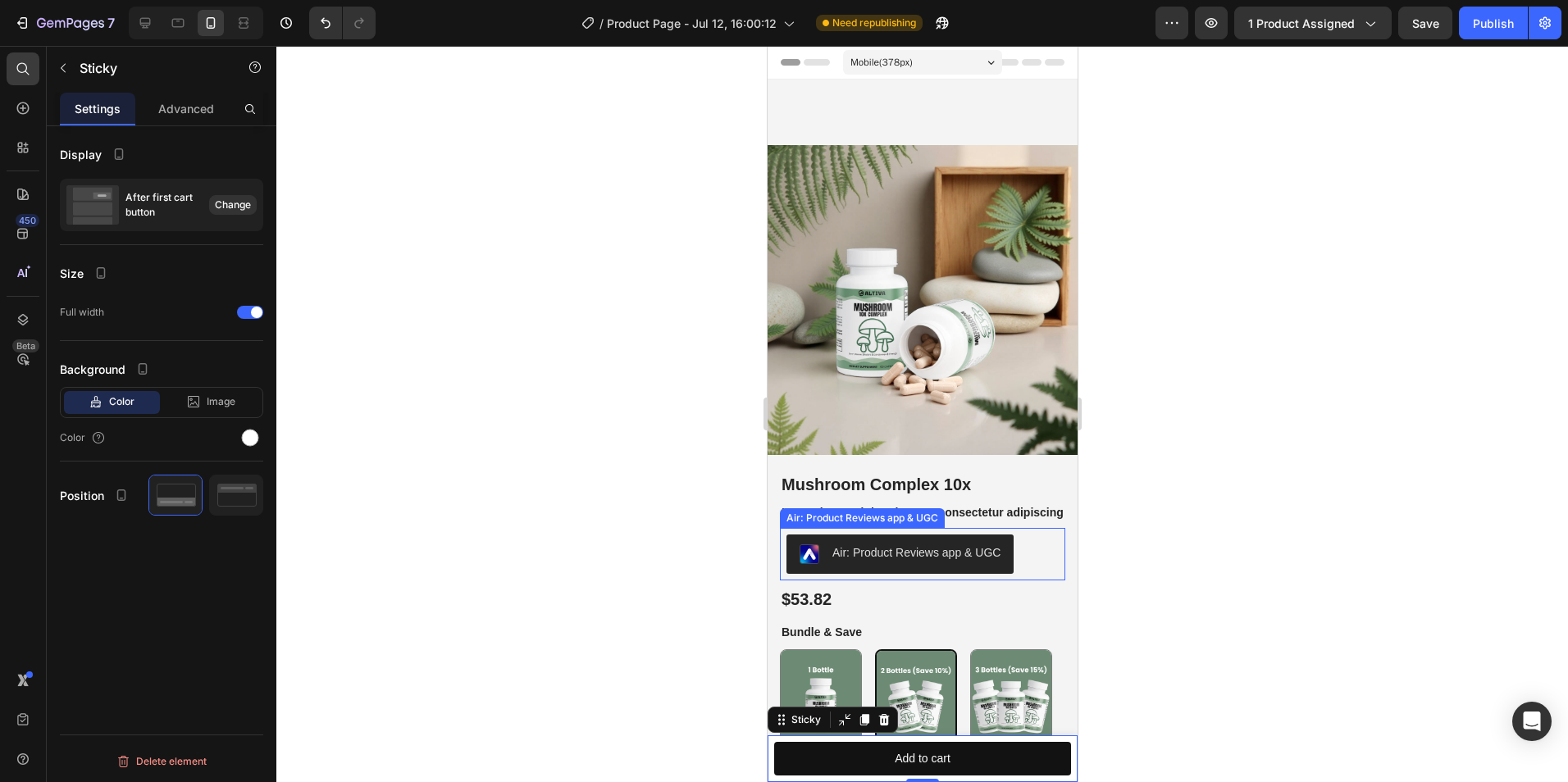 click 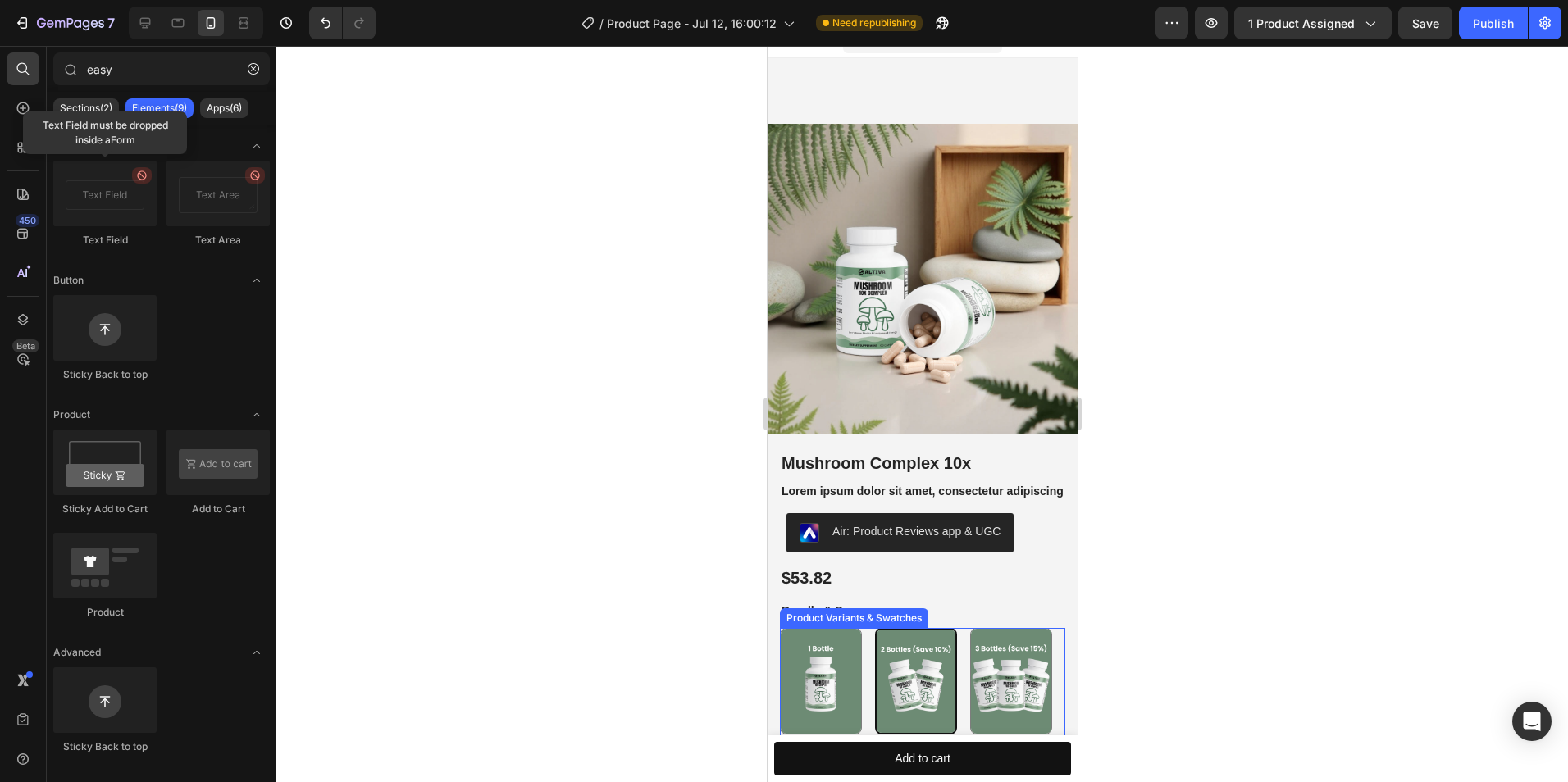 scroll, scrollTop: 0, scrollLeft: 0, axis: both 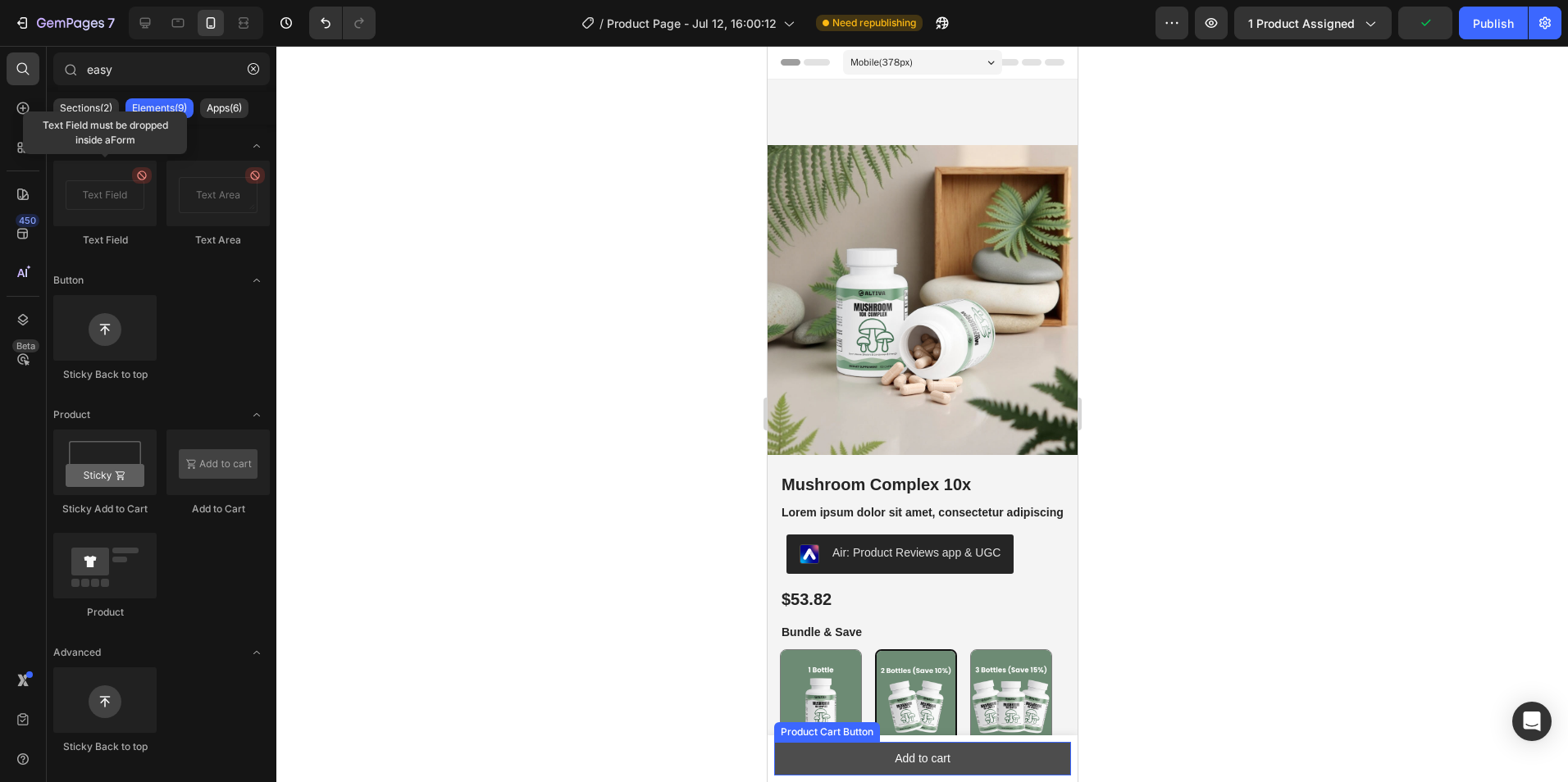click on "Add to cart" at bounding box center (922, 758) 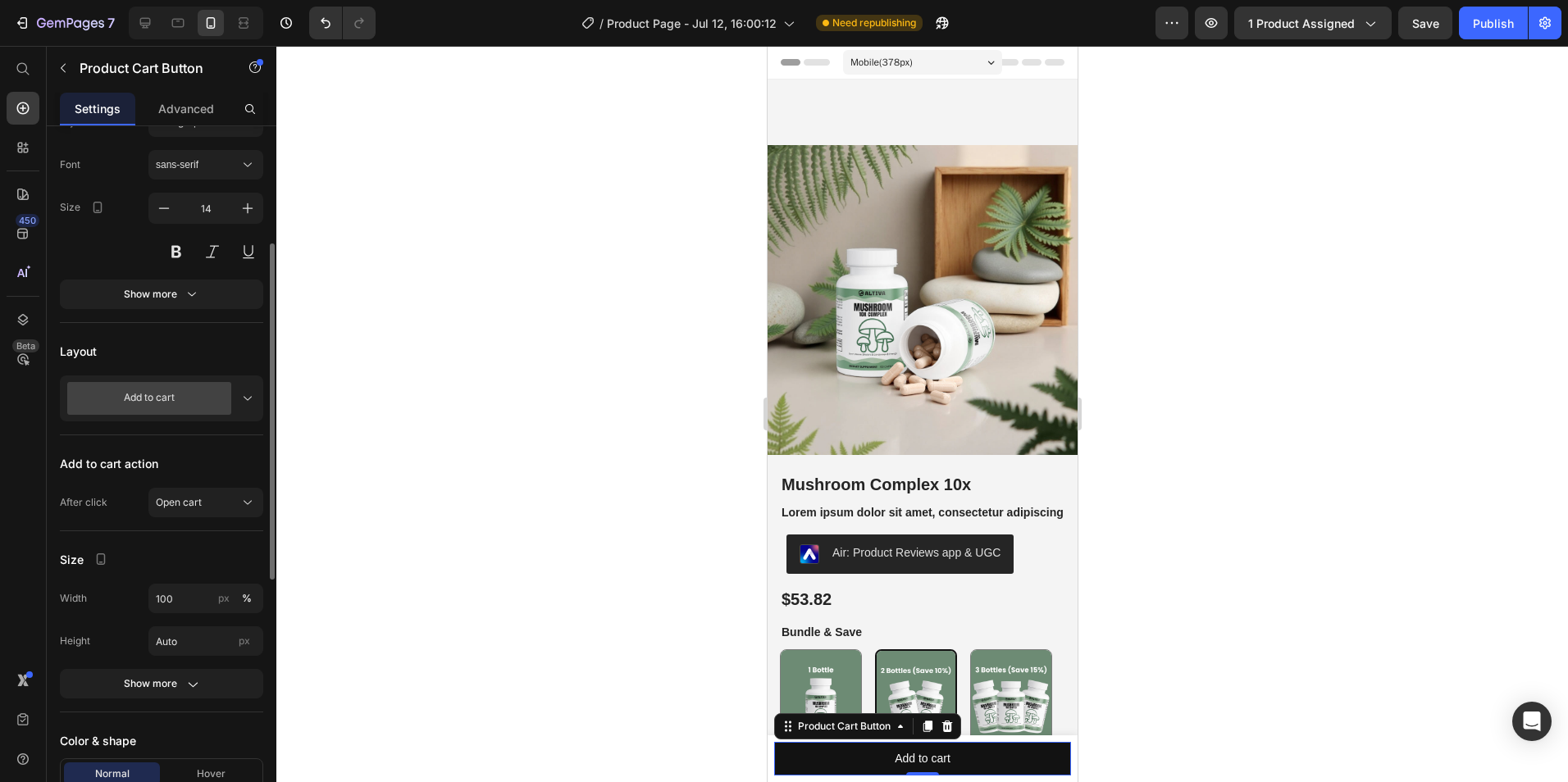 scroll, scrollTop: 410, scrollLeft: 0, axis: vertical 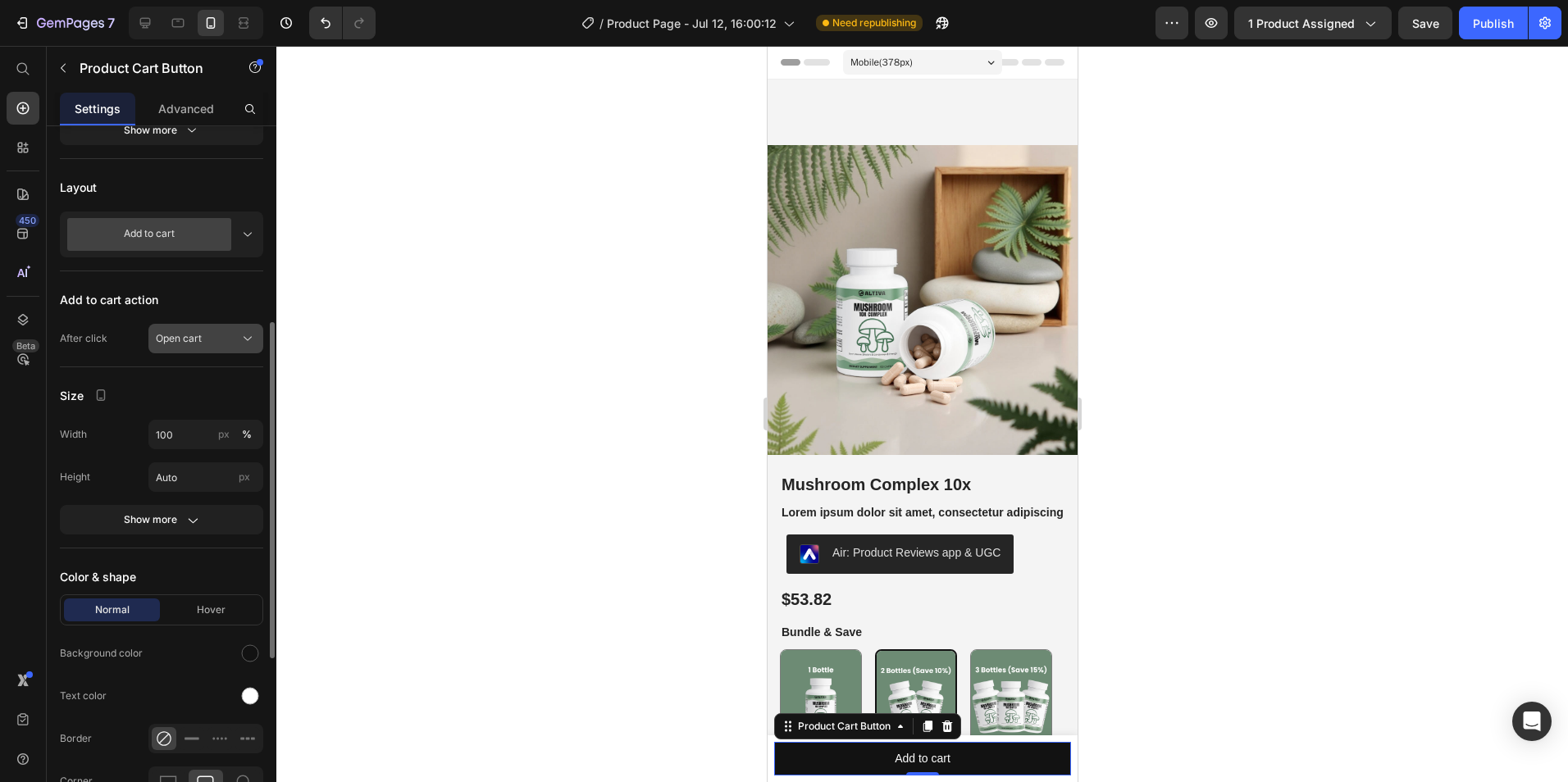 click on "Open cart" 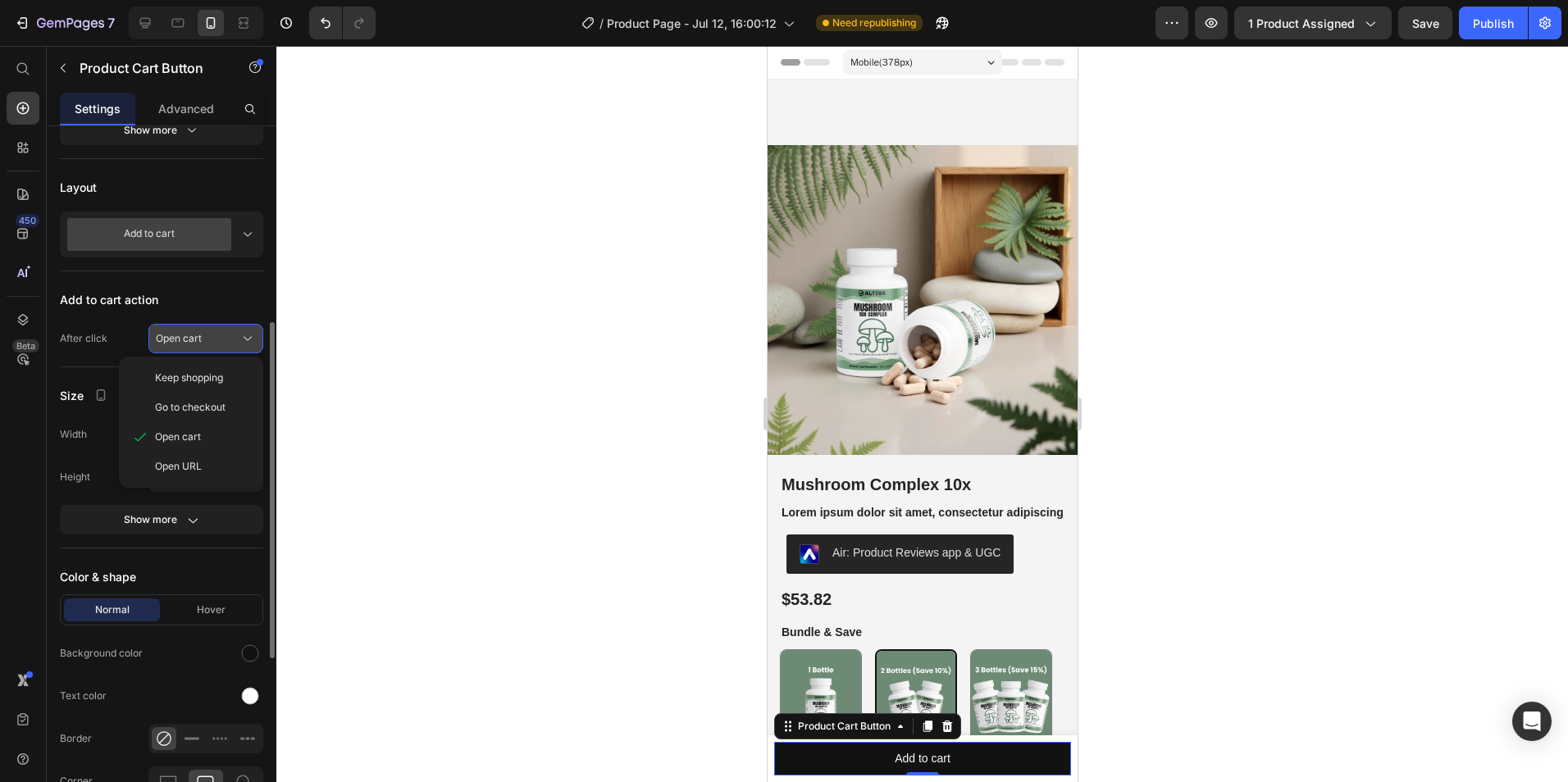 click on "Open cart" 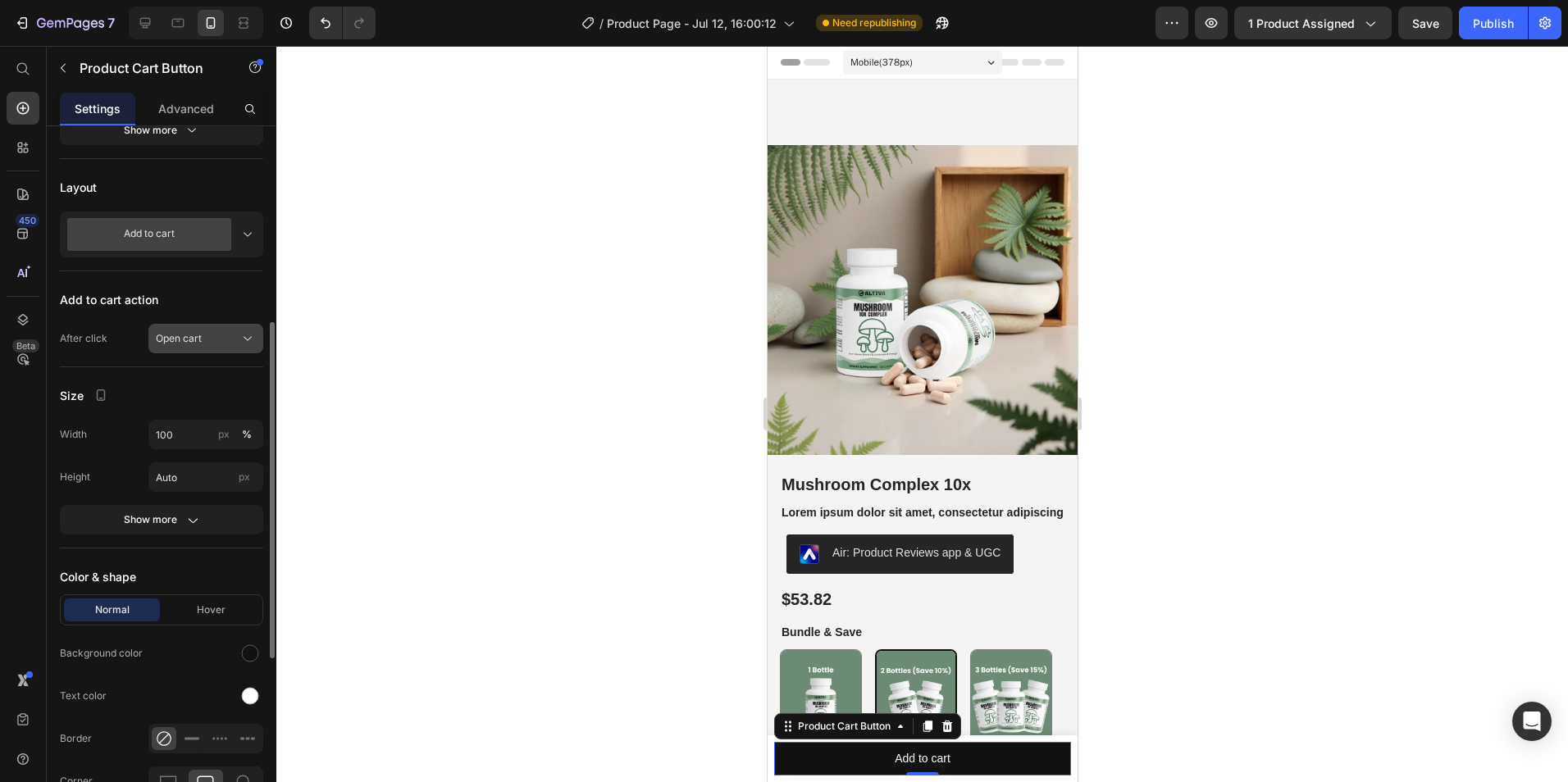 scroll, scrollTop: 574, scrollLeft: 0, axis: vertical 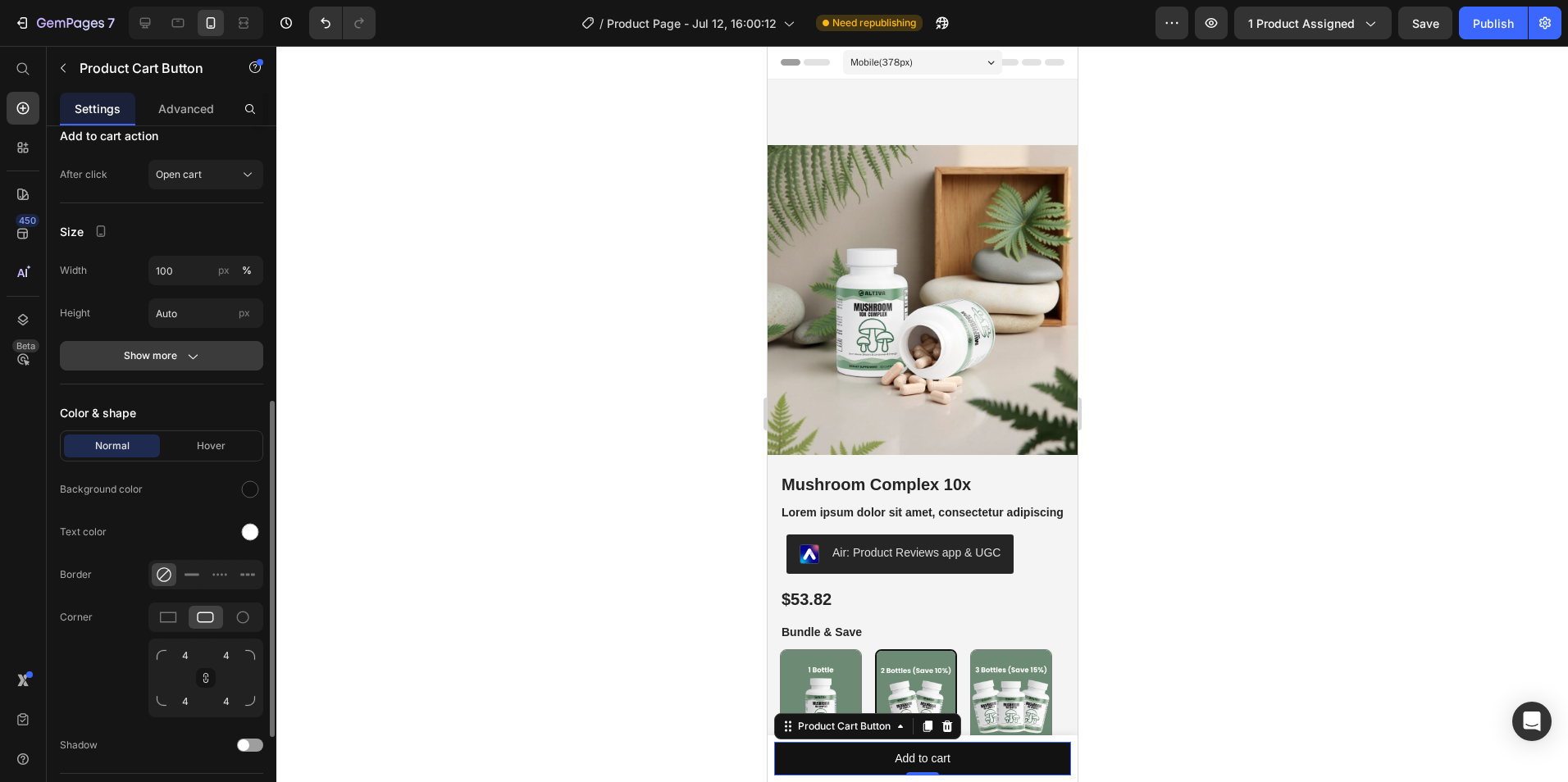 click on "Show more" 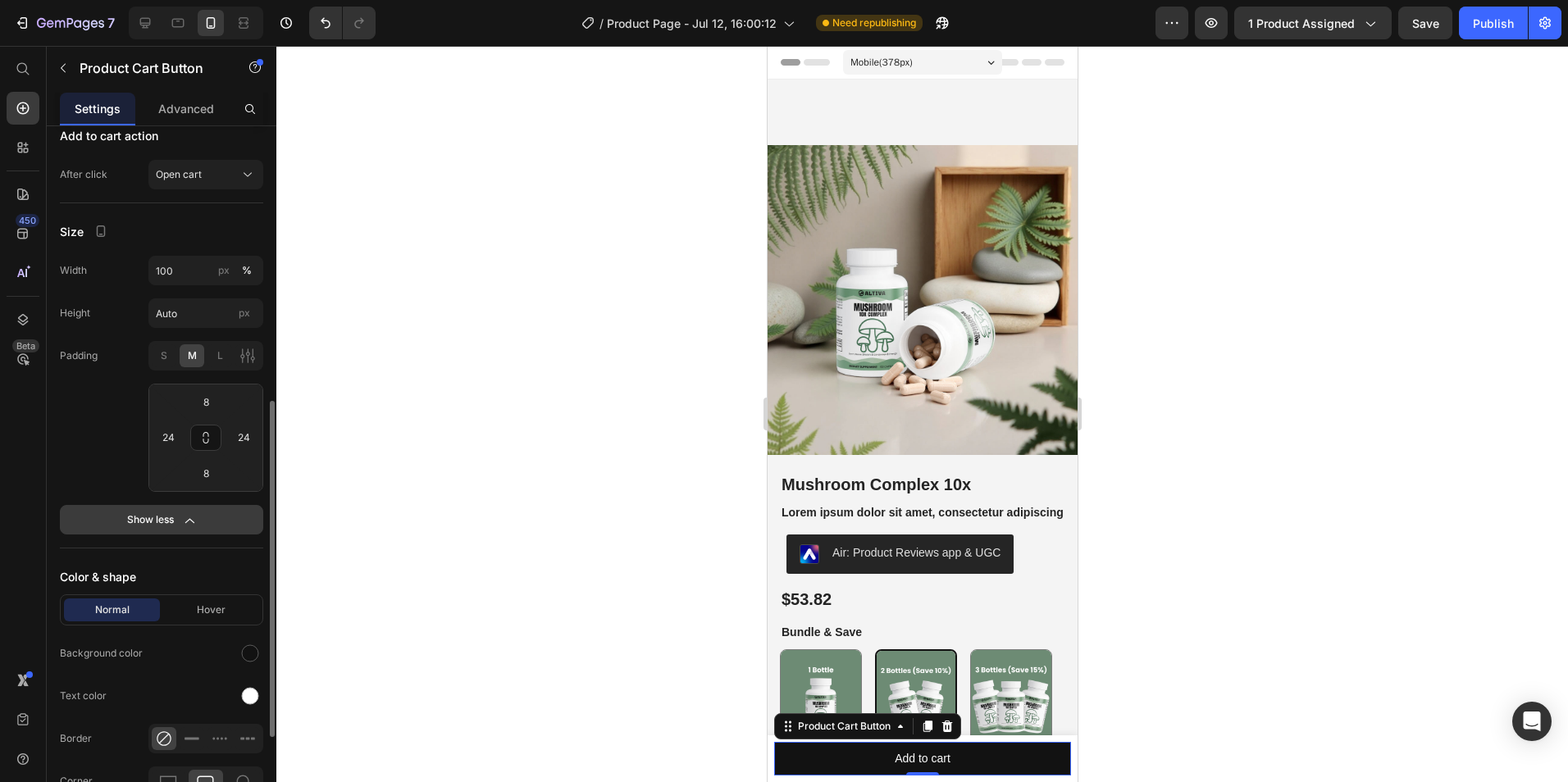 click 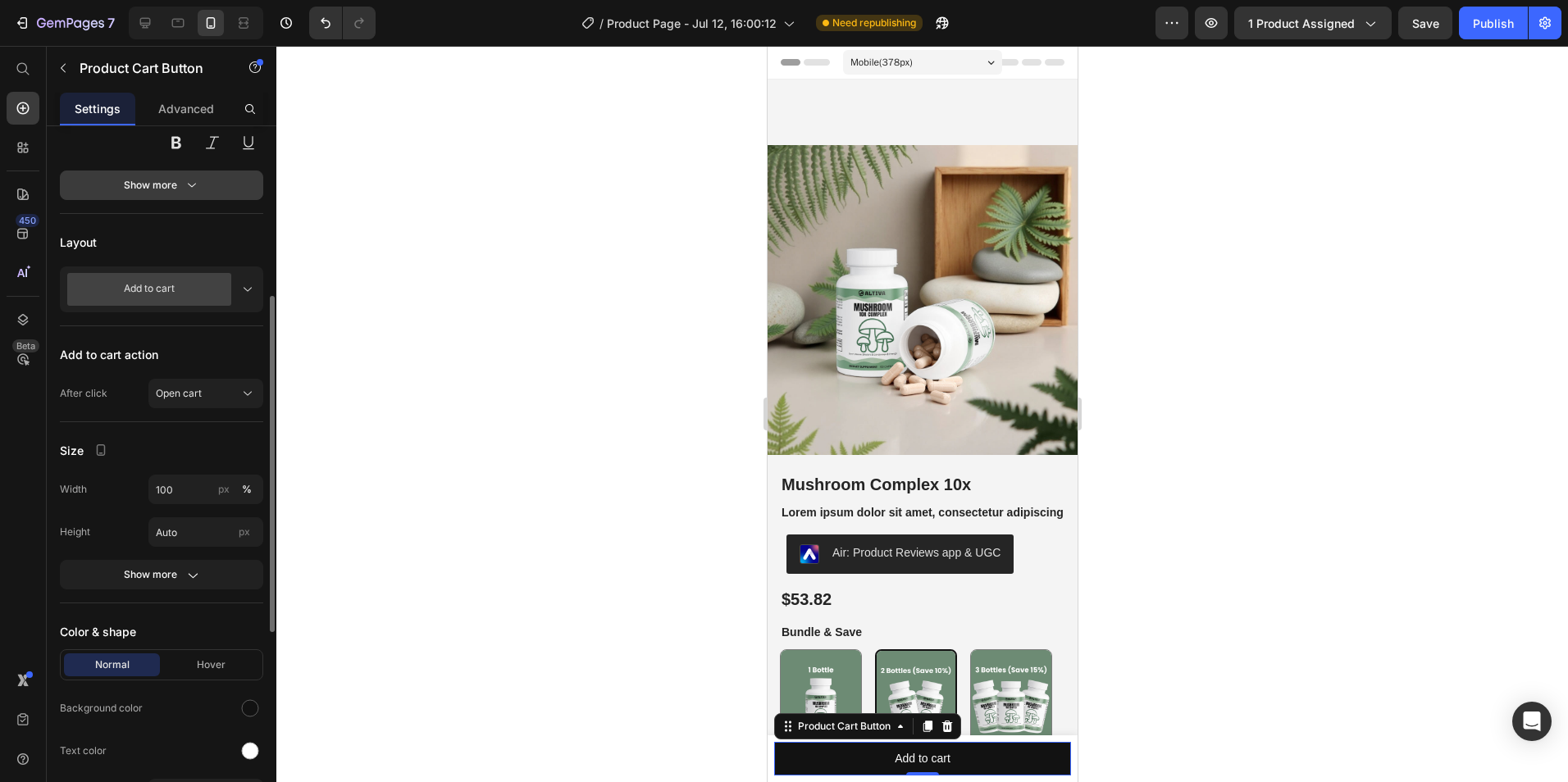 scroll, scrollTop: 0, scrollLeft: 0, axis: both 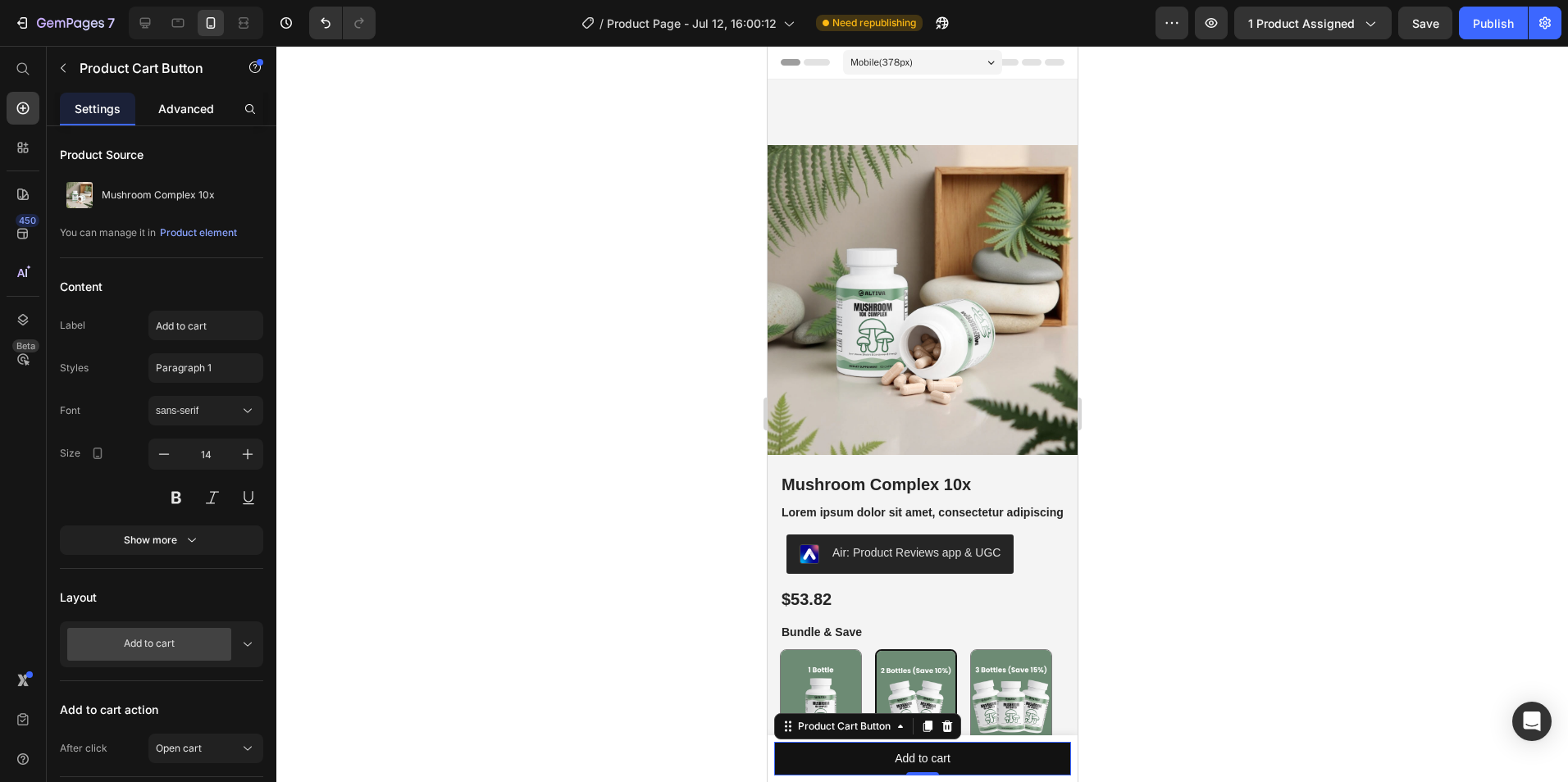click on "Advanced" 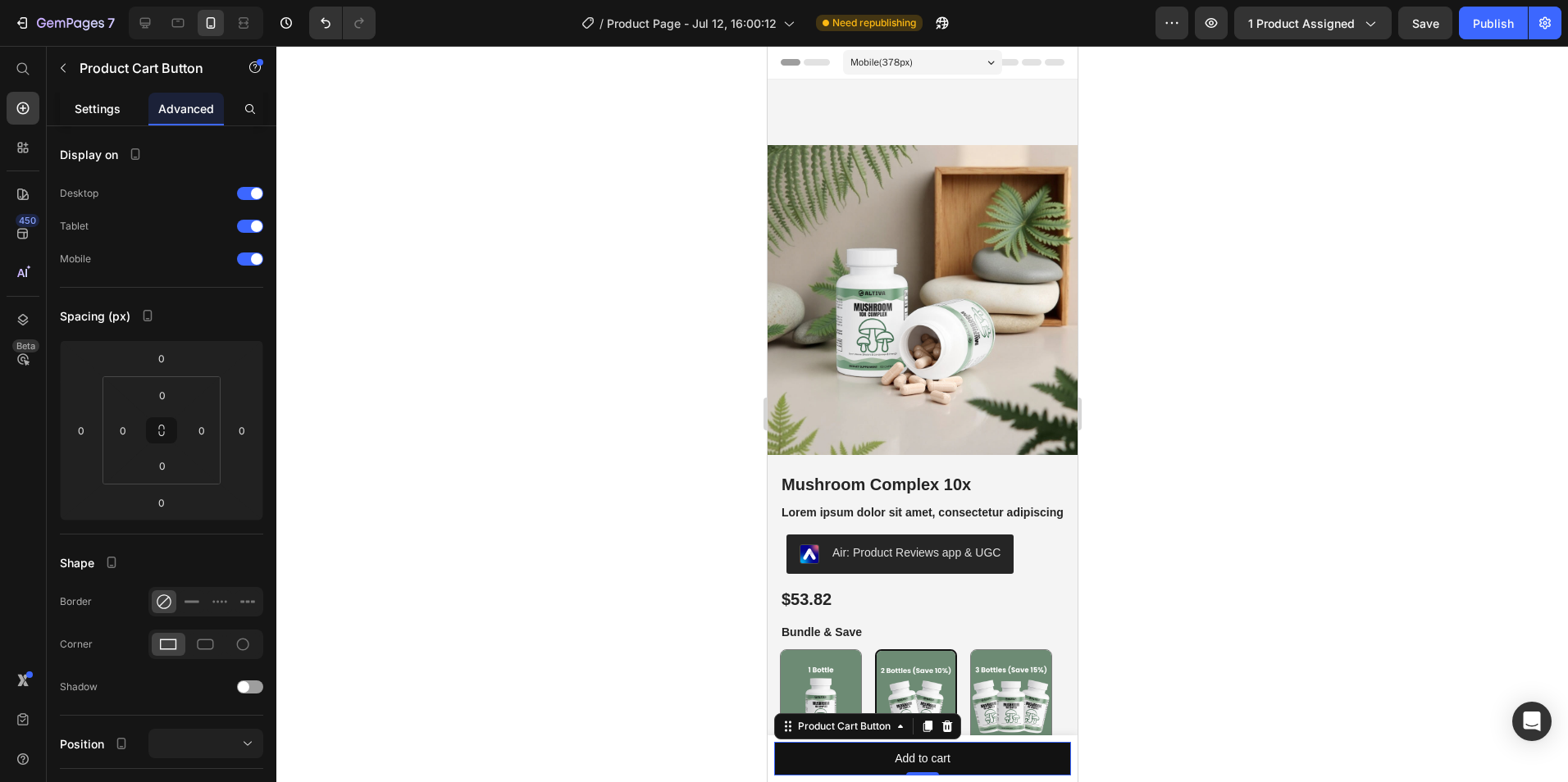 click on "Settings" at bounding box center [98, 108] 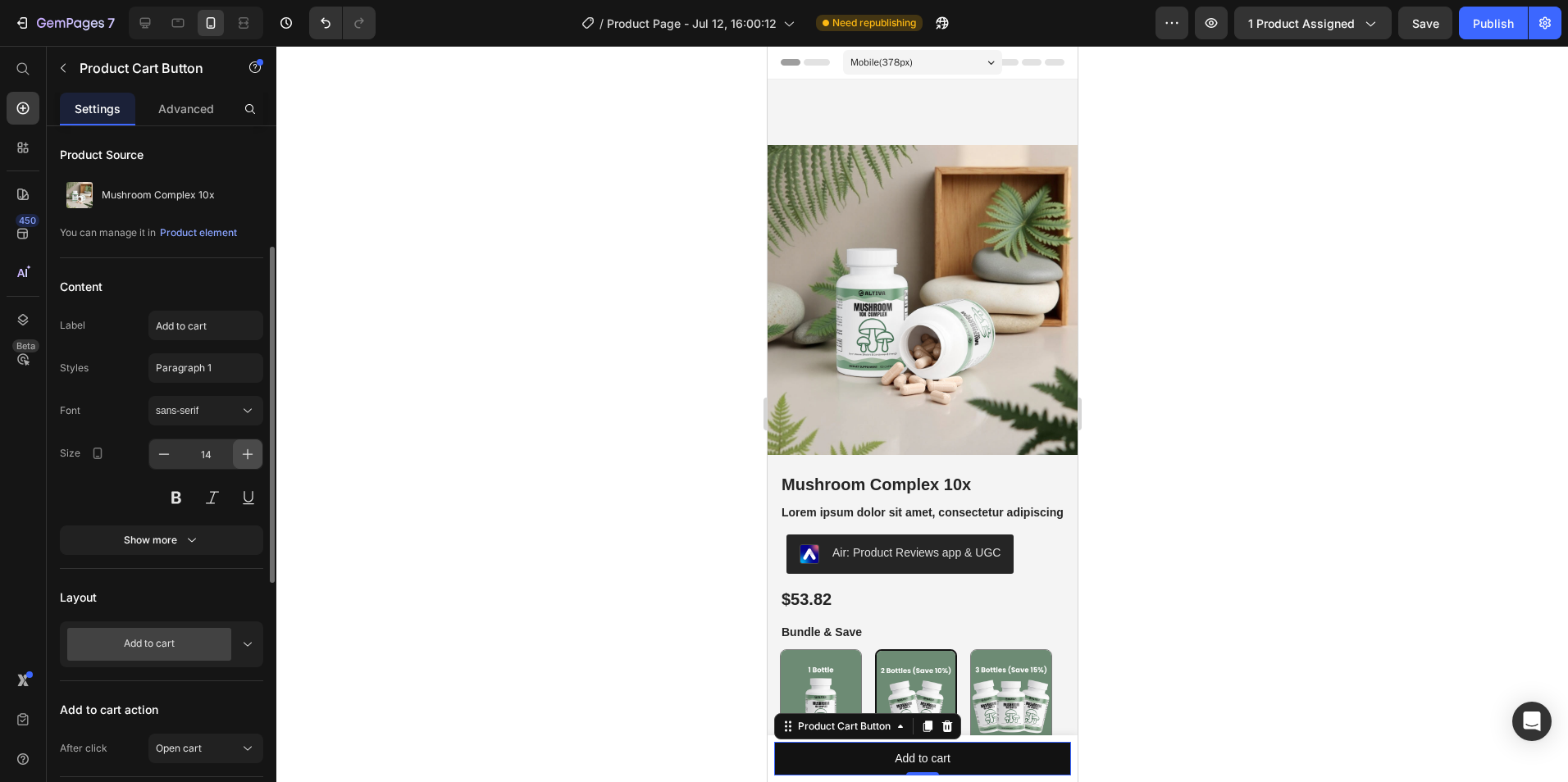 scroll, scrollTop: 82, scrollLeft: 0, axis: vertical 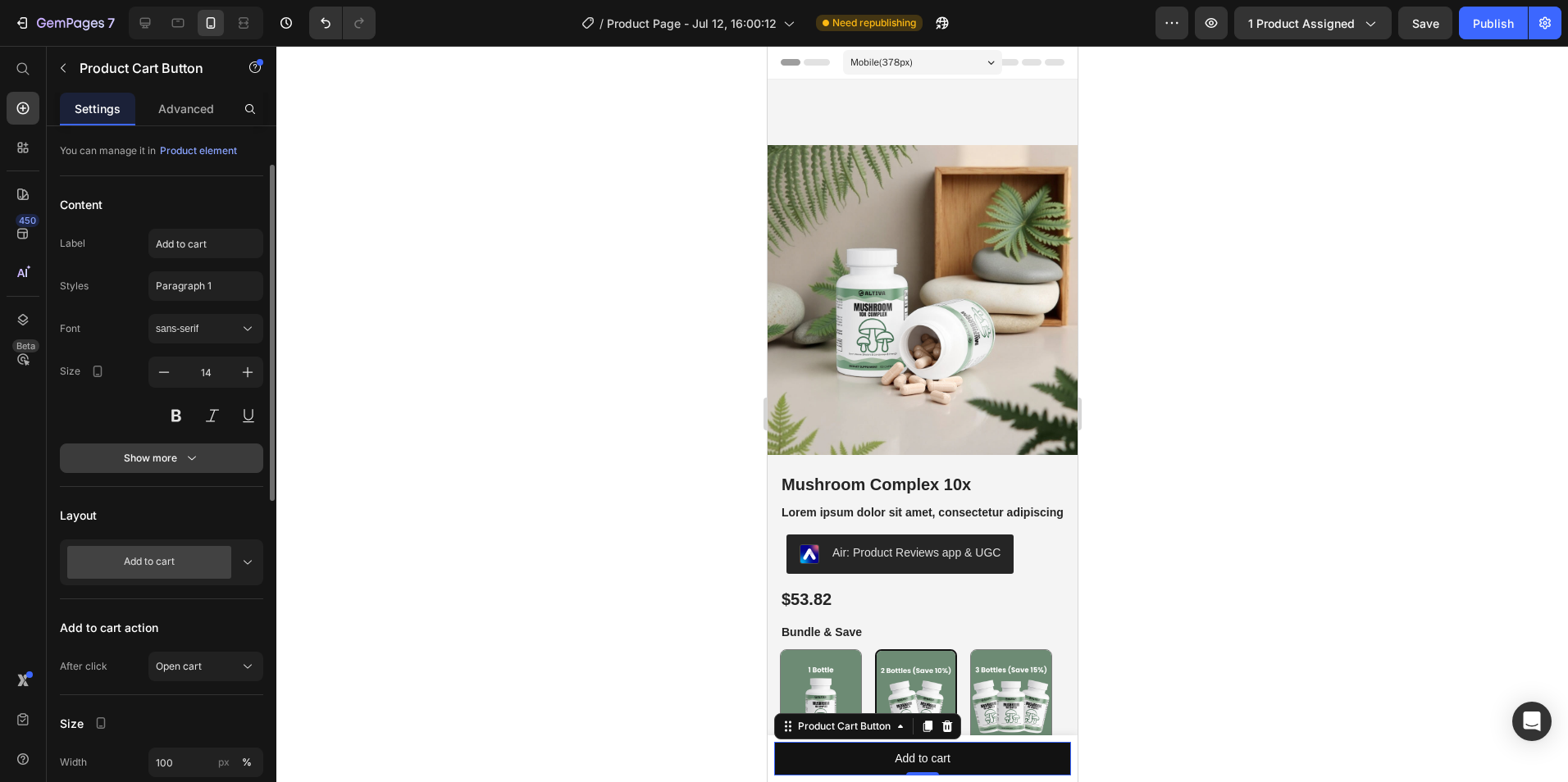 click 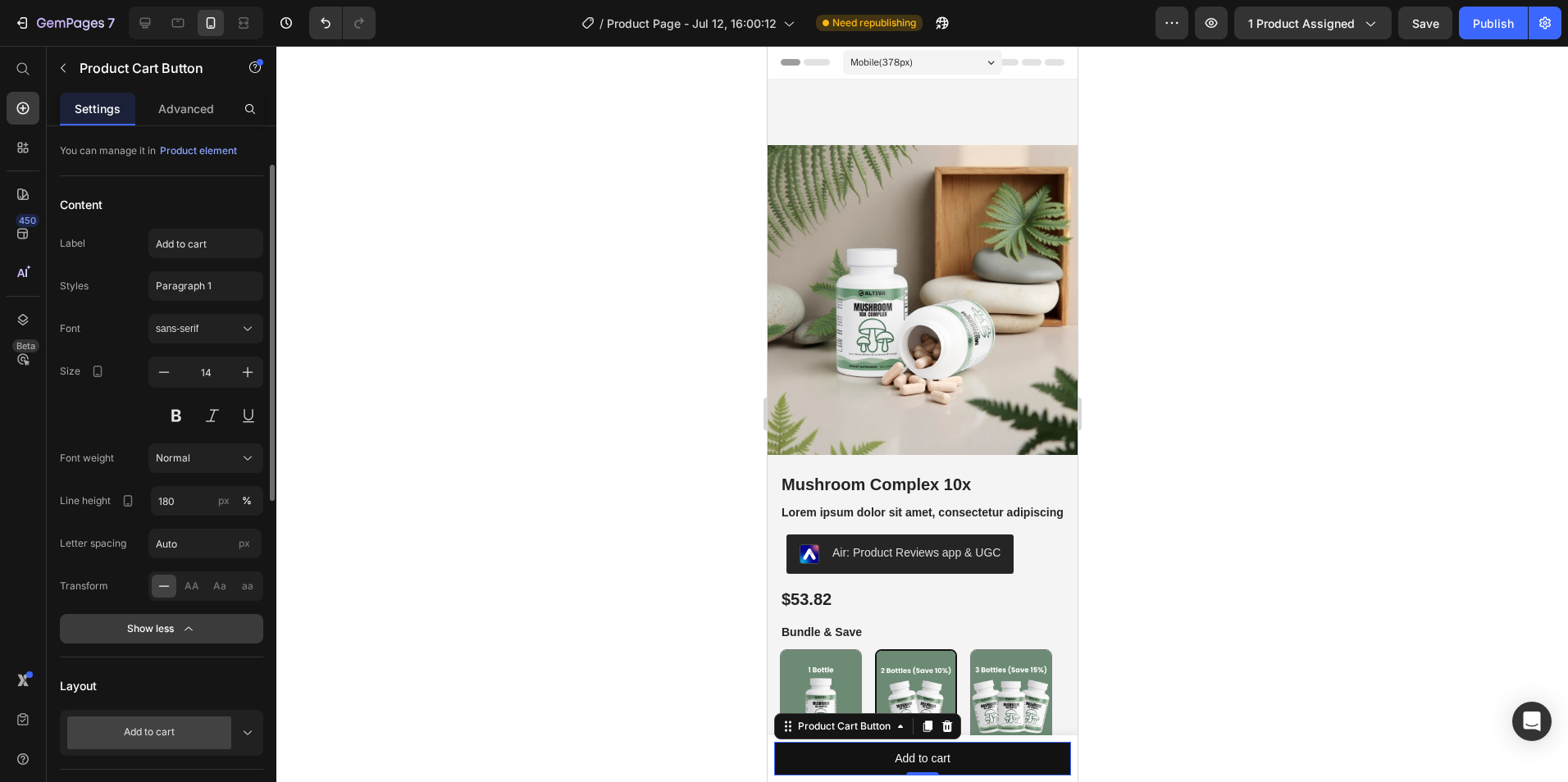 click on "Show less" 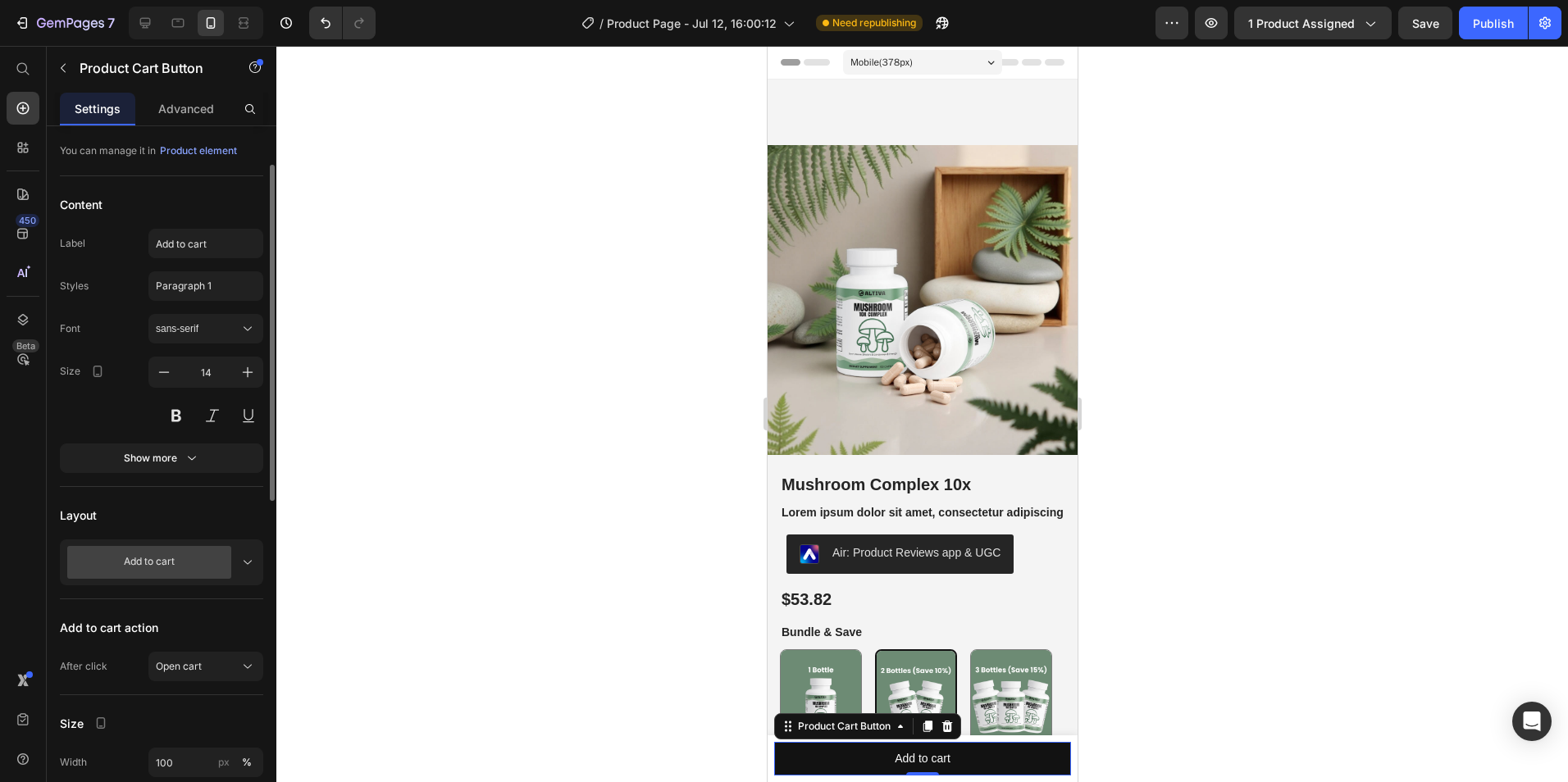 scroll, scrollTop: 164, scrollLeft: 0, axis: vertical 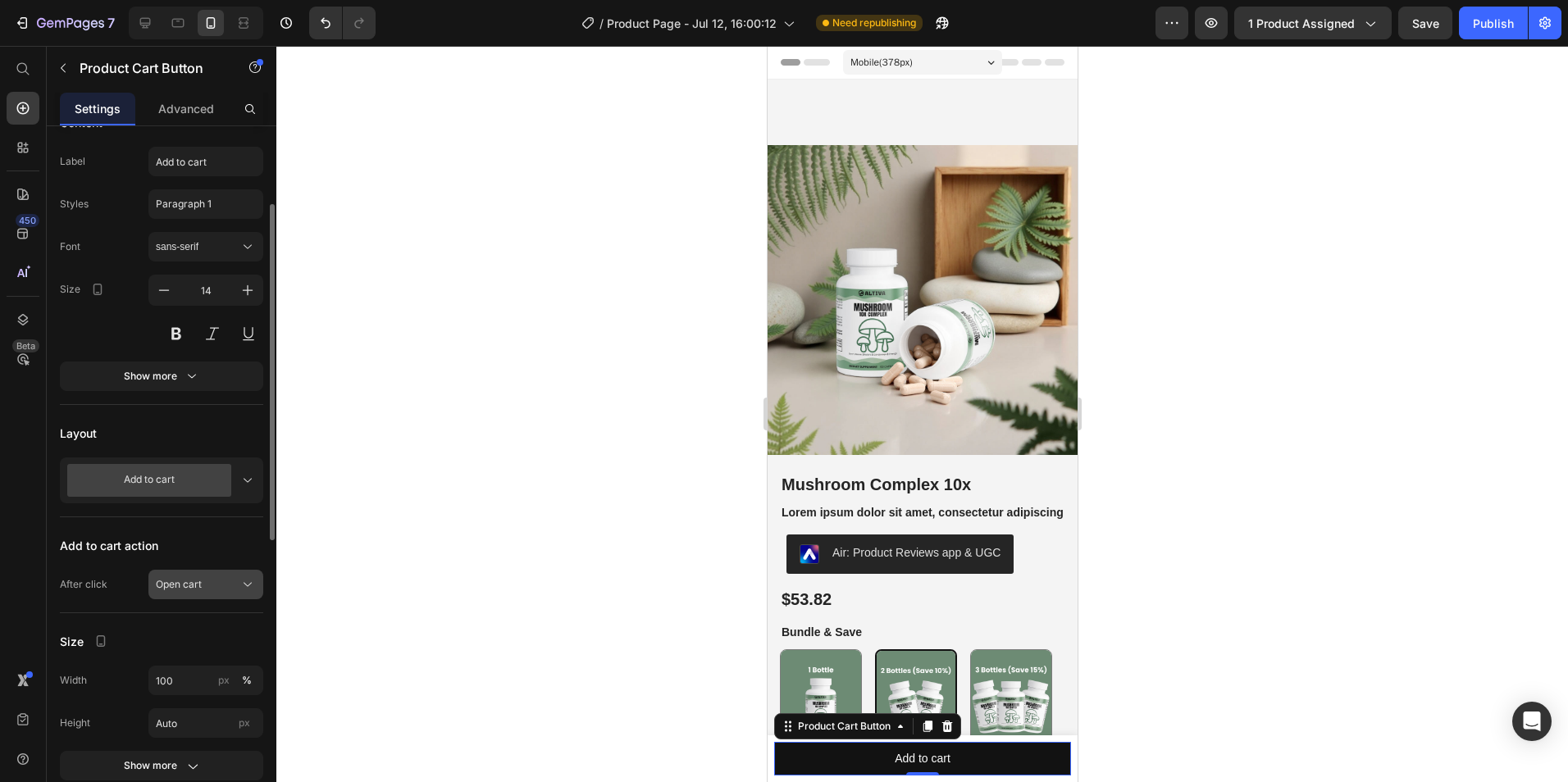 click on "Open cart" 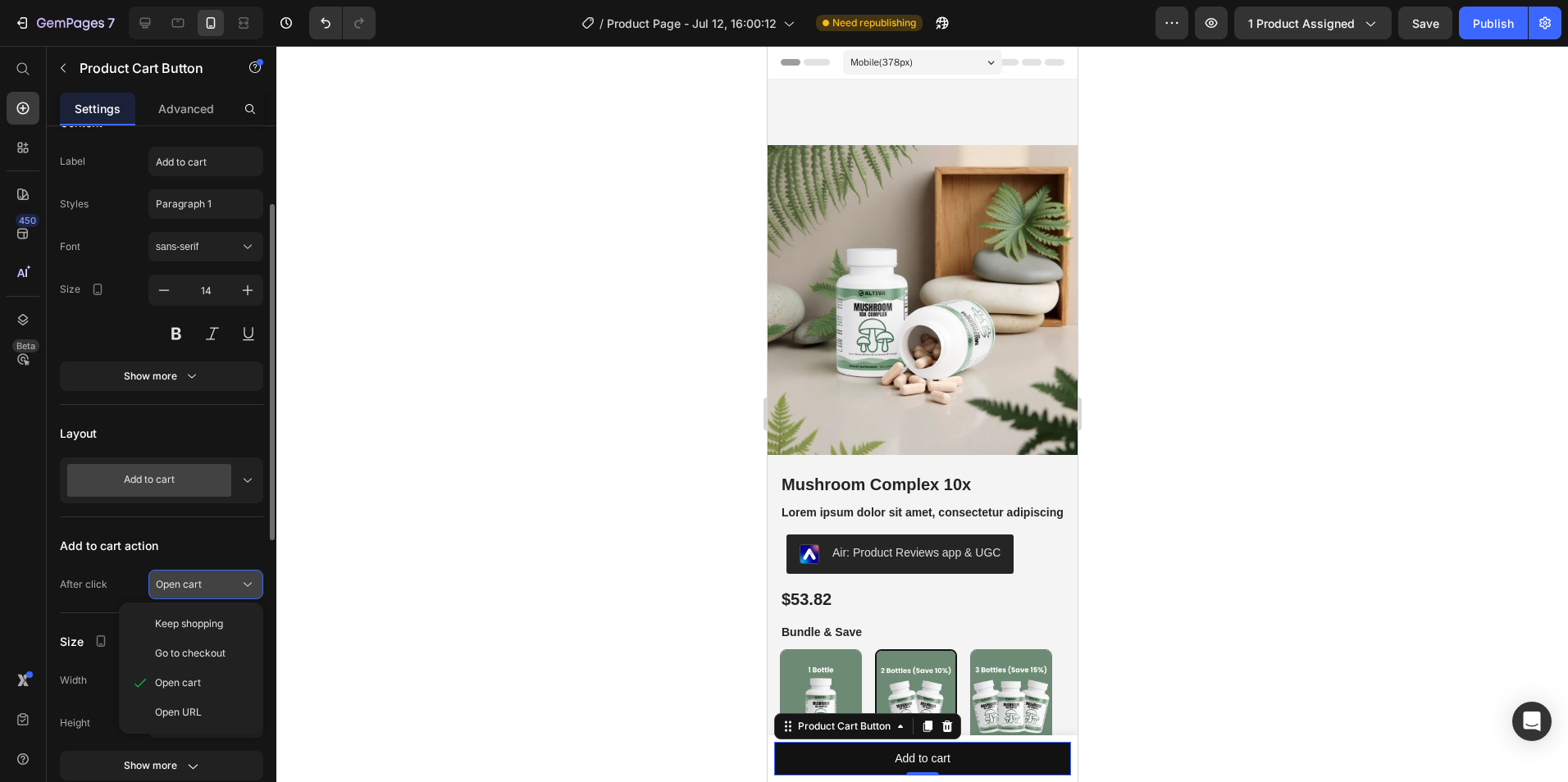 click on "Open cart" 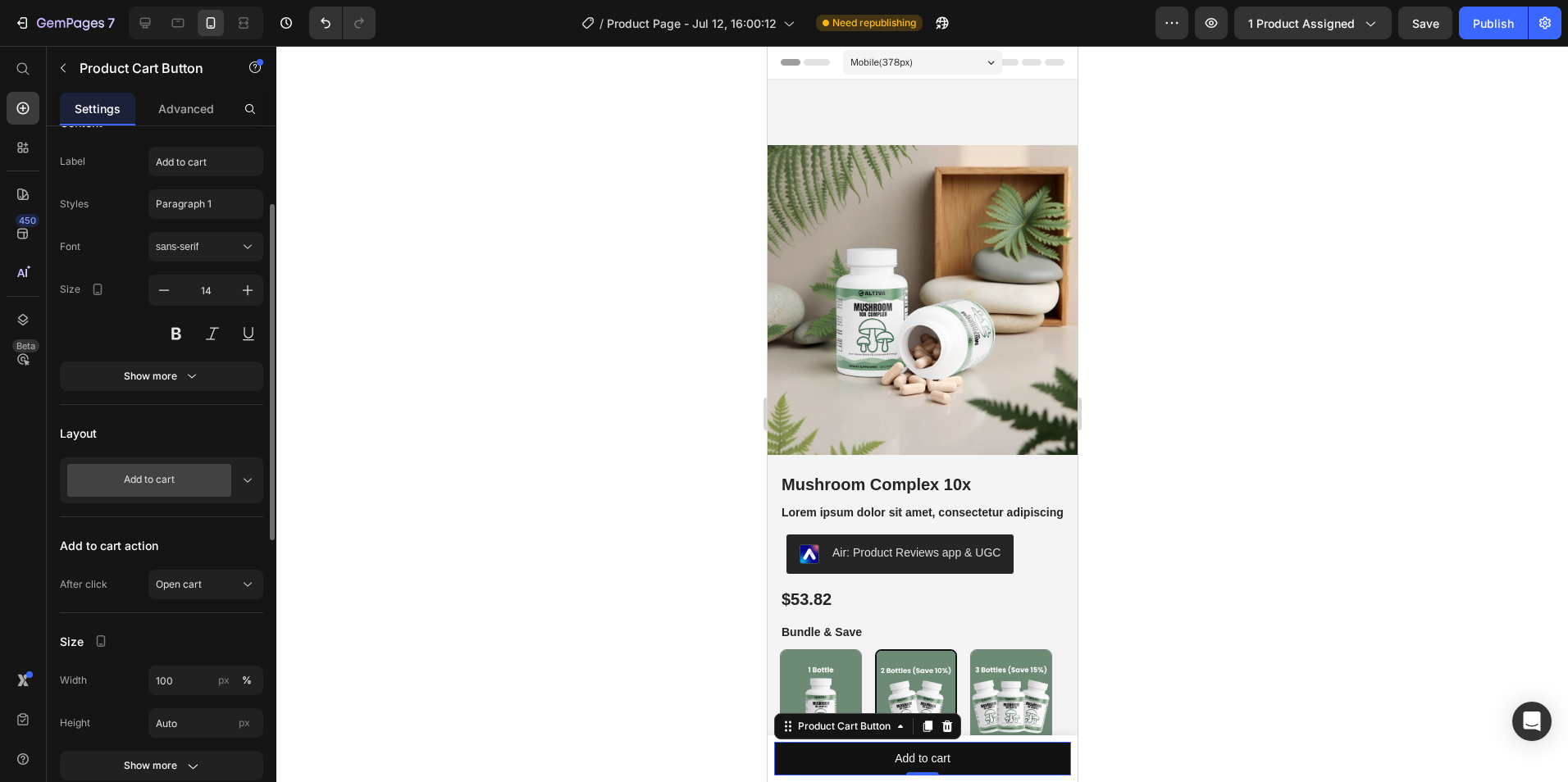 click 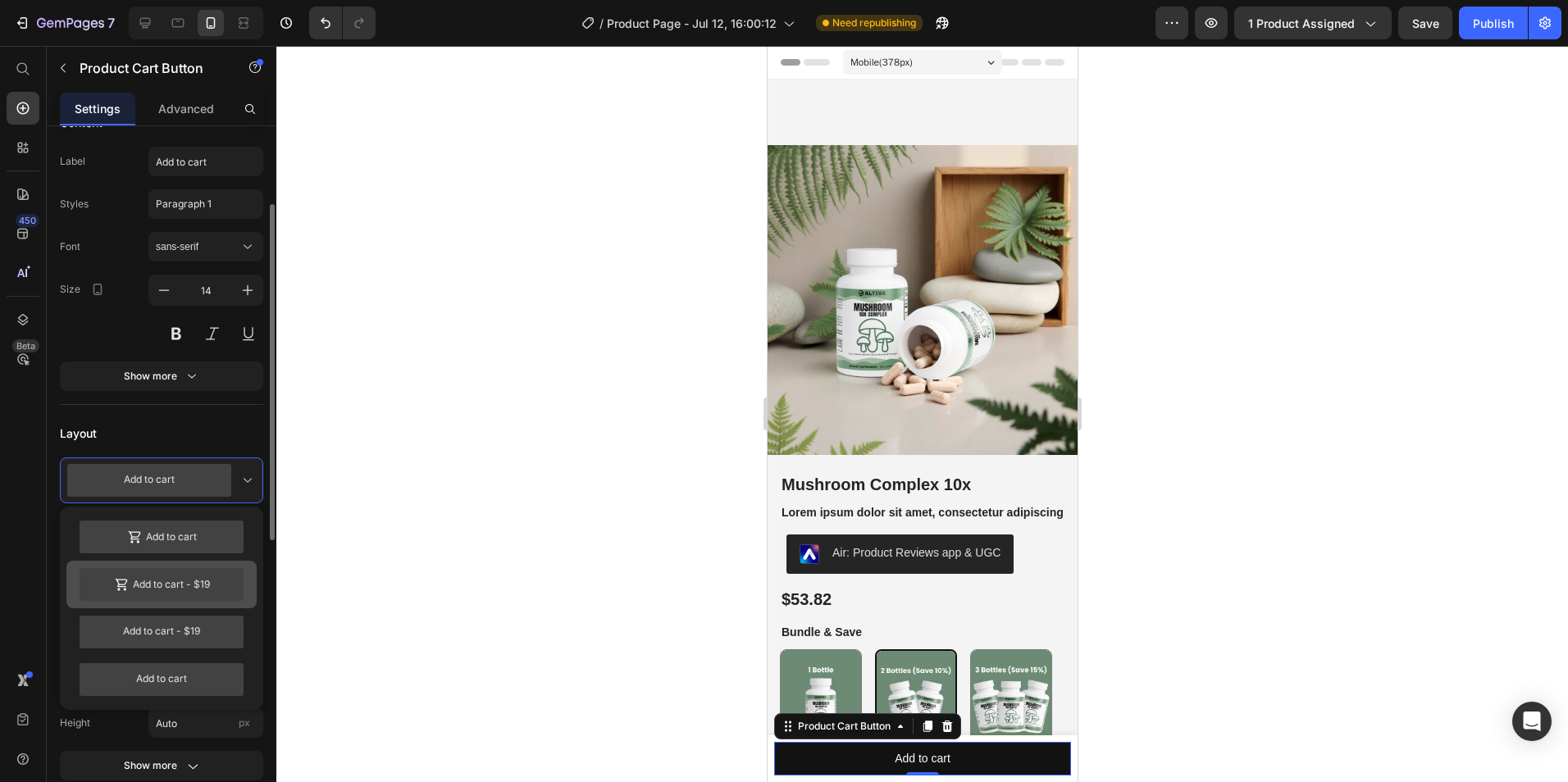 click on "Add to cart  -  $19" at bounding box center (162, 584) 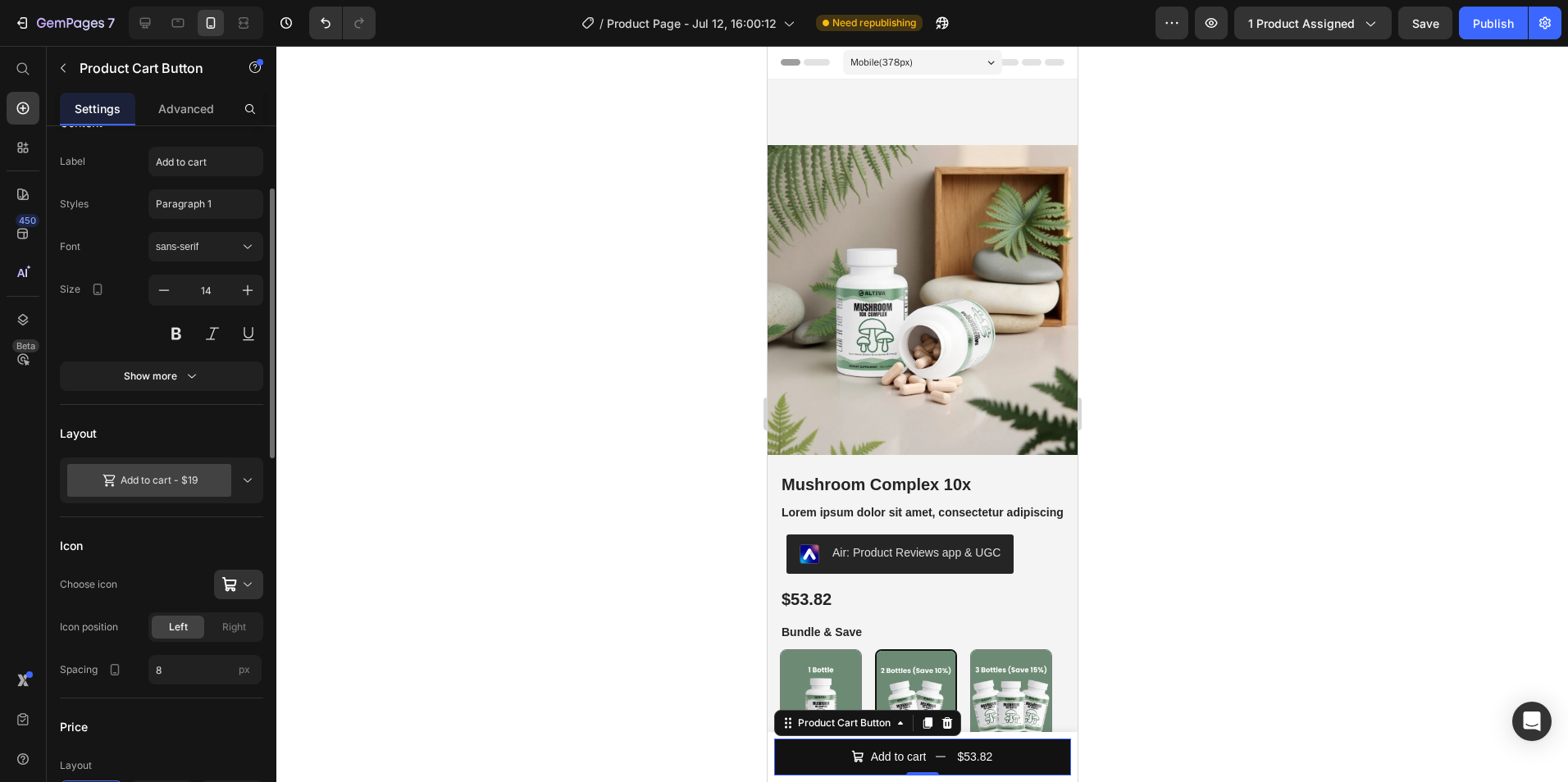 click on "Add to cart  -  $19" at bounding box center (152, 480) 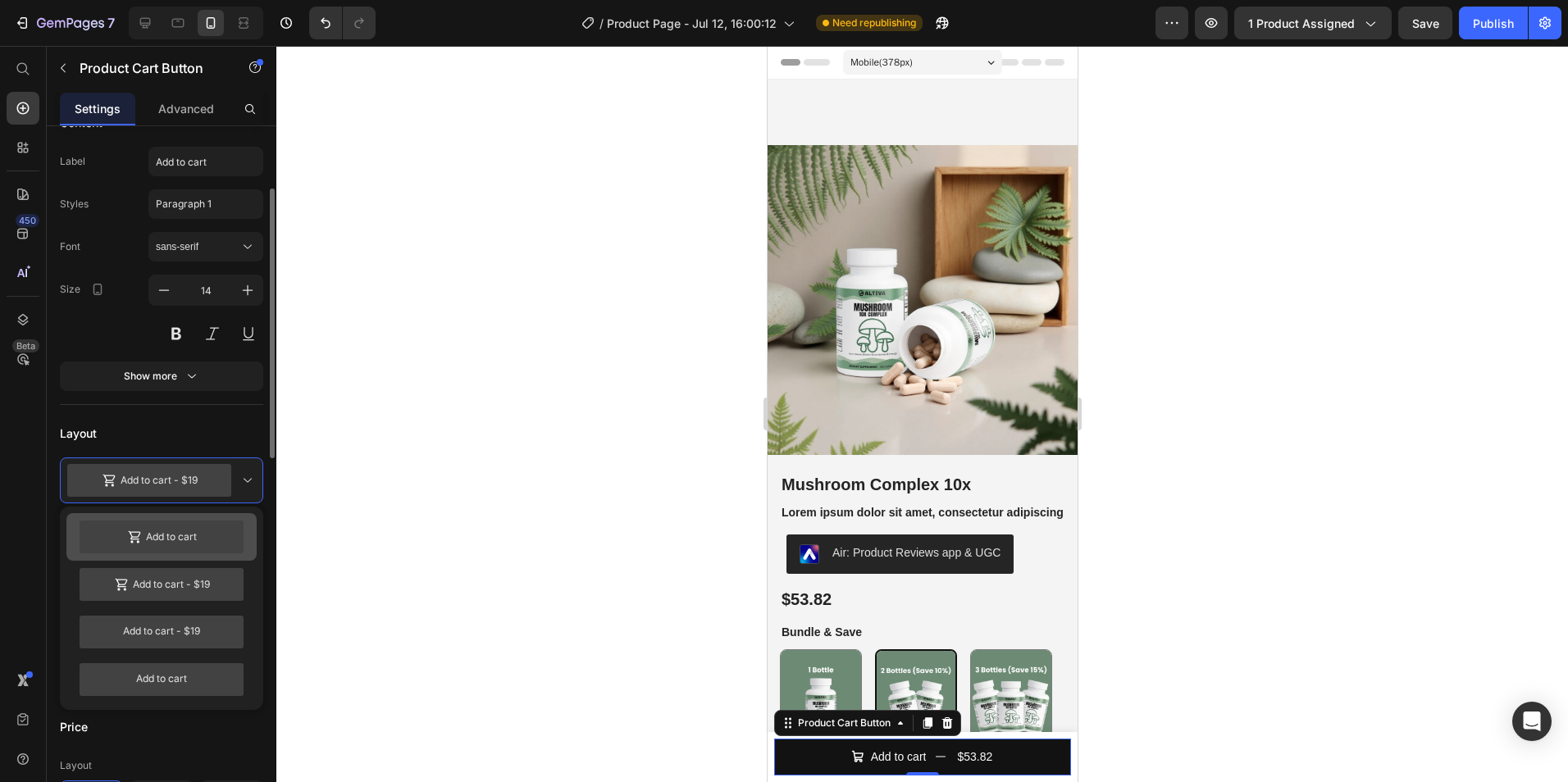 click on "Add to cart" at bounding box center (162, 537) 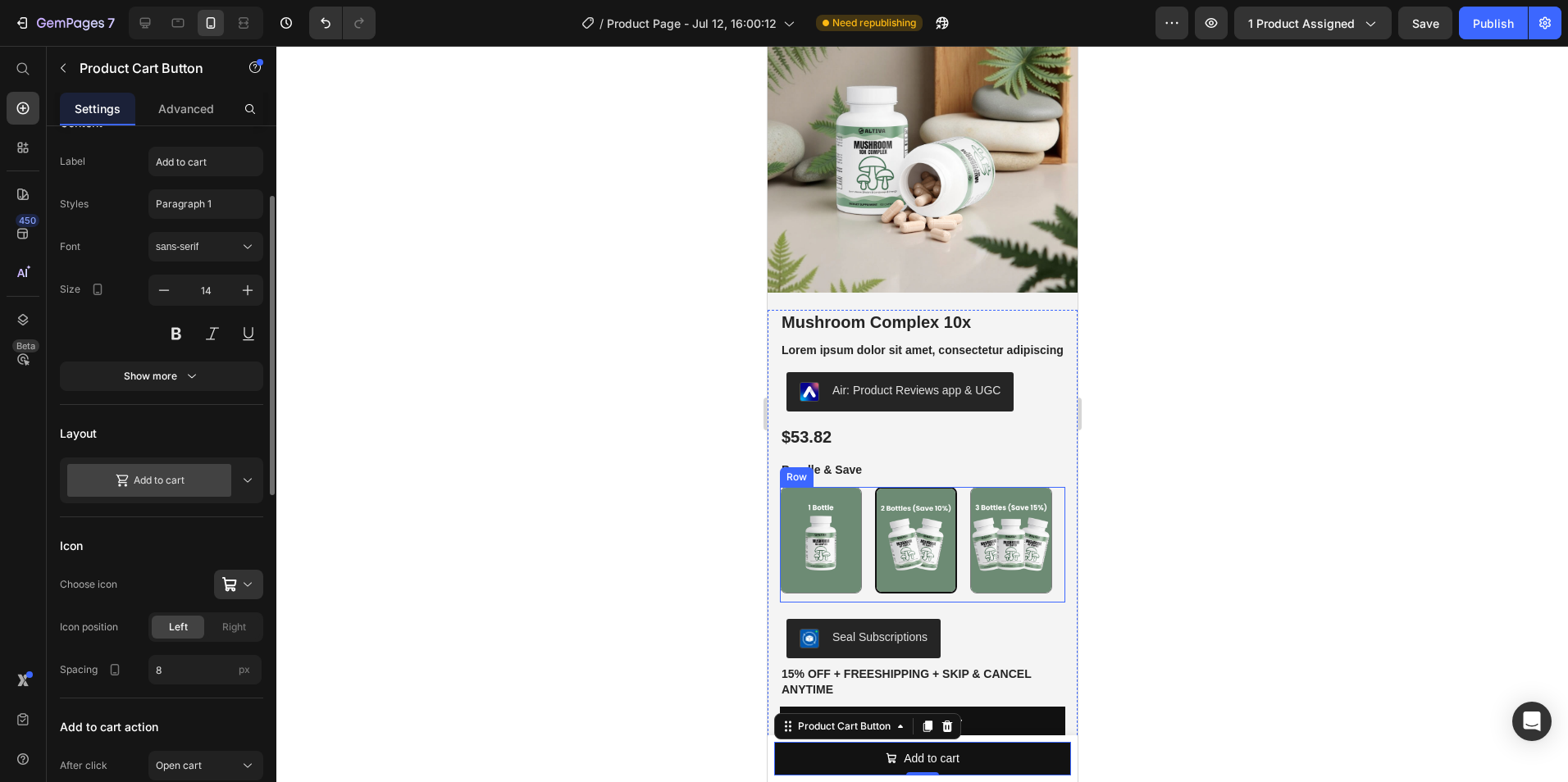 scroll, scrollTop: 164, scrollLeft: 0, axis: vertical 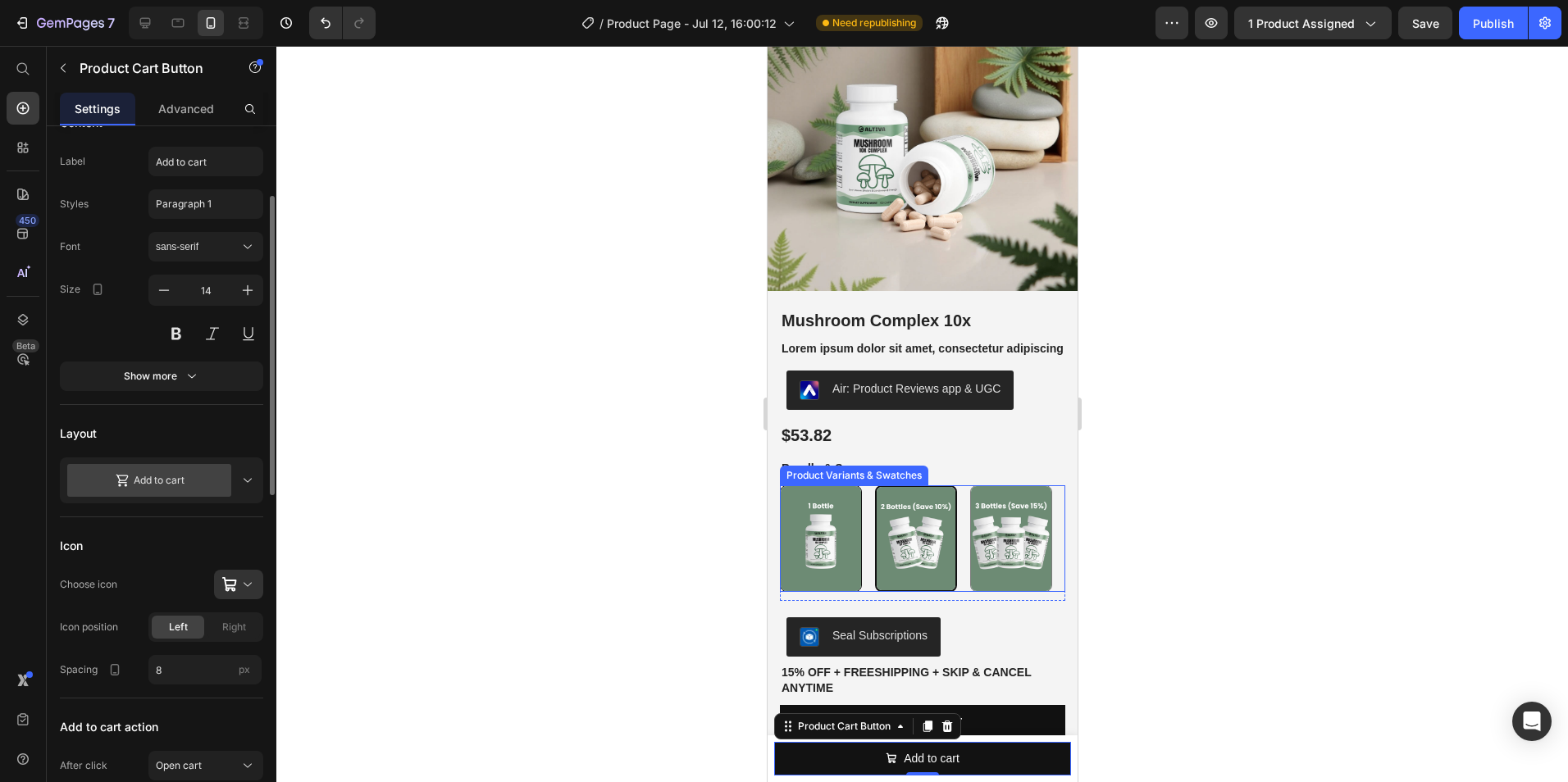 click at bounding box center (820, 539) 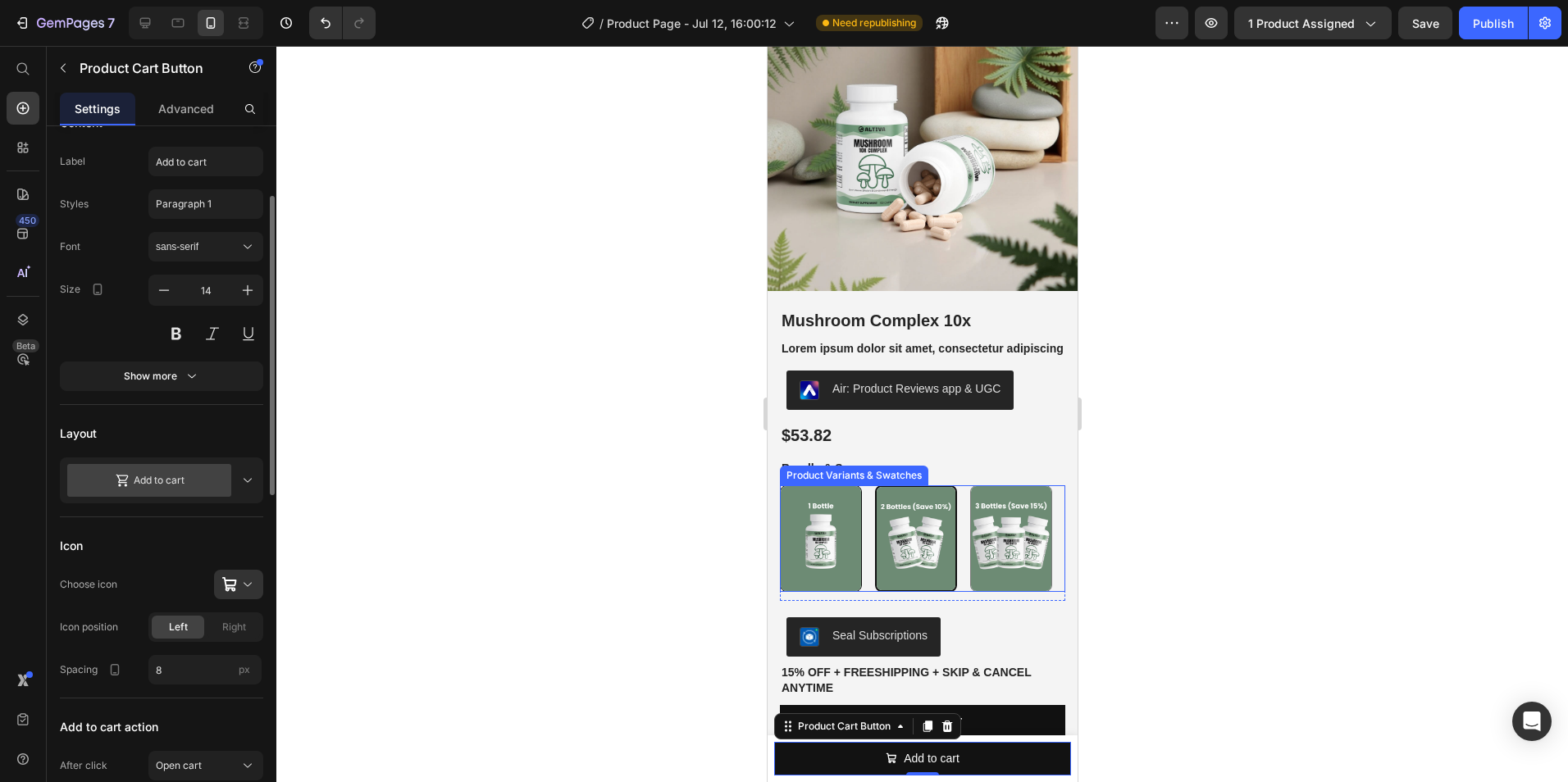 radio on "true" 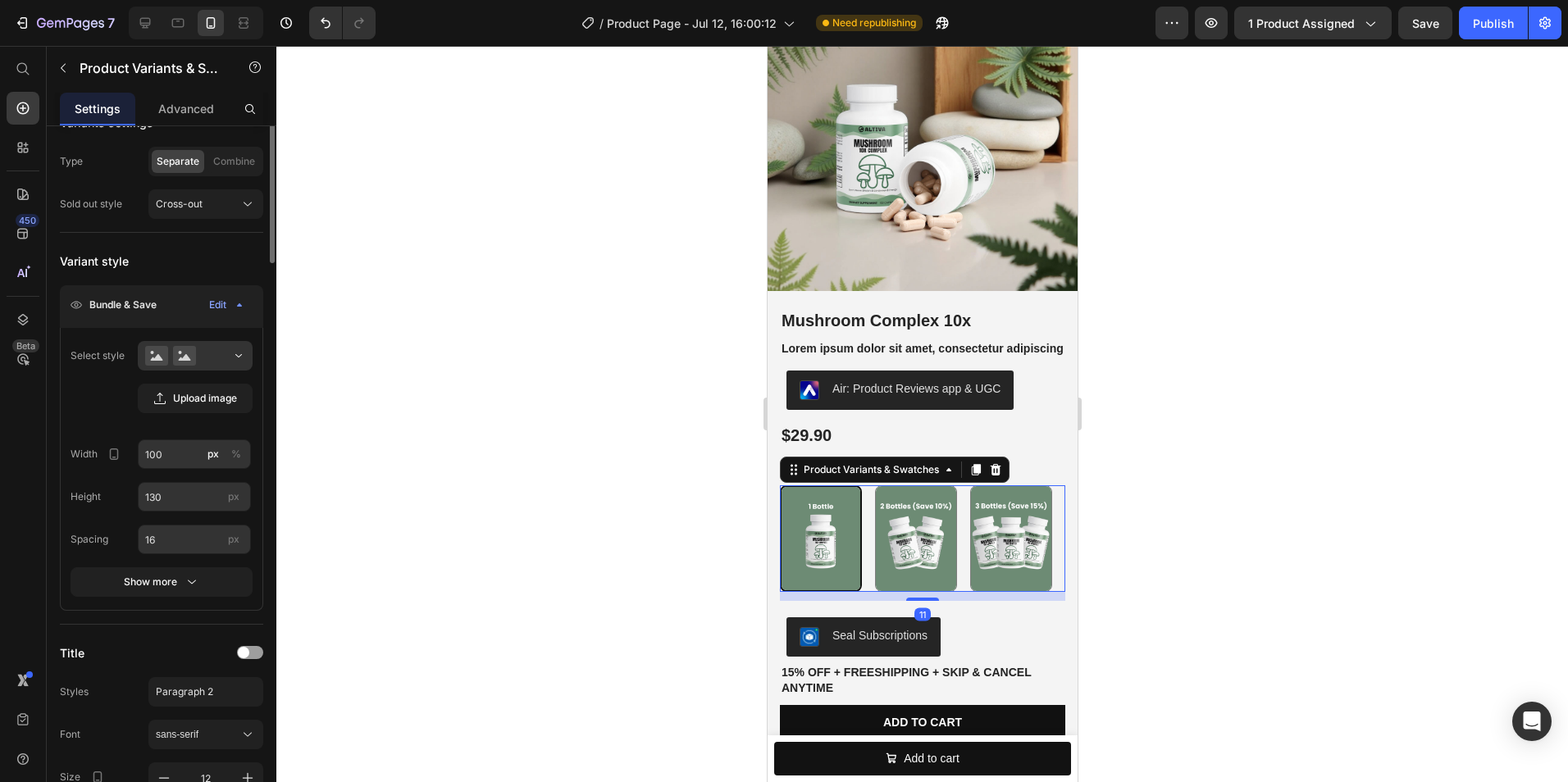 scroll, scrollTop: 0, scrollLeft: 0, axis: both 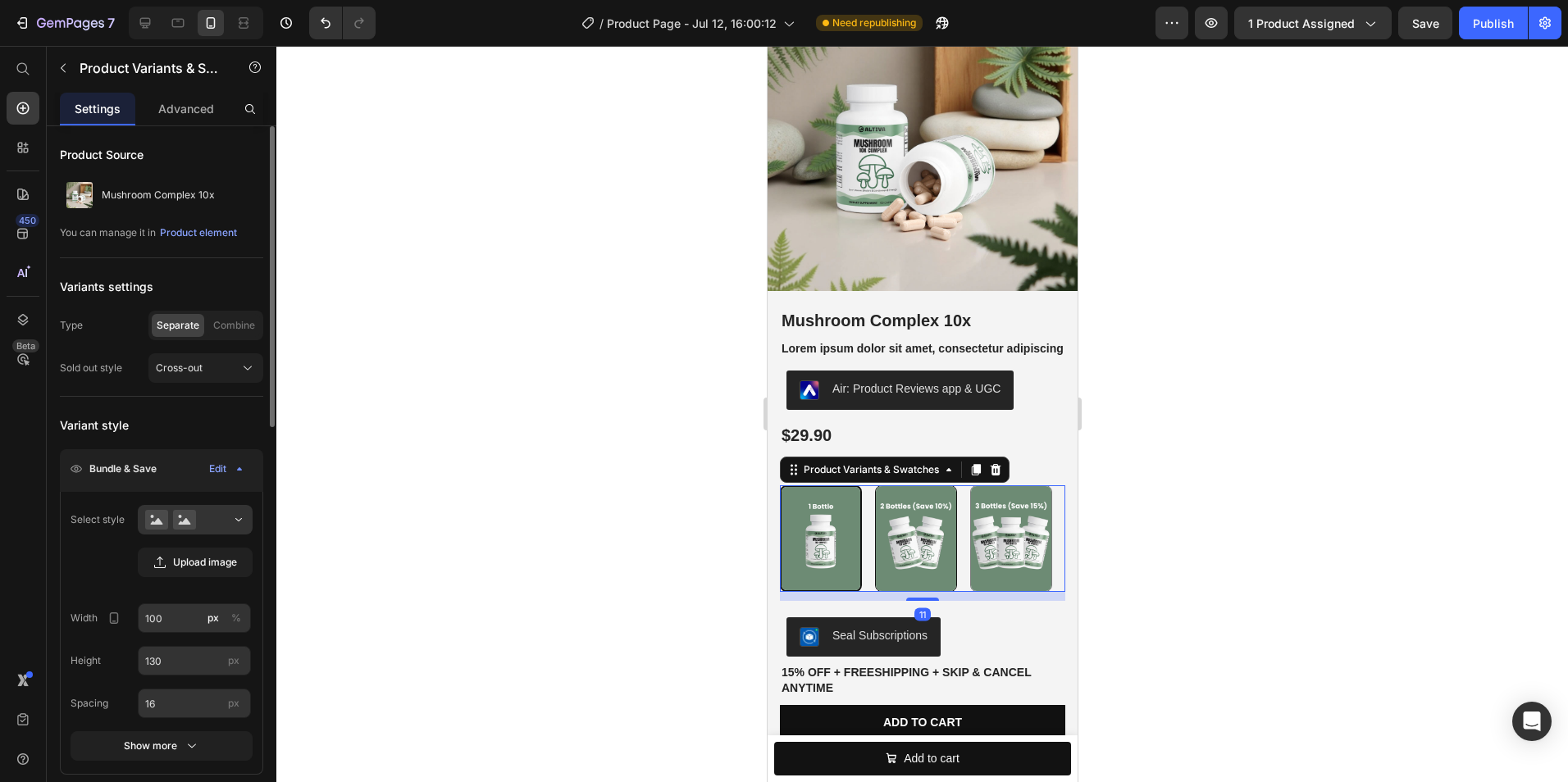 click at bounding box center (915, 539) 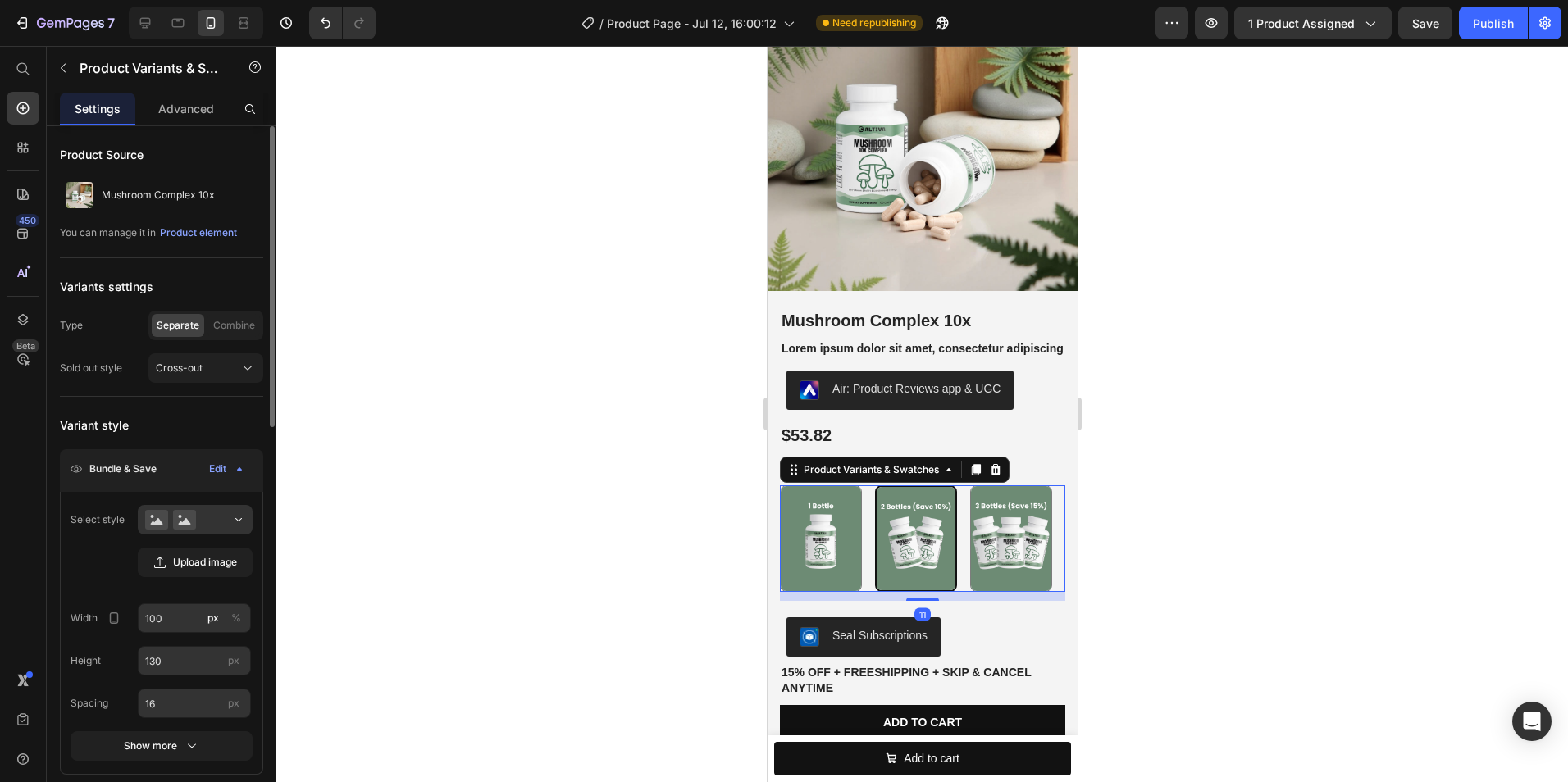 click 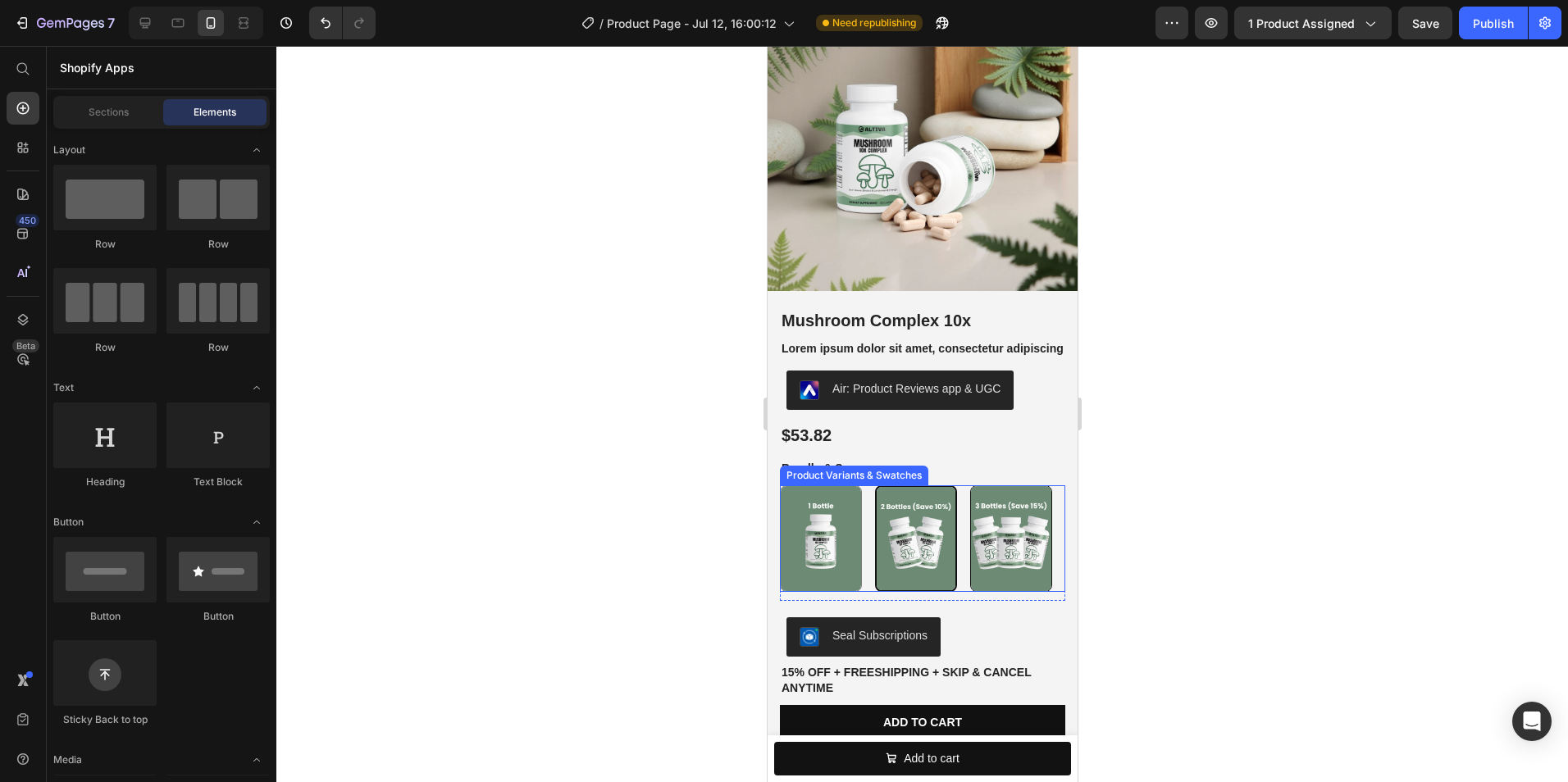 click at bounding box center (1010, 539) 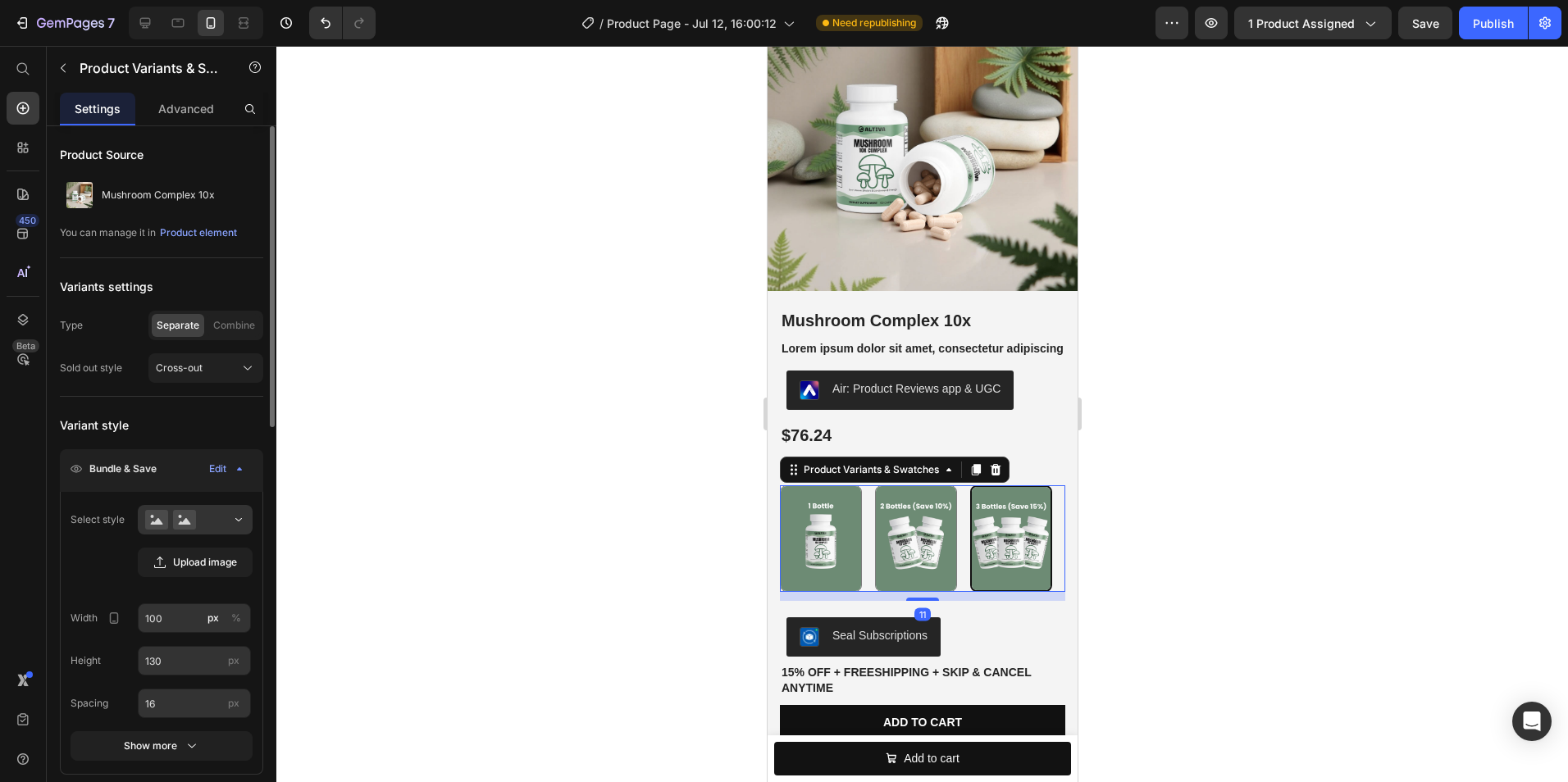 click 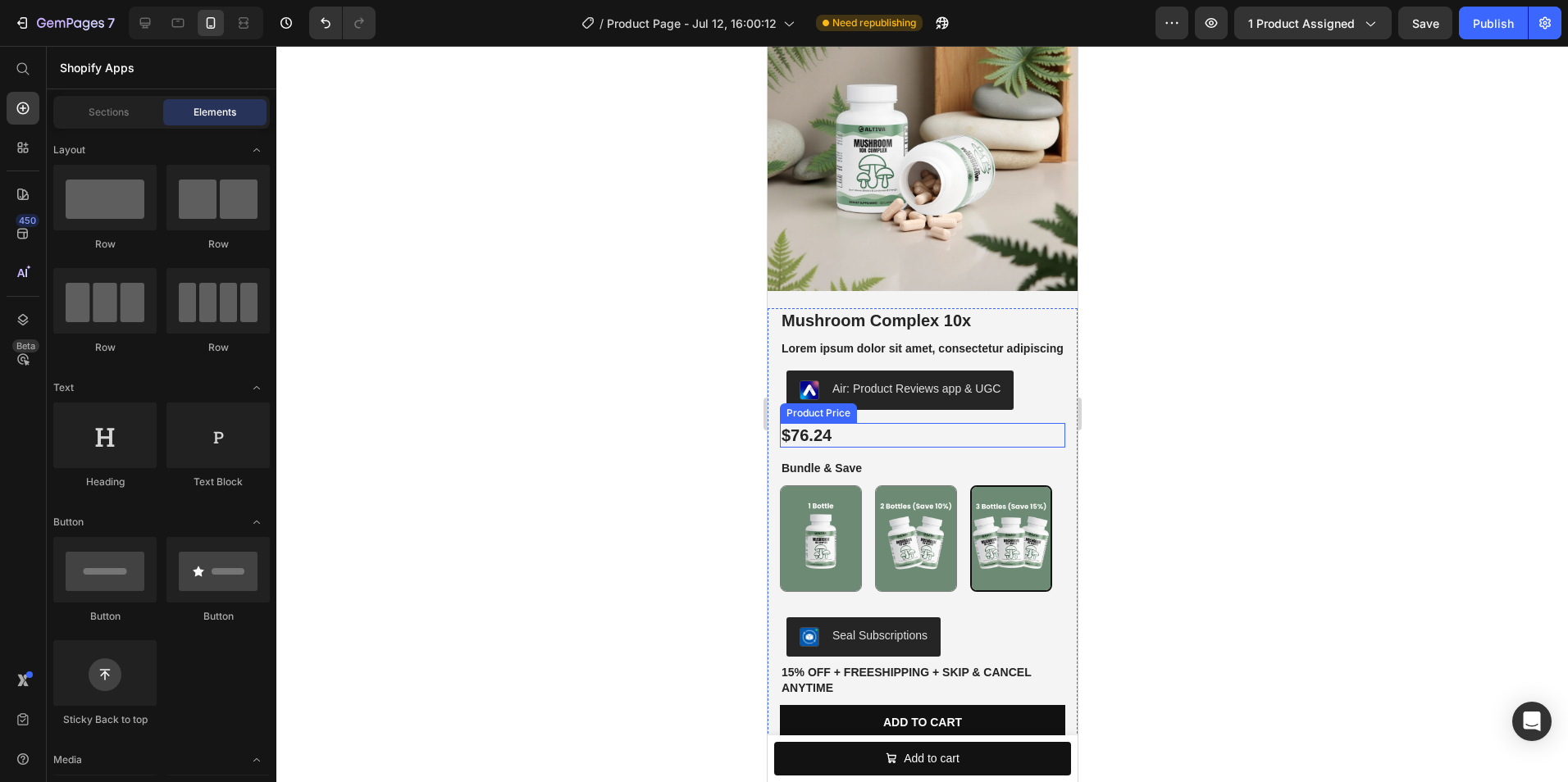 click on "$76.24" at bounding box center [922, 435] 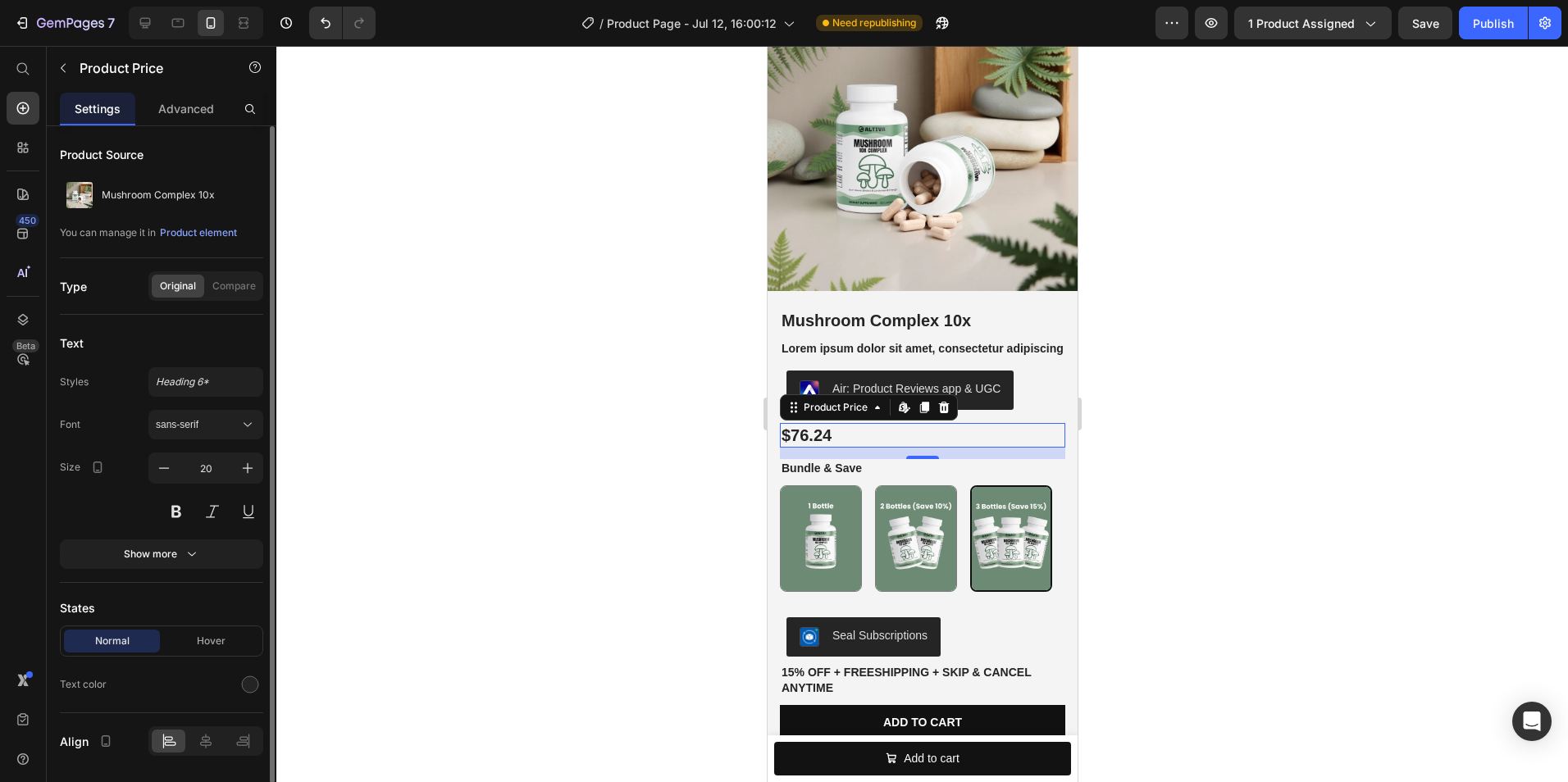 scroll, scrollTop: 48, scrollLeft: 0, axis: vertical 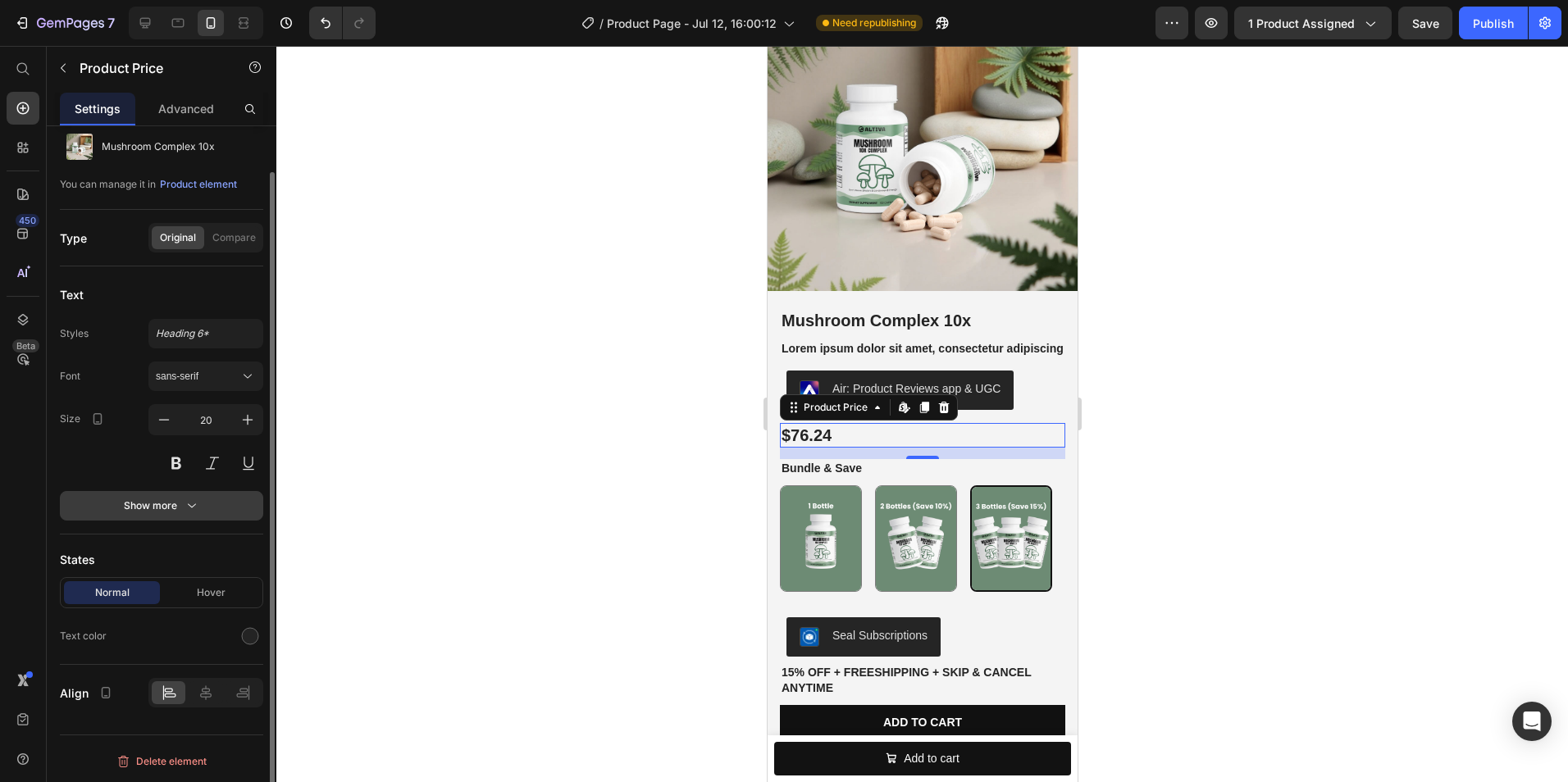 click 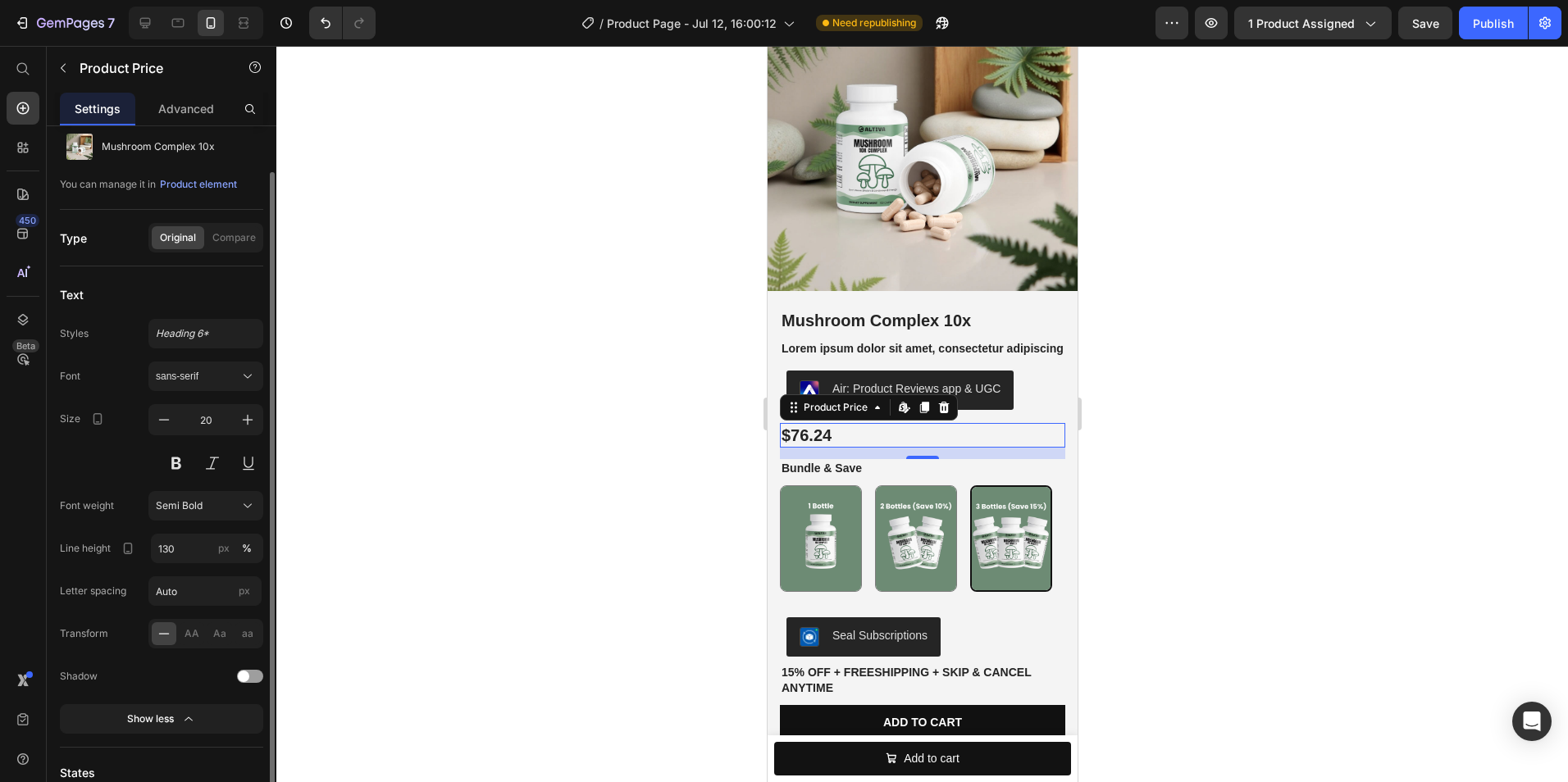 click on "Show less" 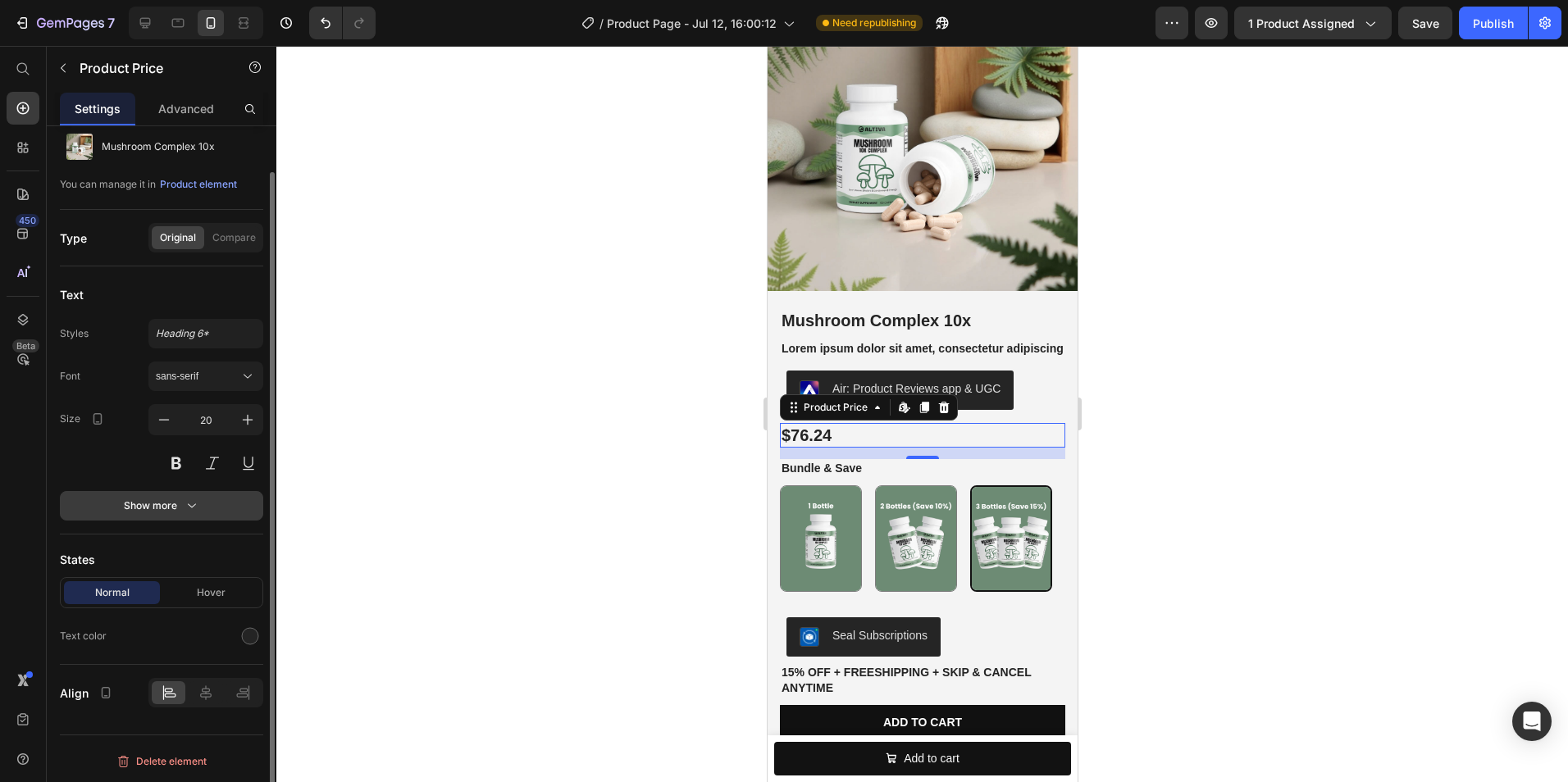 click on "Show more" at bounding box center [162, 506] 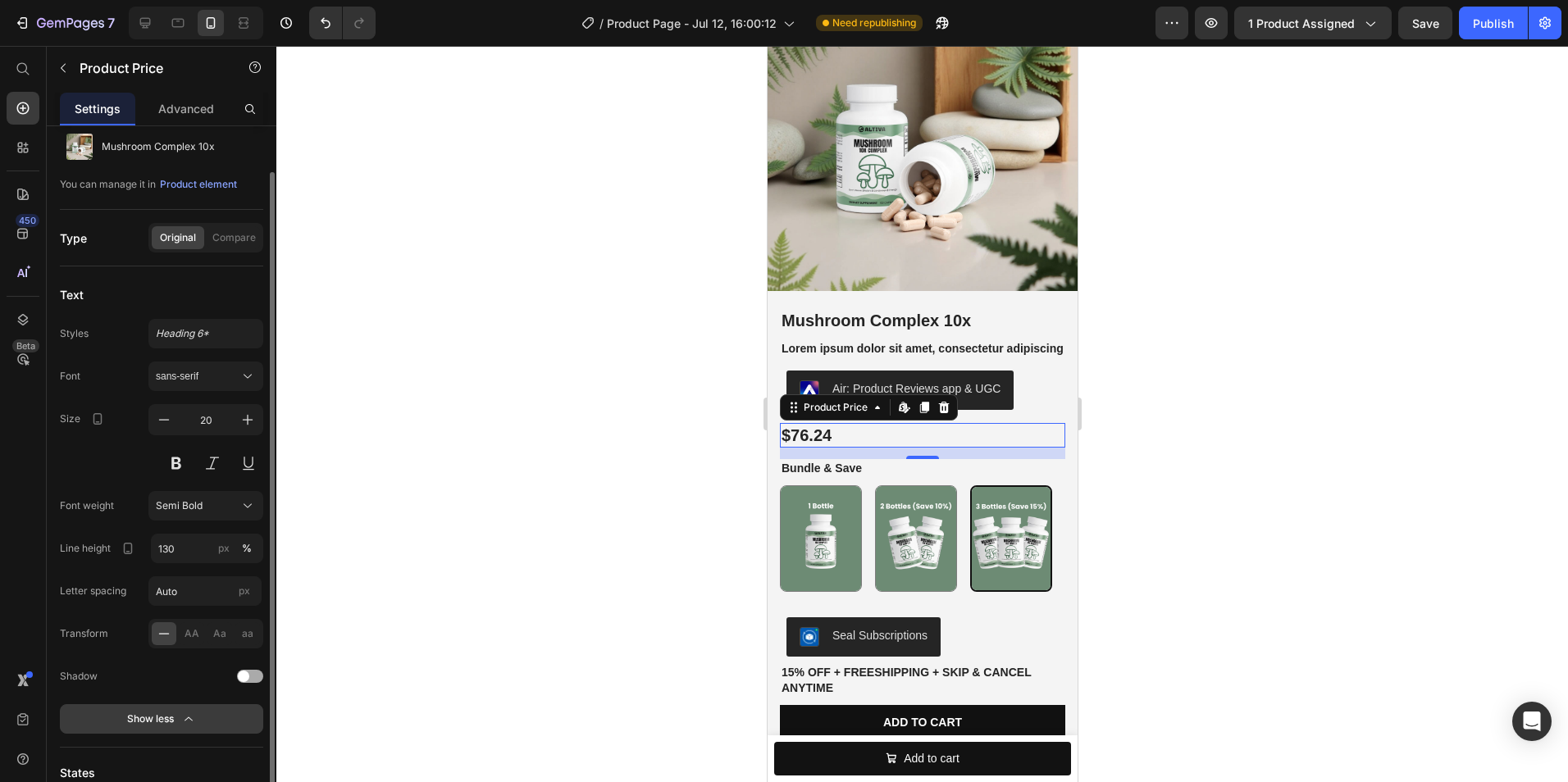 click on "Show less" at bounding box center [162, 719] 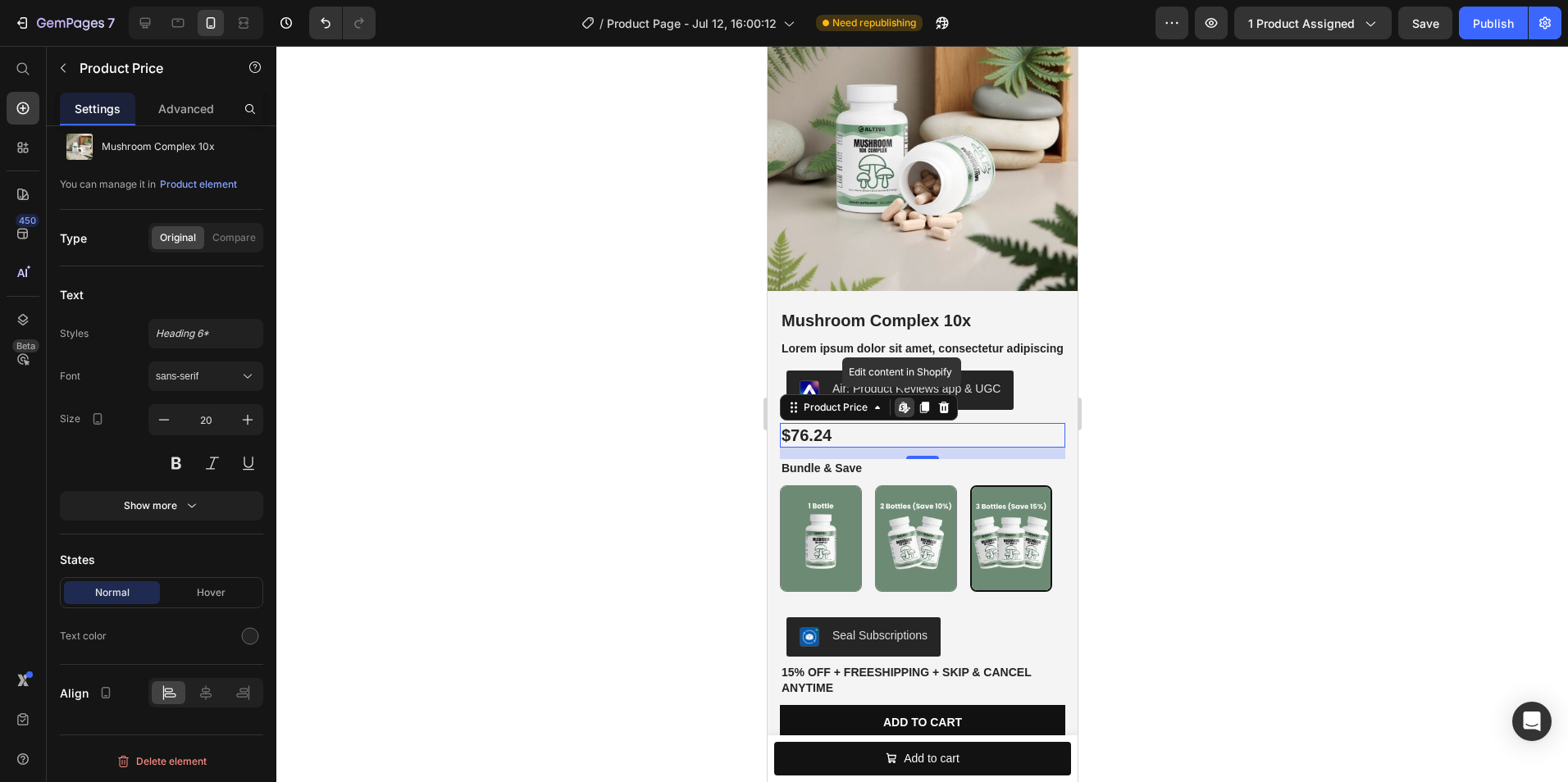 click 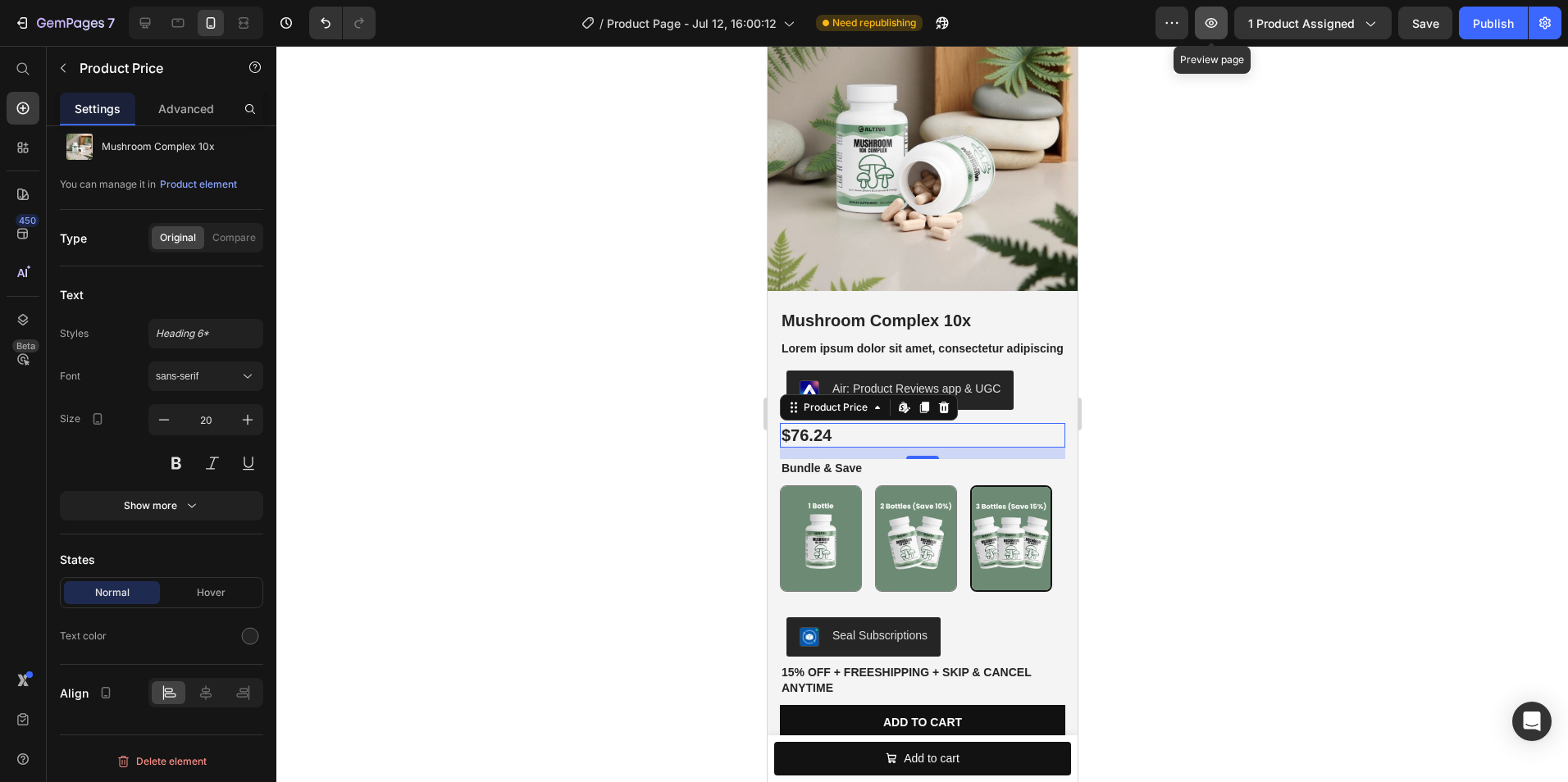 click 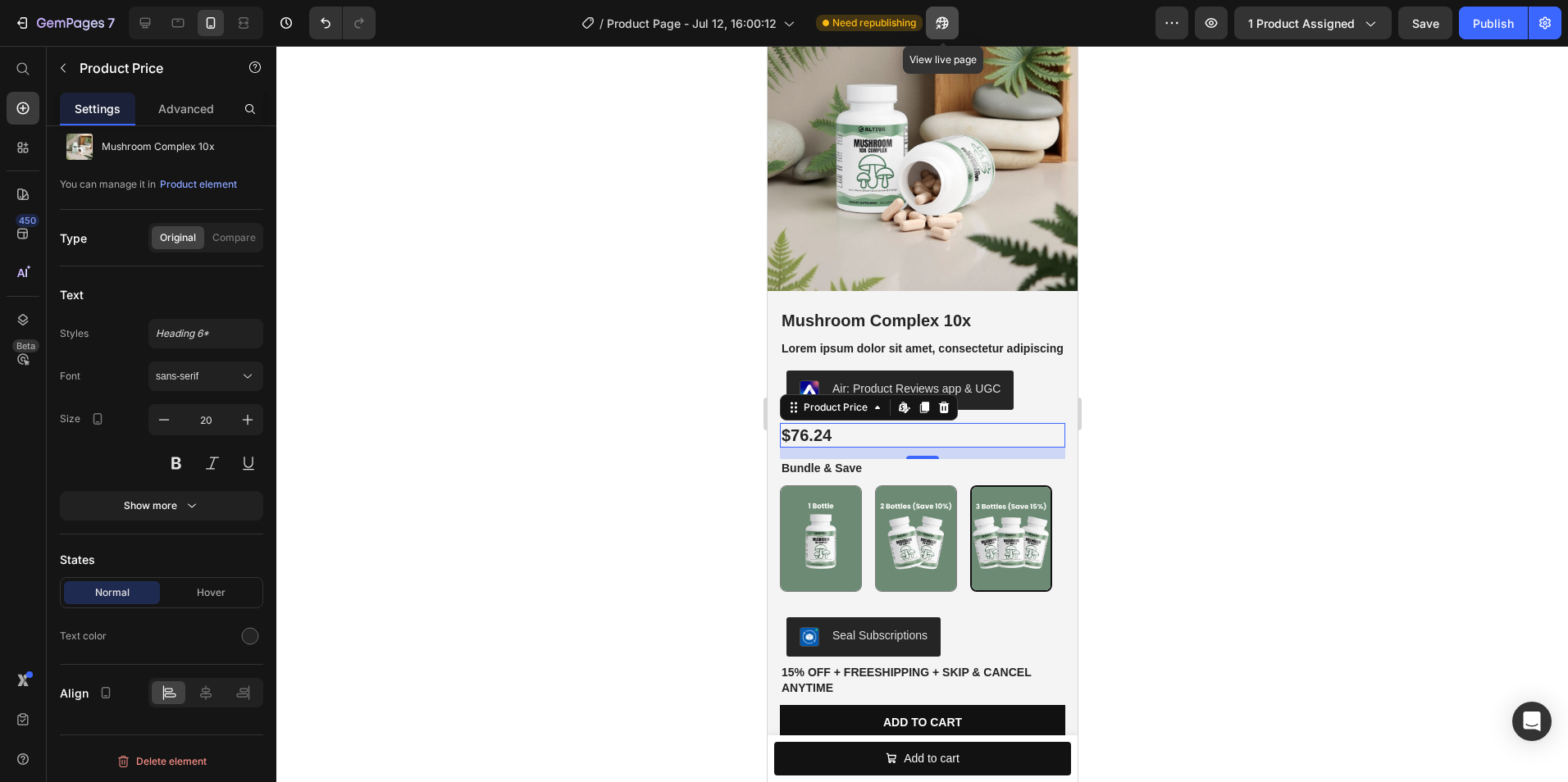 click 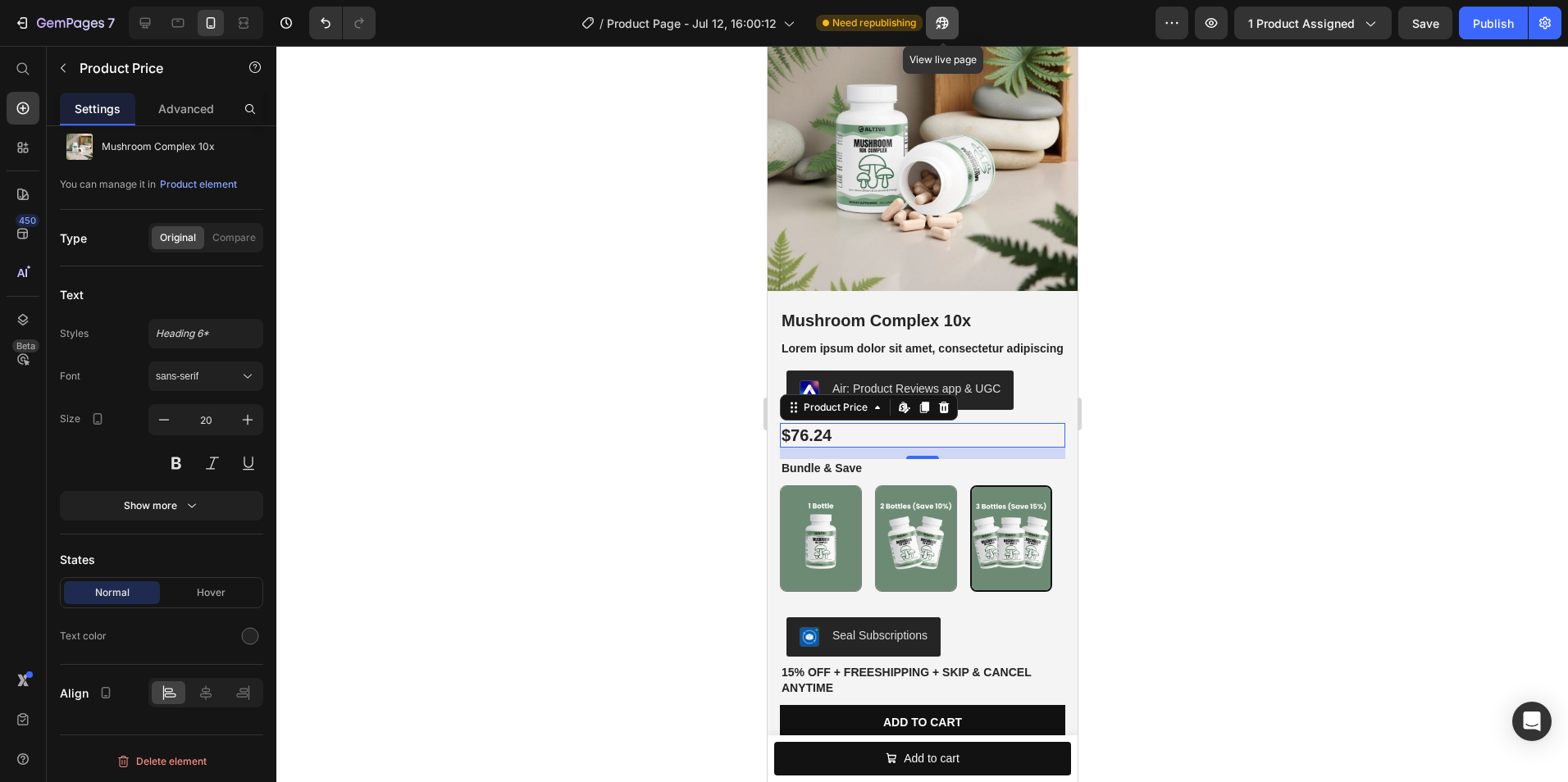 click 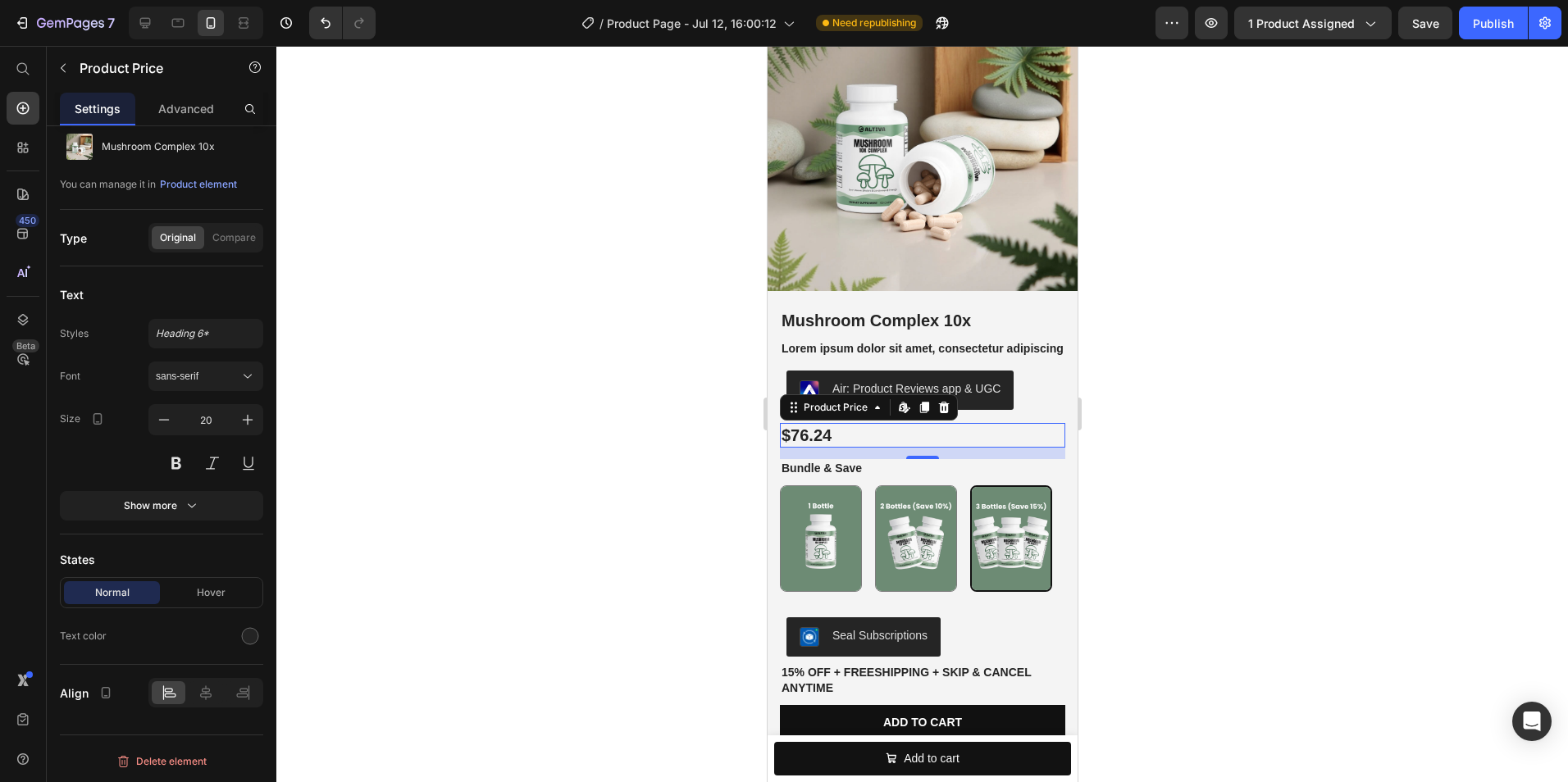 click 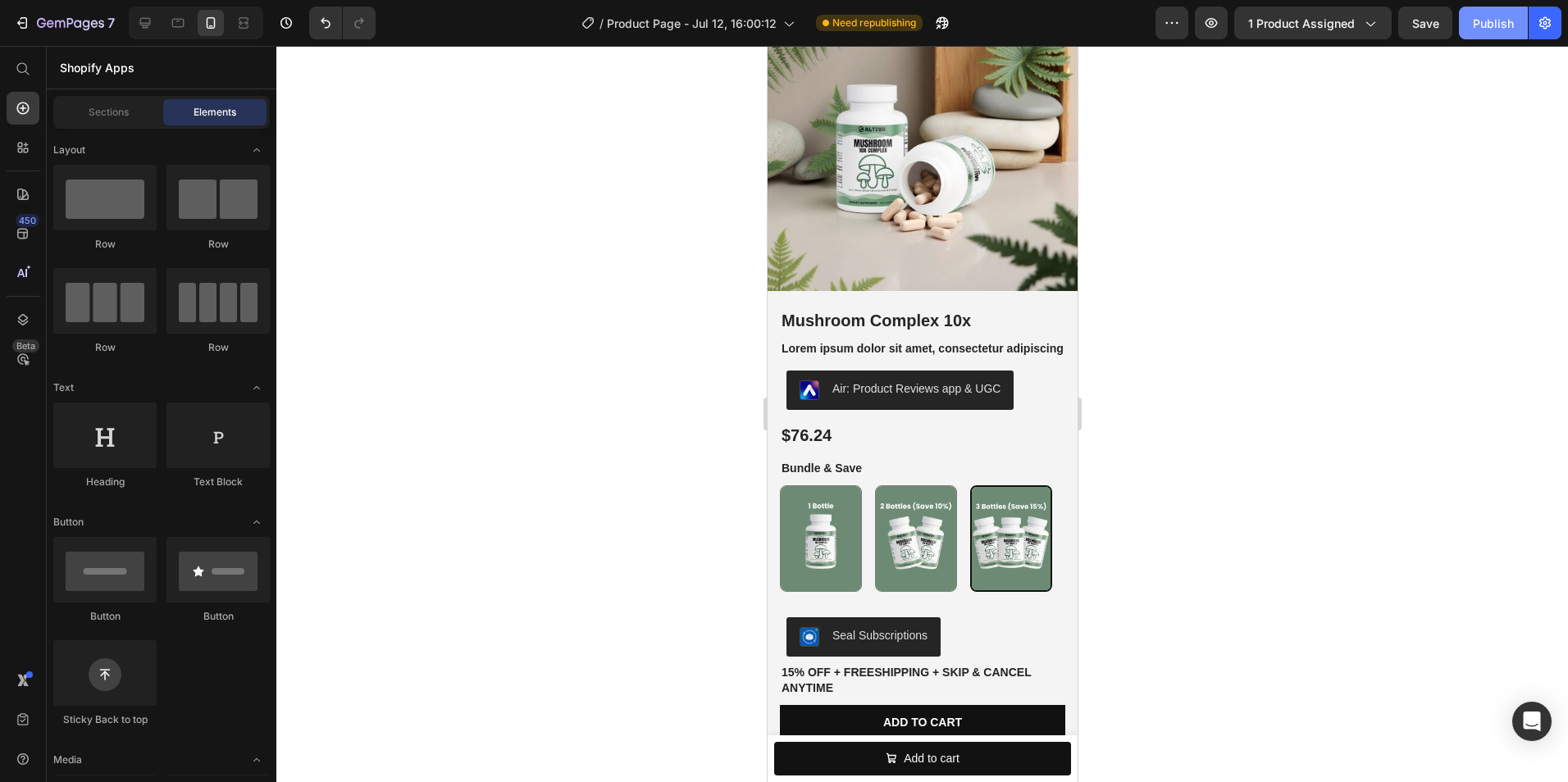 click on "Publish" at bounding box center (1493, 23) 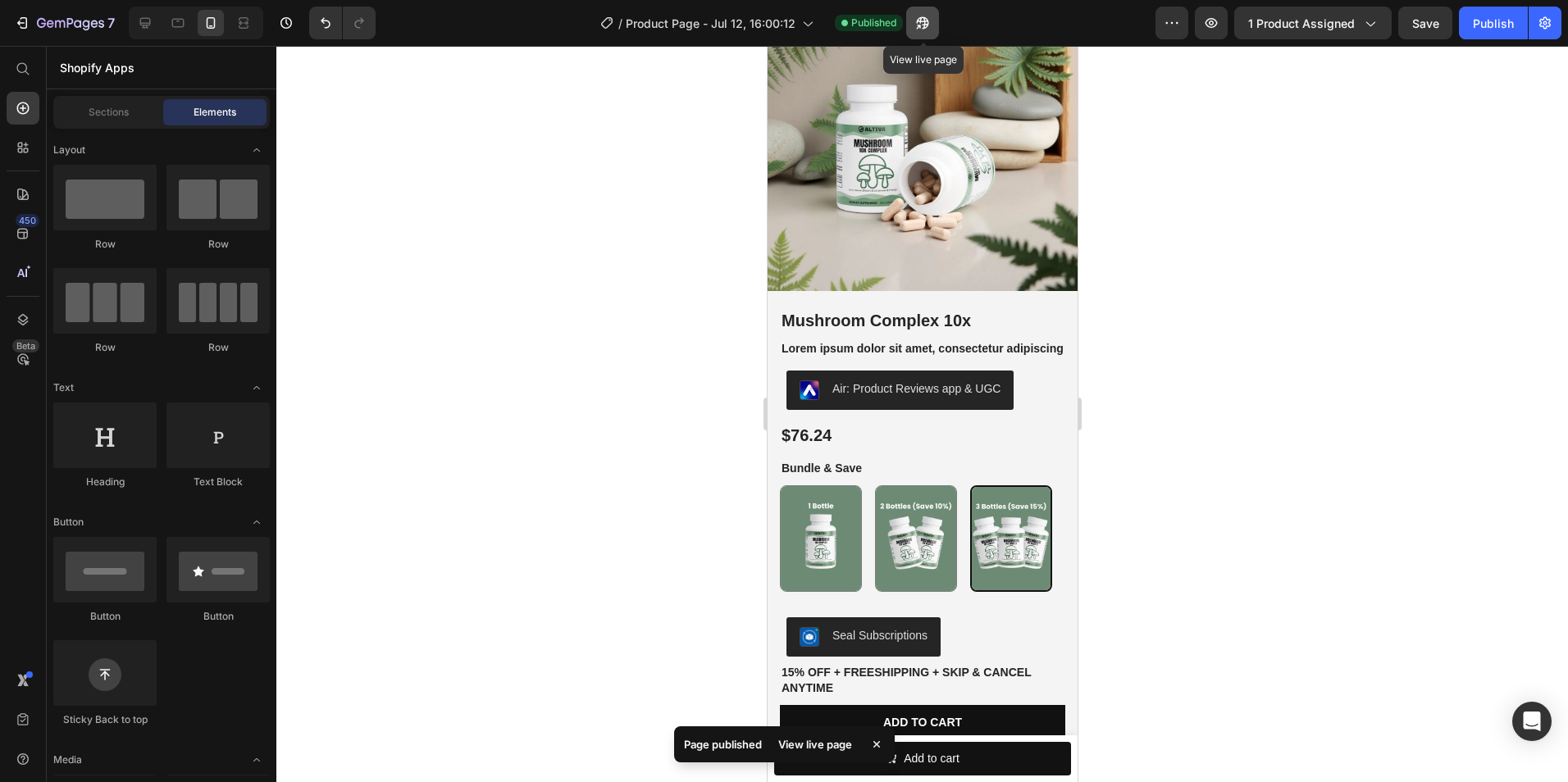 click 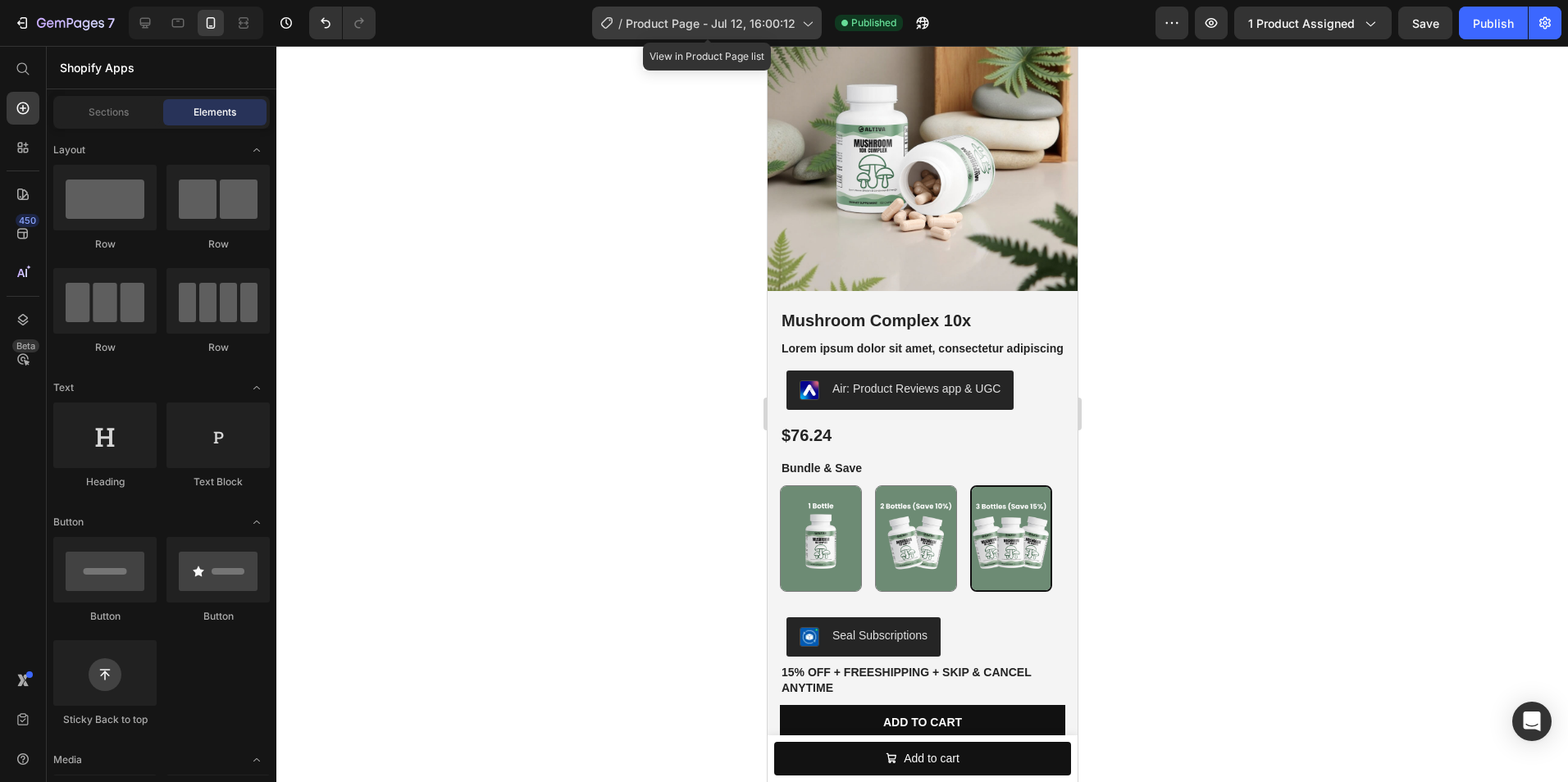 click on "Product Page - Jul 12, 16:00:12" at bounding box center [710, 23] 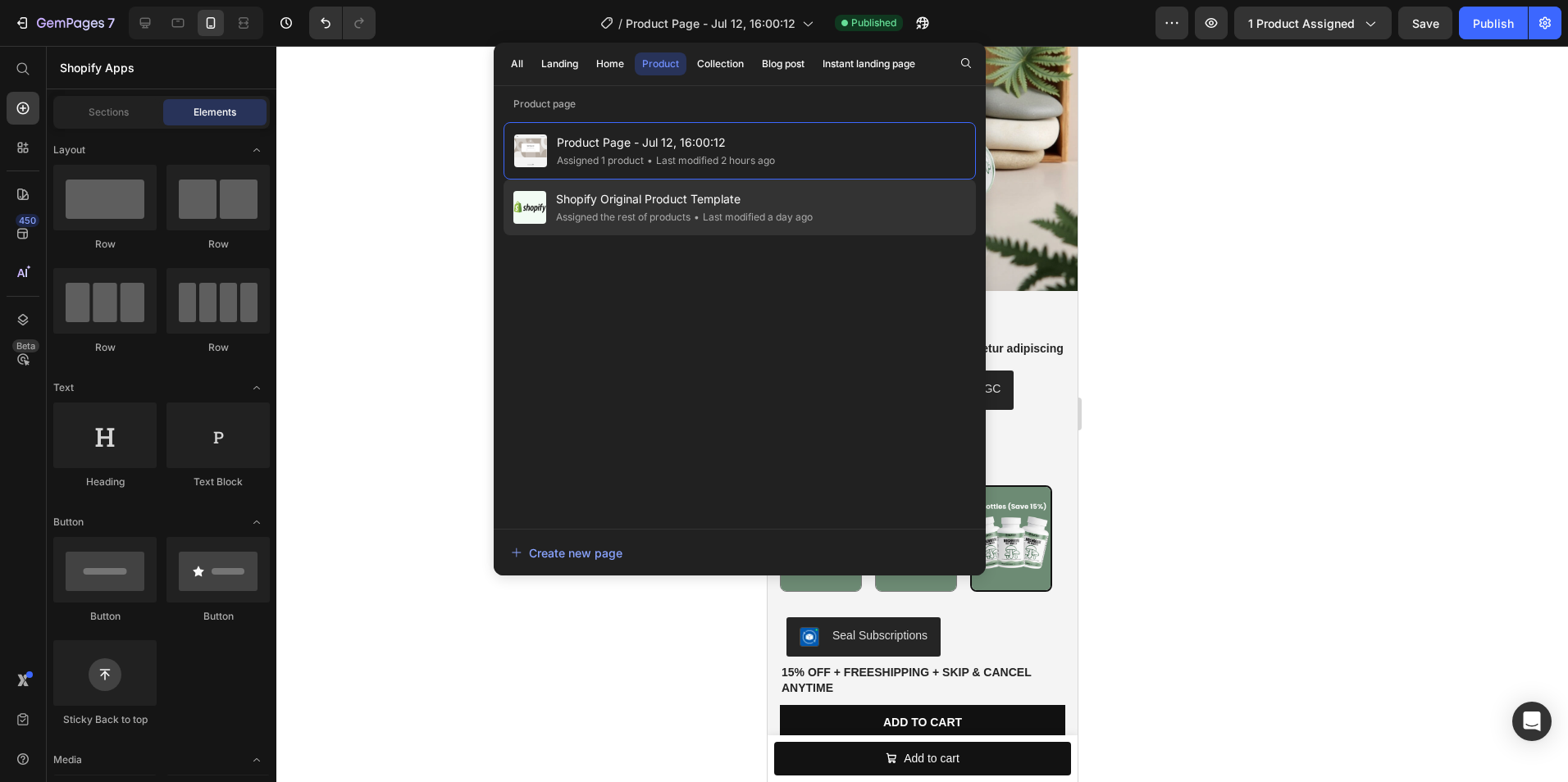 click on "Shopify Original Product Template Assigned the rest of products • Last modified a day ago" 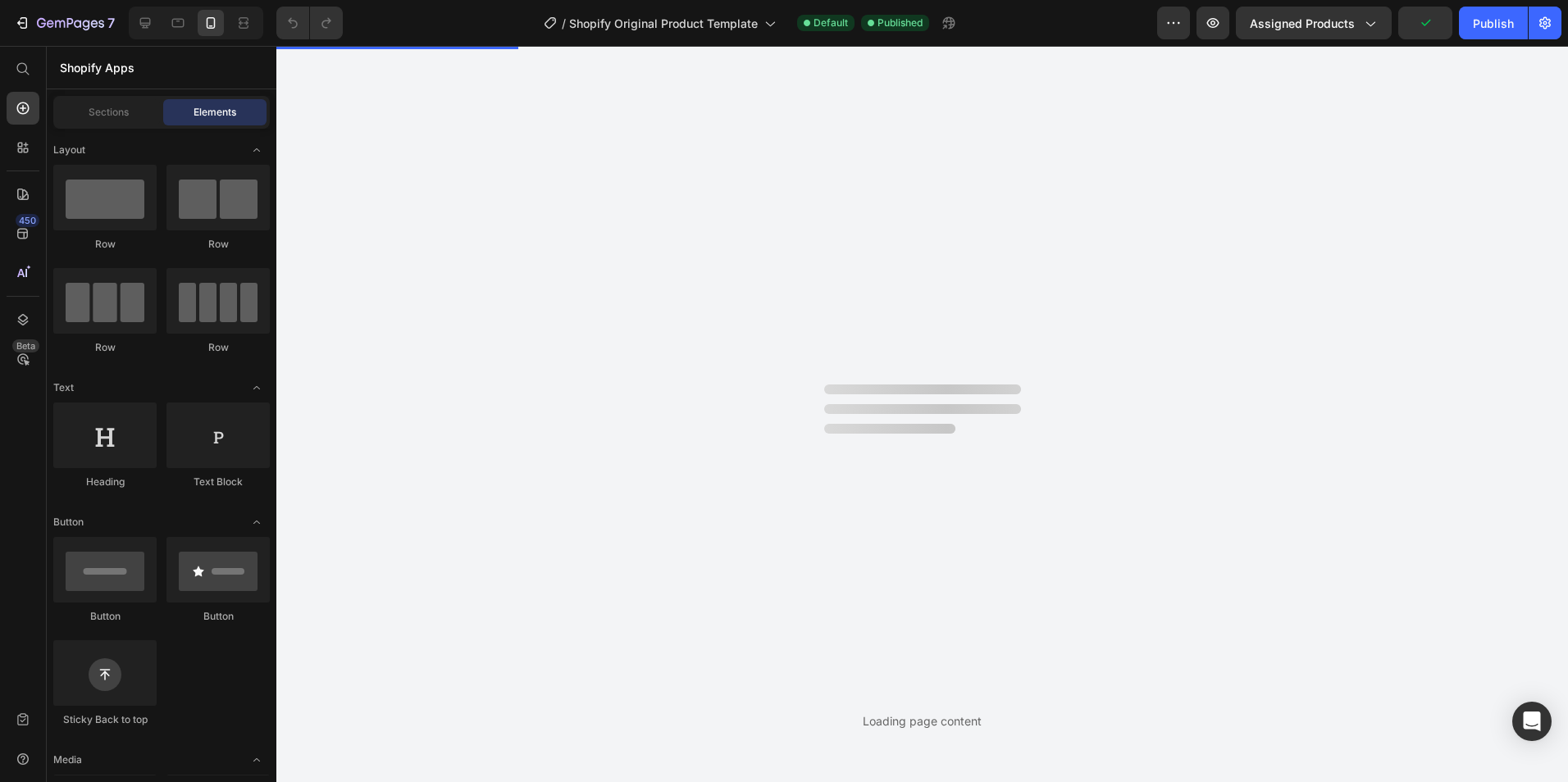 scroll, scrollTop: 0, scrollLeft: 0, axis: both 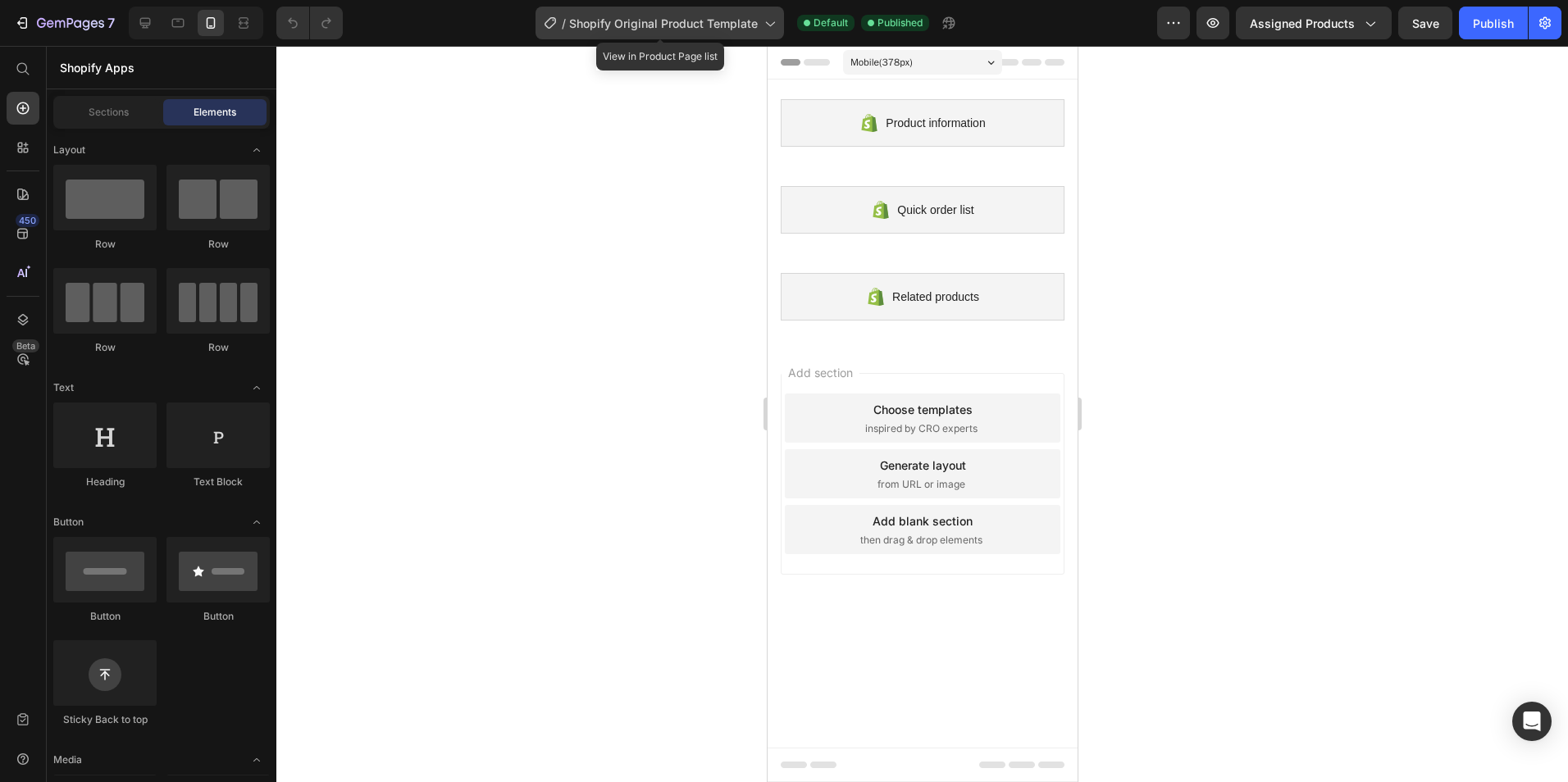 click on "Shopify Original Product Template" at bounding box center (663, 23) 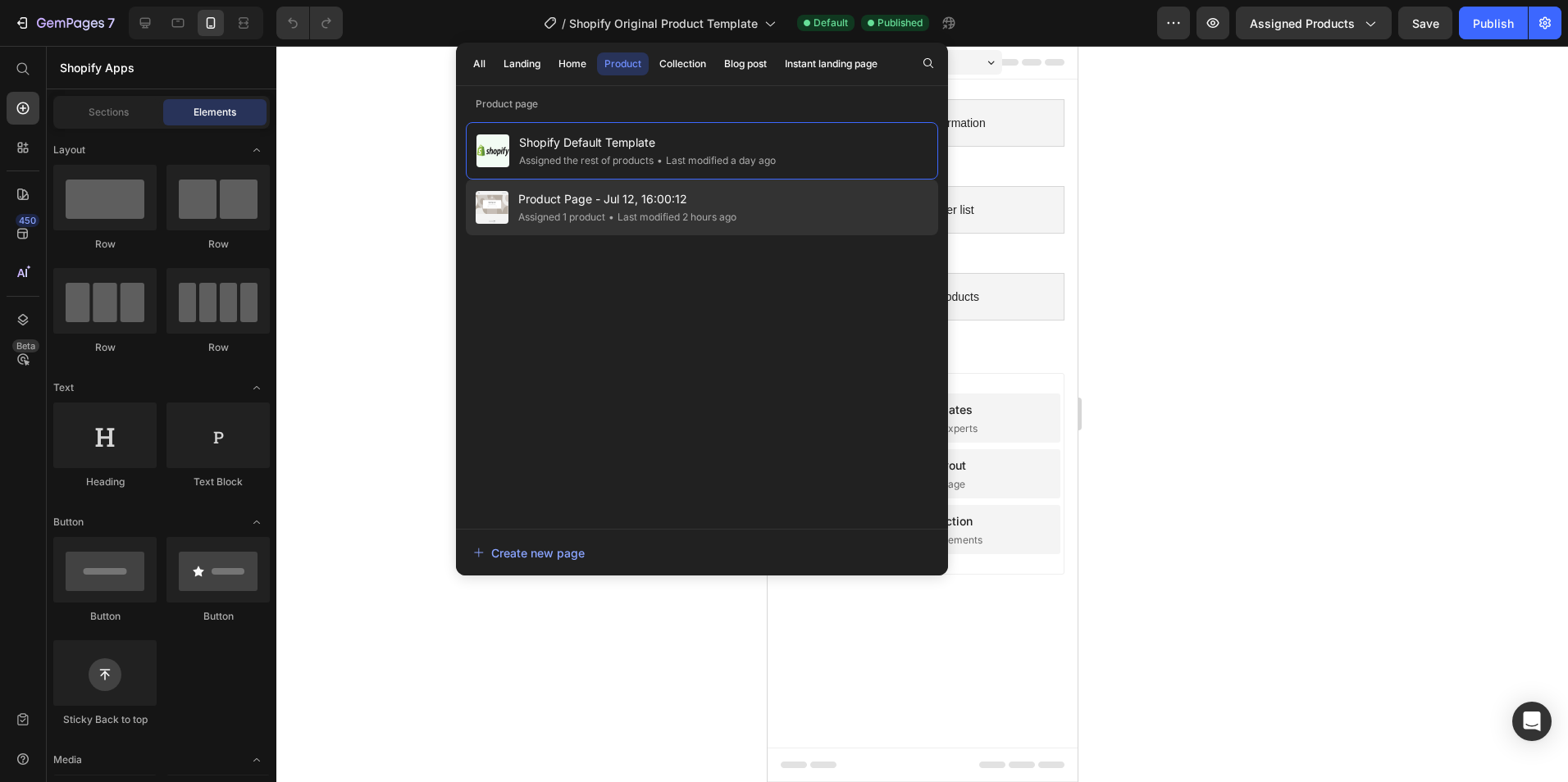 click on "Product Page - Jul 12, 16:00:12" at bounding box center [627, 199] 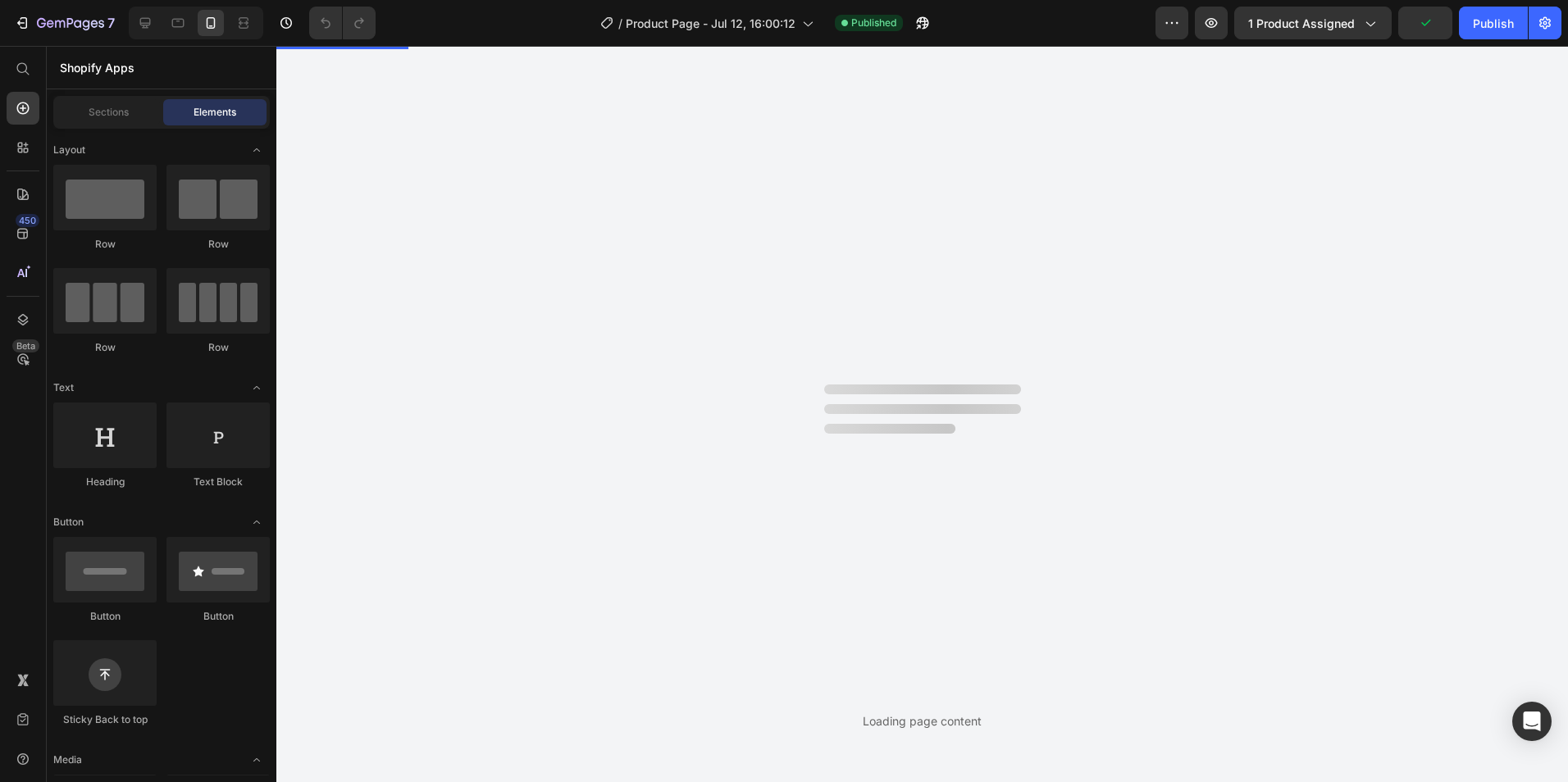 scroll, scrollTop: 0, scrollLeft: 0, axis: both 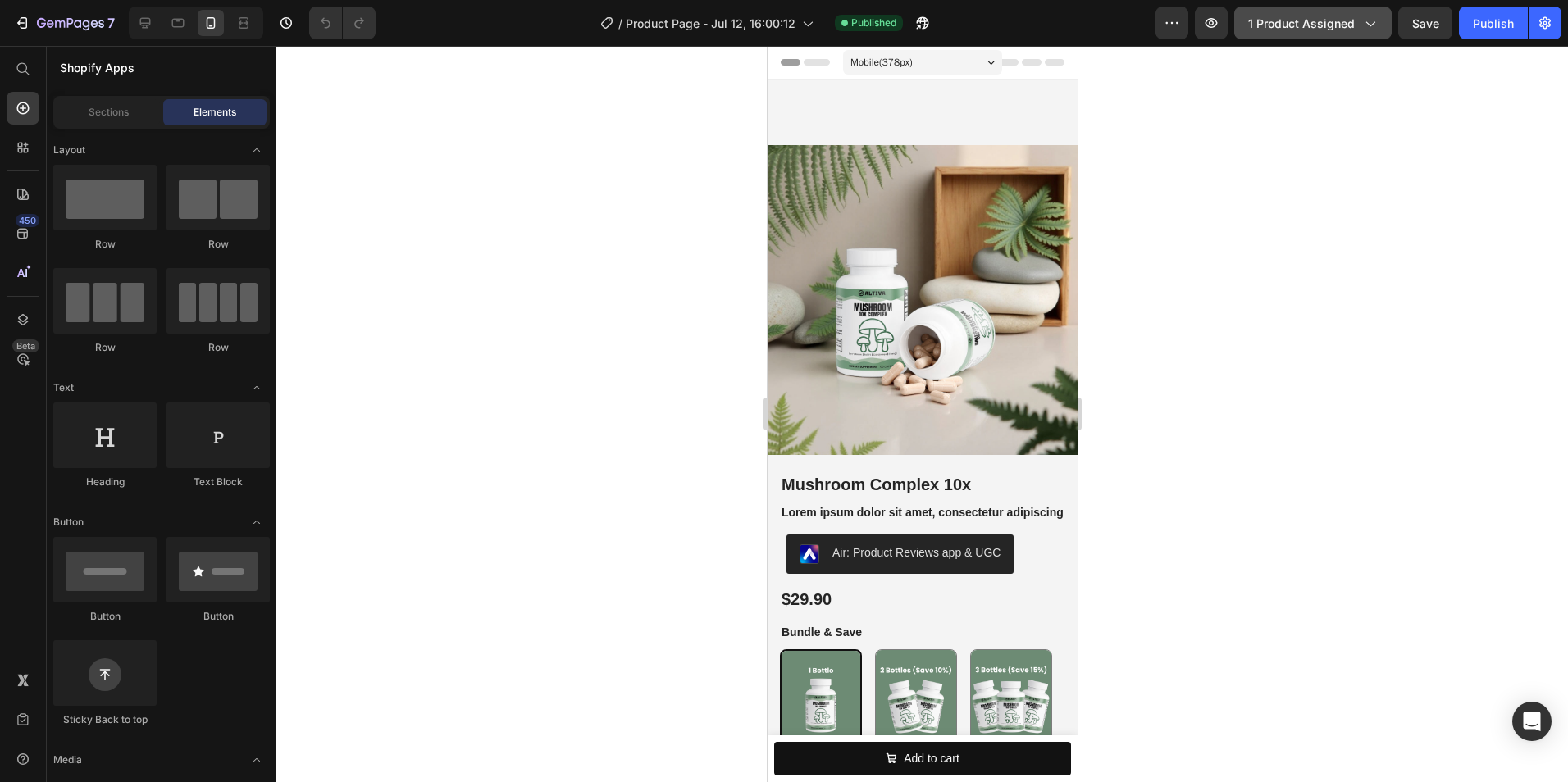 click on "1 product assigned" at bounding box center [1313, 23] 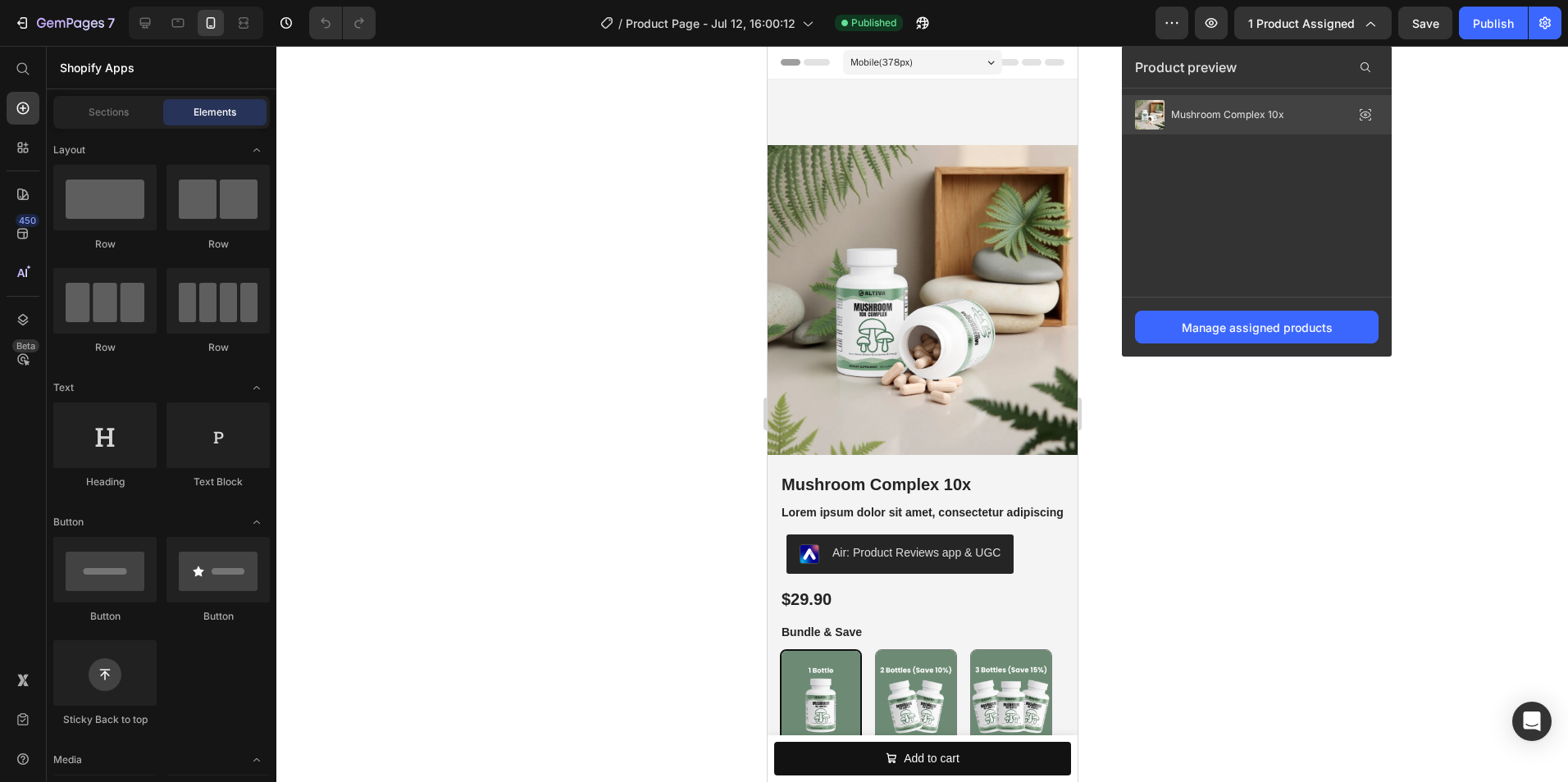 click on "Mushroom Complex 10x" 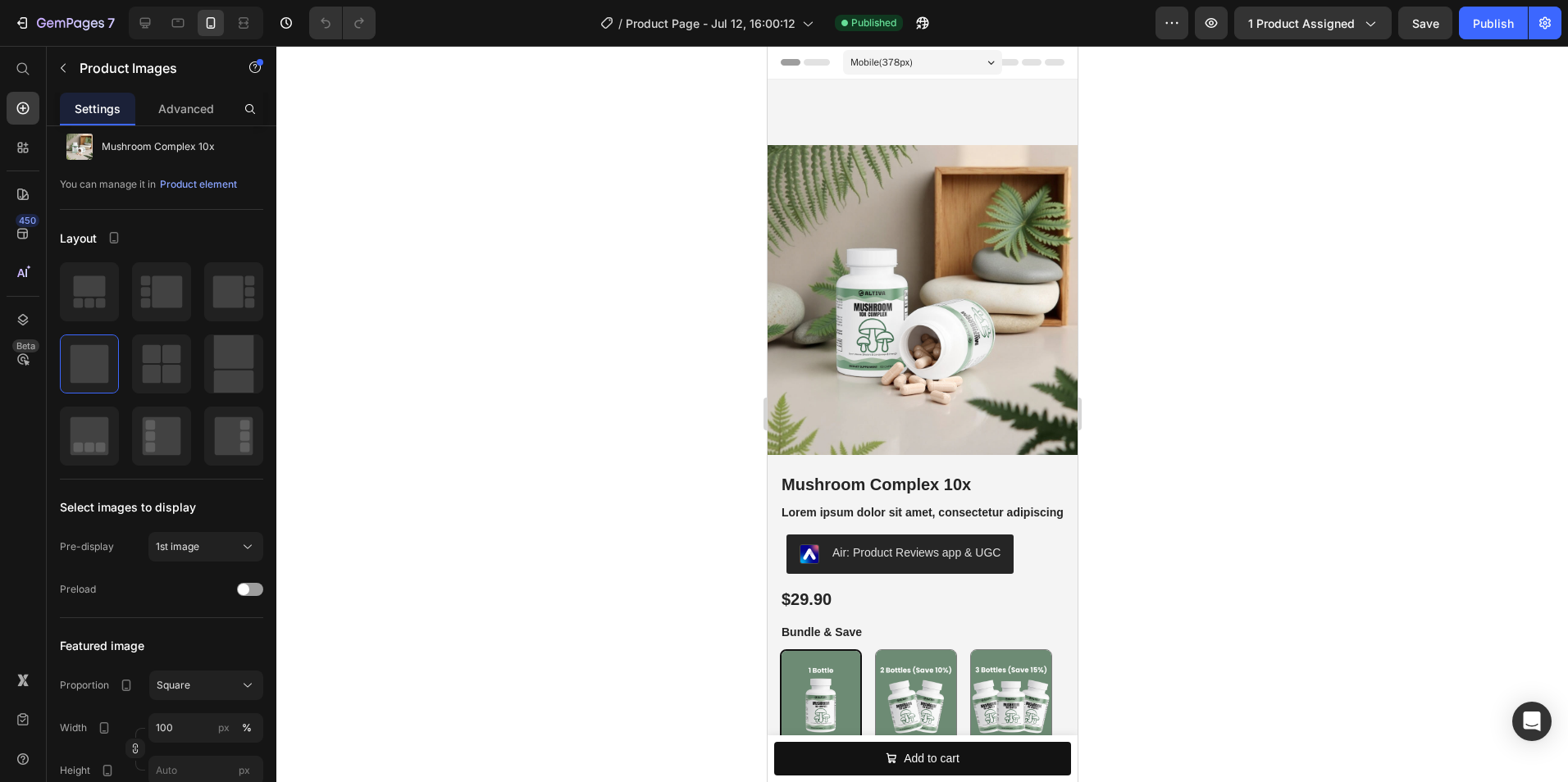 click at bounding box center [922, 300] 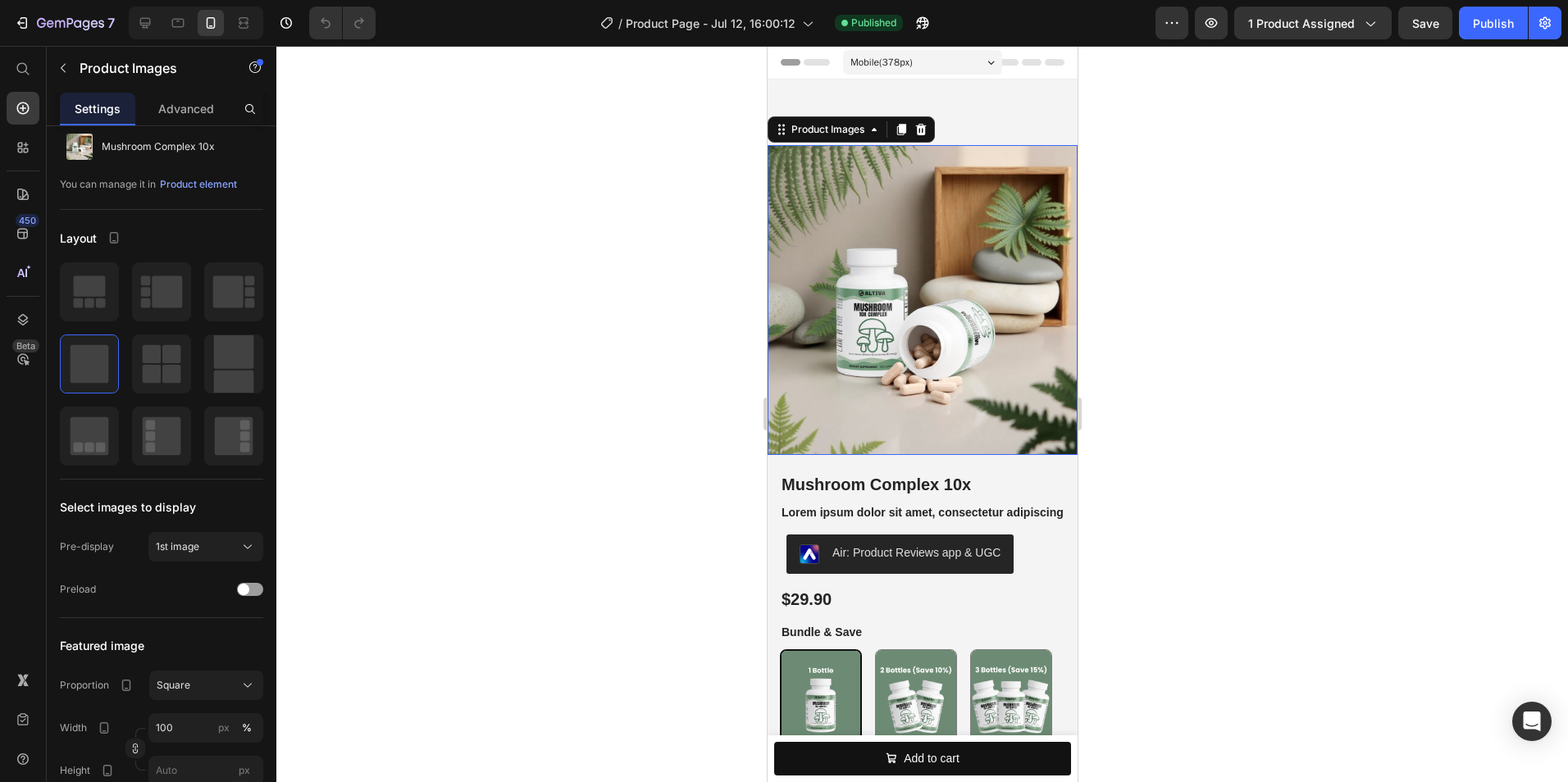 scroll, scrollTop: 0, scrollLeft: 0, axis: both 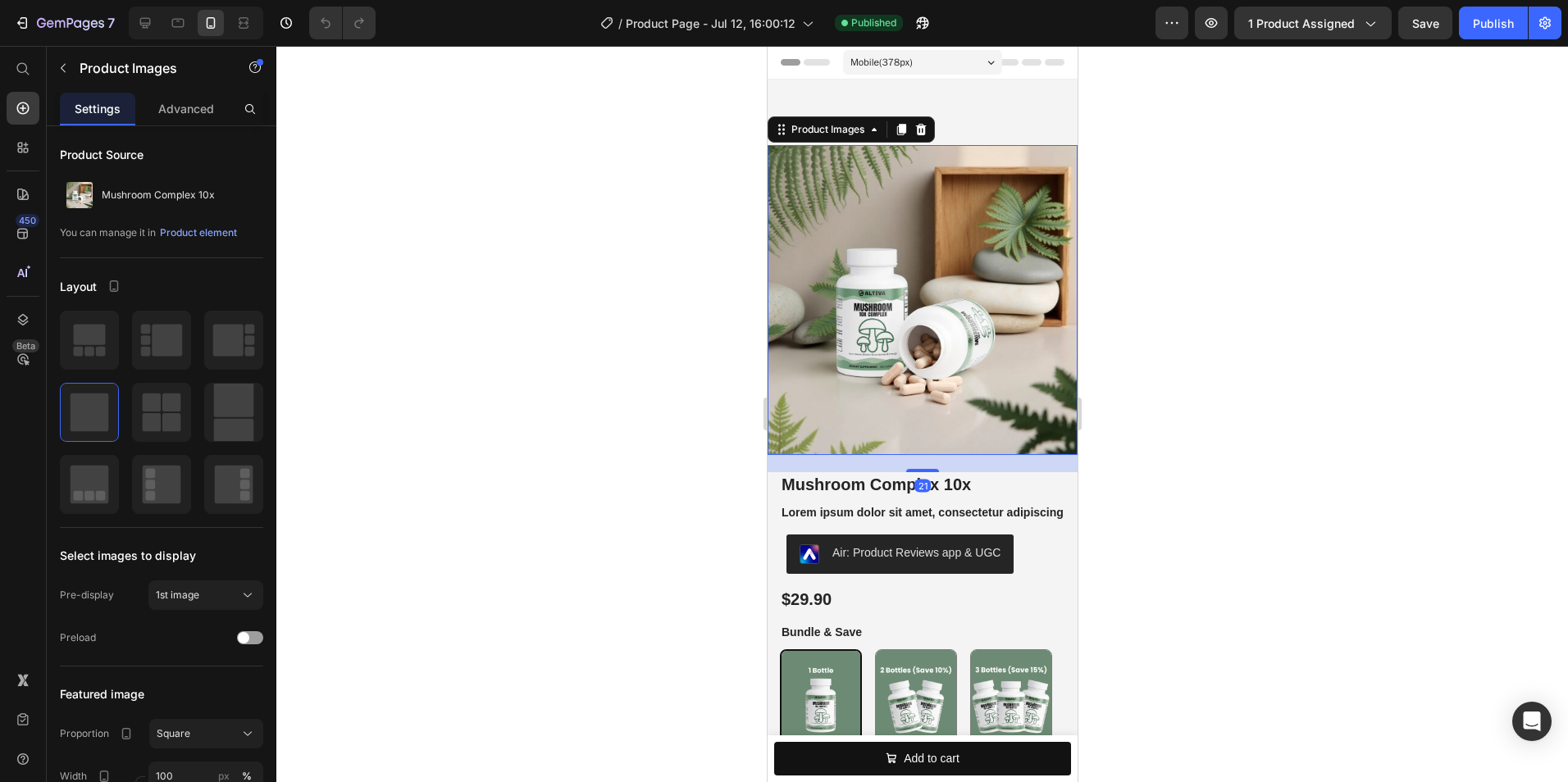 click 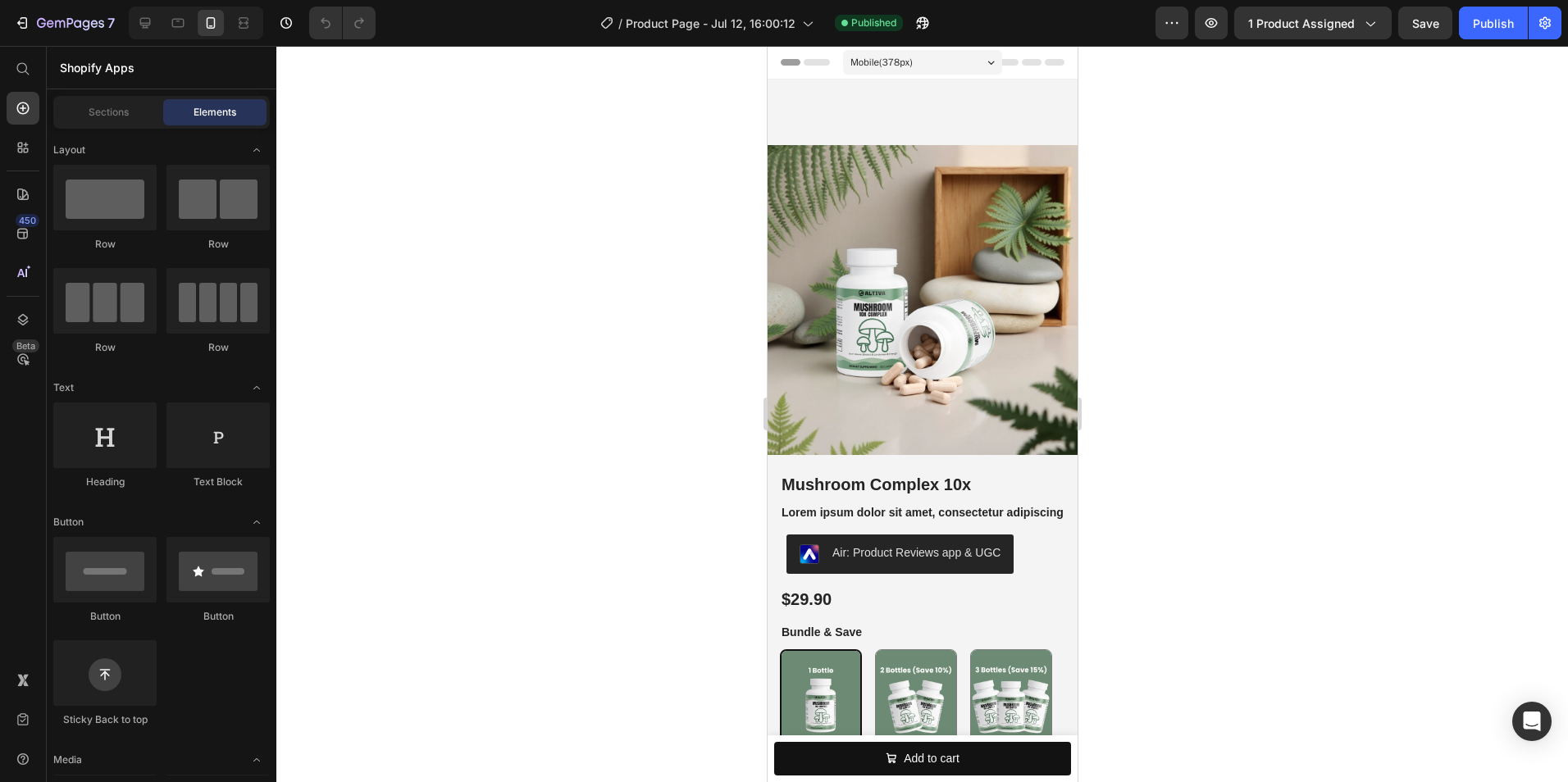 click on "Mobile  ( 378 px)" at bounding box center (922, 62) 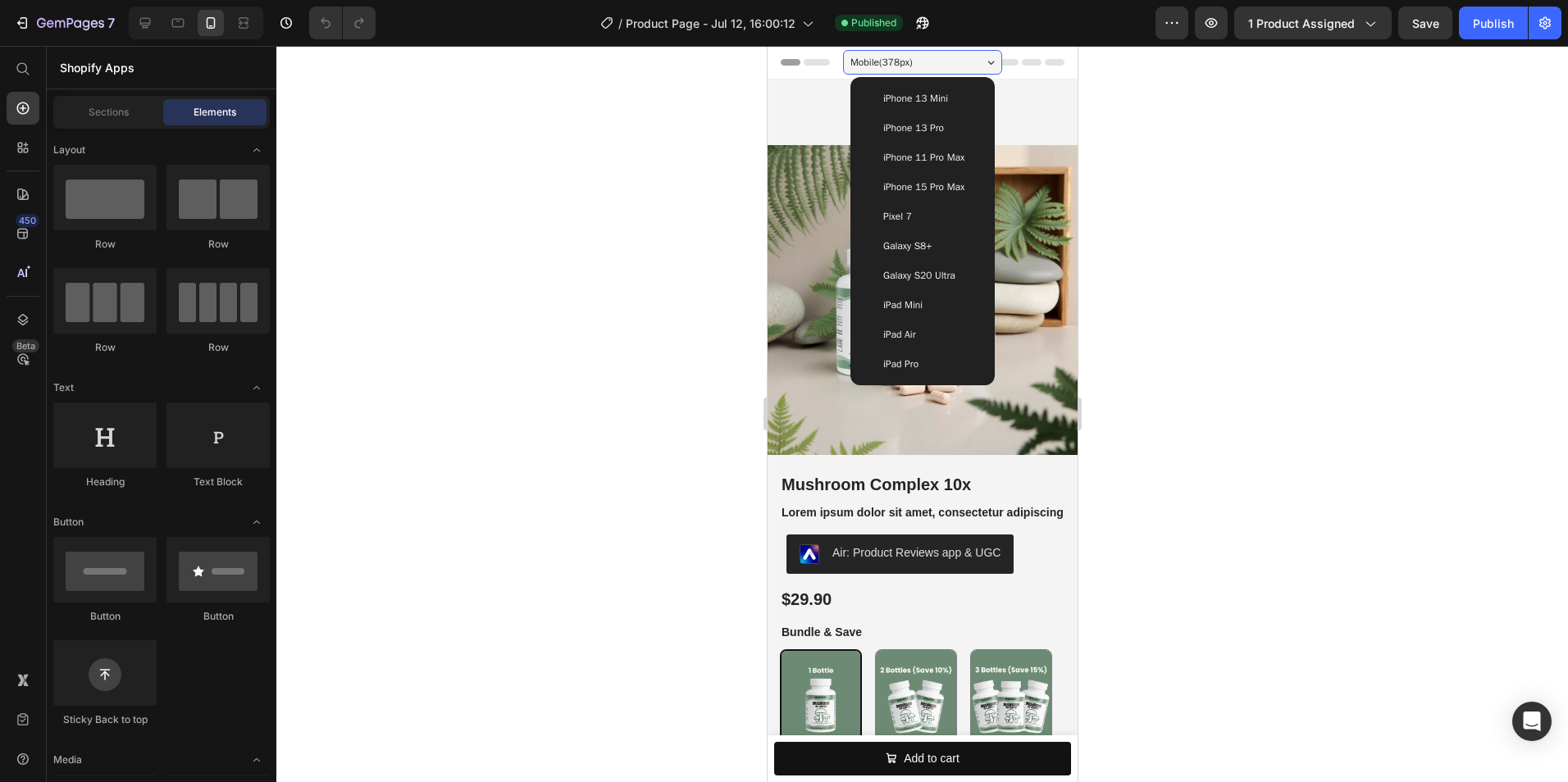 click on "Mobile  ( 378 px)" at bounding box center (922, 62) 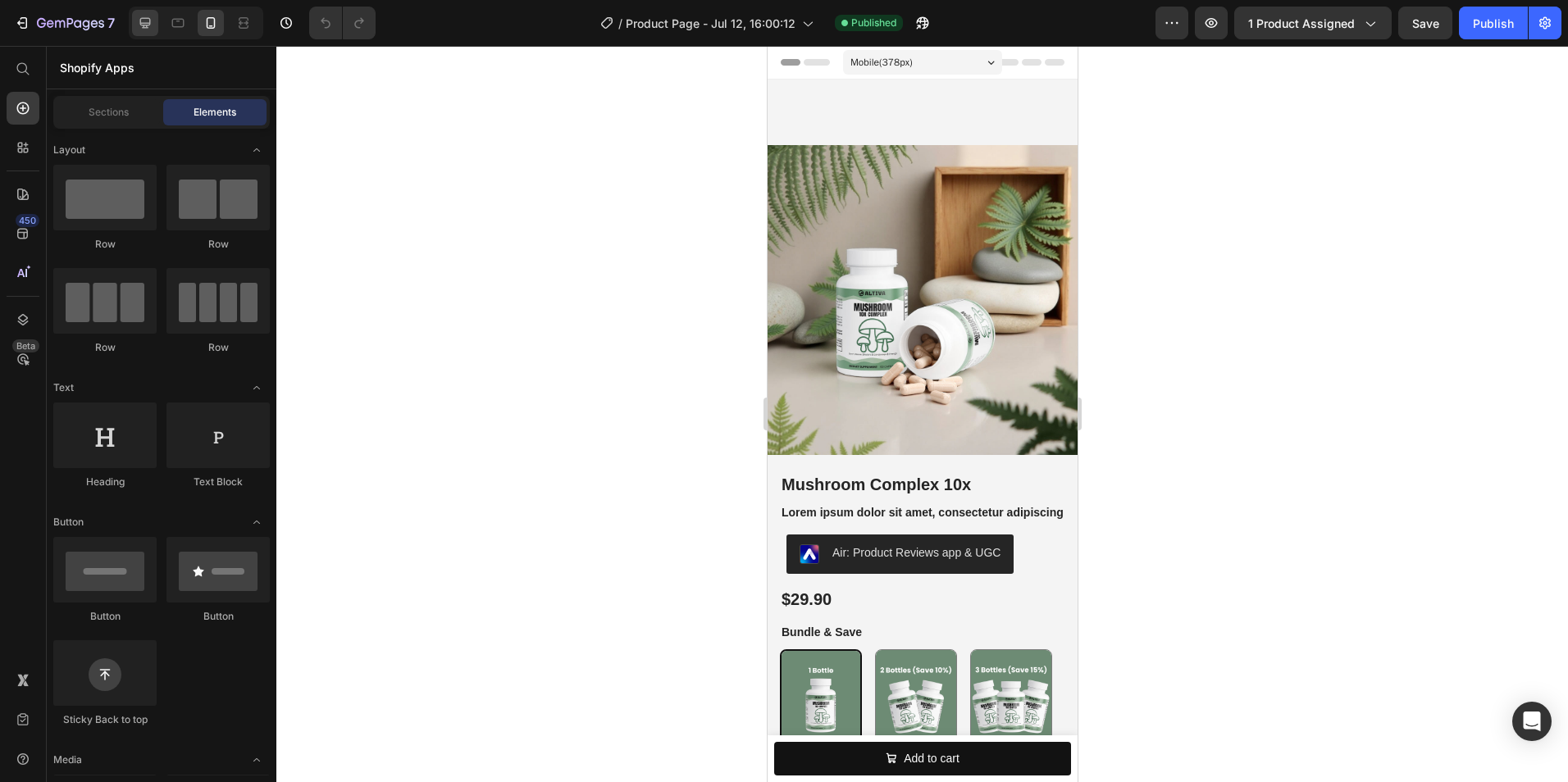 click 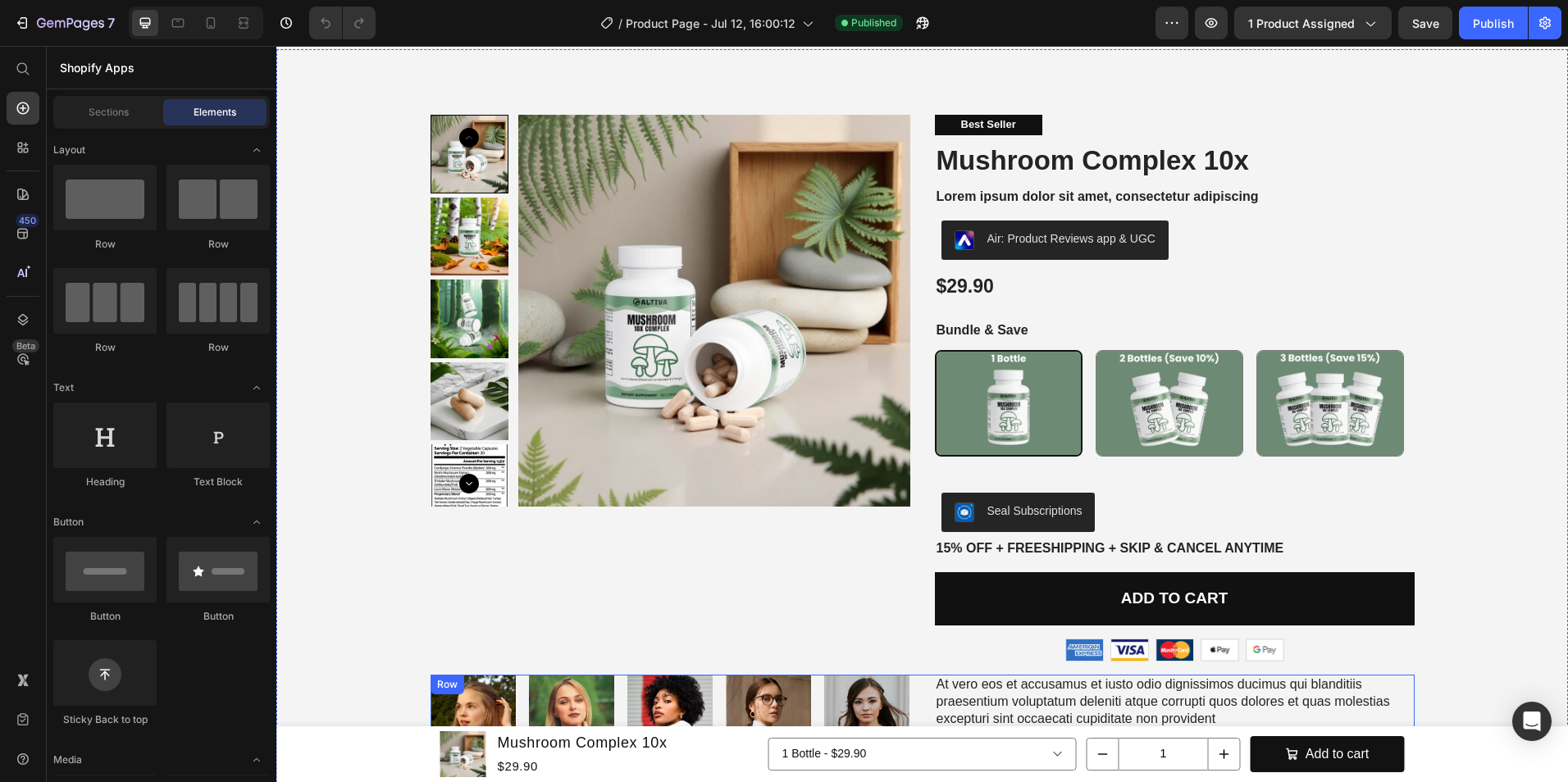 scroll, scrollTop: 0, scrollLeft: 0, axis: both 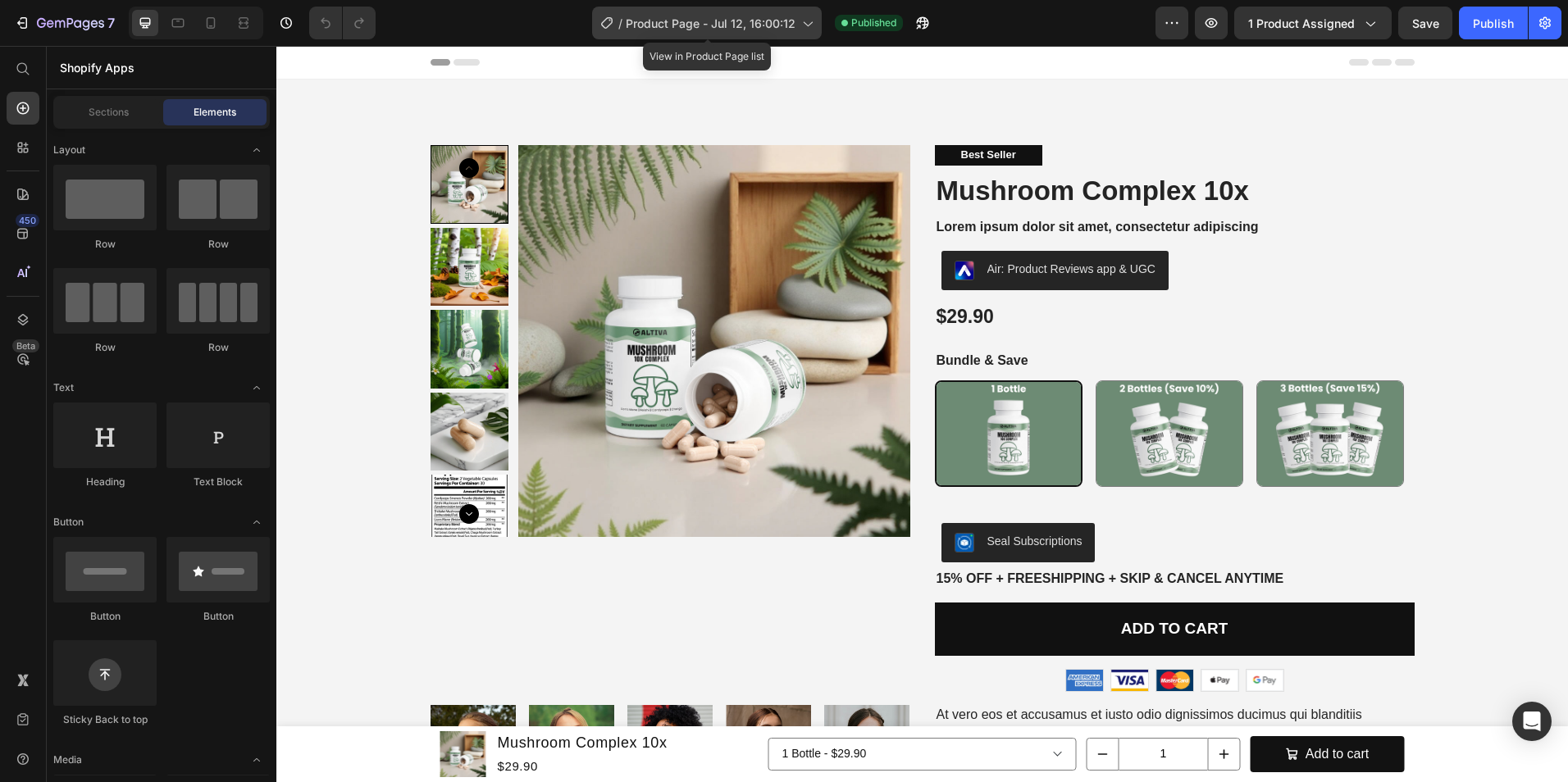 click on "/  Product Page - Jul 12, 16:00:12" 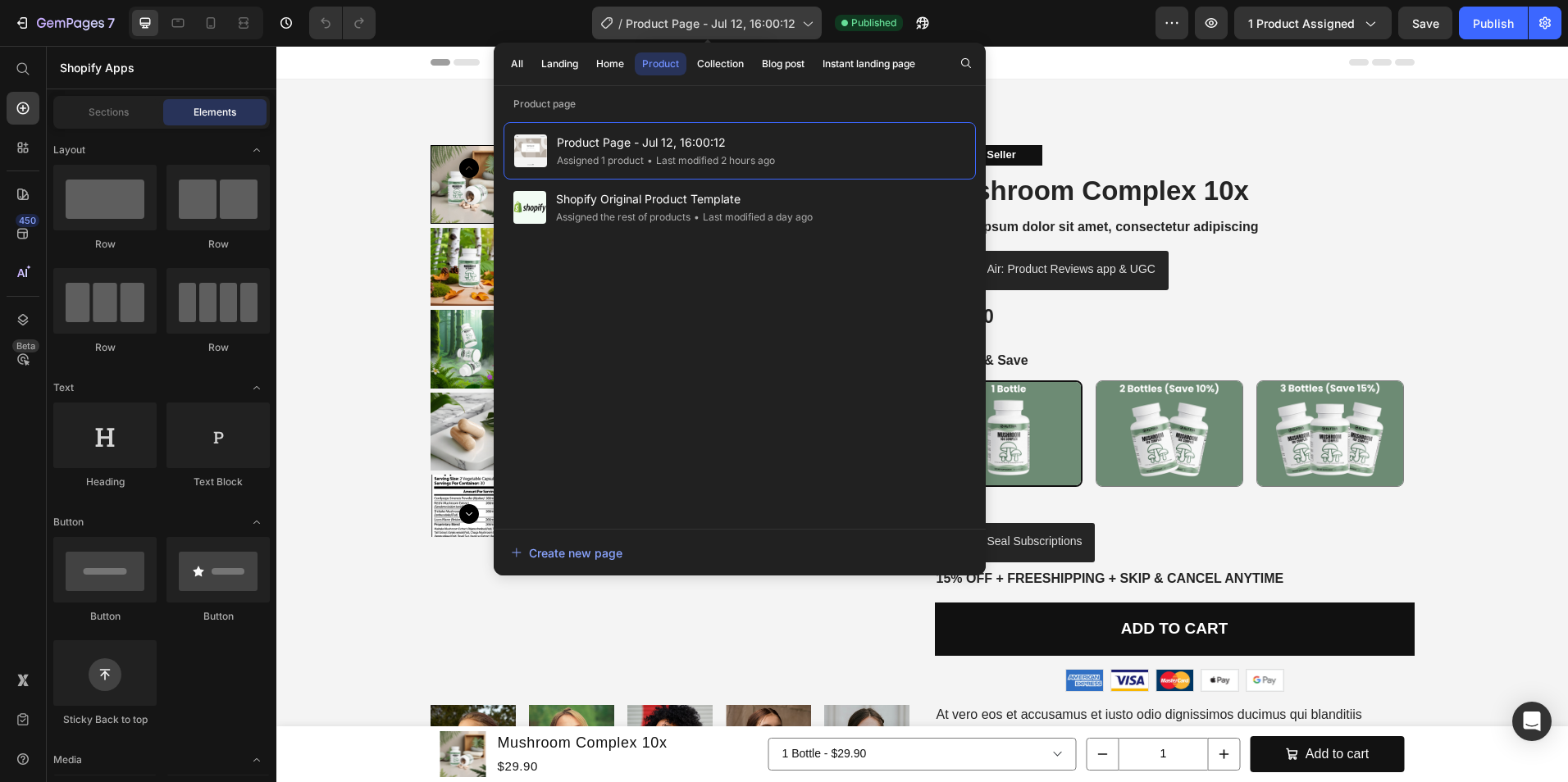 click on "Product Page - Jul 12, 16:00:12" at bounding box center [710, 23] 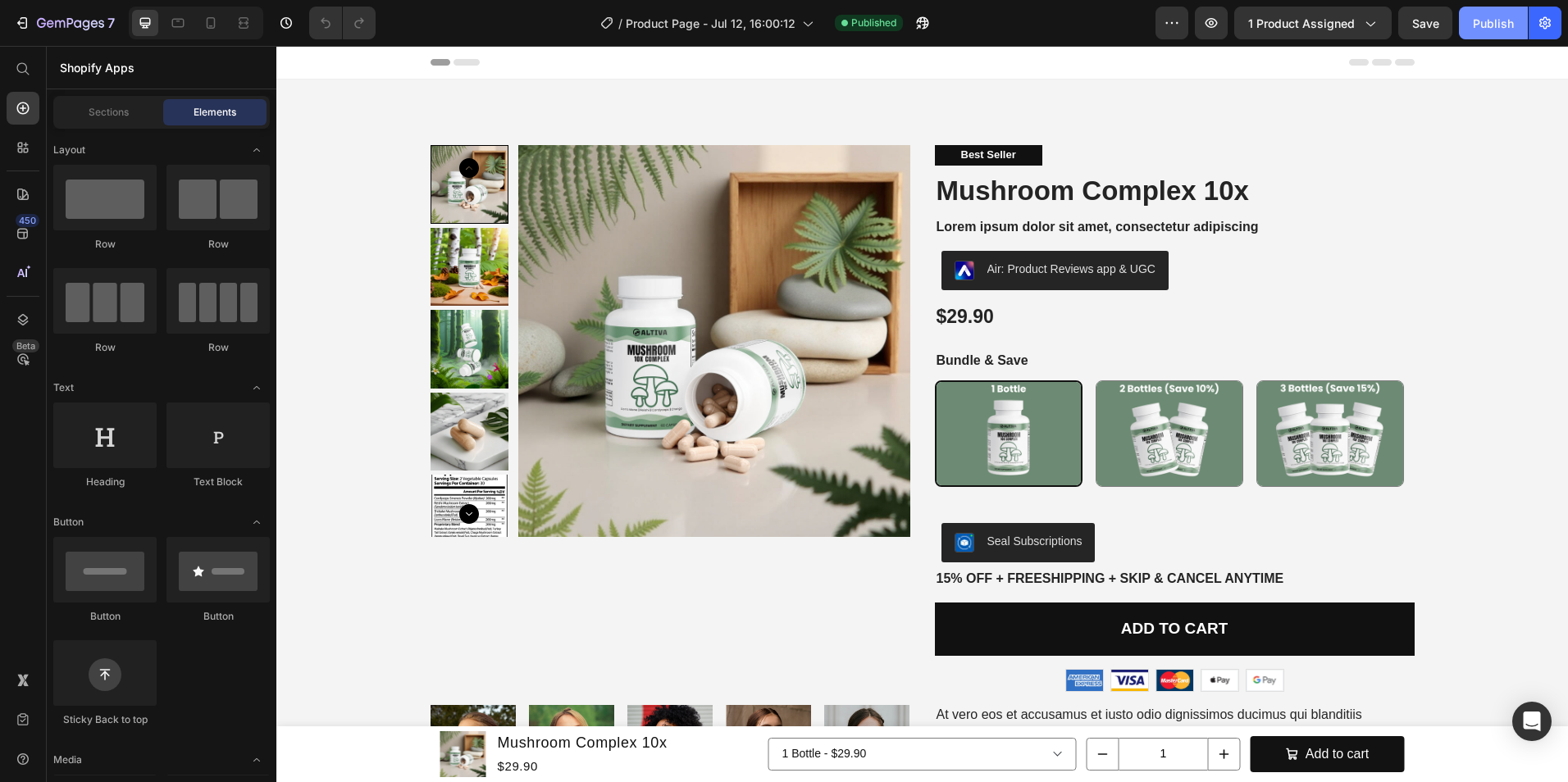 click on "Publish" 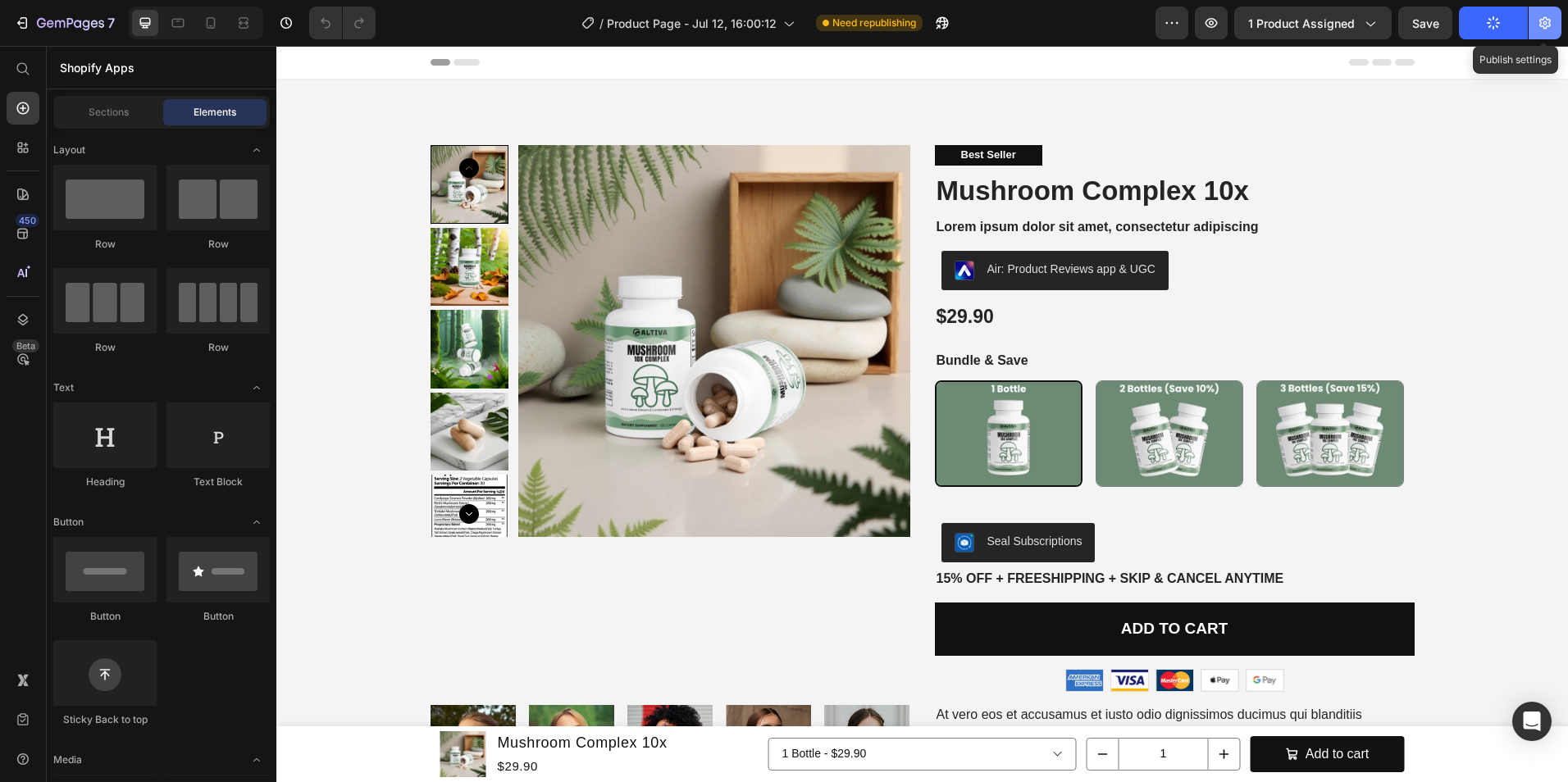 click 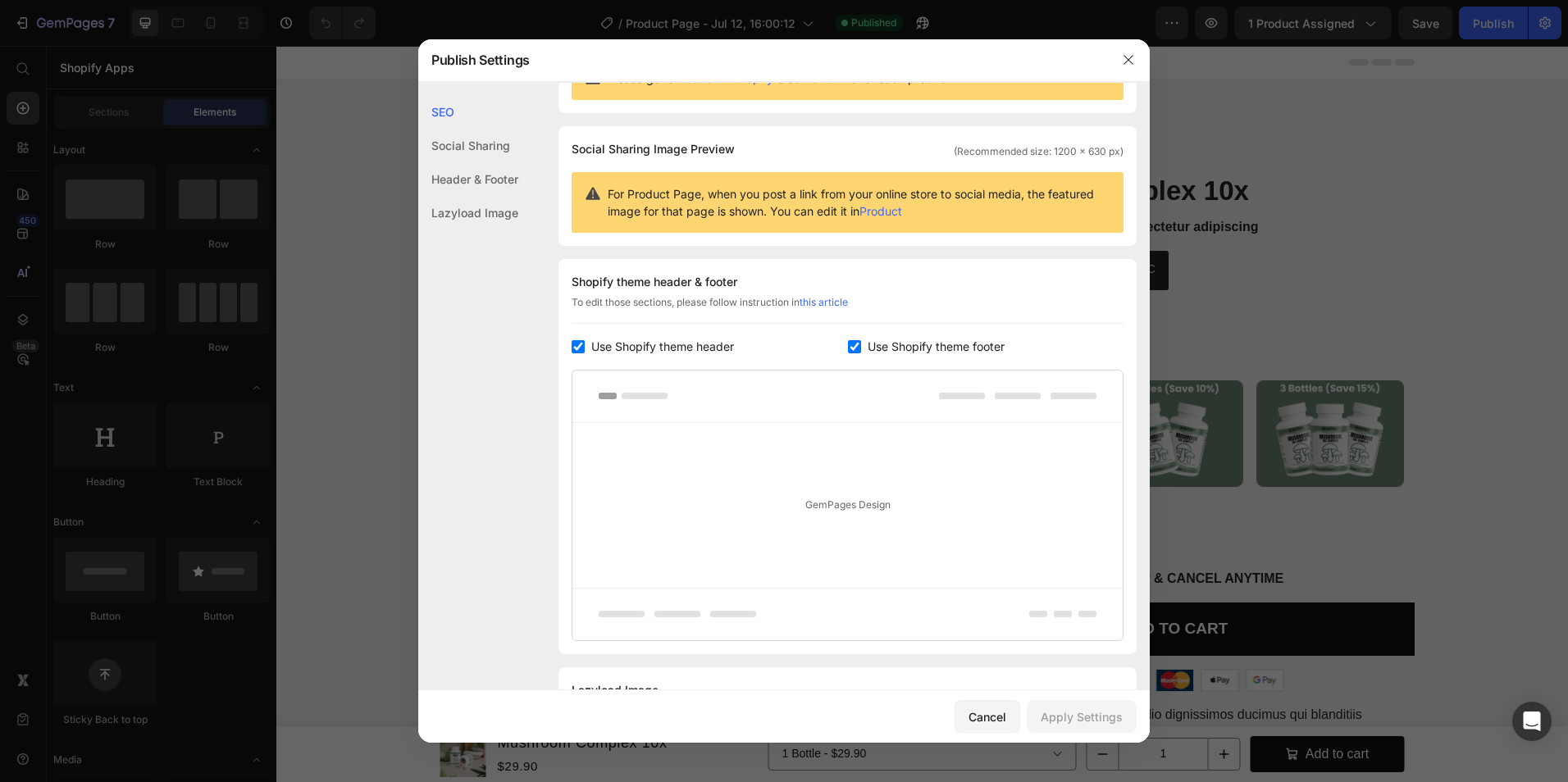 scroll, scrollTop: 82, scrollLeft: 0, axis: vertical 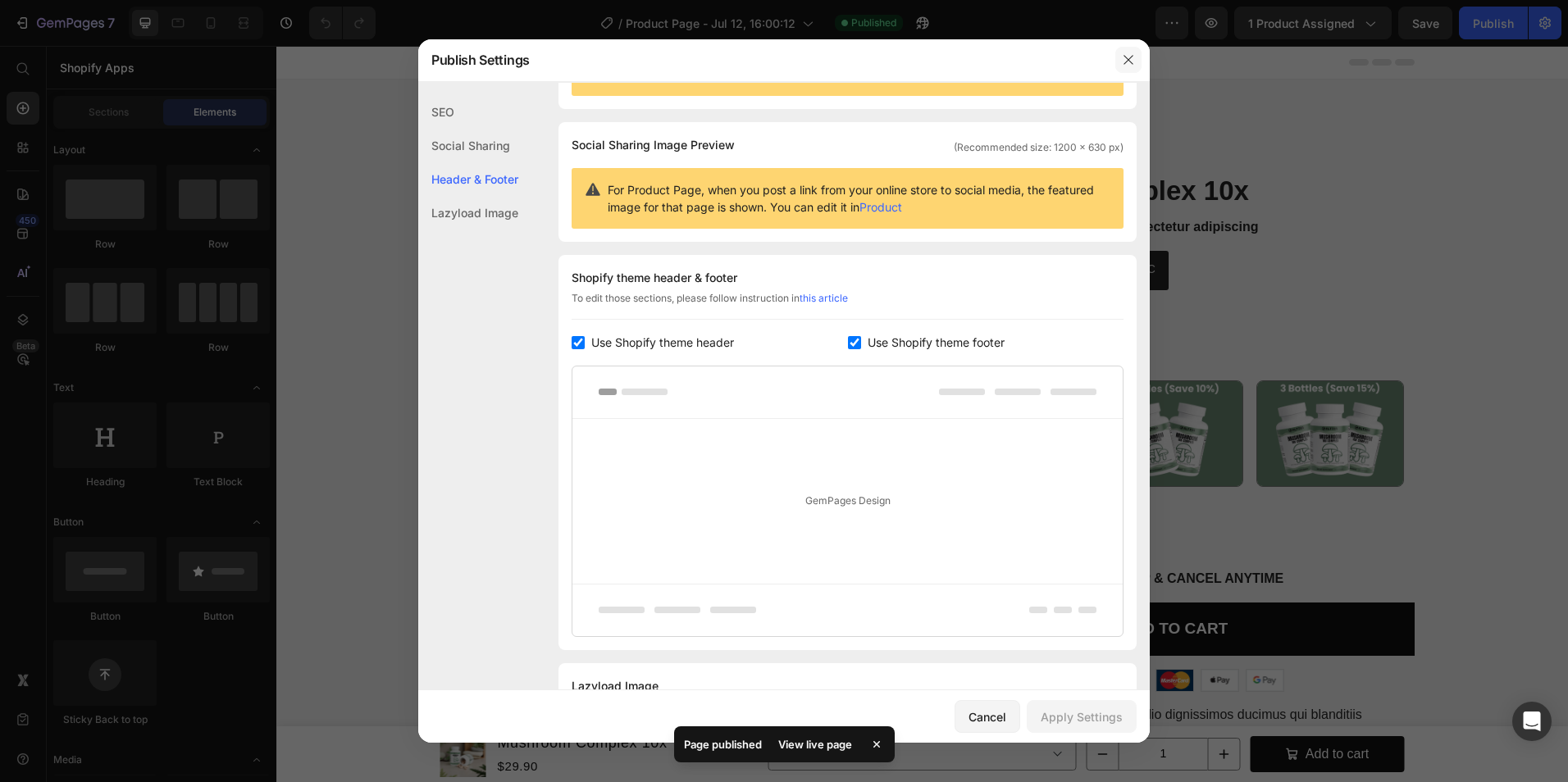 click at bounding box center (1128, 60) 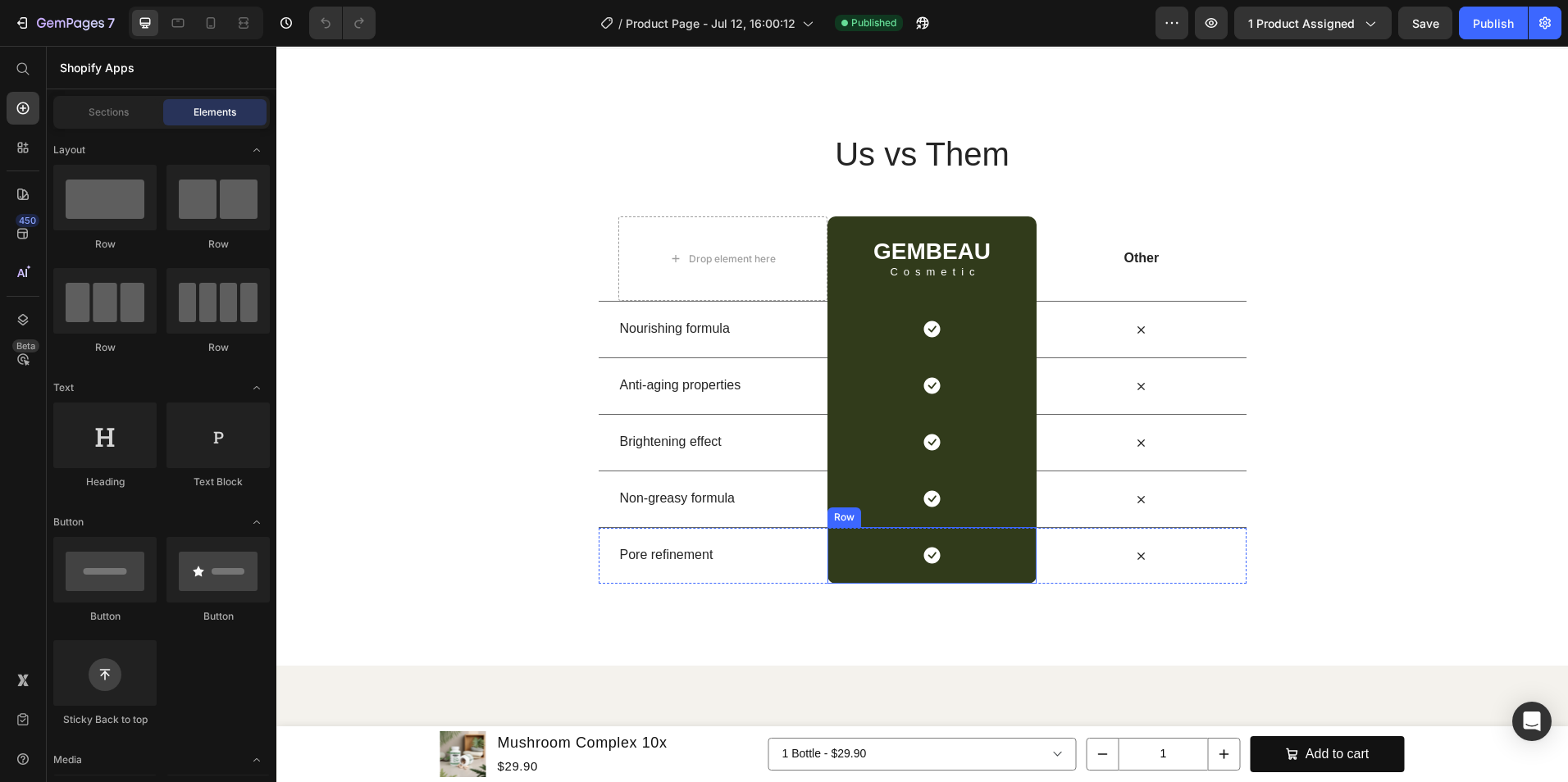 scroll, scrollTop: 1312, scrollLeft: 0, axis: vertical 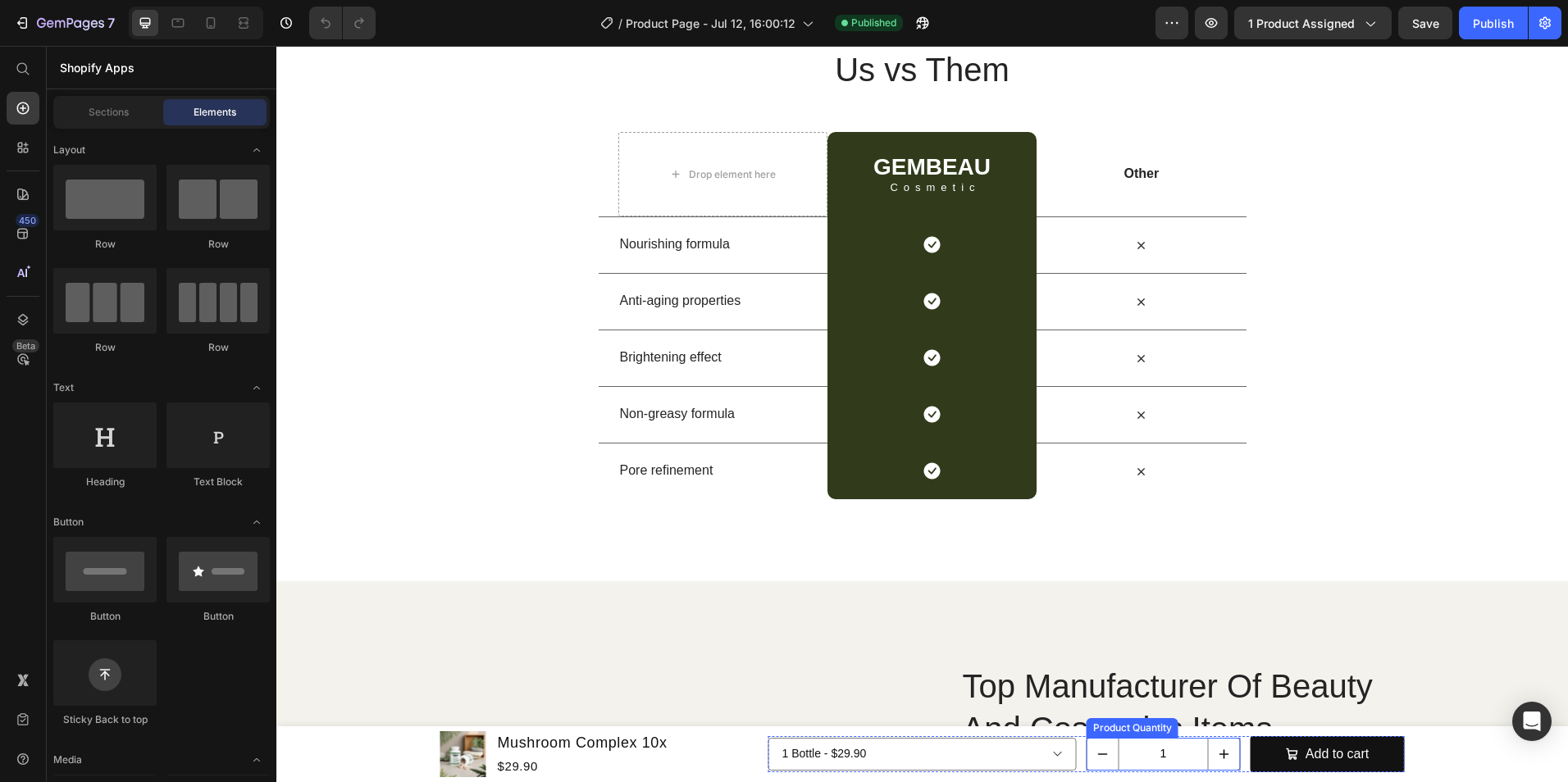 click on "1" at bounding box center [1164, 754] 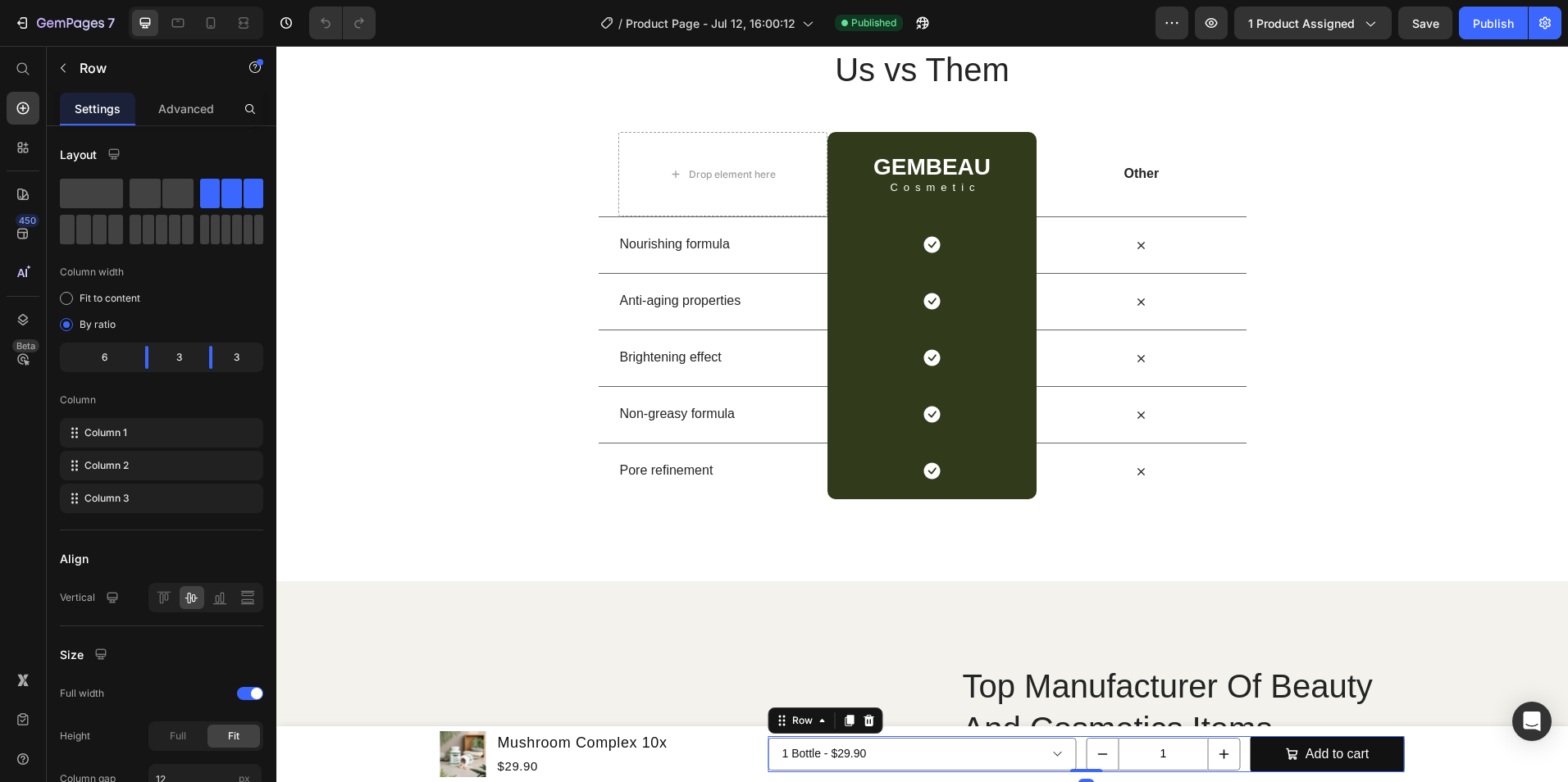 click on "1 Bottle - $29.90  2 Bottles (Save 10%) - $53.82  3 Bottles (Save 15%) - $76.24  Product Variants & Swatches 1 Product Quantity
Add to cart Product Cart Button Row   0" at bounding box center [1087, 754] 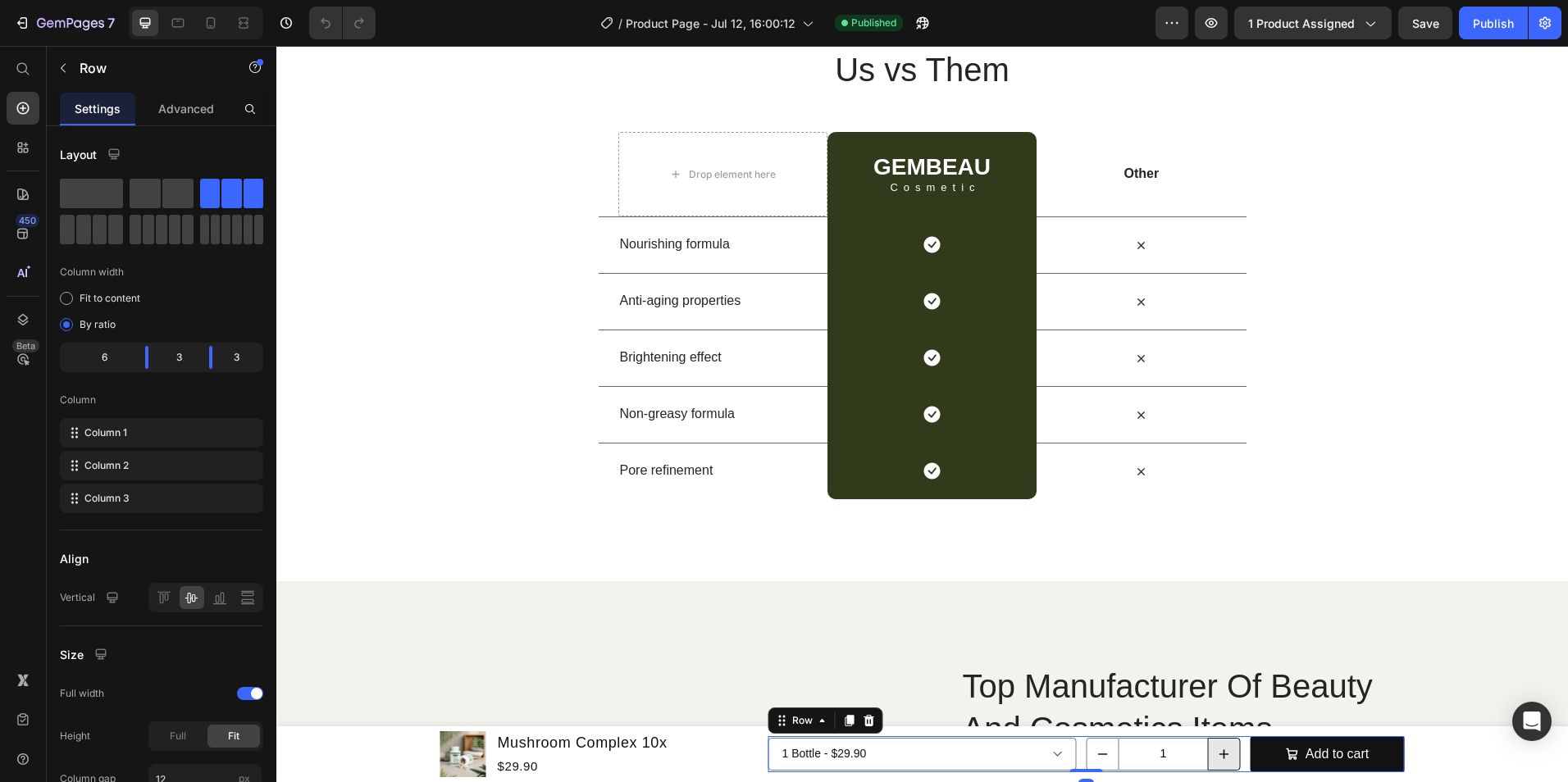 click at bounding box center [1224, 754] 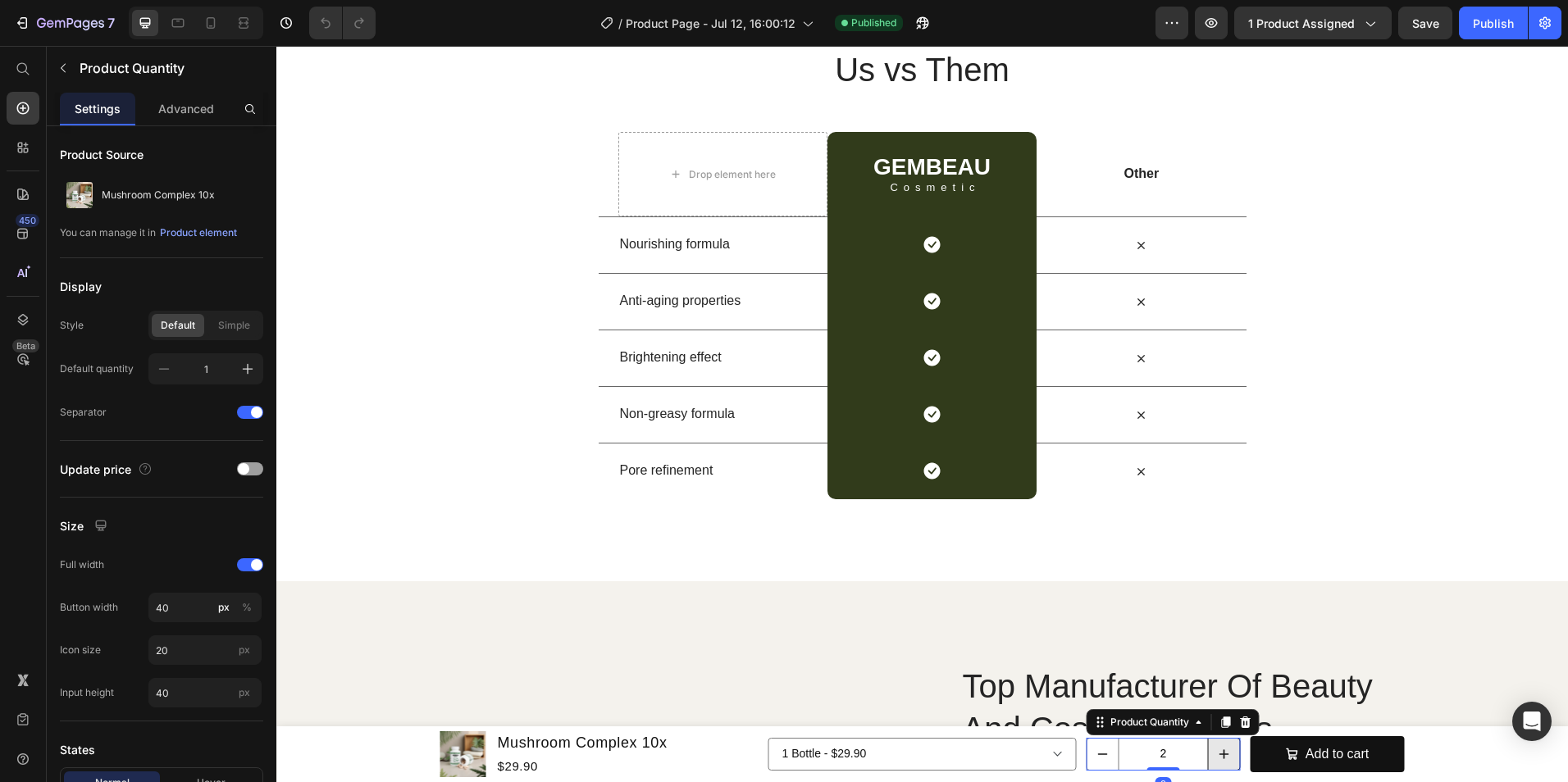 click at bounding box center (1224, 754) 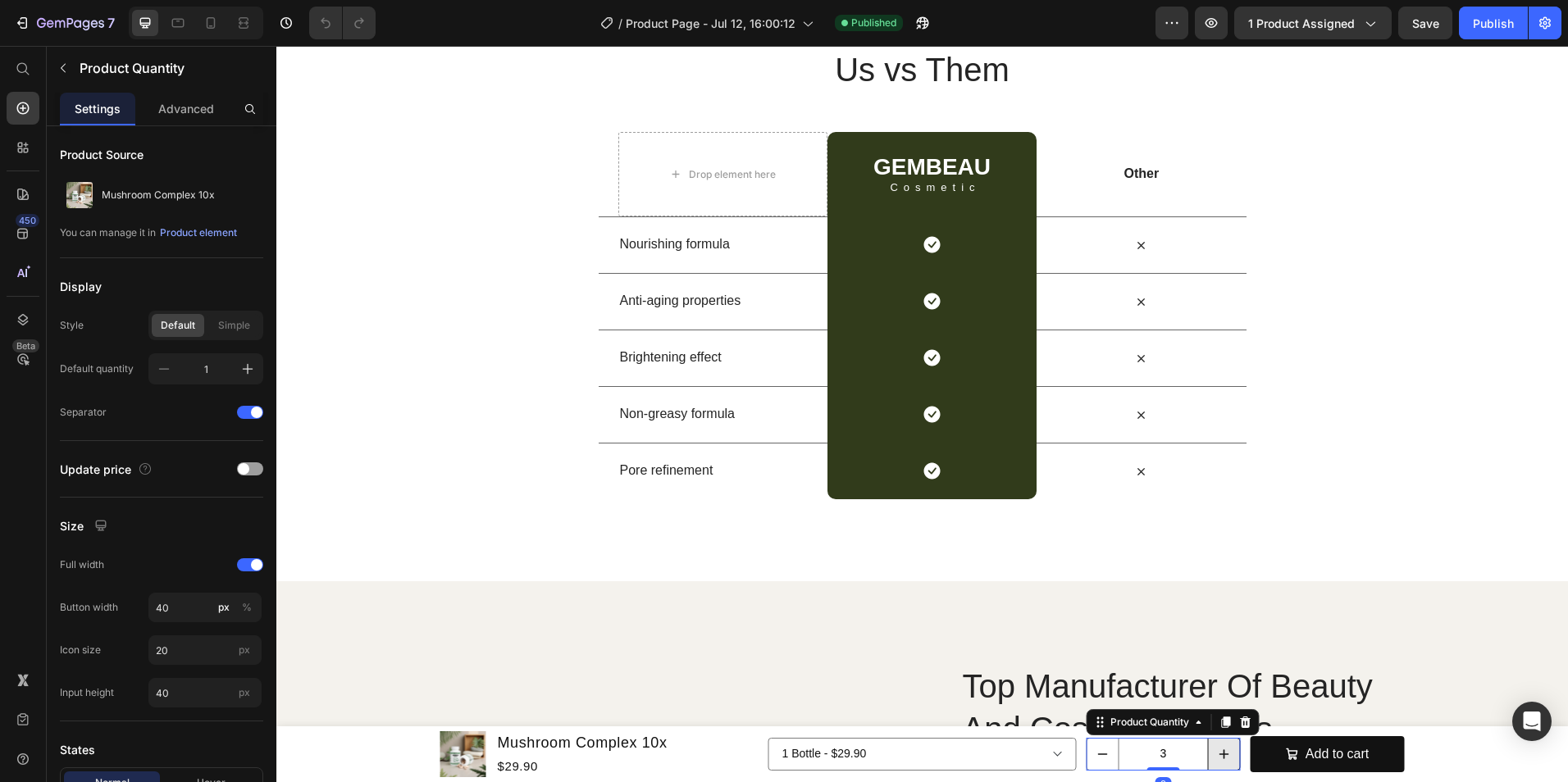click at bounding box center (1224, 754) 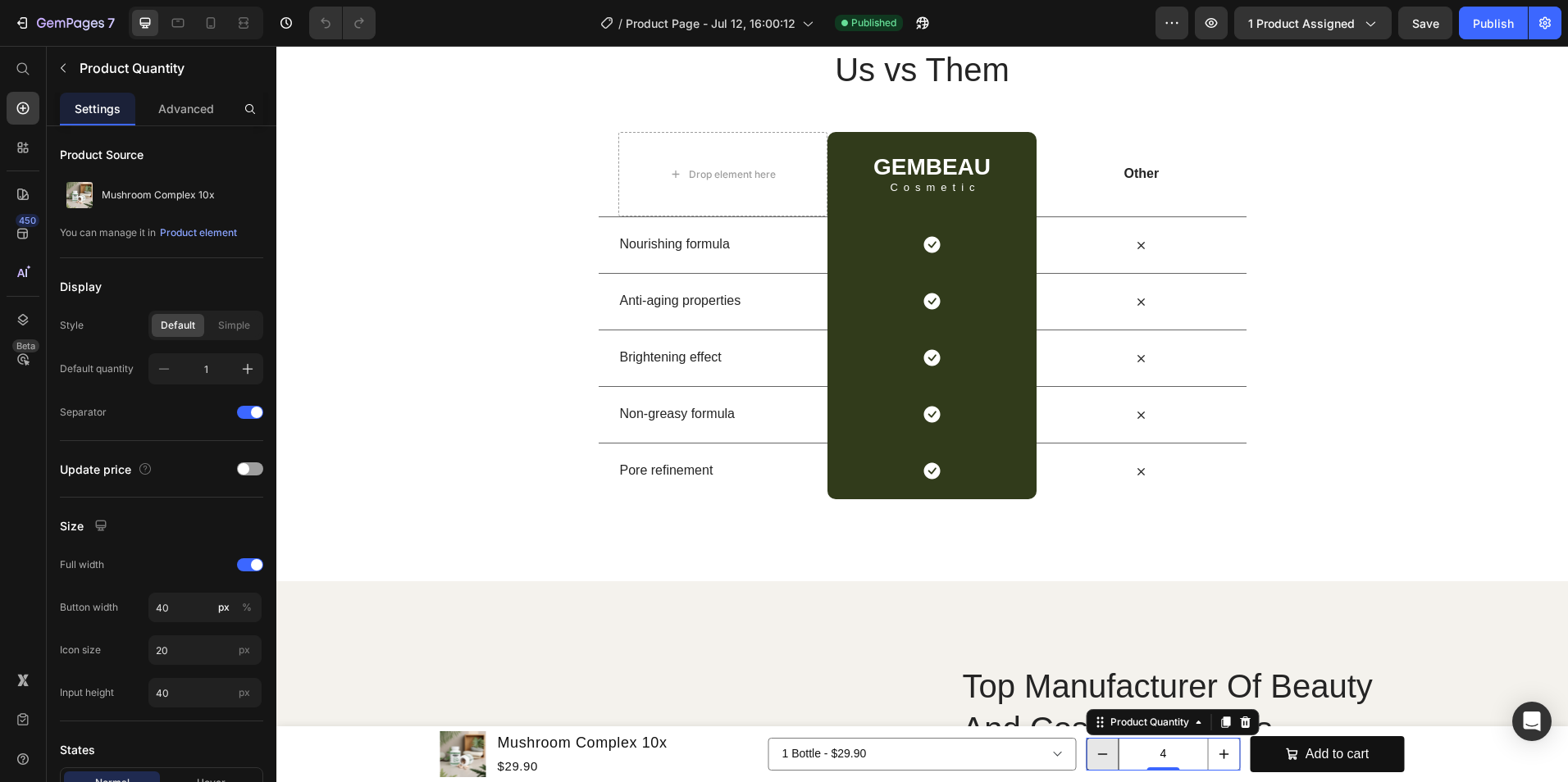 click 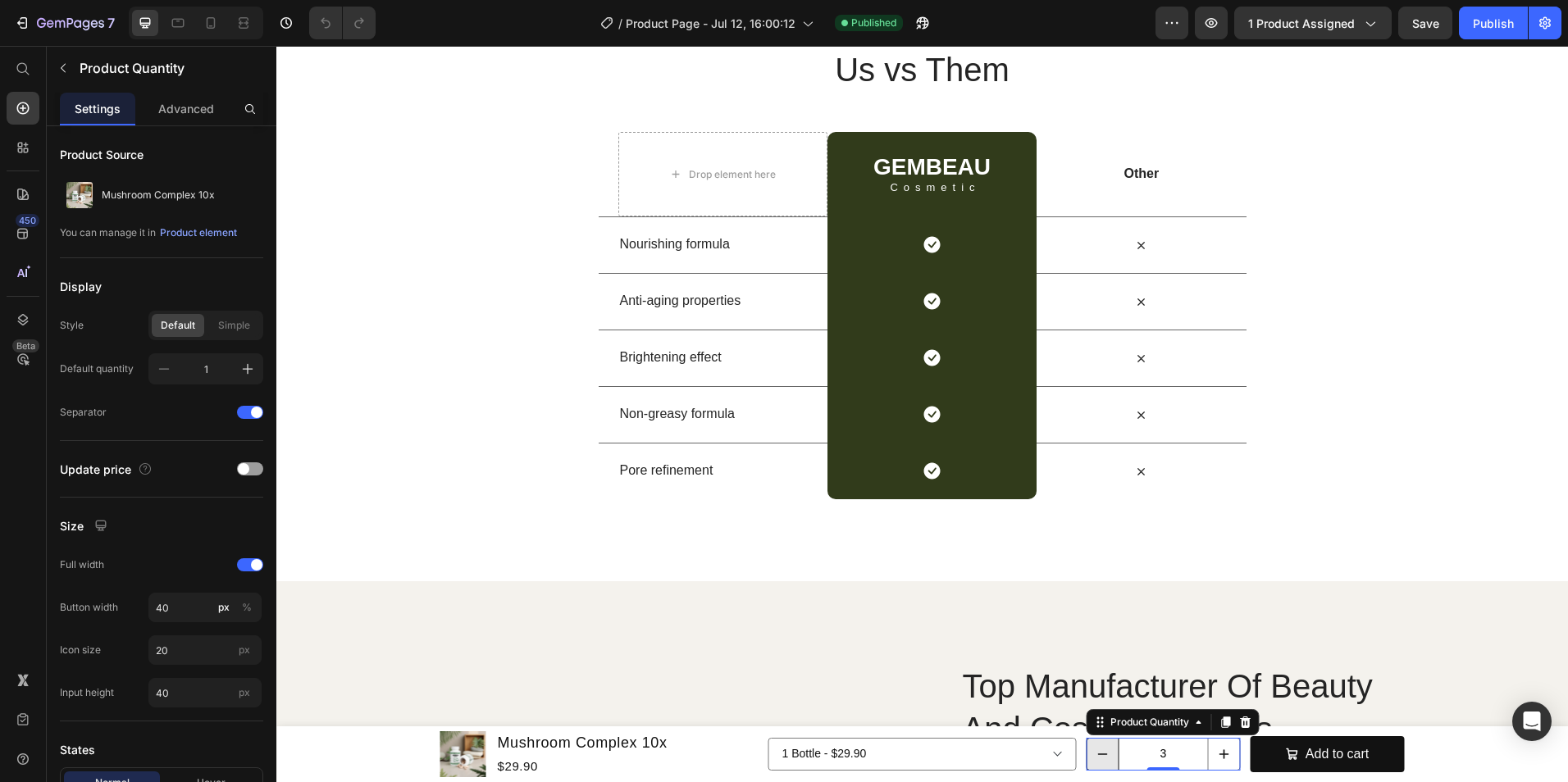 click 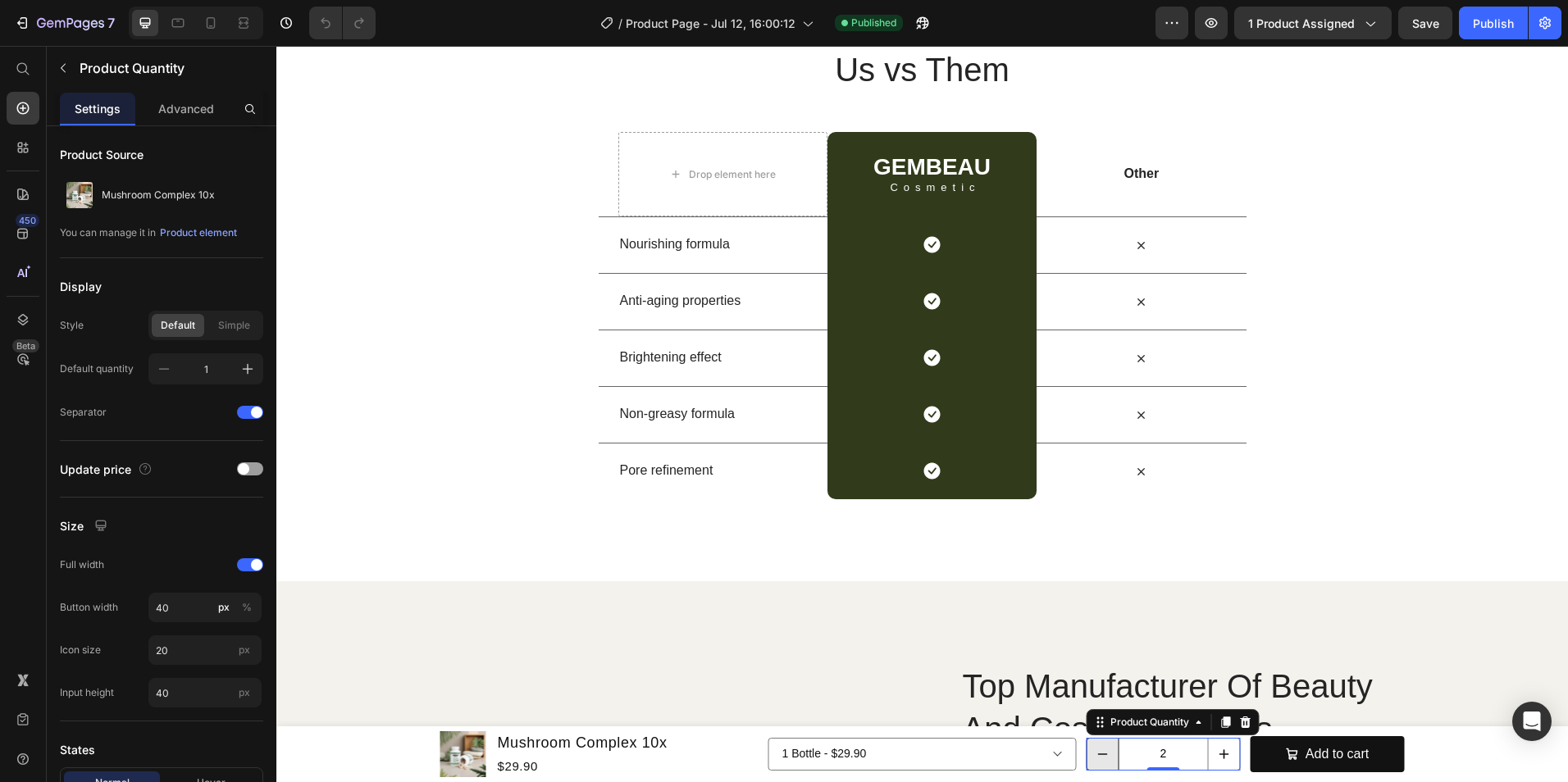 click 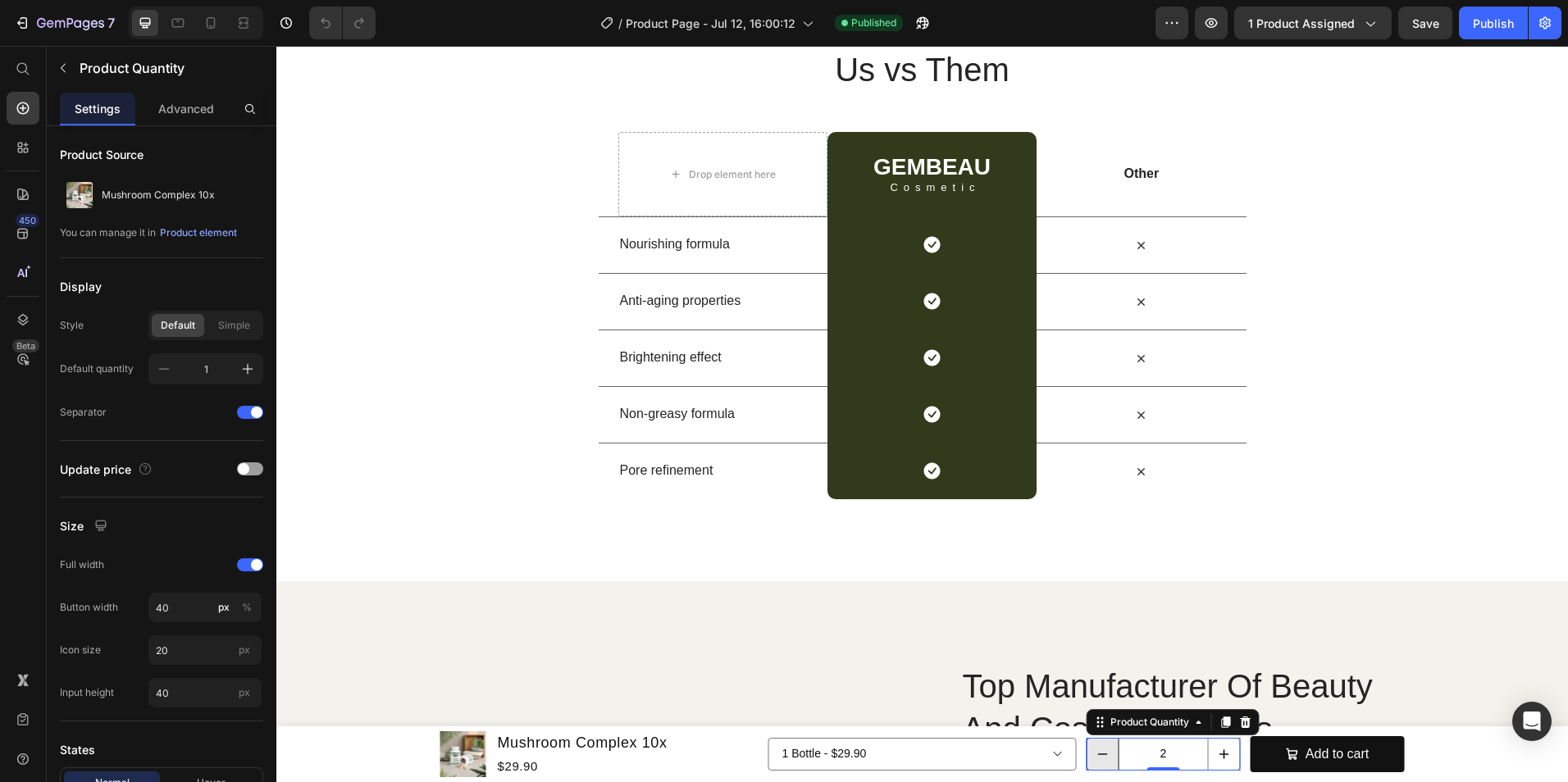 type on "1" 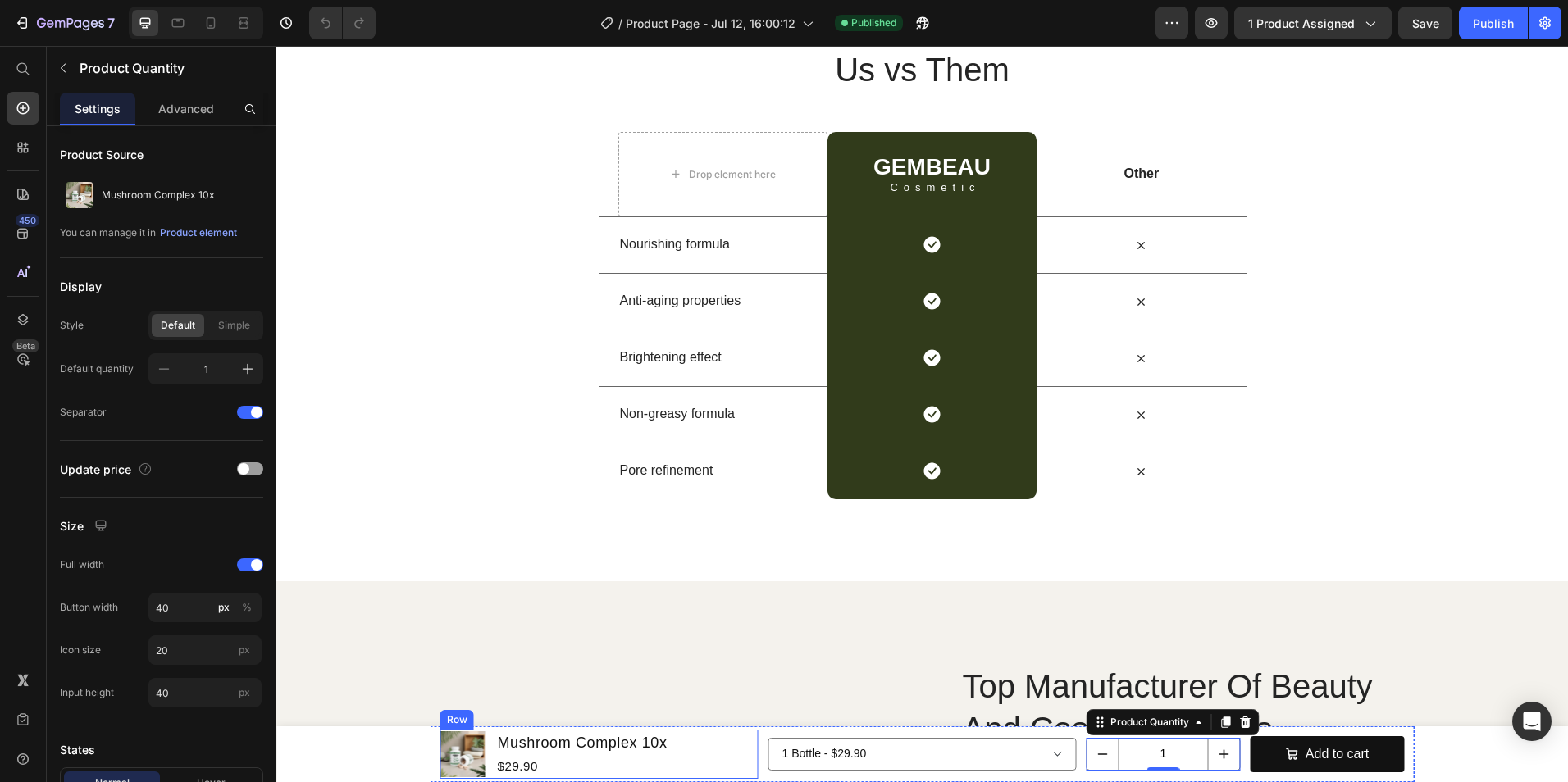 click on "Product Images Mushroom Complex 10x Product Title $29.90 Product Price Row" at bounding box center [599, 754] 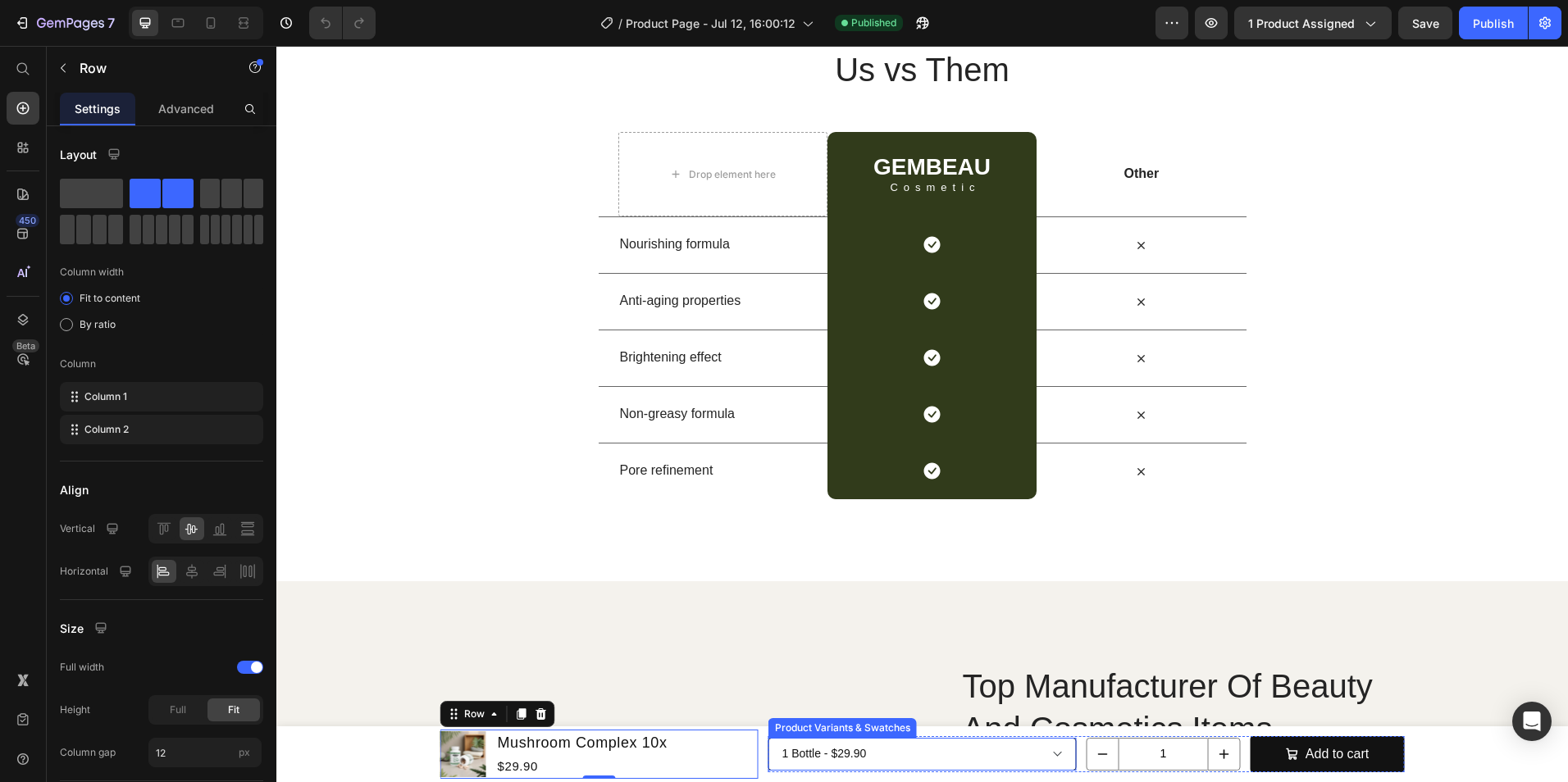 click on "1 Bottle - $29.90  2 Bottles (Save 10%) - $53.82  3 Bottles (Save 15%) - $76.24" at bounding box center [923, 754] 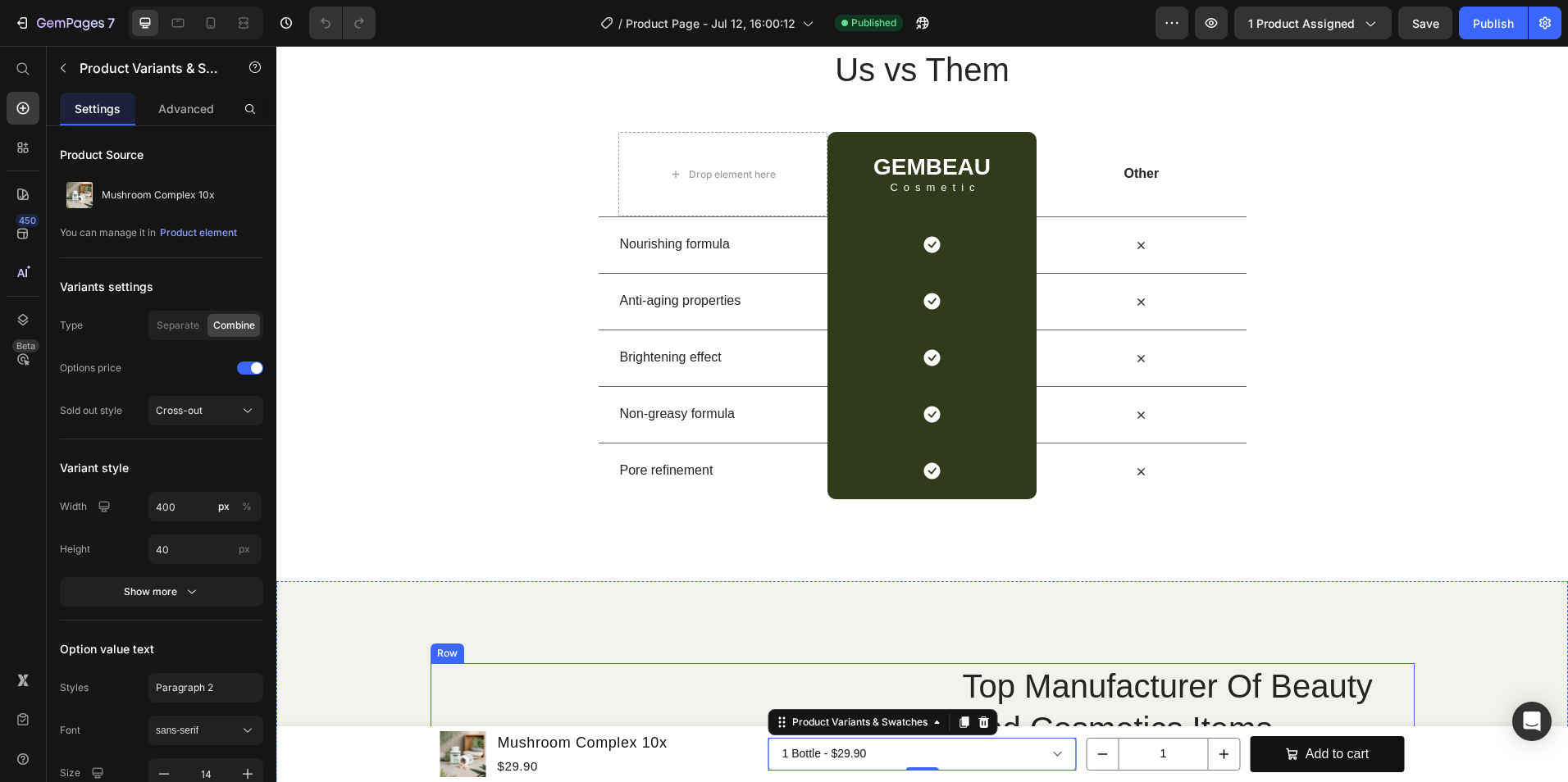 select on "575366247533904457" 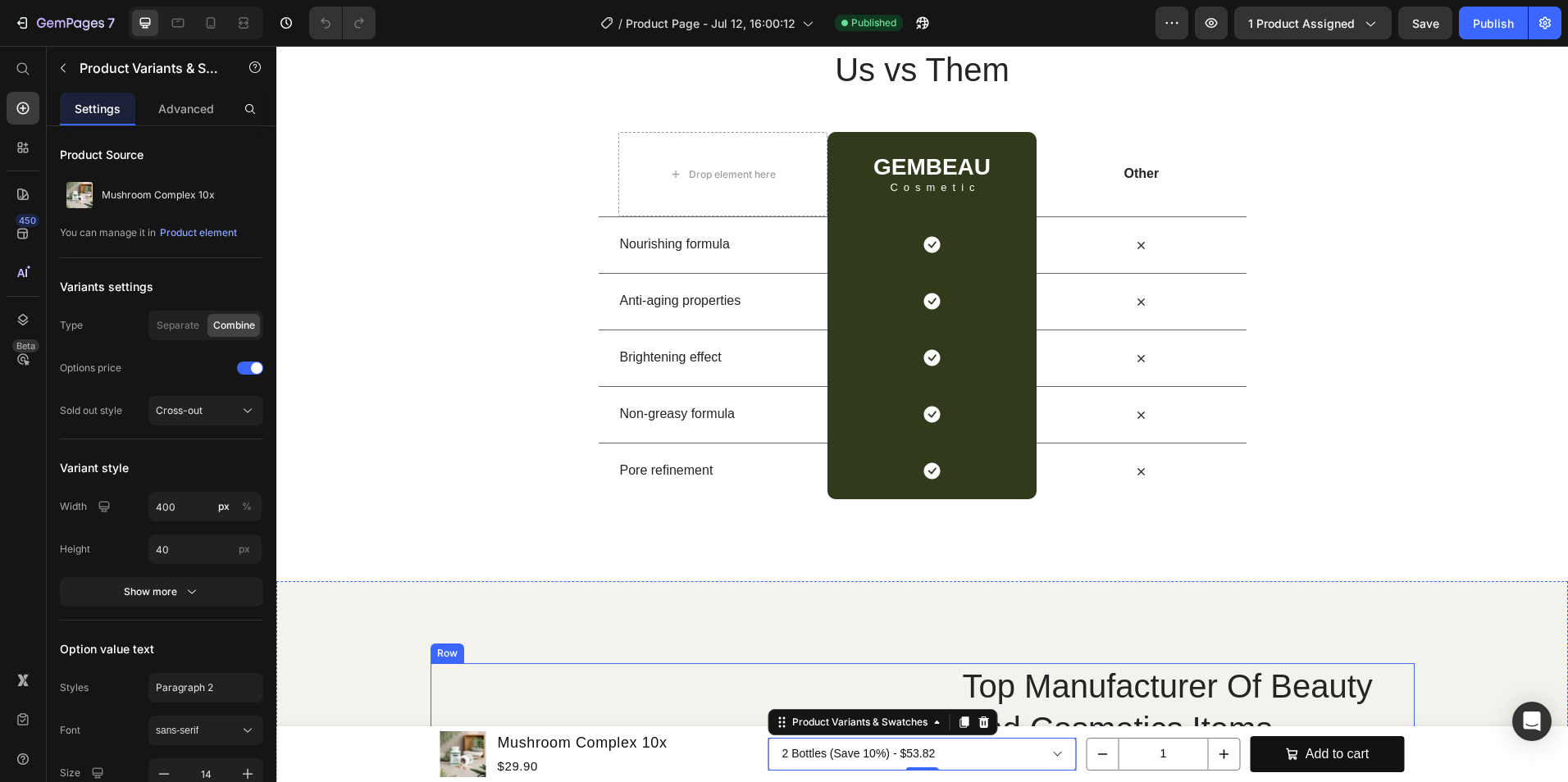 click on "1 Bottle - $29.90  2 Bottles (Save 10%) - $53.82  3 Bottles (Save 15%) - $76.24" at bounding box center [923, 754] 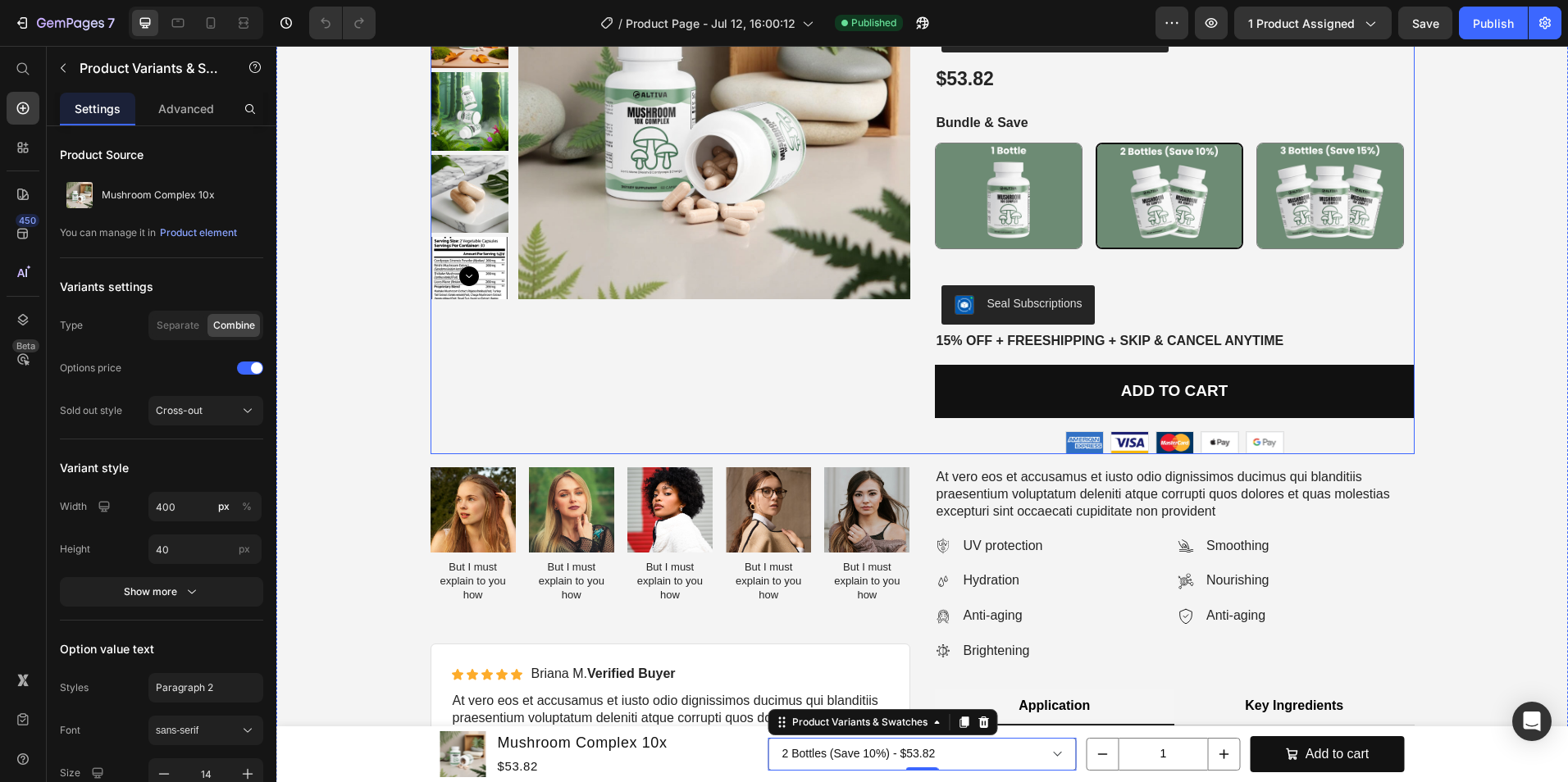 scroll, scrollTop: 0, scrollLeft: 0, axis: both 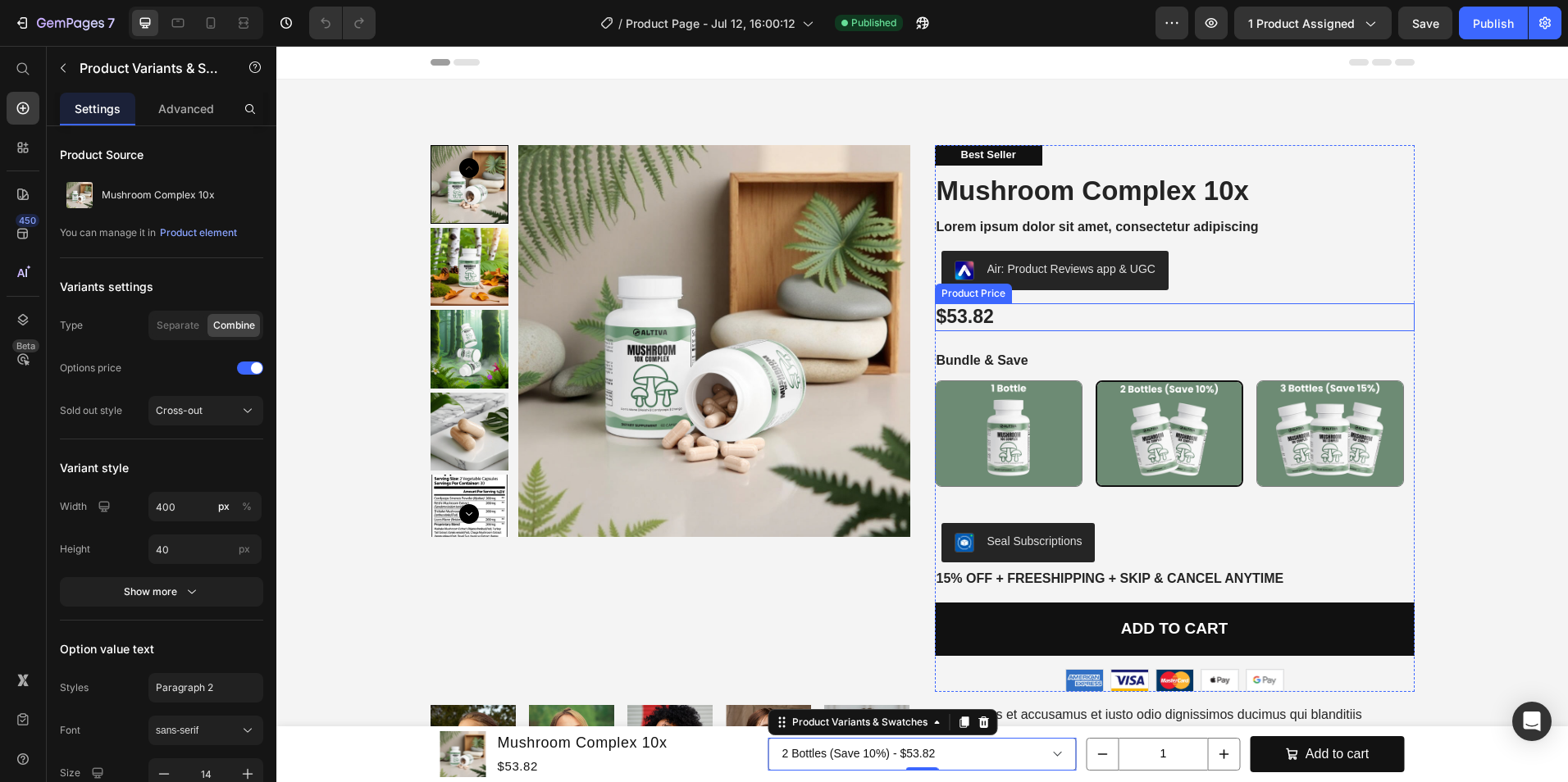 click on "$53.82" at bounding box center [1174, 317] 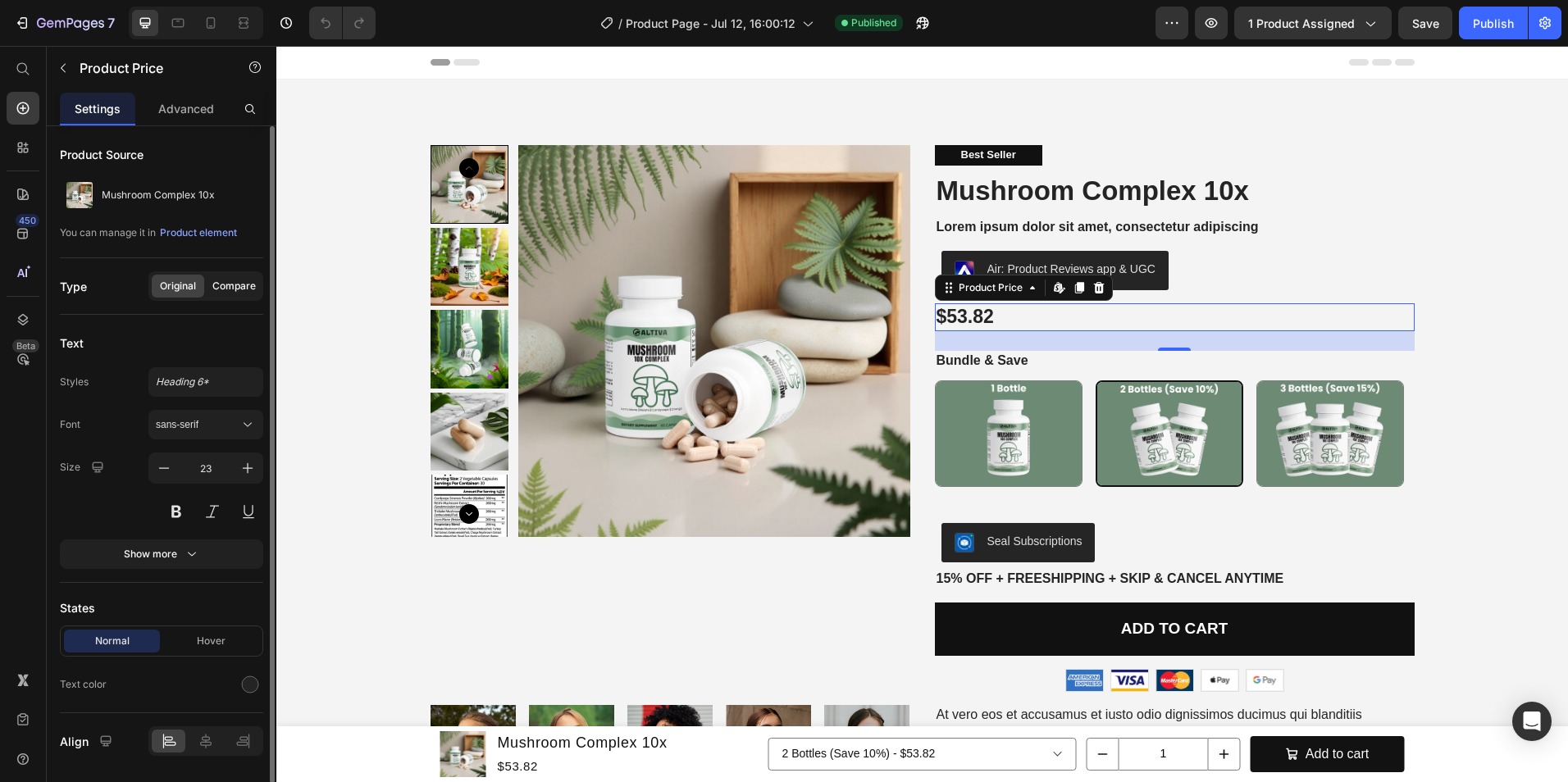 click on "Compare" 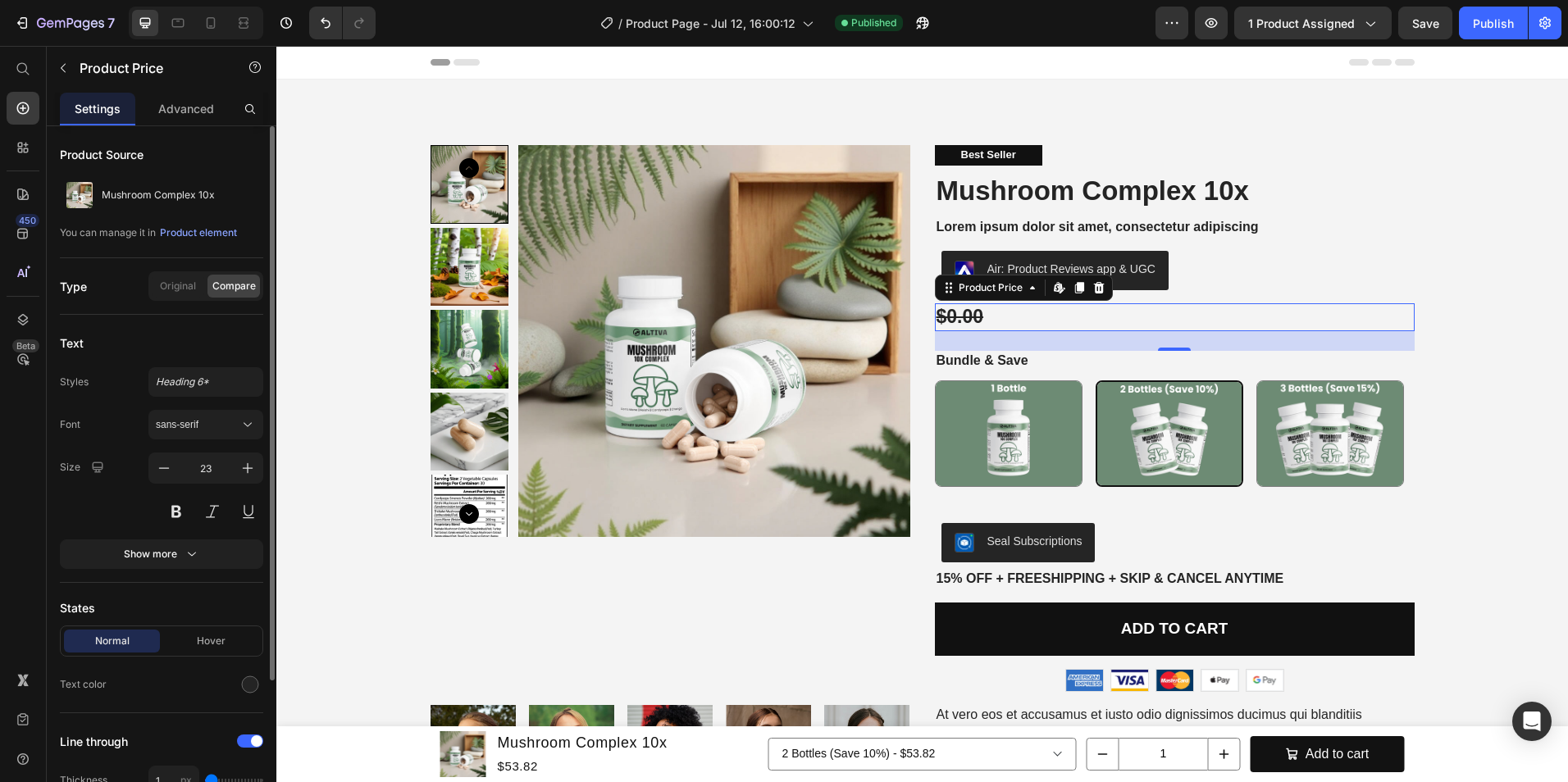 click on "Compare" 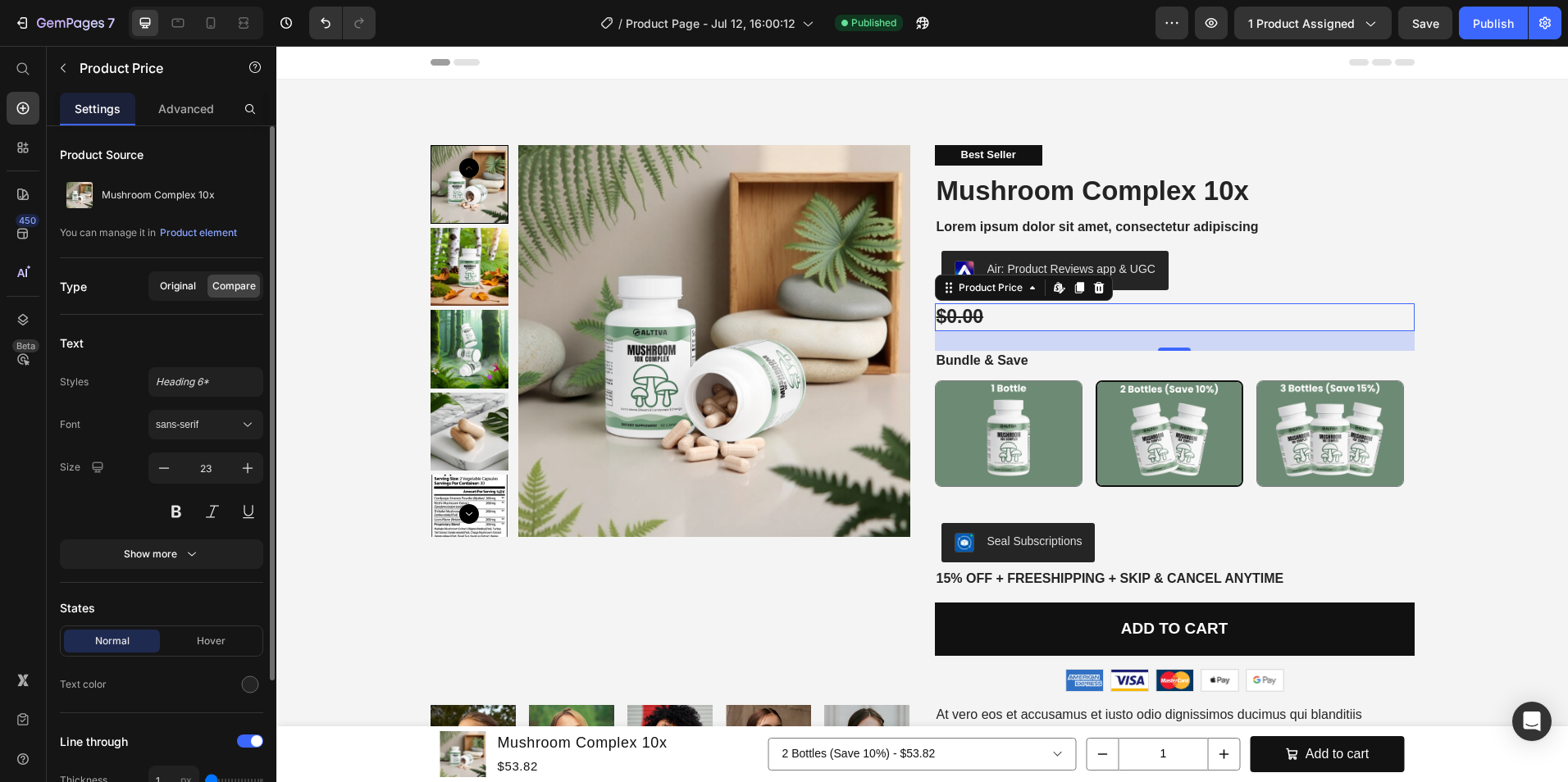 click on "Original" 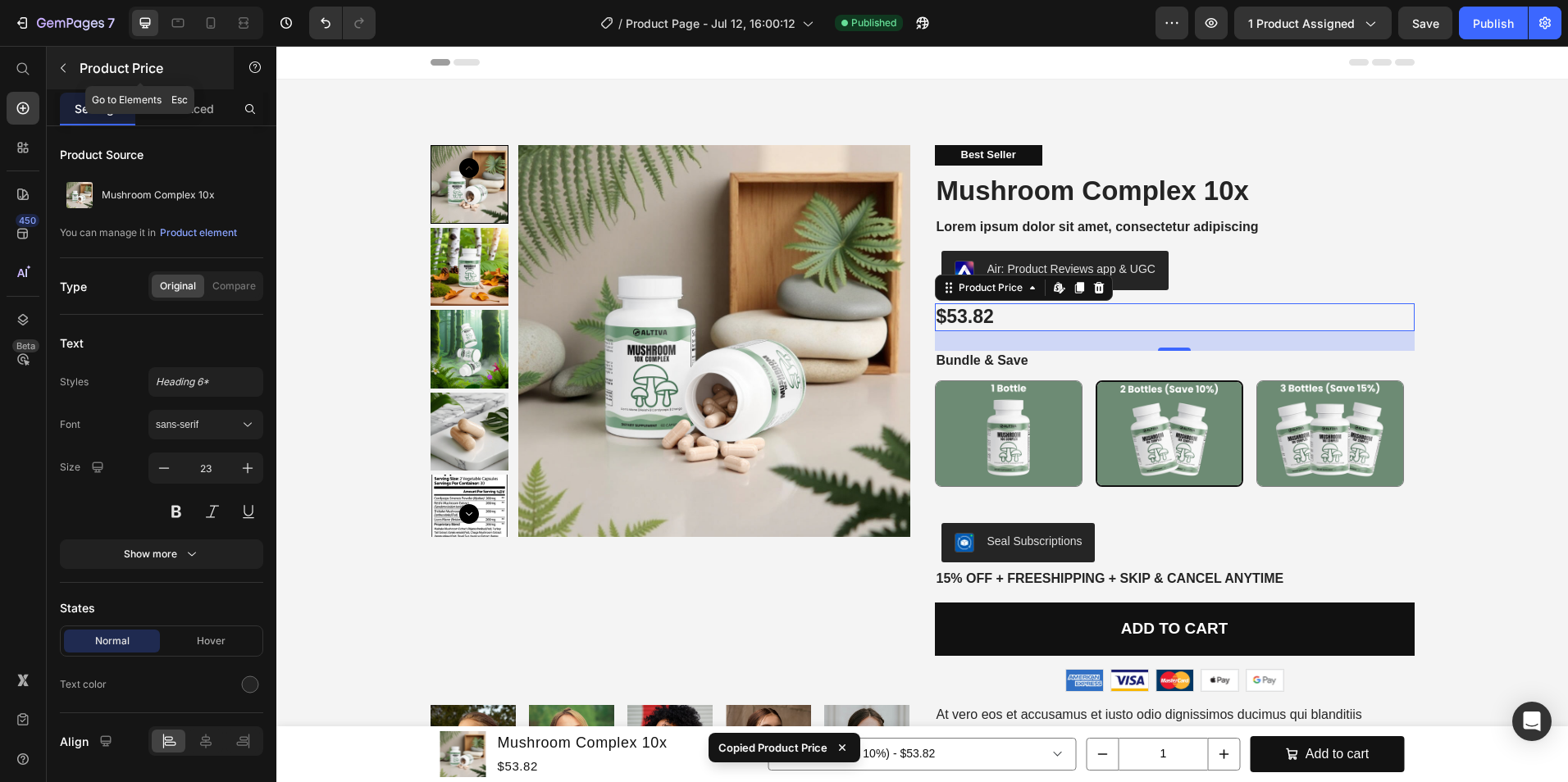 click at bounding box center [63, 68] 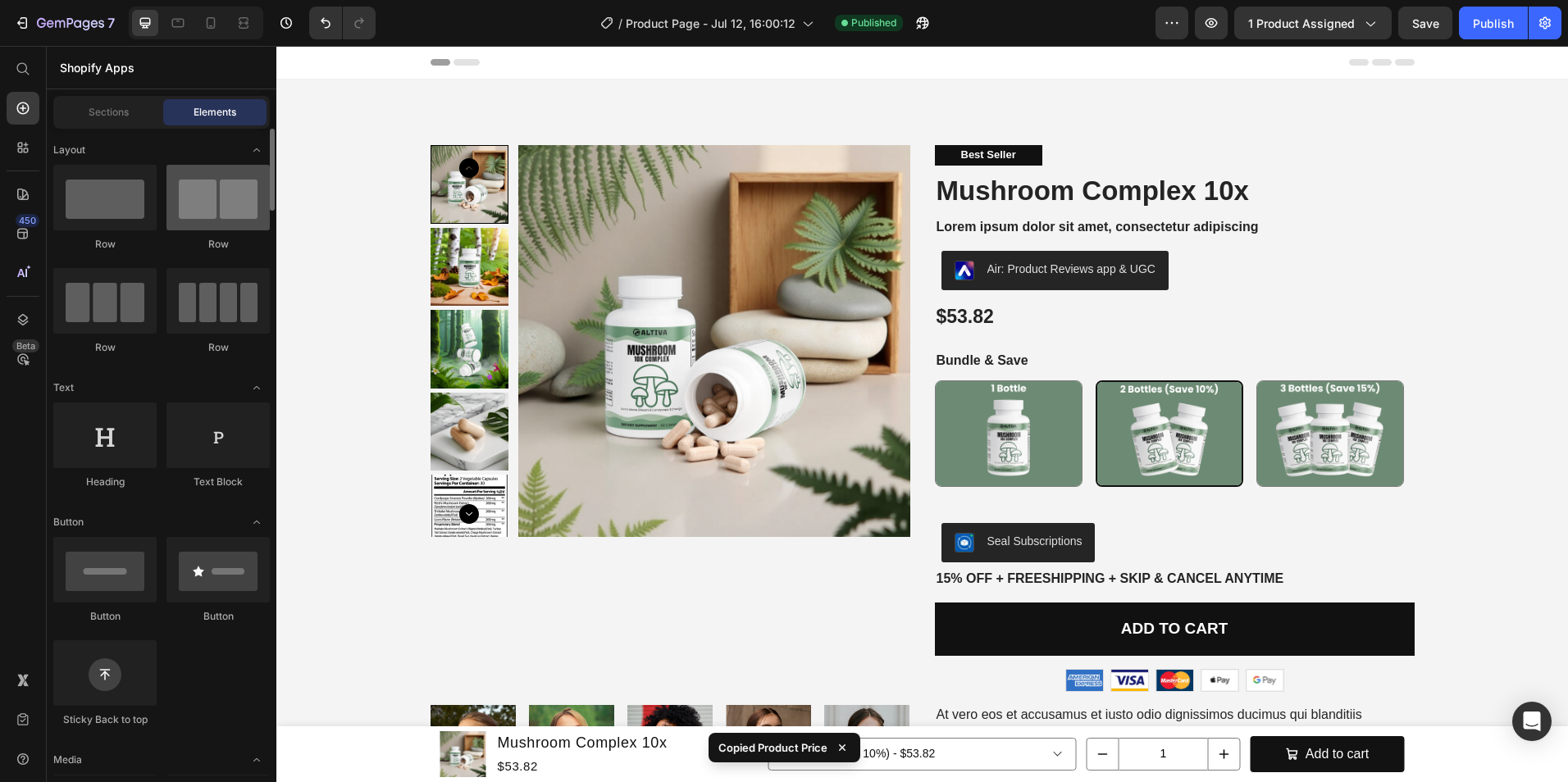 click at bounding box center [218, 198] 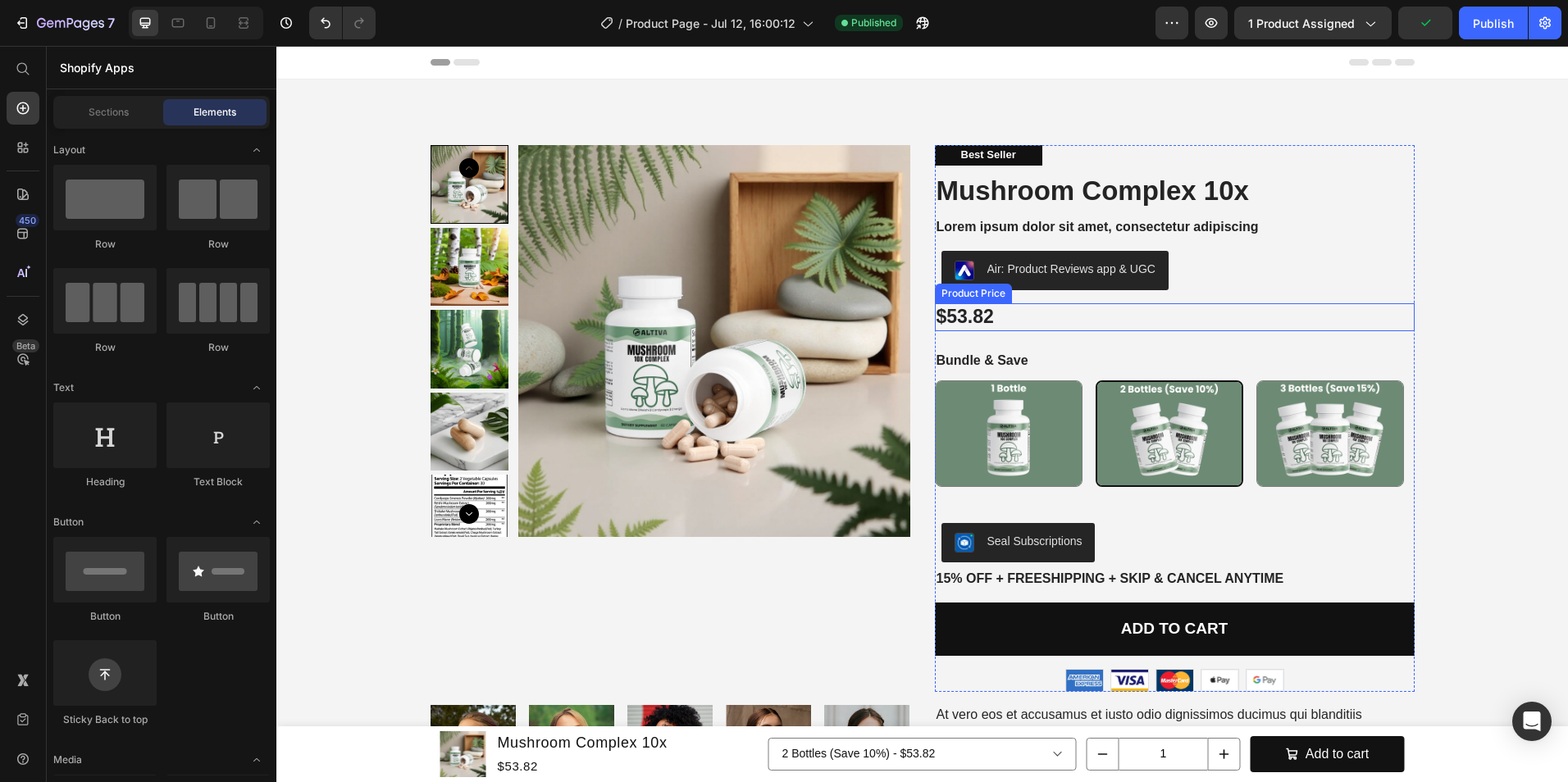 click on "$53.82" at bounding box center [1174, 317] 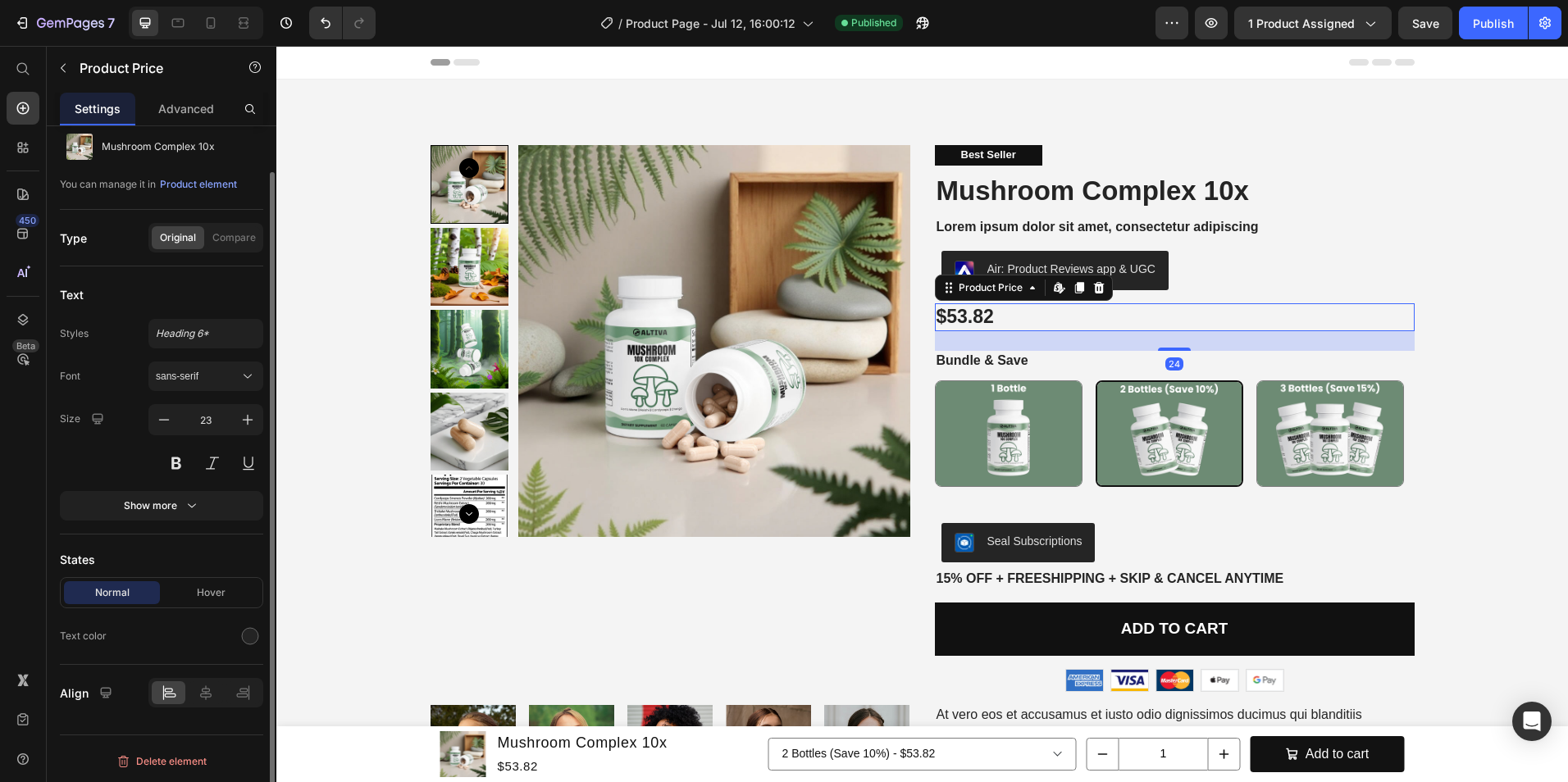 scroll, scrollTop: 0, scrollLeft: 0, axis: both 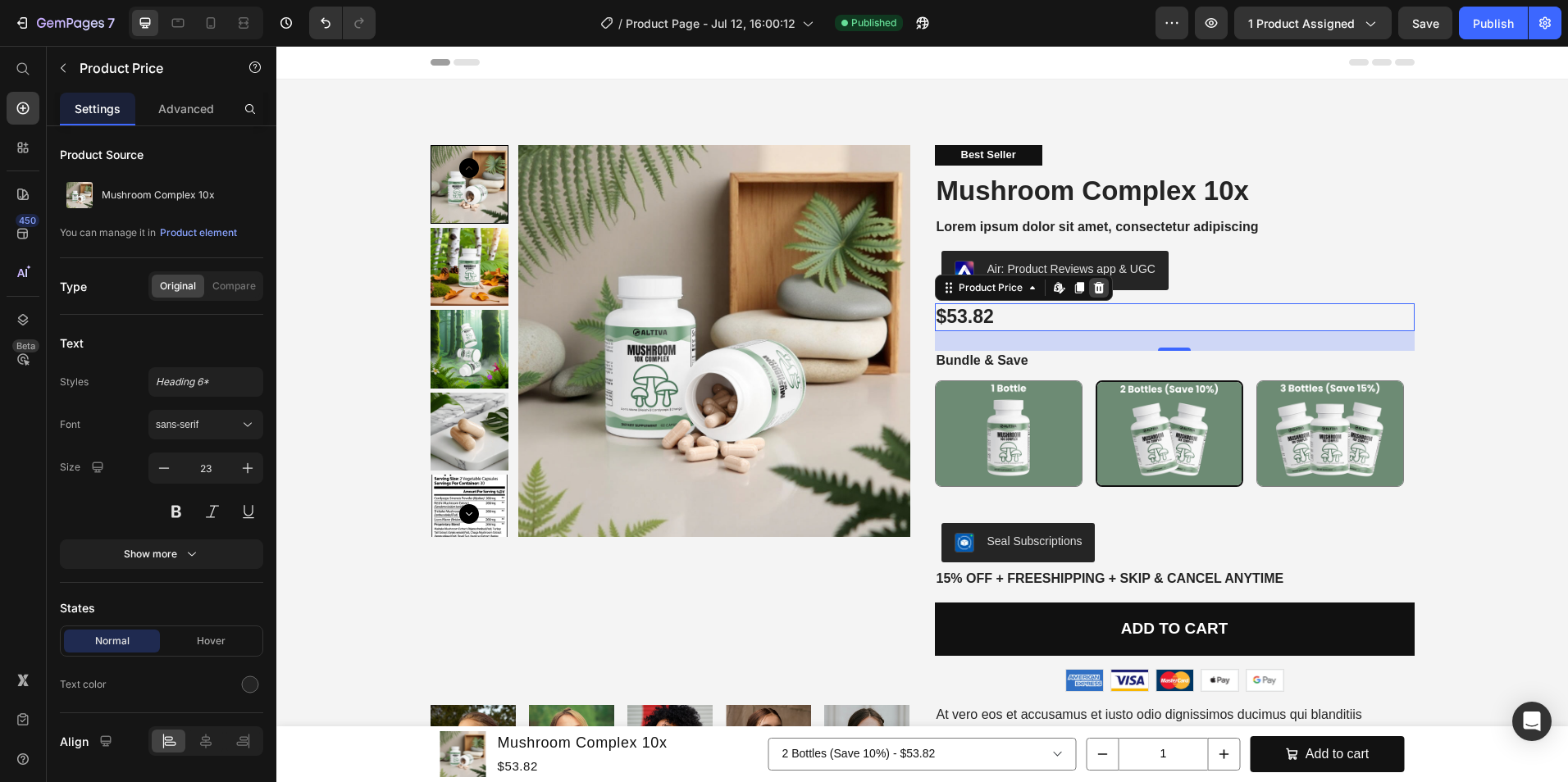 click 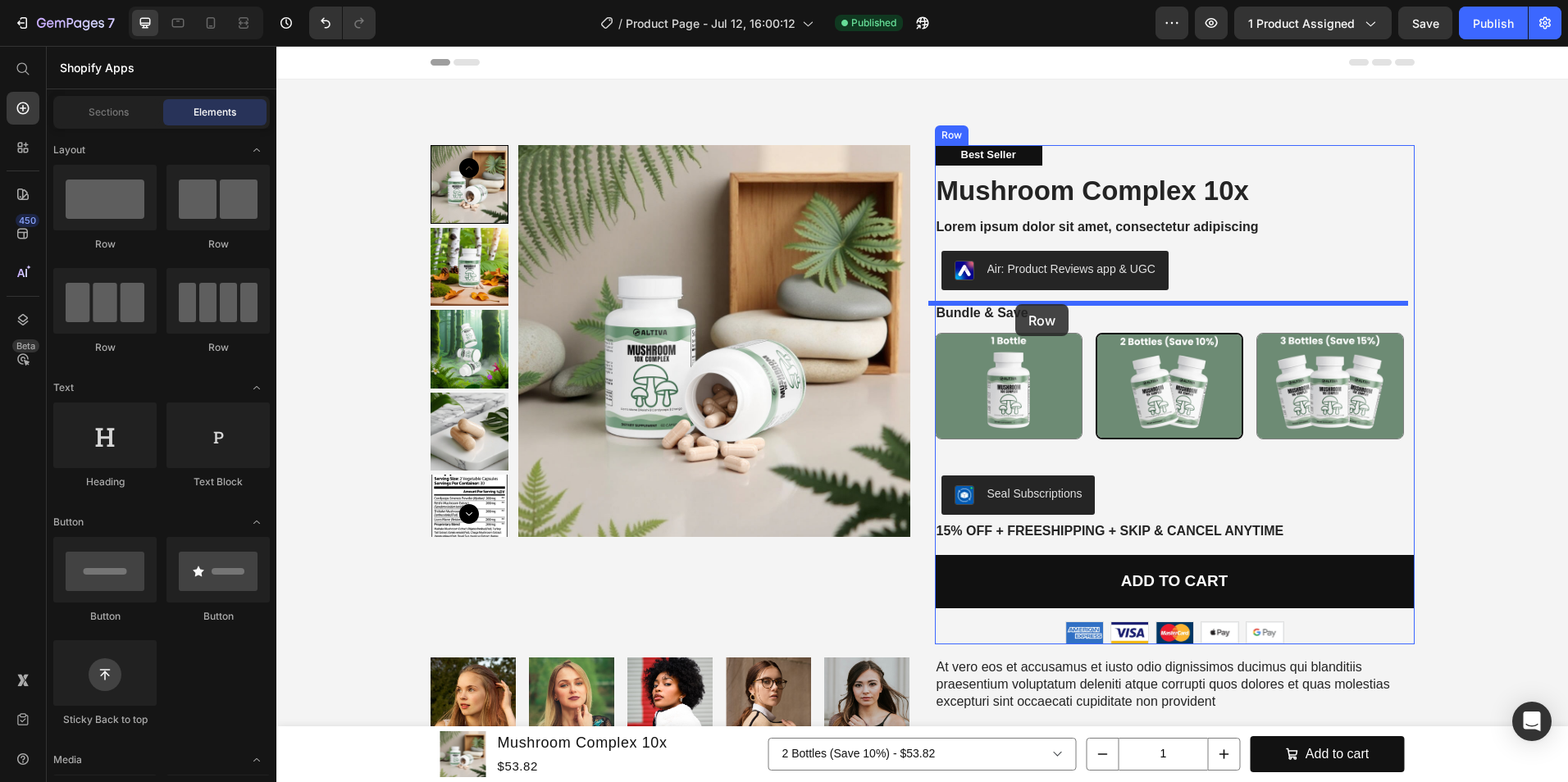 drag, startPoint x: 494, startPoint y: 258, endPoint x: 1015, endPoint y: 304, distance: 523.02677 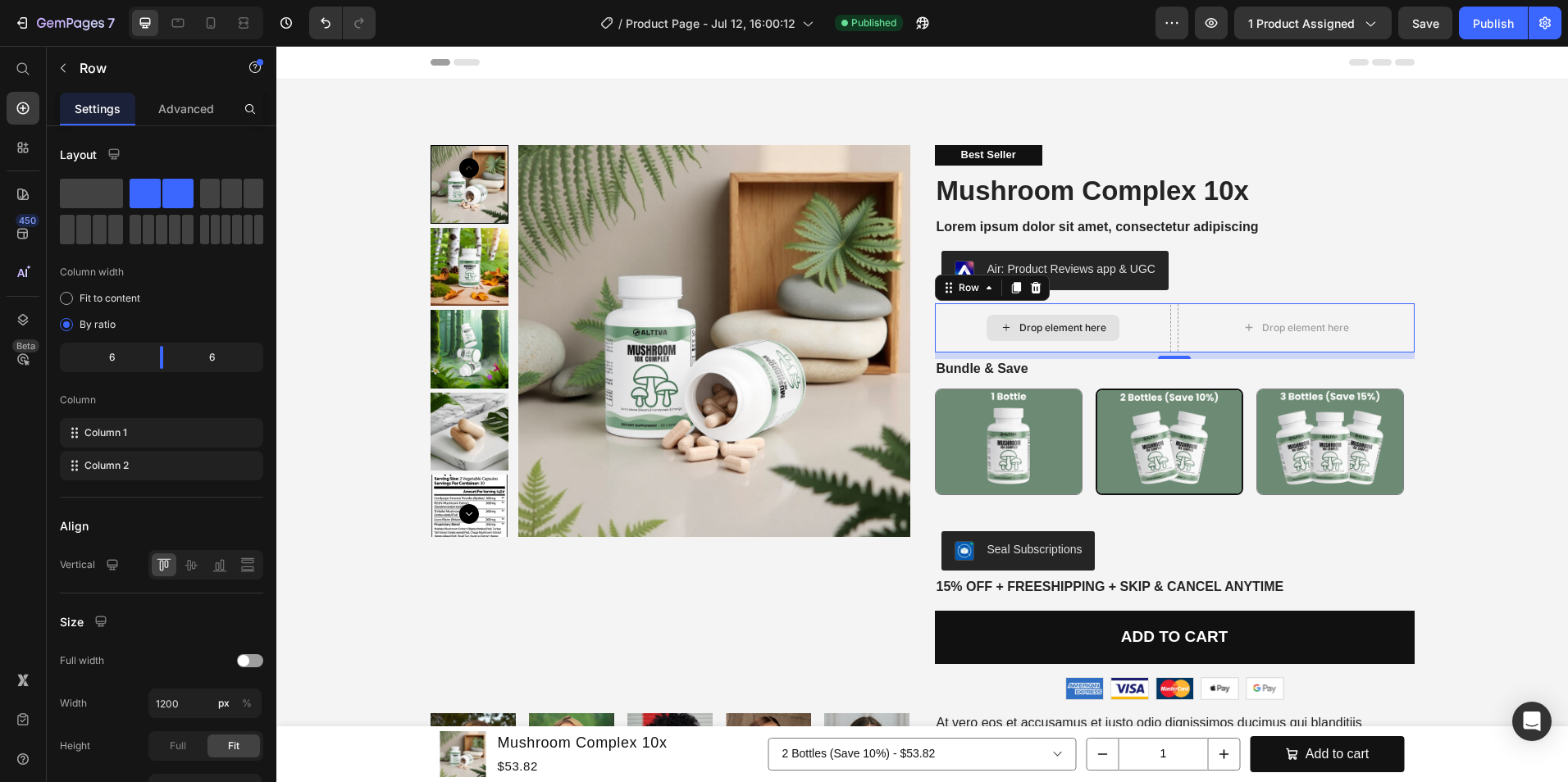 click on "Drop element here" at bounding box center (1063, 328) 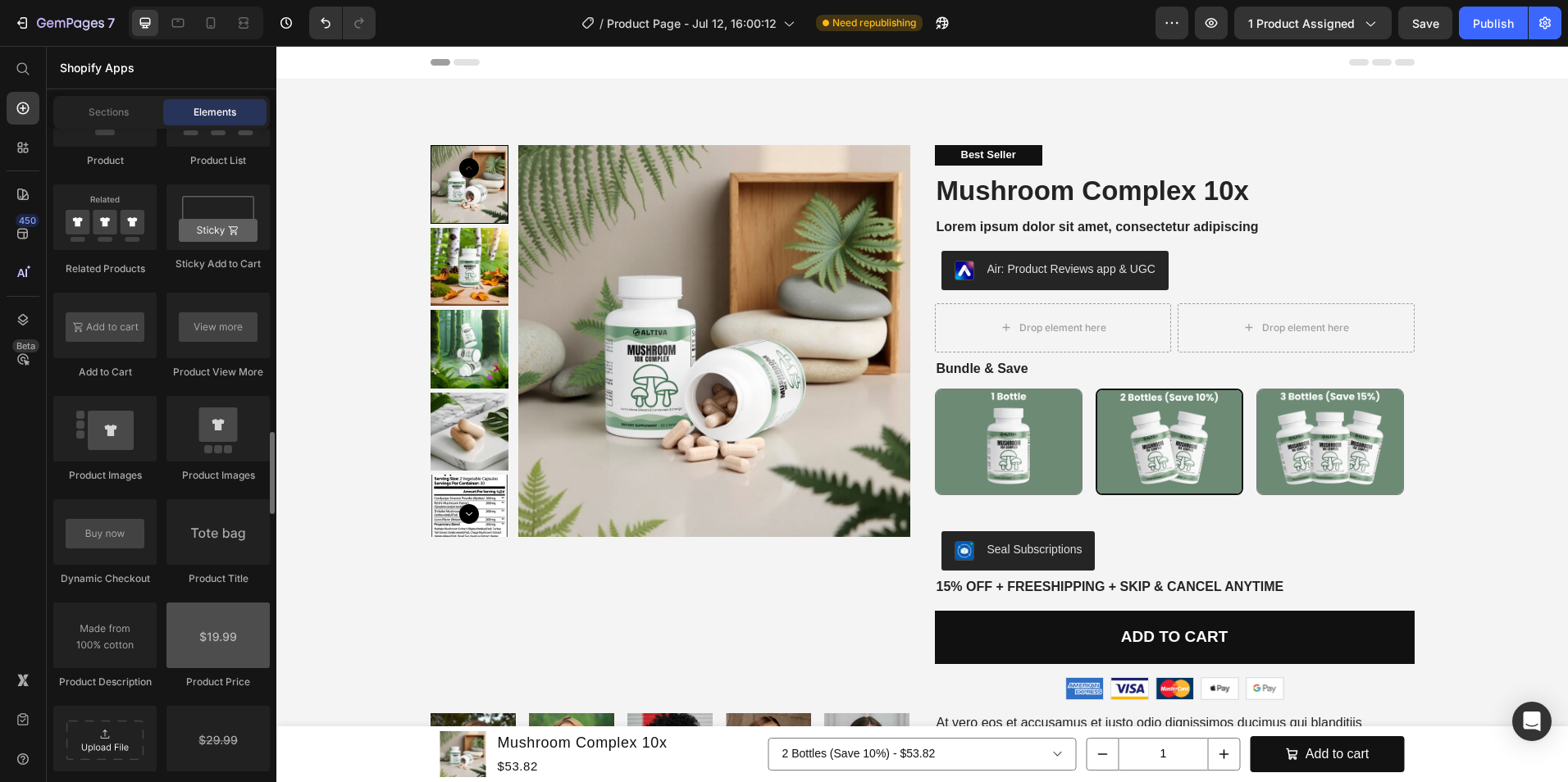 scroll, scrollTop: 2459, scrollLeft: 0, axis: vertical 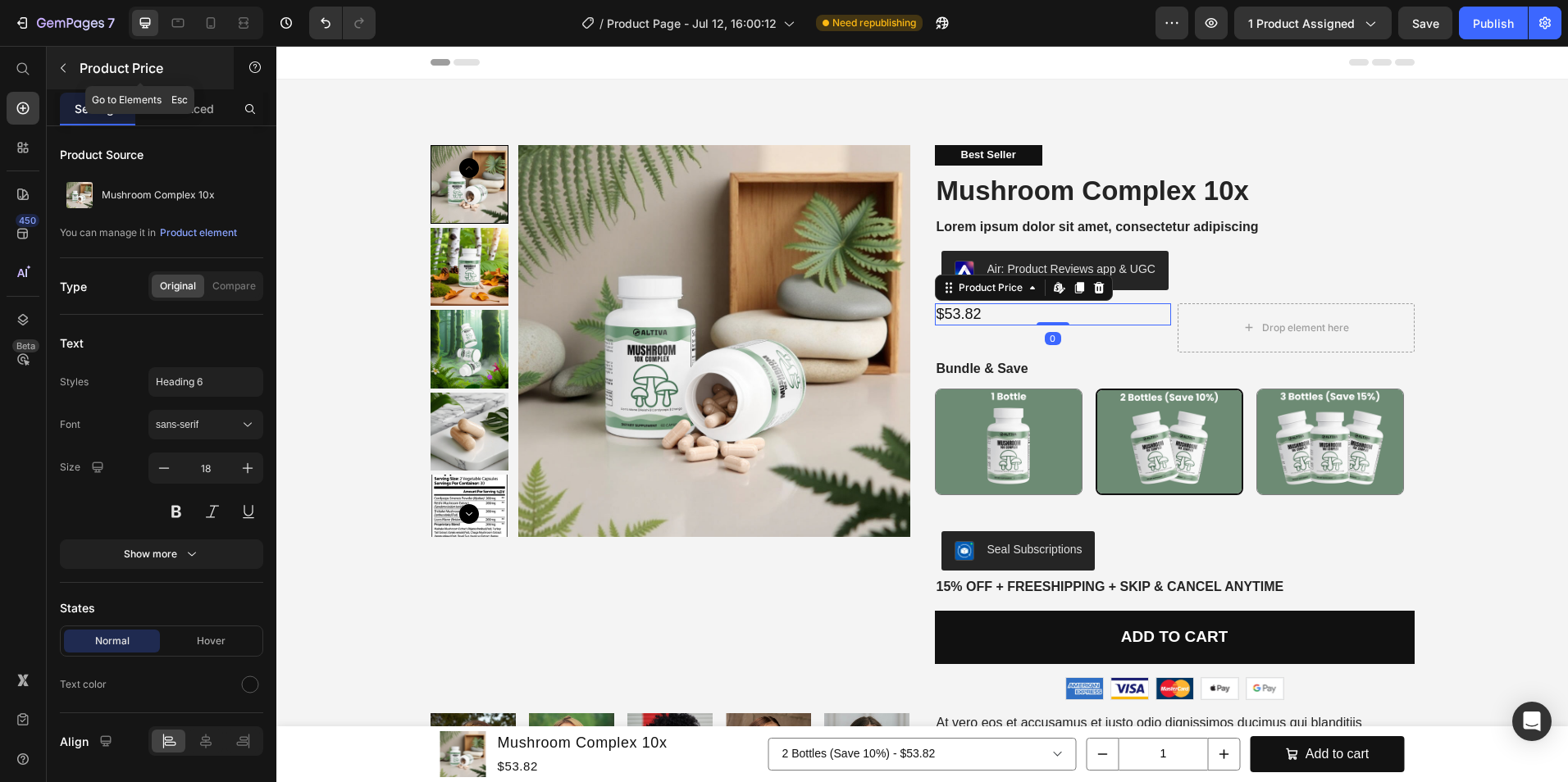 click at bounding box center (63, 68) 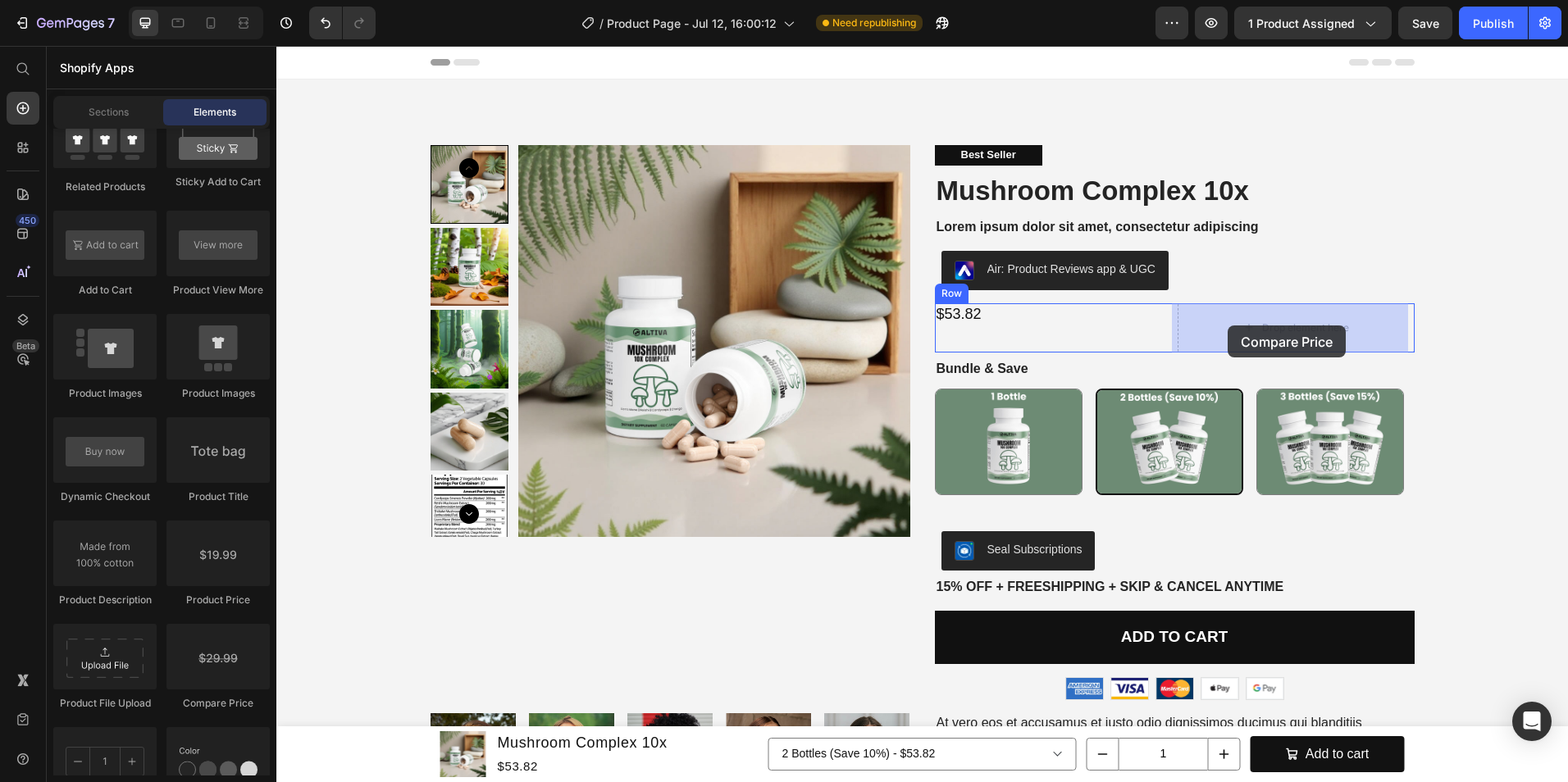 drag, startPoint x: 504, startPoint y: 716, endPoint x: 1228, endPoint y: 325, distance: 822.8347 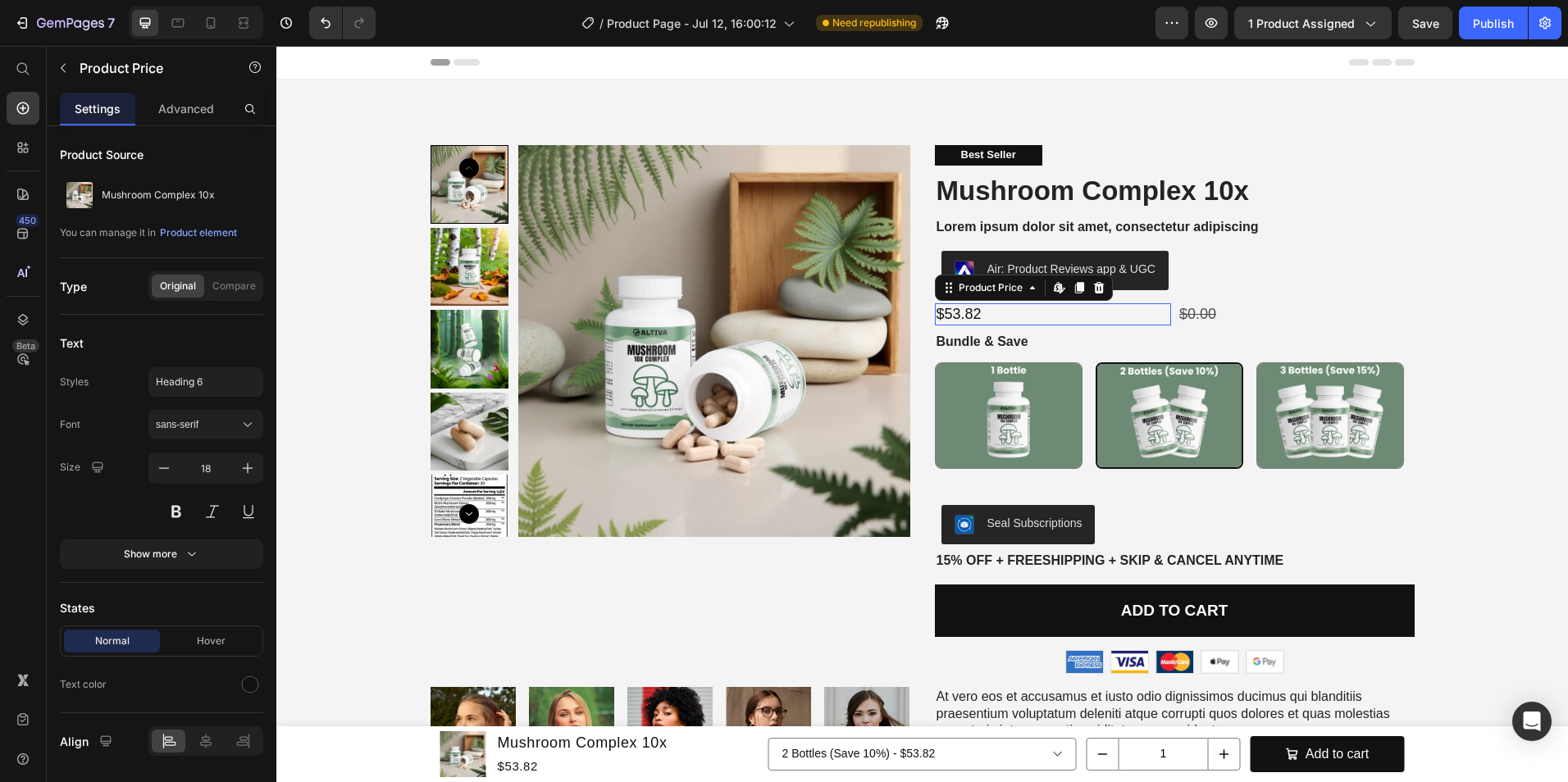 click on "$53.82" at bounding box center (1053, 314) 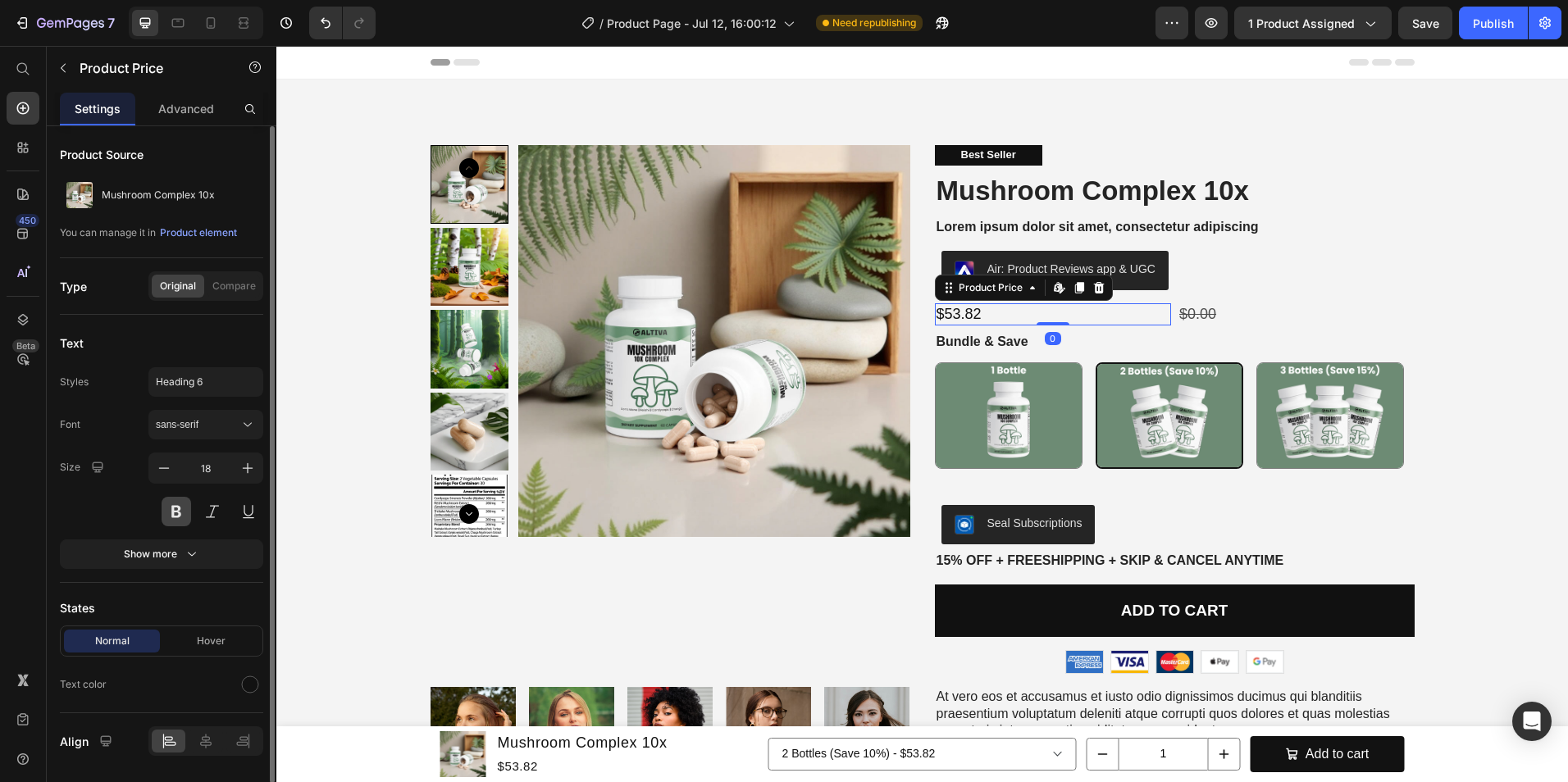 scroll, scrollTop: 48, scrollLeft: 0, axis: vertical 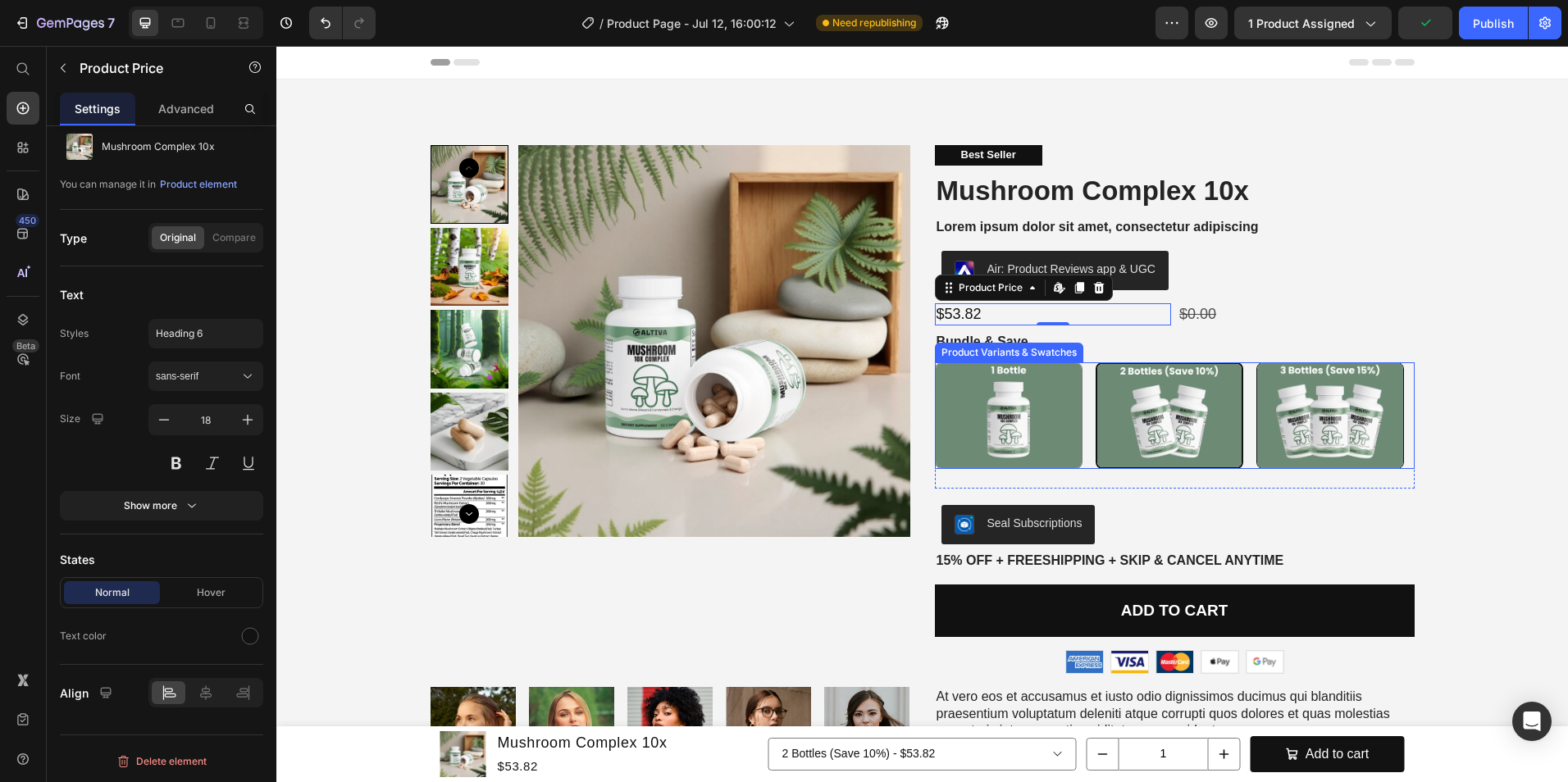 click at bounding box center [1330, 416] 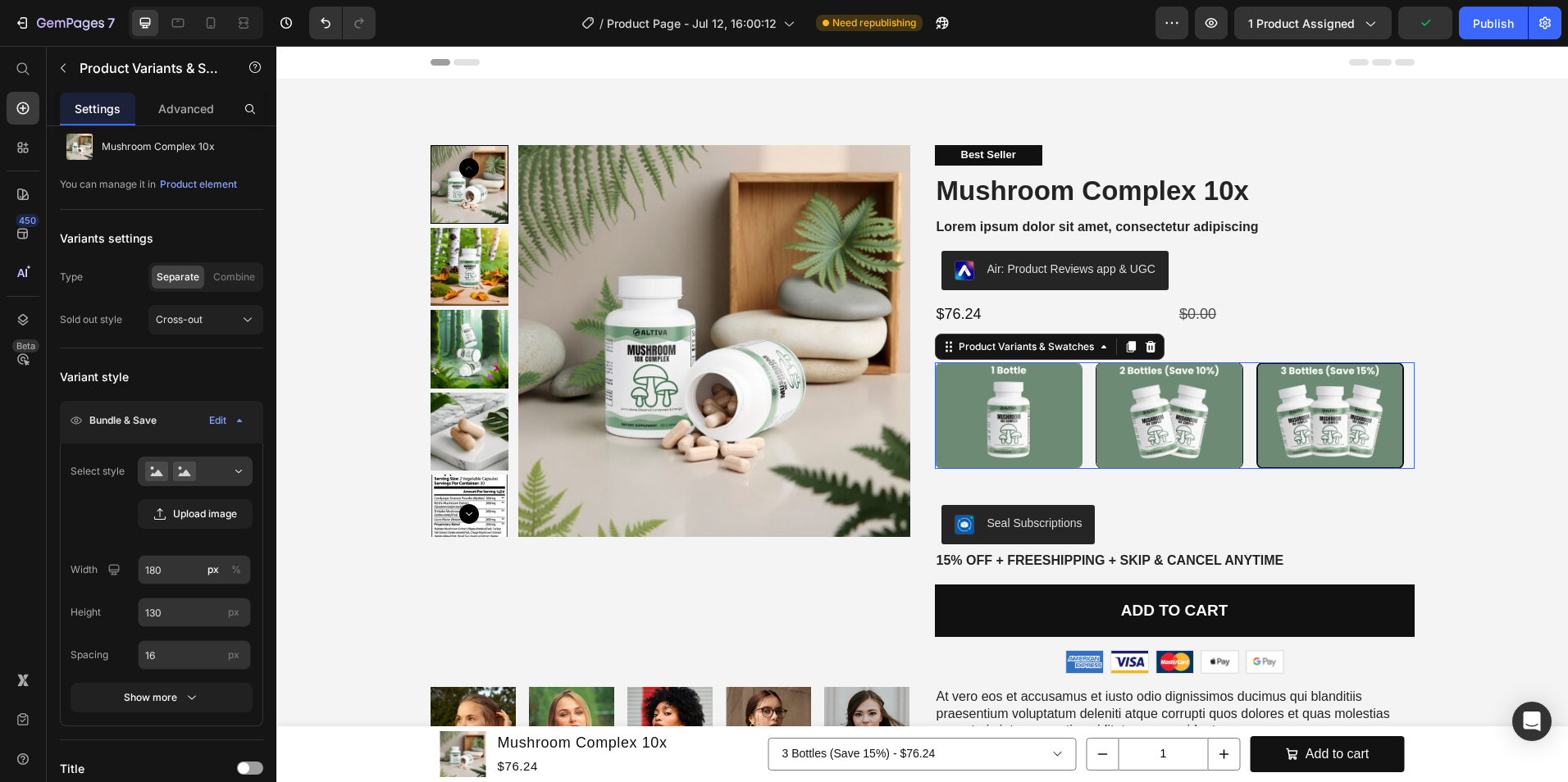 scroll, scrollTop: 0, scrollLeft: 0, axis: both 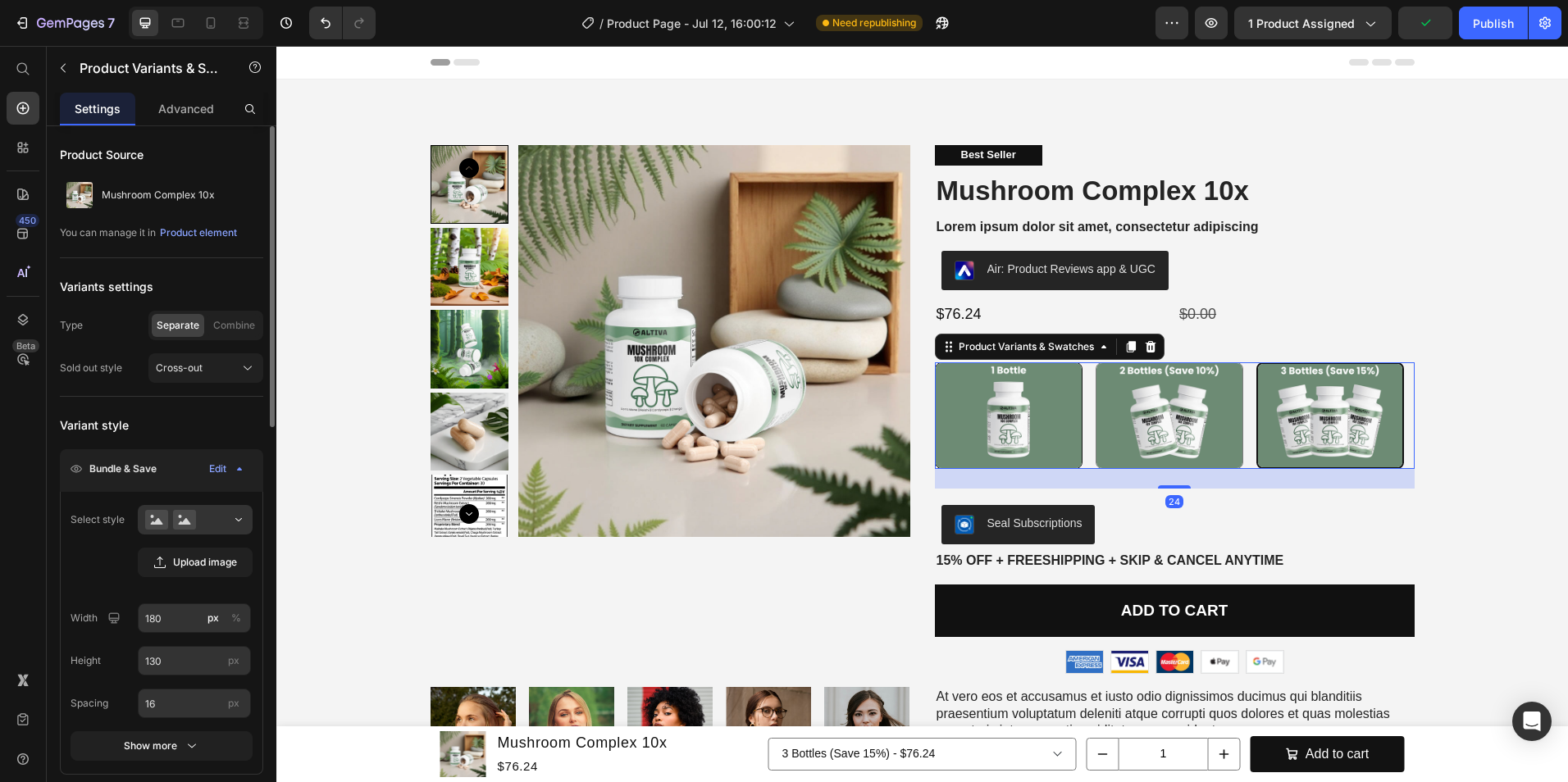 click at bounding box center [1009, 416] 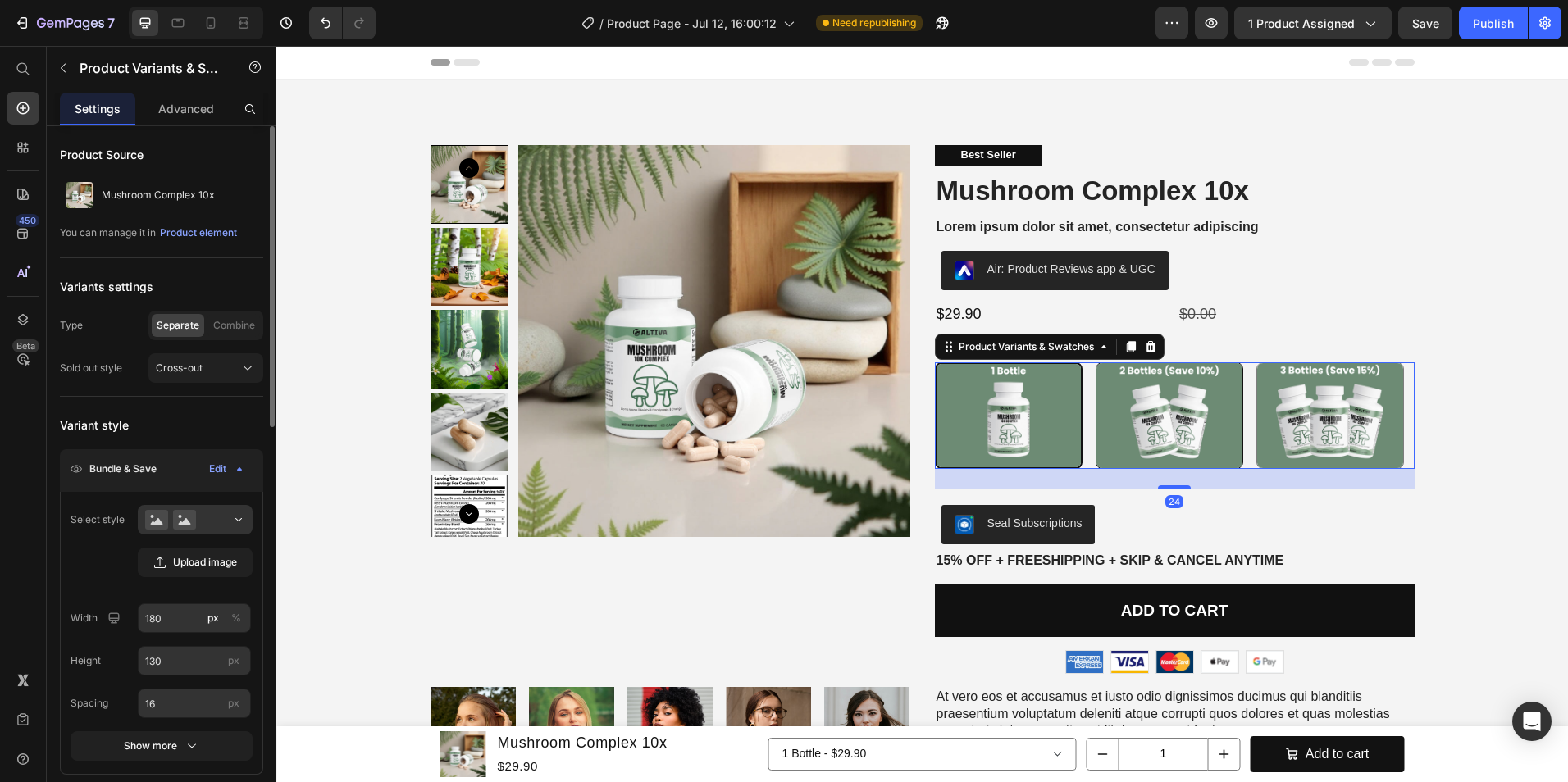 click at bounding box center [1169, 416] 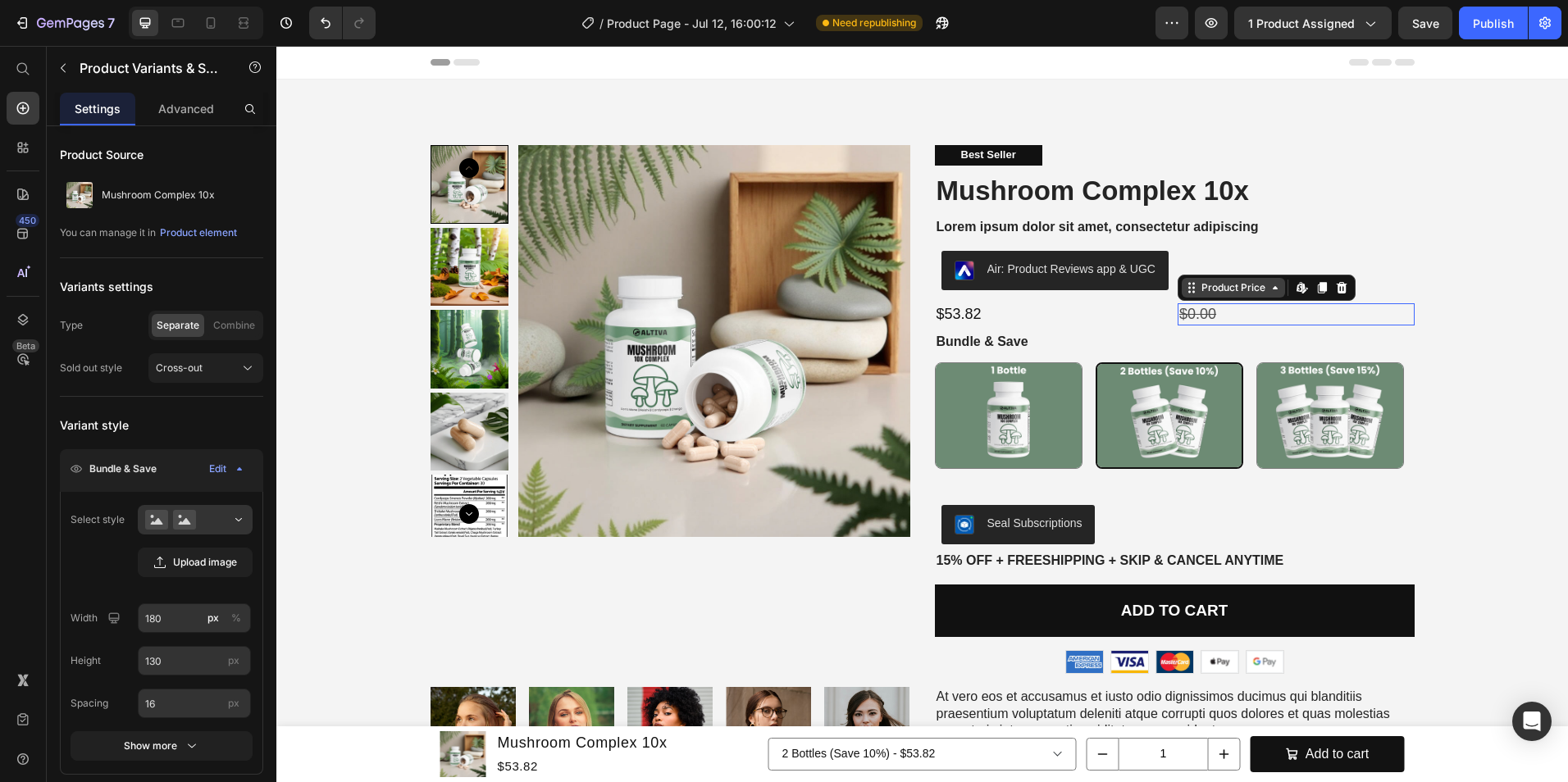 click on "Product Price   Edit content in Shopify" at bounding box center (1266, 288) 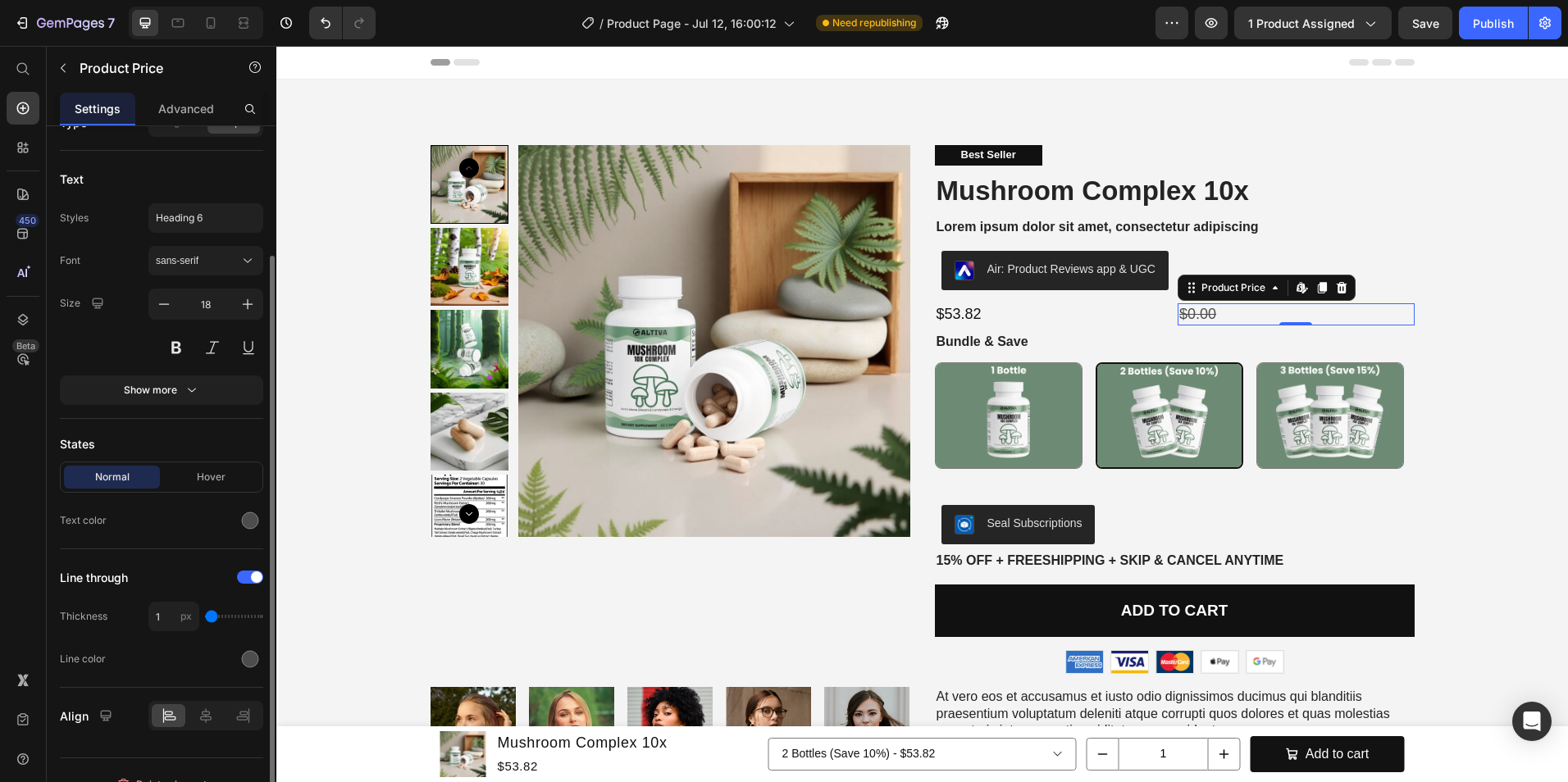 scroll, scrollTop: 187, scrollLeft: 0, axis: vertical 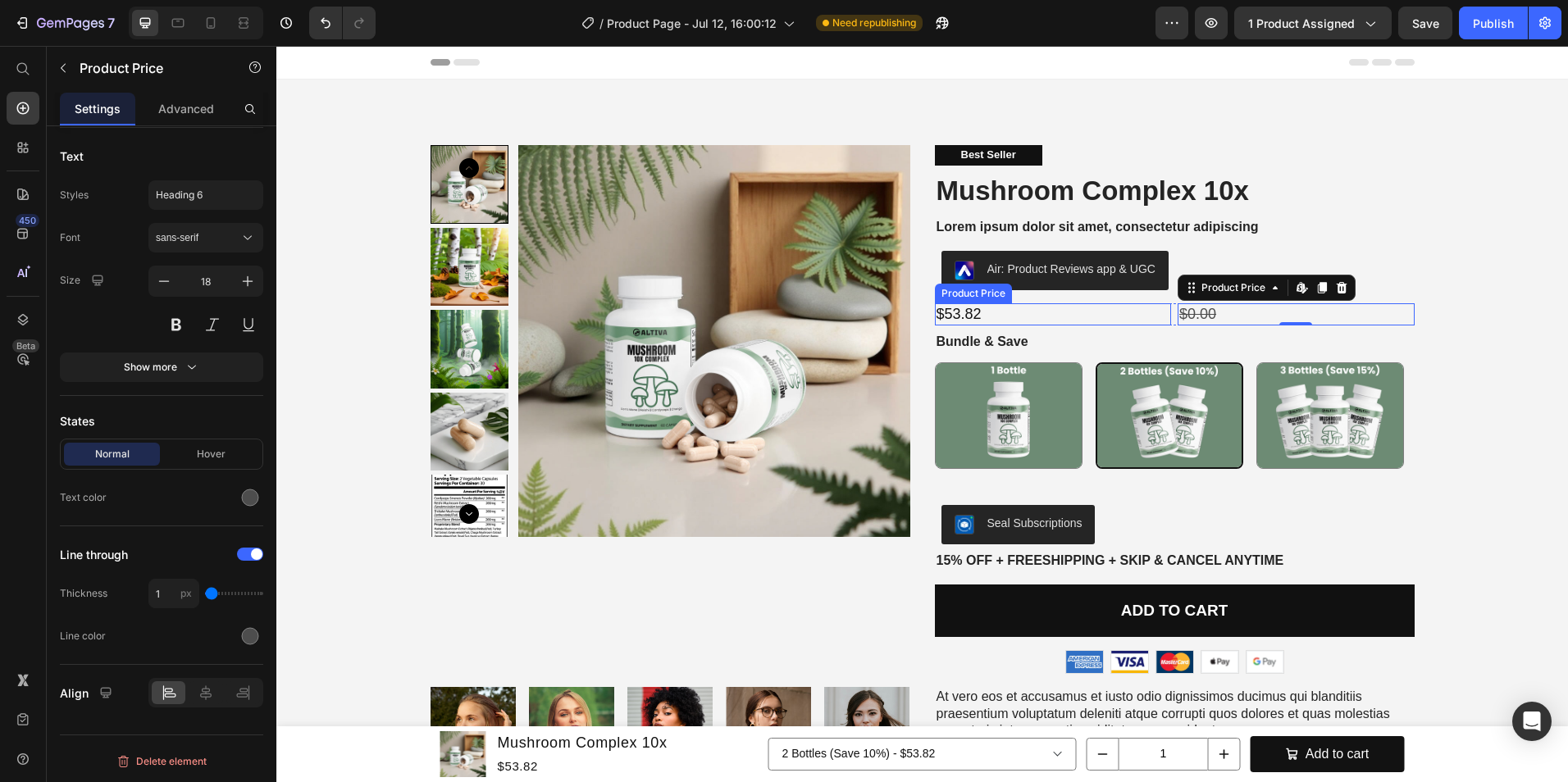click on "$53.82" at bounding box center [1053, 314] 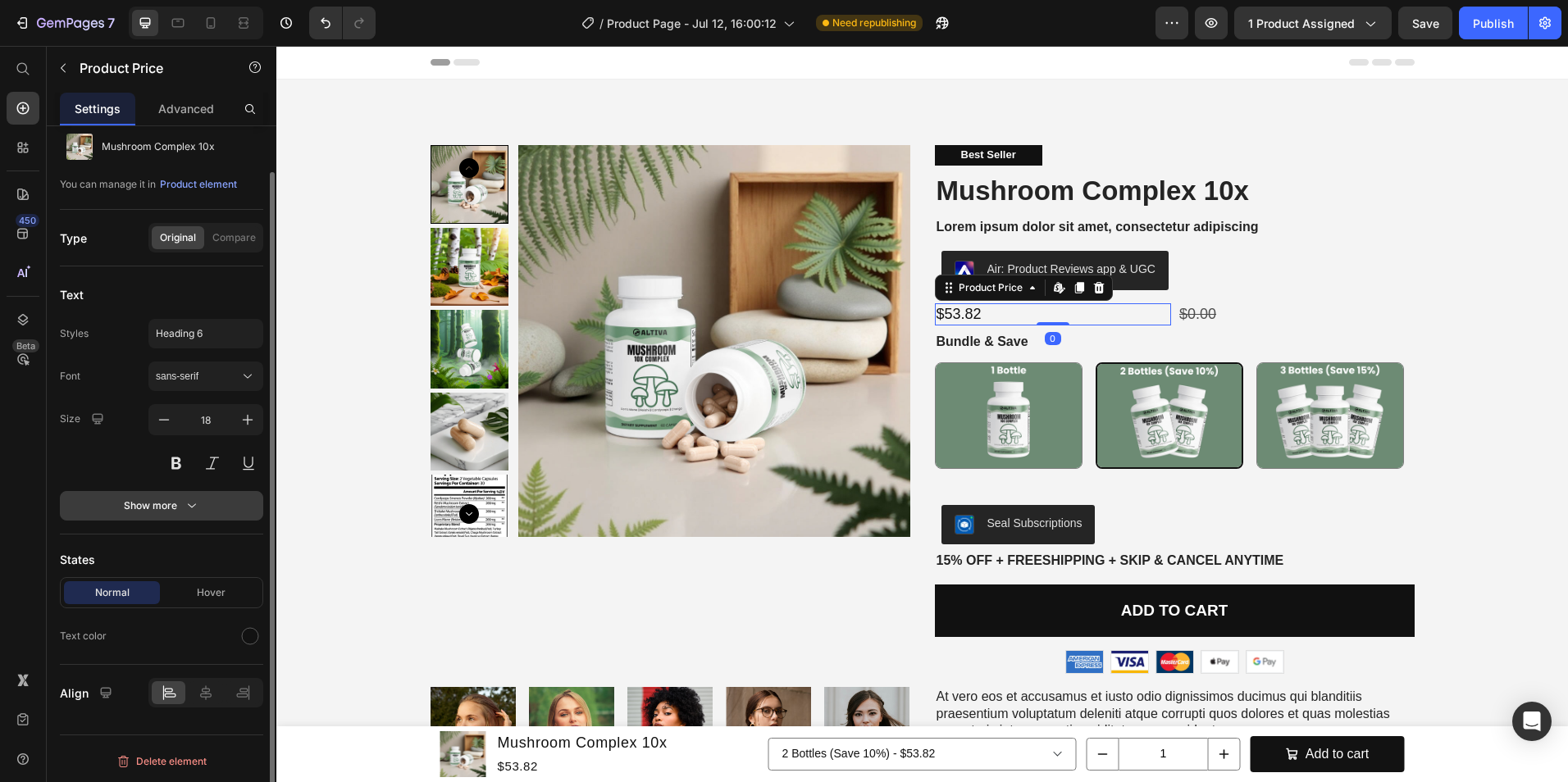 click on "Show more" at bounding box center [162, 506] 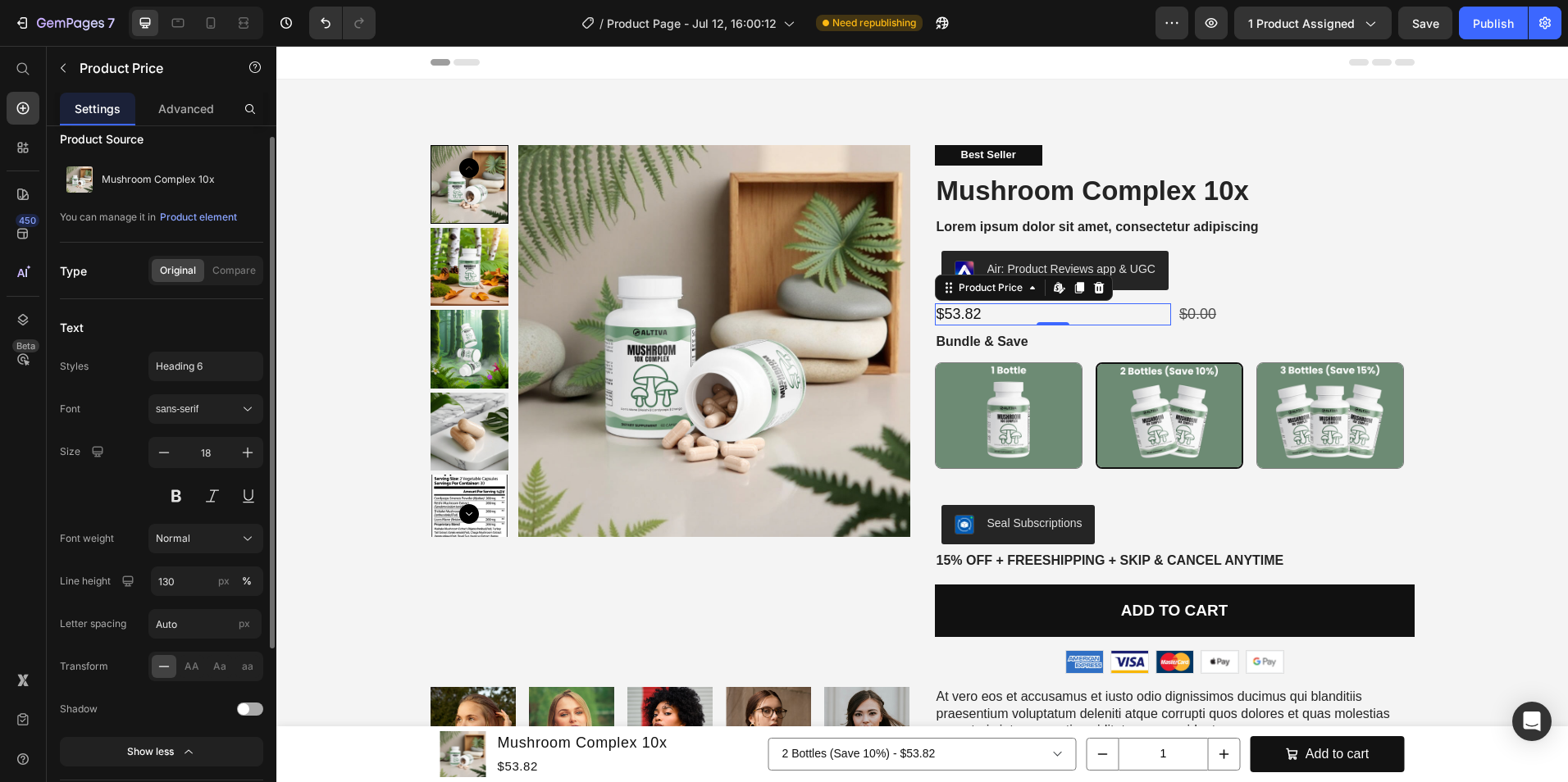 scroll, scrollTop: 0, scrollLeft: 0, axis: both 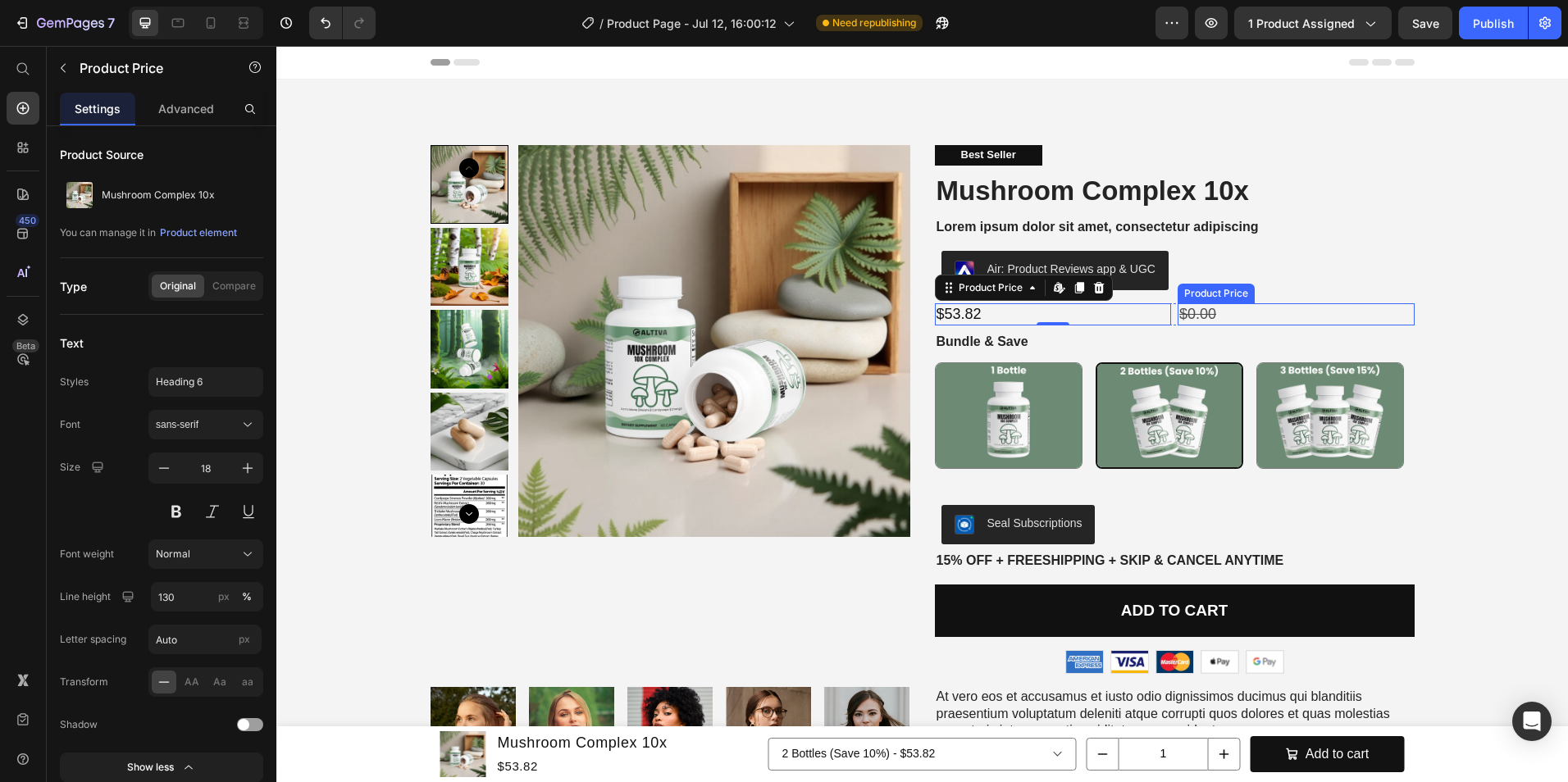 click on "$0.00" at bounding box center [1296, 314] 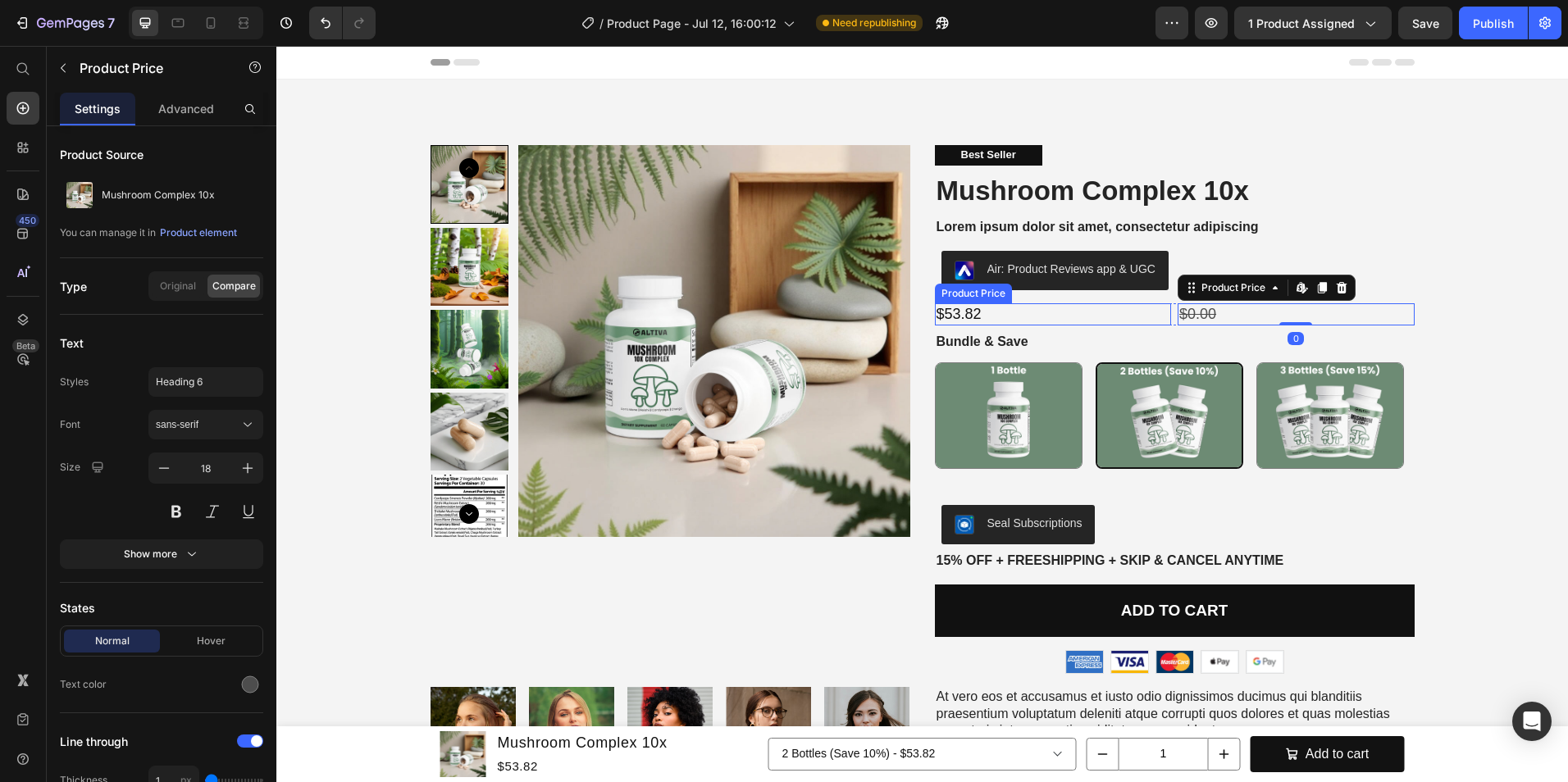 click on "$53.82" at bounding box center [1053, 314] 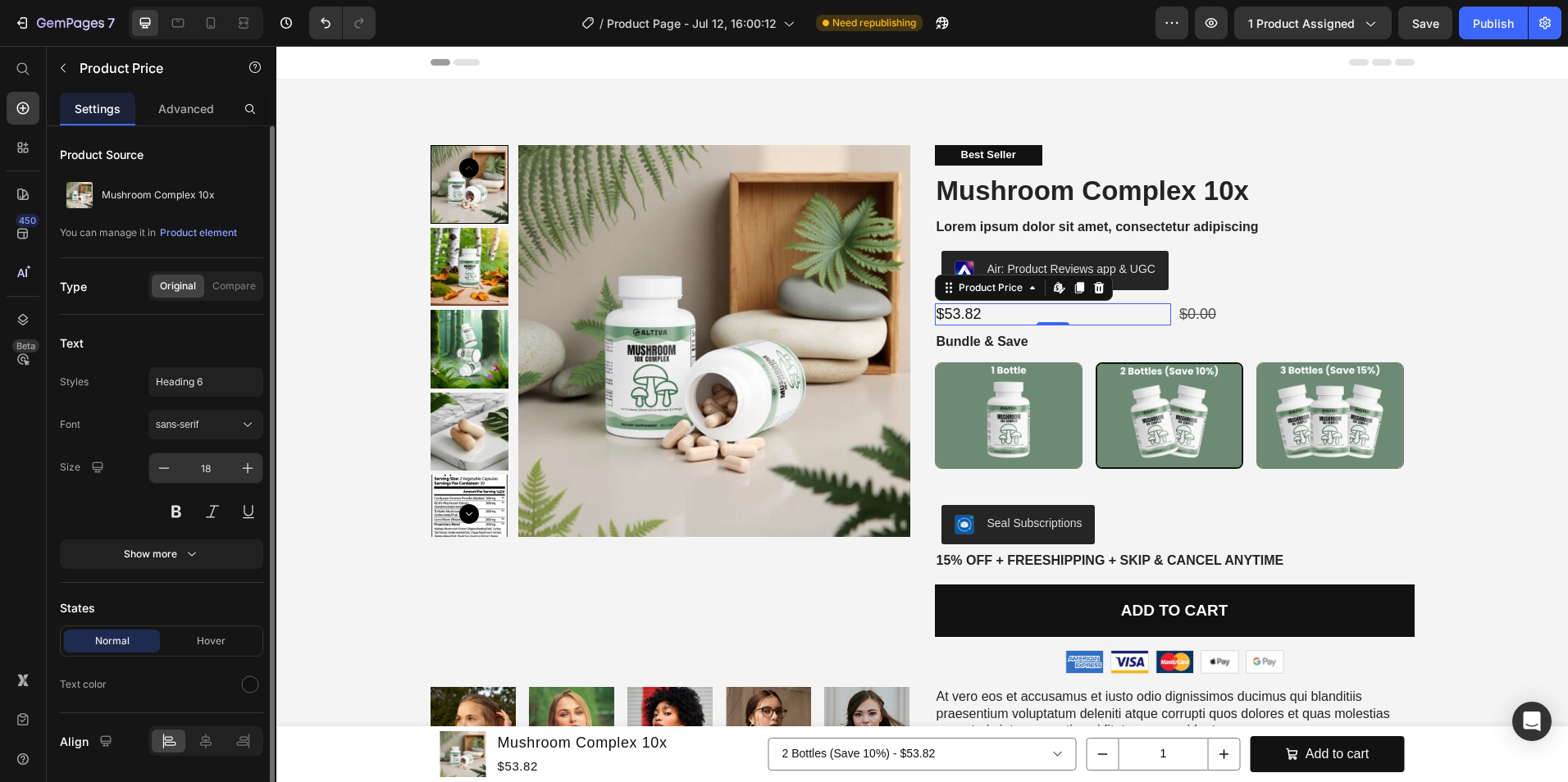 scroll, scrollTop: 48, scrollLeft: 0, axis: vertical 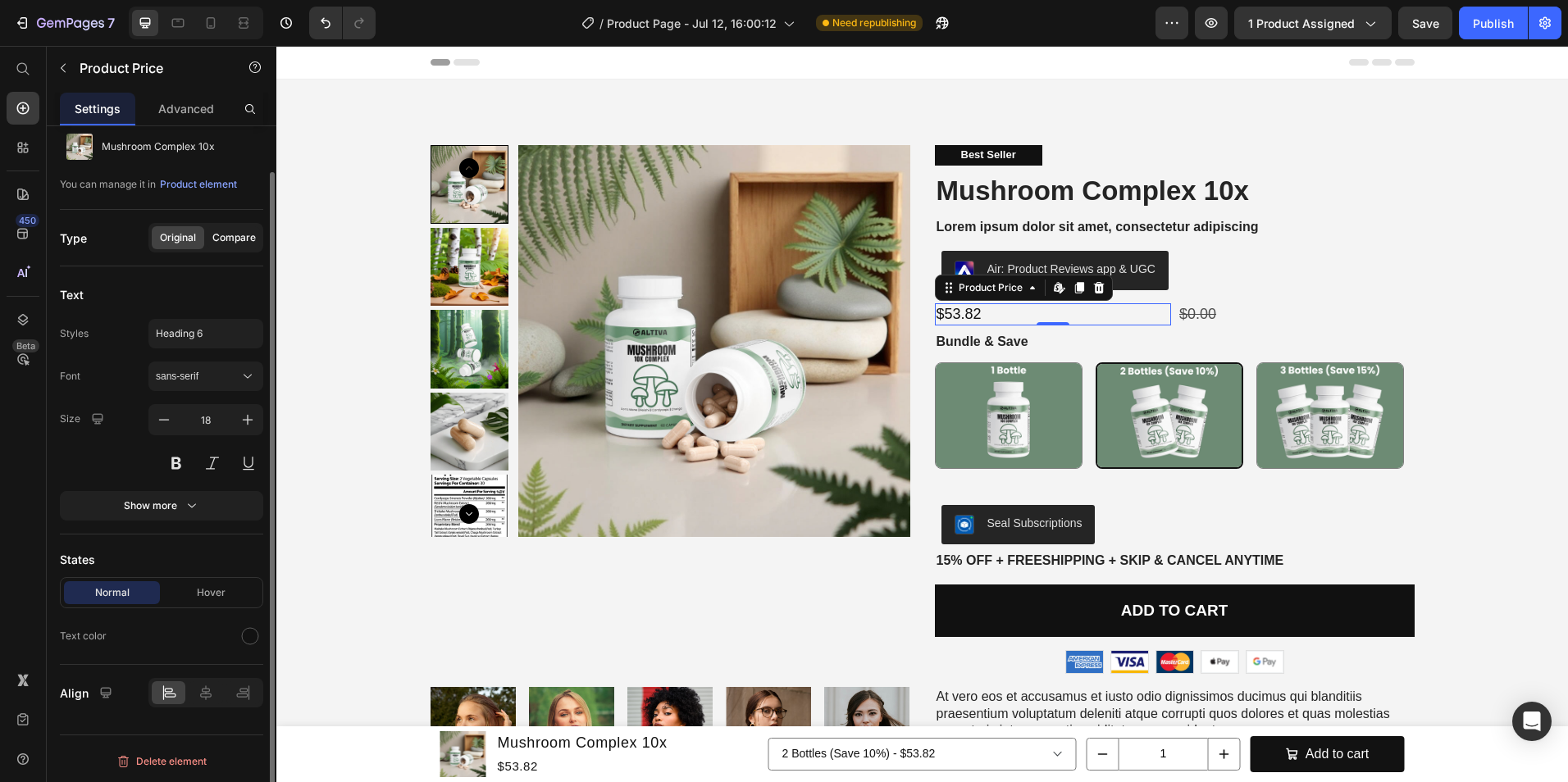 click on "Compare" 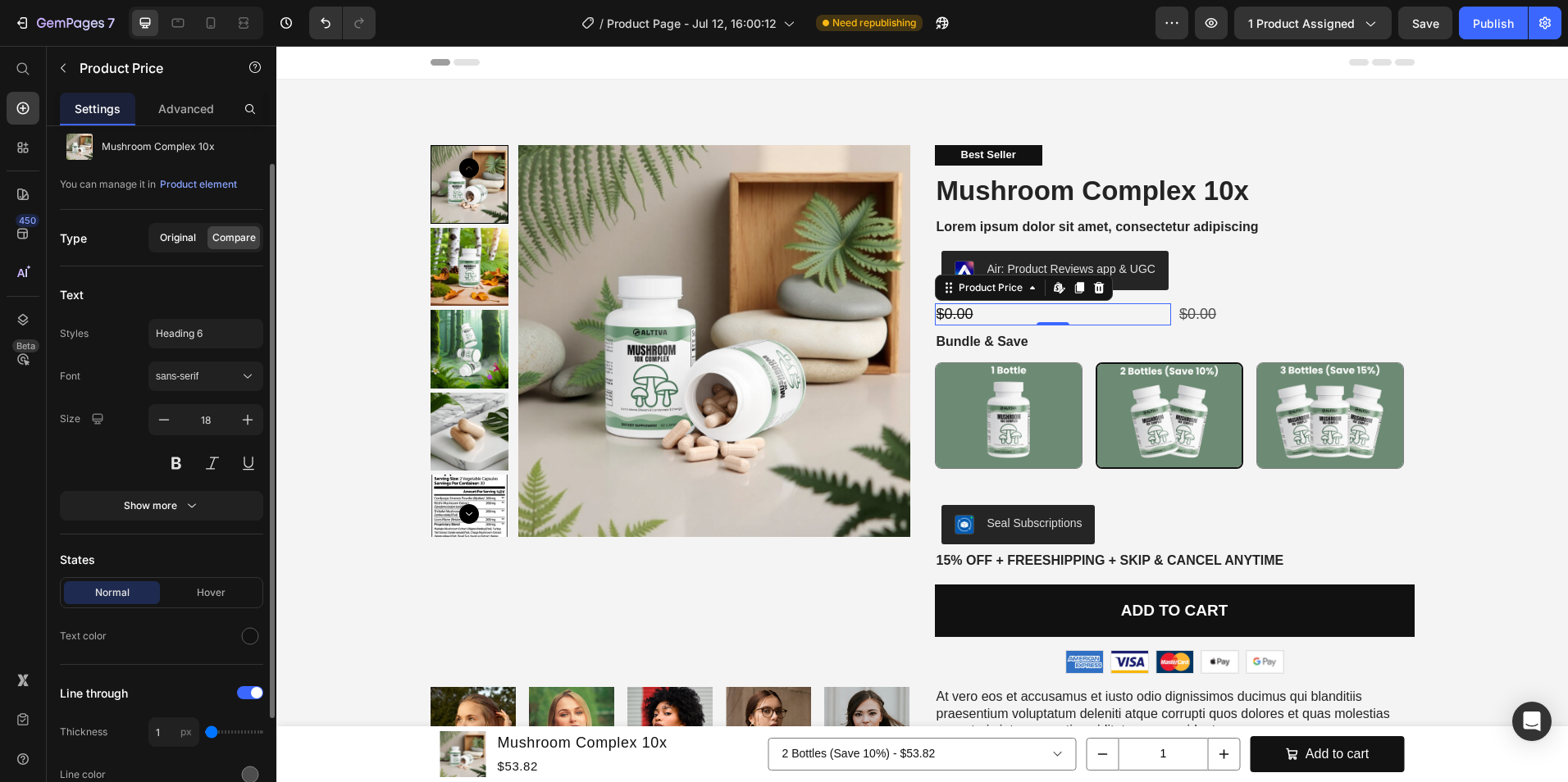 click on "Original" 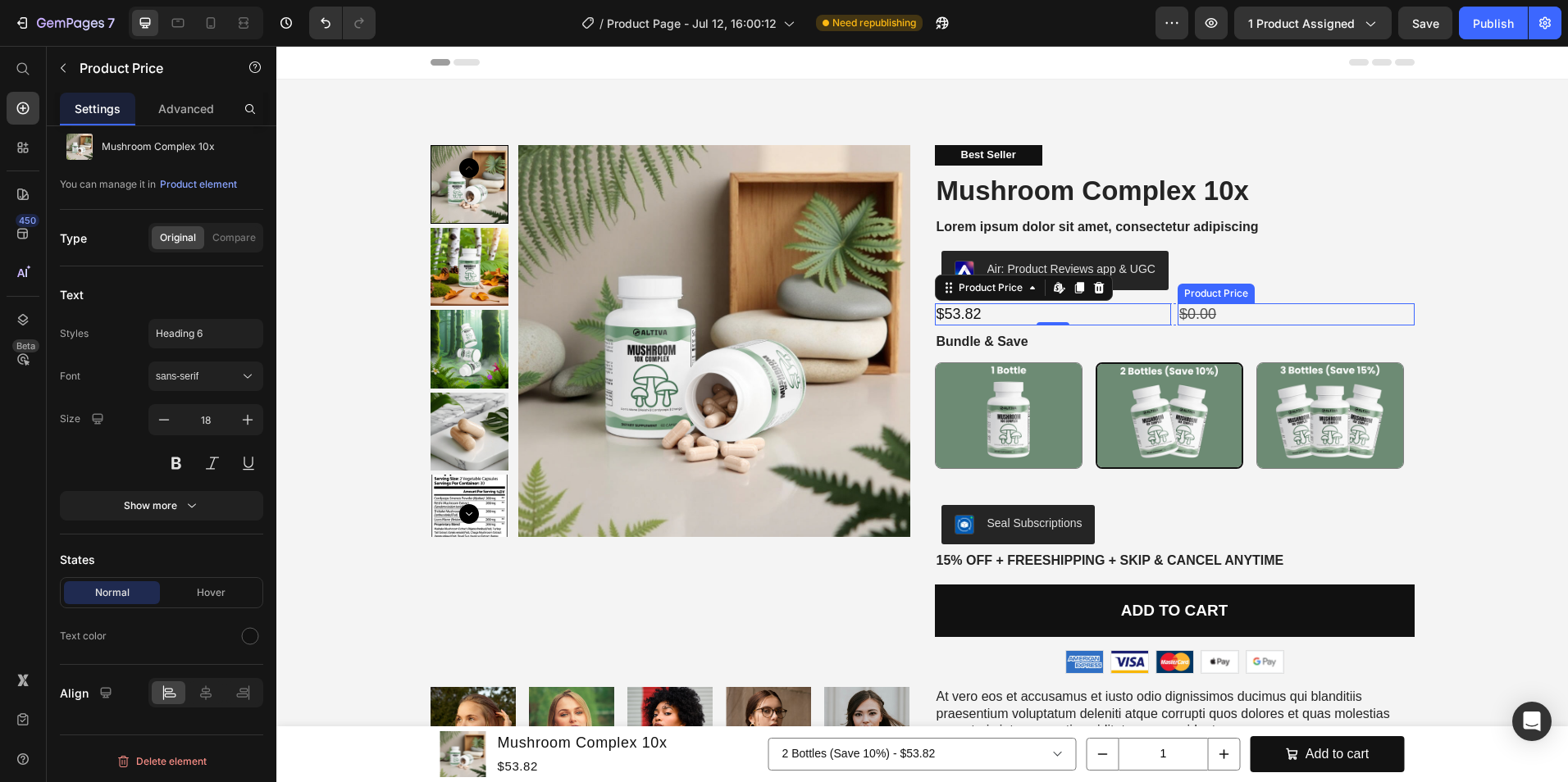click on "$0.00" at bounding box center [1296, 314] 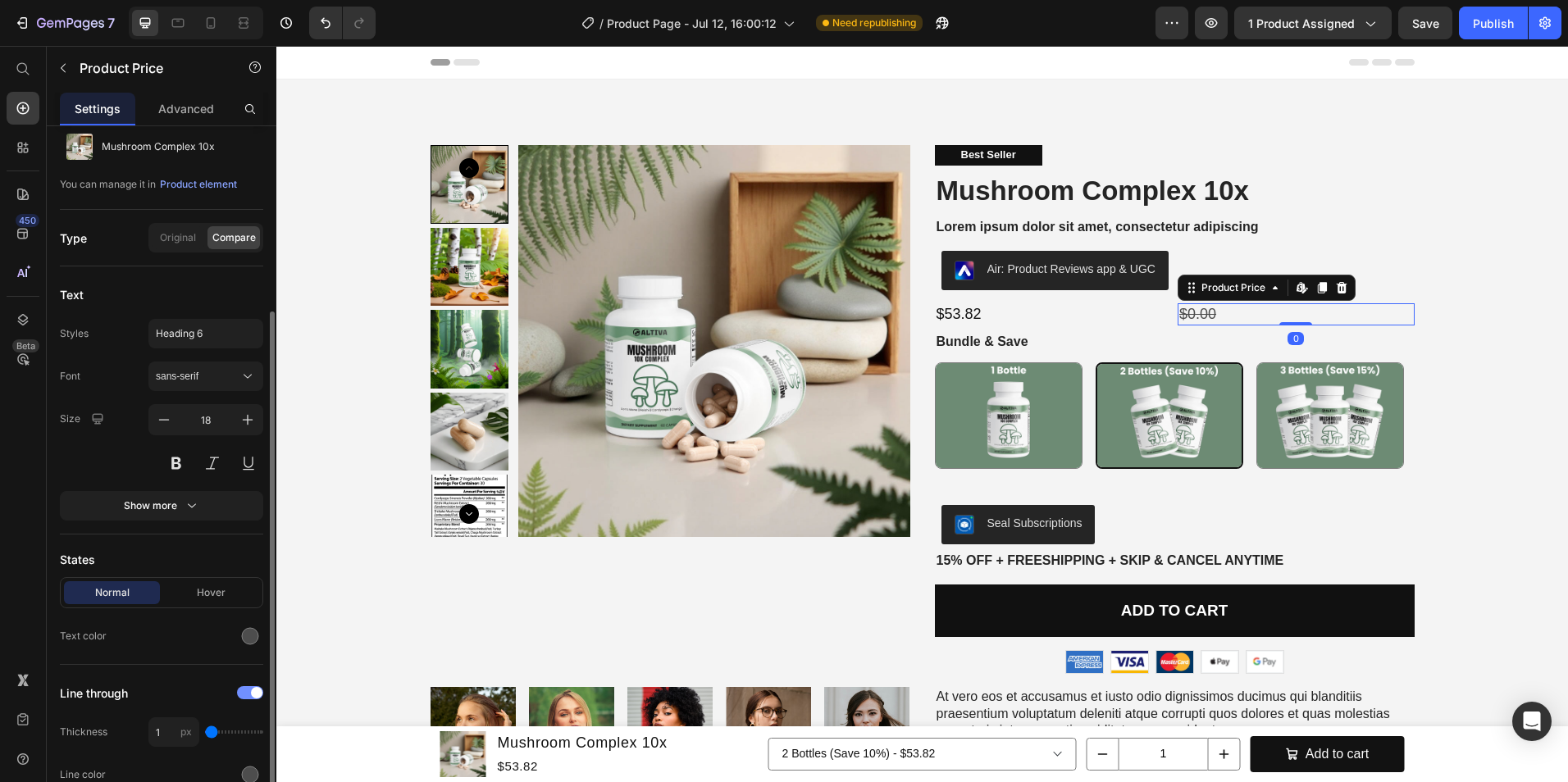 scroll, scrollTop: 187, scrollLeft: 0, axis: vertical 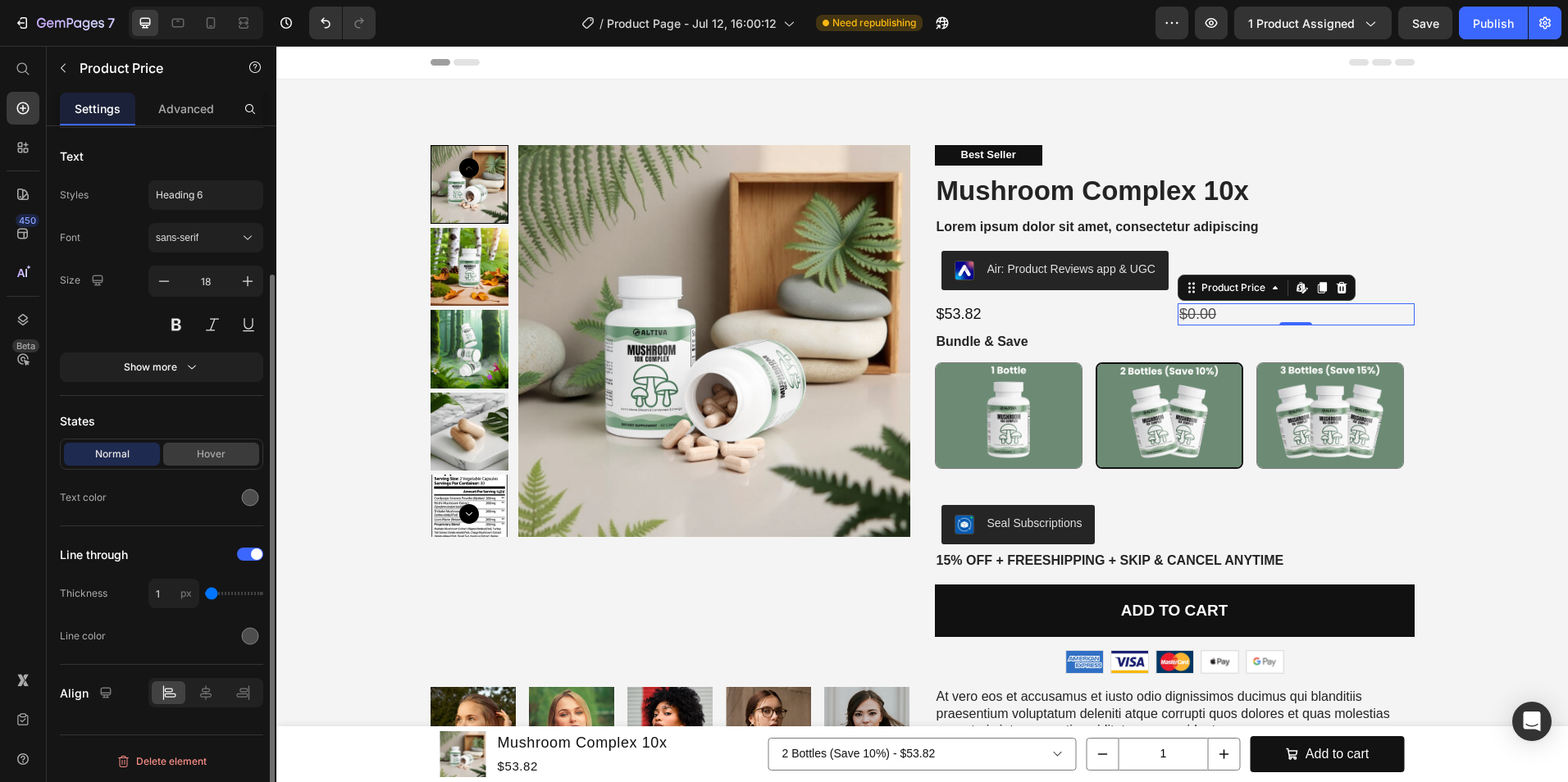 click on "Hover" at bounding box center (211, 454) 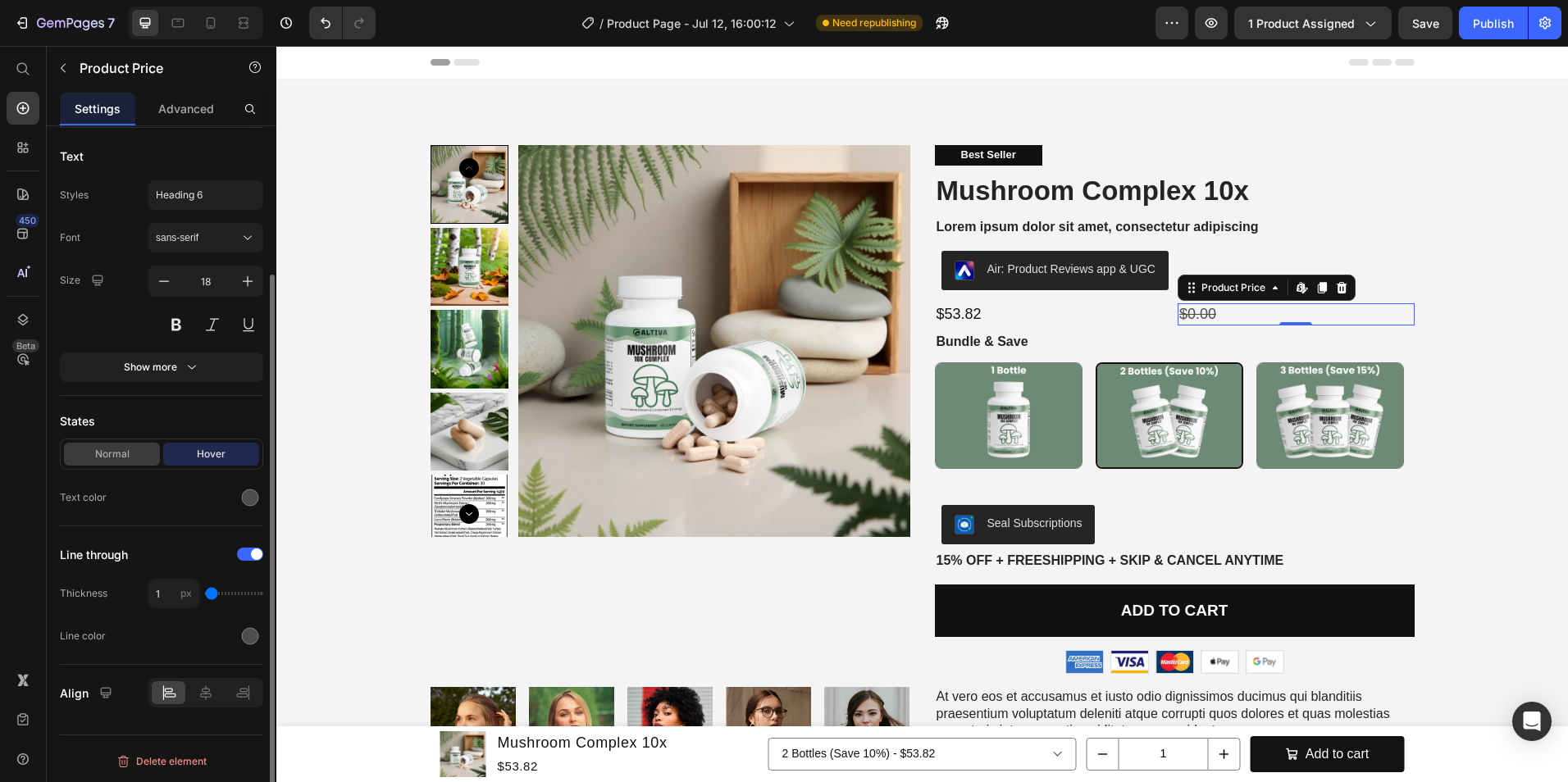 click on "Normal" at bounding box center [112, 454] 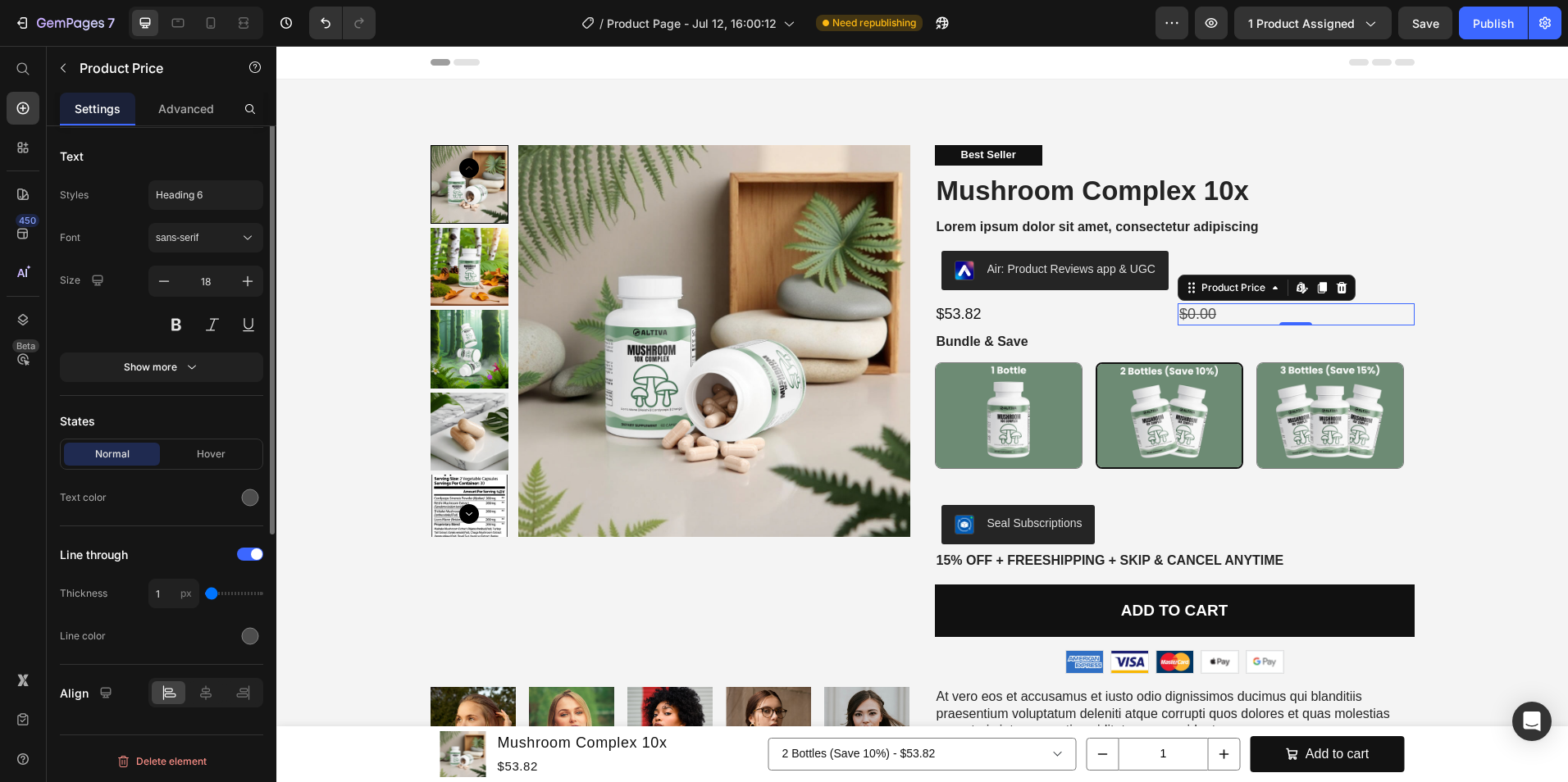 scroll, scrollTop: 0, scrollLeft: 0, axis: both 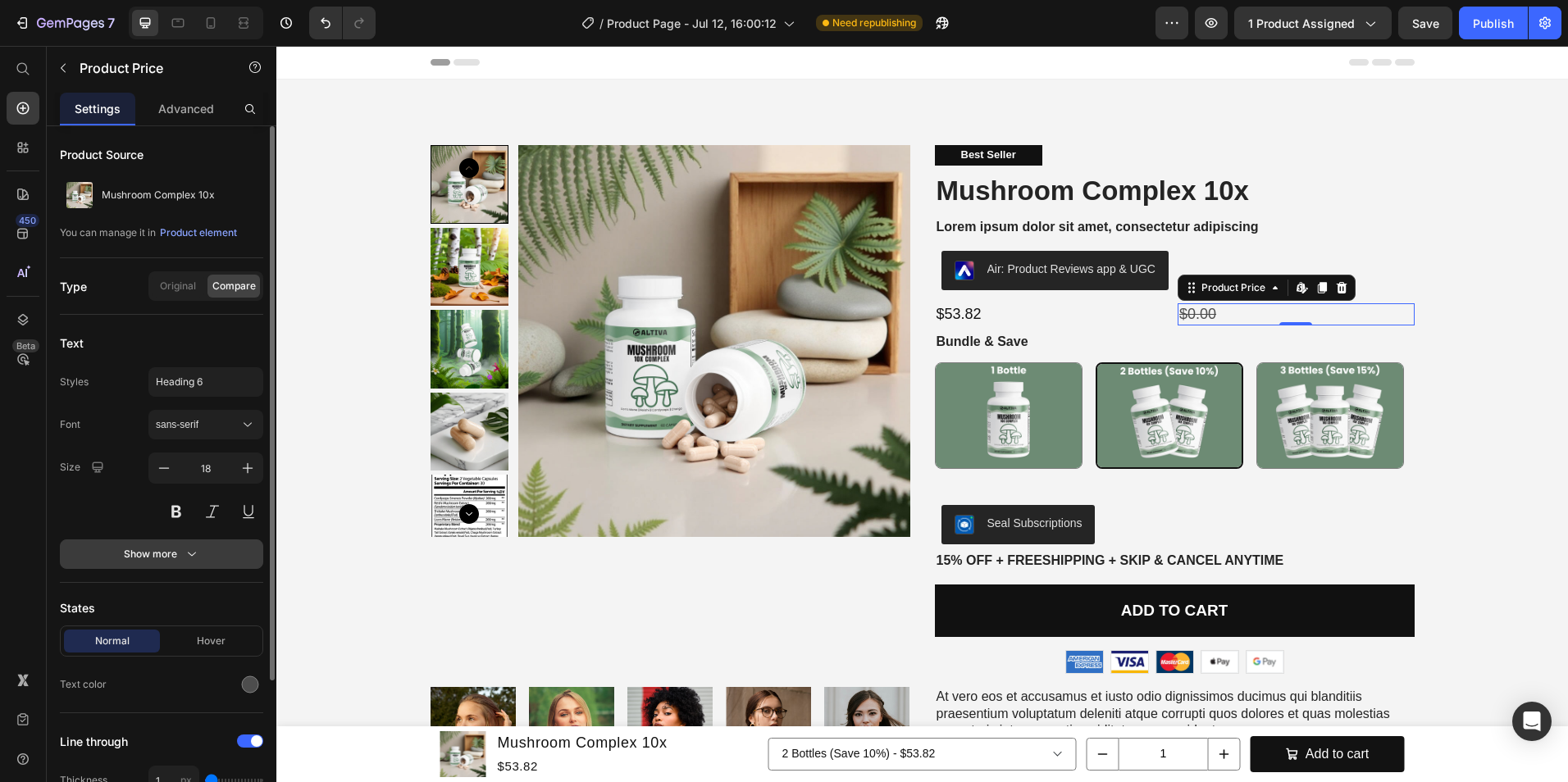 click 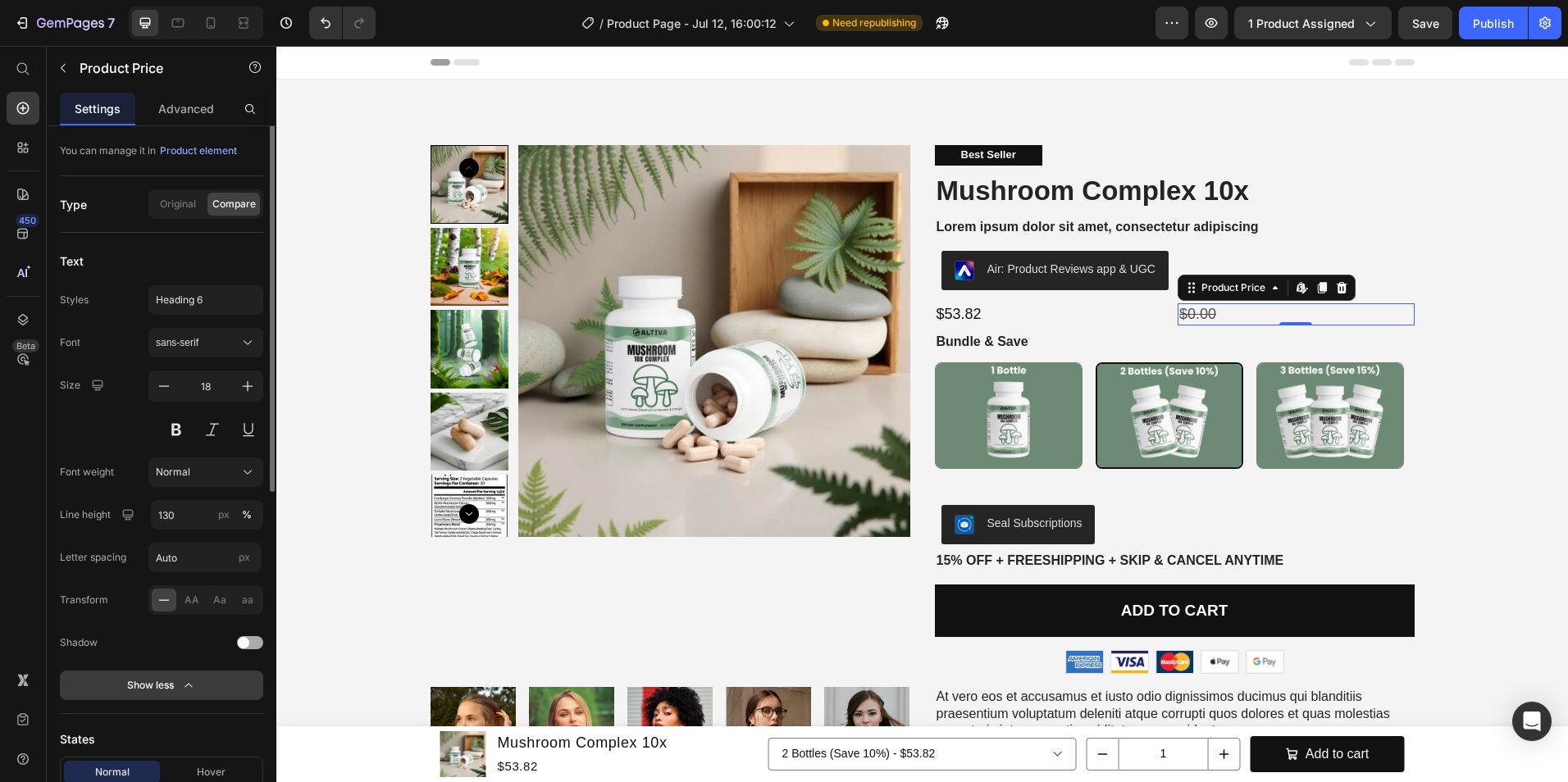 scroll, scrollTop: 0, scrollLeft: 0, axis: both 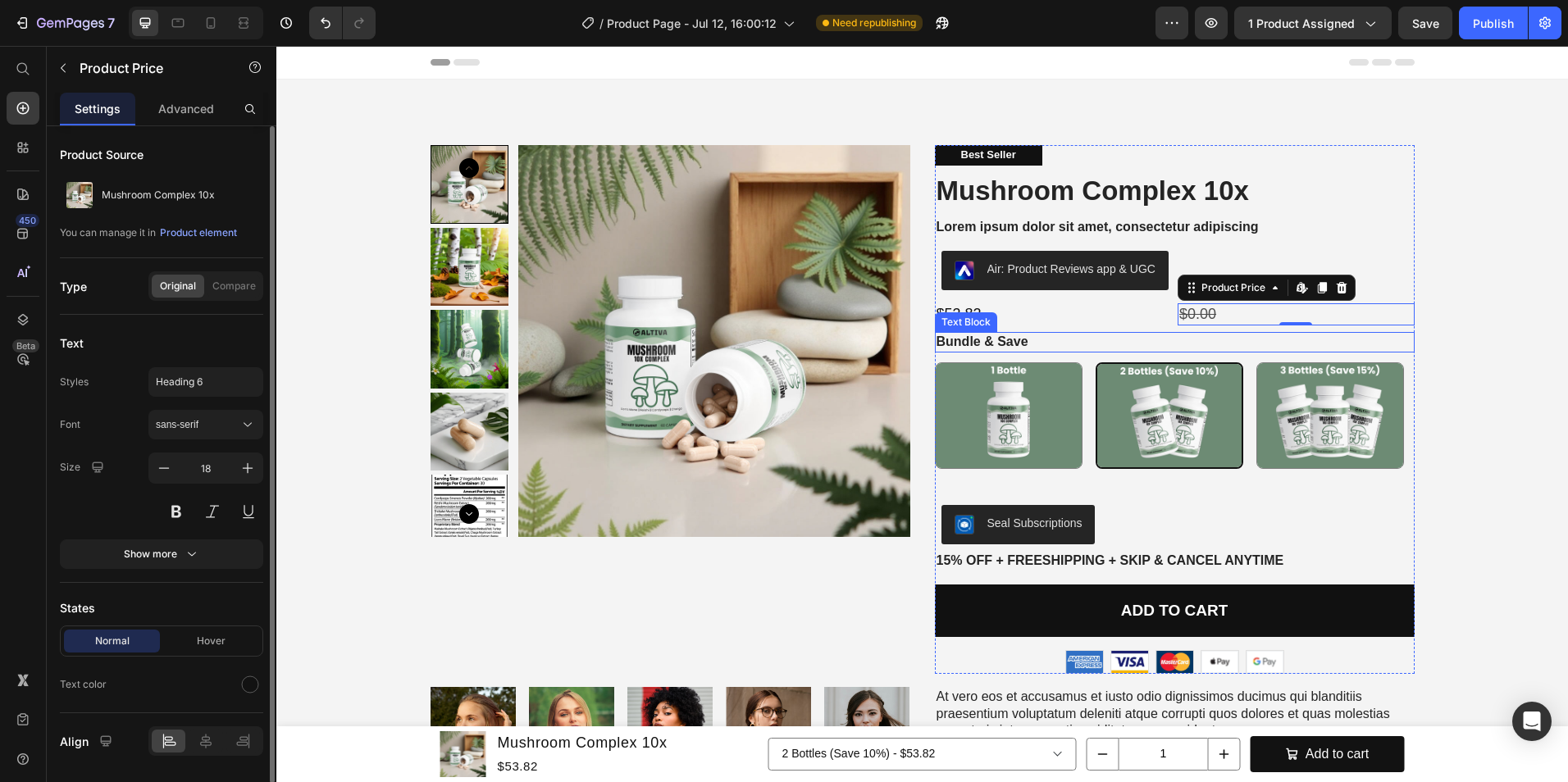 click on "$53.82" at bounding box center [1053, 314] 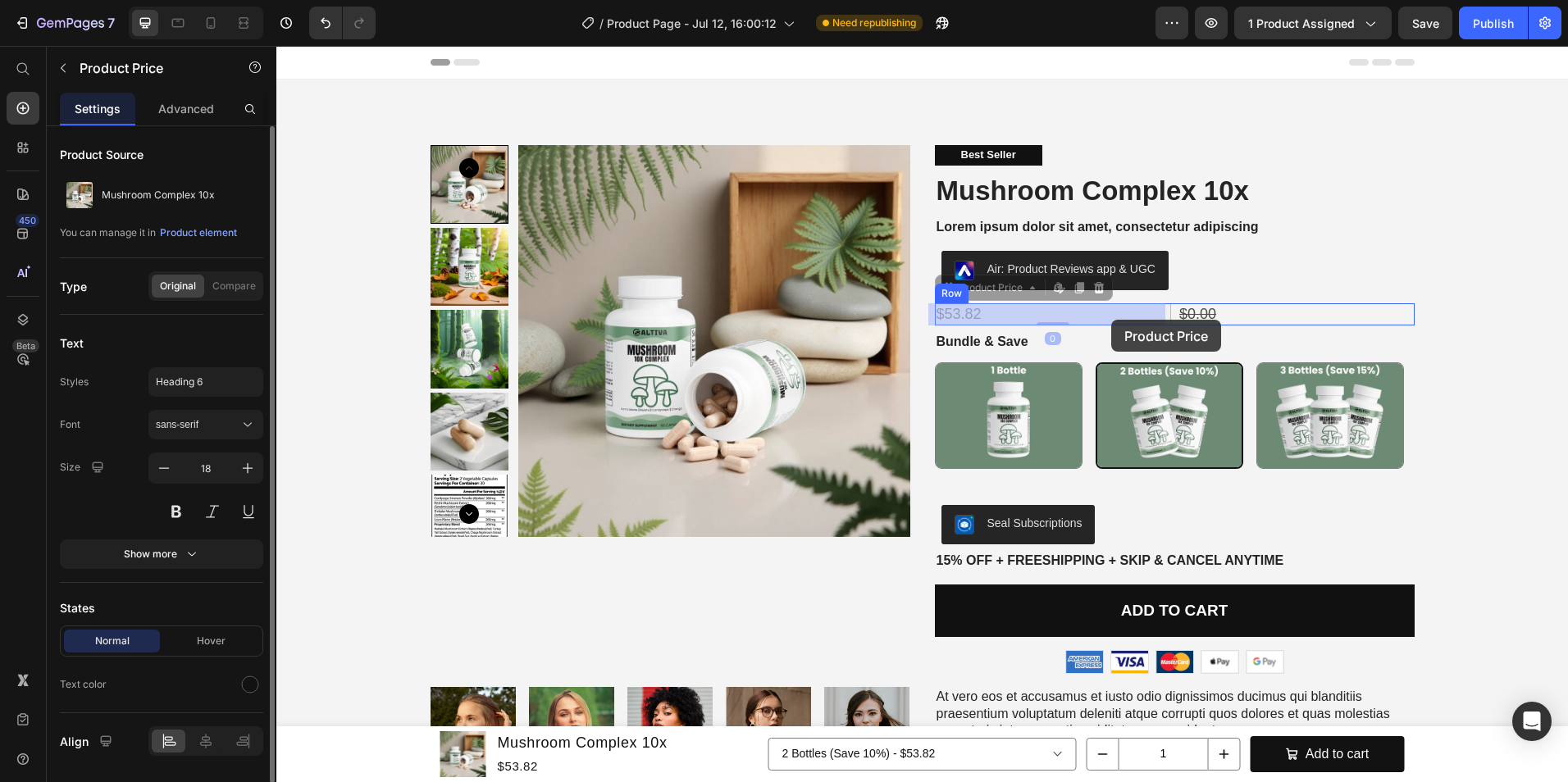 drag, startPoint x: 1133, startPoint y: 320, endPoint x: 1111, endPoint y: 320, distance: 22 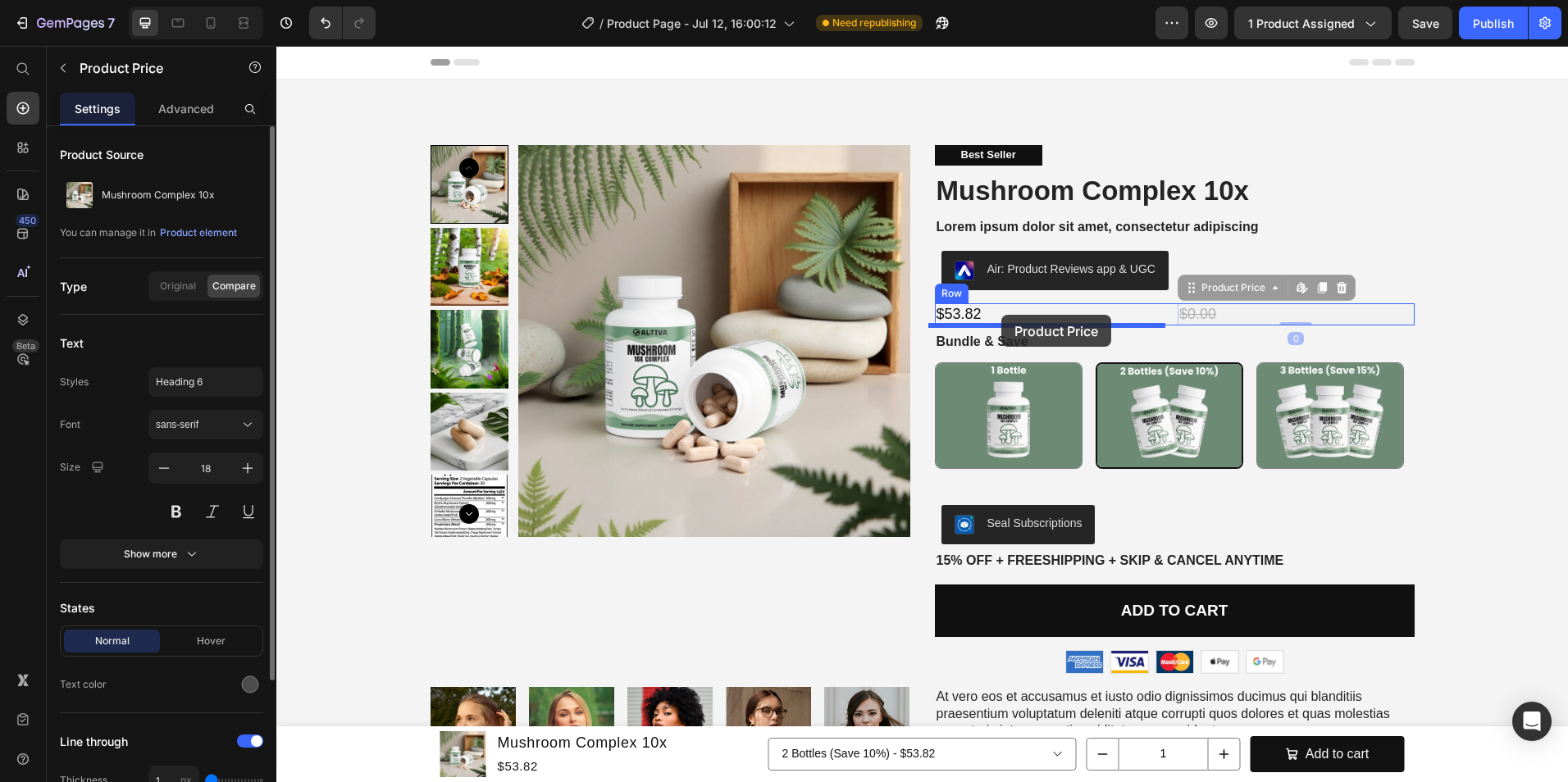 drag, startPoint x: 1186, startPoint y: 313, endPoint x: 1001, endPoint y: 315, distance: 185.0108 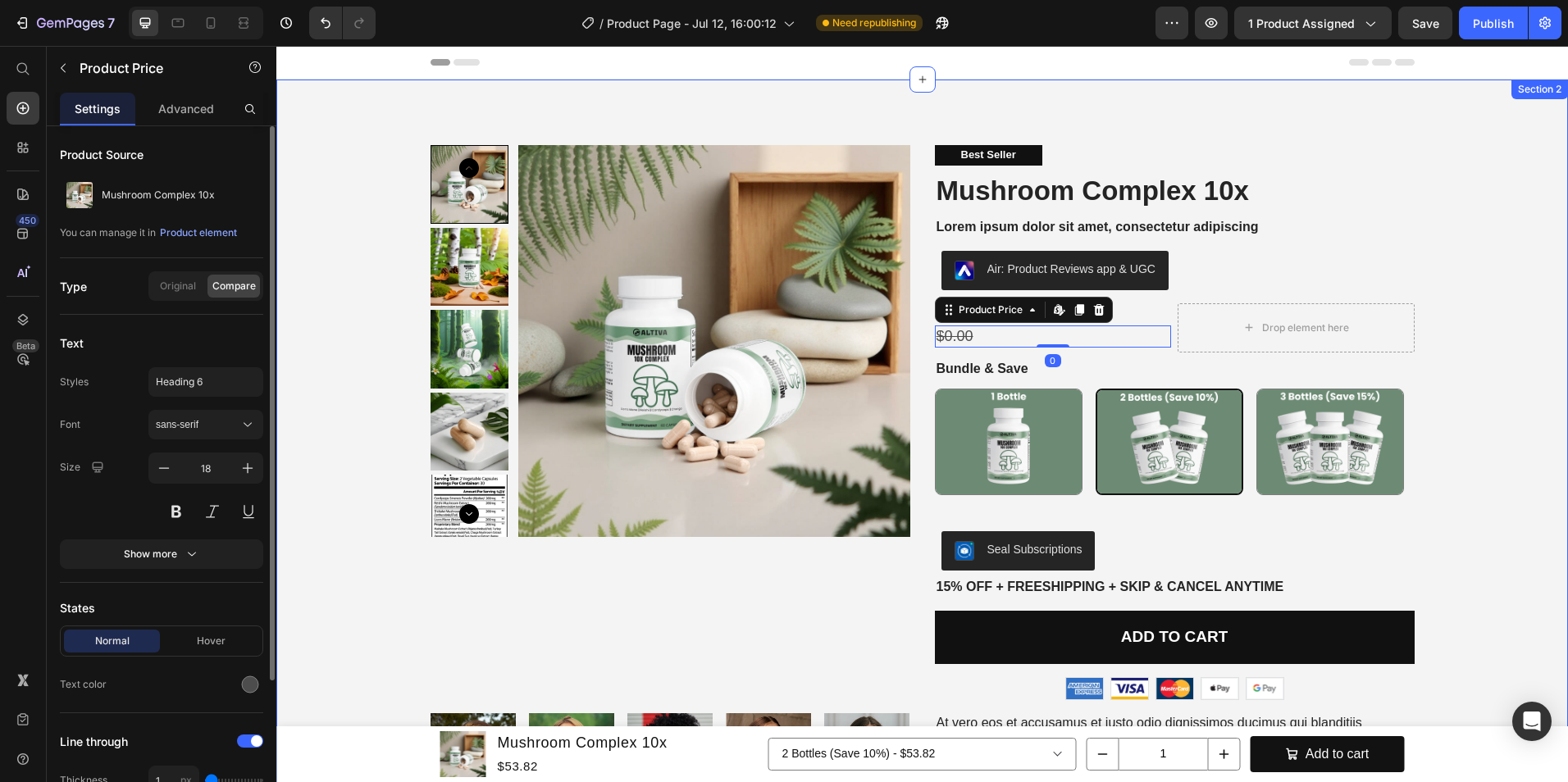 click on "Product Images Best Seller Text Block Mushroom Complex 10x Product Title Lorem ipsum dolor sit amet, consectetur adipiscing Text Block Air: Product Reviews app & UGC Air: Product Reviews app & UGC Row $53.82 Product Price $0.00 Product Price   Edit content in Shopify 0
Drop element here Row Bundle & Save Text Block 1 Bottle 1 Bottle 2 Bottles (Save 10%) 2 Bottles (Save 10%) 3 Bottles (Save 15%) 3 Bottles (Save 15%) Product Variants & Swatches Row Seal Subscriptions Seal Subscriptions 15% off + Freeshipping + Skip & Cancel Anytime Text Block Add to cart Add to Cart Image Image Image Image Image Row Row Product Image But I must explain to you how  Text Block Image But I must explain to you how  Text Block Image But I must explain to you how  Text Block Image But I must explain to you how  Text Block Image But I must explain to you how  Text Block Carousel Icon Icon Icon Icon Icon Icon List Briana M.  Verified Buyer Text Block Row Text Block Row Product Images Icon" at bounding box center [922, 695] 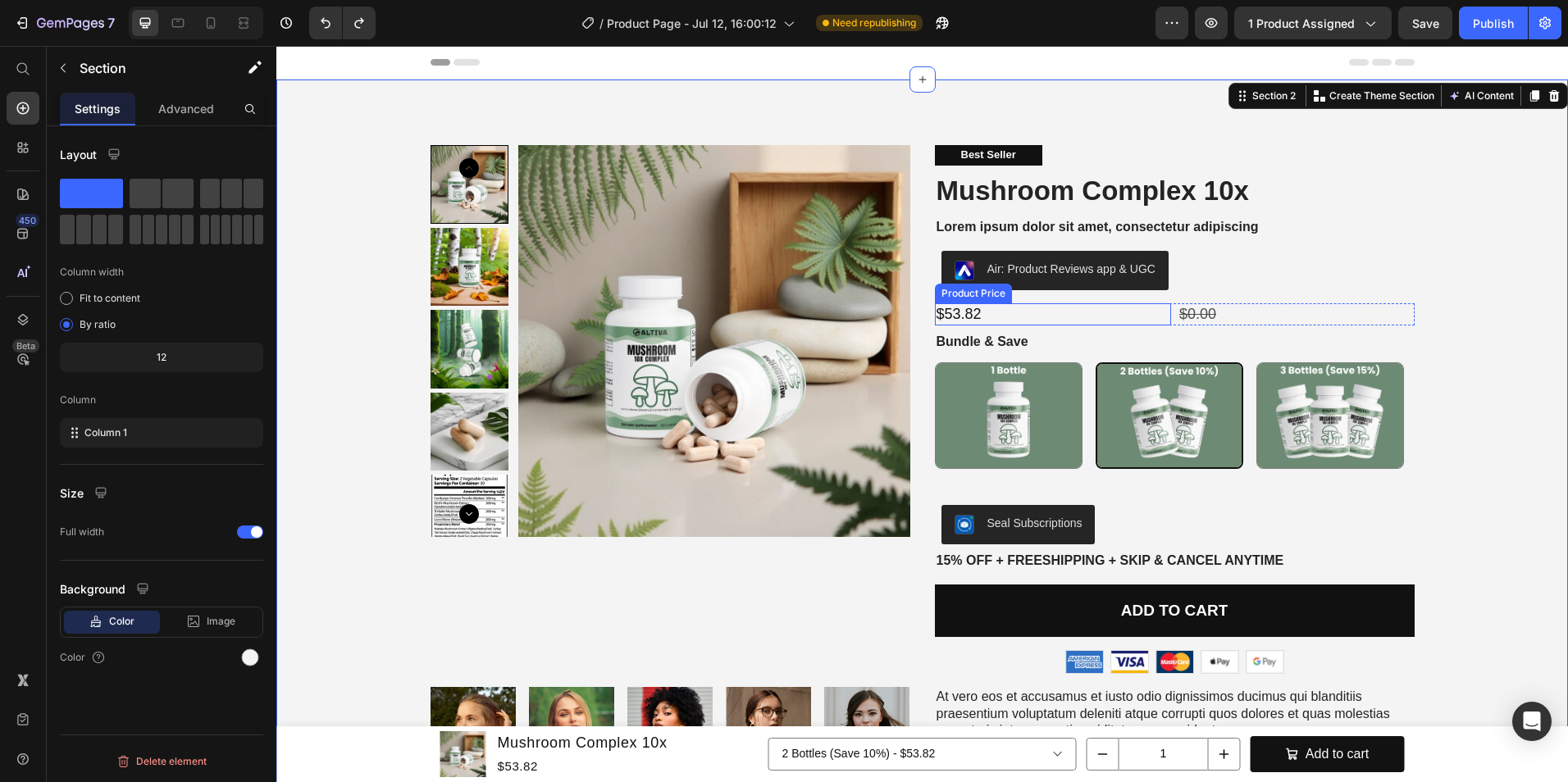click on "$53.82" at bounding box center (1053, 314) 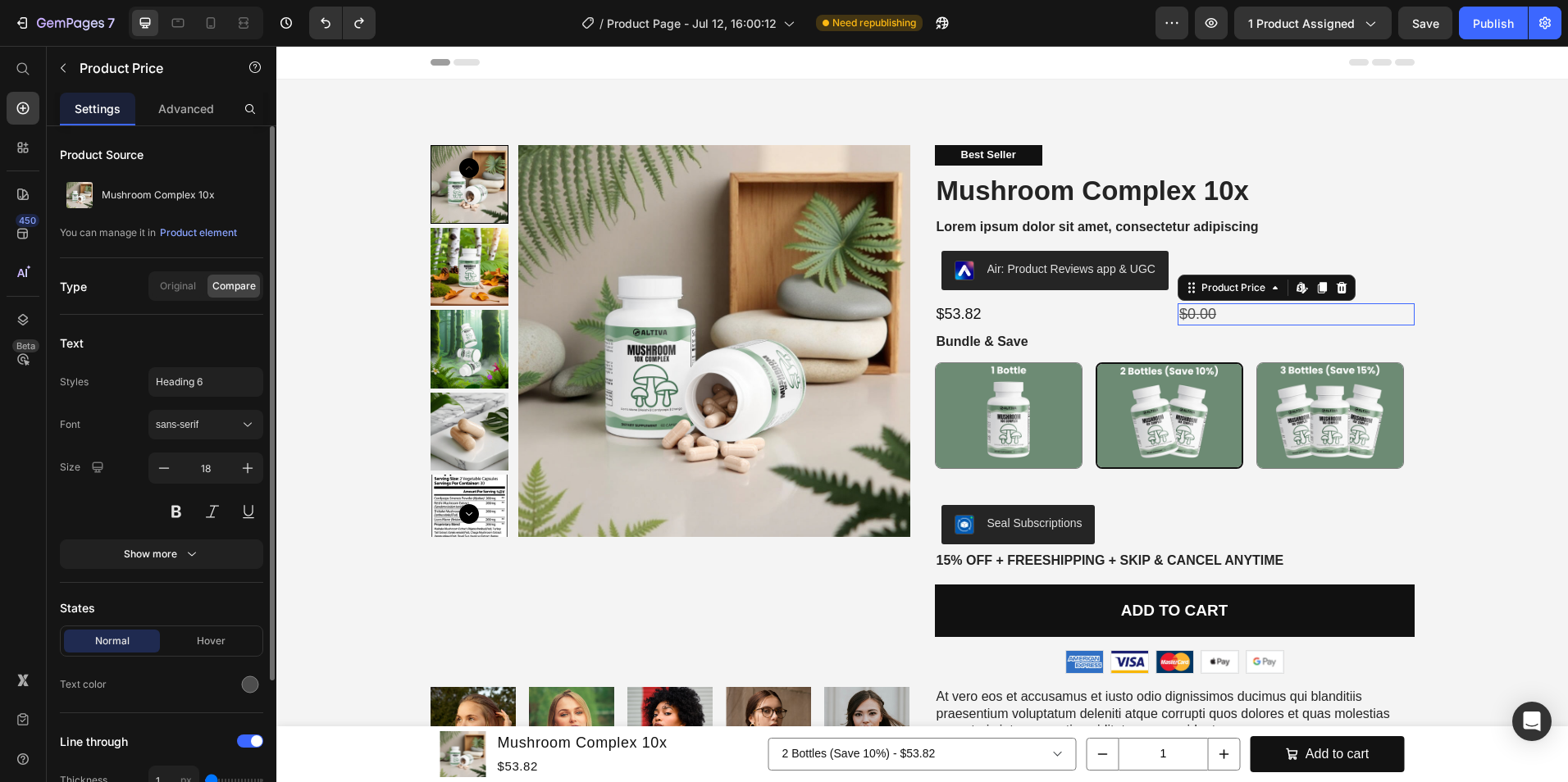 click on "$0.00" at bounding box center (1296, 314) 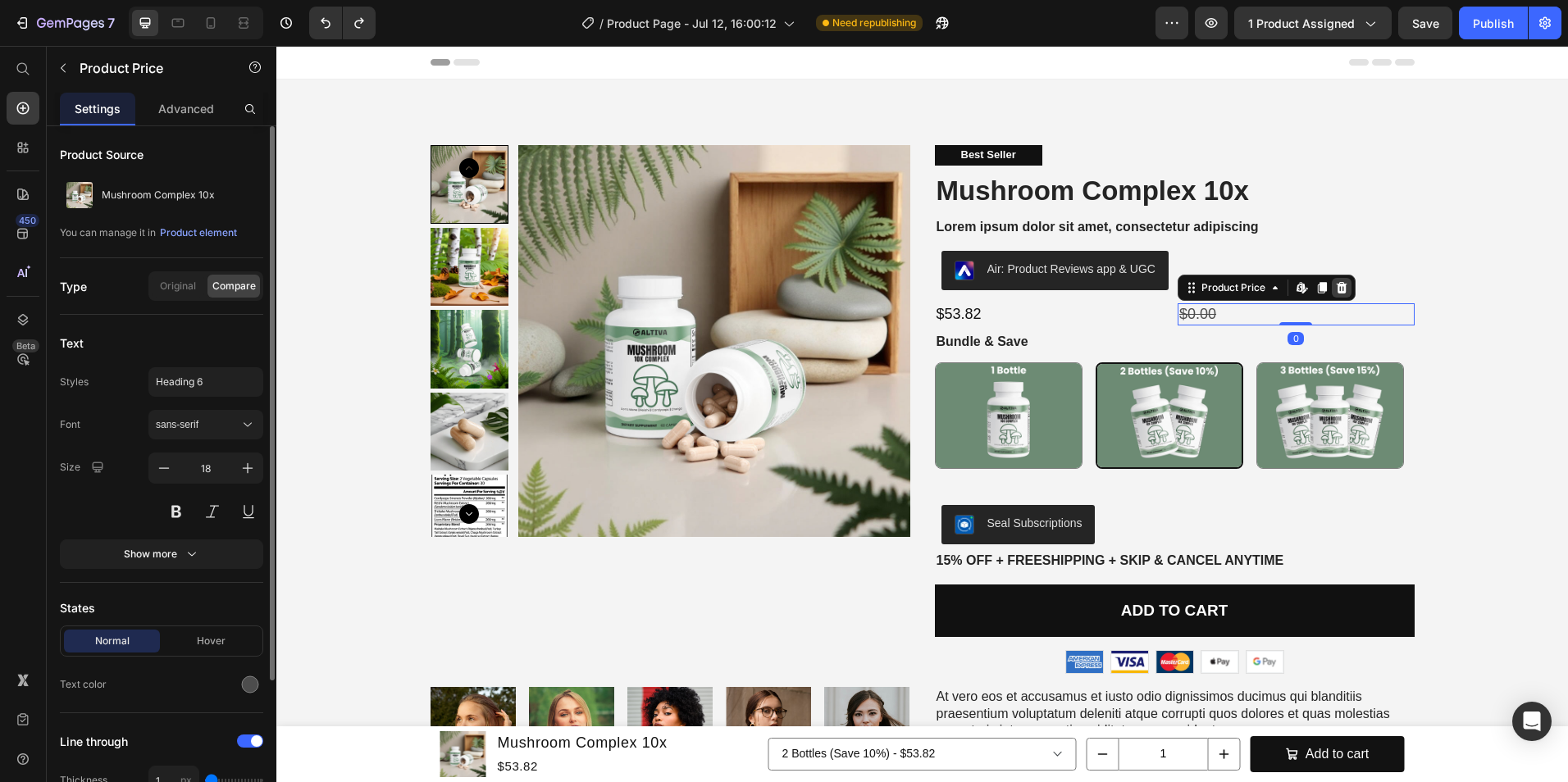 click 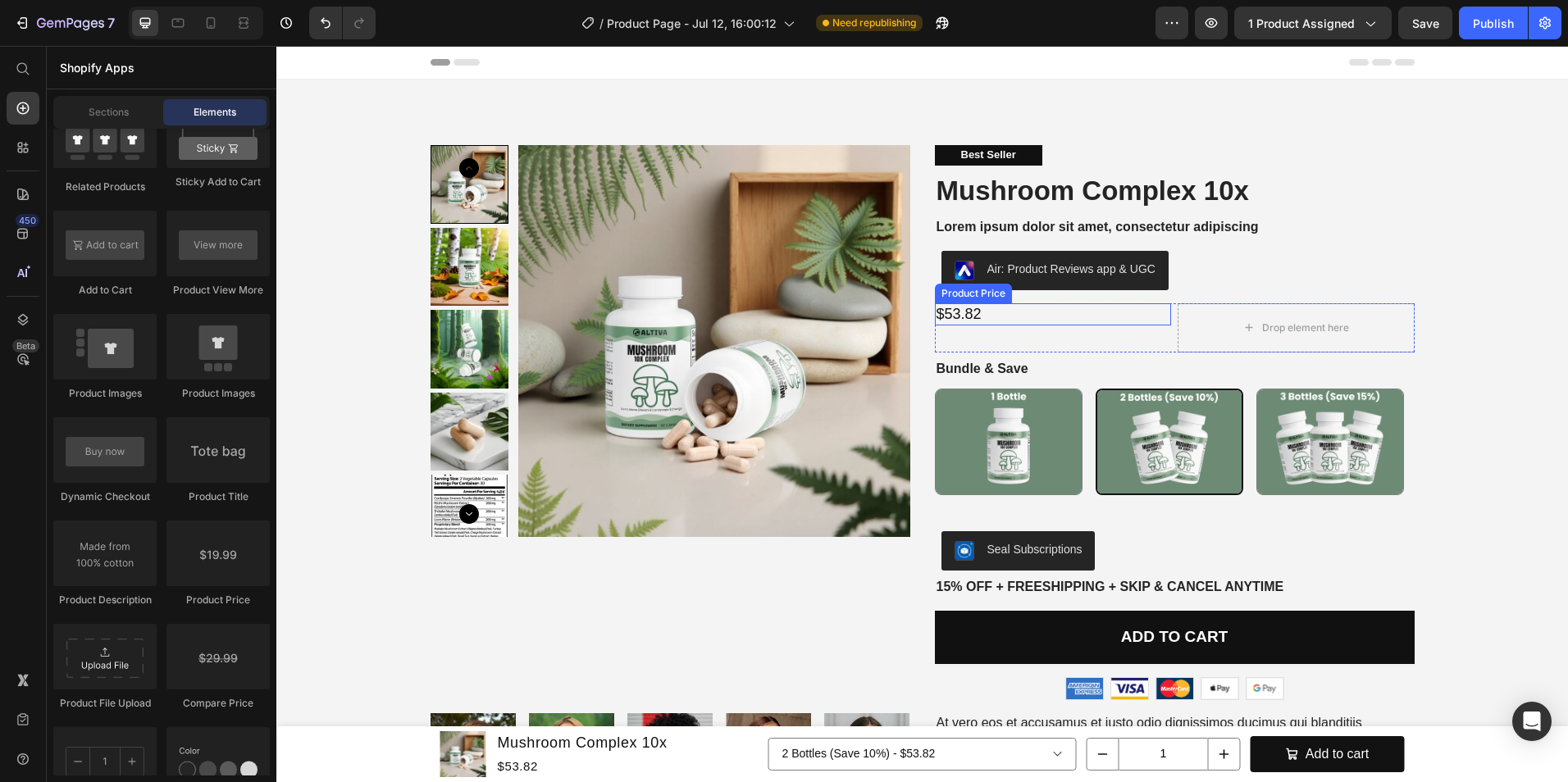 click on "$53.82" at bounding box center [1053, 314] 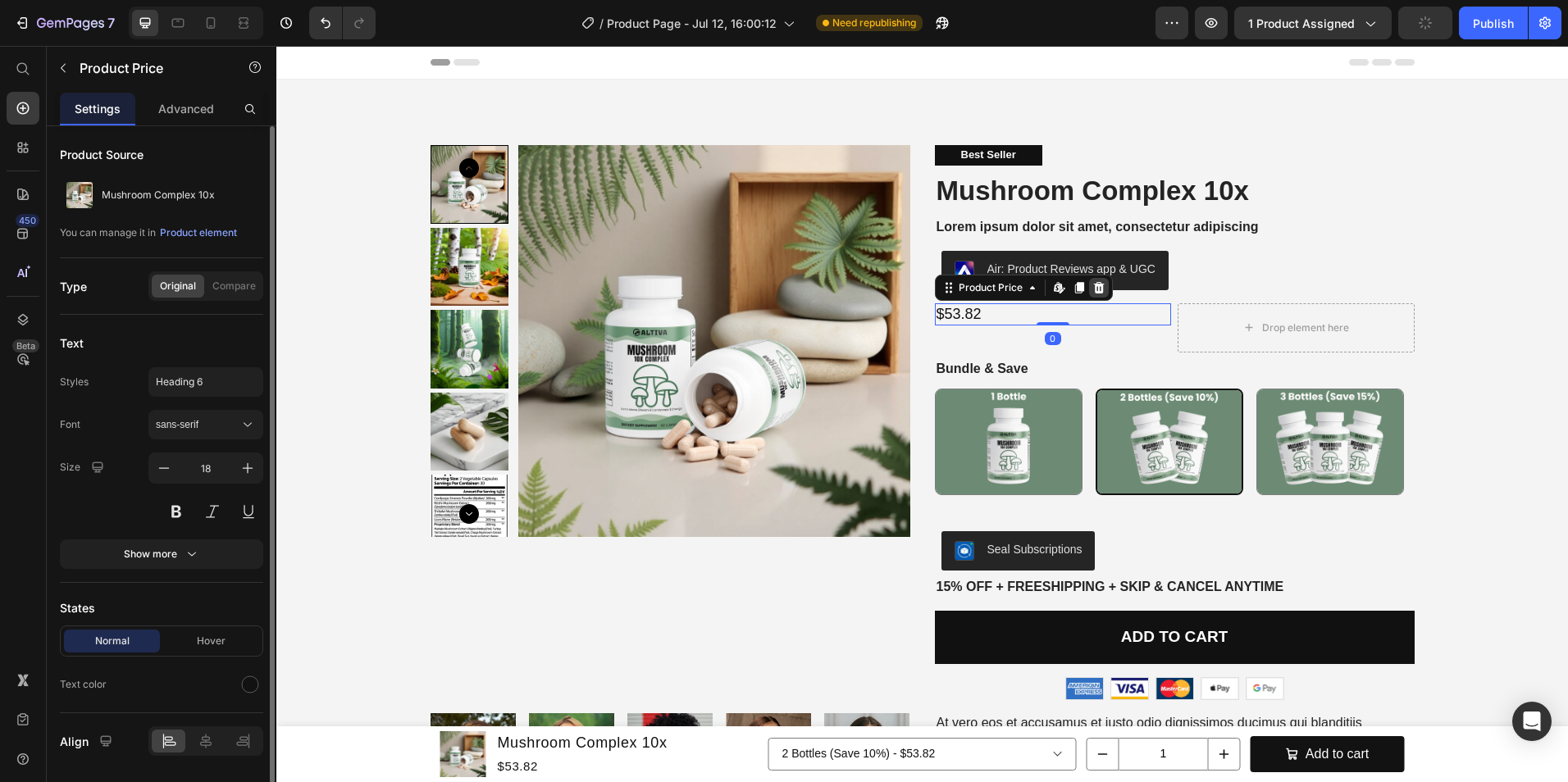click at bounding box center (1099, 288) 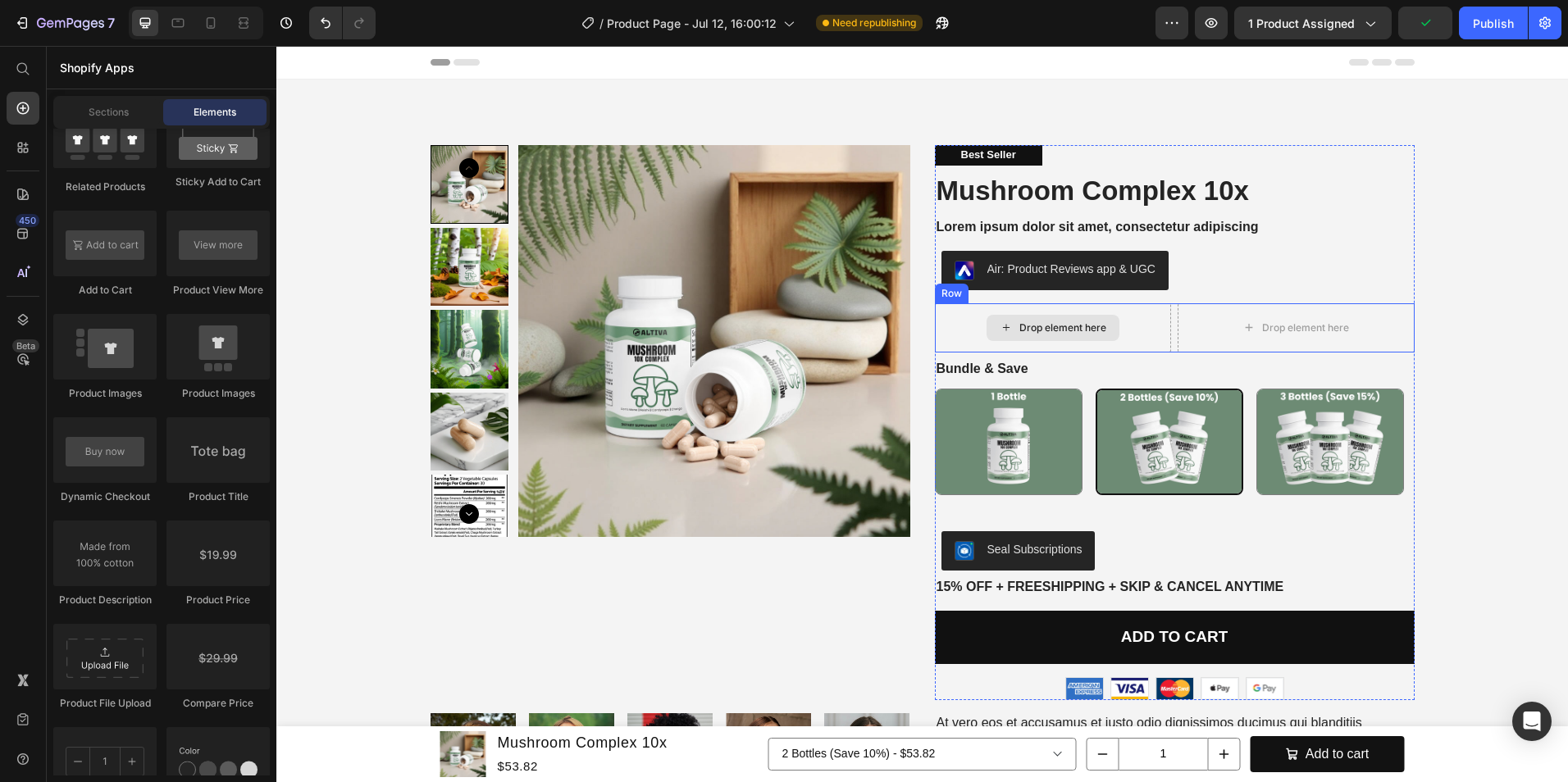 click on "Drop element here" at bounding box center (1053, 328) 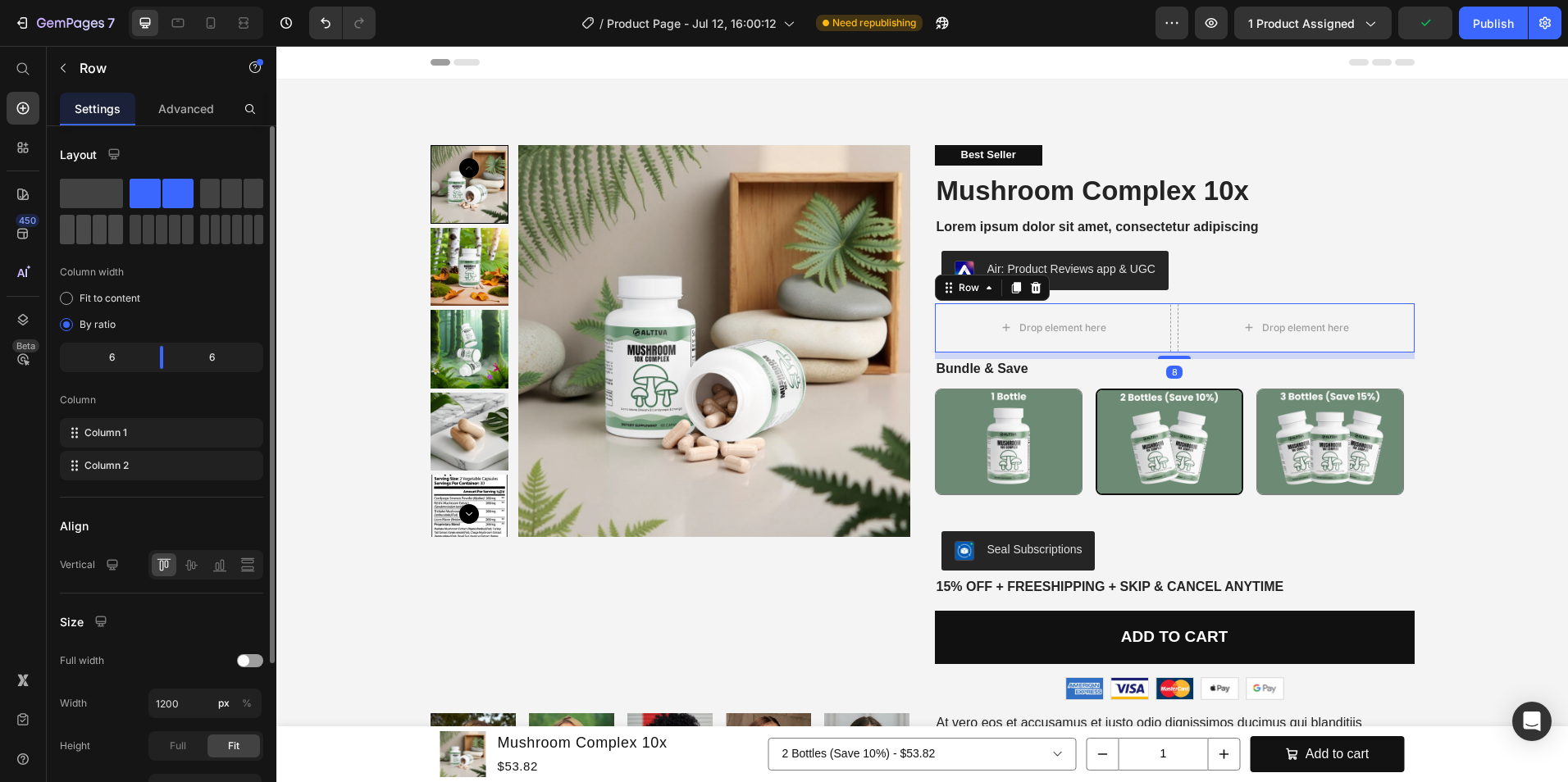click 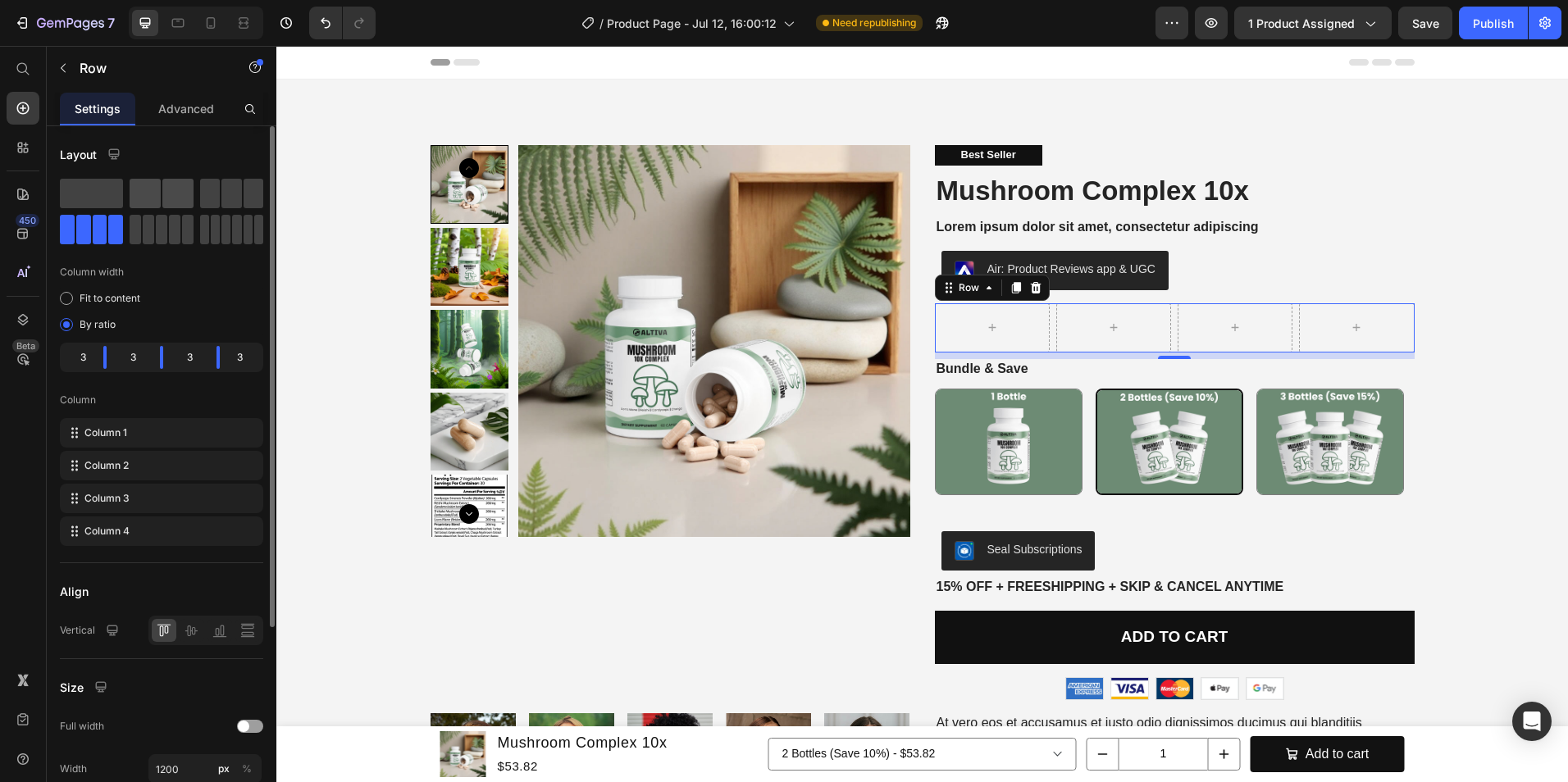 click 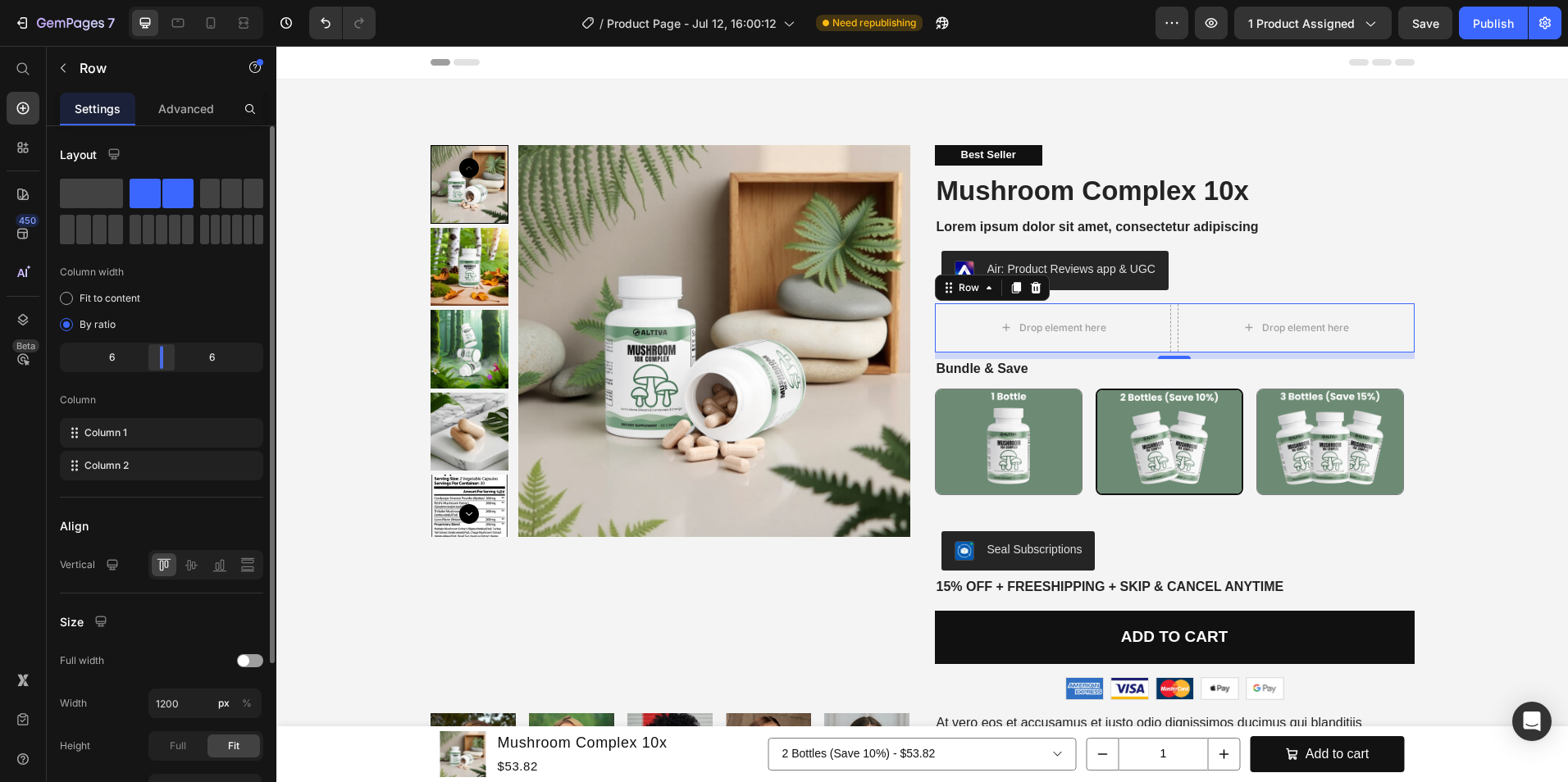 drag, startPoint x: 196, startPoint y: 354, endPoint x: 170, endPoint y: 356, distance: 26.07681 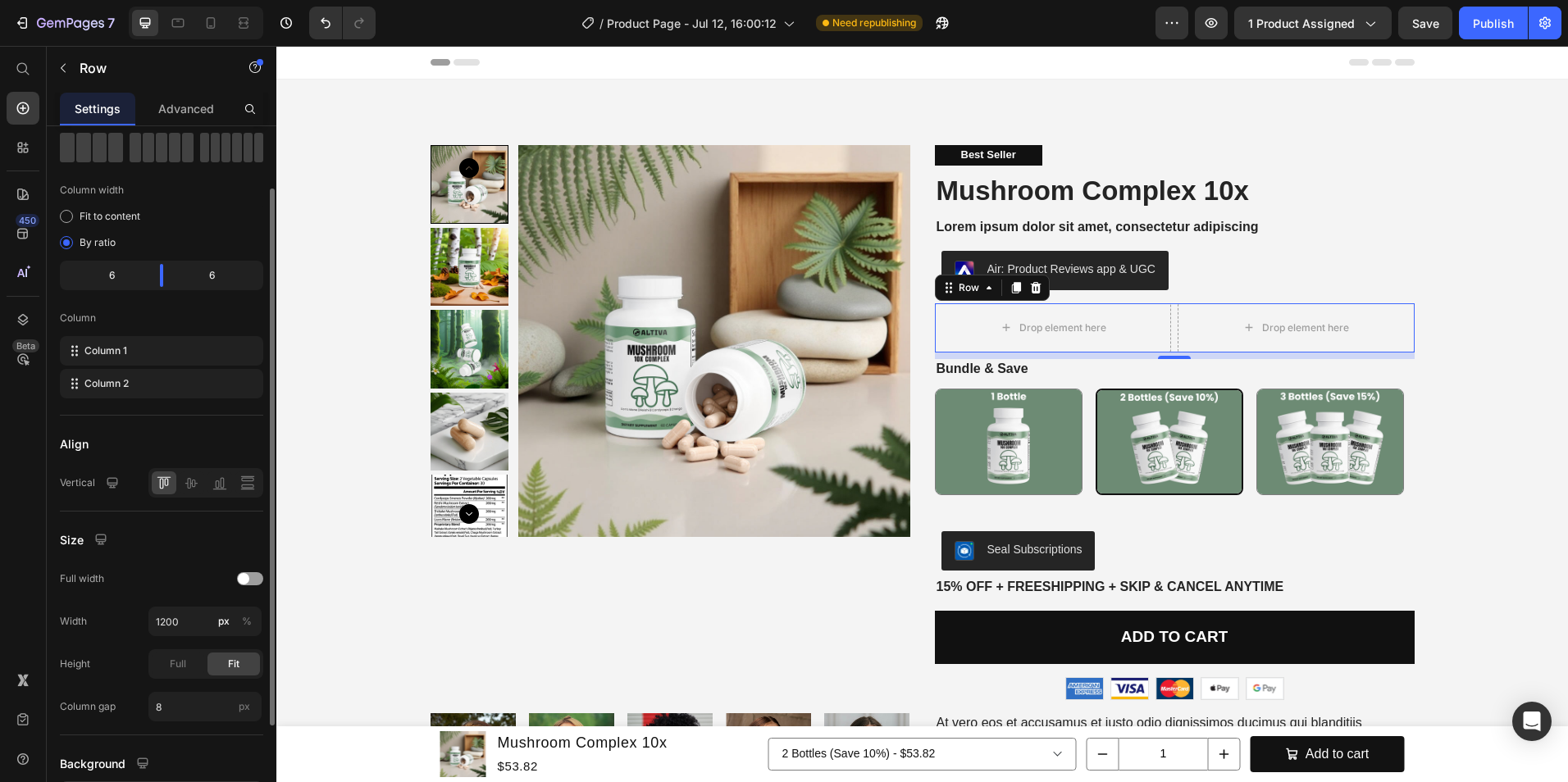 scroll, scrollTop: 164, scrollLeft: 0, axis: vertical 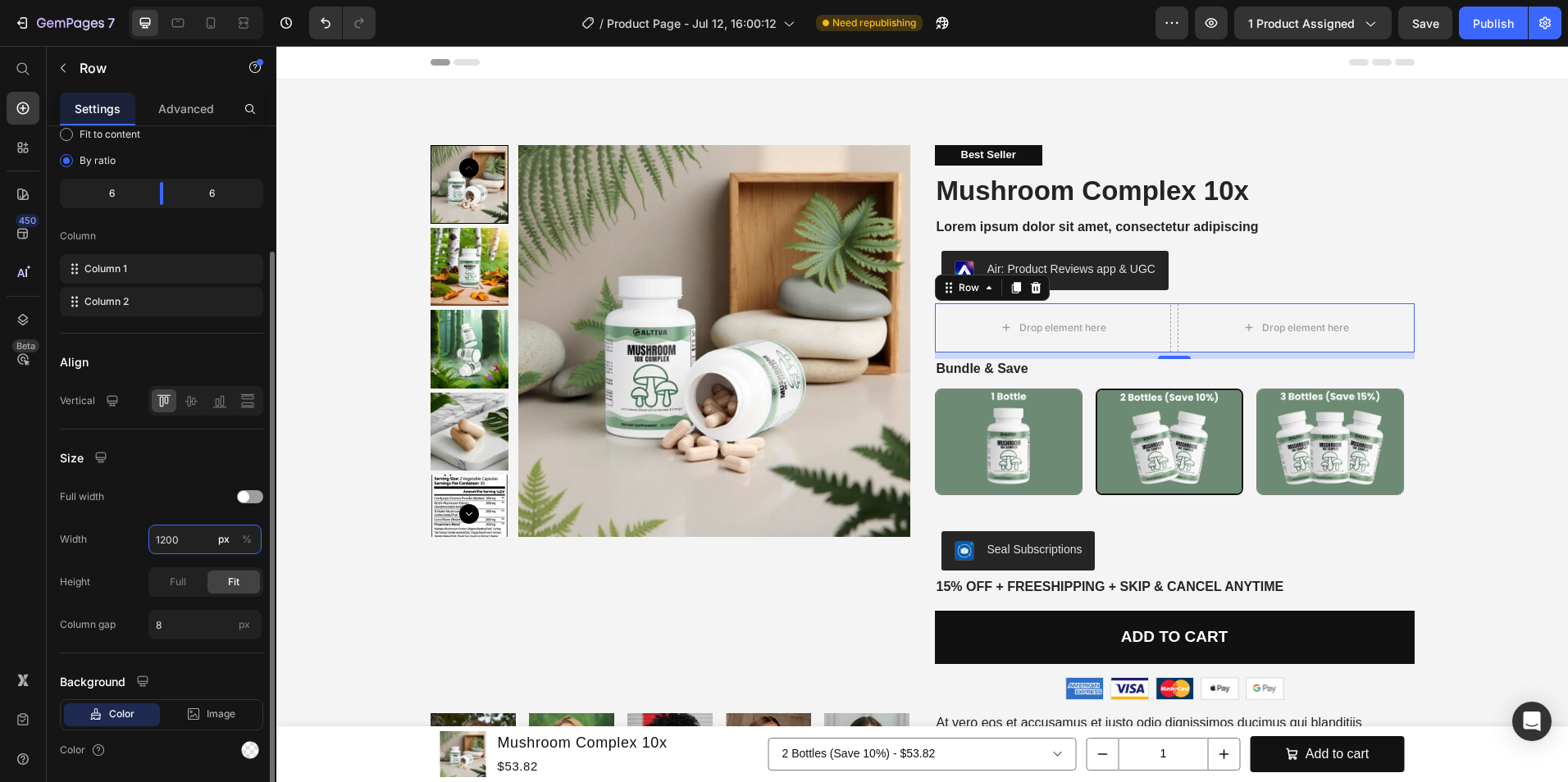 click on "1200" at bounding box center (205, 539) 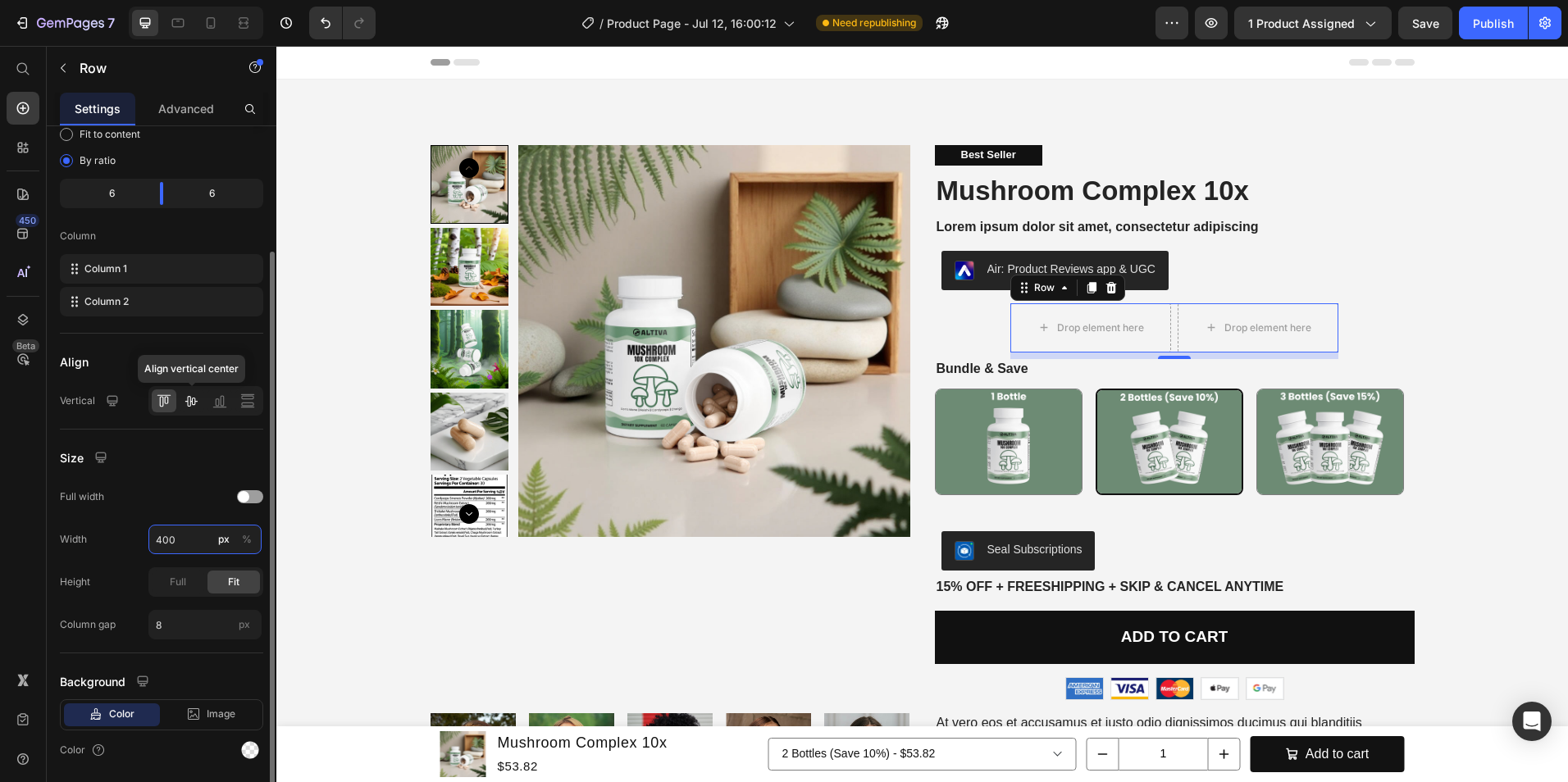 type on "400" 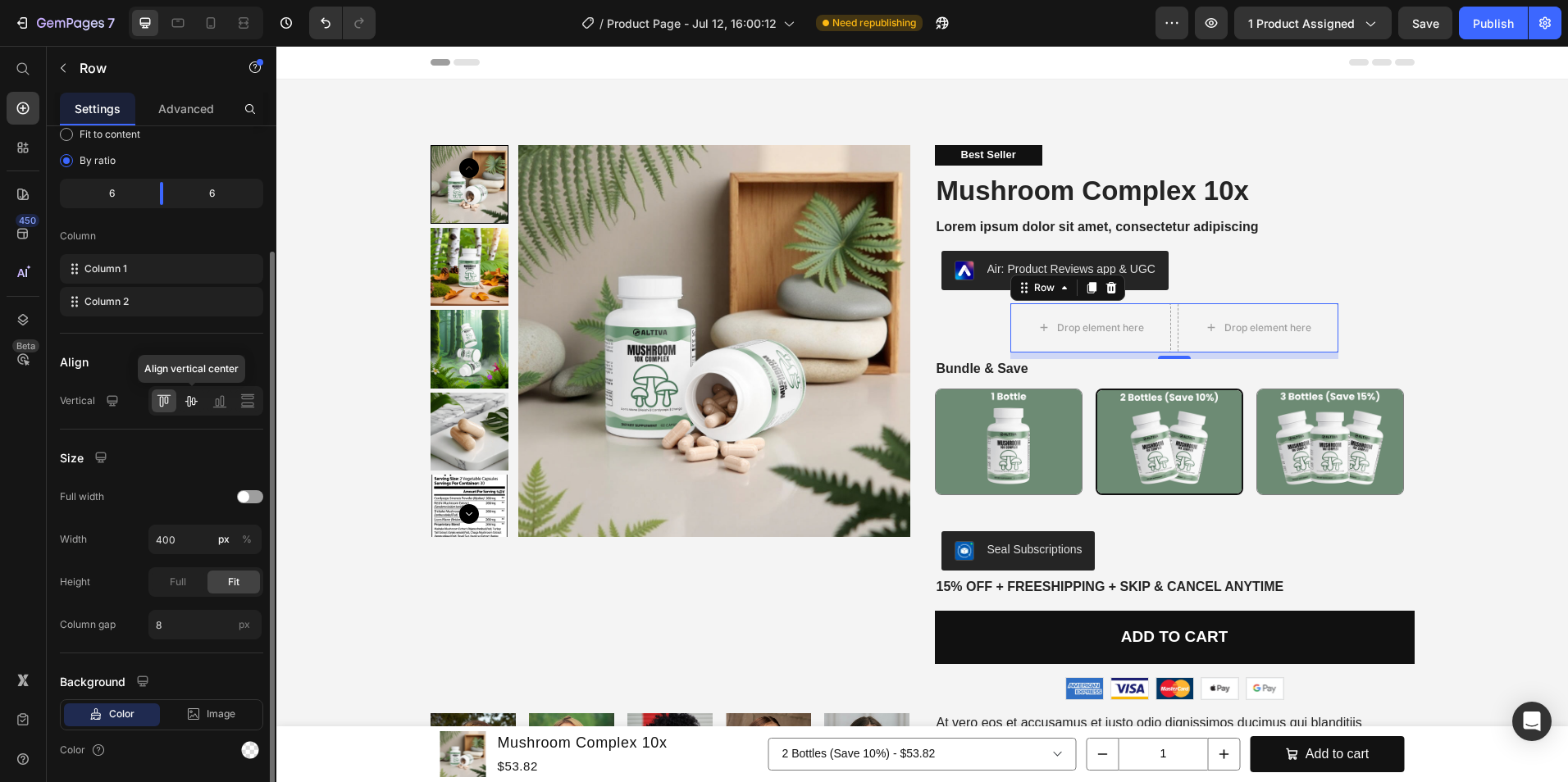 click 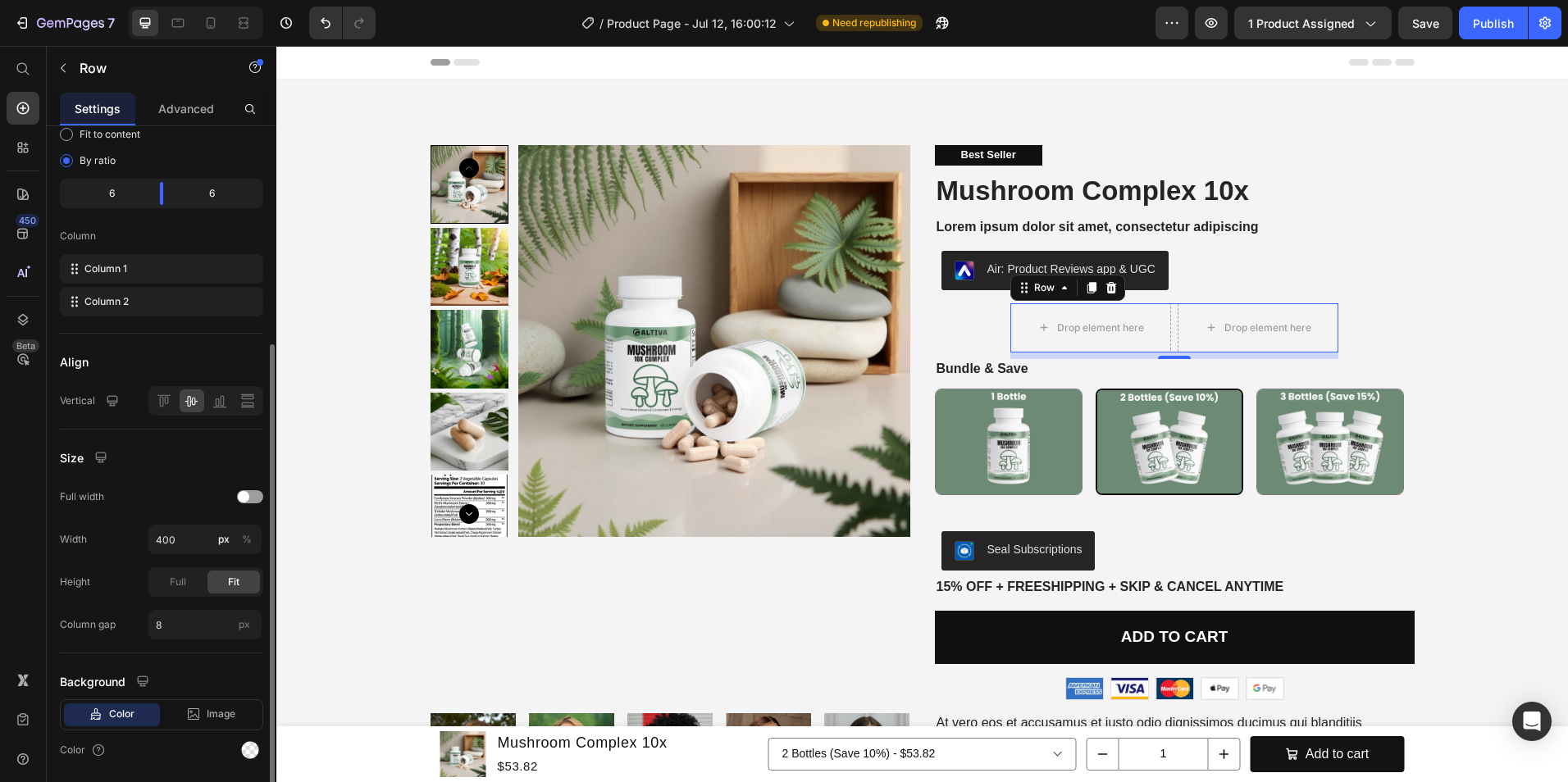 scroll, scrollTop: 216, scrollLeft: 0, axis: vertical 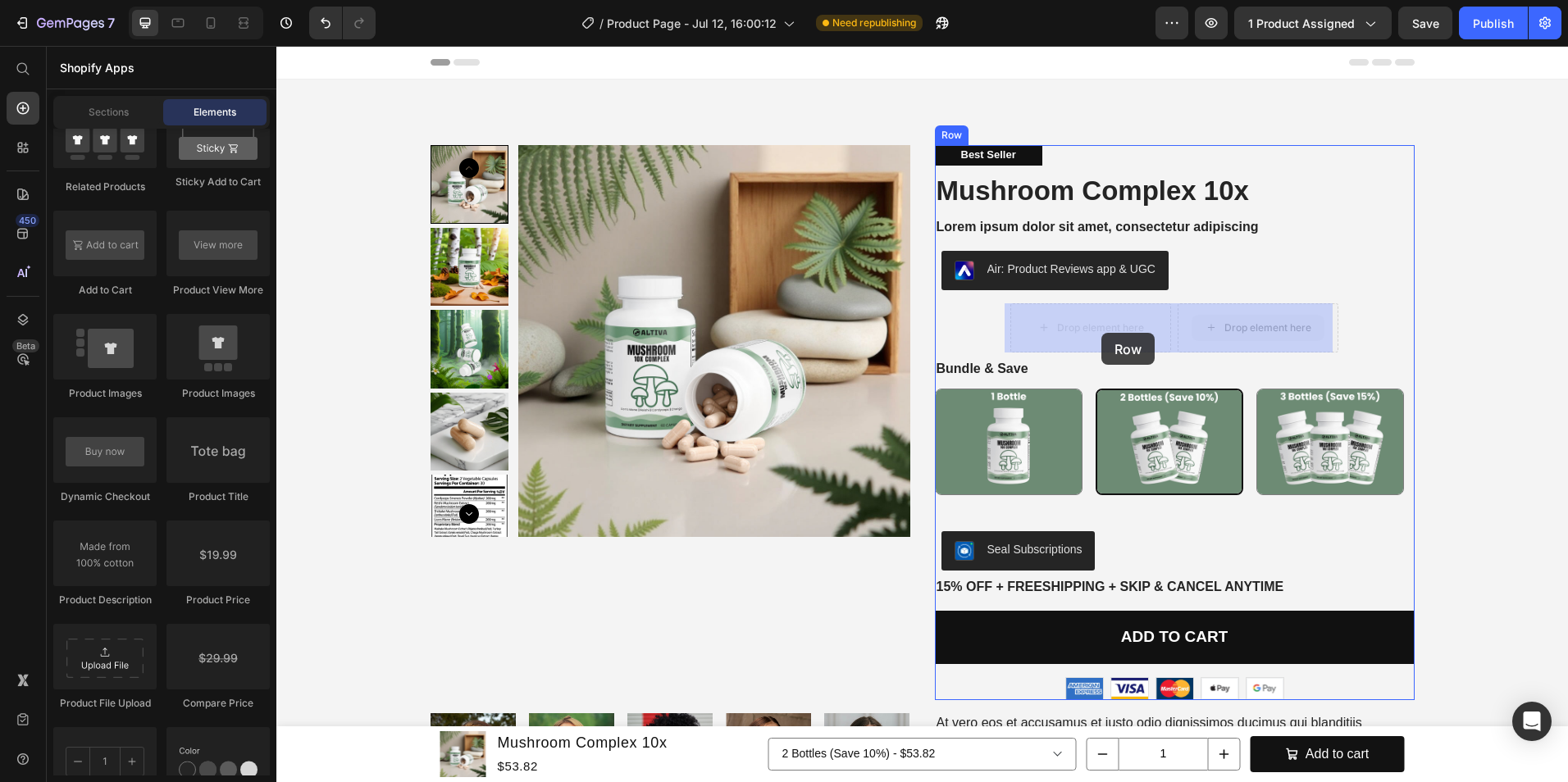 drag, startPoint x: 1279, startPoint y: 330, endPoint x: 1101, endPoint y: 333, distance: 178.02528 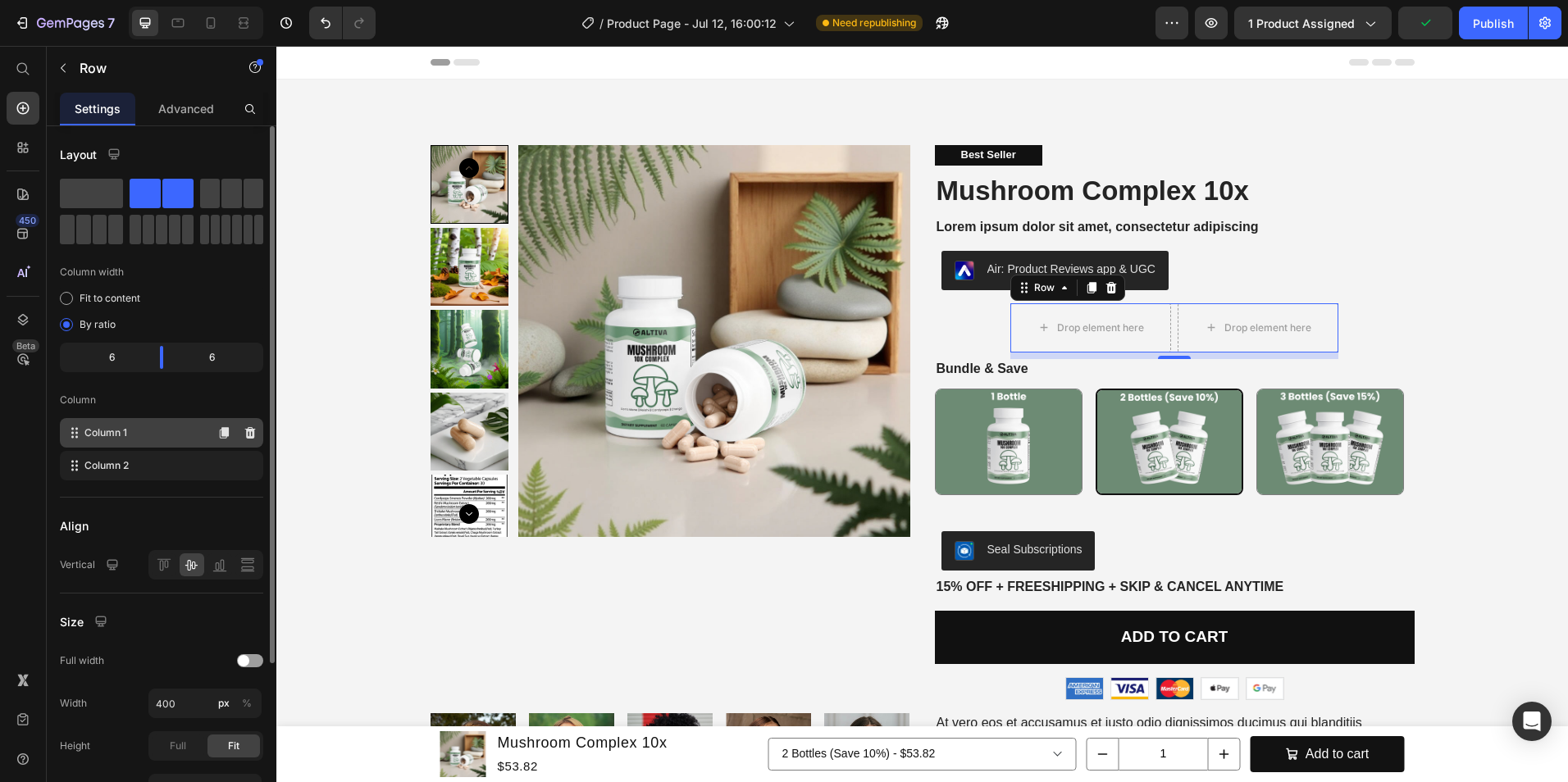 scroll, scrollTop: 82, scrollLeft: 0, axis: vertical 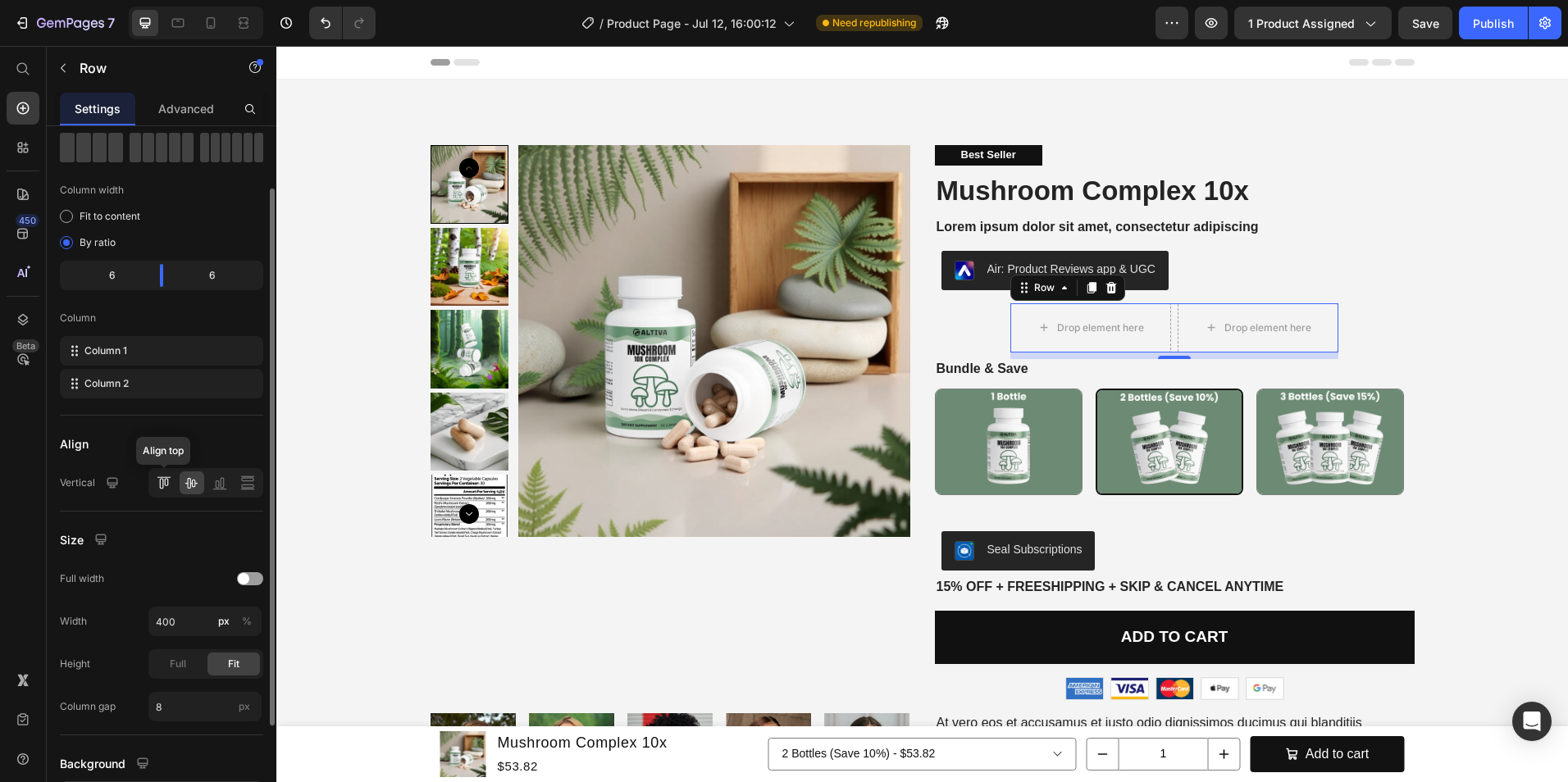 click 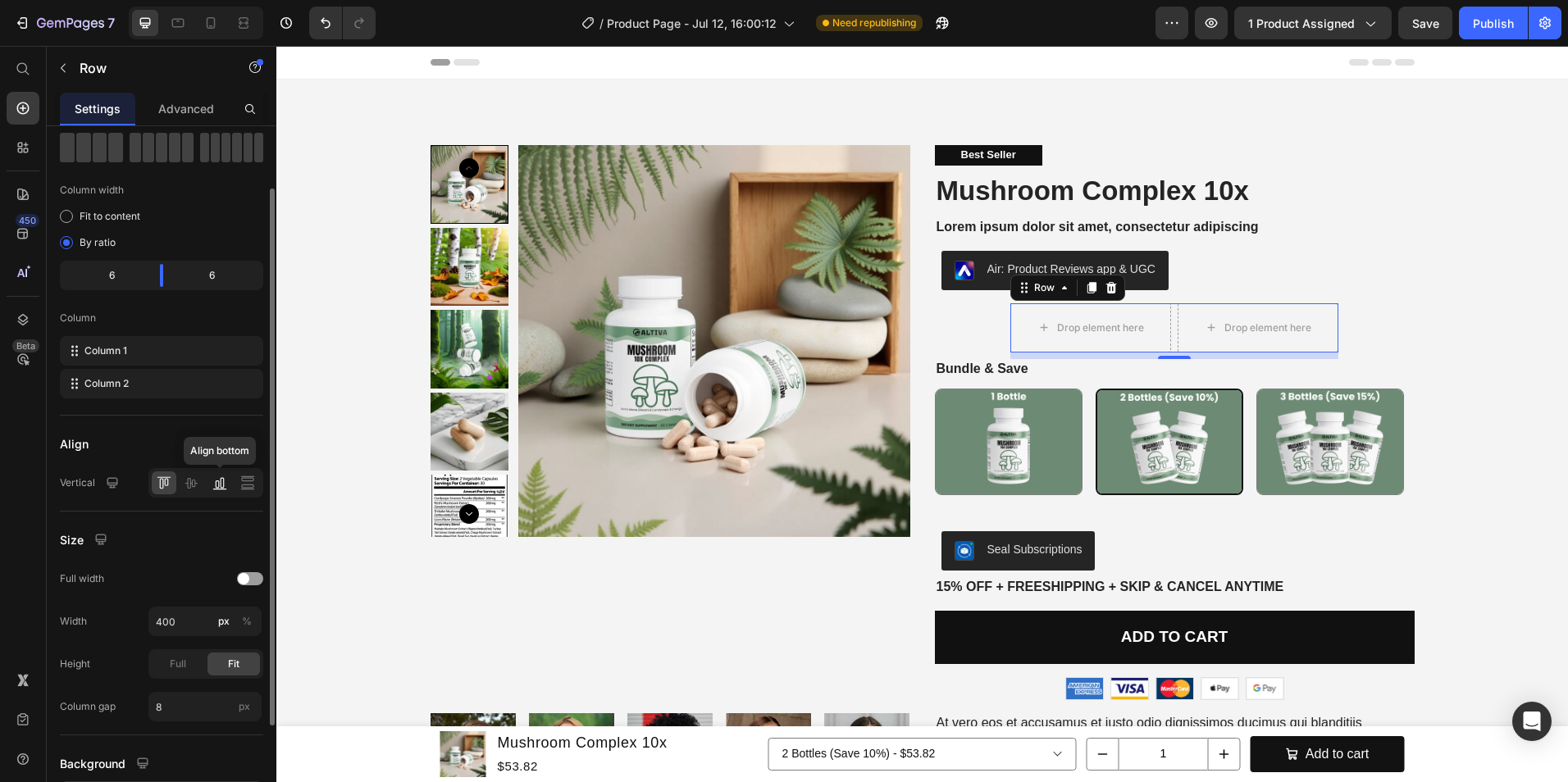 click 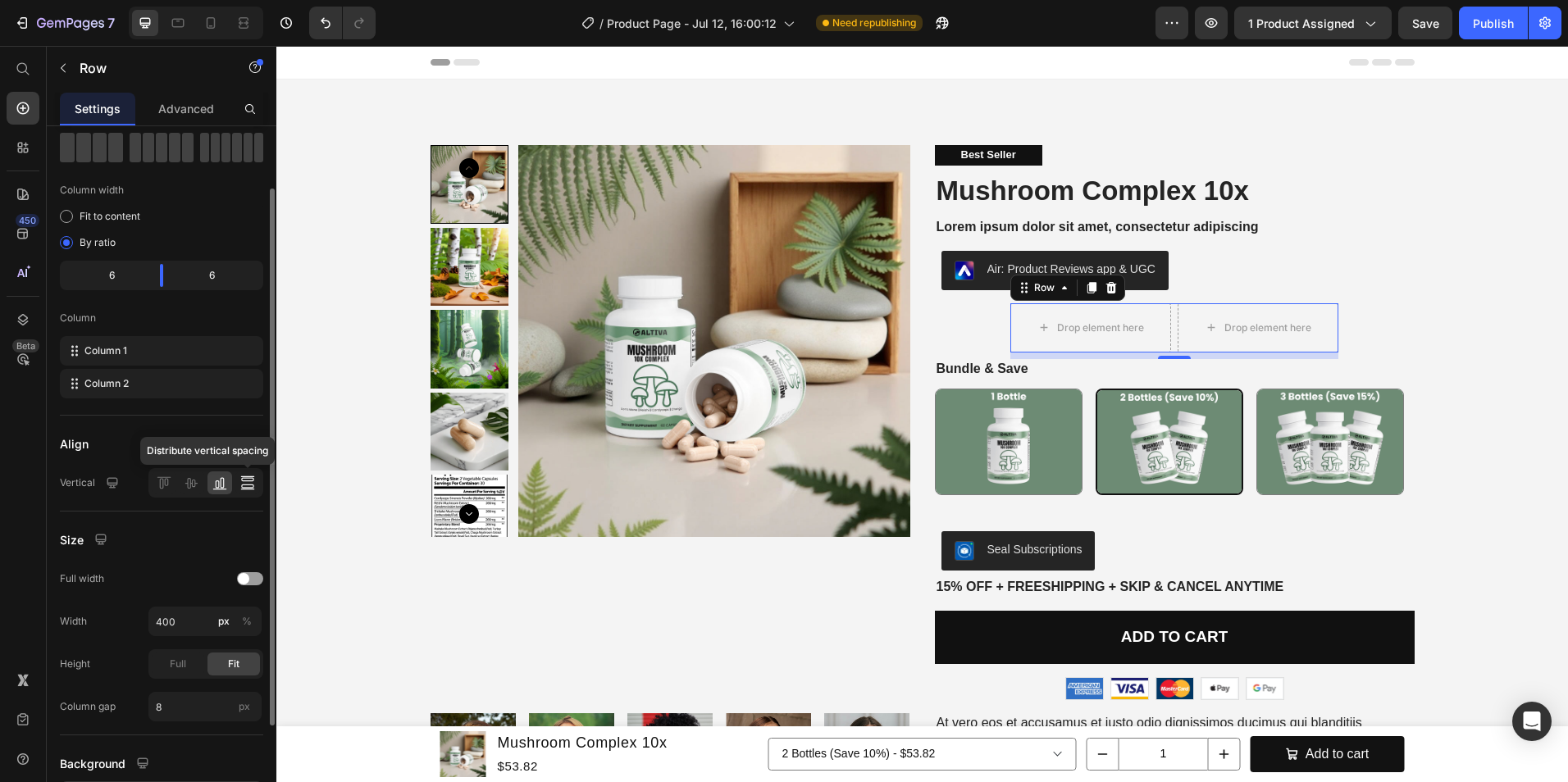 click 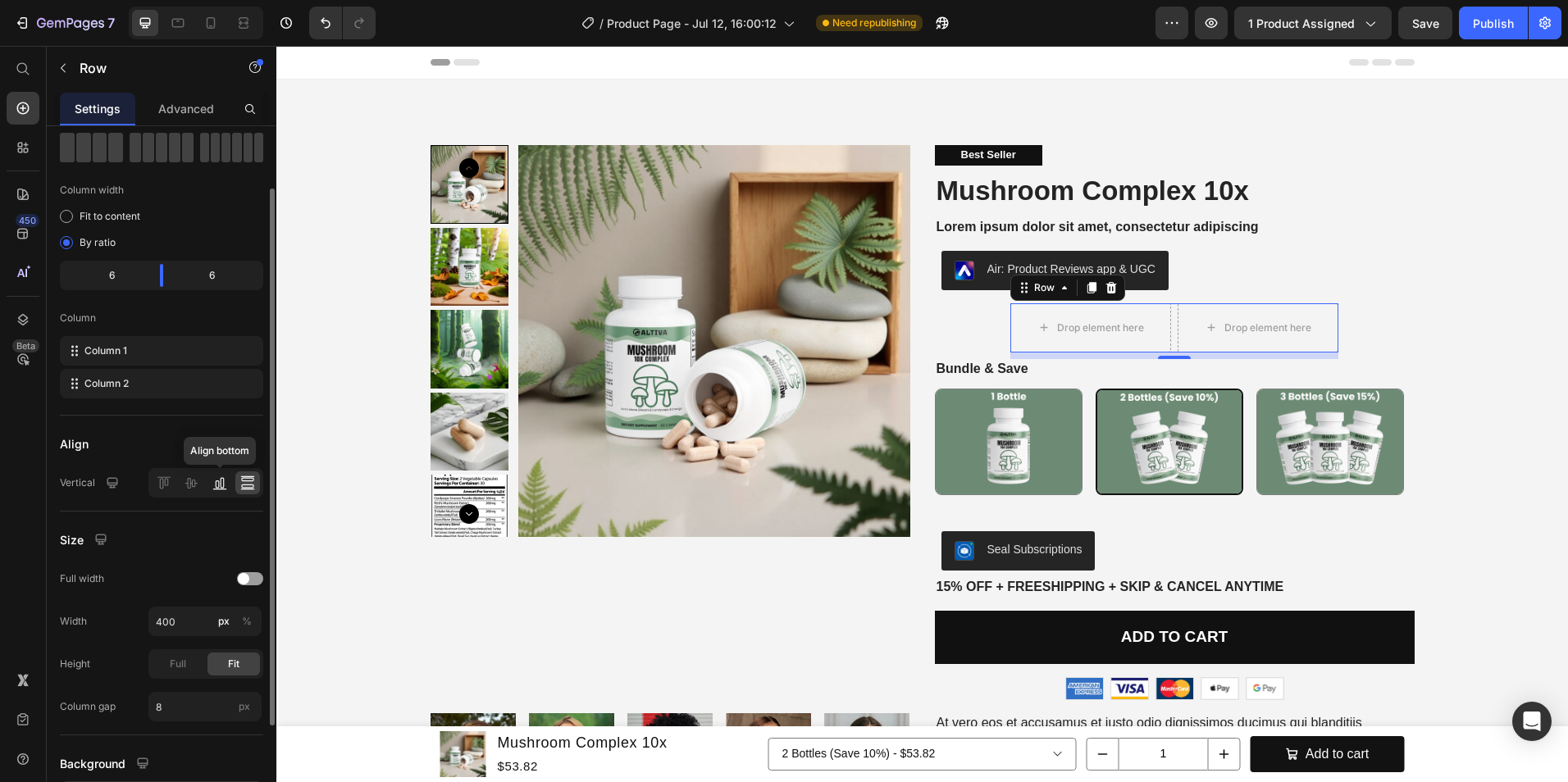 click 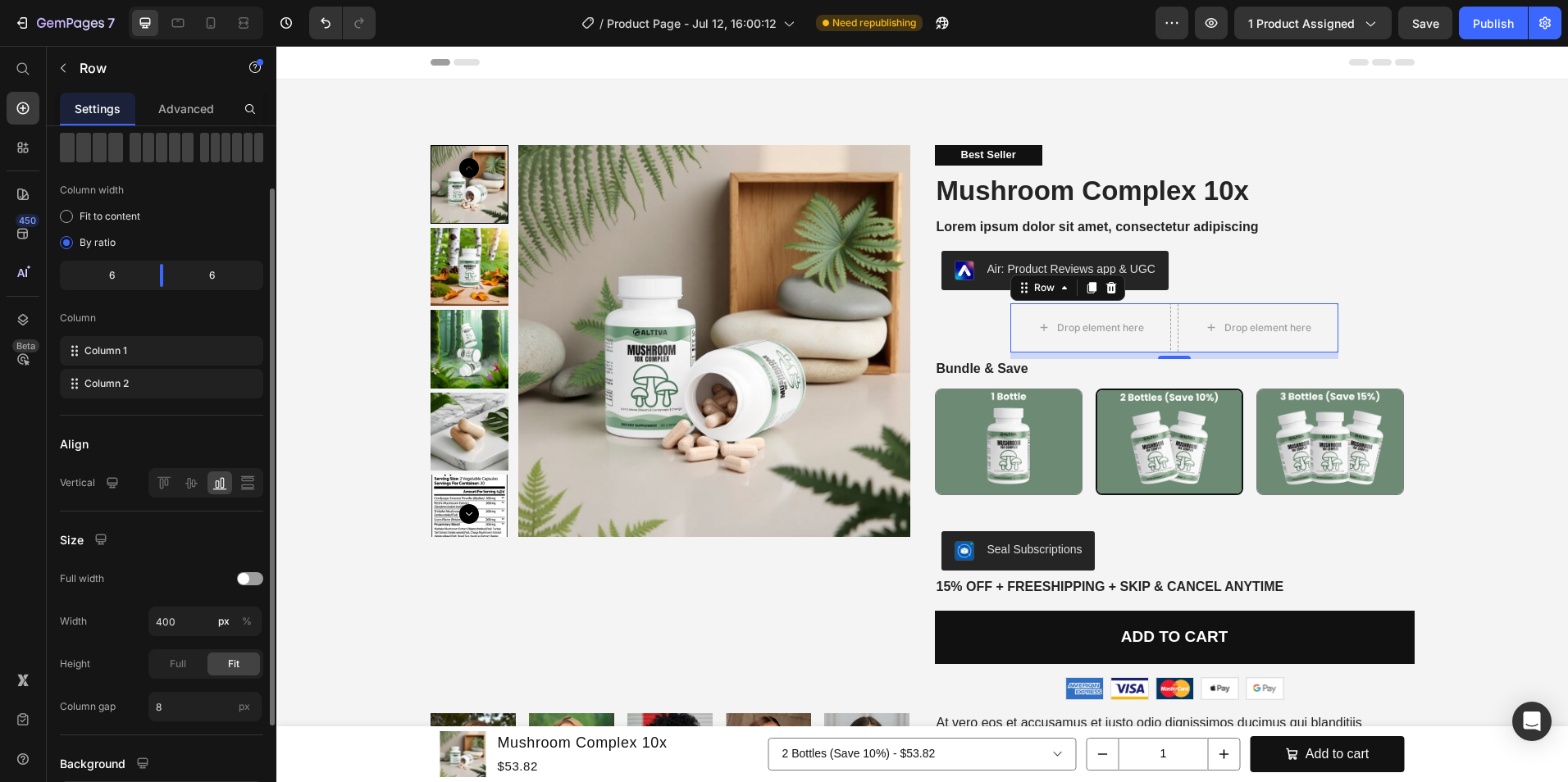scroll, scrollTop: 164, scrollLeft: 0, axis: vertical 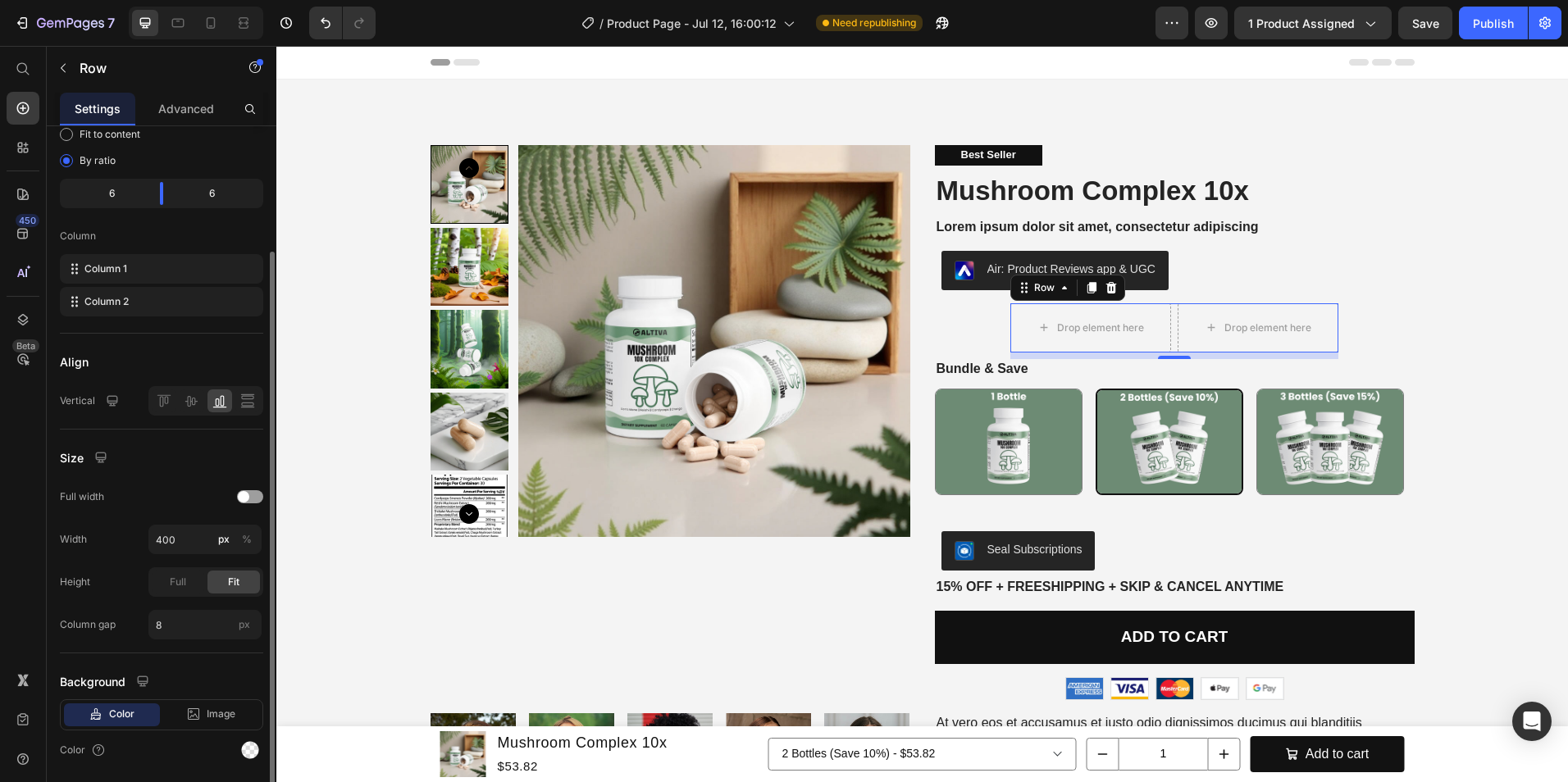 click on "Align Vertical" 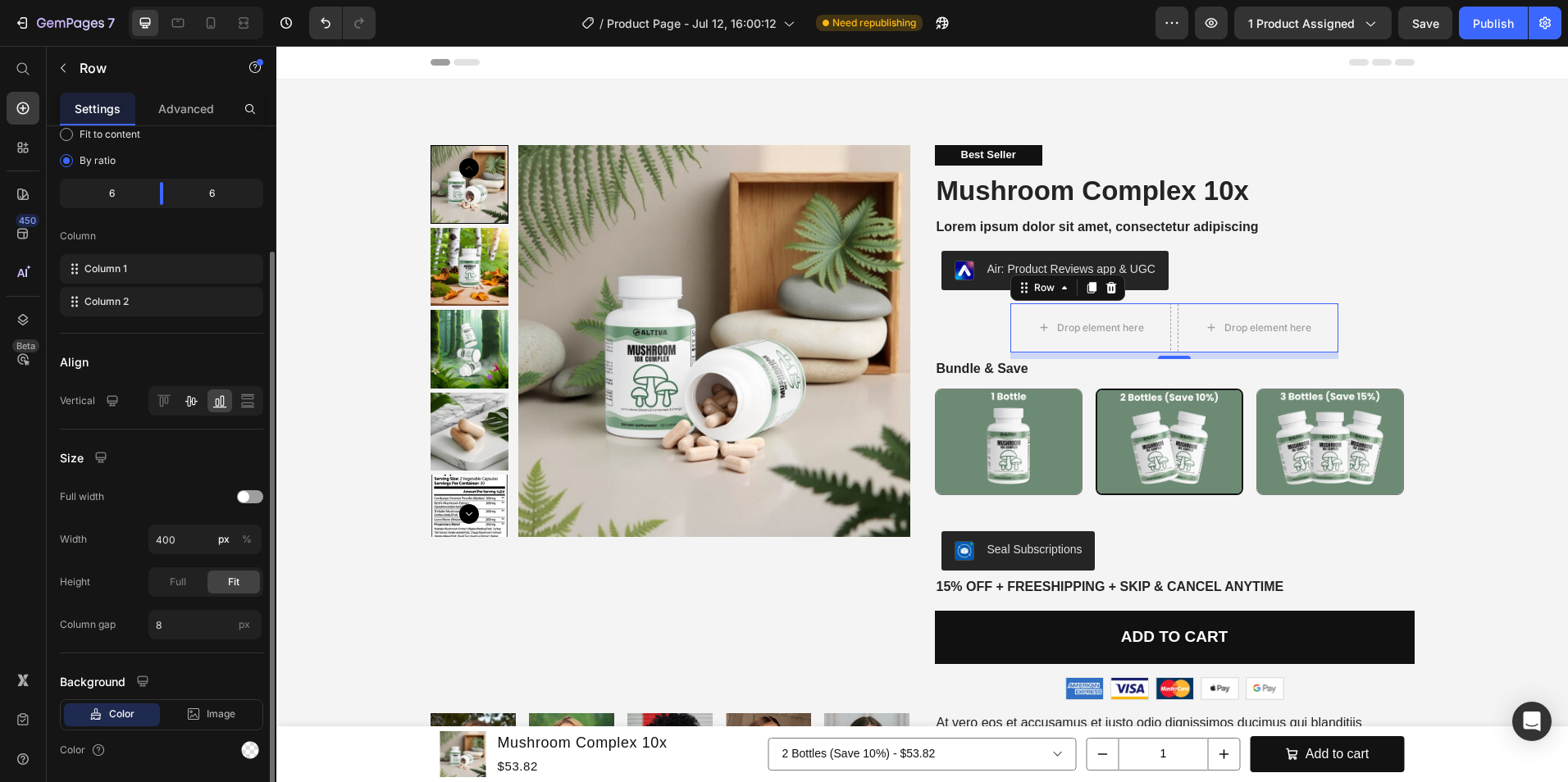 click 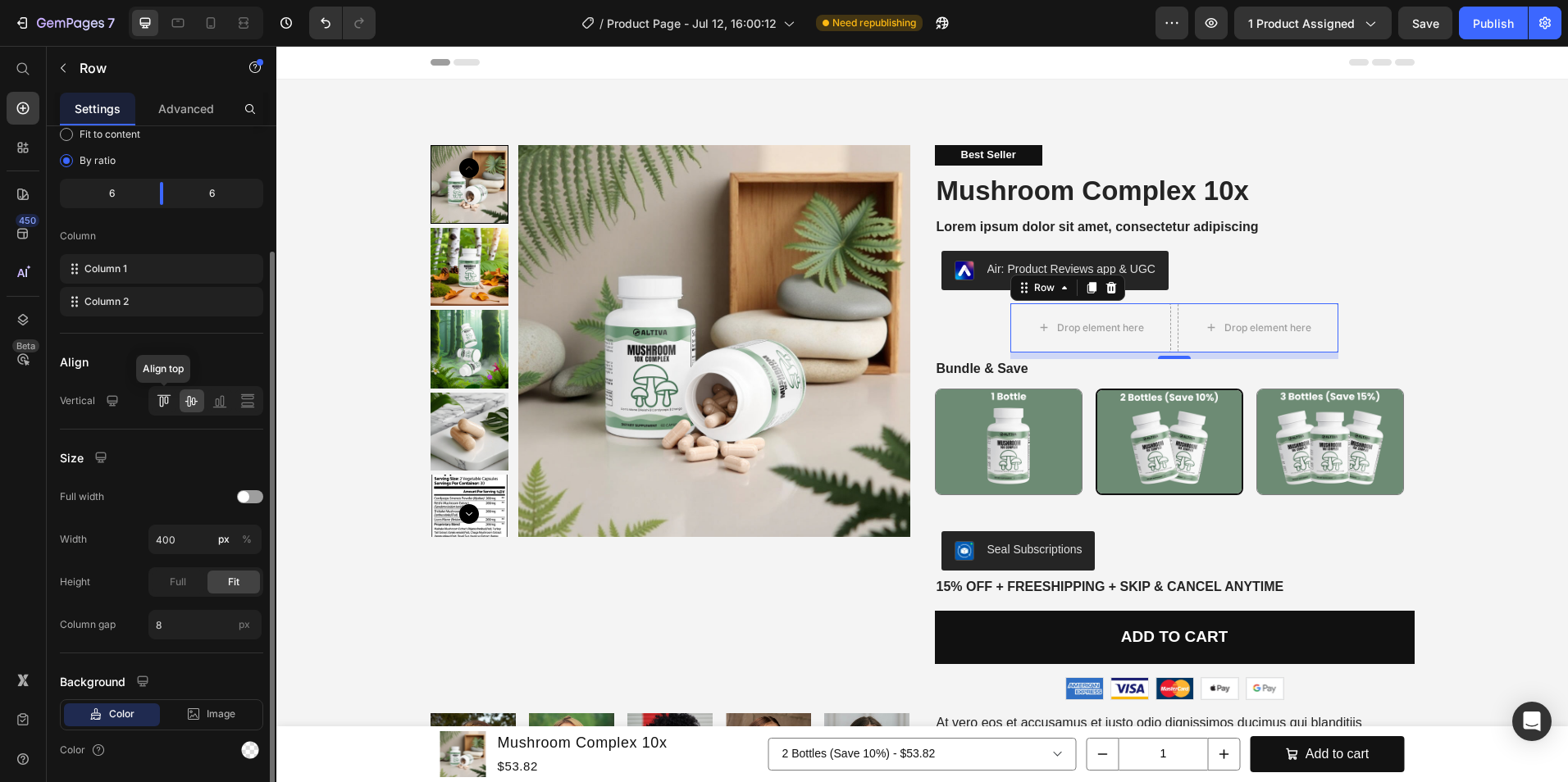 click 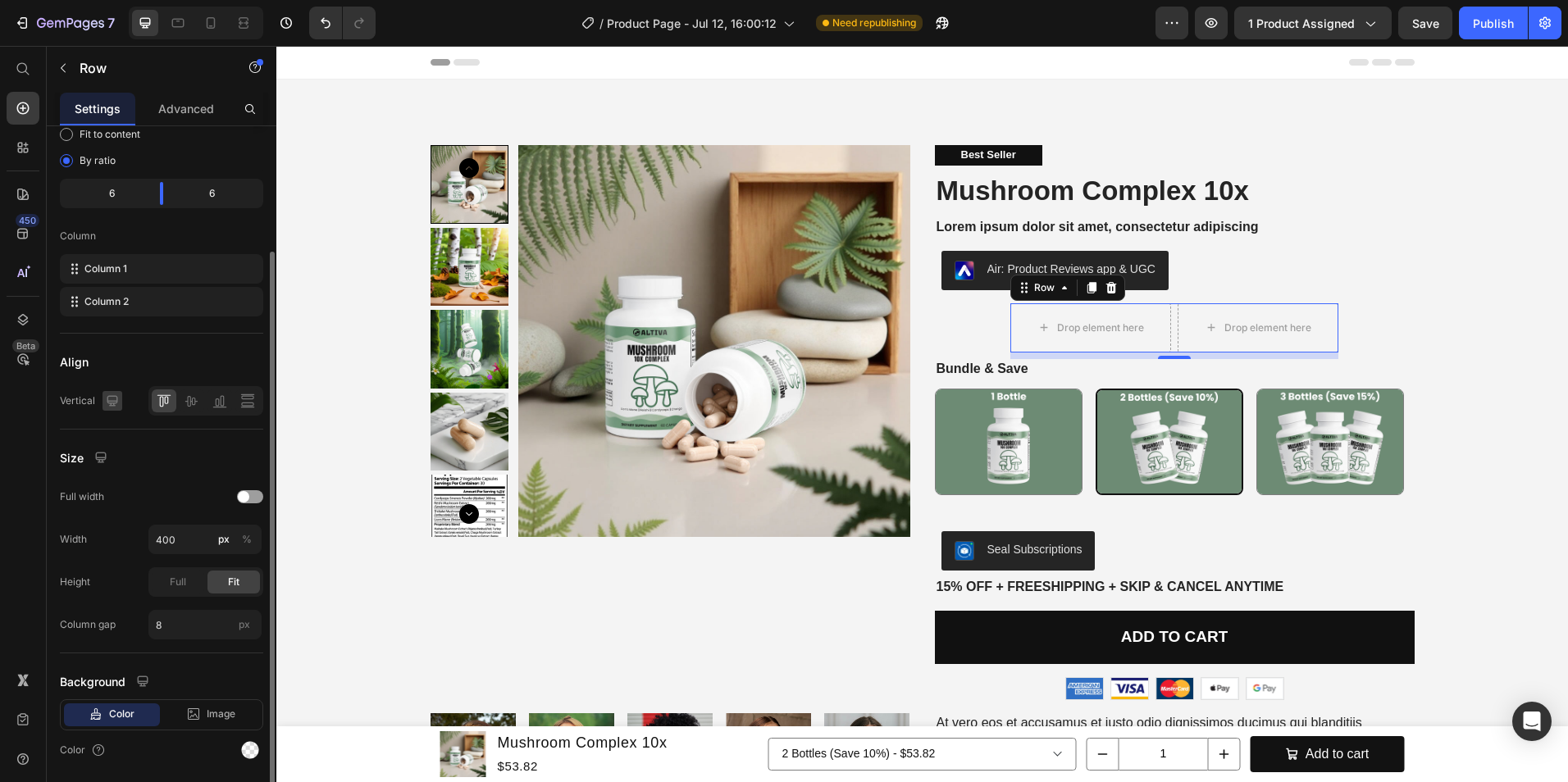 click 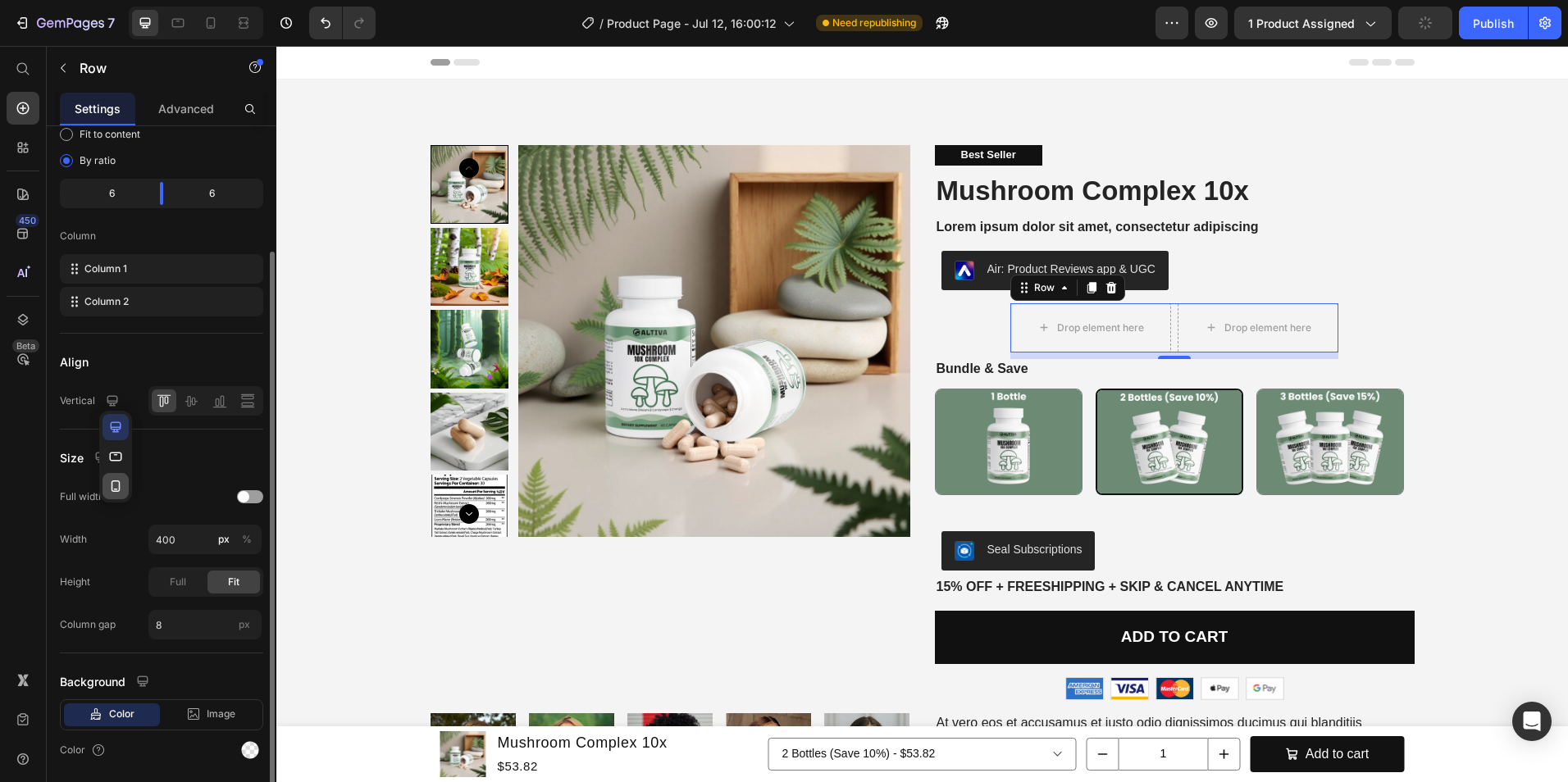 click 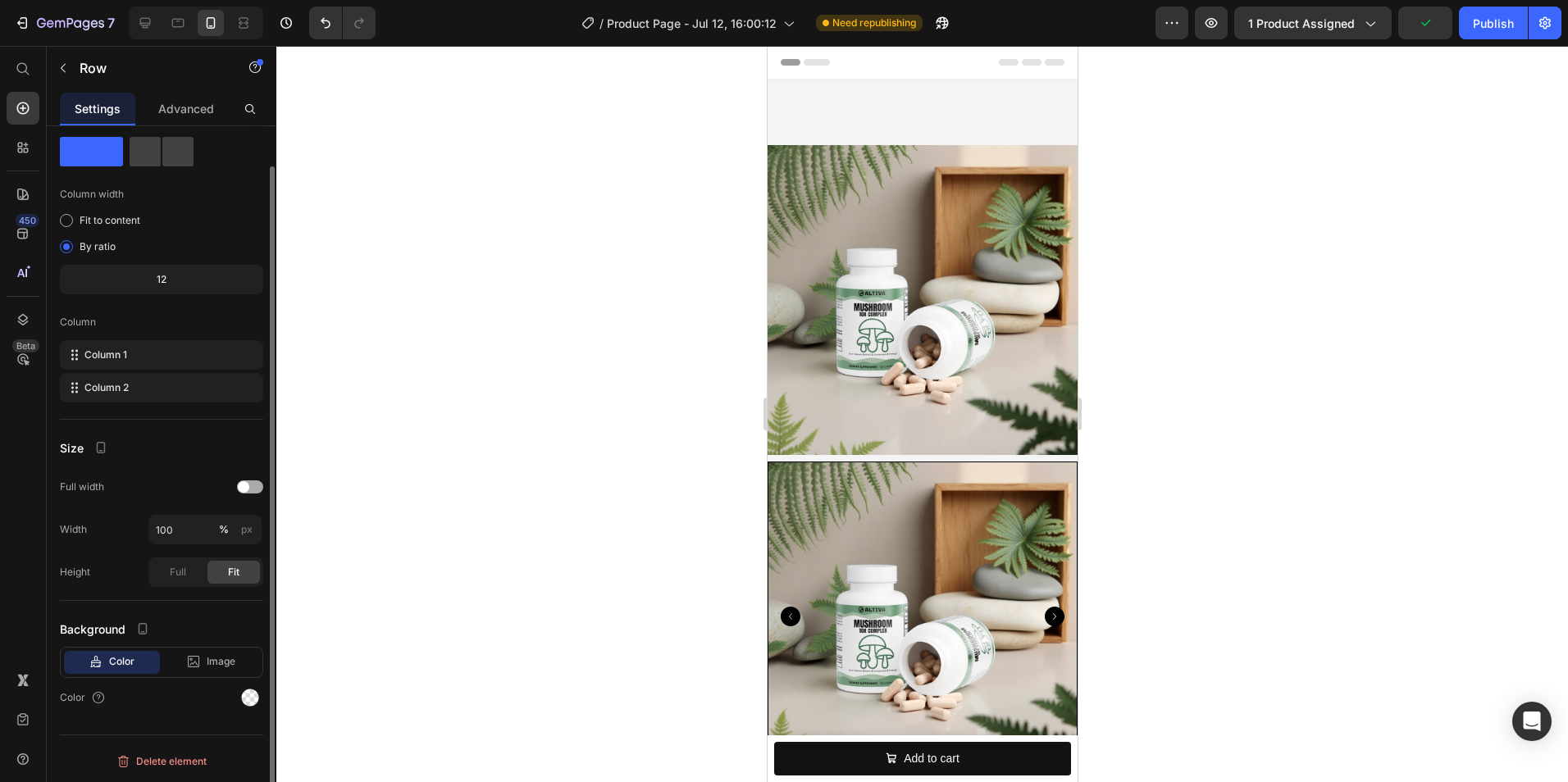 scroll, scrollTop: 42, scrollLeft: 0, axis: vertical 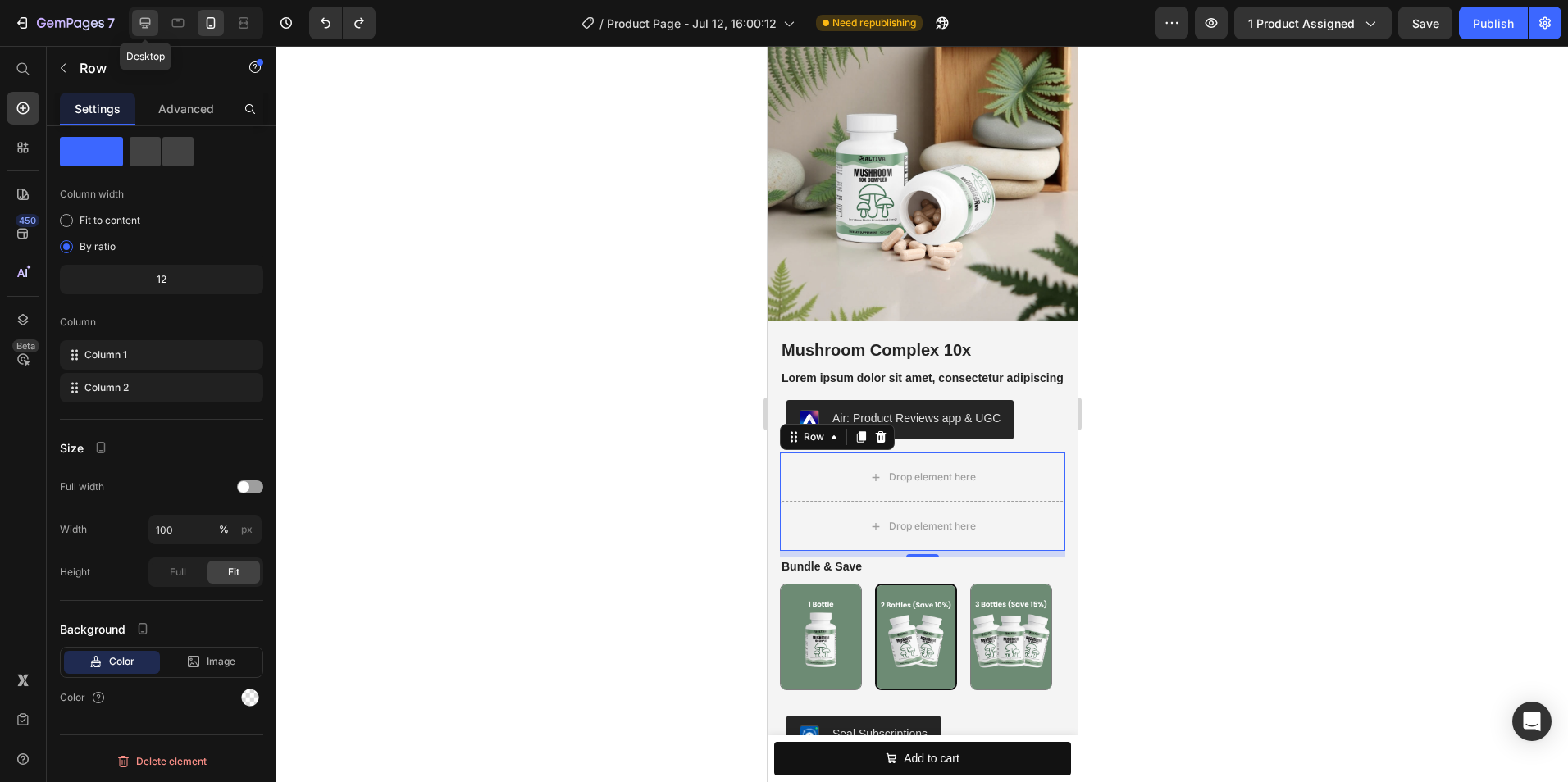 click 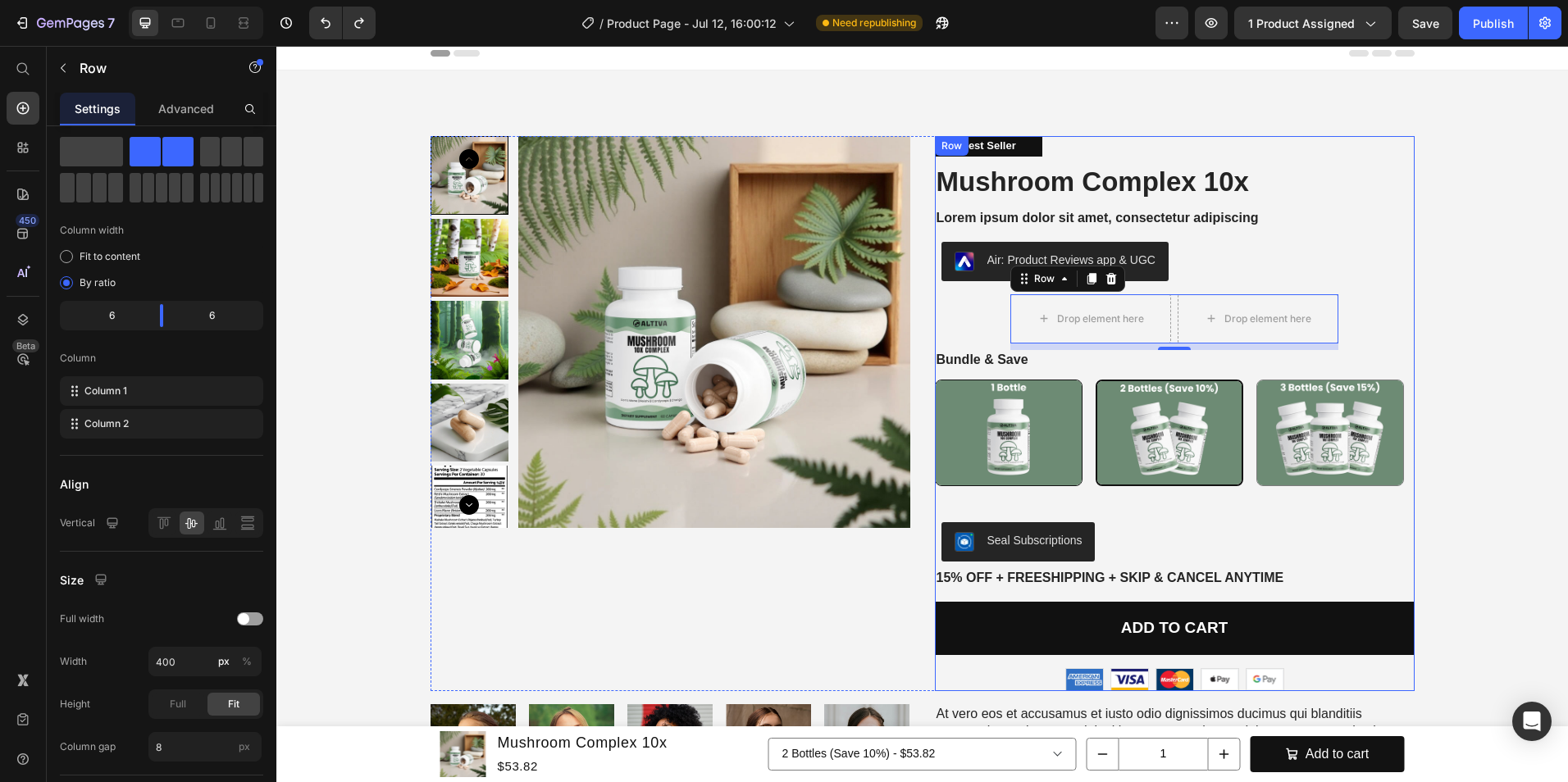 scroll, scrollTop: 0, scrollLeft: 0, axis: both 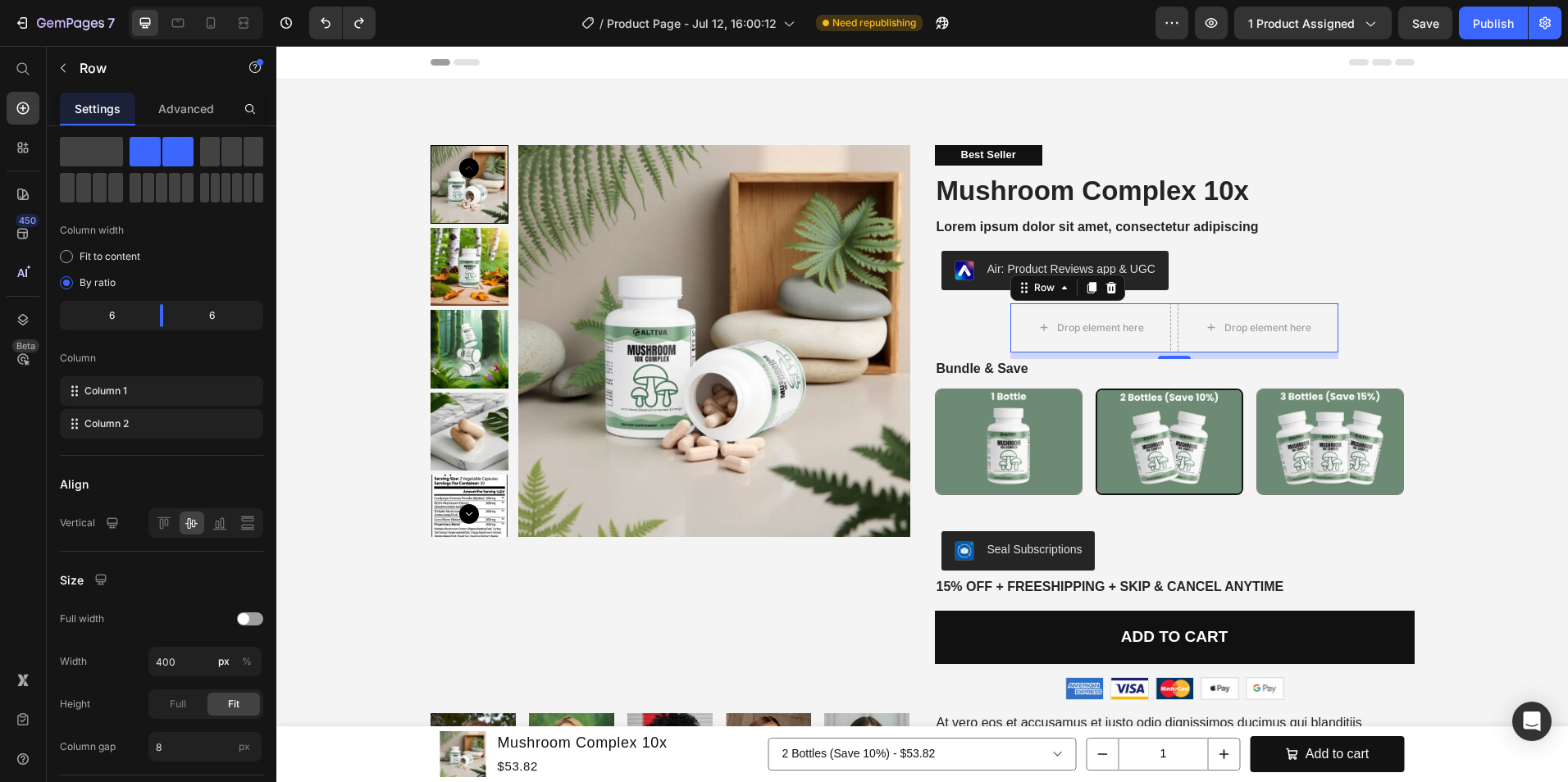 click on "8" at bounding box center [1174, 356] 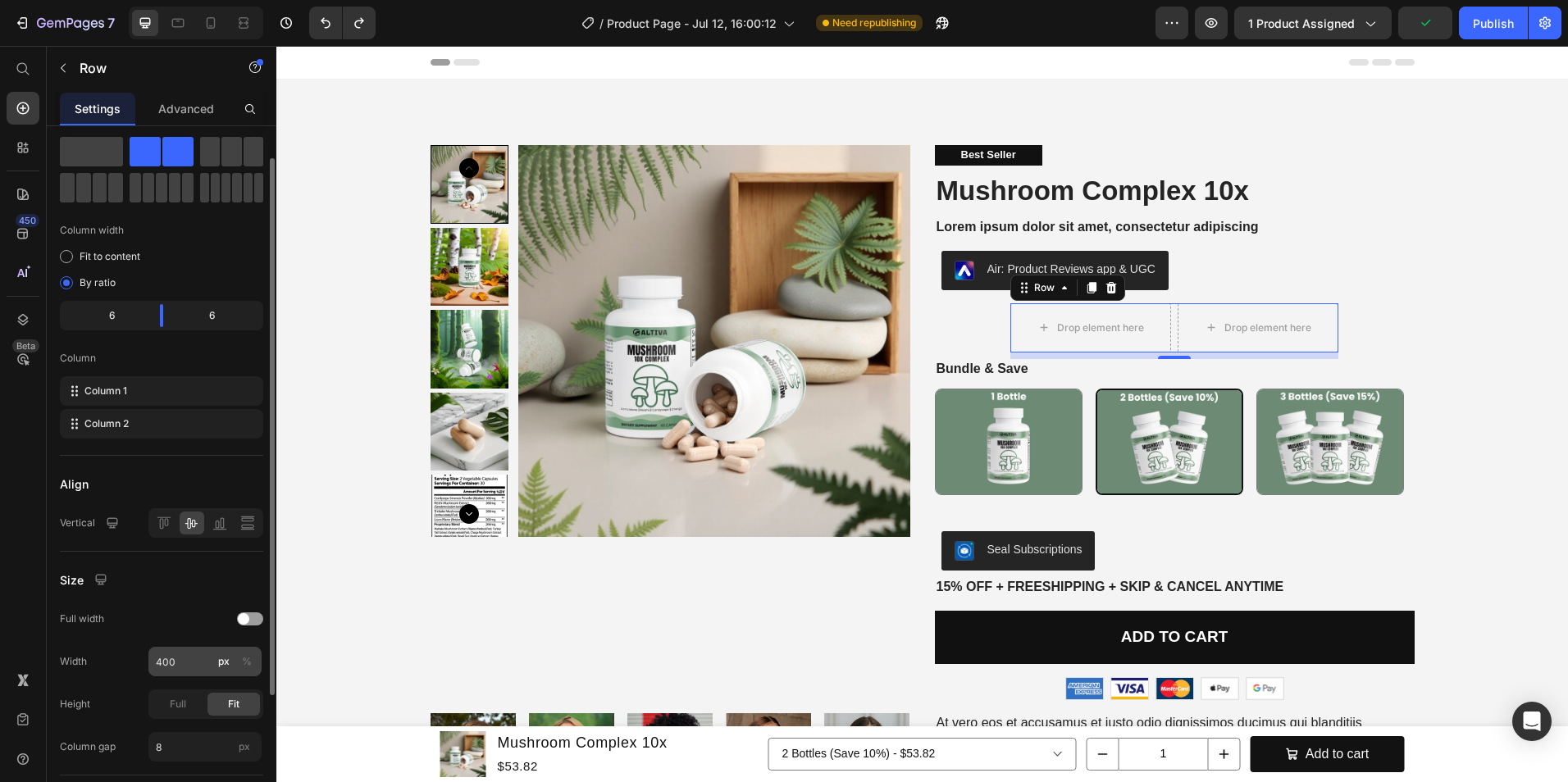 scroll, scrollTop: 216, scrollLeft: 0, axis: vertical 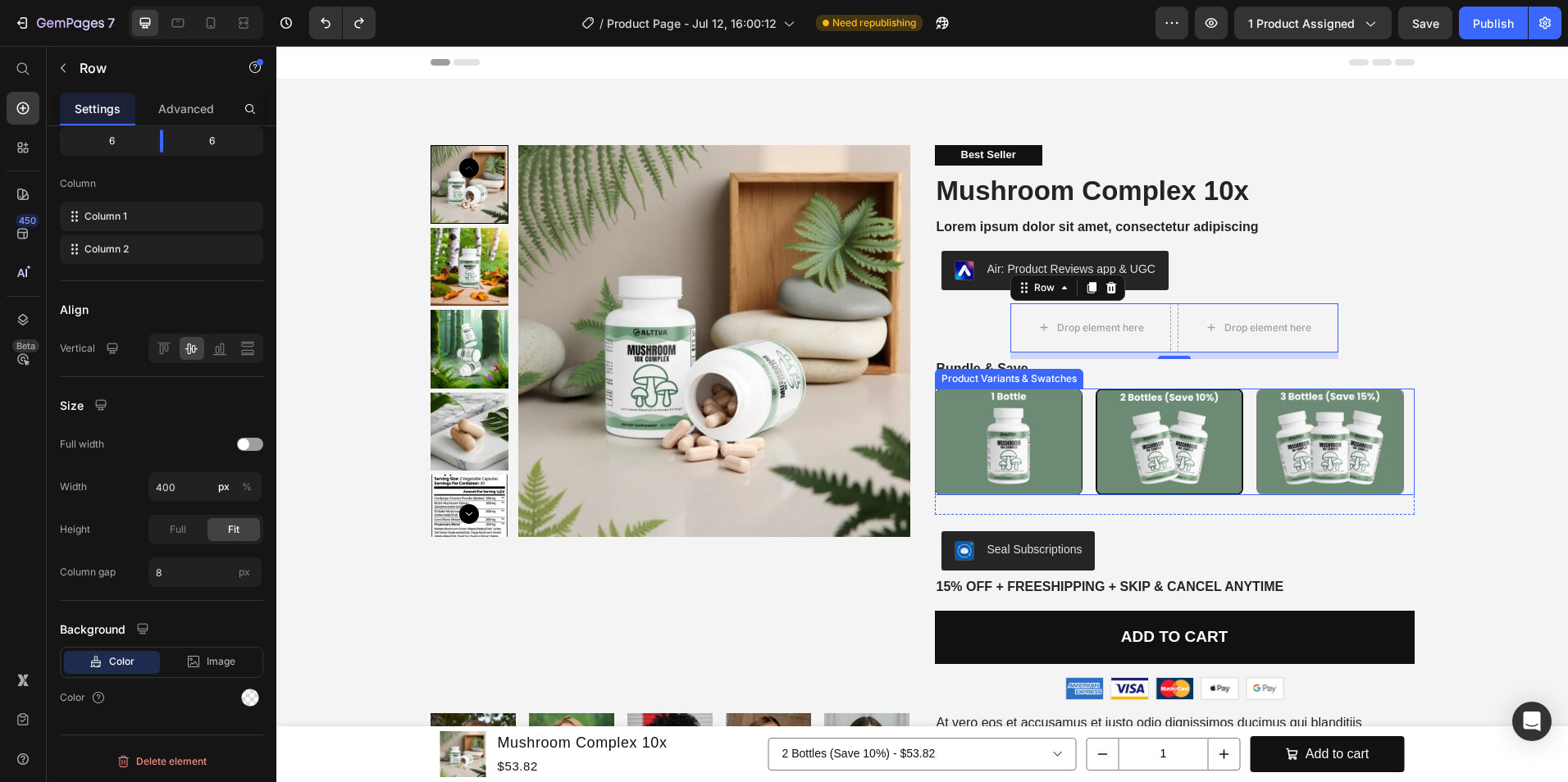 click at bounding box center (1009, 442) 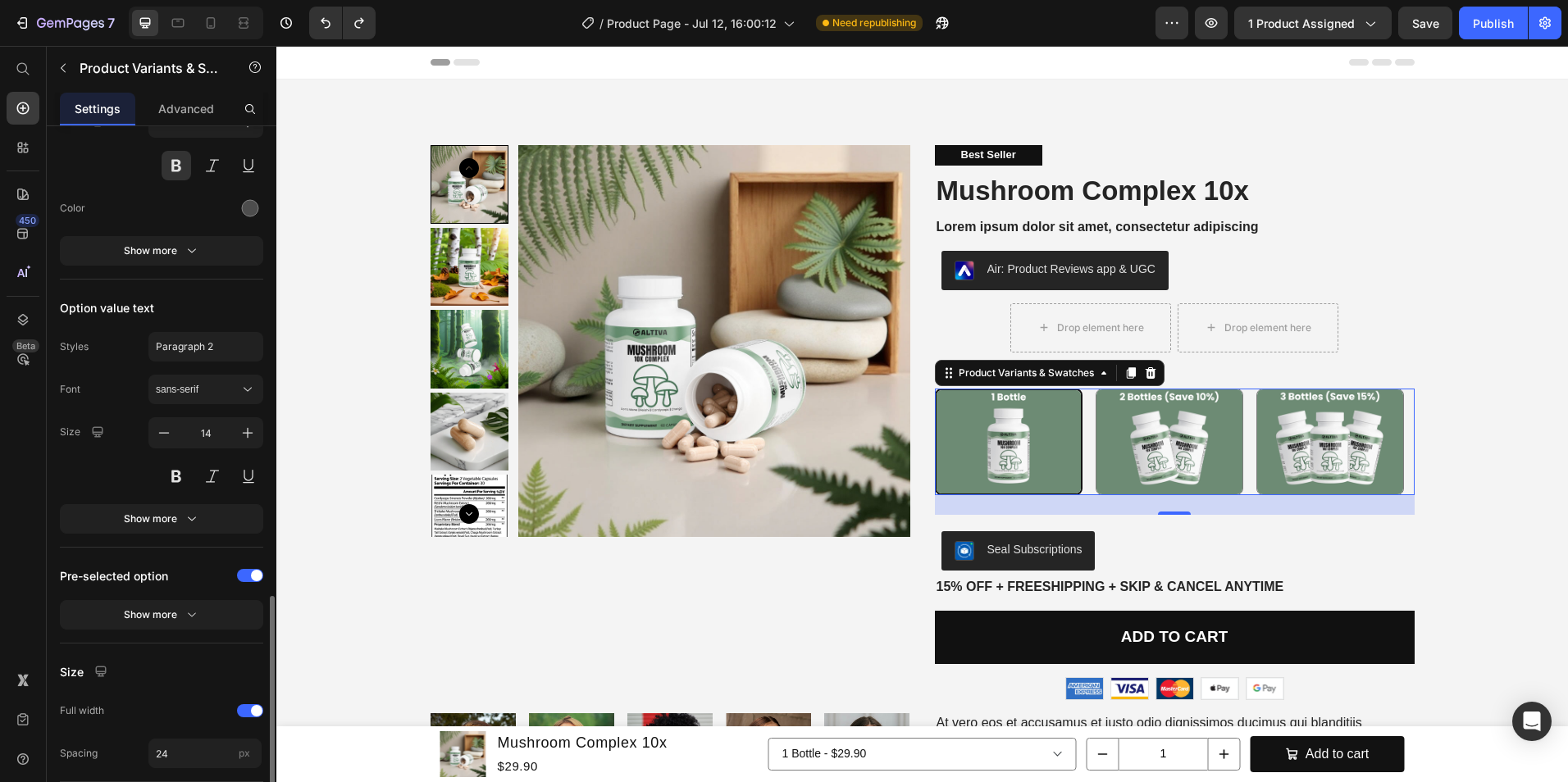 scroll, scrollTop: 934, scrollLeft: 0, axis: vertical 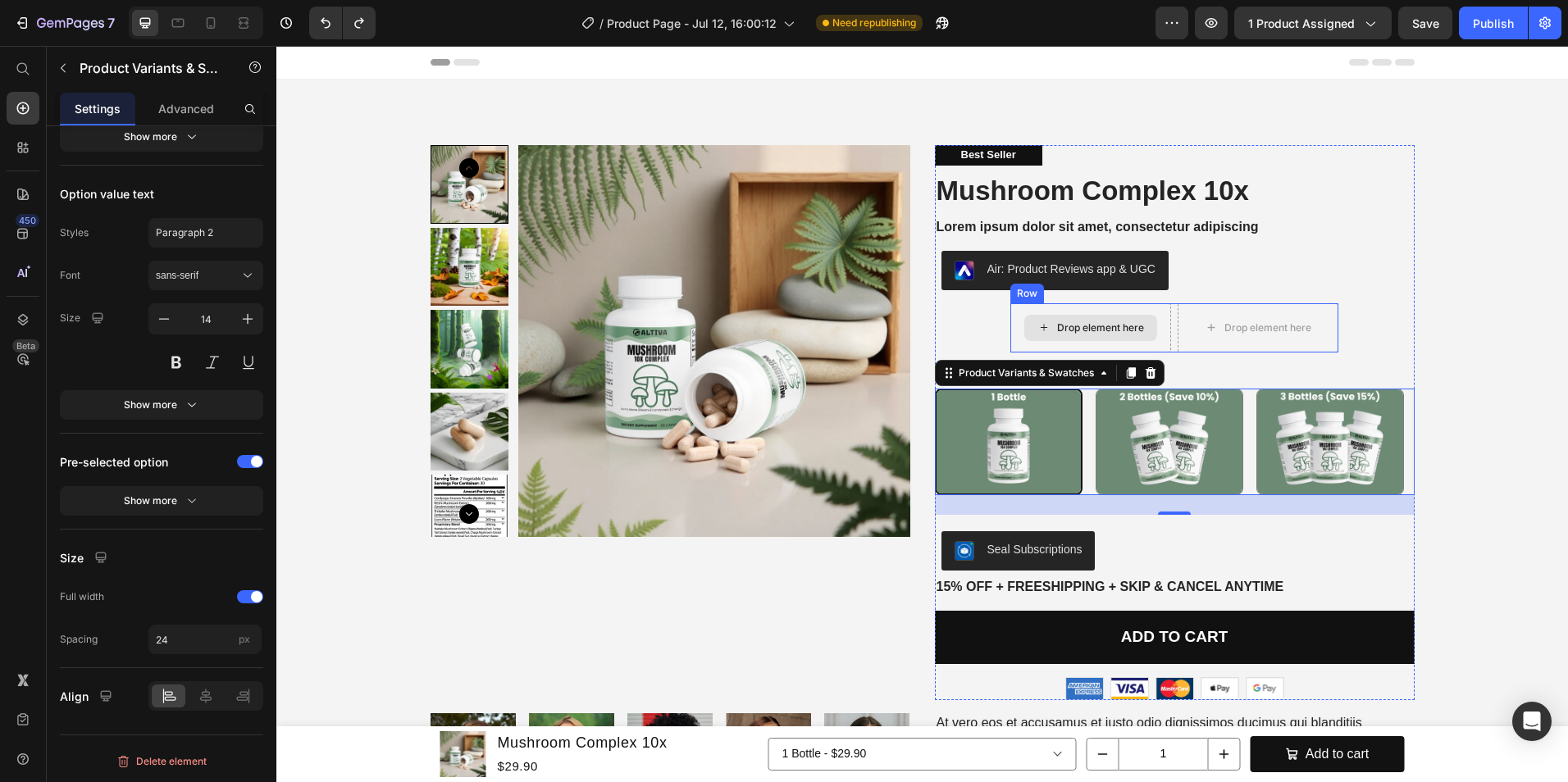 click on "Drop element here" at bounding box center [1091, 328] 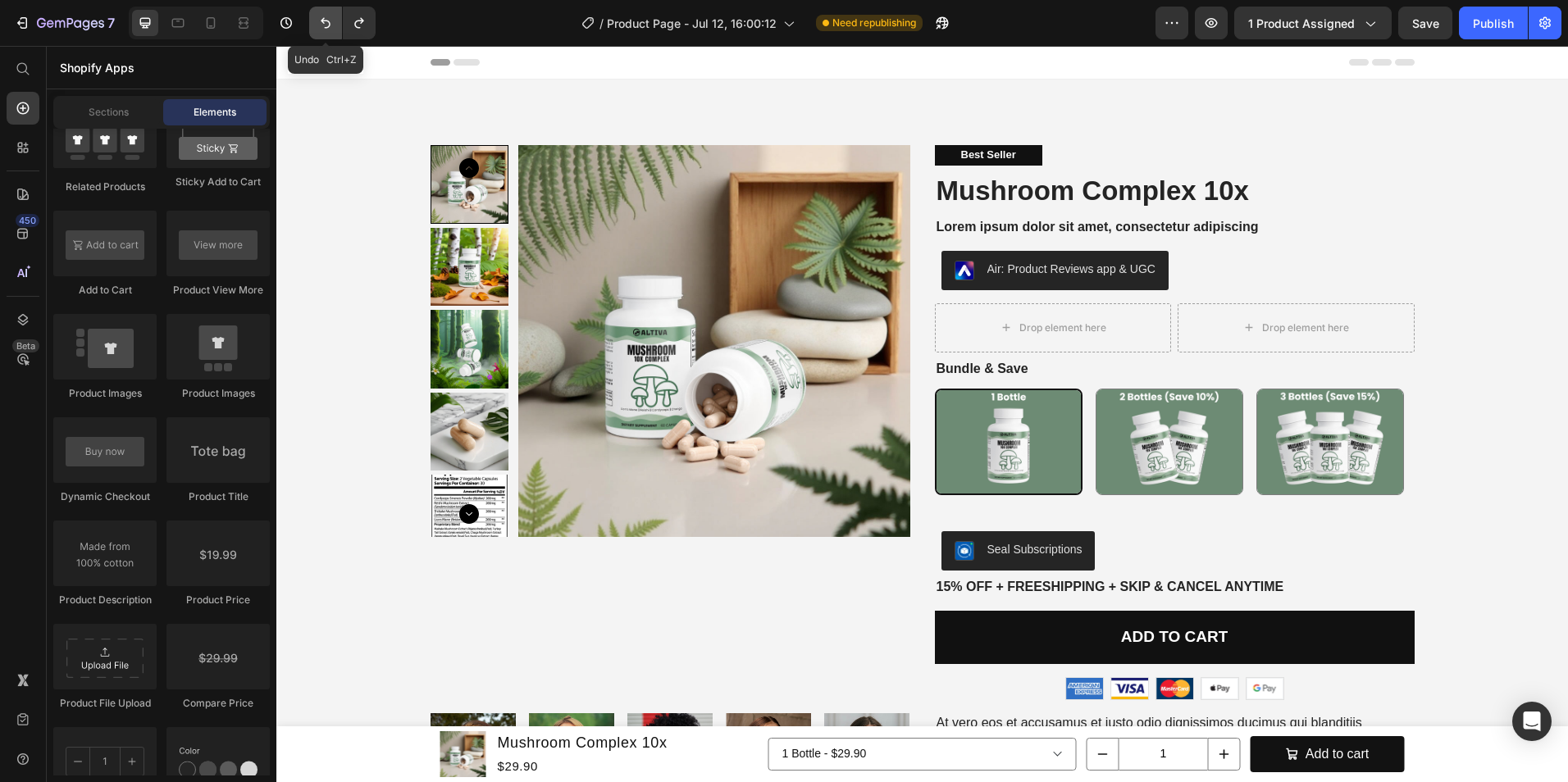 click 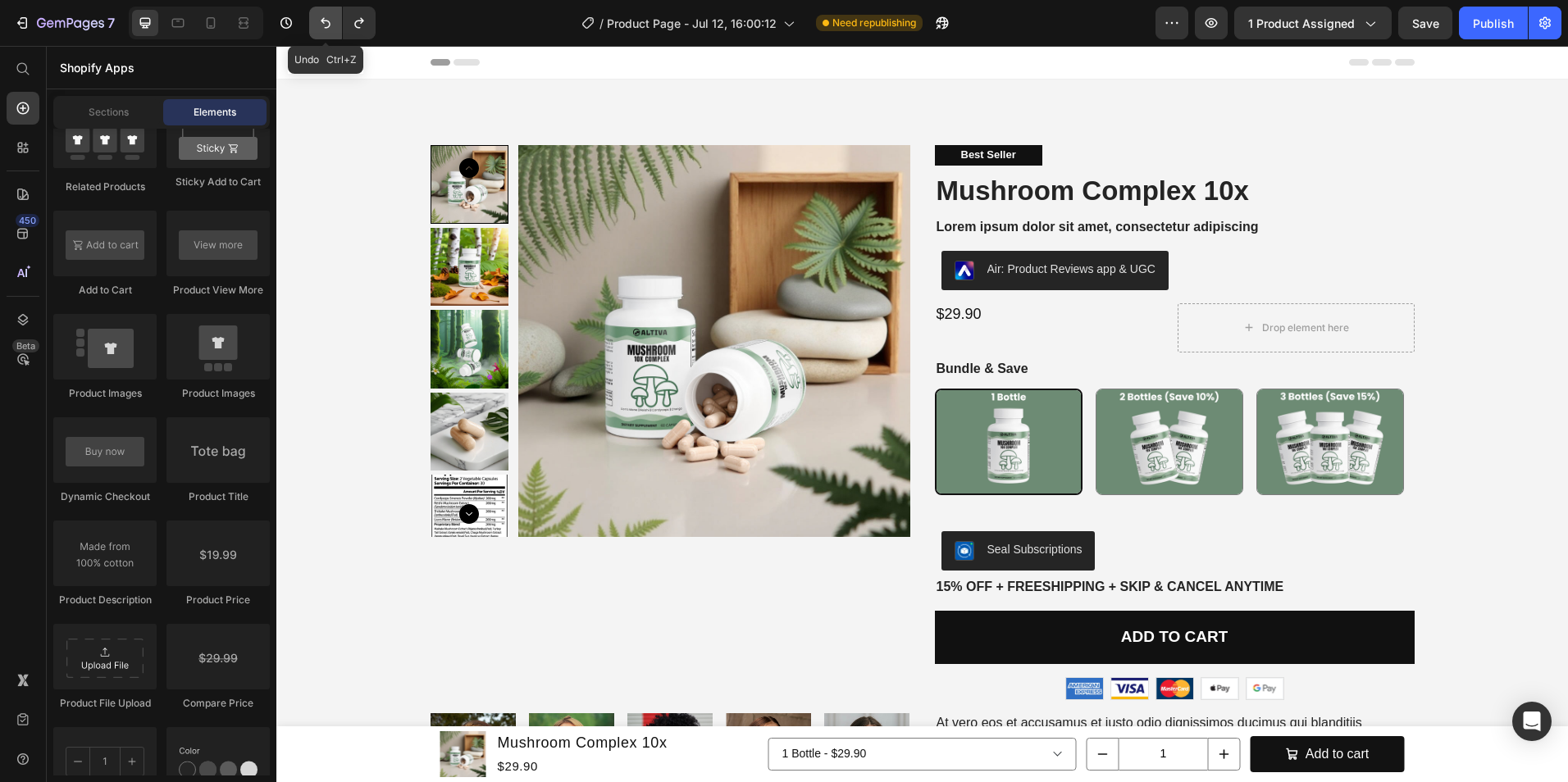 click 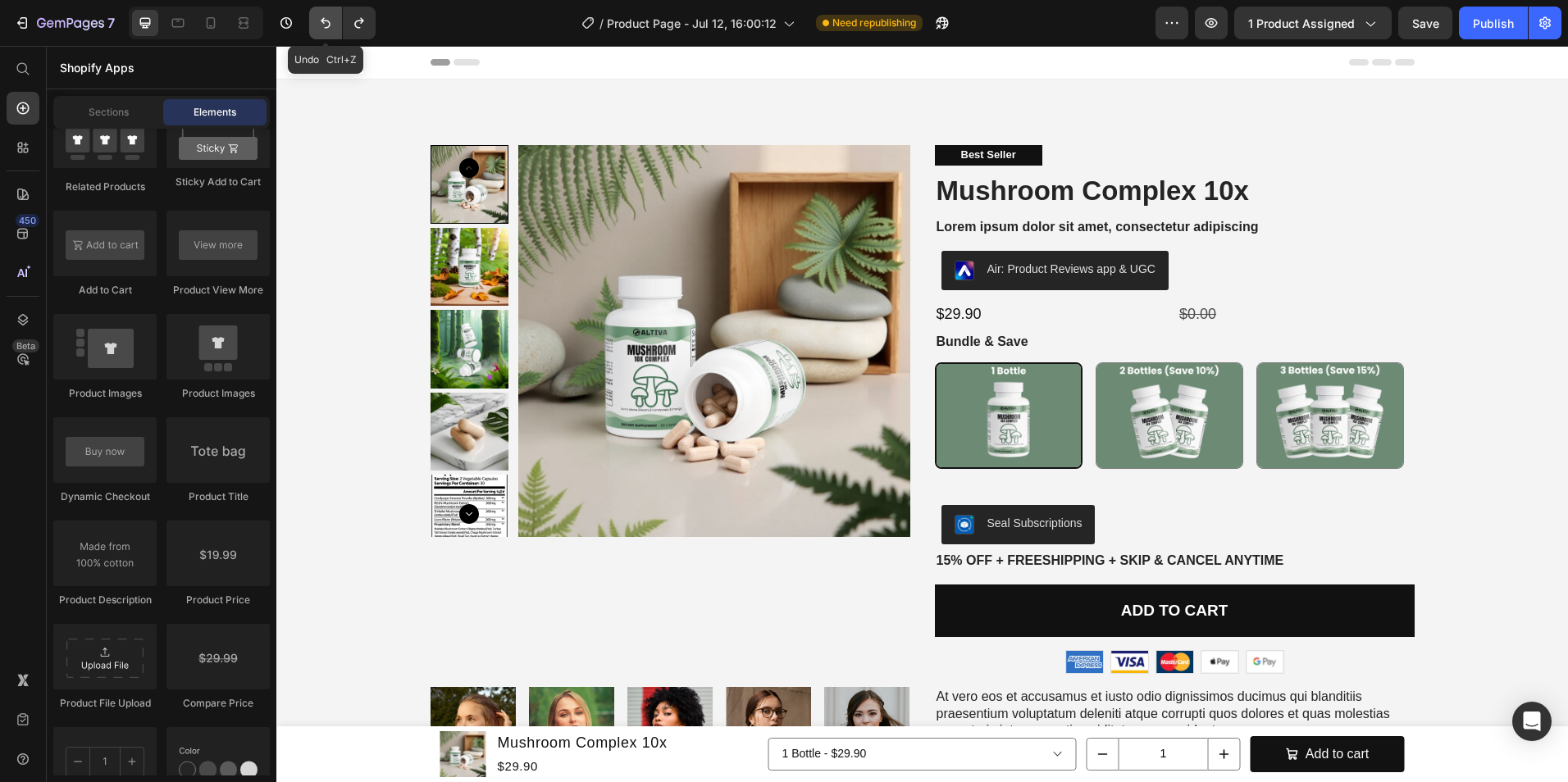 click 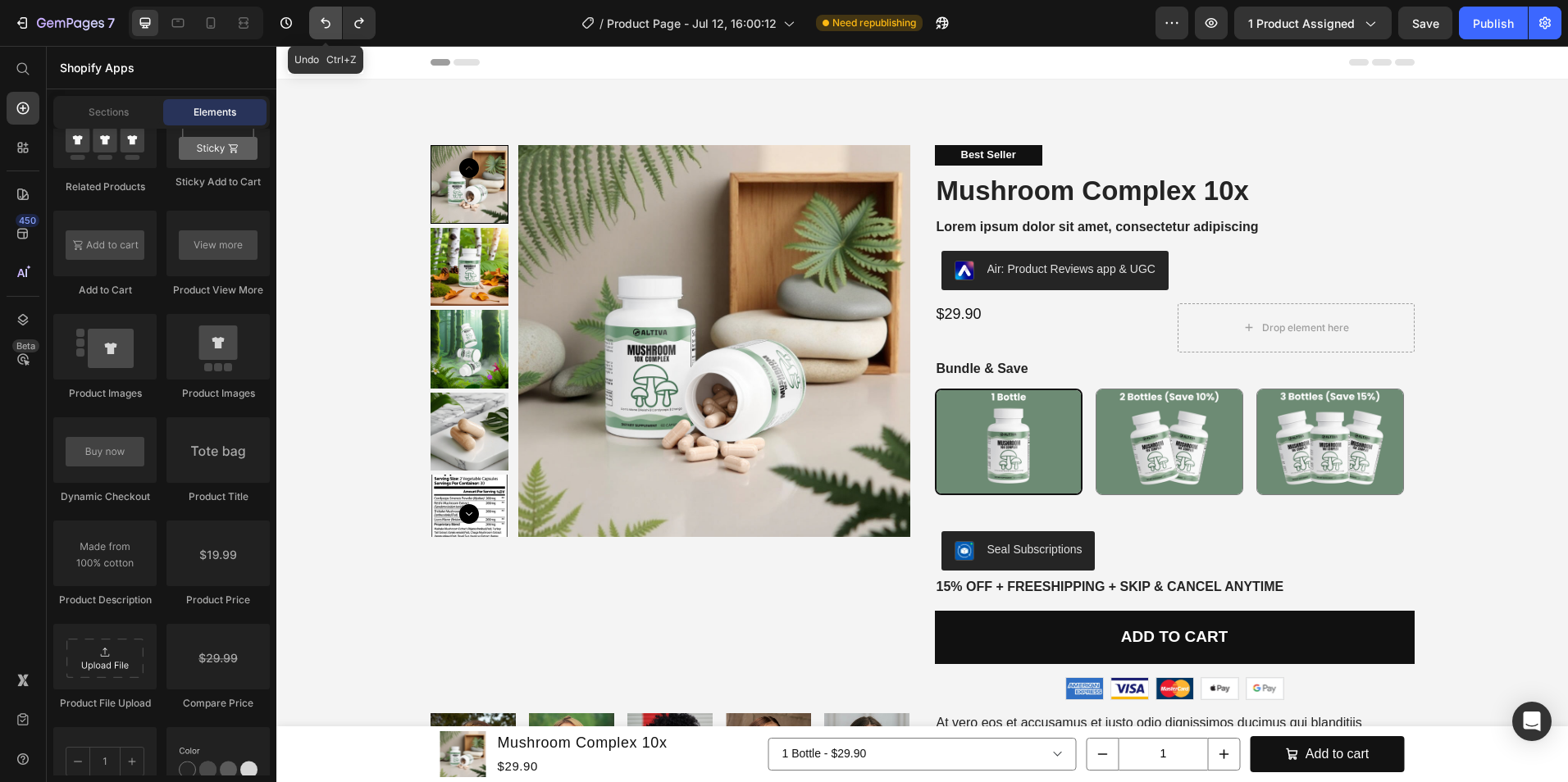 click 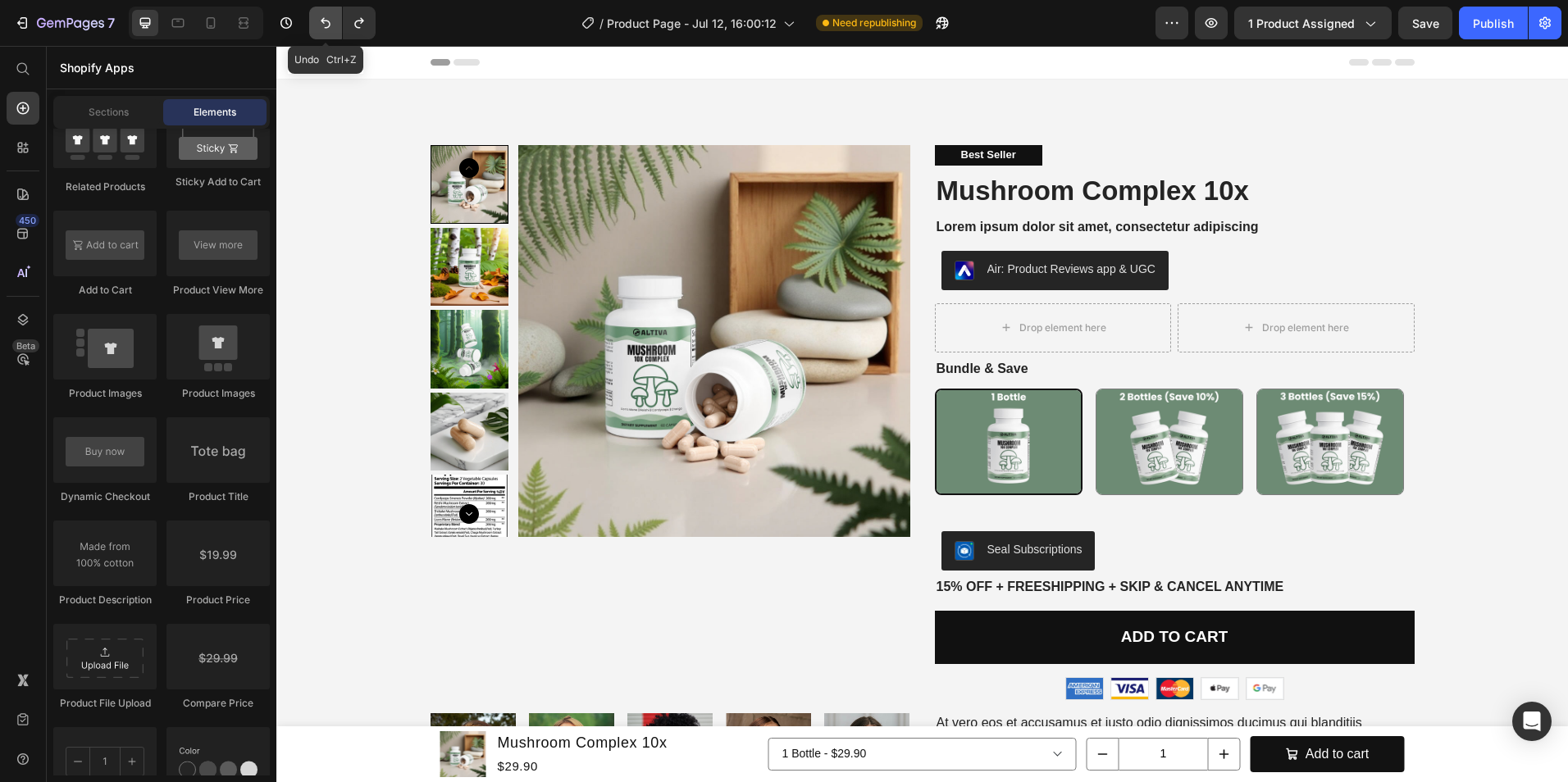 click 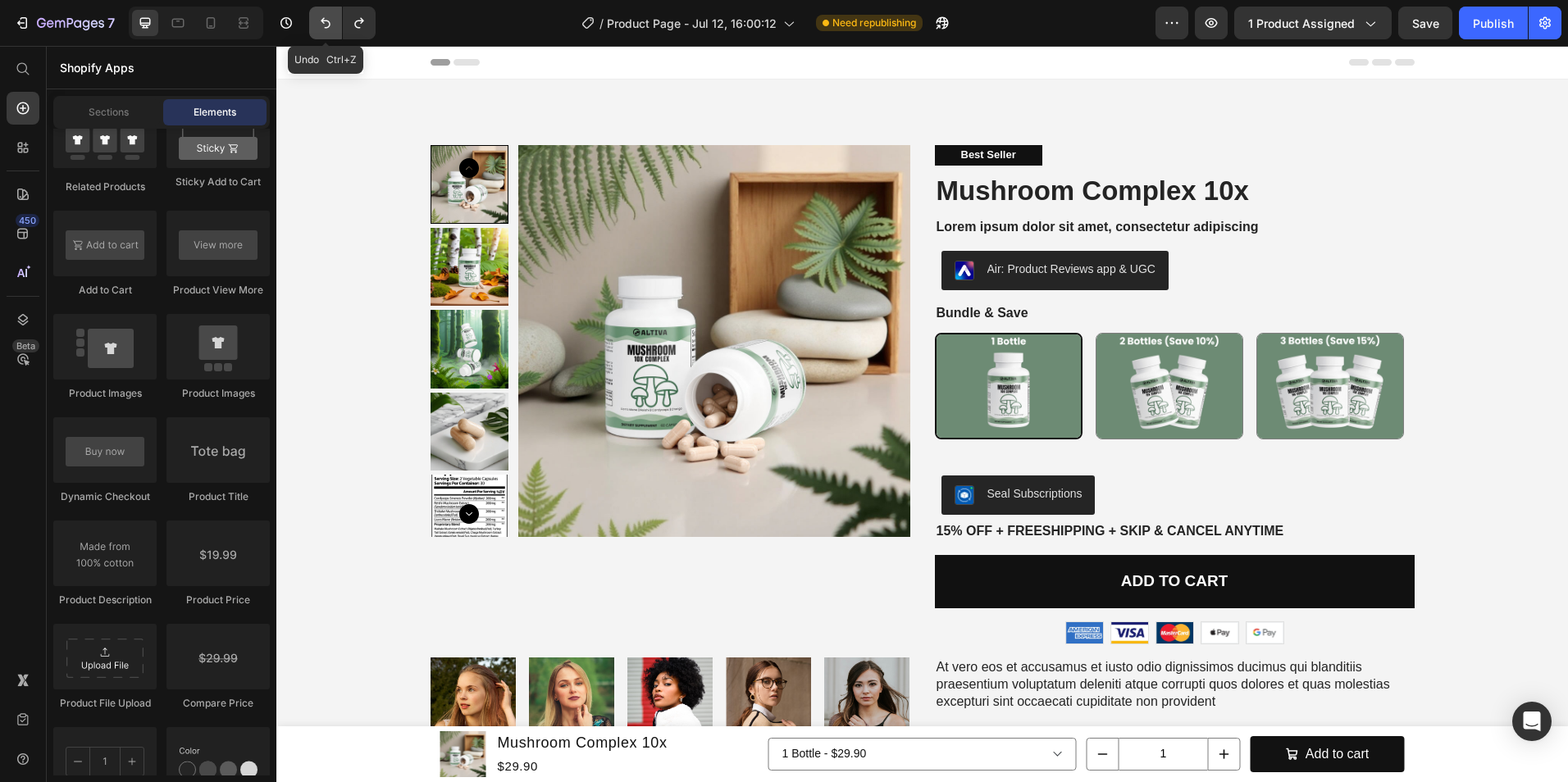 click 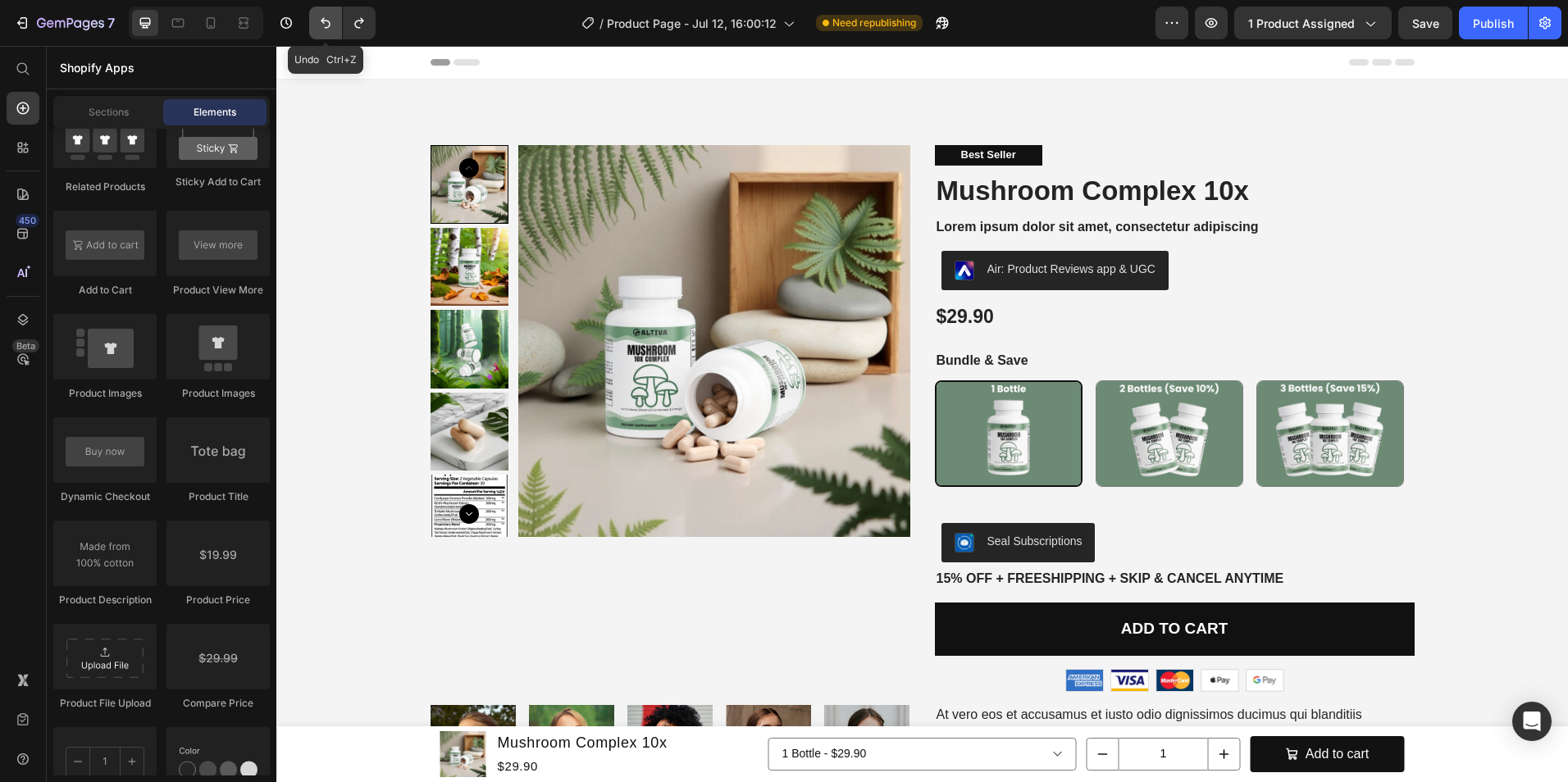 click 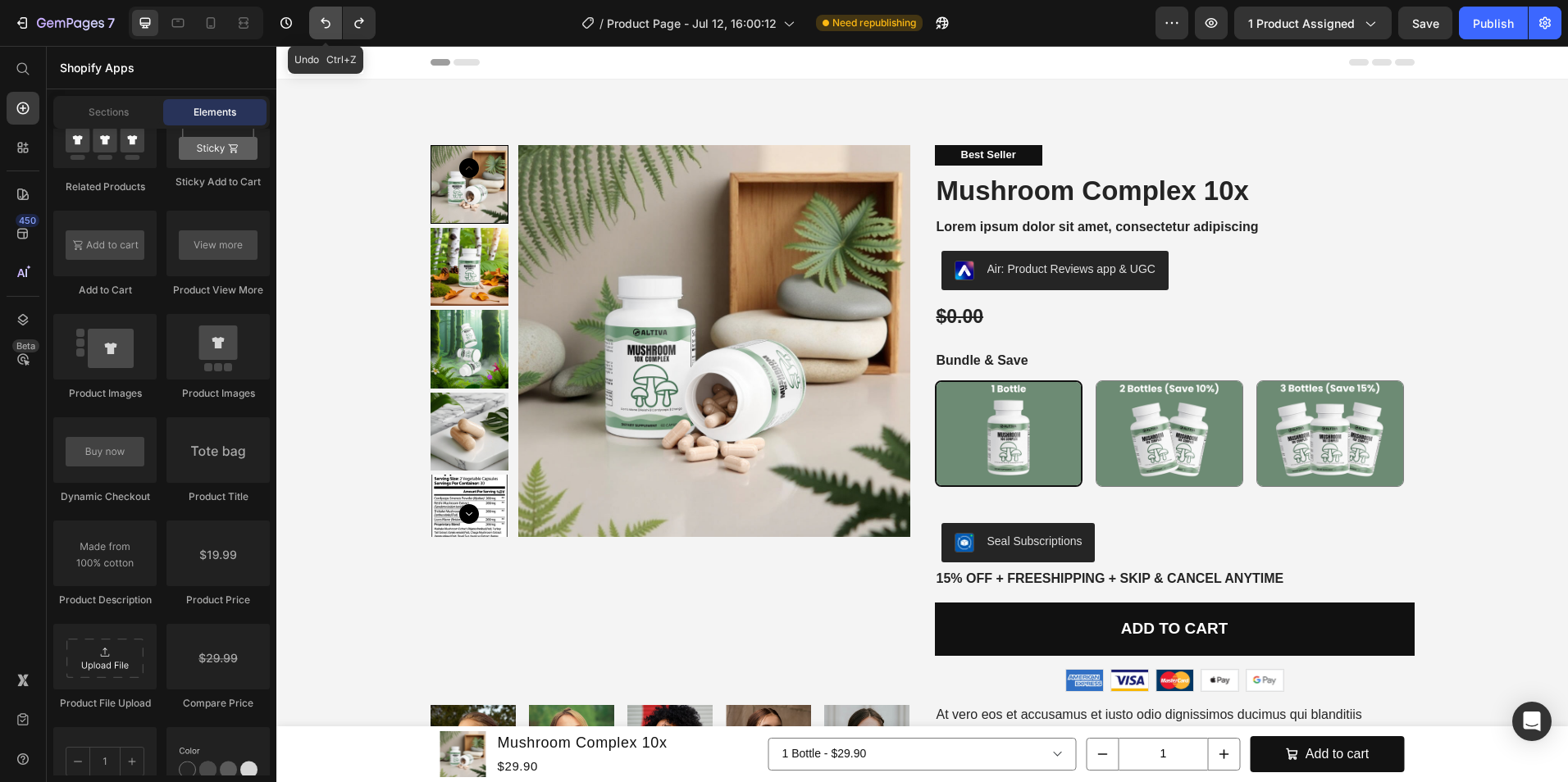 click 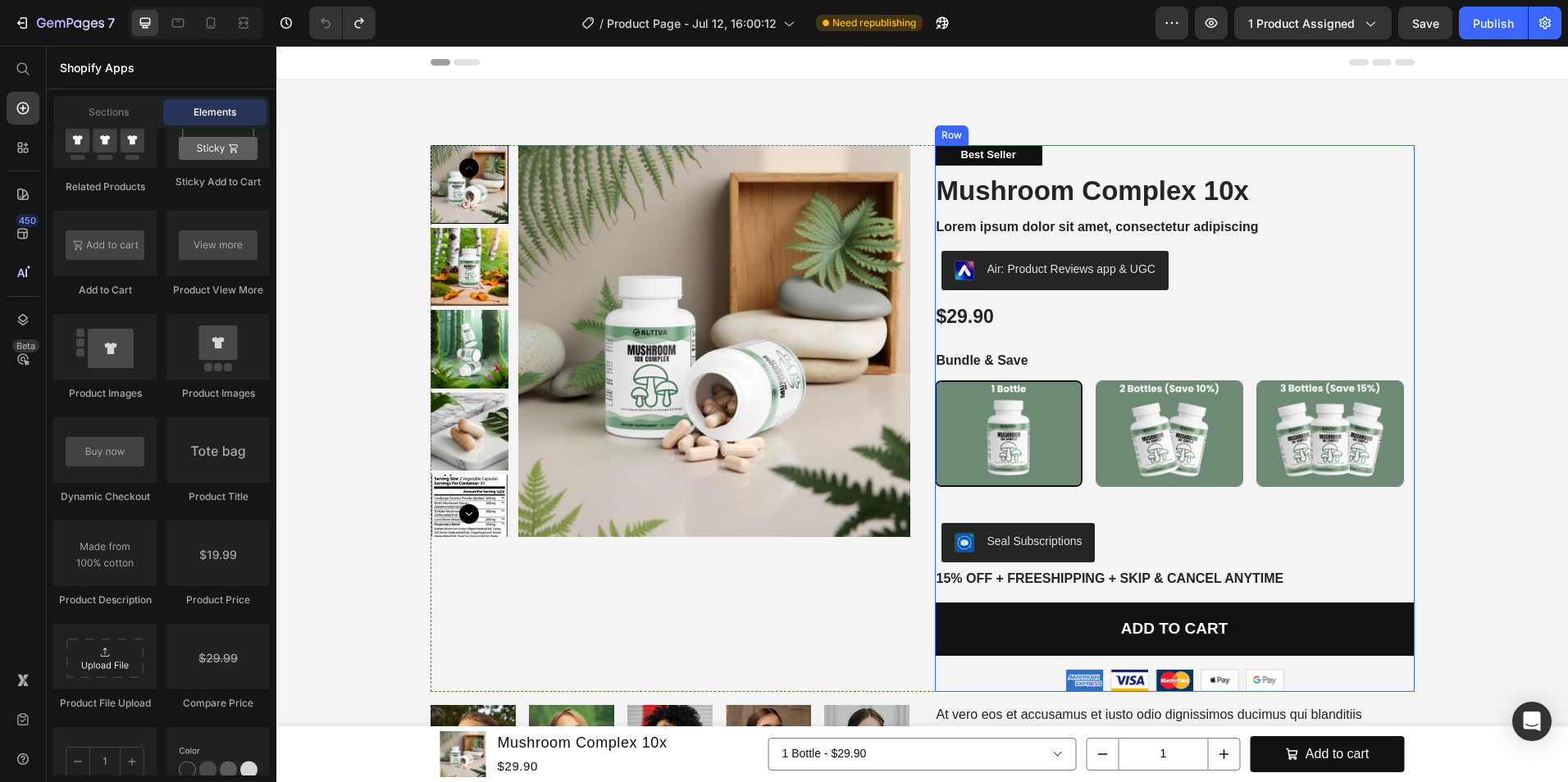 click on "$29.90" at bounding box center [1174, 317] 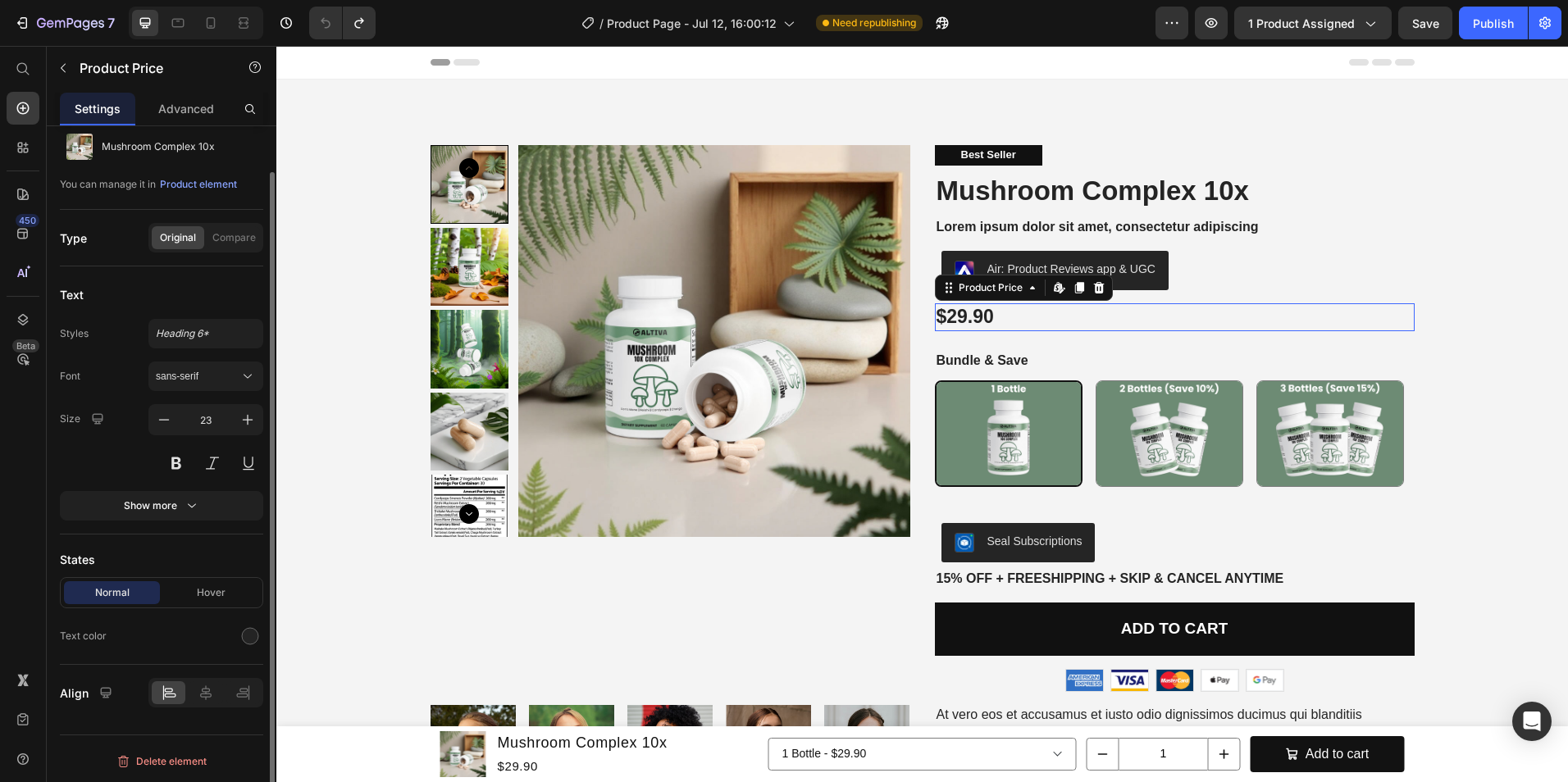 scroll, scrollTop: 0, scrollLeft: 0, axis: both 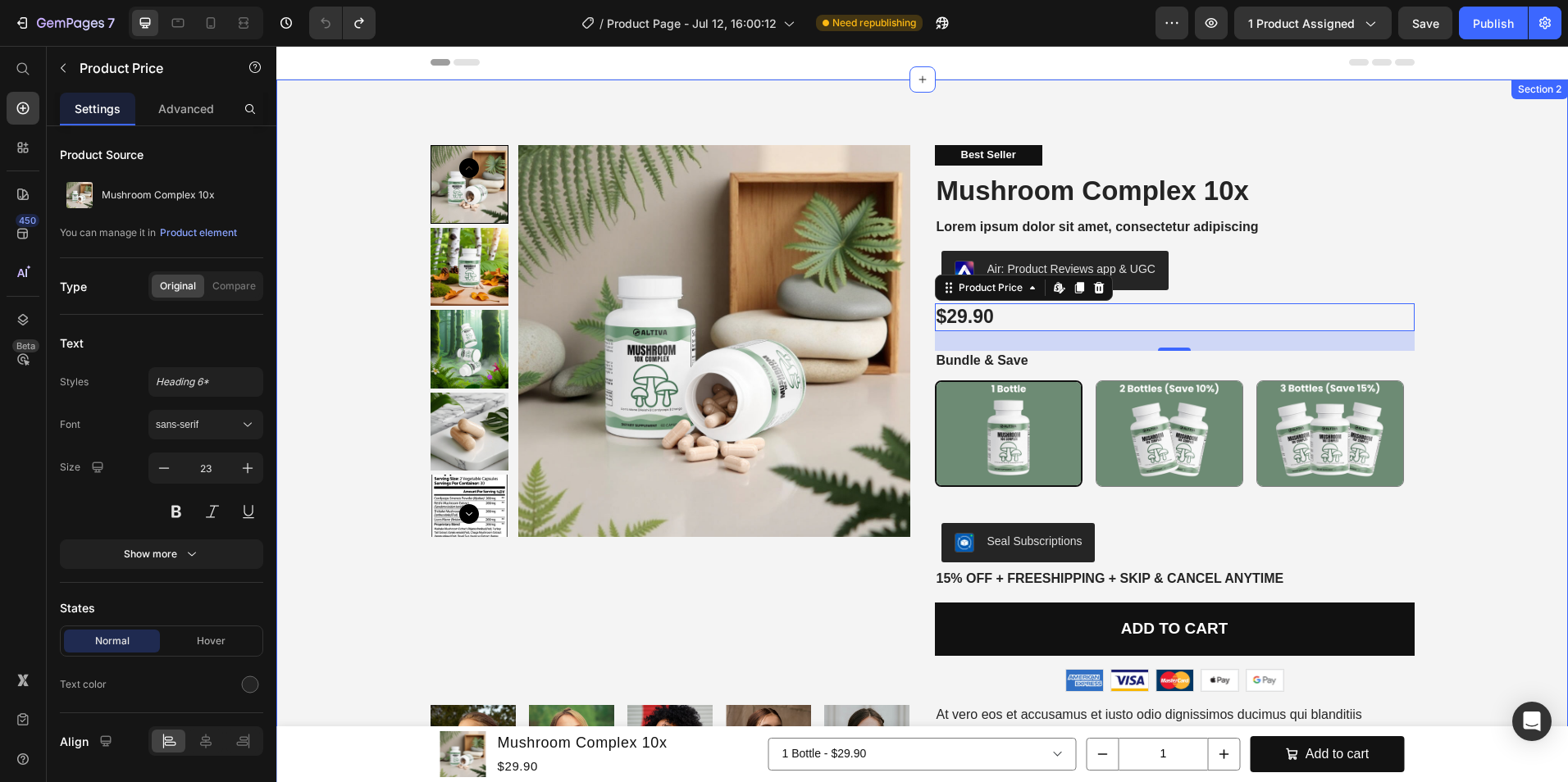 click on "Product Images Best Seller Text Block Mushroom Complex 10x Product Title Lorem ipsum dolor sit amet, consectetur adipiscing Text Block Air: Product Reviews app & UGC Air: Product Reviews app & UGC Row $29.90 Product Price   Edit content in Shopify 24 Bundle & Save Text Block 1 Bottle 1 Bottle 2 Bottles (Save 10%) 2 Bottles (Save 10%) 3 Bottles (Save 15%) 3 Bottles (Save 15%) Product Variants & Swatches Row Seal Subscriptions Seal Subscriptions 15% off + Freeshipping + Skip & Cancel Anytime Text Block Add to cart Add to Cart Image Image Image Image Image Row Row Product Image But I must explain to you how  Text Block Image But I must explain to you how  Text Block Image But I must explain to you how  Text Block Image But I must explain to you how  Text Block Image But I must explain to you how  Text Block Carousel Icon Icon Icon Icon Icon Icon List Briana M.  Verified Buyer Text Block Row Text Block Row Product Images Icon Icon Icon Icon Icon Icon List 500+  Reviews! Text Block" at bounding box center (922, 691) 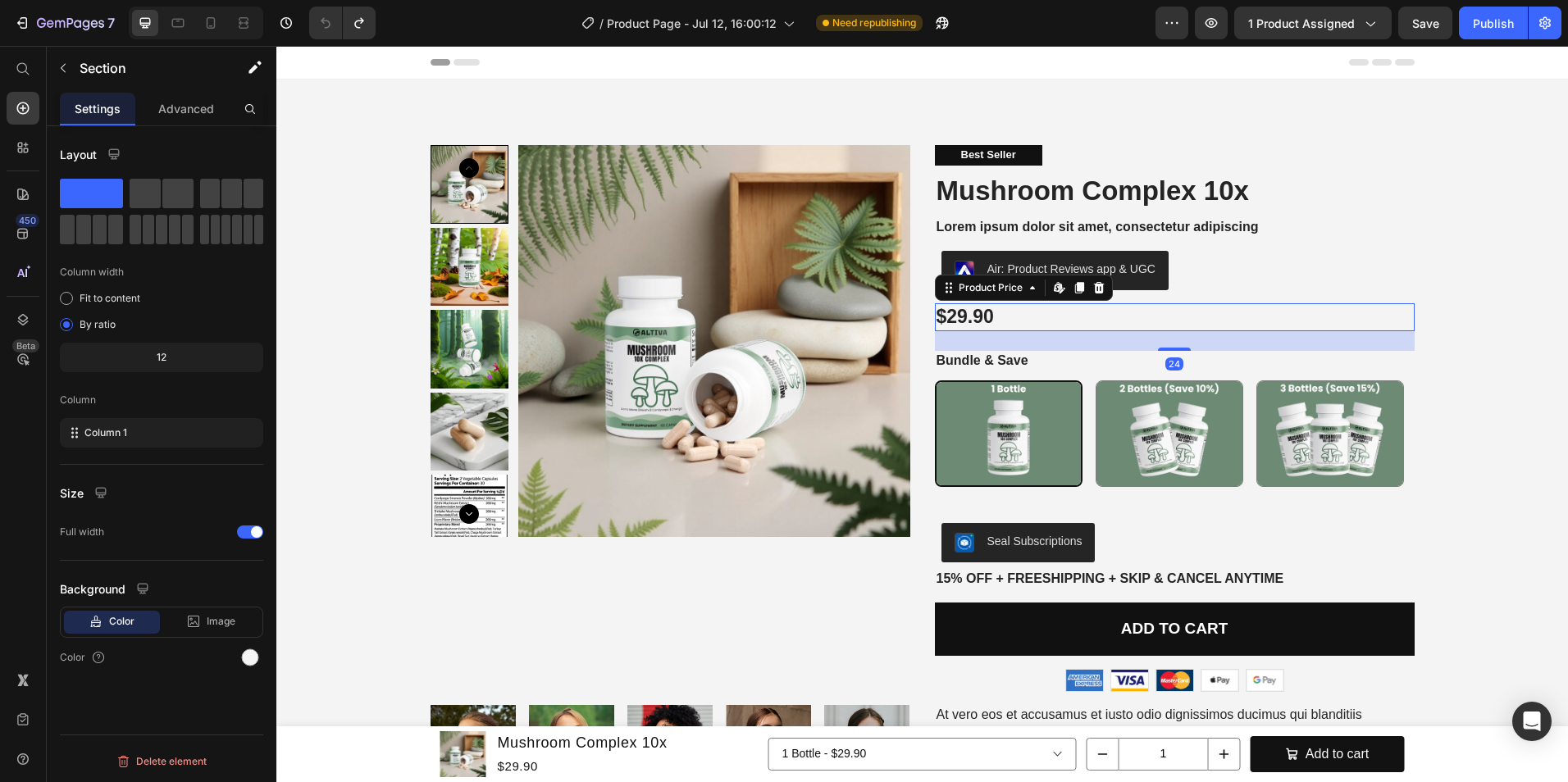 click on "$29.90" at bounding box center [1174, 317] 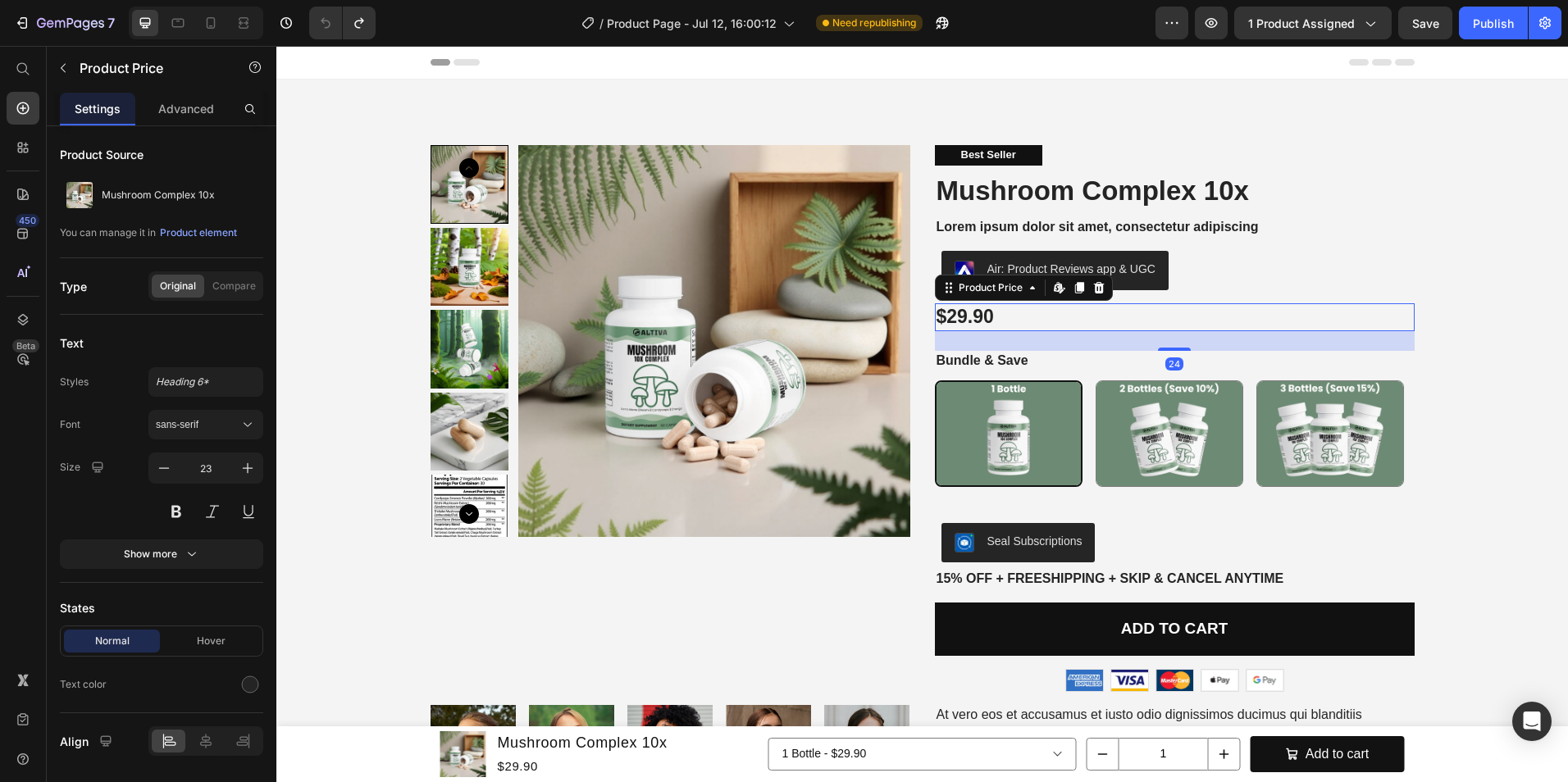 click on "$29.90" at bounding box center (1174, 317) 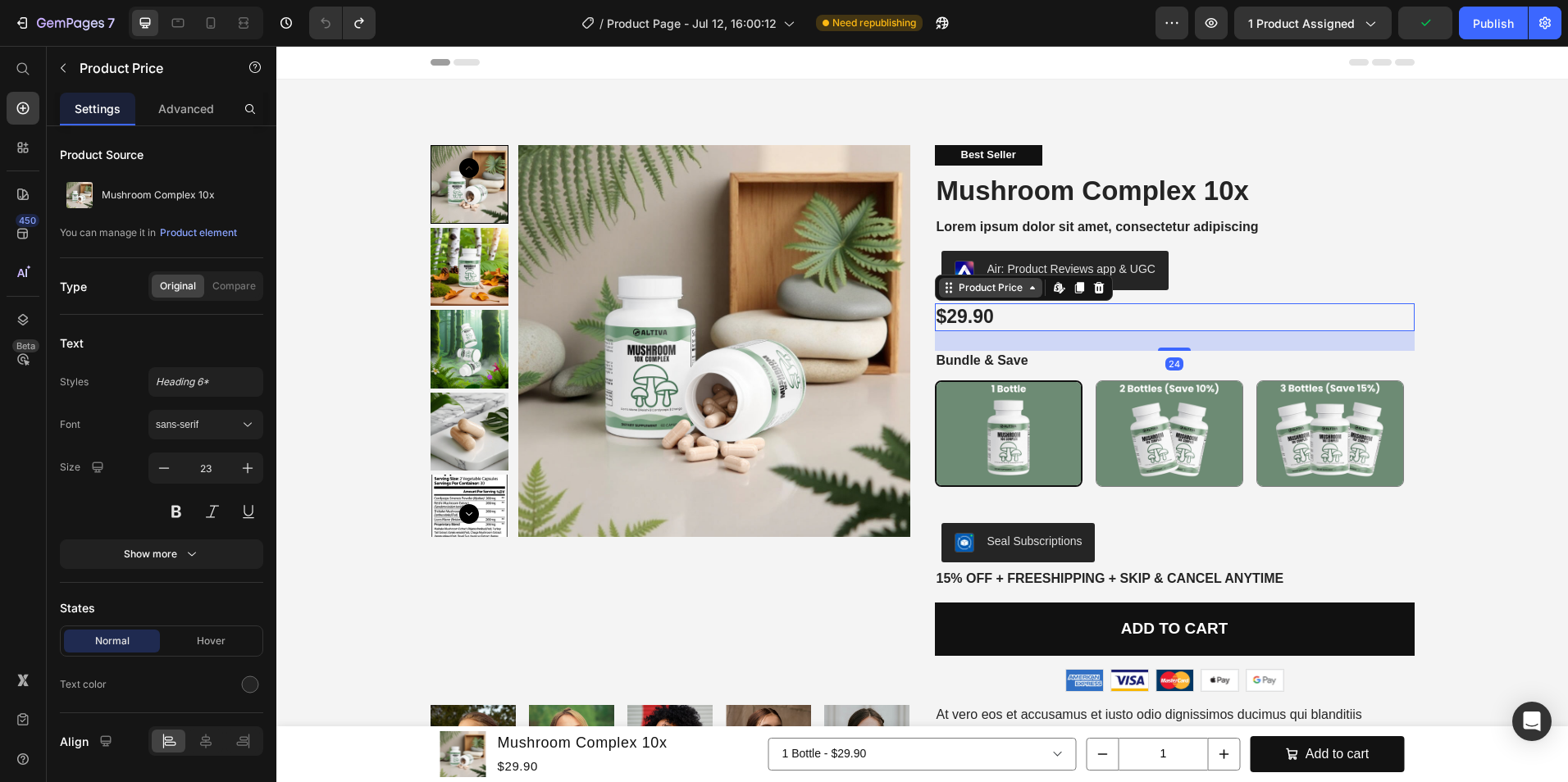 click on "Product Price" at bounding box center [991, 288] 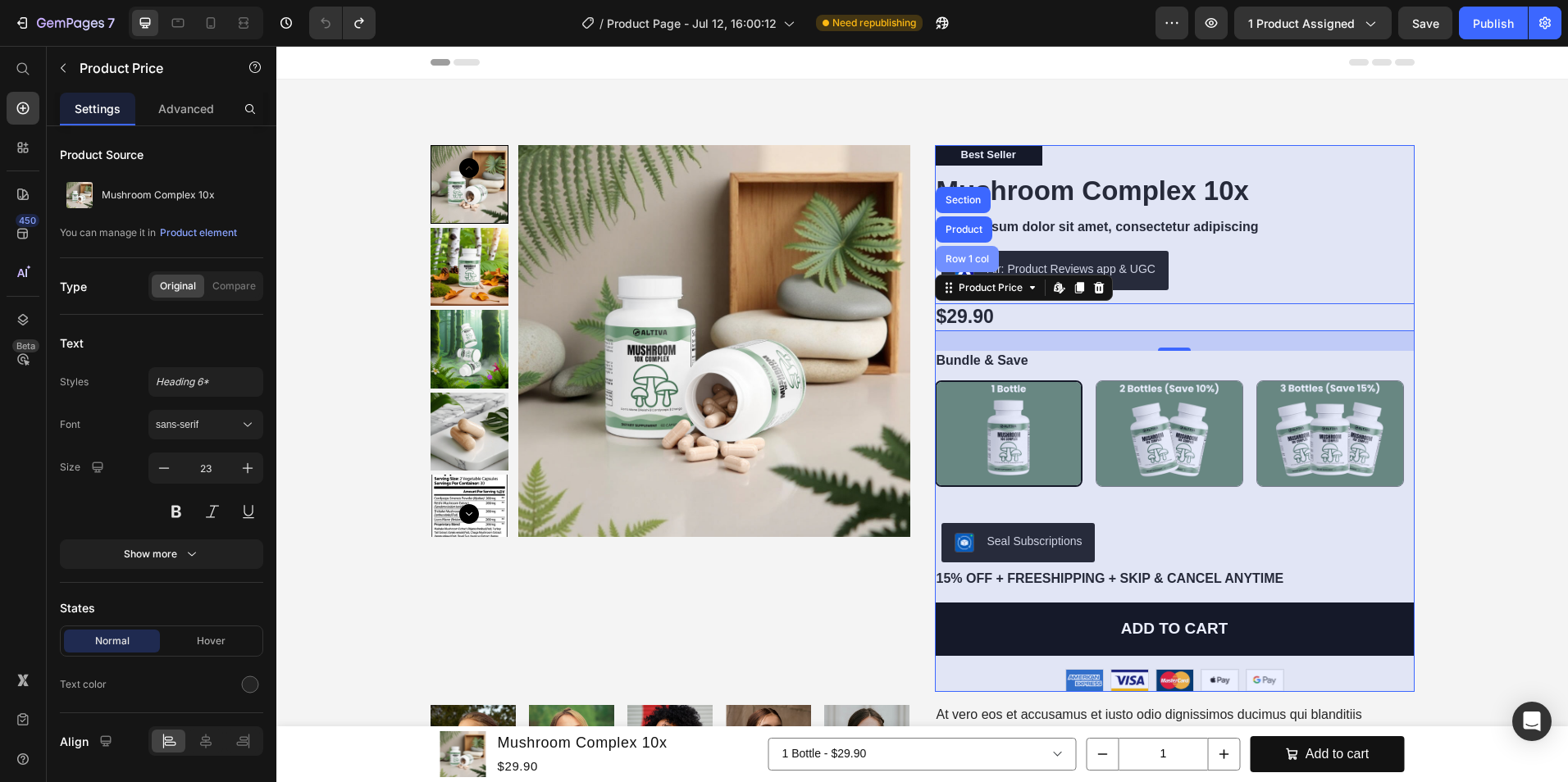click on "Row 1 col" at bounding box center [967, 259] 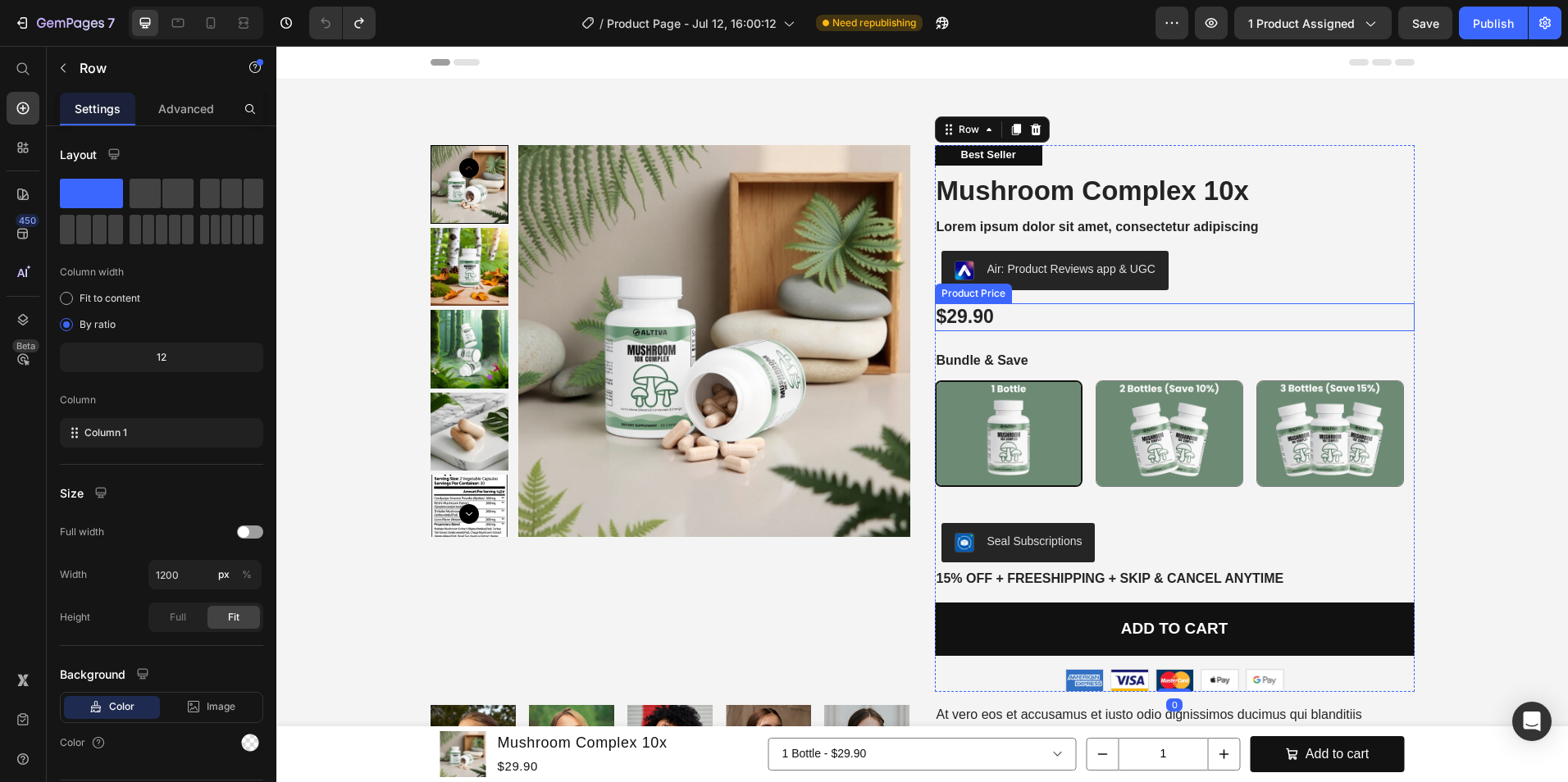 click on "$29.90" at bounding box center (1174, 317) 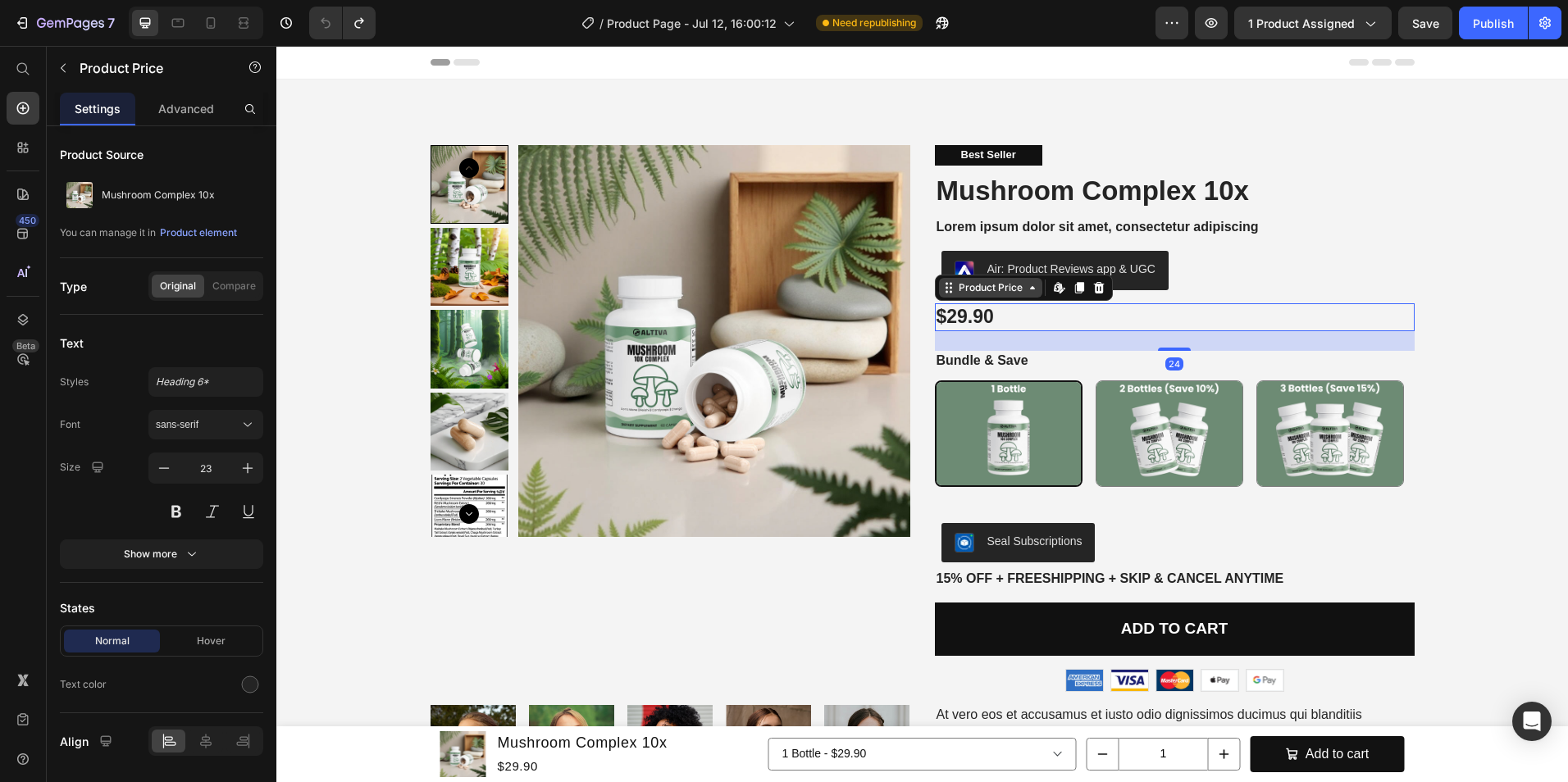 click on "Product Price" at bounding box center [991, 288] 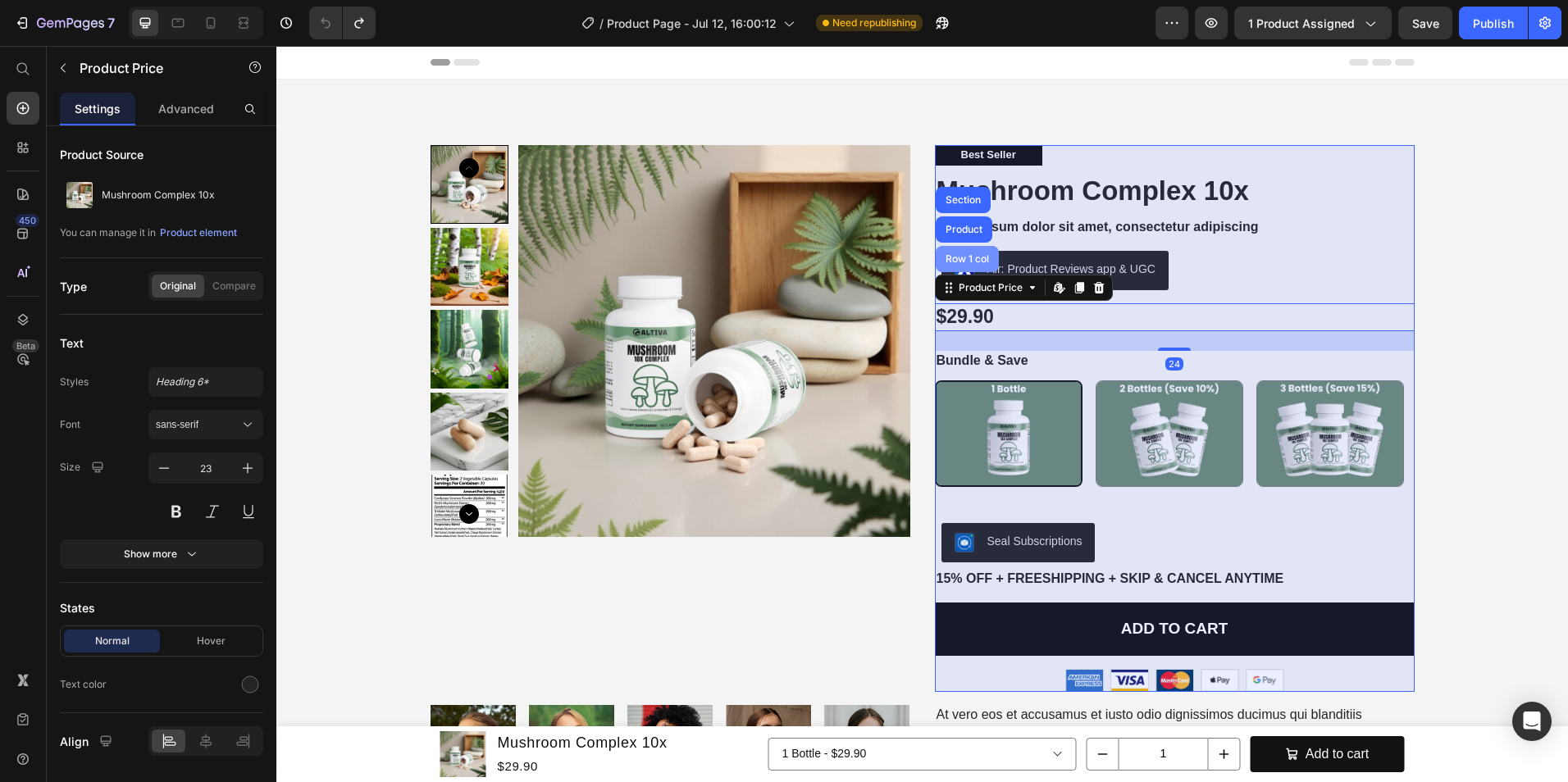click on "Row 1 col" at bounding box center [967, 259] 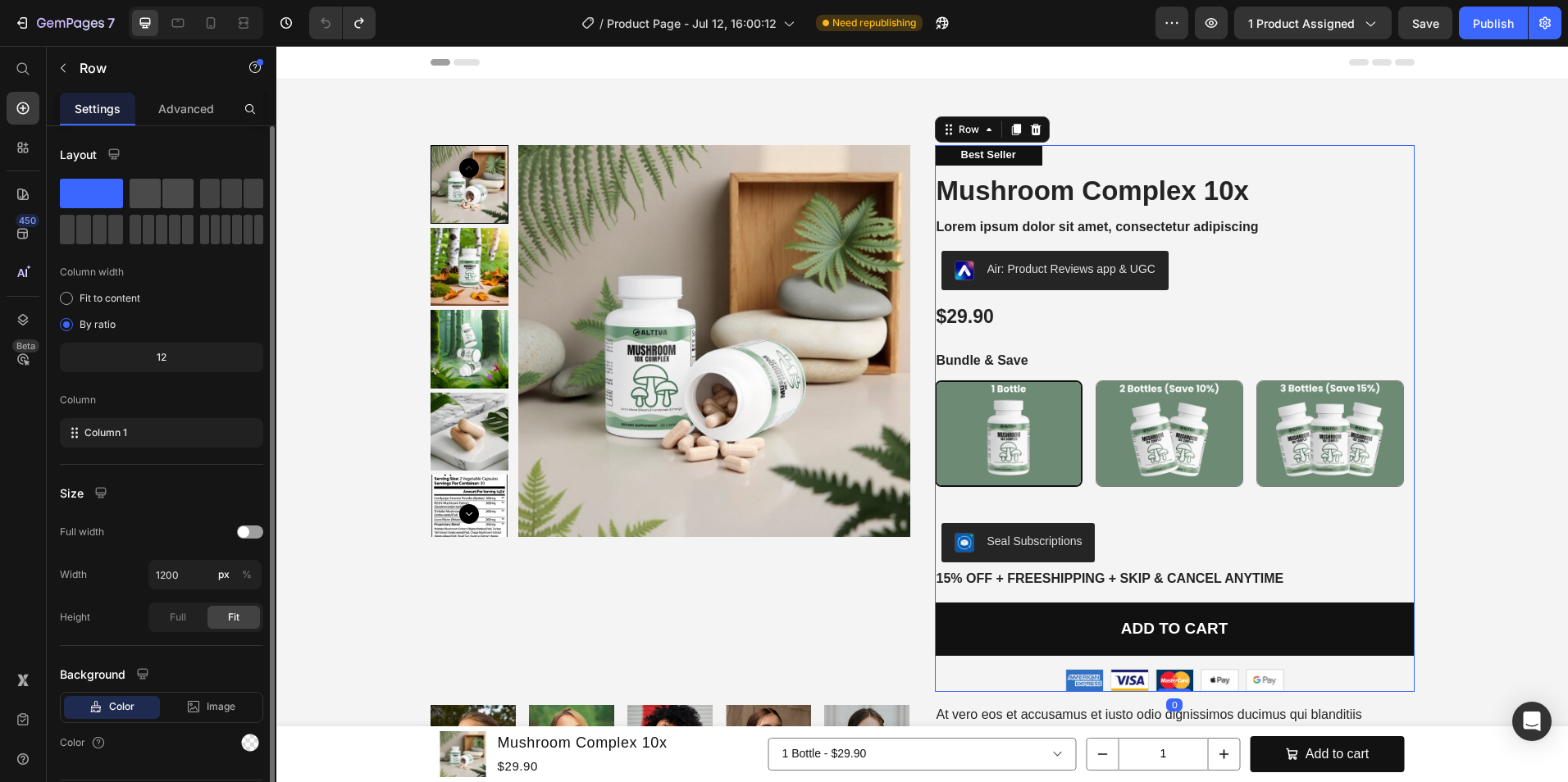 click 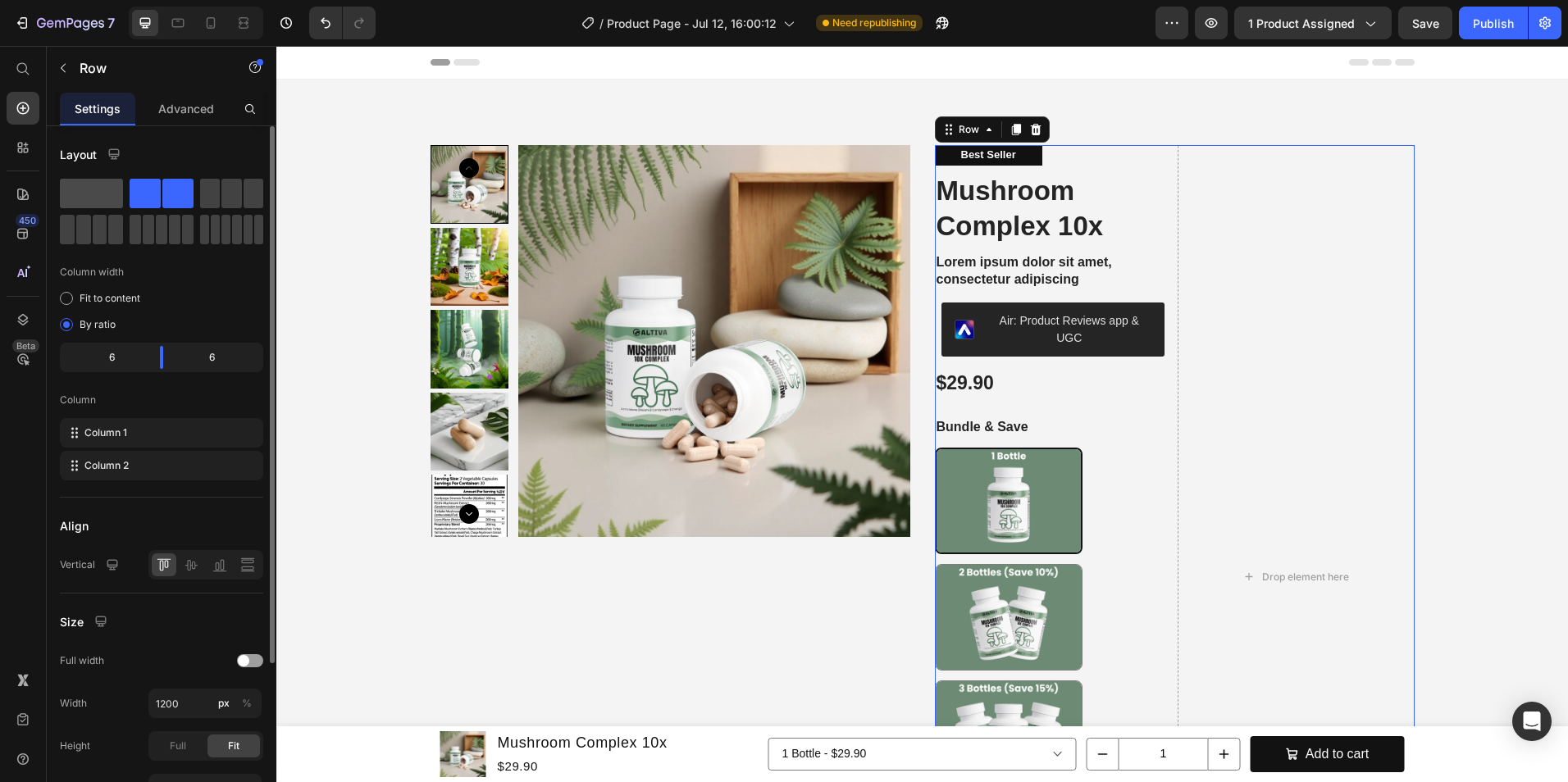 click 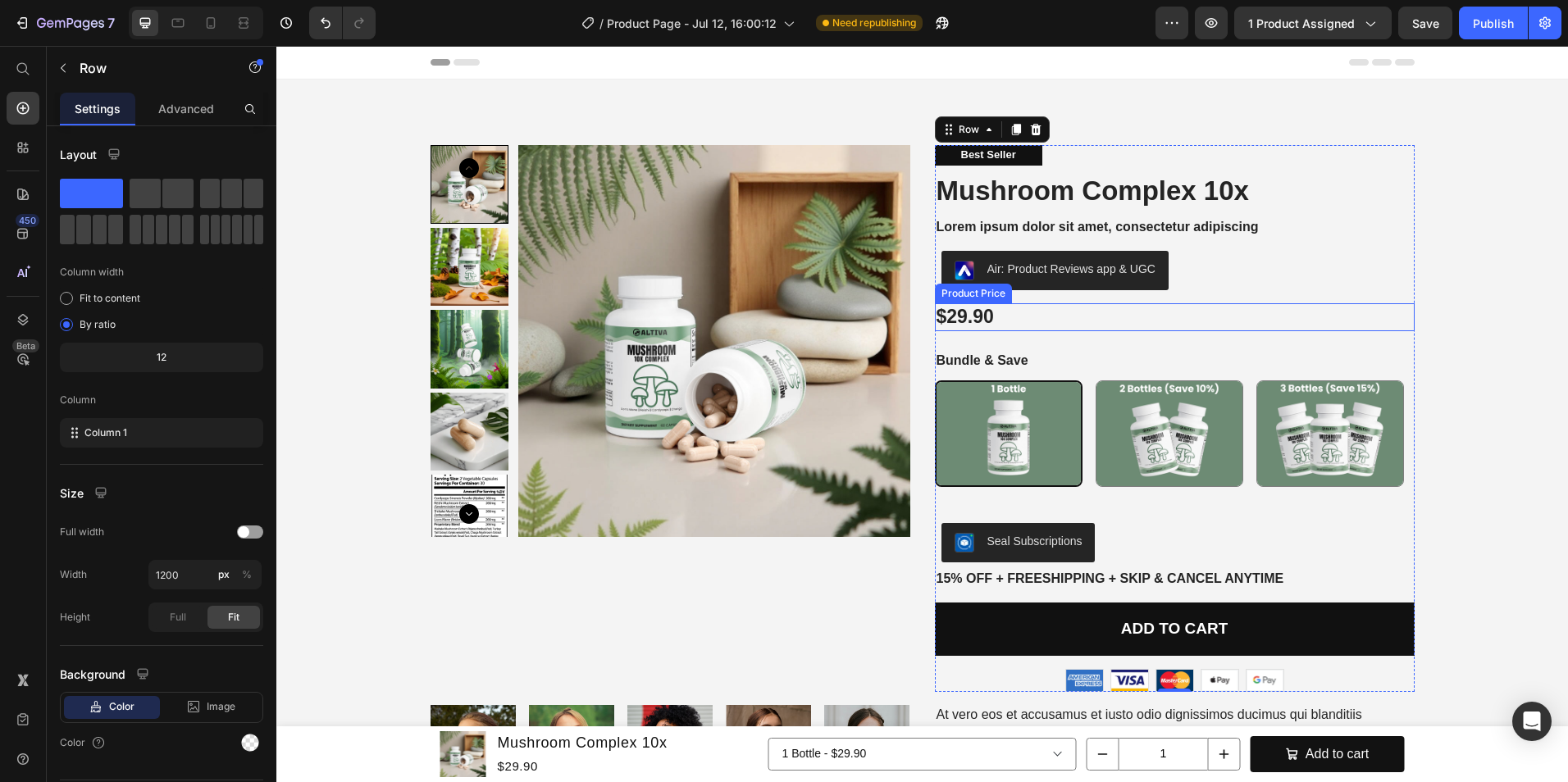 click on "$29.90" at bounding box center (1174, 317) 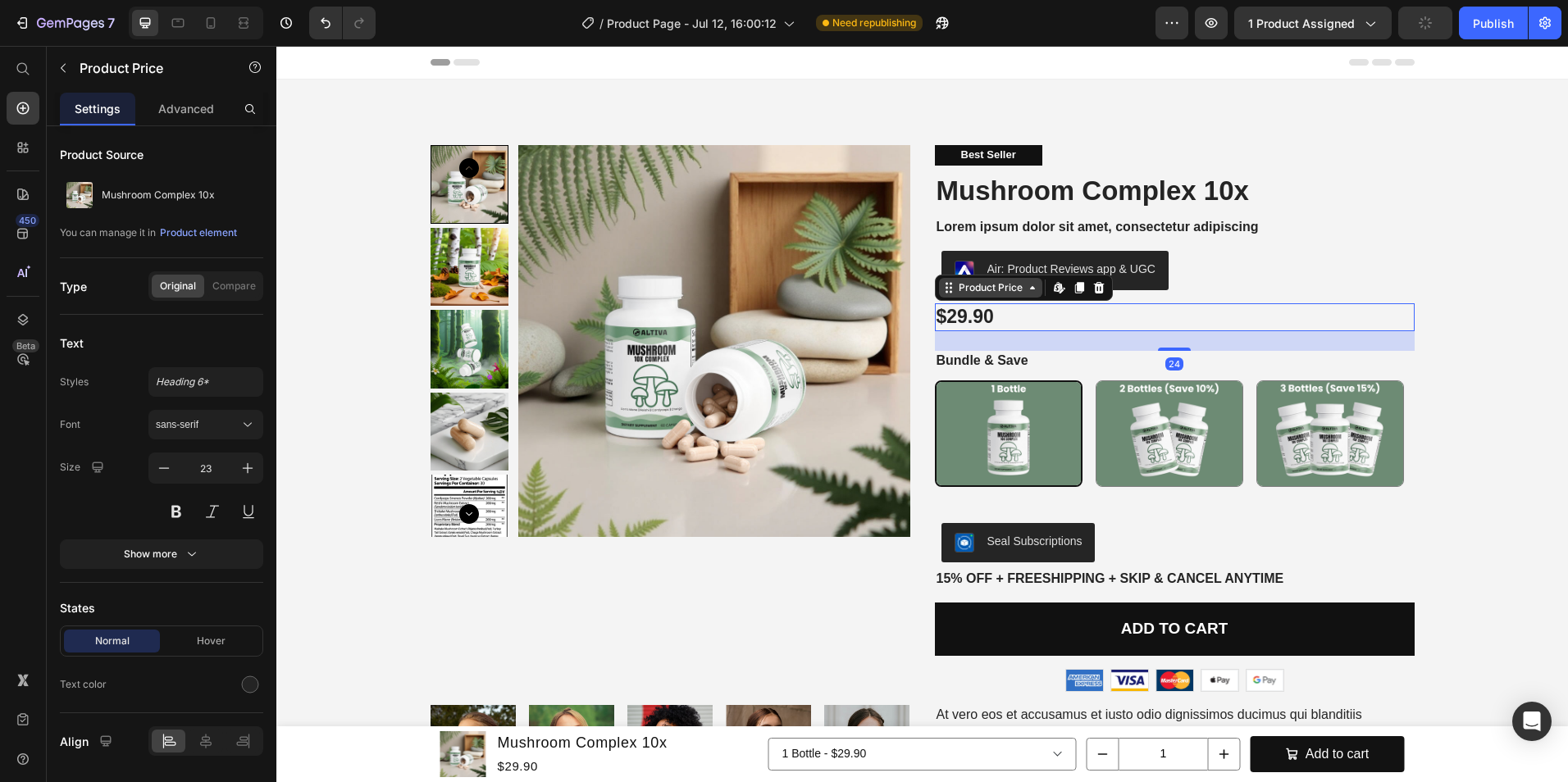 click on "Product Price" at bounding box center [991, 288] 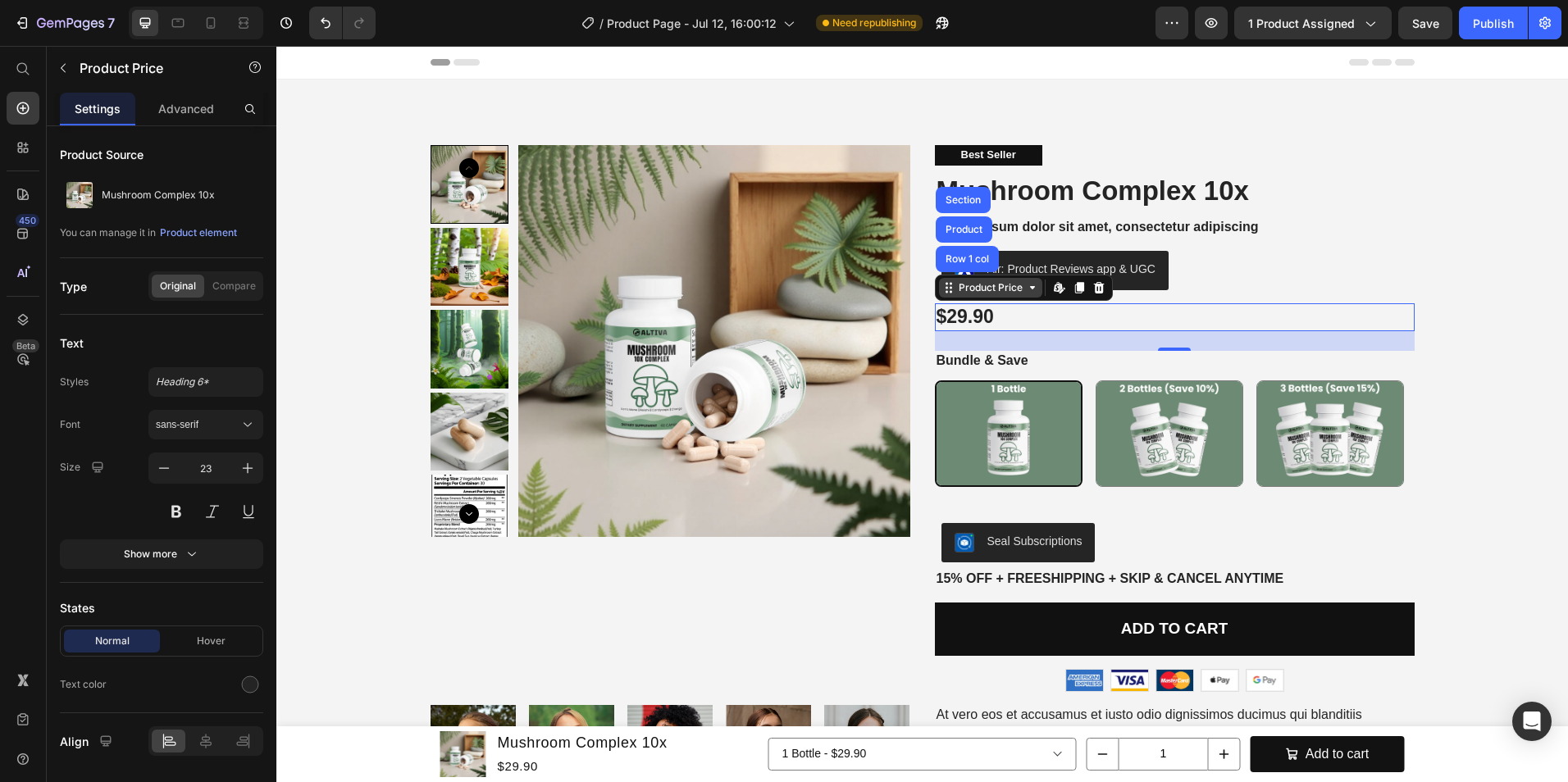click on "Product Price" at bounding box center (991, 288) 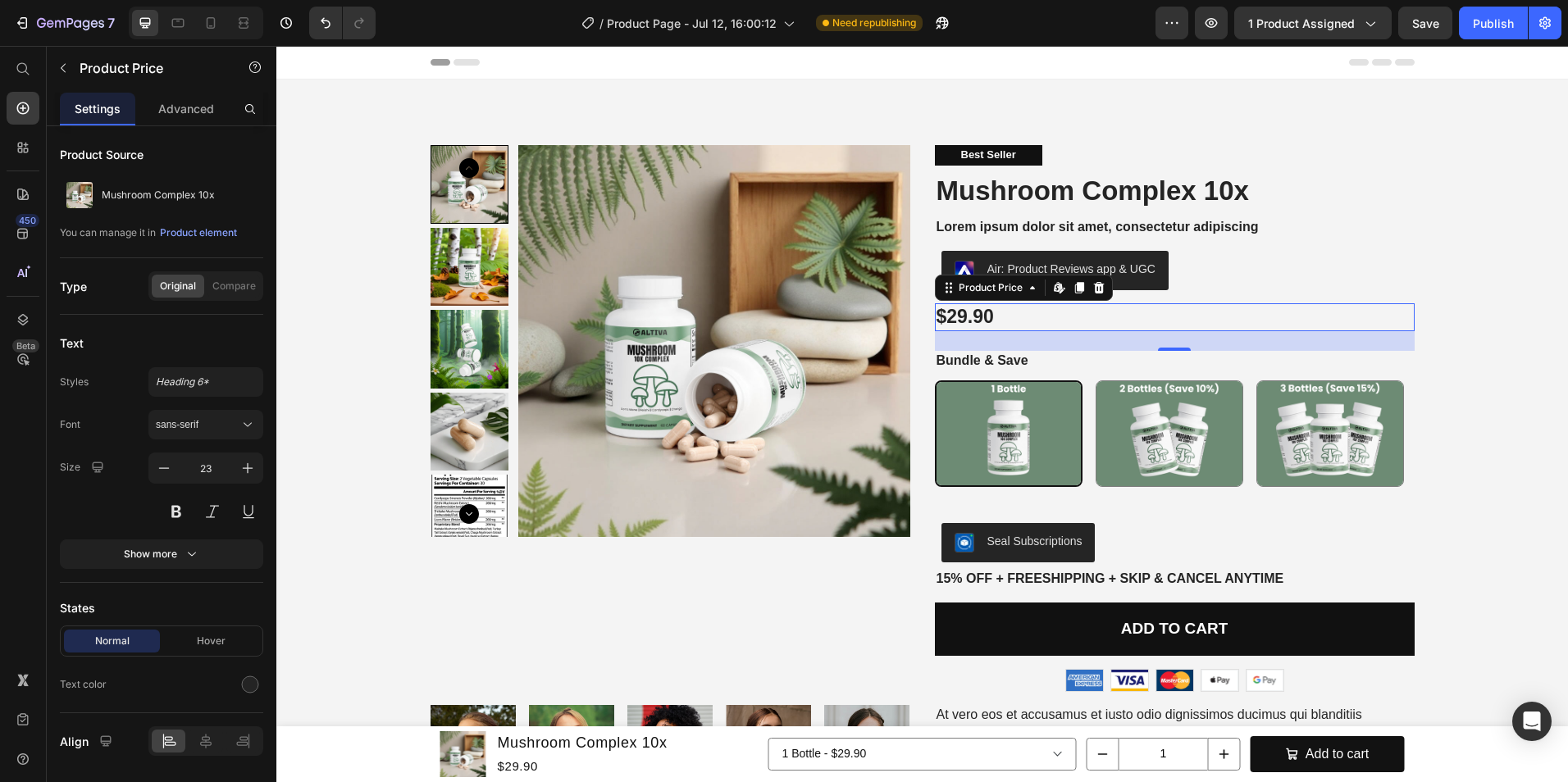 click on "$29.90" at bounding box center (1174, 317) 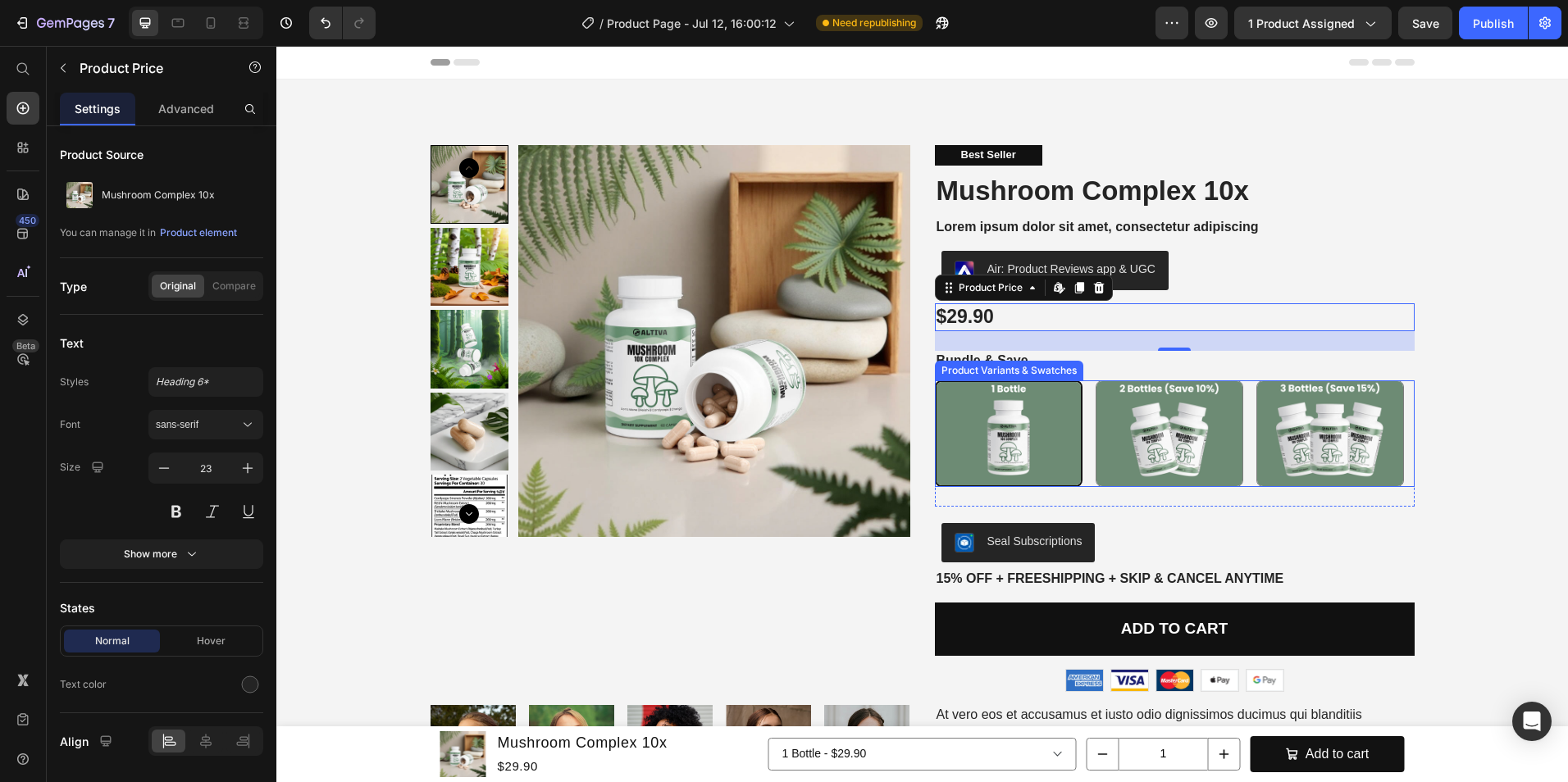 click at bounding box center (1009, 434) 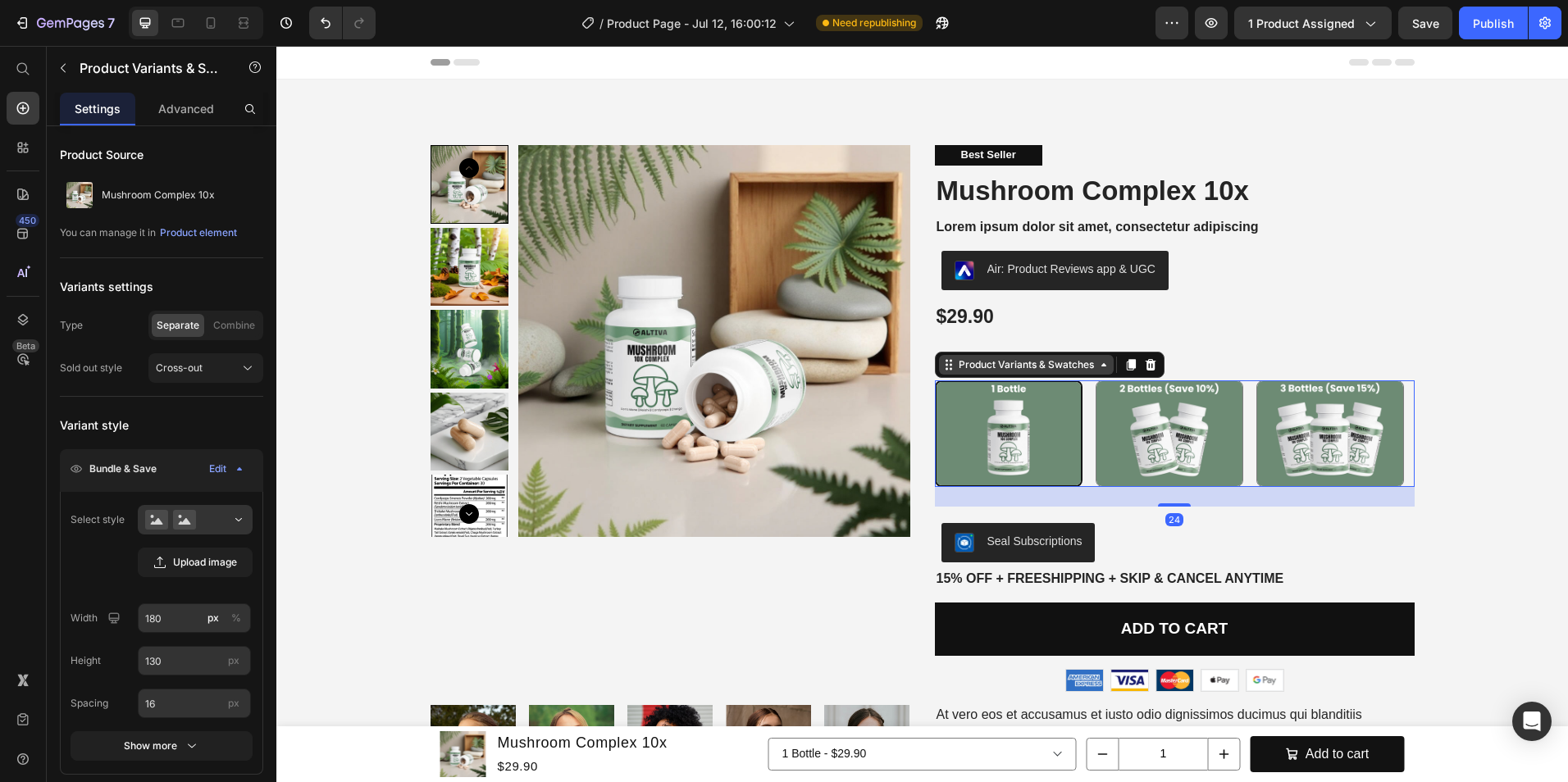 click on "Product Variants & Swatches" at bounding box center (1026, 365) 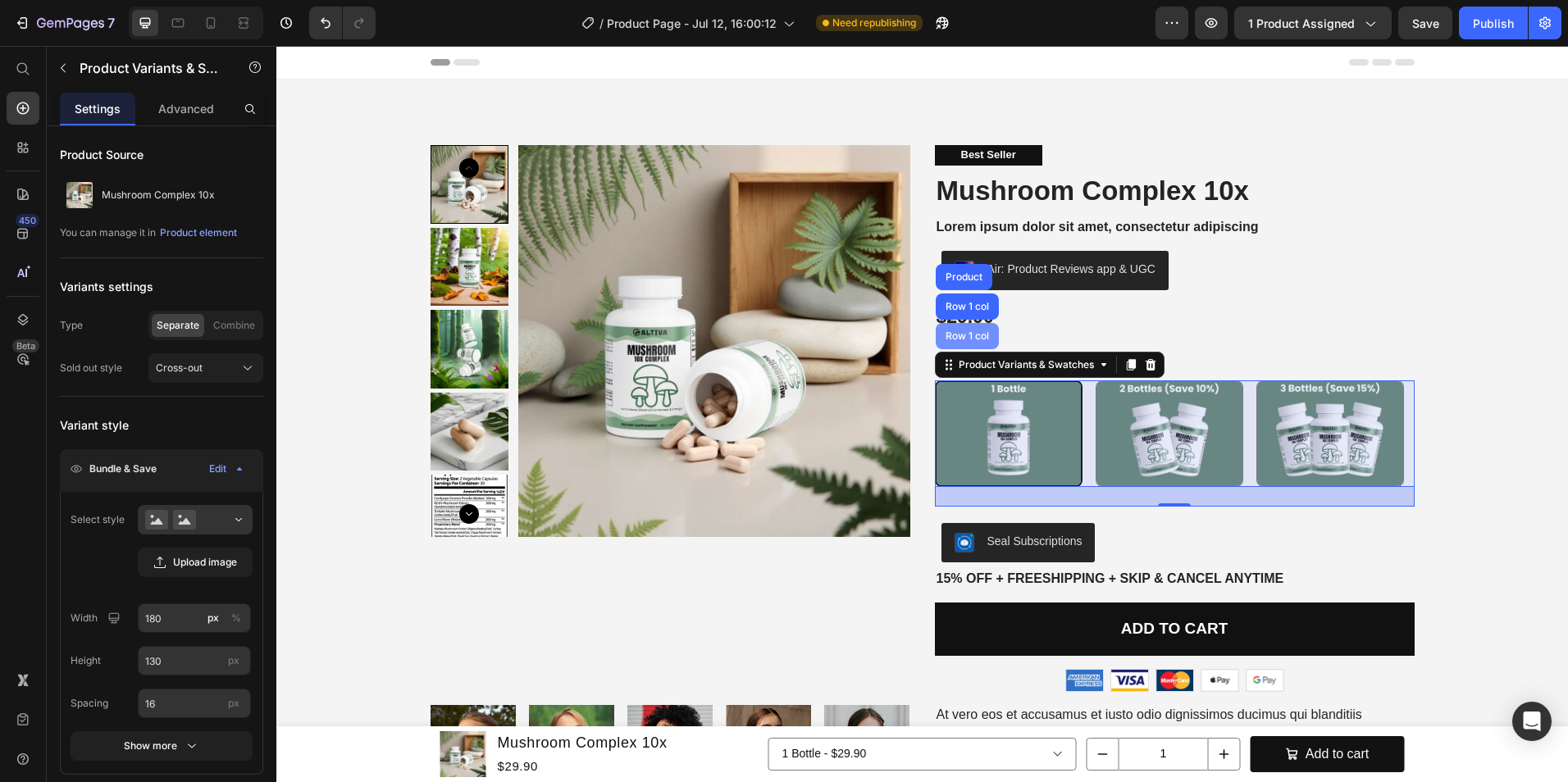 click on "Row 1 col" at bounding box center [967, 336] 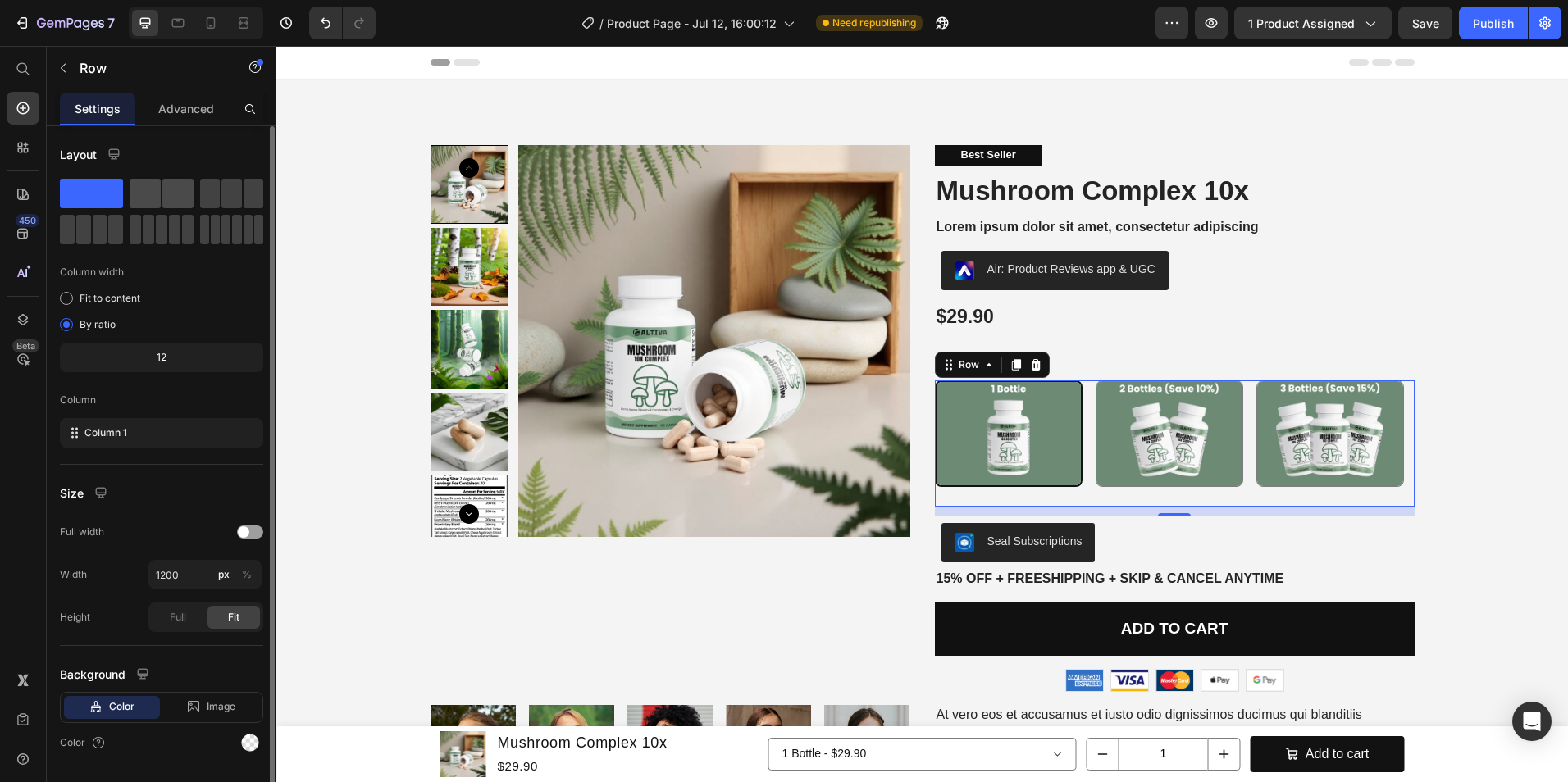 click 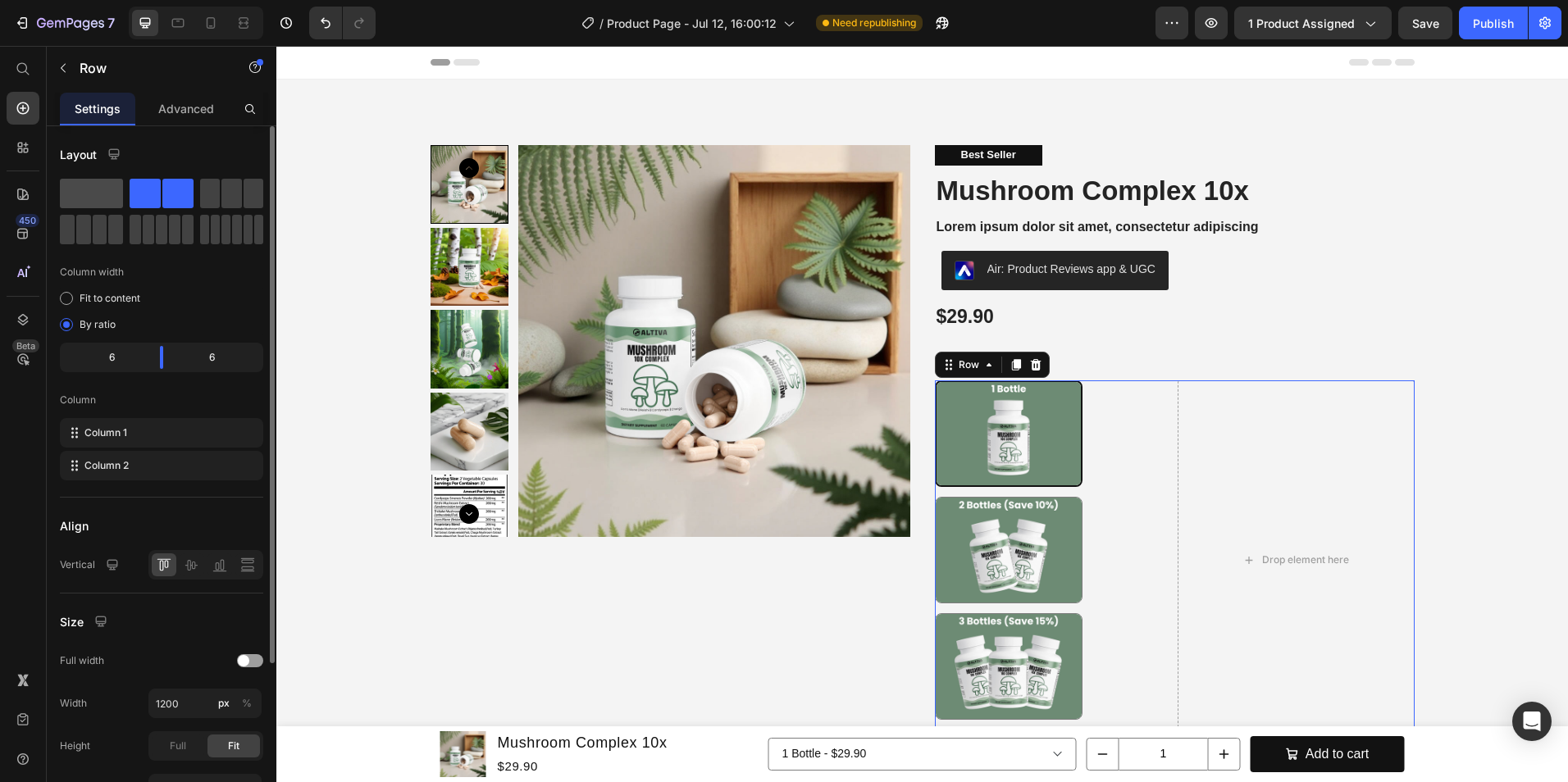 click 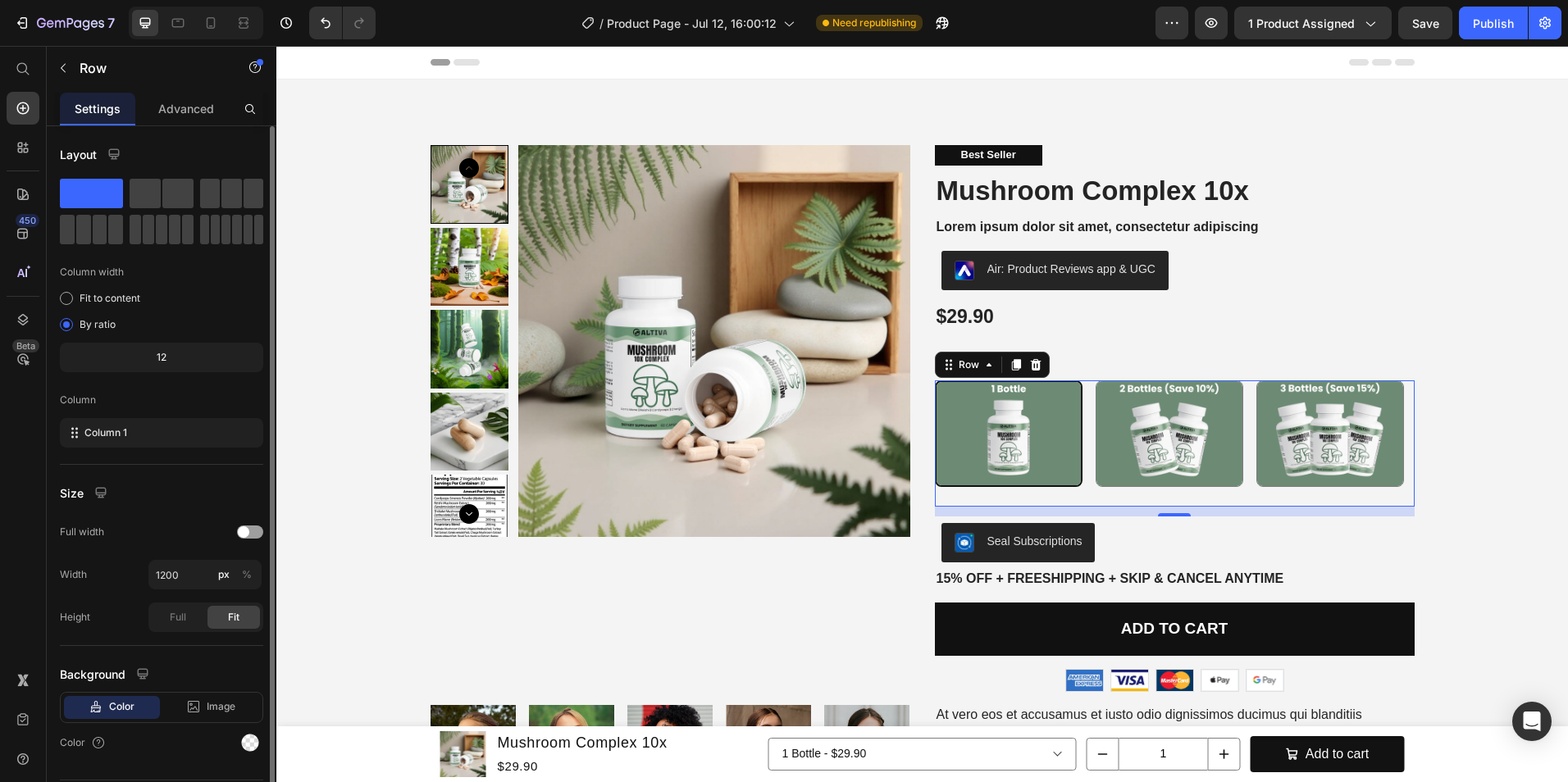 scroll, scrollTop: 45, scrollLeft: 0, axis: vertical 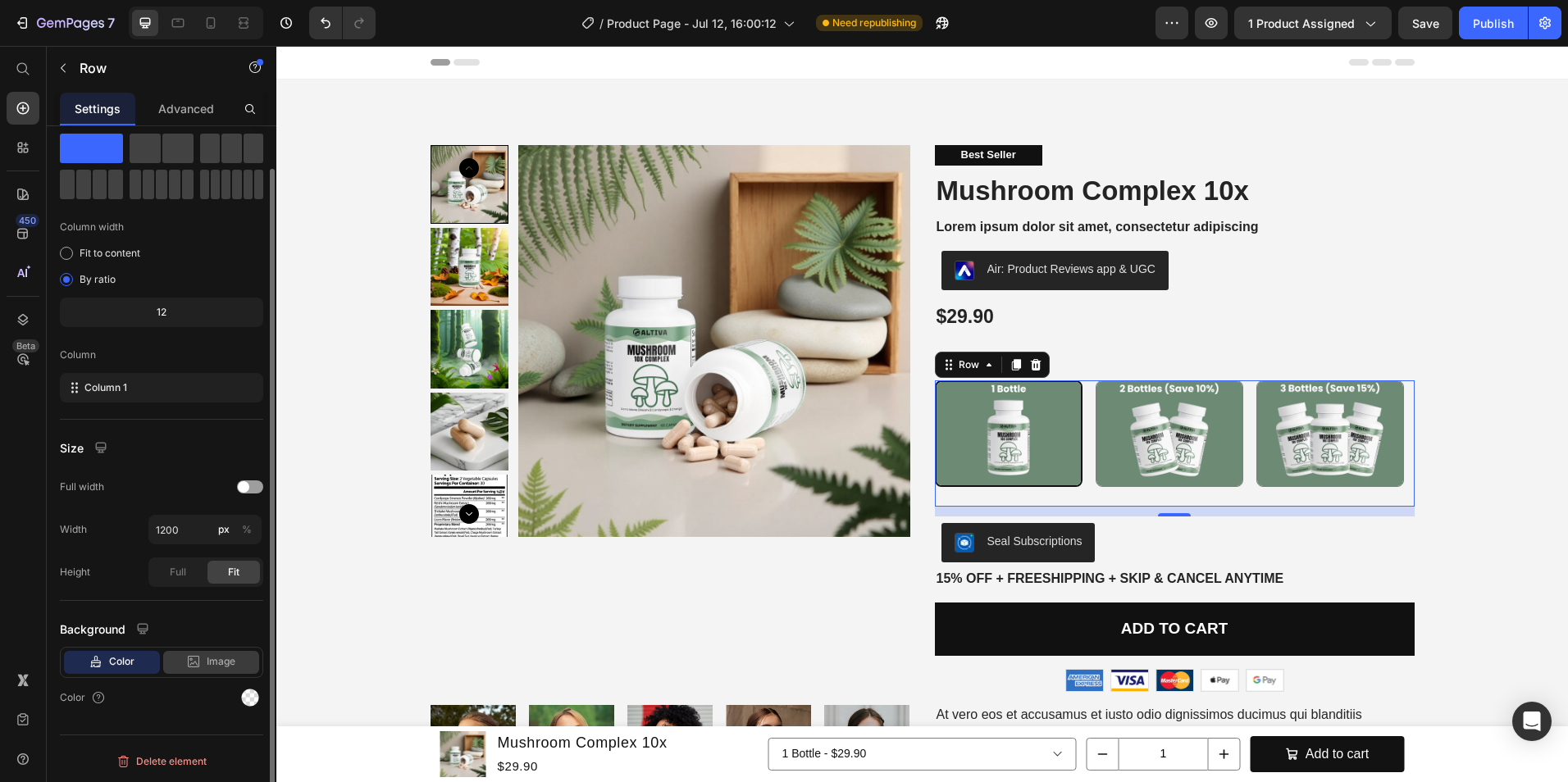 click on "Image" at bounding box center (221, 662) 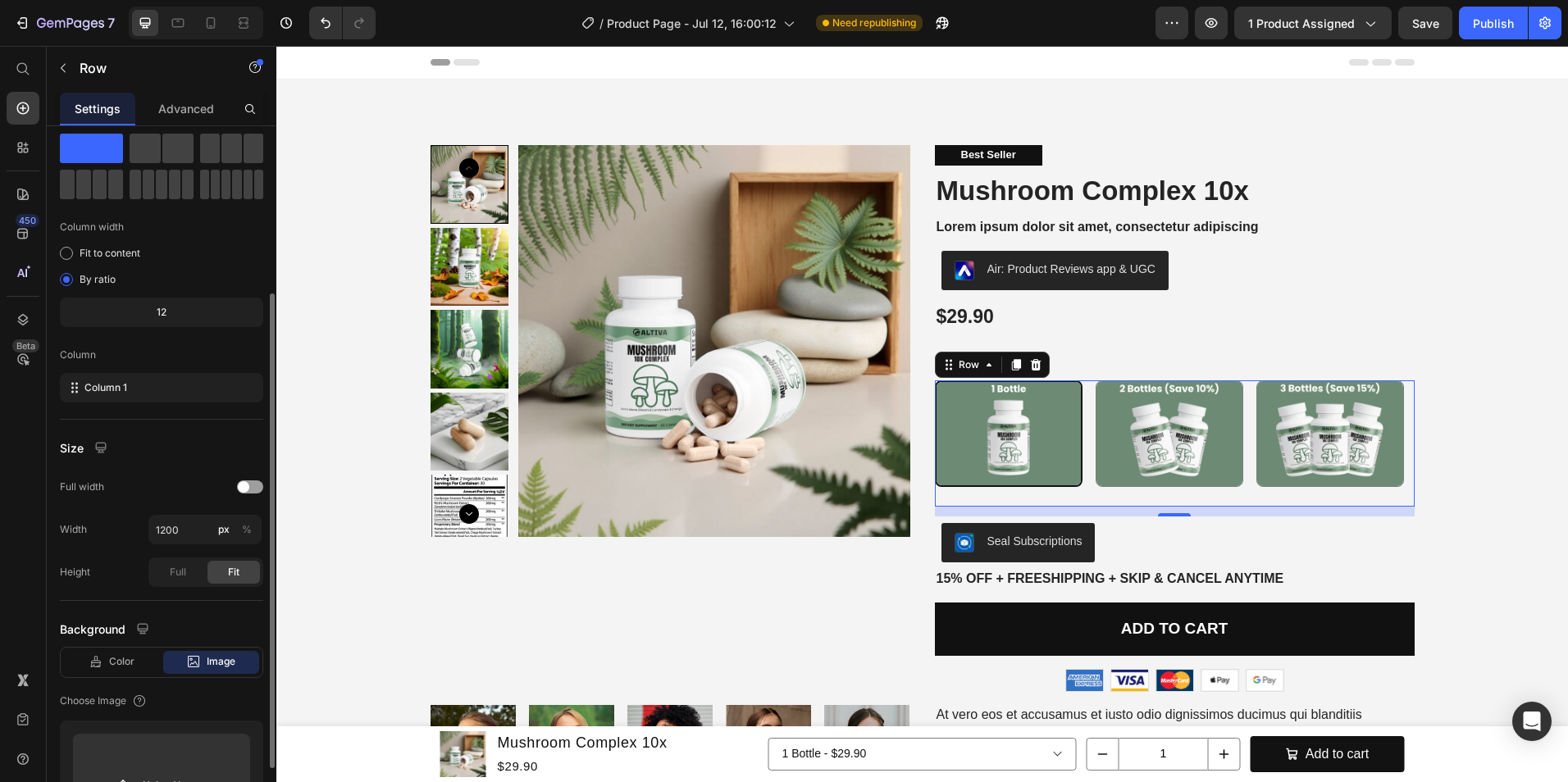 scroll, scrollTop: 291, scrollLeft: 0, axis: vertical 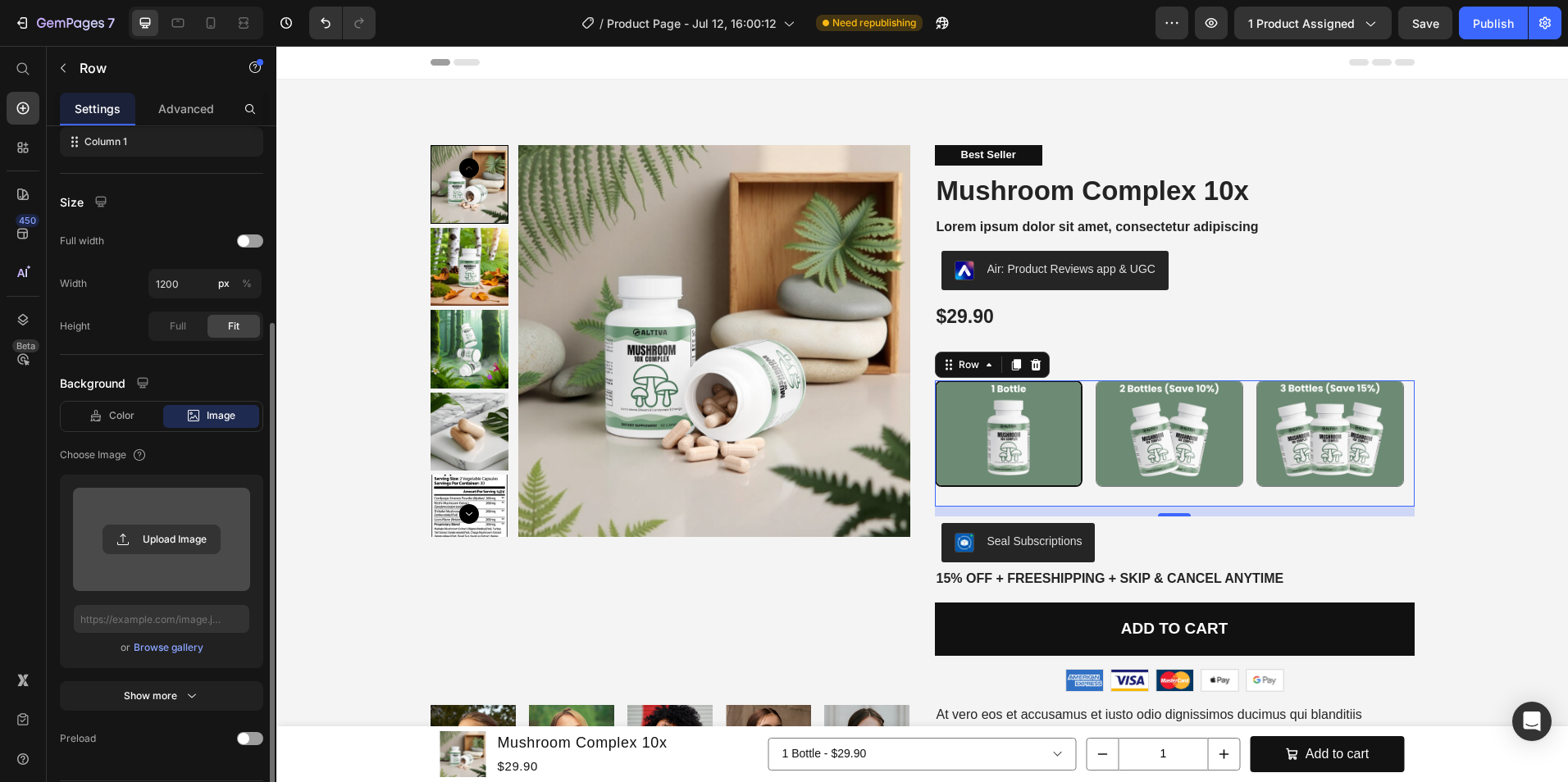 click at bounding box center (162, 539) 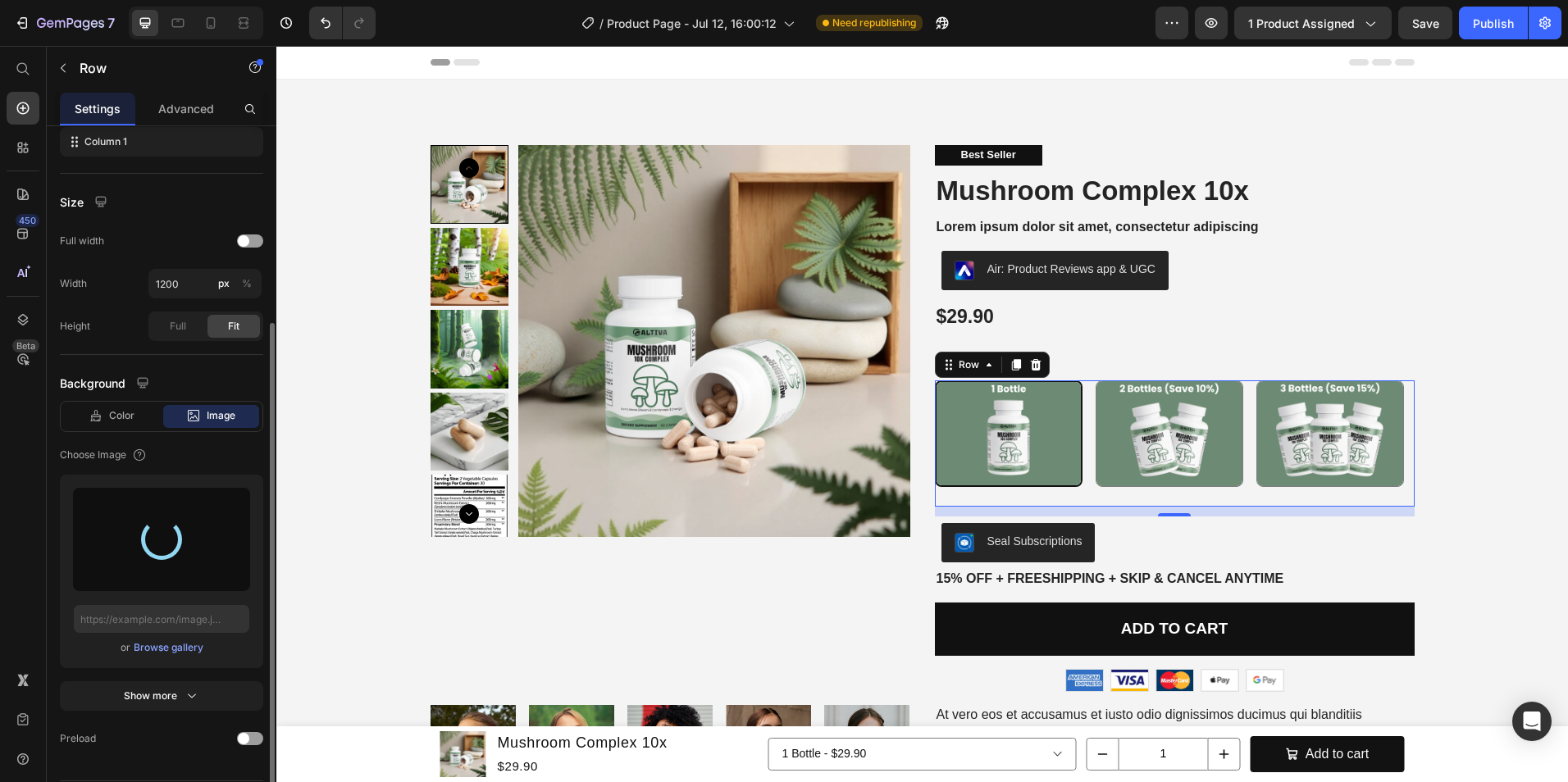 type on "https://cdn.shopify.com/s/files/1/0759/0428/6949/files/gempages_574770813719282917-eddc0b67-9a1d-47f8-8ad7-7c4bbda3b0ad.png" 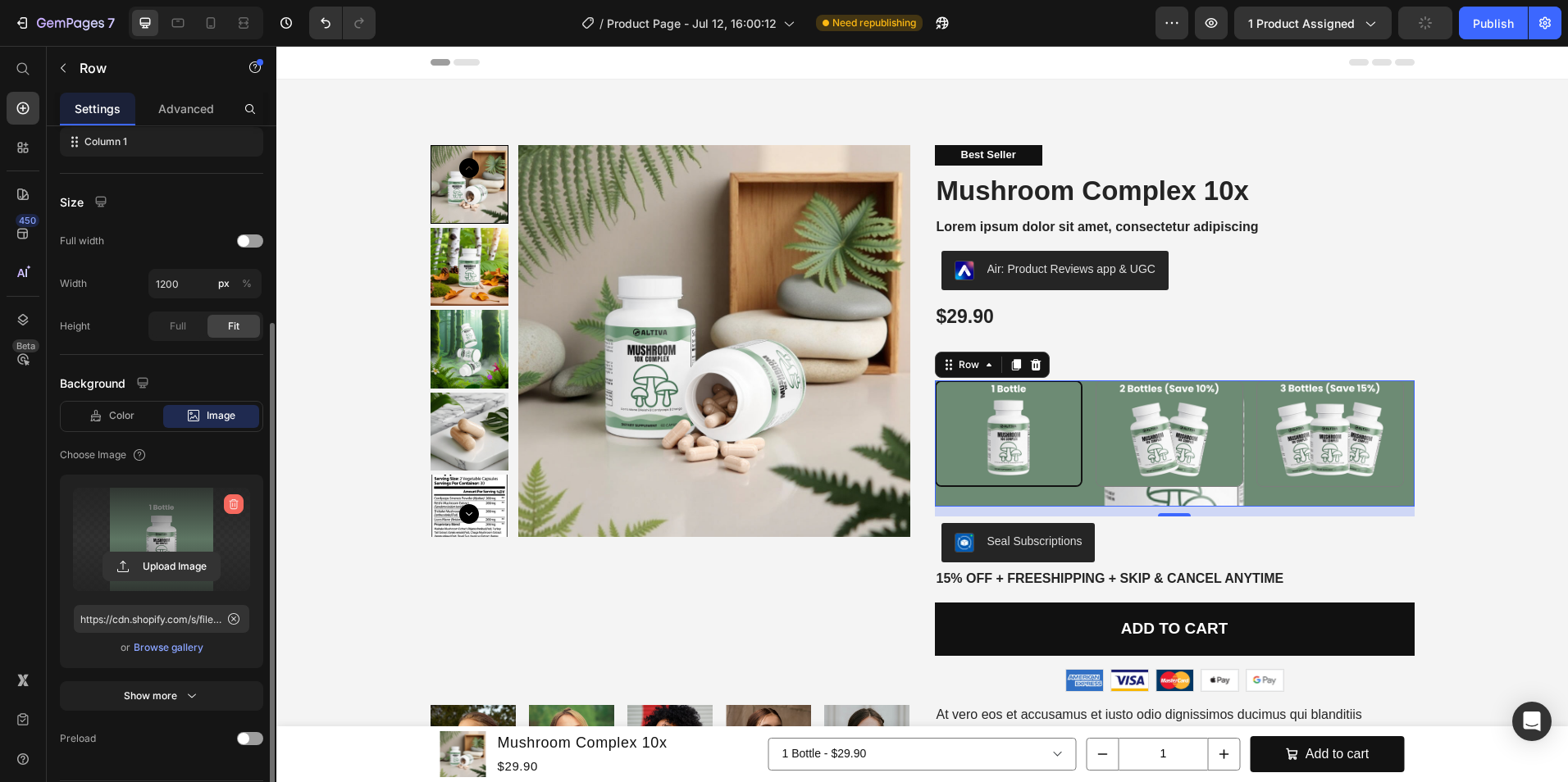 click 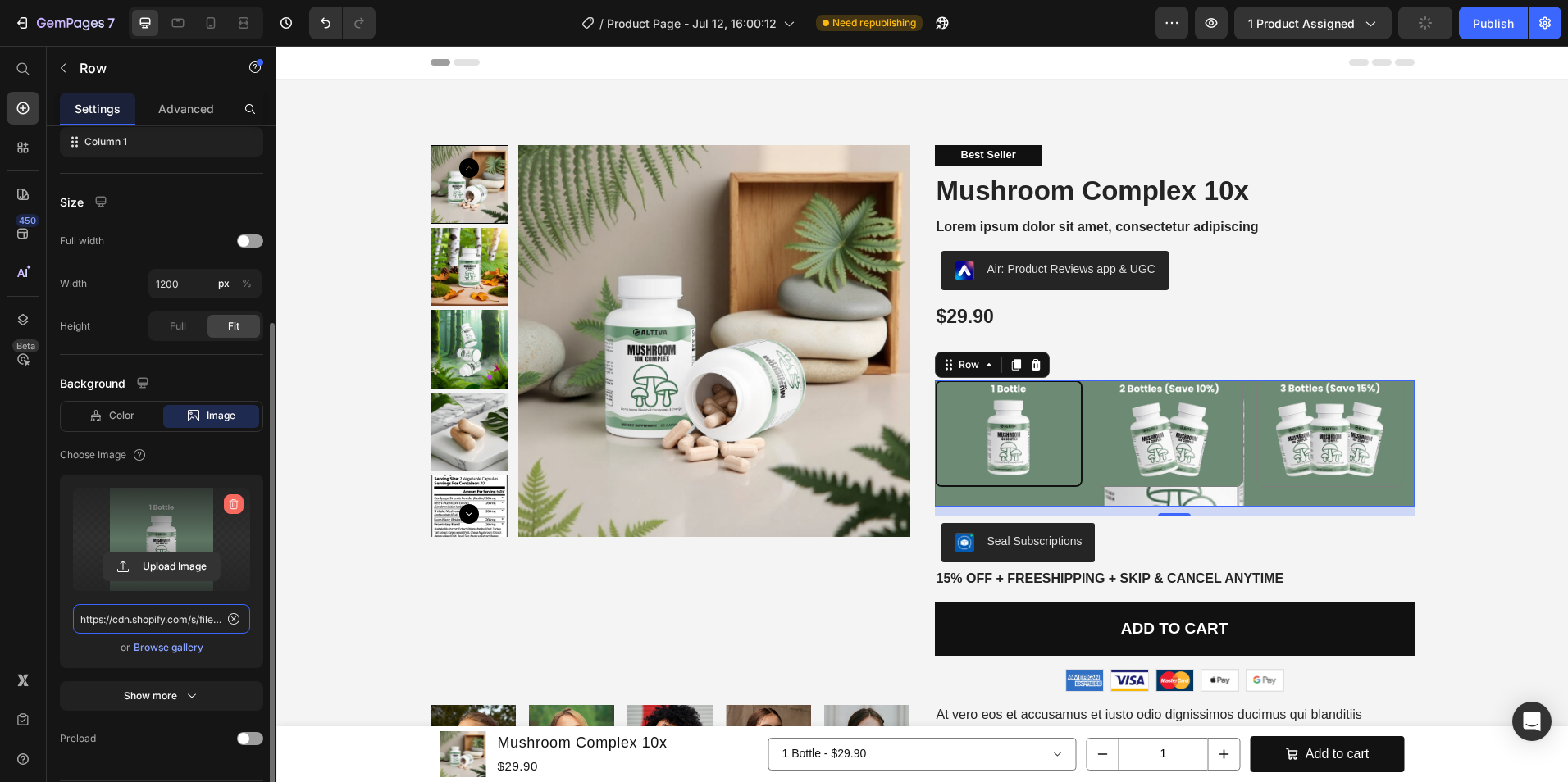 type 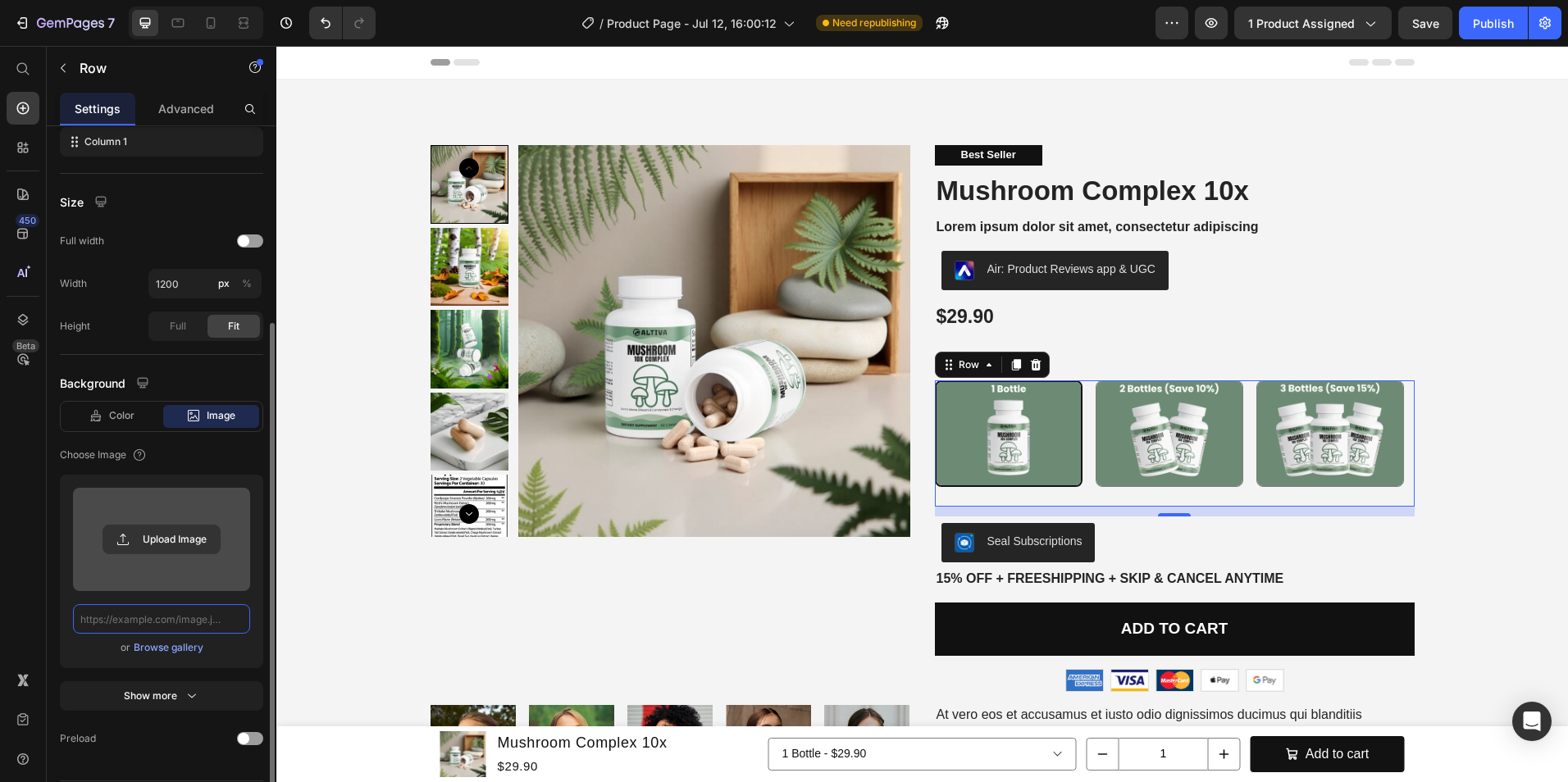 scroll, scrollTop: 0, scrollLeft: 0, axis: both 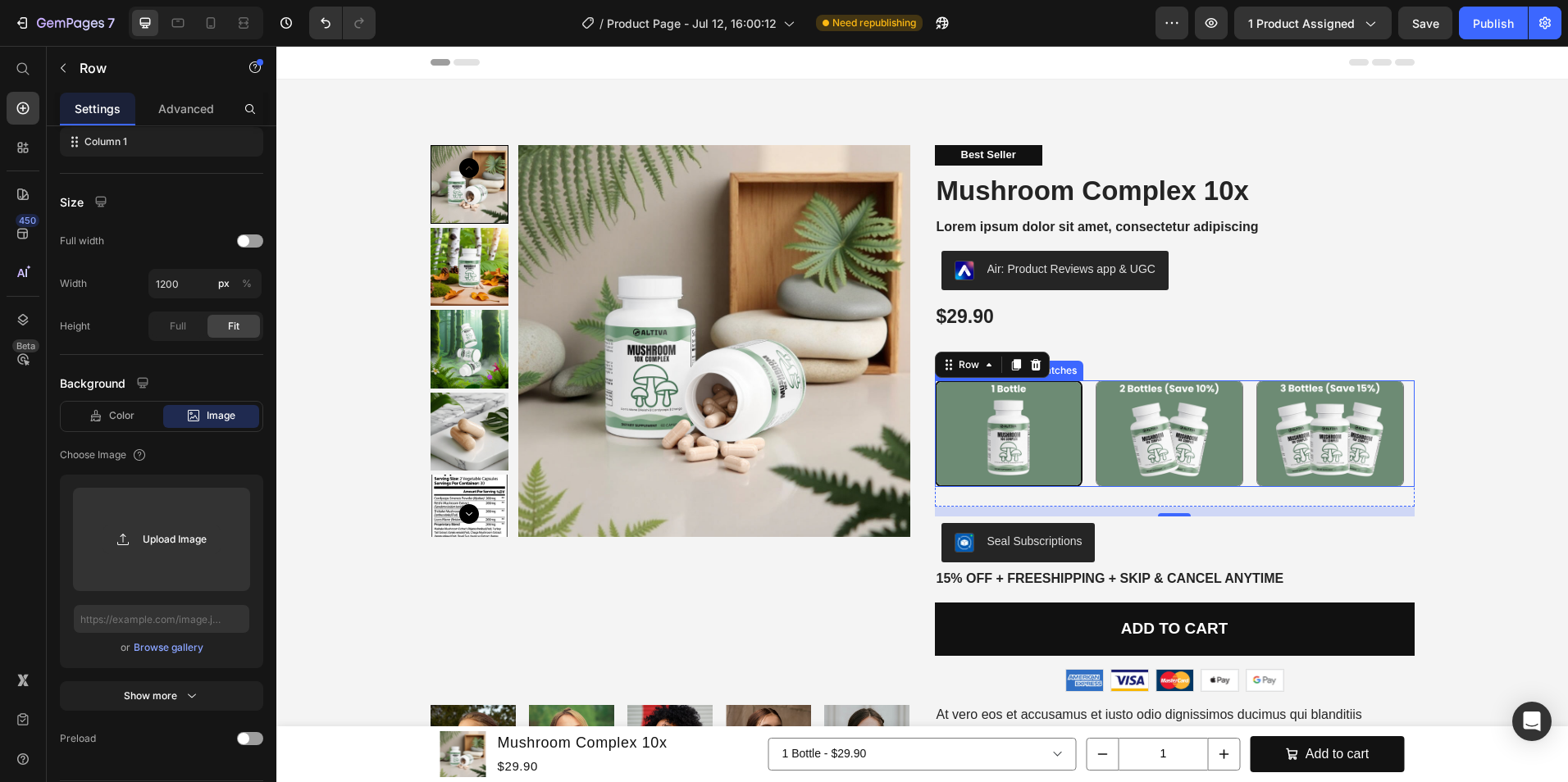 click at bounding box center (1009, 434) 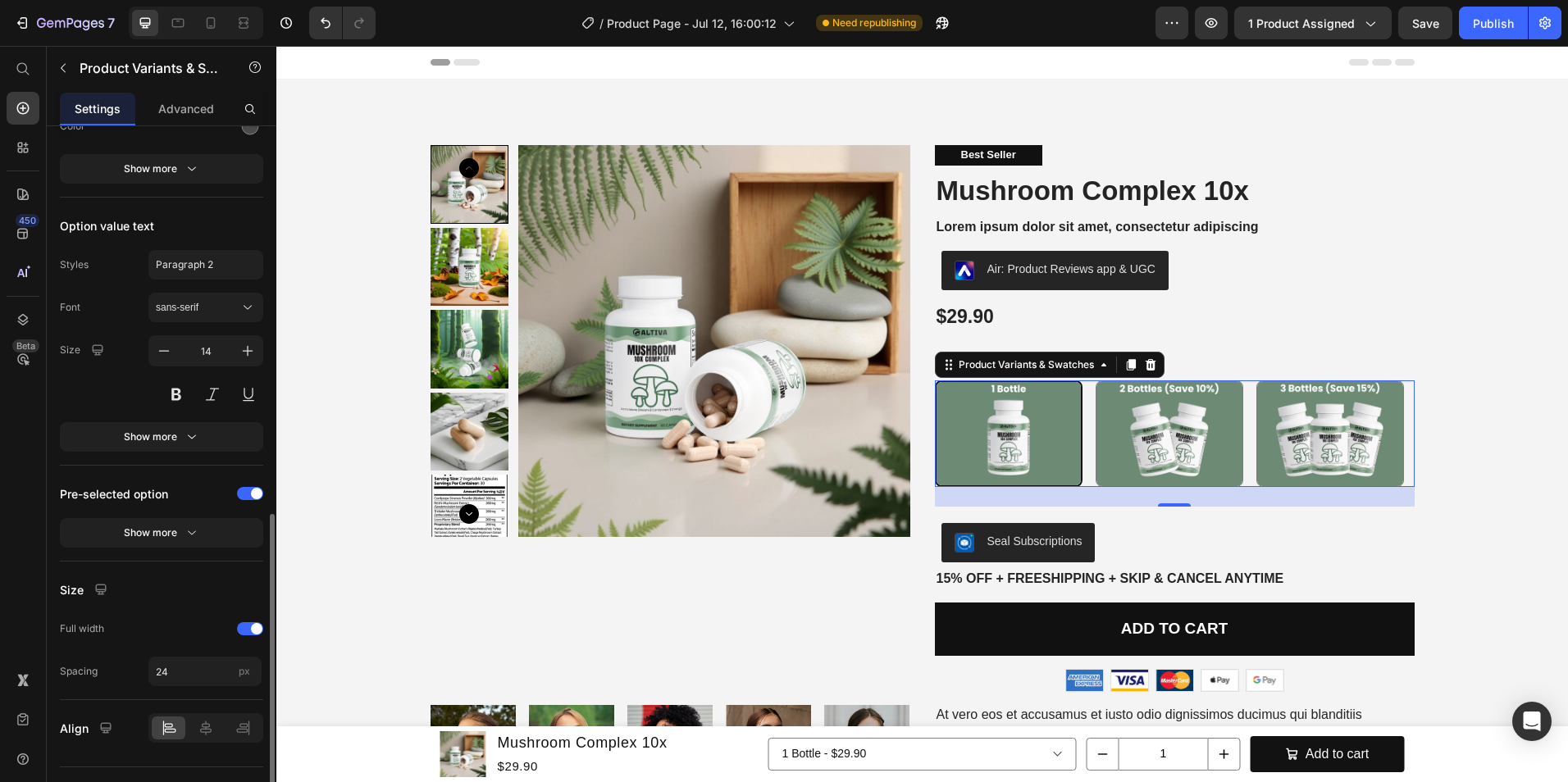 scroll, scrollTop: 934, scrollLeft: 0, axis: vertical 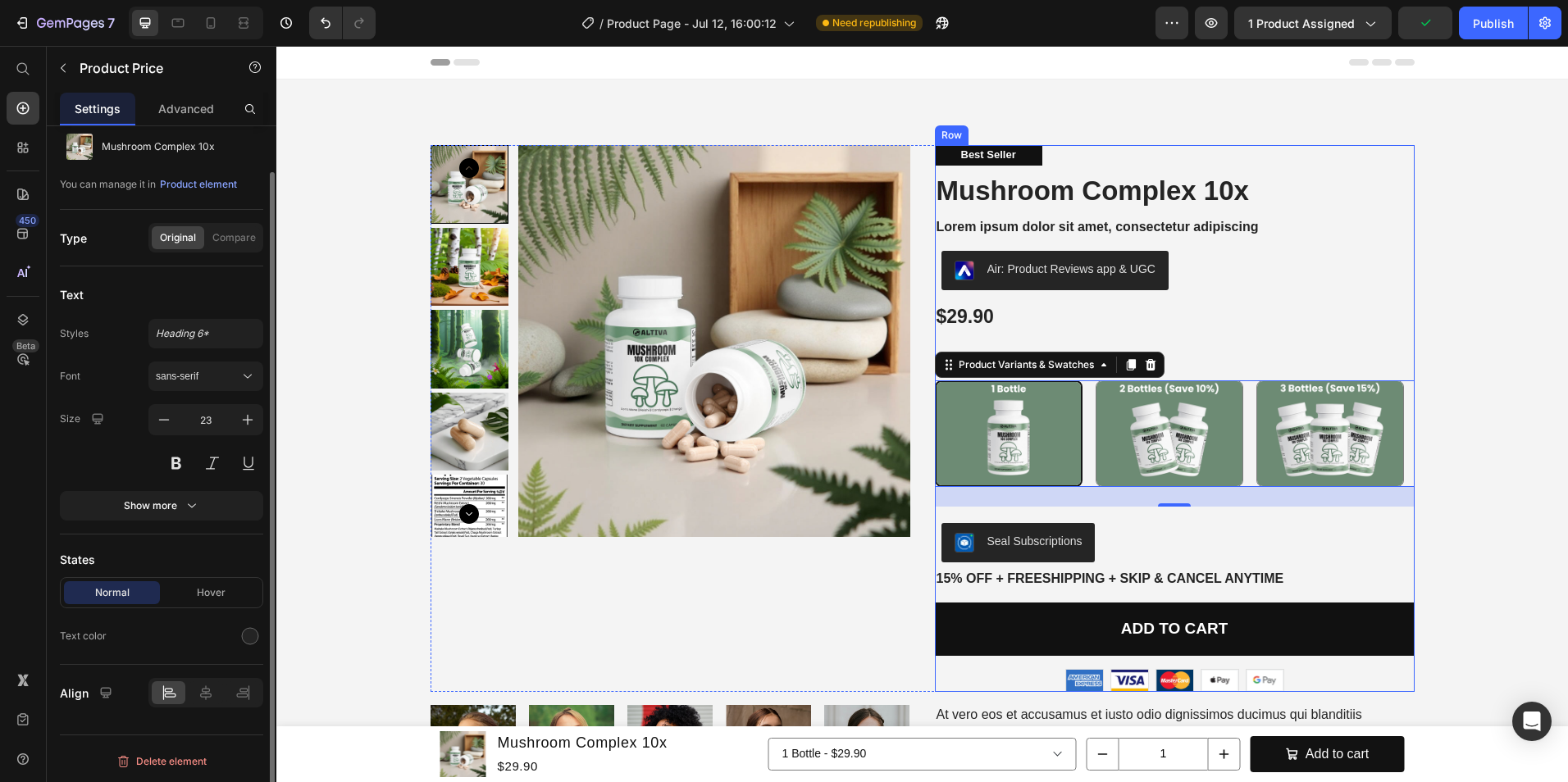 click on "$29.90" at bounding box center (1174, 317) 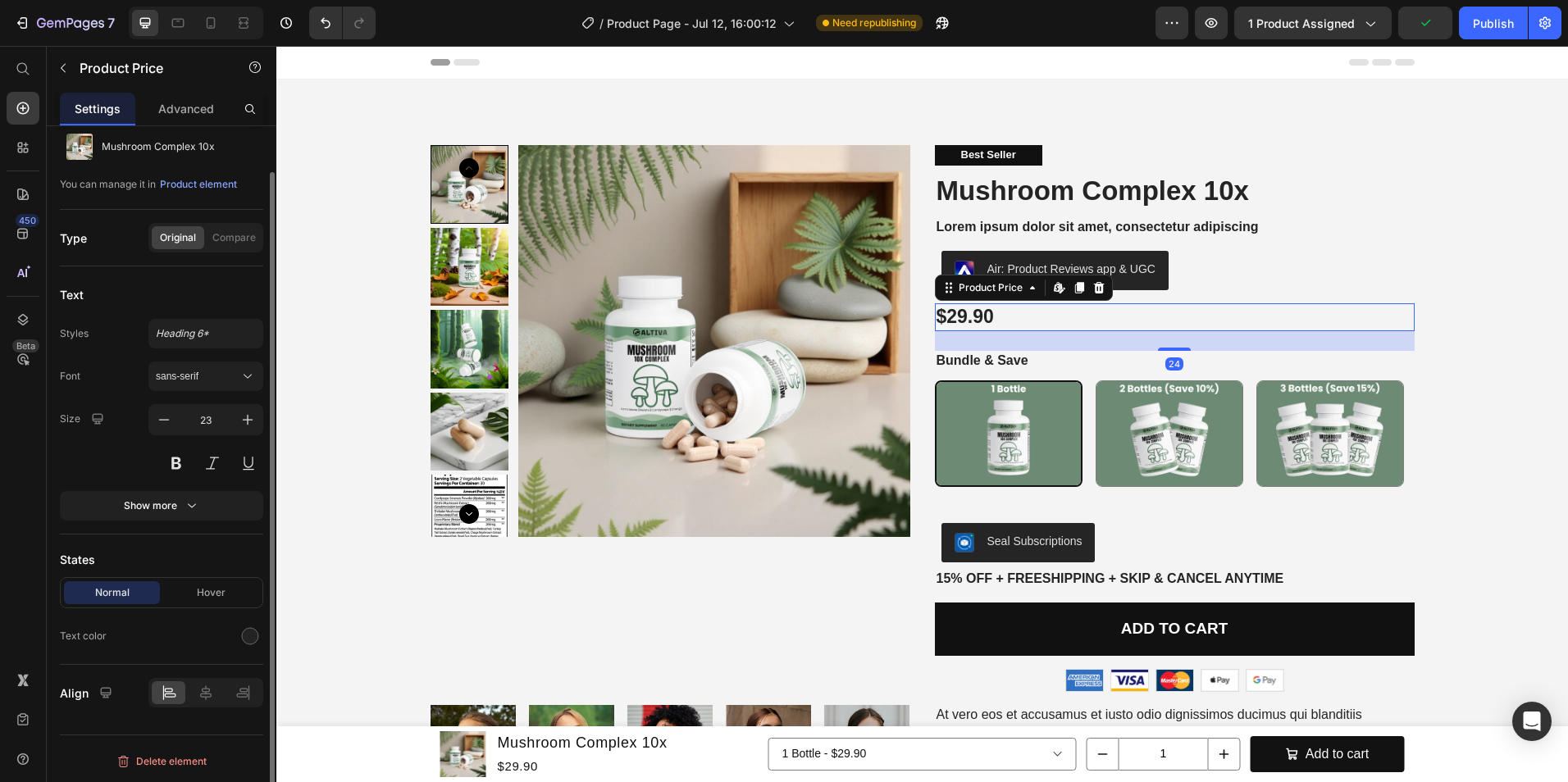 scroll, scrollTop: 0, scrollLeft: 0, axis: both 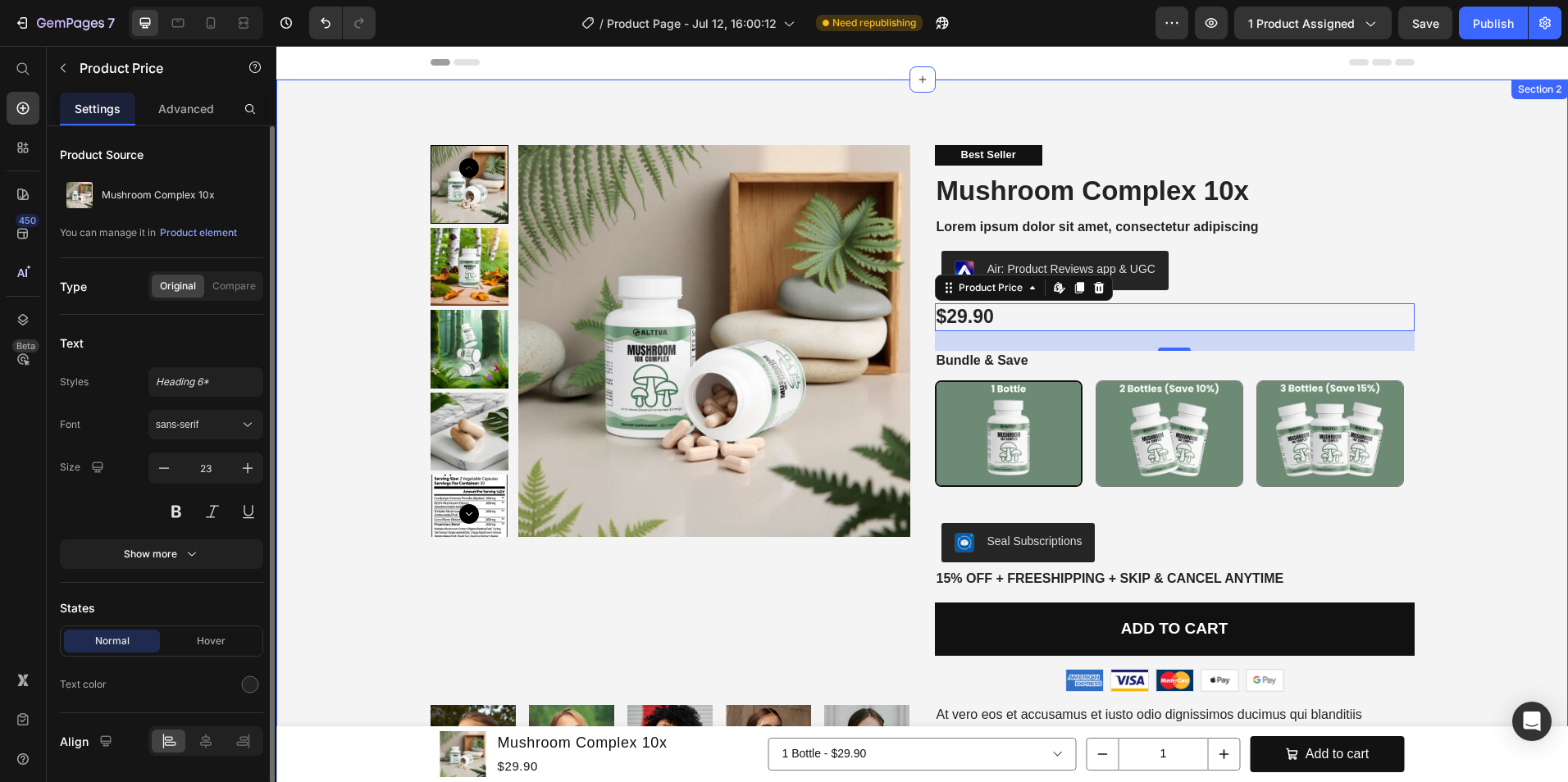 click on "Product Images Best Seller Text Block Mushroom Complex 10x Product Title Lorem ipsum dolor sit amet, consectetur adipiscing Text Block Air: Product Reviews app & UGC Air: Product Reviews app & UGC Row $29.90 Product Price   Edit content in Shopify 24 Bundle & Save Text Block 1 Bottle 1 Bottle 2 Bottles (Save 10%) 2 Bottles (Save 10%) 3 Bottles (Save 15%) 3 Bottles (Save 15%) Product Variants & Swatches Row Seal Subscriptions Seal Subscriptions 15% off + Freeshipping + Skip & Cancel Anytime Text Block Add to cart Add to Cart Image Image Image Image Image Row Row Product Image But I must explain to you how  Text Block Image But I must explain to you how  Text Block Image But I must explain to you how  Text Block Image But I must explain to you how  Text Block Image But I must explain to you how  Text Block Carousel Icon Icon Icon Icon Icon Icon List Briana M.  Verified Buyer Text Block Row Text Block Row Product Images Icon Icon Icon Icon Icon Icon List 500+  Reviews! Text Block" at bounding box center (922, 691) 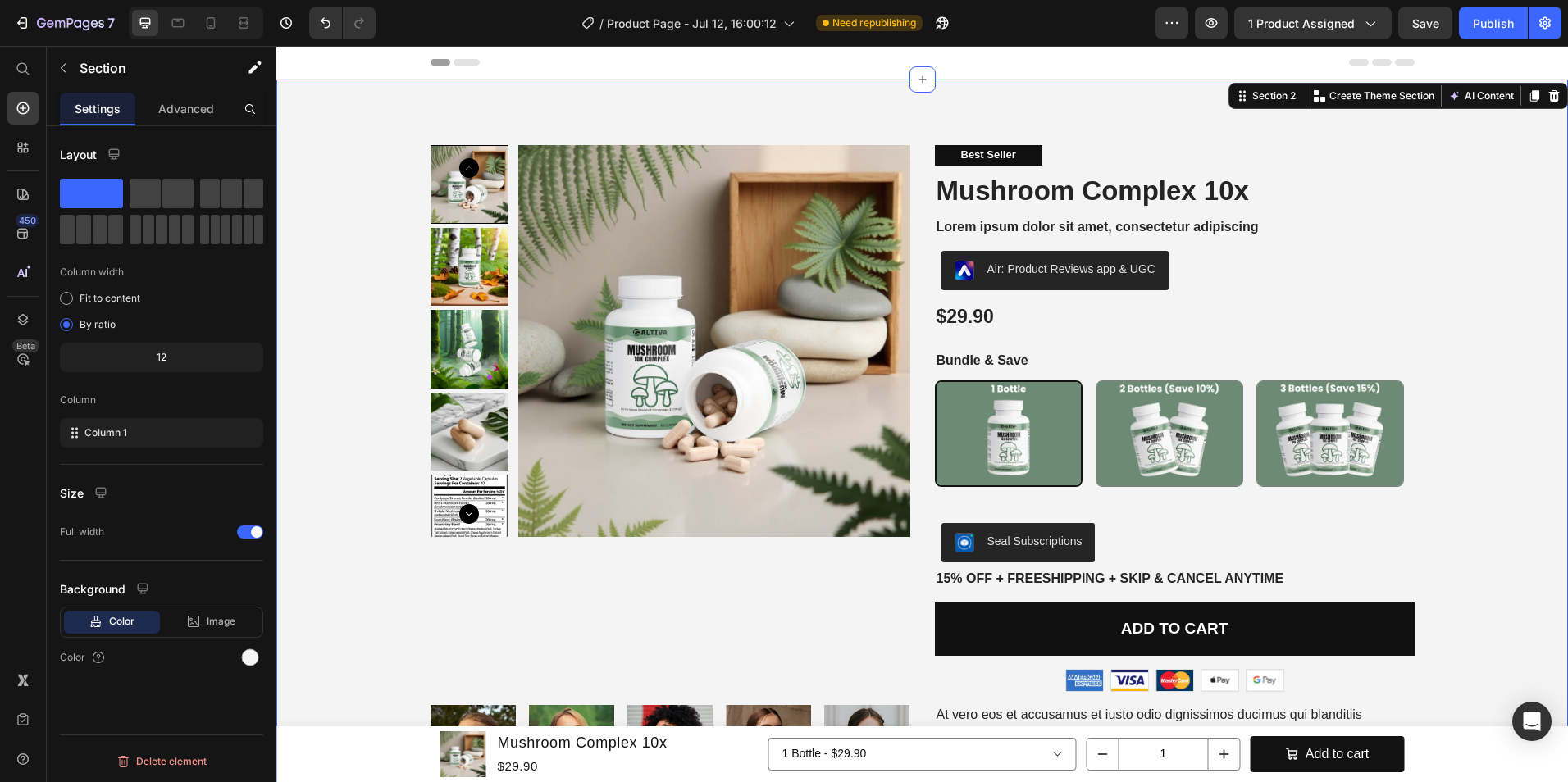 click on "Header" at bounding box center [923, 62] 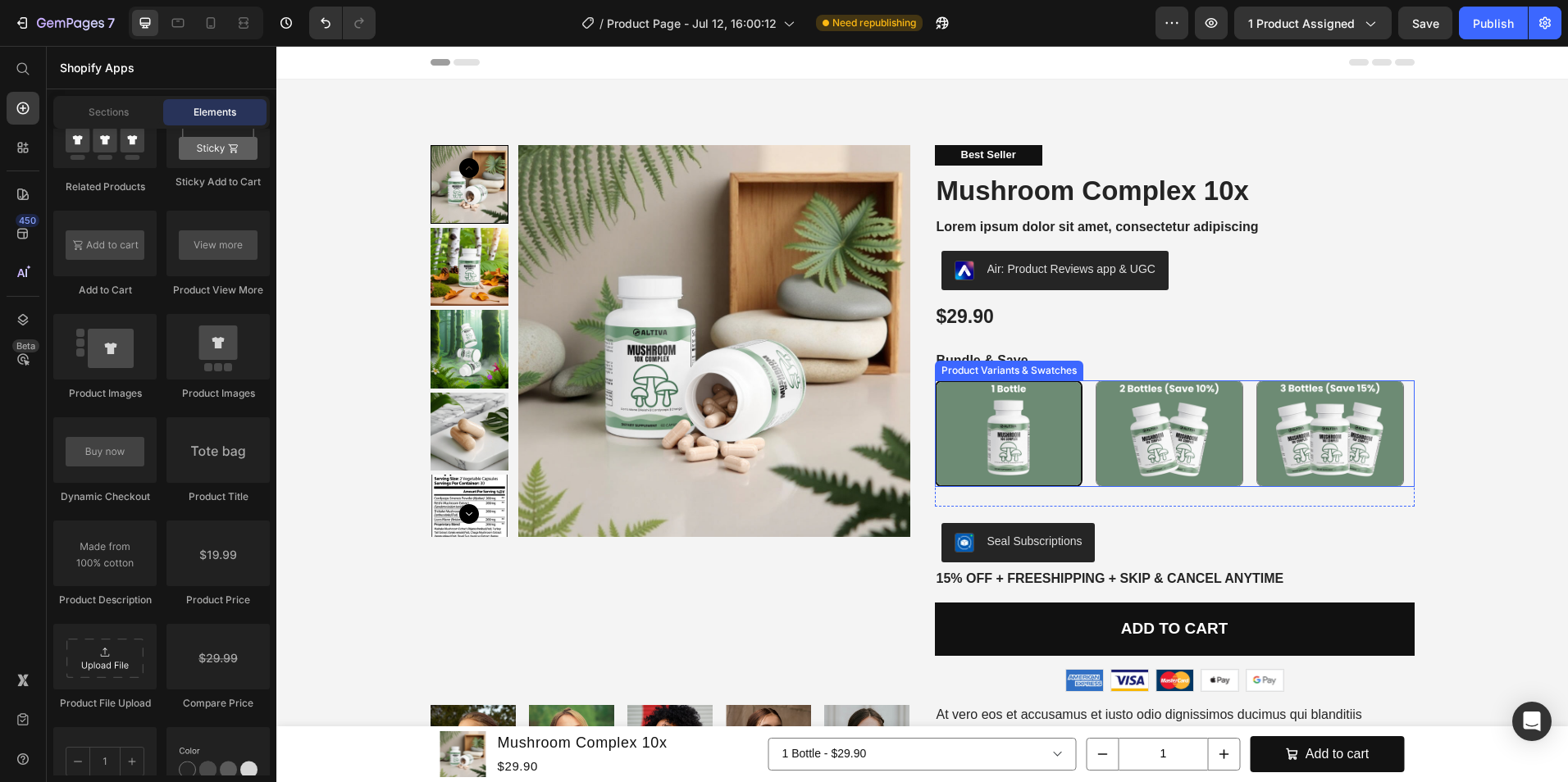 click at bounding box center (1009, 434) 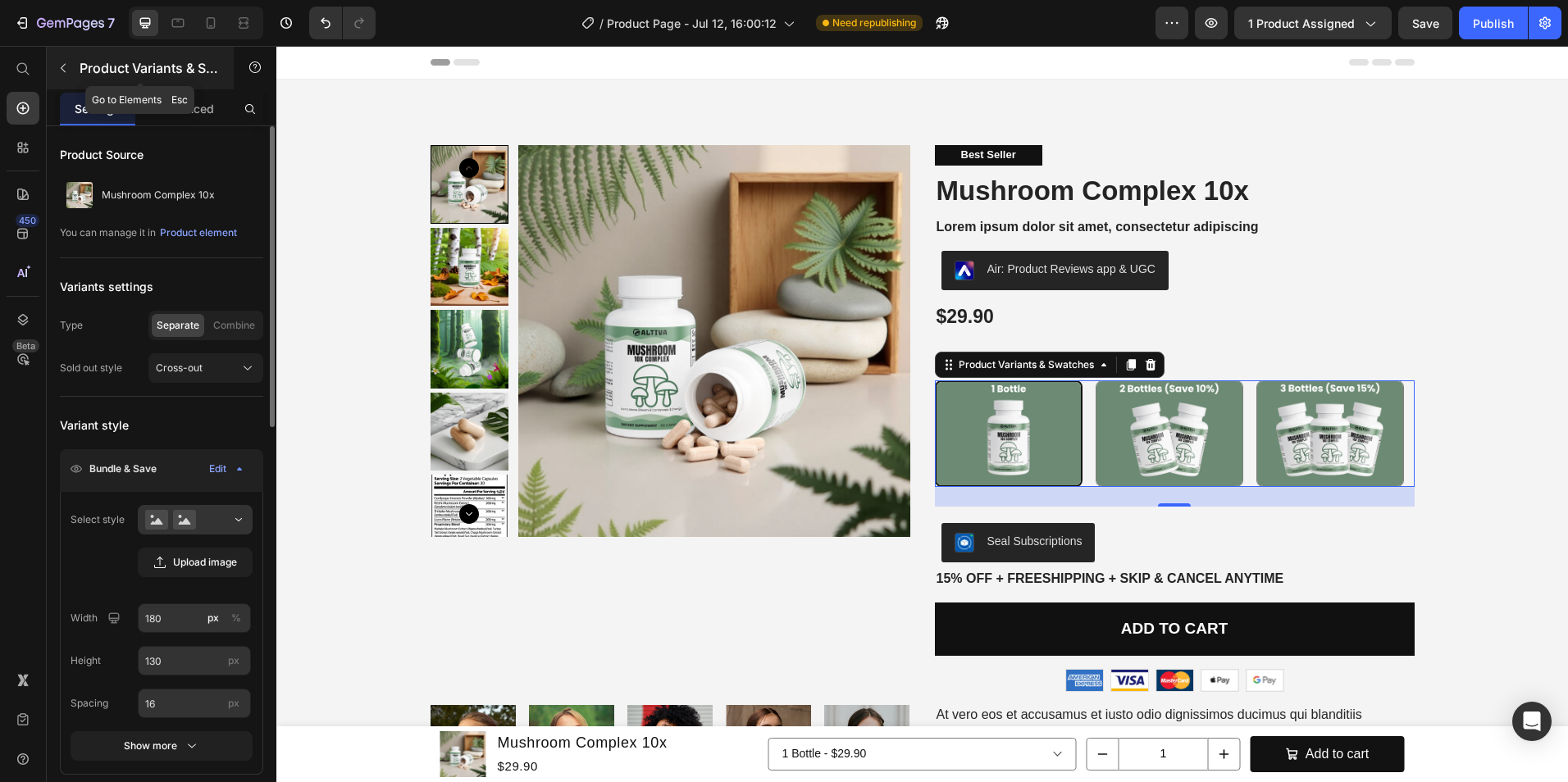 click on "Product Variants & Swatches" at bounding box center [140, 68] 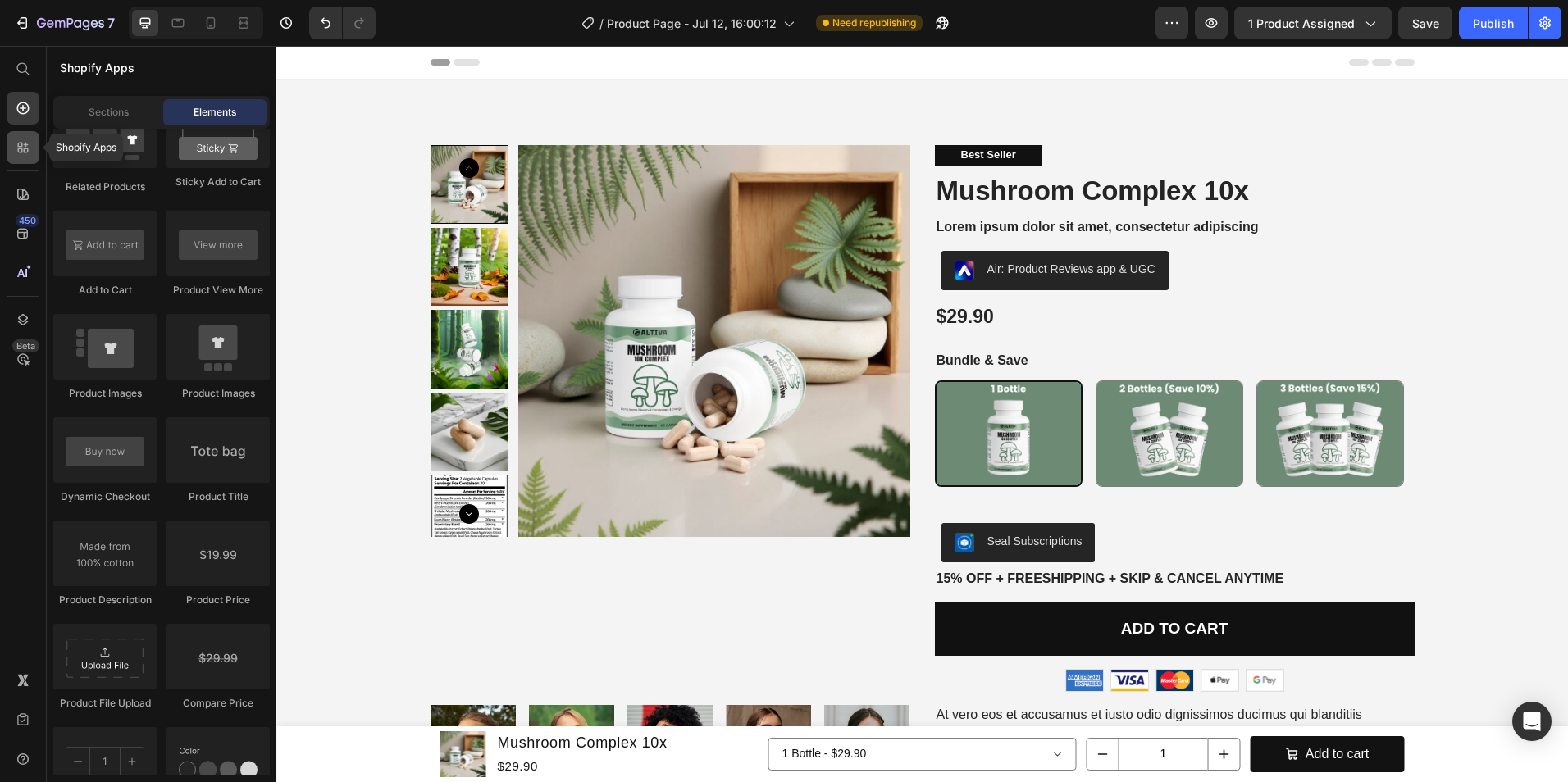 click 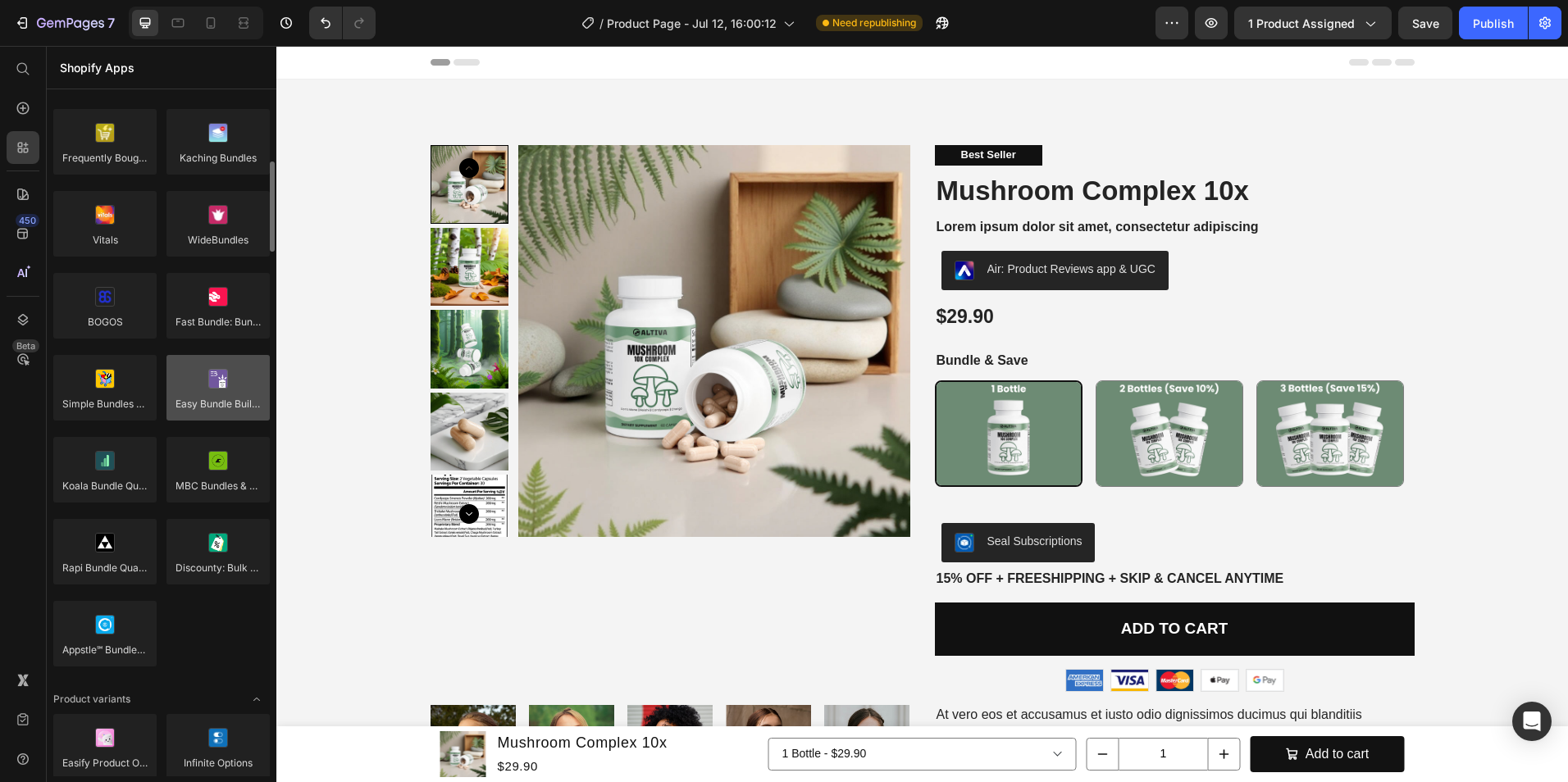 scroll, scrollTop: 1148, scrollLeft: 0, axis: vertical 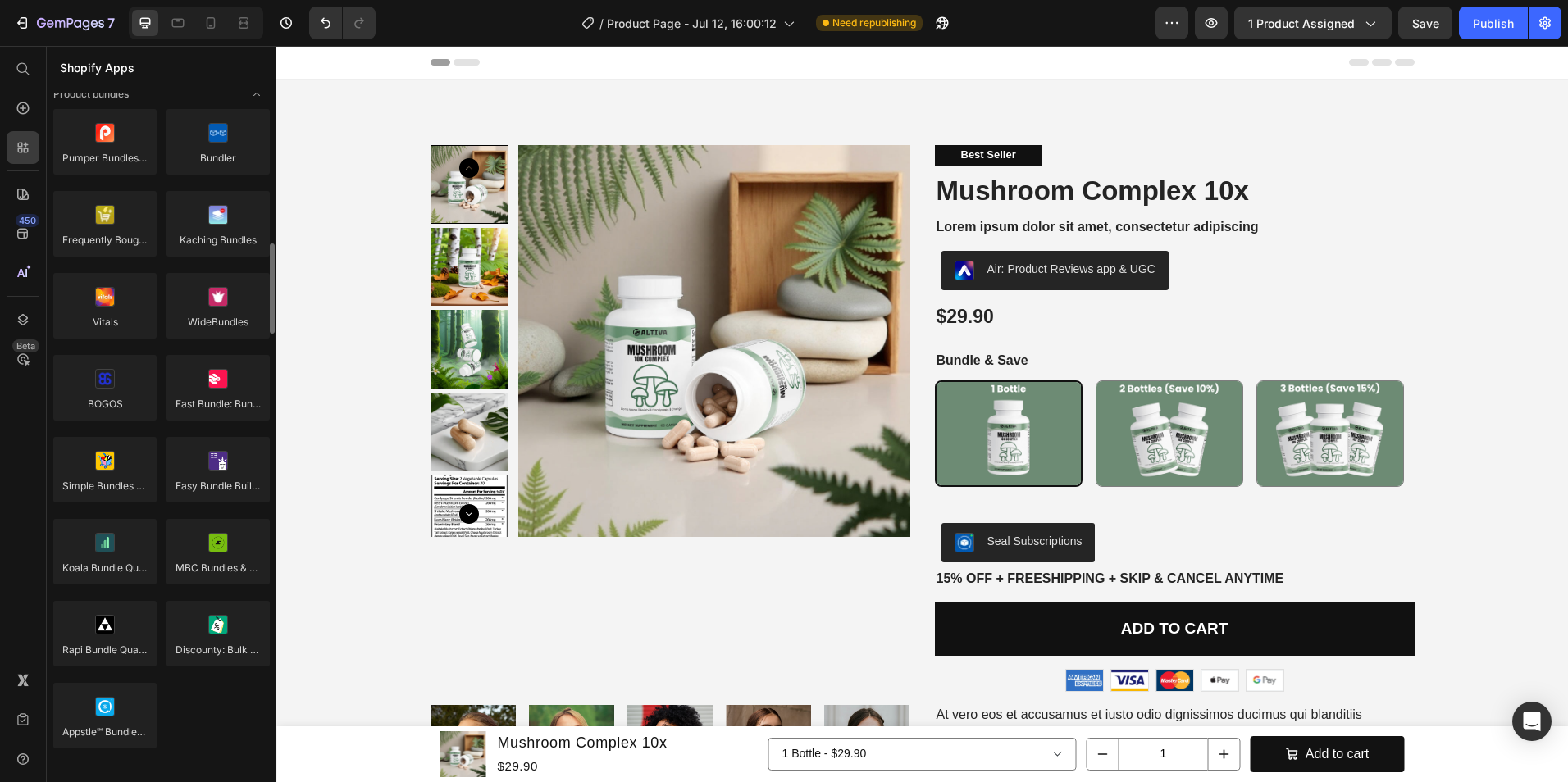 click on "Pumper Bundles Volume Discount
Bundler
Frequently Bought Together
Kaching Bundles
Vitals
WideBundles
BOGOS
Fast Bundle: Bundles Discounts
Simple Bundles & Kits
Easy Bundle Builder | SkaiLama
Koala Bundle Quantity Discount
MBC Bundles & Volume Discount
Rapi Bundle Quantity Breaks
Discounty: Bulk Discount Sales
Appstle℠ Bundles & Discounts" 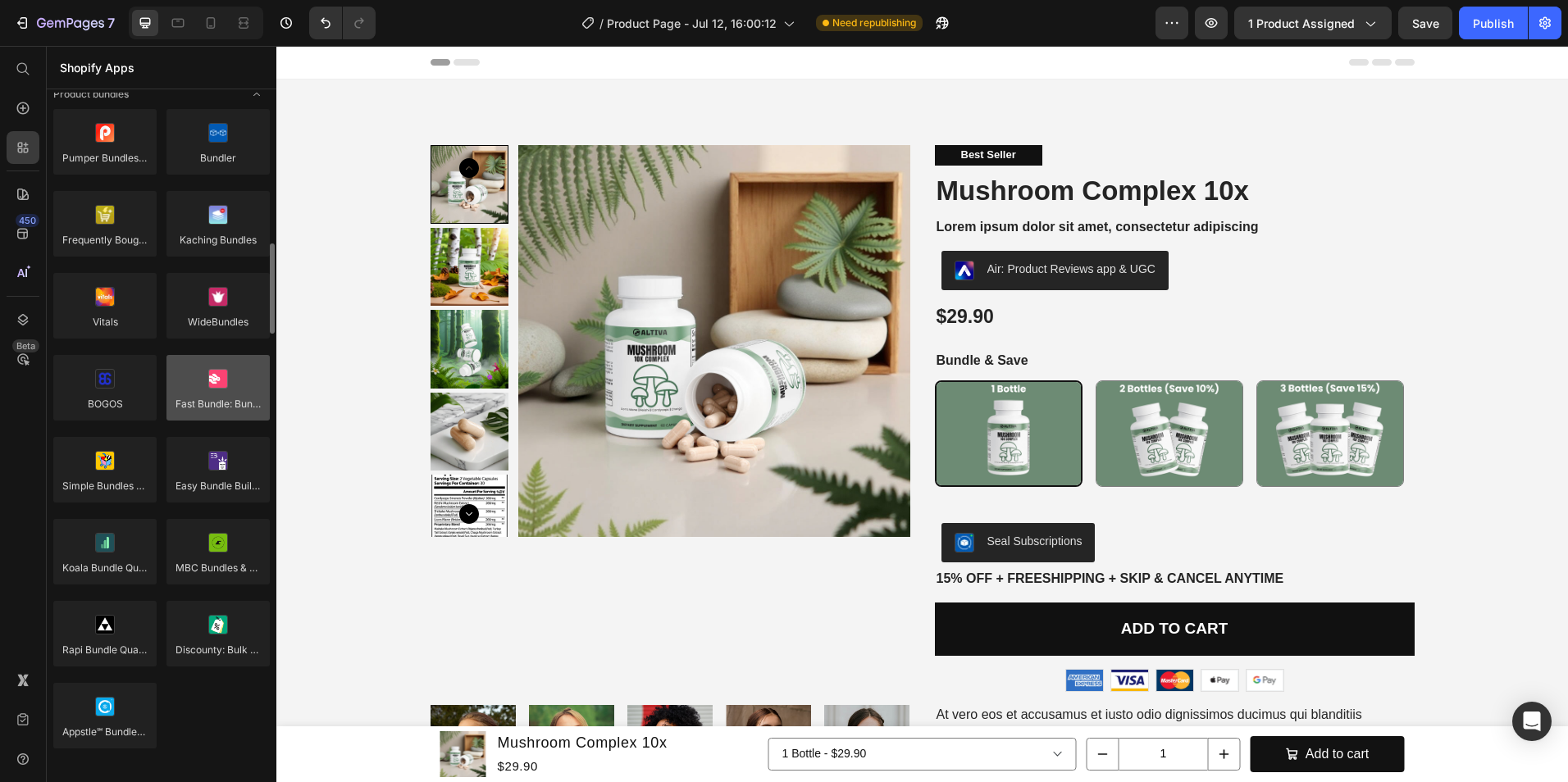 click at bounding box center [218, 388] 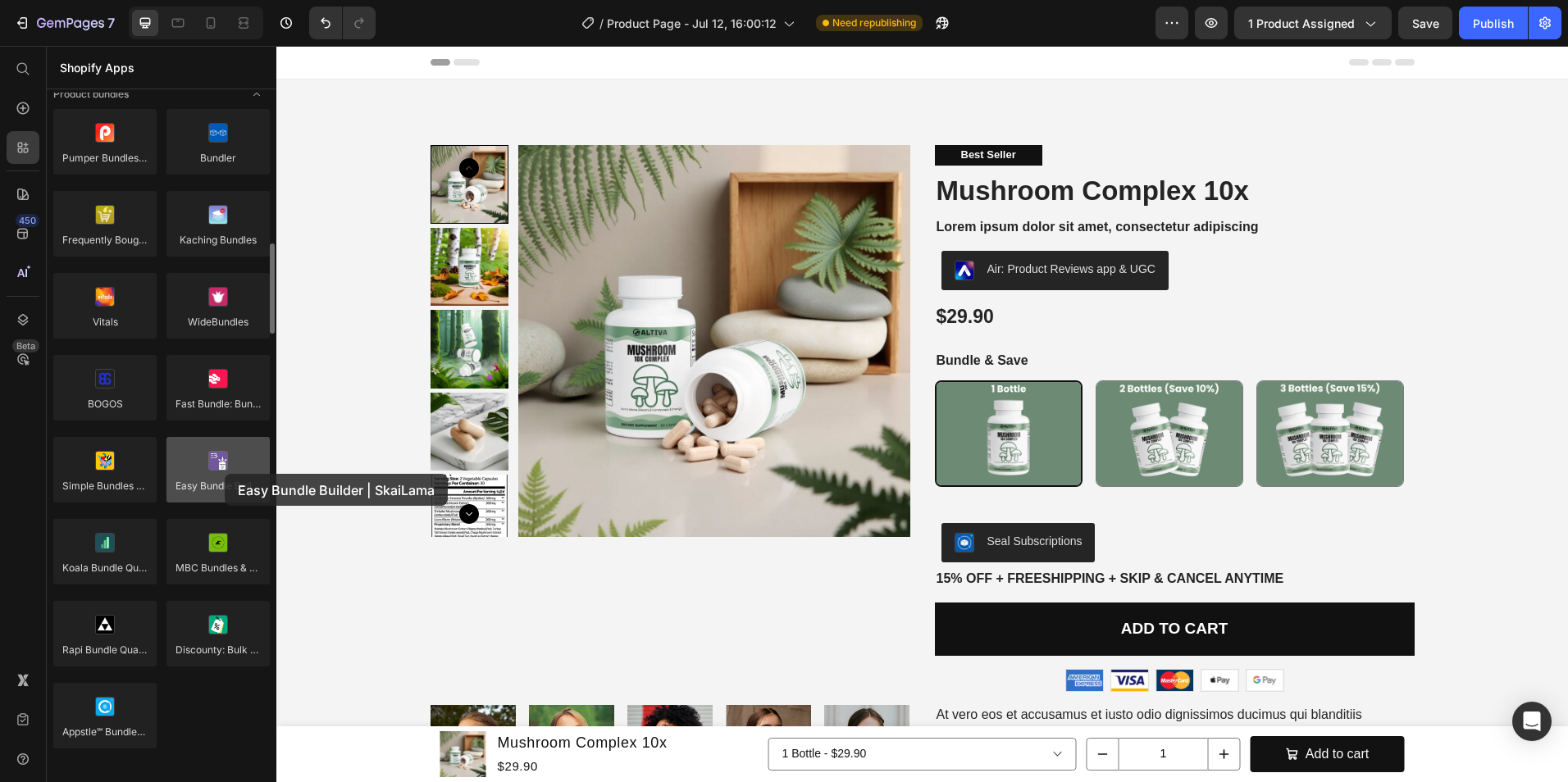 click at bounding box center (218, 470) 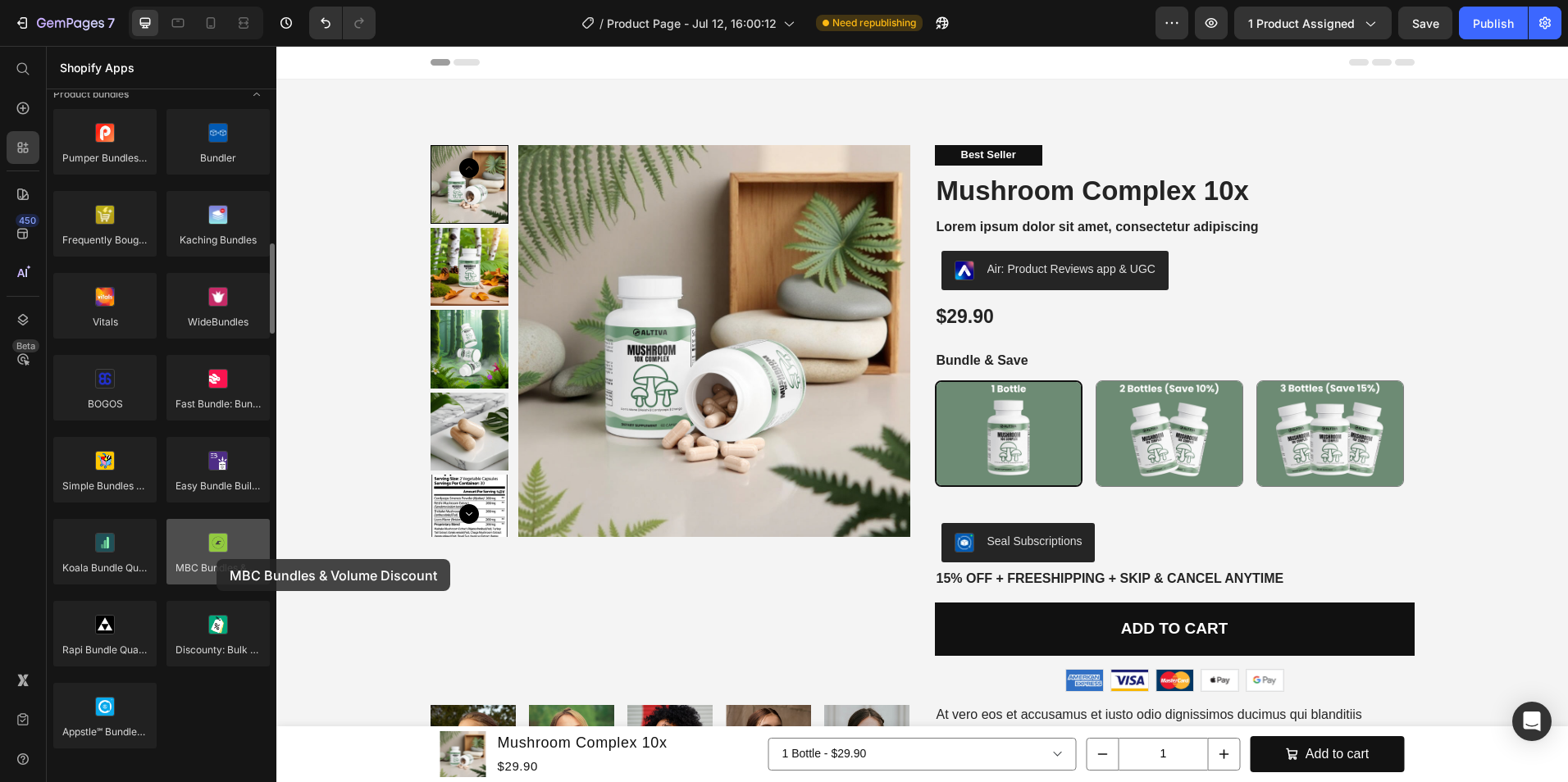 click at bounding box center (218, 552) 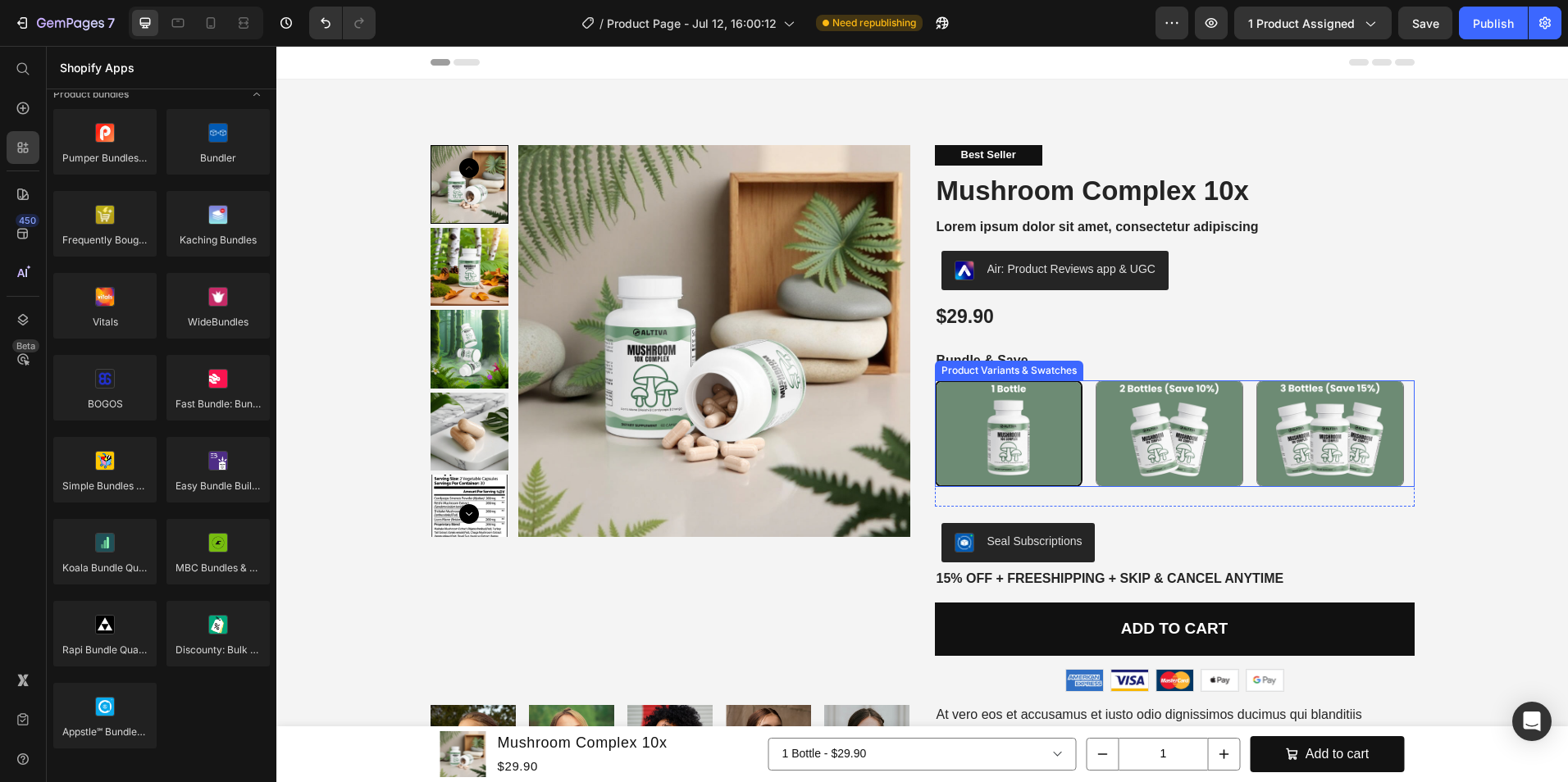 click on "Bundle & Save" at bounding box center (1174, 361) 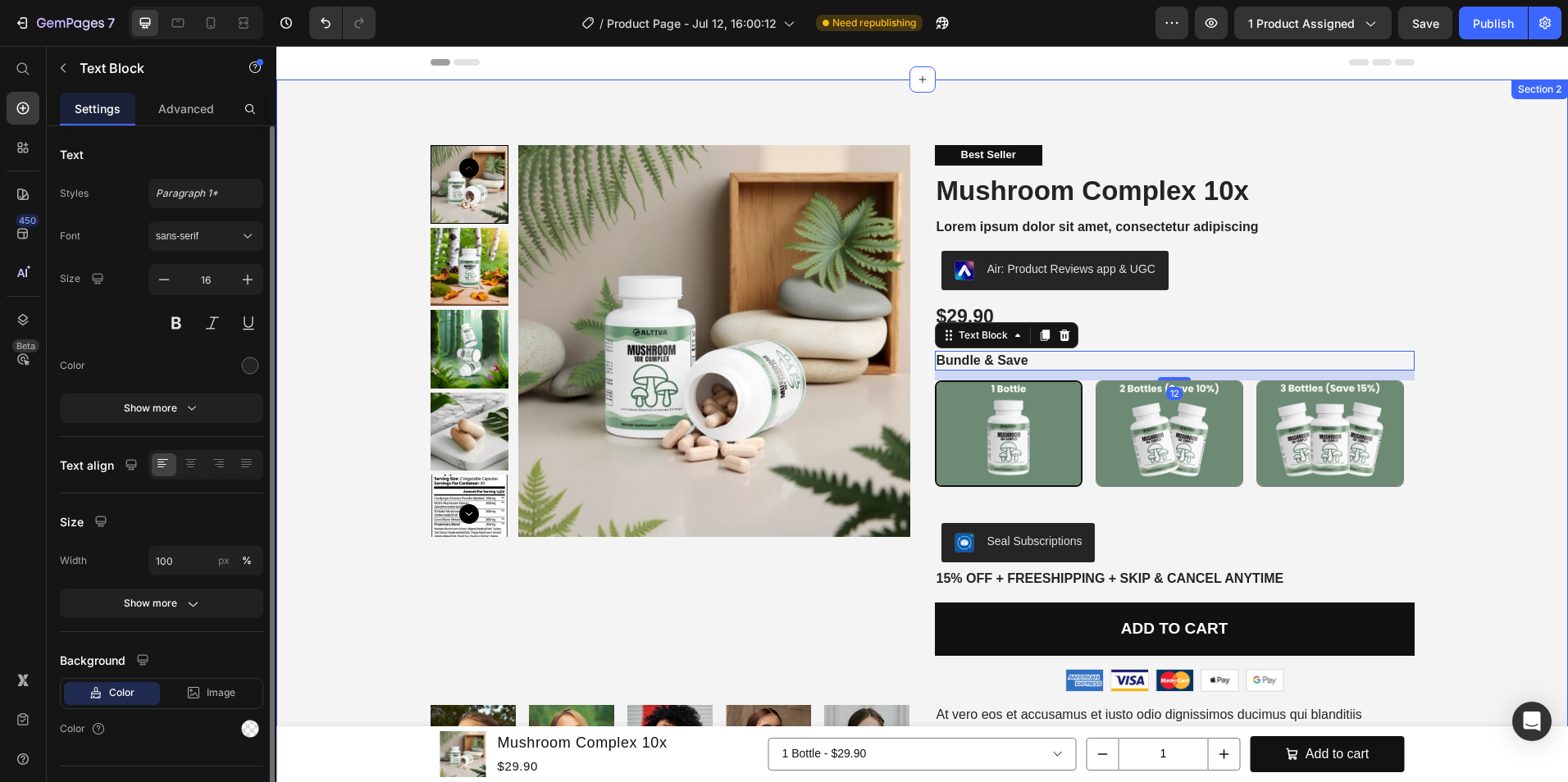 click on "Product Images Best Seller Text Block Mushroom Complex 10x Product Title Lorem ipsum dolor sit amet, consectetur adipiscing Text Block Air: Product Reviews app & UGC Air: Product Reviews app & UGC Row $29.90 Product Price Bundle & Save Text Block   12 1 Bottle 1 Bottle 2 Bottles (Save 10%) 2 Bottles (Save 10%) 3 Bottles (Save 15%) 3 Bottles (Save 15%) Product Variants & Swatches Row Seal Subscriptions Seal Subscriptions 15% off + Freeshipping + Skip & Cancel Anytime Text Block Add to cart Add to Cart Image Image Image Image Image Row Row Product Image But I must explain to you how  Text Block Image But I must explain to you how  Text Block Image But I must explain to you how  Text Block Image But I must explain to you how  Text Block Image But I must explain to you how  Text Block Carousel Icon Icon Icon Icon Icon Icon List Briana M.  Verified Buyer Text Block Row Text Block Row Product Images Icon Icon Icon Icon Icon Icon List 500+  Reviews! Text Block Row Mushroom Complex 10x" at bounding box center (922, 691) 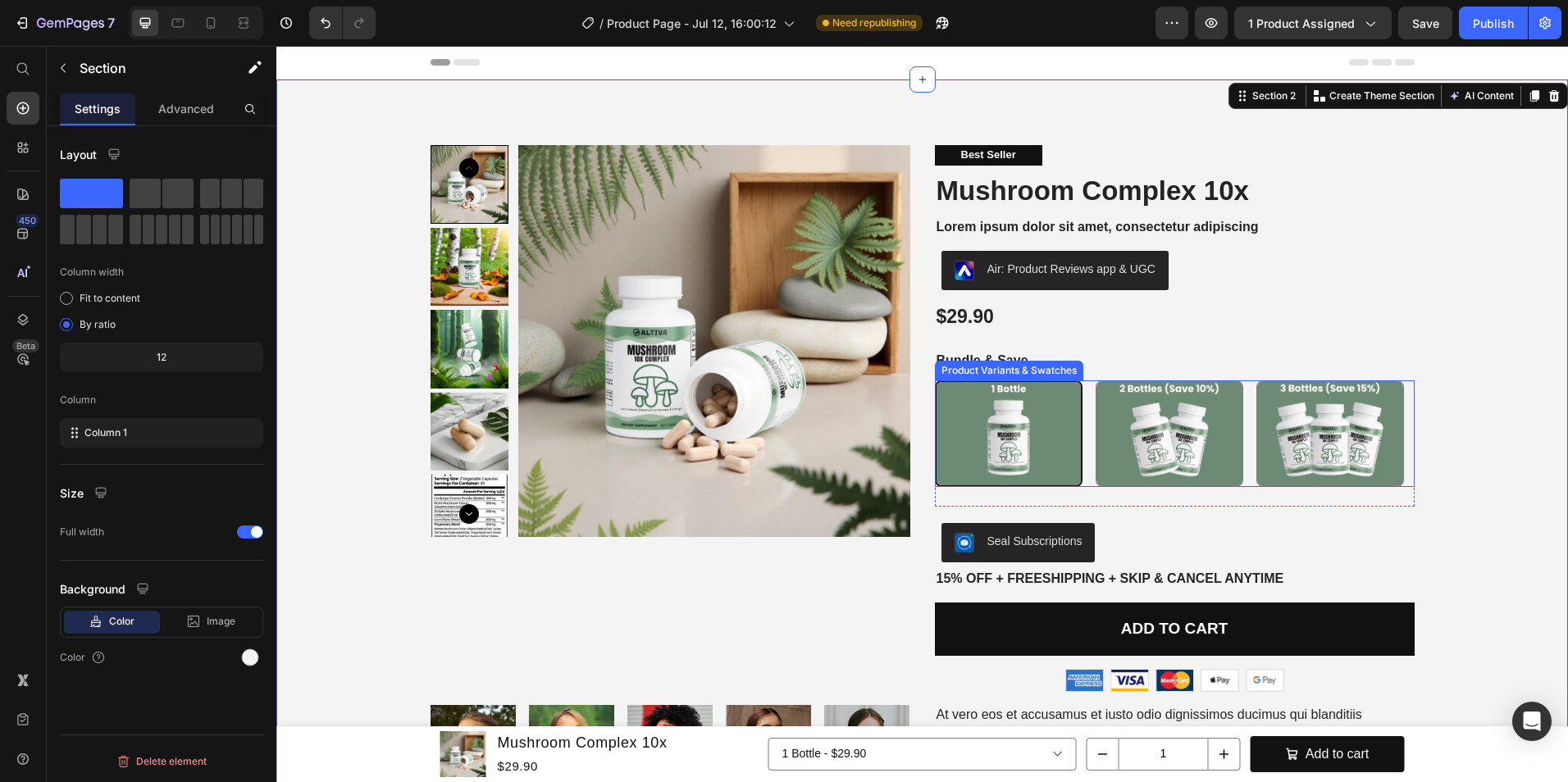 scroll, scrollTop: 328, scrollLeft: 0, axis: vertical 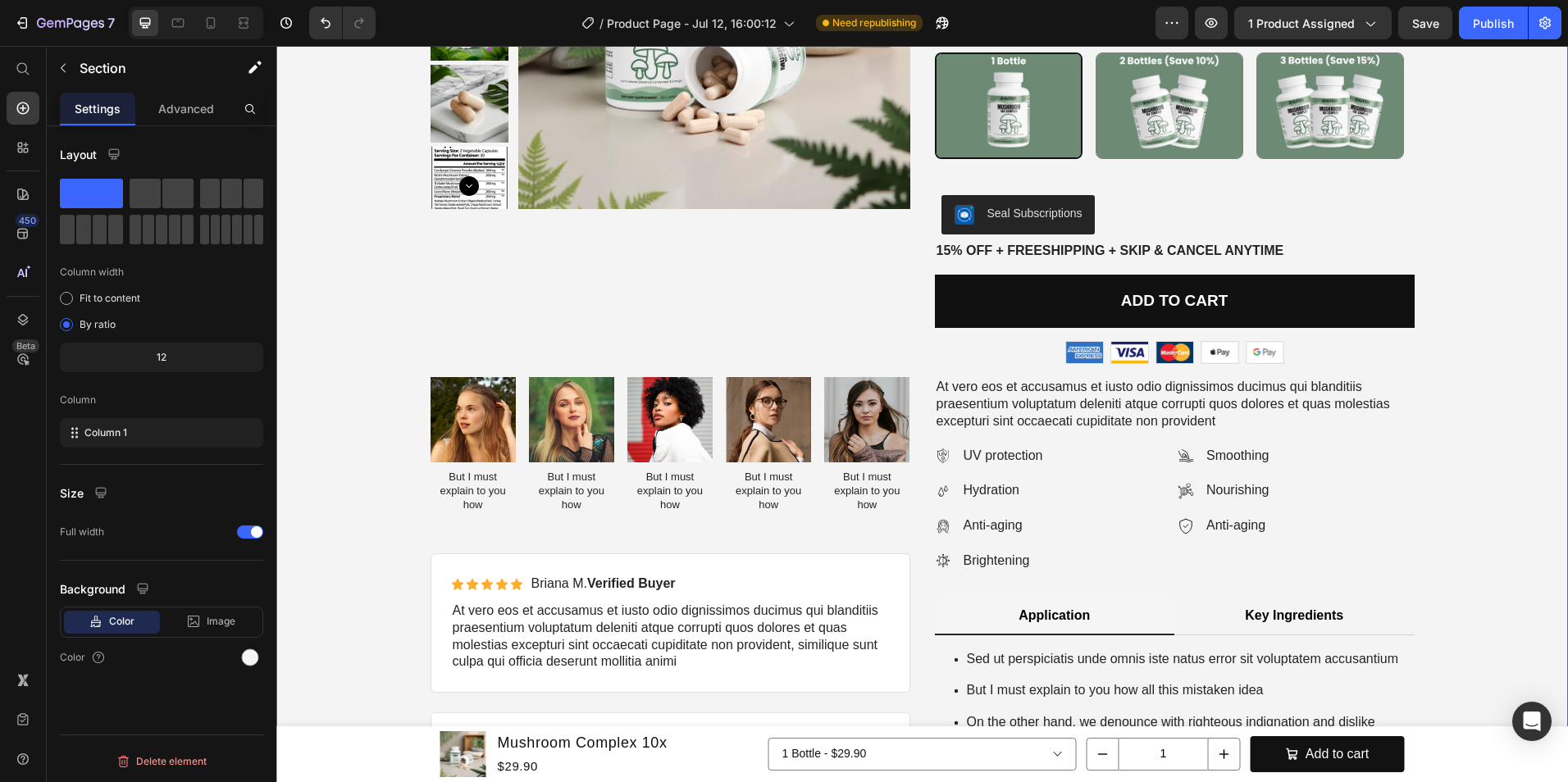 click on "Product Images Best Seller Text Block Mushroom Complex 10x Product Title Lorem ipsum dolor sit amet, consectetur adipiscing Text Block Air: Product Reviews app & UGC Air: Product Reviews app & UGC Row $29.90 Product Price Bundle & Save Text Block 1 Bottle 1 Bottle 2 Bottles (Save 10%) 2 Bottles (Save 10%) 3 Bottles (Save 15%) 3 Bottles (Save 15%) Product Variants & Swatches Row Seal Subscriptions Seal Subscriptions 15% off + Freeshipping + Skip & Cancel Anytime Text Block Add to cart Add to Cart Image Image Image Image Image Row Row Product Image But I must explain to you how  Text Block Image But I must explain to you how  Text Block Image But I must explain to you how  Text Block Image But I must explain to you how  Text Block Image But I must explain to you how  Text Block Carousel Icon Icon Icon Icon Icon Icon List Briana M.  Verified Buyer Text Block Row Text Block Row Product Images Icon Icon Icon Icon Icon Icon List 500+  Reviews! Text Block Row Mushroom Complex 10x $29.90" at bounding box center (922, 363) 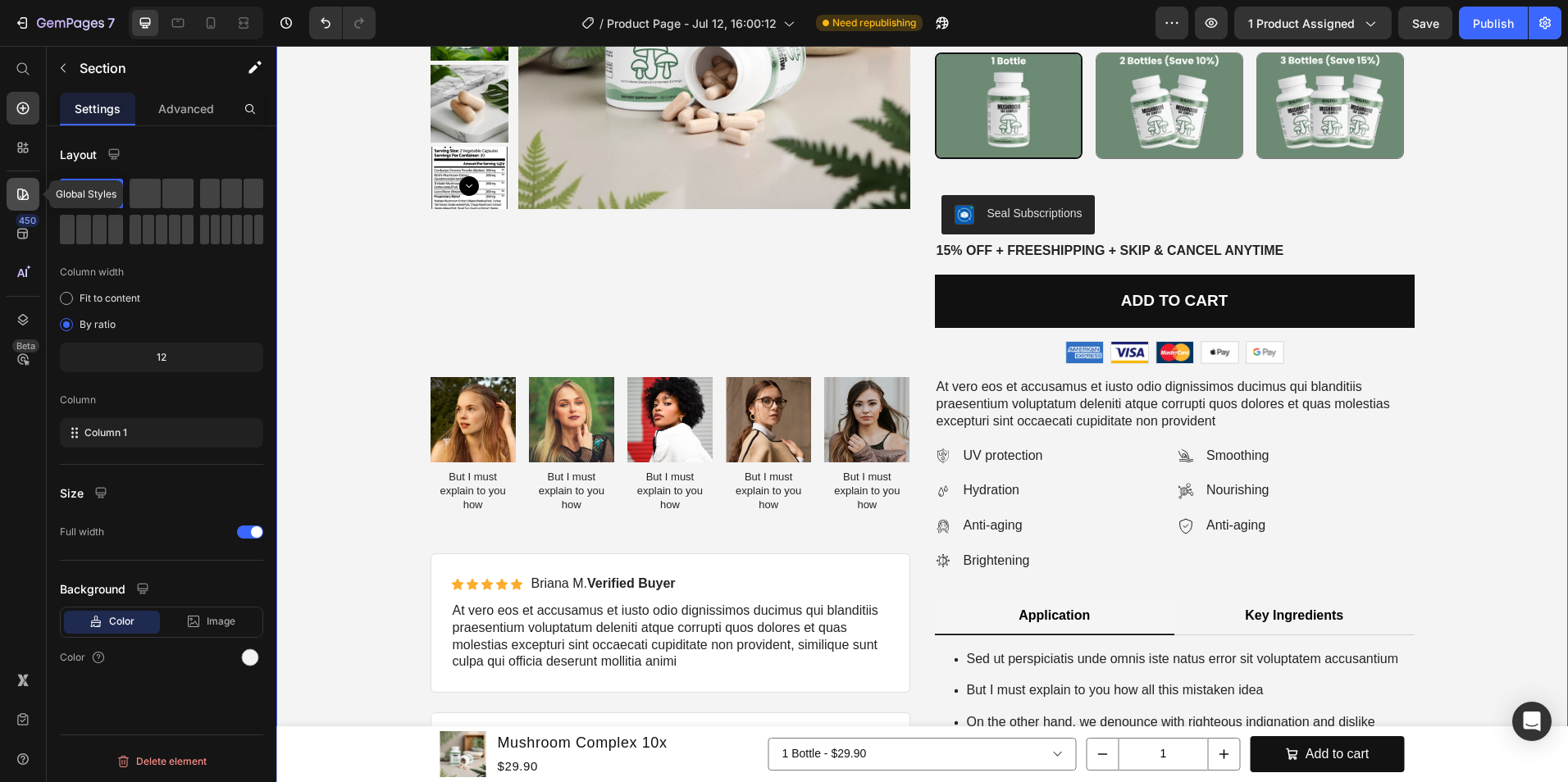 click 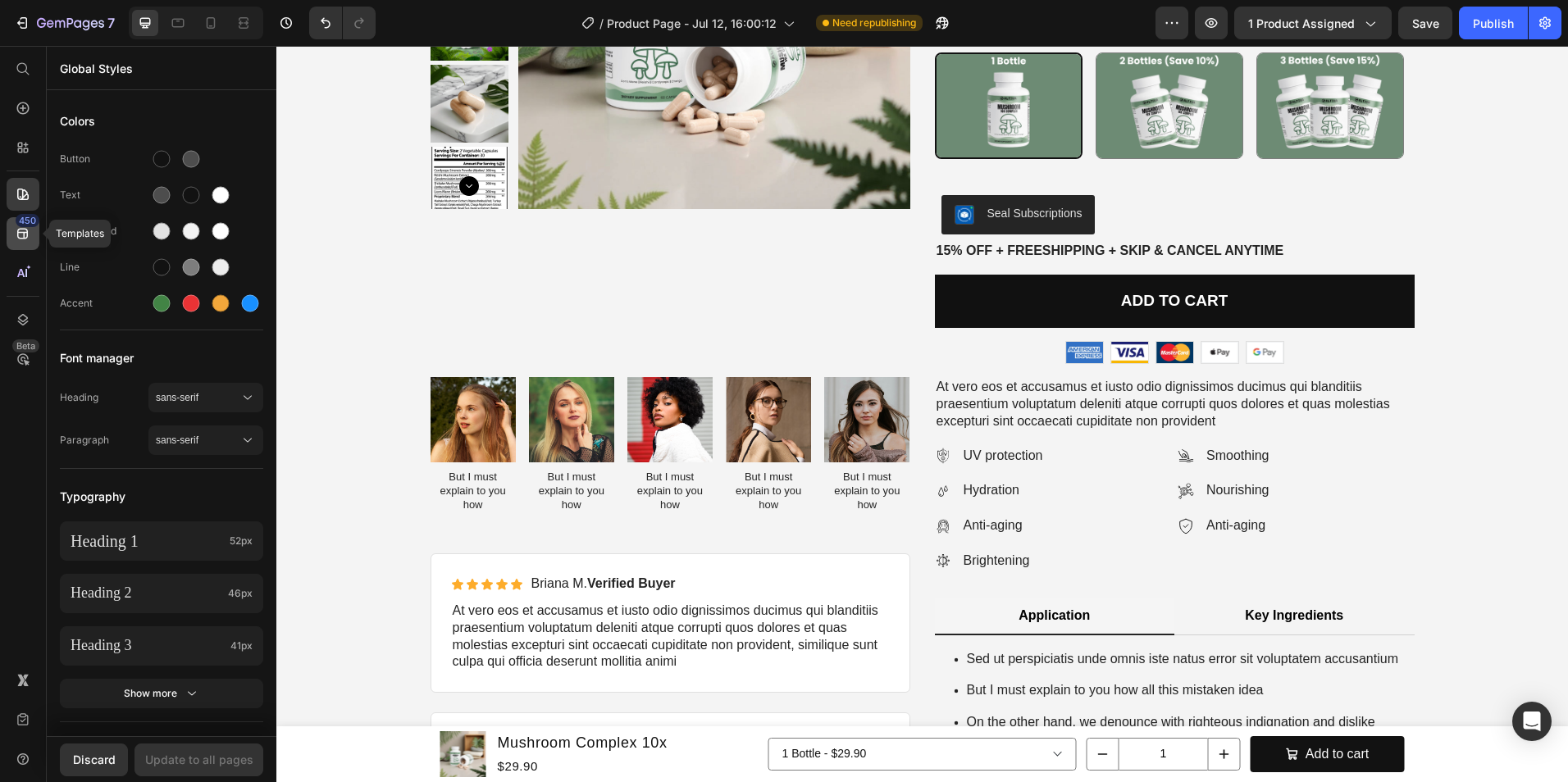 click 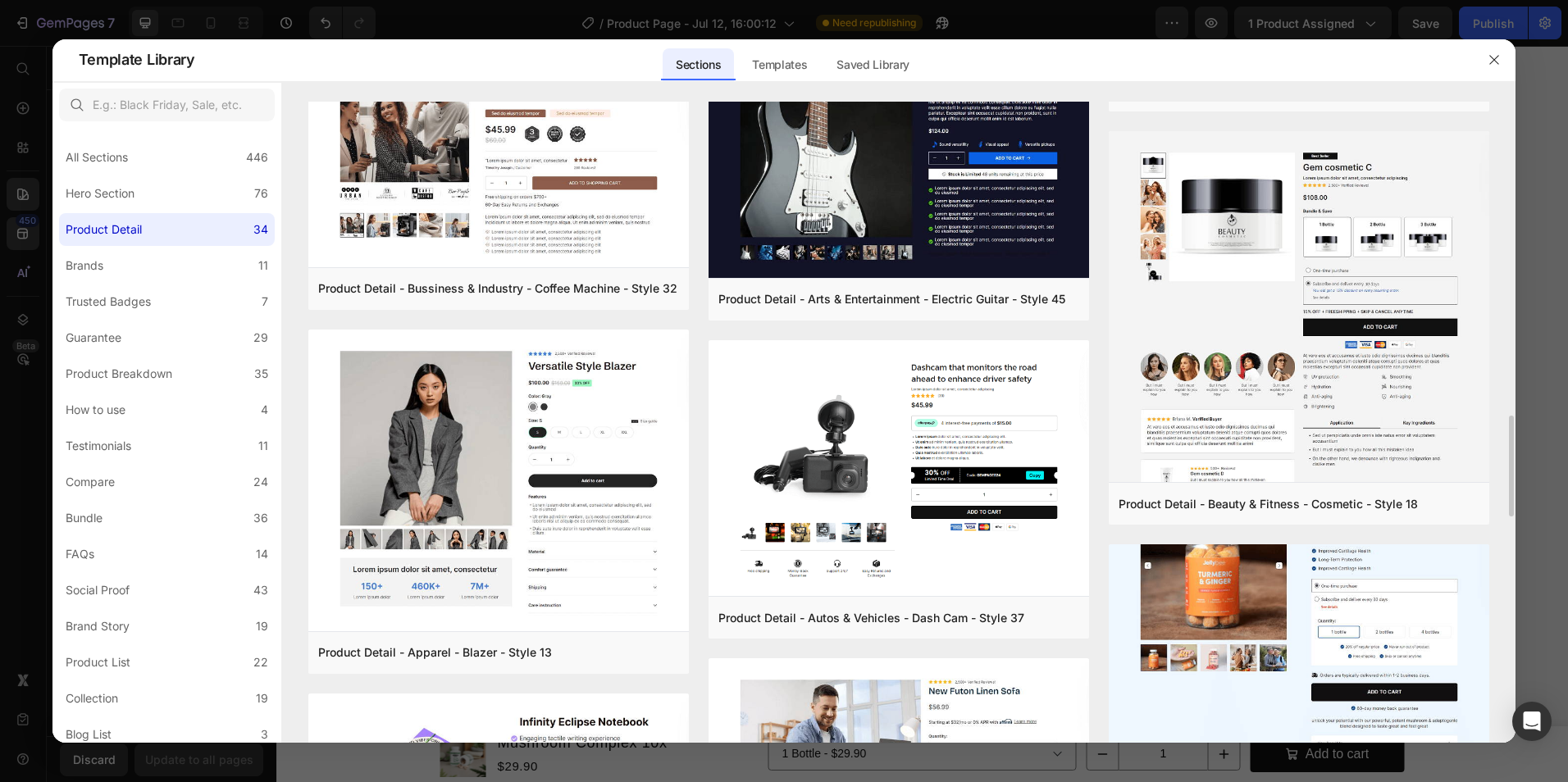 scroll, scrollTop: 1475, scrollLeft: 0, axis: vertical 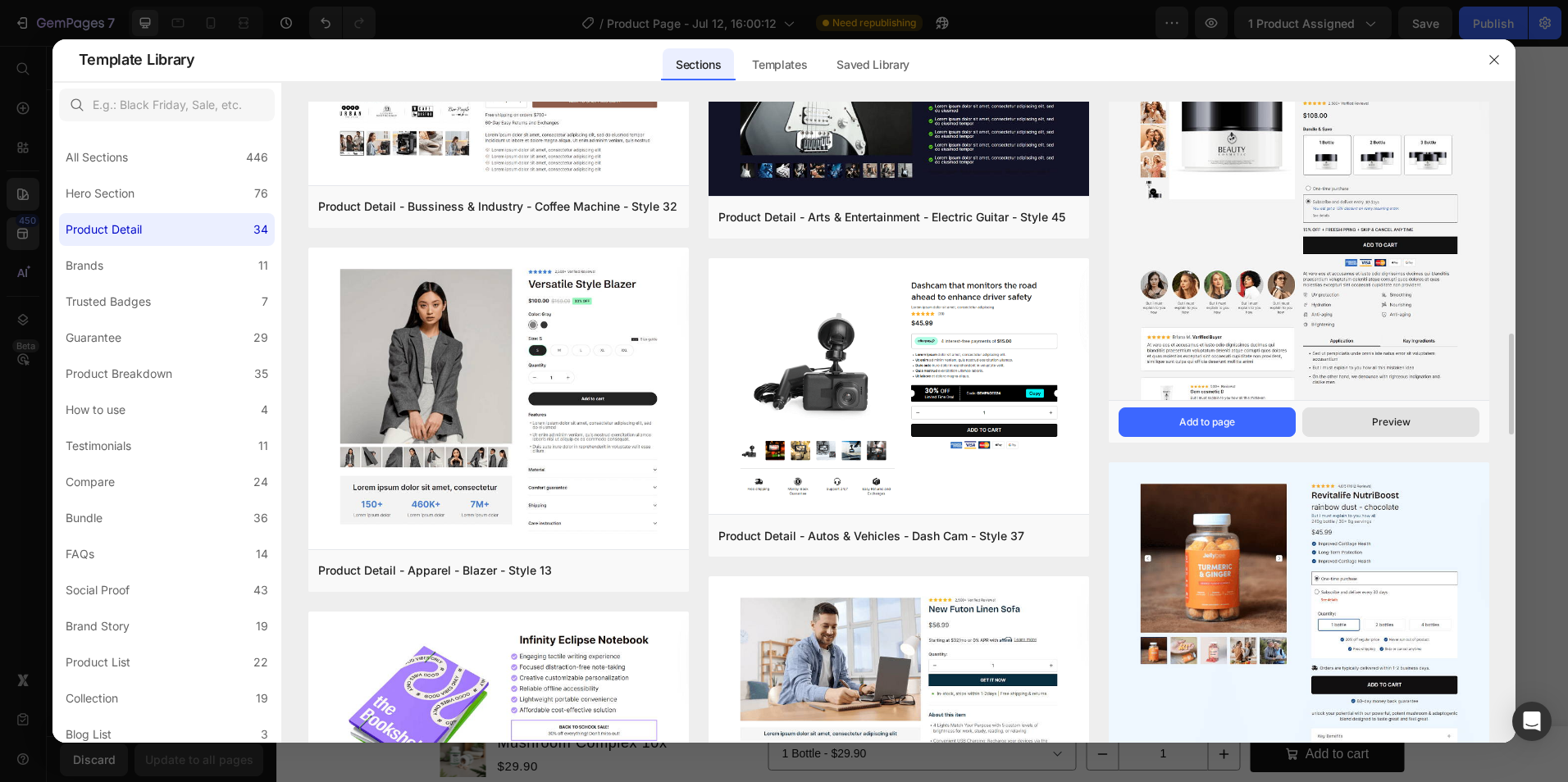 click on "Preview" at bounding box center (1391, 422) 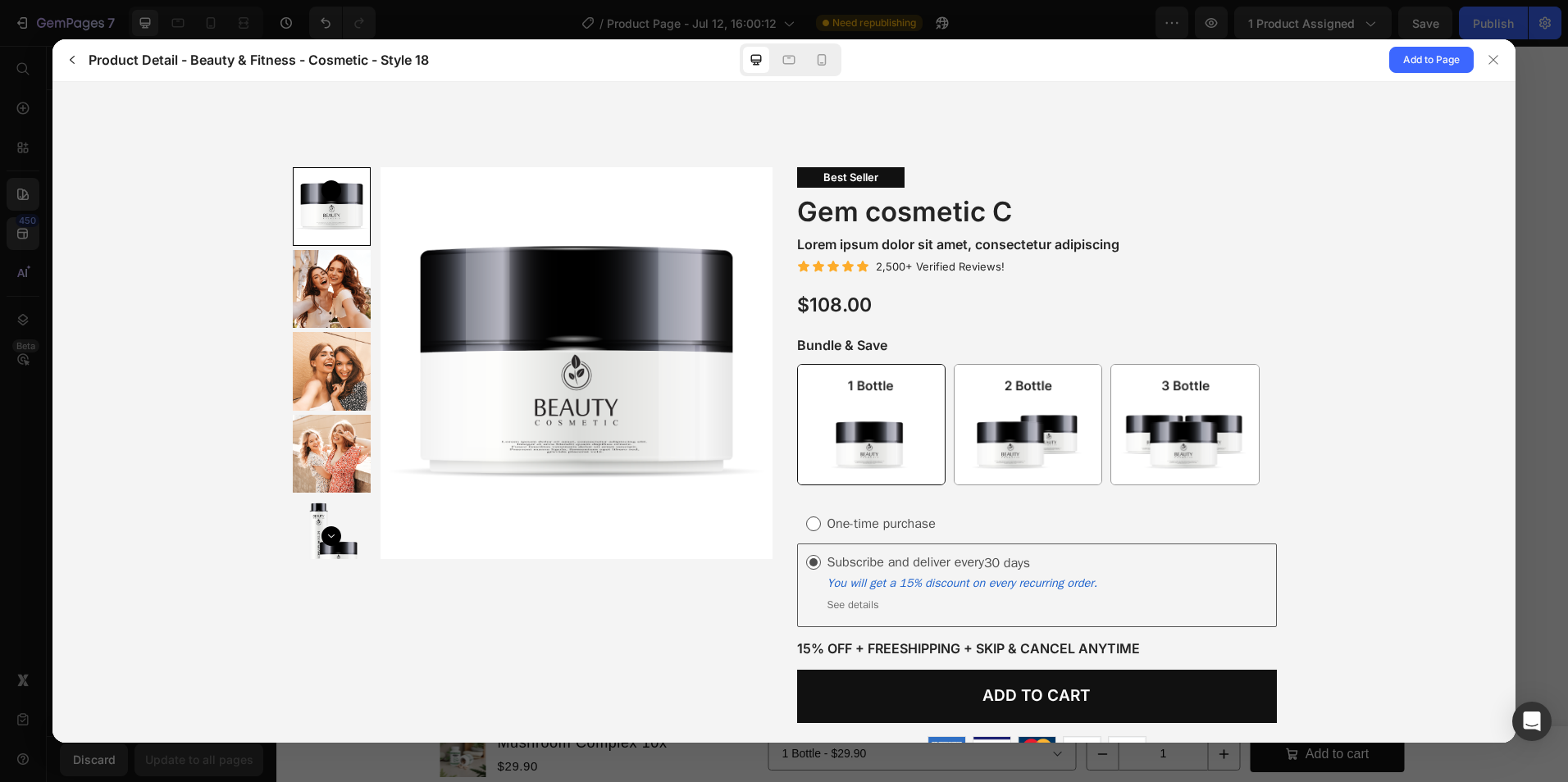 scroll, scrollTop: 0, scrollLeft: 0, axis: both 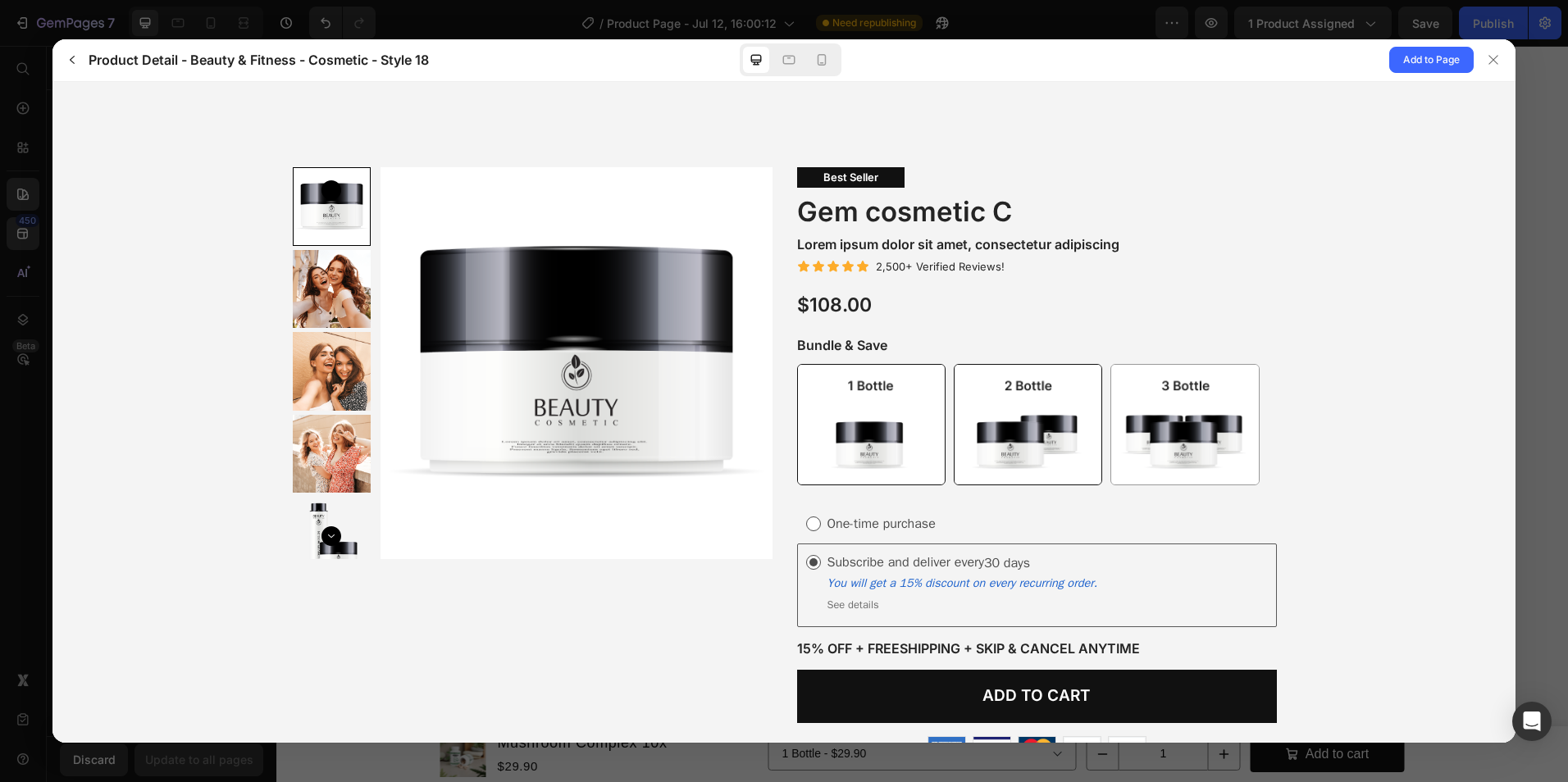 click at bounding box center (1027, 423) 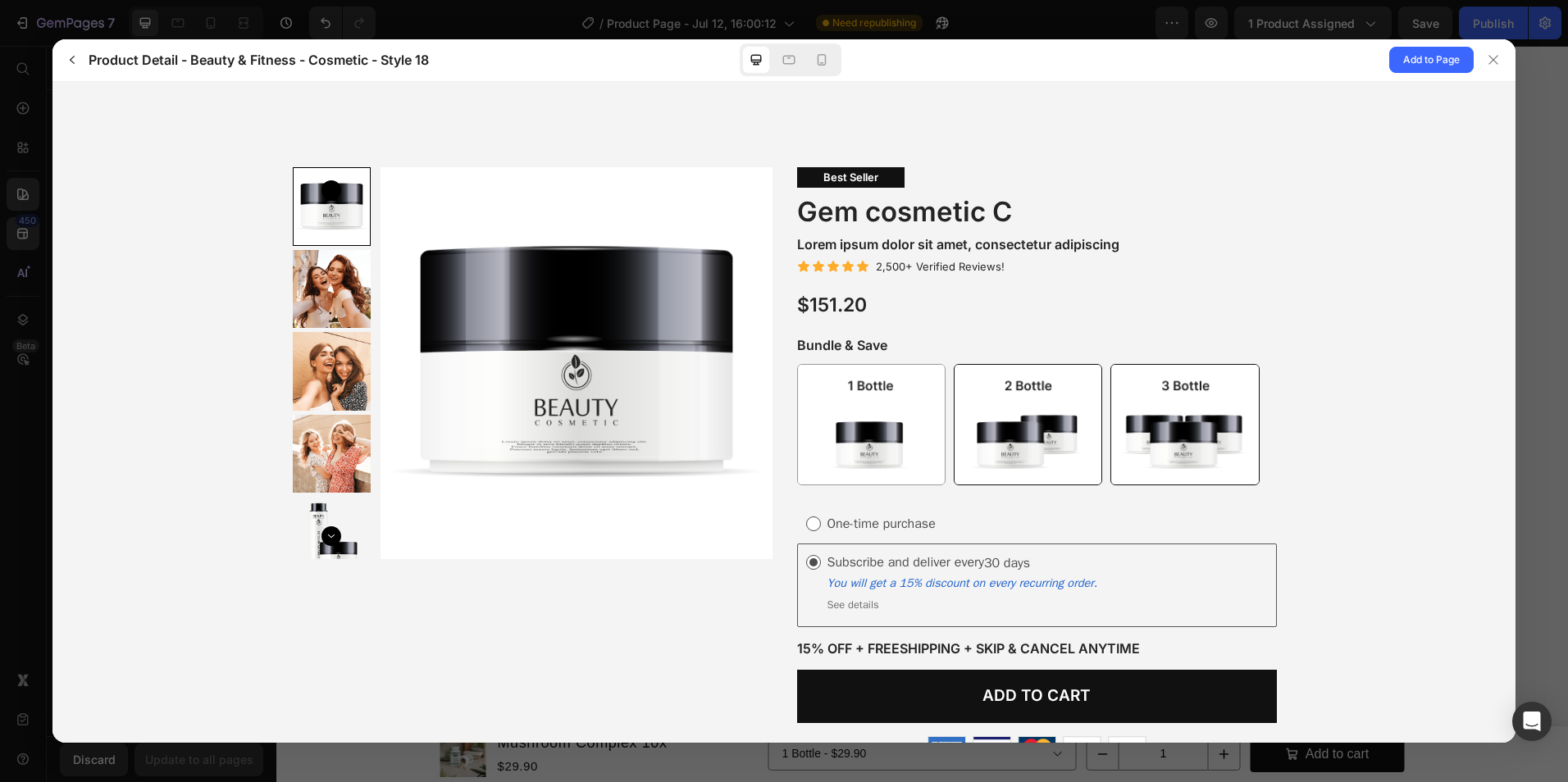 click at bounding box center [1183, 423] 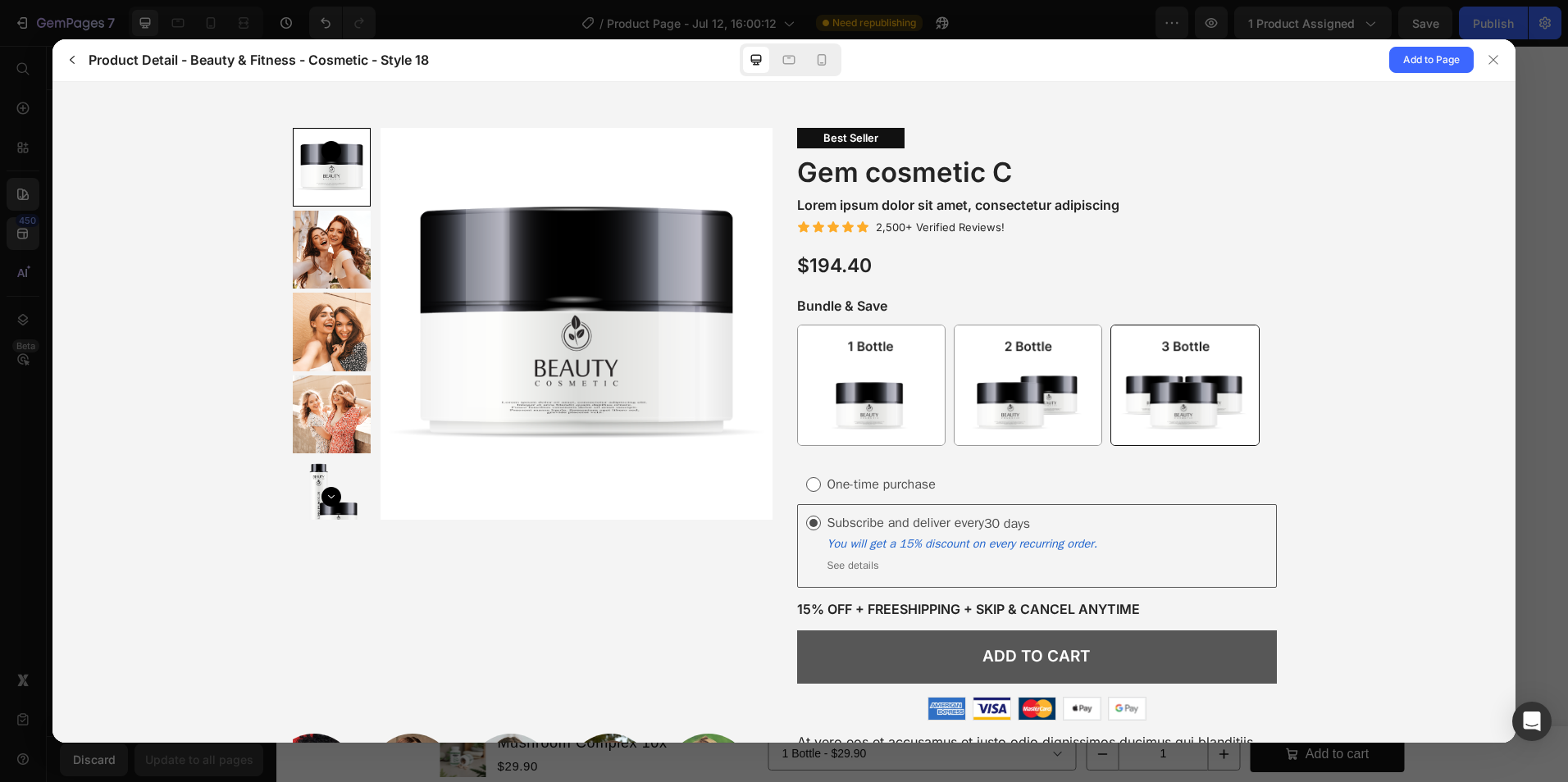 scroll, scrollTop: 0, scrollLeft: 0, axis: both 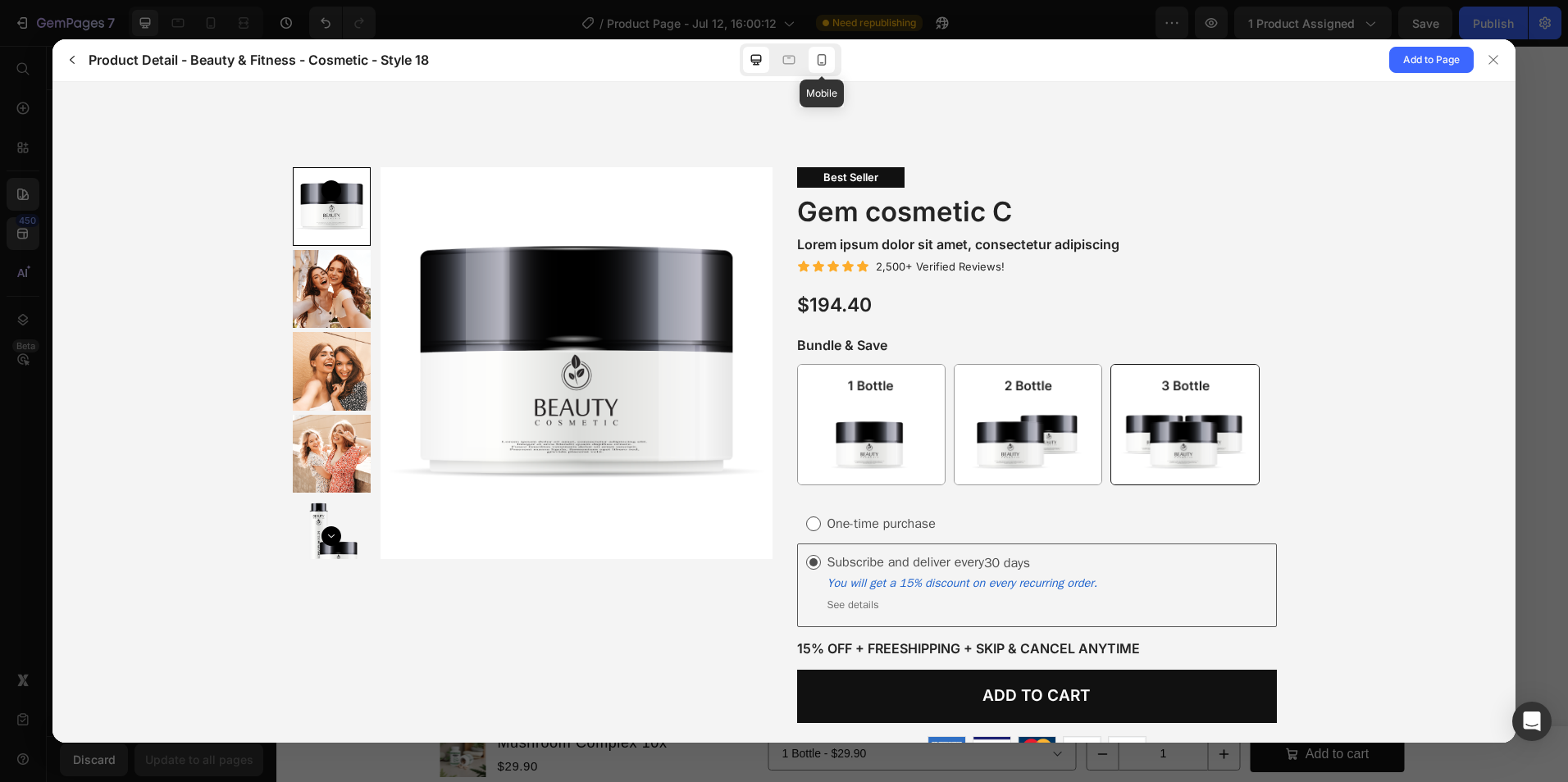 click 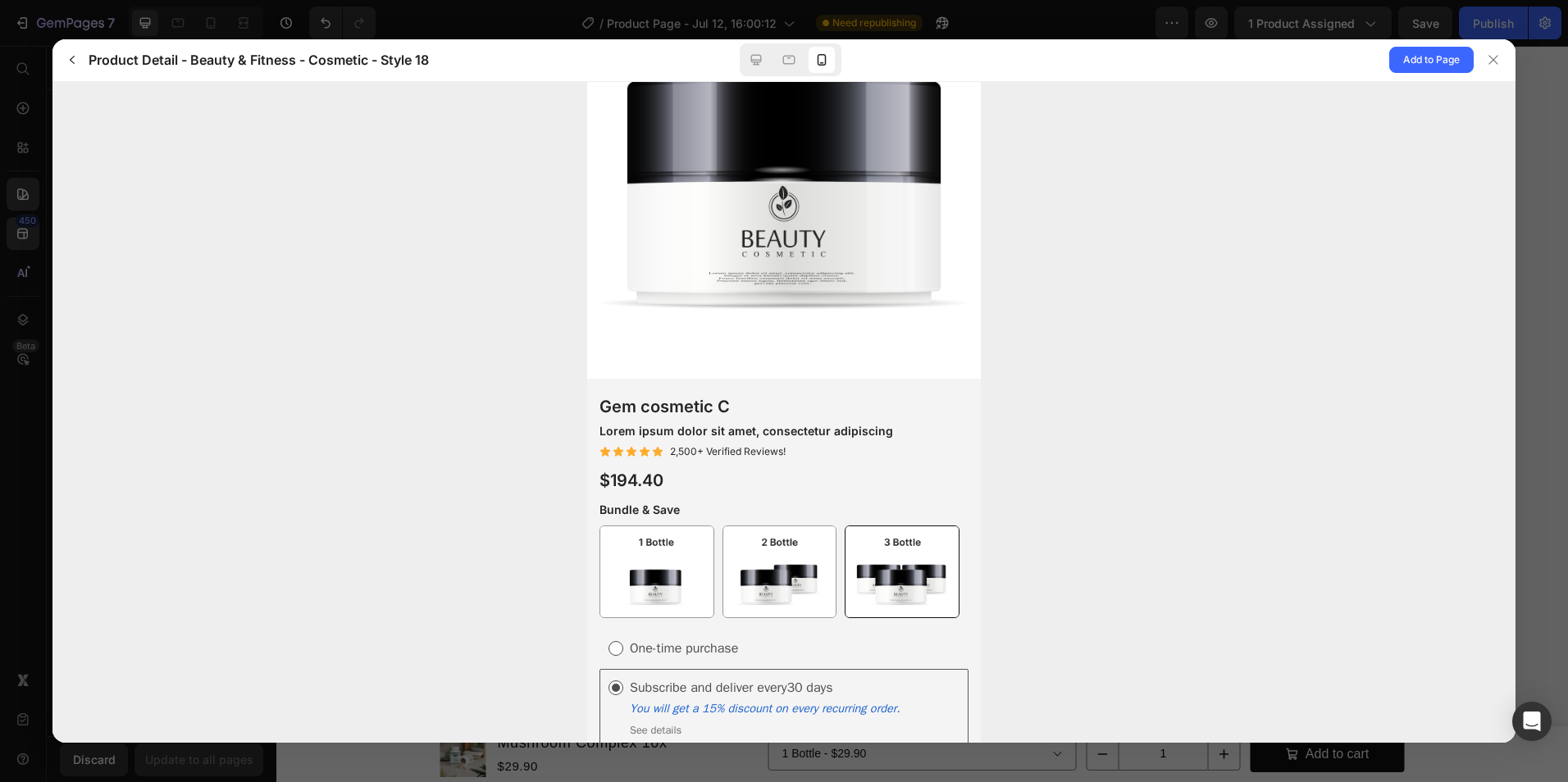 scroll, scrollTop: 164, scrollLeft: 0, axis: vertical 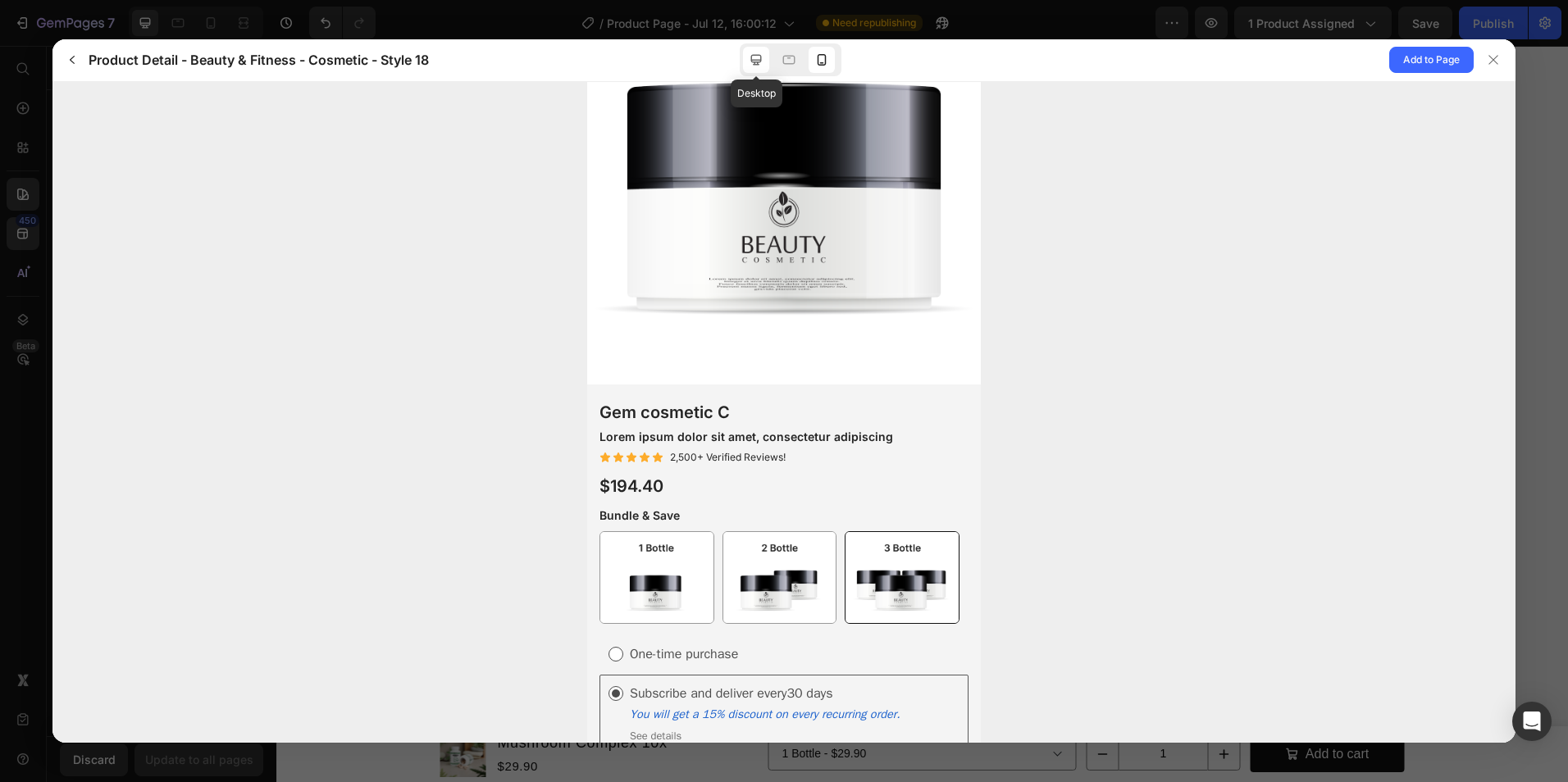 click 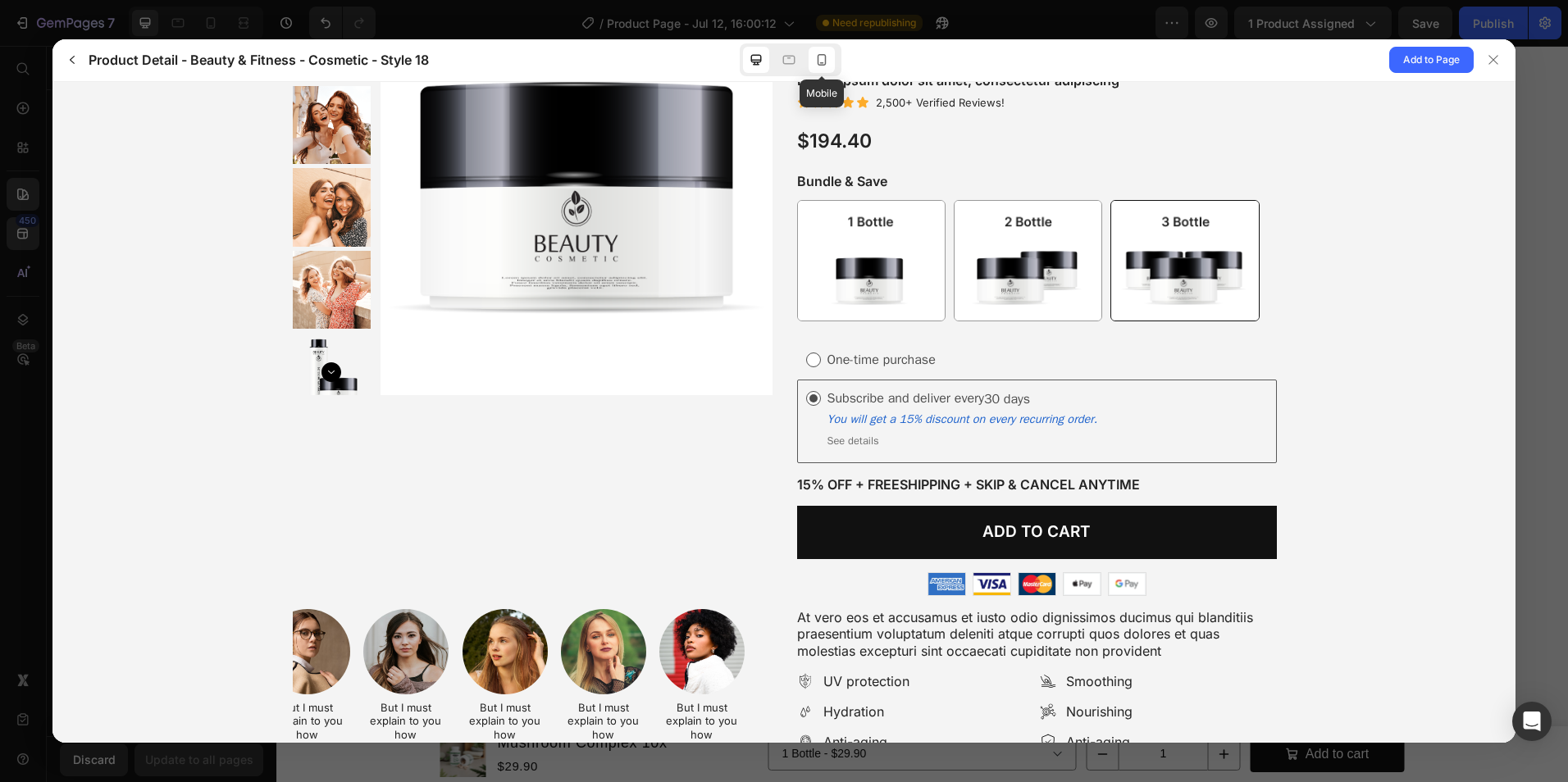 click 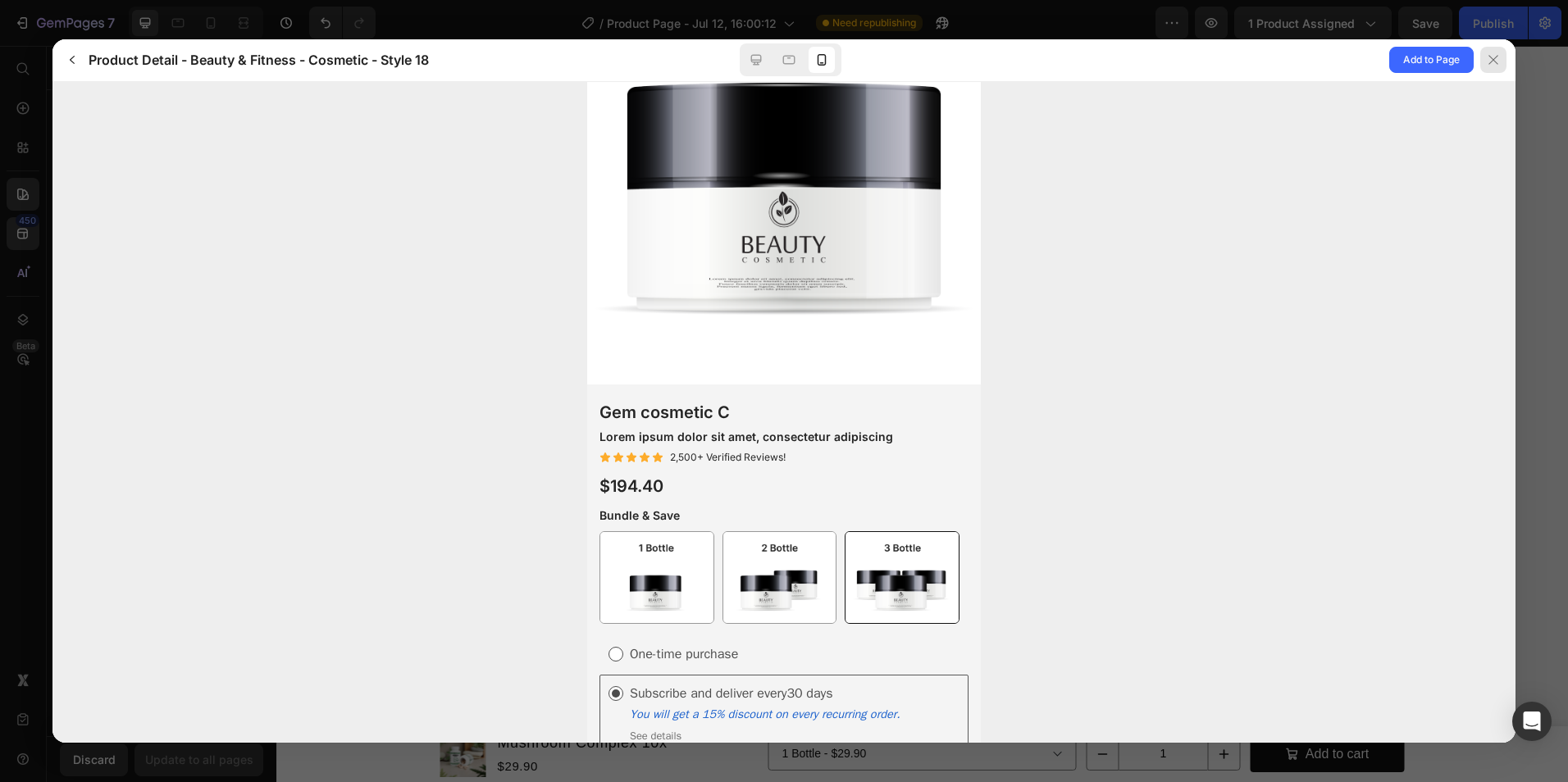 click 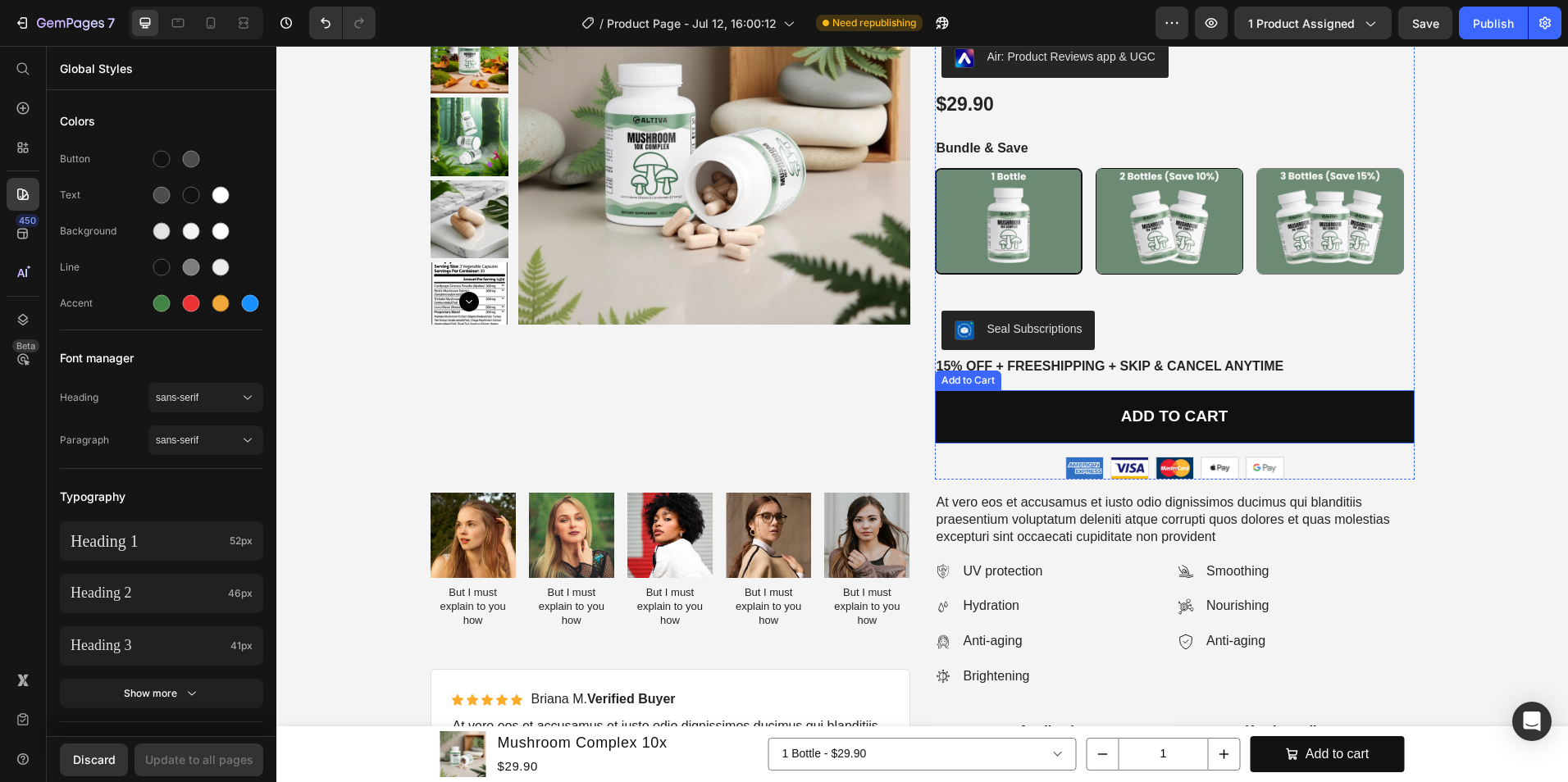 scroll, scrollTop: 0, scrollLeft: 0, axis: both 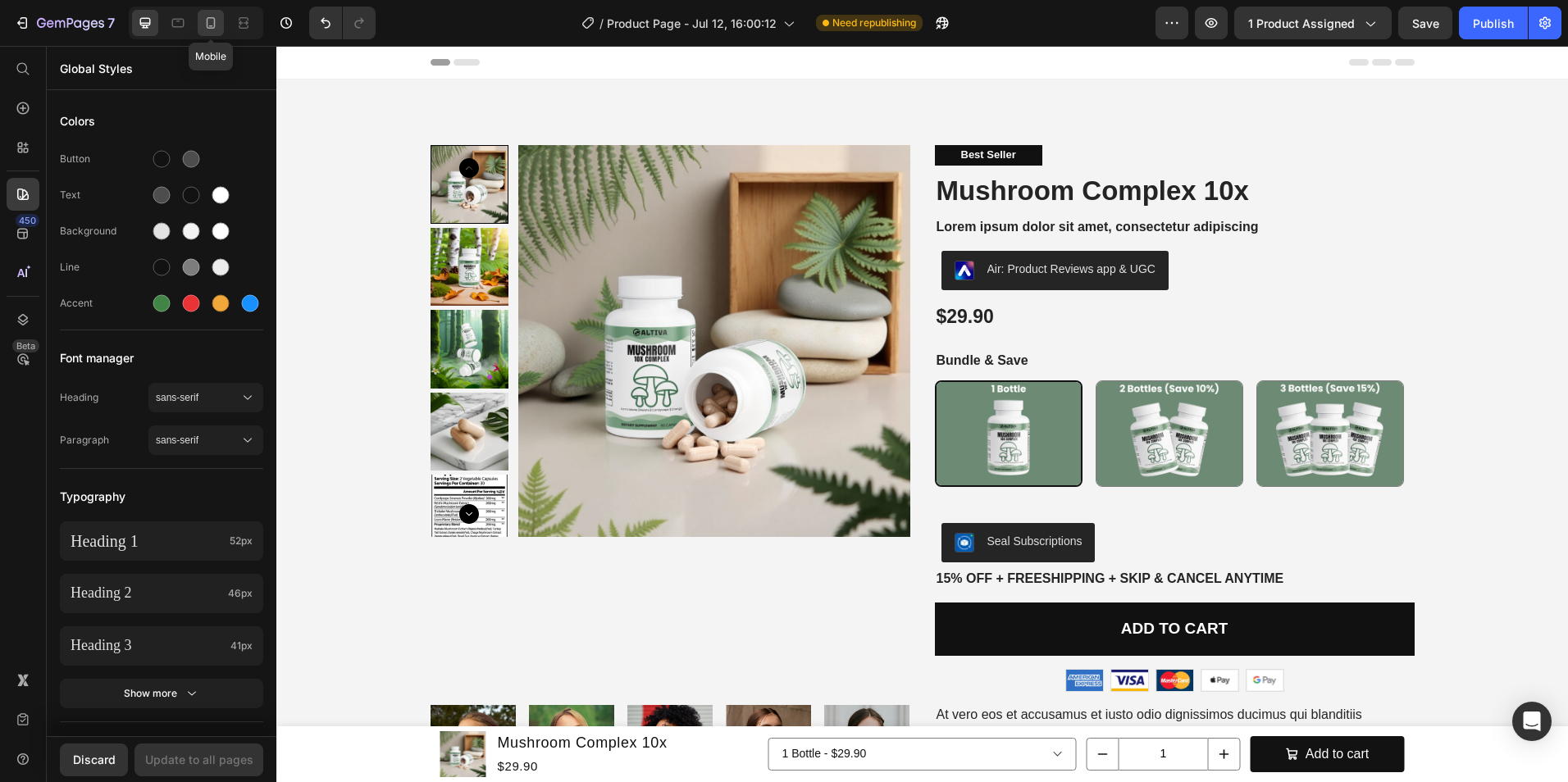 click 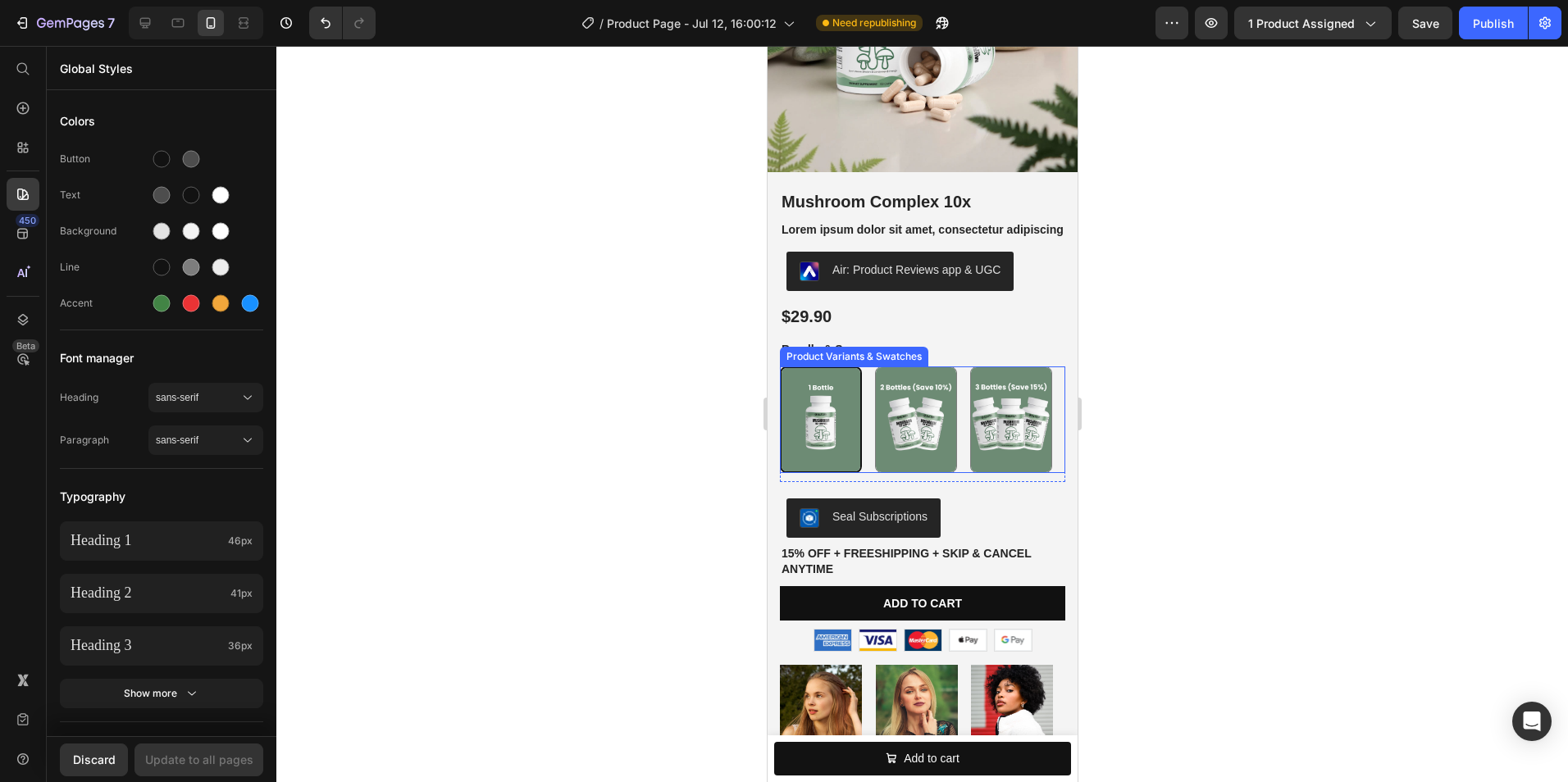 scroll, scrollTop: 246, scrollLeft: 0, axis: vertical 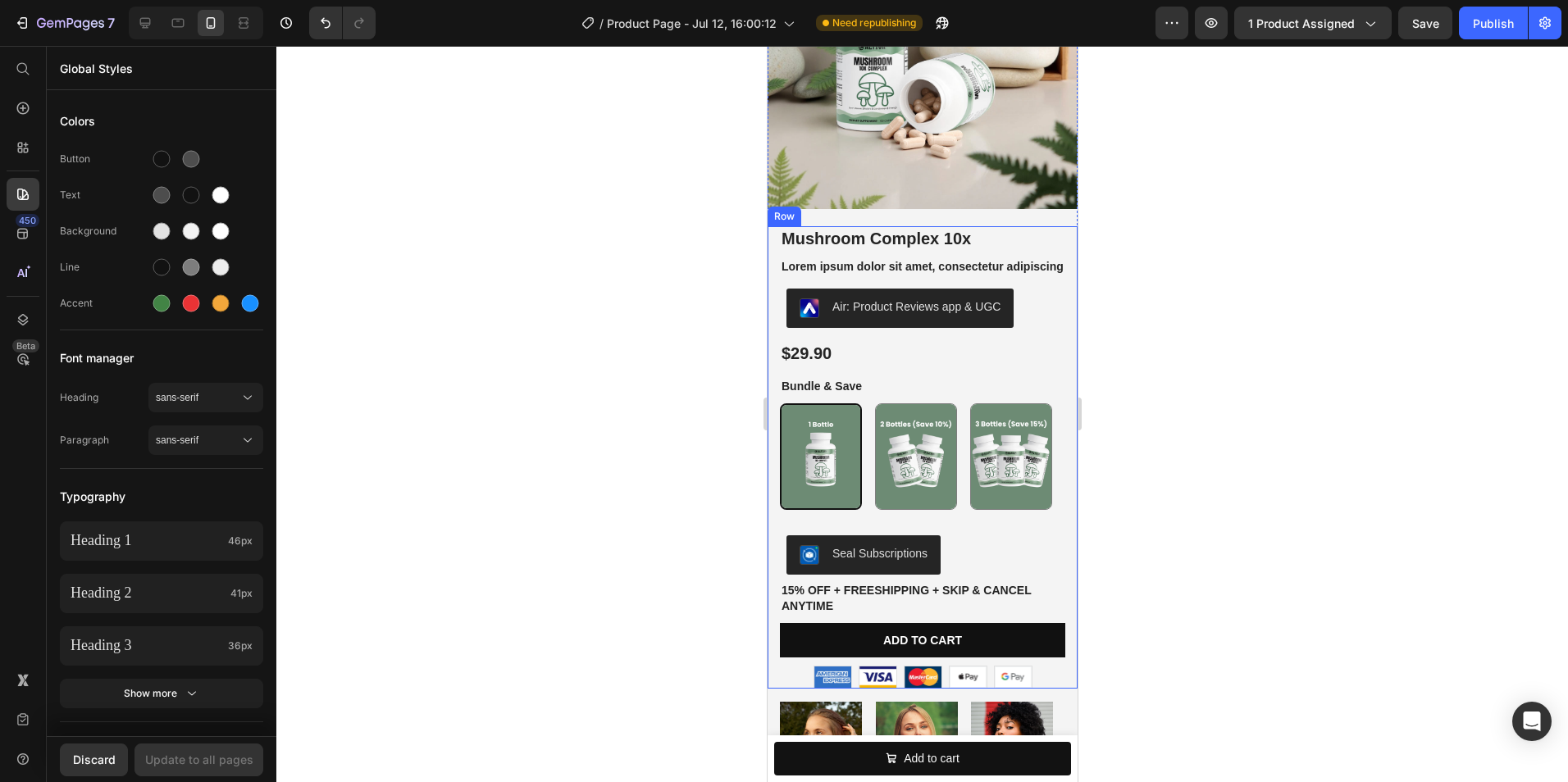 click 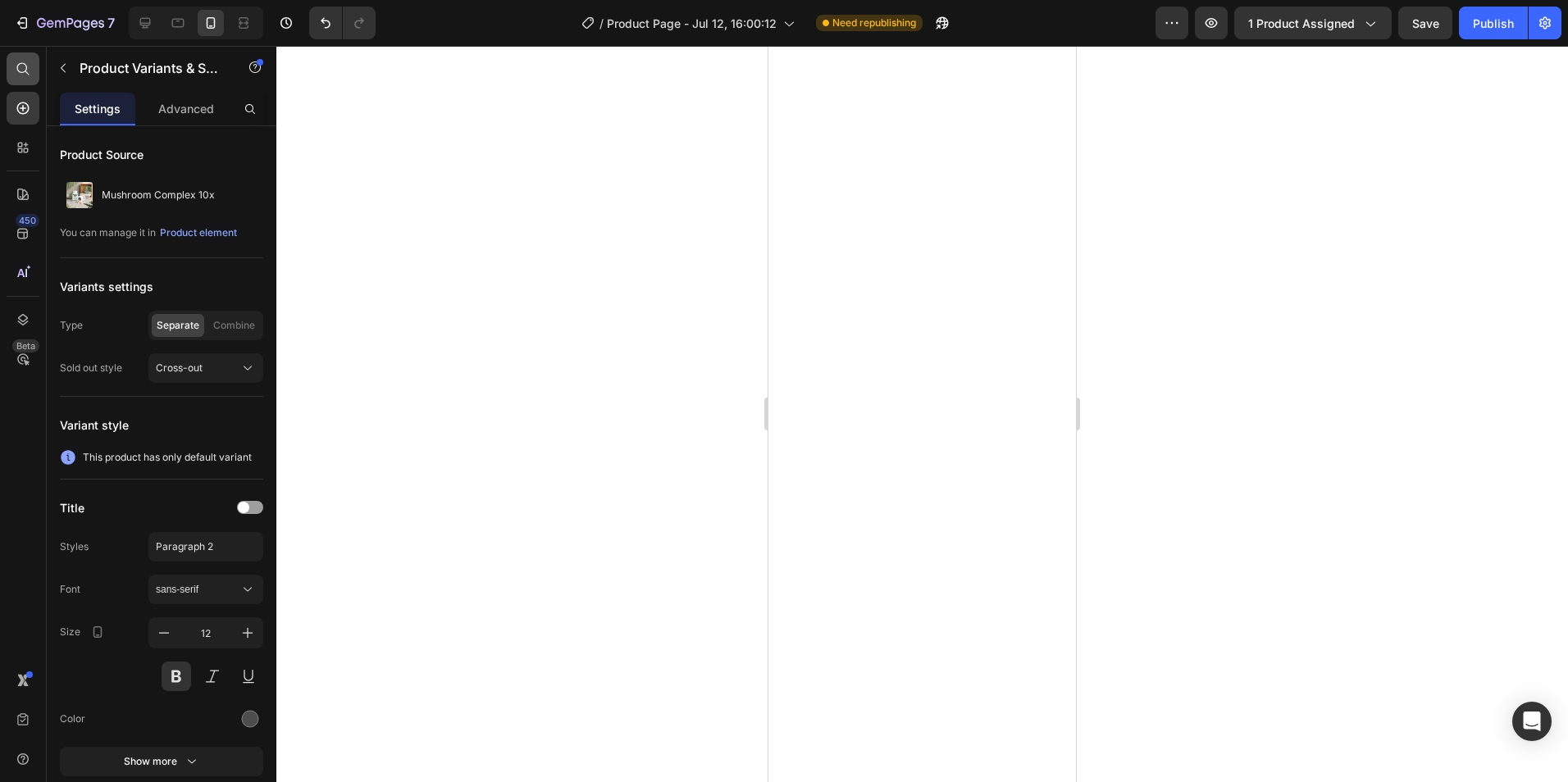 scroll, scrollTop: 0, scrollLeft: 0, axis: both 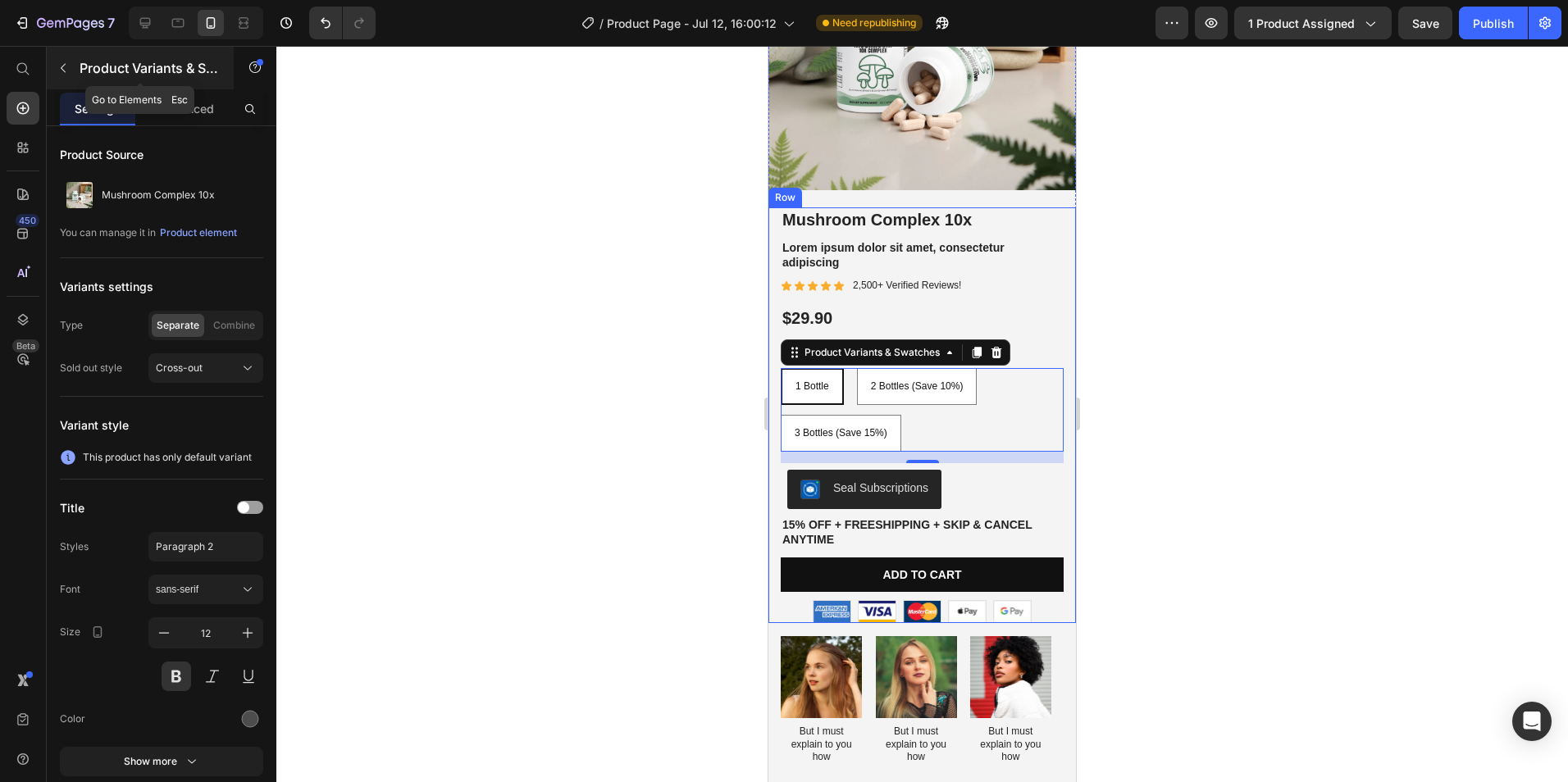 click at bounding box center [63, 68] 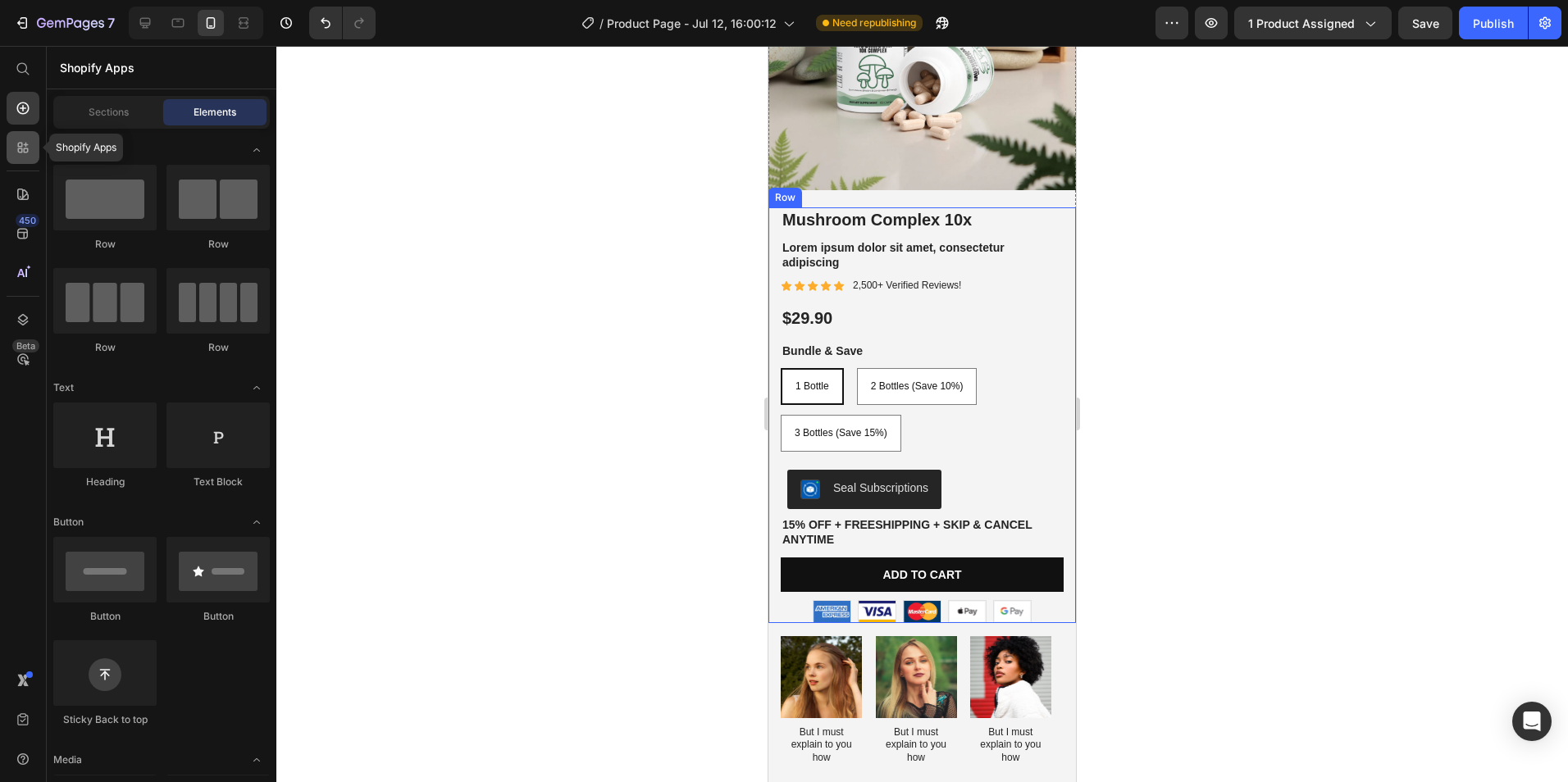 click 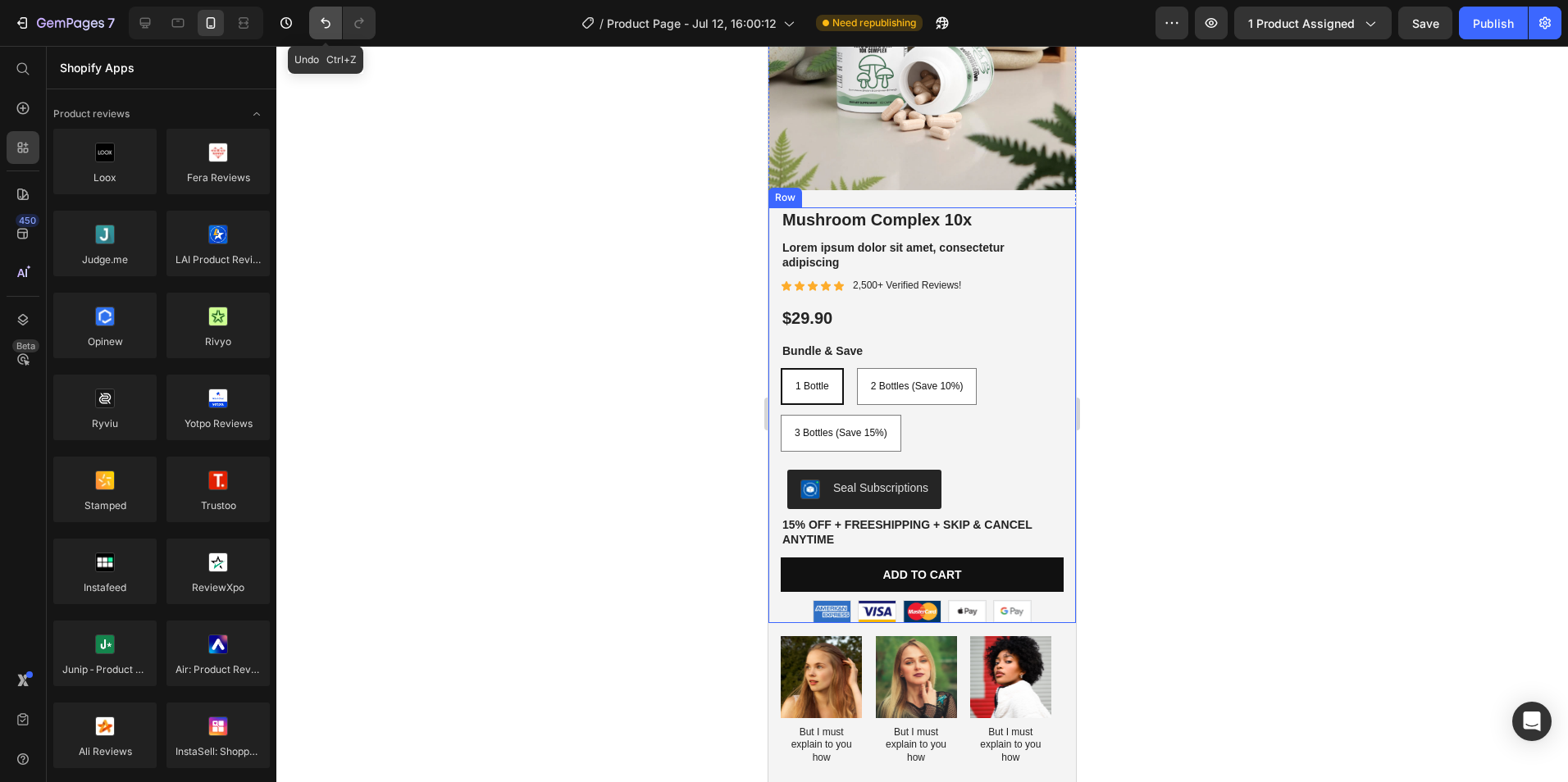 click 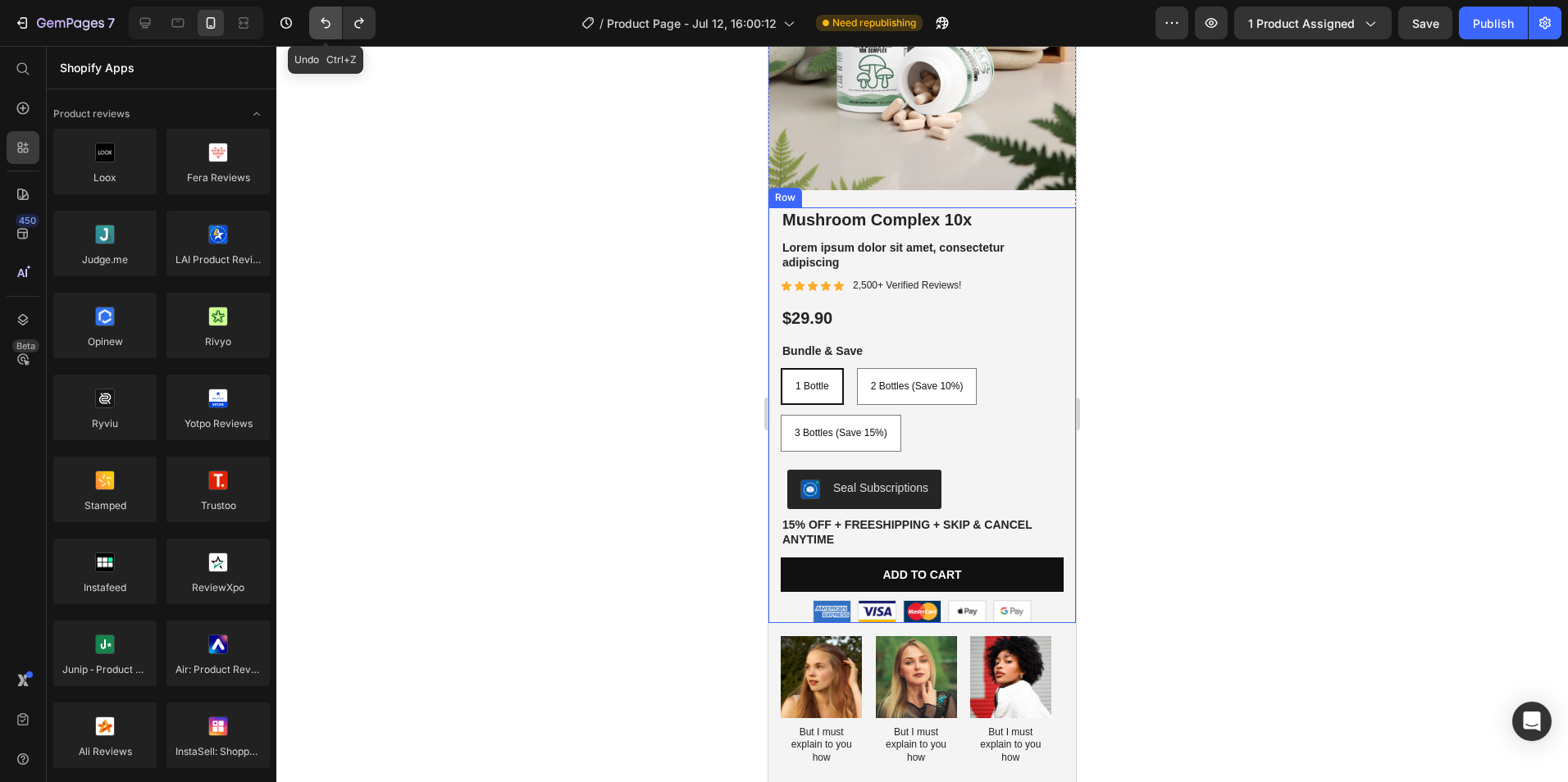 click 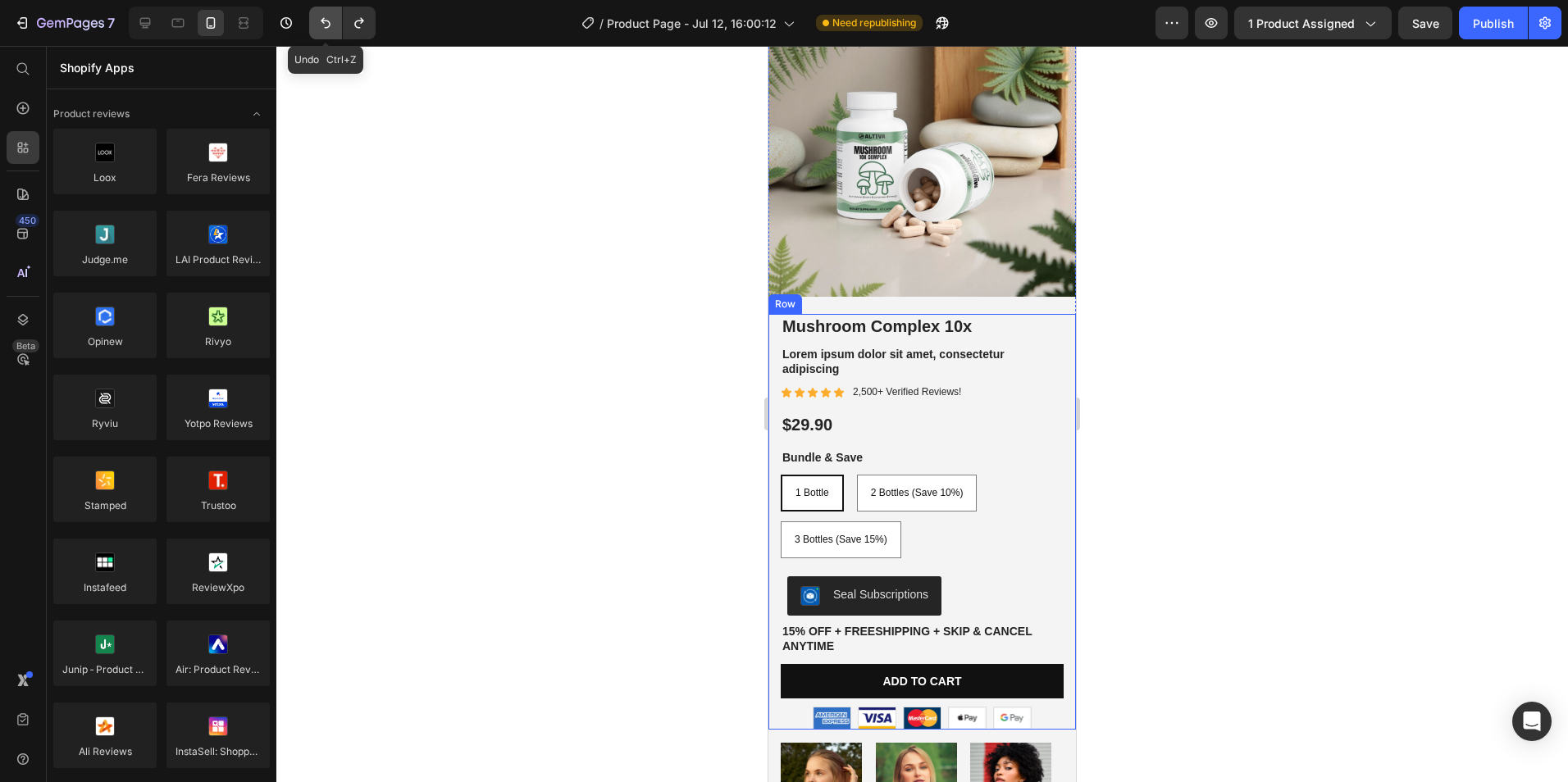 click 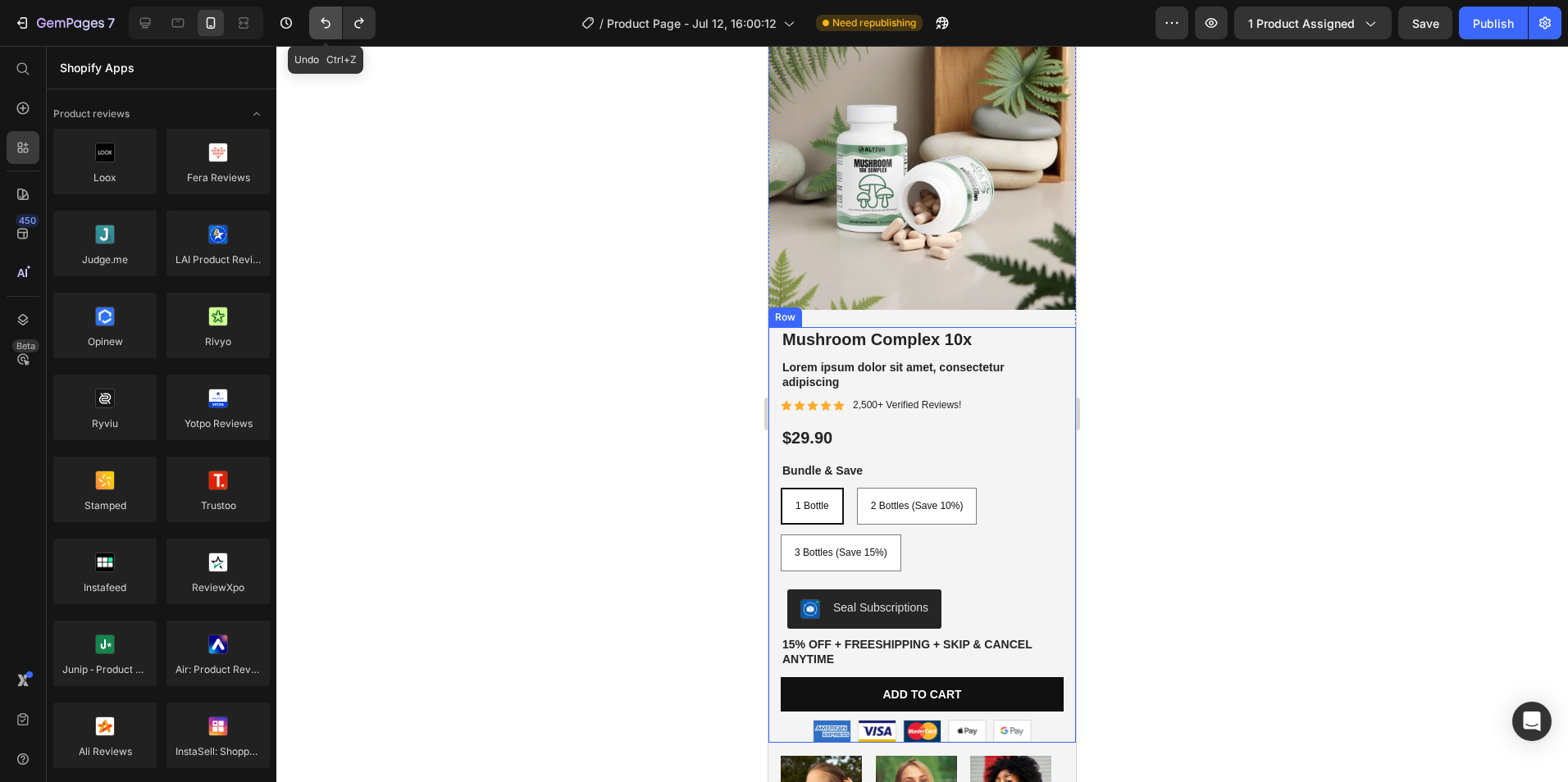 click 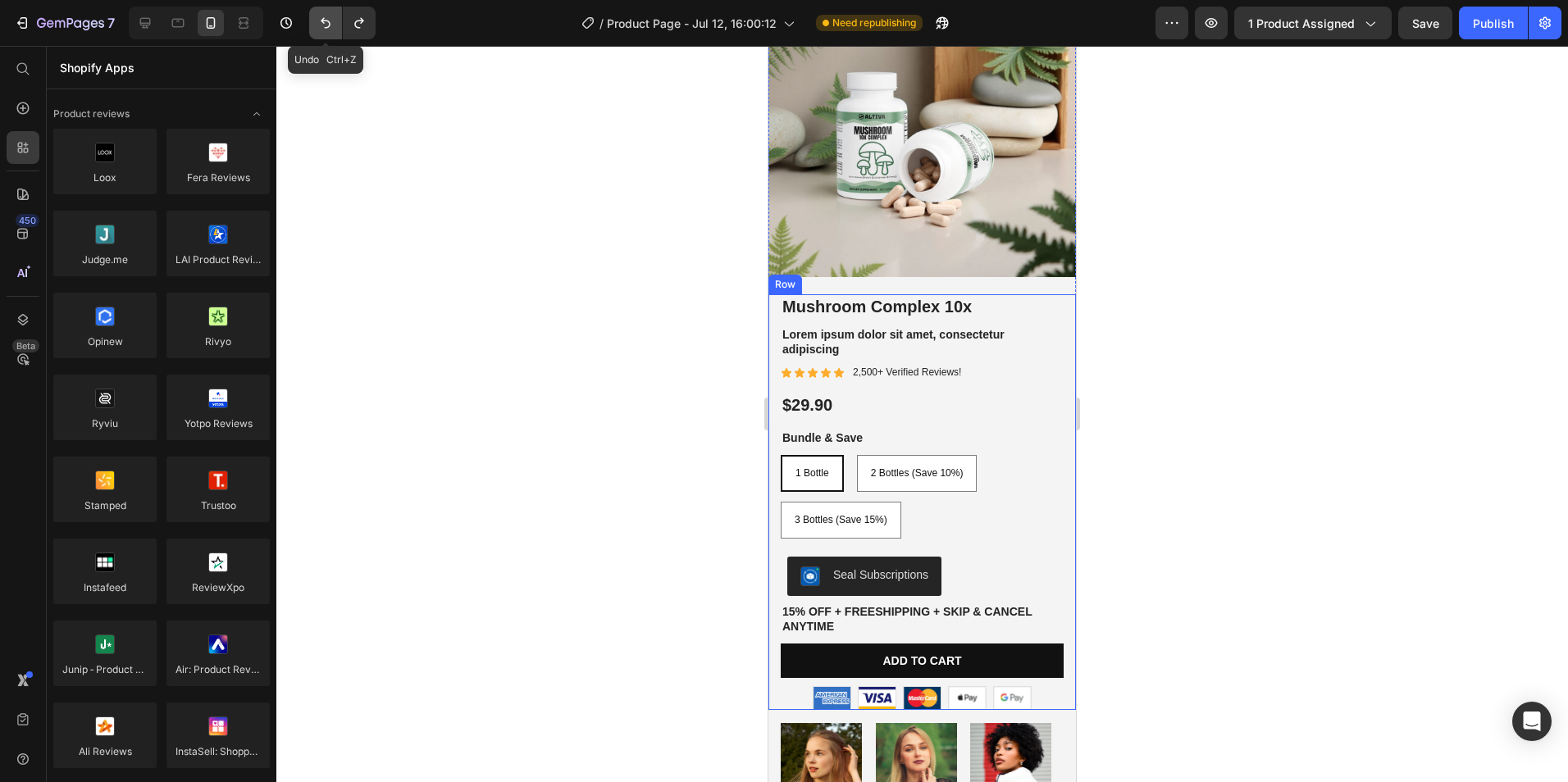click 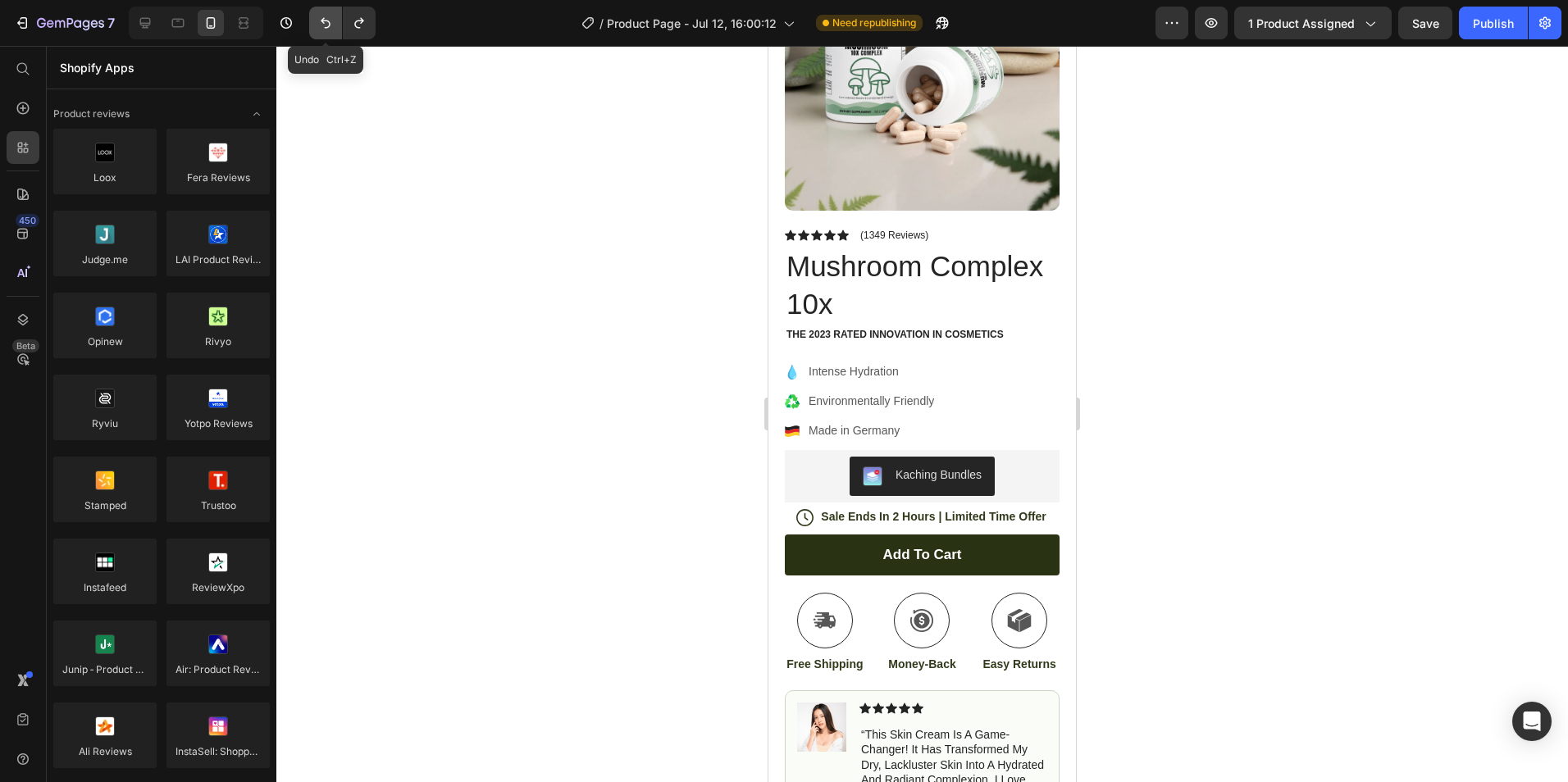 click 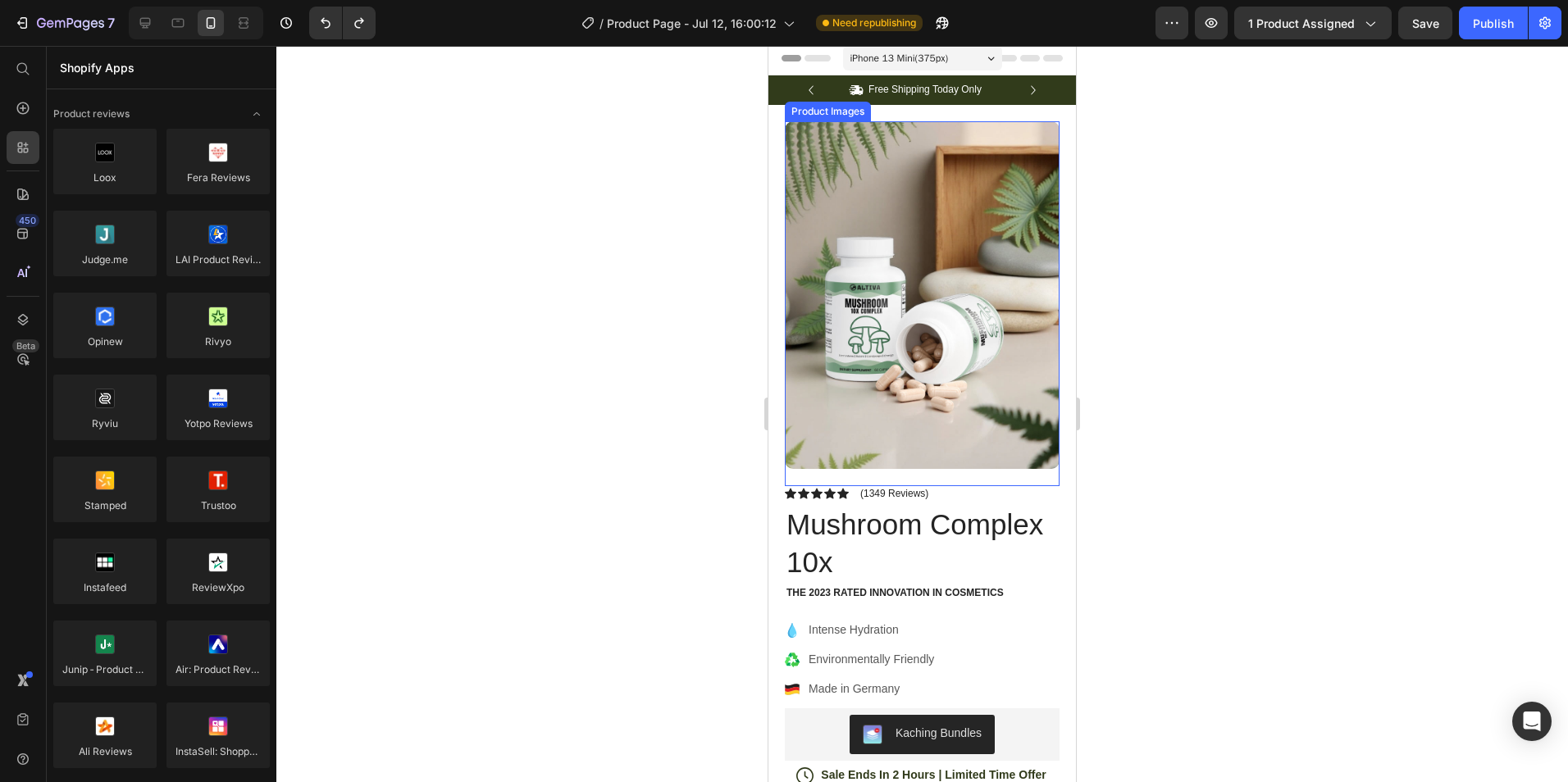 scroll, scrollTop: 0, scrollLeft: 0, axis: both 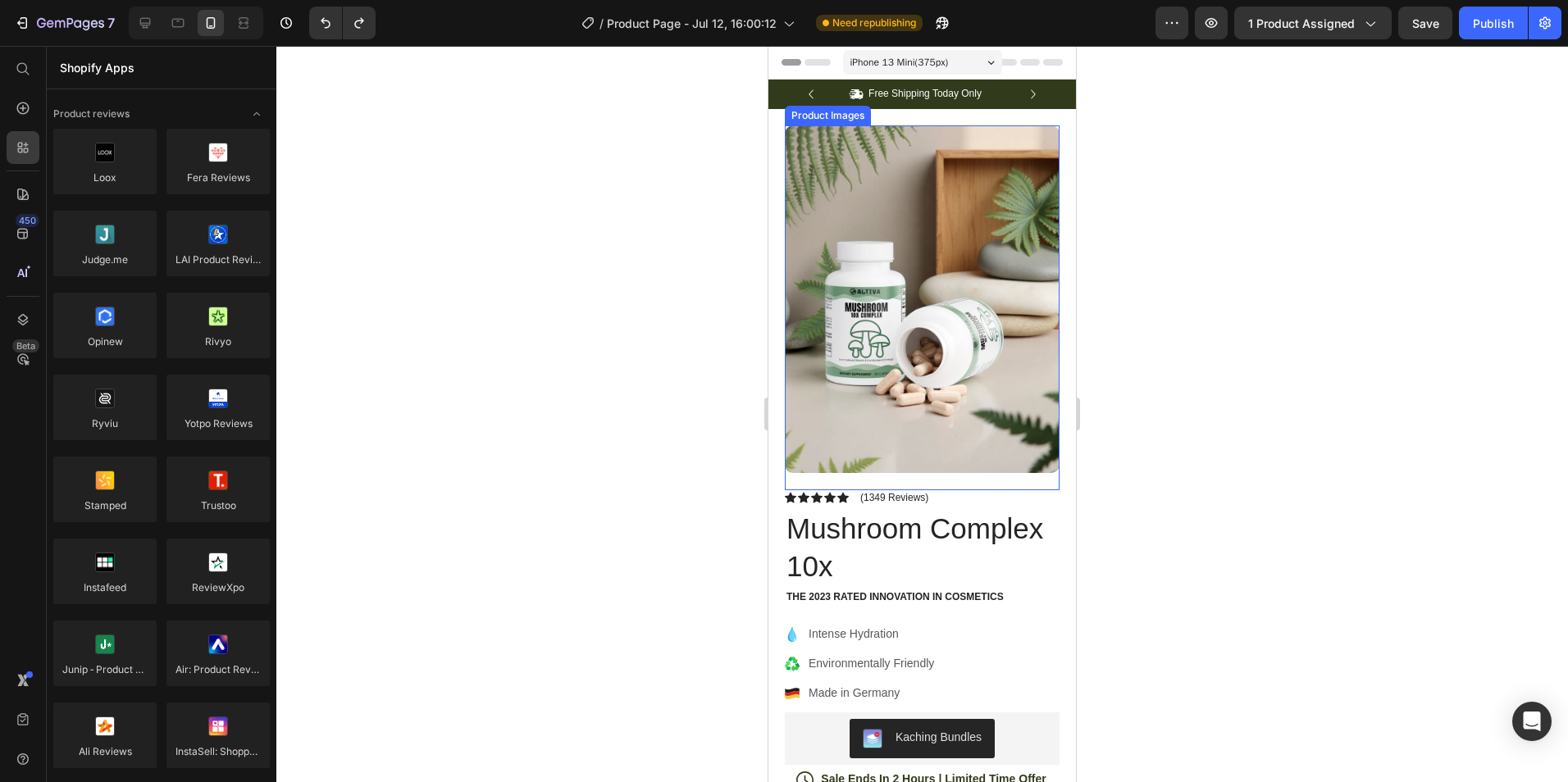 type 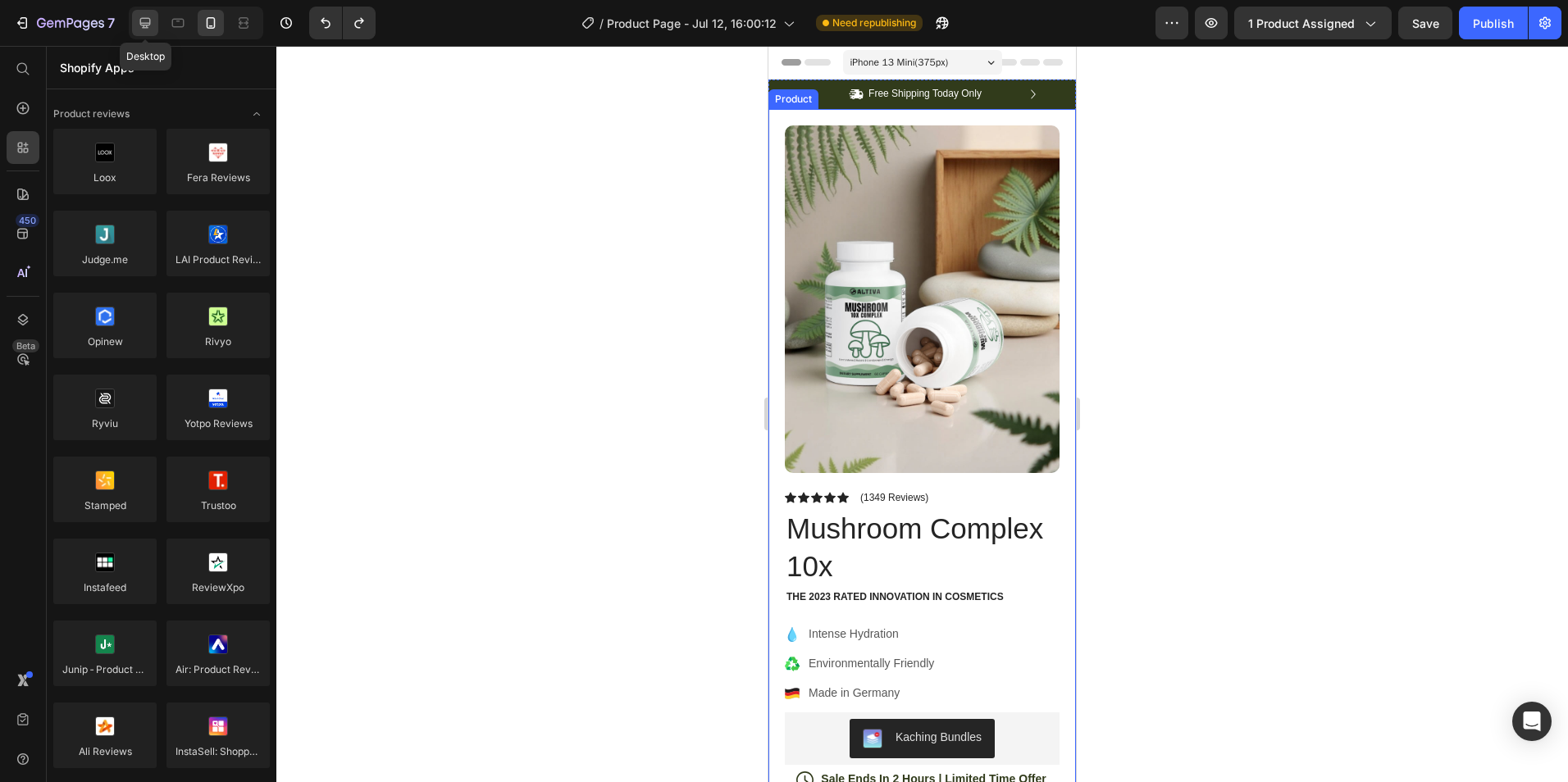 click 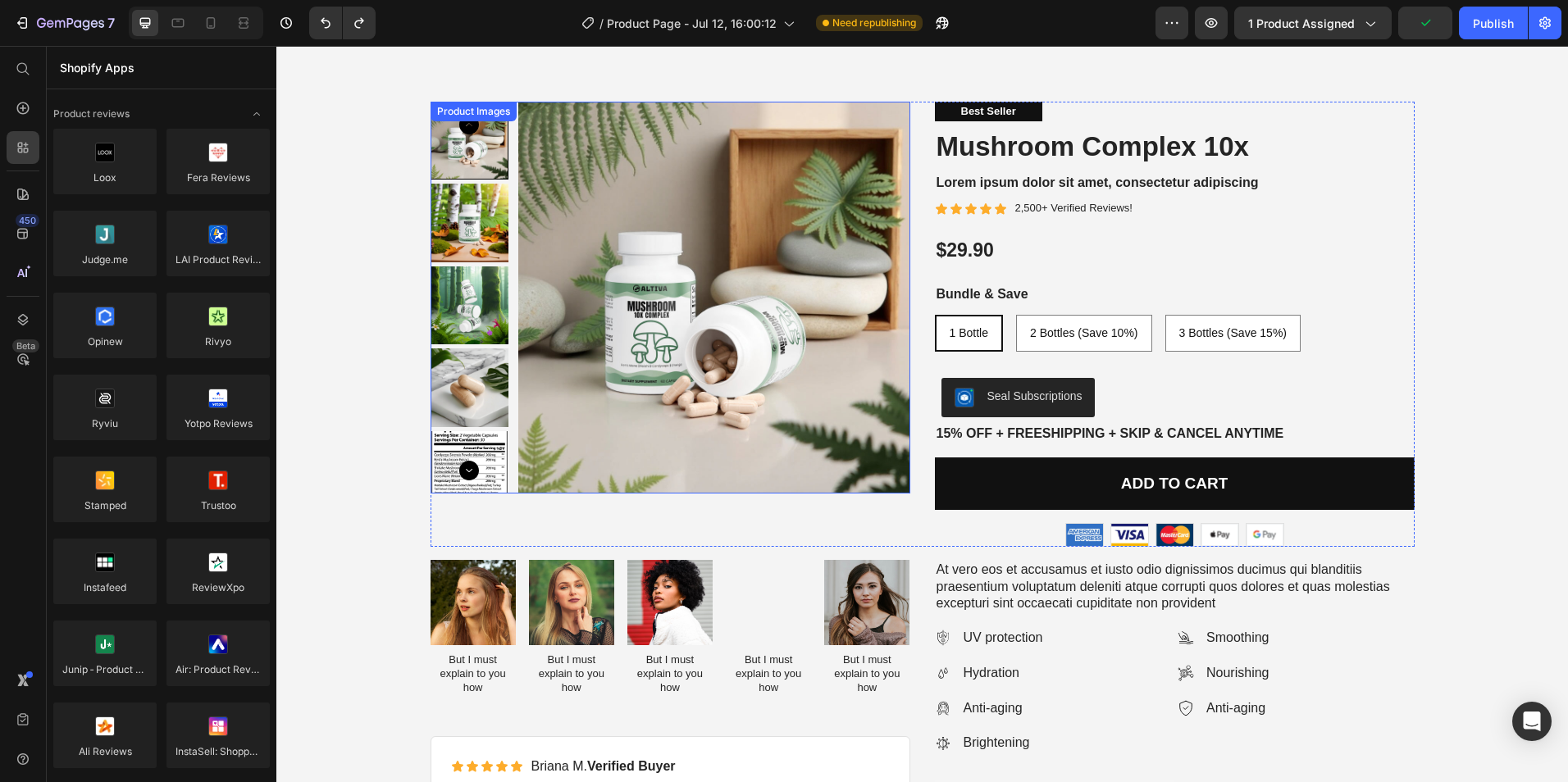 scroll, scrollTop: 984, scrollLeft: 0, axis: vertical 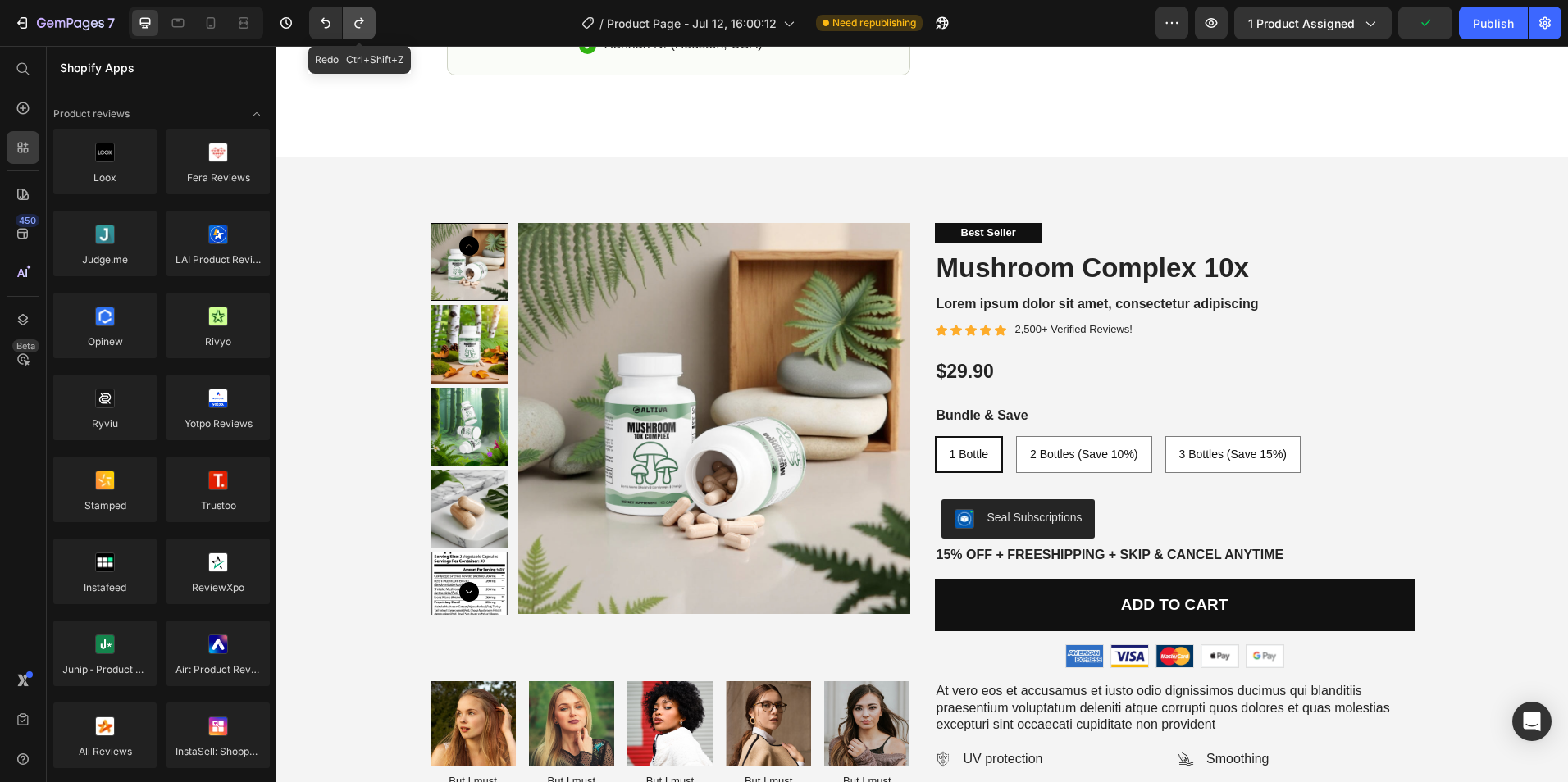 click 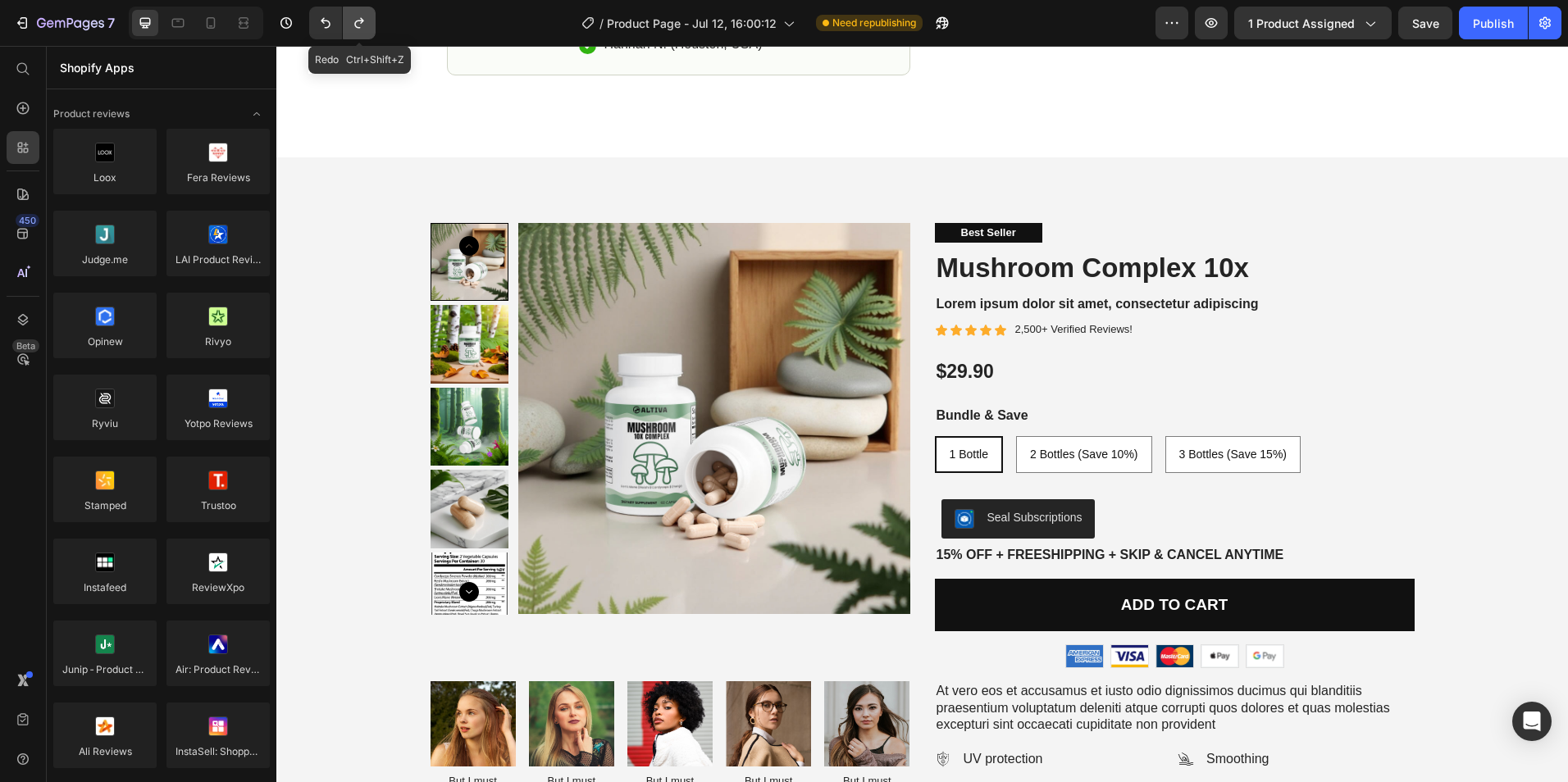 click 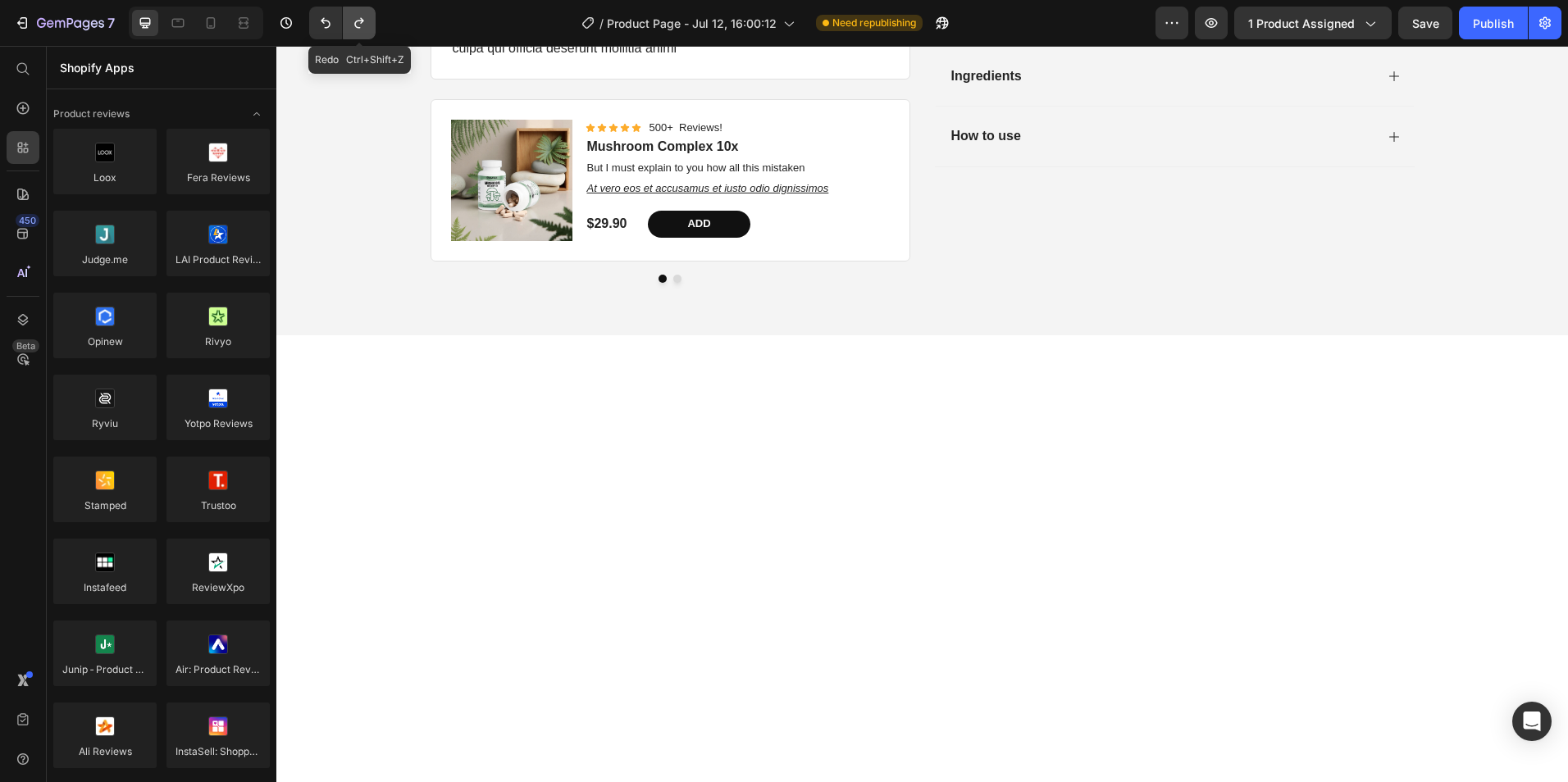 click 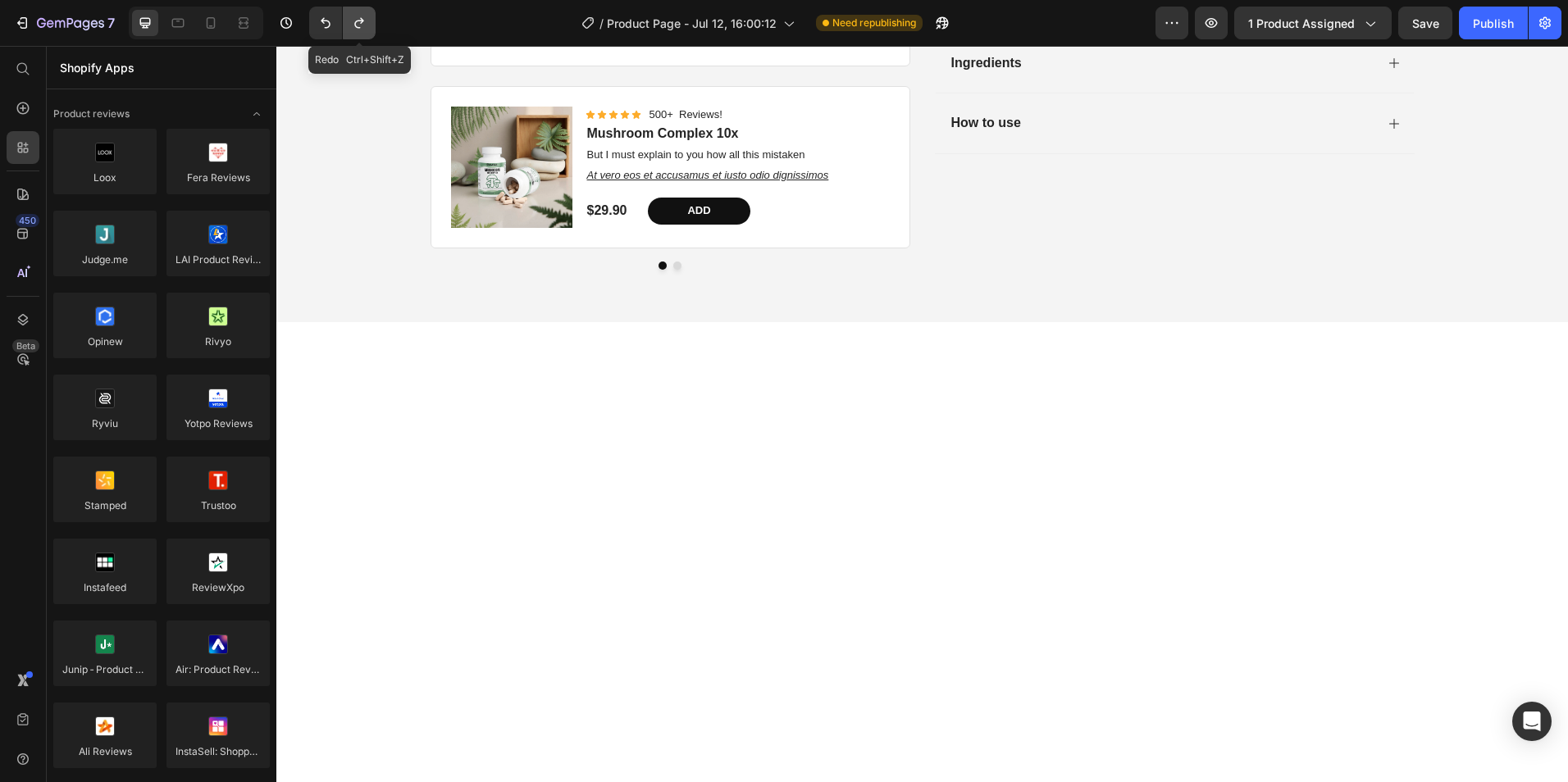click 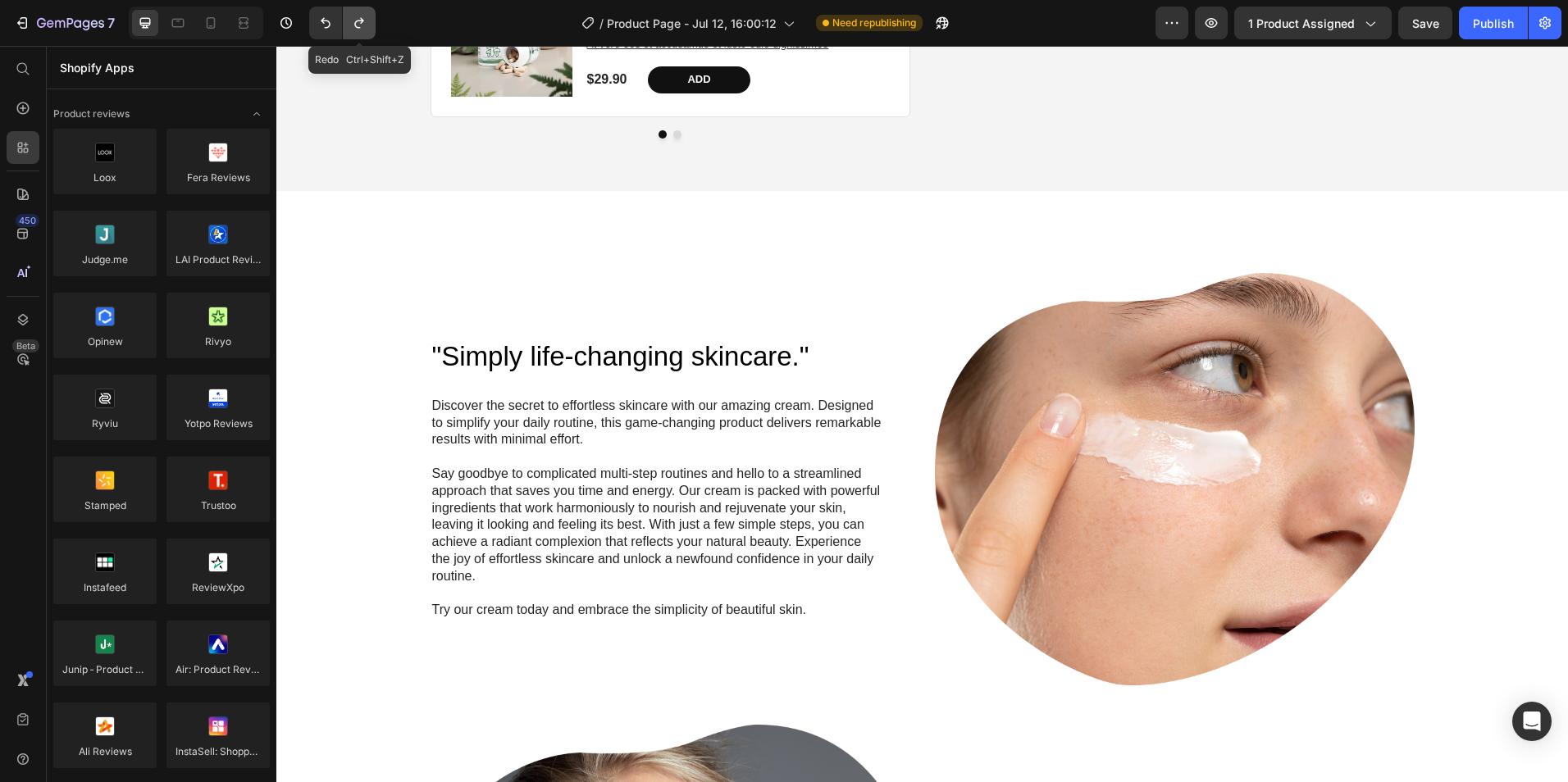 scroll, scrollTop: 852, scrollLeft: 0, axis: vertical 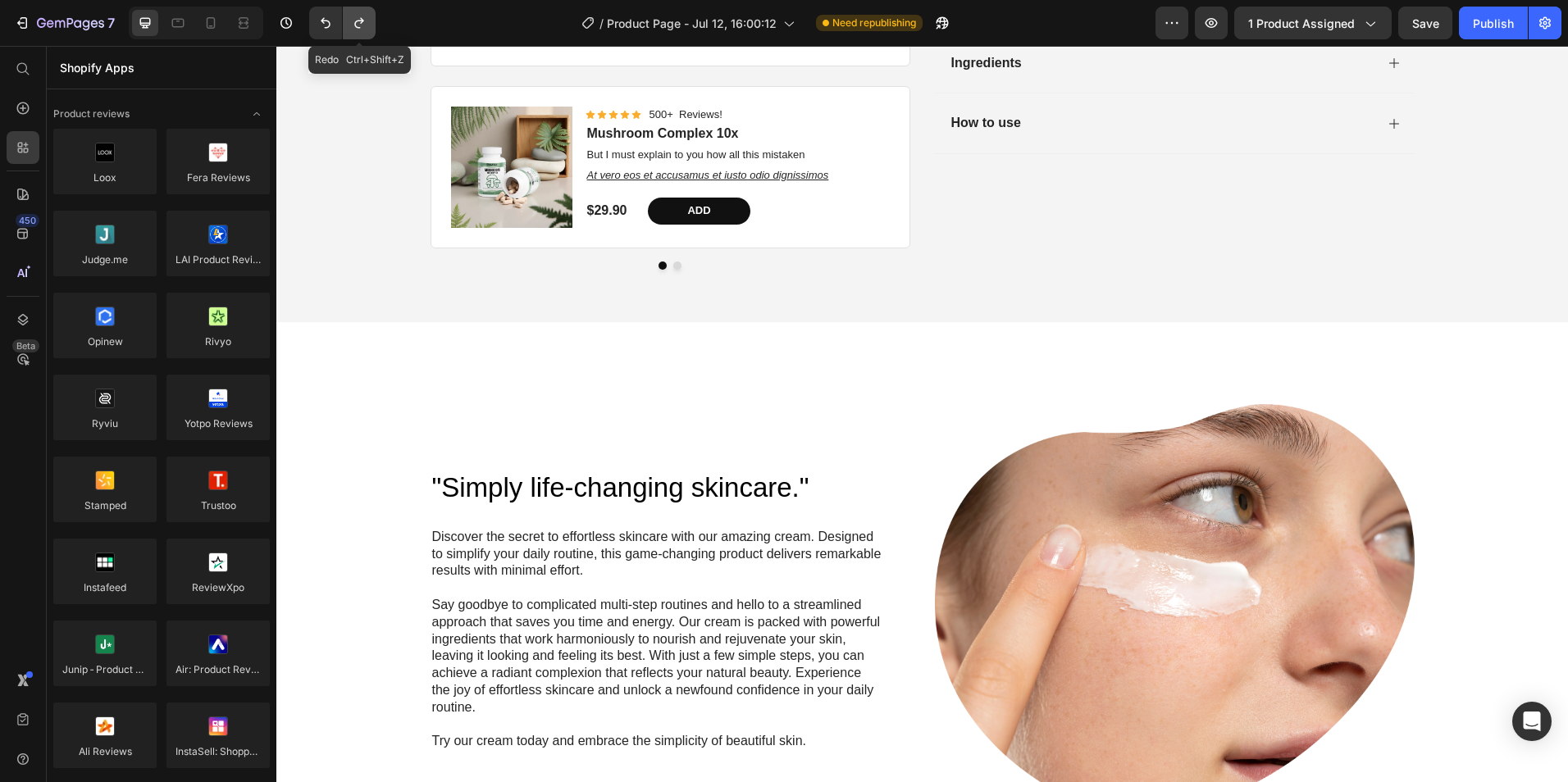 click 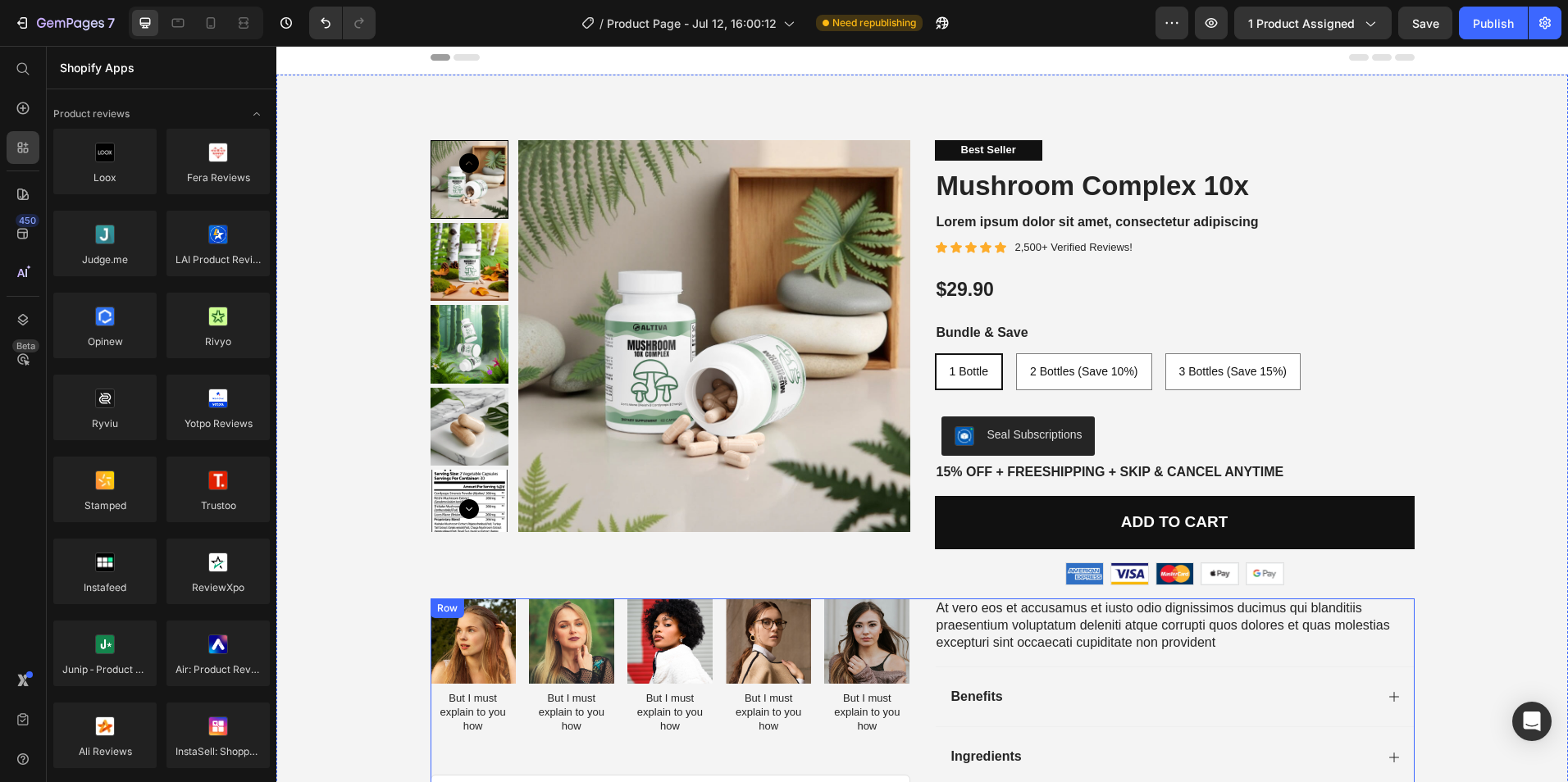 scroll, scrollTop: 0, scrollLeft: 0, axis: both 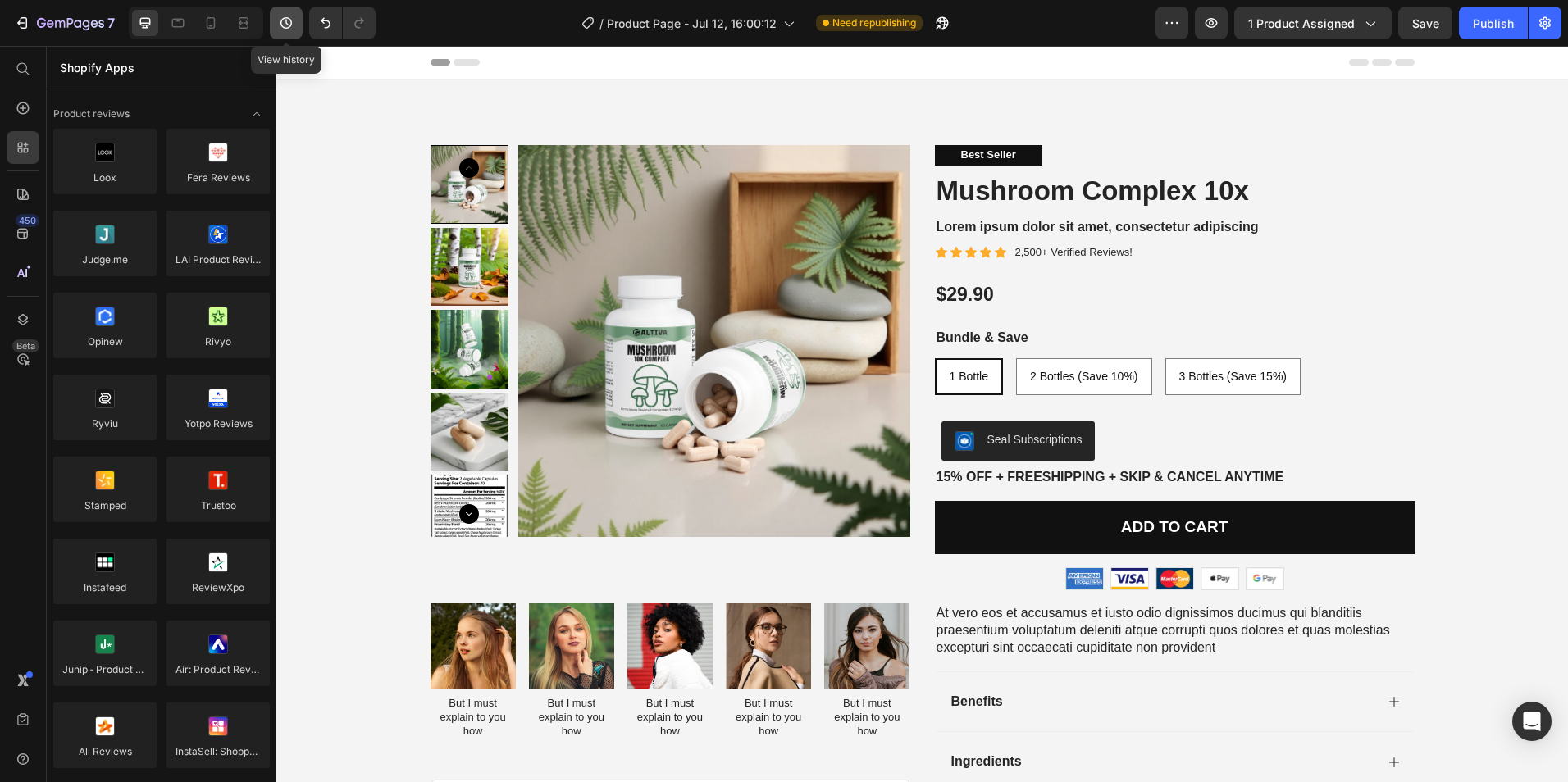 click 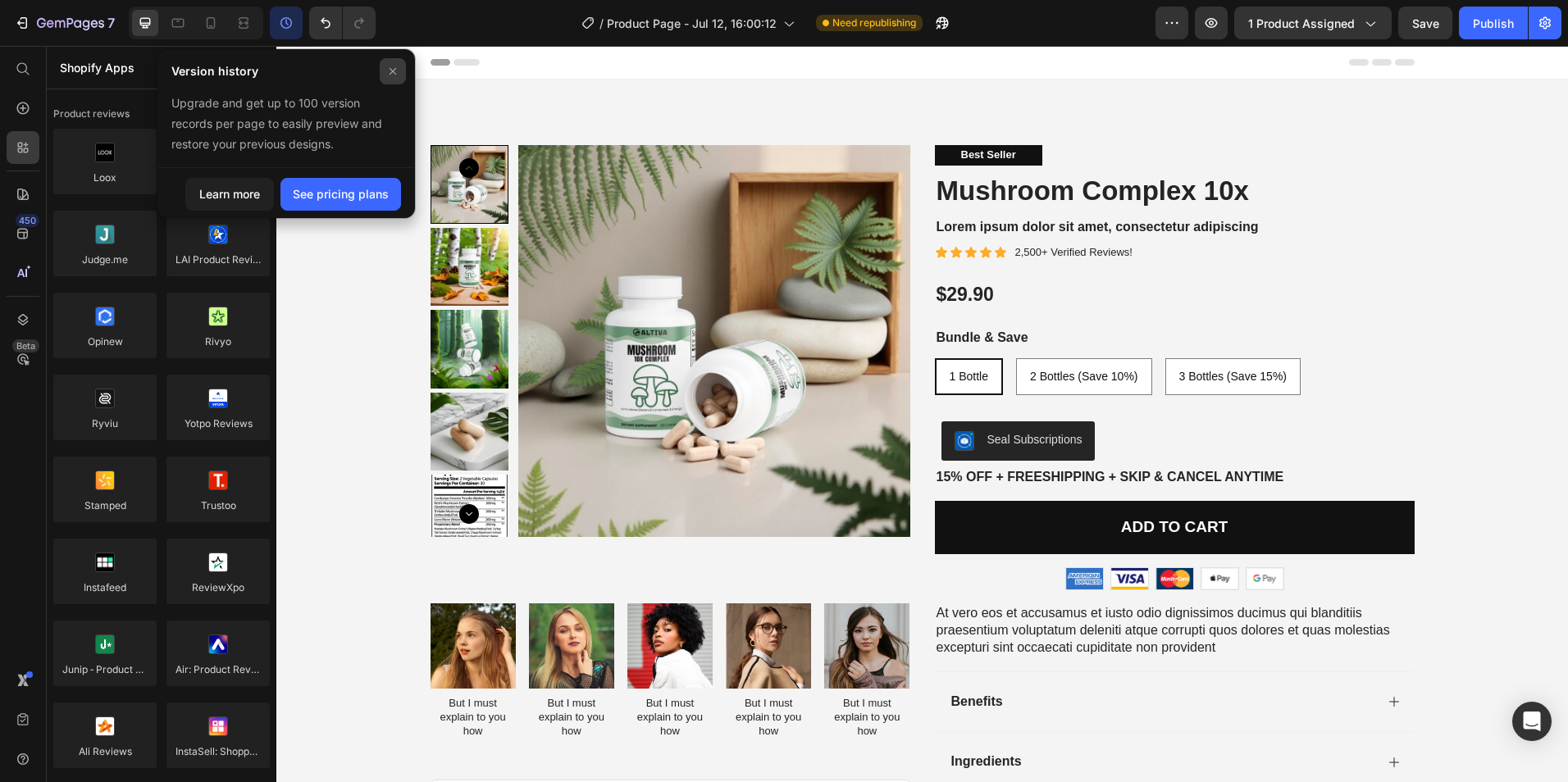 click at bounding box center [393, 71] 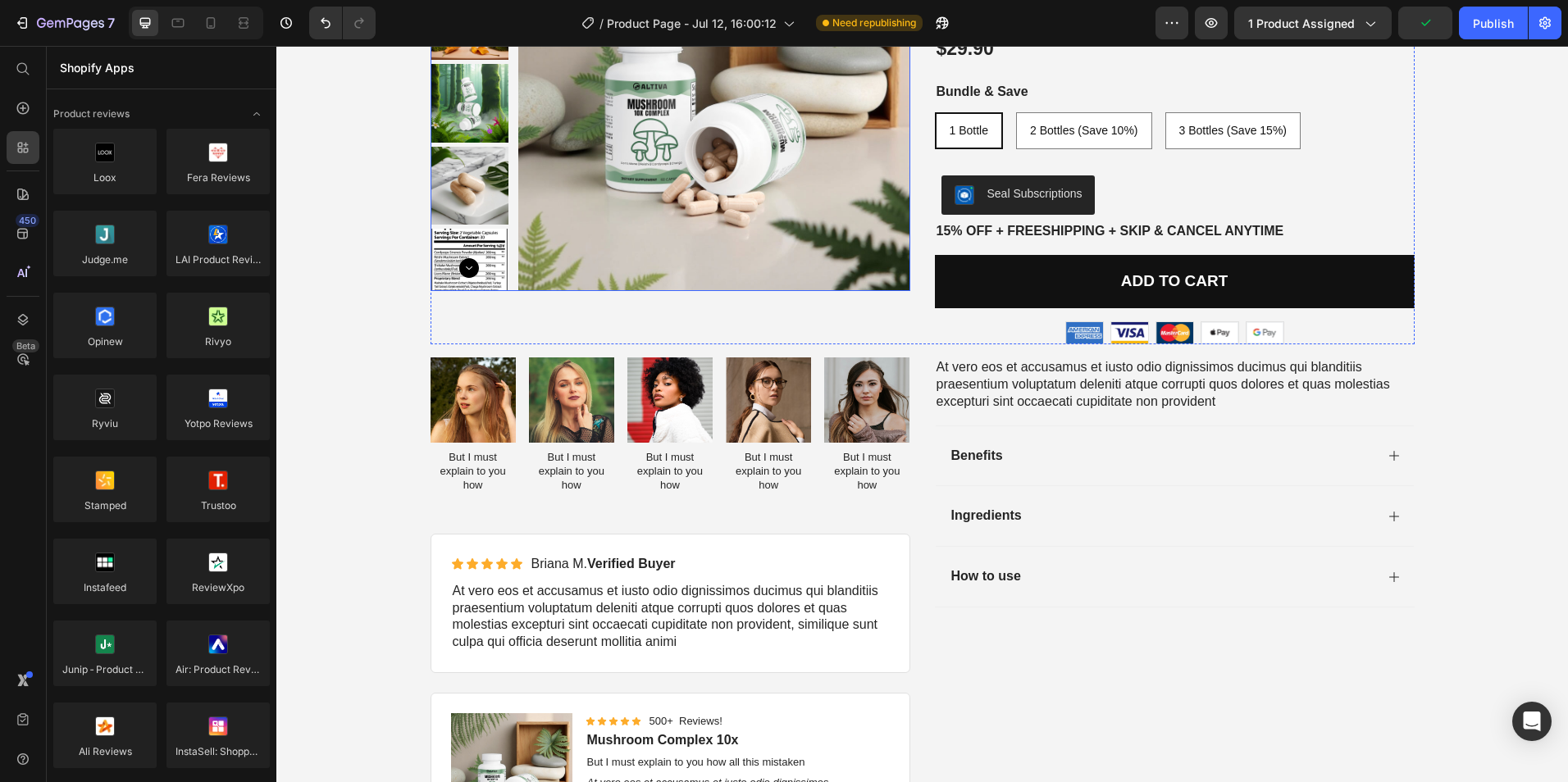 scroll, scrollTop: 0, scrollLeft: 0, axis: both 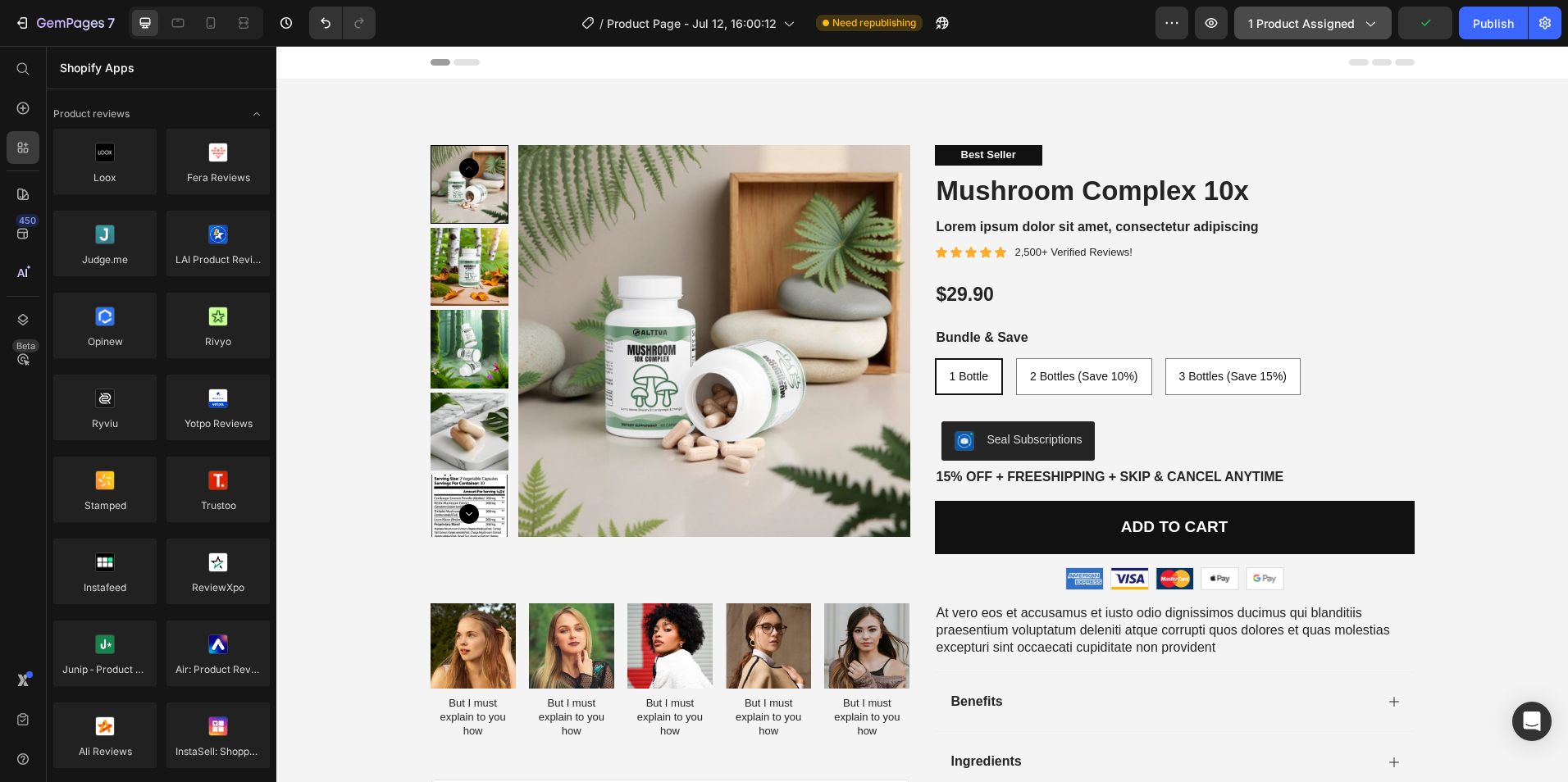 click on "1 product assigned" 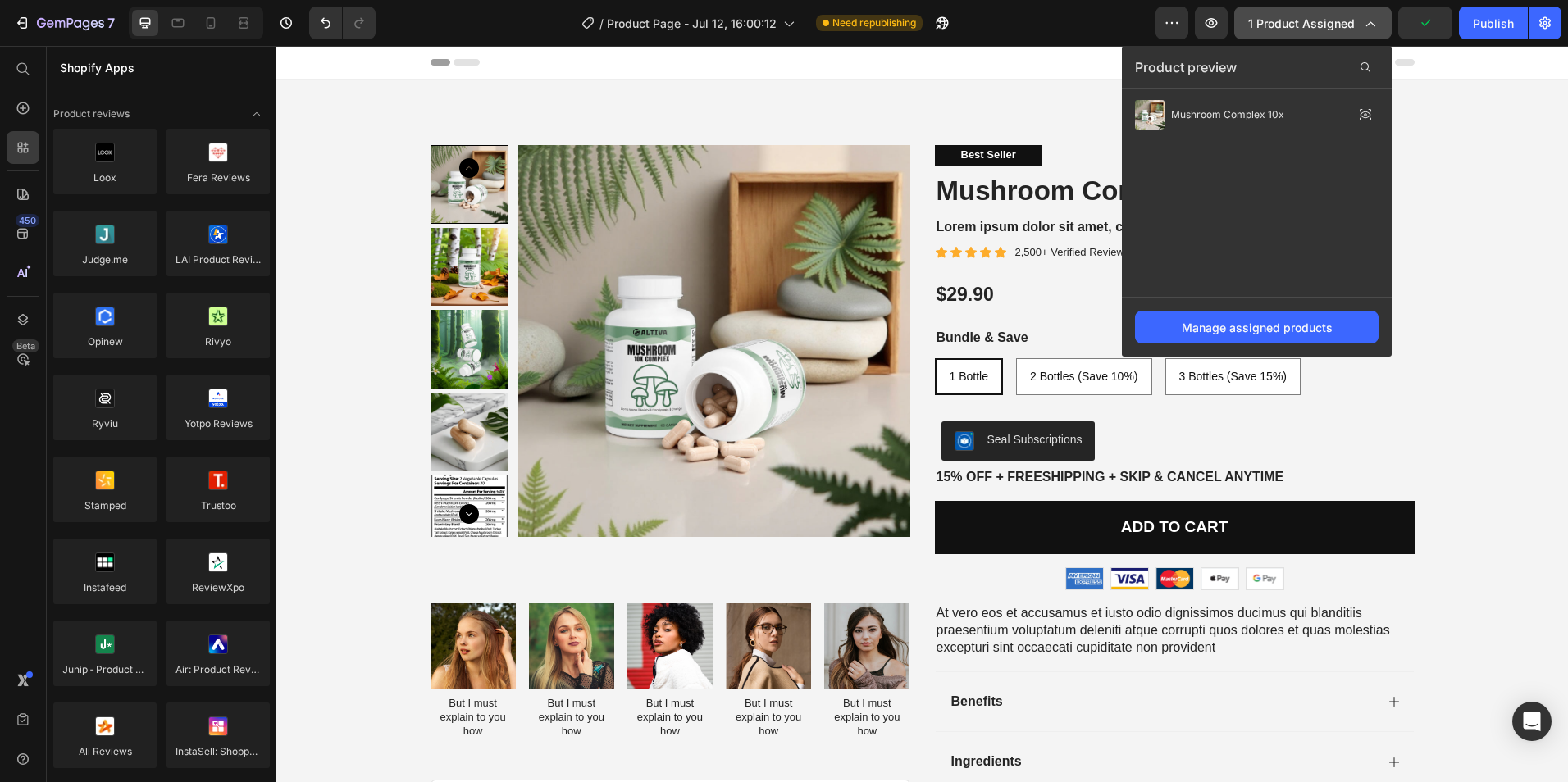 click on "1 product assigned" 